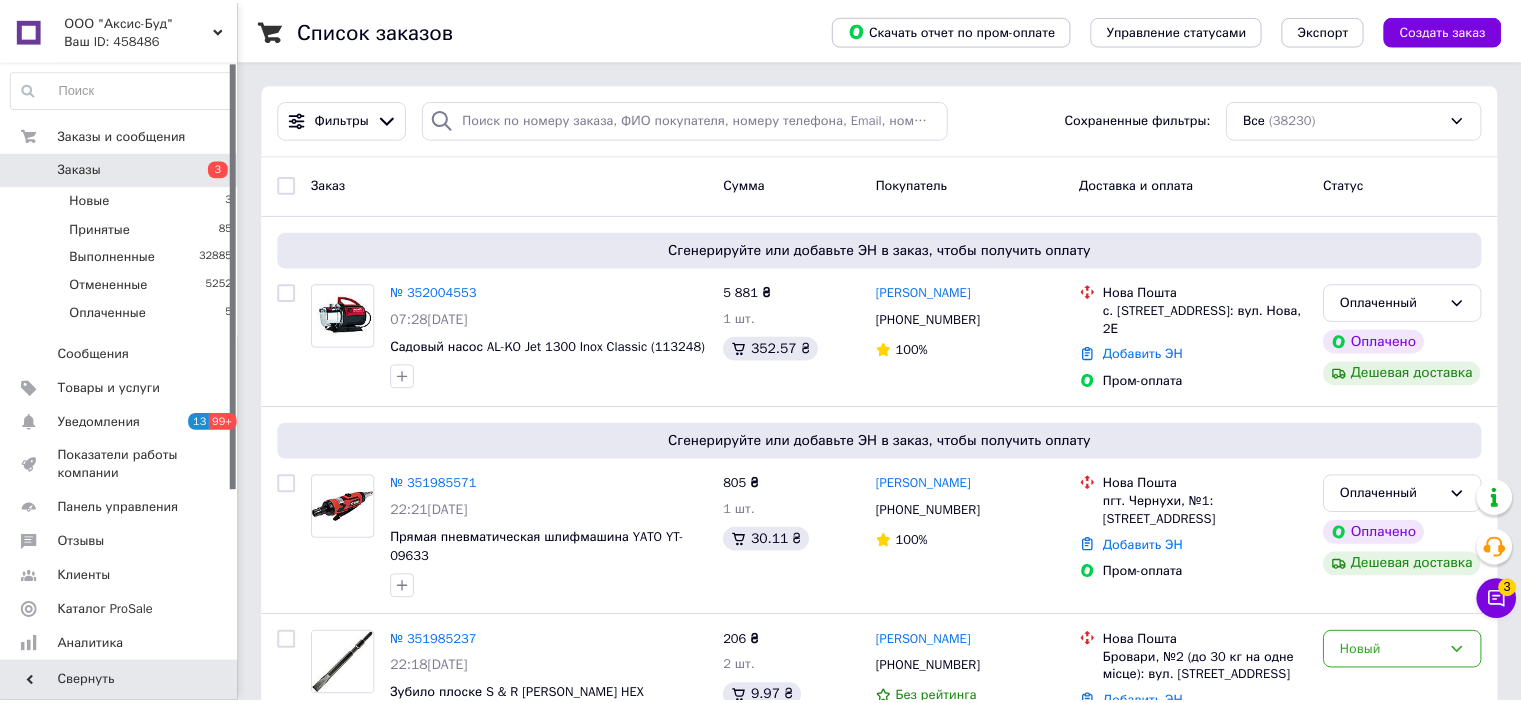 scroll, scrollTop: 0, scrollLeft: 0, axis: both 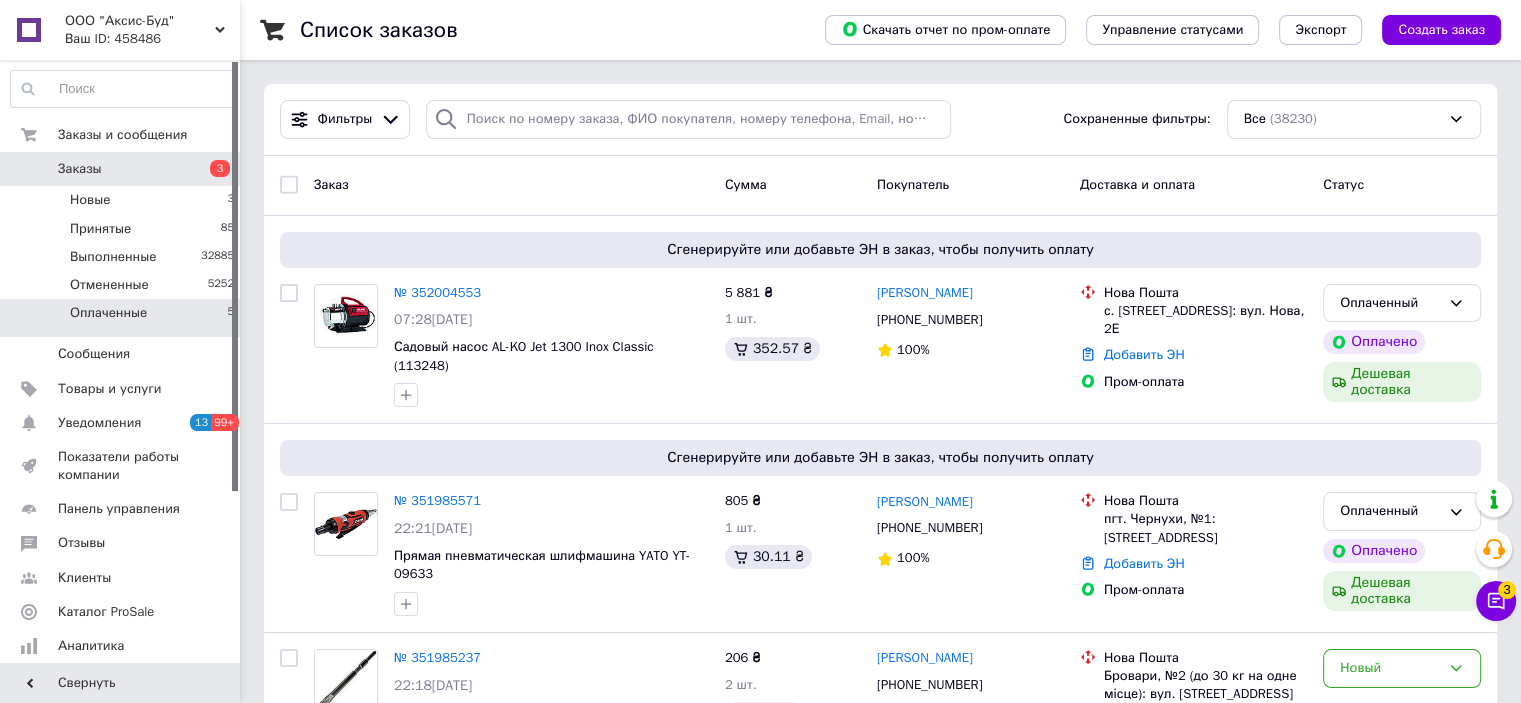 click on "Оплаченные" at bounding box center [108, 313] 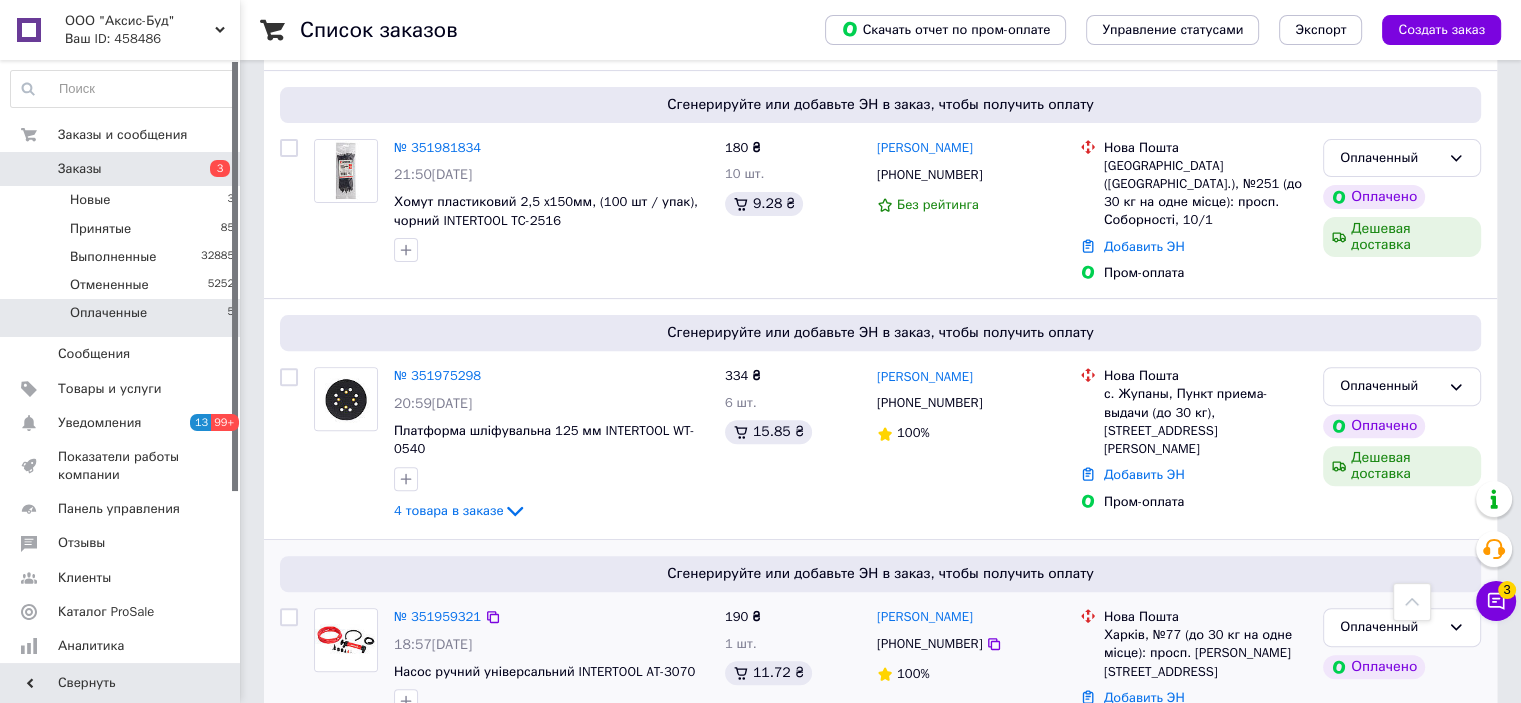 scroll, scrollTop: 668, scrollLeft: 0, axis: vertical 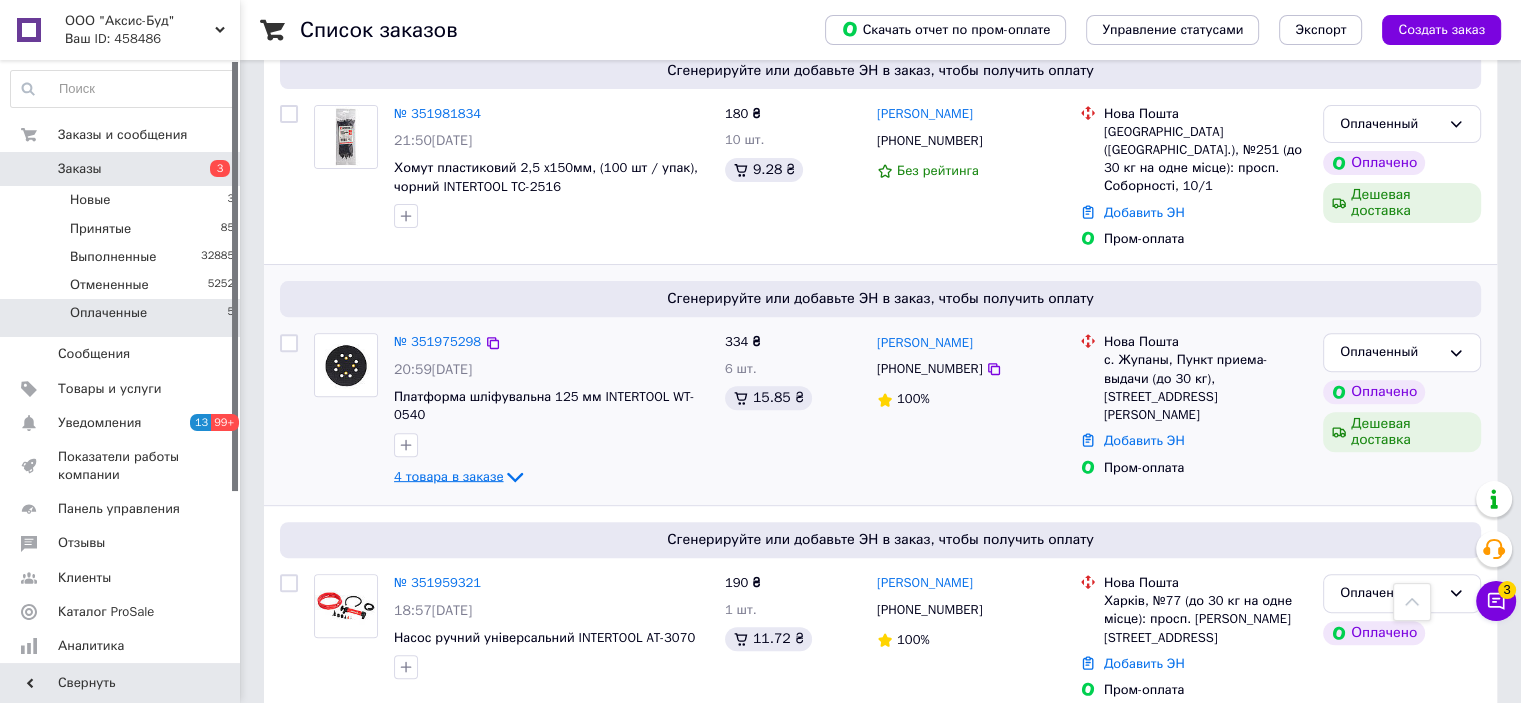 click on "4 товара в заказе" at bounding box center [448, 476] 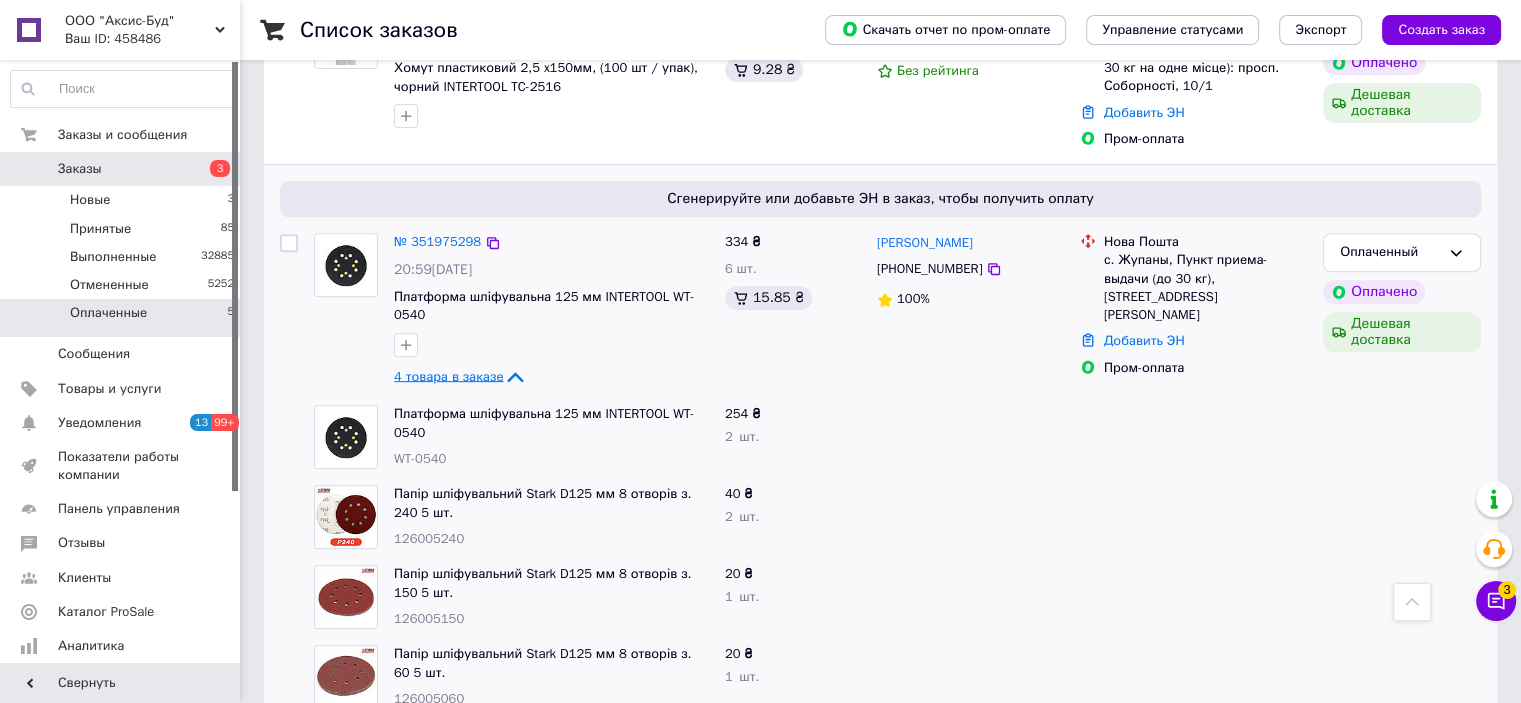 click on "4 товара в заказе" at bounding box center (448, 376) 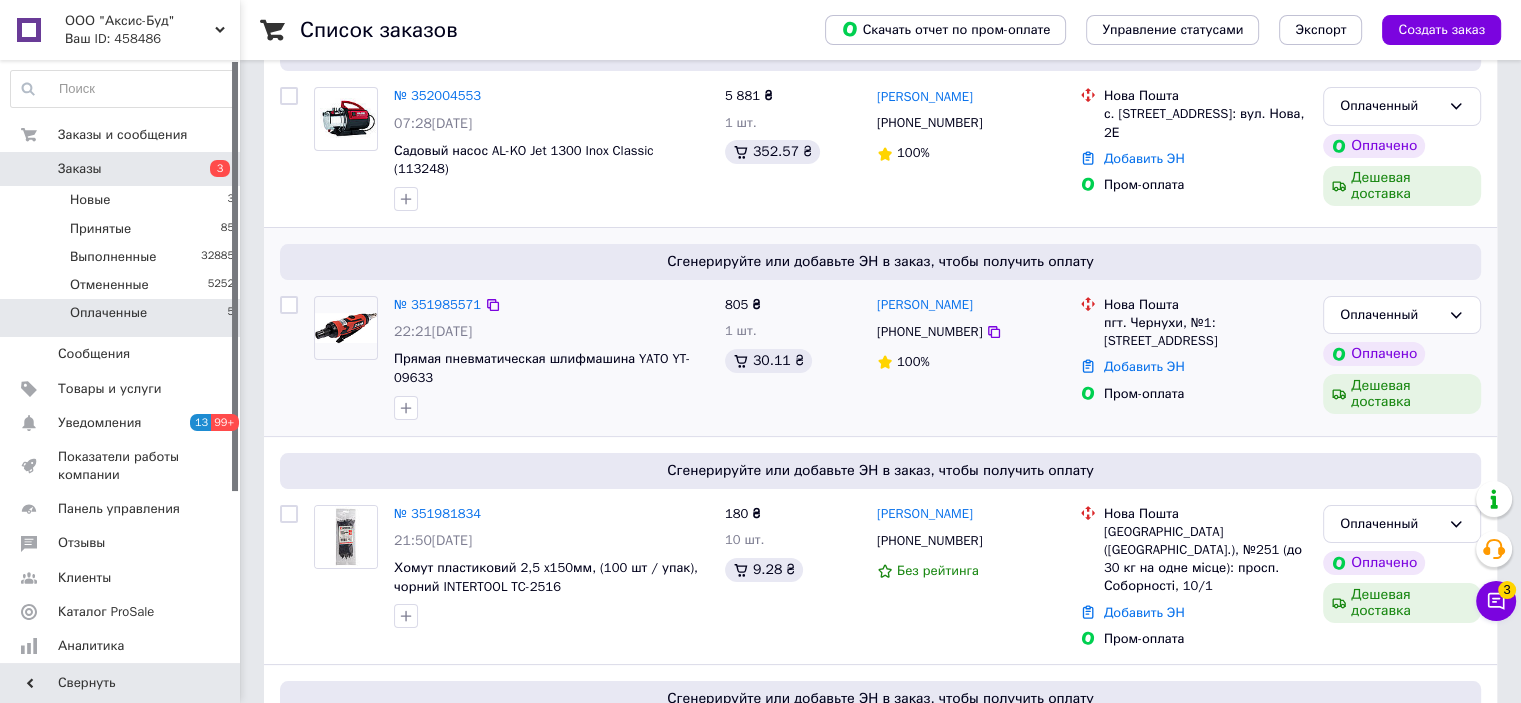scroll, scrollTop: 68, scrollLeft: 0, axis: vertical 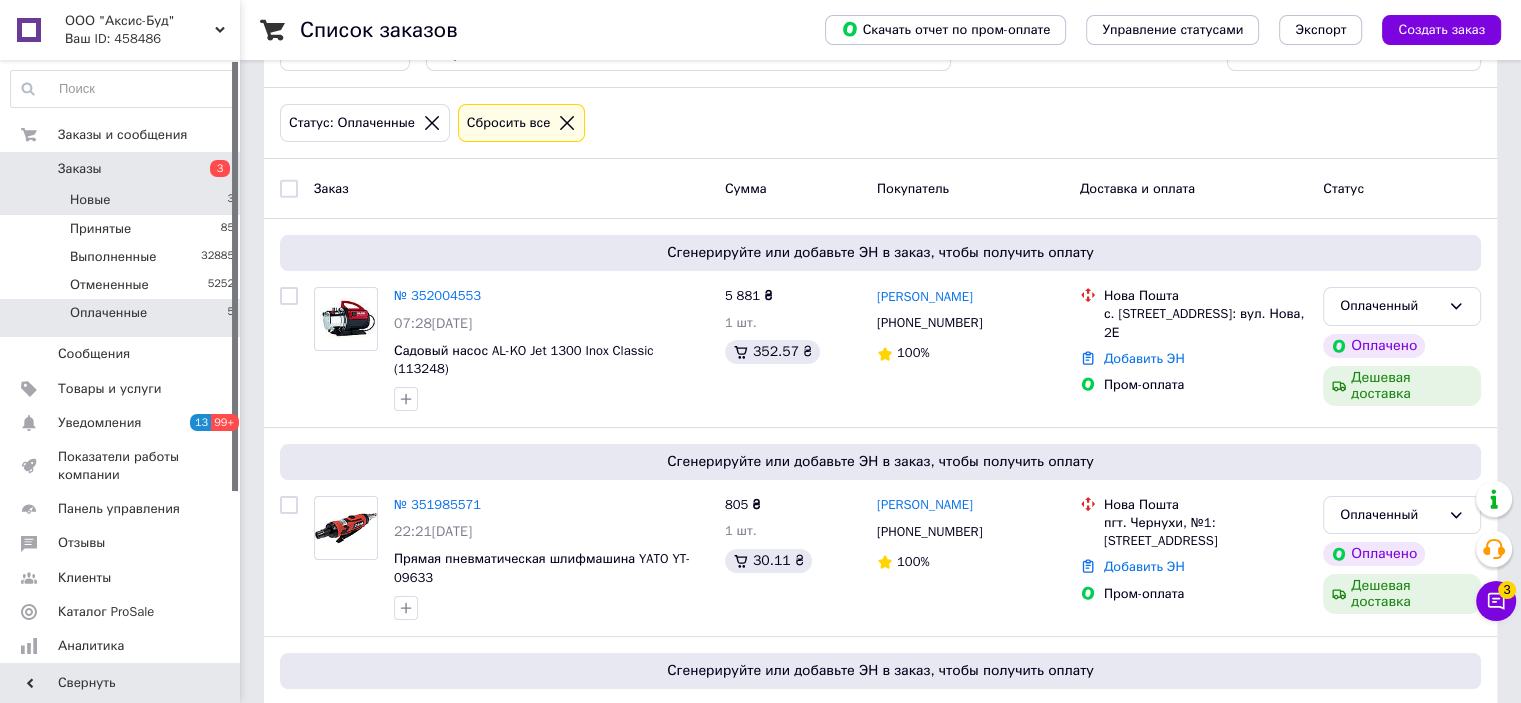 click on "Новые 3" at bounding box center [123, 200] 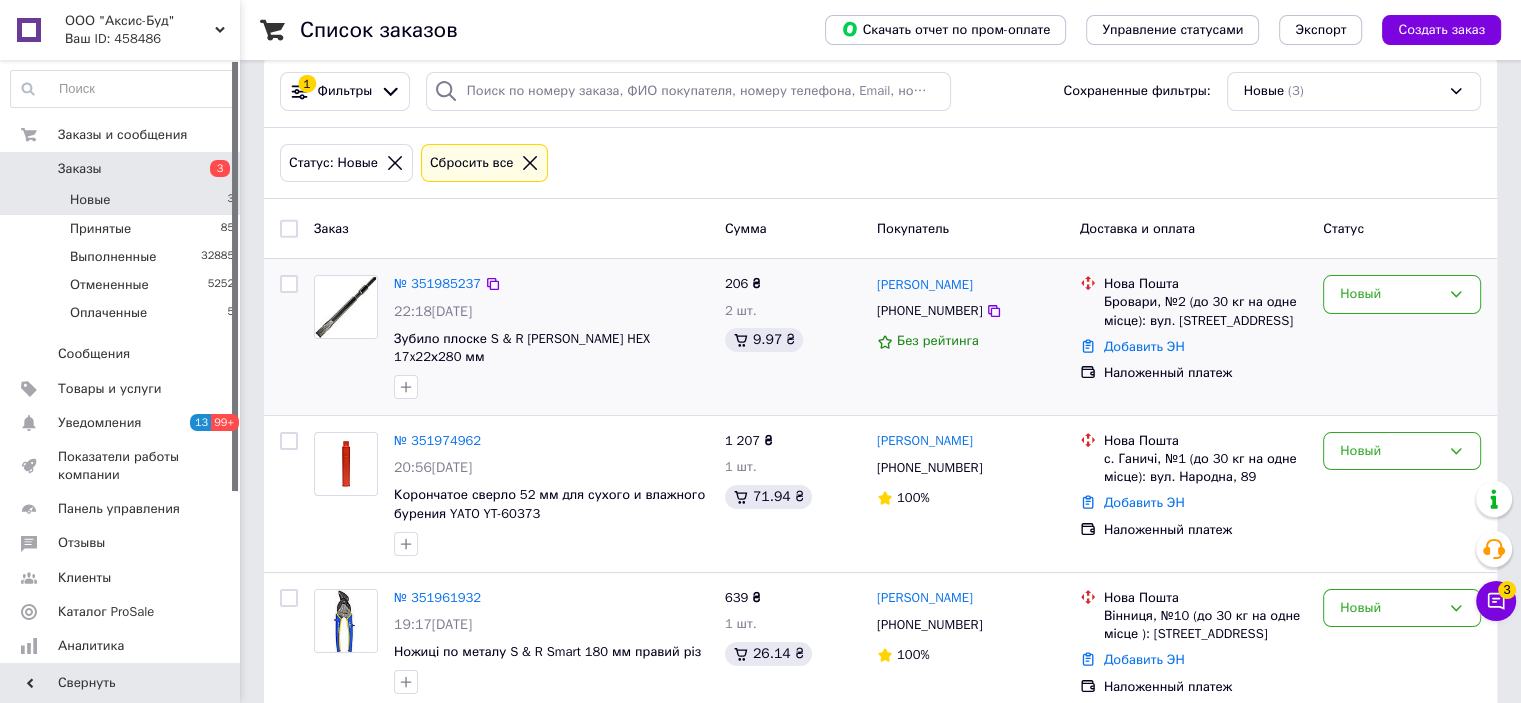 scroll, scrollTop: 43, scrollLeft: 0, axis: vertical 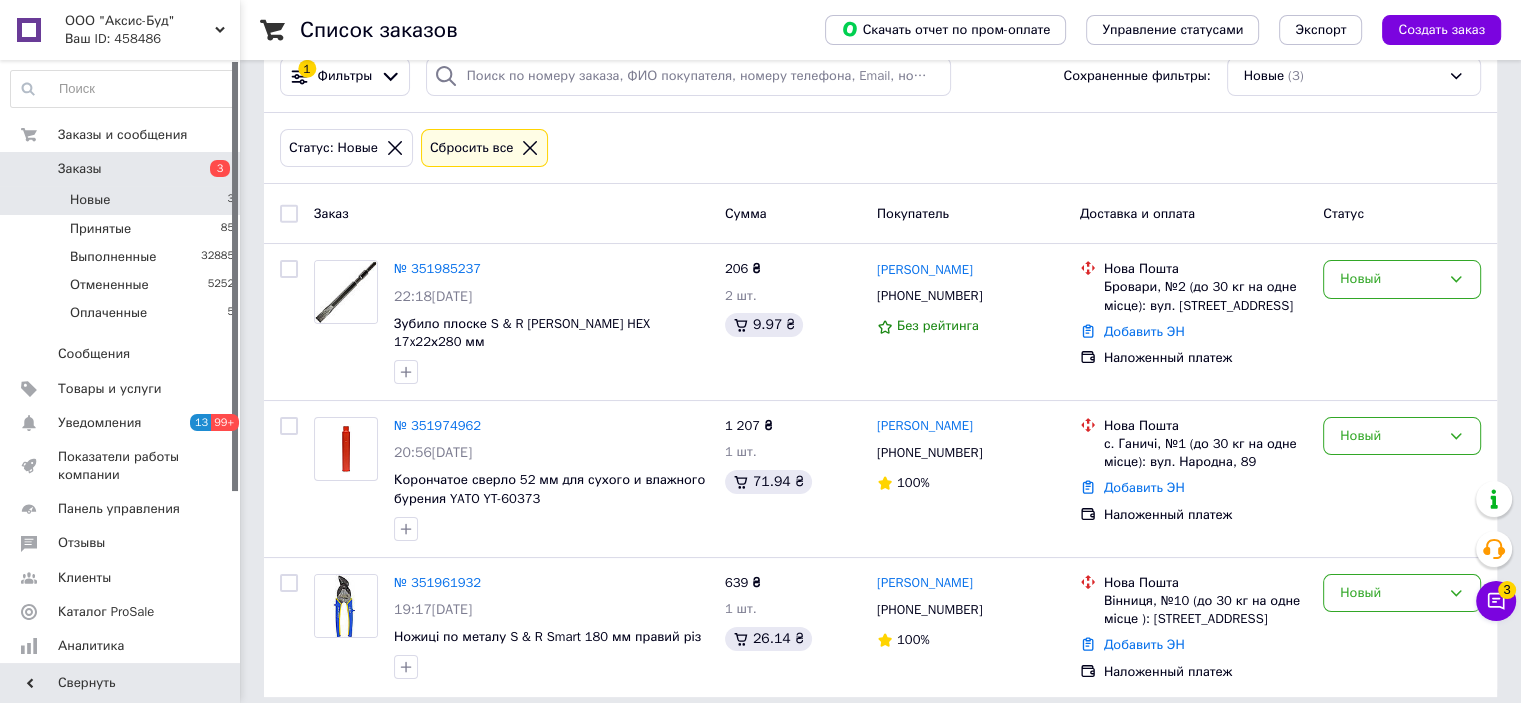 click 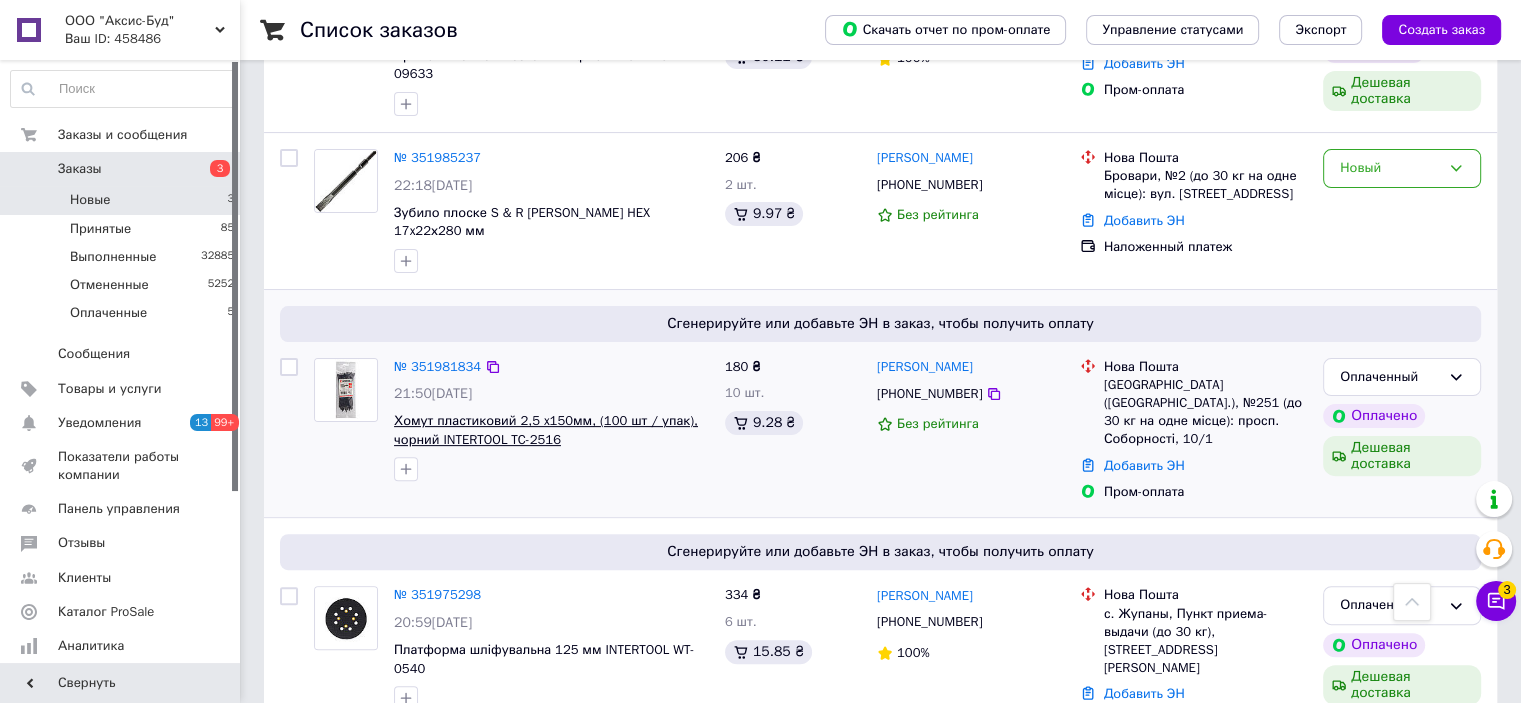 scroll, scrollTop: 700, scrollLeft: 0, axis: vertical 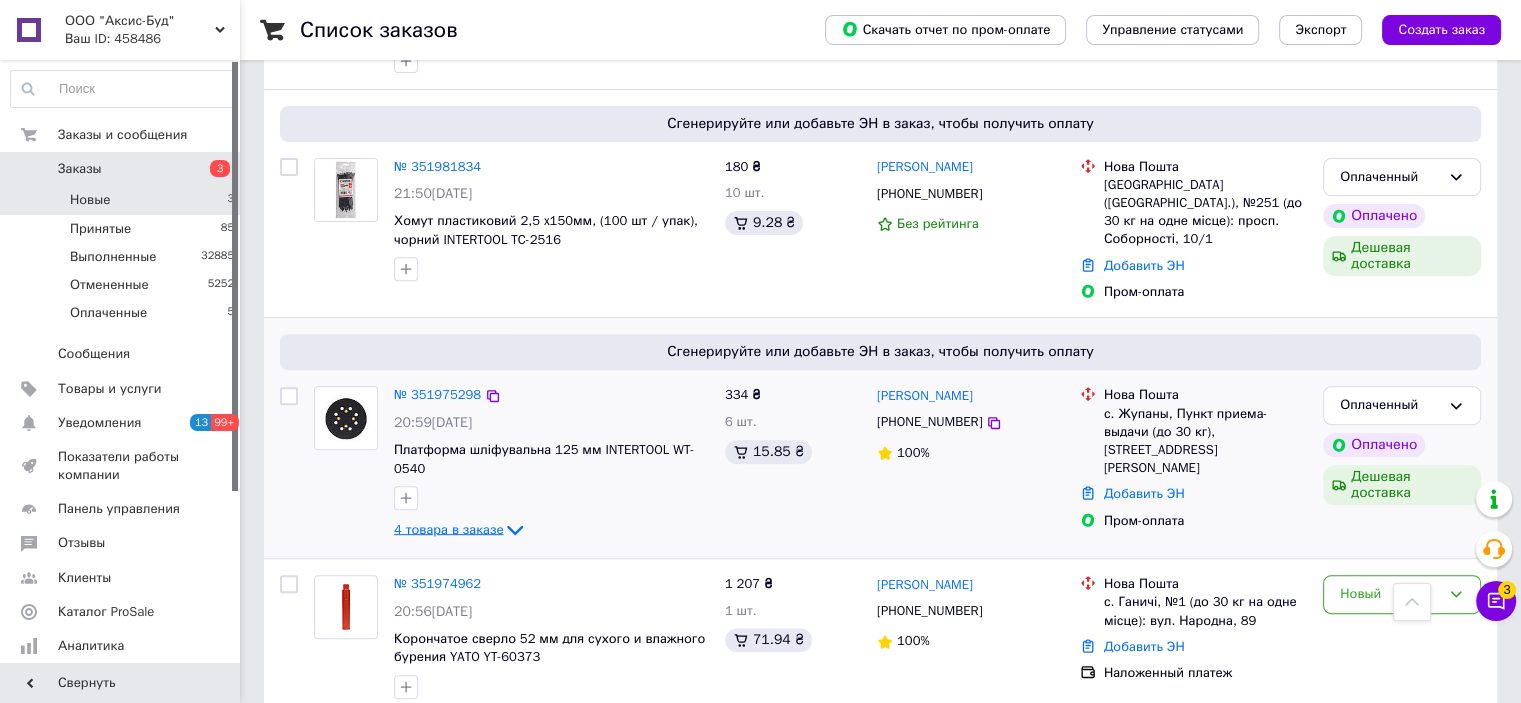 click on "4 товара в заказе" at bounding box center [448, 529] 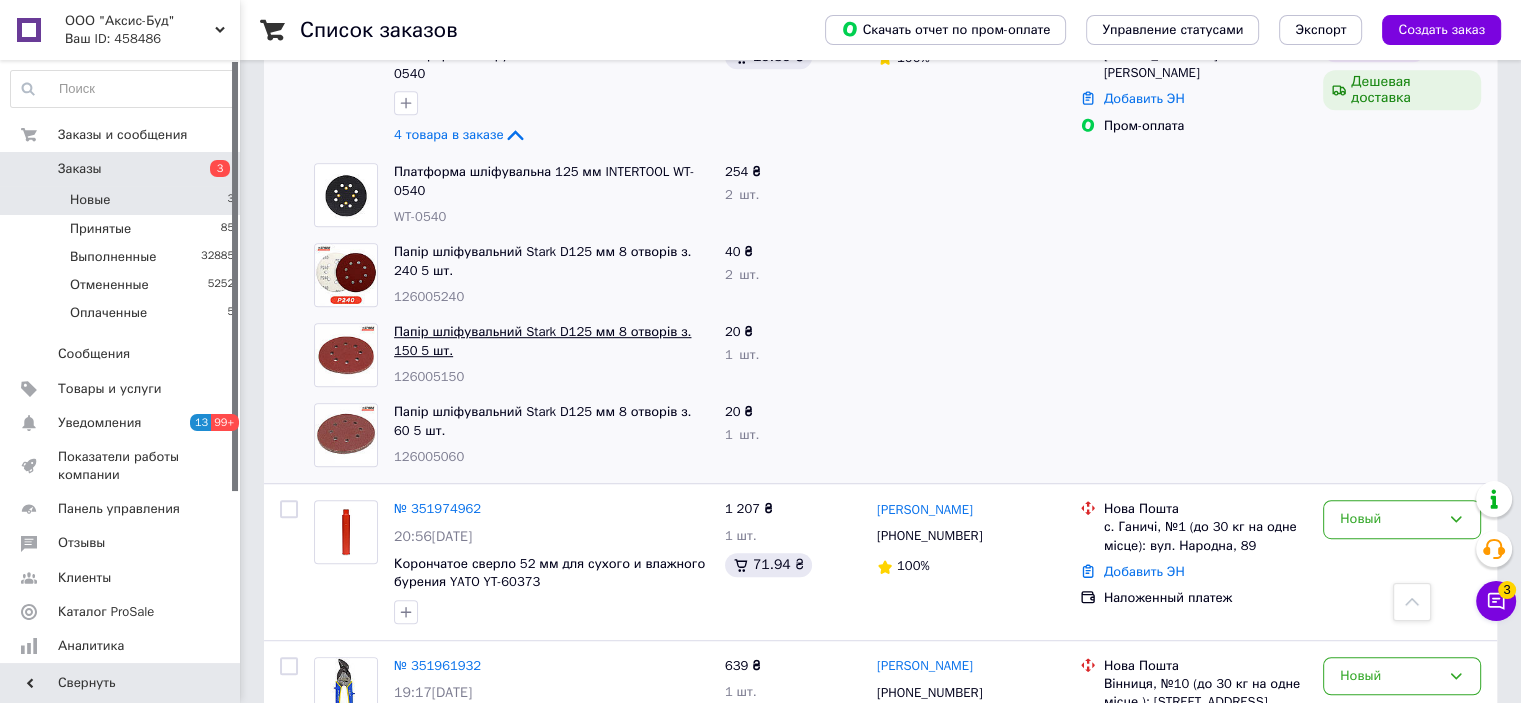 scroll, scrollTop: 1100, scrollLeft: 0, axis: vertical 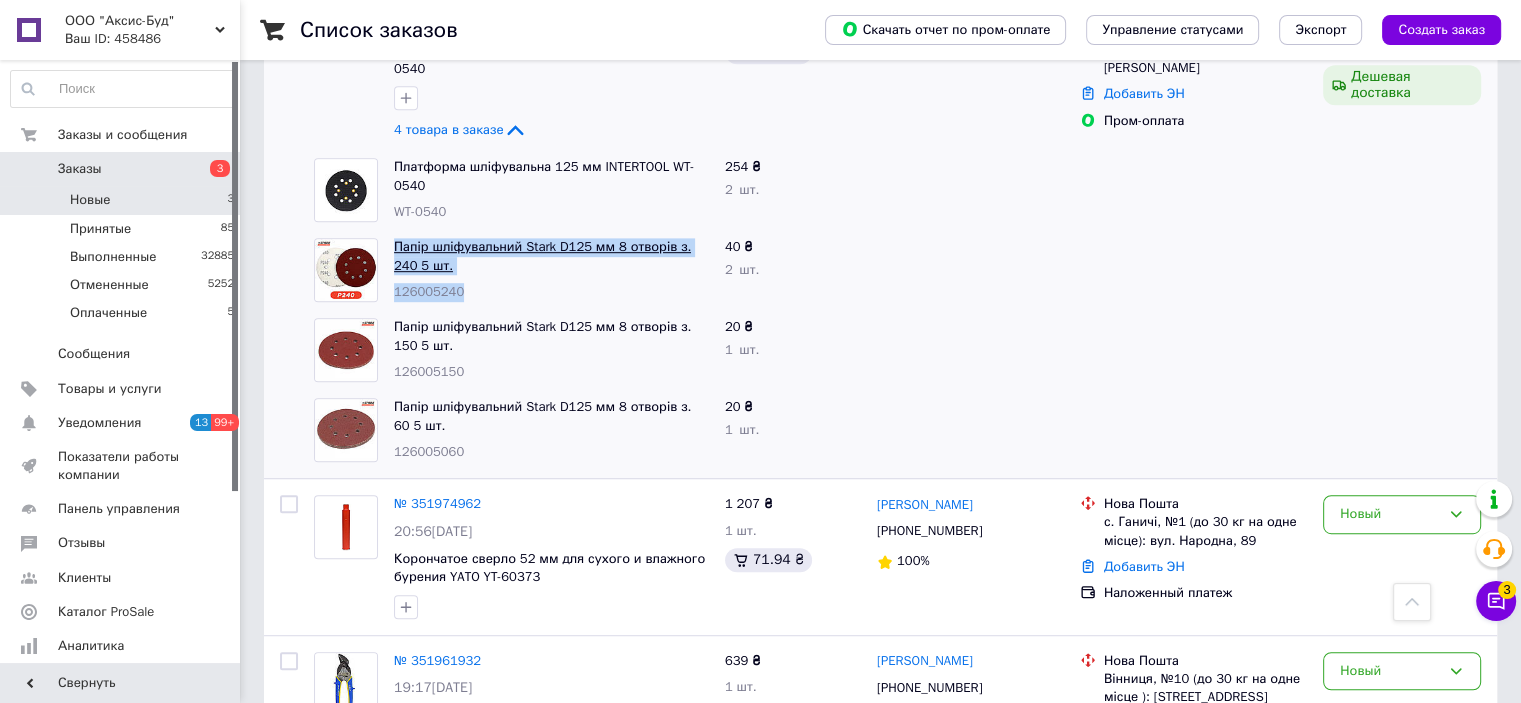 drag, startPoint x: 463, startPoint y: 239, endPoint x: 397, endPoint y: 189, distance: 82.800964 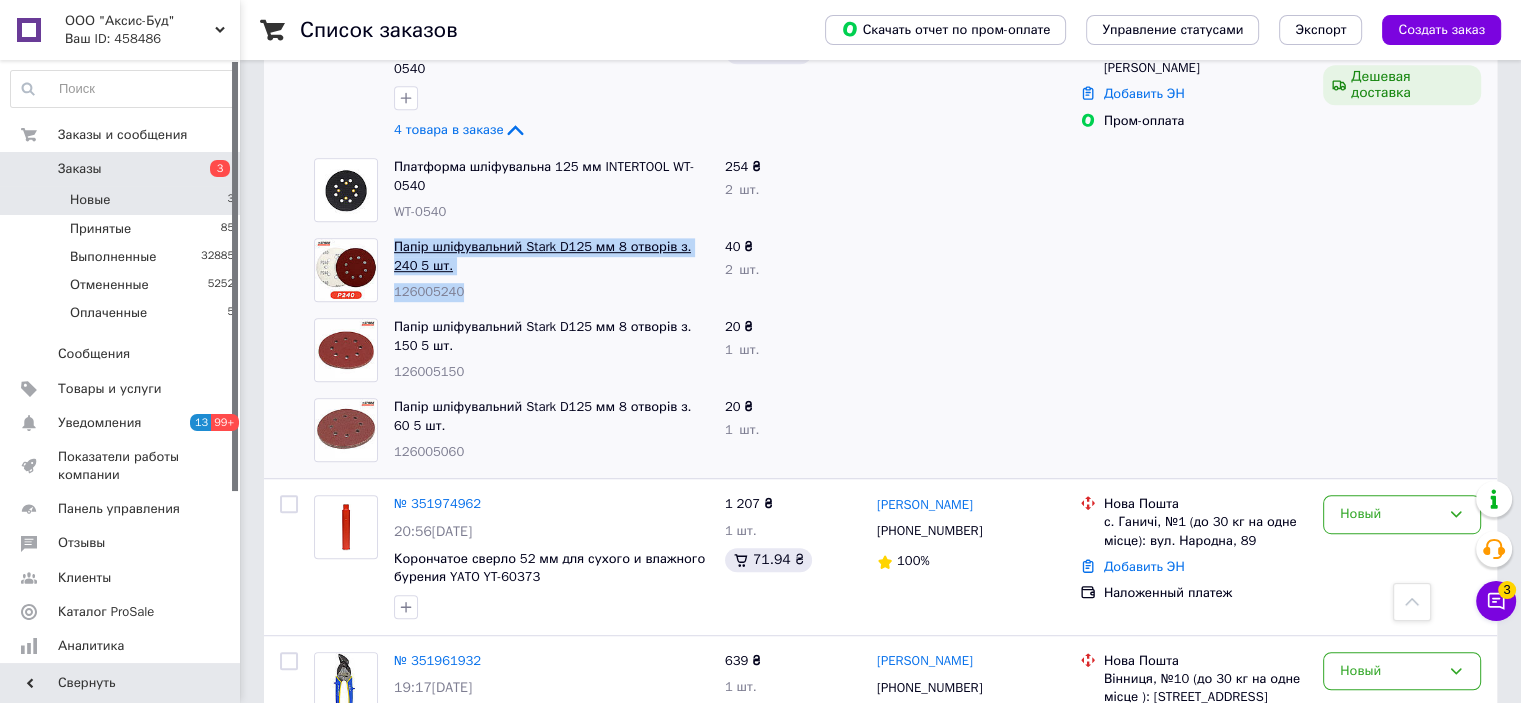 click on "Папір шліфувальний Stark D125 мм 8 отворів з. 240 5 шт. 126005240" at bounding box center [551, 270] 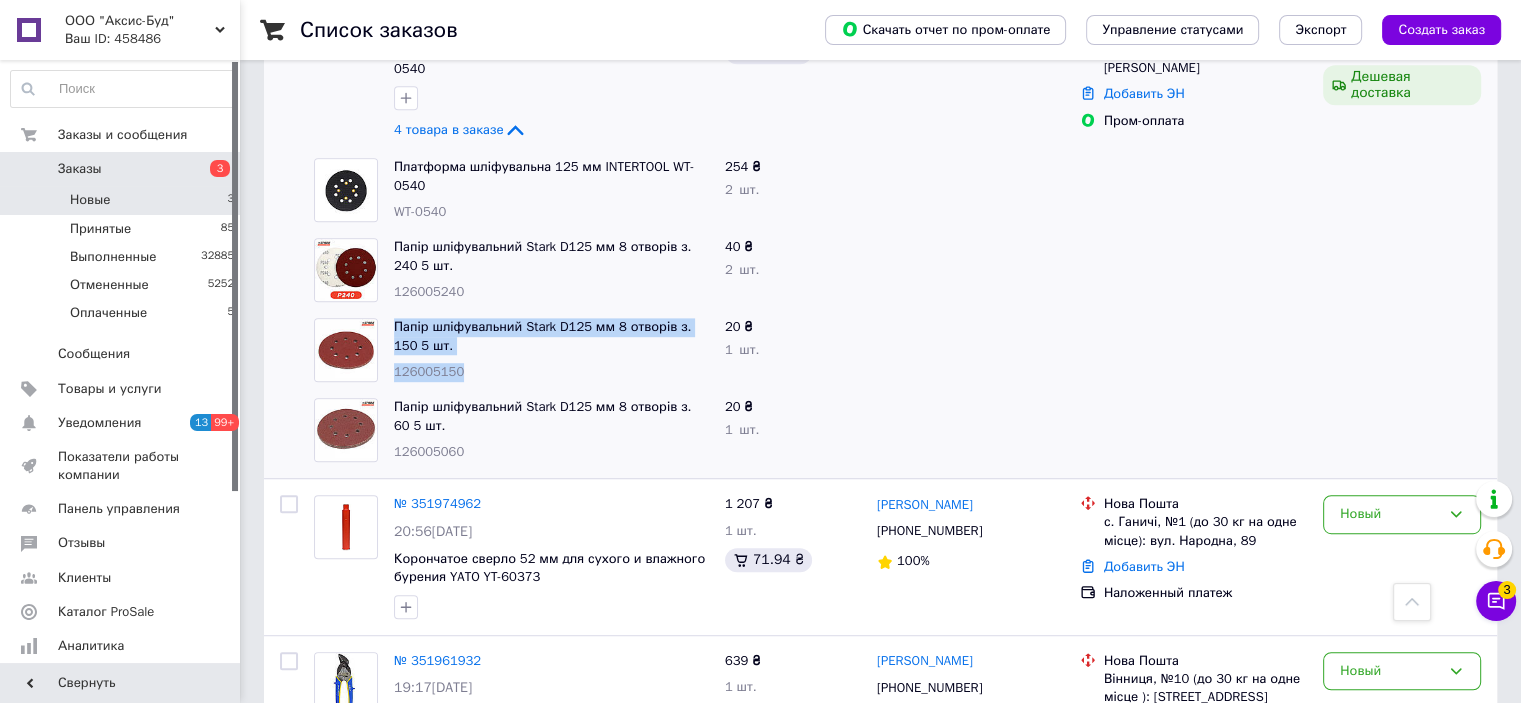 drag, startPoint x: 452, startPoint y: 314, endPoint x: 385, endPoint y: 279, distance: 75.591 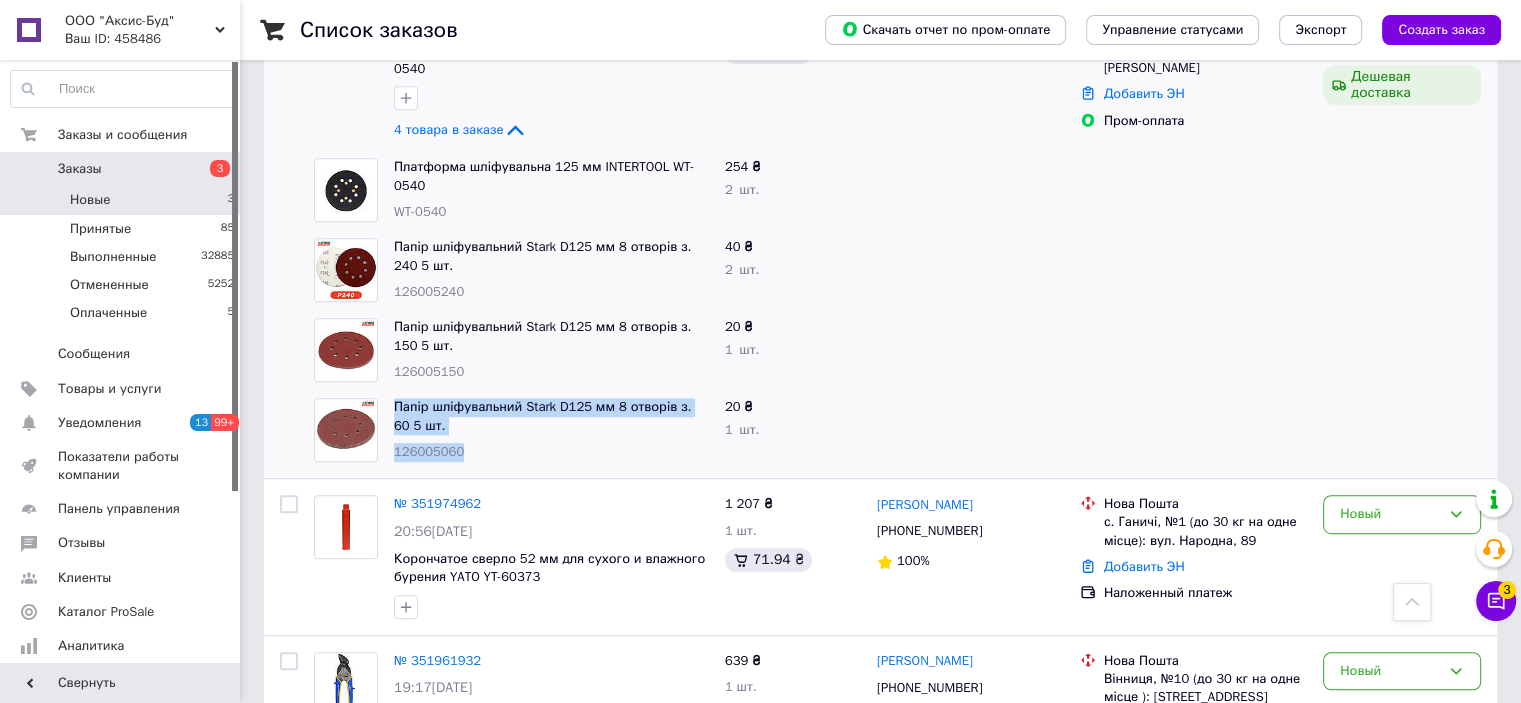 copy on "Папір шліфувальний Stark D125 мм 8 отворів з. 60 5 шт. 126005060" 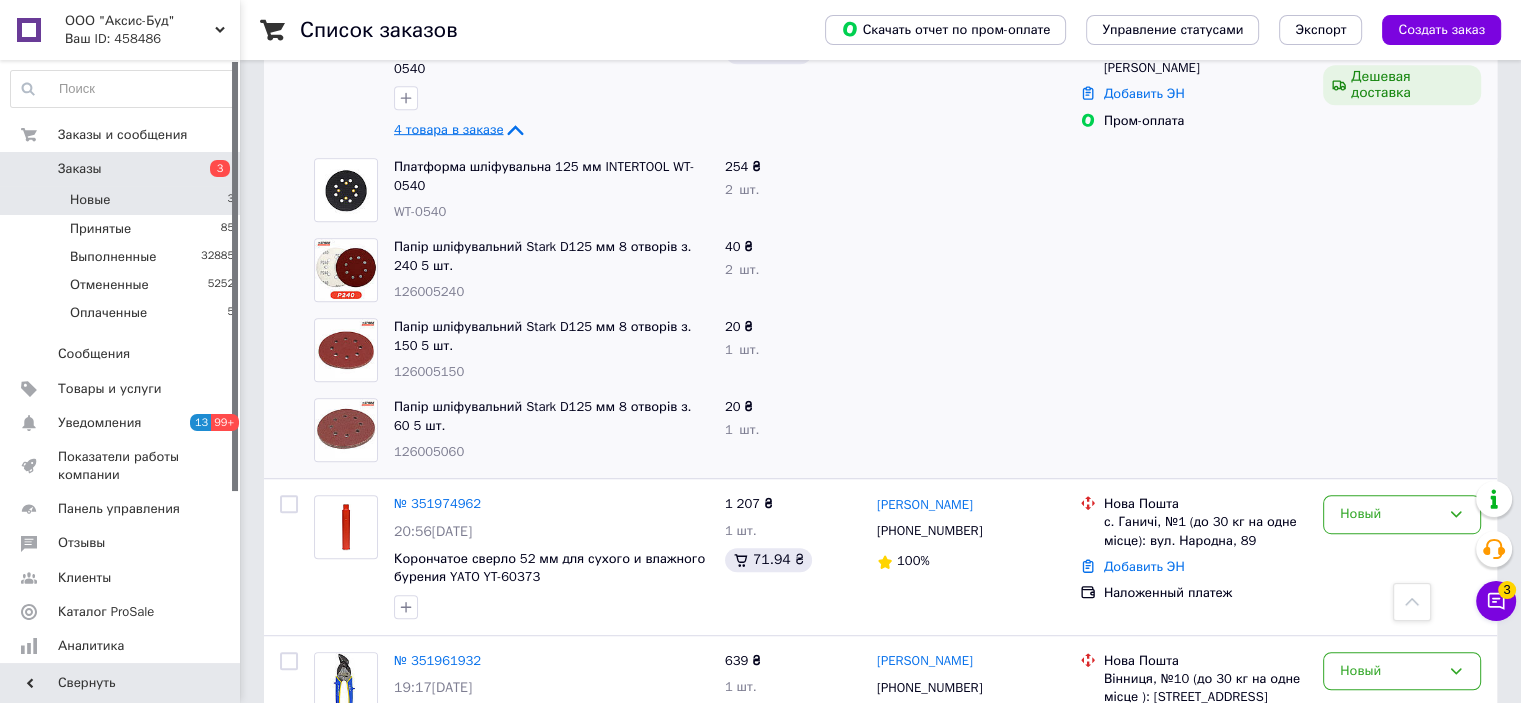 click 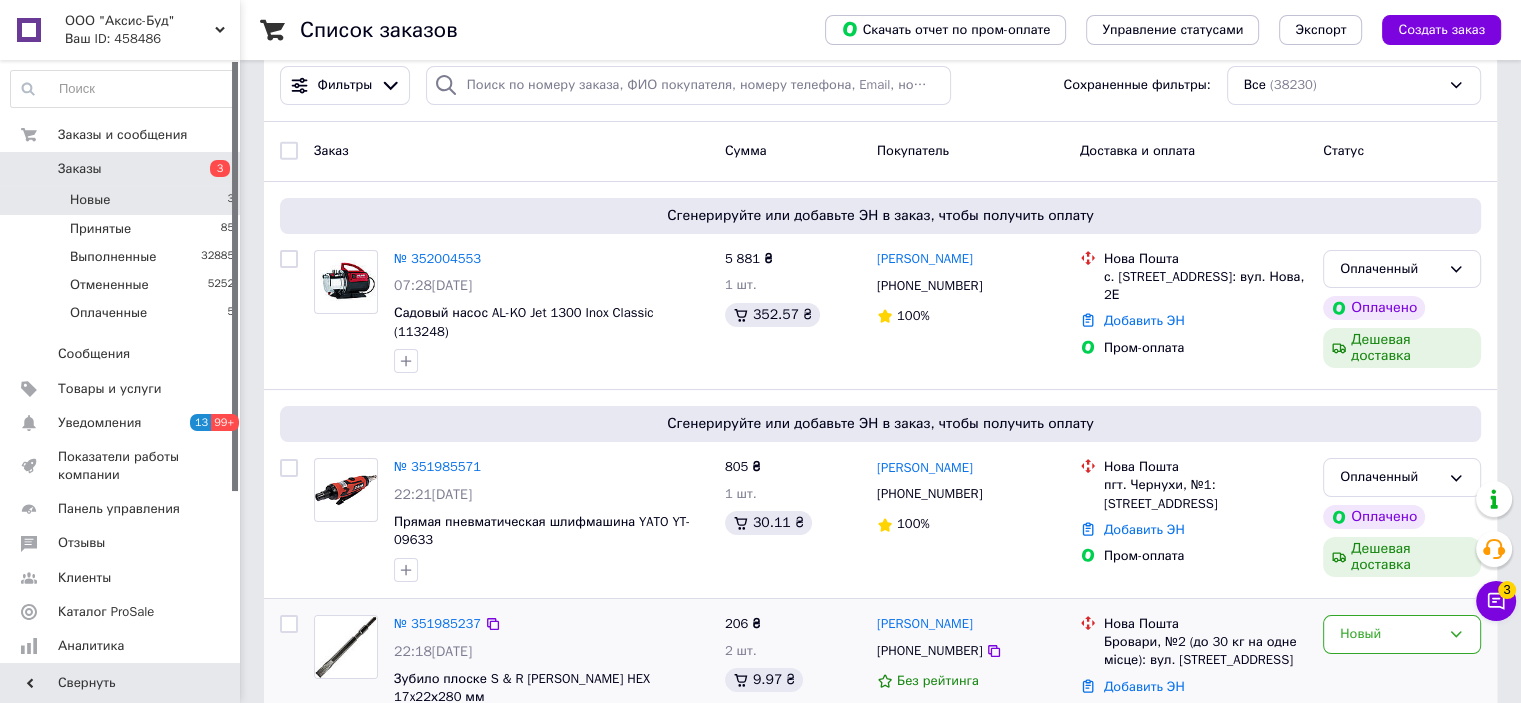scroll, scrollTop: 0, scrollLeft: 0, axis: both 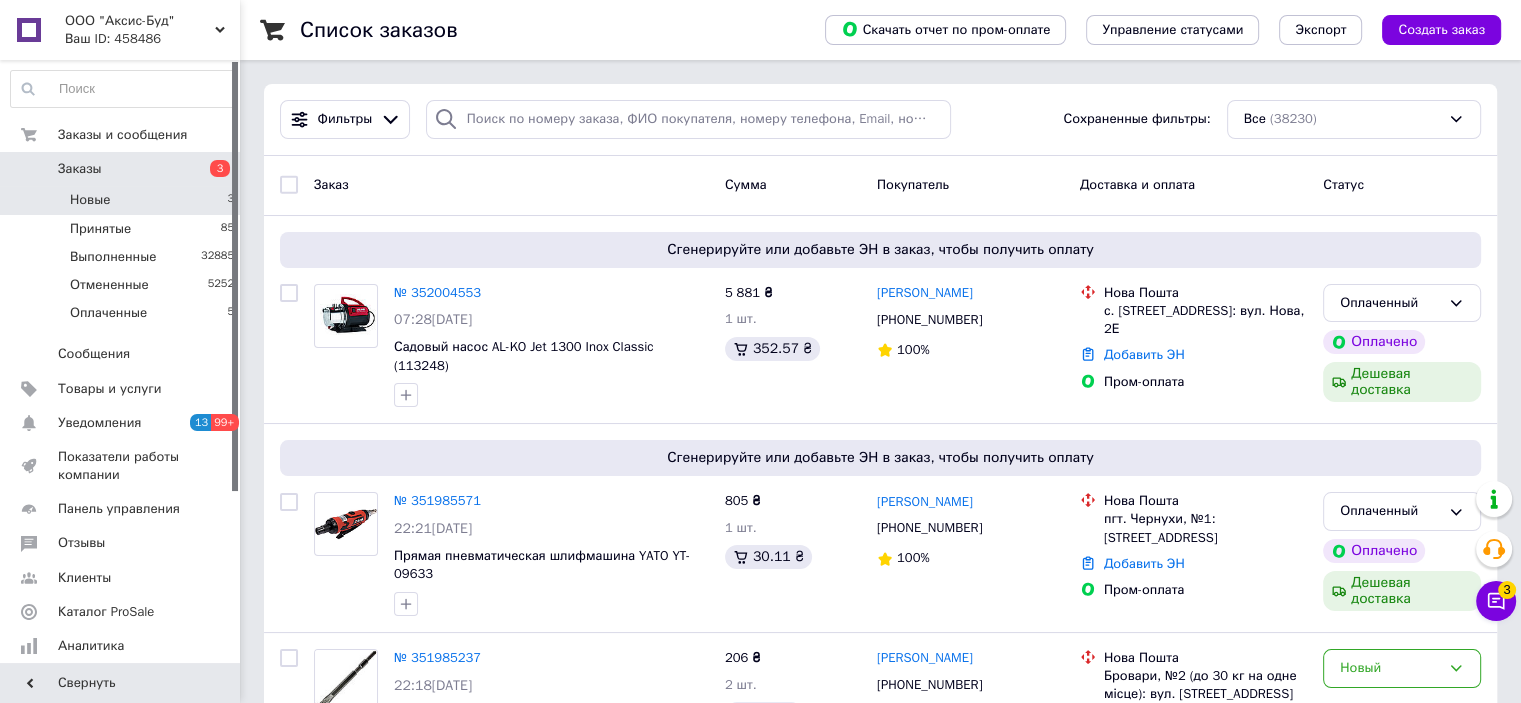 click on "Чат с покупателем 3" at bounding box center [1496, 601] 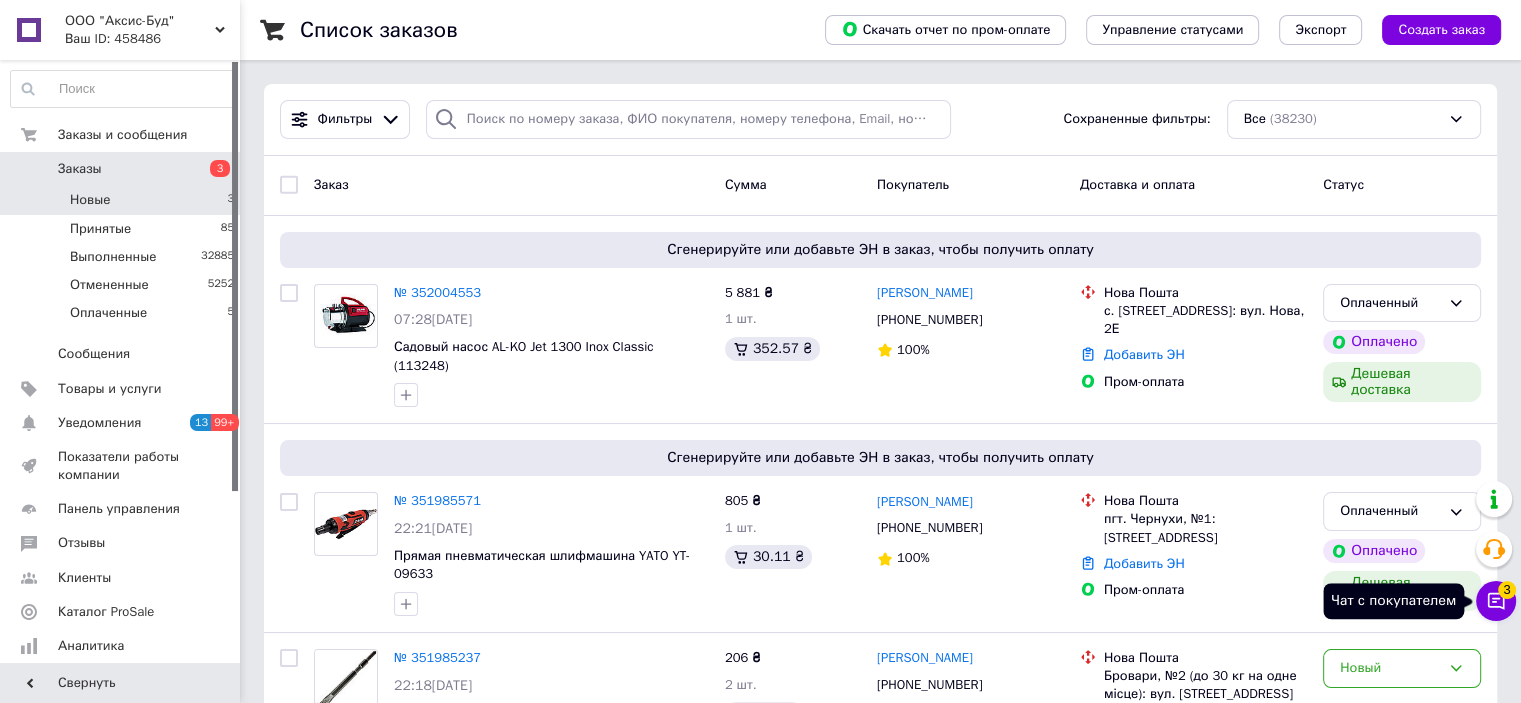 click on "3" at bounding box center (1507, 589) 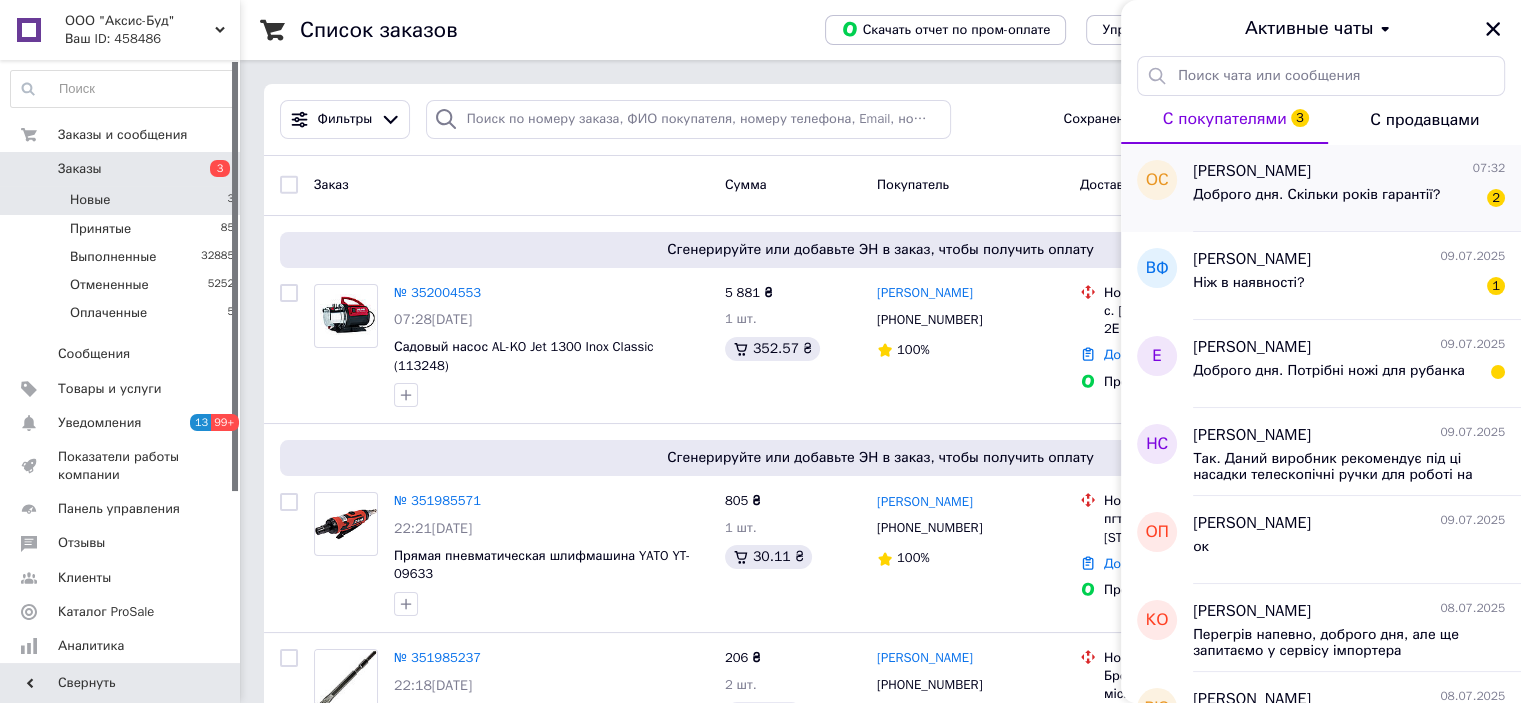 click on "Доброго дня.
Скільки років гарантії? 2" at bounding box center (1349, 199) 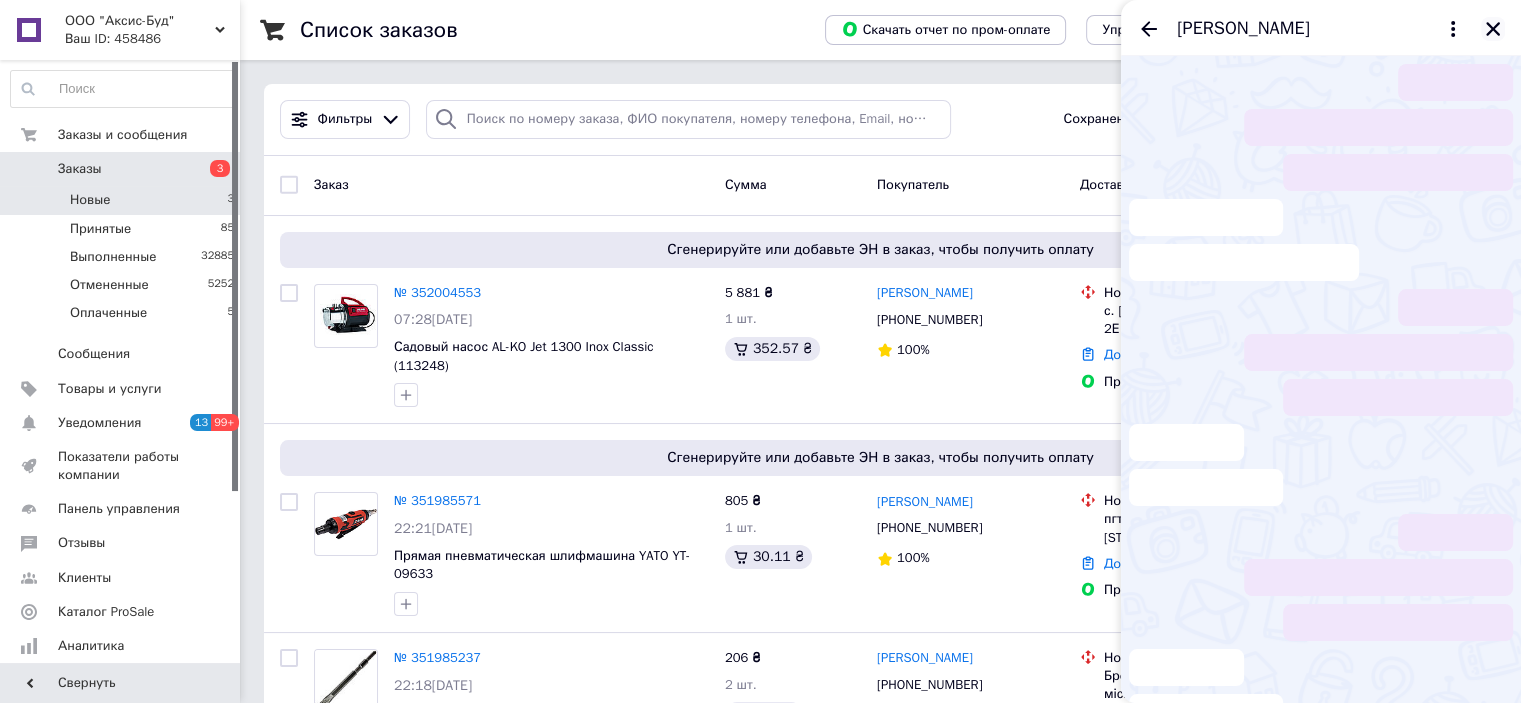 click at bounding box center [1493, 29] 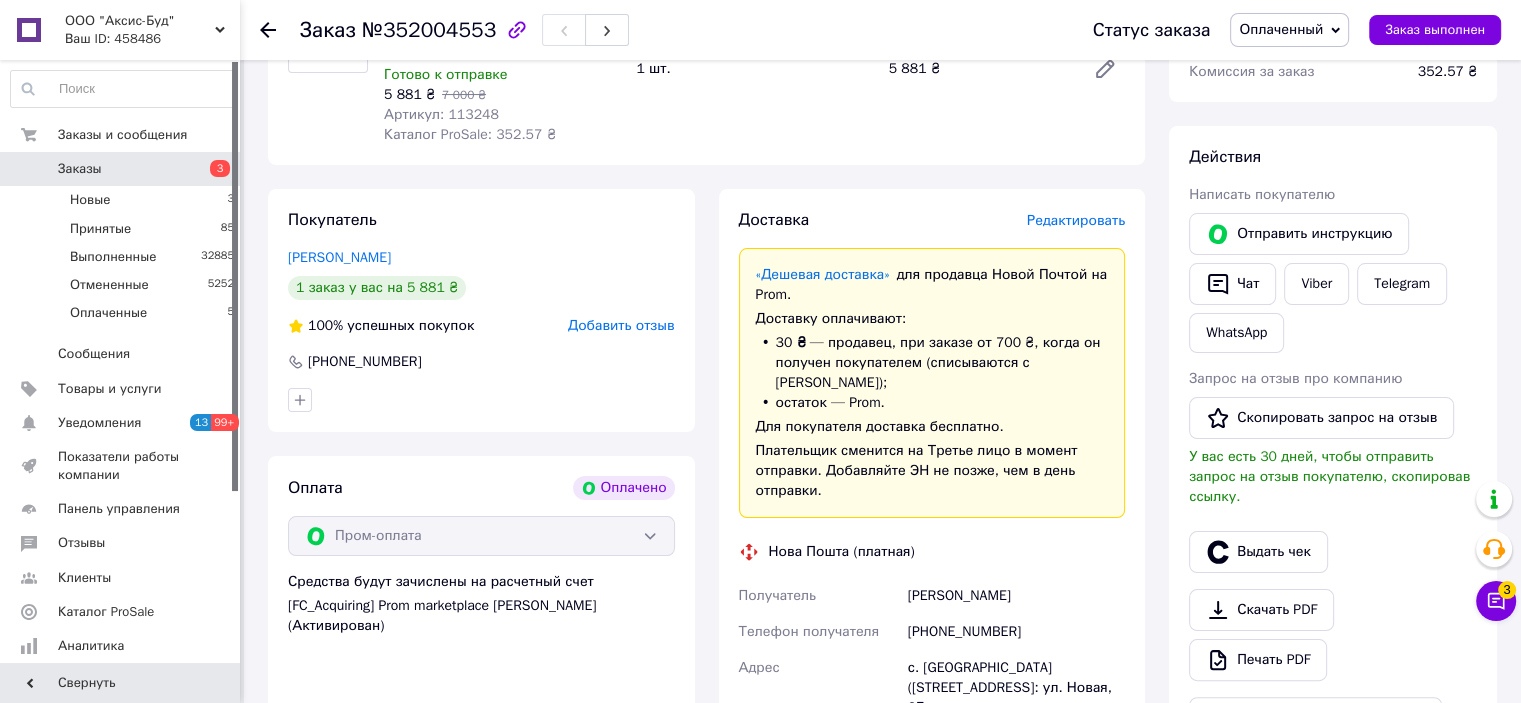 scroll, scrollTop: 0, scrollLeft: 0, axis: both 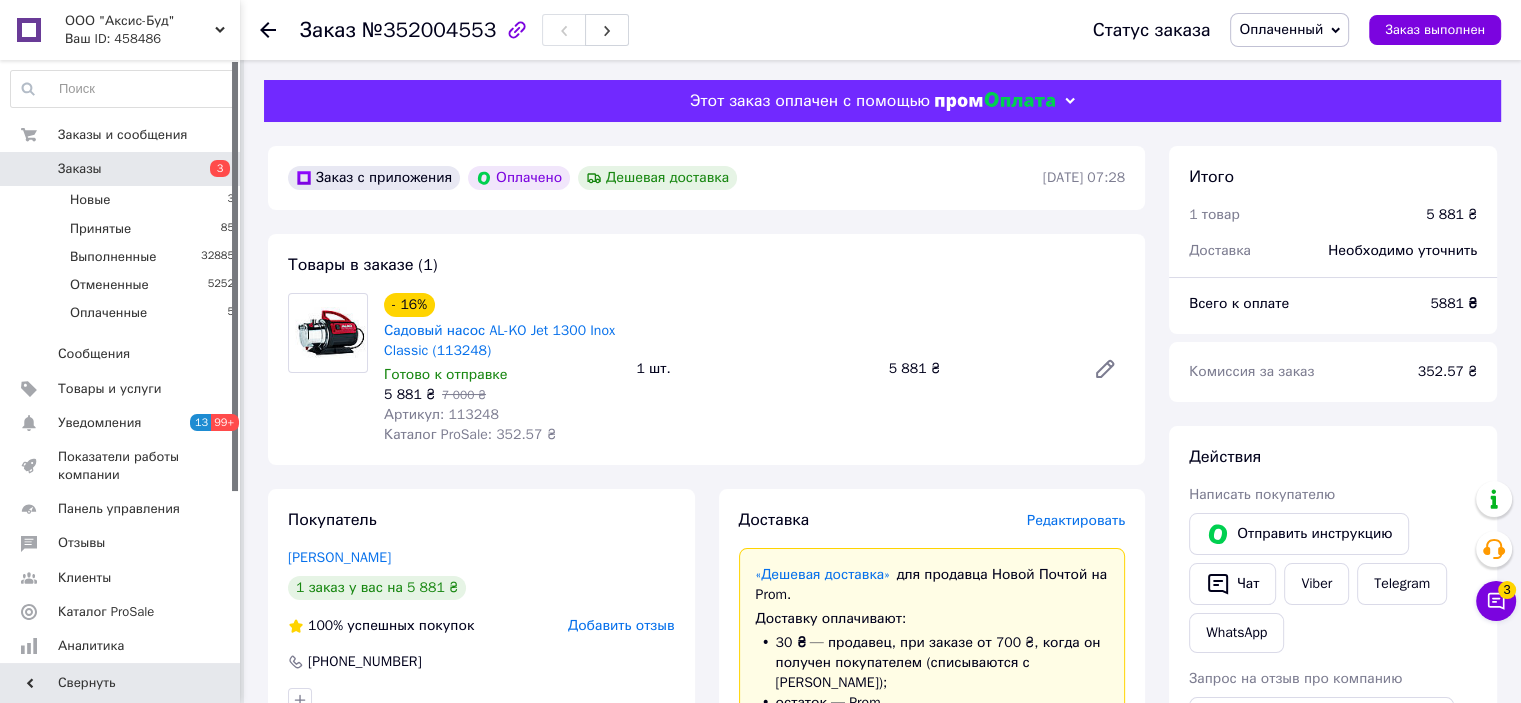 click on "Артикул: 113248" at bounding box center [441, 414] 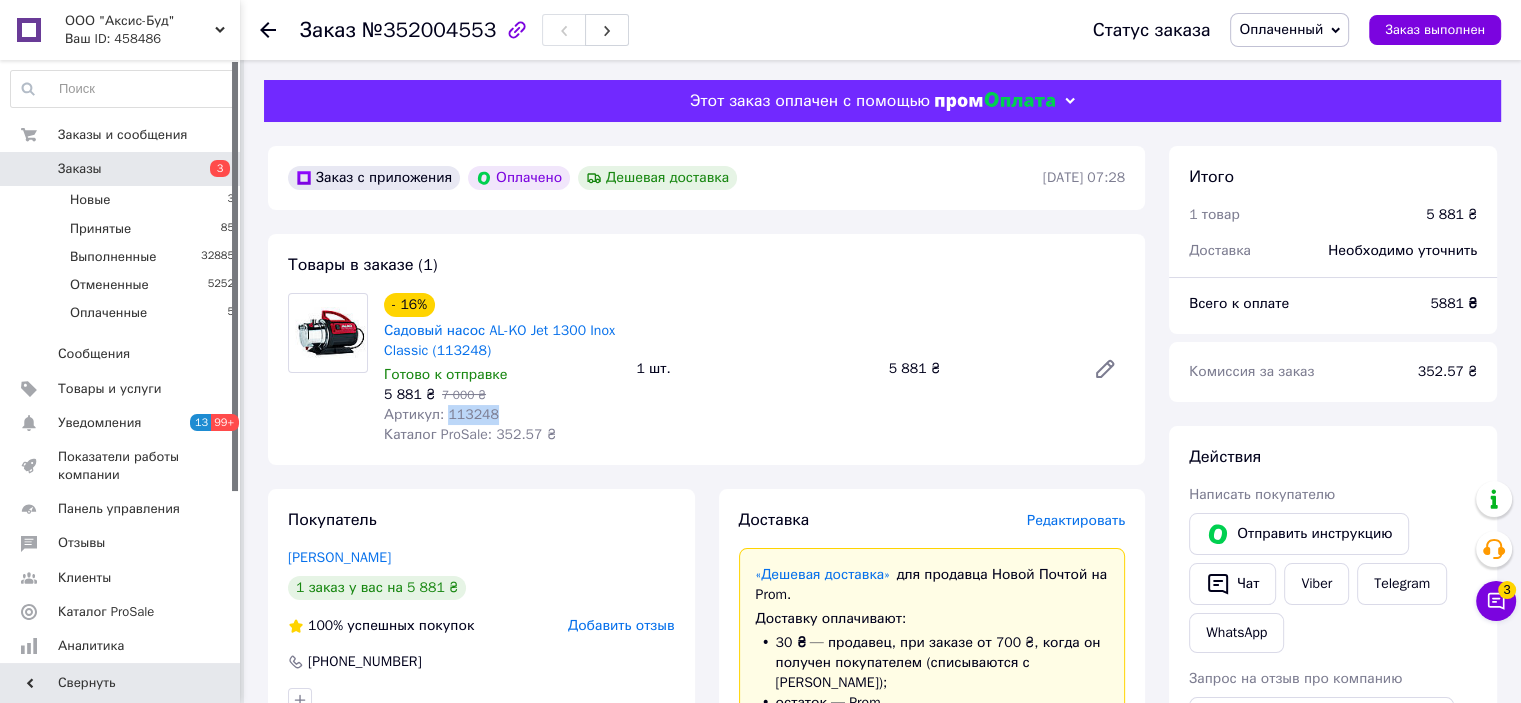 click on "Артикул: 113248" at bounding box center [441, 414] 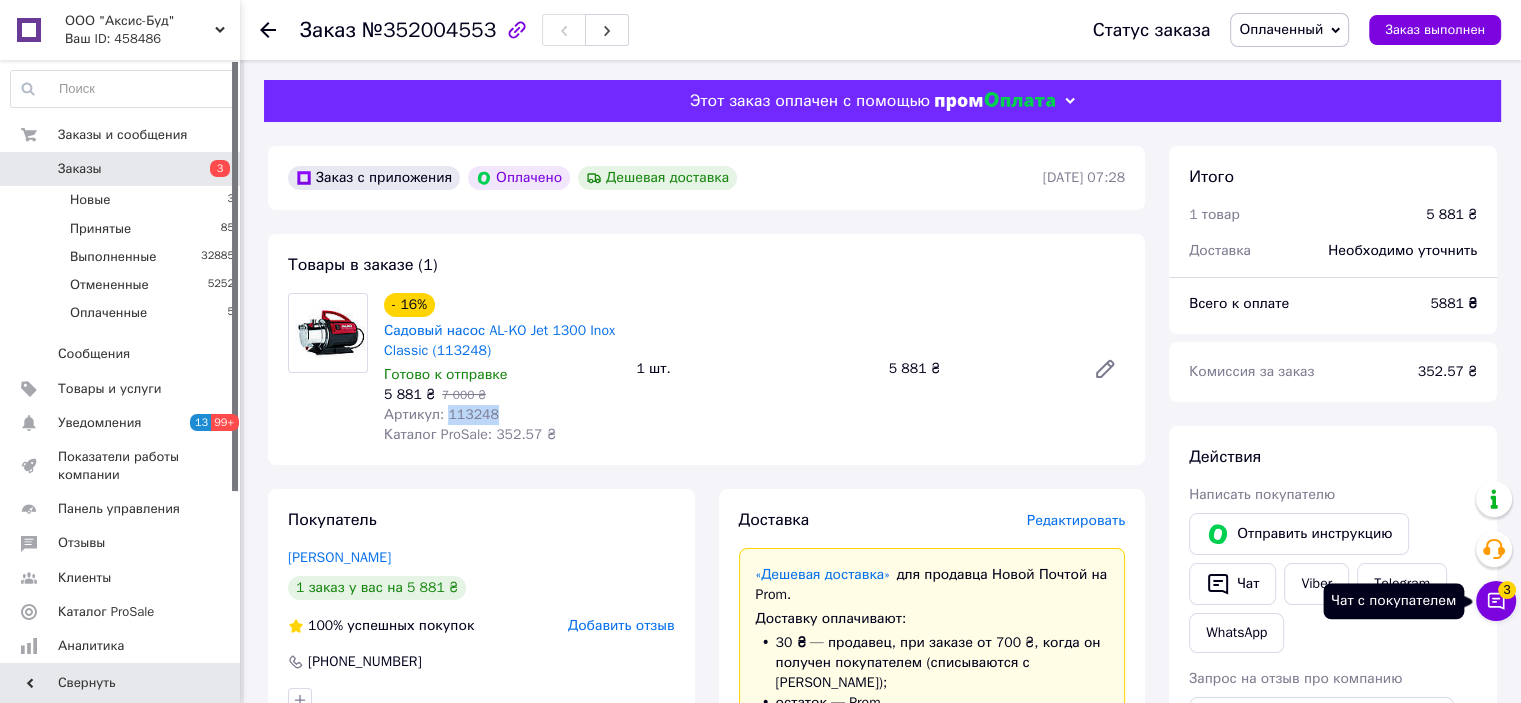 click on "3" at bounding box center [1507, 586] 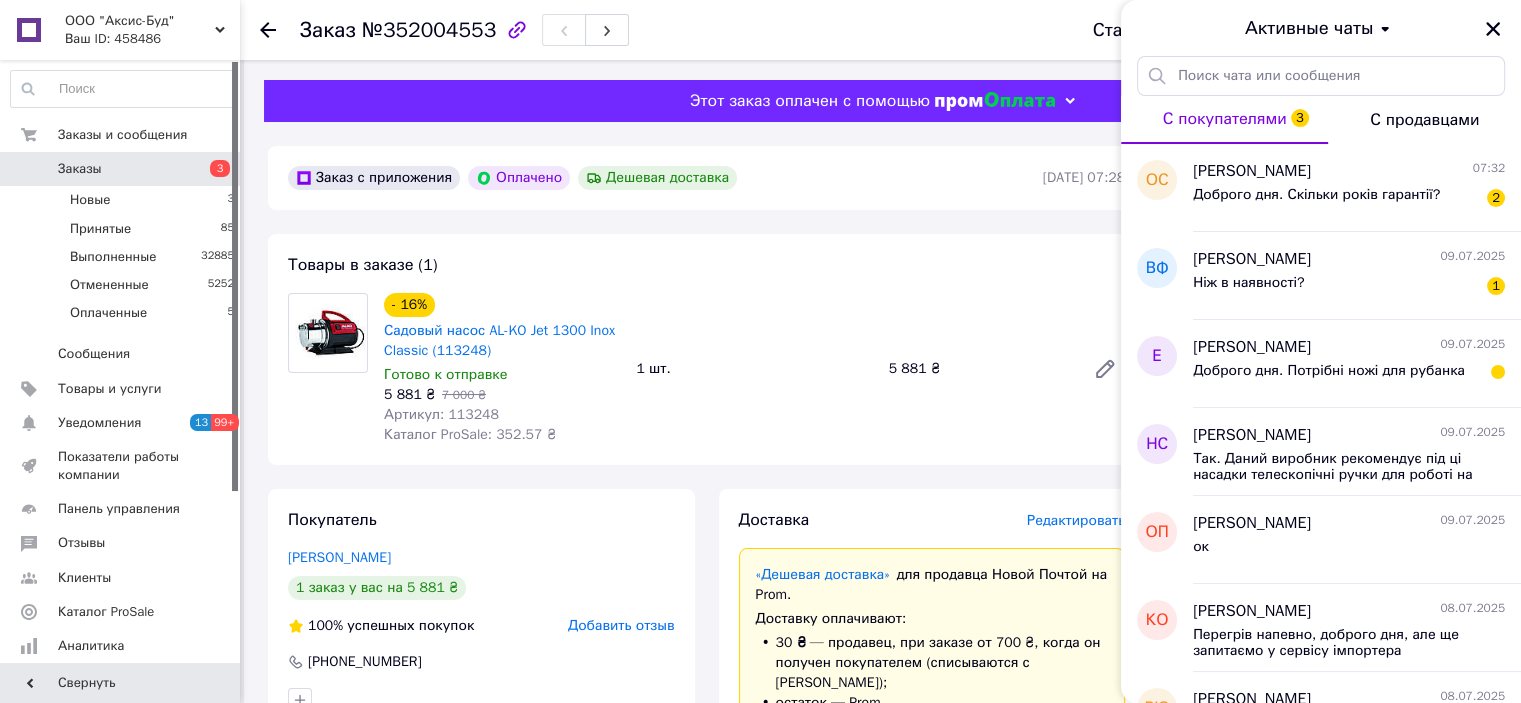 click on "Активные чаты" at bounding box center (1321, 28) 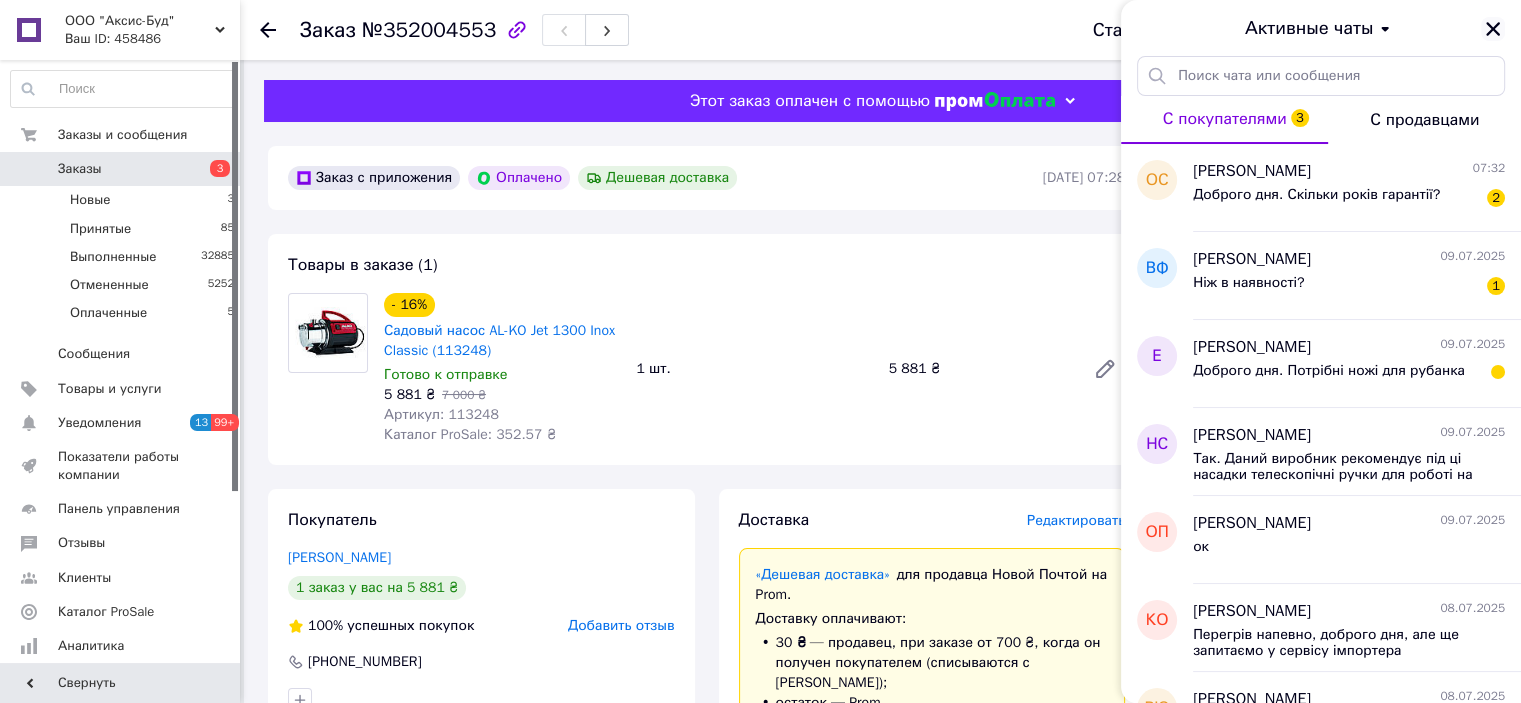 click 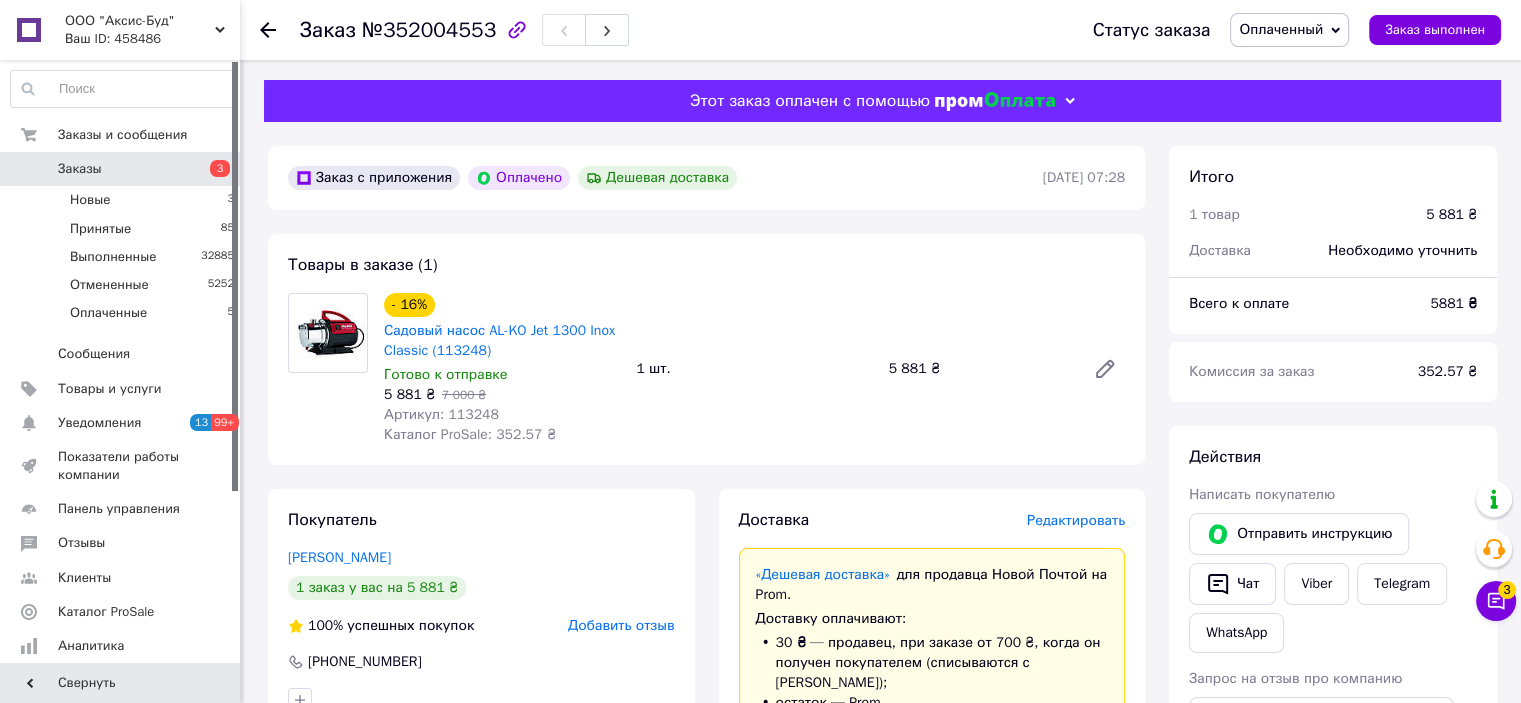 click on "Артикул: 113248" at bounding box center (441, 414) 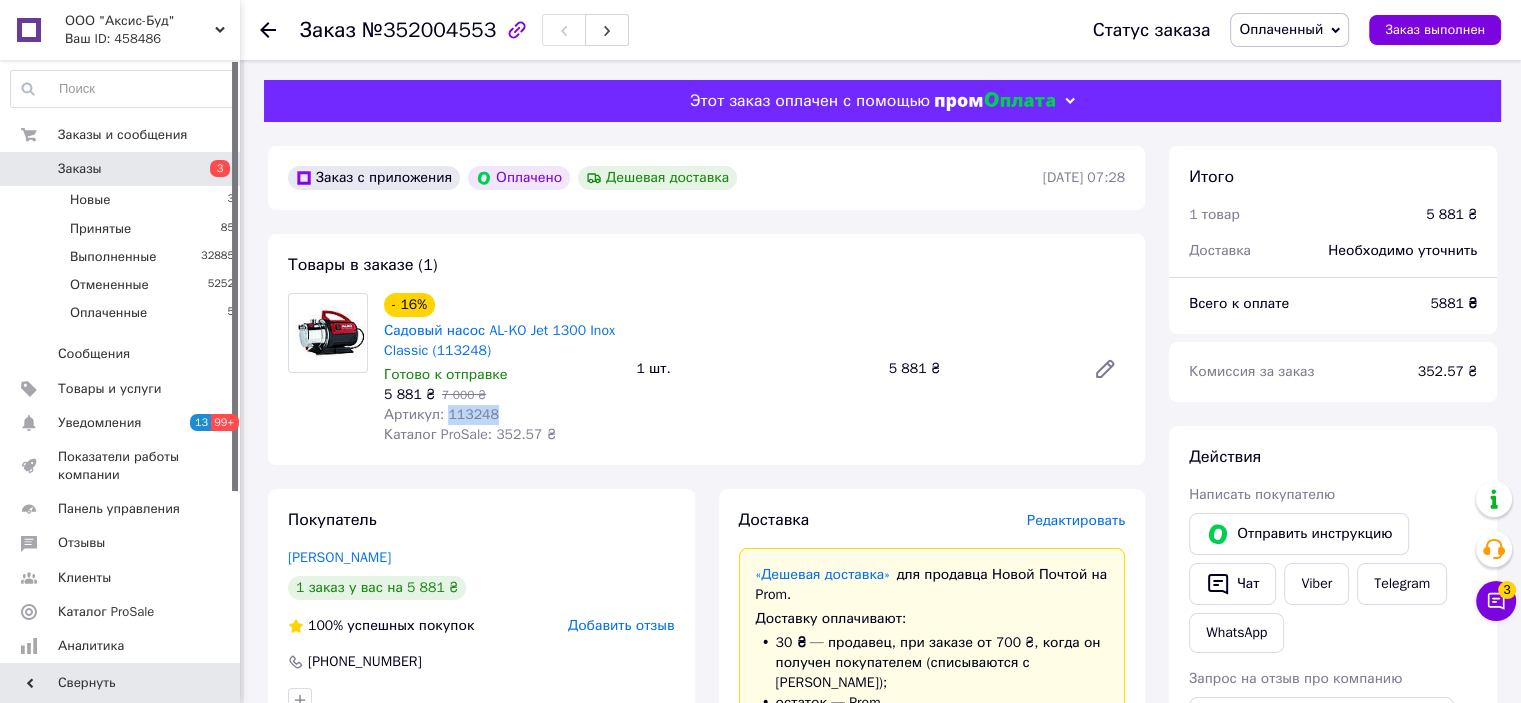 click on "Артикул: 113248" at bounding box center [441, 414] 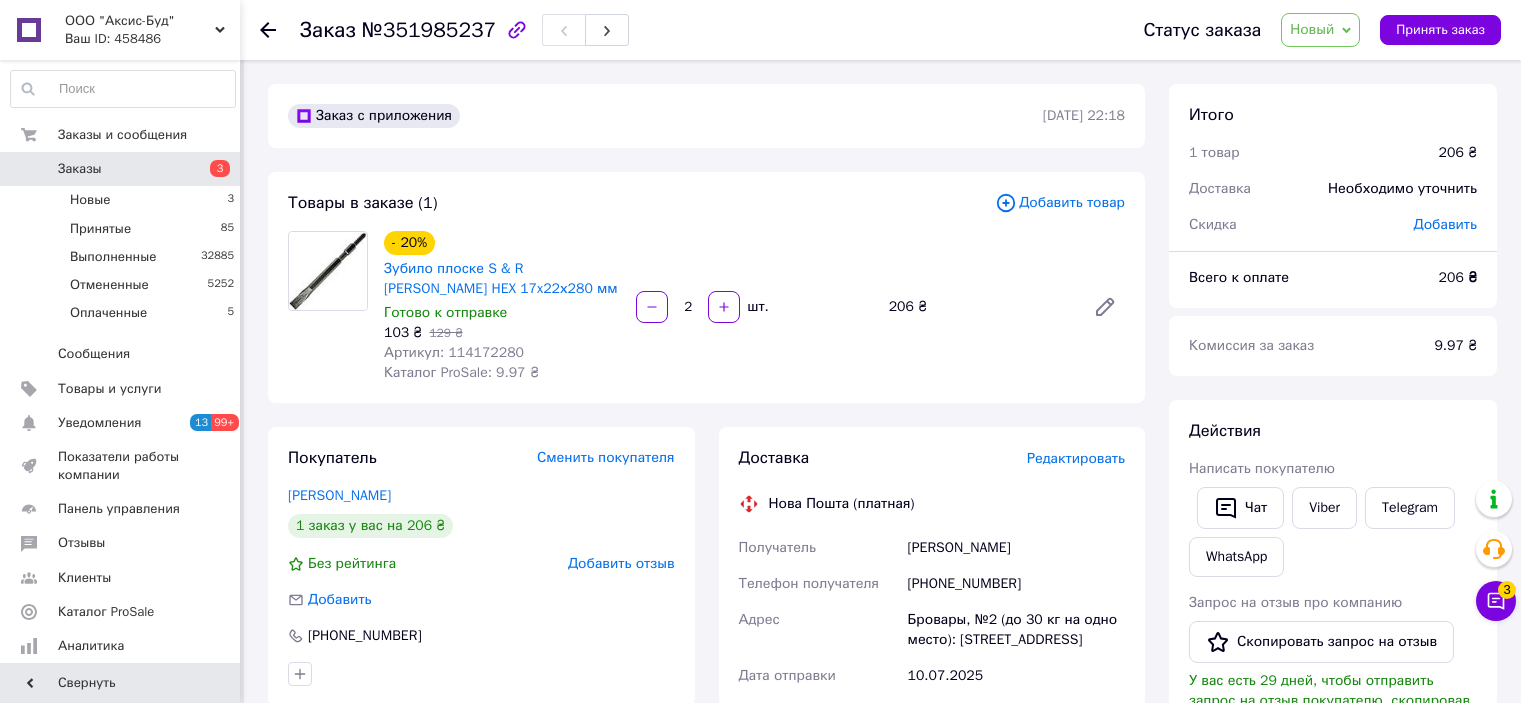 scroll, scrollTop: 0, scrollLeft: 0, axis: both 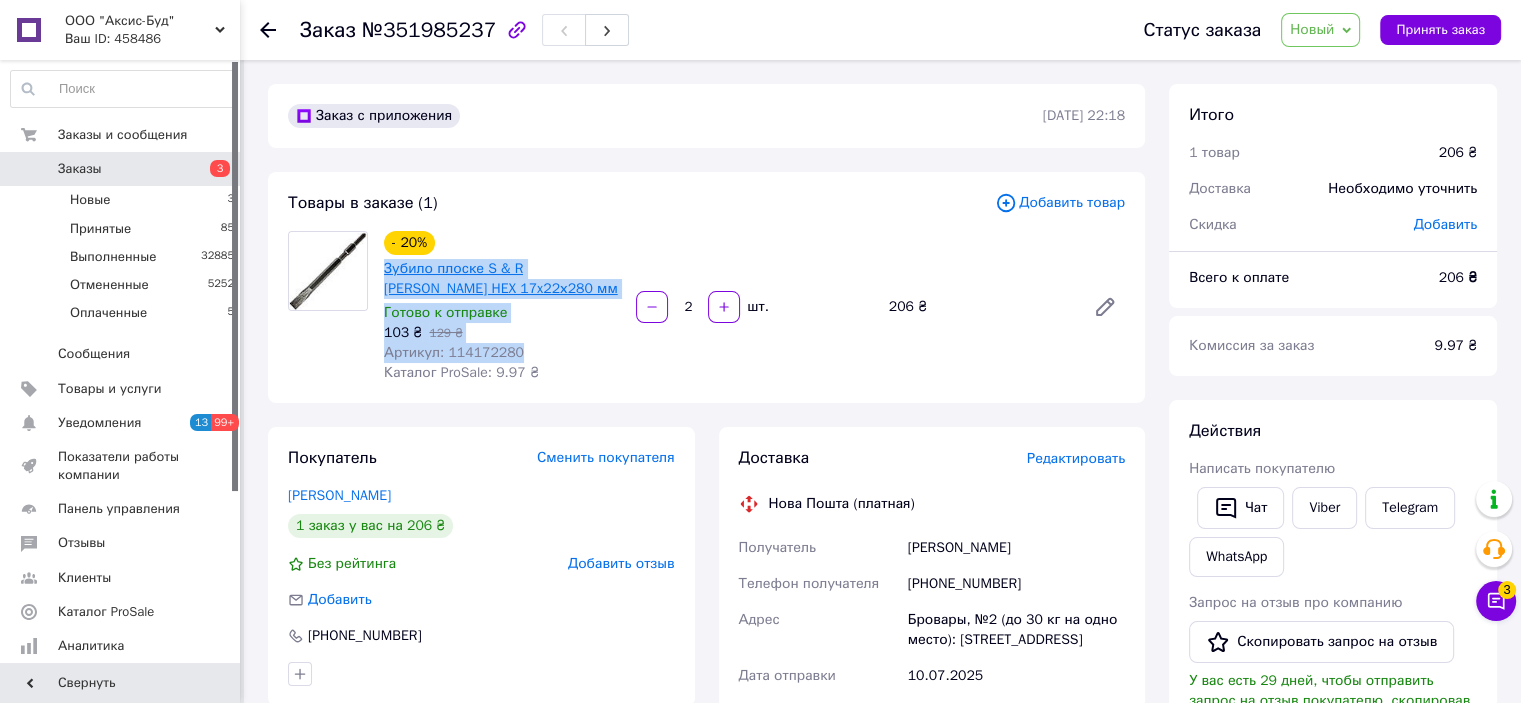 drag, startPoint x: 520, startPoint y: 351, endPoint x: 384, endPoint y: 270, distance: 158.29404 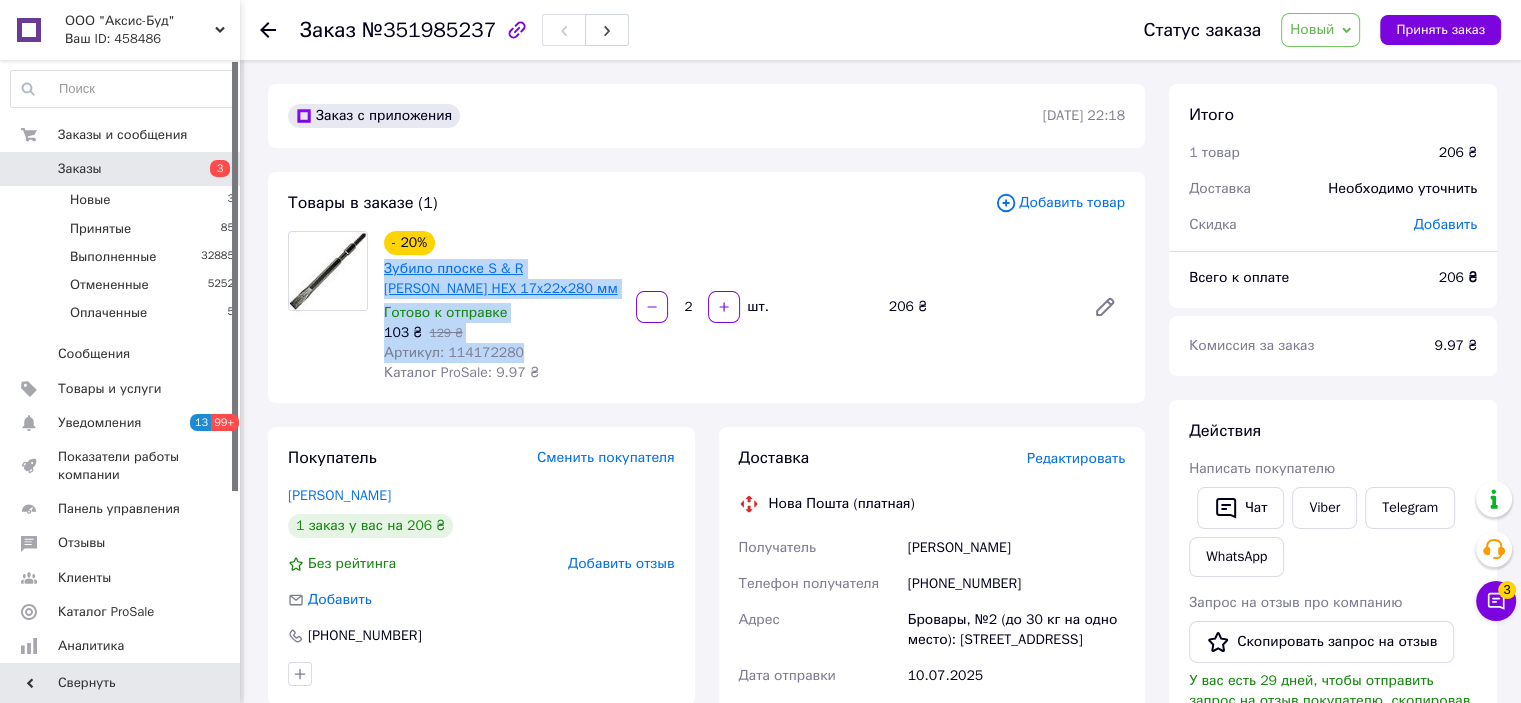 click on "- 20% Зубило плоске S & R [PERSON_NAME] HEX 17x22х280 мм Готово к отправке 103 ₴   129 ₴ Артикул: 114172280 Каталог ProSale: 9.97 ₴" at bounding box center [502, 307] 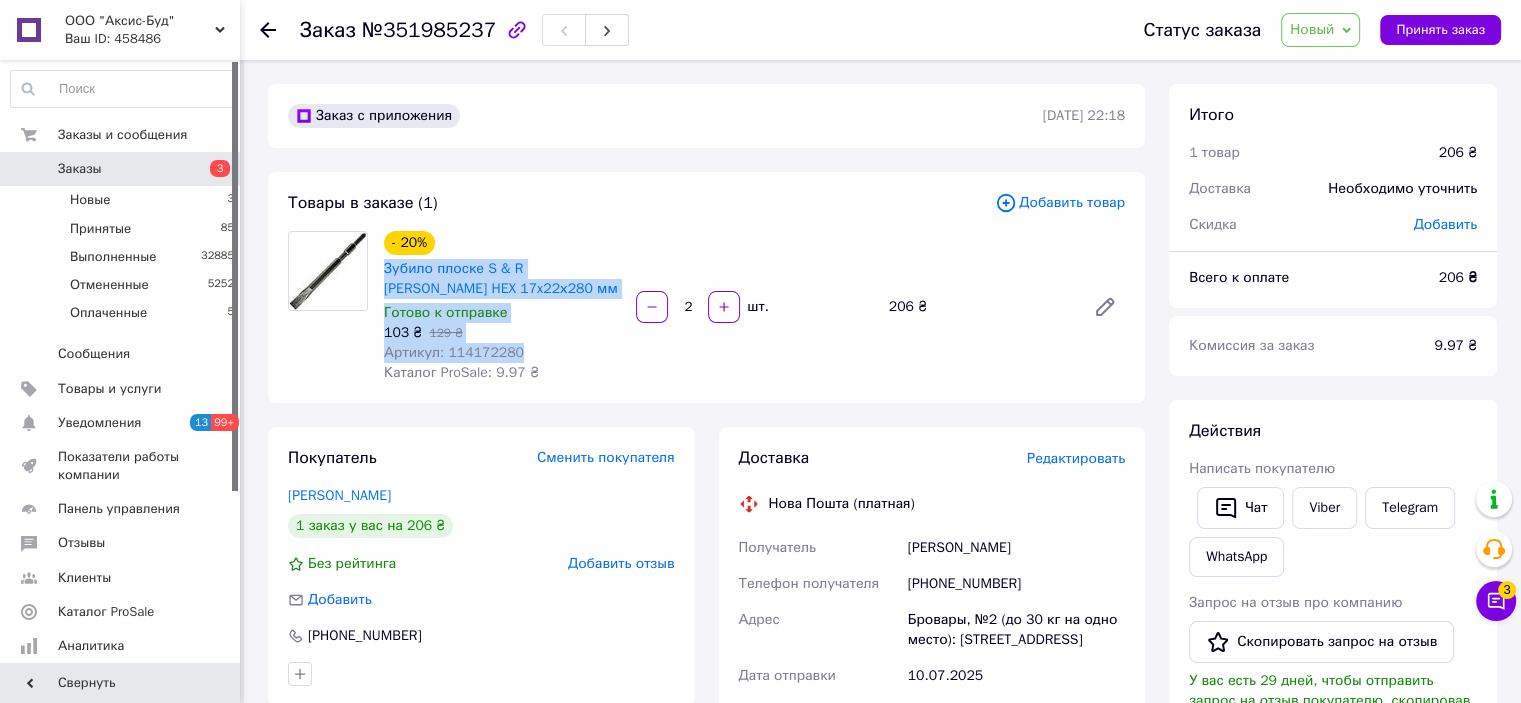 copy on "Зубило плоске S & R [PERSON_NAME] HEX 17x22х280 мм Готово к отправке 103 ₴   129 ₴ Артикул: 114172280" 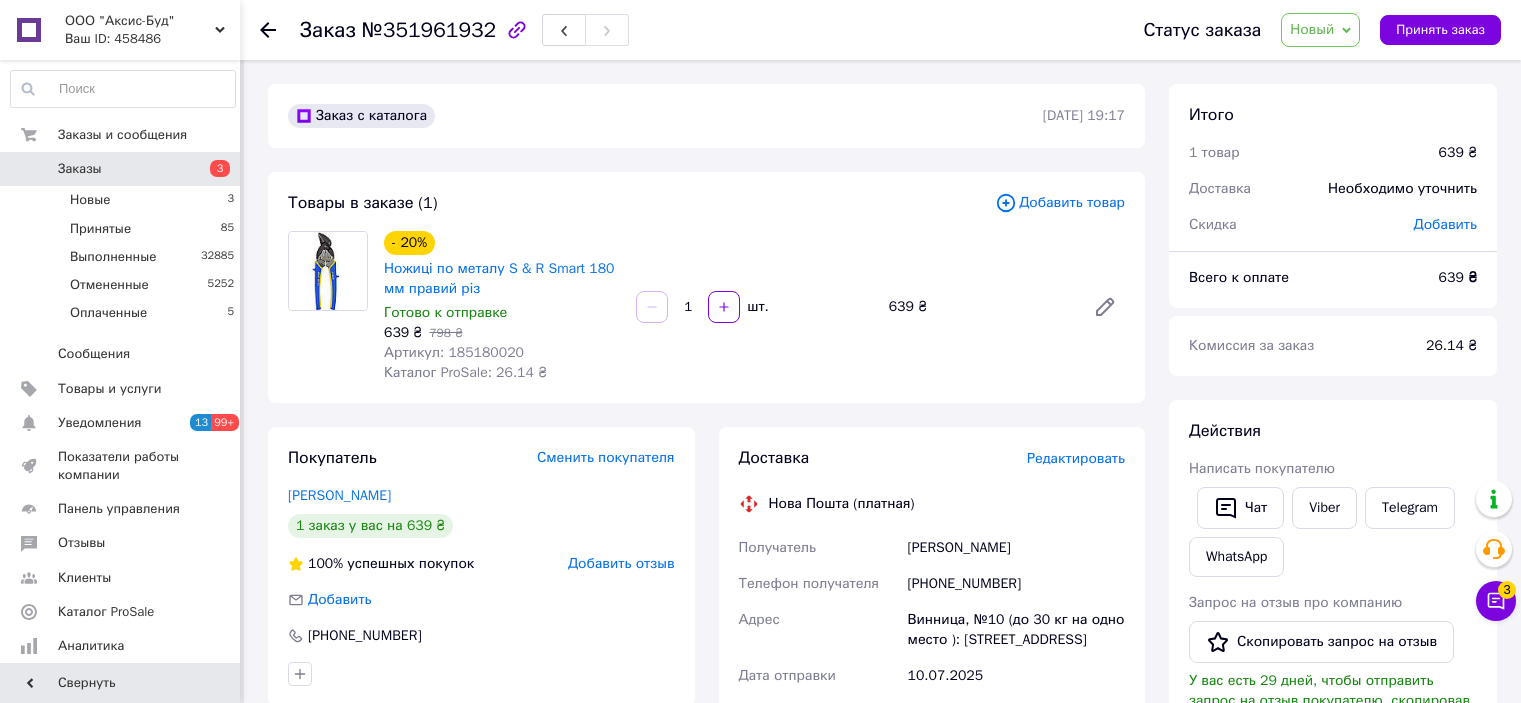 scroll, scrollTop: 0, scrollLeft: 0, axis: both 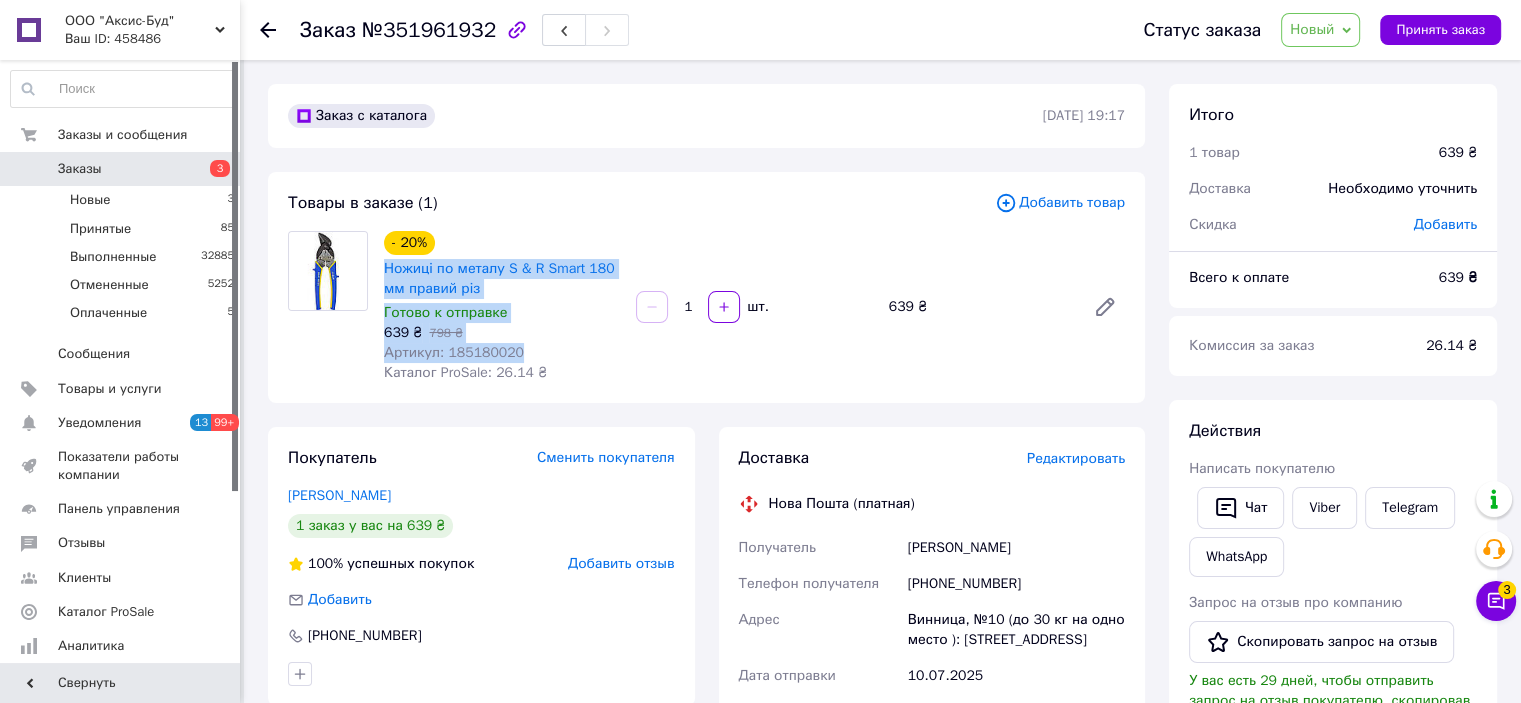 drag, startPoint x: 528, startPoint y: 350, endPoint x: 380, endPoint y: 275, distance: 165.91866 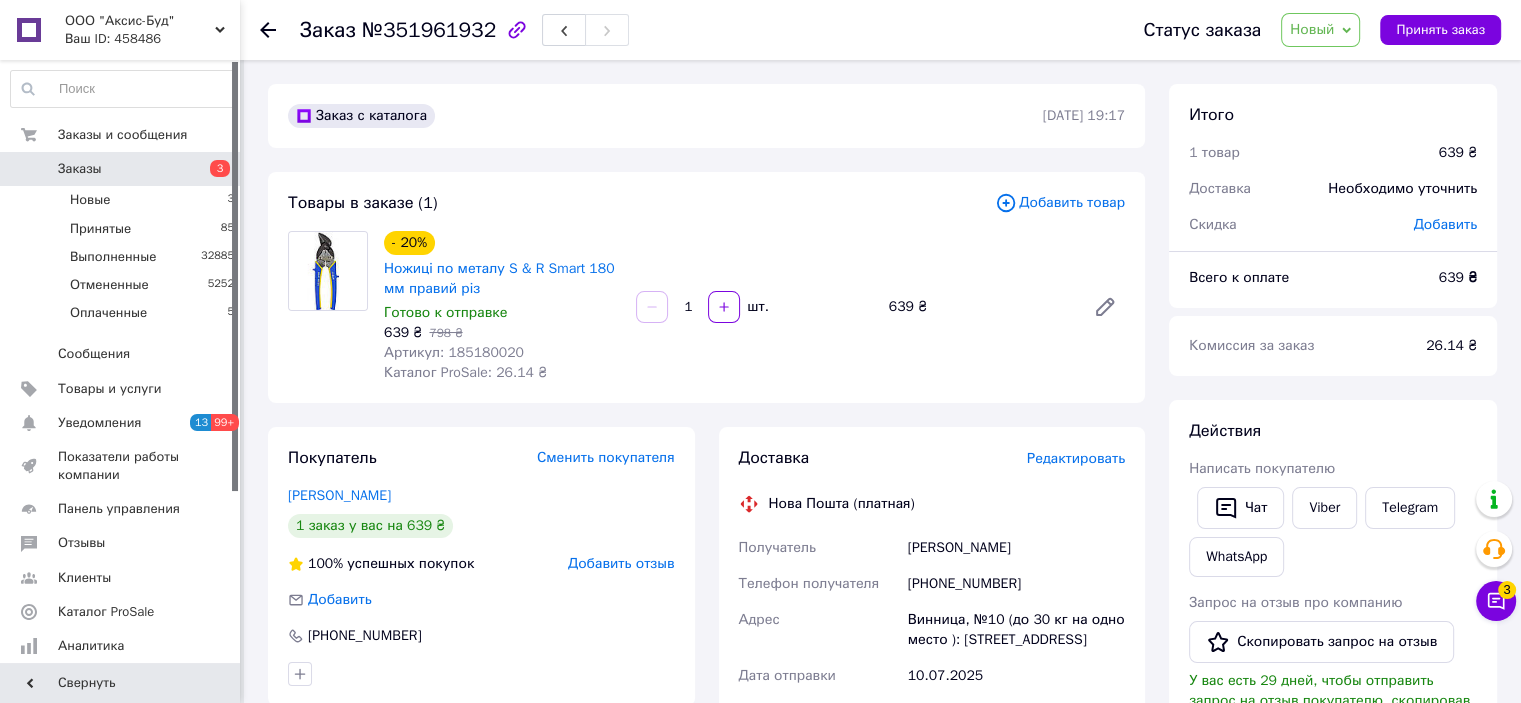 click on "Артикул: 185180020" at bounding box center (454, 352) 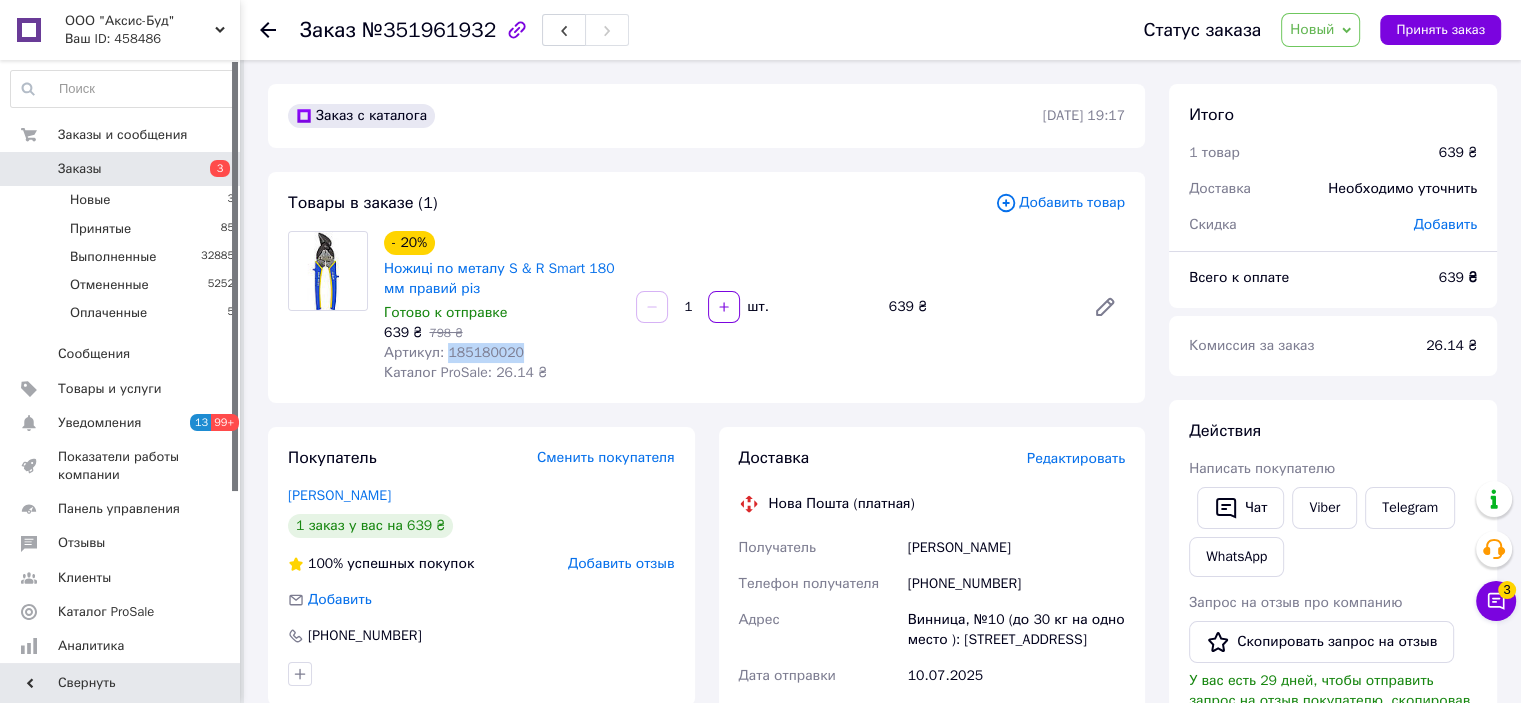 click on "Артикул: 185180020" at bounding box center [454, 352] 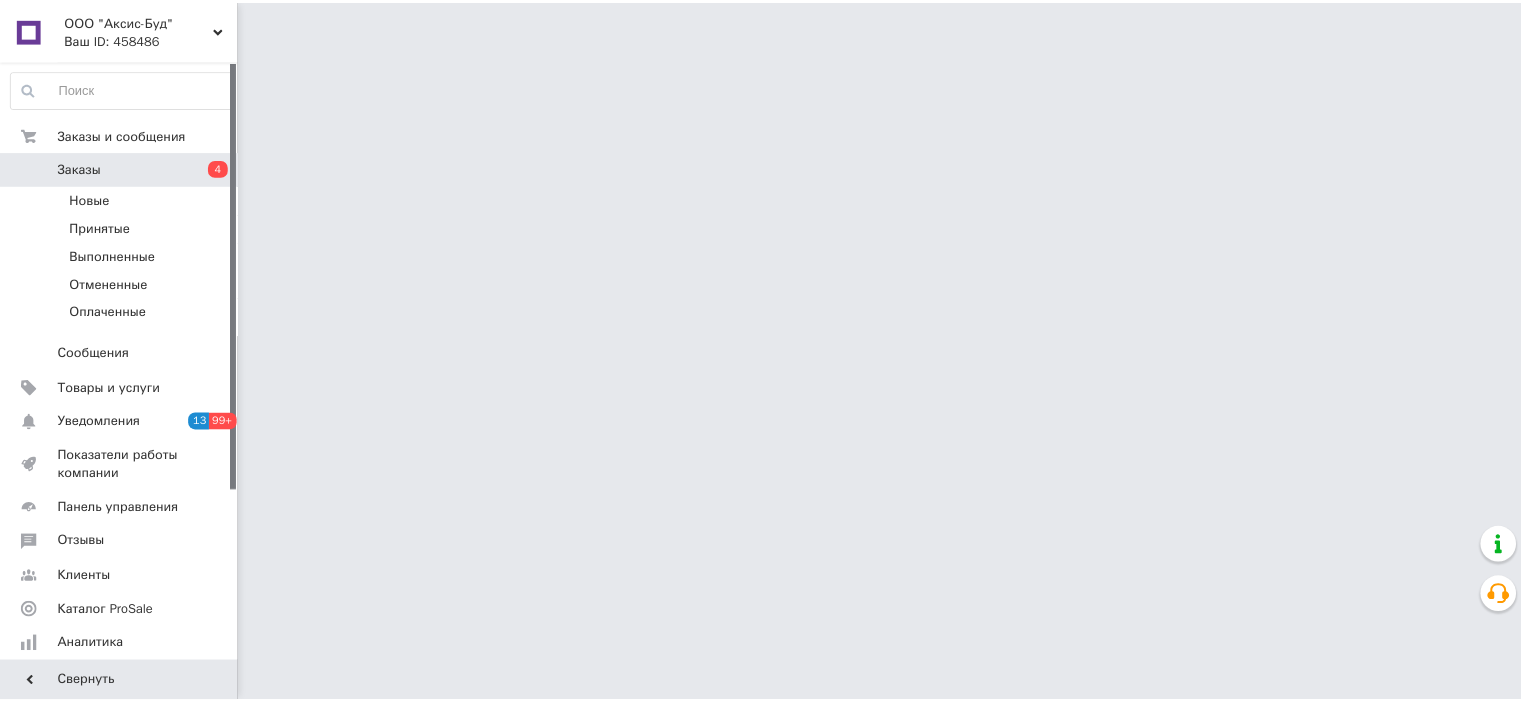 scroll, scrollTop: 0, scrollLeft: 0, axis: both 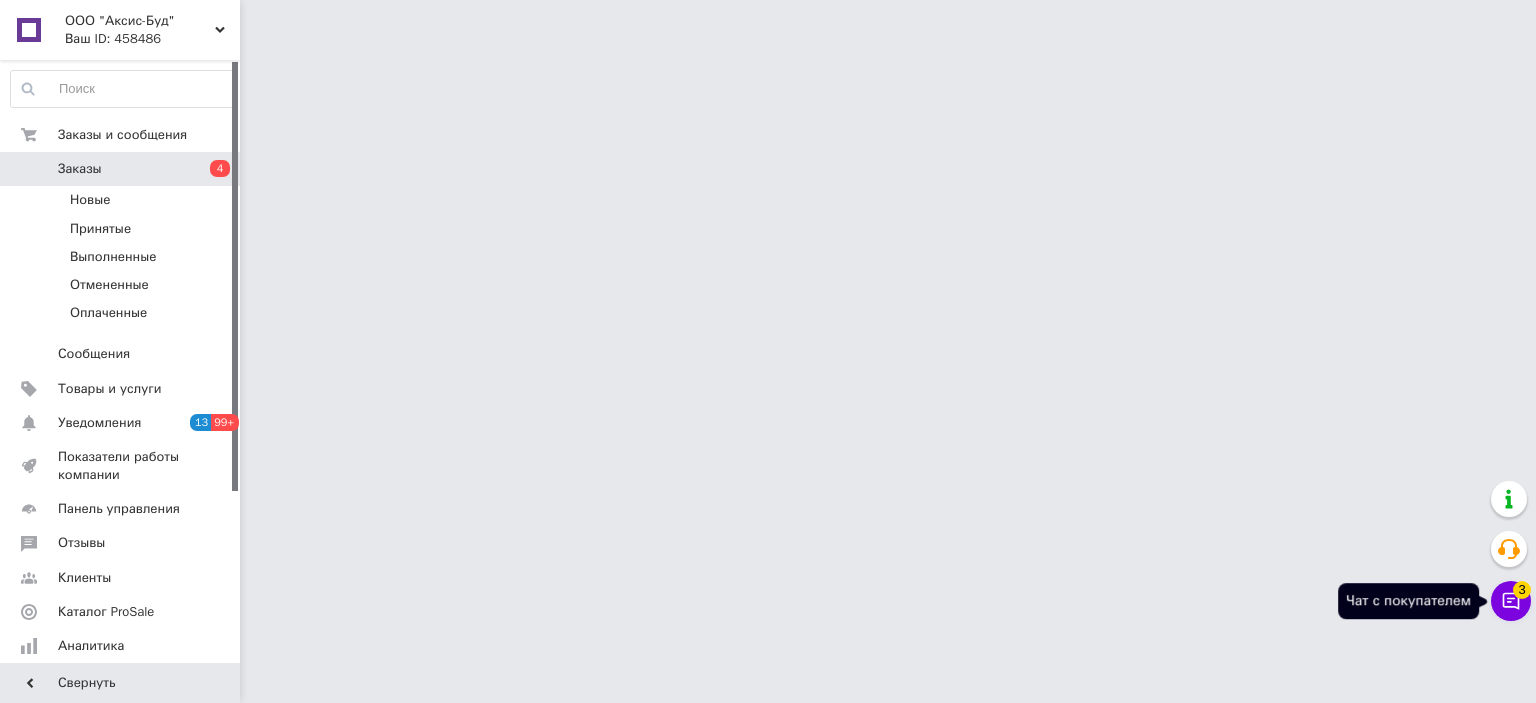 click 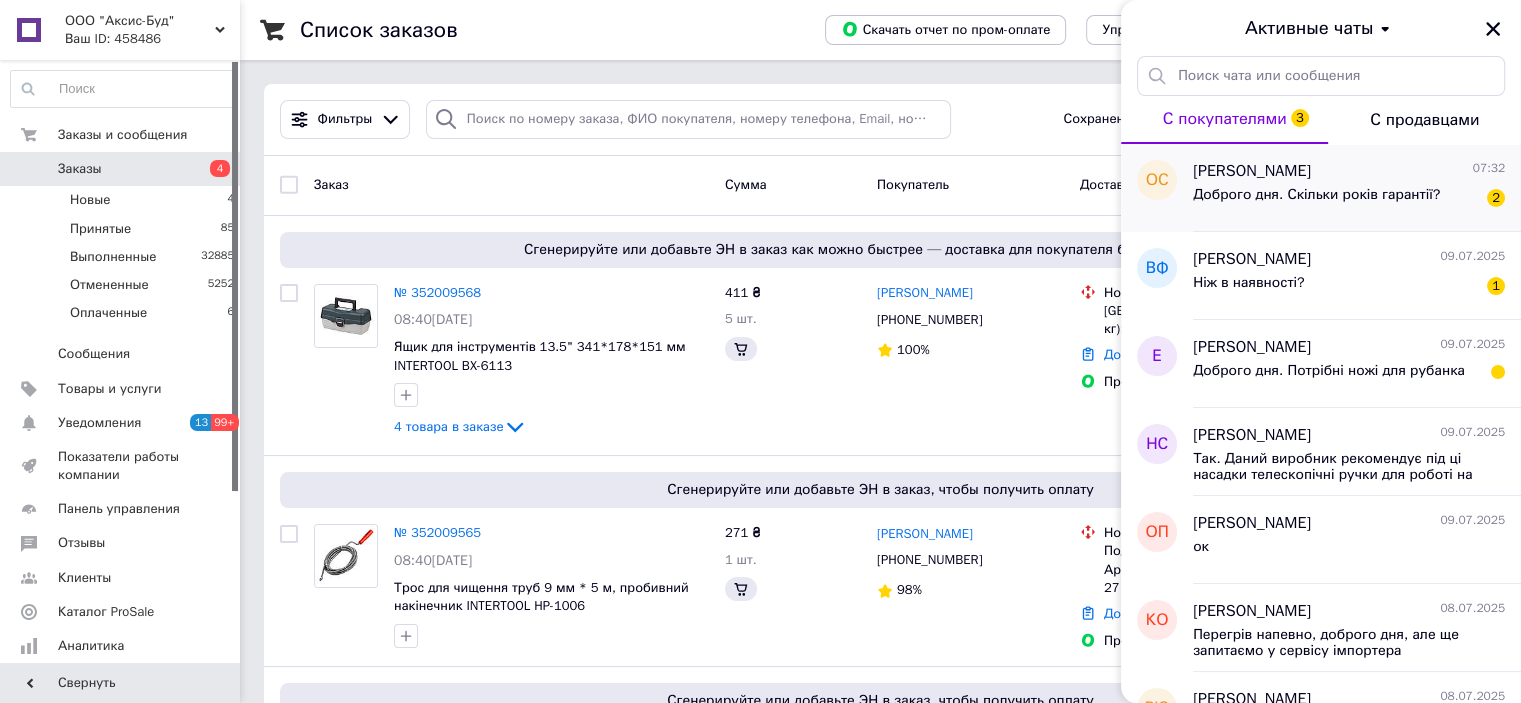 click on "Доброго дня.
Скільки років гарантії?" at bounding box center [1316, 195] 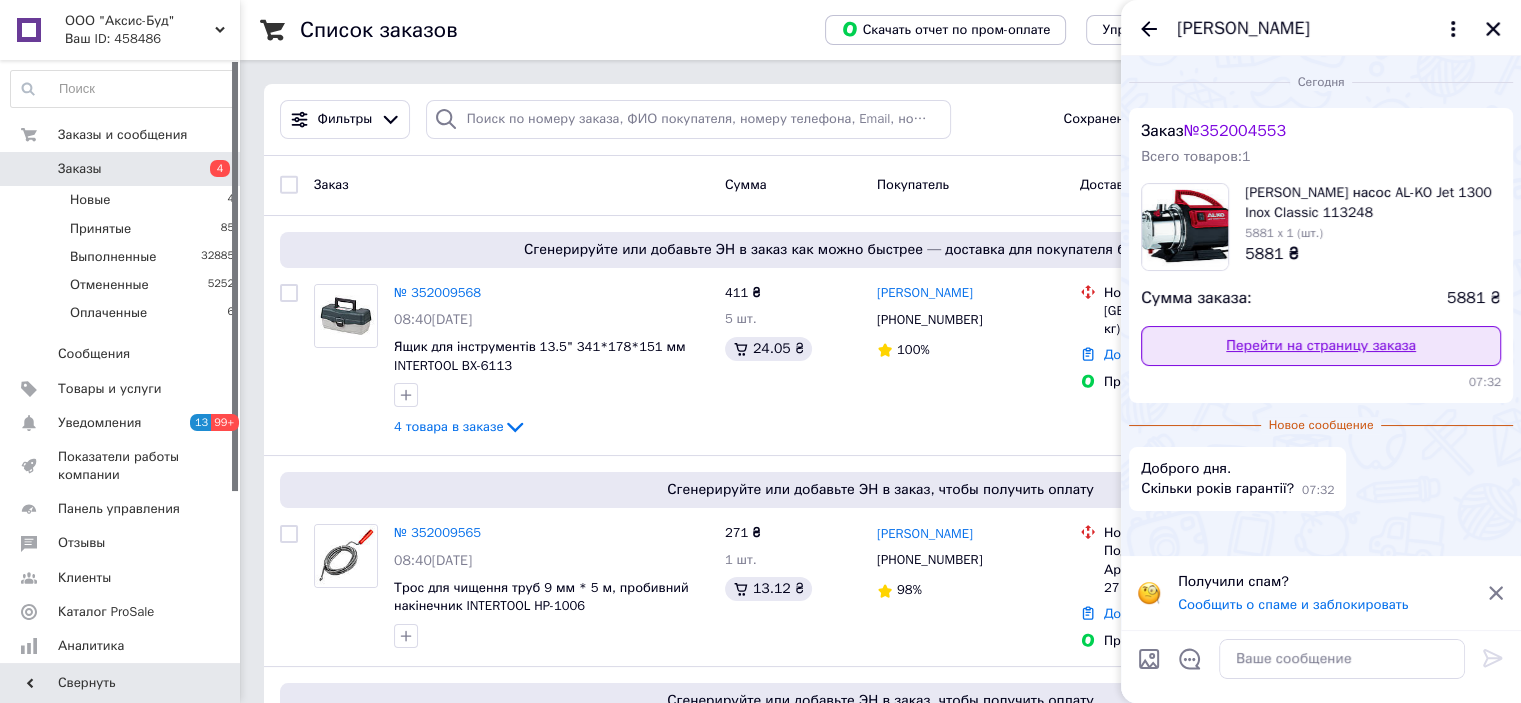 click on "Перейти на страницу заказа" at bounding box center [1321, 346] 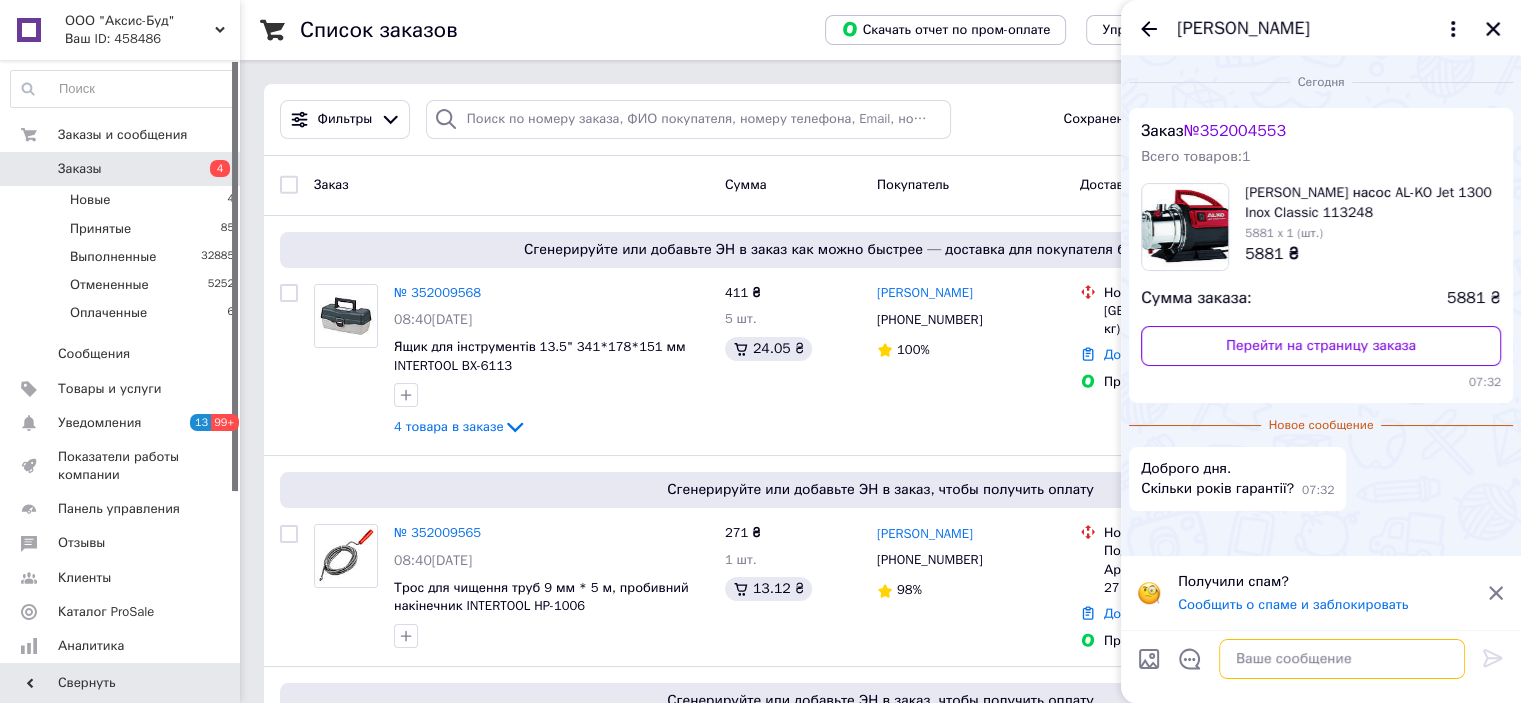 click at bounding box center [1342, 659] 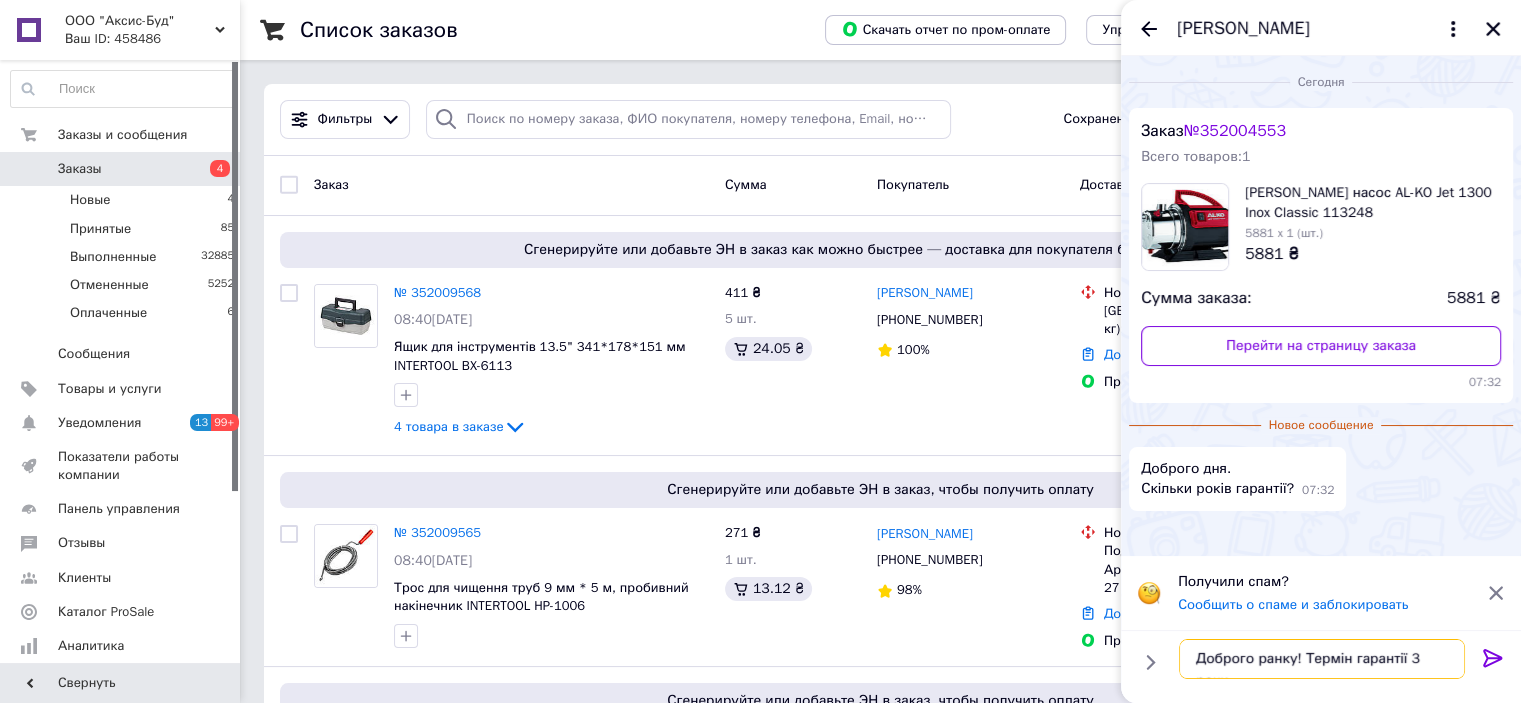 type on "Доброго ранку! Термін гарантії 3 роки." 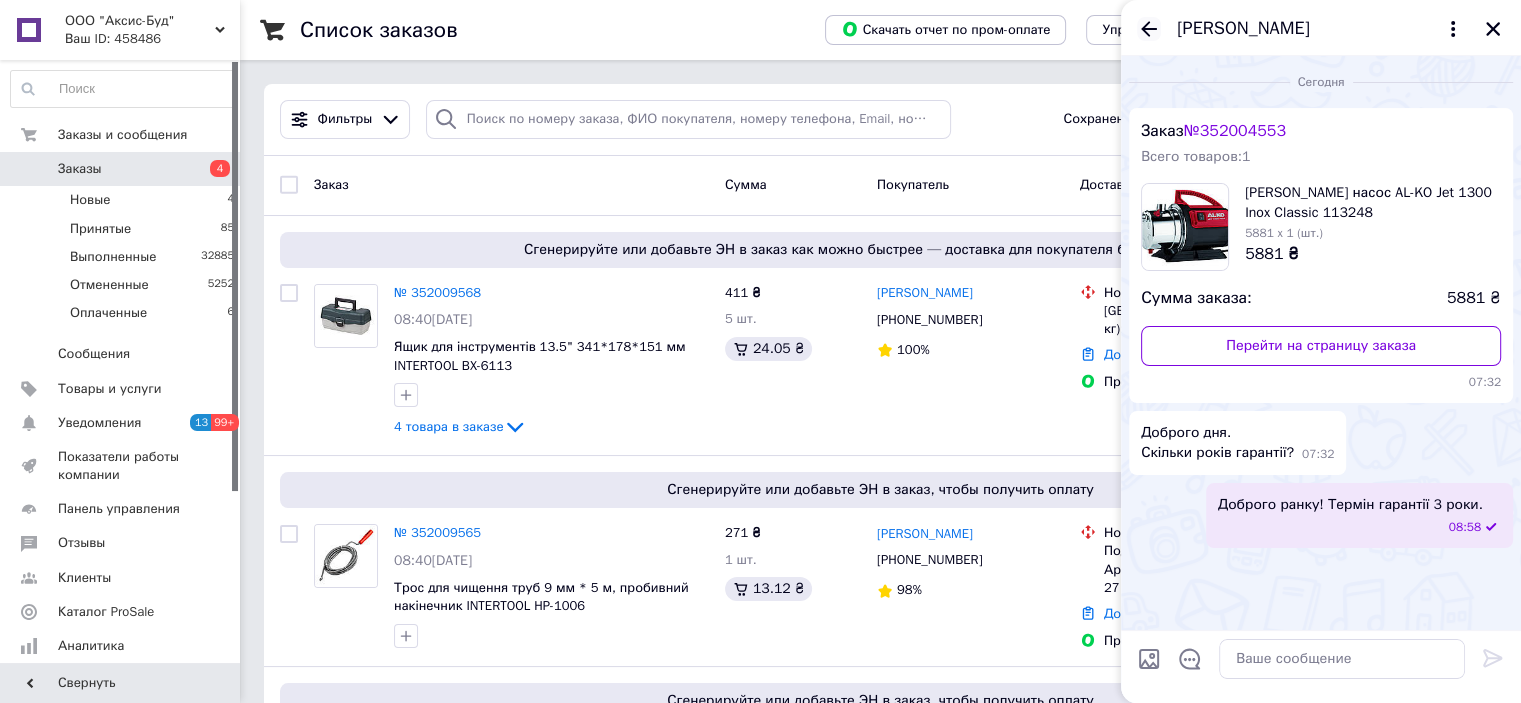 click 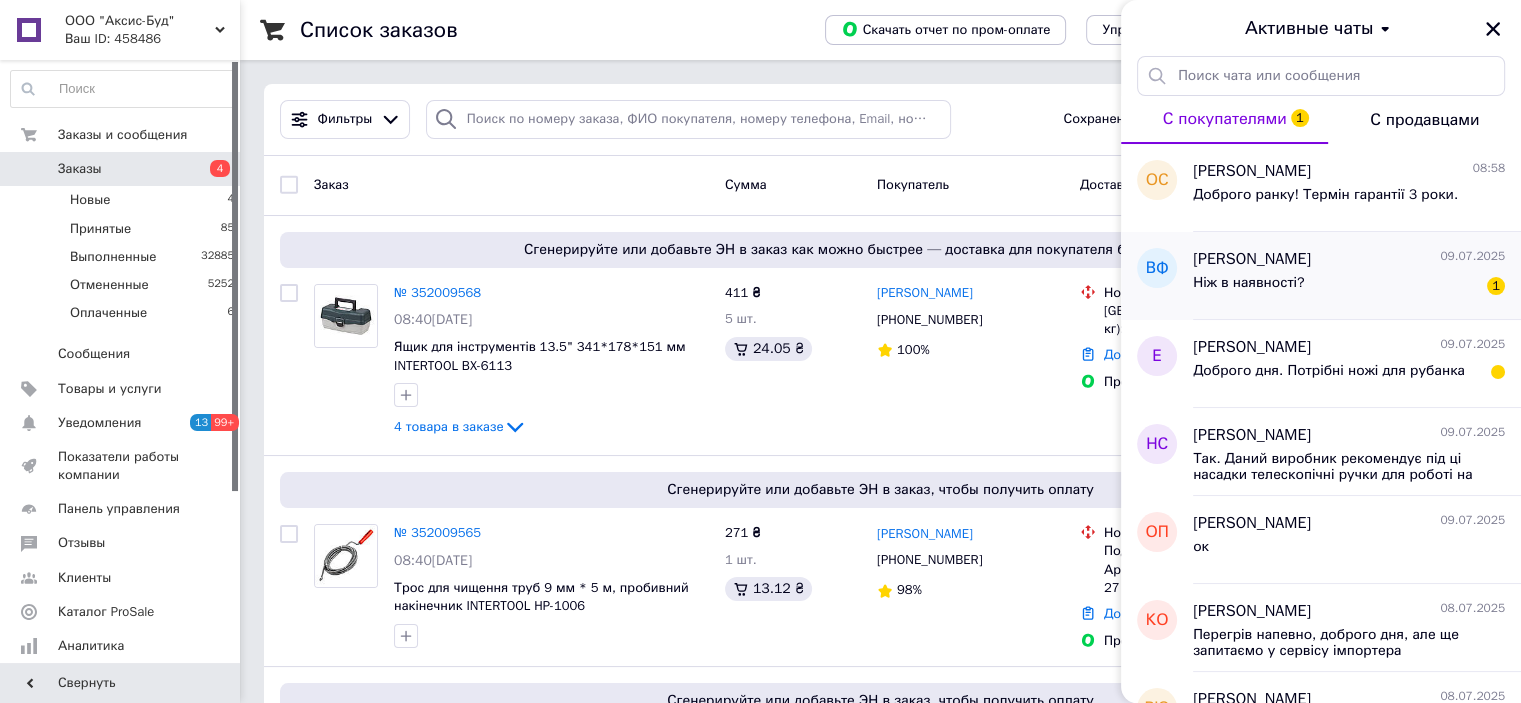 click on "Ніж в наявності?" at bounding box center (1248, 289) 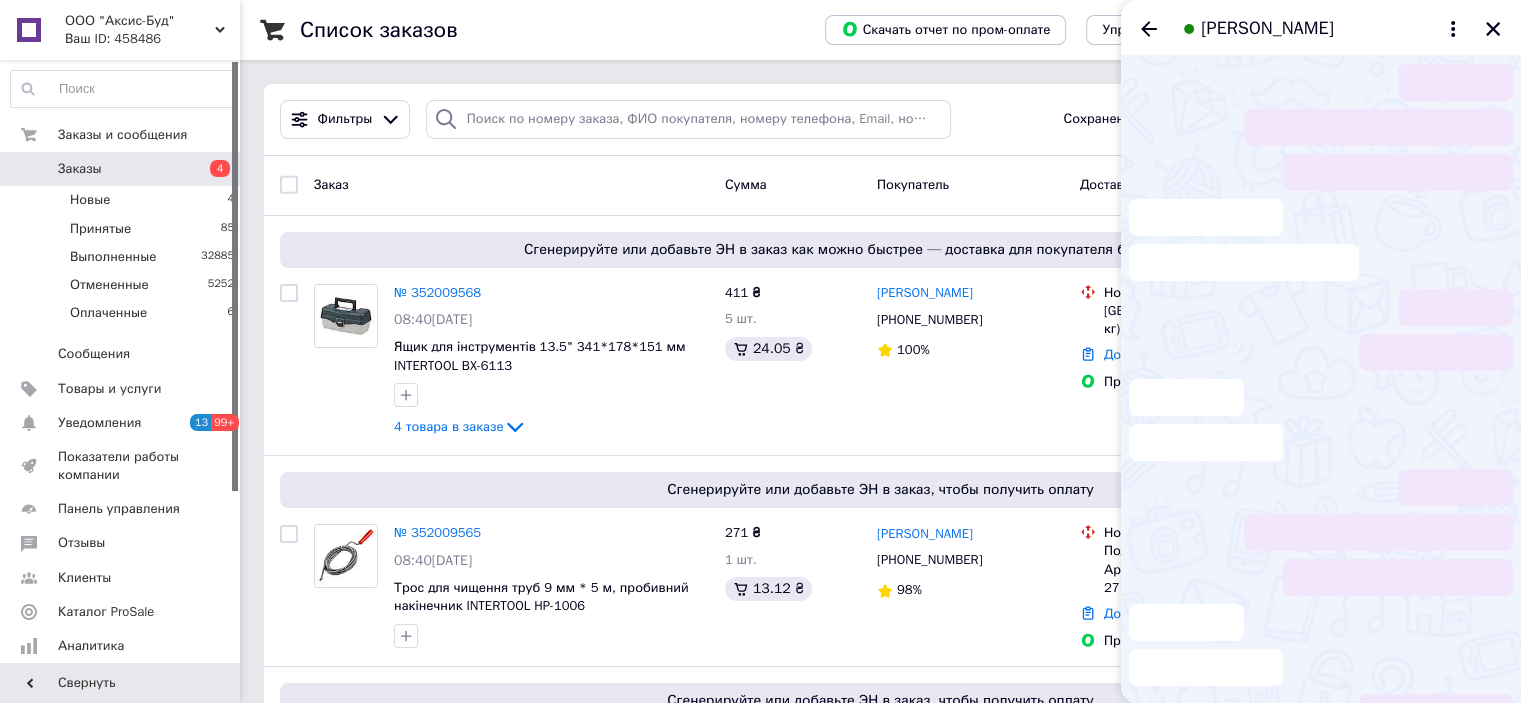 scroll, scrollTop: 850, scrollLeft: 0, axis: vertical 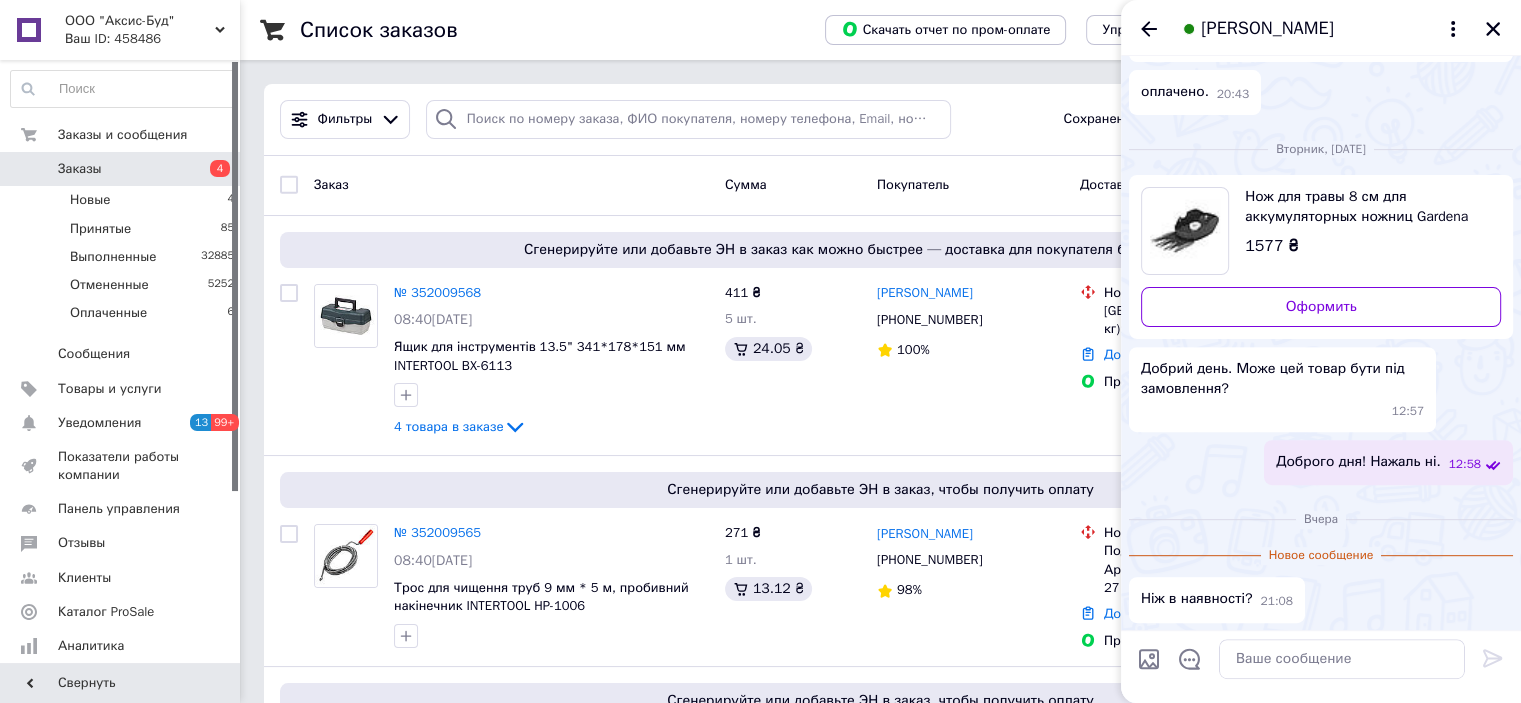 click on "Нож для травы 8 см для аккумуляторных ножниц Gardena 09862-20.000.00" at bounding box center (1365, 207) 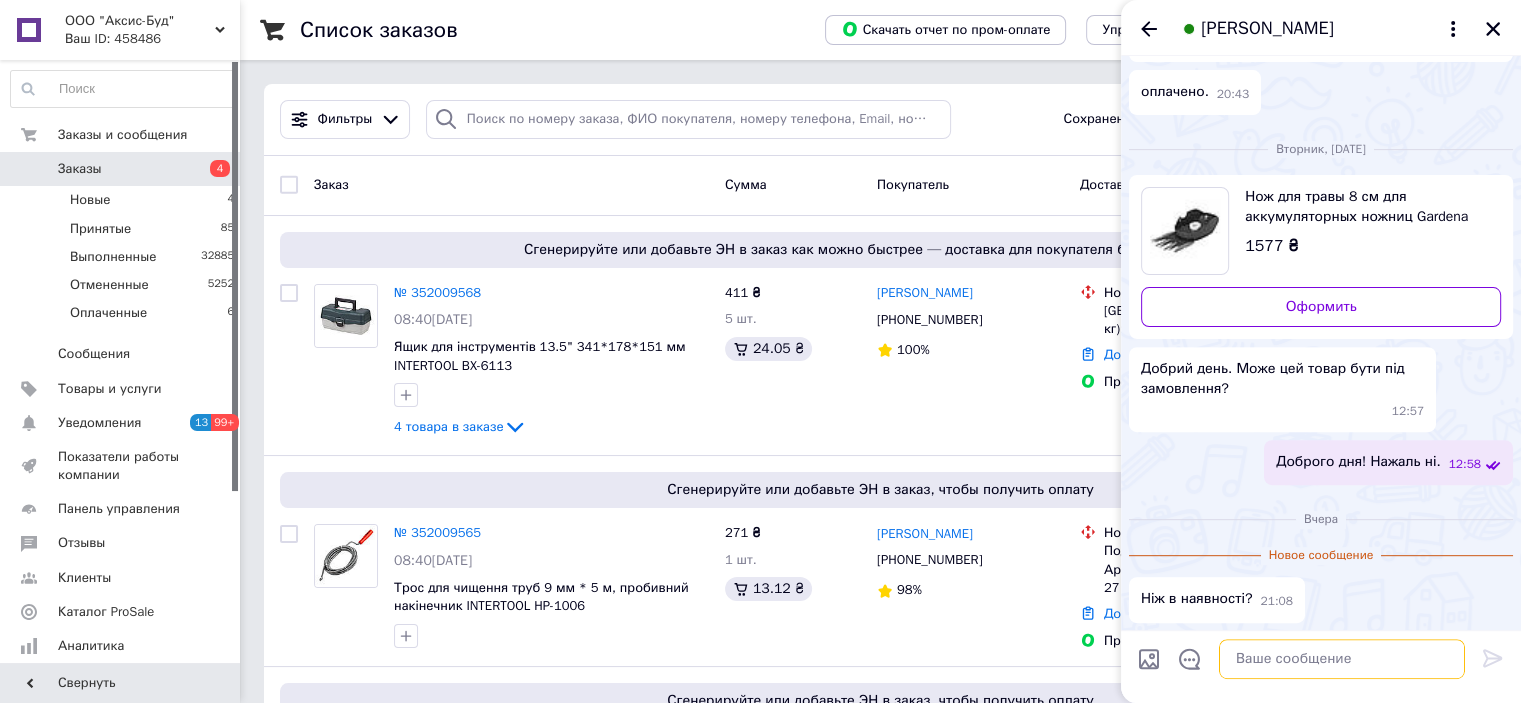 click at bounding box center [1342, 659] 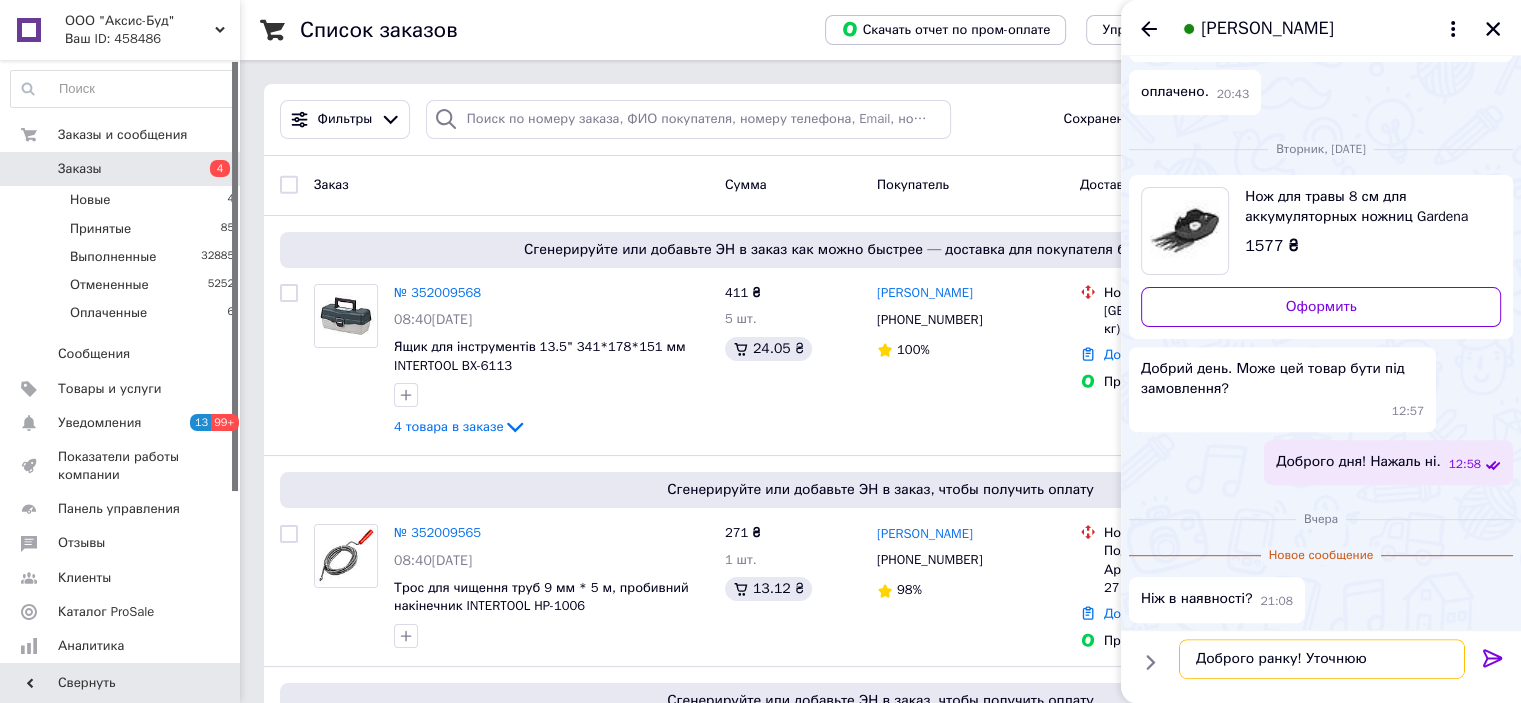type on "Доброго ранку! Уточнюю." 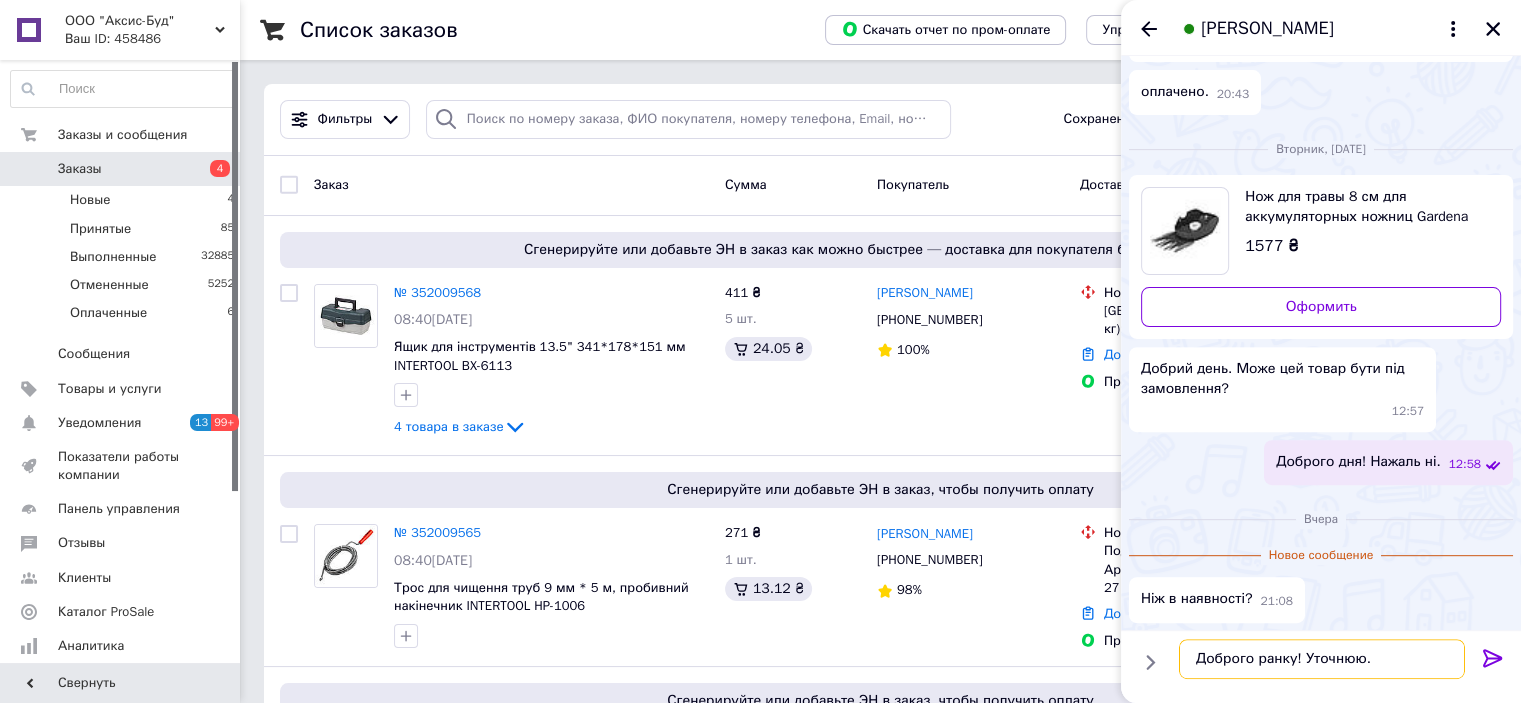 type 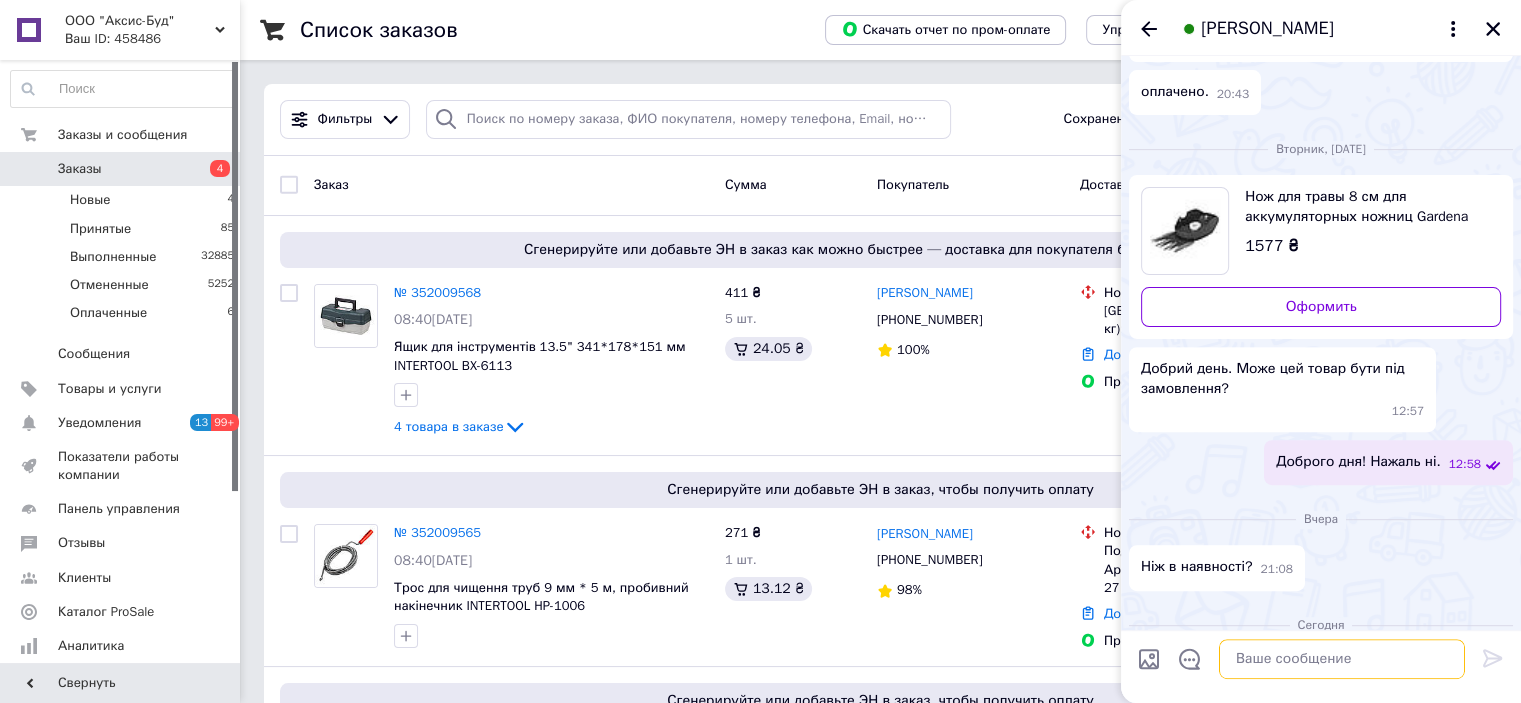 scroll, scrollTop: 924, scrollLeft: 0, axis: vertical 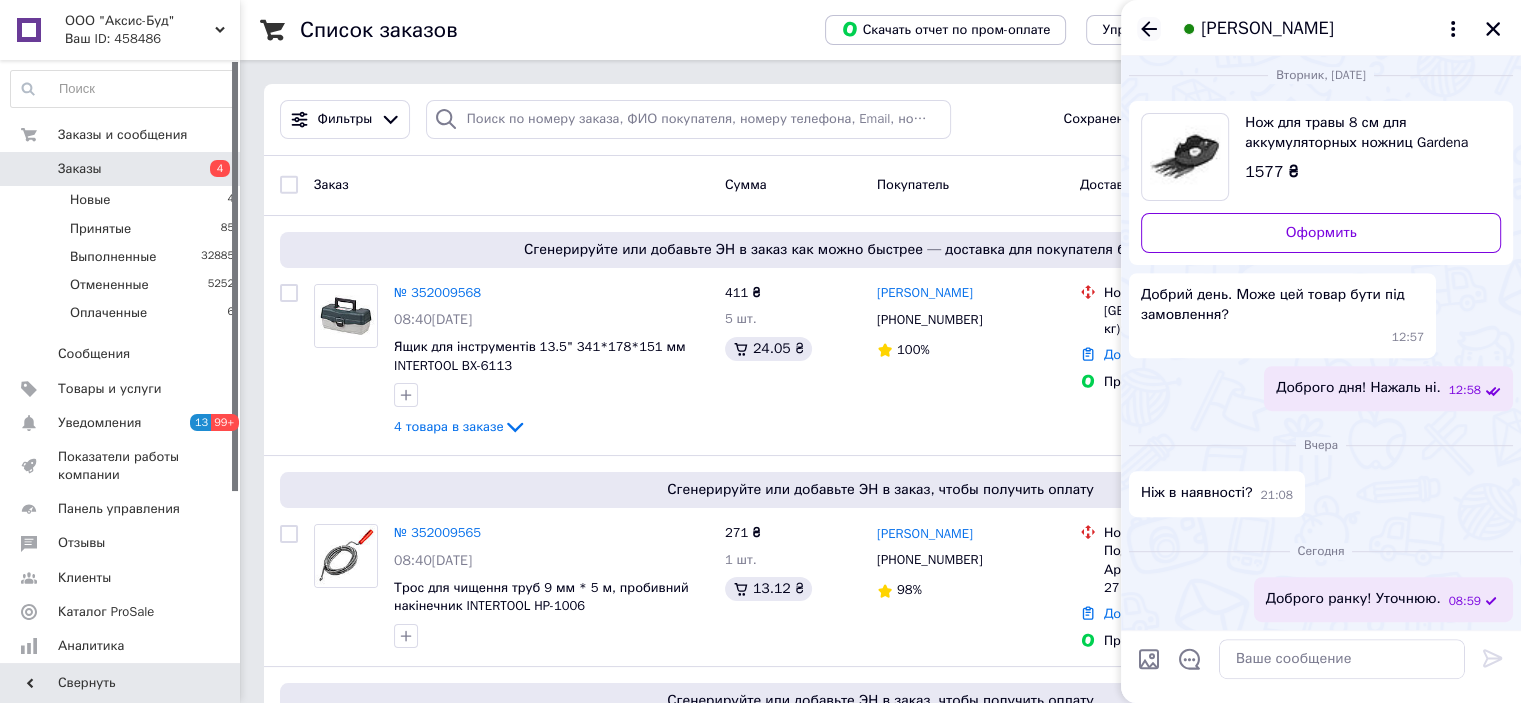 click 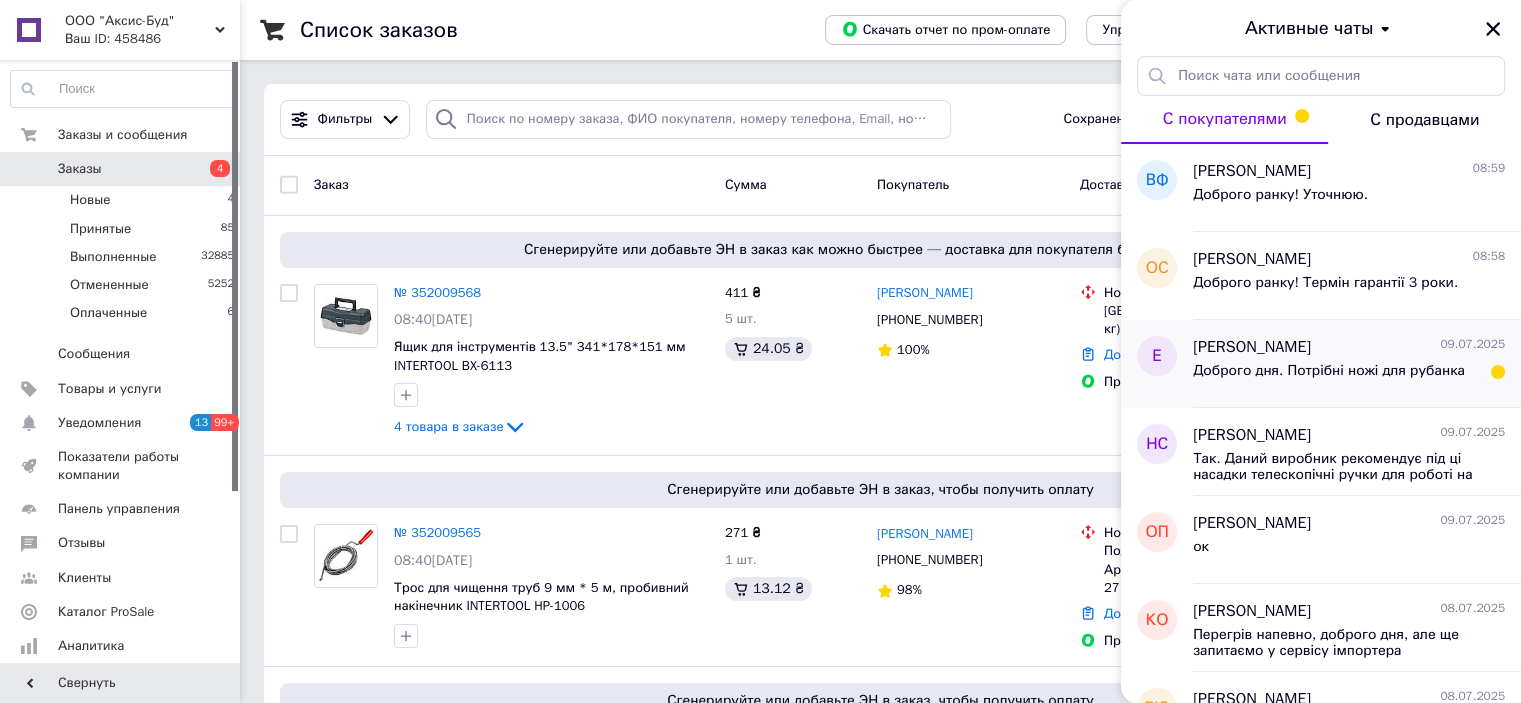 click on "Доброго дня. Потрібні ножі для рубанка" at bounding box center [1329, 371] 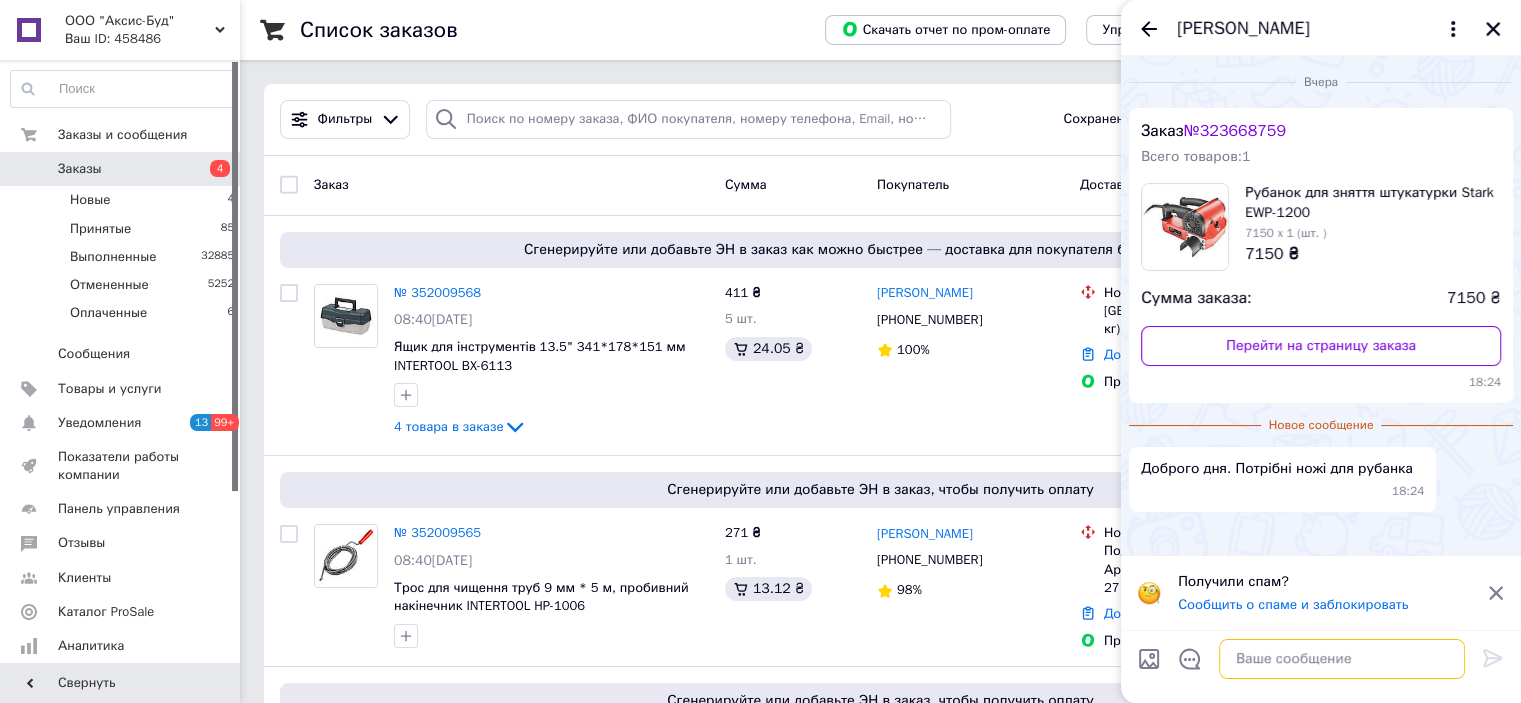 click at bounding box center (1342, 659) 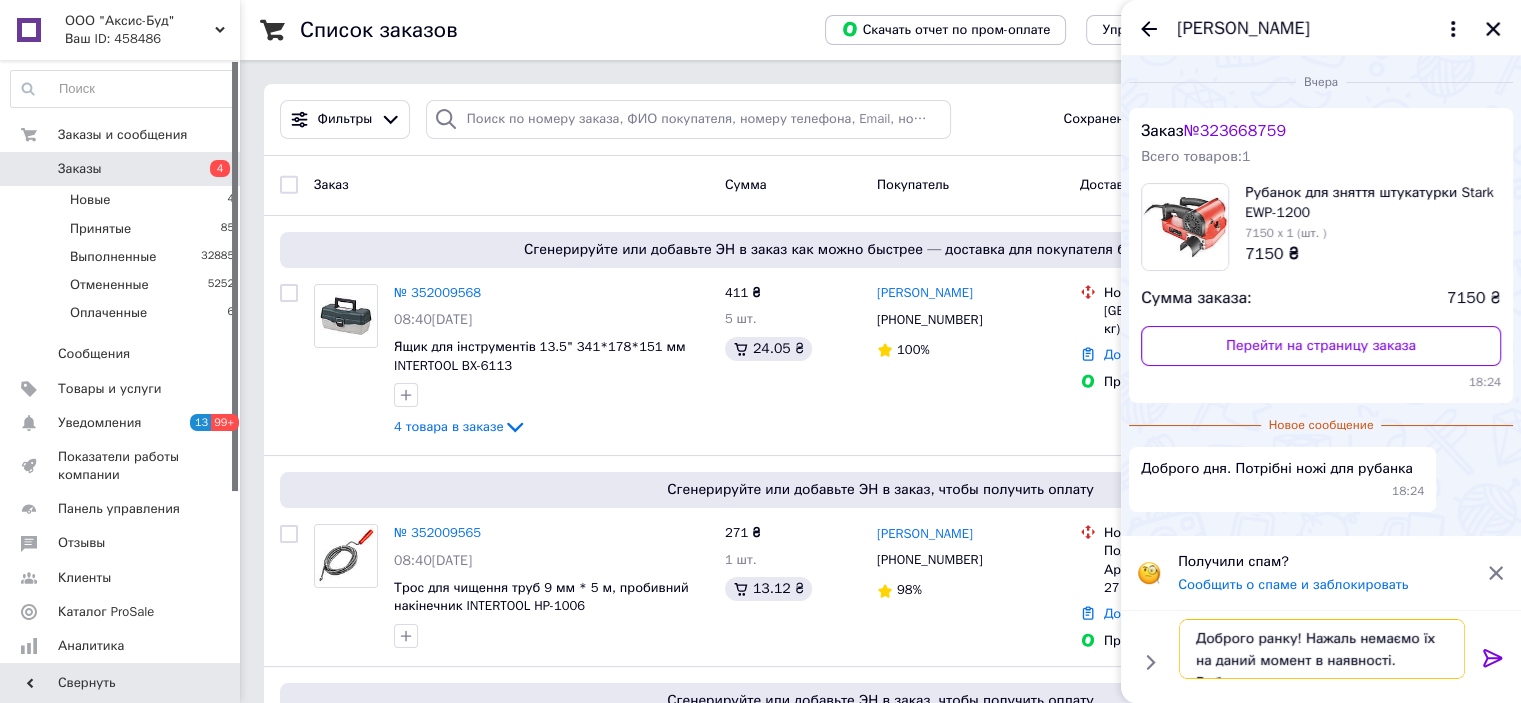 type on "Доброго ранку! Нажаль немаємо їх на даний момент в наявності. Вибачте!" 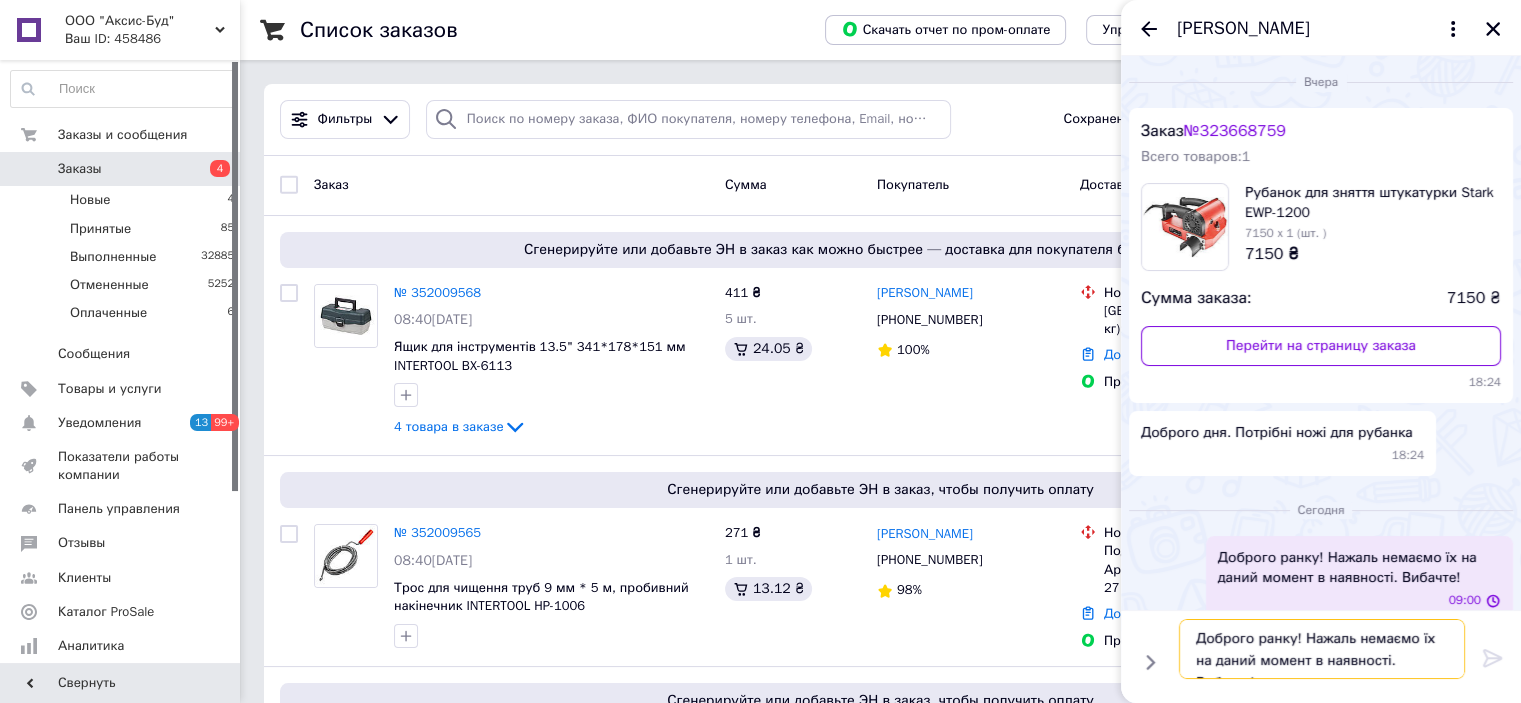 type 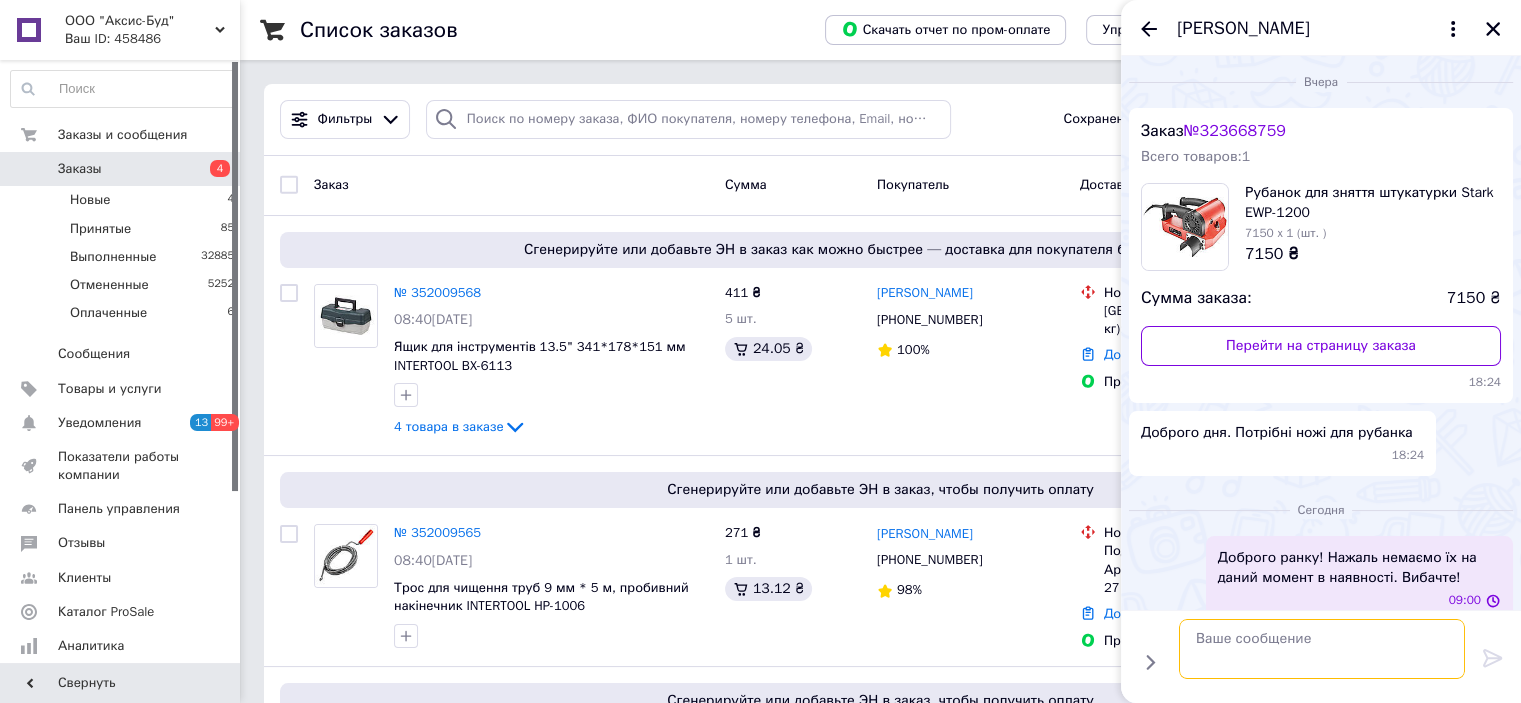 scroll, scrollTop: 0, scrollLeft: 0, axis: both 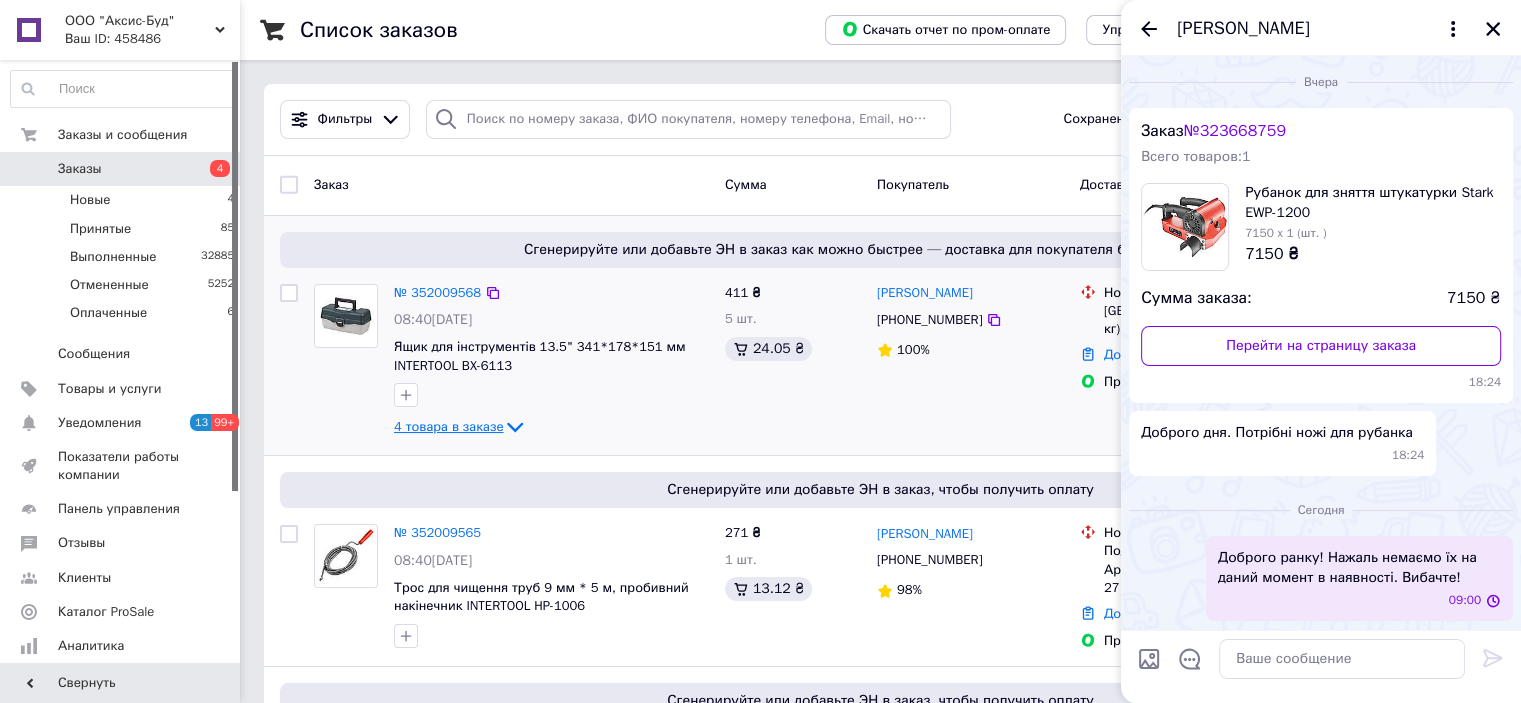 click on "4 товара в заказе" at bounding box center (460, 426) 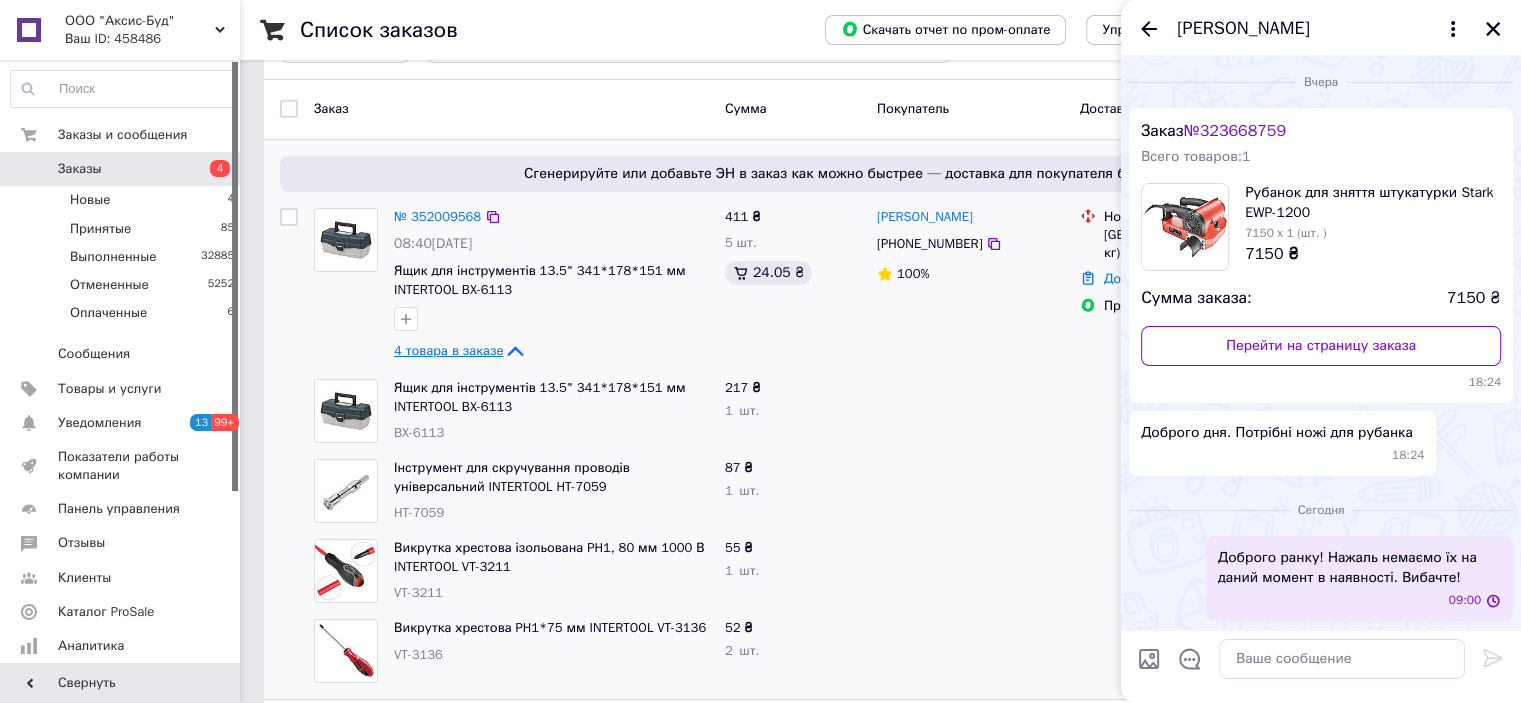 scroll, scrollTop: 200, scrollLeft: 0, axis: vertical 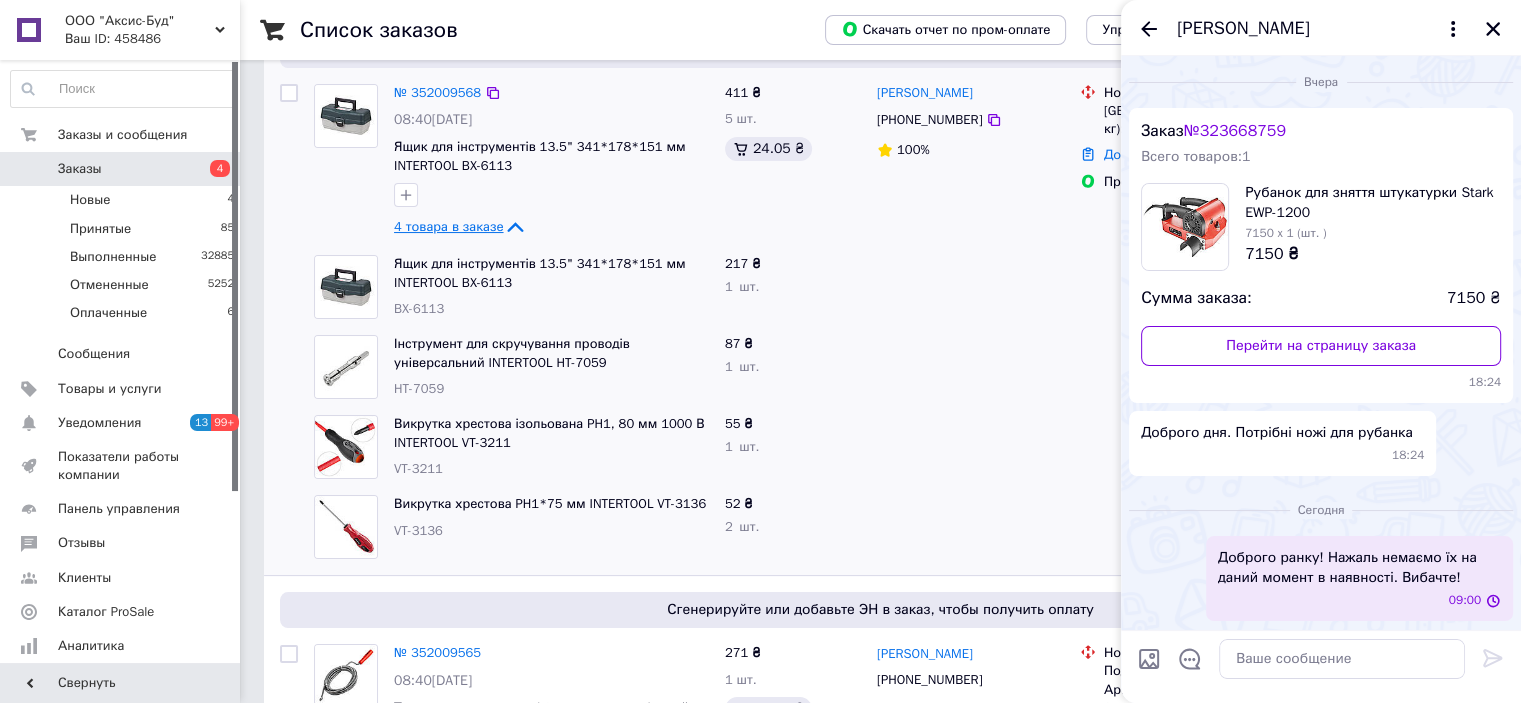 click on "4 товара в заказе" at bounding box center (448, 226) 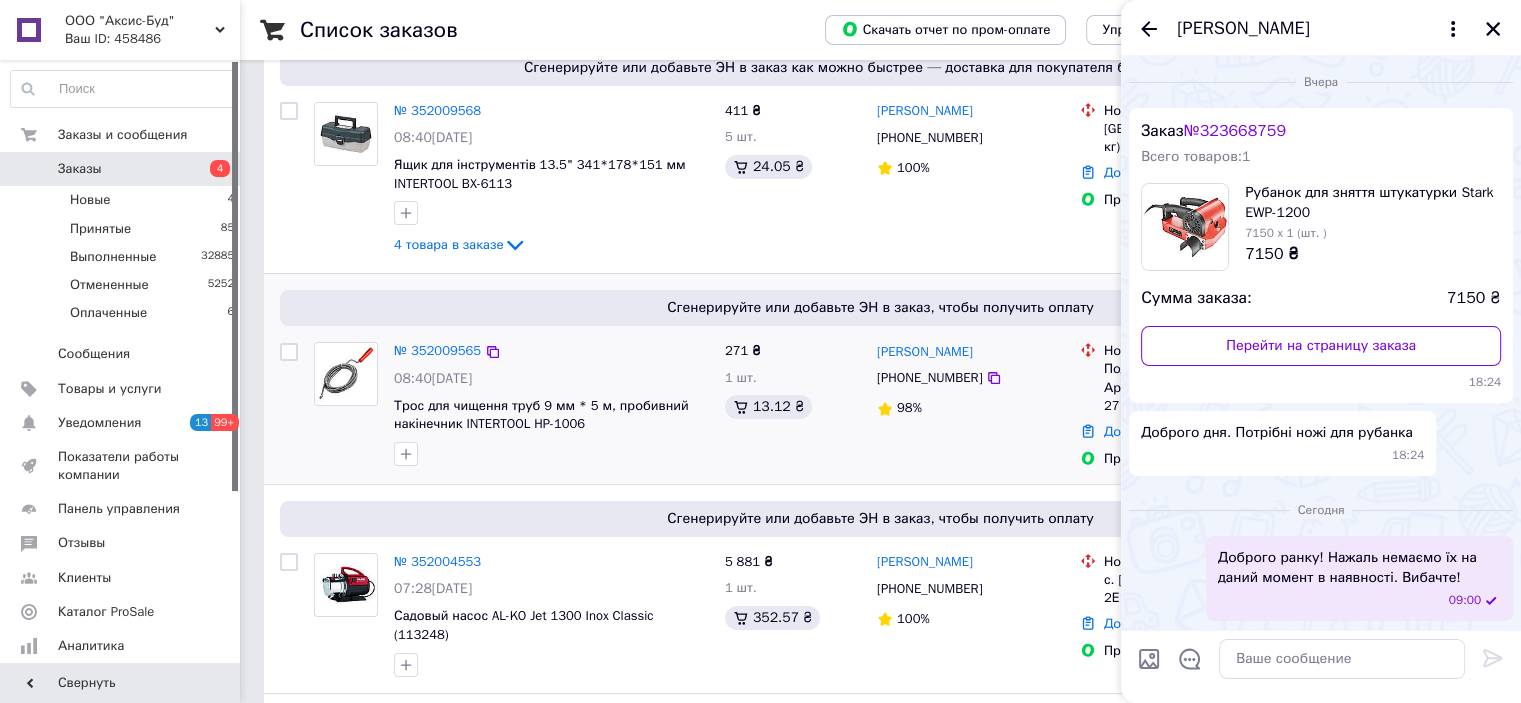 scroll, scrollTop: 0, scrollLeft: 0, axis: both 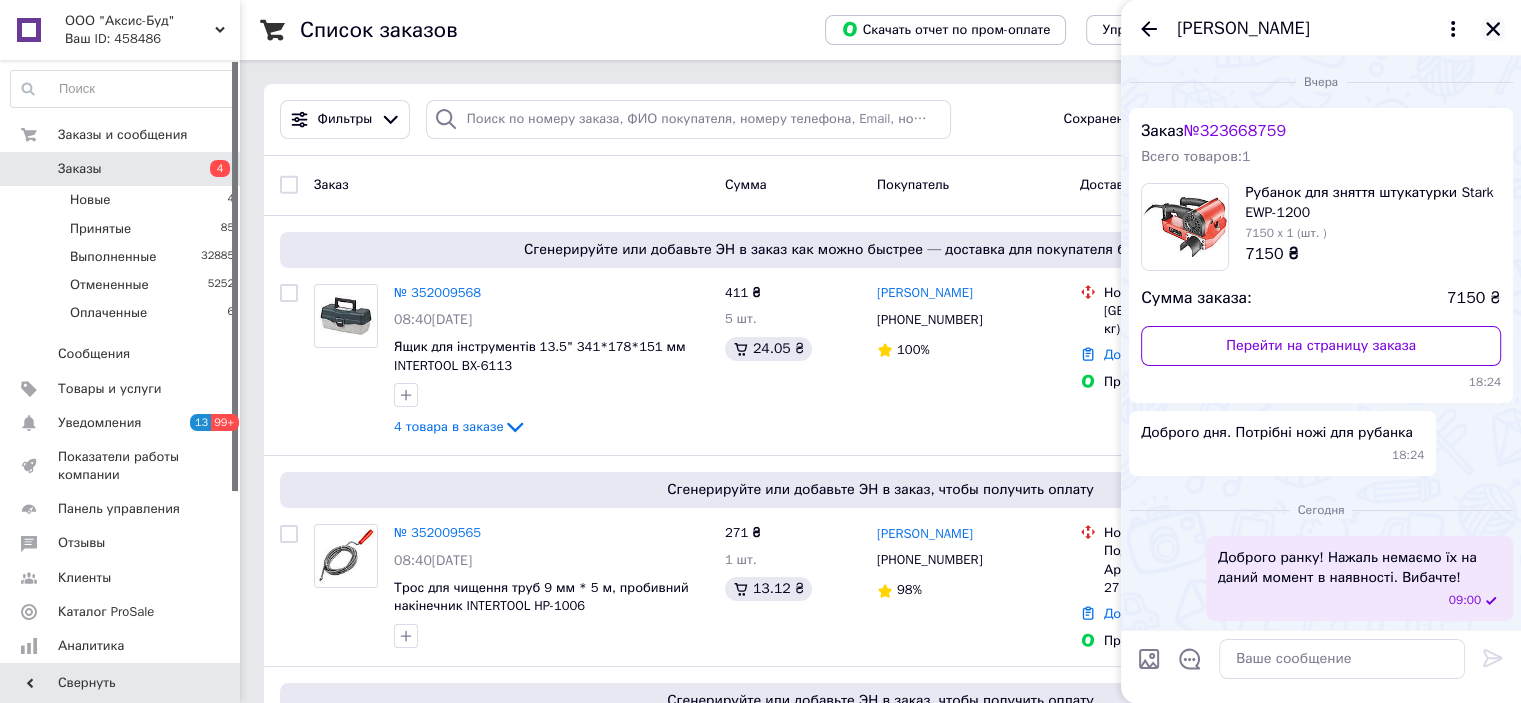 click 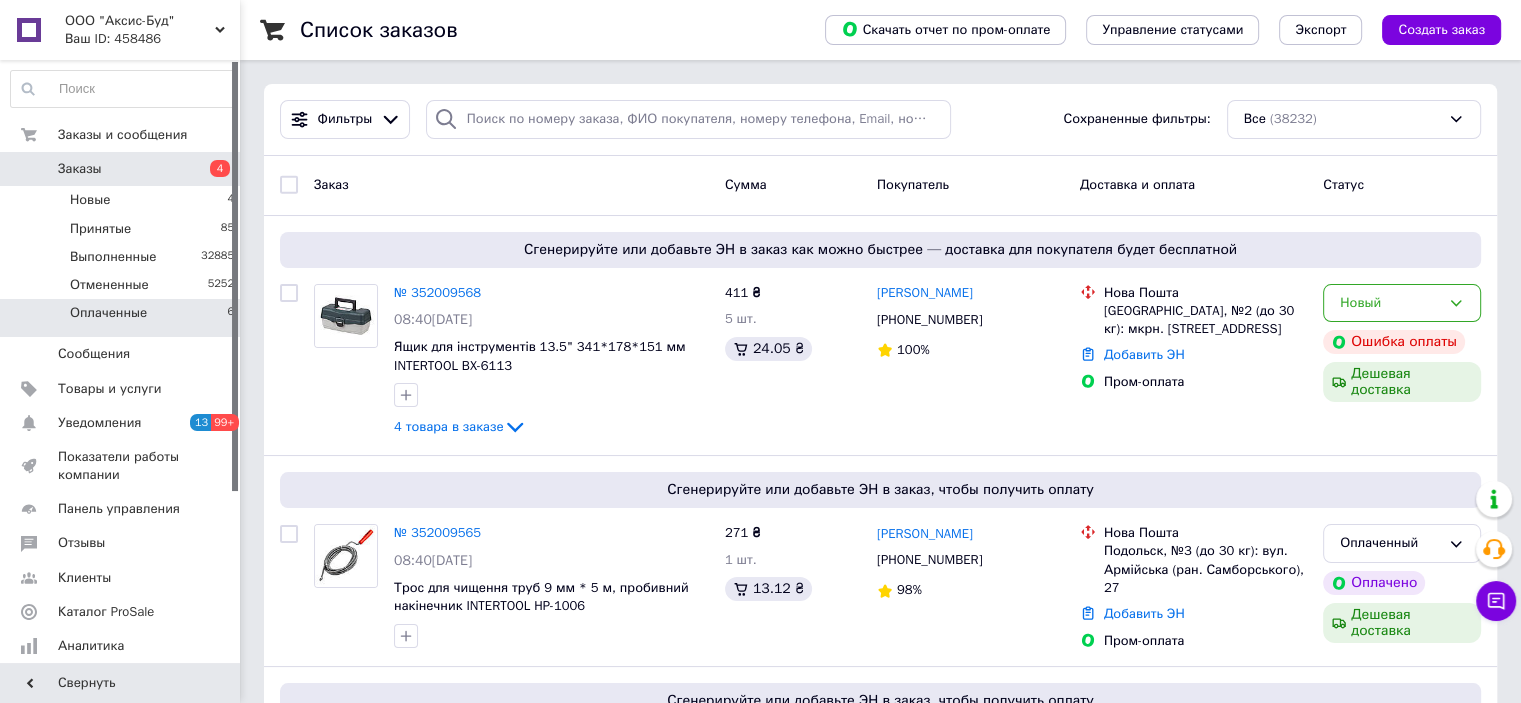 click on "Оплаченные 6" at bounding box center (123, 318) 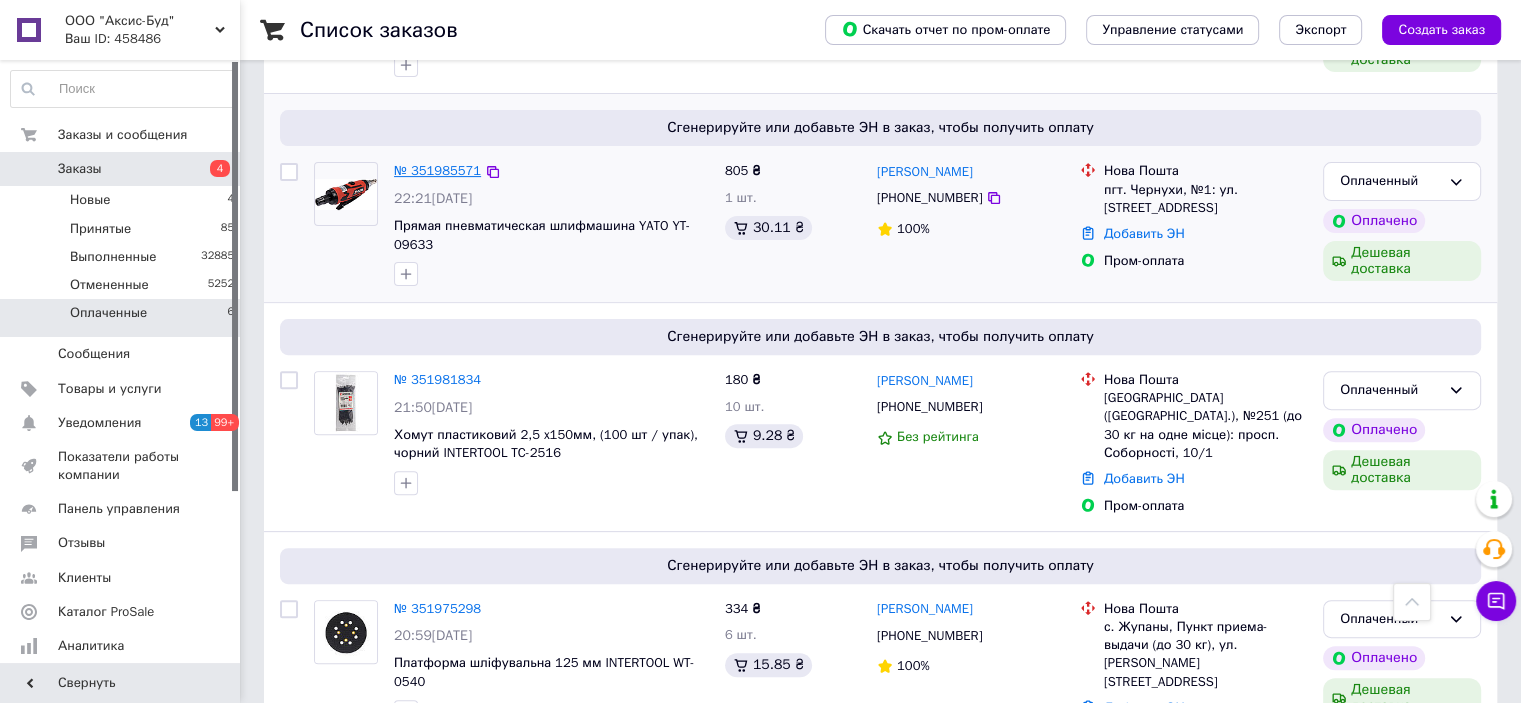 scroll, scrollTop: 600, scrollLeft: 0, axis: vertical 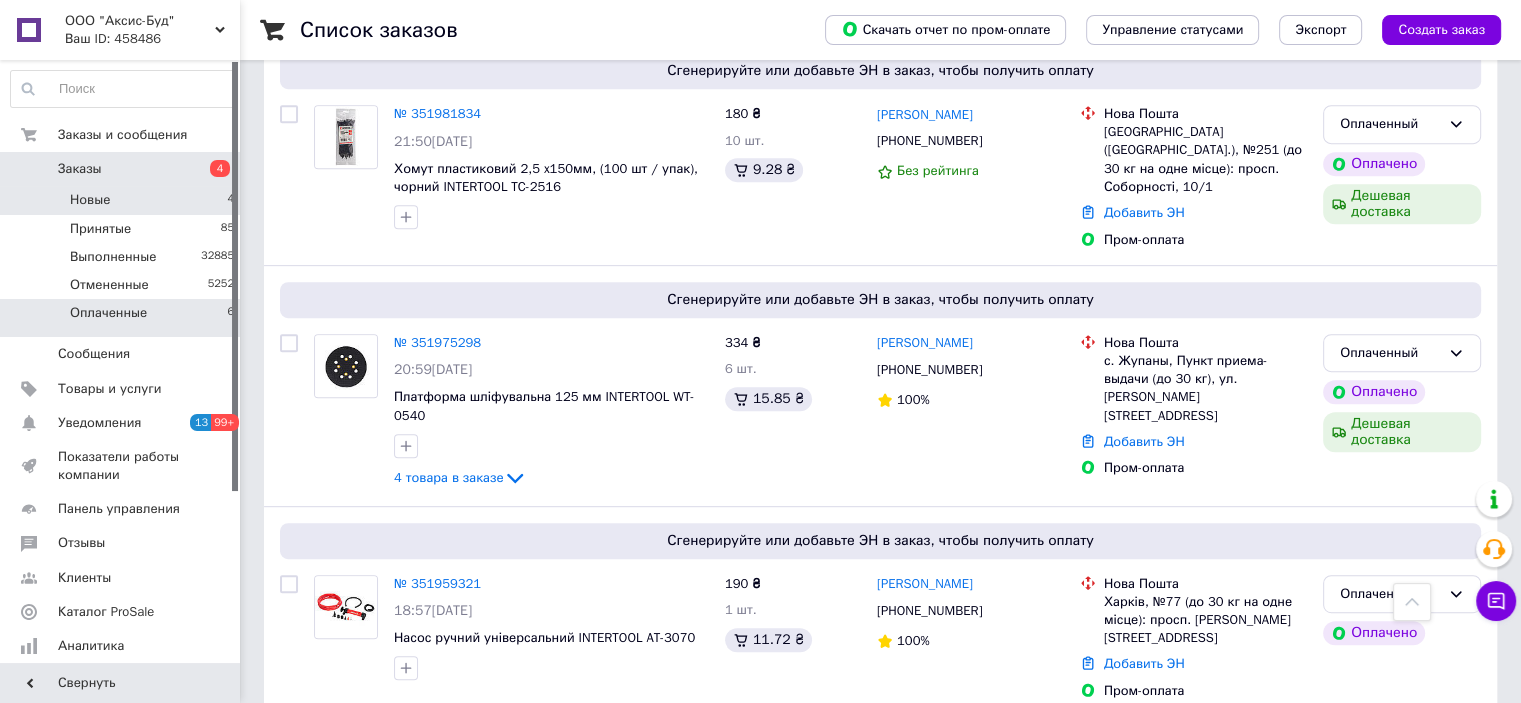 click on "Новые 4" at bounding box center (123, 200) 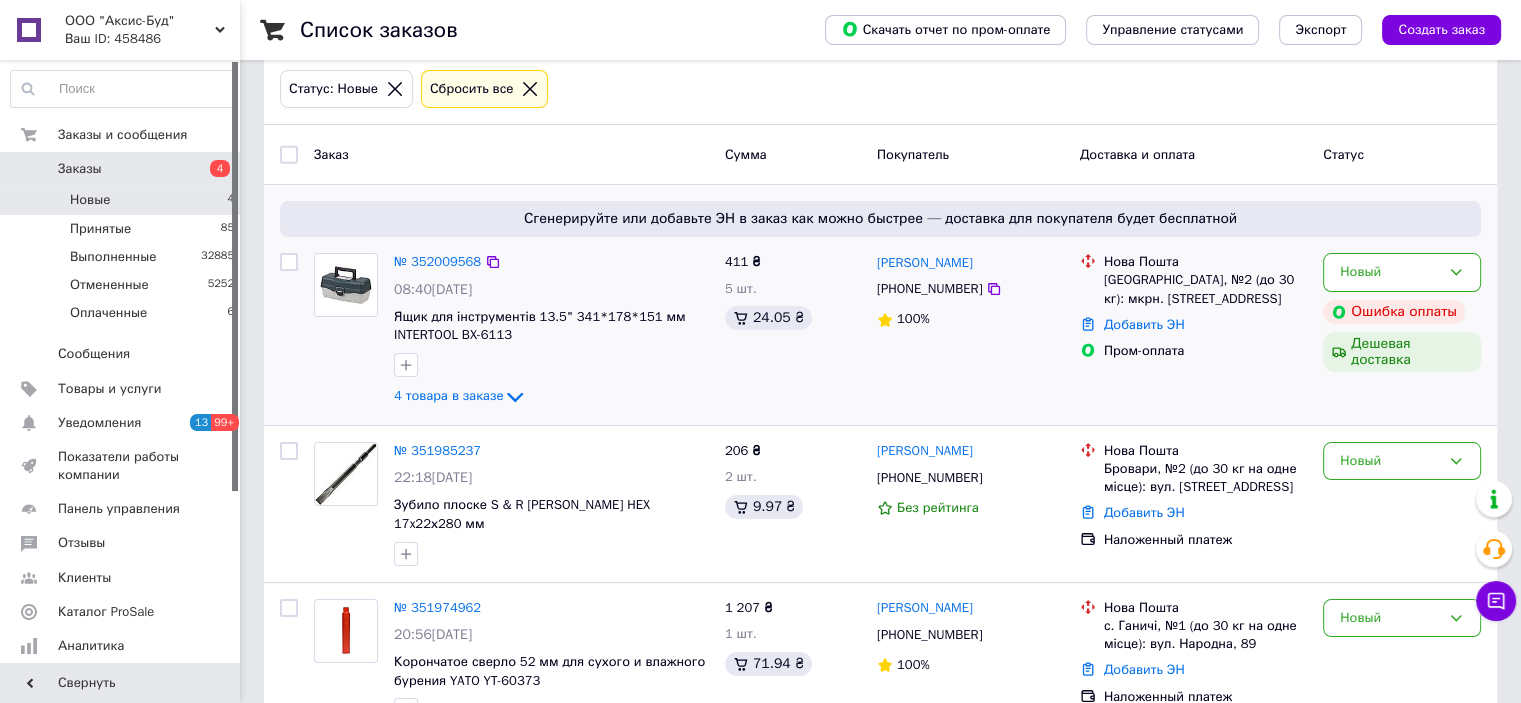 scroll, scrollTop: 200, scrollLeft: 0, axis: vertical 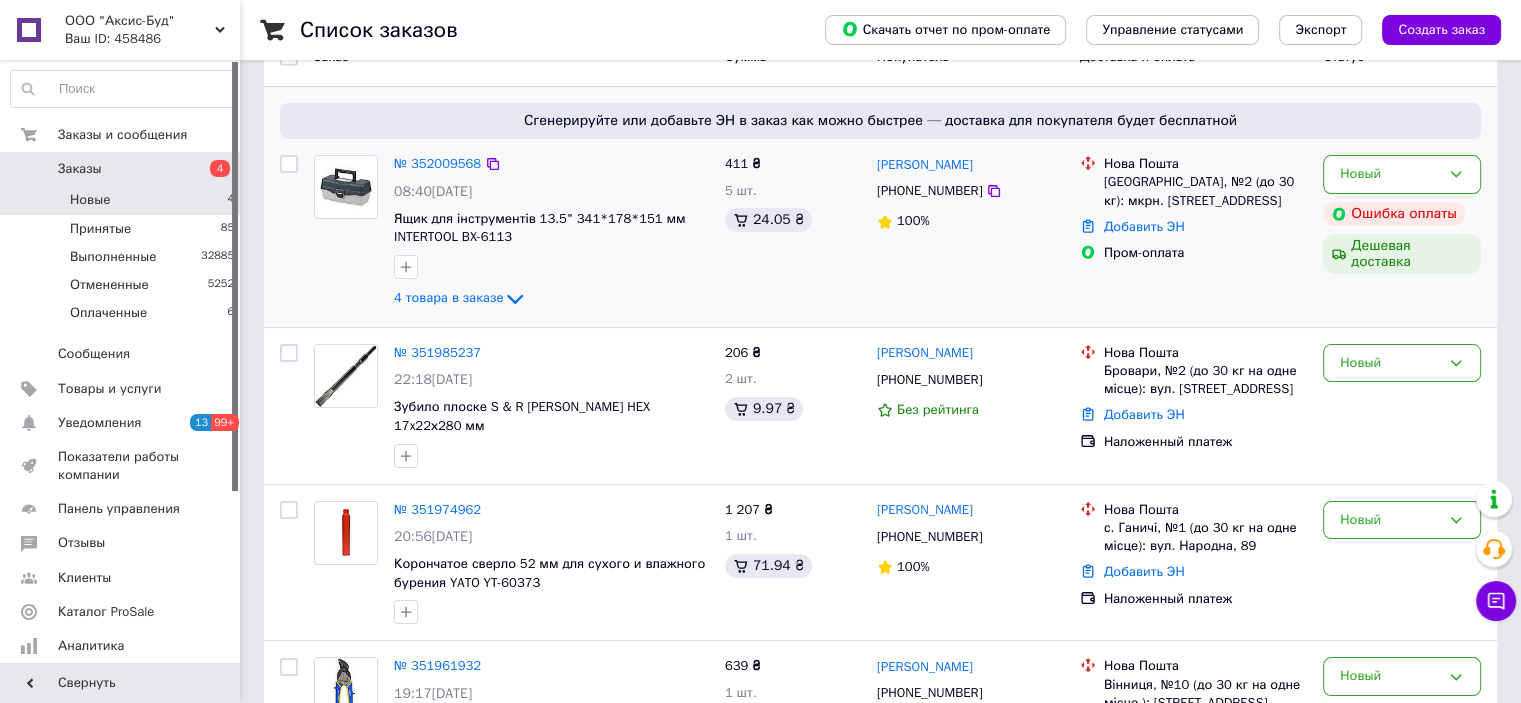 click on "№ 352009568 08:40, 10.07.2025 Ящик для інструментів 13.5" 341*178*151 мм INTERTOOL BX-6113 4 товара в заказе" at bounding box center (551, 233) 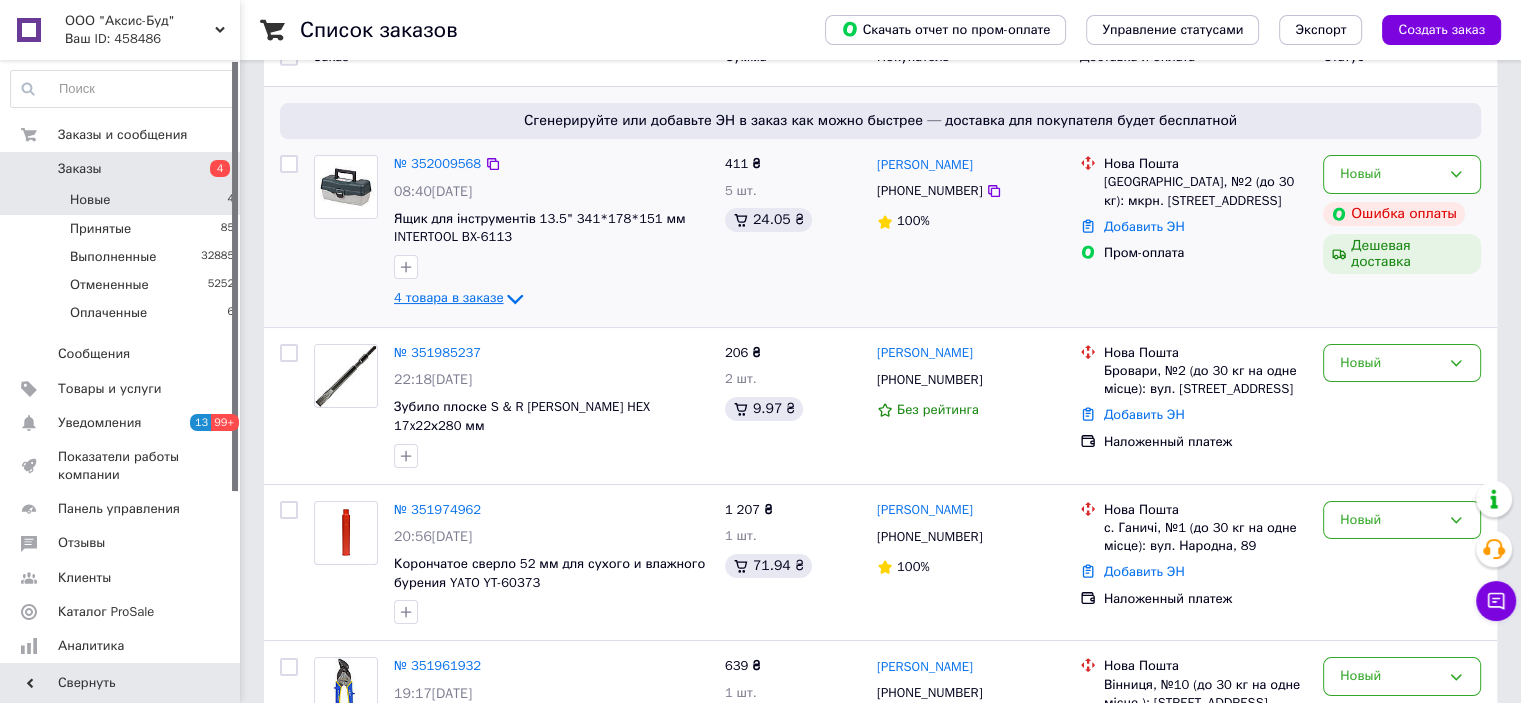 click on "4 товара в заказе" at bounding box center [448, 298] 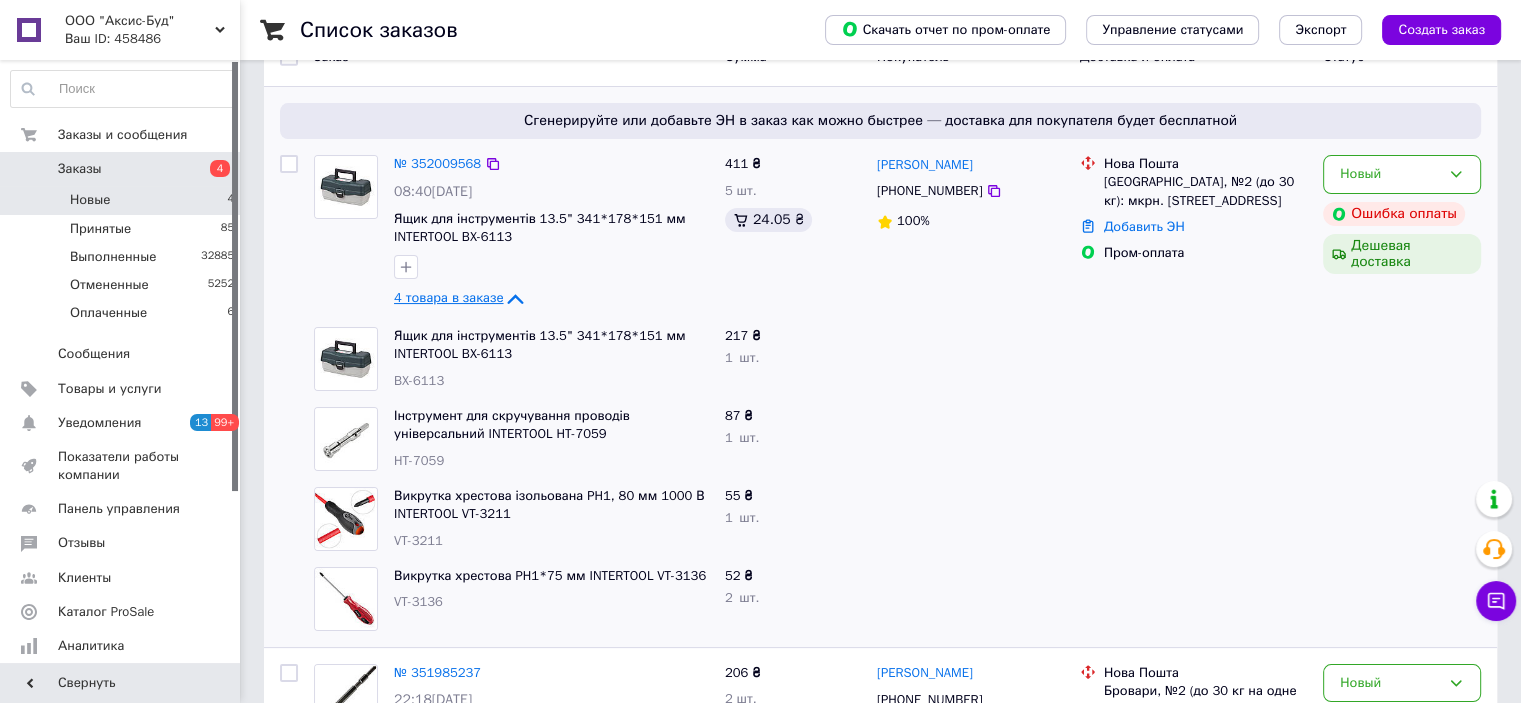 click on "4 товара в заказе" at bounding box center (448, 298) 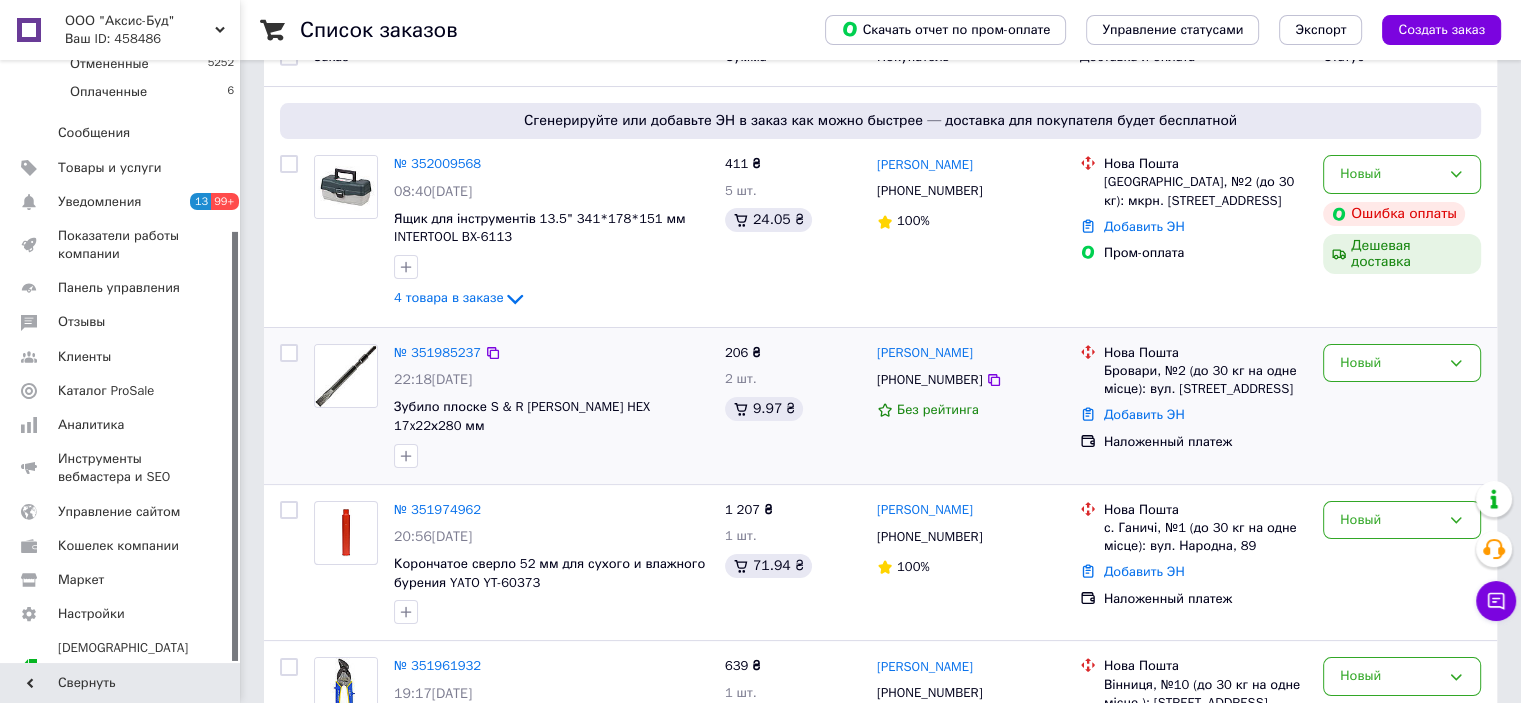 scroll, scrollTop: 240, scrollLeft: 0, axis: vertical 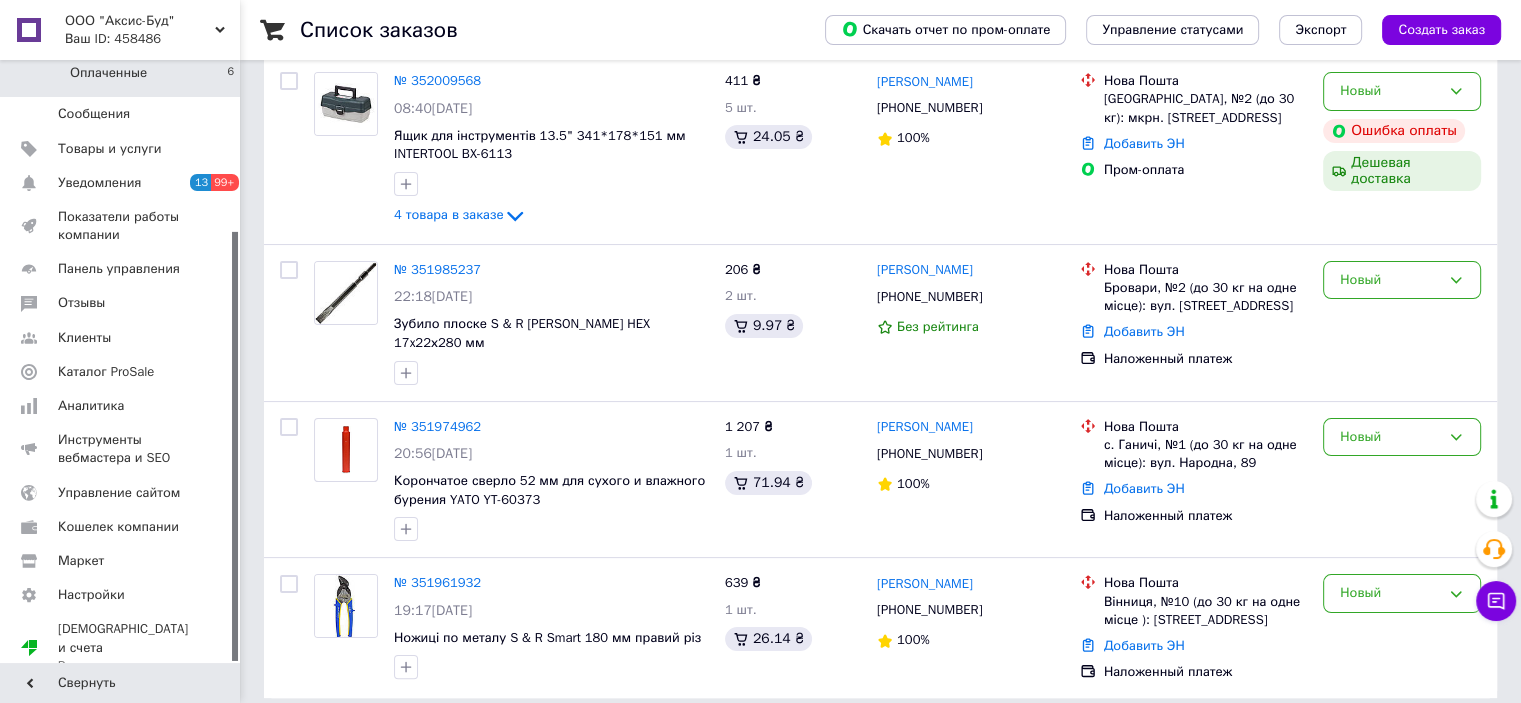 click on "Оплаченные 6" at bounding box center [123, 78] 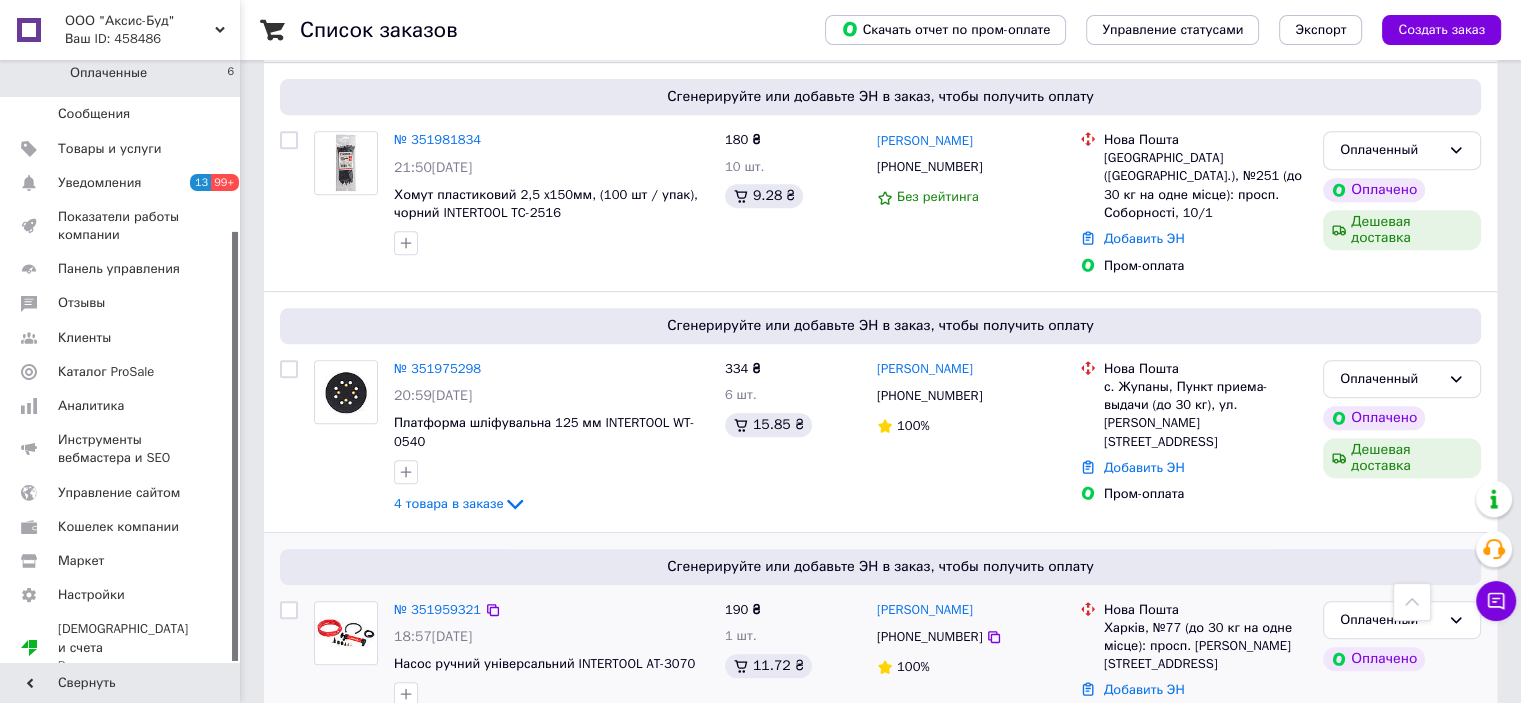 scroll, scrollTop: 878, scrollLeft: 0, axis: vertical 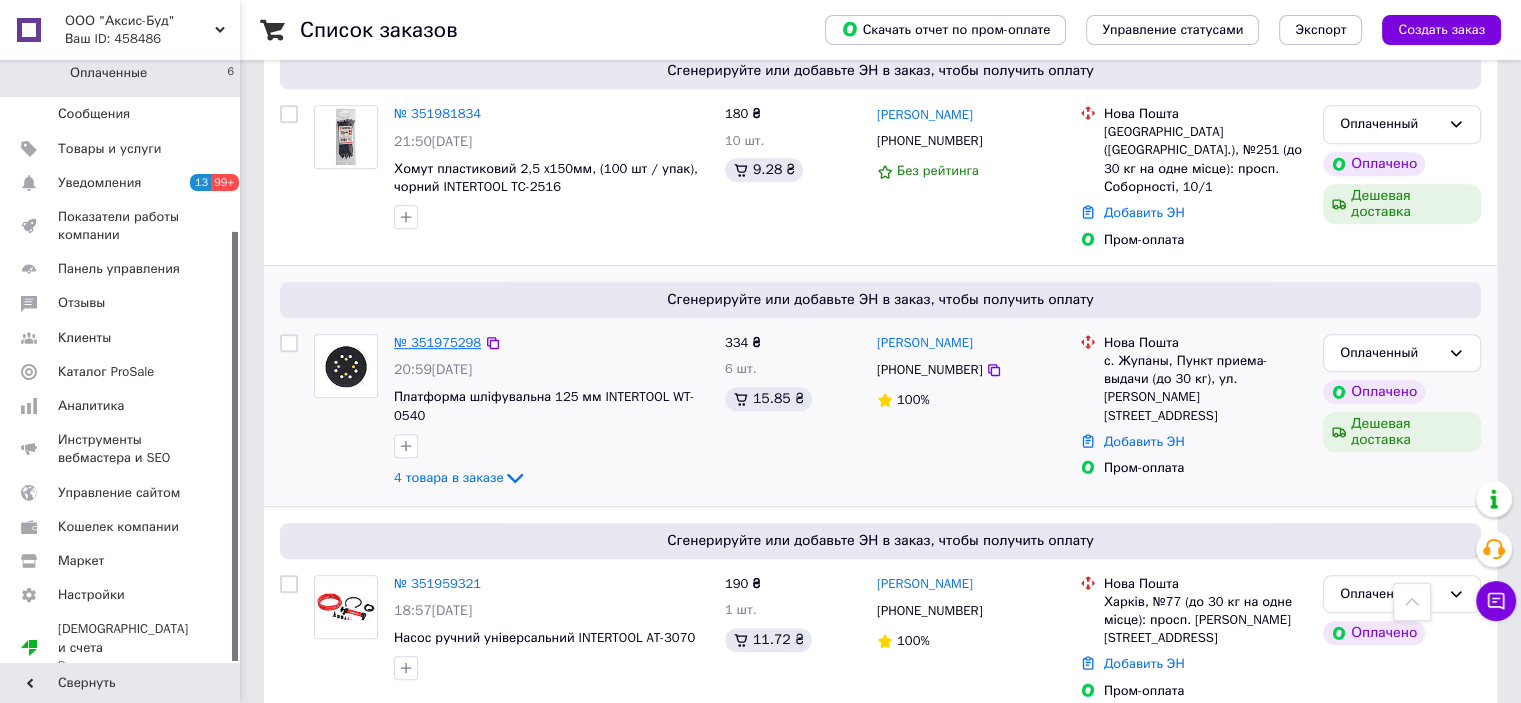 drag, startPoint x: 462, startPoint y: 293, endPoint x: 460, endPoint y: 304, distance: 11.18034 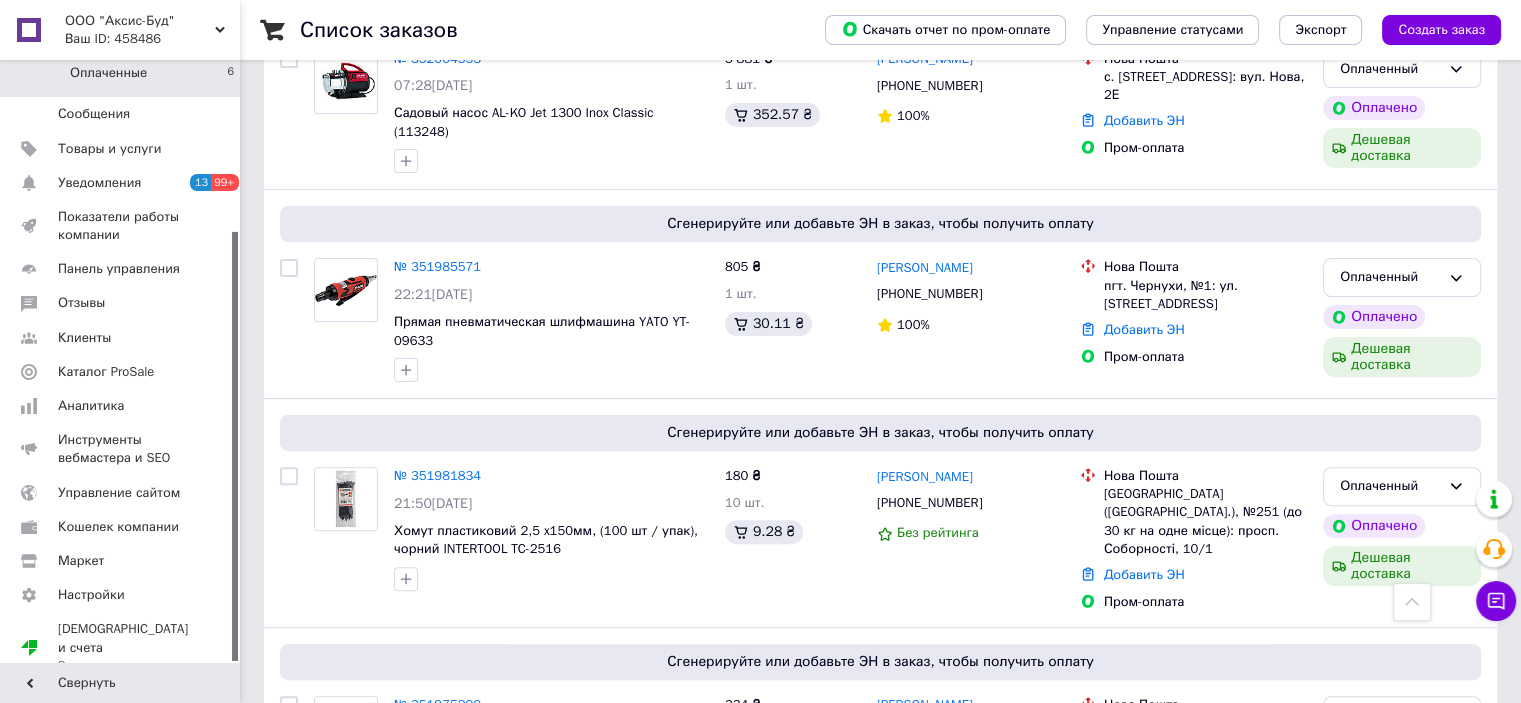 scroll, scrollTop: 478, scrollLeft: 0, axis: vertical 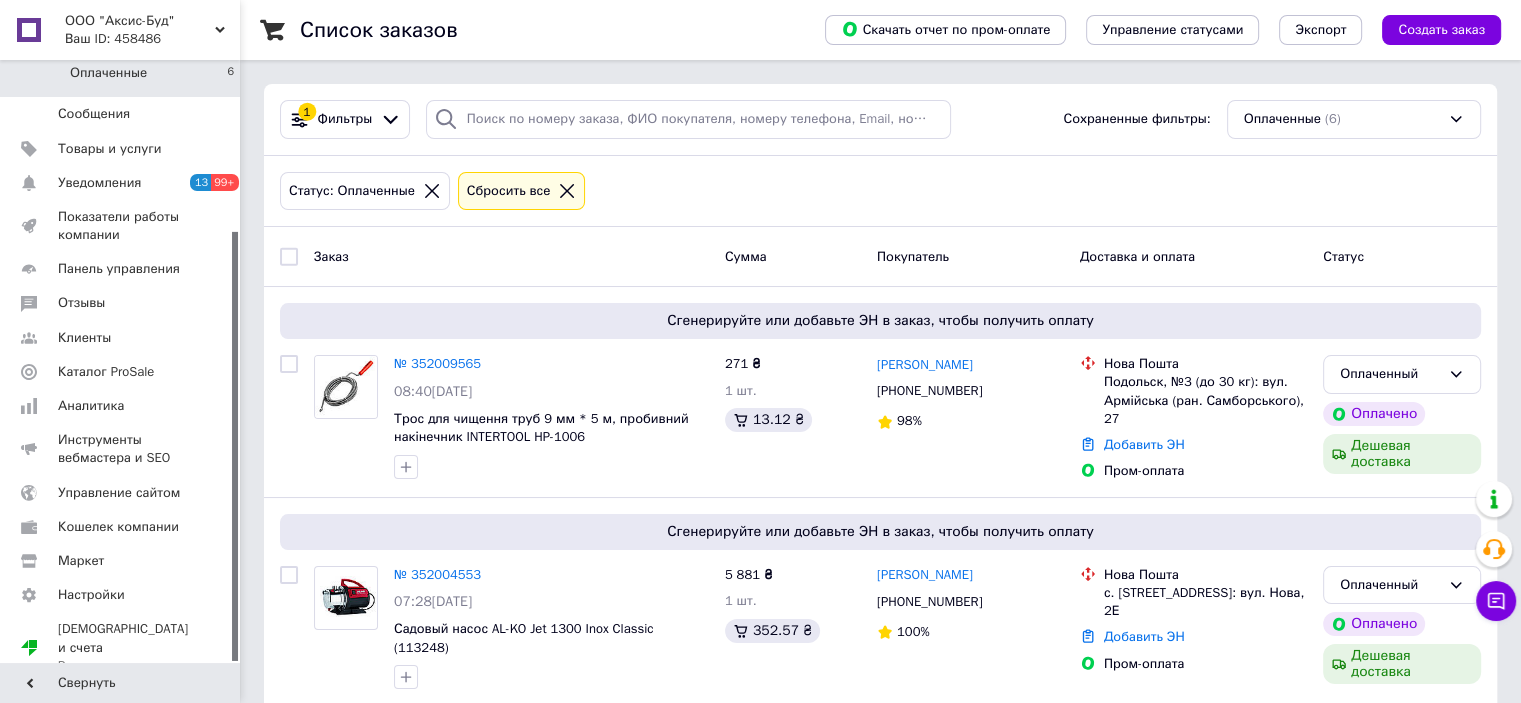 click at bounding box center [432, 191] 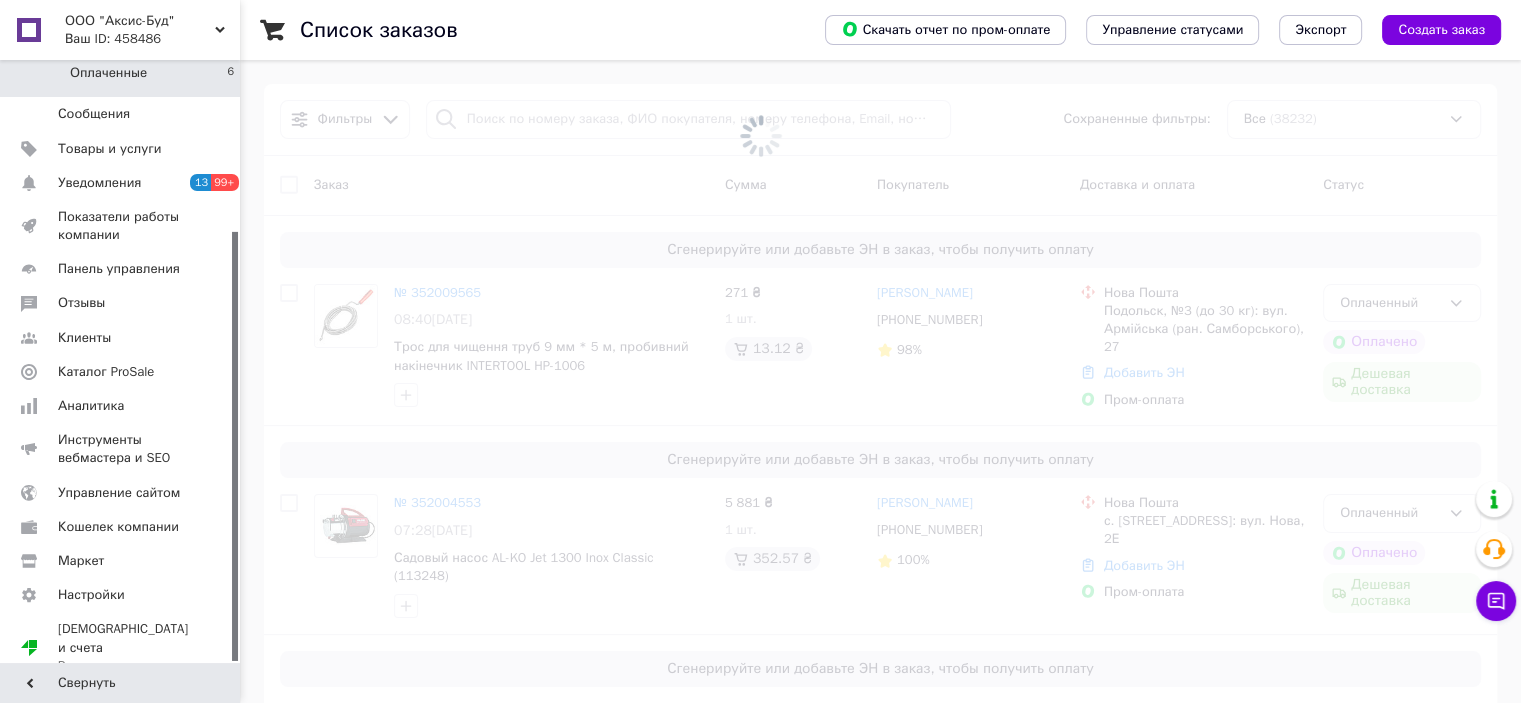 click at bounding box center [760, 136] 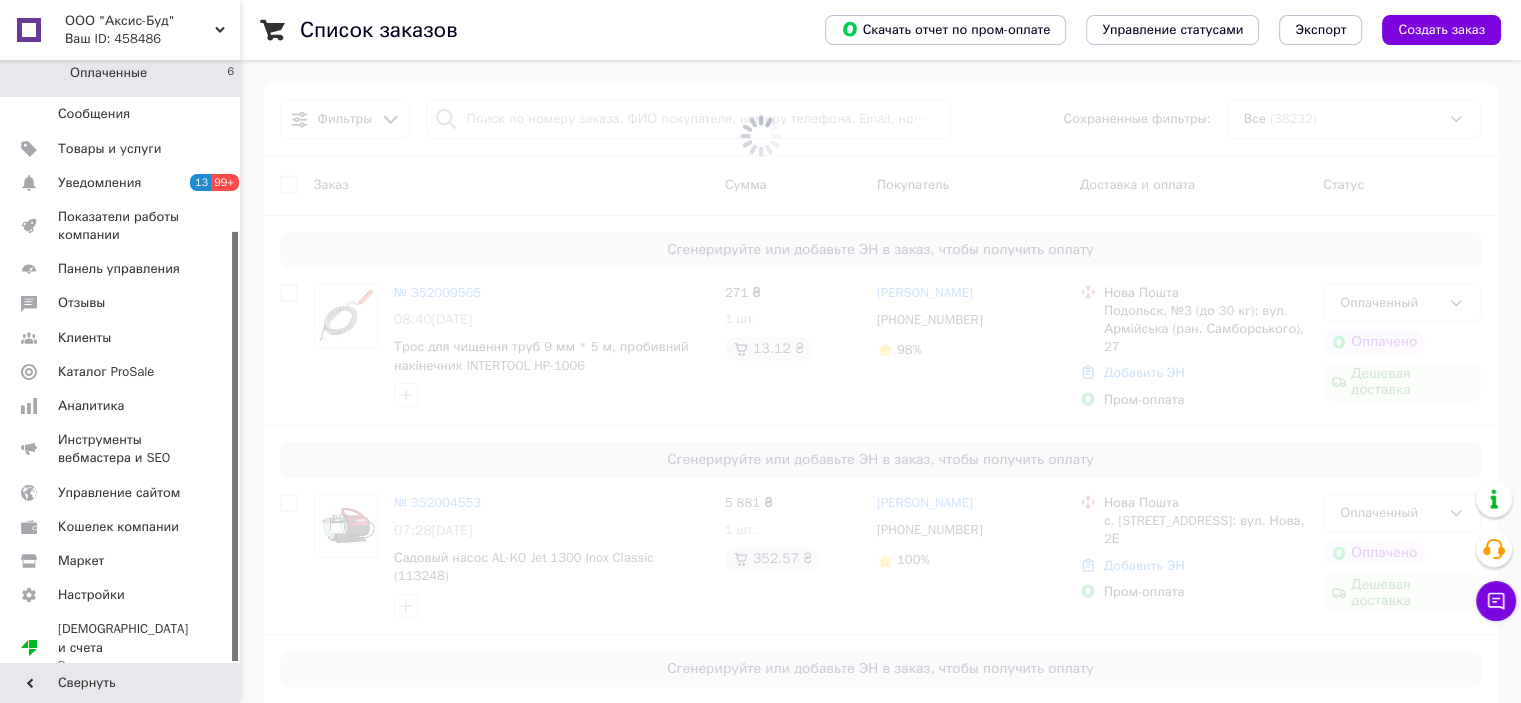 click at bounding box center [760, 136] 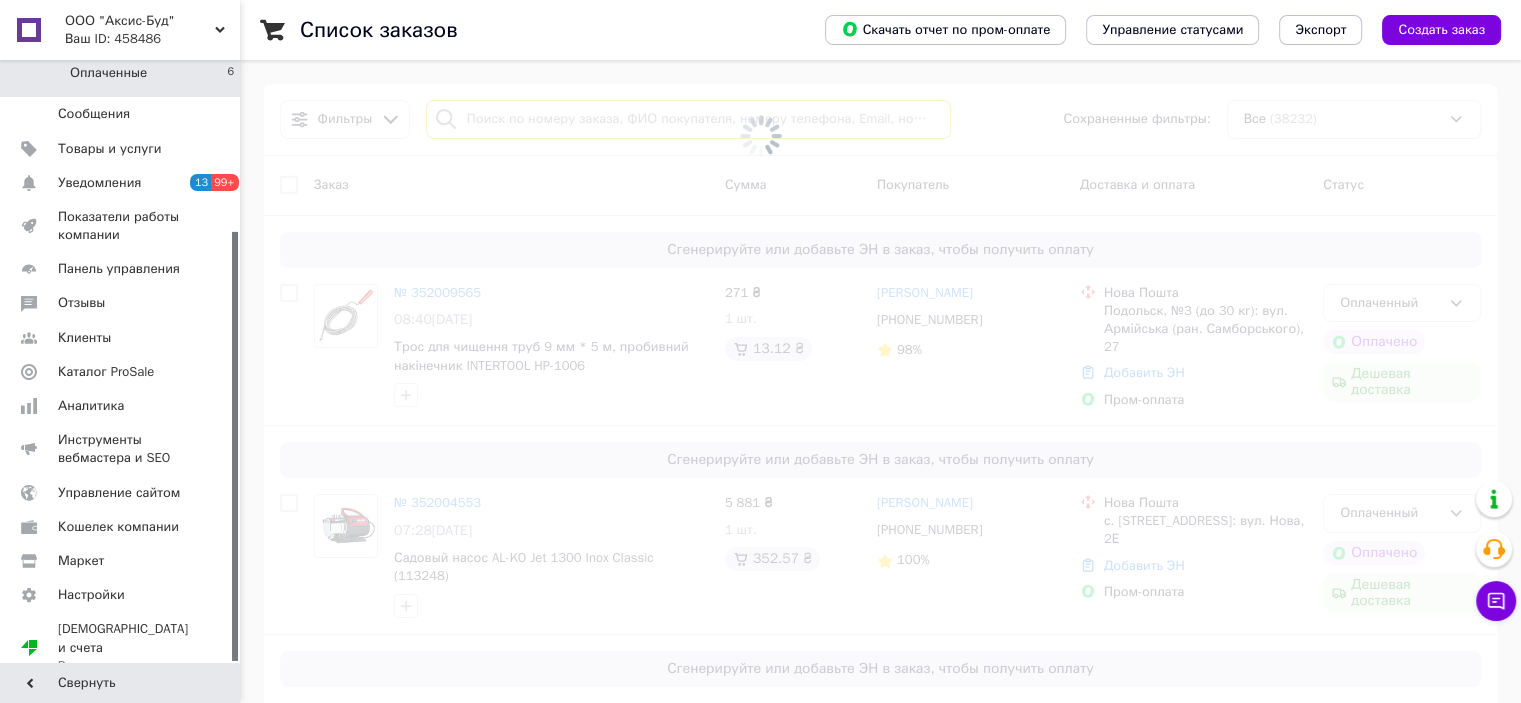 click at bounding box center (688, 119) 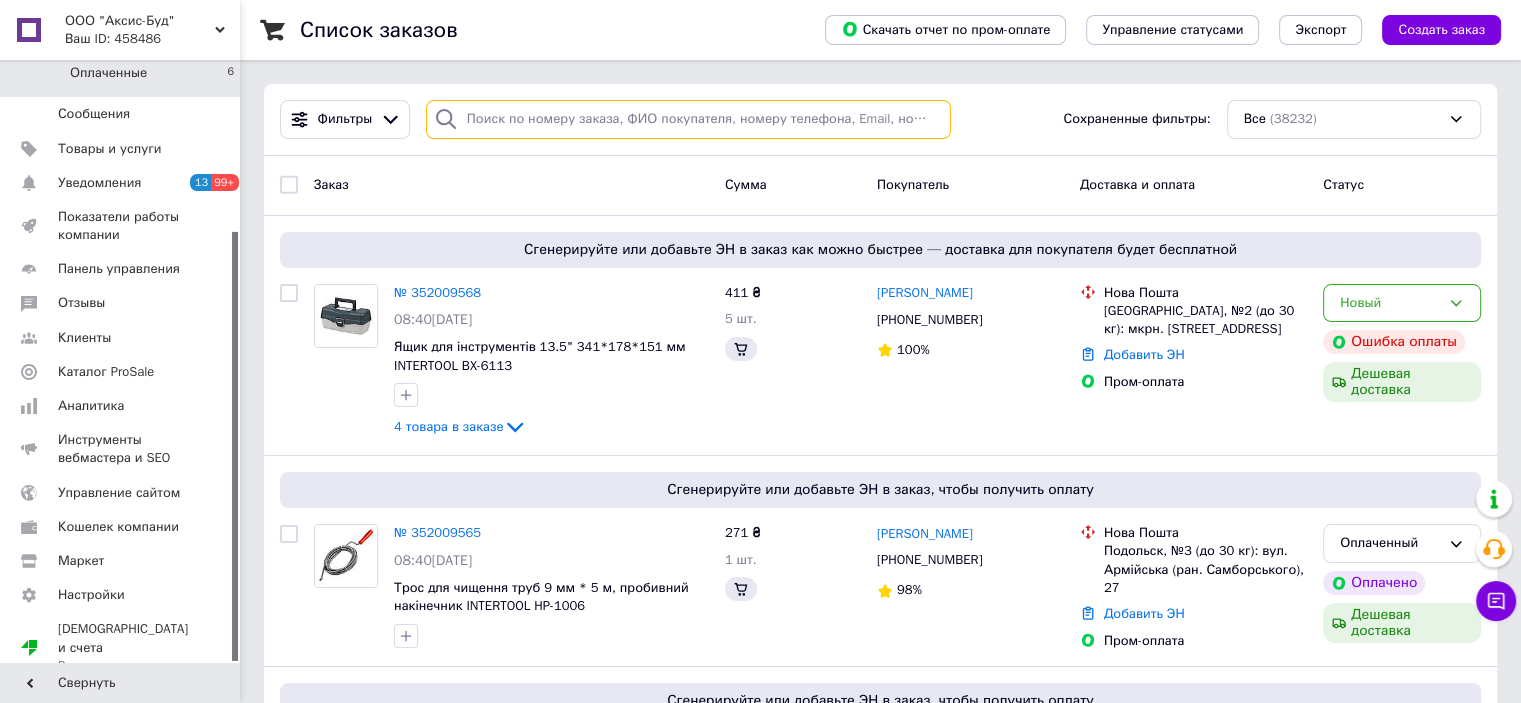 click at bounding box center [688, 119] 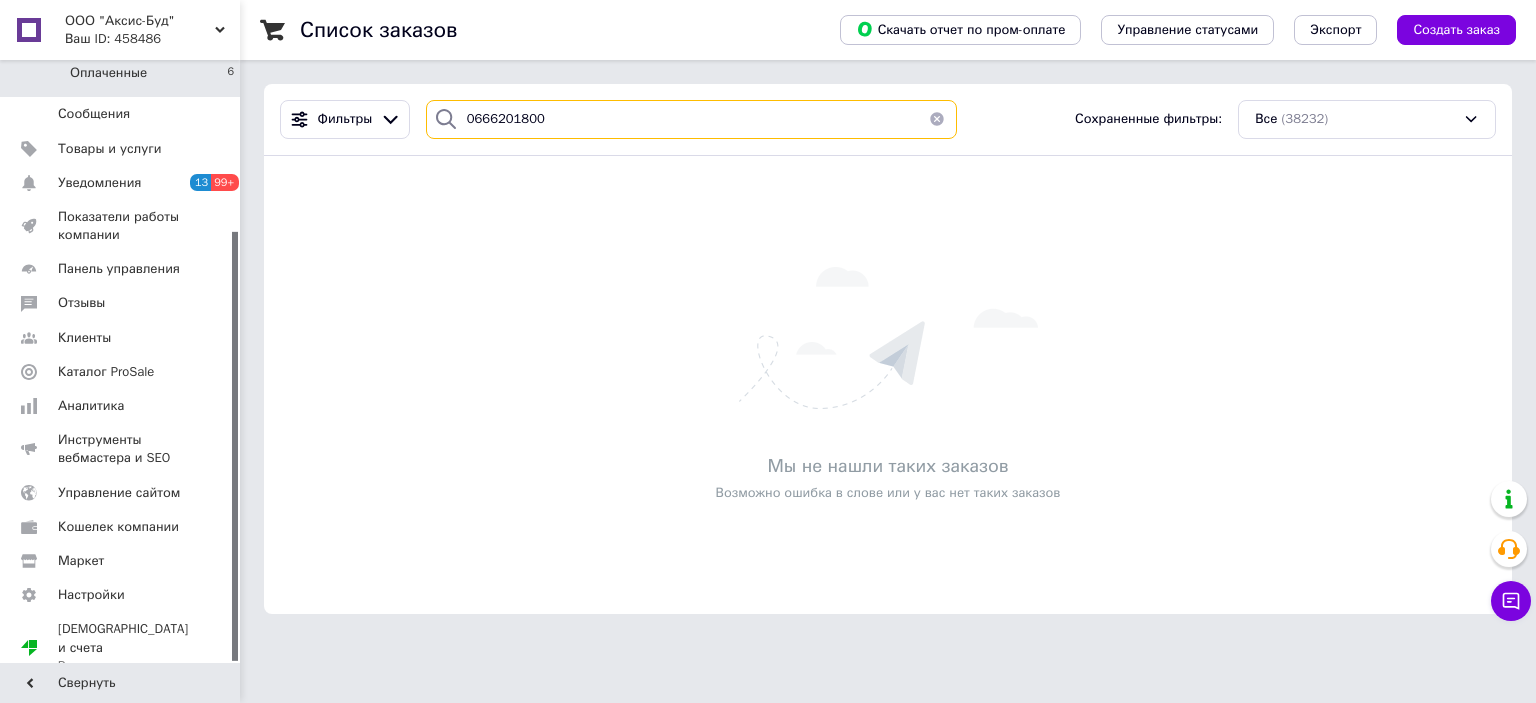drag, startPoint x: 904, startPoint y: 116, endPoint x: 931, endPoint y: 126, distance: 28.79236 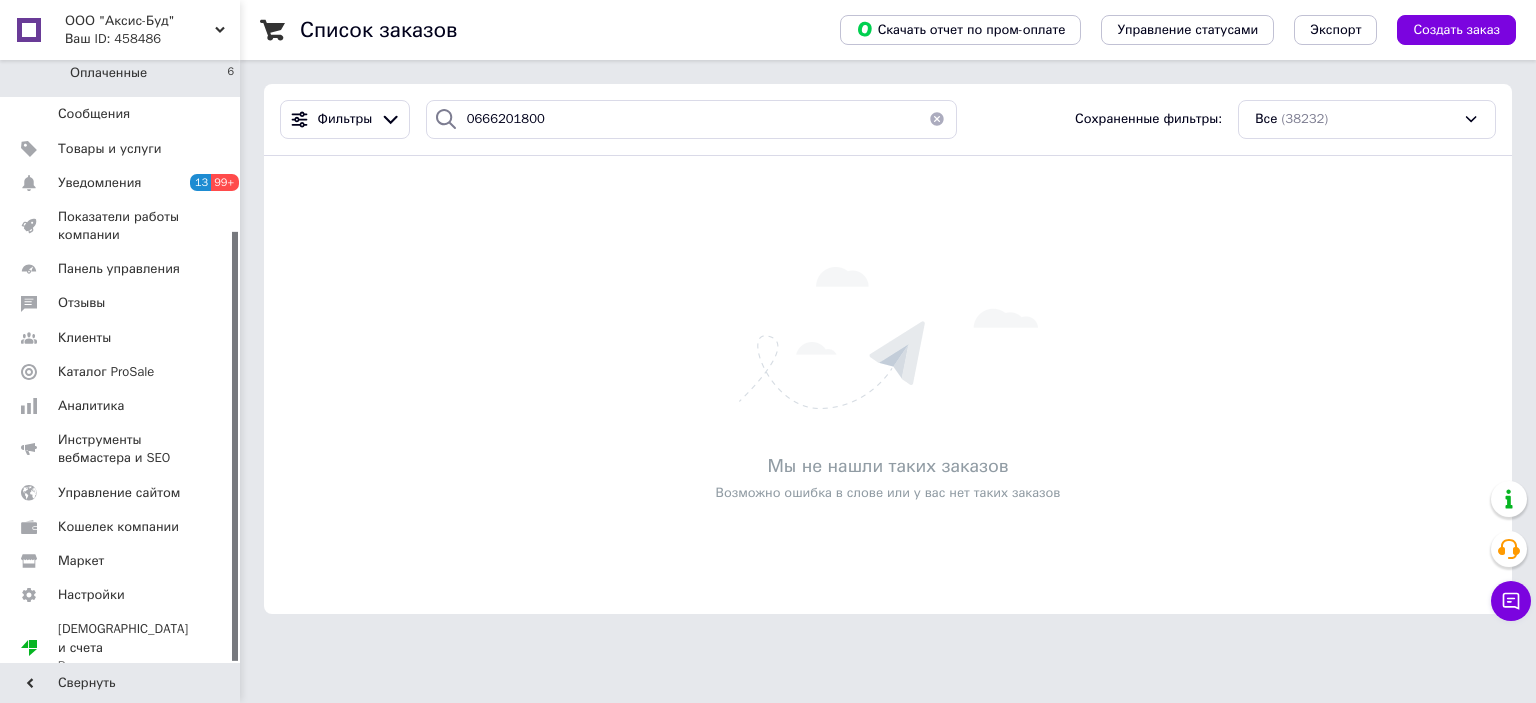 click at bounding box center [937, 119] 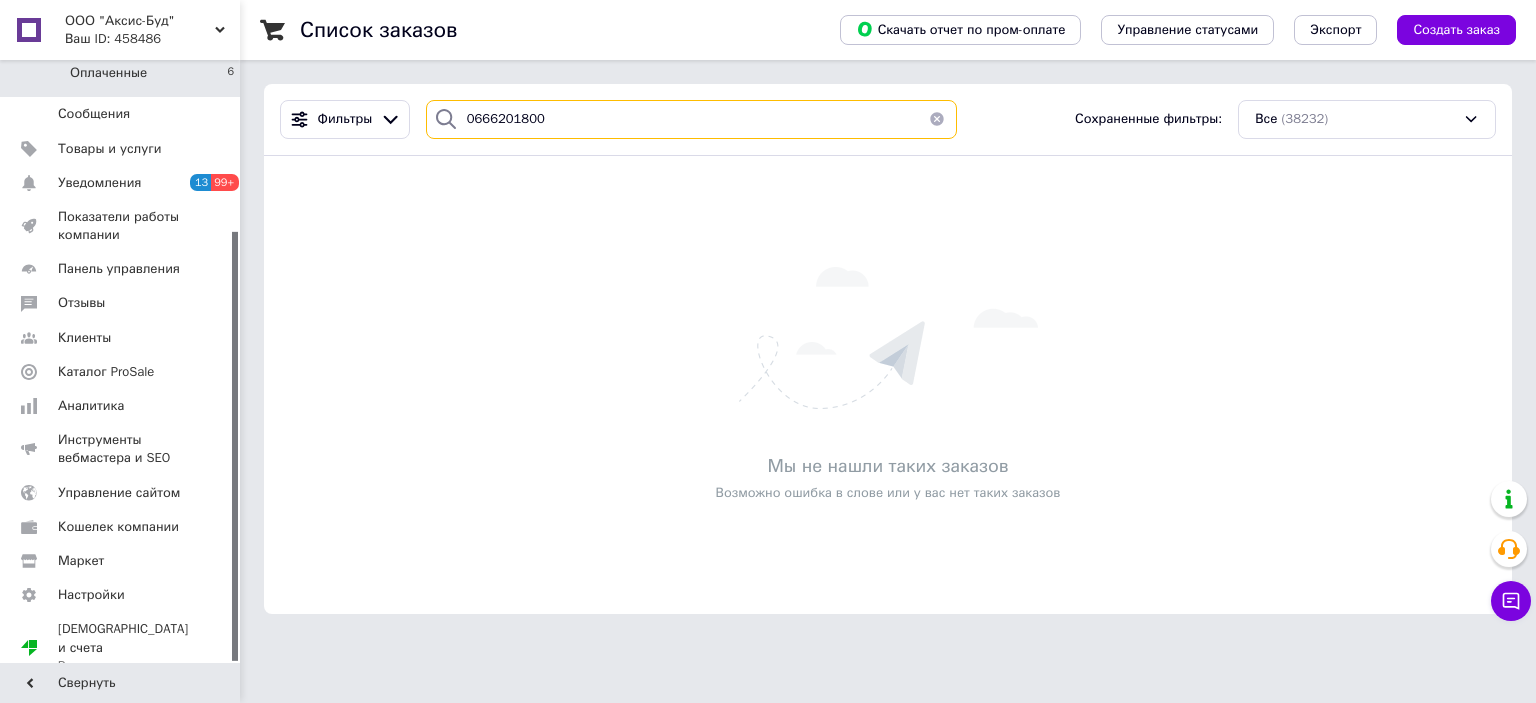 type 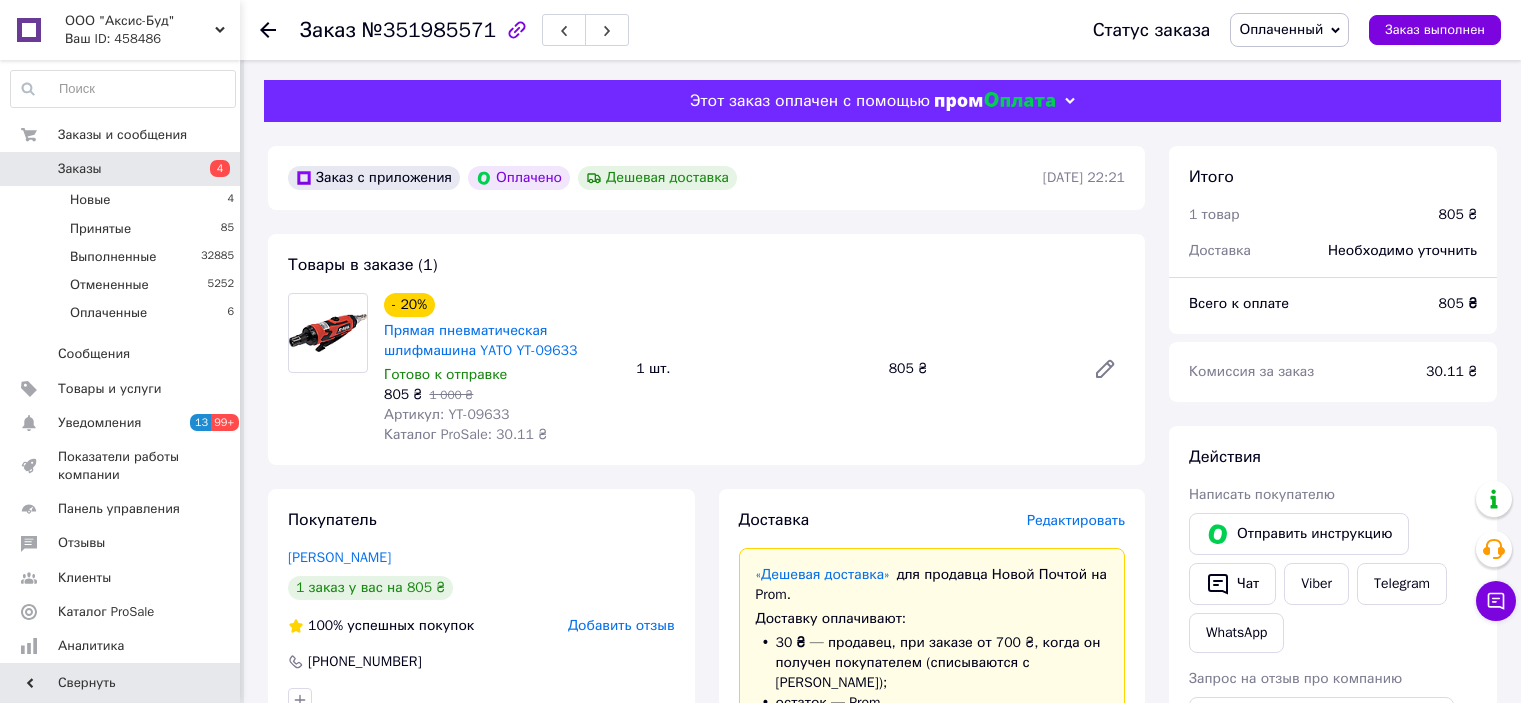 scroll, scrollTop: 0, scrollLeft: 0, axis: both 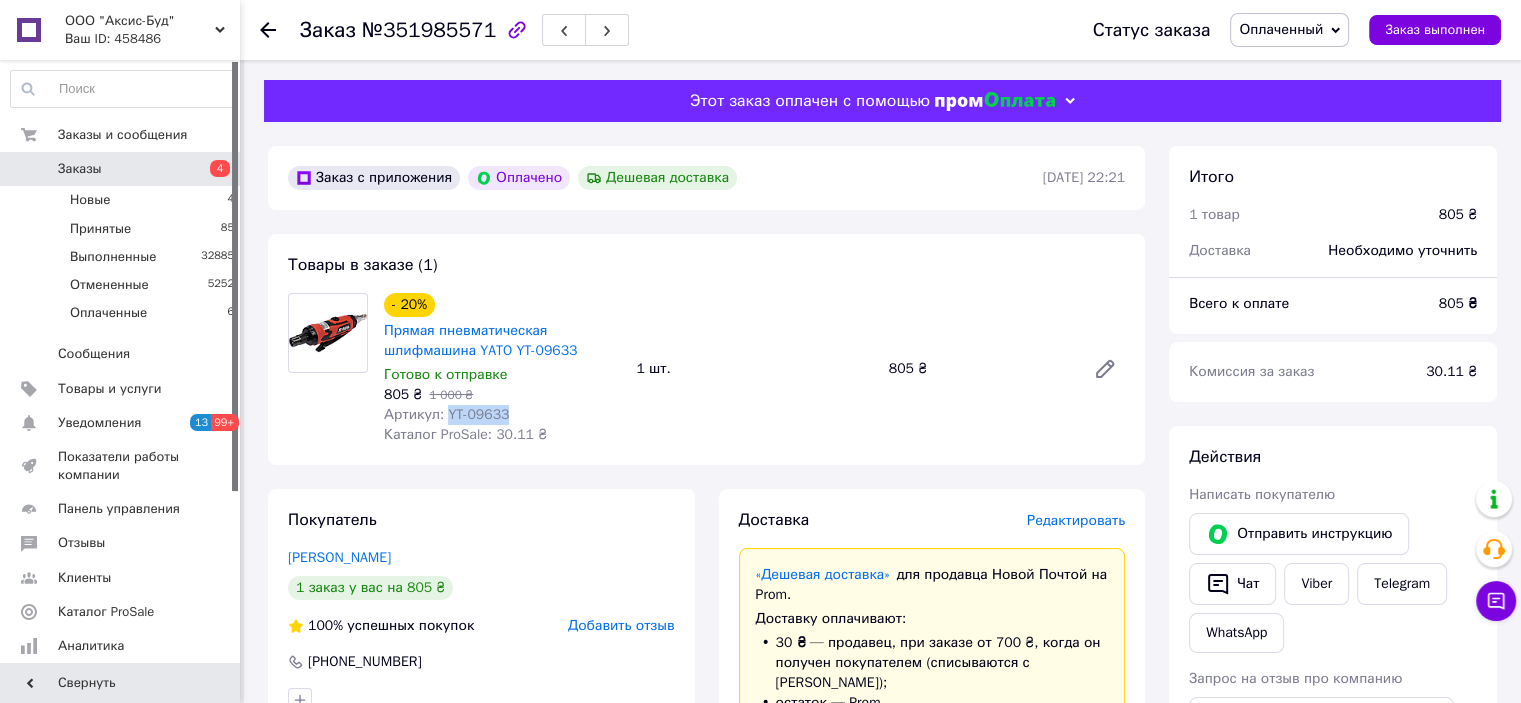 drag, startPoint x: 446, startPoint y: 418, endPoint x: 547, endPoint y: 419, distance: 101.00495 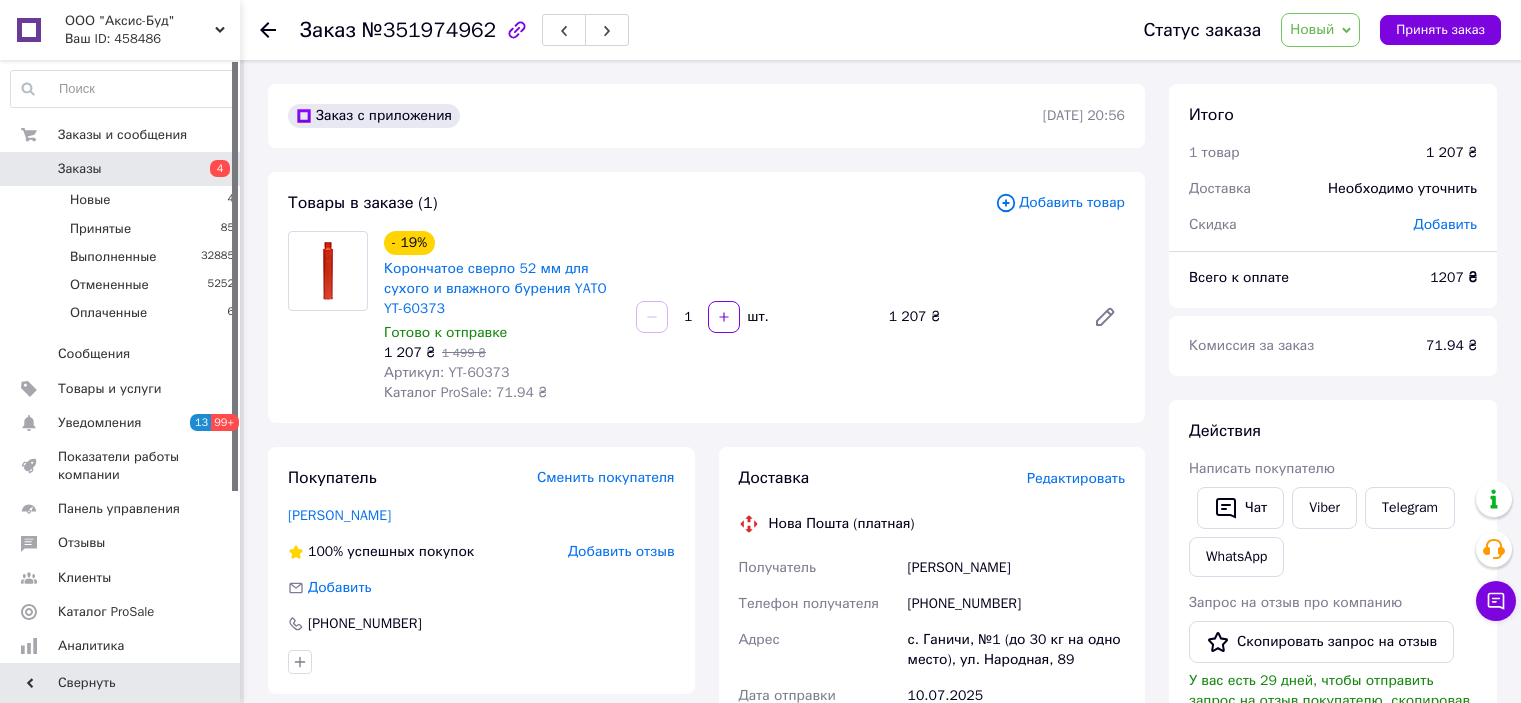 scroll, scrollTop: 0, scrollLeft: 0, axis: both 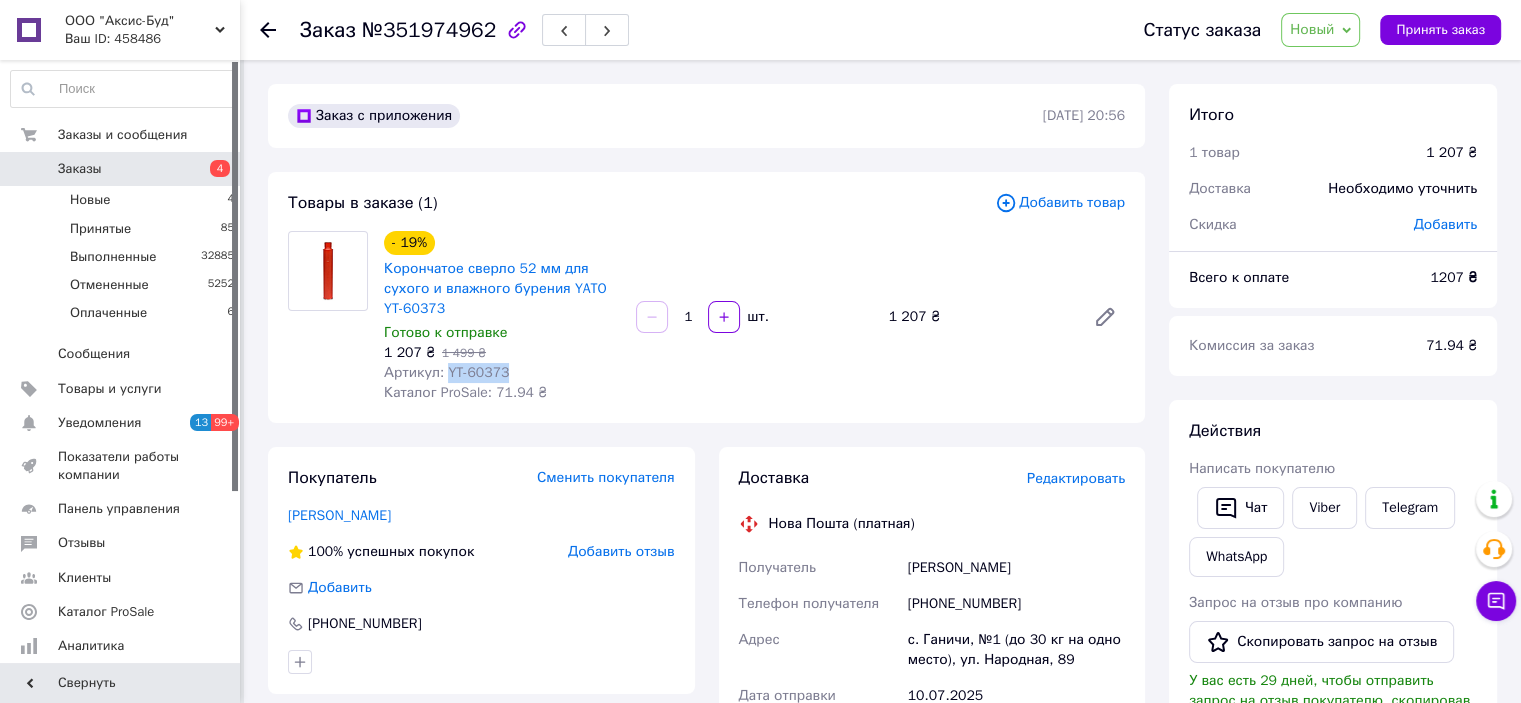 drag, startPoint x: 443, startPoint y: 371, endPoint x: 551, endPoint y: 374, distance: 108.04166 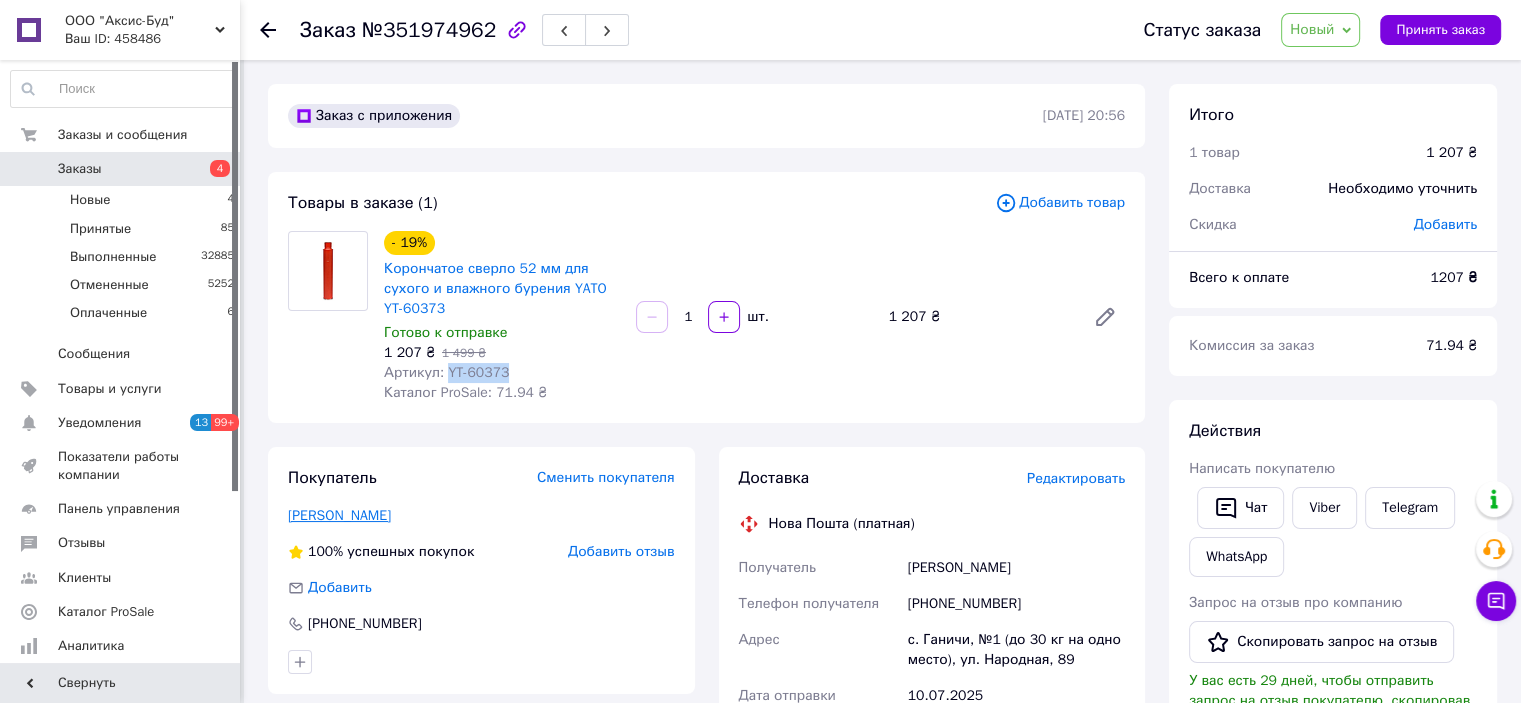click on "[PERSON_NAME]" at bounding box center [339, 515] 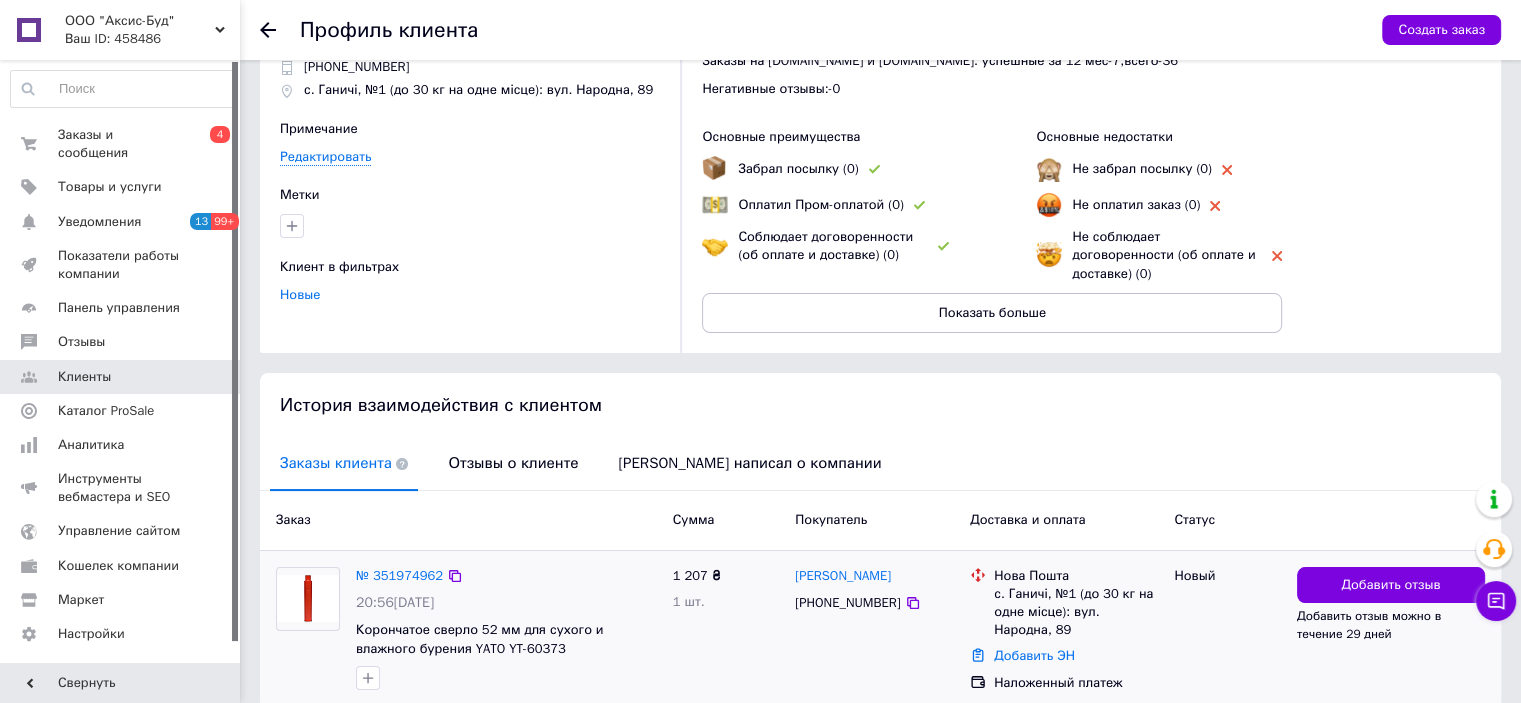 scroll, scrollTop: 148, scrollLeft: 0, axis: vertical 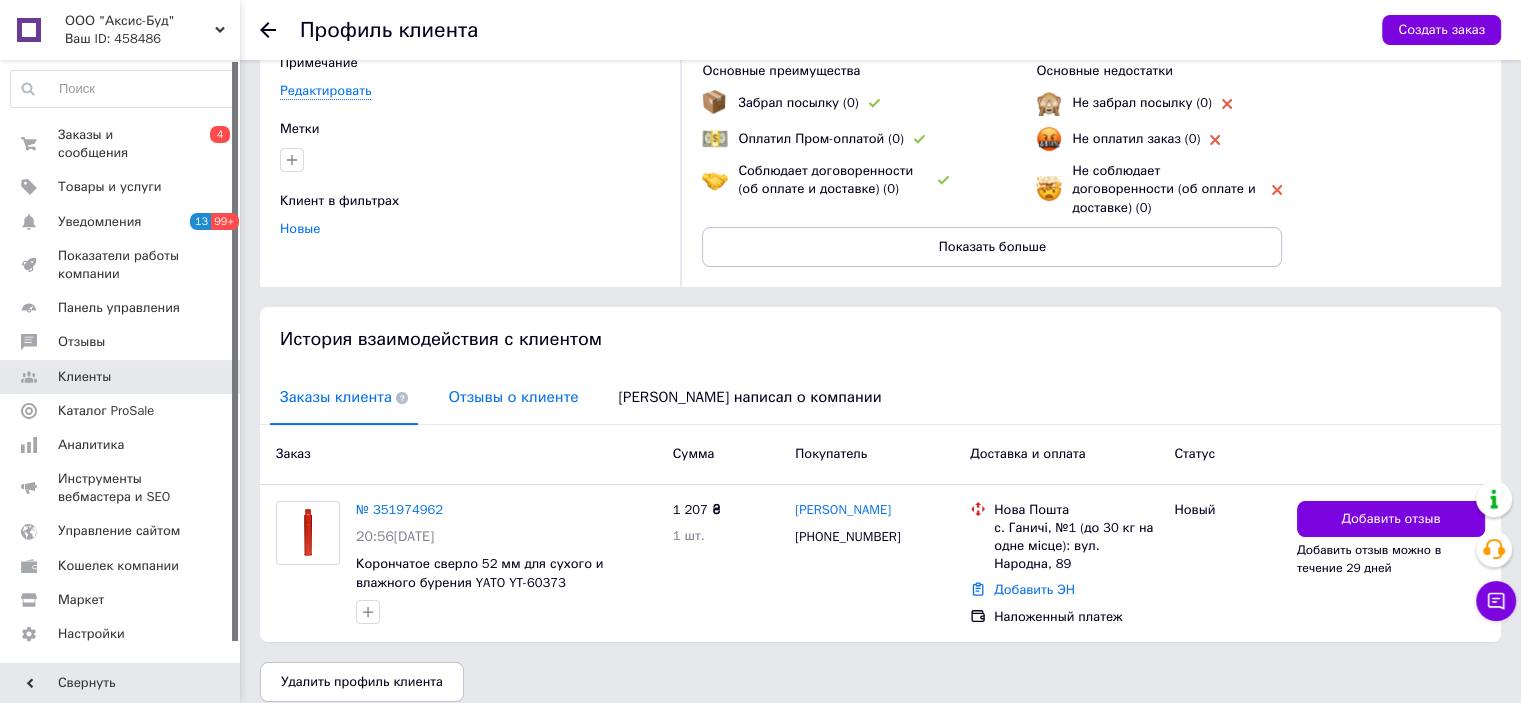 click on "Отзывы о клиенте" at bounding box center (513, 397) 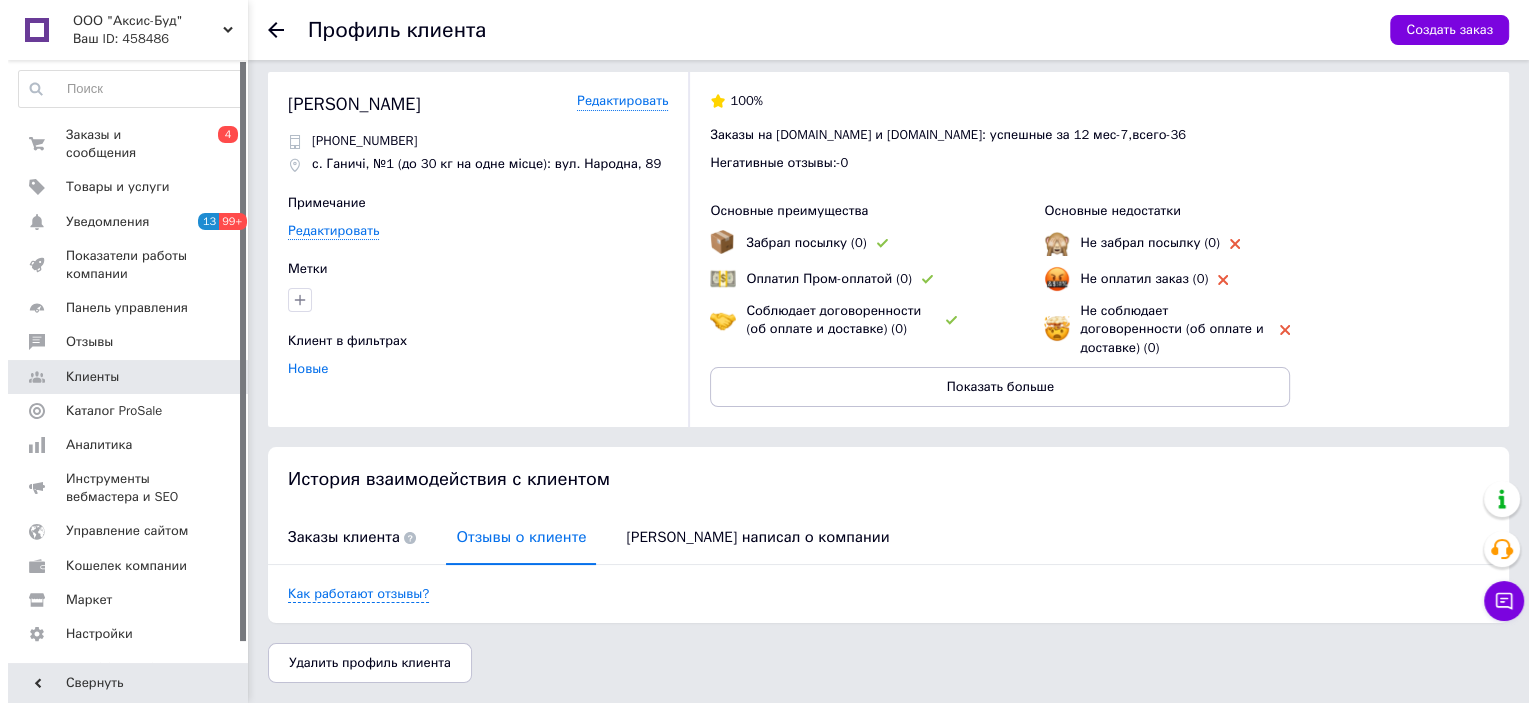 scroll, scrollTop: 0, scrollLeft: 0, axis: both 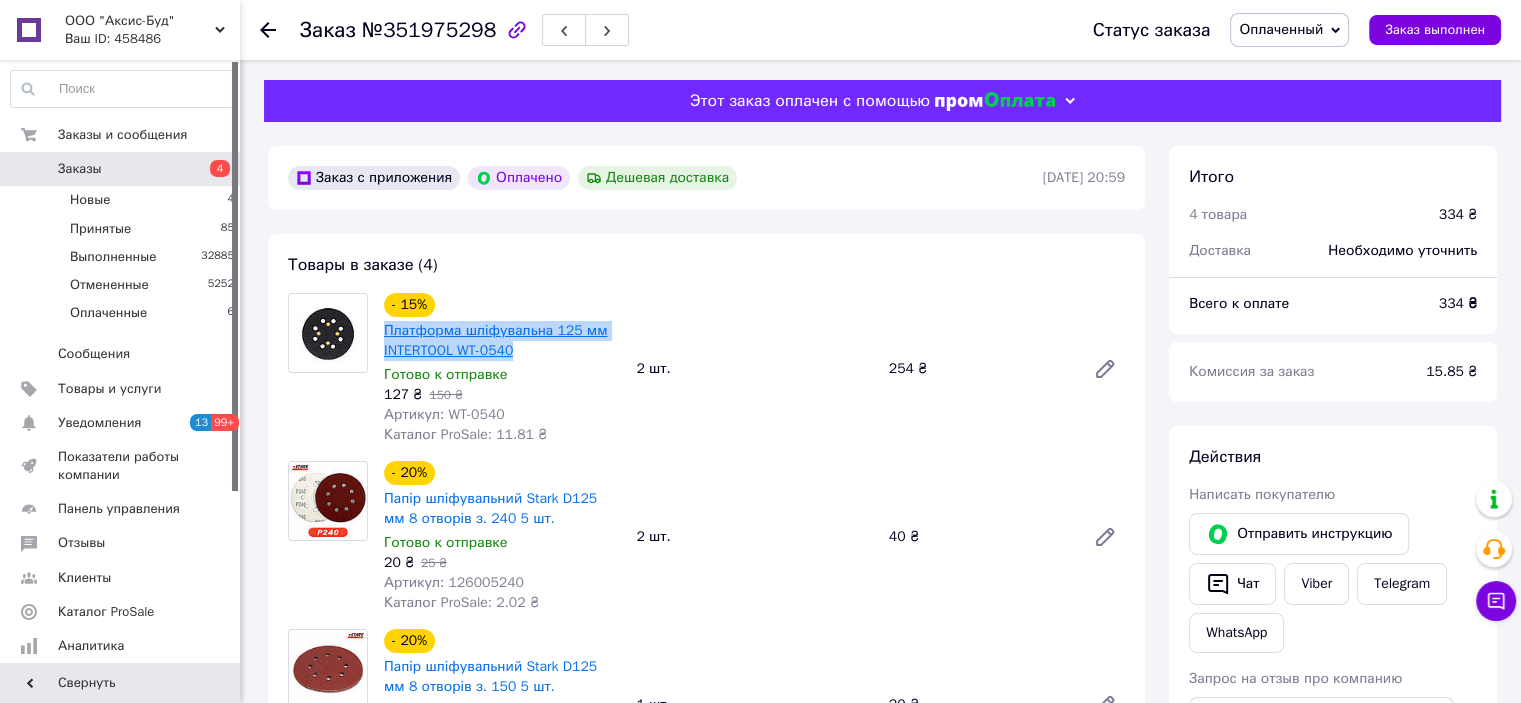 drag, startPoint x: 532, startPoint y: 359, endPoint x: 386, endPoint y: 338, distance: 147.50255 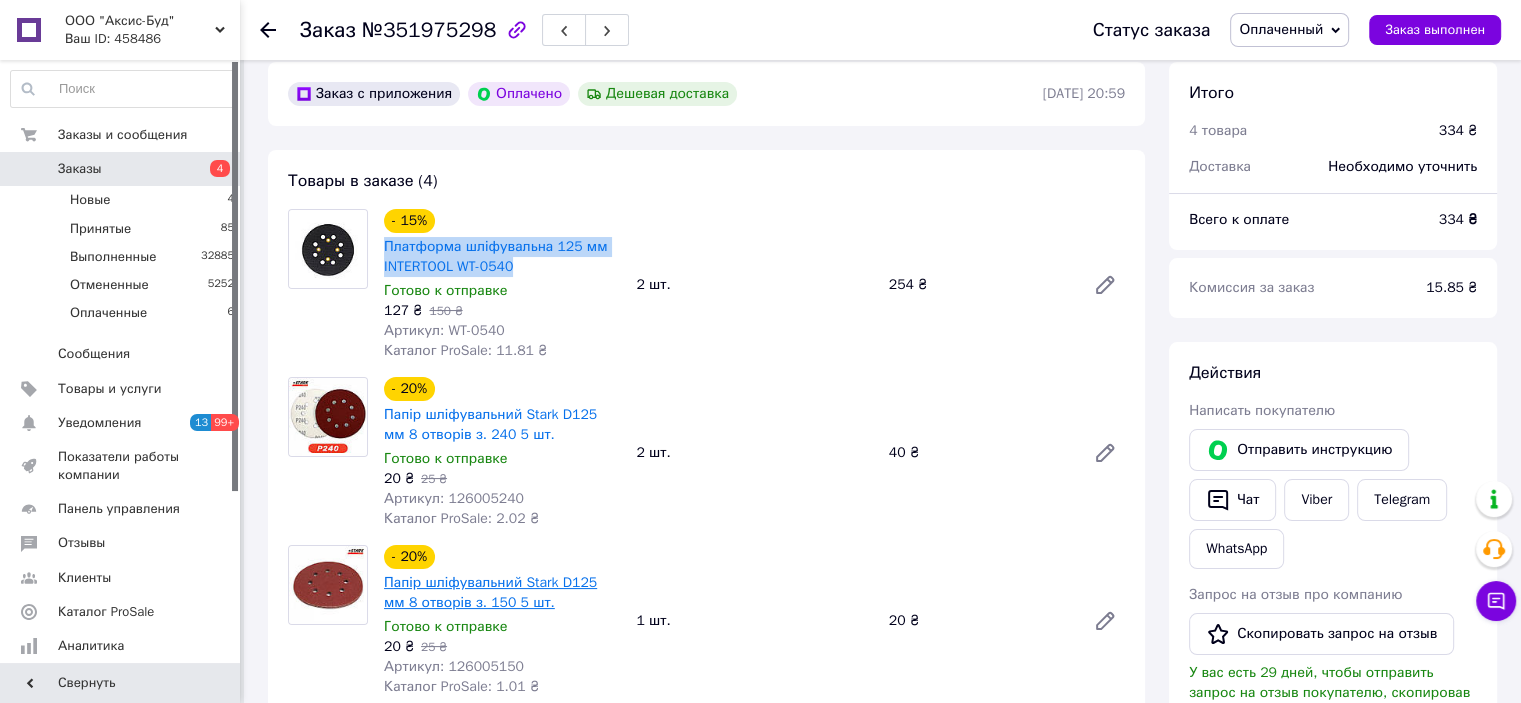 scroll, scrollTop: 200, scrollLeft: 0, axis: vertical 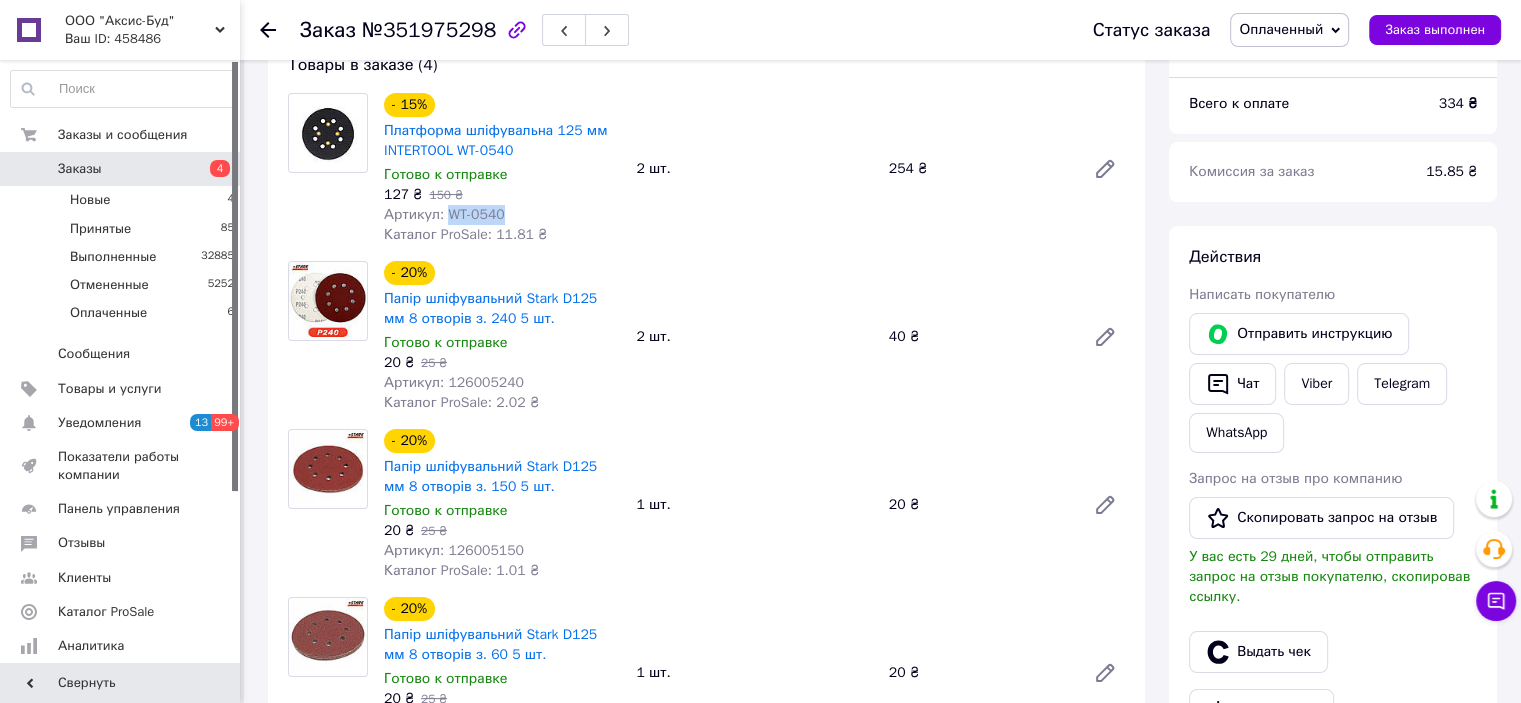 drag, startPoint x: 442, startPoint y: 212, endPoint x: 540, endPoint y: 212, distance: 98 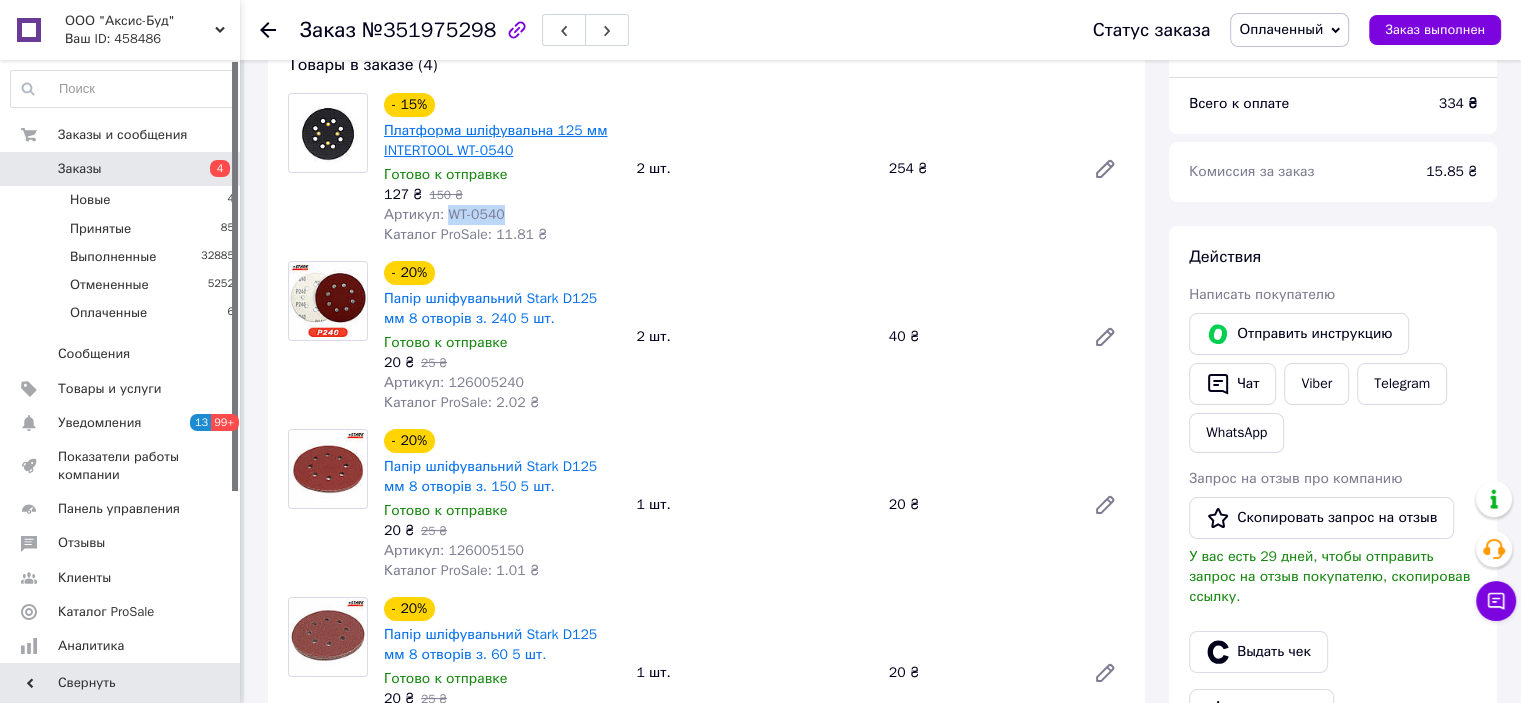 copy on "WT-0540" 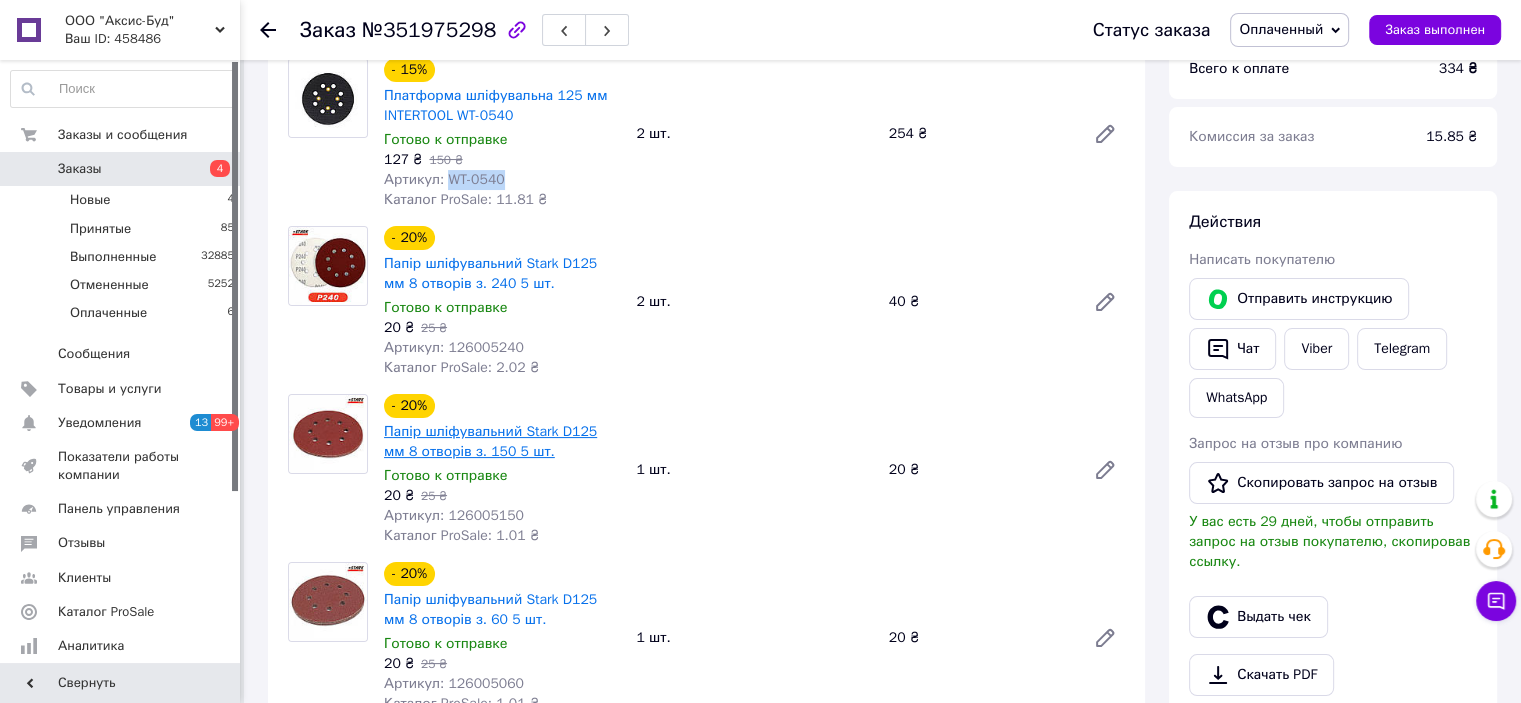 scroll, scrollTop: 300, scrollLeft: 0, axis: vertical 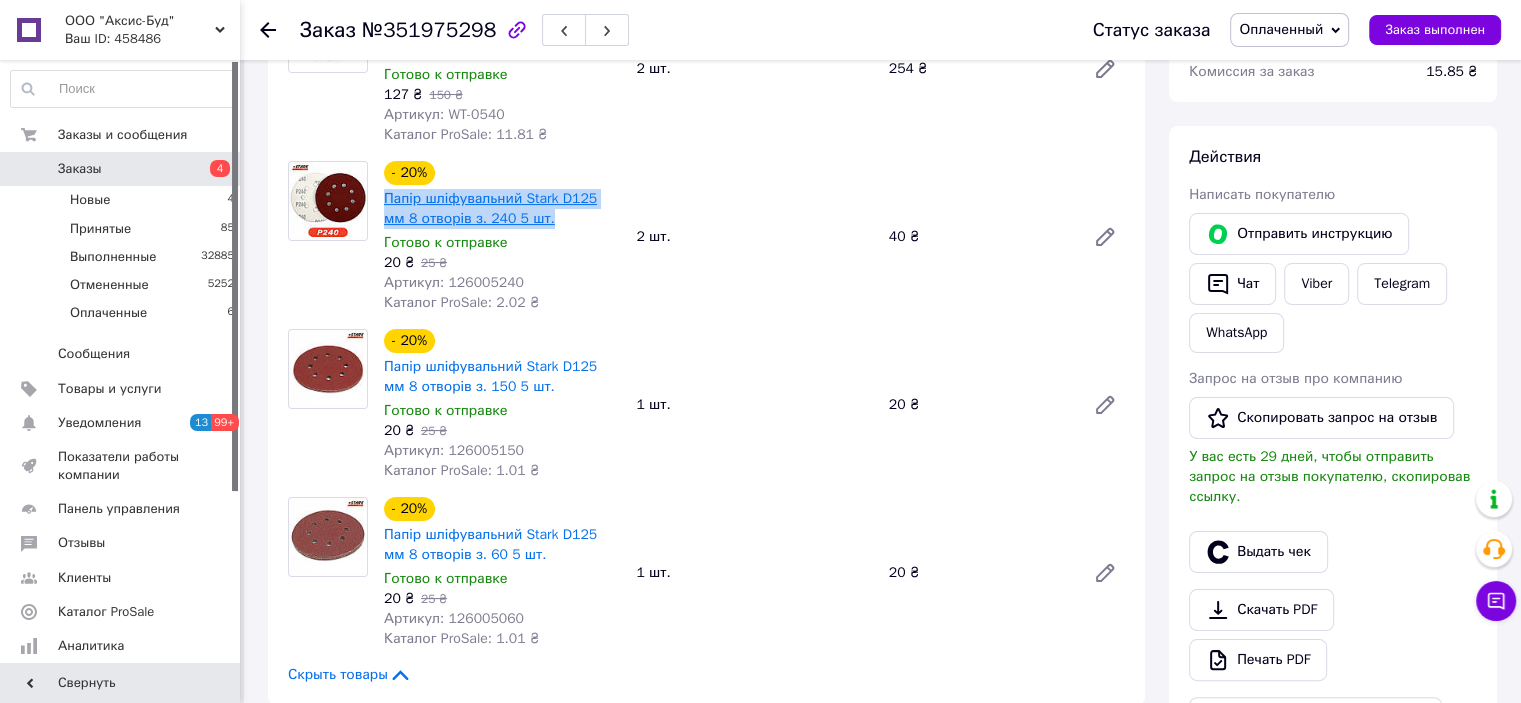 drag, startPoint x: 544, startPoint y: 215, endPoint x: 385, endPoint y: 199, distance: 159.80301 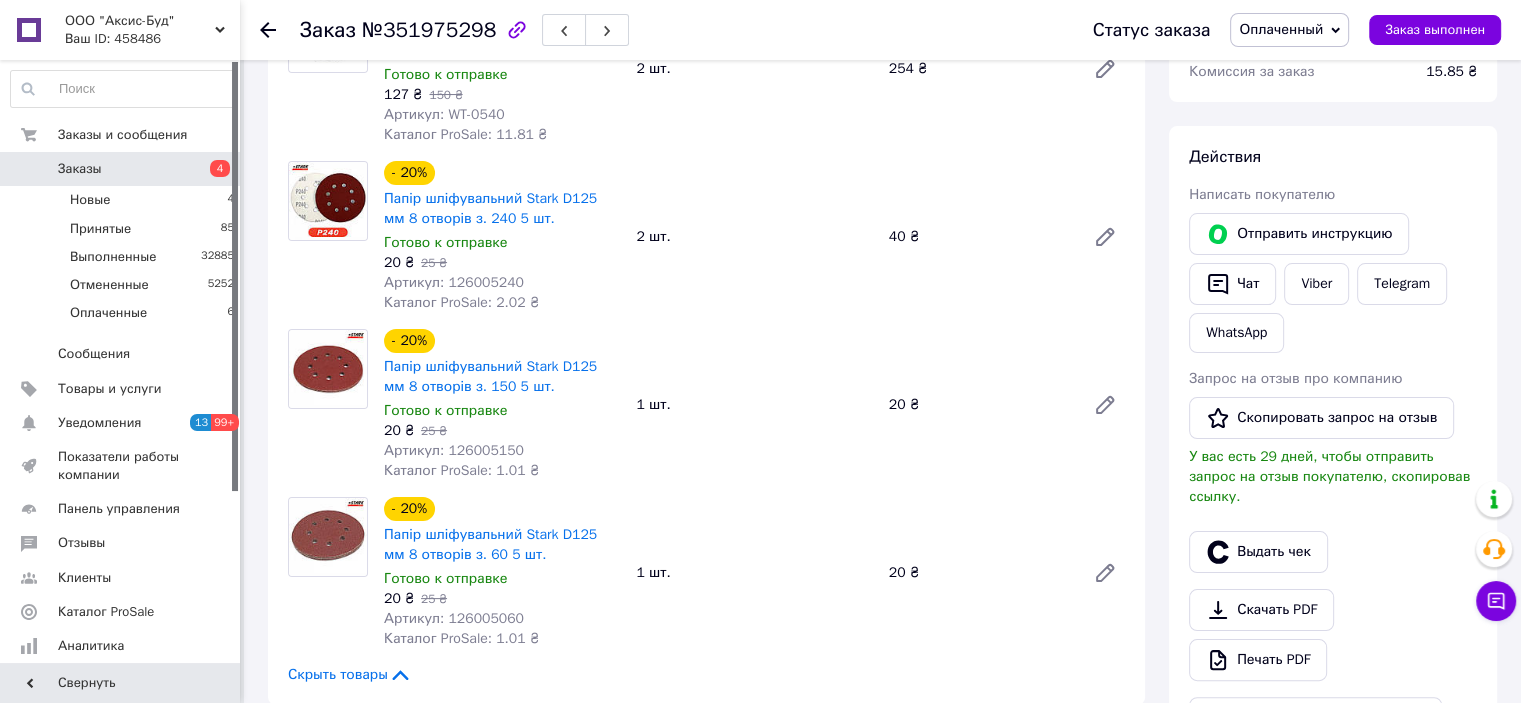 click on "20 ₴   25 ₴" at bounding box center (502, 263) 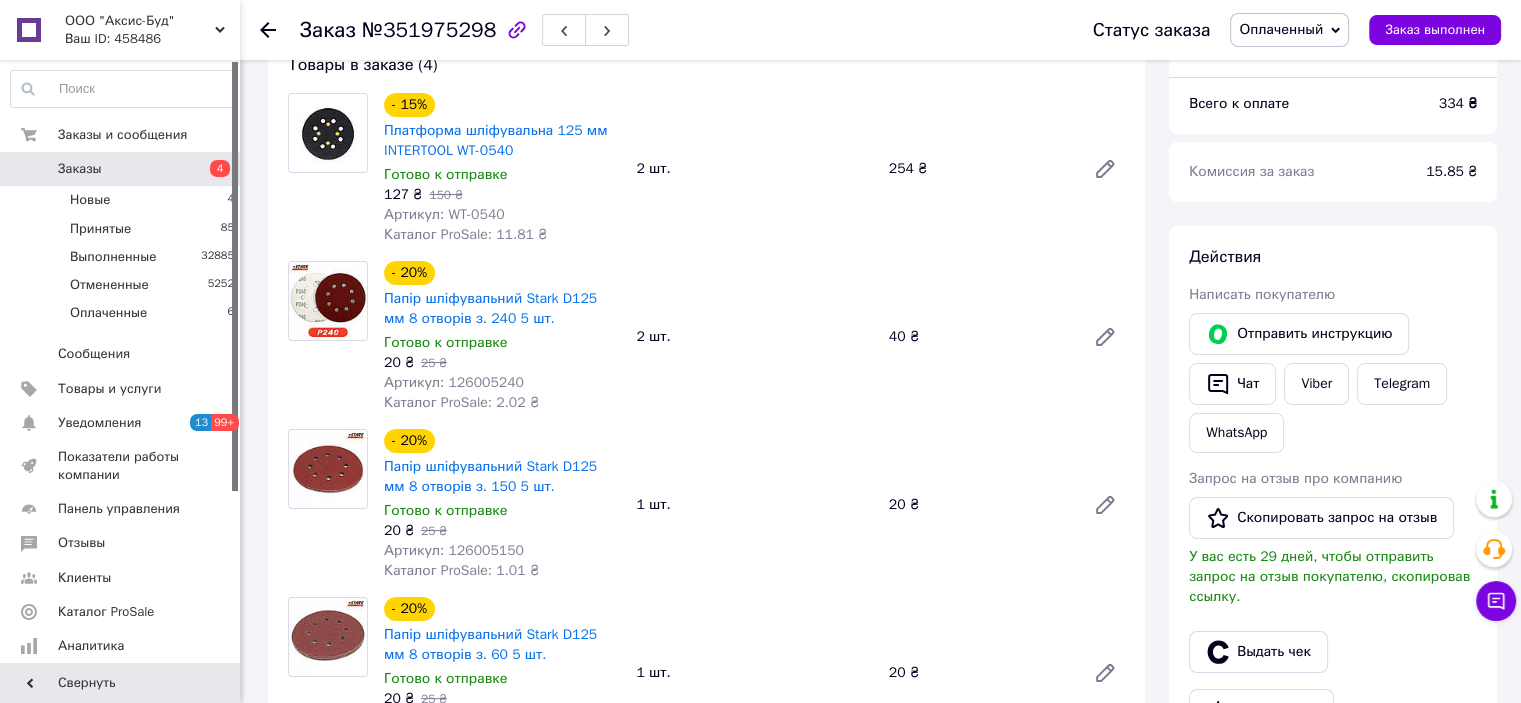 scroll, scrollTop: 300, scrollLeft: 0, axis: vertical 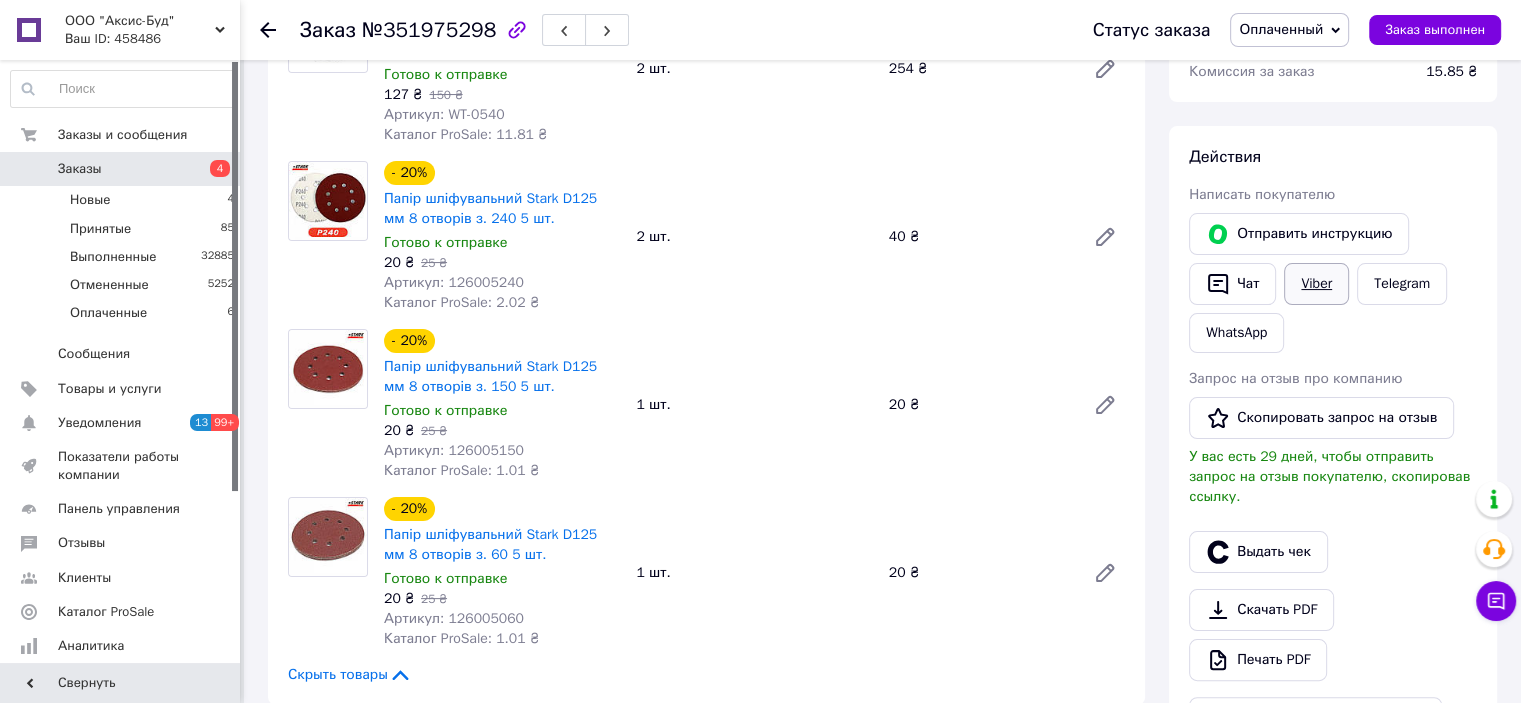click on "Viber" at bounding box center [1316, 284] 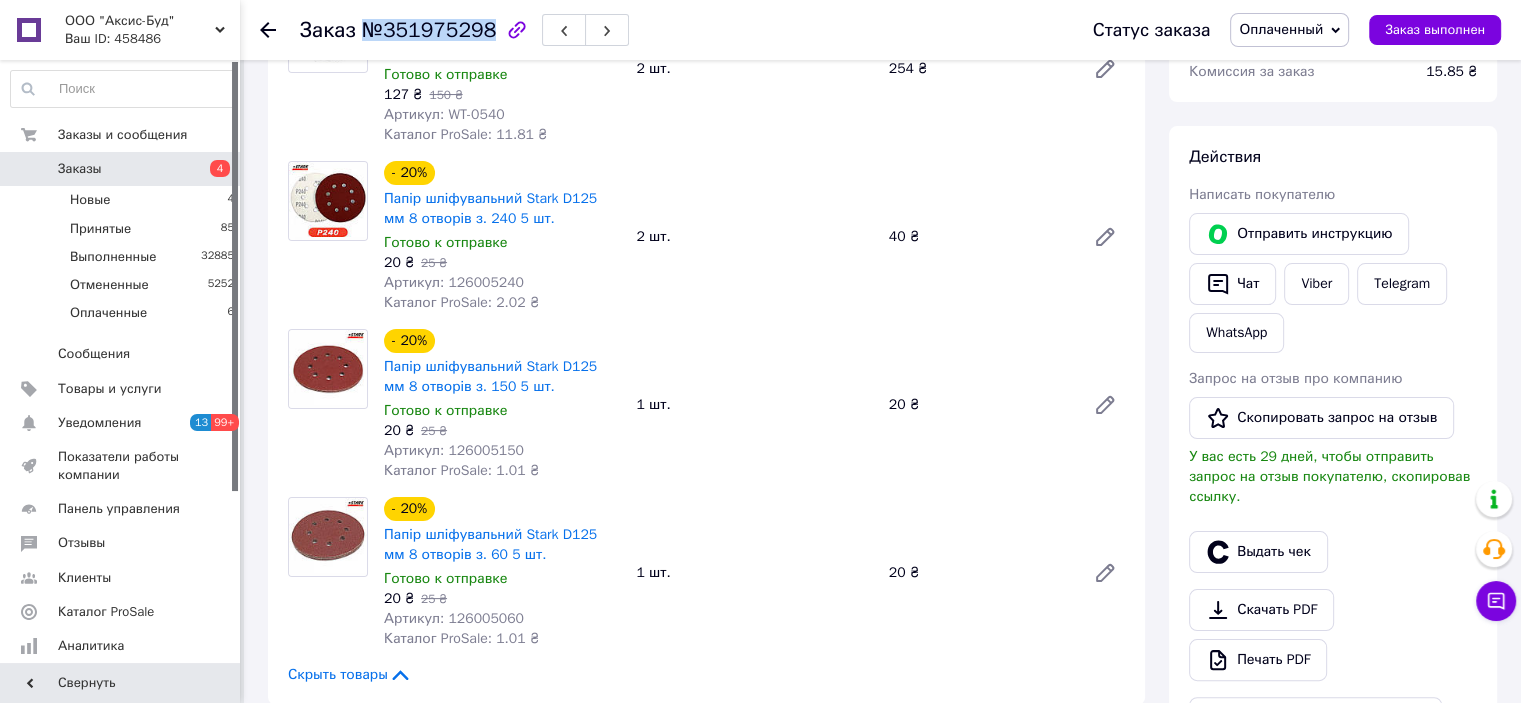 copy on "№351975298" 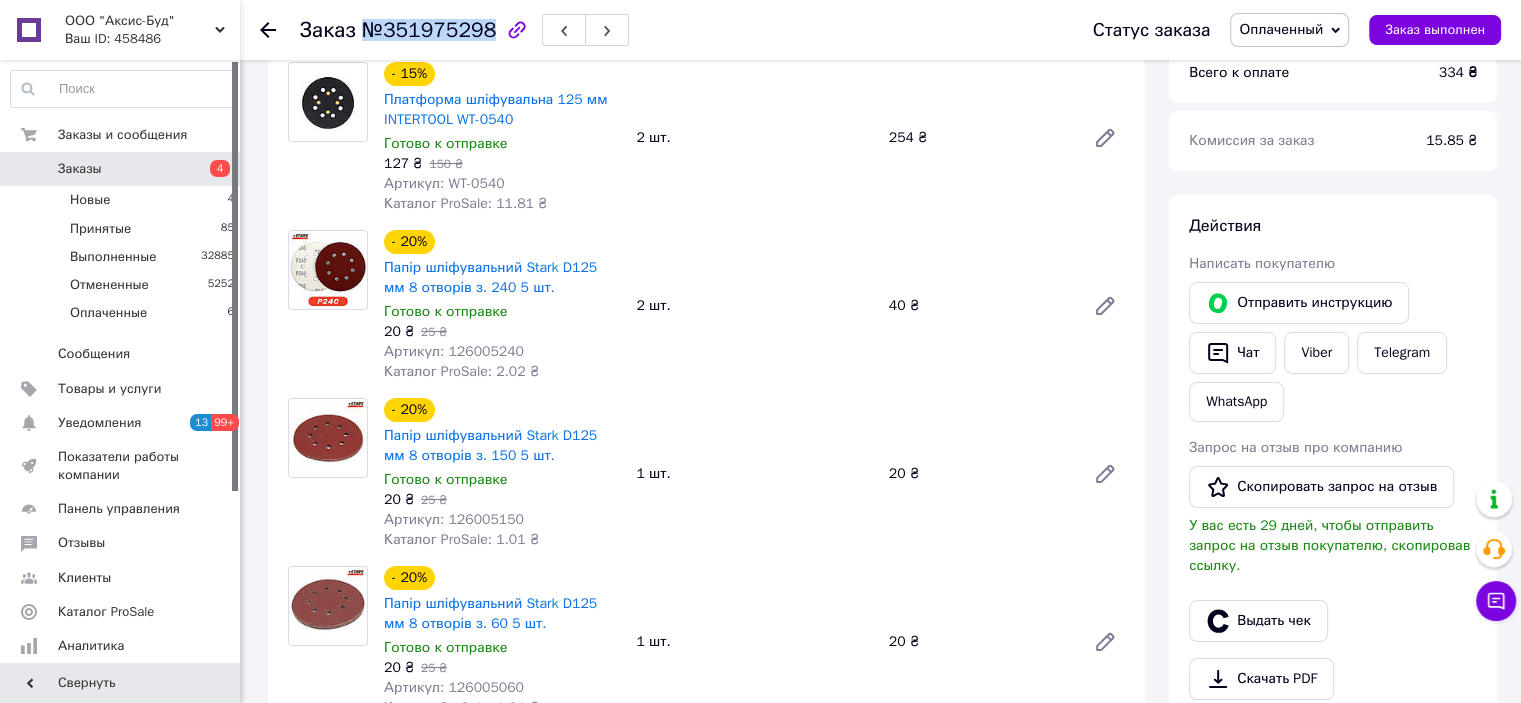 scroll, scrollTop: 0, scrollLeft: 0, axis: both 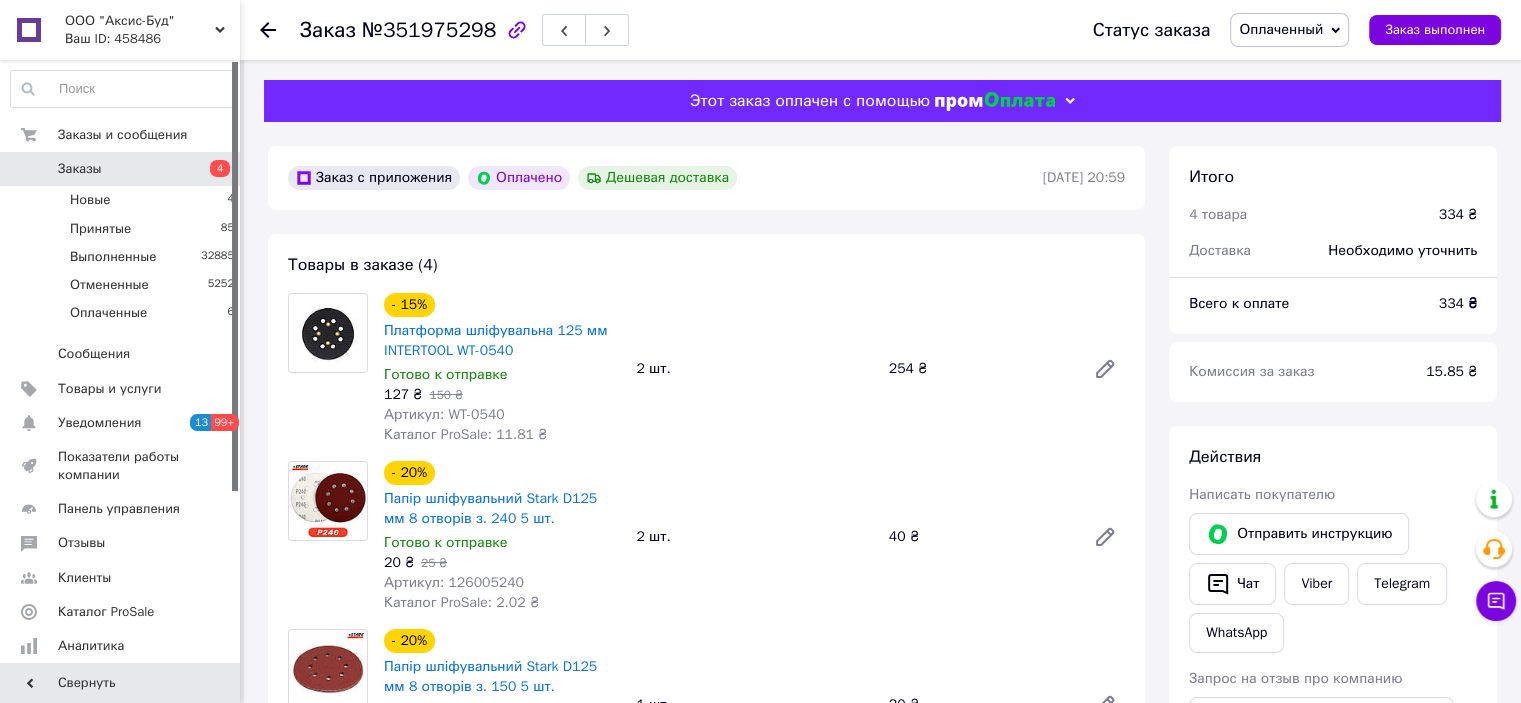 click on "Заказ №351975298 Статус заказа Оплаченный Принят Выполнен Отменен Заказ выполнен Этот заказ оплачен с помощью Заказ с приложения Оплачено Дешевая доставка [DATE] 20:59 Товары в заказе (4) - 15% Платформа шліфувальна 125 мм INTERTOOL WT-0540 Готово к отправке 127 ₴   150 ₴ Артикул: WT-0540 Каталог ProSale: 11.81 ₴  2 шт. 254 ₴ - 20% Папір шліфувальний Stark D125 мм 8 отворів з. 240 5 шт. Готово к отправке 20 ₴   25 ₴ Артикул: 126005240 Каталог ProSale: 2.02 ₴  2 шт. 40 ₴ - 20% Папір шліфувальний Stark D125 мм 8 отворів з. 150 5 шт. Готово к отправке 20 ₴   25 ₴ Артикул: 126005150 Каталог ProSale: 1.01 ₴  1 шт. 20 ₴ - 20% Готово к отправке 20 ₴   <" at bounding box center (882, 1115) 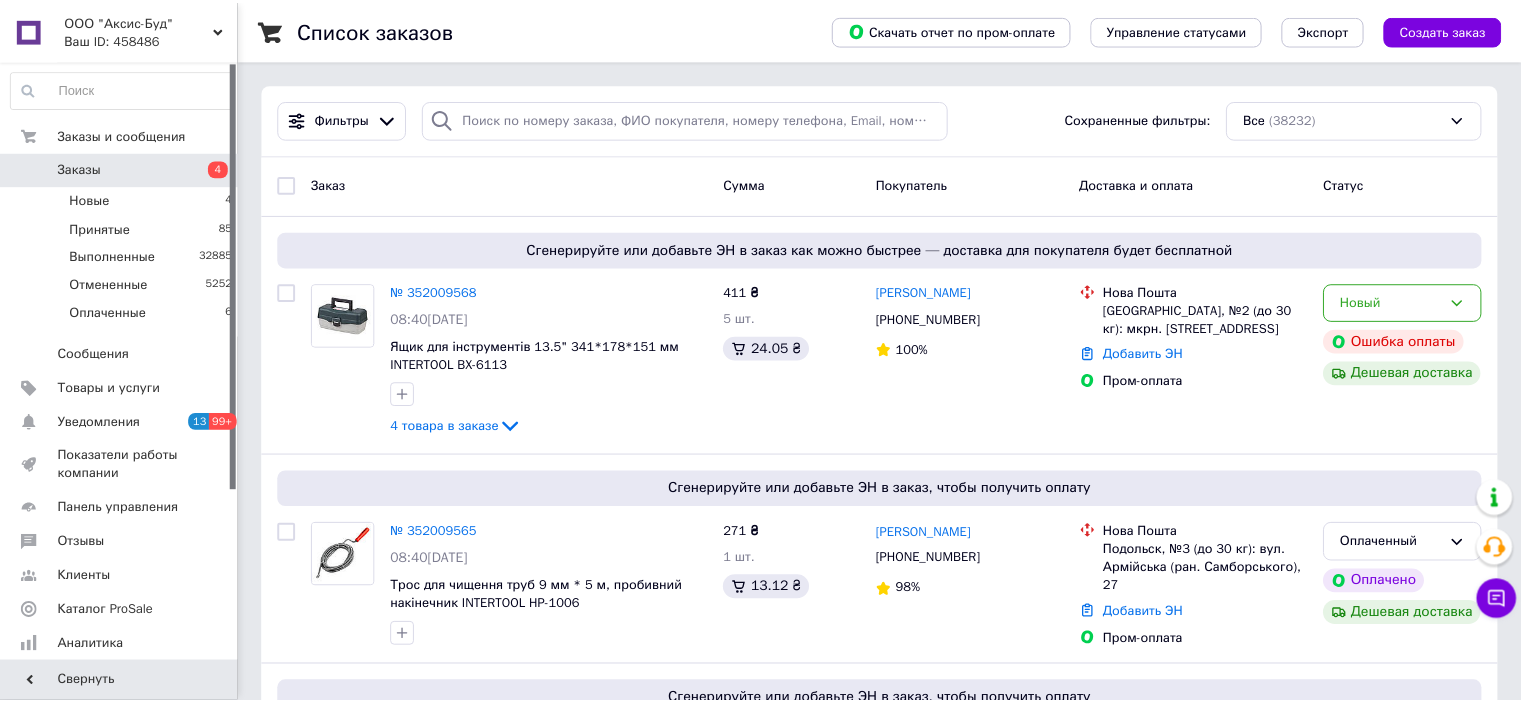 scroll, scrollTop: 0, scrollLeft: 0, axis: both 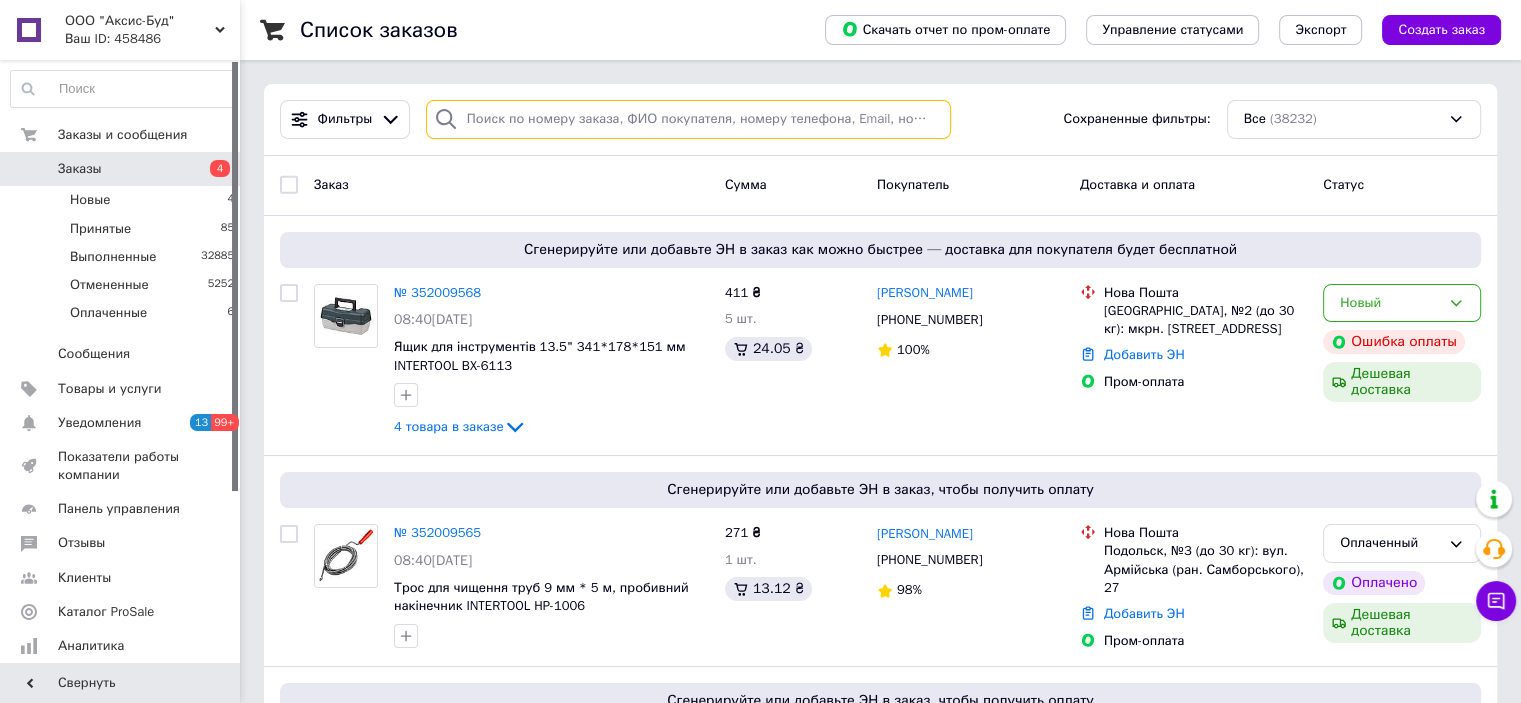 click at bounding box center [688, 119] 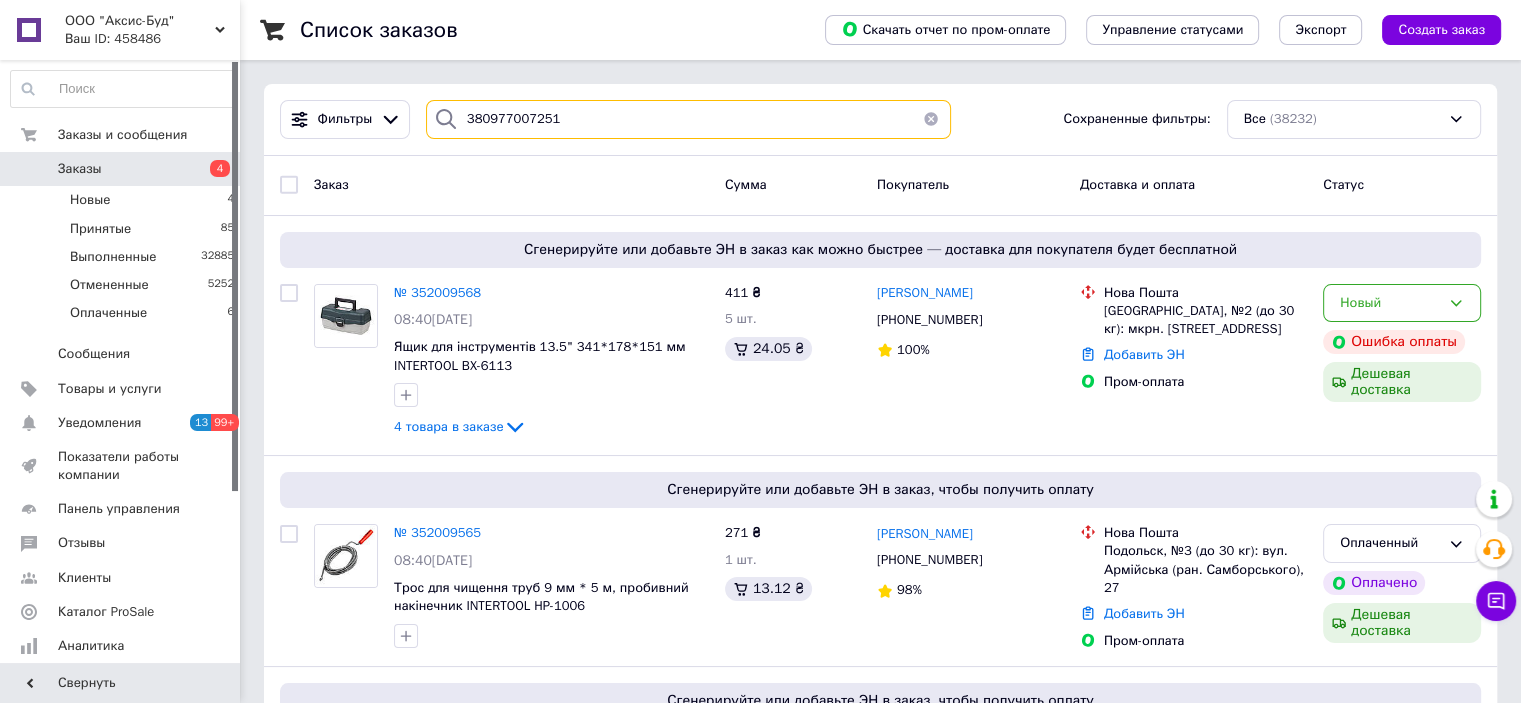 type on "380977007251" 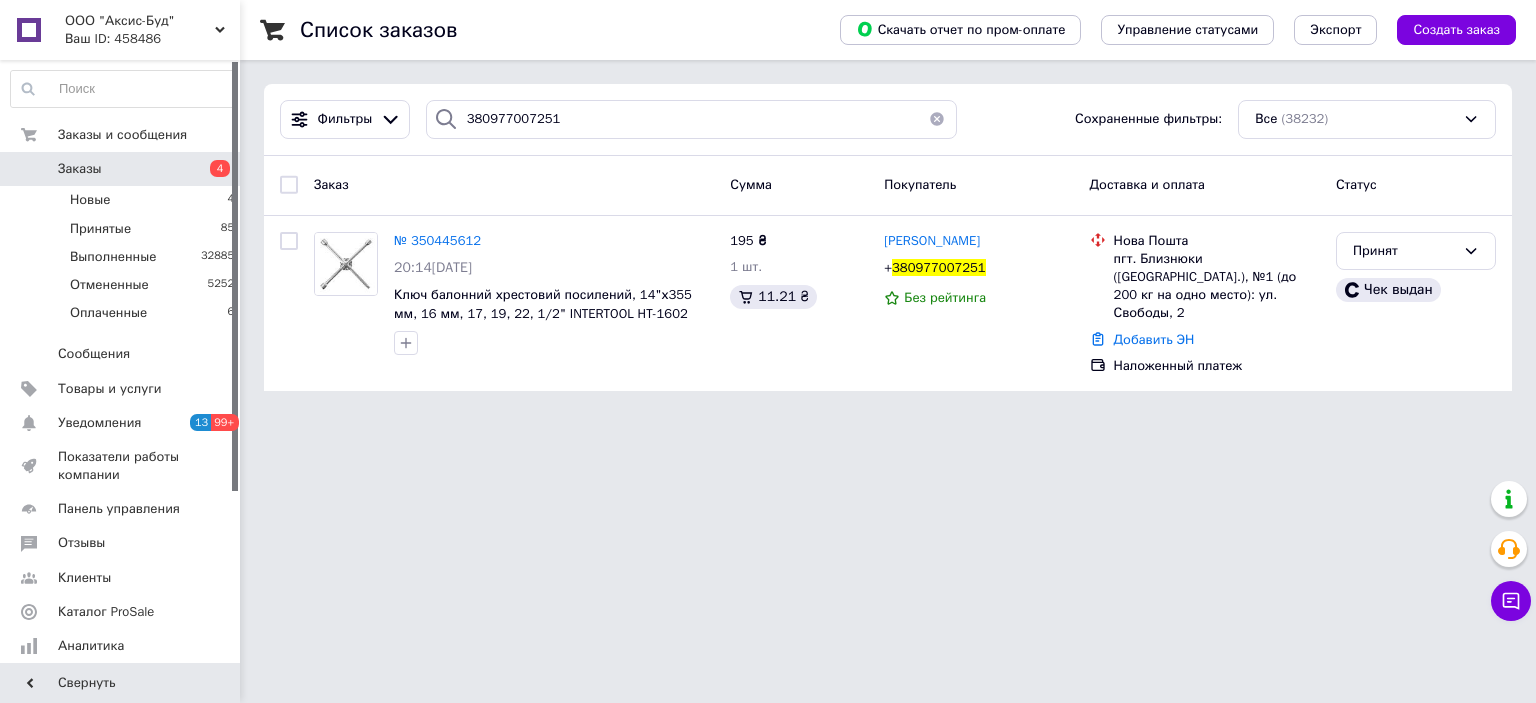 click on "№ 350445612" at bounding box center [437, 240] 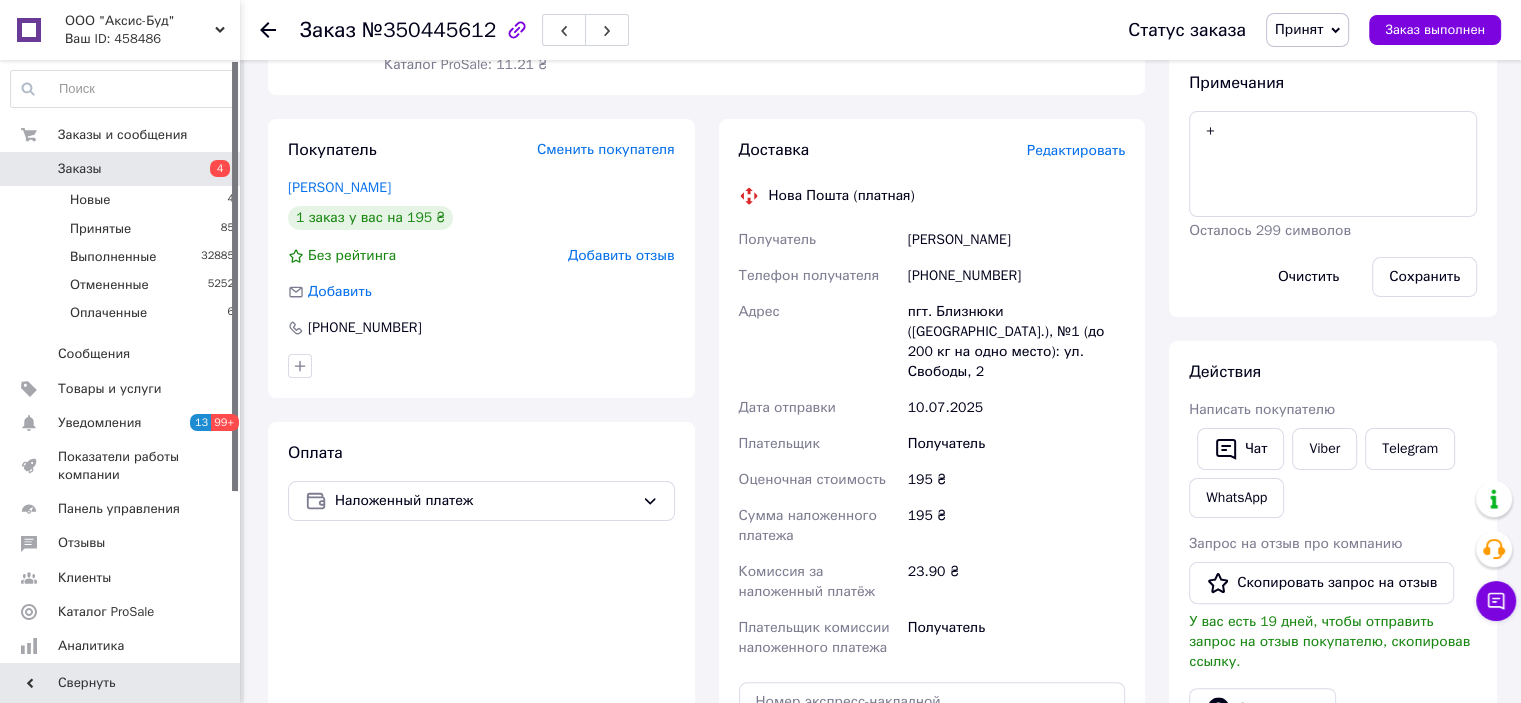 scroll, scrollTop: 419, scrollLeft: 0, axis: vertical 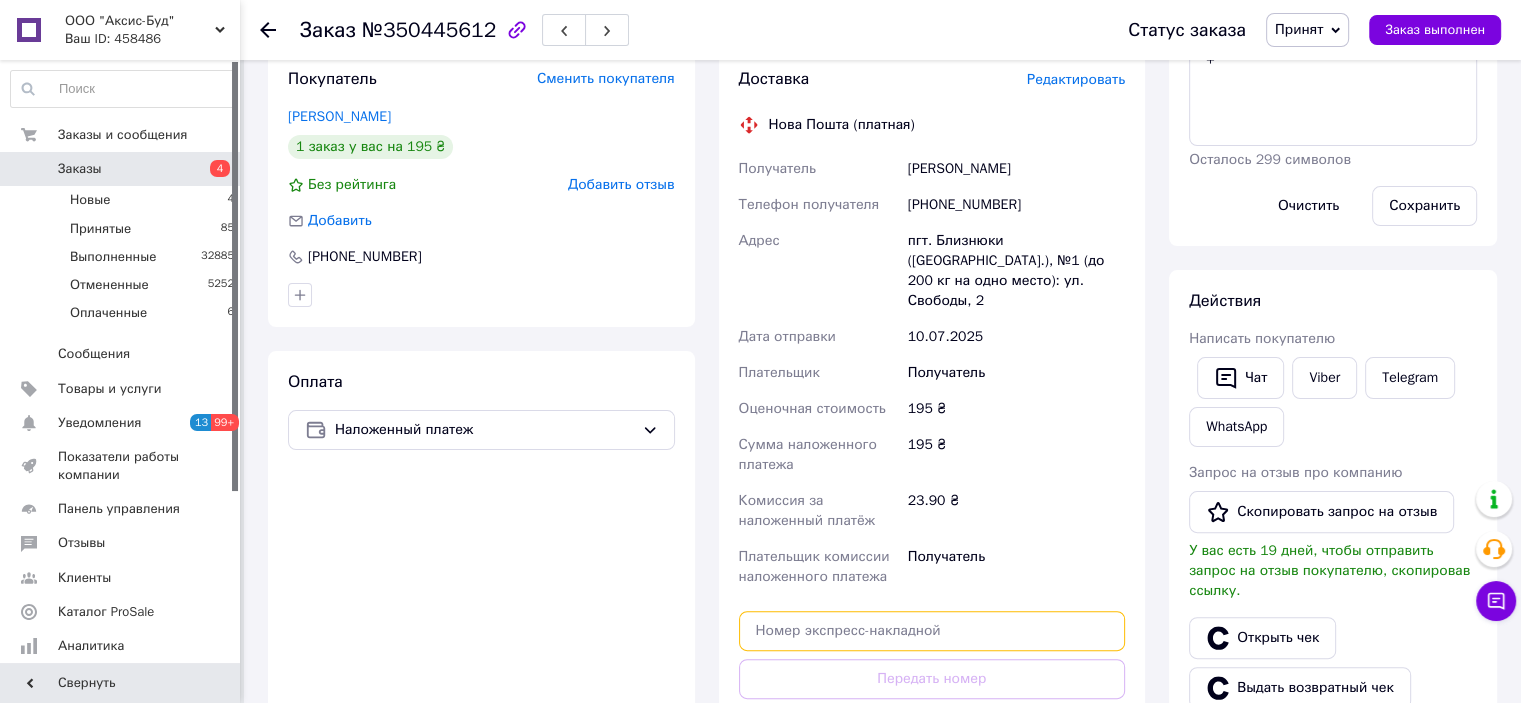 click at bounding box center (932, 631) 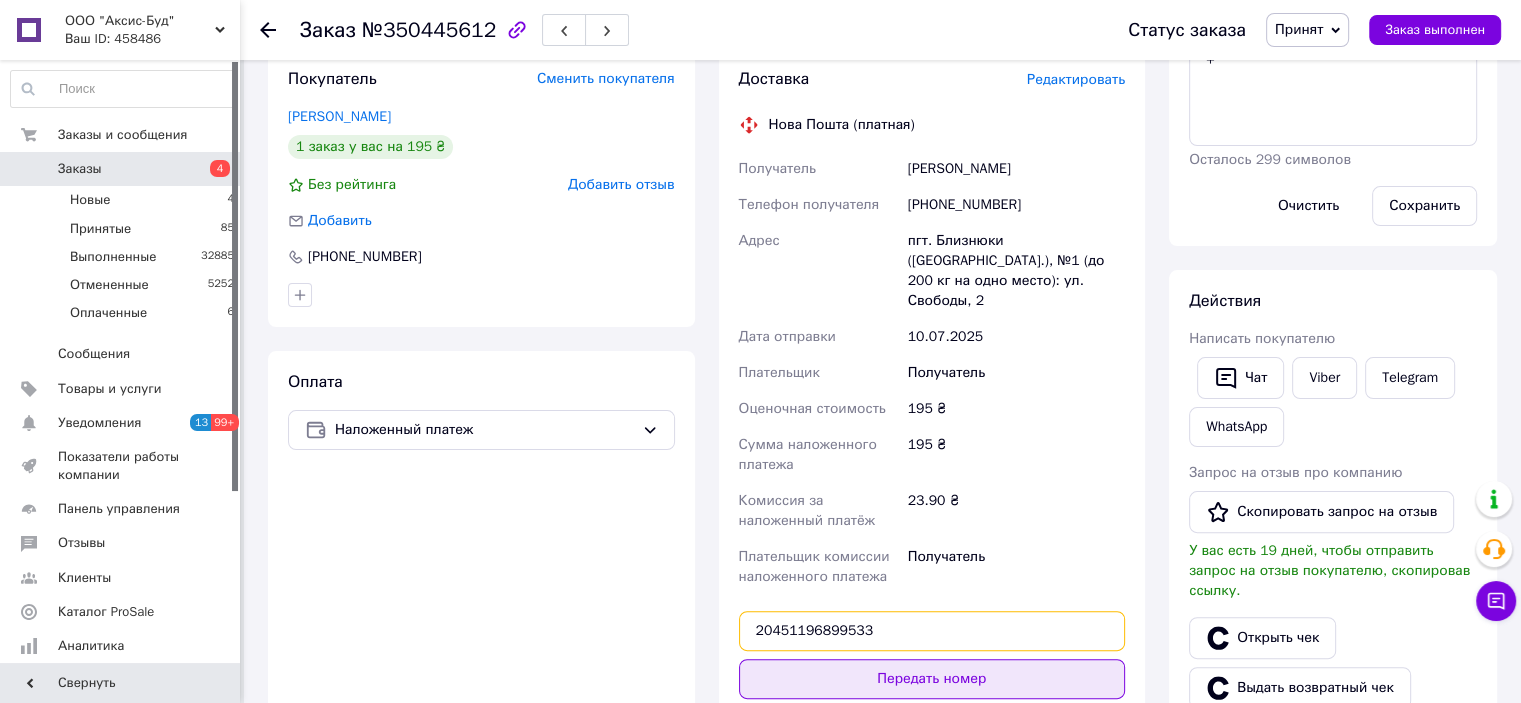 type on "20451196899533" 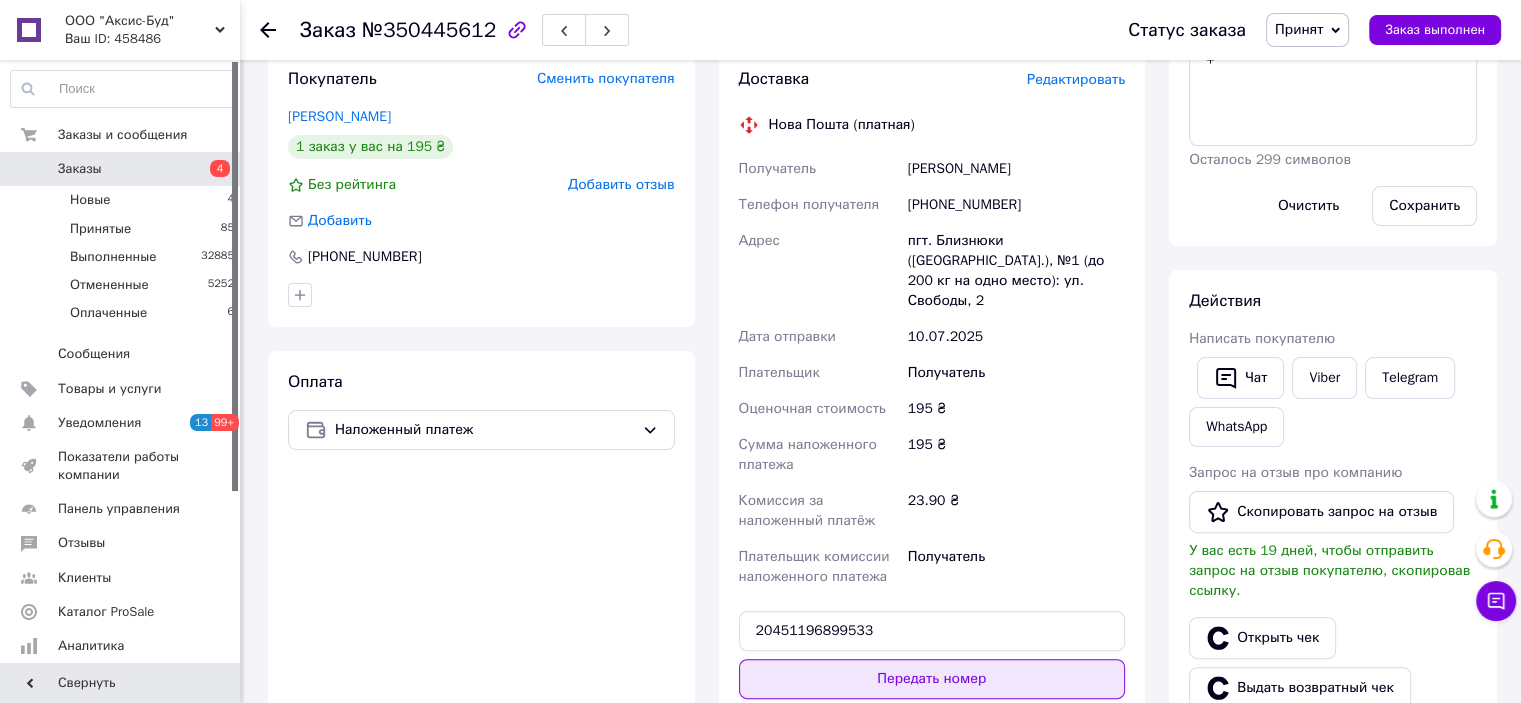 click on "Передать номер" at bounding box center (932, 679) 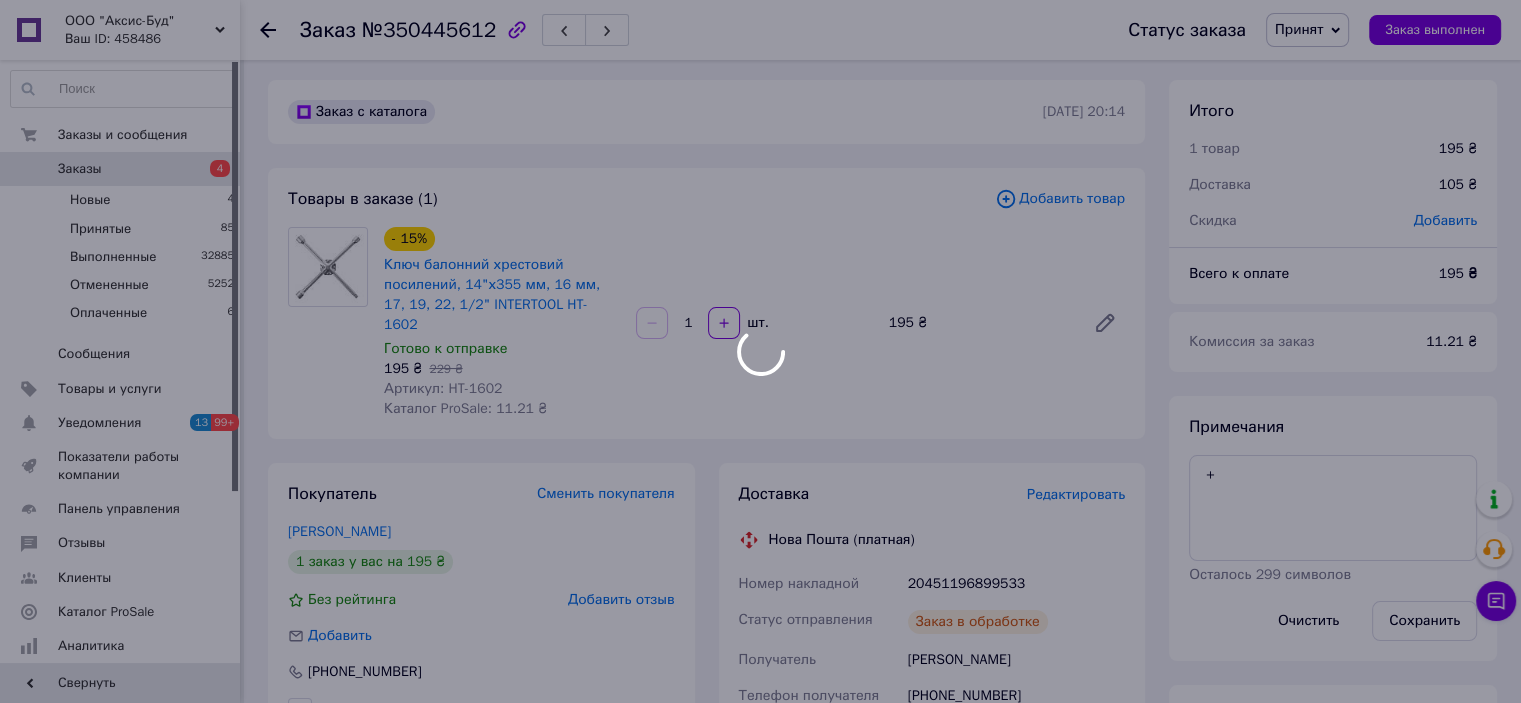 scroll, scrollTop: 0, scrollLeft: 0, axis: both 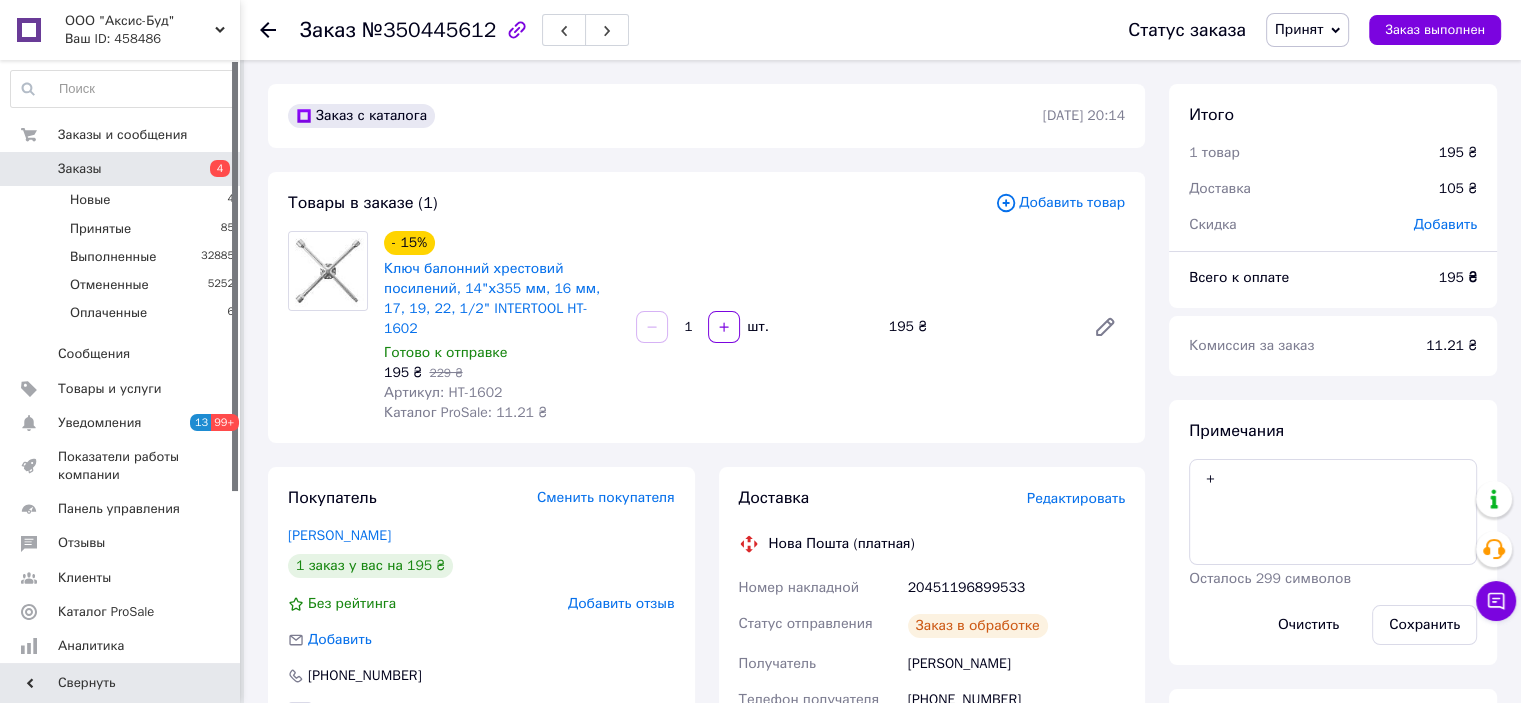 click on "Заказы" at bounding box center [121, 169] 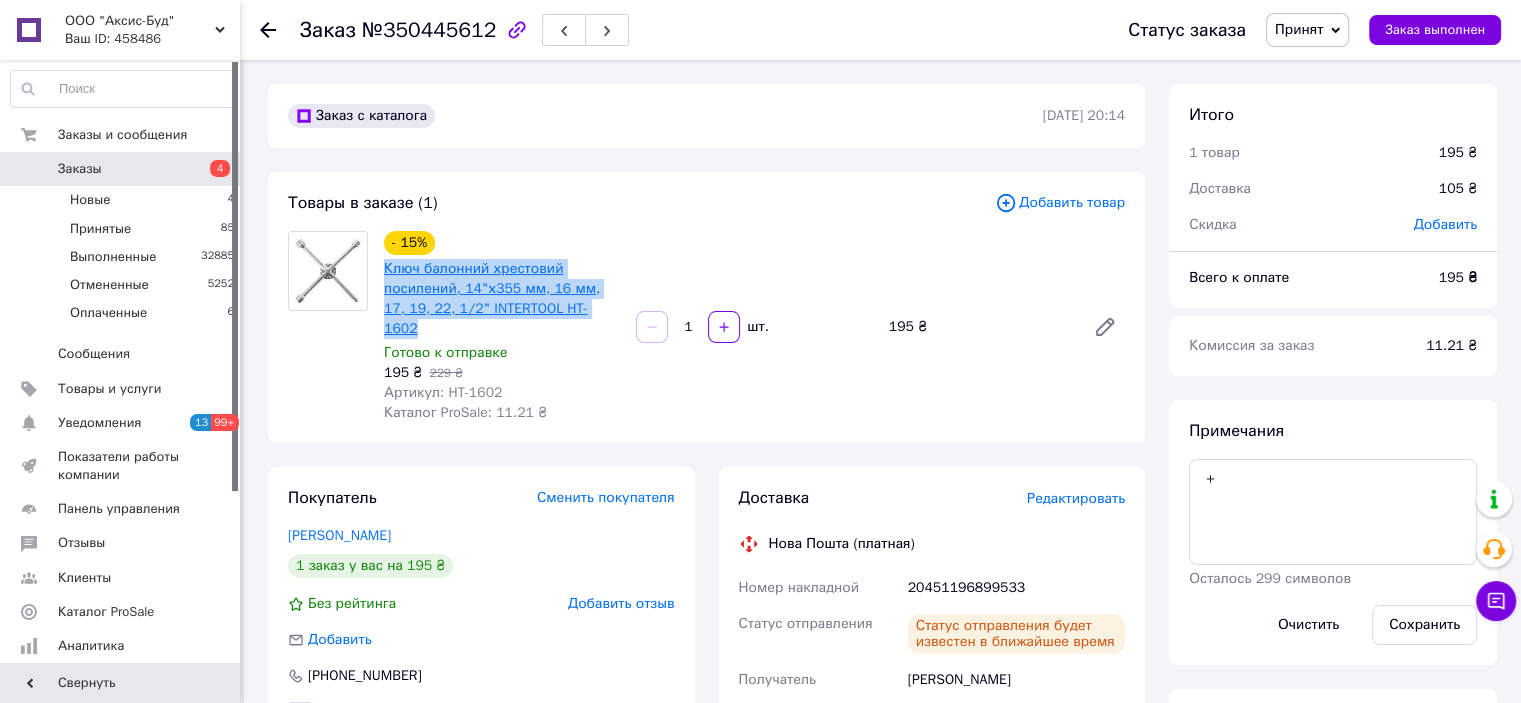 drag, startPoint x: 567, startPoint y: 307, endPoint x: 384, endPoint y: 269, distance: 186.90372 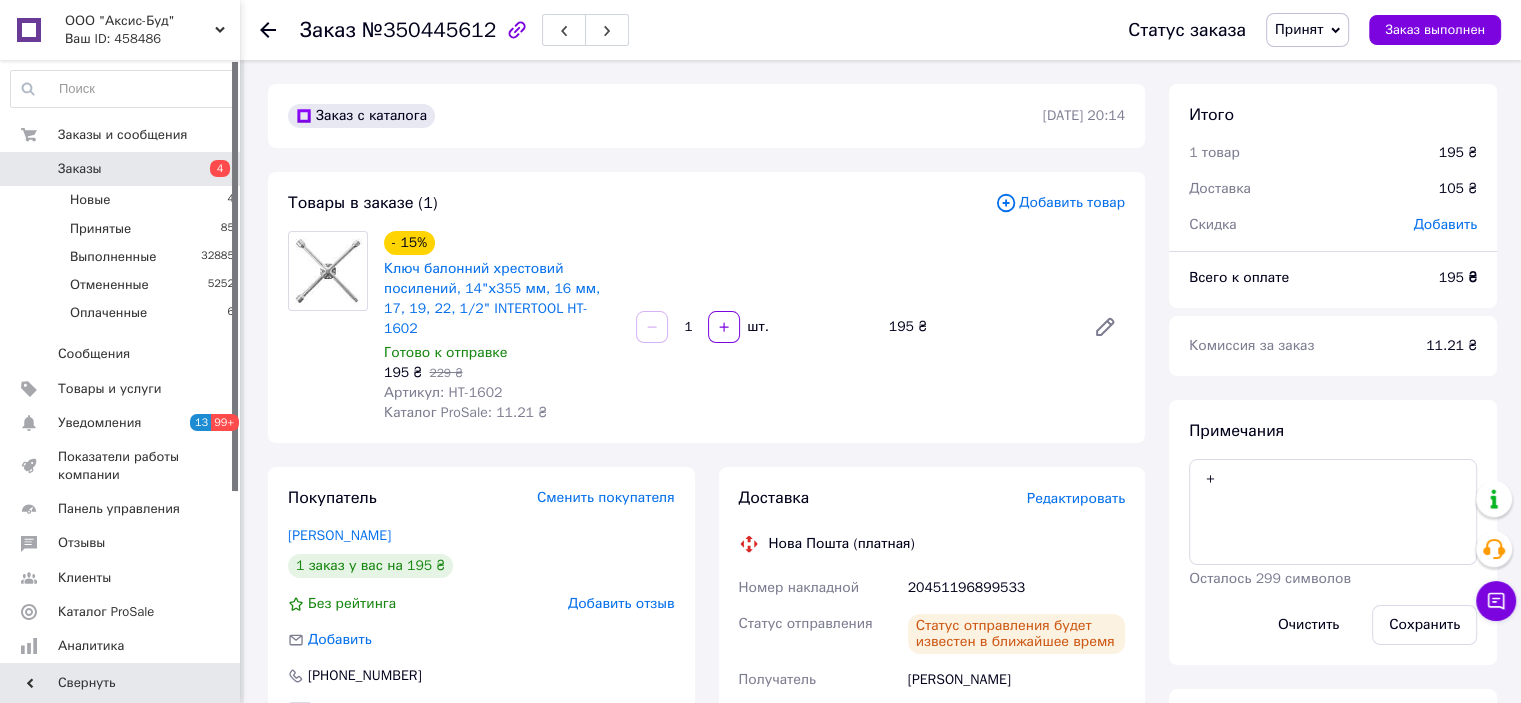 click on "20451196899533" at bounding box center [1016, 588] 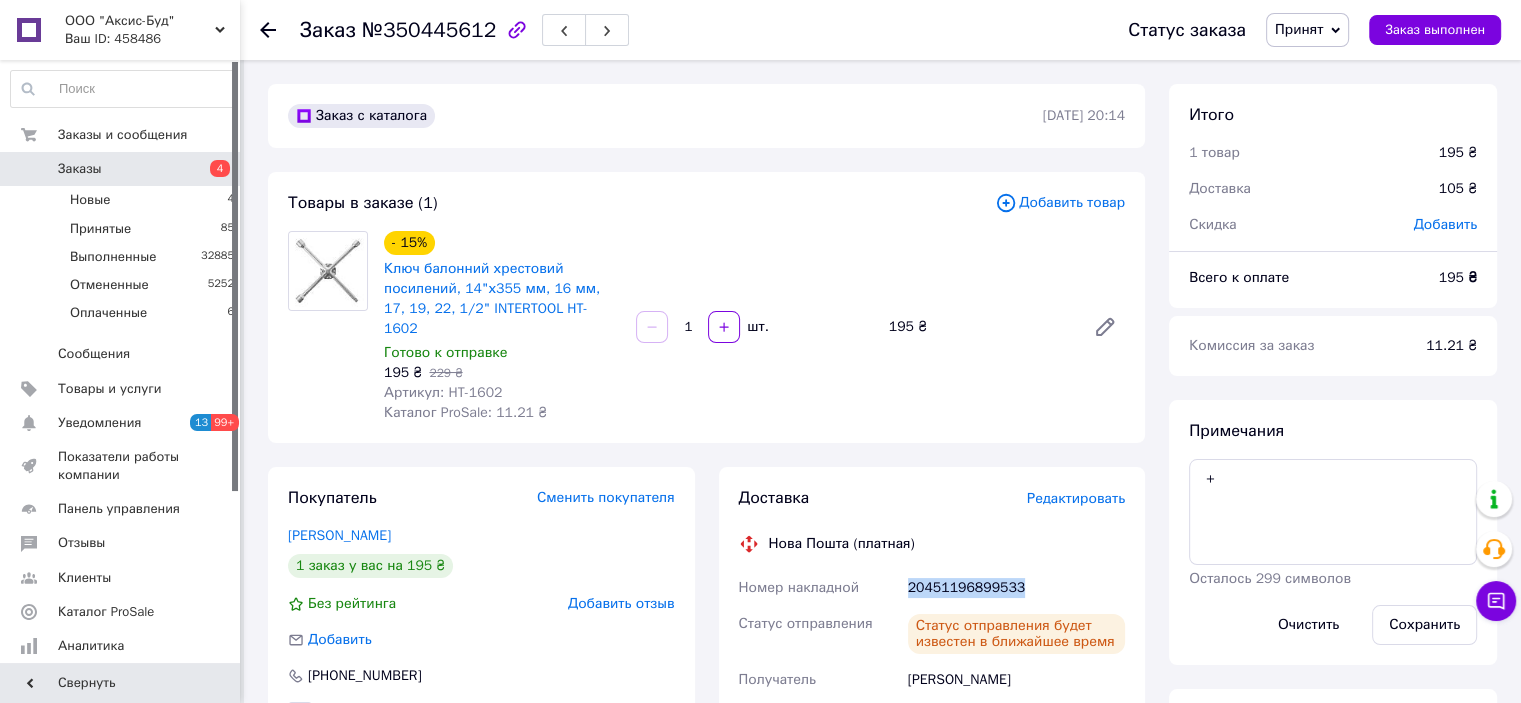 click on "20451196899533" at bounding box center (1016, 588) 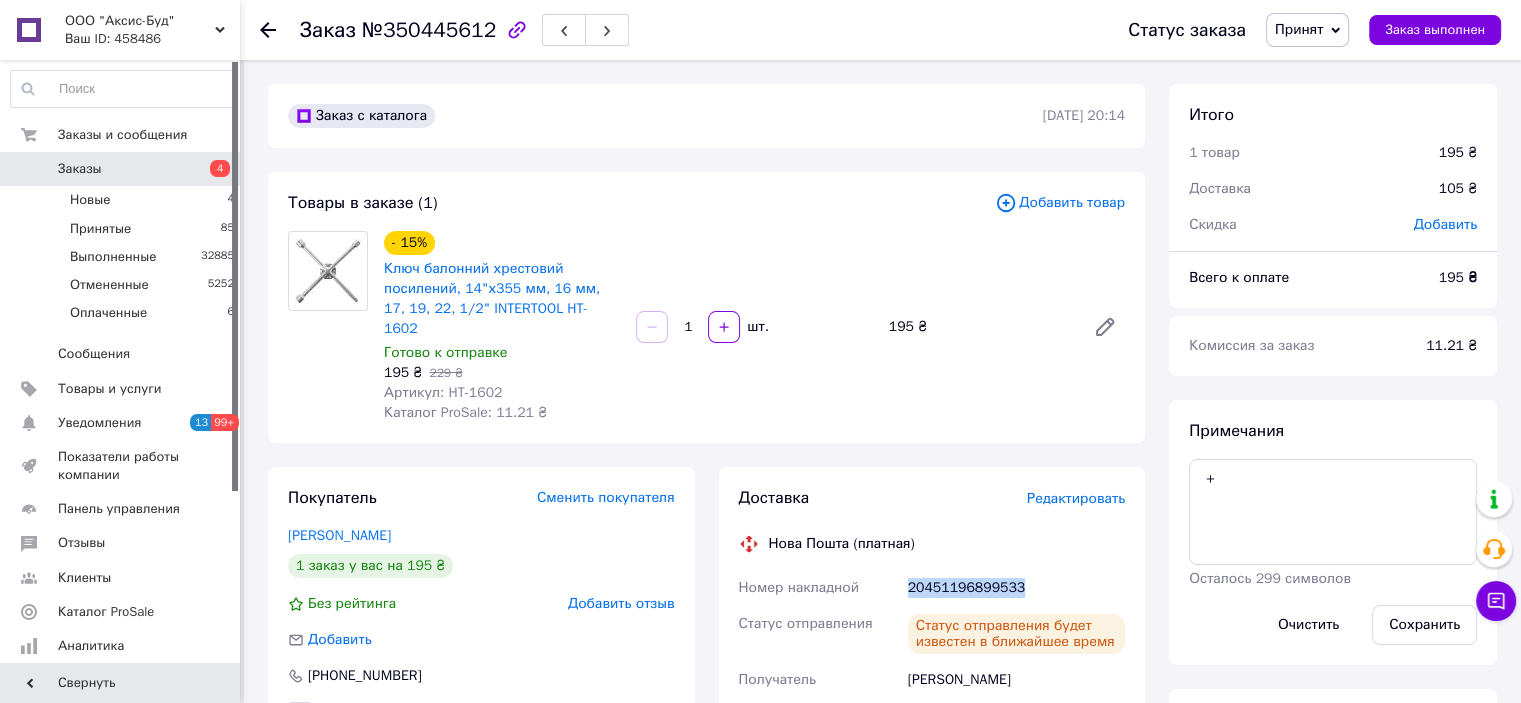 click on "Заказы" at bounding box center (80, 169) 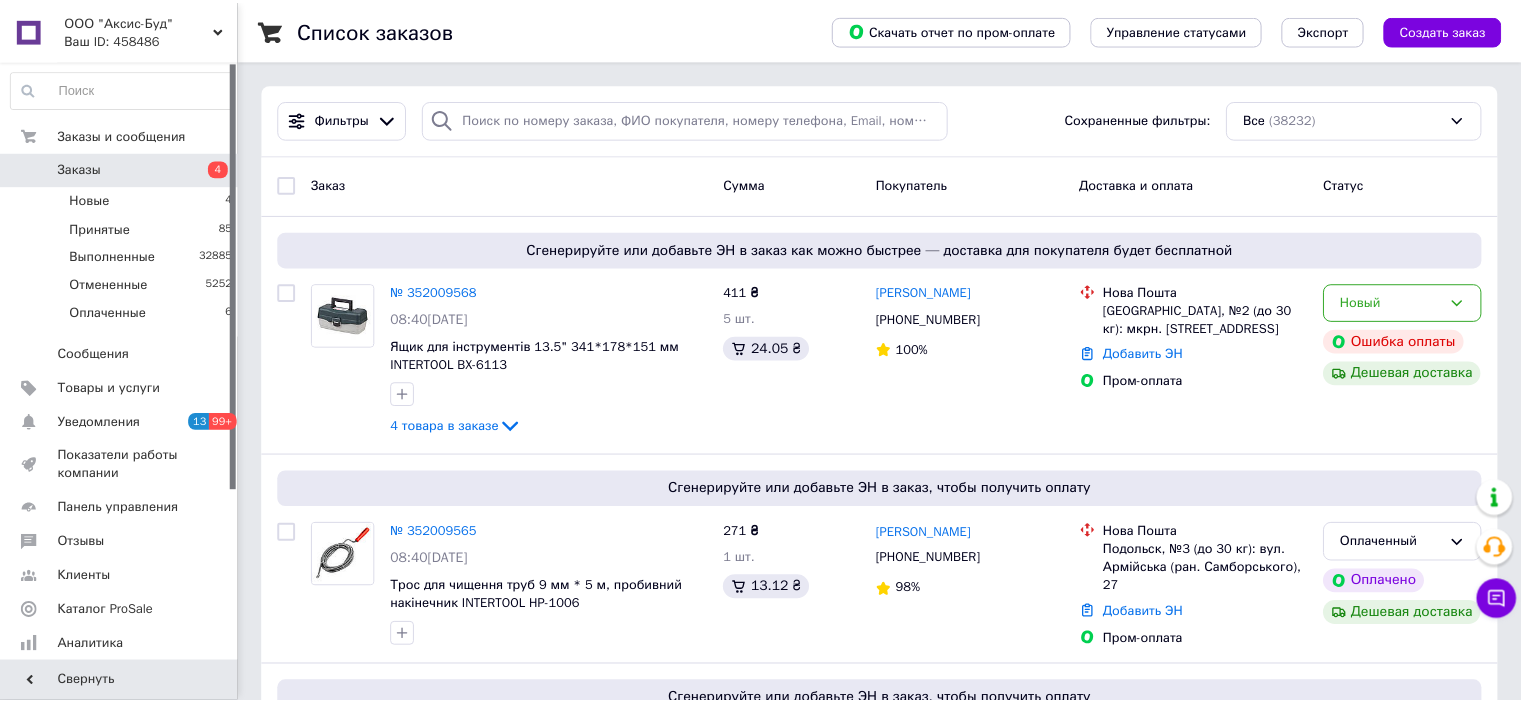 scroll, scrollTop: 0, scrollLeft: 0, axis: both 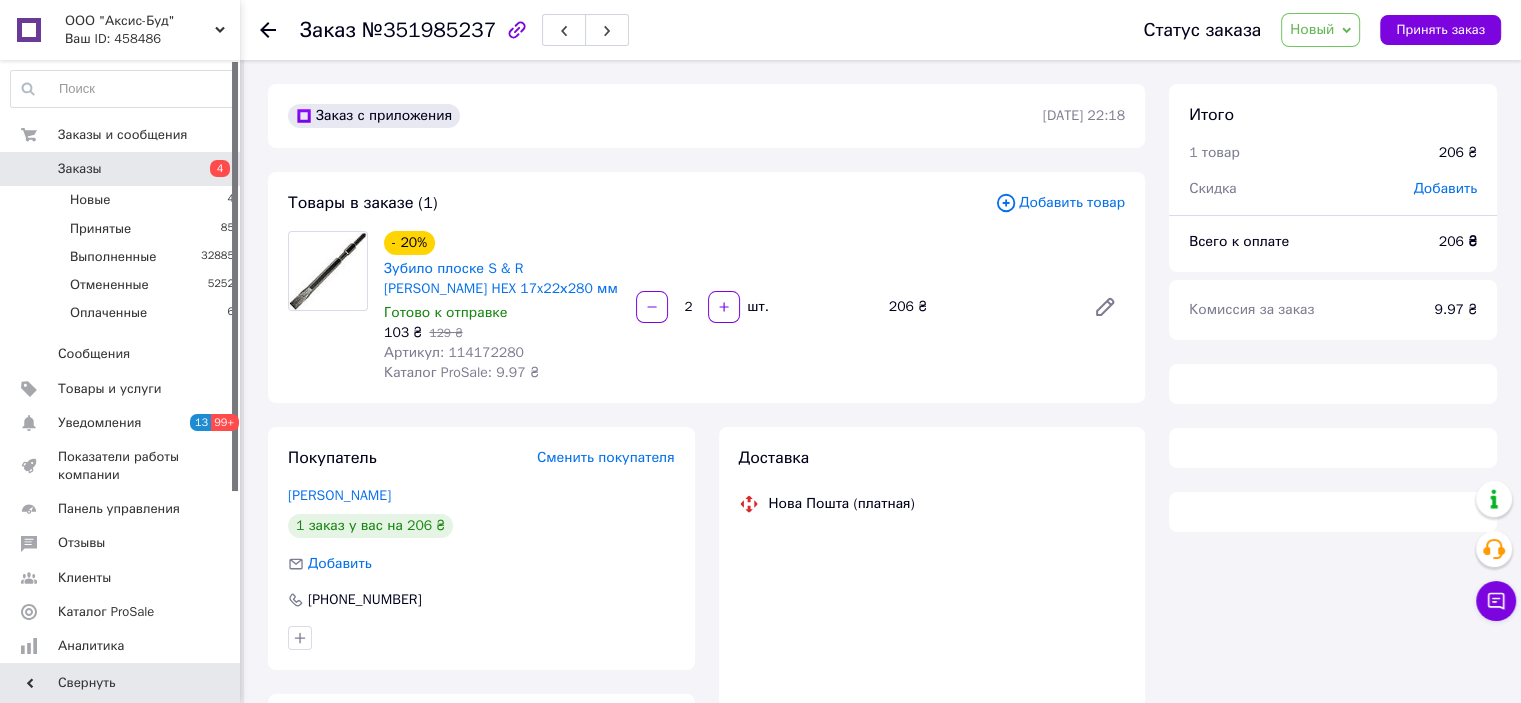 click on "Артикул: 114172280" at bounding box center (454, 352) 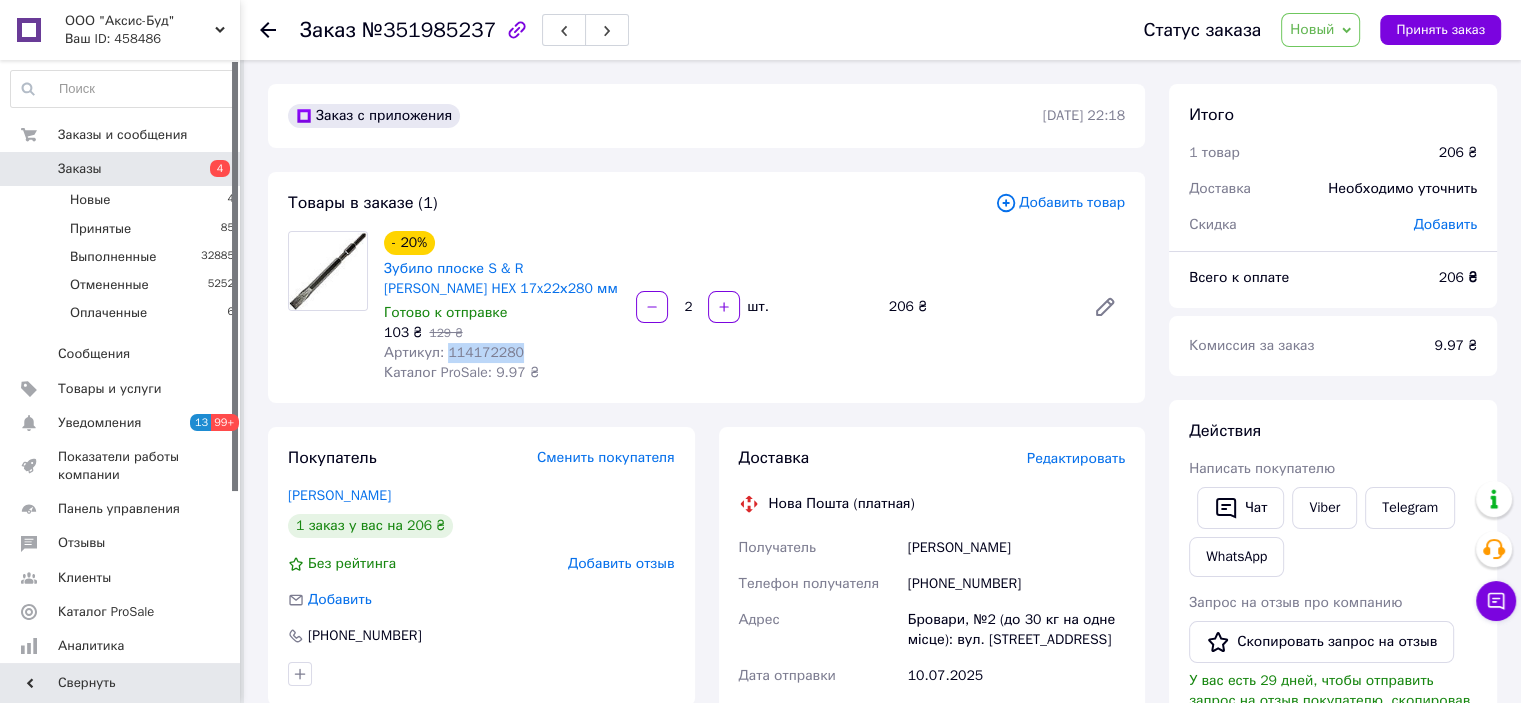 click on "Артикул: 114172280" at bounding box center (454, 352) 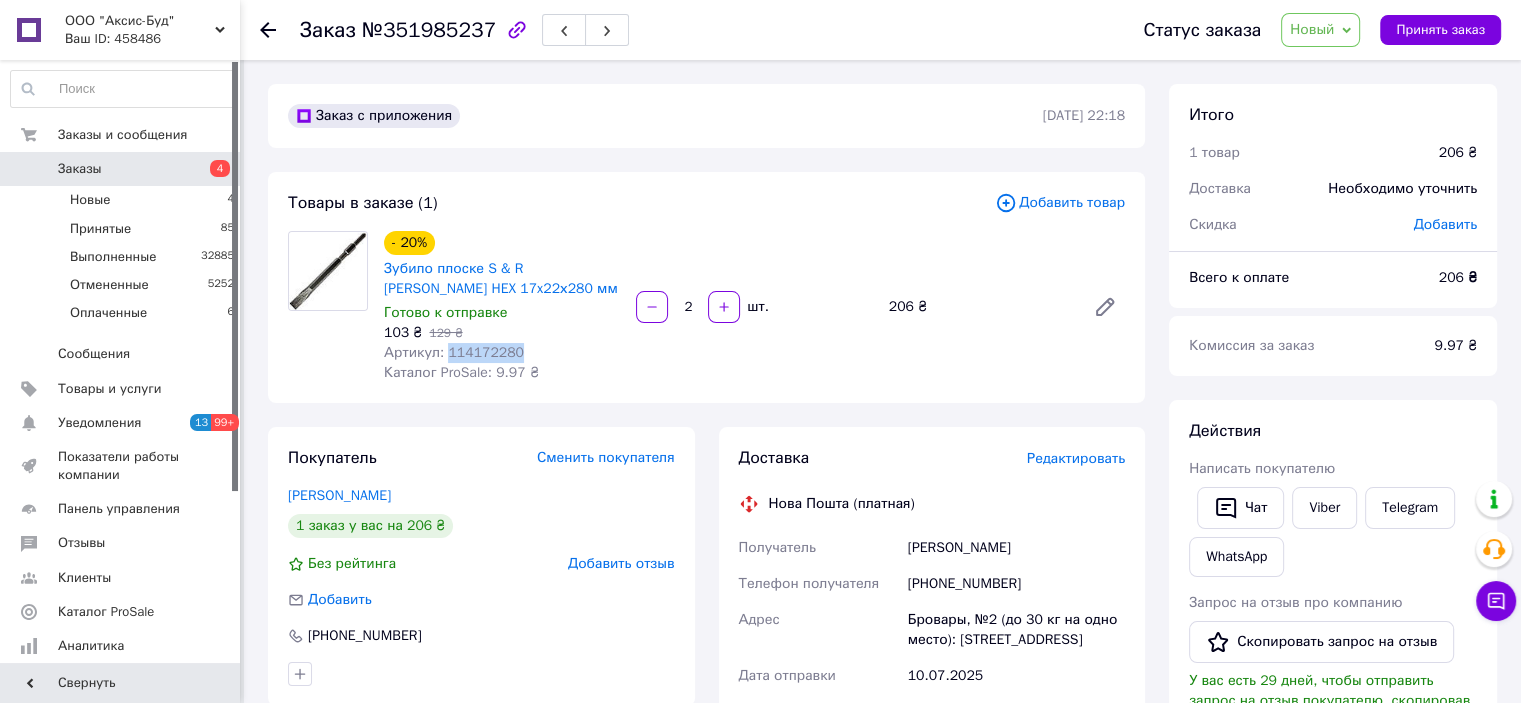 copy on "114172280" 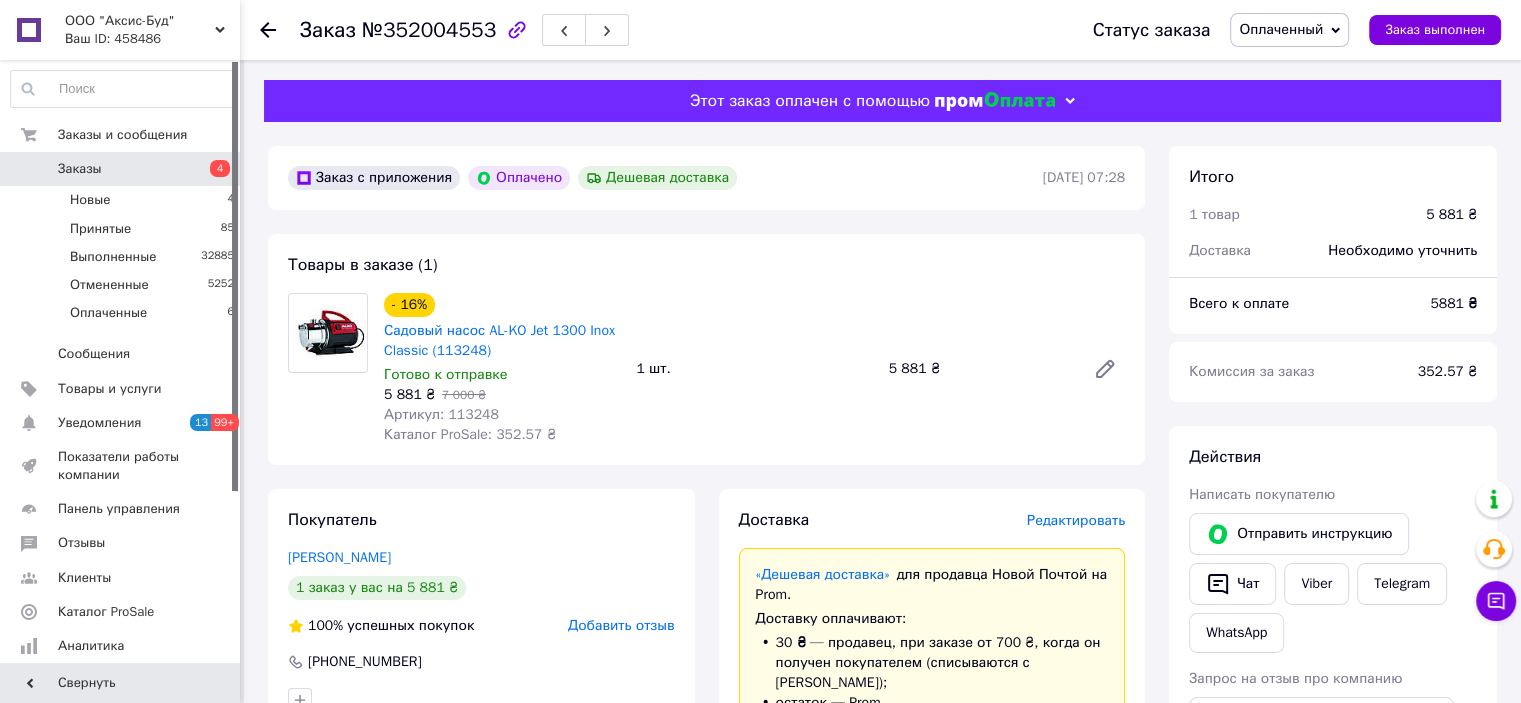 scroll, scrollTop: 300, scrollLeft: 0, axis: vertical 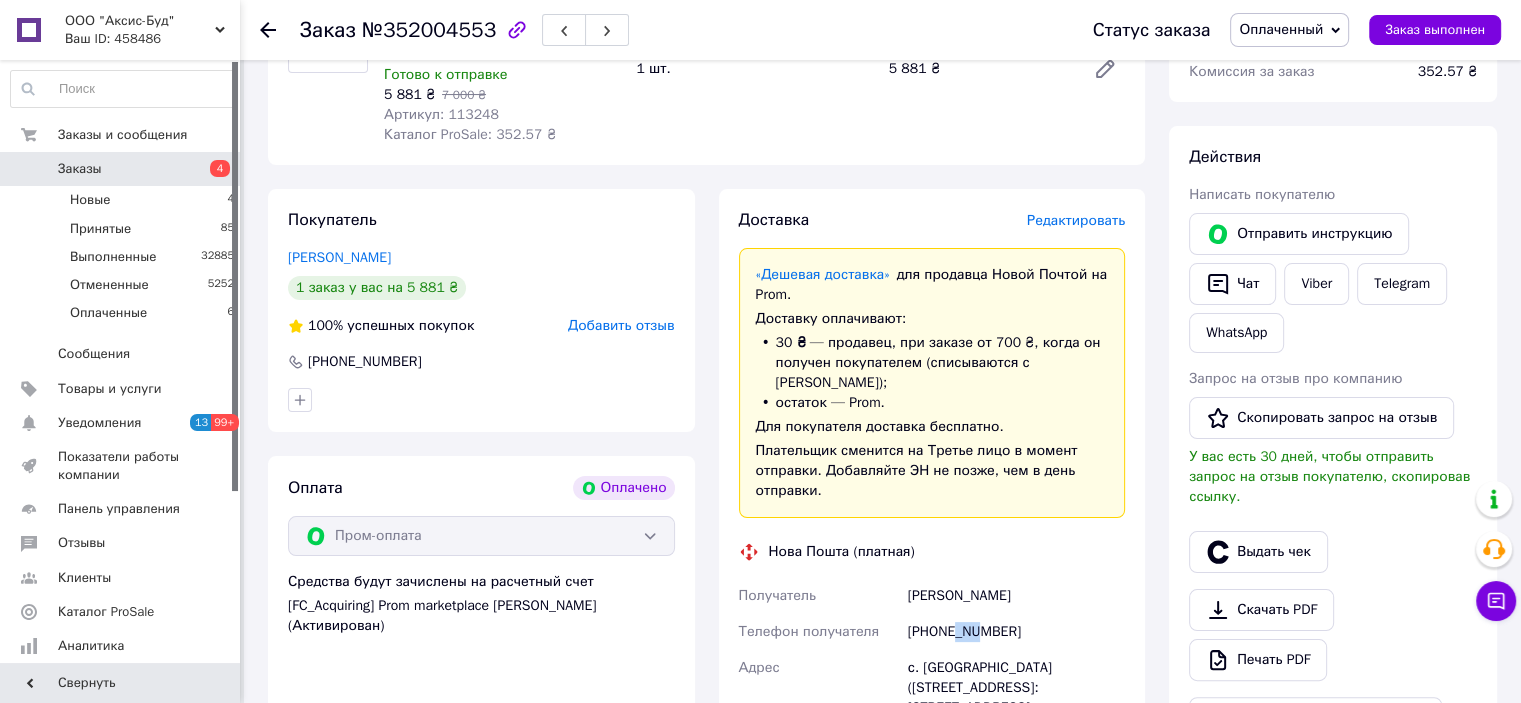 drag, startPoint x: 955, startPoint y: 613, endPoint x: 978, endPoint y: 611, distance: 23.086792 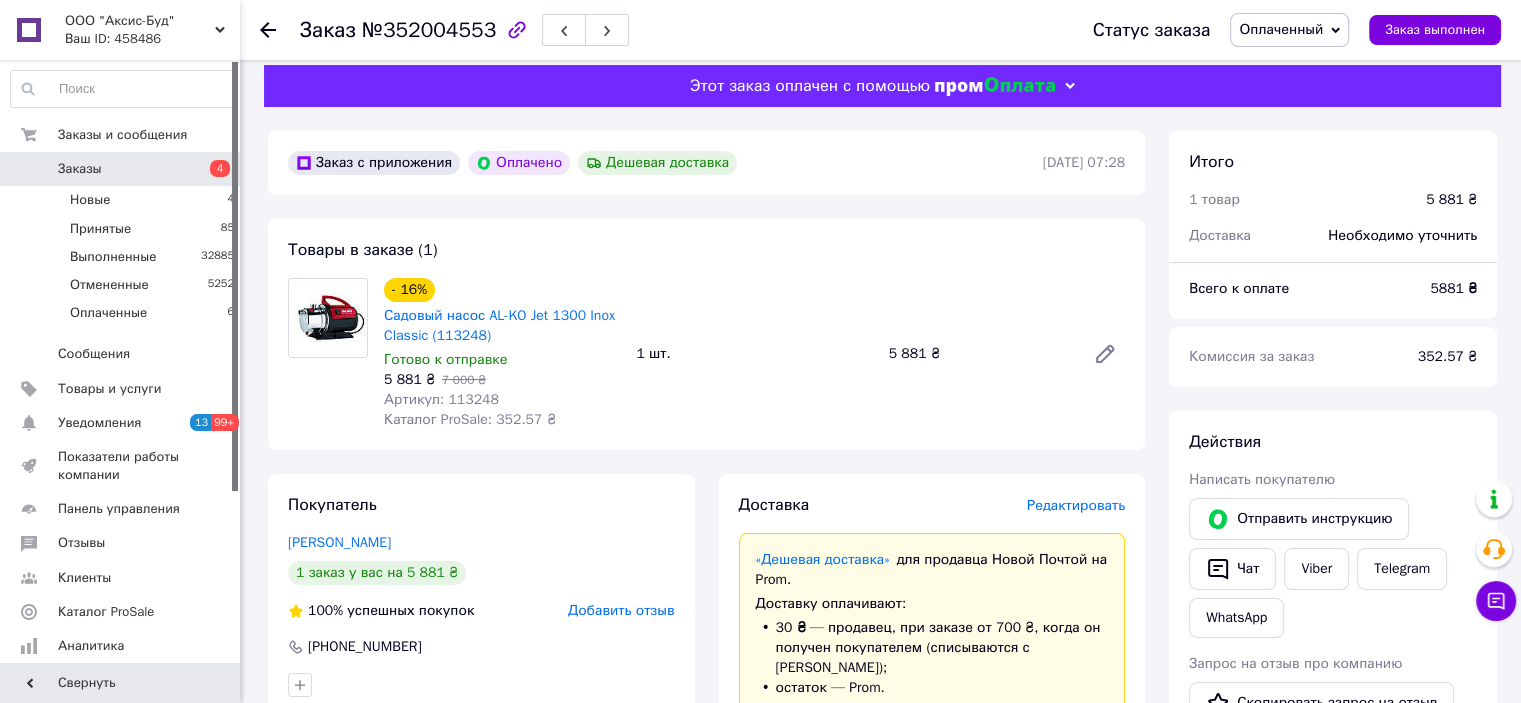 scroll, scrollTop: 200, scrollLeft: 0, axis: vertical 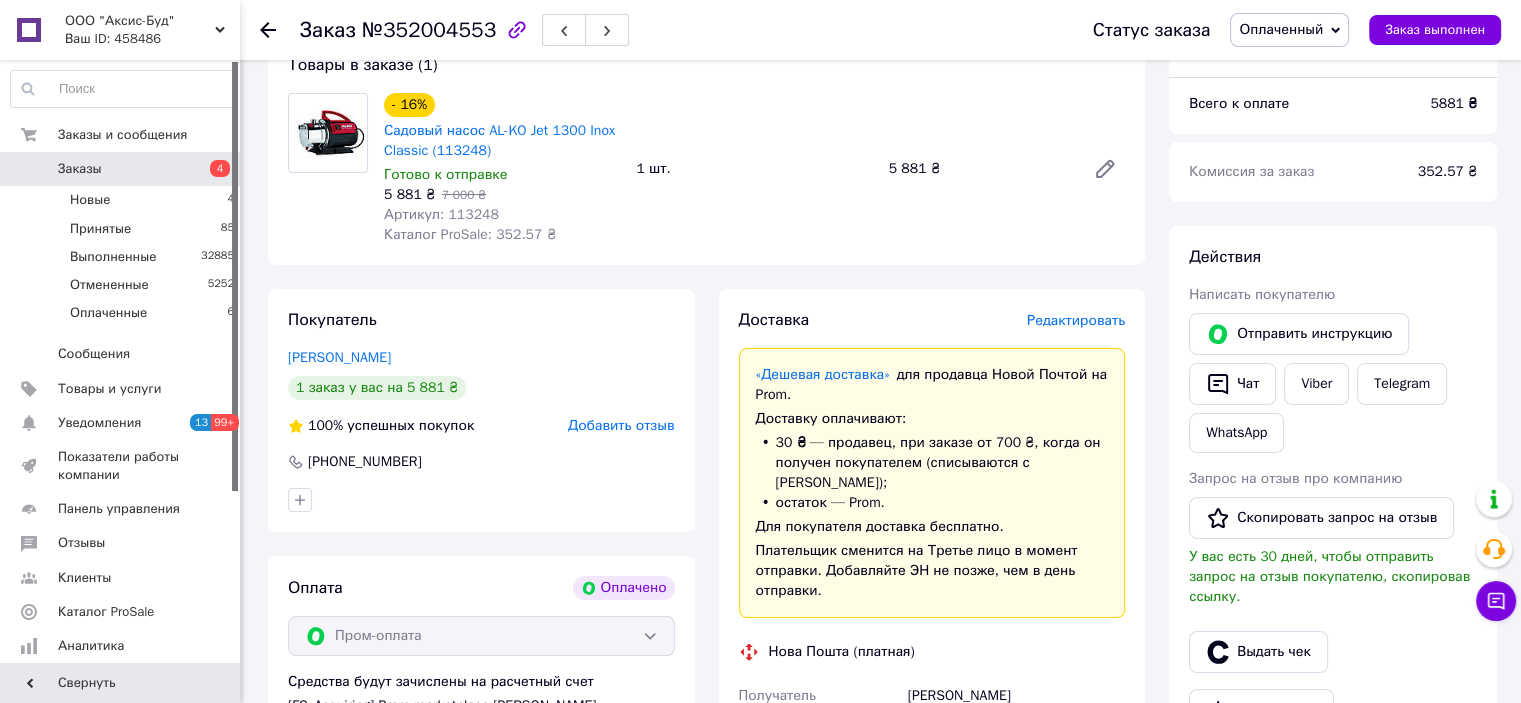 click on "Оплаченный" at bounding box center (1281, 29) 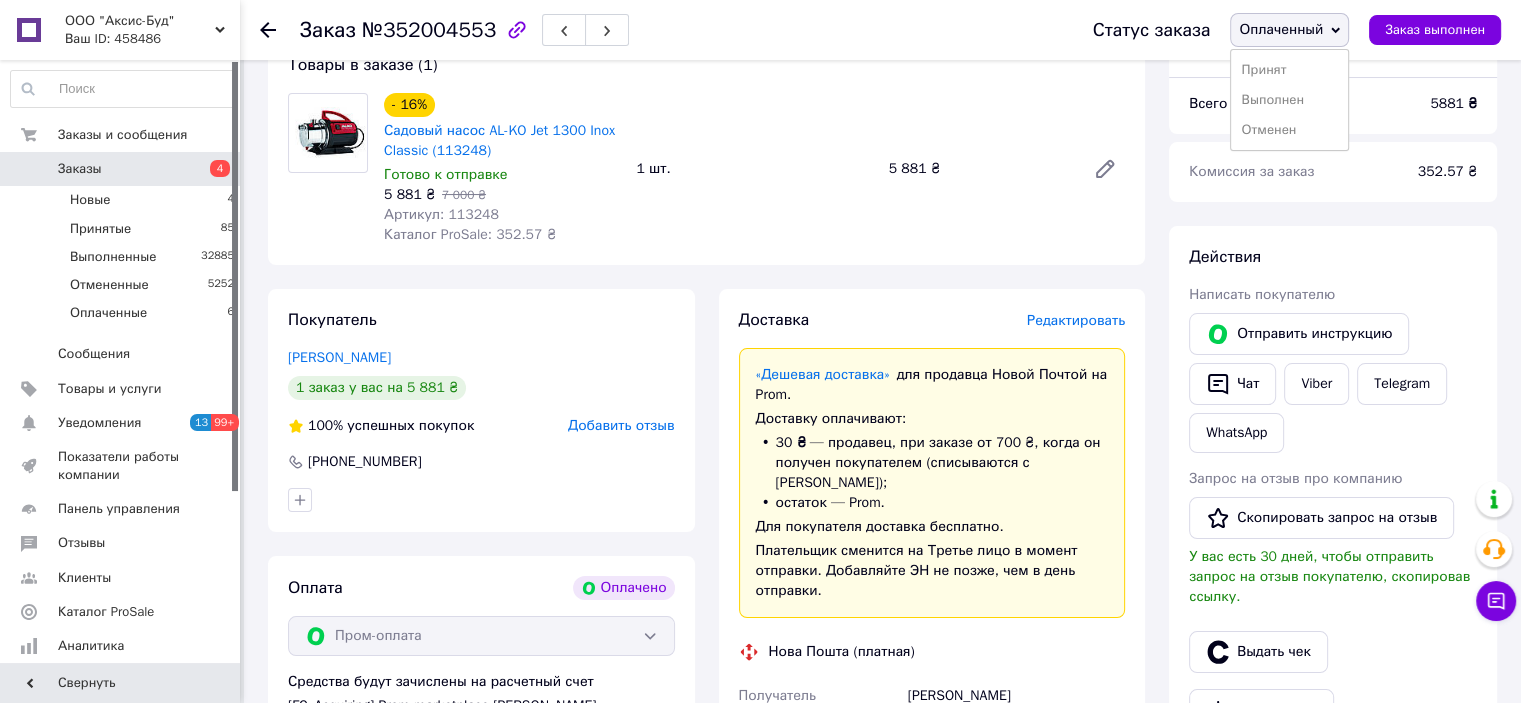 drag, startPoint x: 1272, startPoint y: 67, endPoint x: 1224, endPoint y: 63, distance: 48.166378 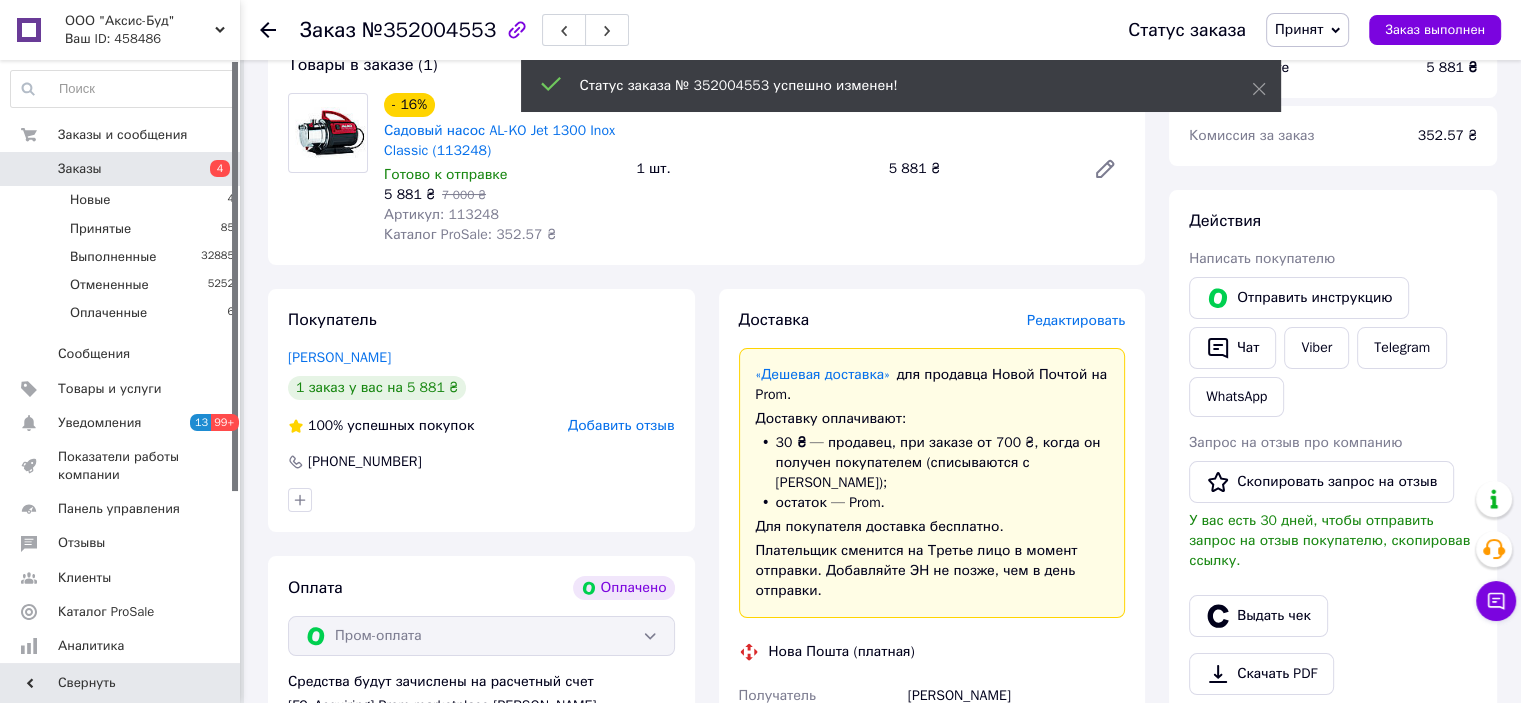 click on "Садовый насос AL-KO Jet 1300 Inox Classic (113248)" at bounding box center (502, 141) 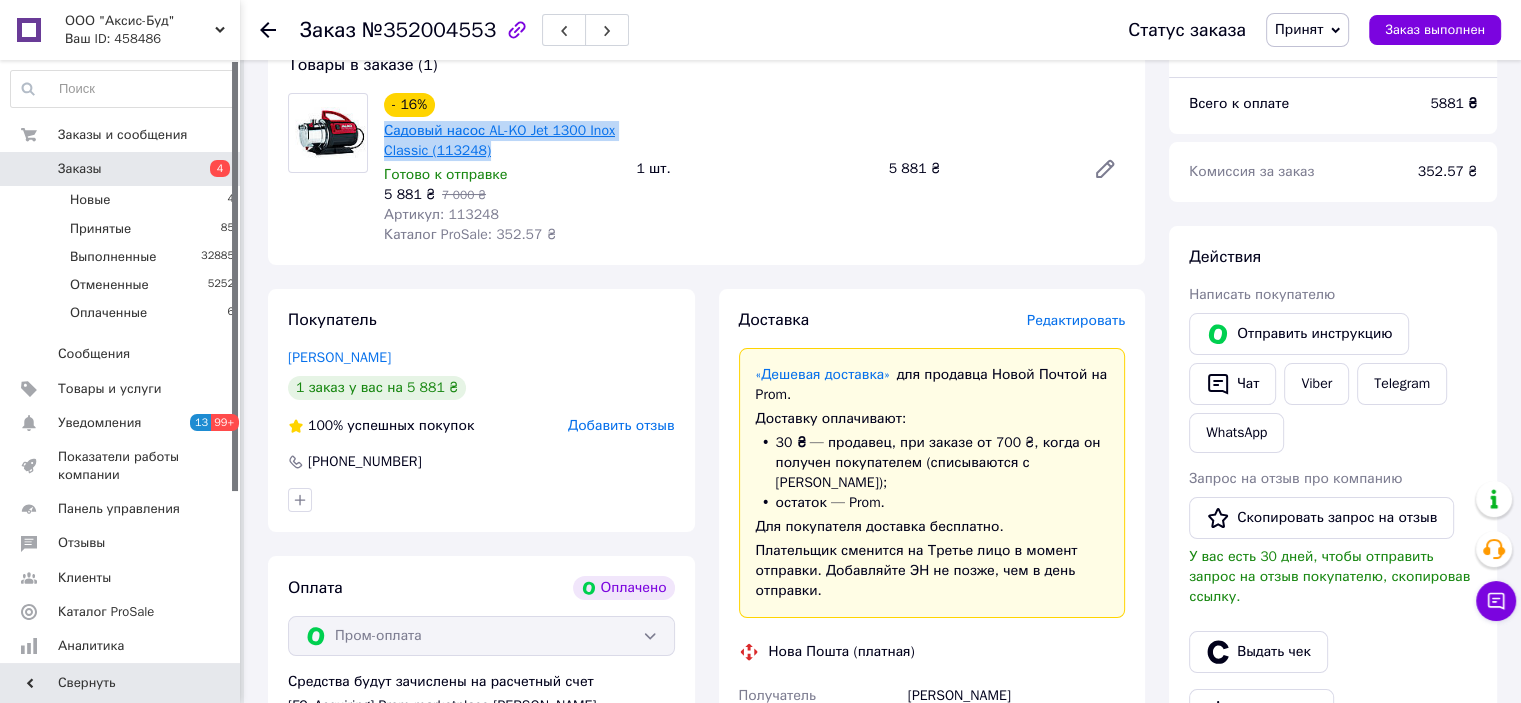drag, startPoint x: 493, startPoint y: 151, endPoint x: 385, endPoint y: 133, distance: 109.48972 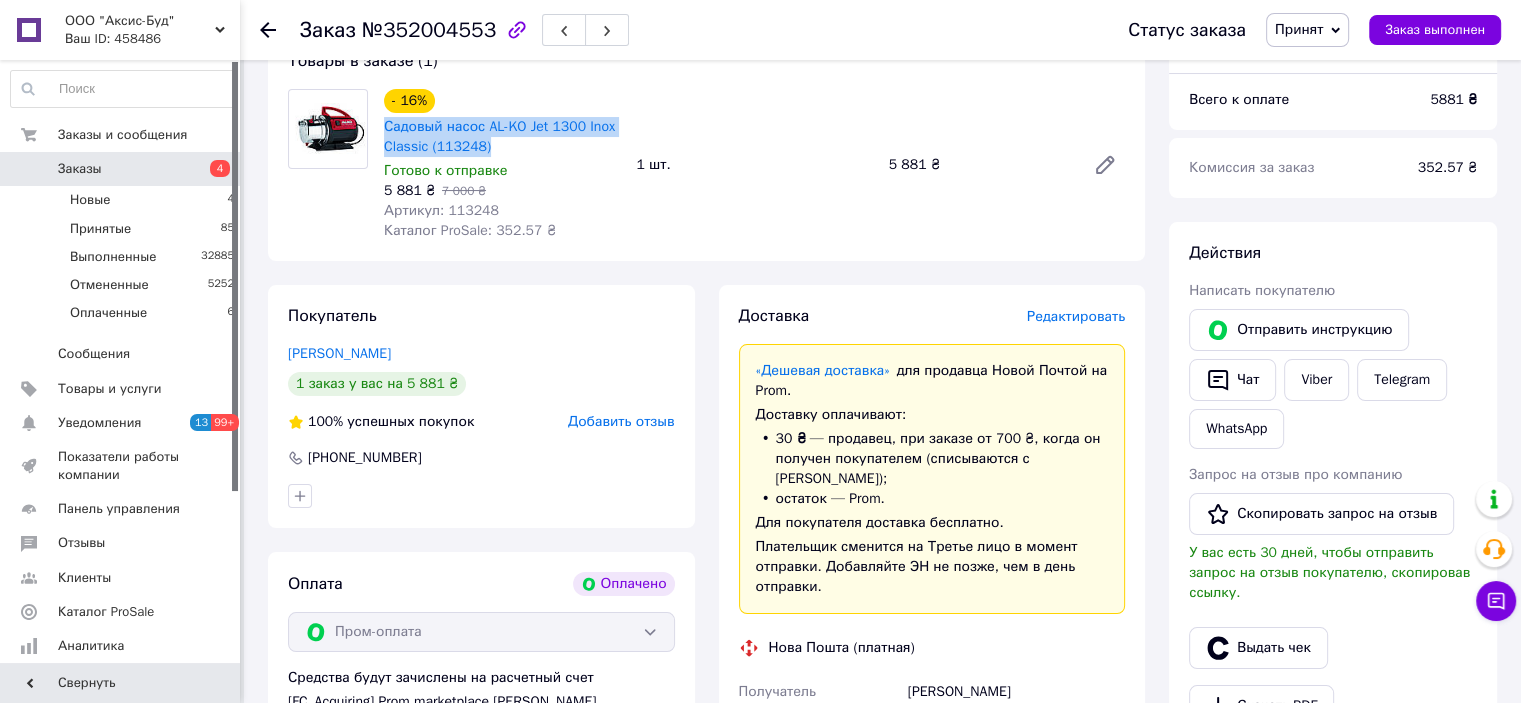 scroll, scrollTop: 500, scrollLeft: 0, axis: vertical 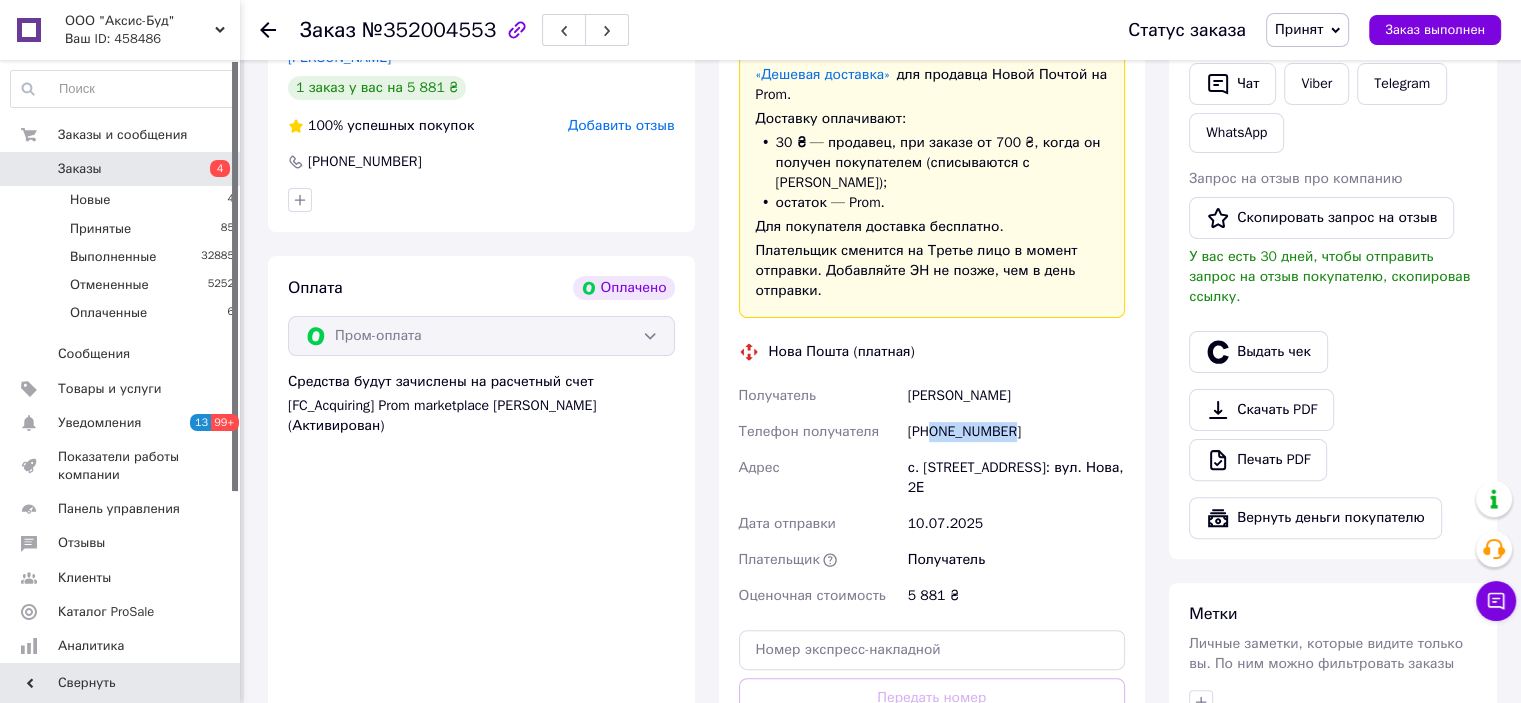 drag, startPoint x: 963, startPoint y: 411, endPoint x: 1099, endPoint y: 411, distance: 136 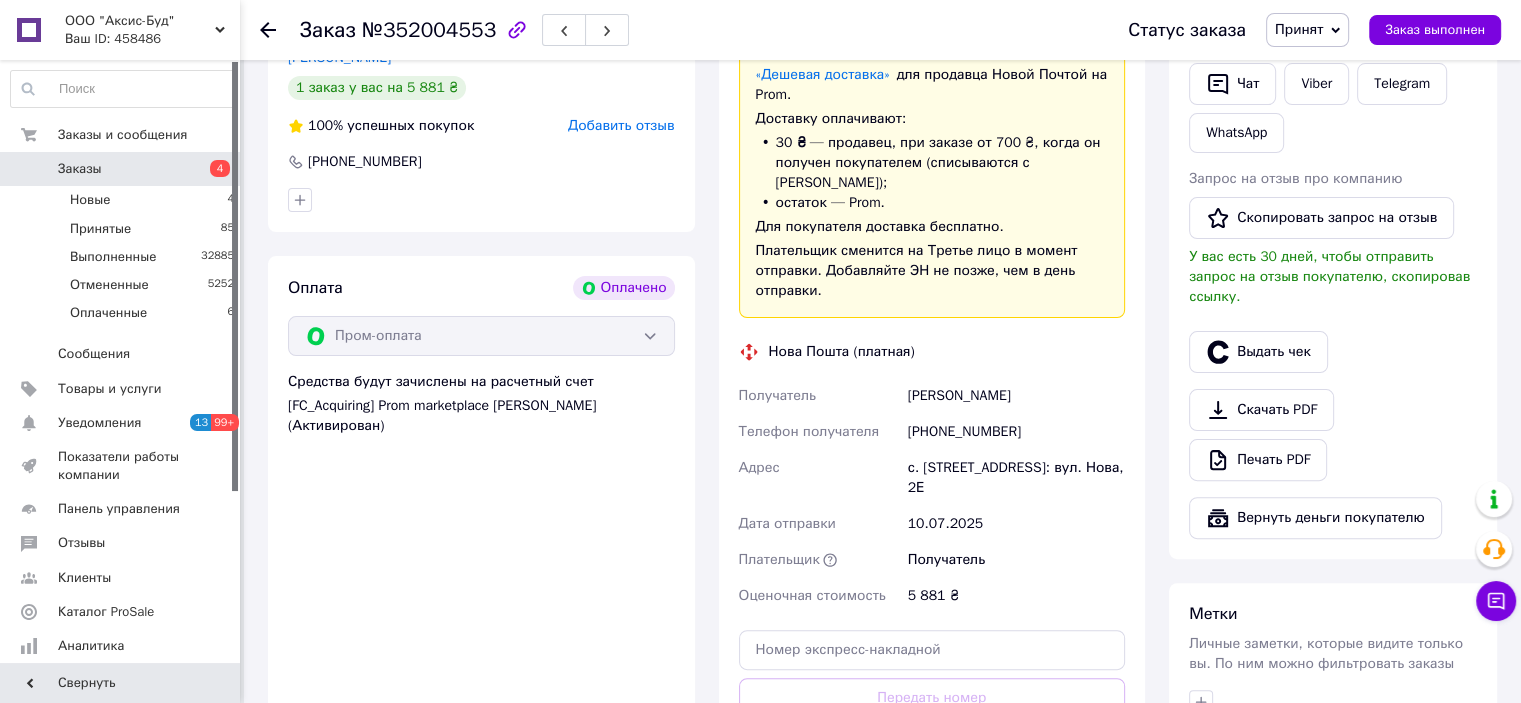 click on "Стрілько Оксана" at bounding box center [1016, 396] 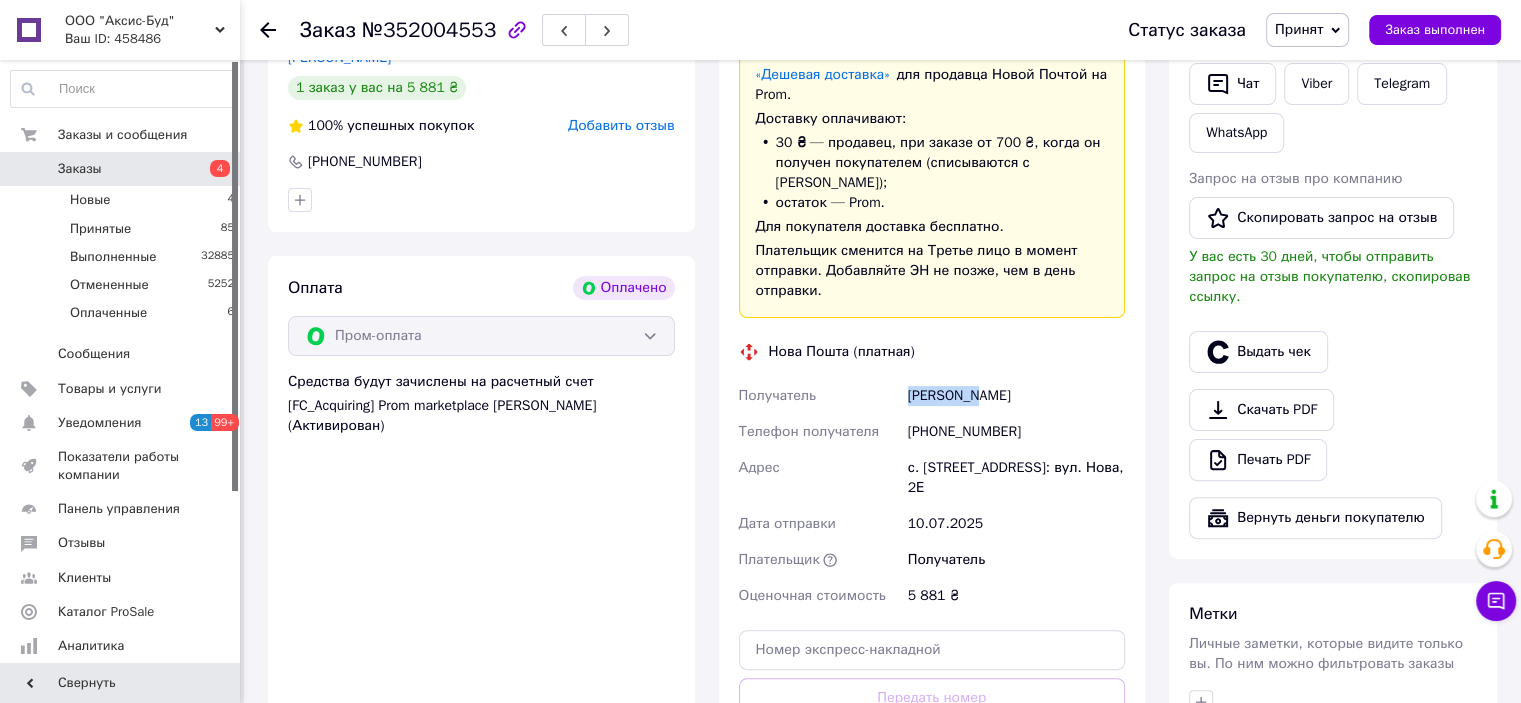 click on "Стрілько Оксана" at bounding box center (1016, 396) 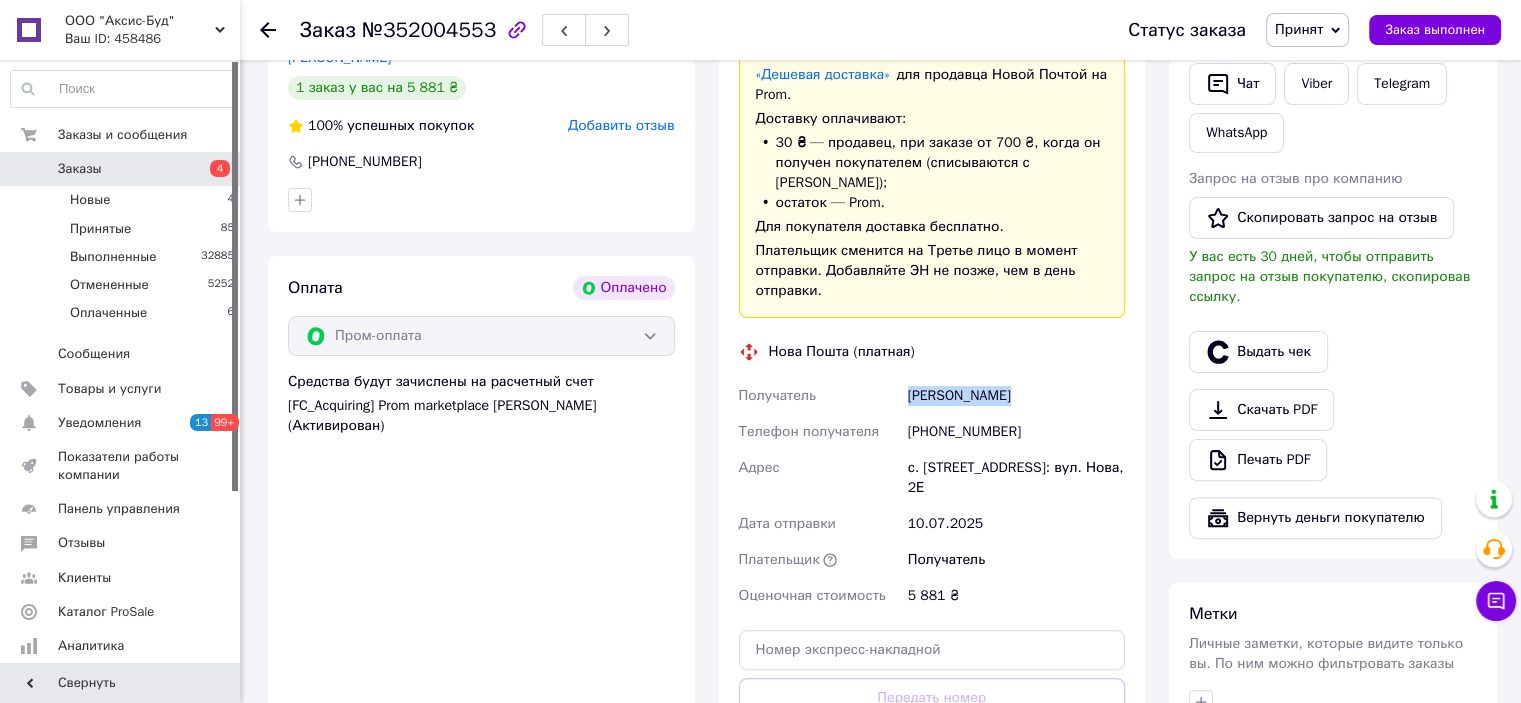 click on "Стрілько Оксана" at bounding box center (1016, 396) 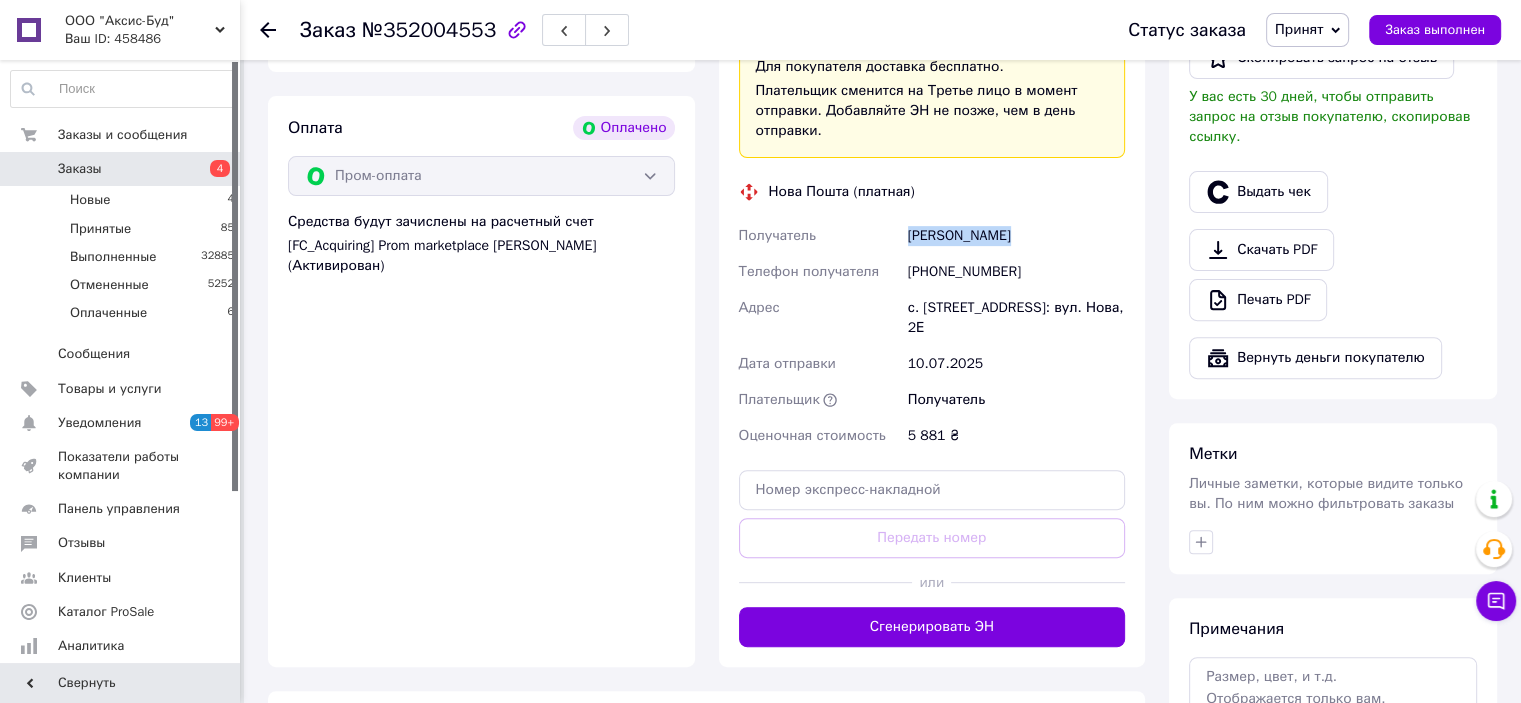 scroll, scrollTop: 900, scrollLeft: 0, axis: vertical 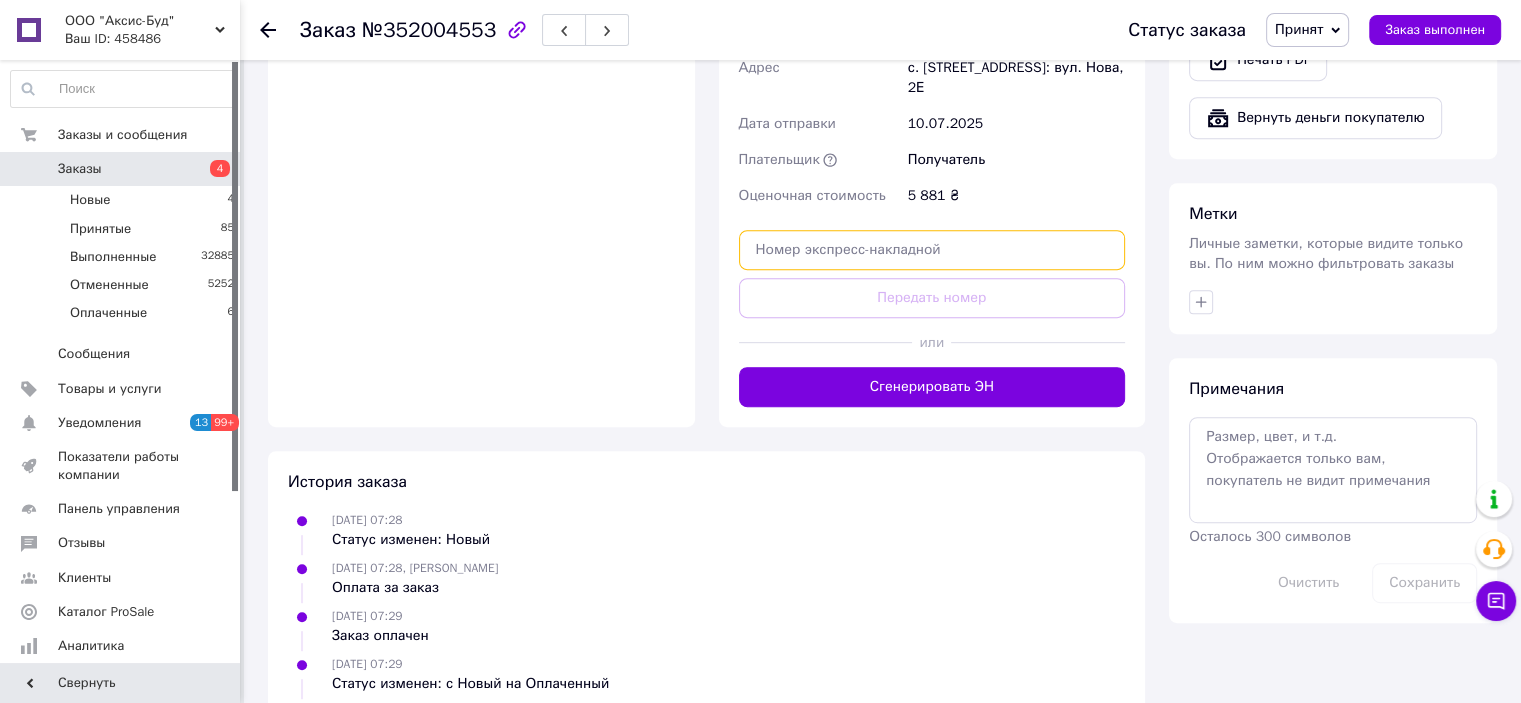 click at bounding box center [932, 250] 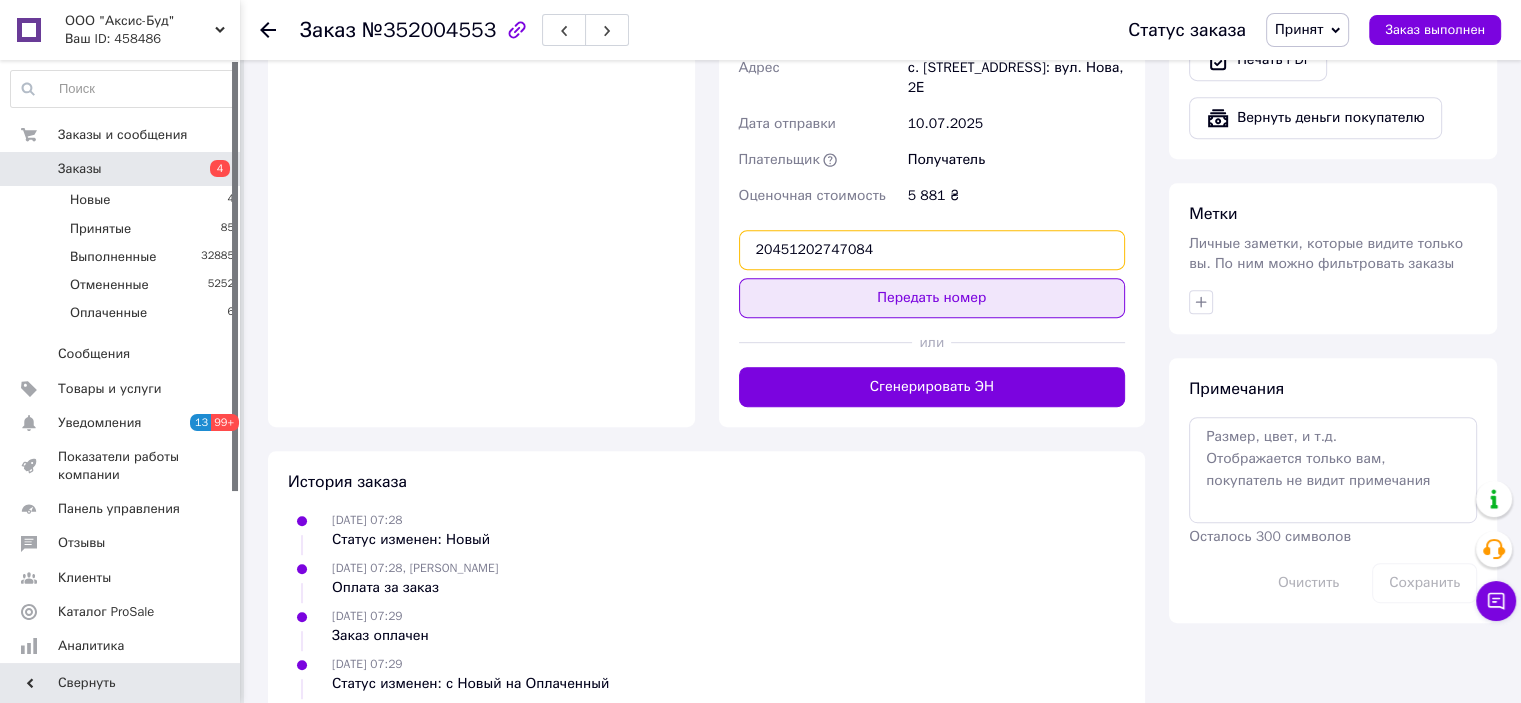 type on "20451202747084" 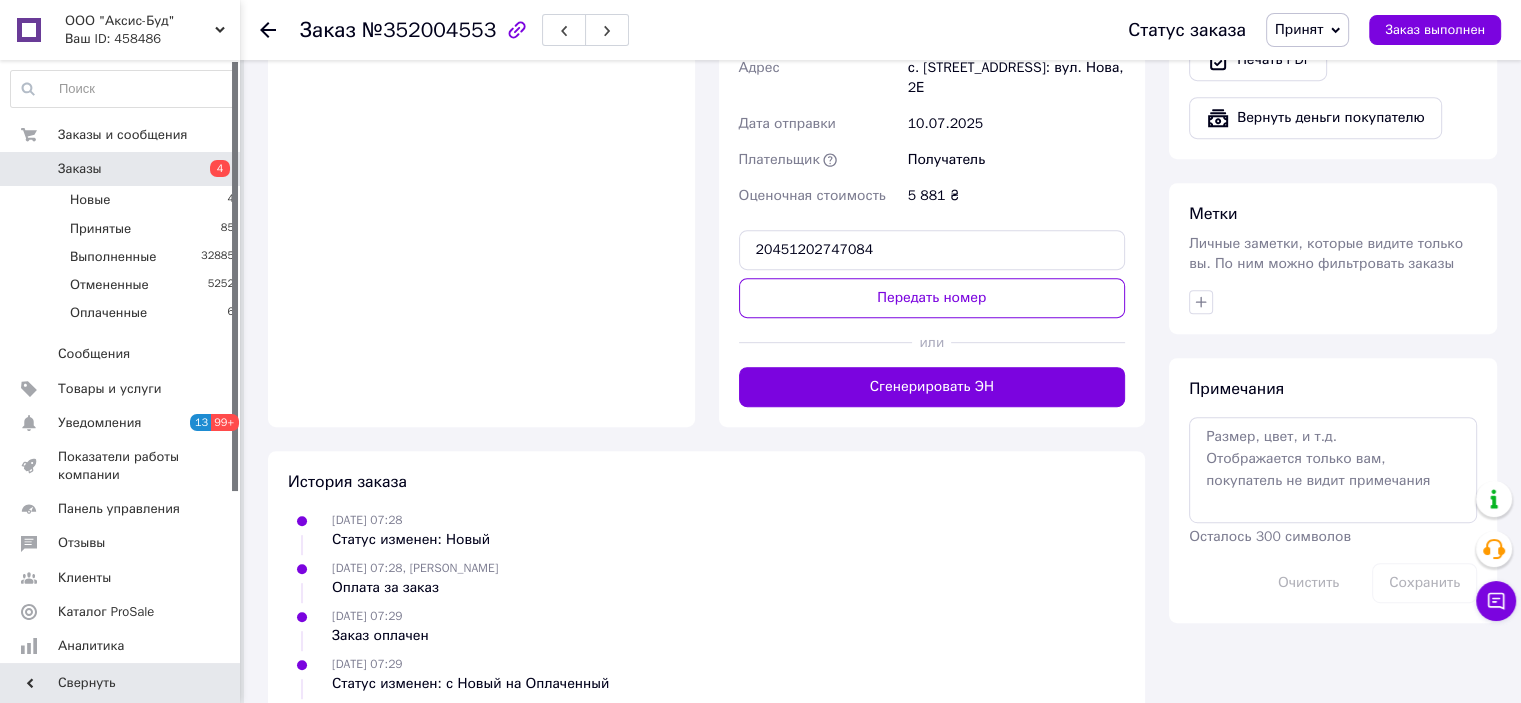 drag, startPoint x: 865, startPoint y: 269, endPoint x: 876, endPoint y: 272, distance: 11.401754 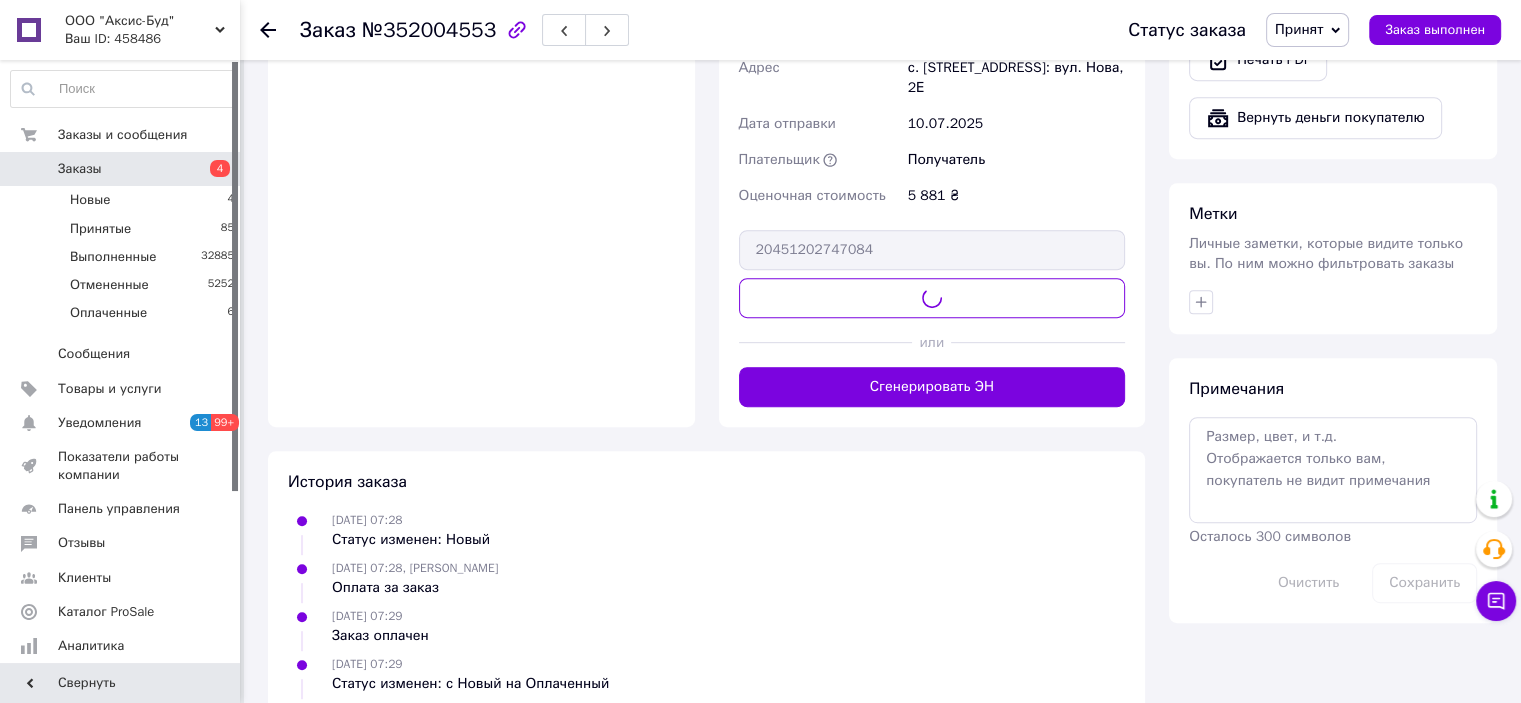 drag, startPoint x: 1354, startPoint y: 544, endPoint x: 1337, endPoint y: 472, distance: 73.97973 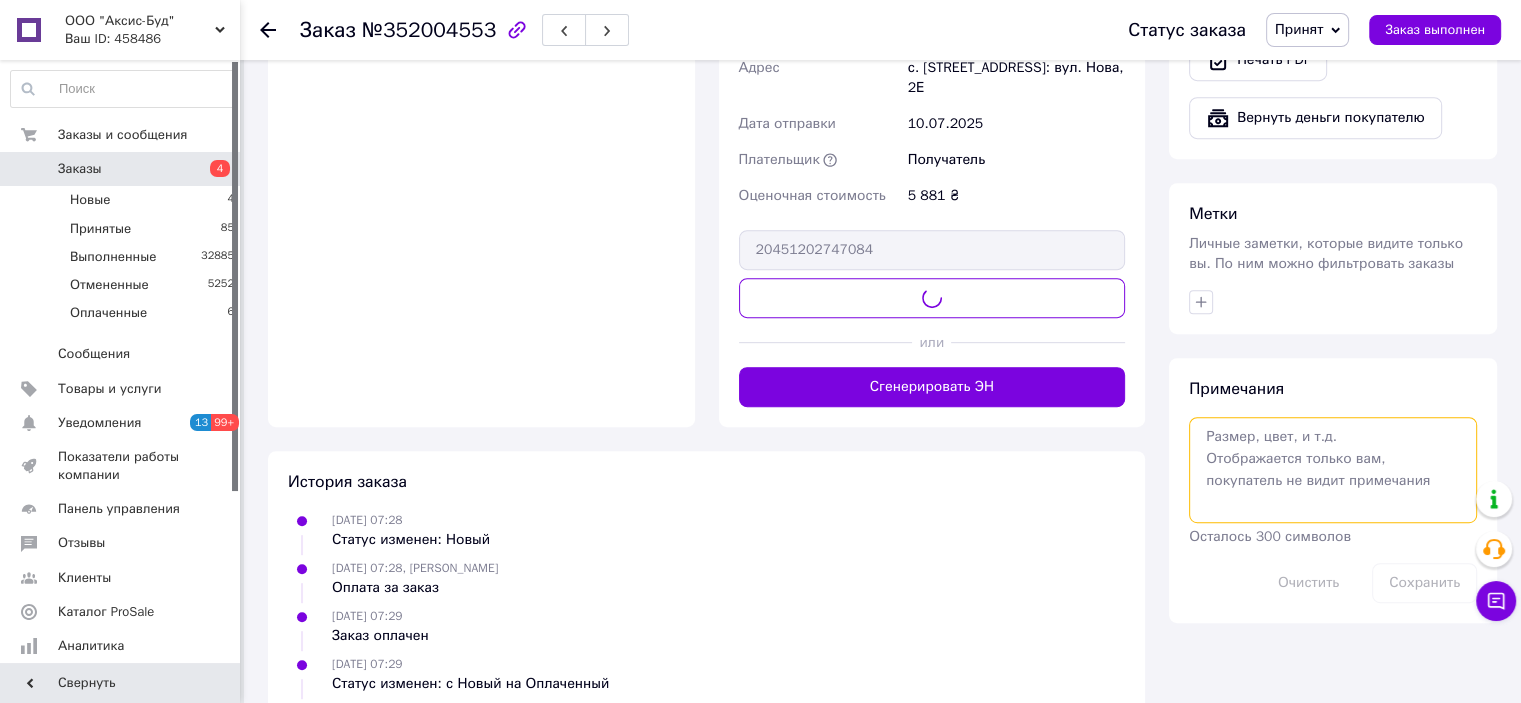 click at bounding box center (1333, 470) 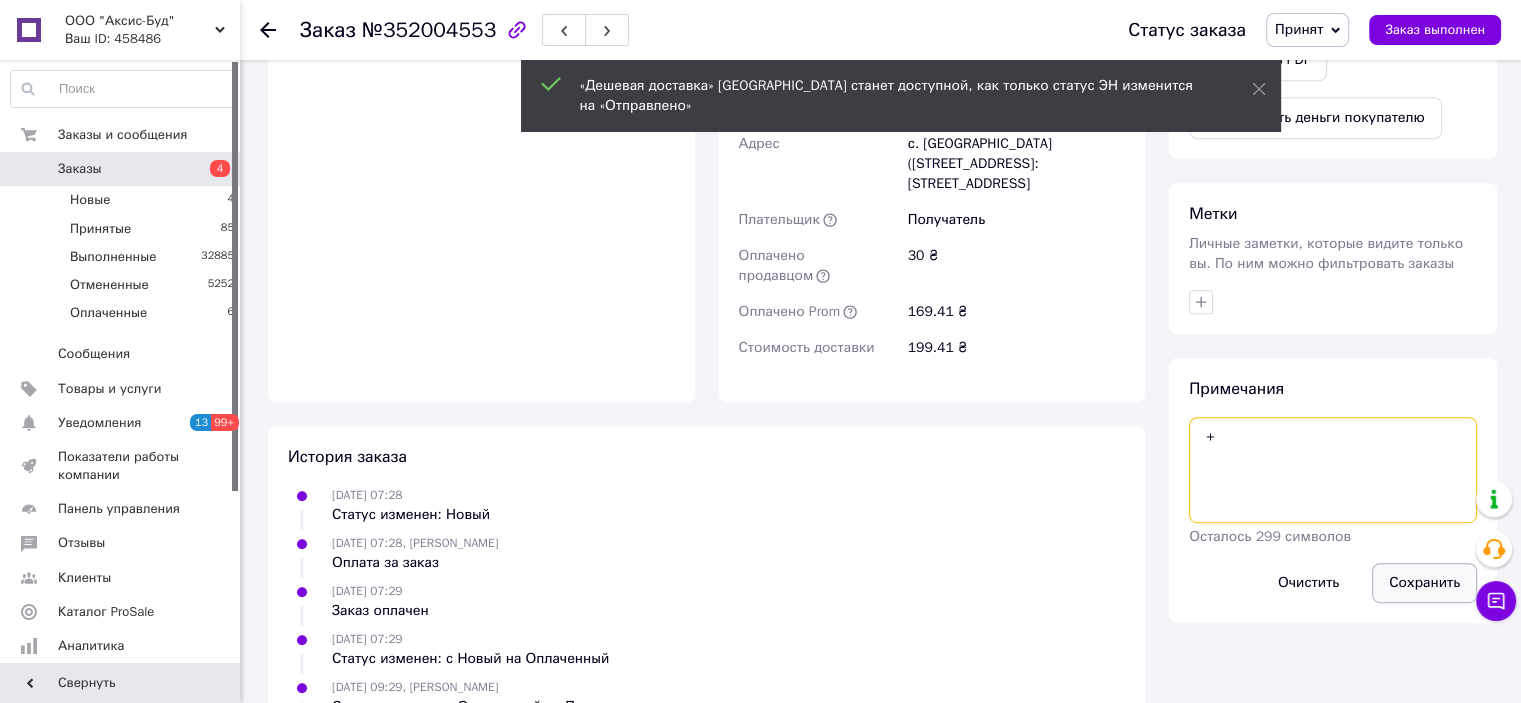 type on "+" 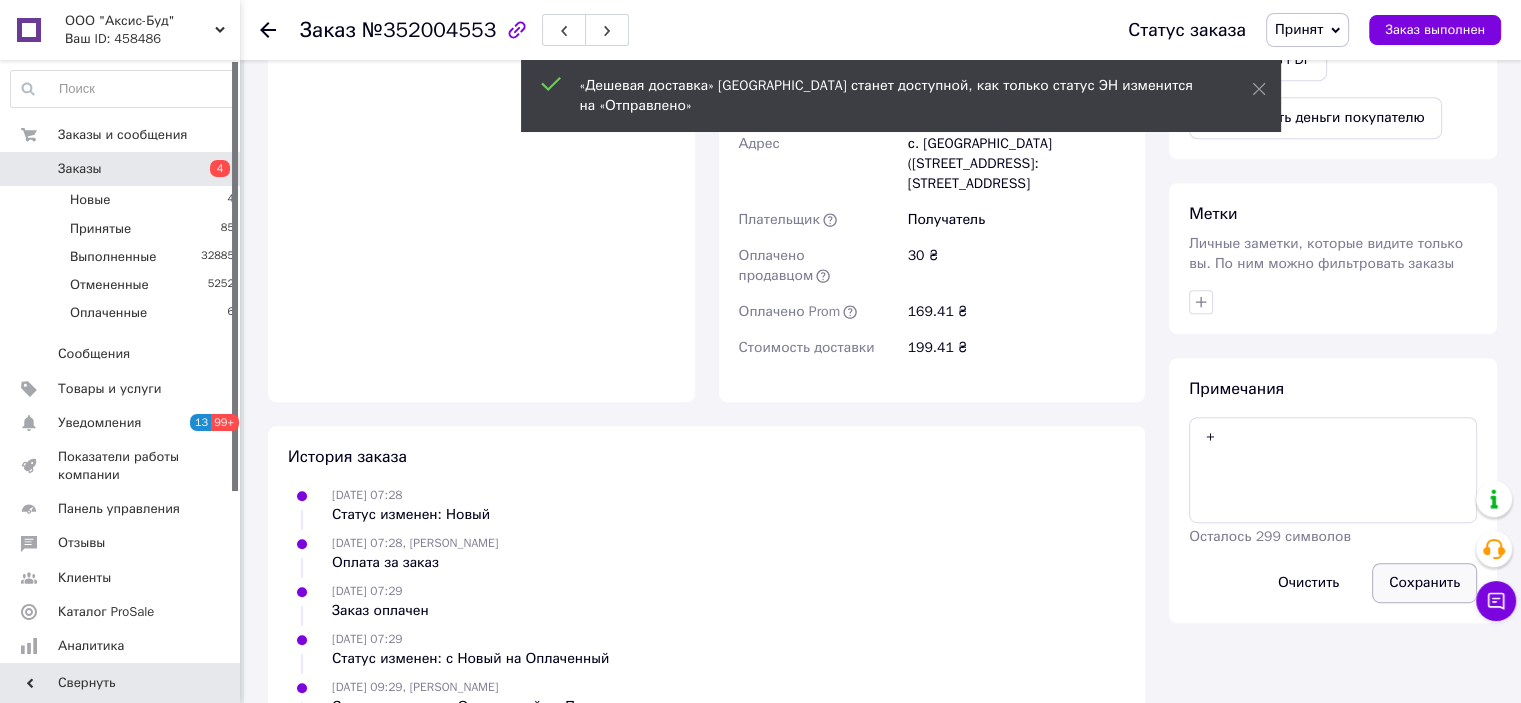 click on "Сохранить" at bounding box center [1424, 583] 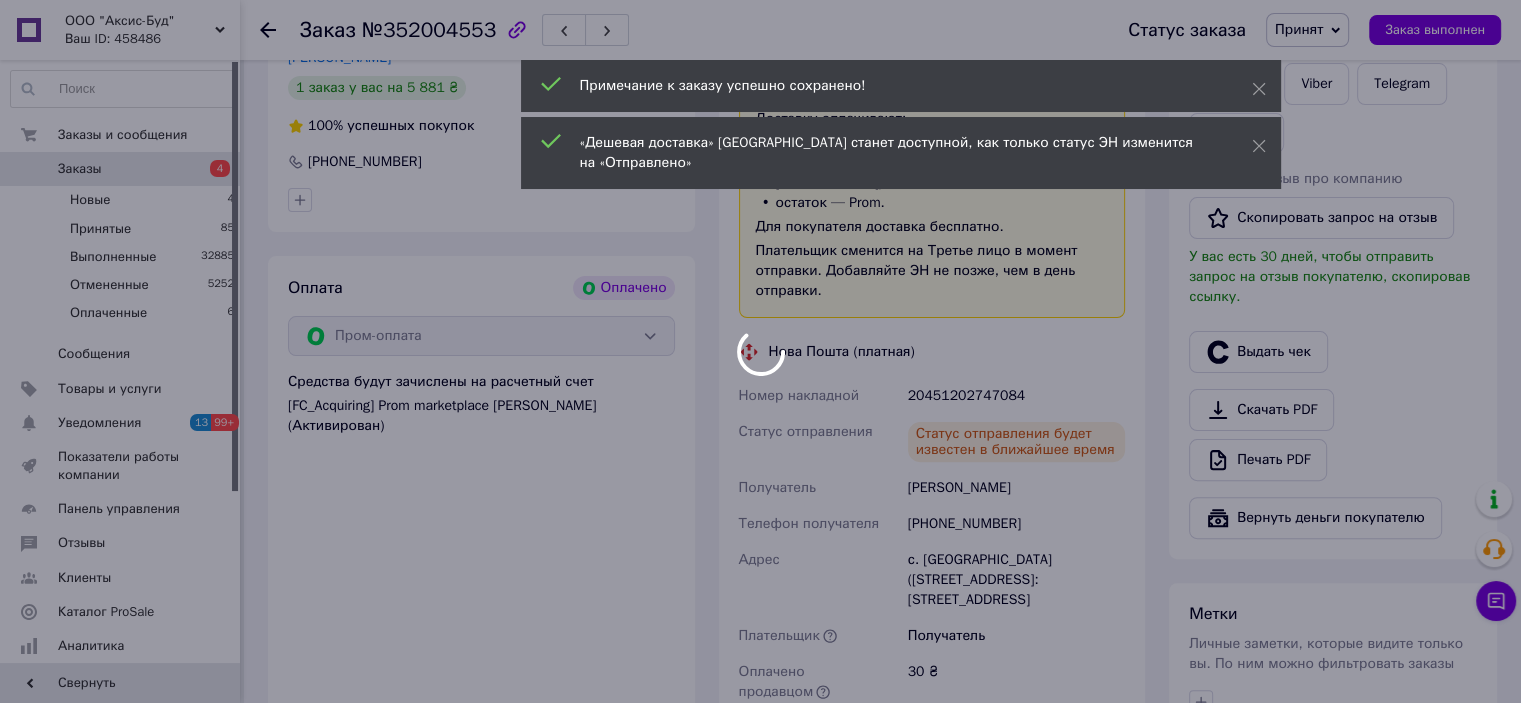 scroll, scrollTop: 0, scrollLeft: 0, axis: both 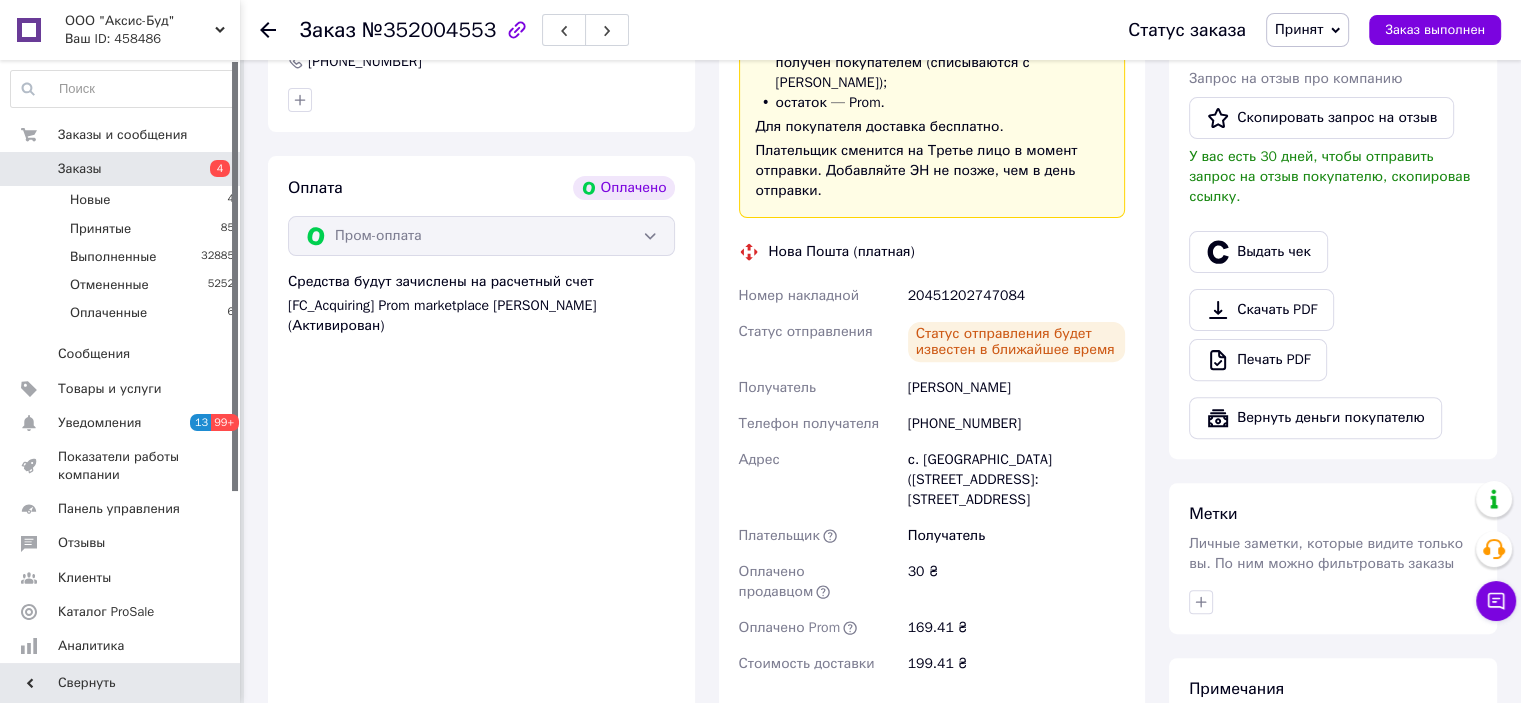 click on "Стрілько Оксана" at bounding box center [1016, 388] 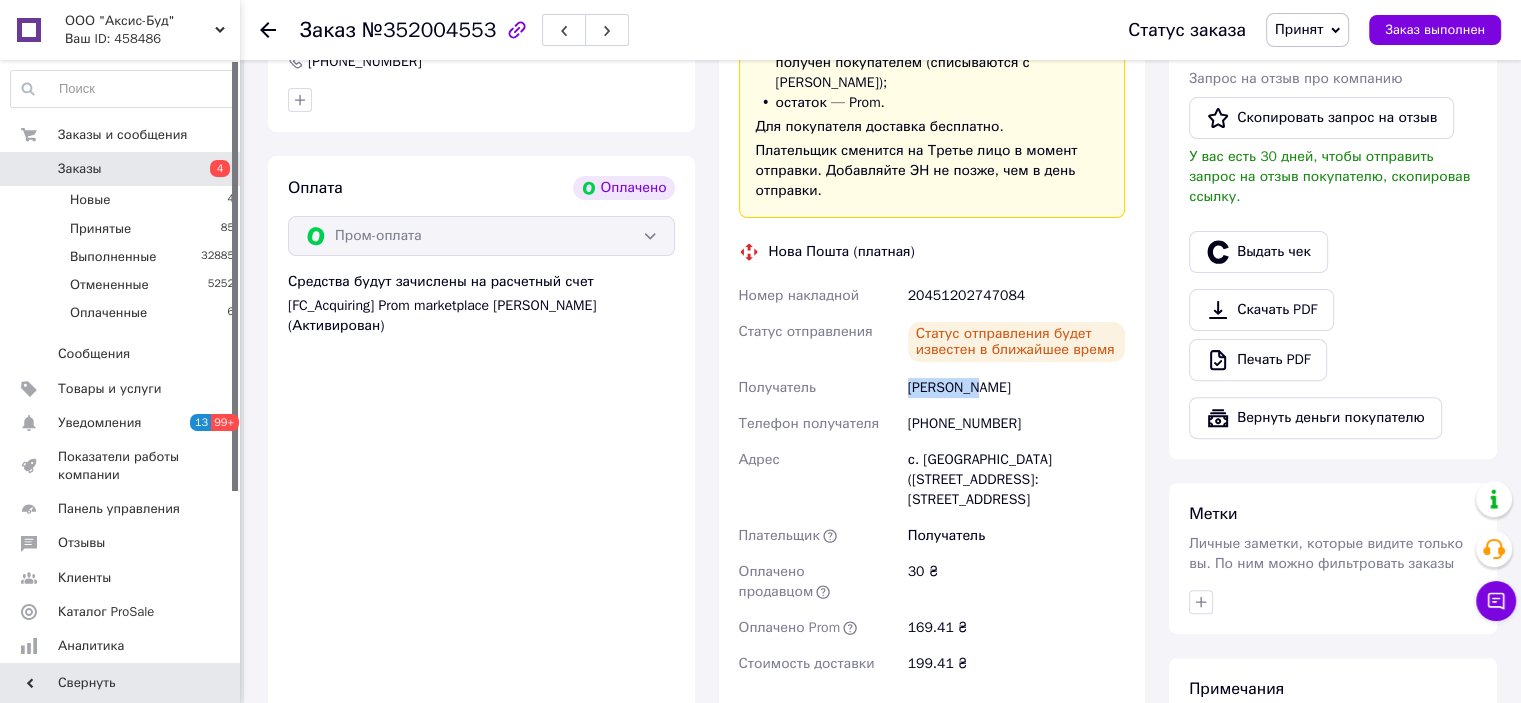 click on "Стрілько Оксана" at bounding box center (1016, 388) 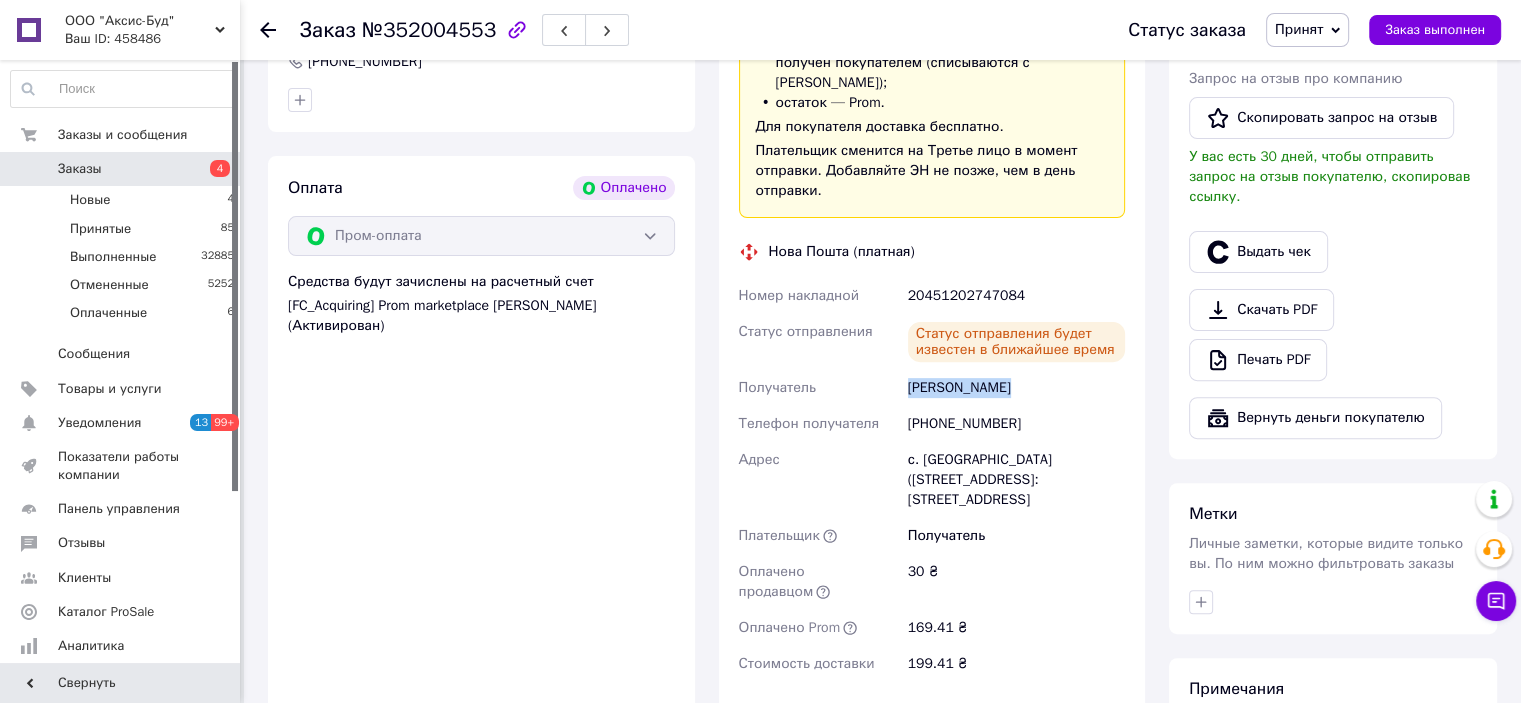 click on "Стрілько Оксана" at bounding box center [1016, 388] 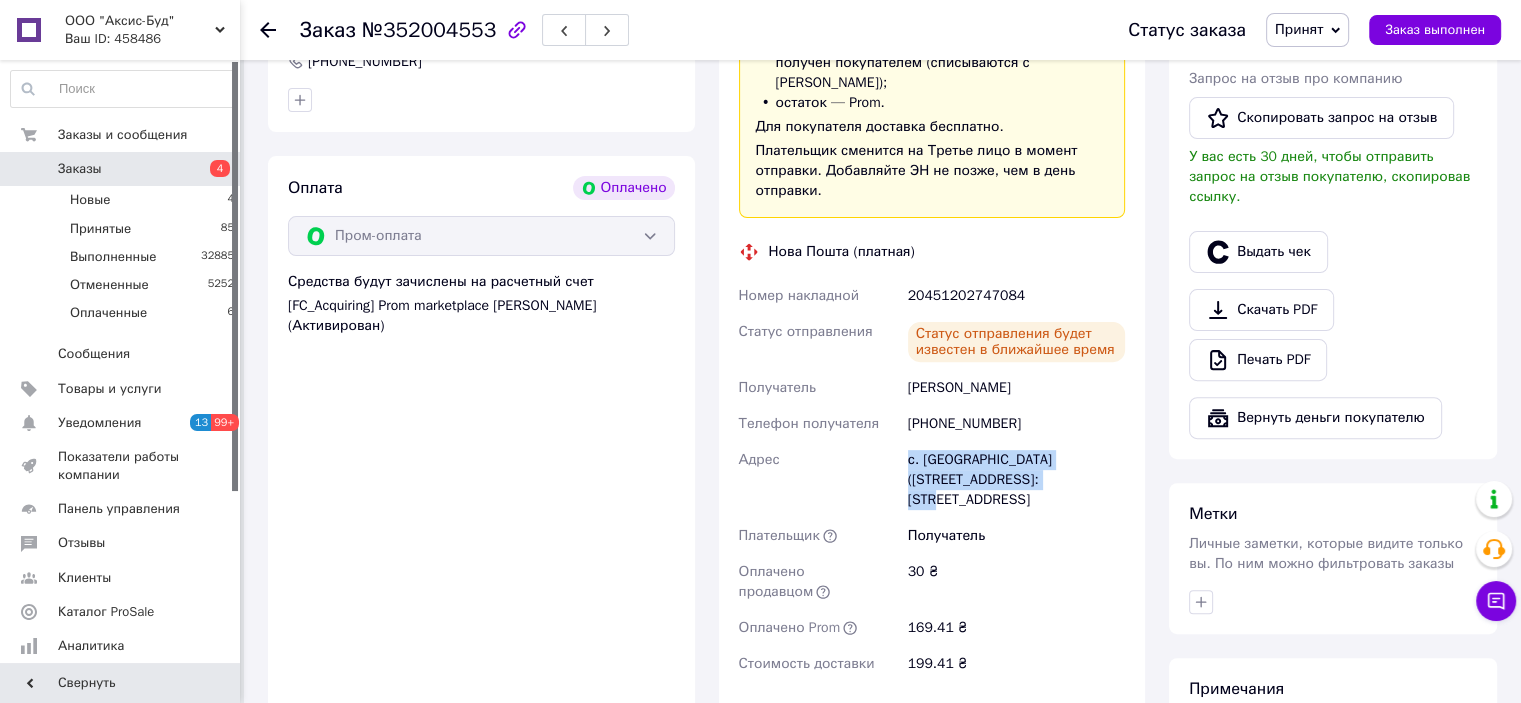 drag, startPoint x: 978, startPoint y: 455, endPoint x: 900, endPoint y: 443, distance: 78.91768 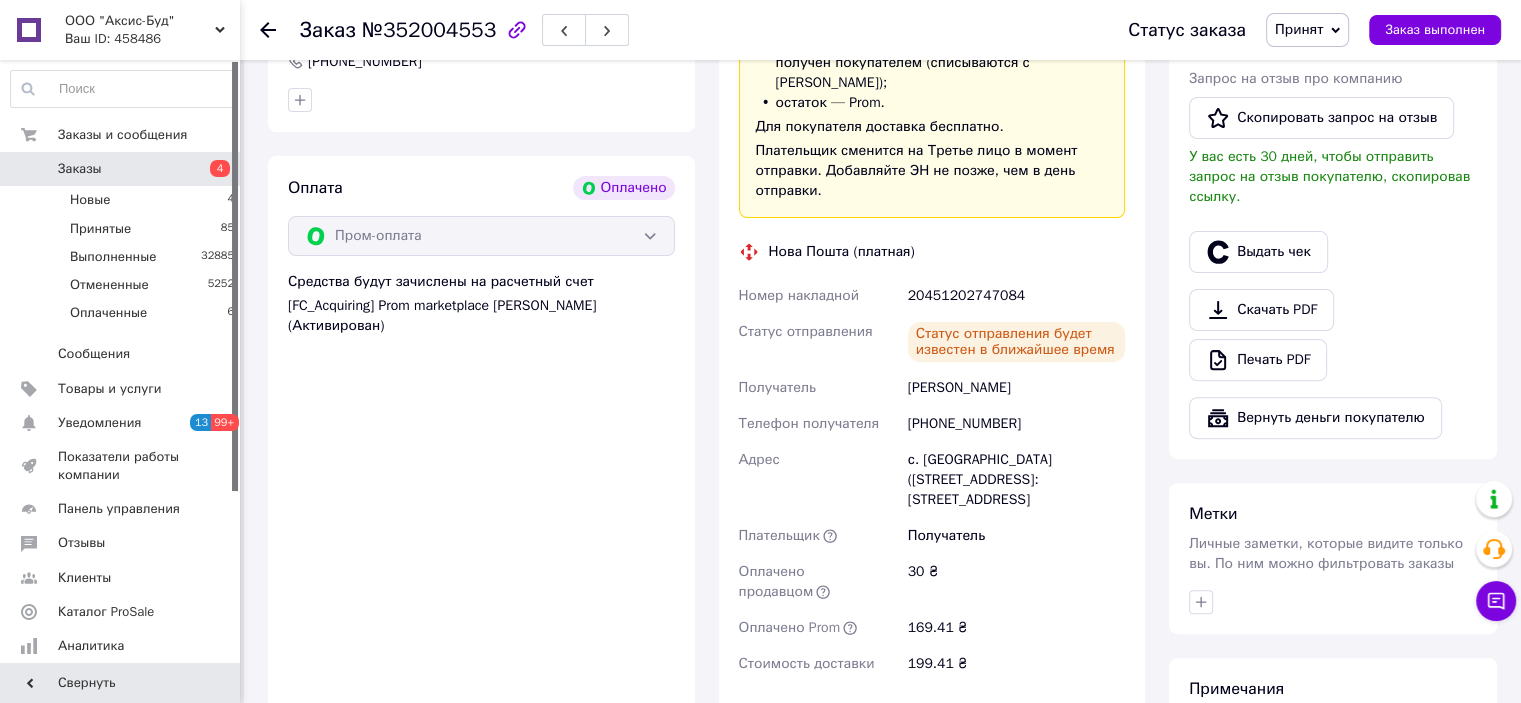 click on "+380993131262" at bounding box center [1016, 424] 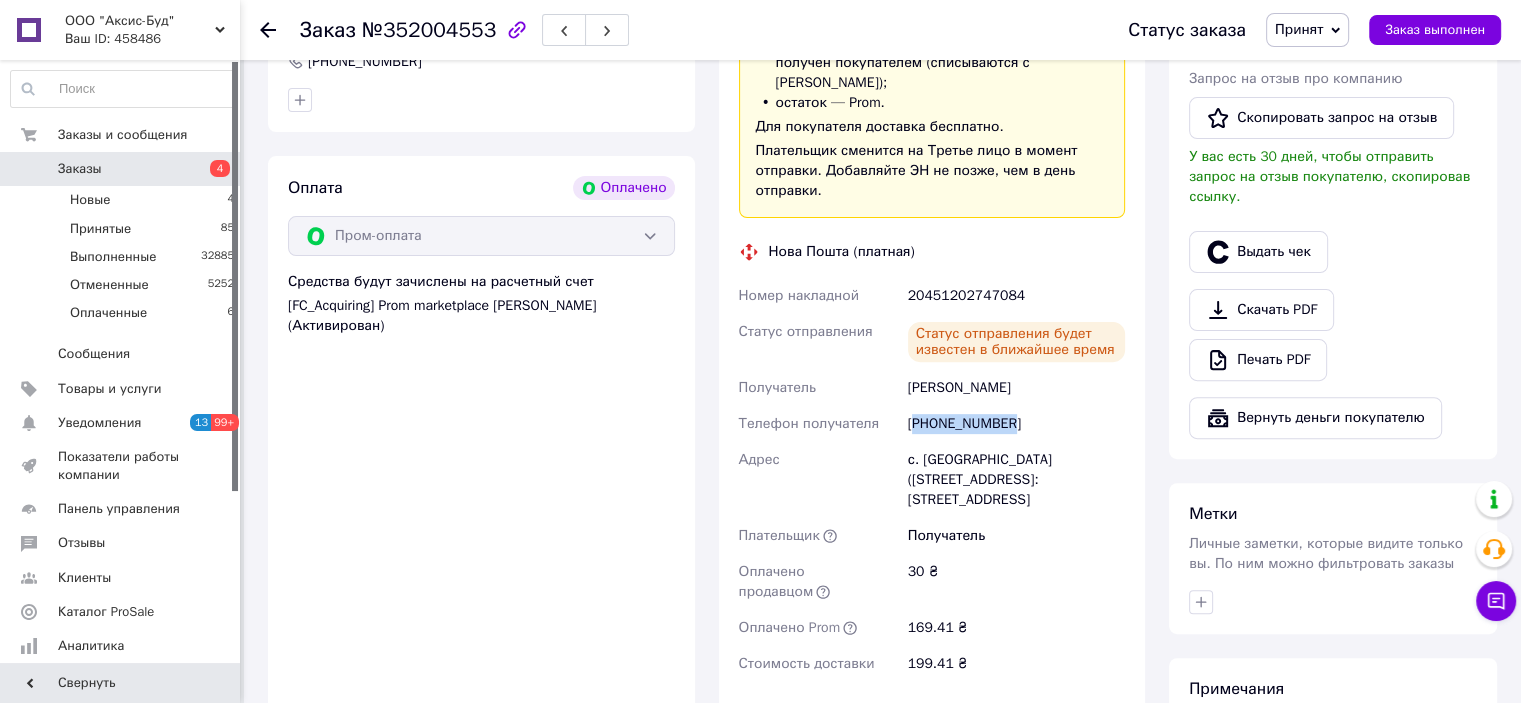 click on "+380993131262" at bounding box center [1016, 424] 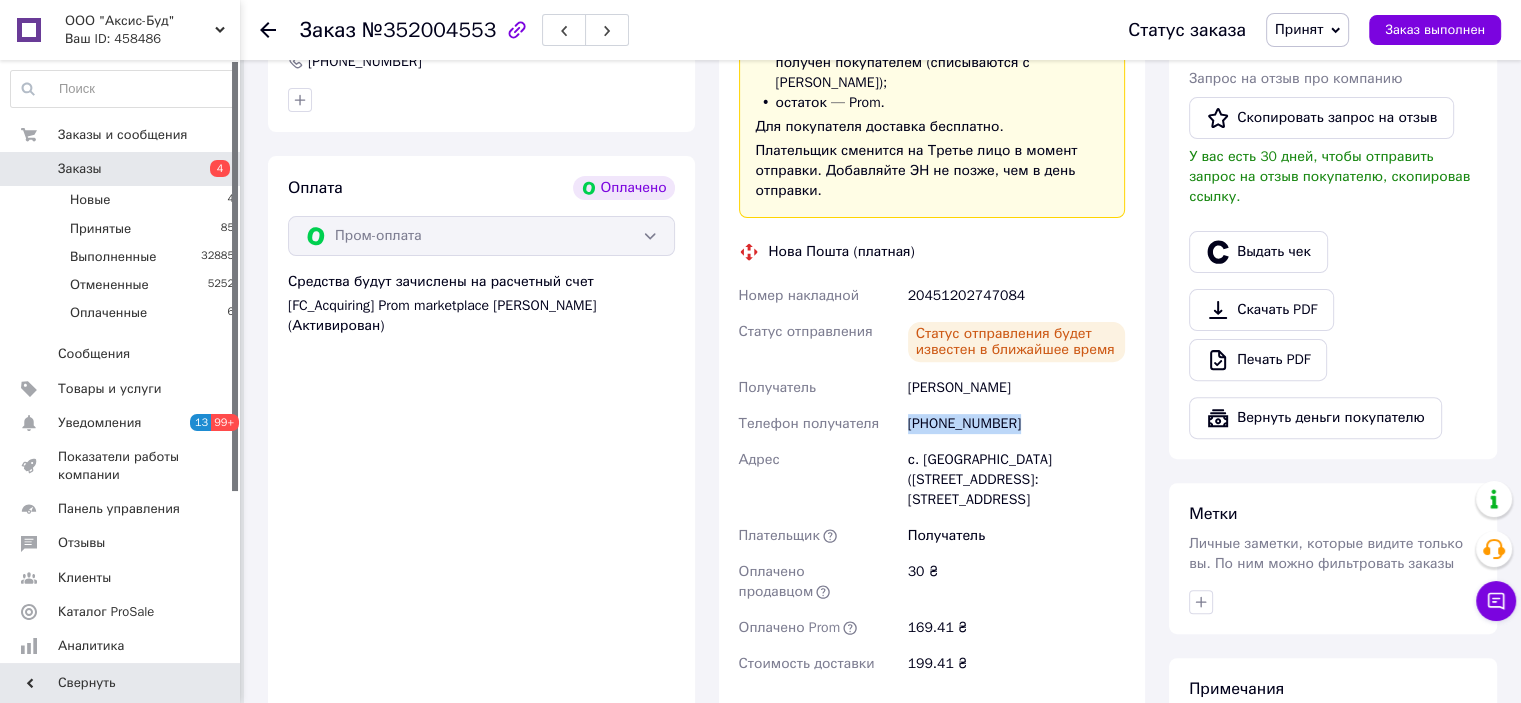 click on "+380993131262" at bounding box center [1016, 424] 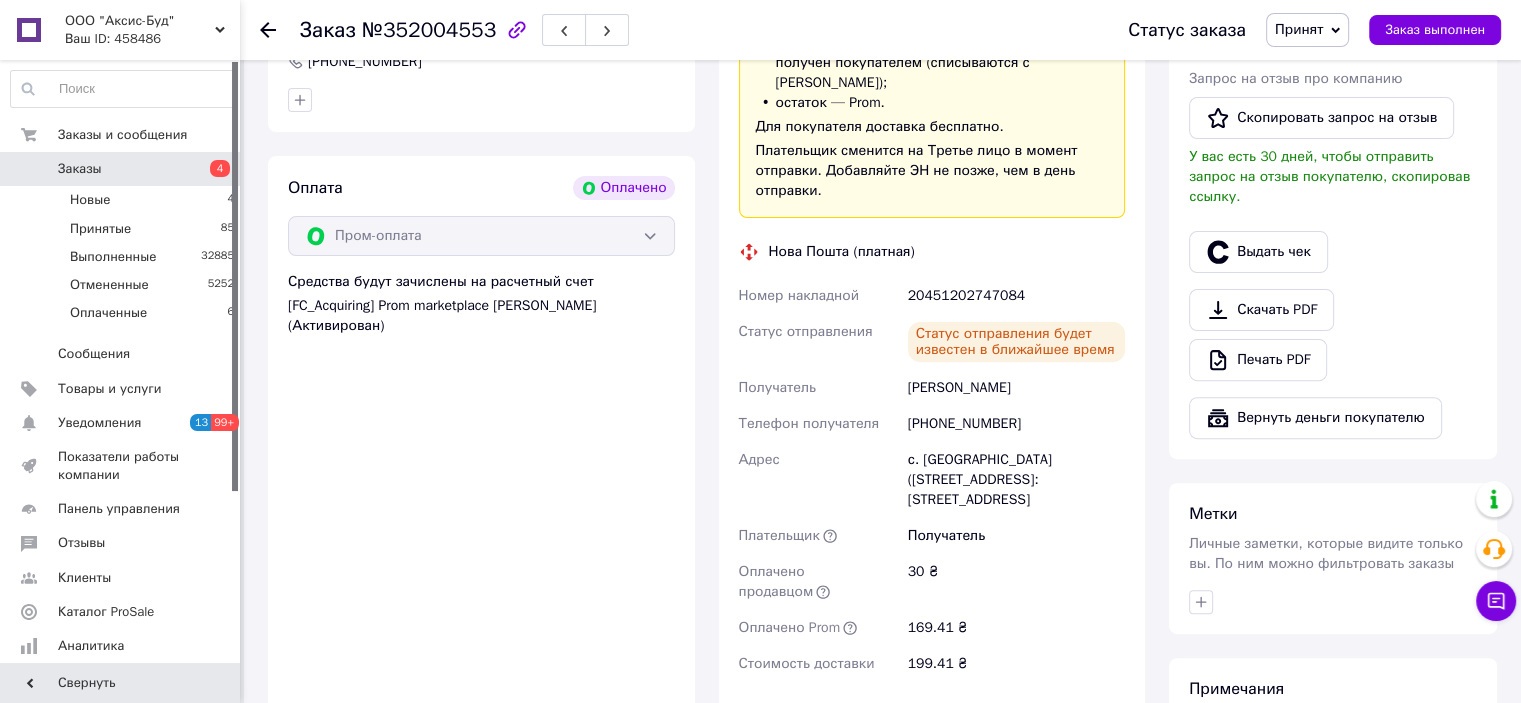 click on "с. Стайки (Киевская обл.), №1: ул. Новая, 2Е" at bounding box center (1016, 480) 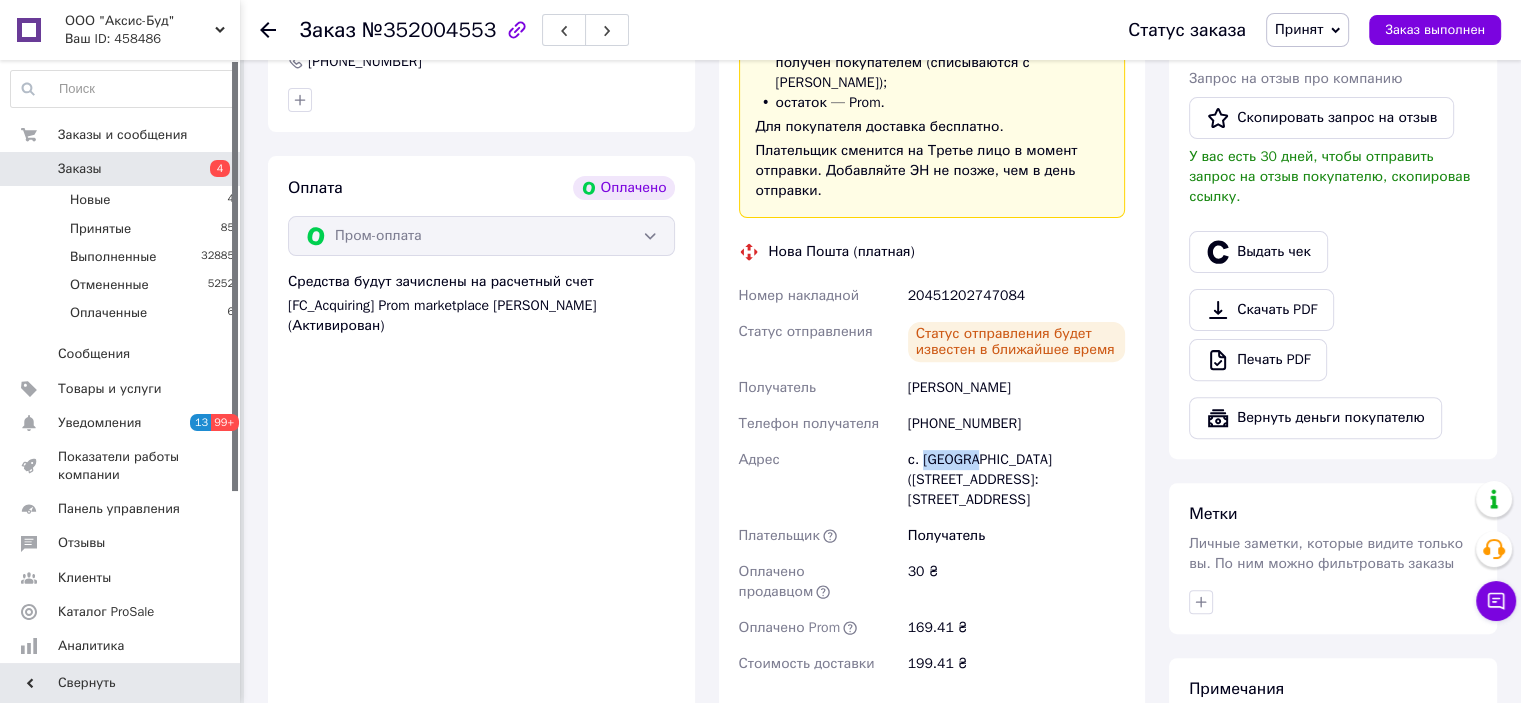 click on "с. Стайки (Киевская обл.), №1: ул. Новая, 2Е" at bounding box center [1016, 480] 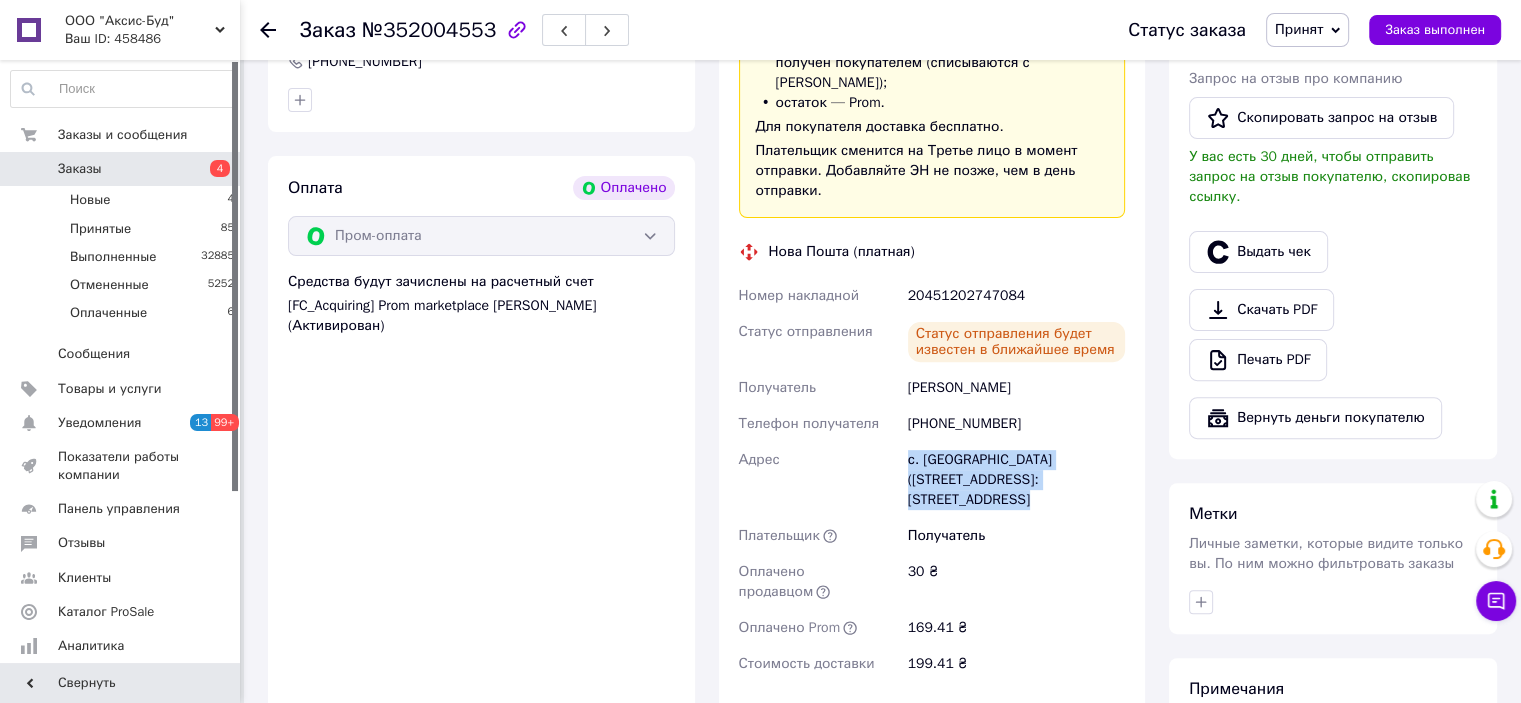 click on "с. Стайки (Киевская обл.), №1: ул. Новая, 2Е" at bounding box center [1016, 480] 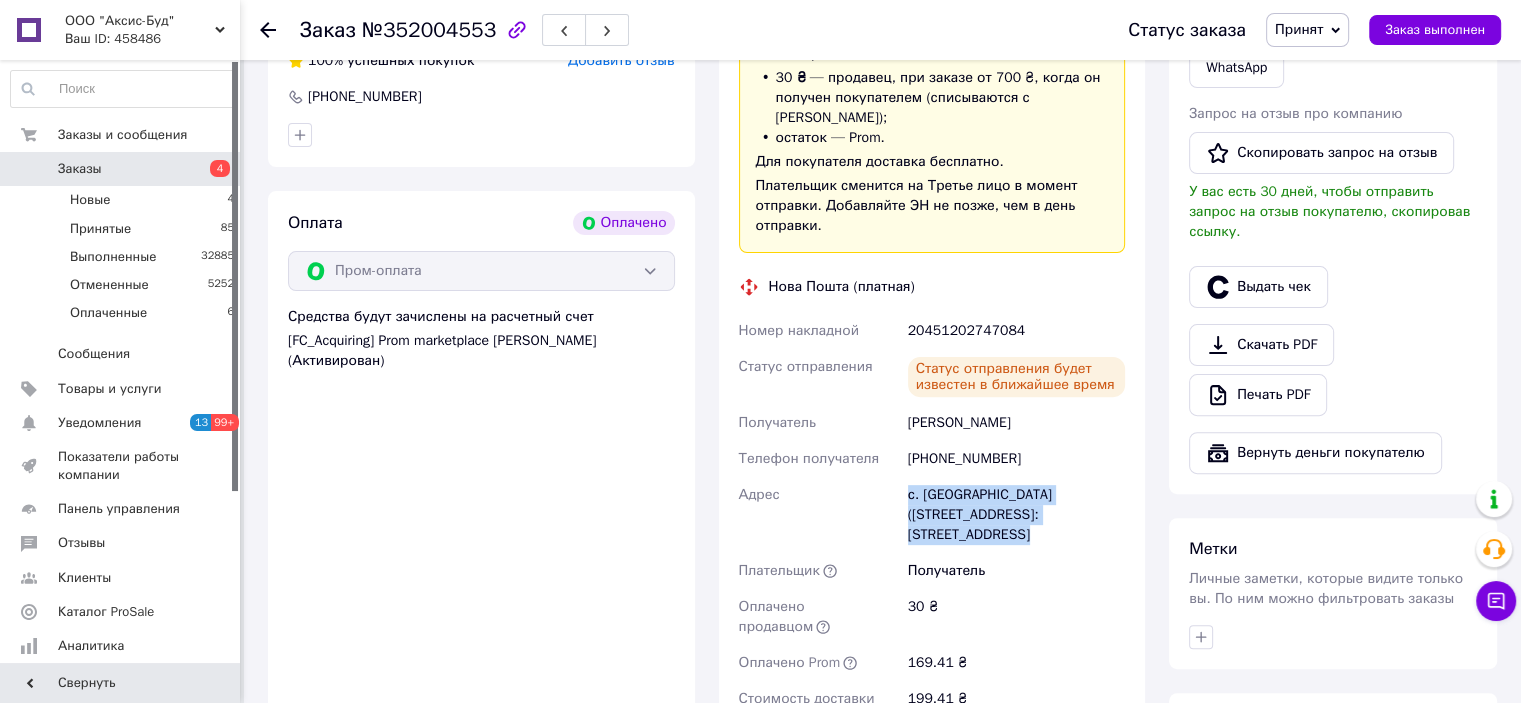 scroll, scrollTop: 600, scrollLeft: 0, axis: vertical 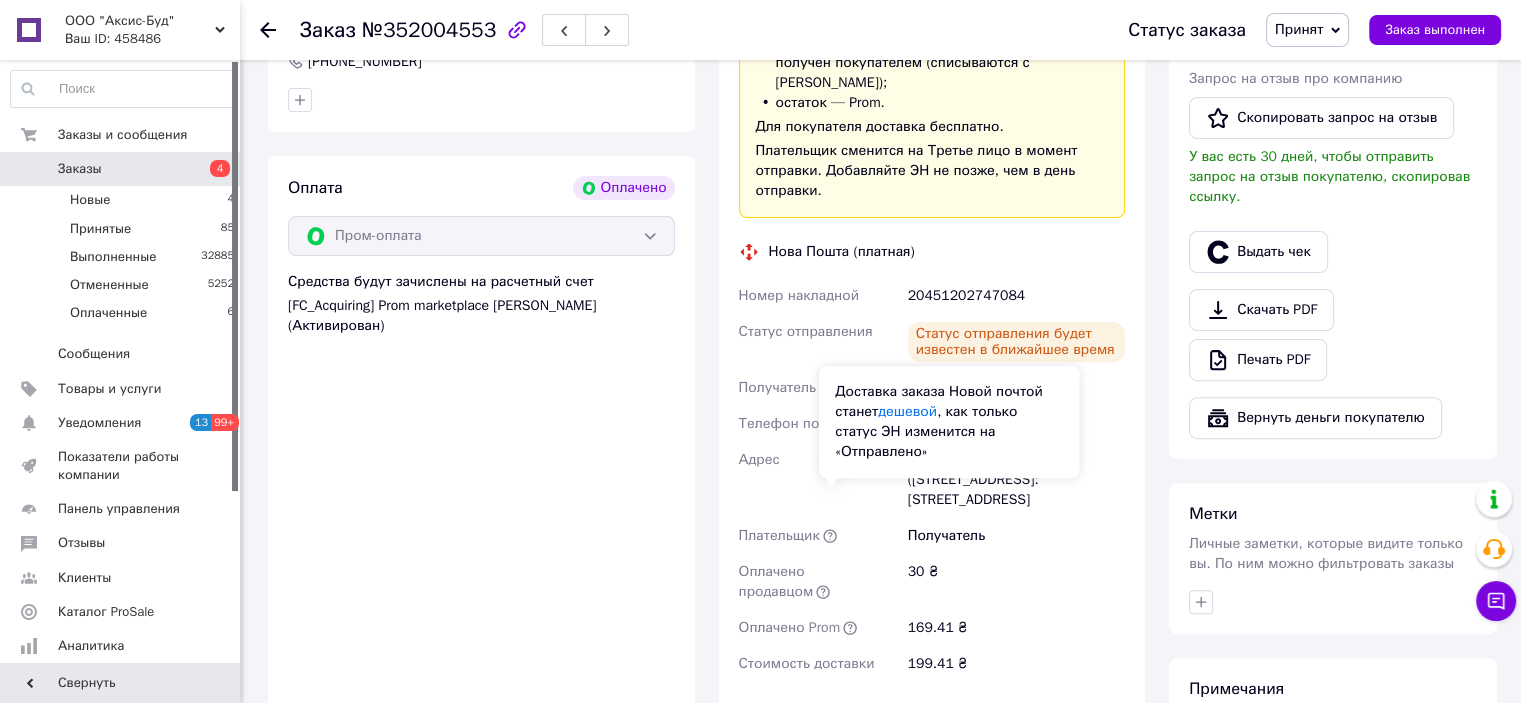 click on "Доставка заказа Новой почтой станет  дешевой , как только статус ЭН изменится на «Отправлено»" at bounding box center (949, 422) 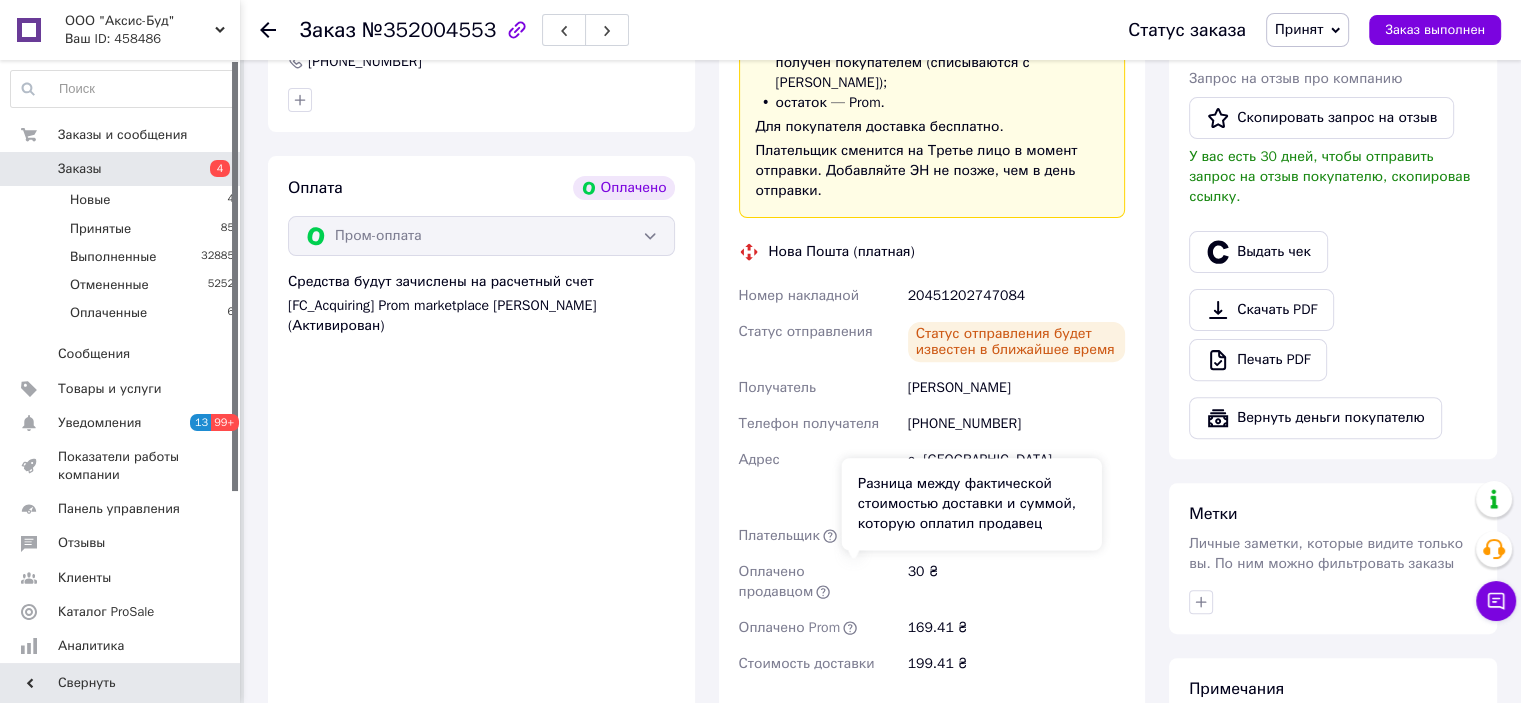 drag, startPoint x: 889, startPoint y: 595, endPoint x: 978, endPoint y: 589, distance: 89.20202 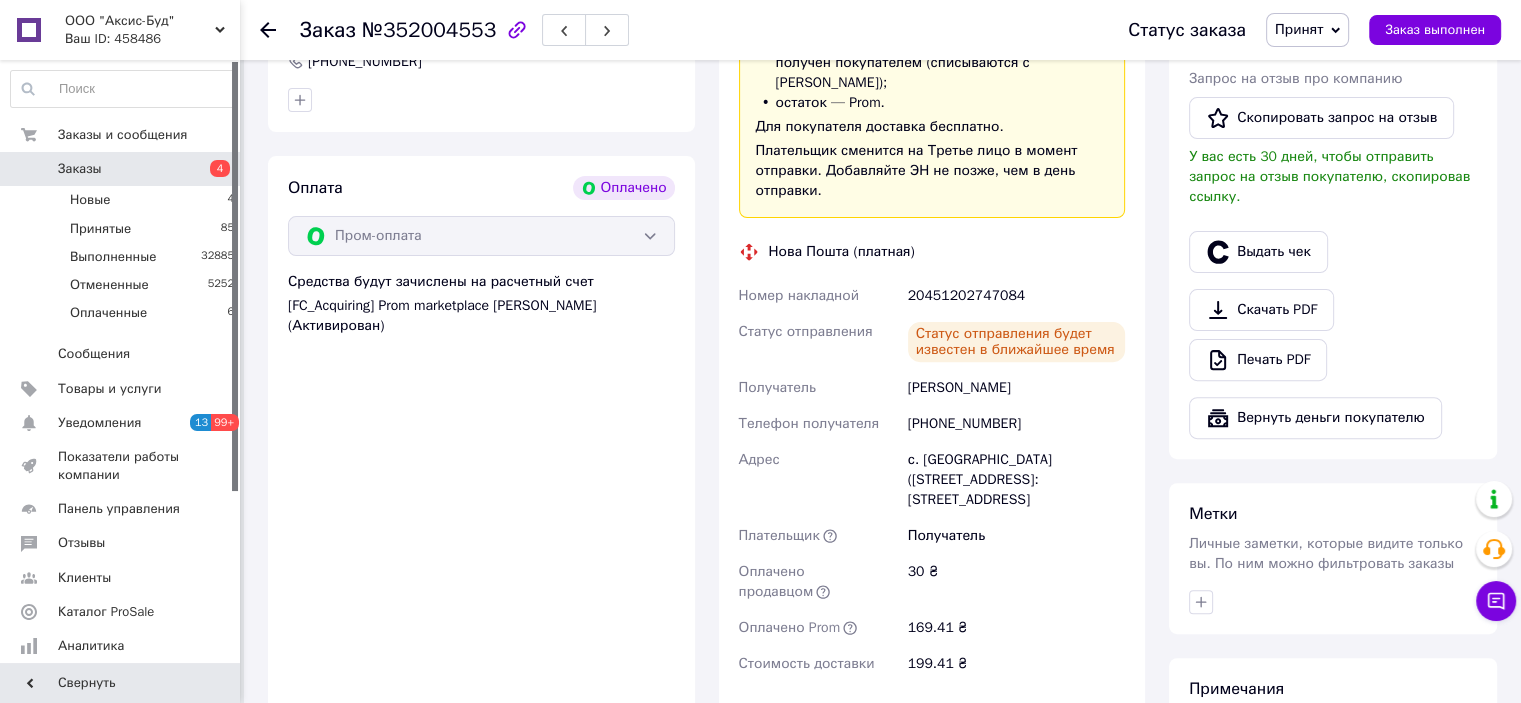 click on "169.41 ₴" at bounding box center (1016, 628) 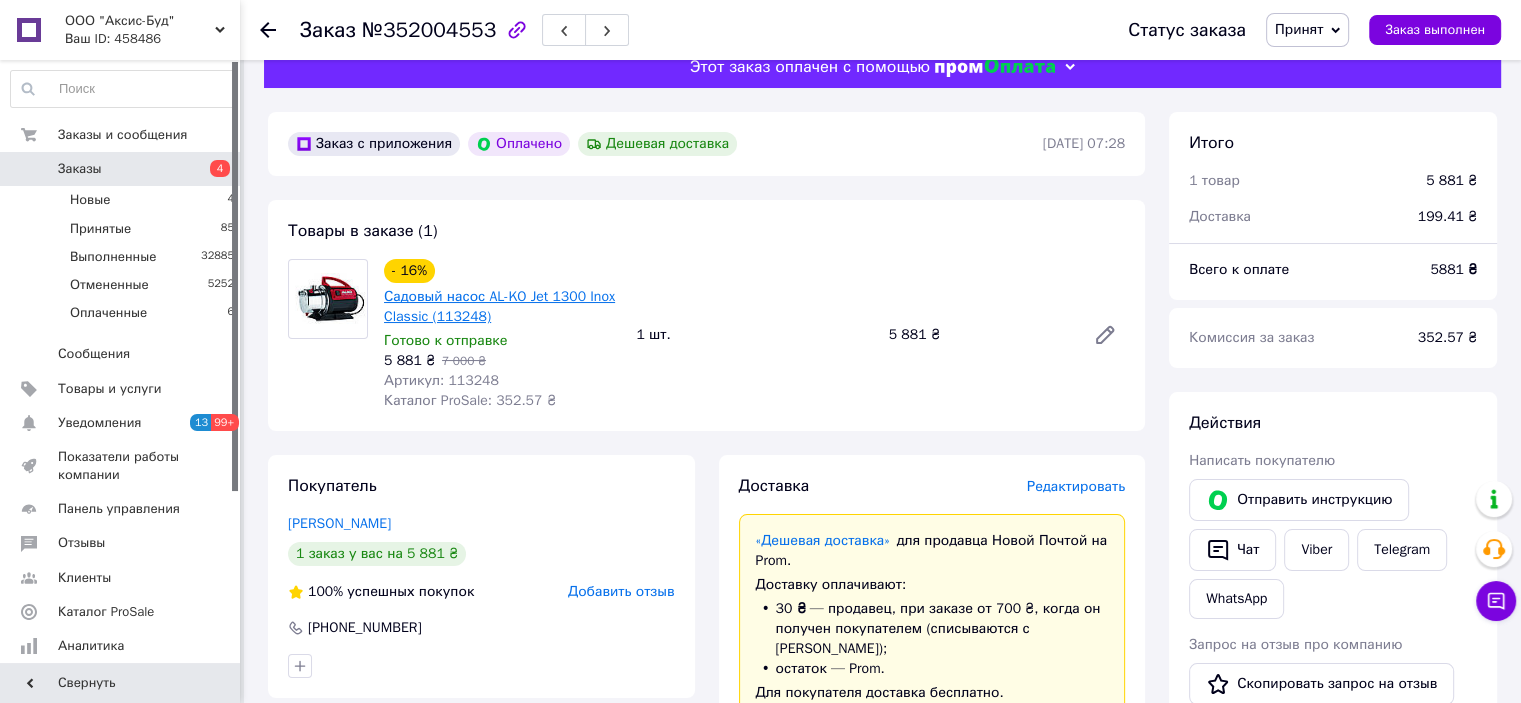 scroll, scrollTop: 0, scrollLeft: 0, axis: both 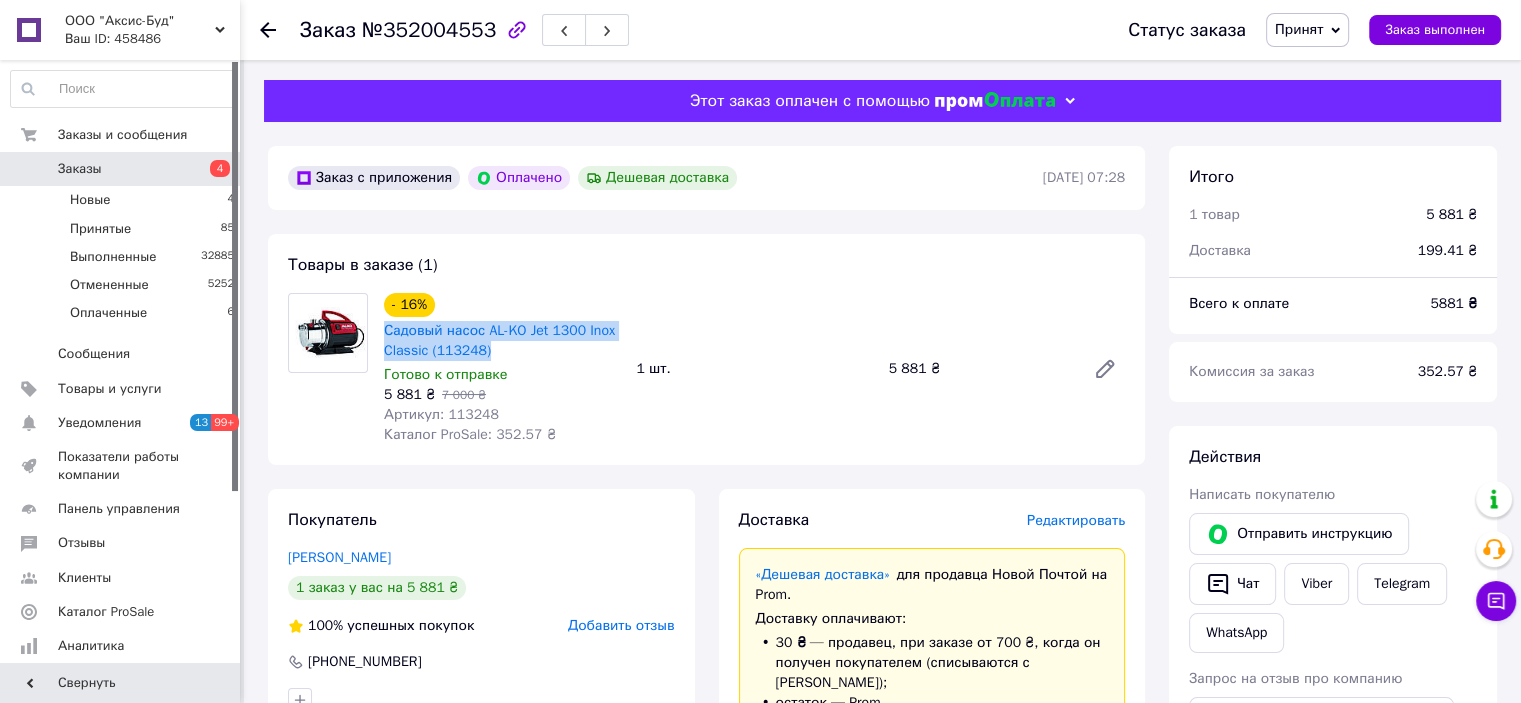 drag, startPoint x: 500, startPoint y: 347, endPoint x: 382, endPoint y: 336, distance: 118.511604 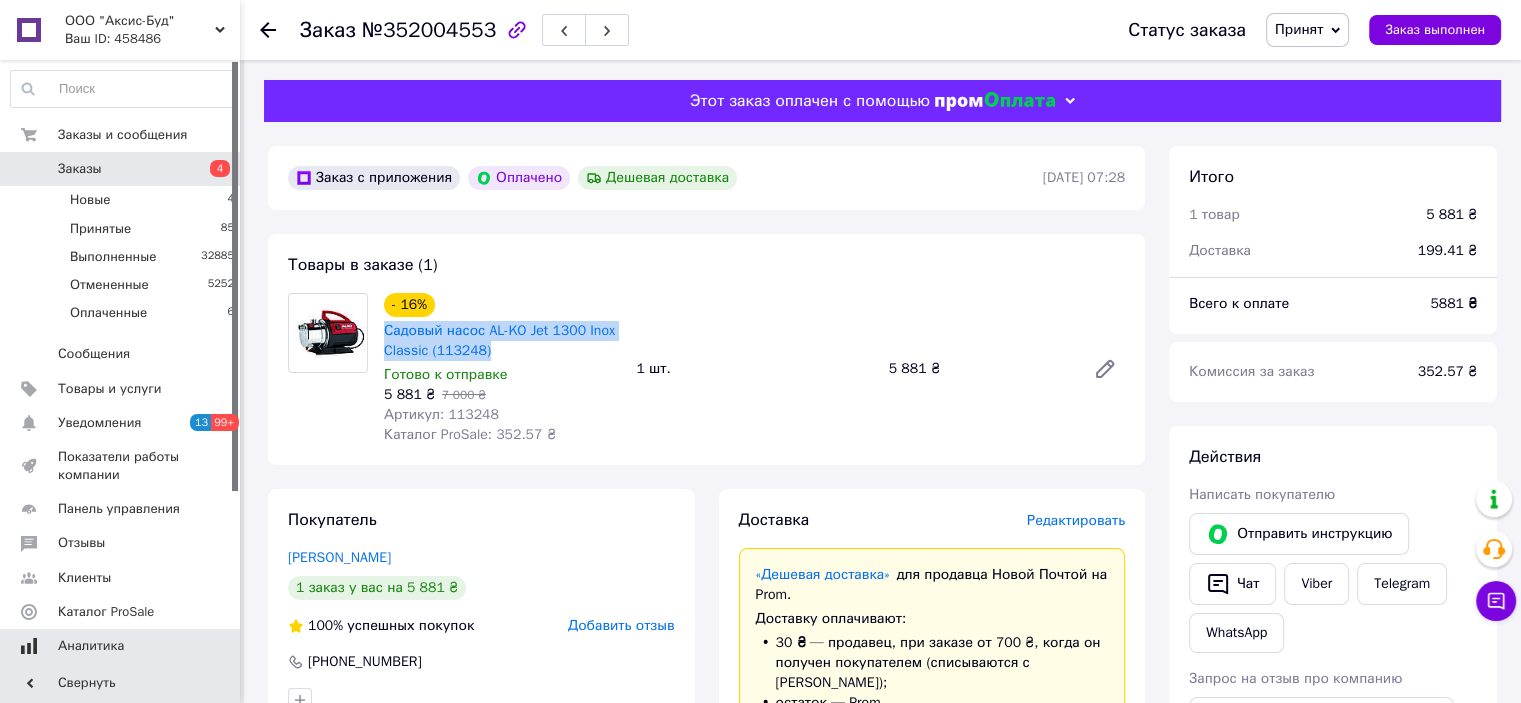 copy on "Садовый насос AL-KO Jet 1300 Inox Classic (113248)" 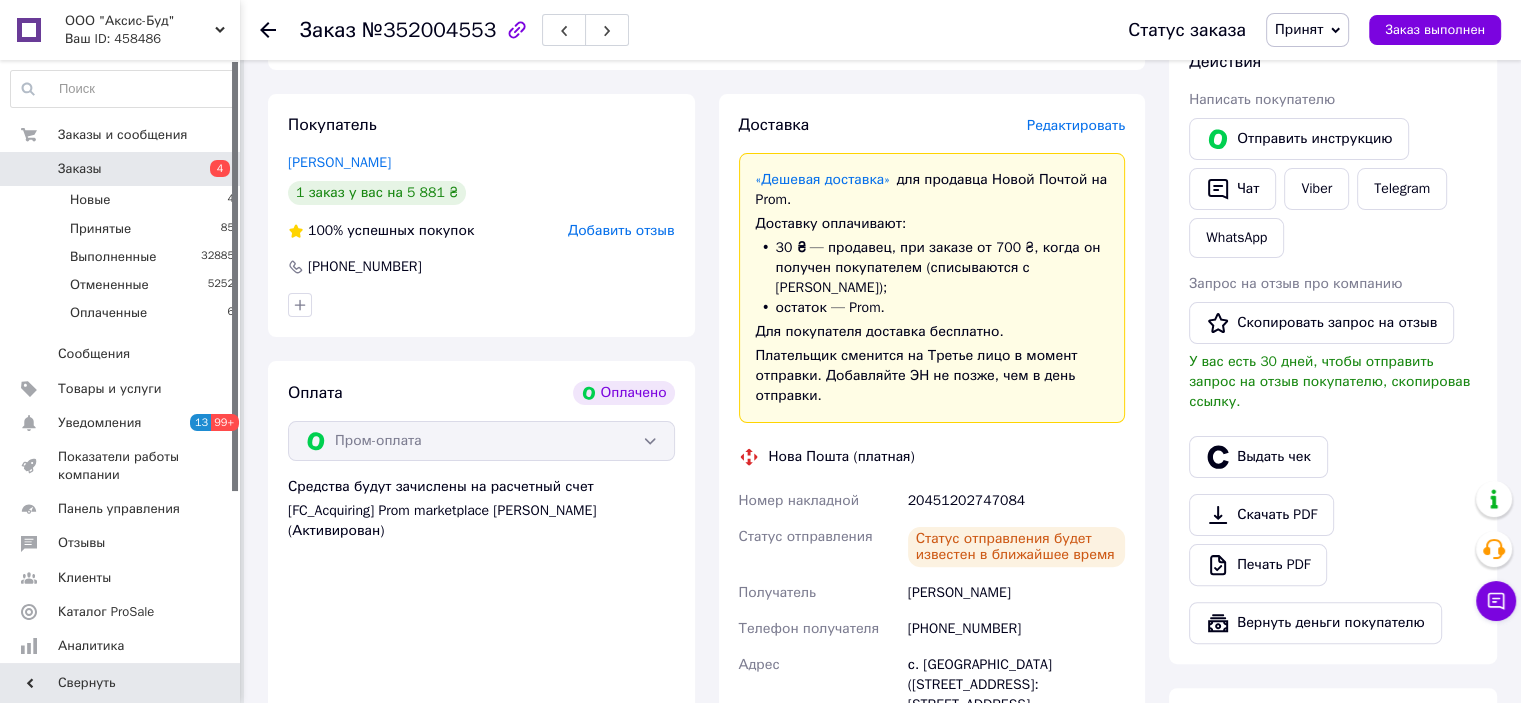 scroll, scrollTop: 500, scrollLeft: 0, axis: vertical 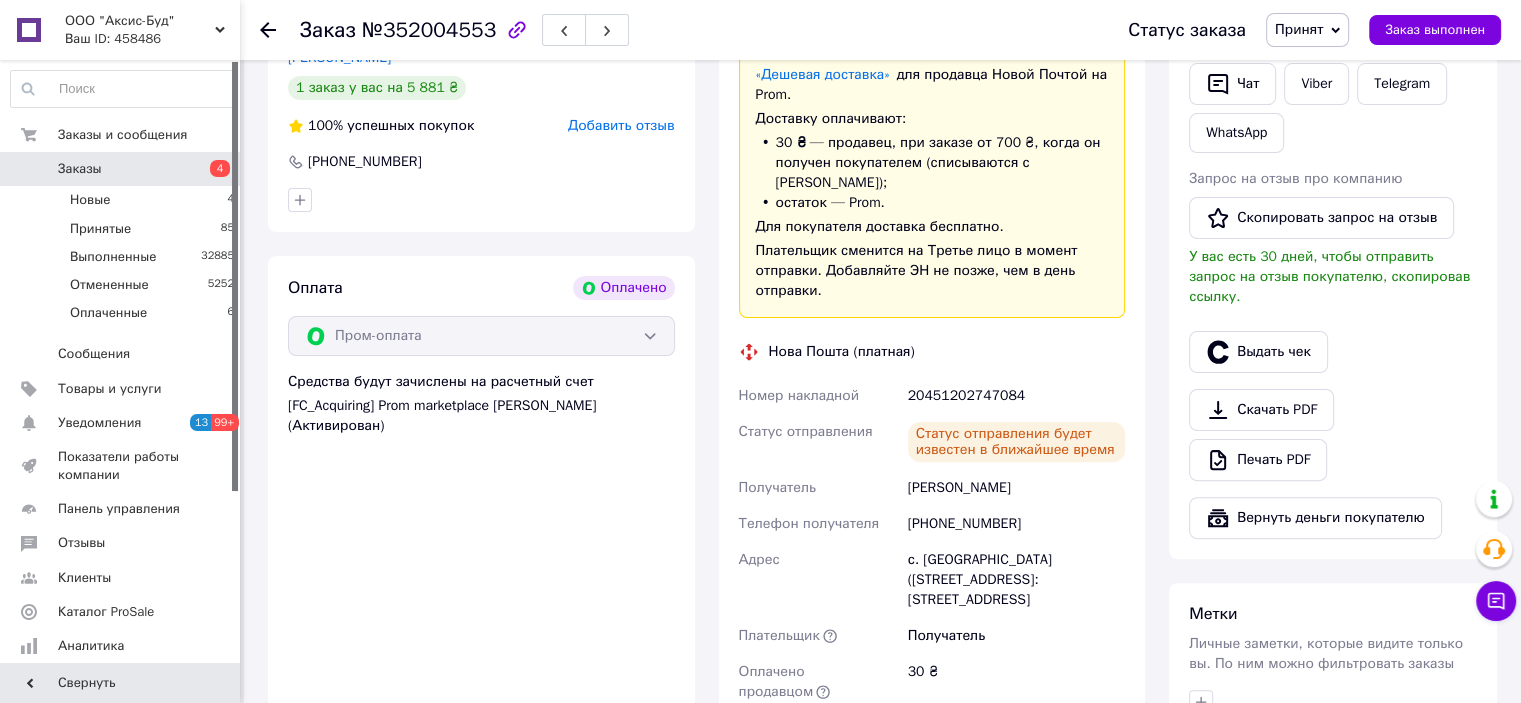 click on "с. Стайки (Киевская обл.), №1: ул. Новая, 2Е" at bounding box center (1016, 580) 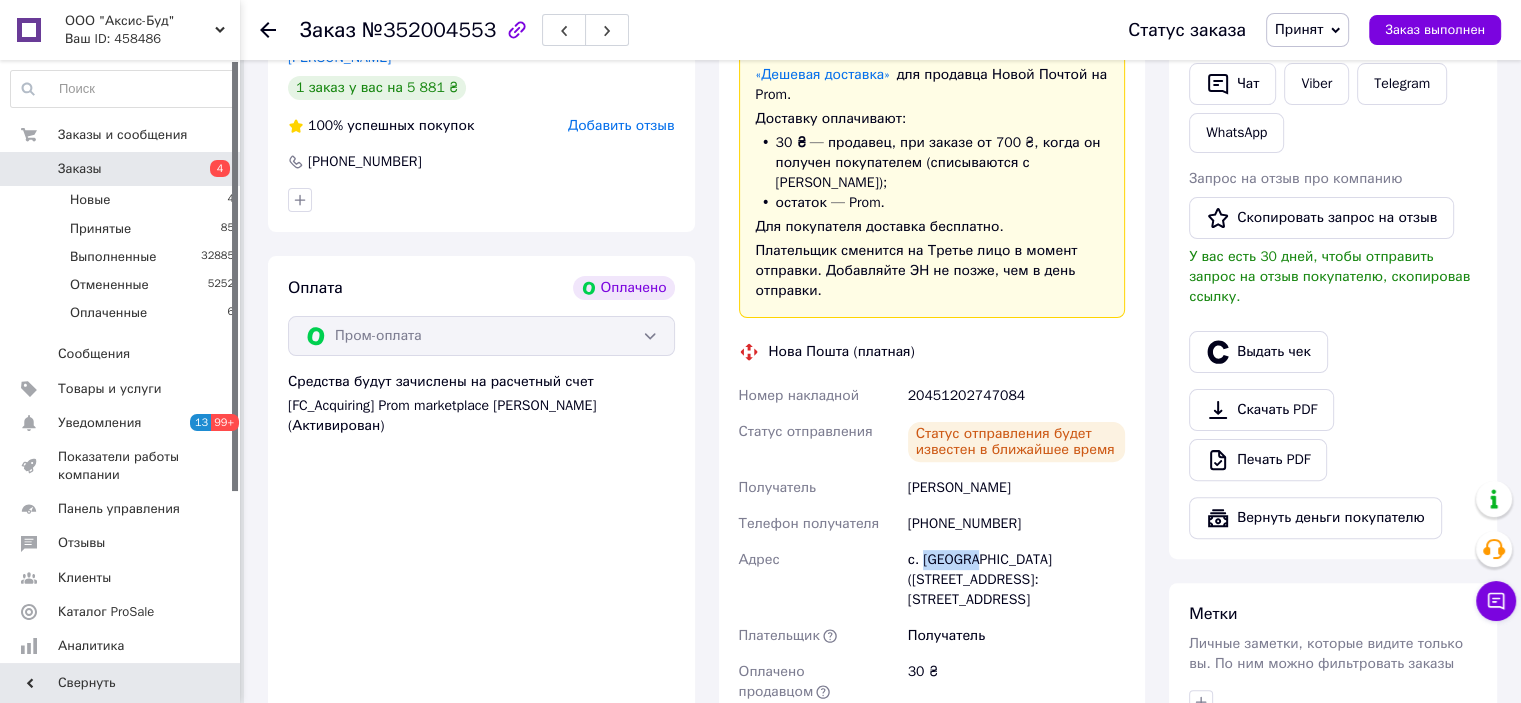 click on "с. Стайки (Киевская обл.), №1: ул. Новая, 2Е" at bounding box center (1016, 580) 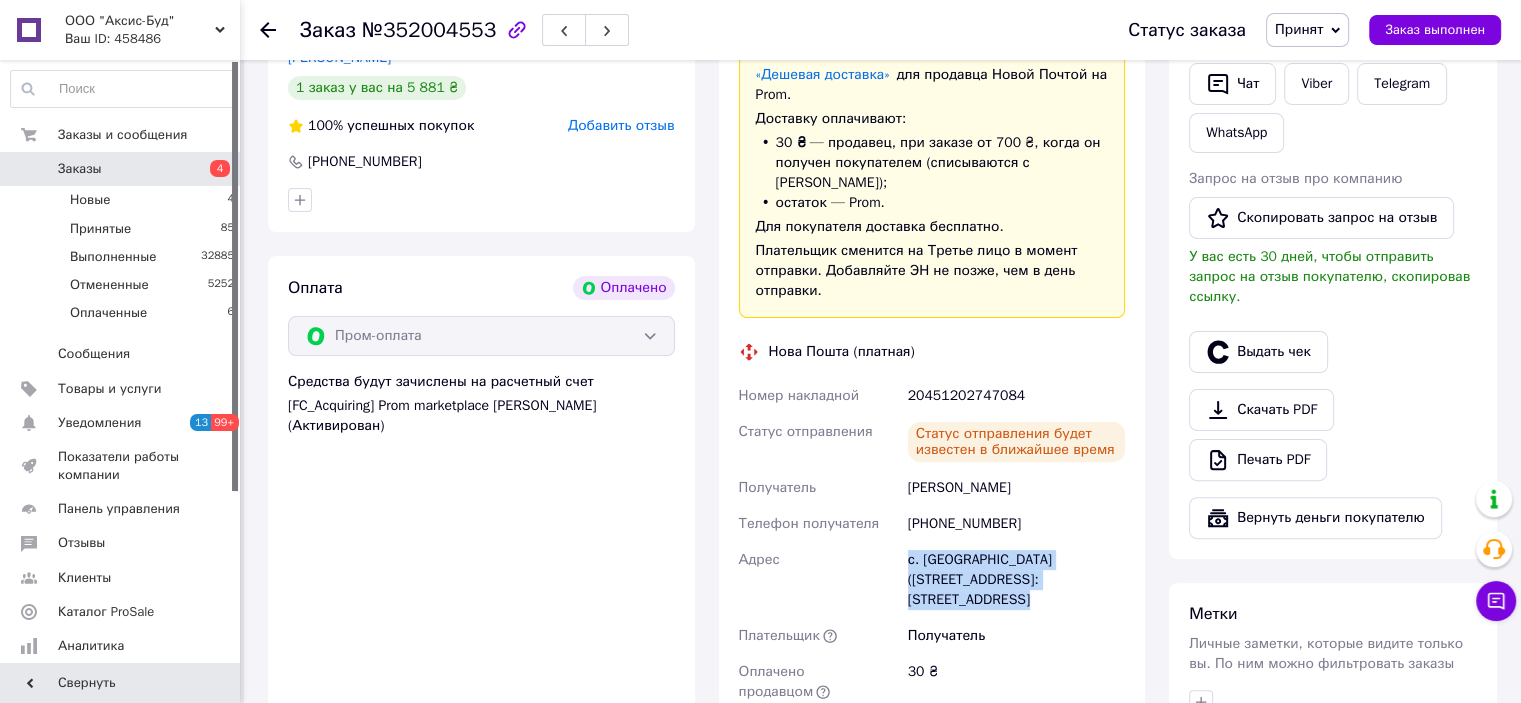click on "с. Стайки (Киевская обл.), №1: ул. Новая, 2Е" at bounding box center [1016, 580] 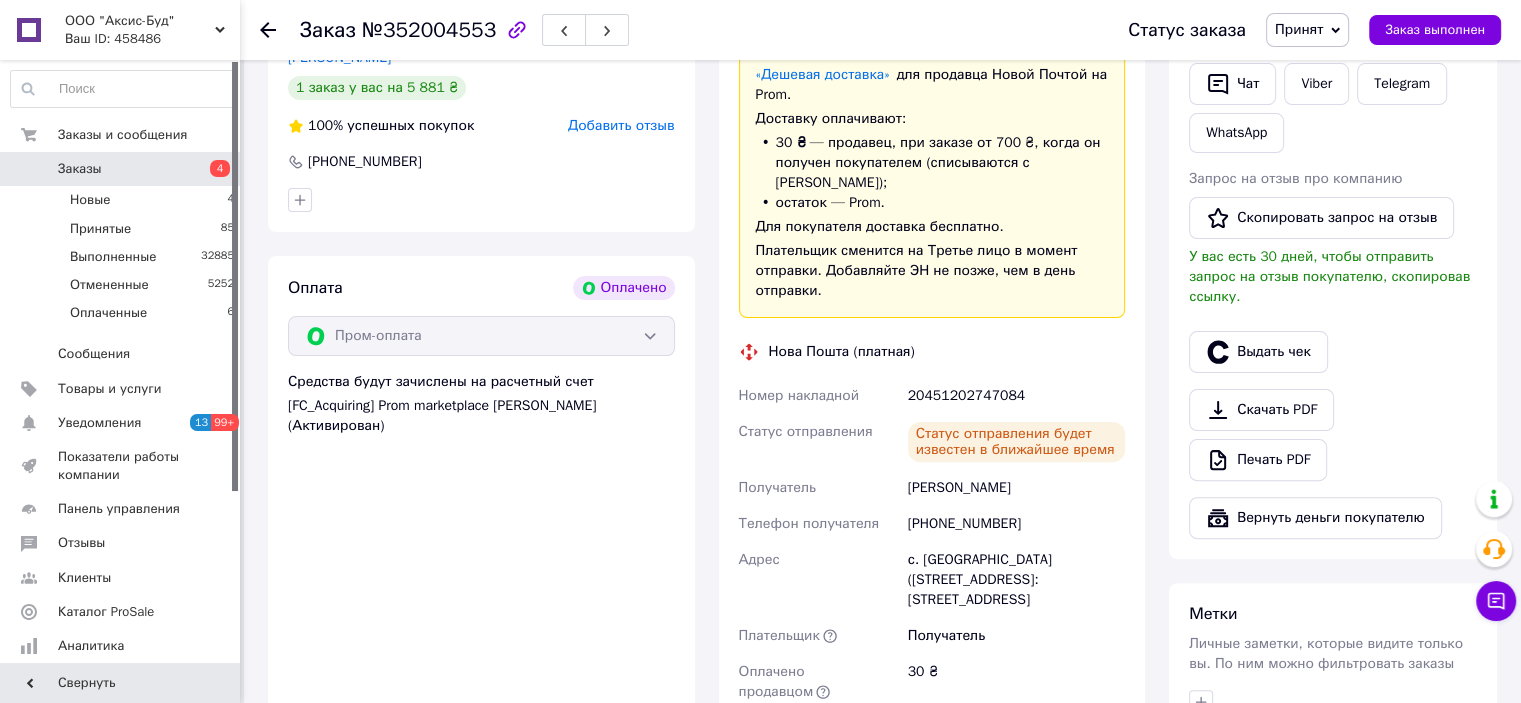 click on "Стрілько Оксана" at bounding box center [1016, 488] 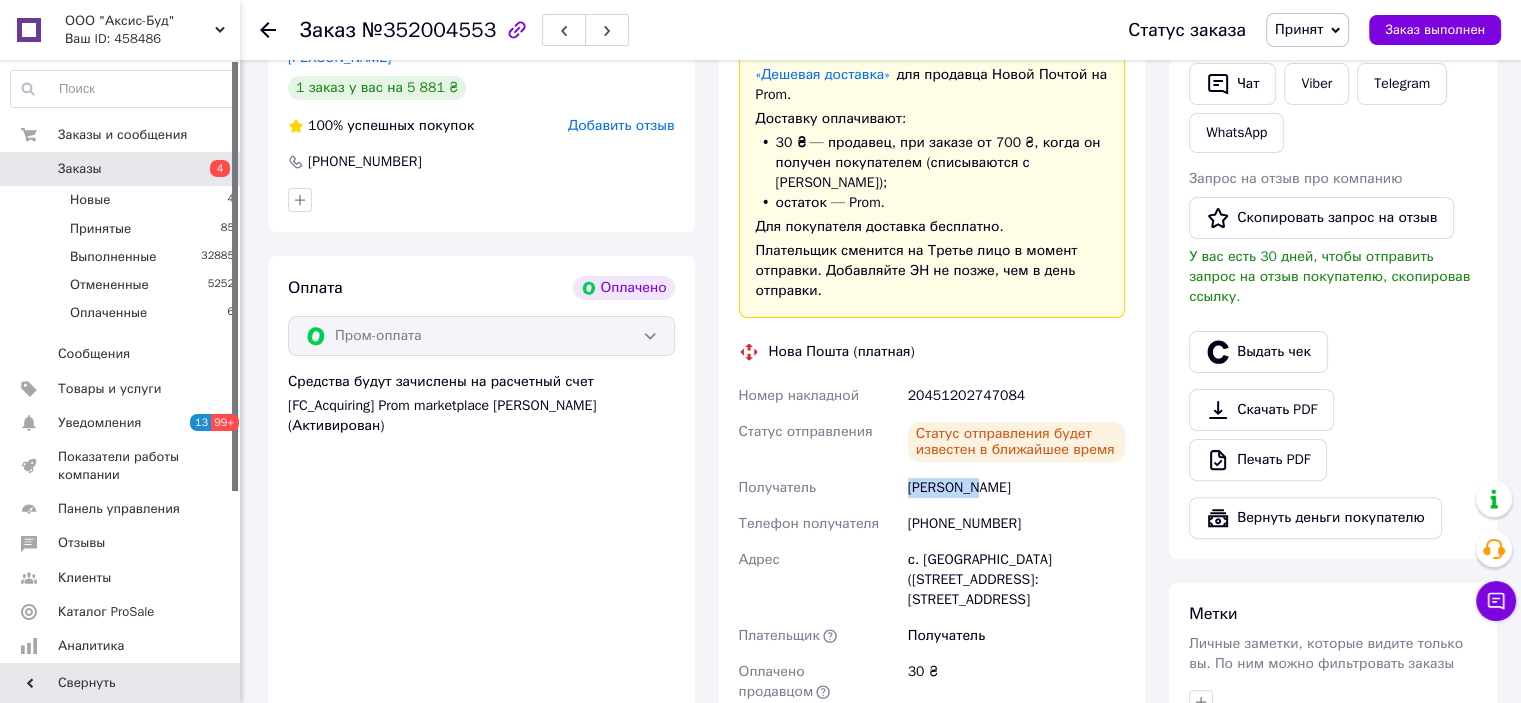 click on "Стрілько Оксана" at bounding box center [1016, 488] 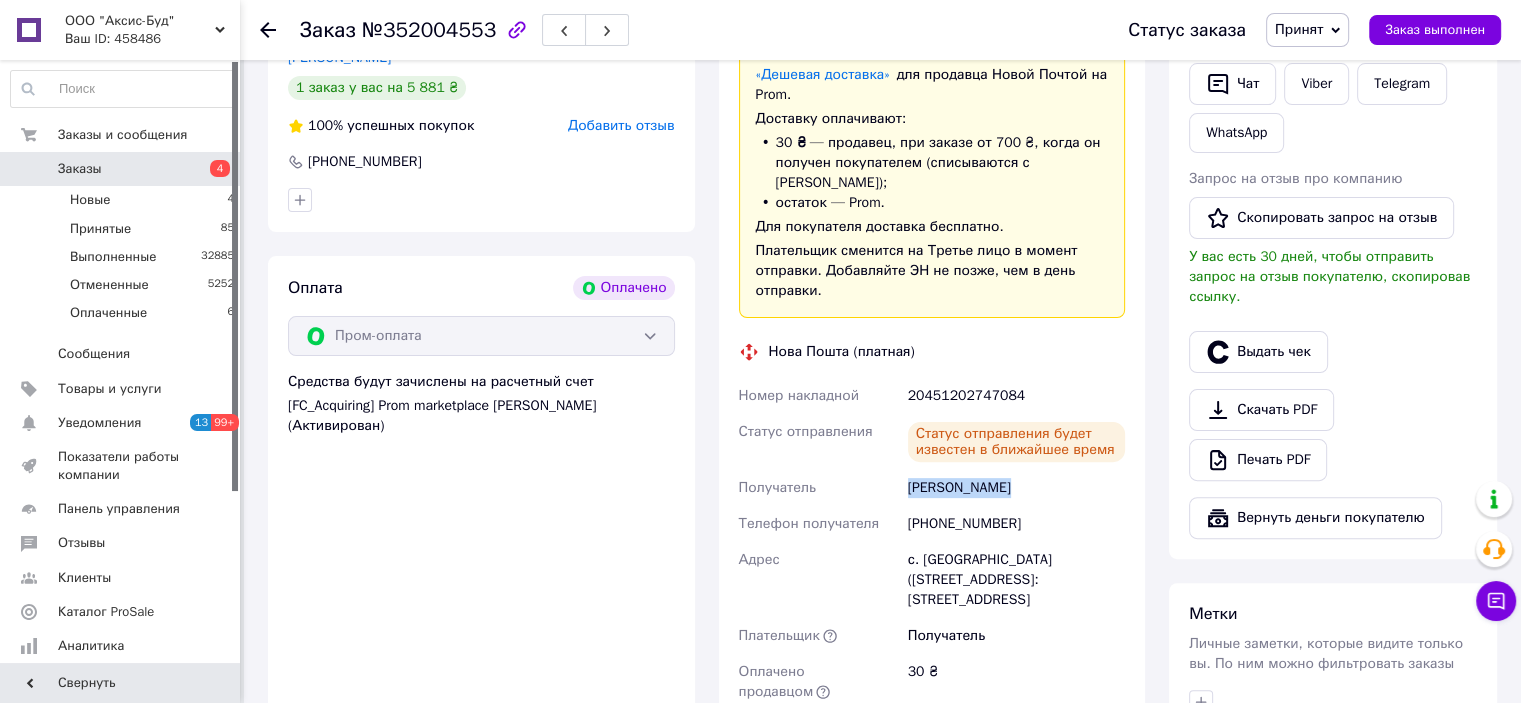 click on "Стрілько Оксана" at bounding box center [1016, 488] 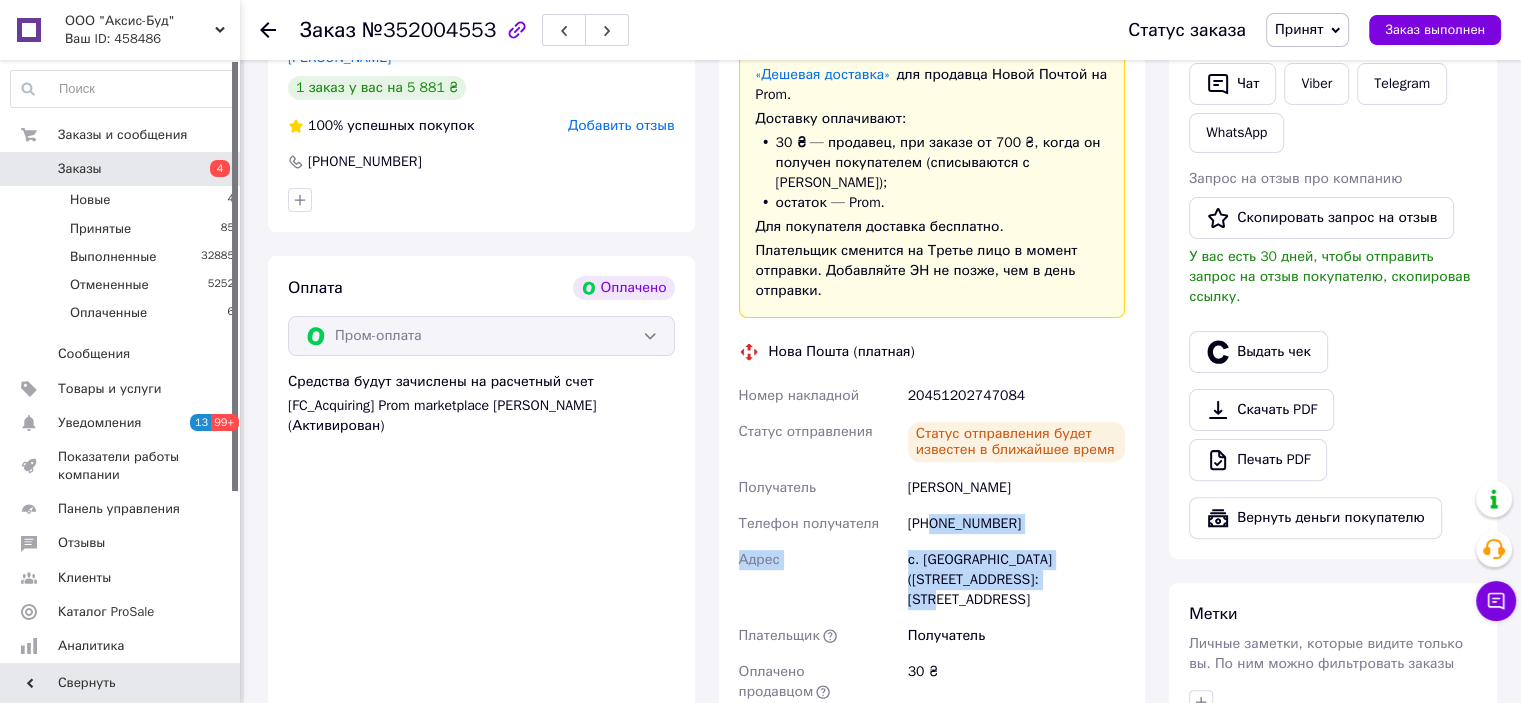 drag, startPoint x: 933, startPoint y: 504, endPoint x: 1006, endPoint y: 568, distance: 97.082436 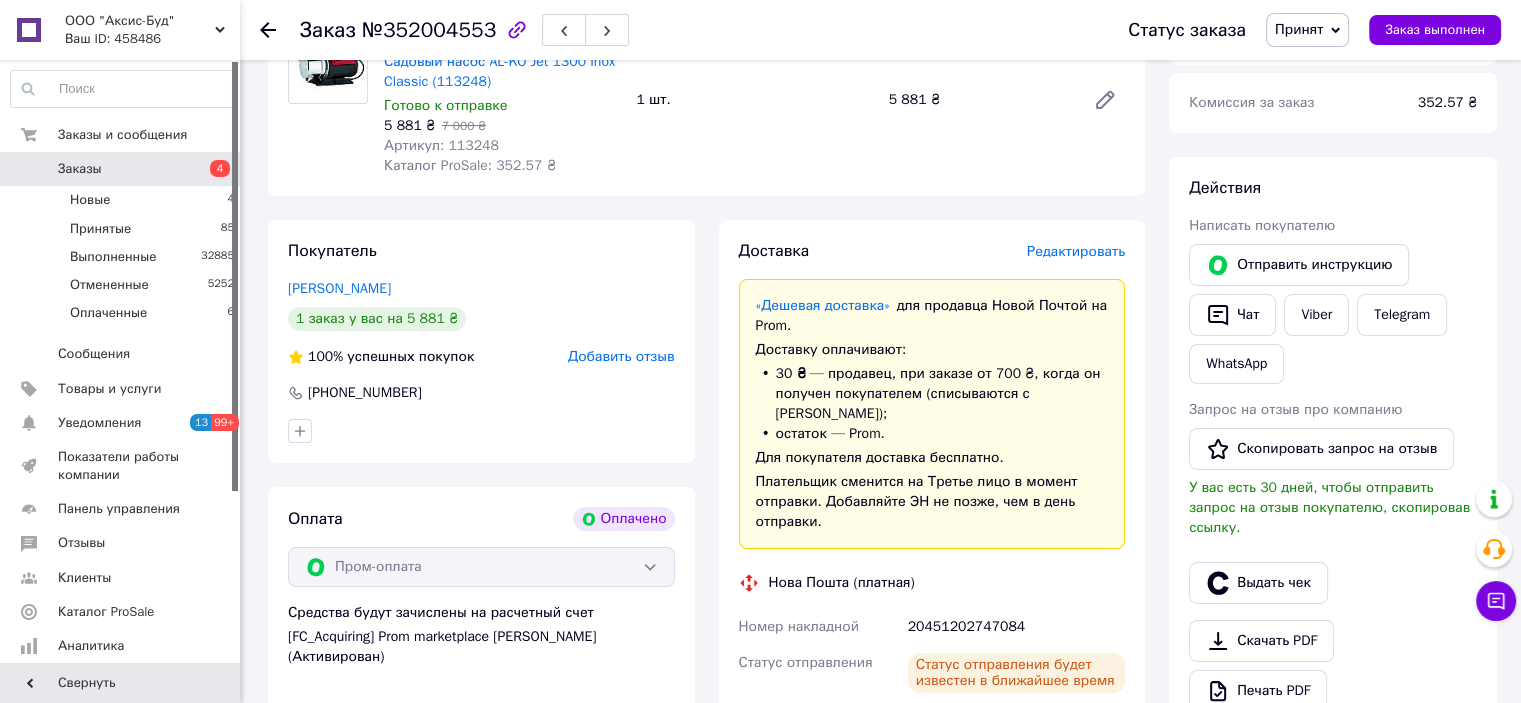 scroll, scrollTop: 200, scrollLeft: 0, axis: vertical 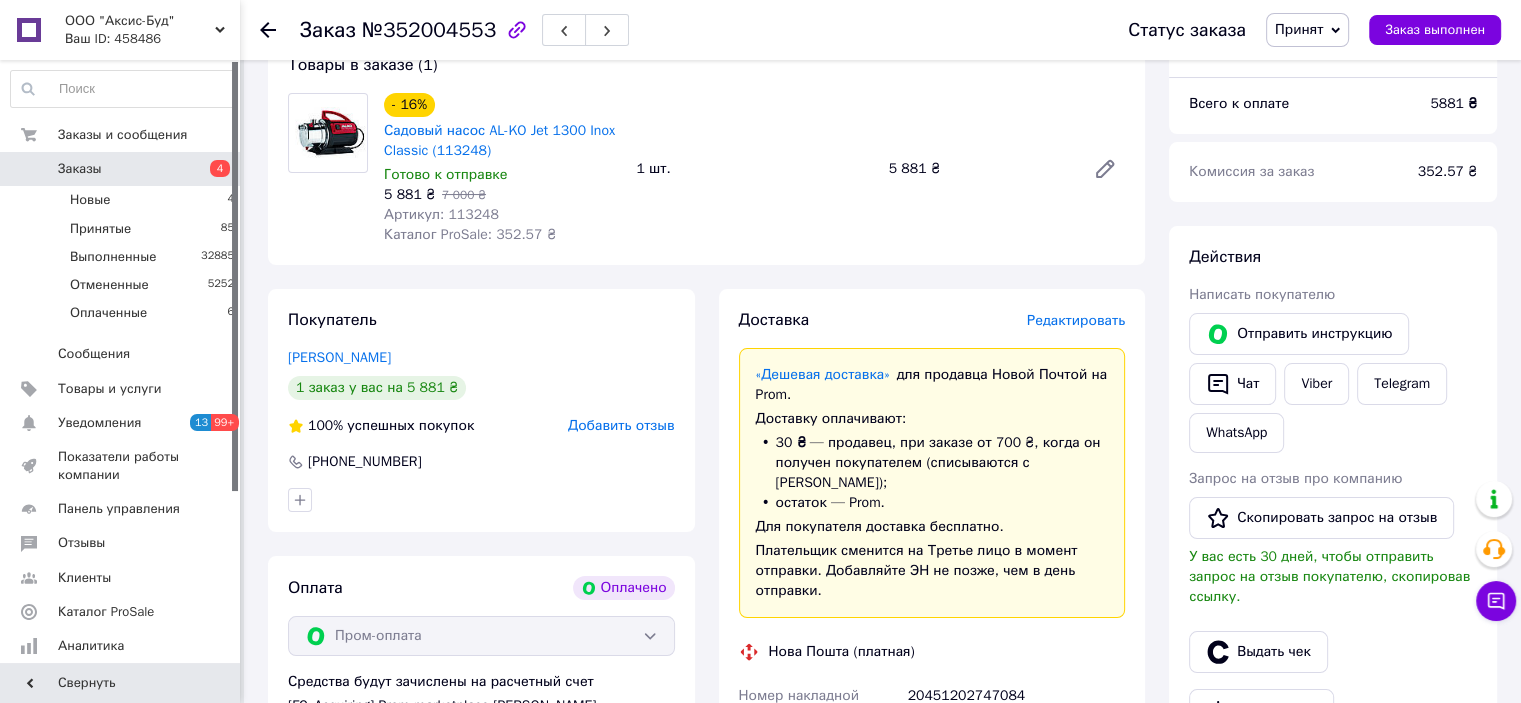 click on "Артикул: 113248" at bounding box center [441, 214] 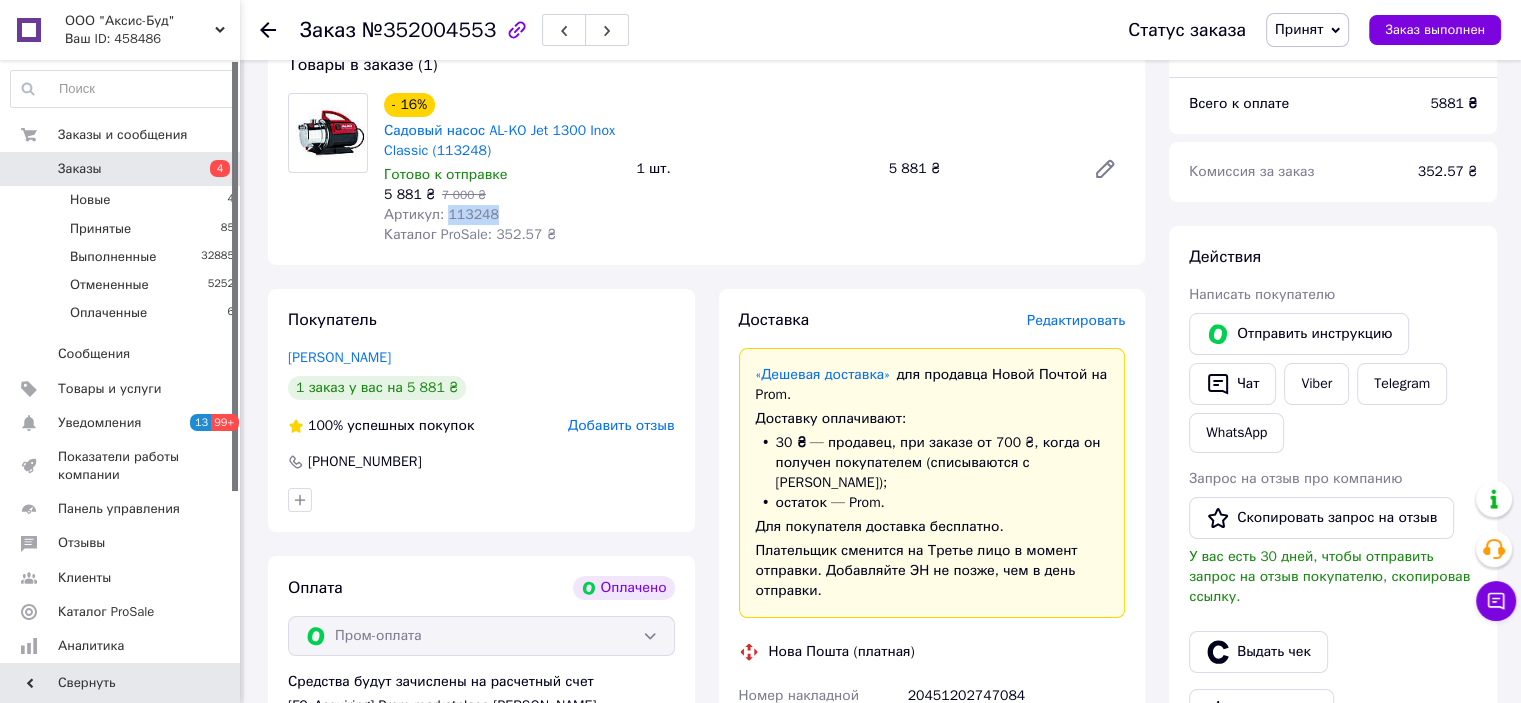 click on "Артикул: 113248" at bounding box center [441, 214] 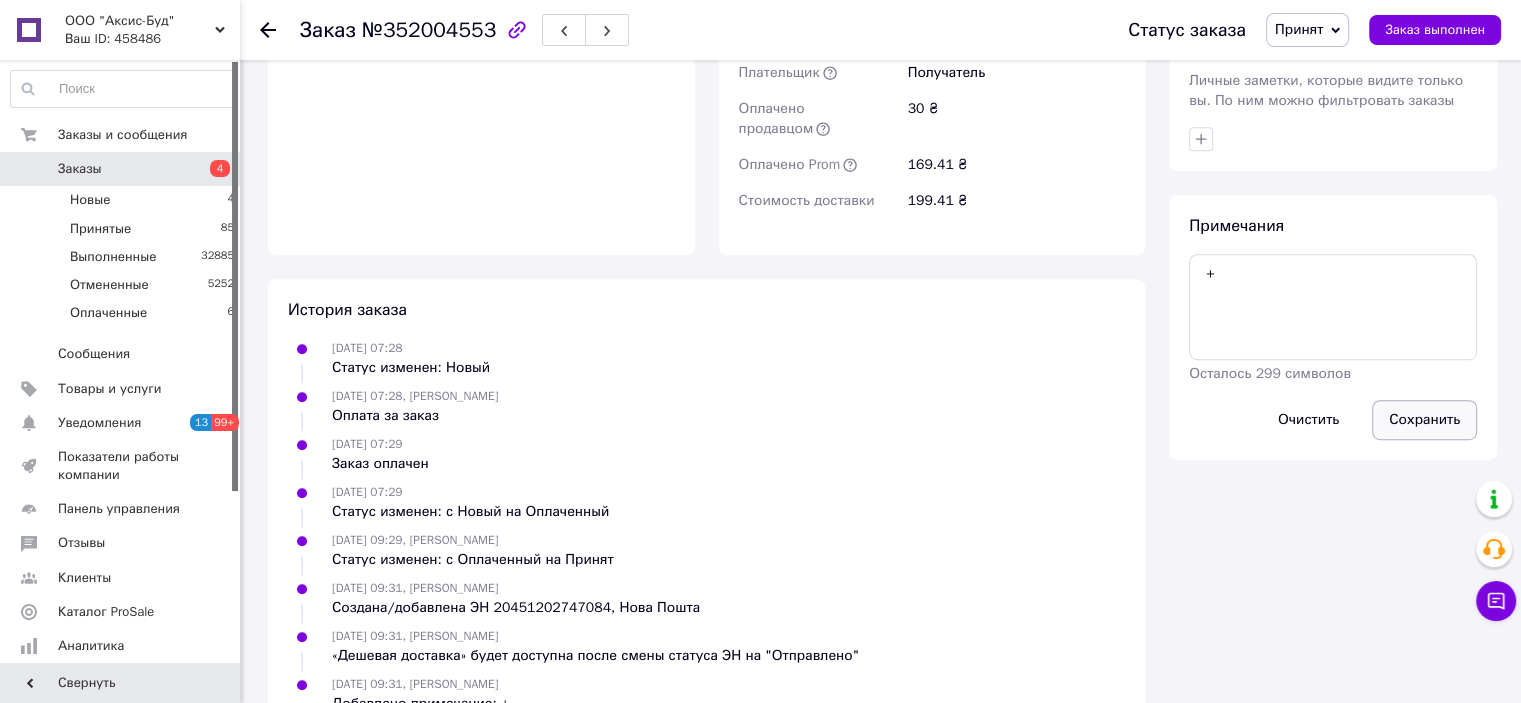 click on "Сохранить" at bounding box center (1424, 420) 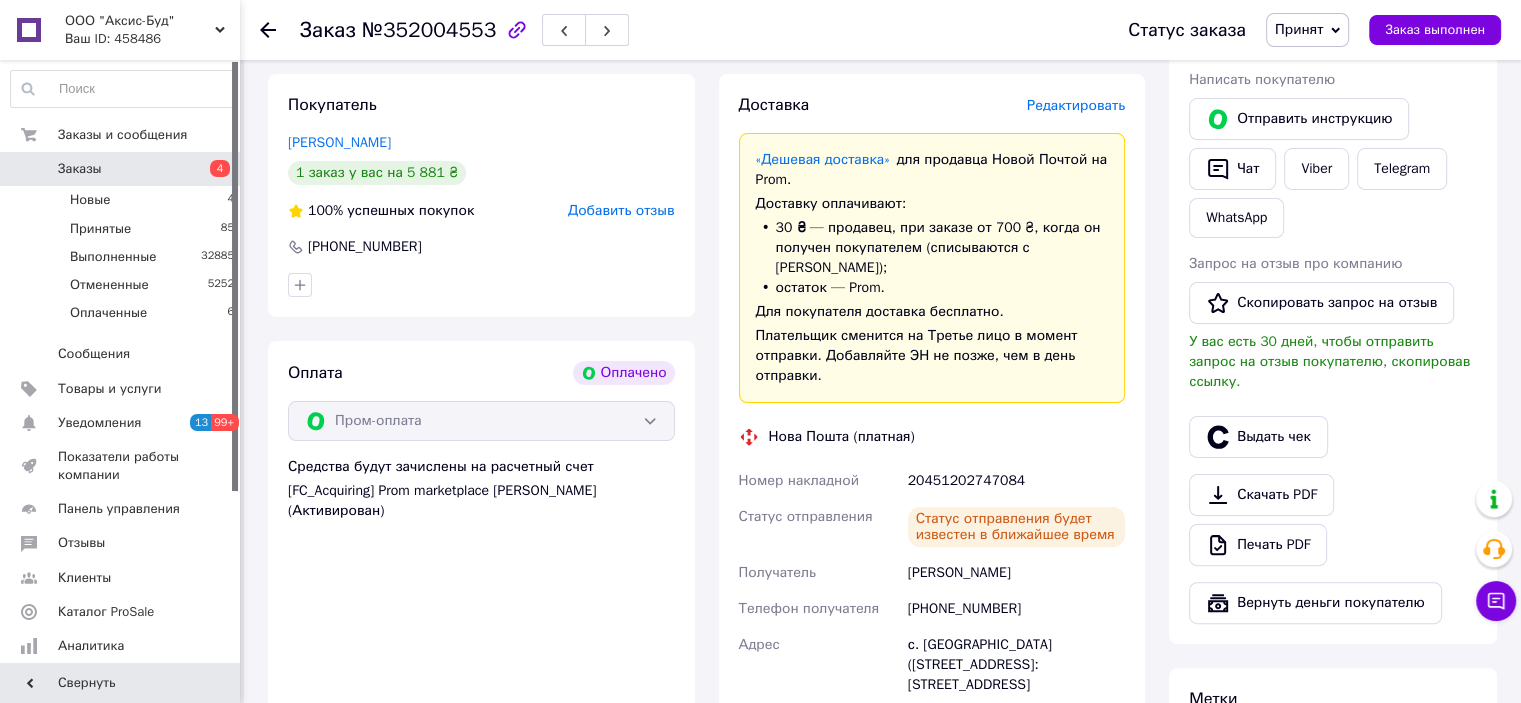 scroll, scrollTop: 263, scrollLeft: 0, axis: vertical 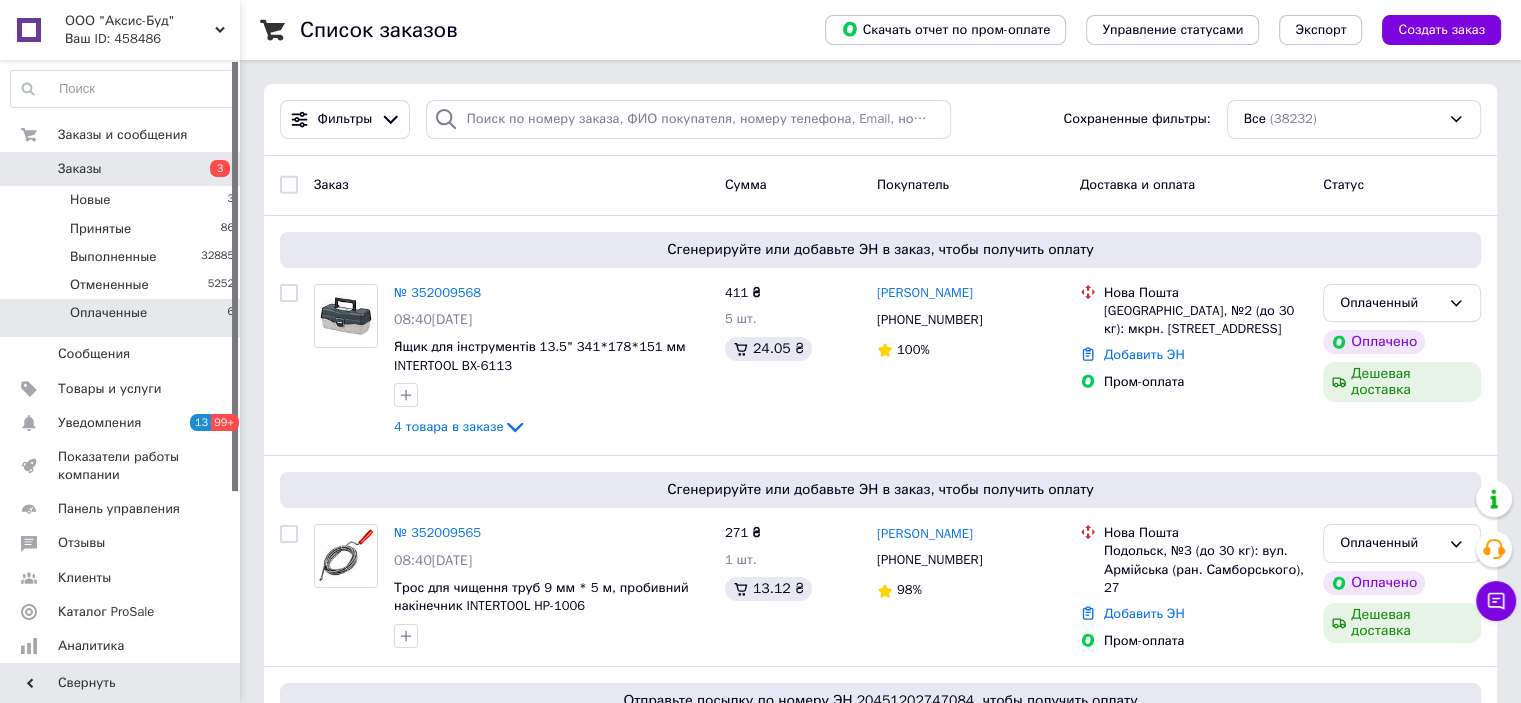 click on "Оплаченные 6" at bounding box center (123, 318) 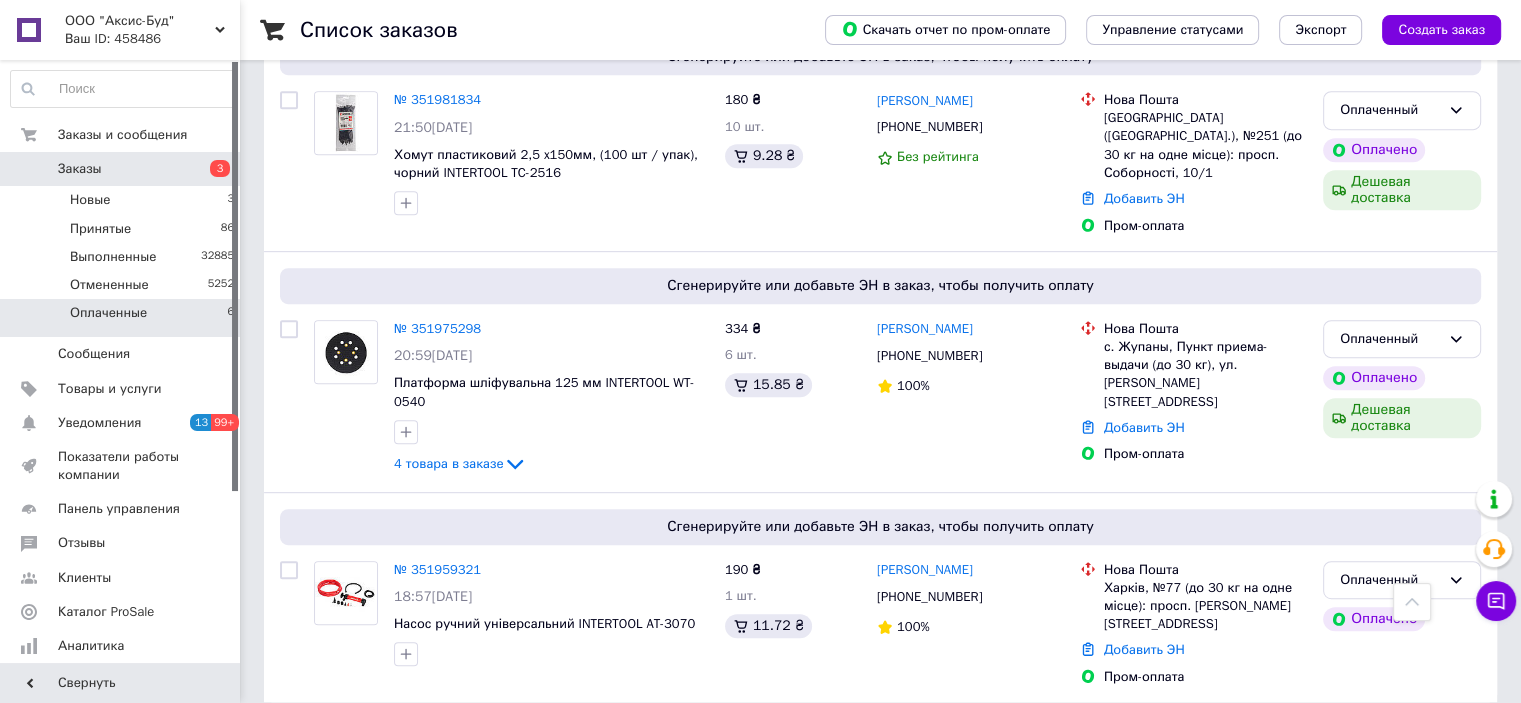 scroll, scrollTop: 926, scrollLeft: 0, axis: vertical 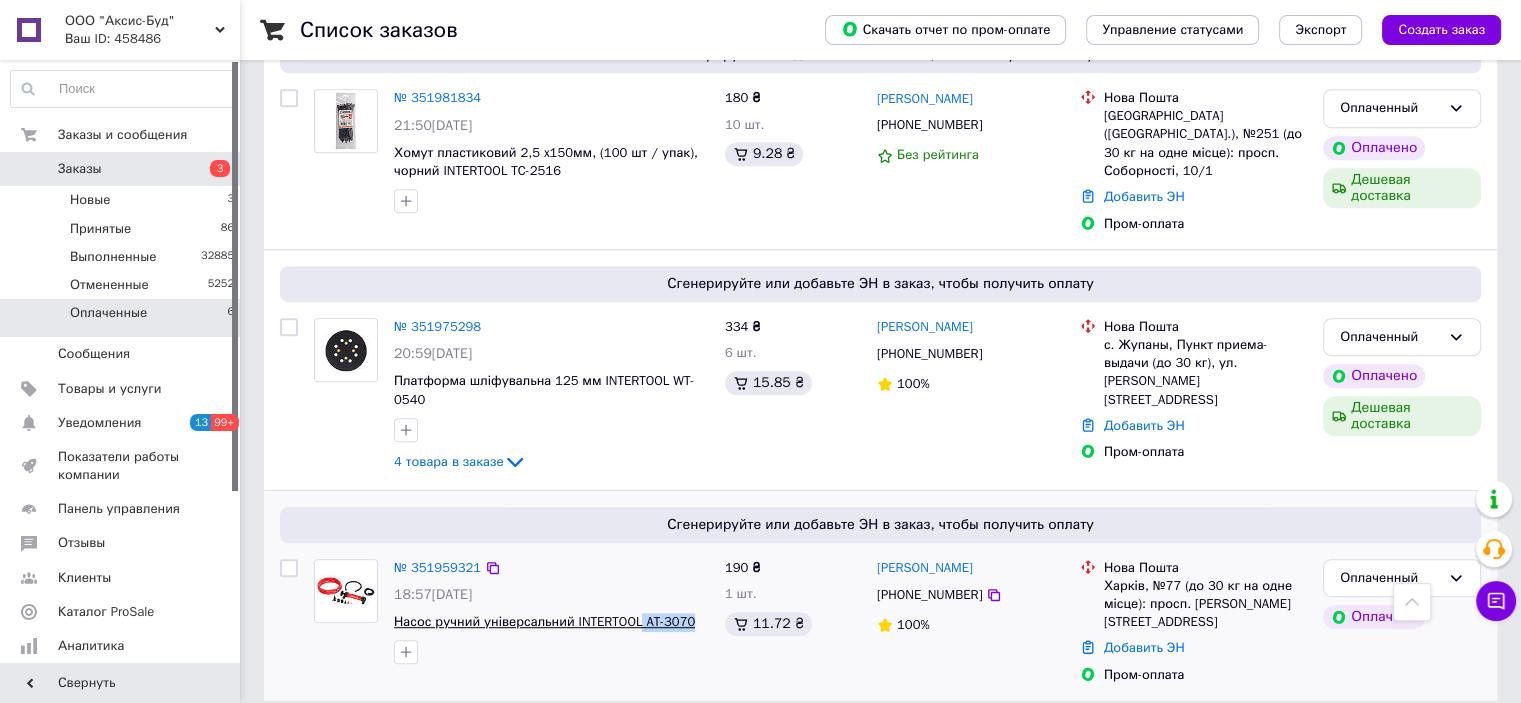 drag, startPoint x: 694, startPoint y: 607, endPoint x: 638, endPoint y: 605, distance: 56.0357 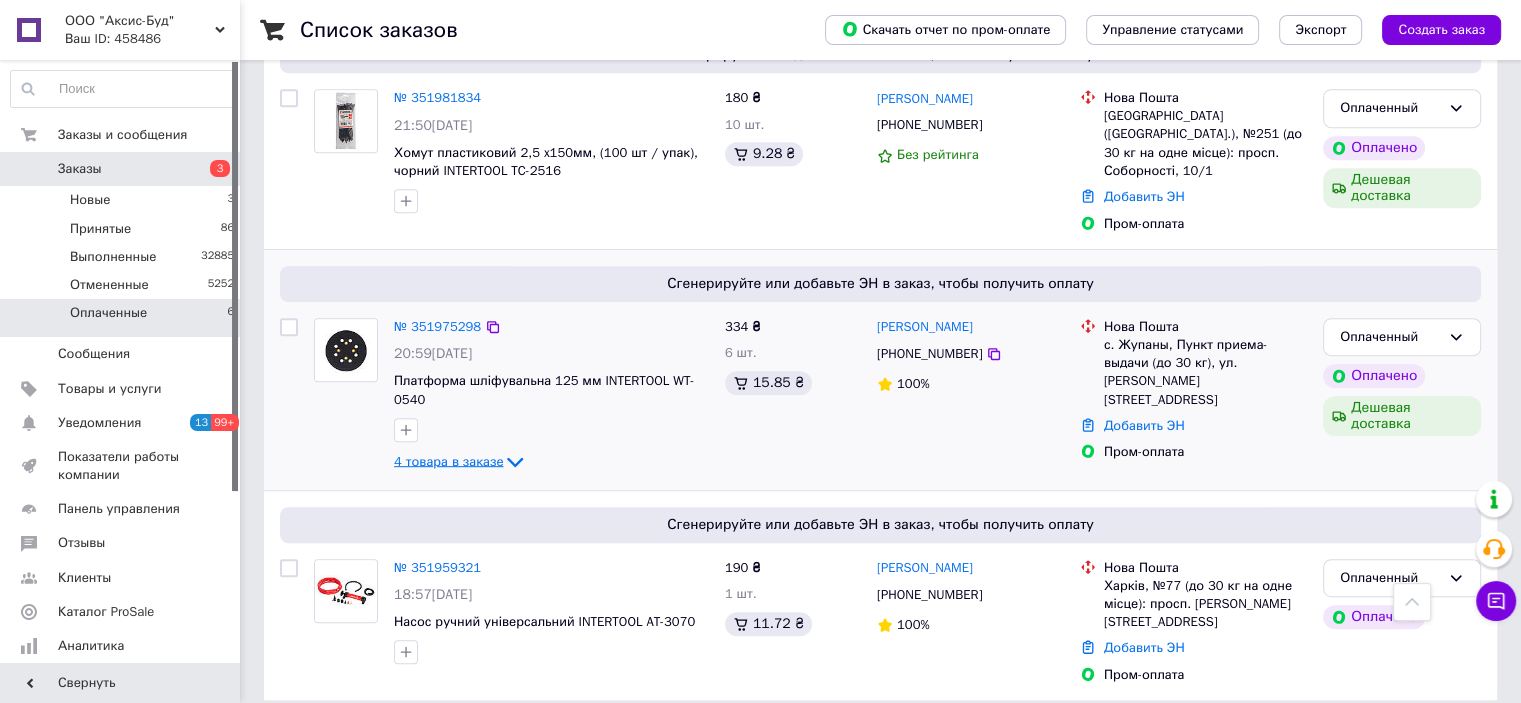 click on "4 товара в заказе" at bounding box center [448, 460] 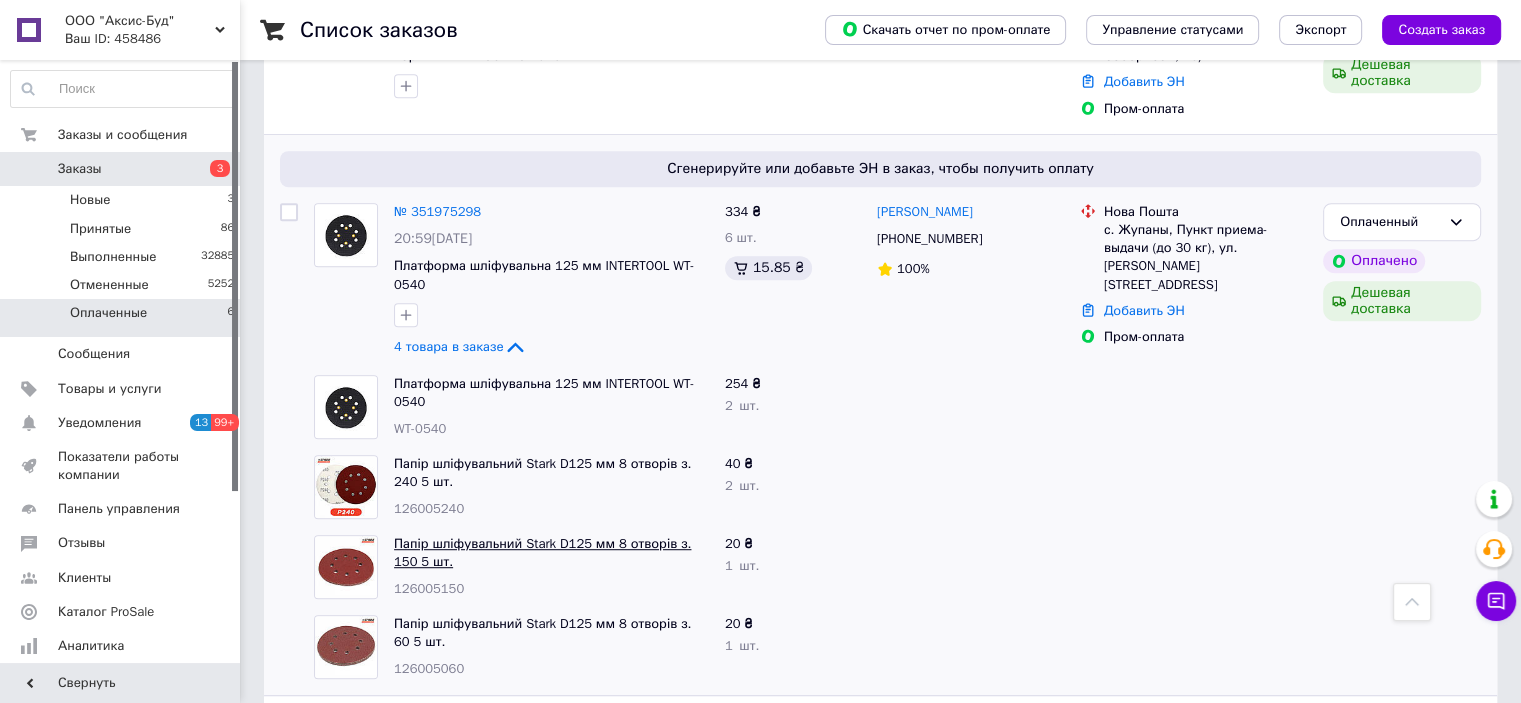 scroll, scrollTop: 1126, scrollLeft: 0, axis: vertical 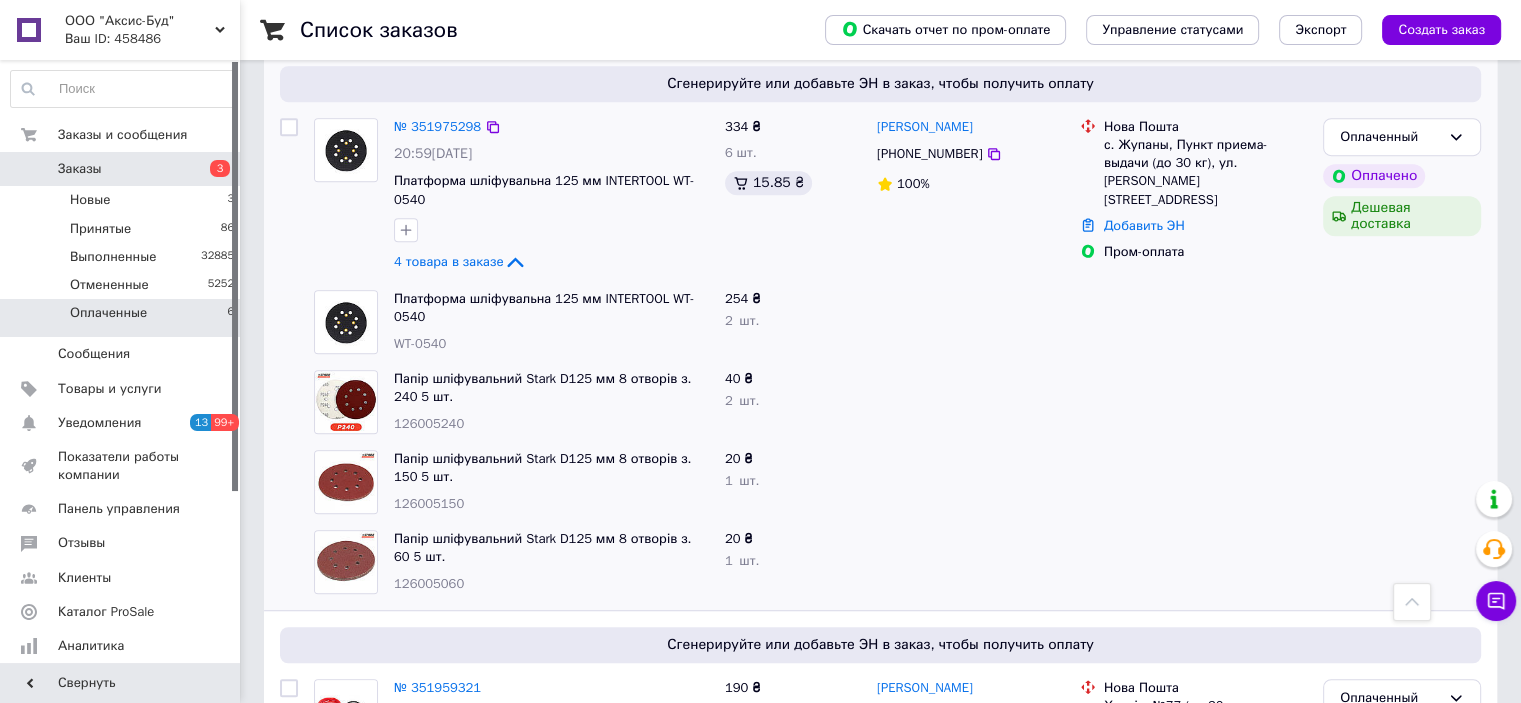 click 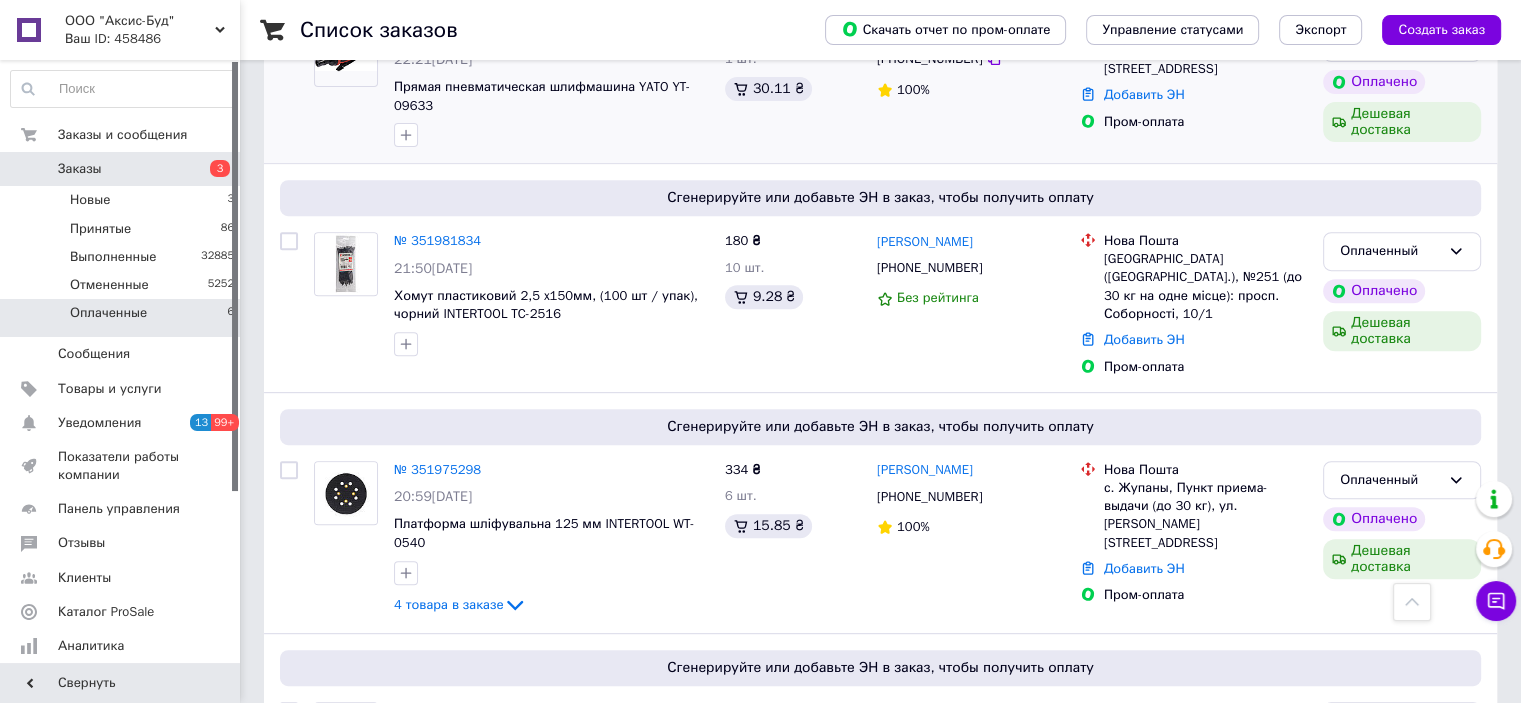 scroll, scrollTop: 626, scrollLeft: 0, axis: vertical 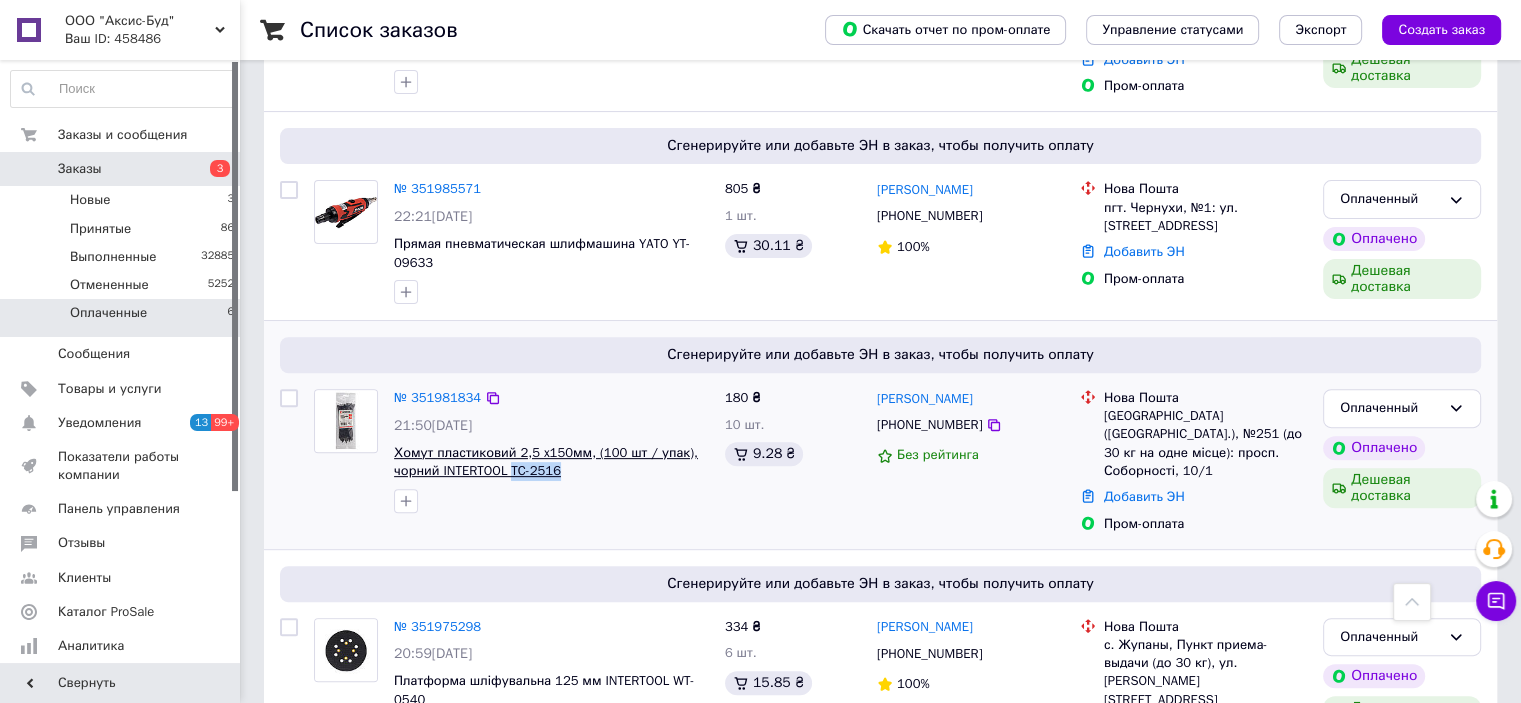 copy on "TC-2516" 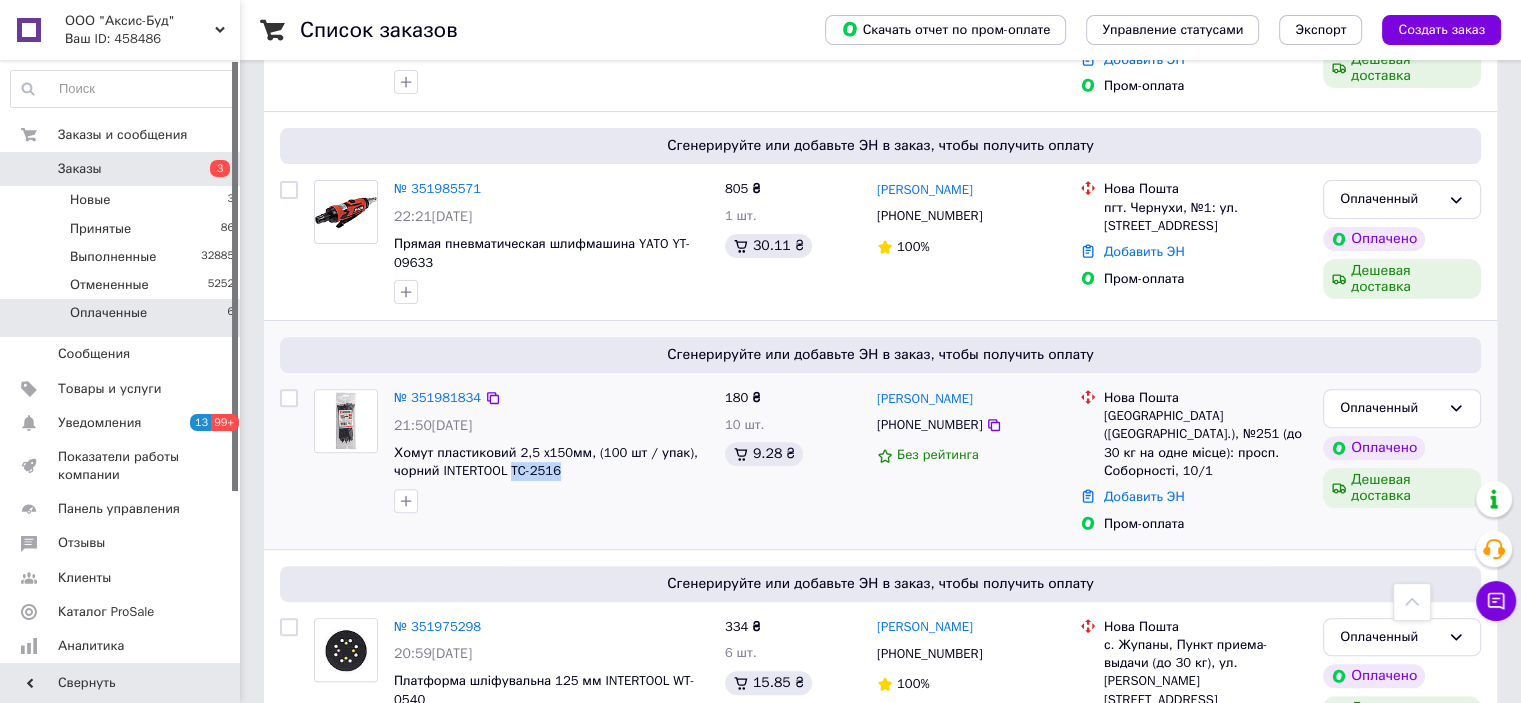 click on "Хомут пластиковий 2,5 x150мм, (100 шт / упак), чорний INTERTOOL TC-2516" at bounding box center [551, 462] 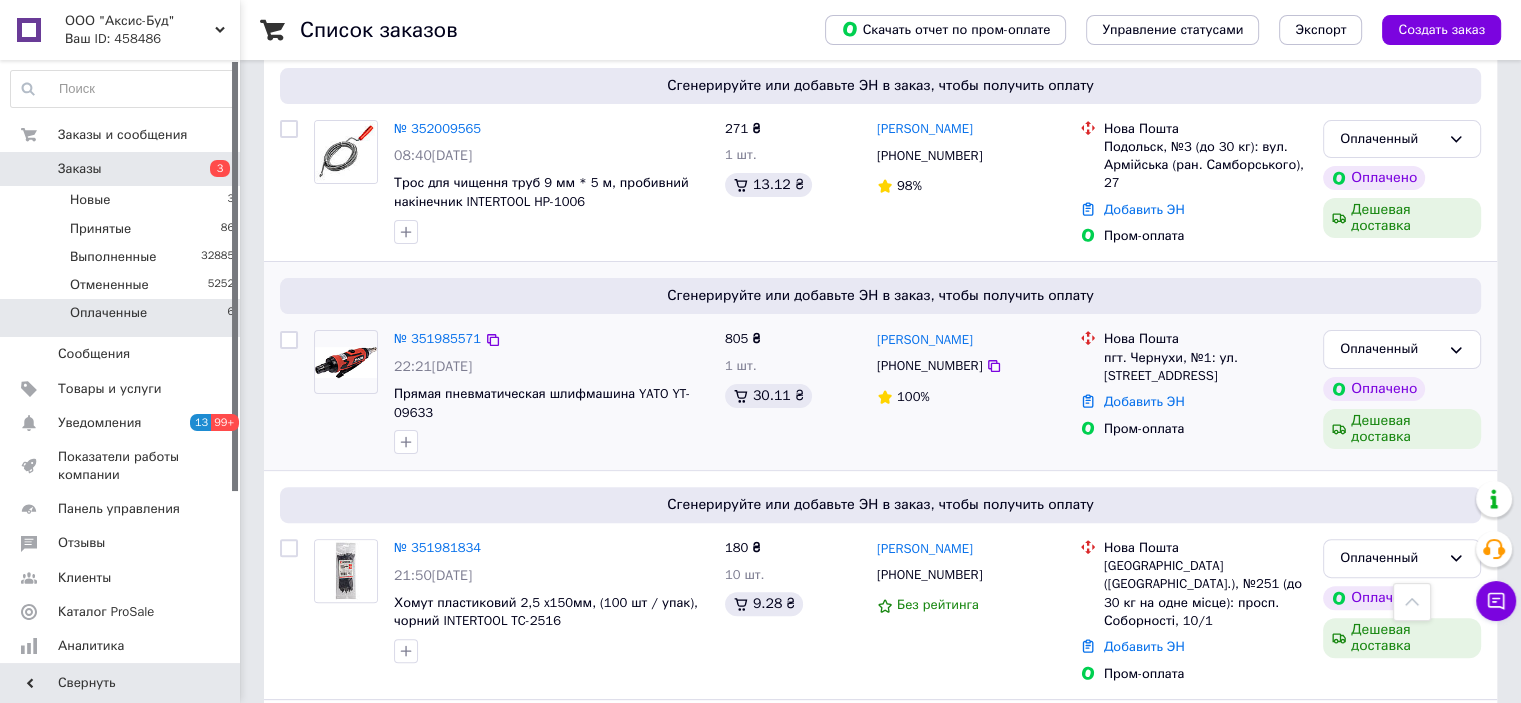 scroll, scrollTop: 326, scrollLeft: 0, axis: vertical 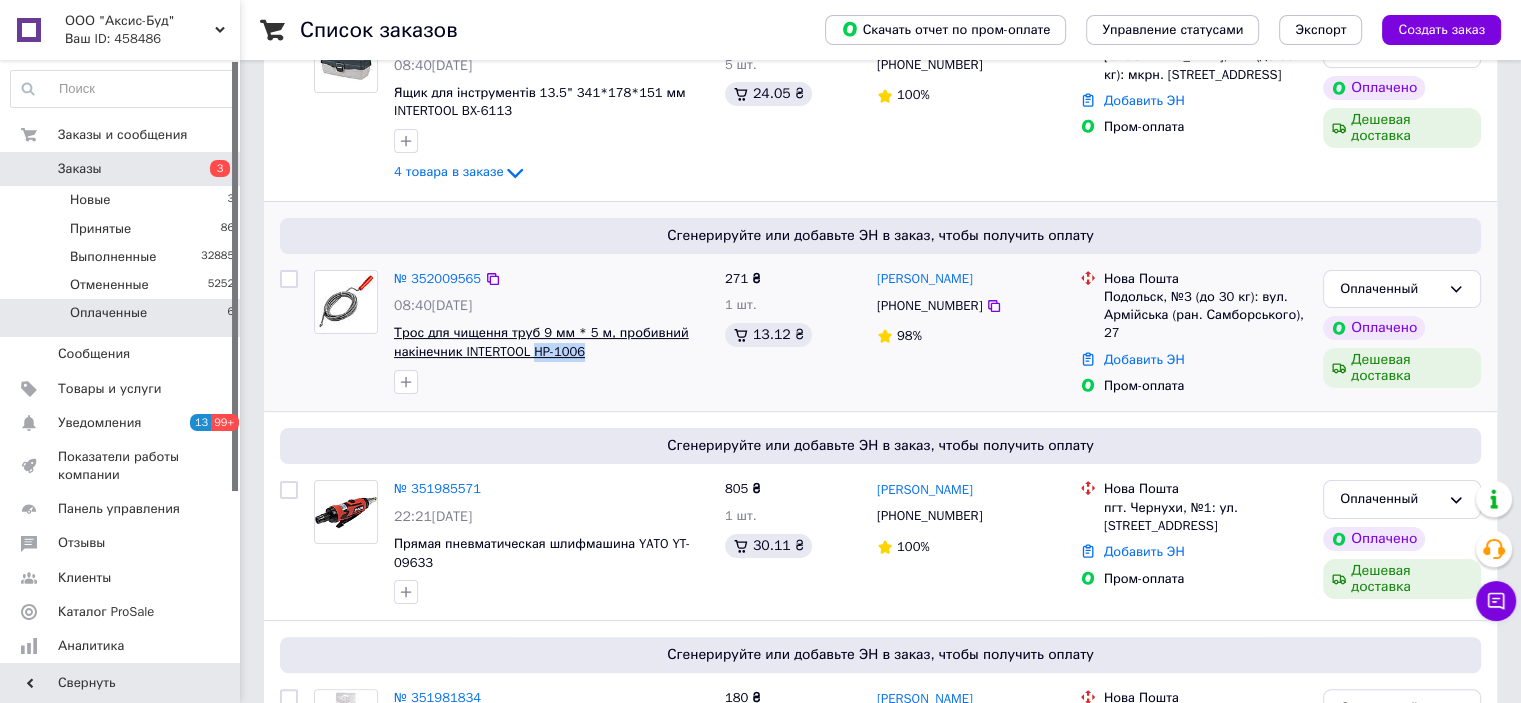 drag, startPoint x: 580, startPoint y: 355, endPoint x: 536, endPoint y: 352, distance: 44.102154 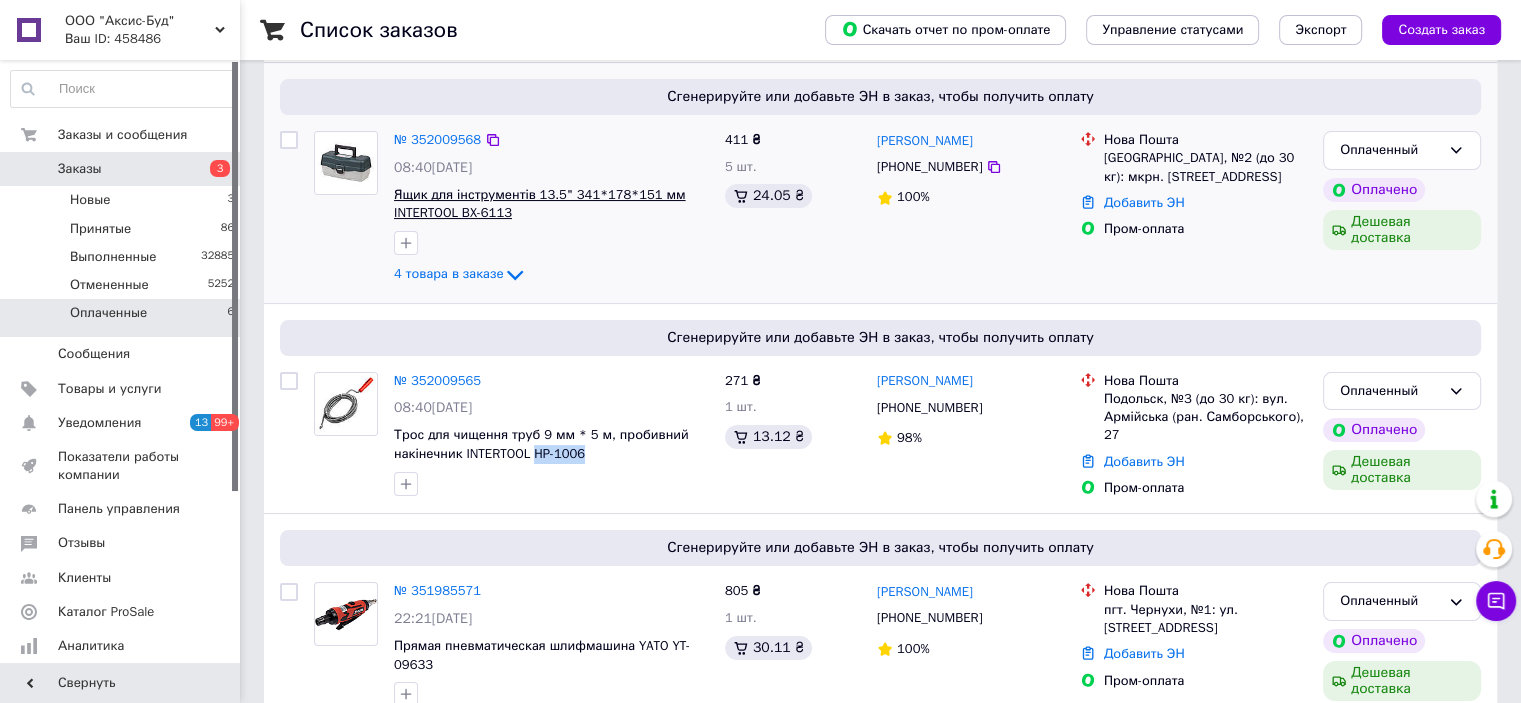 scroll, scrollTop: 126, scrollLeft: 0, axis: vertical 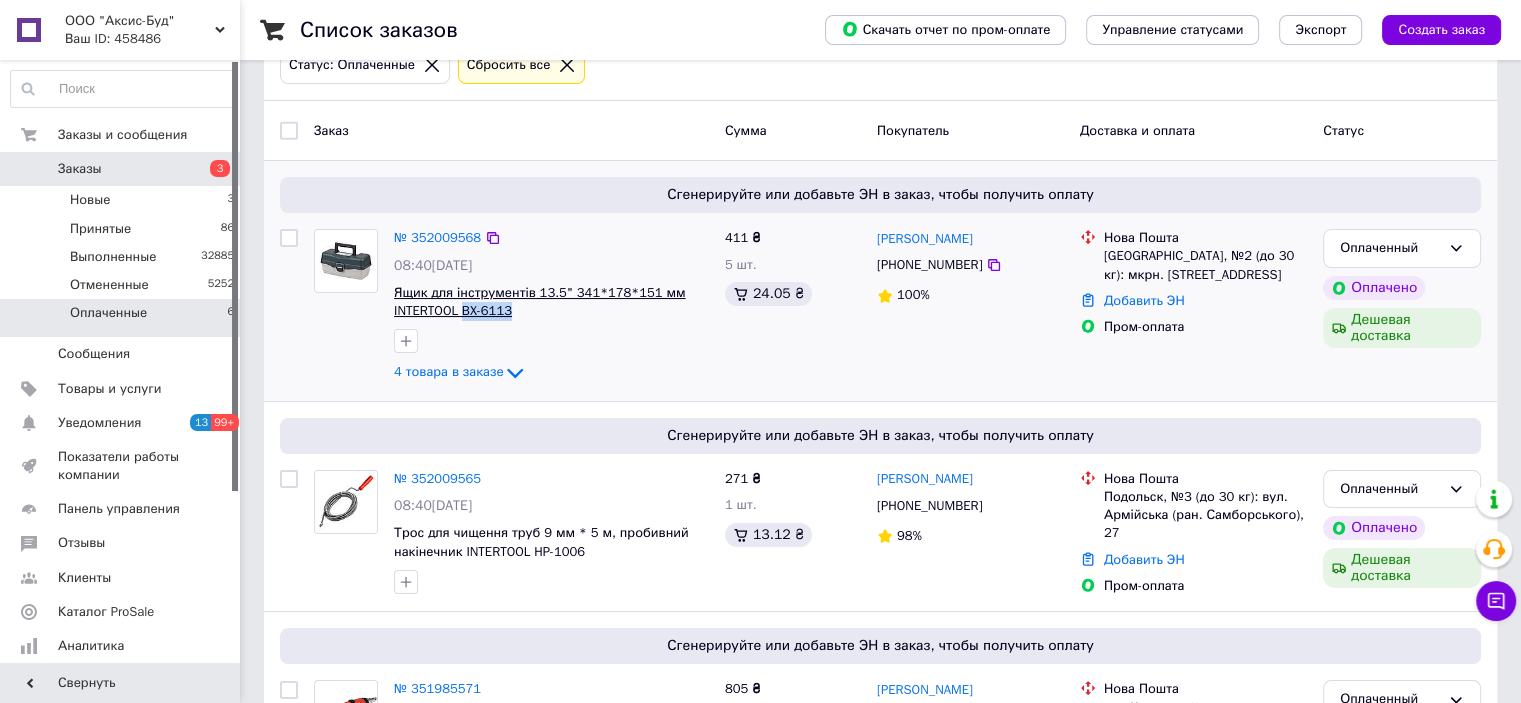 copy on "BX-6113" 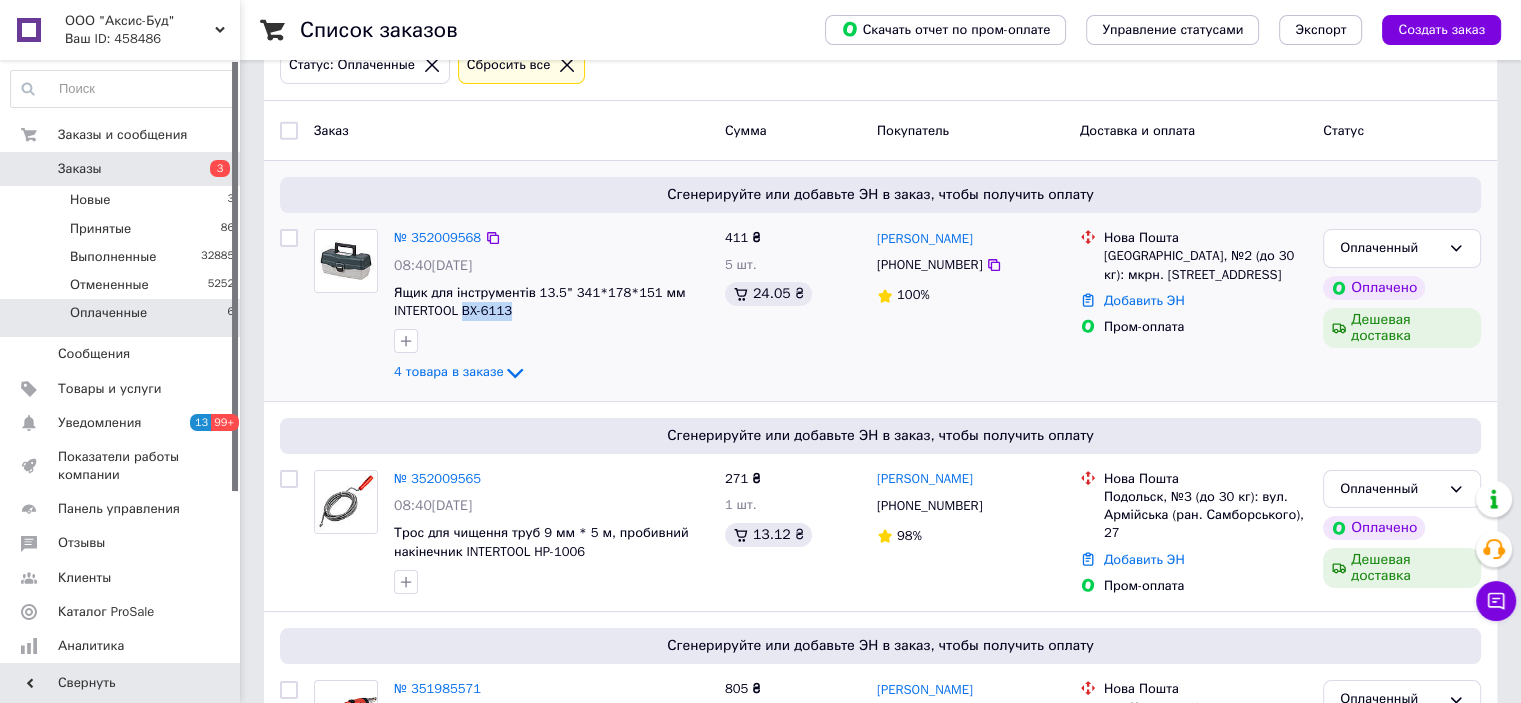 drag, startPoint x: 524, startPoint y: 311, endPoint x: 468, endPoint y: 333, distance: 60.166435 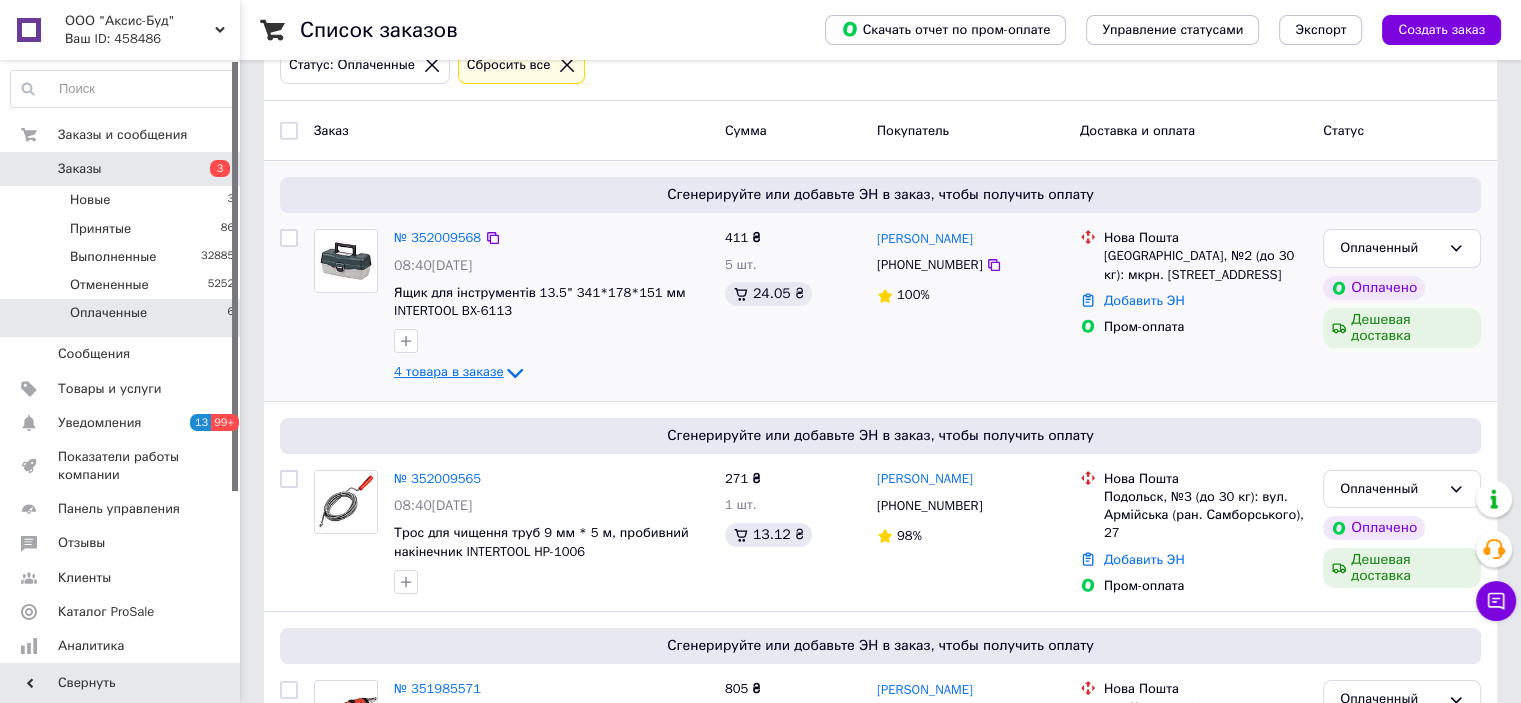 click on "4 товара в заказе" at bounding box center [448, 372] 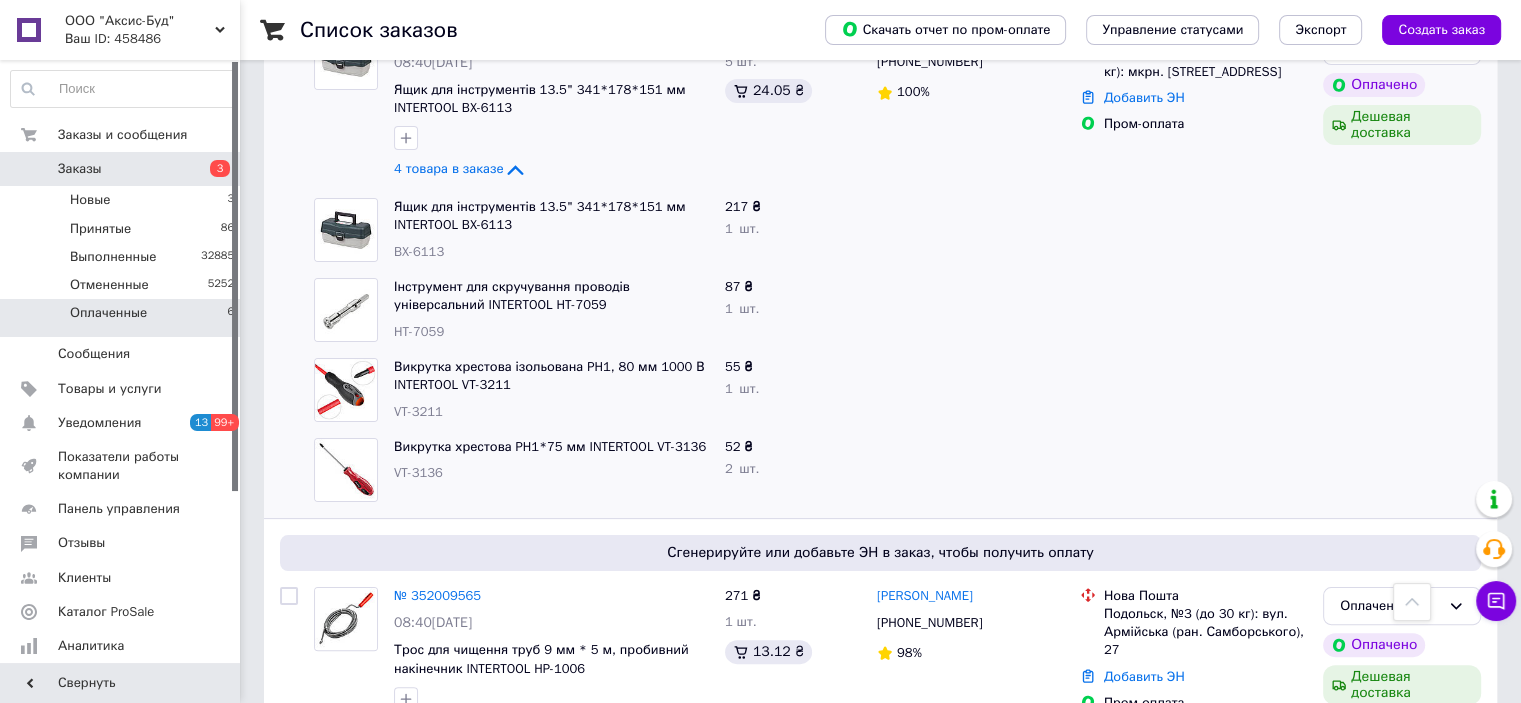 scroll, scrollTop: 326, scrollLeft: 0, axis: vertical 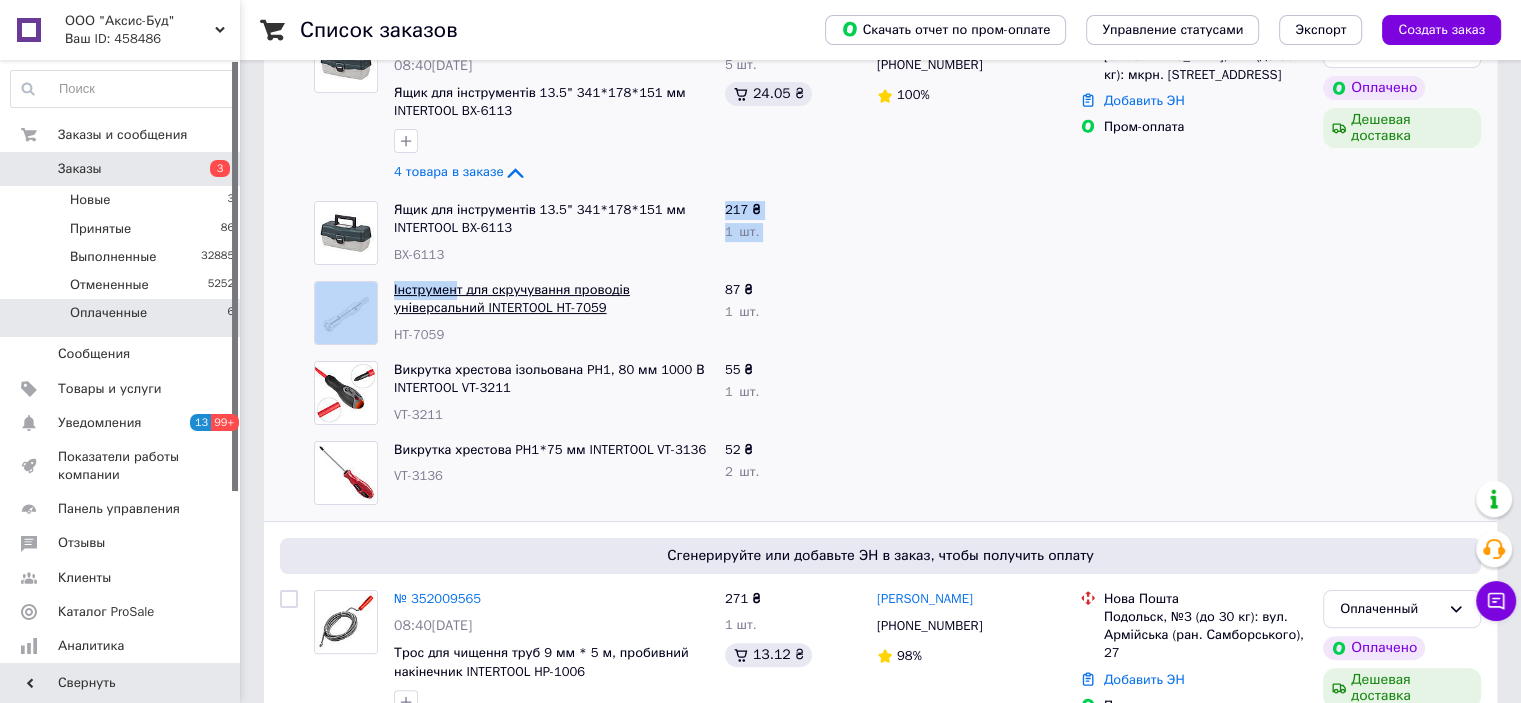 drag, startPoint x: 455, startPoint y: 267, endPoint x: 449, endPoint y: 312, distance: 45.39824 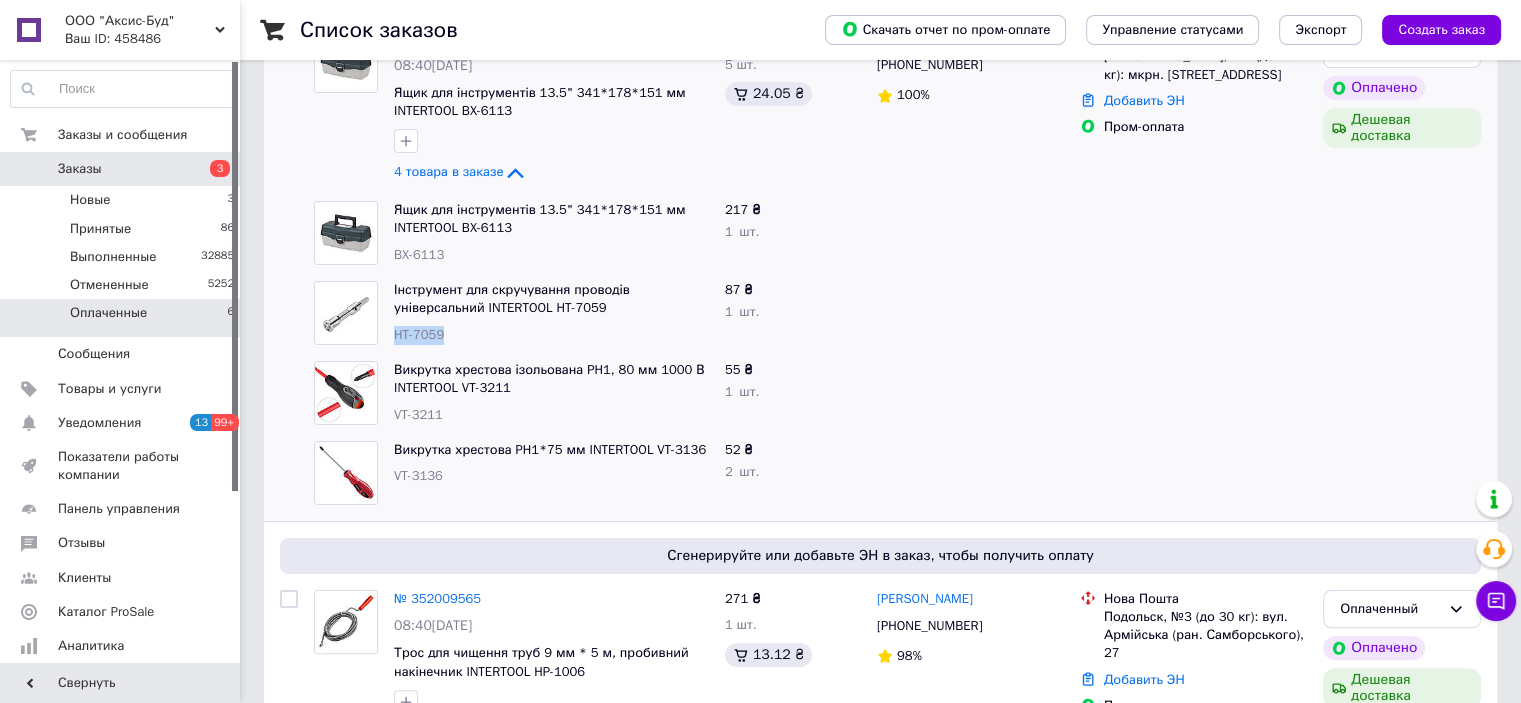 copy on "HT-7059" 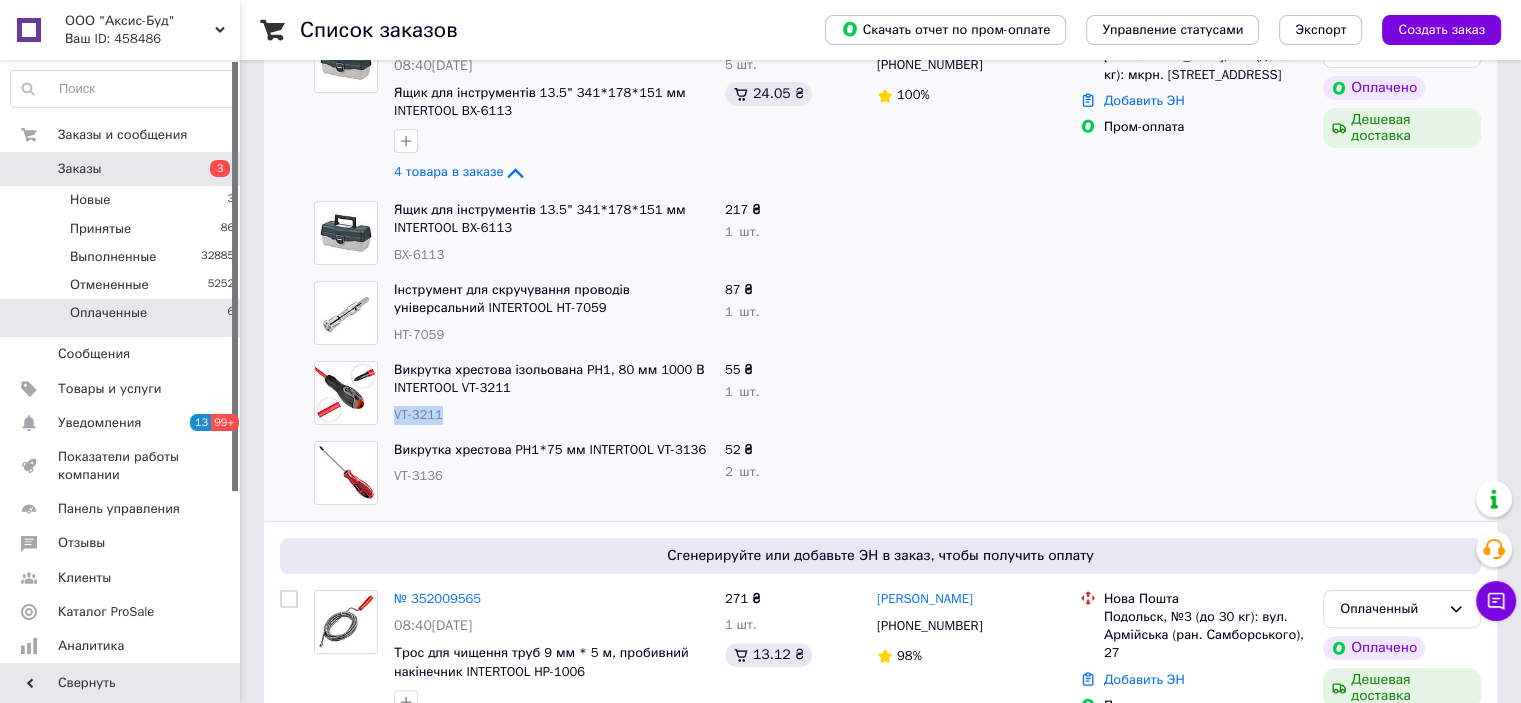 copy on "VT-3211" 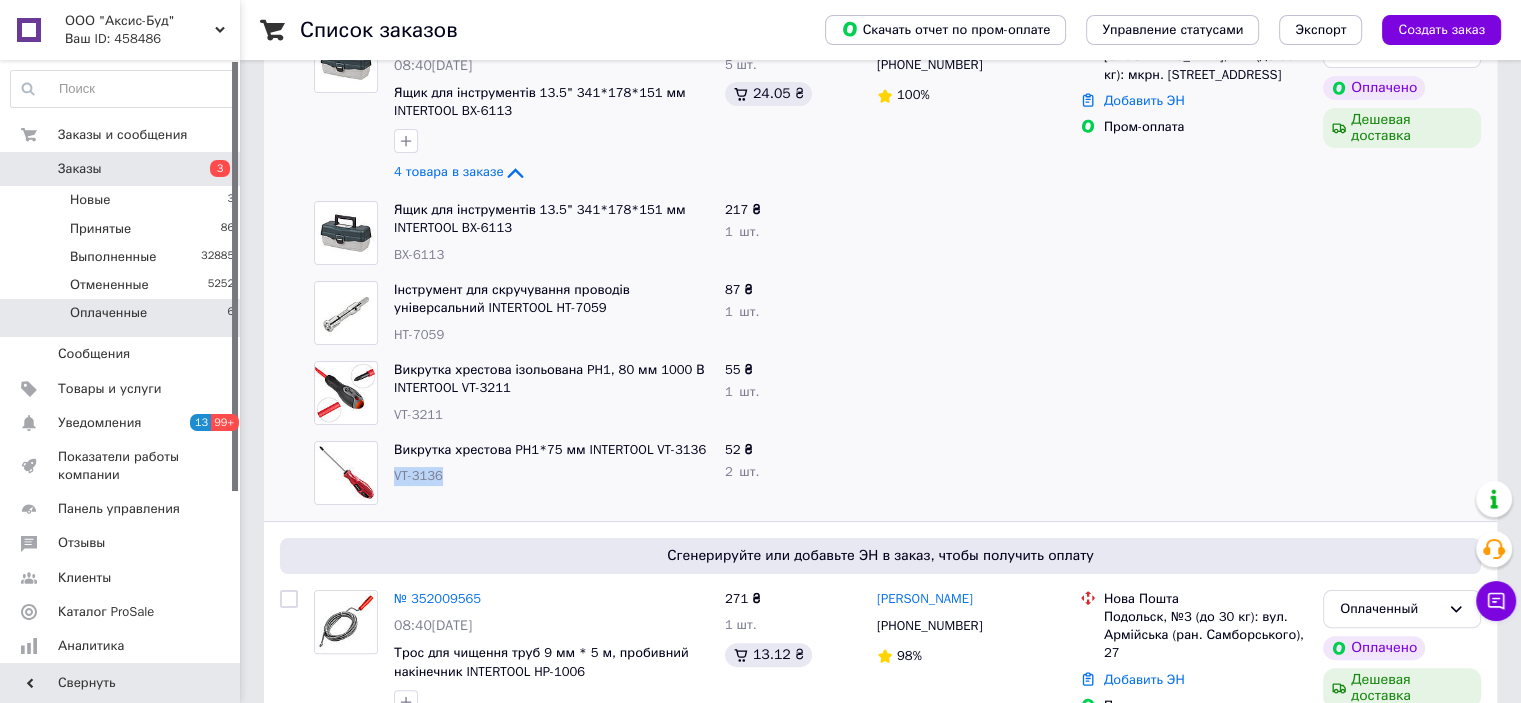 drag, startPoint x: 420, startPoint y: 475, endPoint x: 393, endPoint y: 479, distance: 27.294687 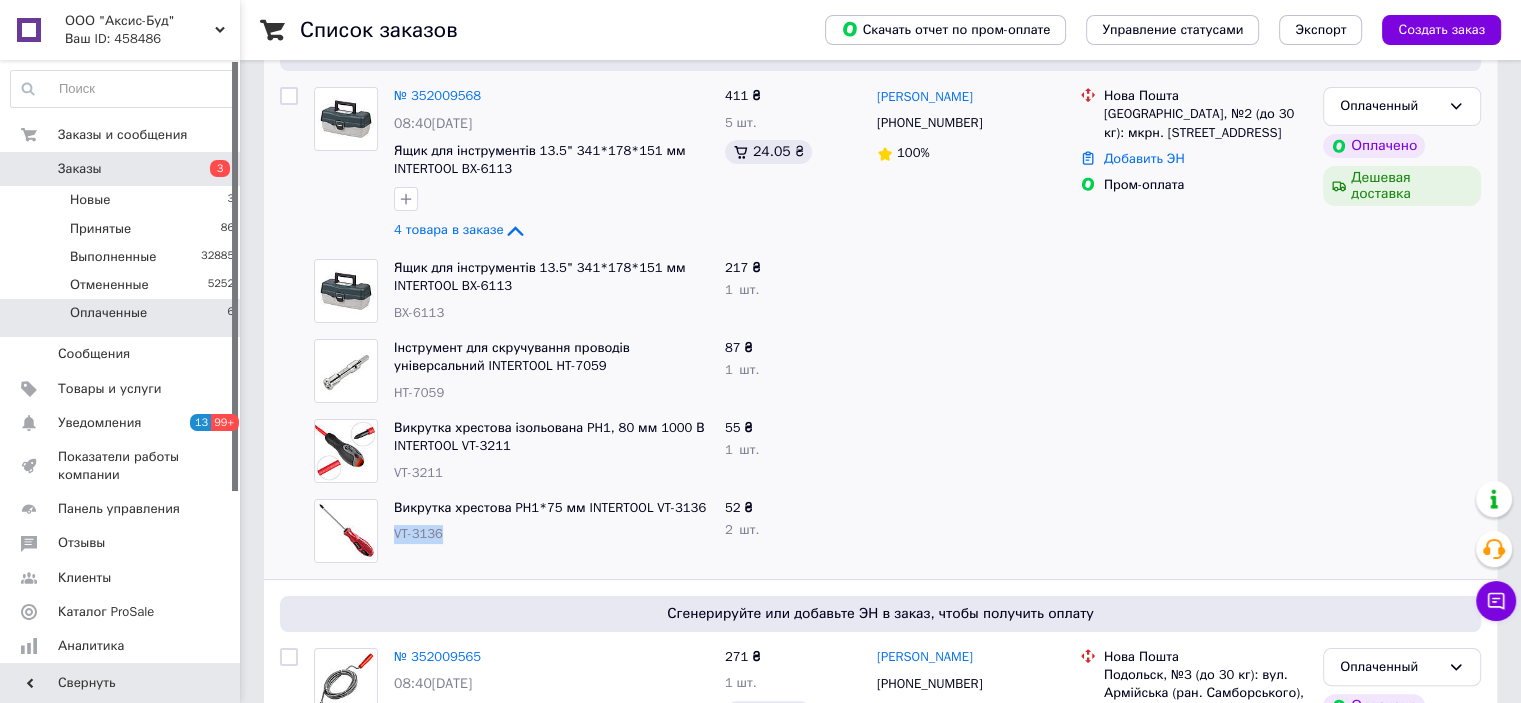 scroll, scrollTop: 26, scrollLeft: 0, axis: vertical 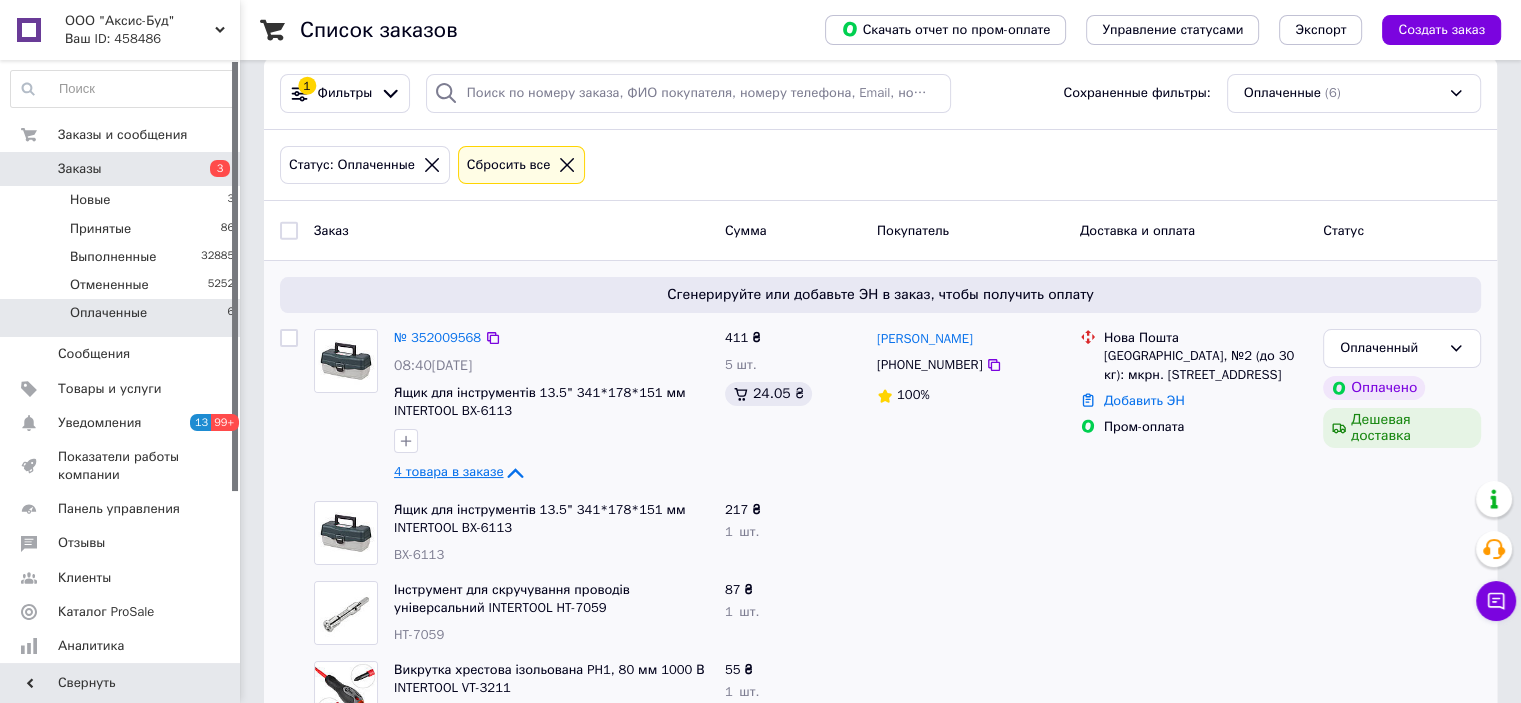 click on "4 товара в заказе" at bounding box center [448, 472] 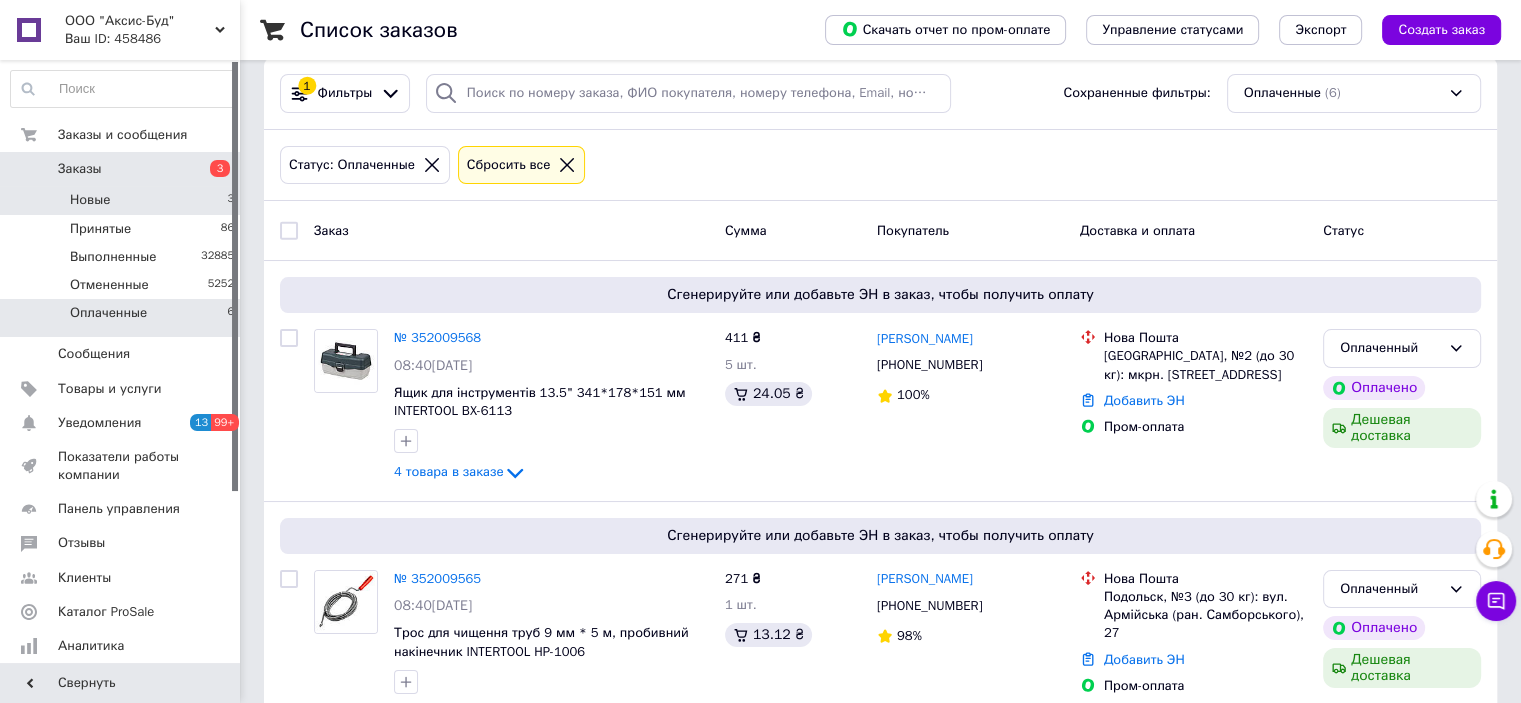 click on "Новые 3" at bounding box center [123, 200] 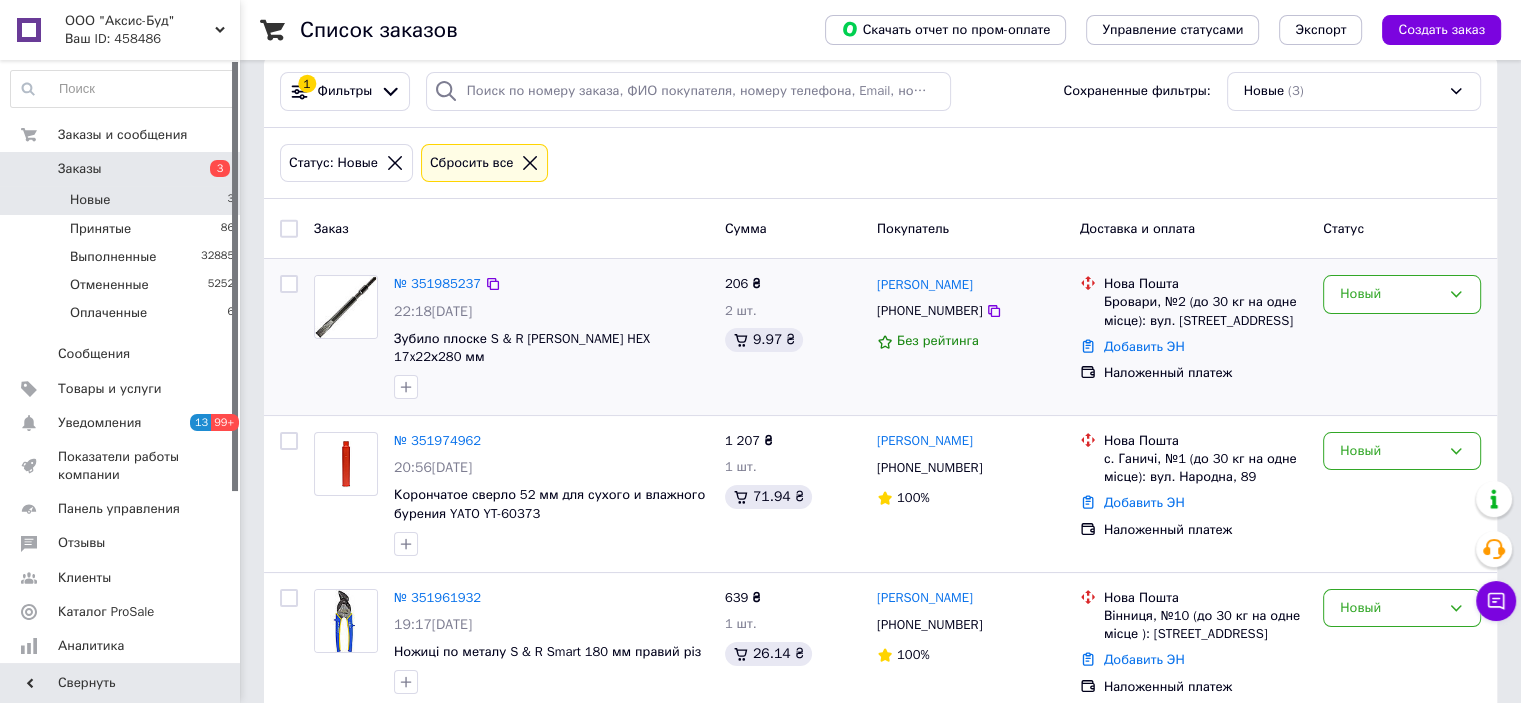 scroll, scrollTop: 43, scrollLeft: 0, axis: vertical 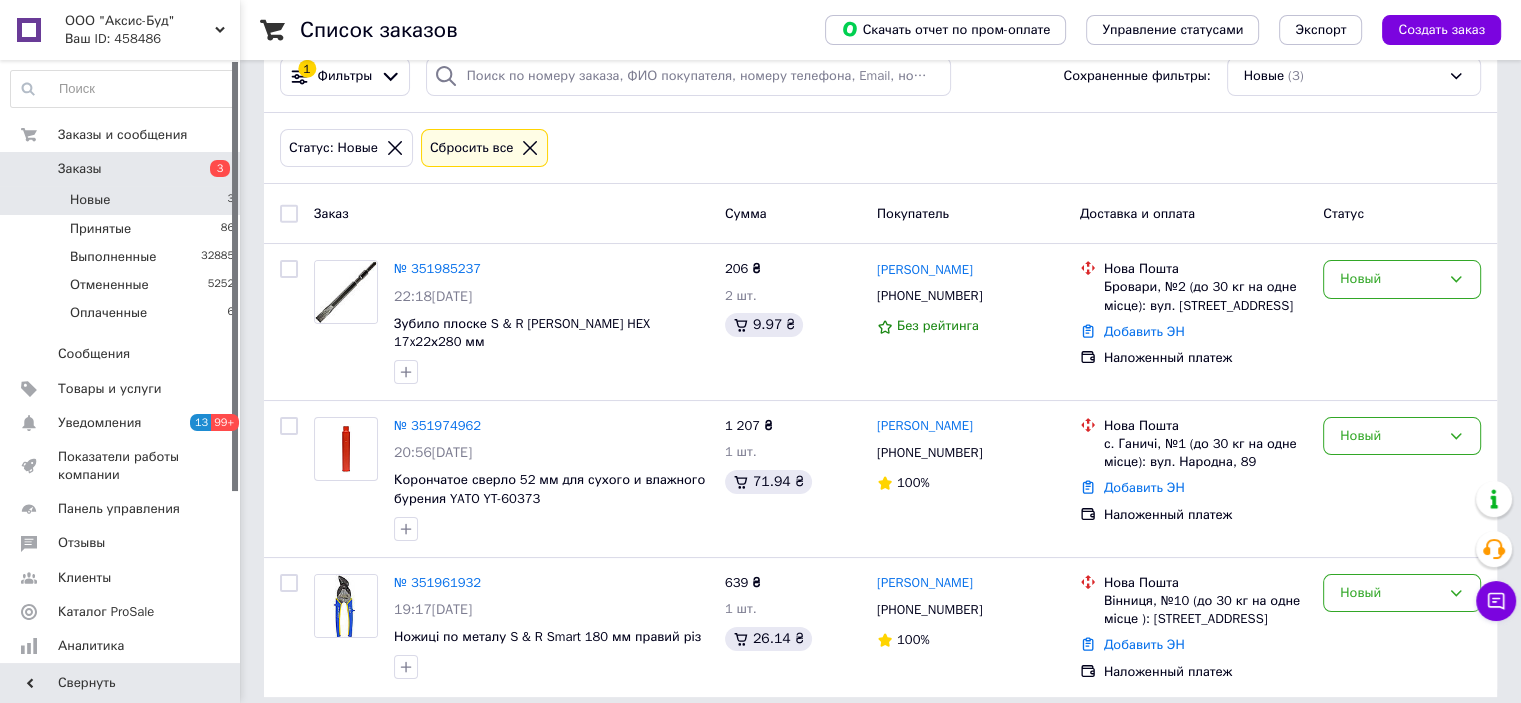 click 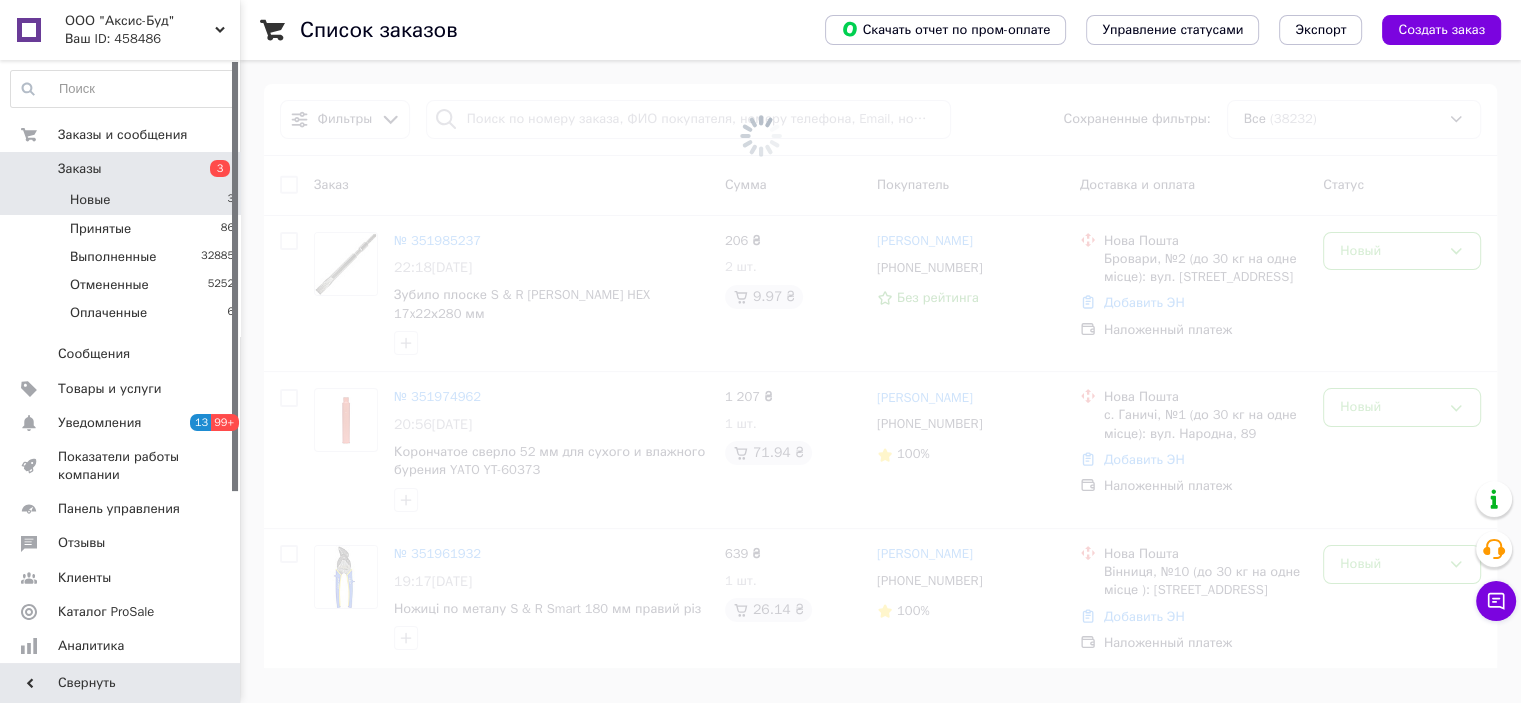 scroll, scrollTop: 0, scrollLeft: 0, axis: both 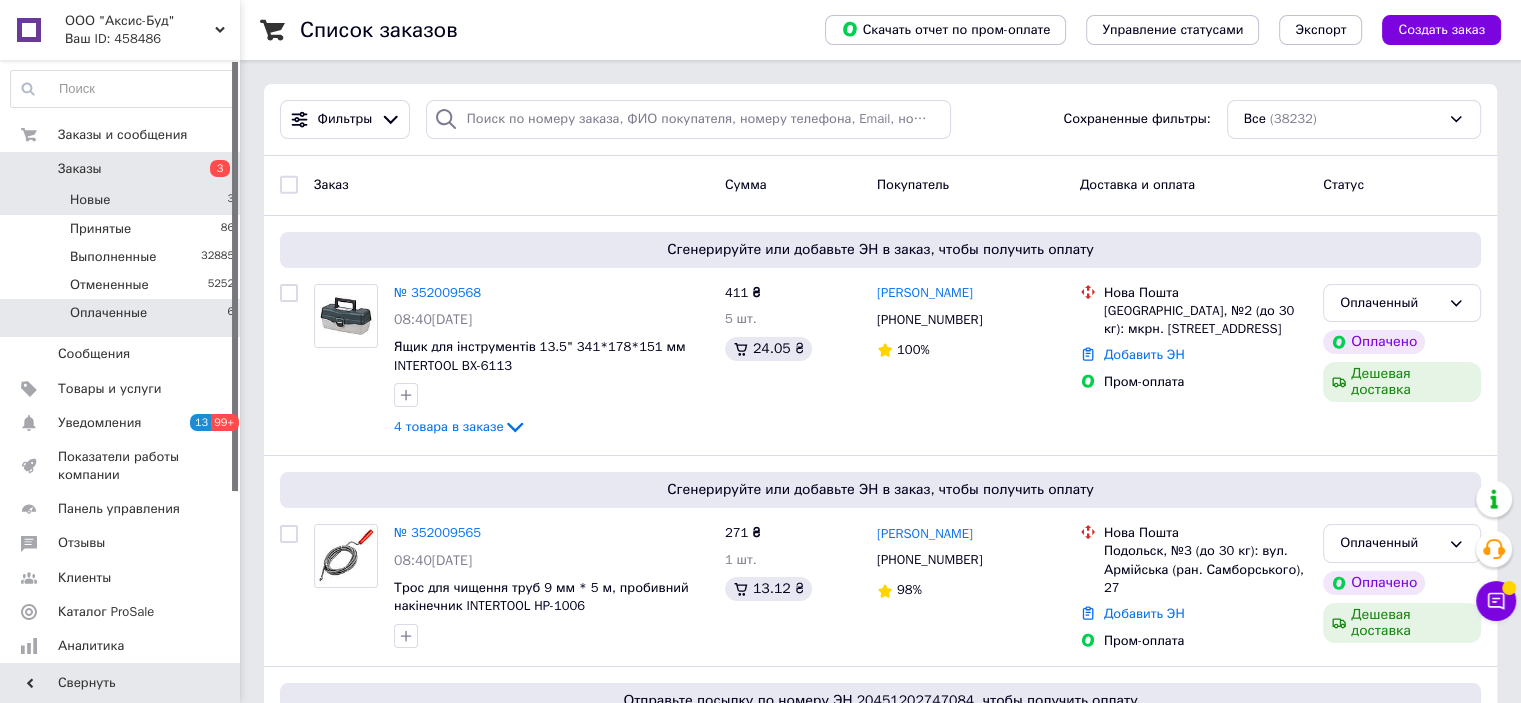 click on "Оплаченные 6" at bounding box center (123, 318) 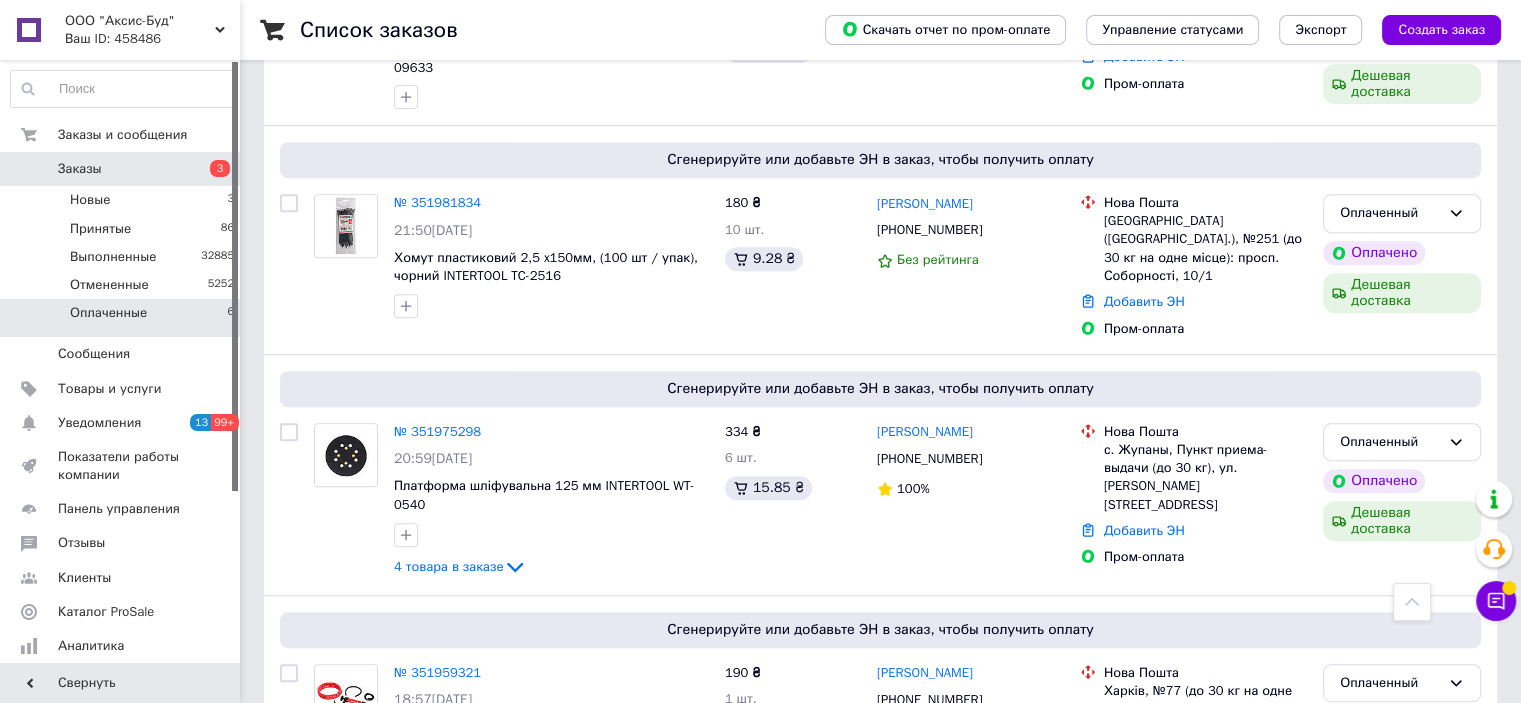scroll, scrollTop: 926, scrollLeft: 0, axis: vertical 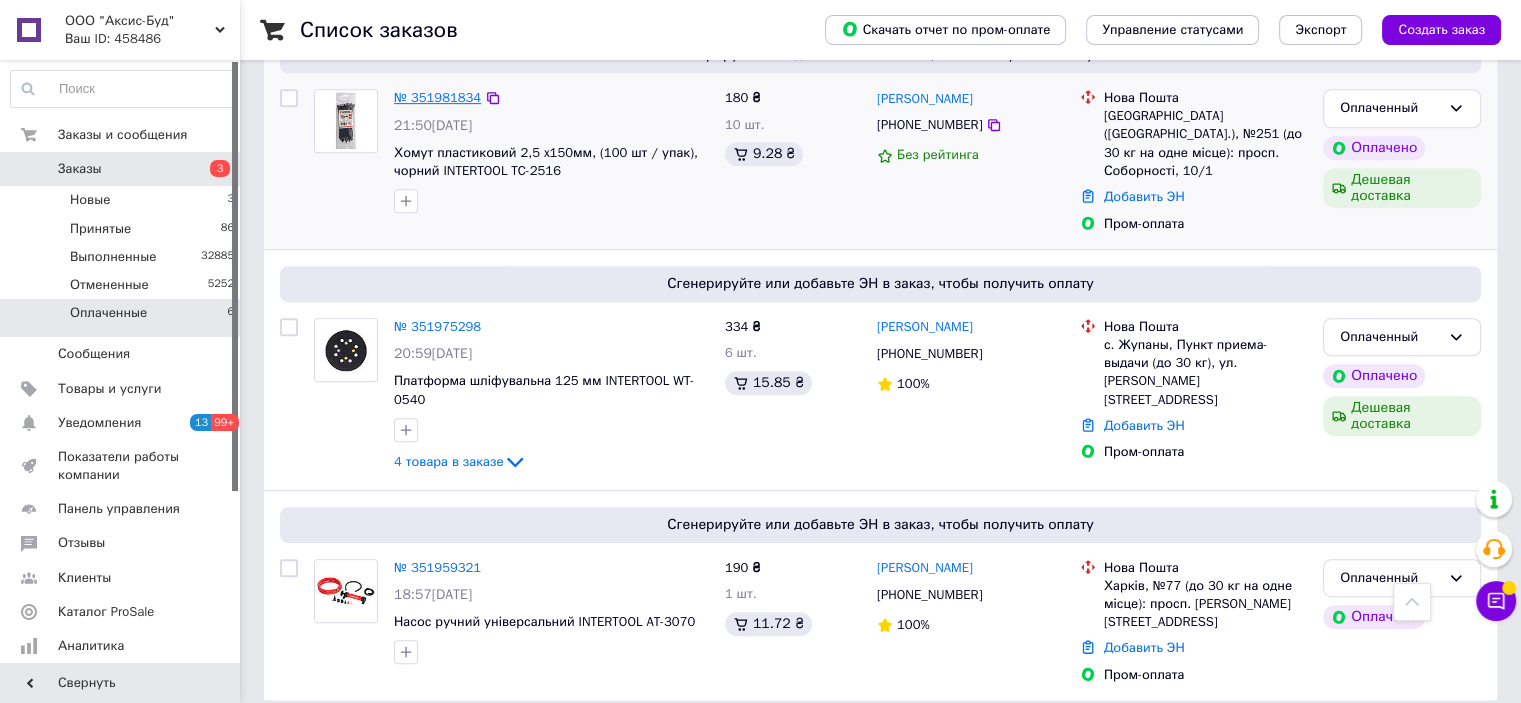 drag, startPoint x: 458, startPoint y: 82, endPoint x: 433, endPoint y: 96, distance: 28.653097 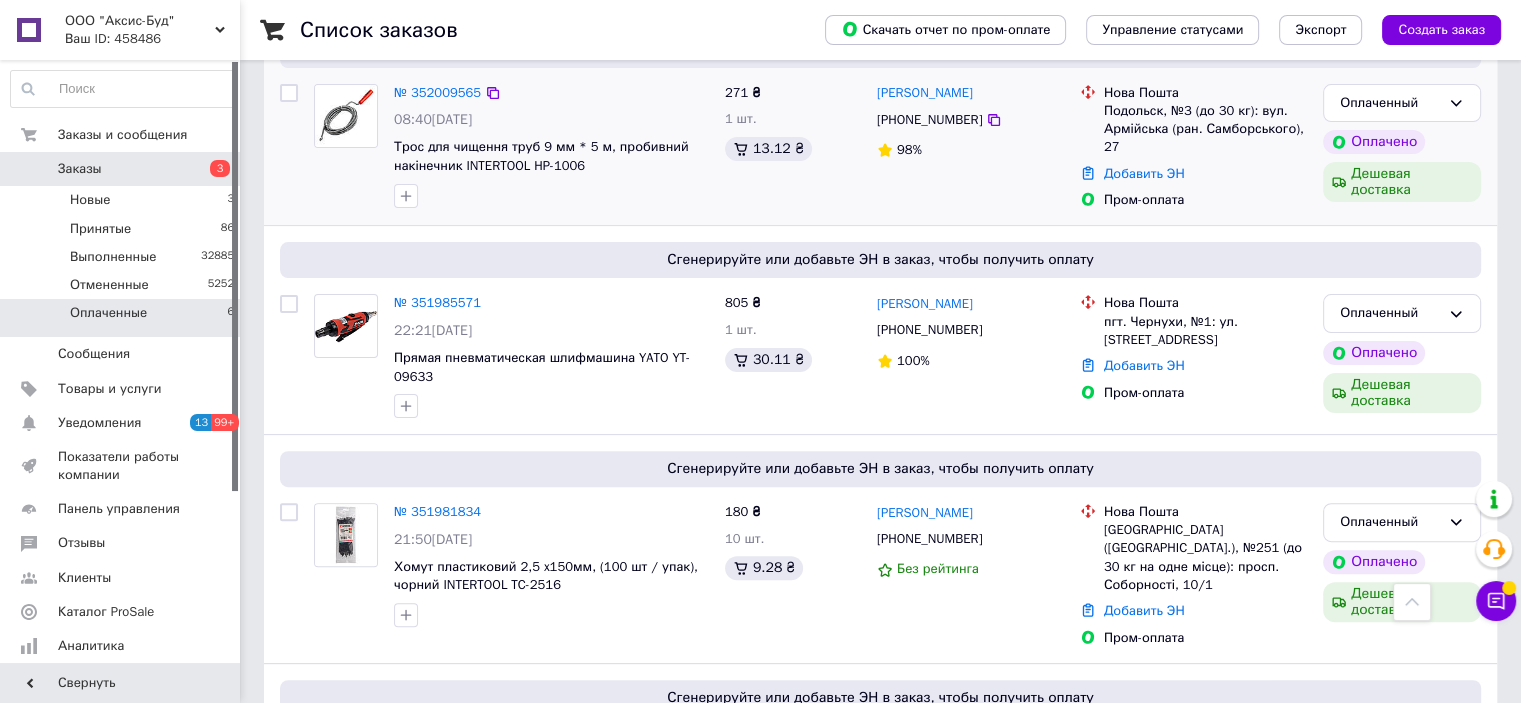 scroll, scrollTop: 426, scrollLeft: 0, axis: vertical 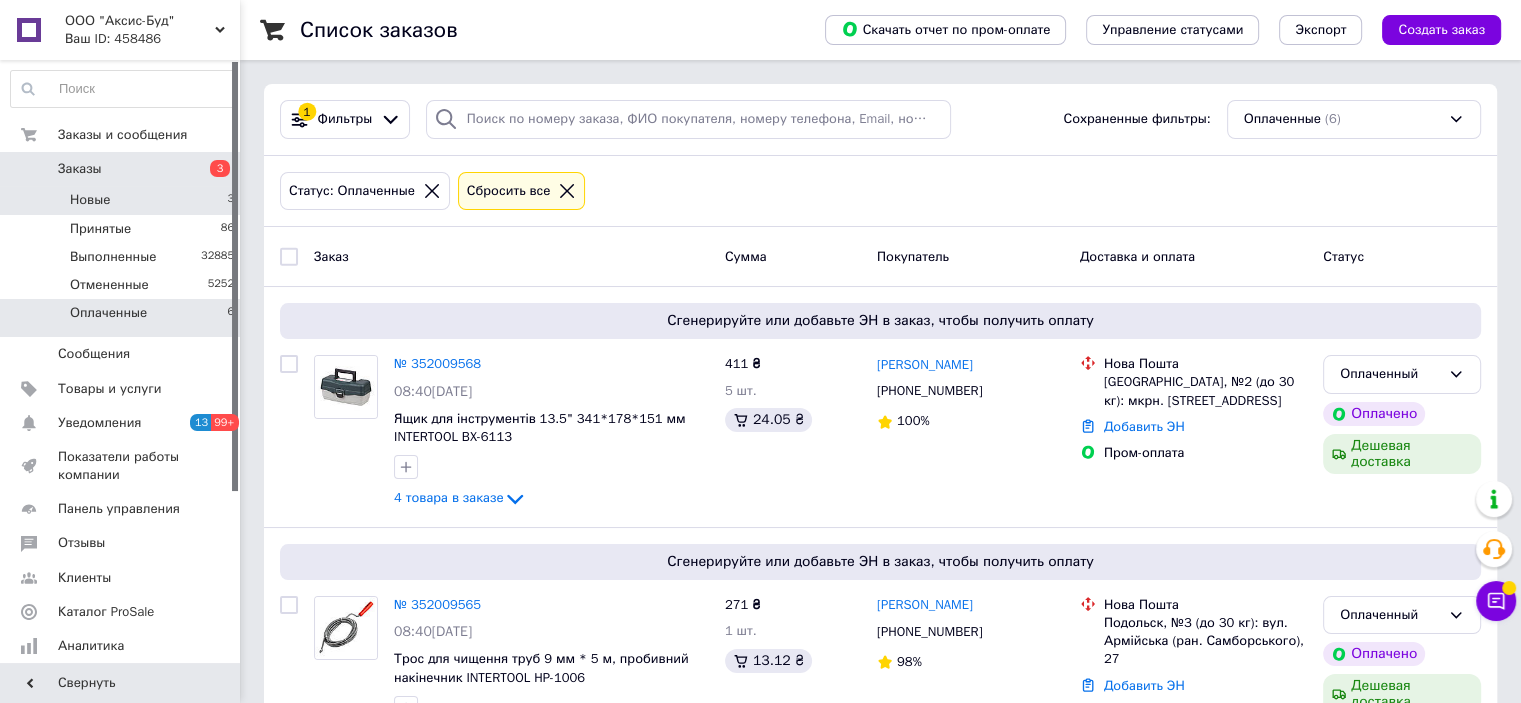 click on "Новые" at bounding box center (90, 200) 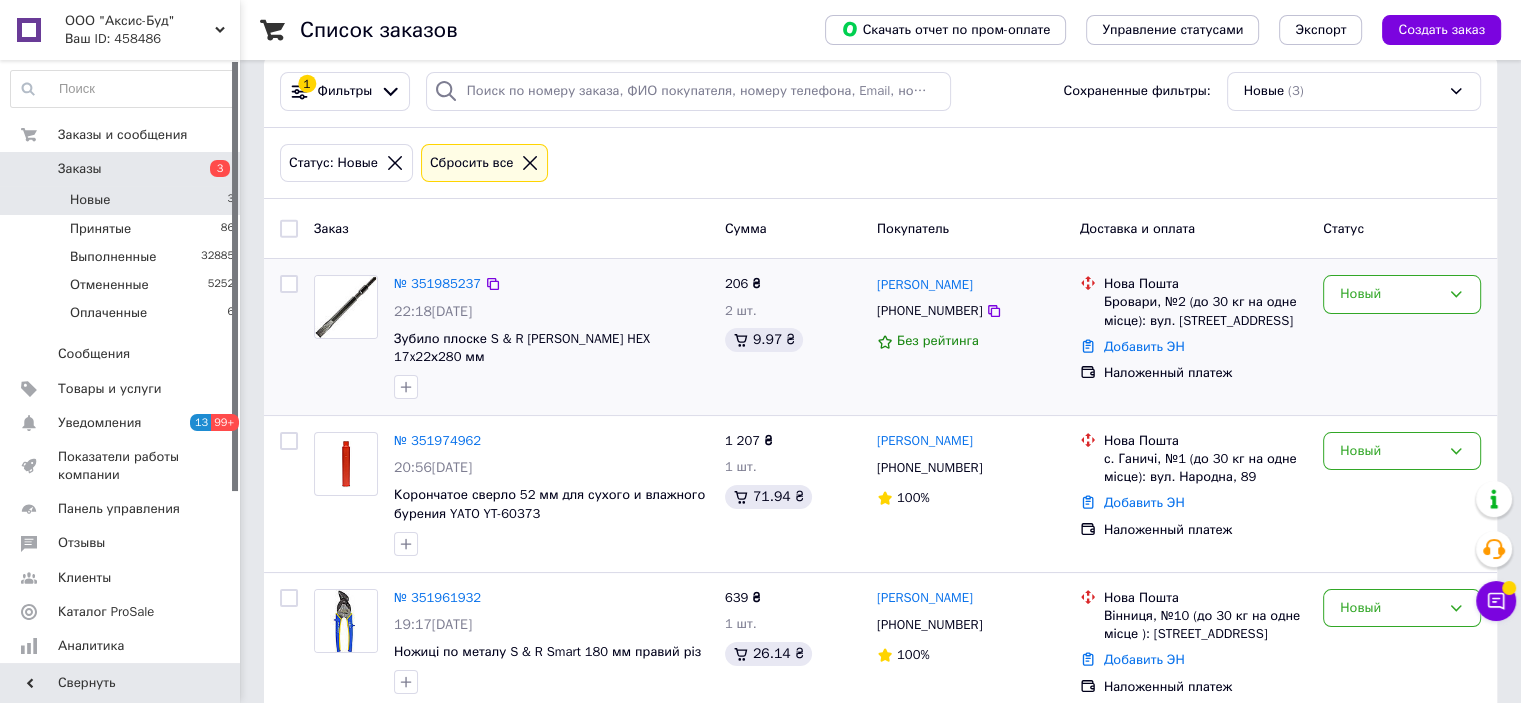 scroll, scrollTop: 43, scrollLeft: 0, axis: vertical 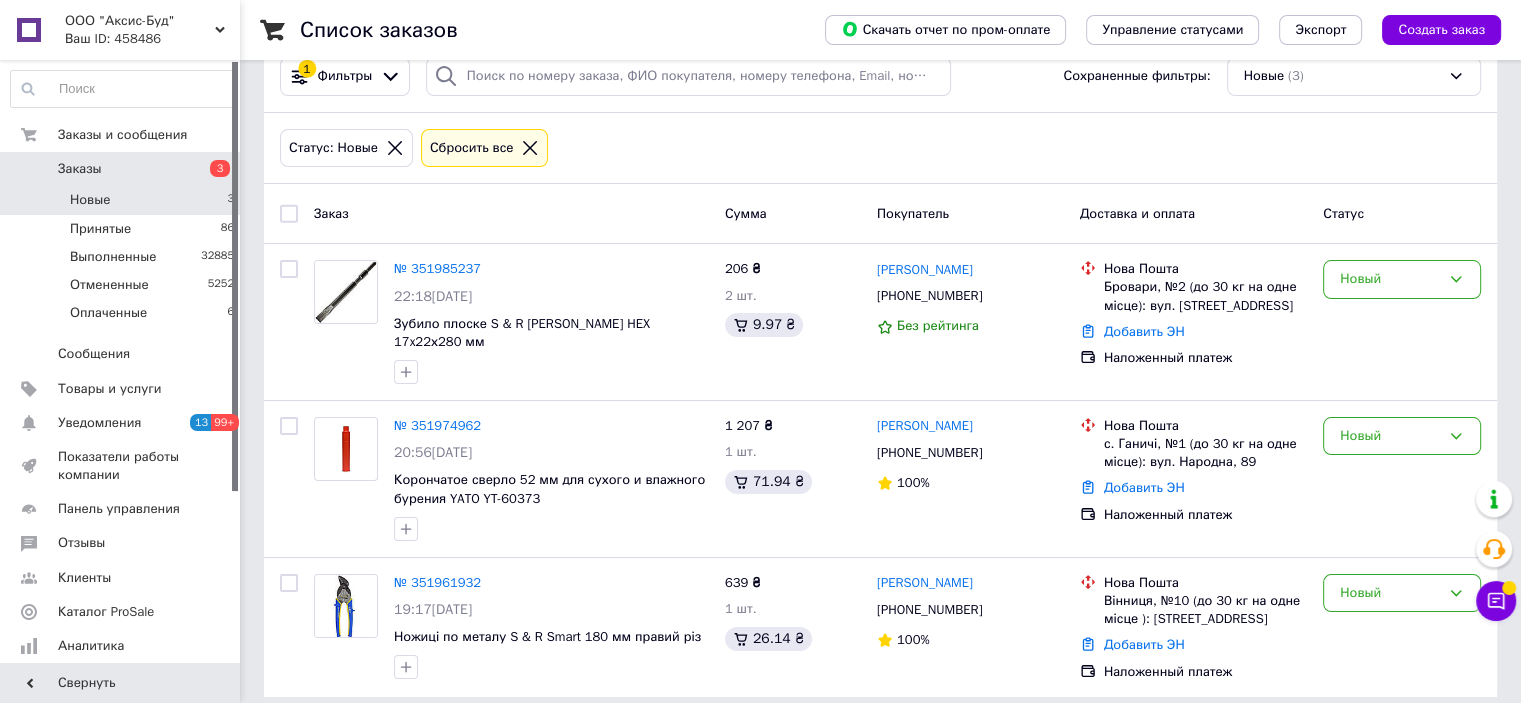 click 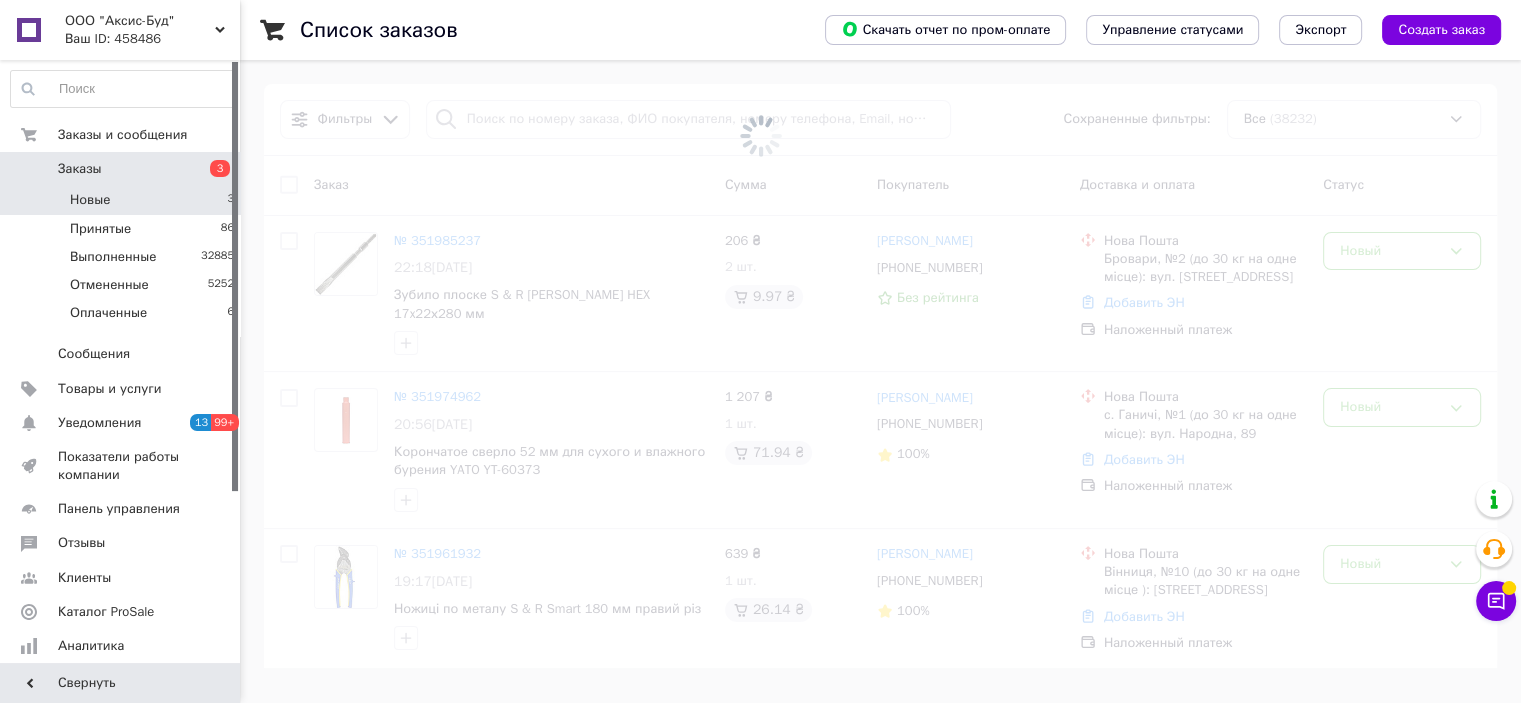 scroll, scrollTop: 0, scrollLeft: 0, axis: both 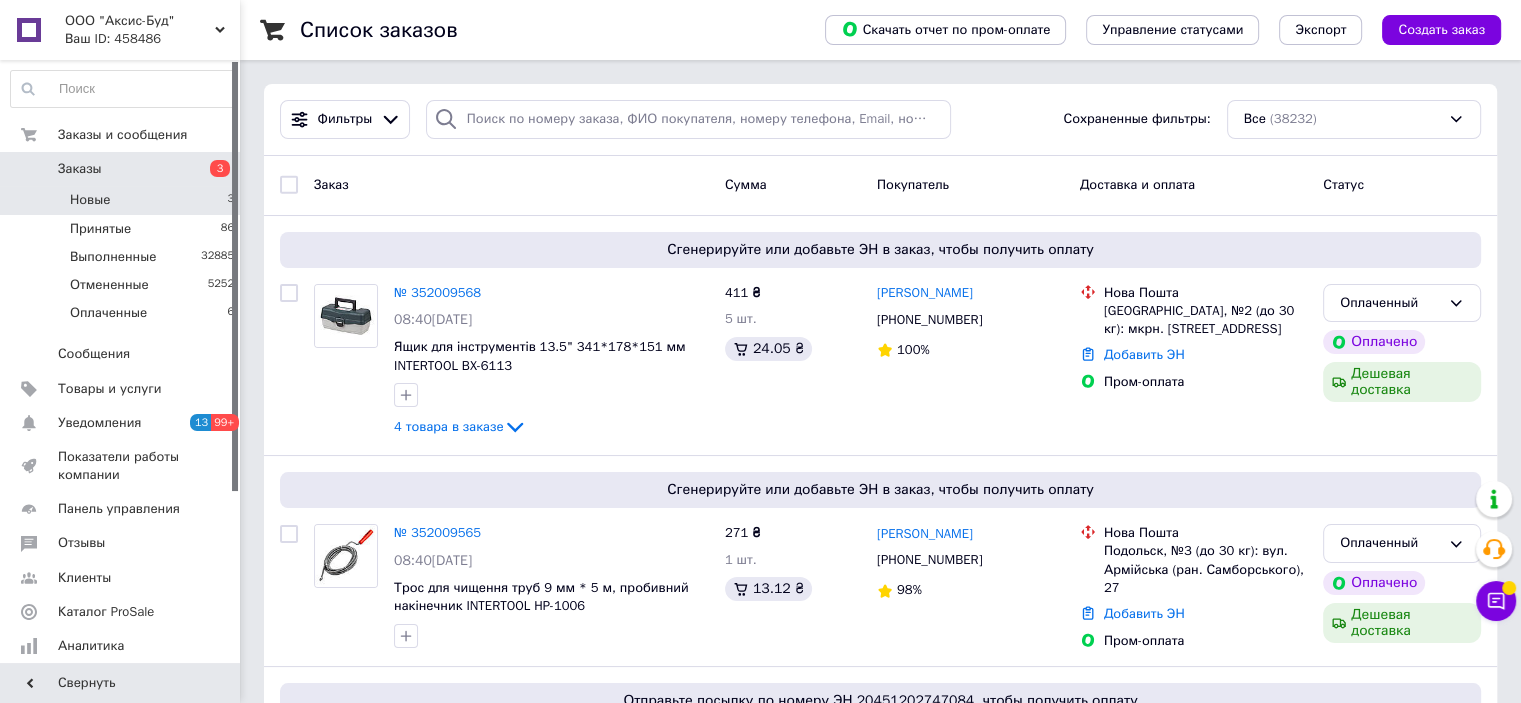 click on "Новые 3" at bounding box center [123, 200] 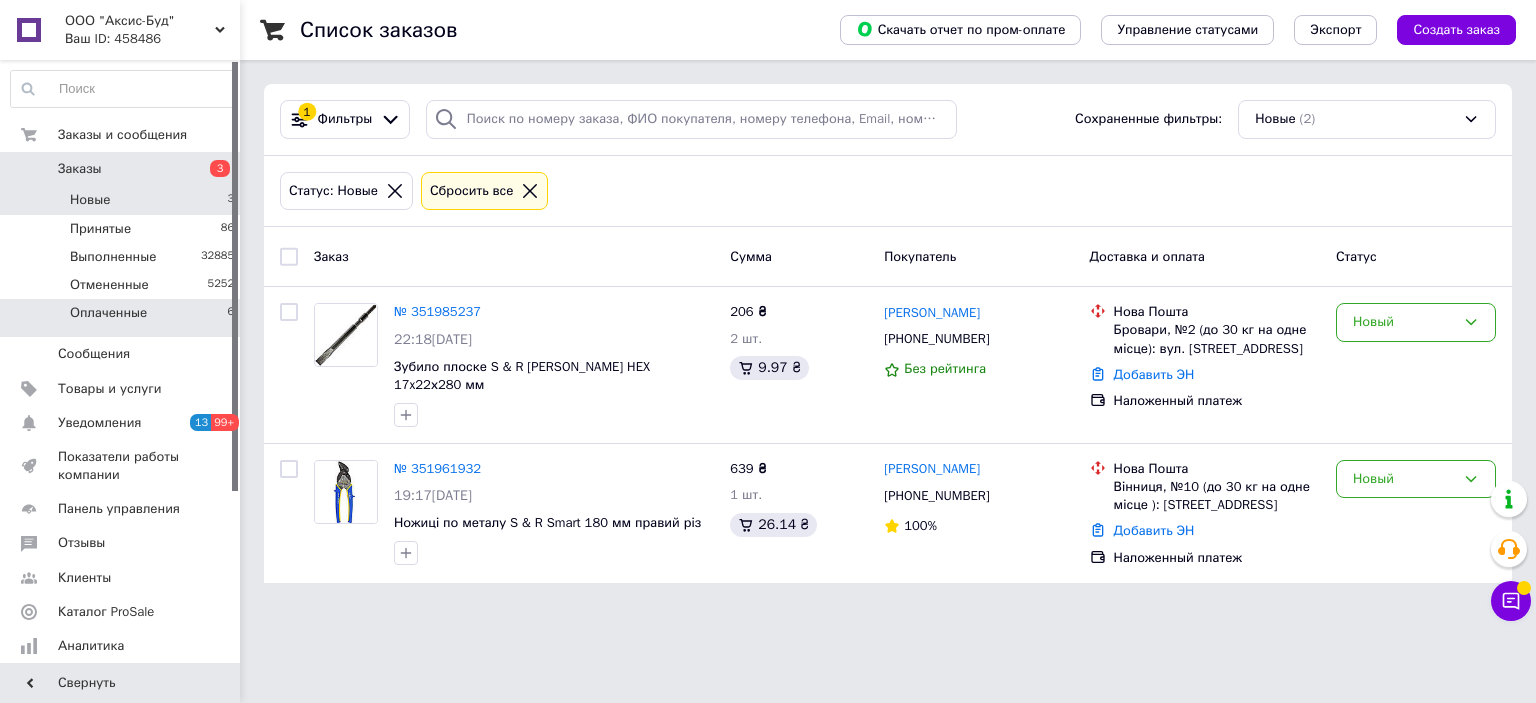 click on "Оплаченные 6" at bounding box center (123, 318) 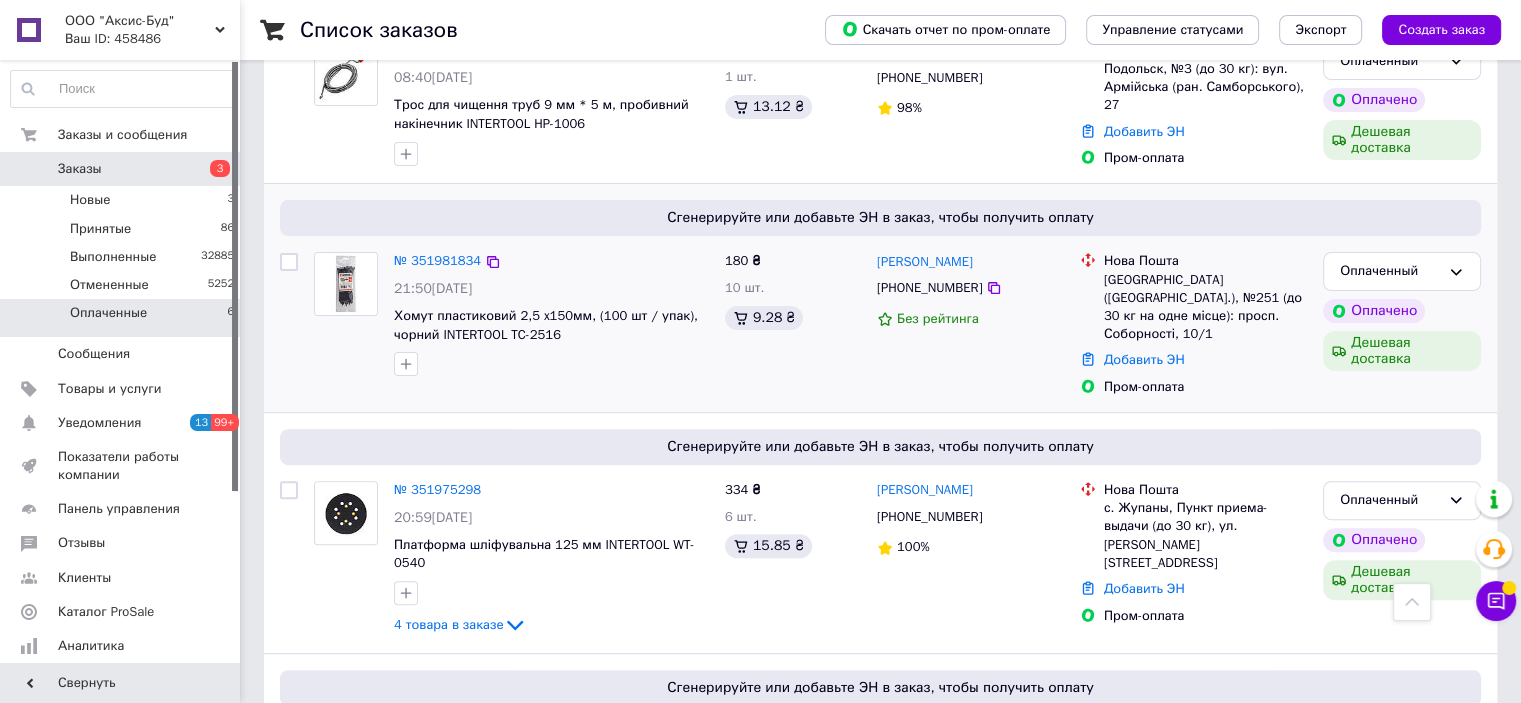scroll, scrollTop: 718, scrollLeft: 0, axis: vertical 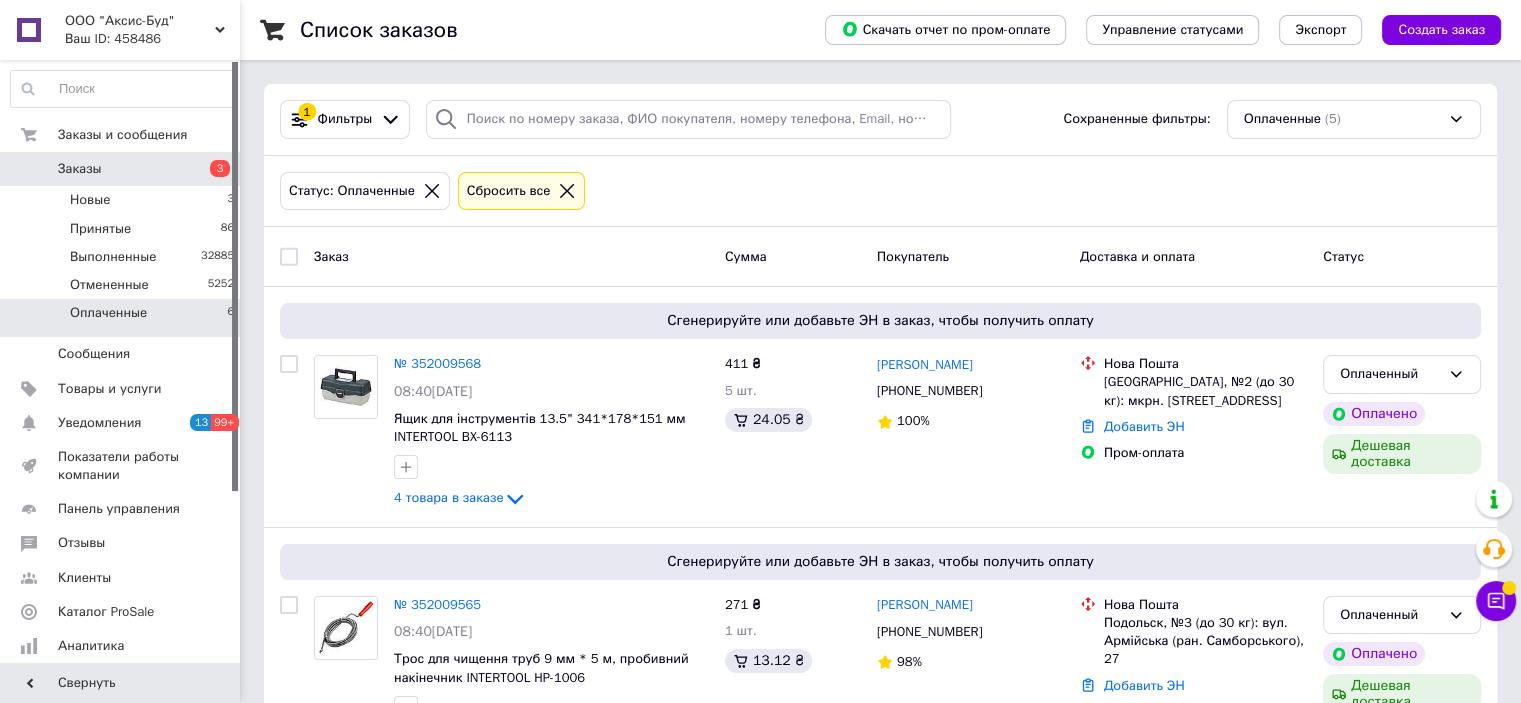 click 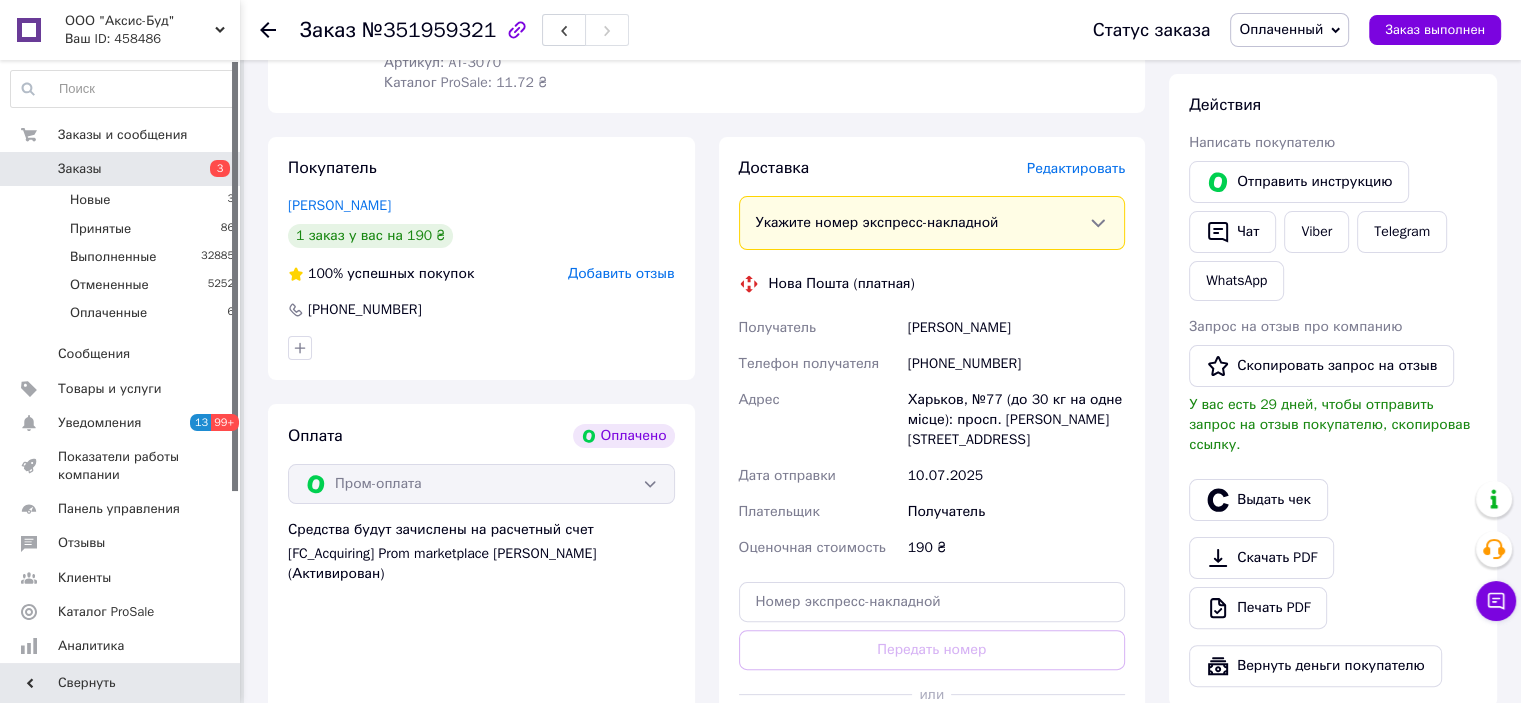 scroll, scrollTop: 400, scrollLeft: 0, axis: vertical 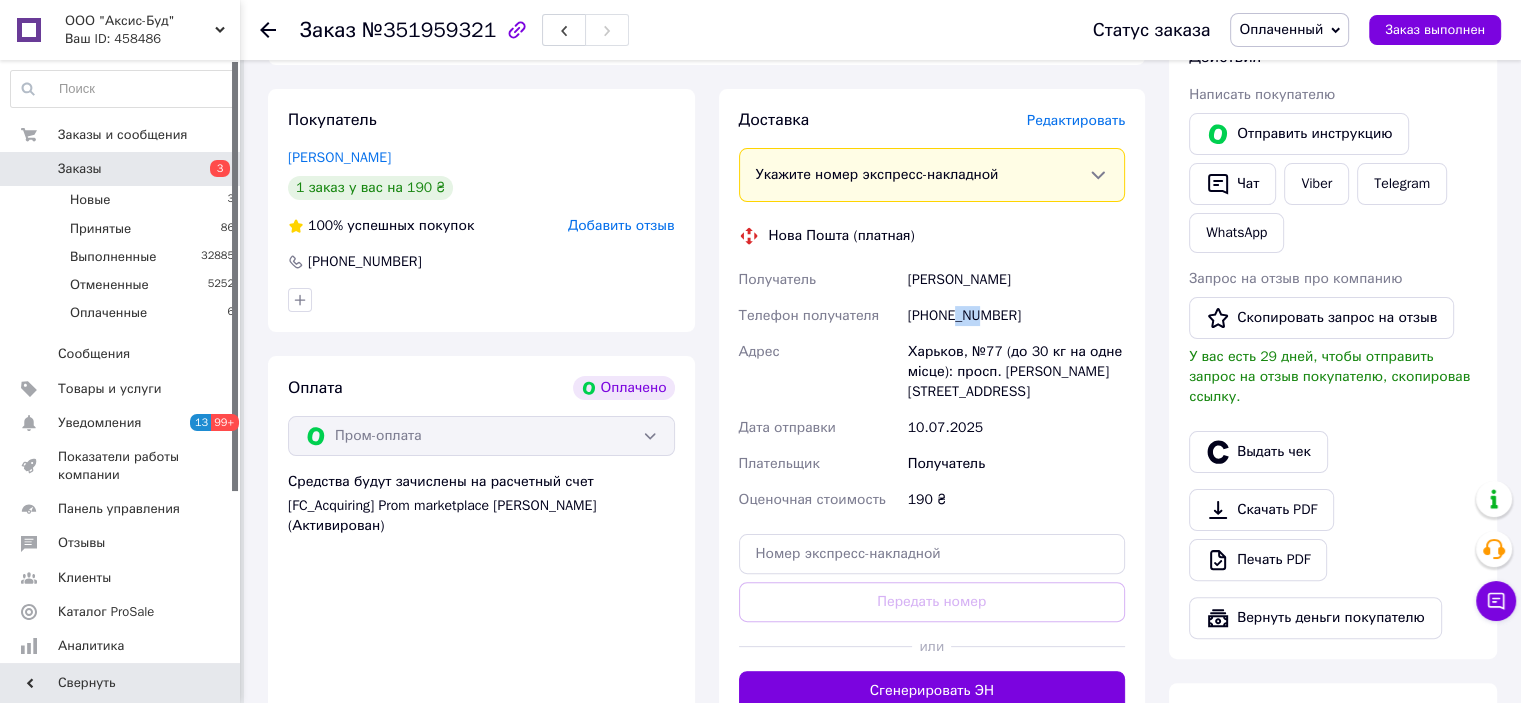 drag, startPoint x: 952, startPoint y: 311, endPoint x: 977, endPoint y: 316, distance: 25.495098 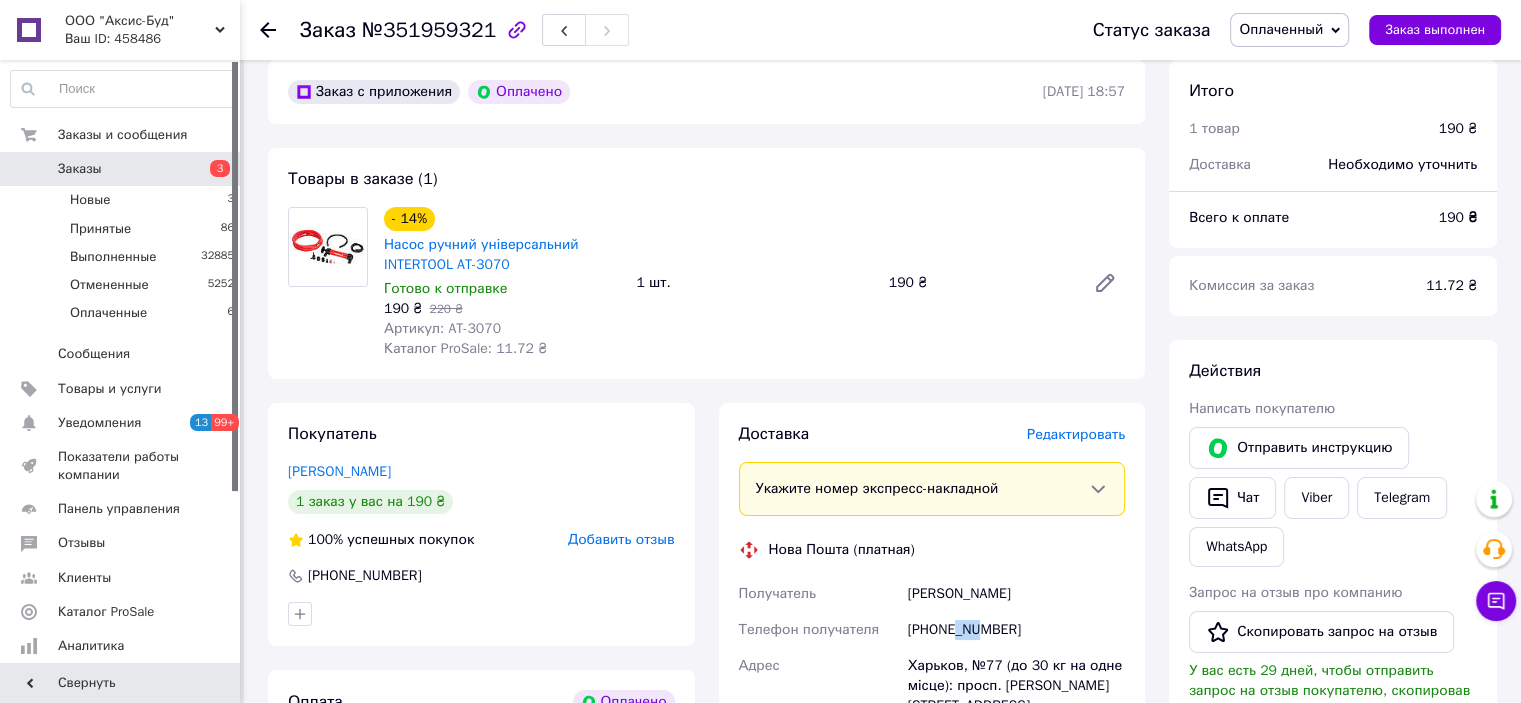 scroll, scrollTop: 0, scrollLeft: 0, axis: both 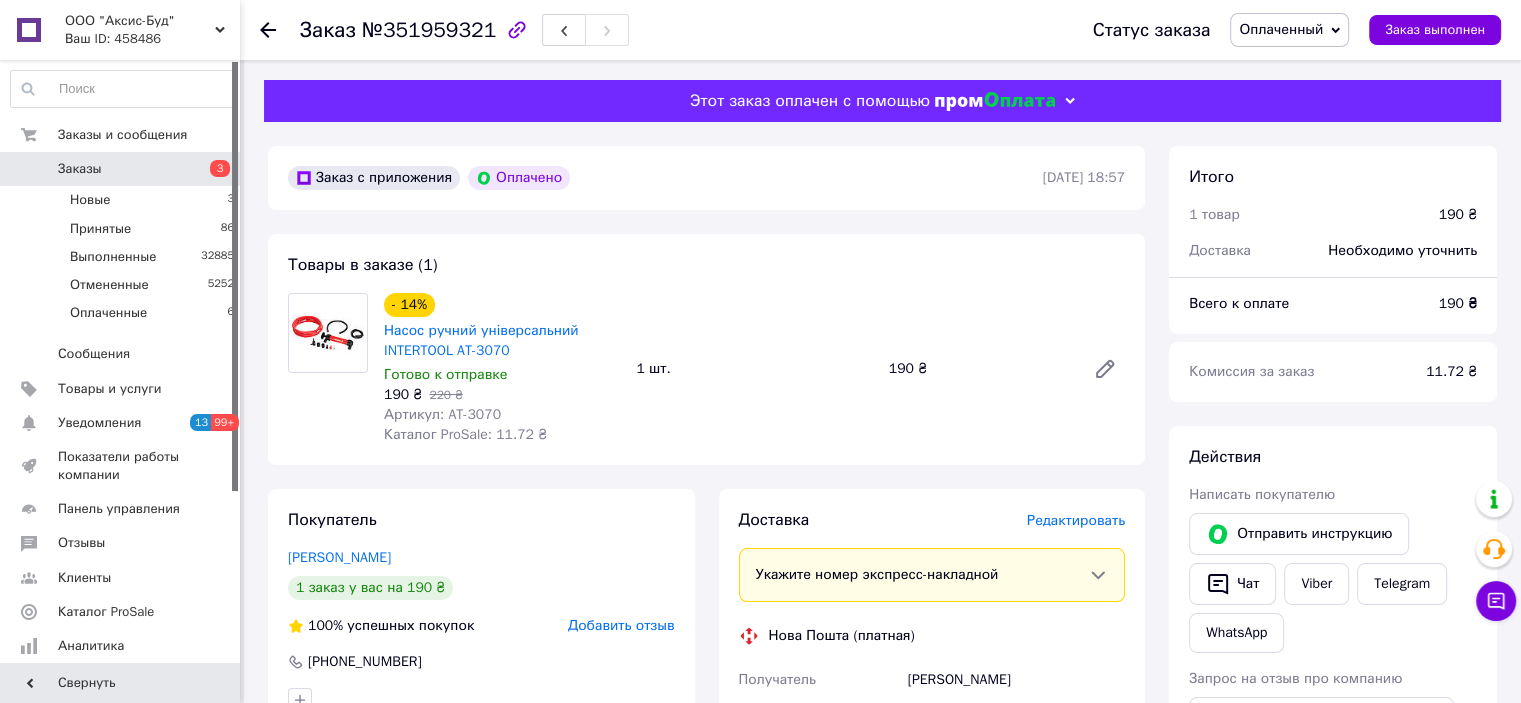 click on "Оплаченный" at bounding box center [1281, 29] 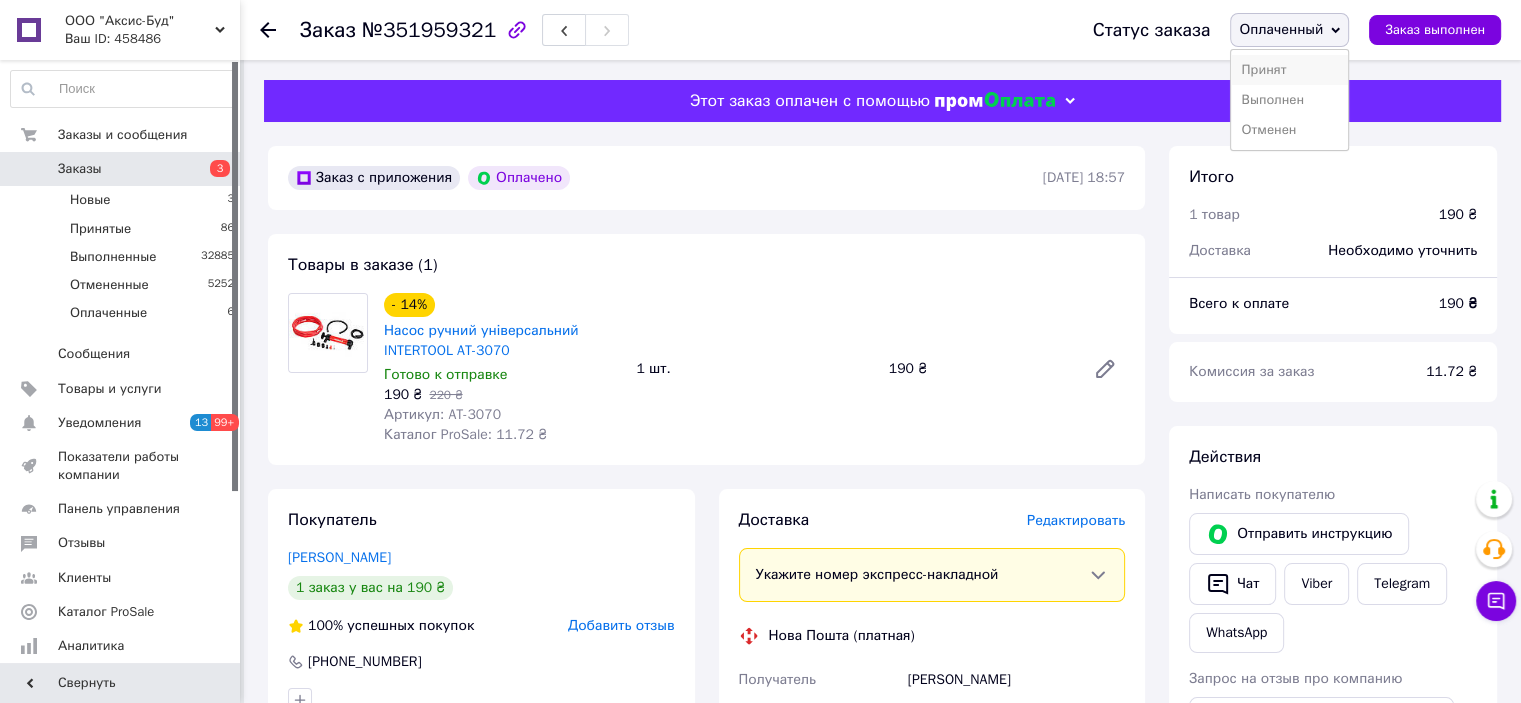 click on "Принят" at bounding box center (1289, 70) 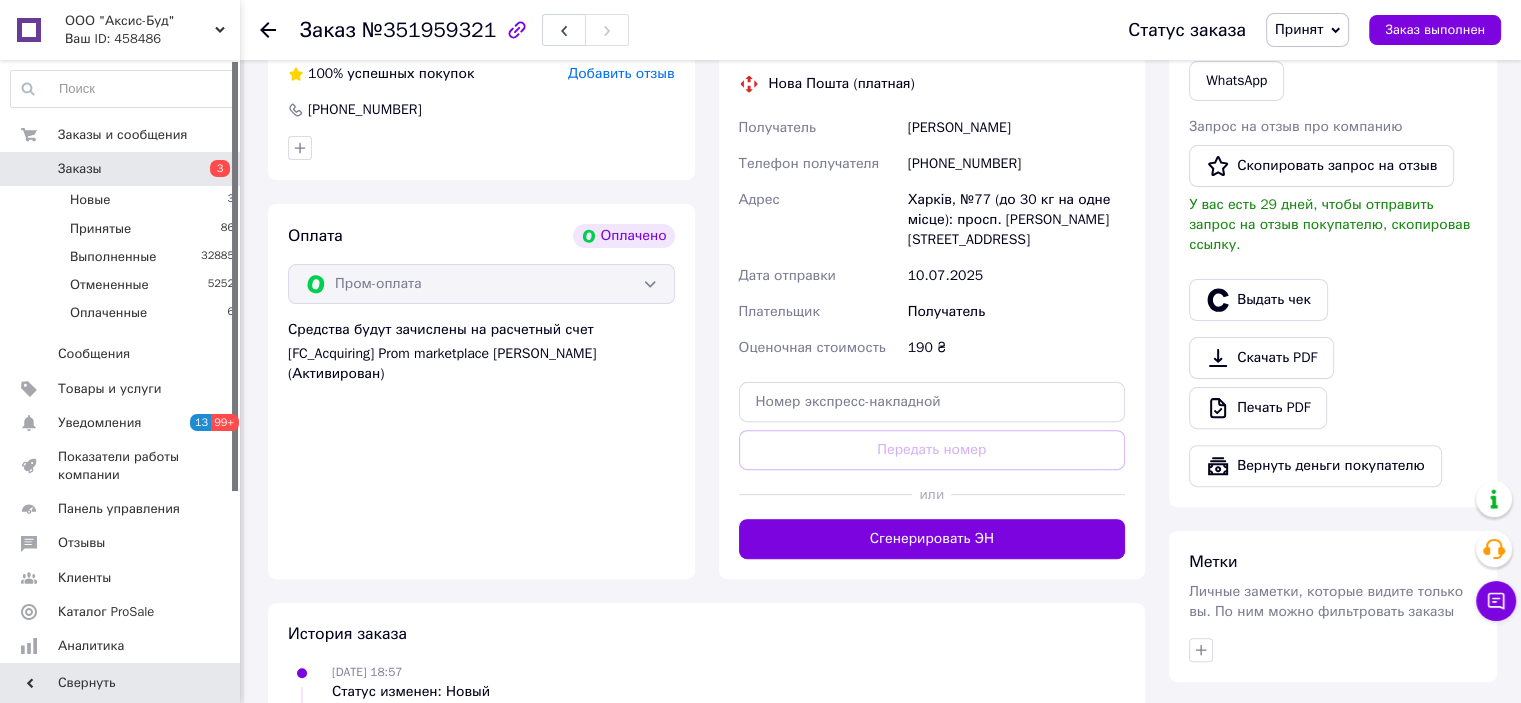 scroll, scrollTop: 700, scrollLeft: 0, axis: vertical 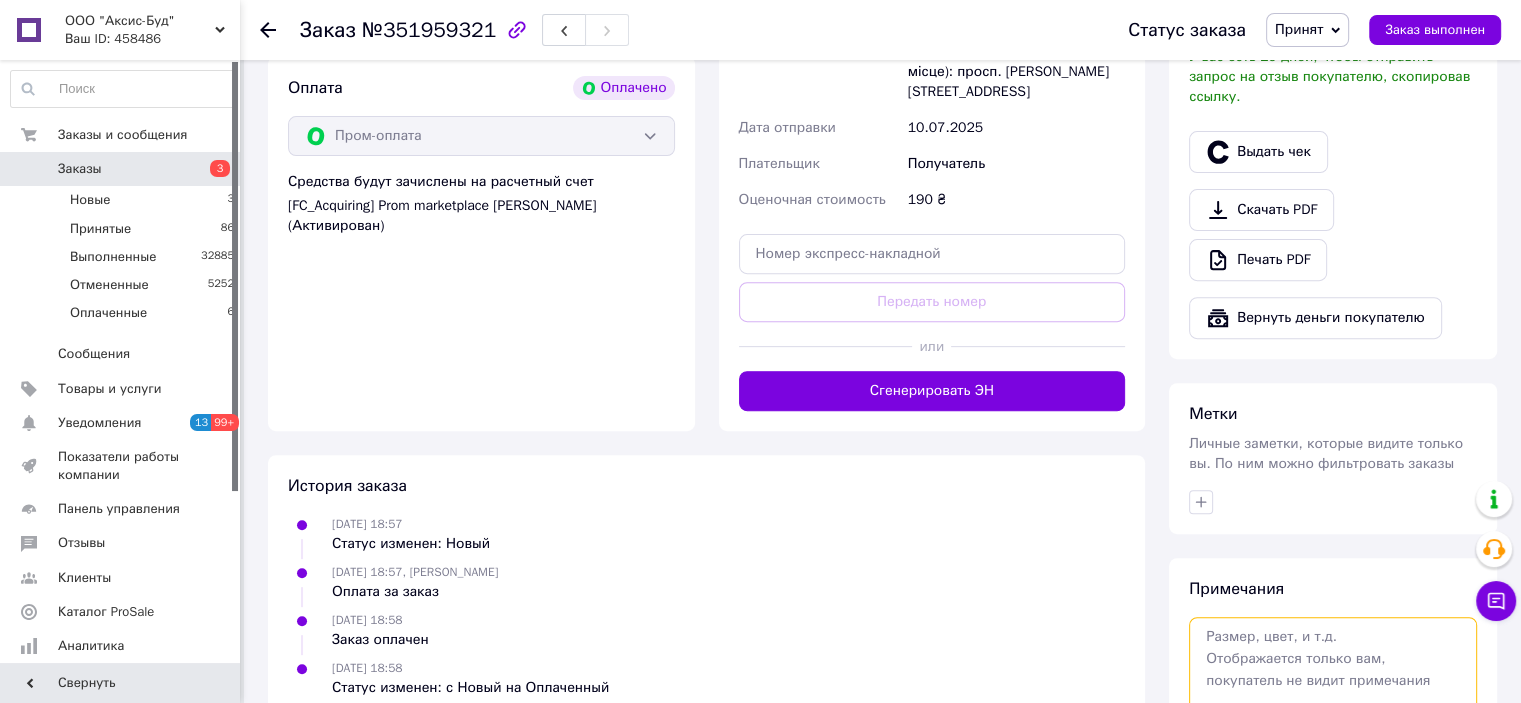 click at bounding box center [1333, 670] 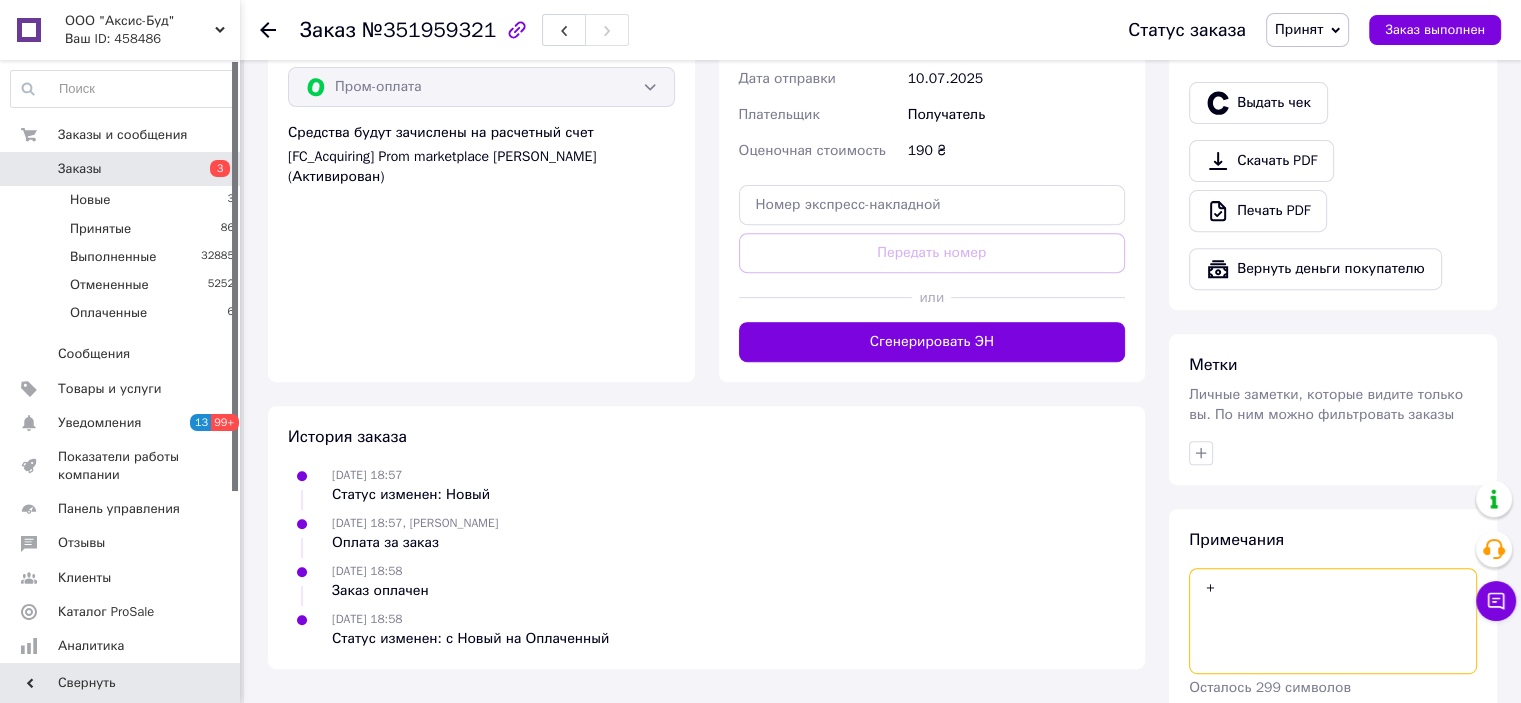 scroll, scrollTop: 822, scrollLeft: 0, axis: vertical 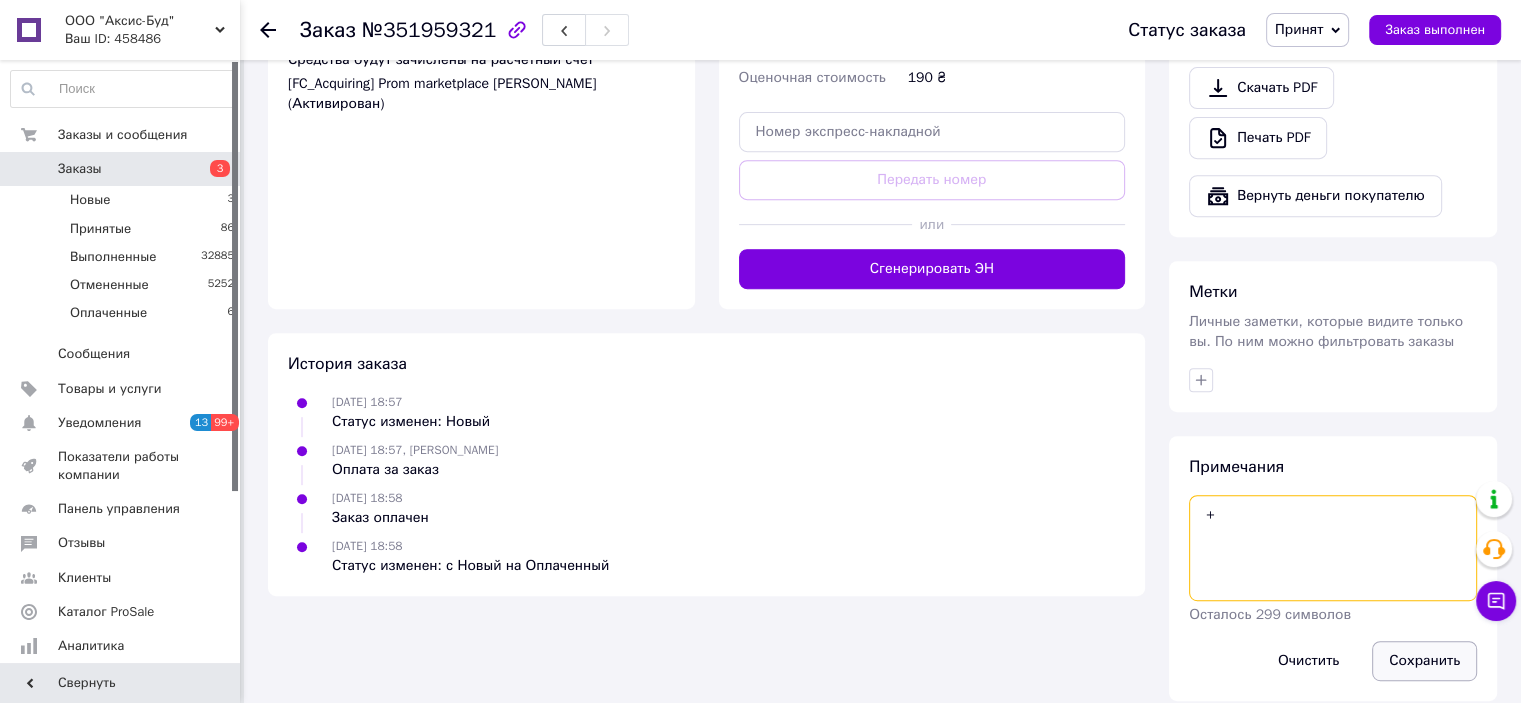 type on "+" 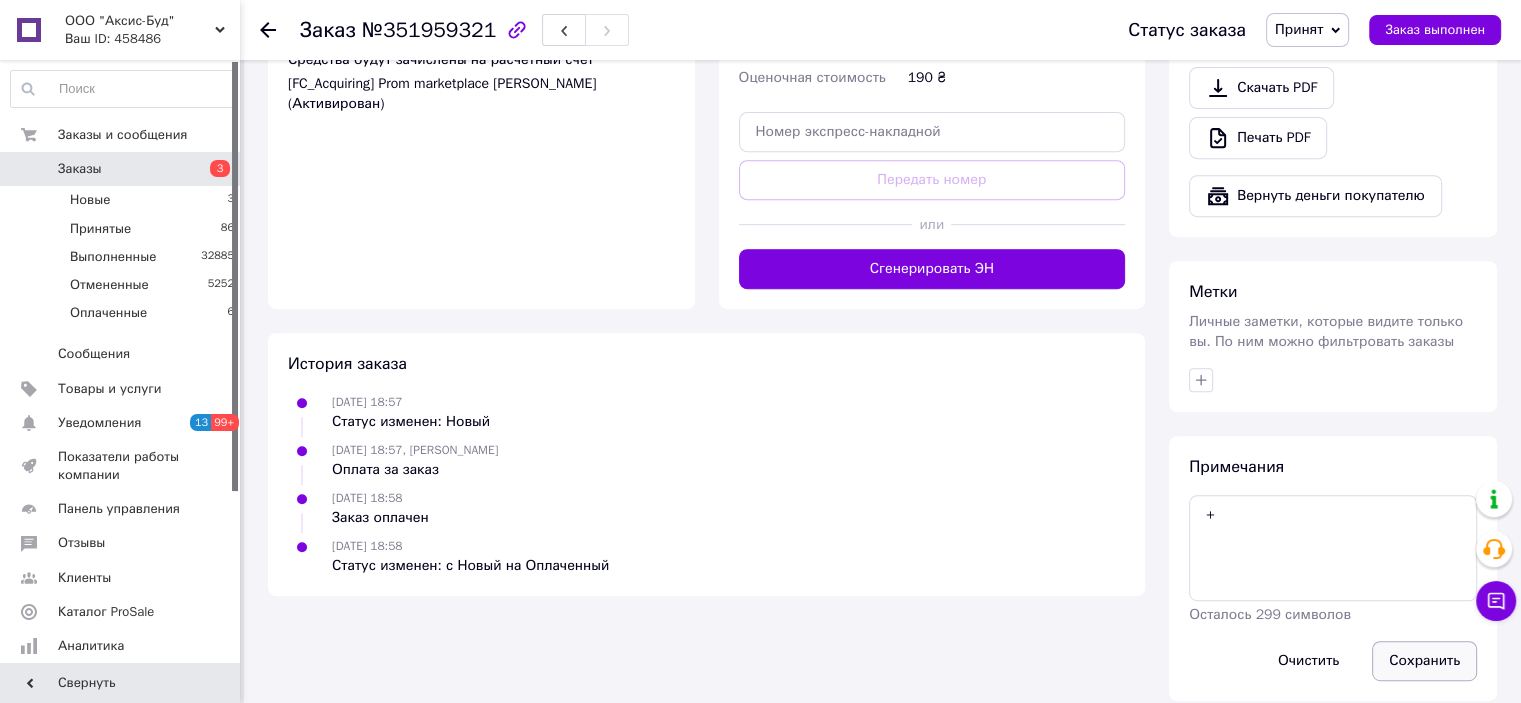 click on "Сохранить" at bounding box center [1424, 661] 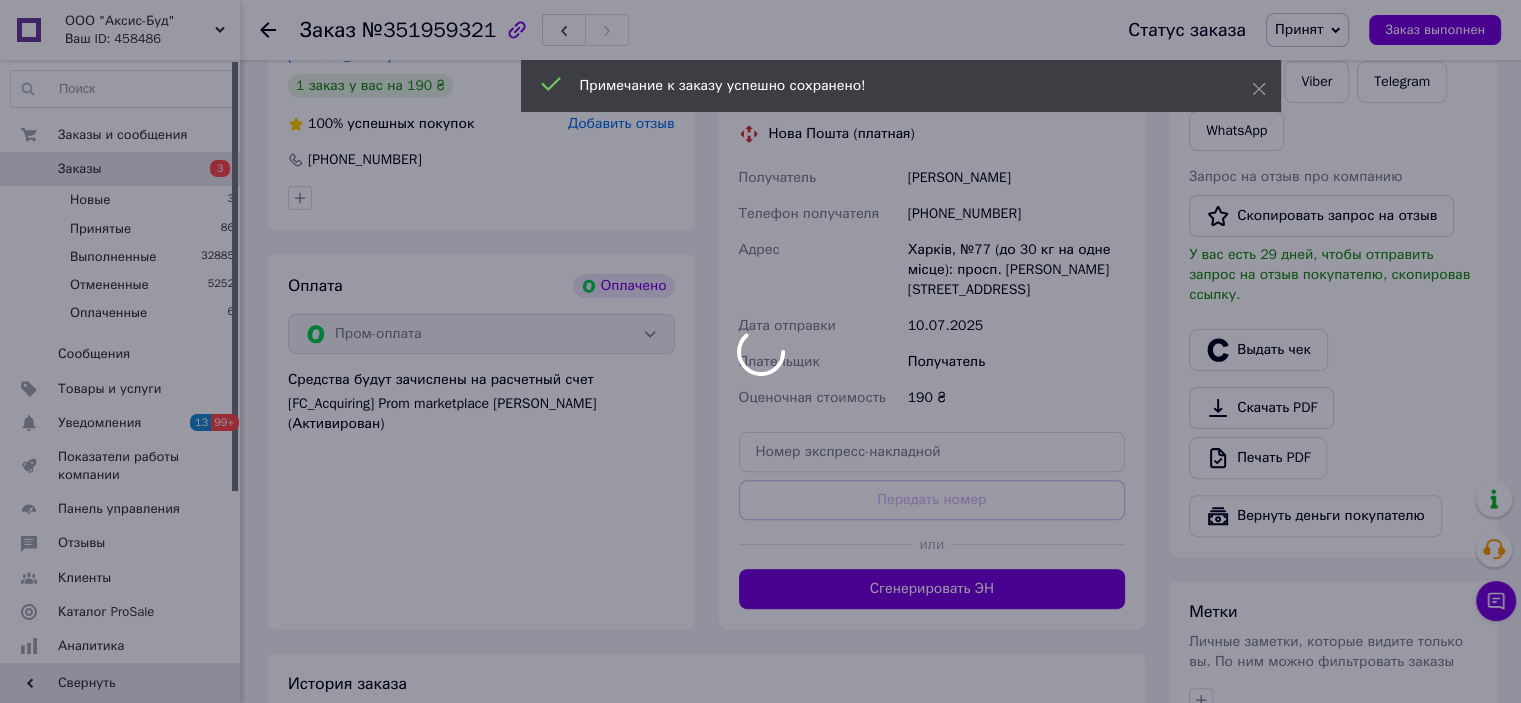 scroll, scrollTop: 422, scrollLeft: 0, axis: vertical 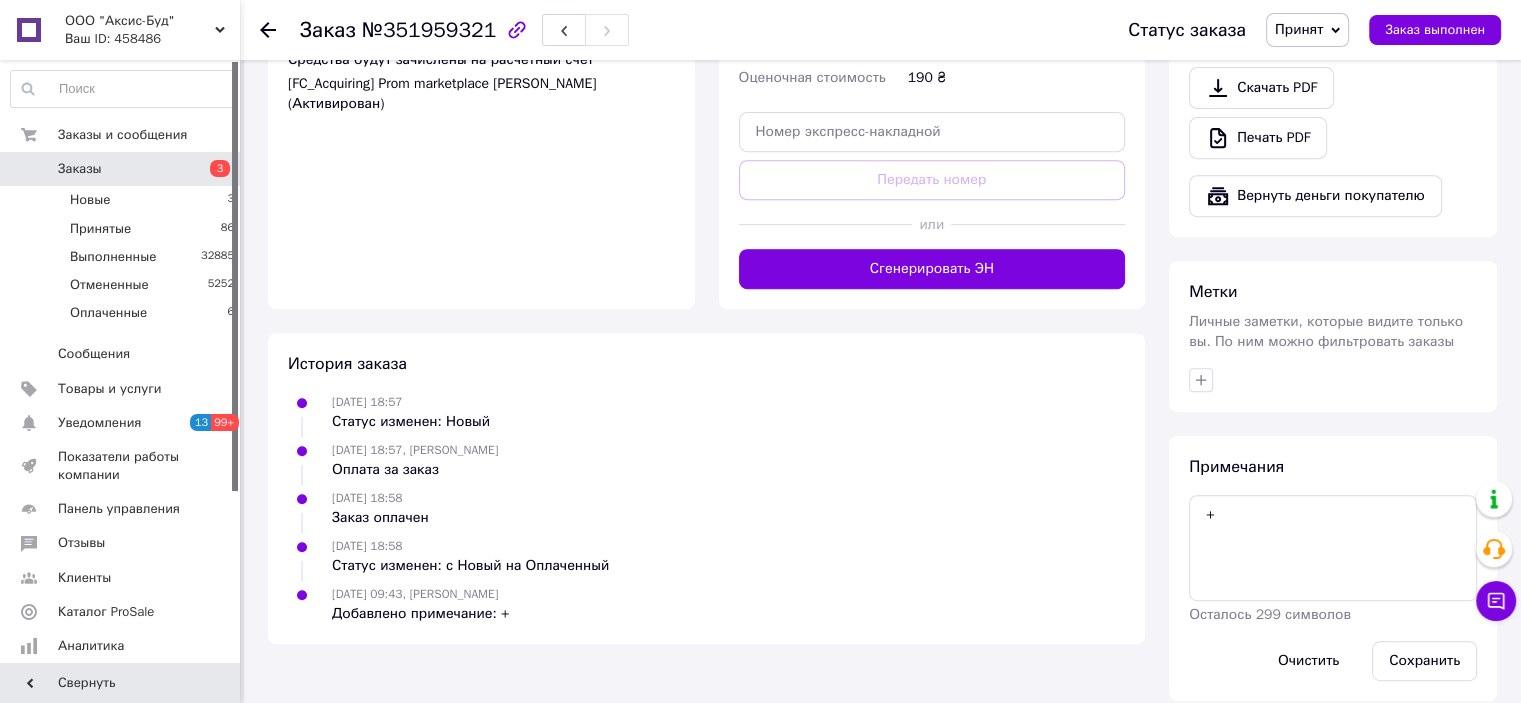 click on "Сохранить" at bounding box center (1424, 661) 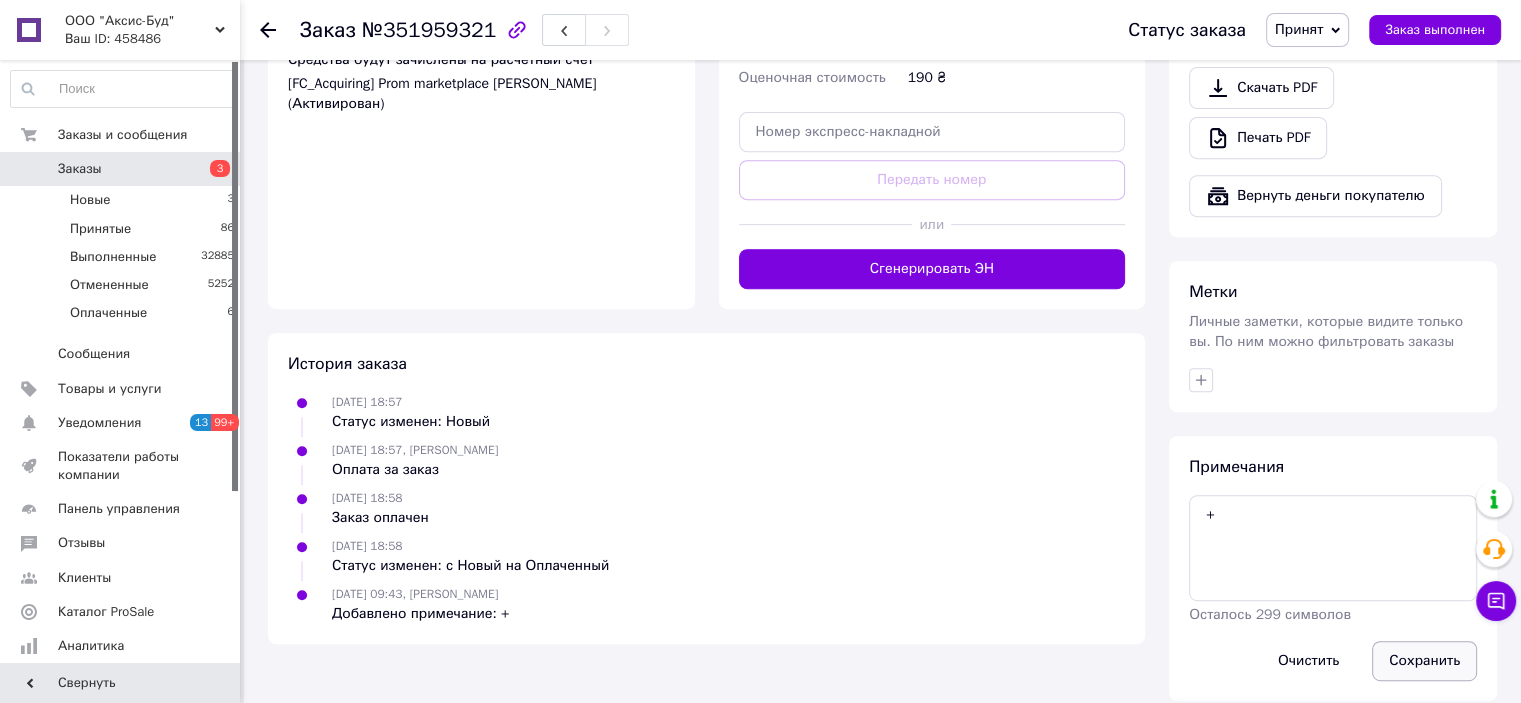 click on "Сохранить" at bounding box center [1424, 661] 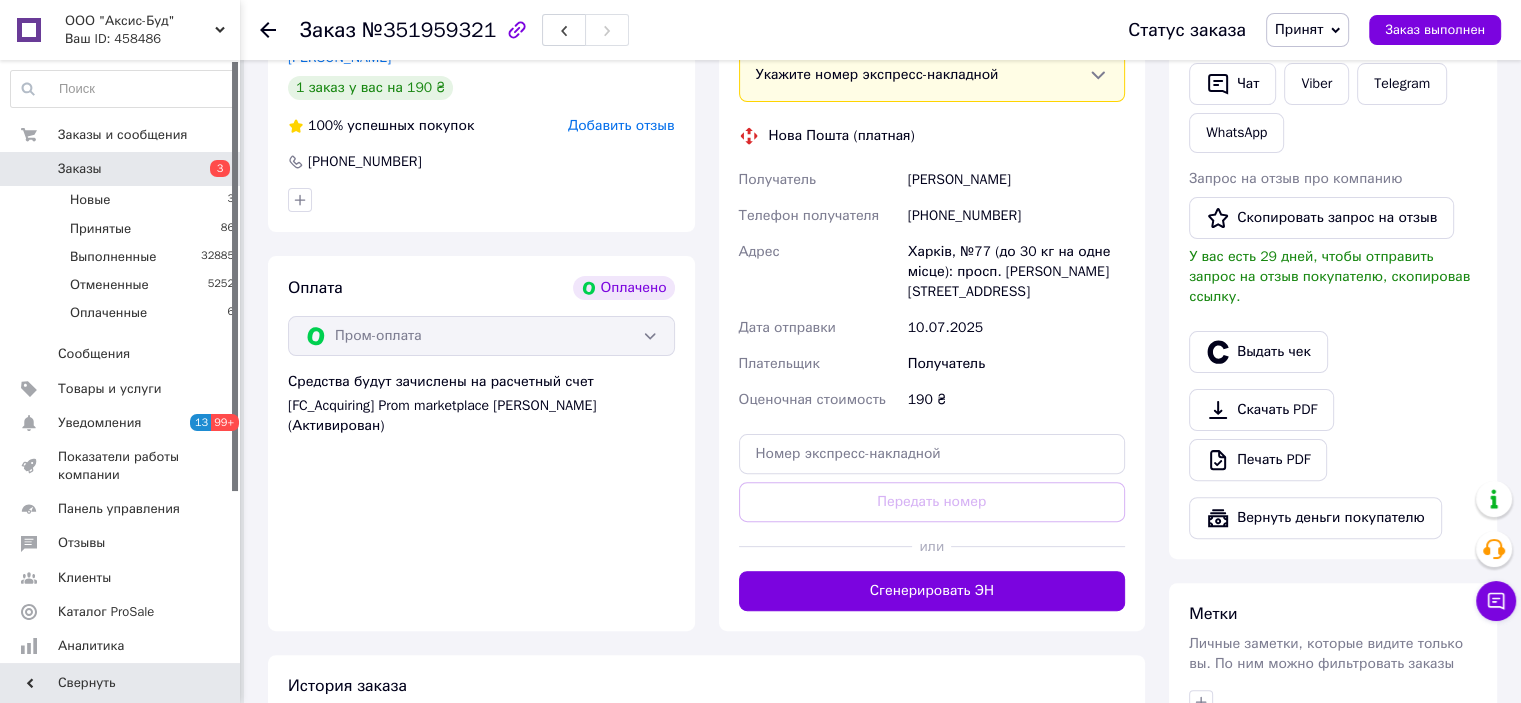 scroll, scrollTop: 422, scrollLeft: 0, axis: vertical 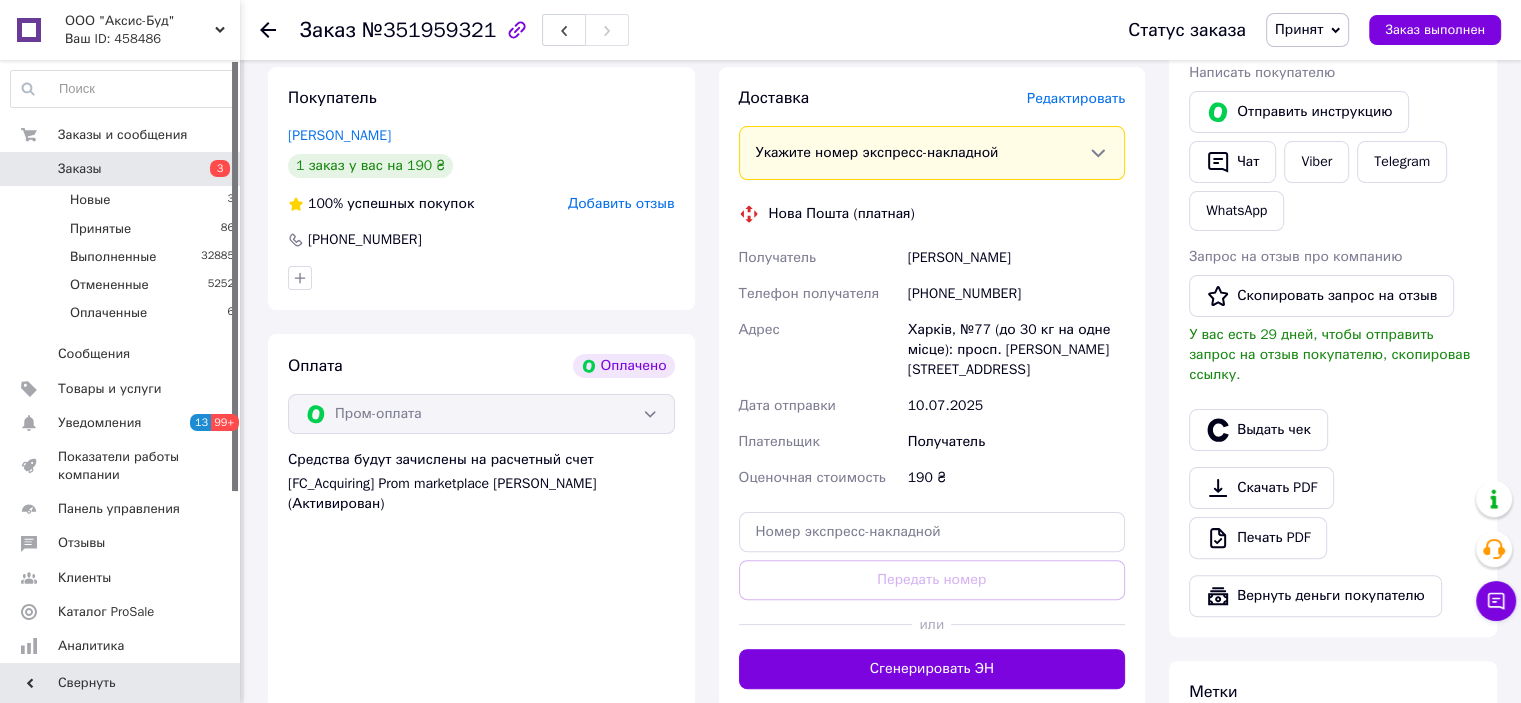 click on "[PERSON_NAME]" at bounding box center [1016, 258] 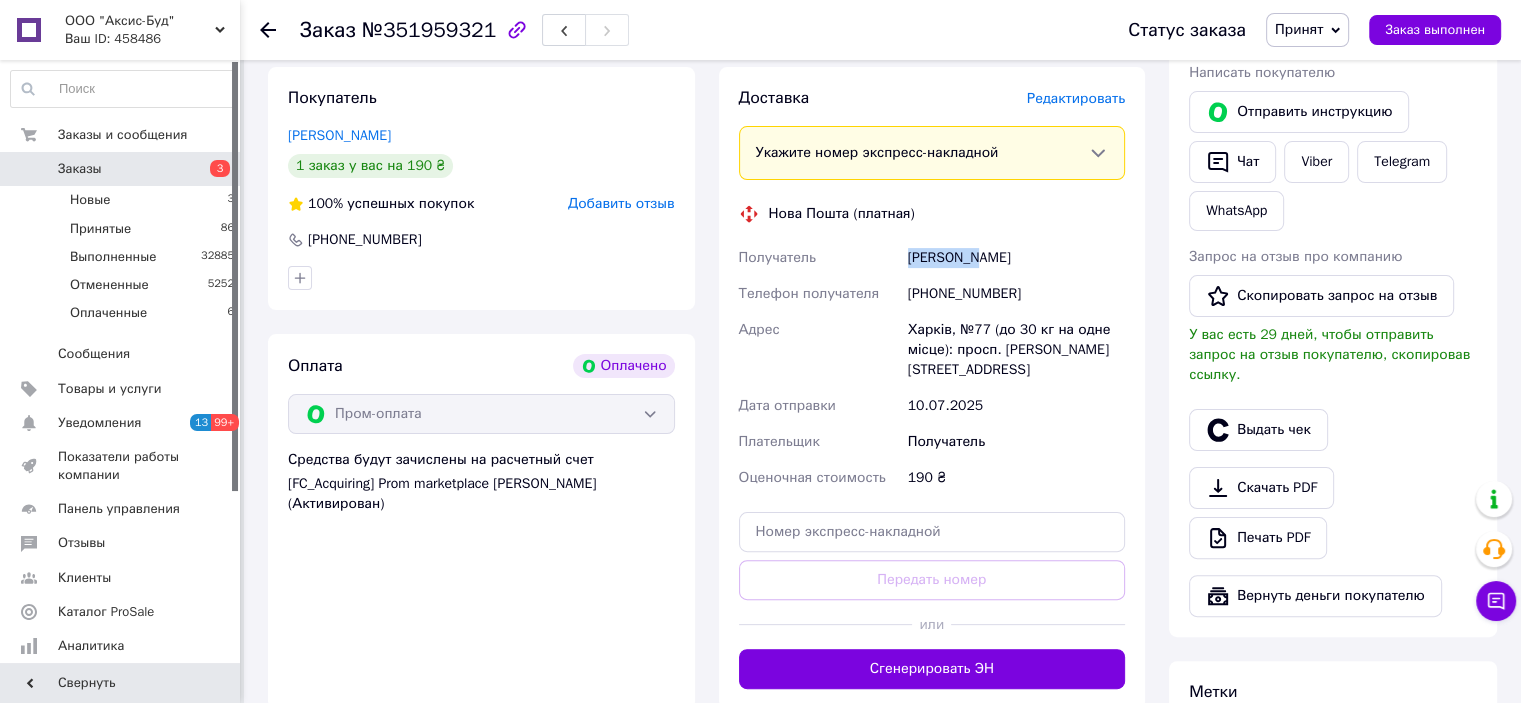 click on "[PERSON_NAME]" at bounding box center (1016, 258) 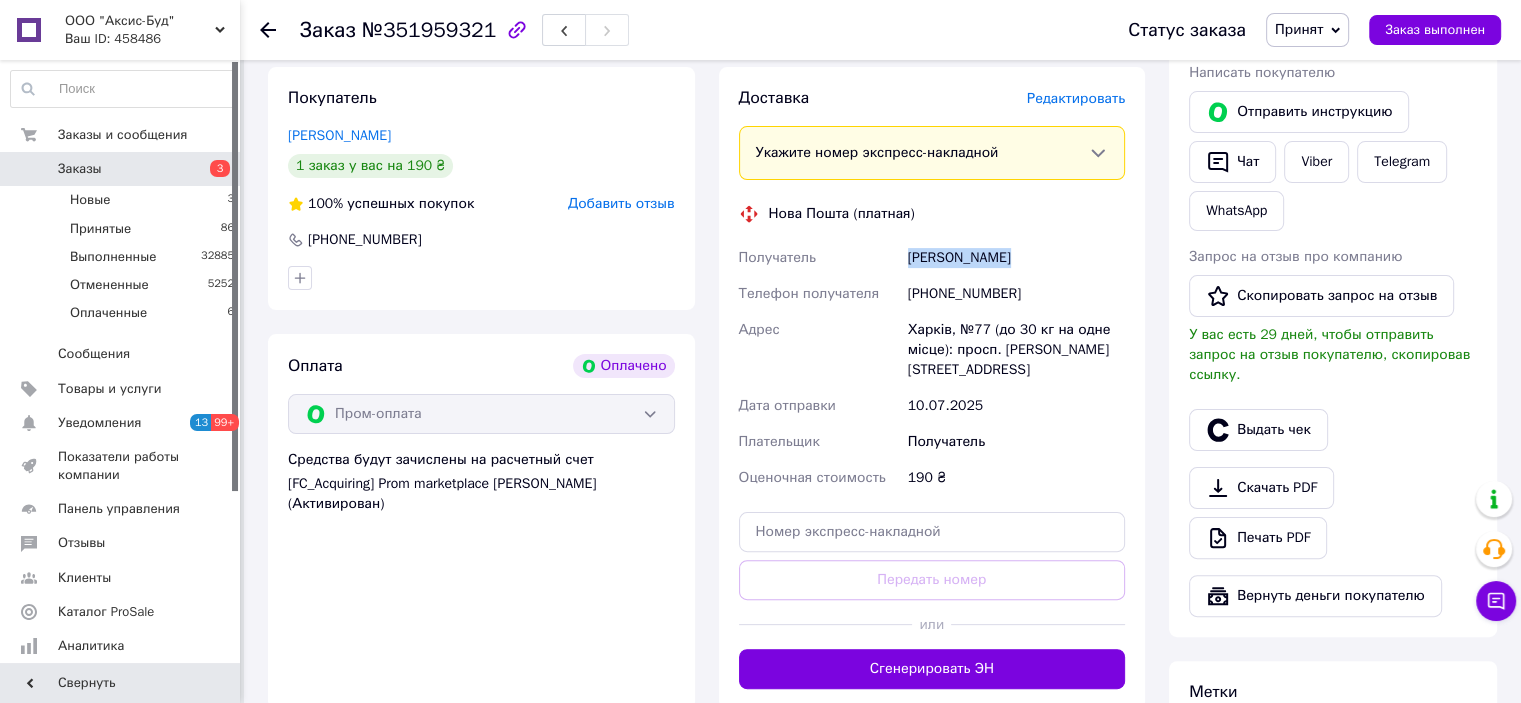 click on "[PERSON_NAME]" at bounding box center [1016, 258] 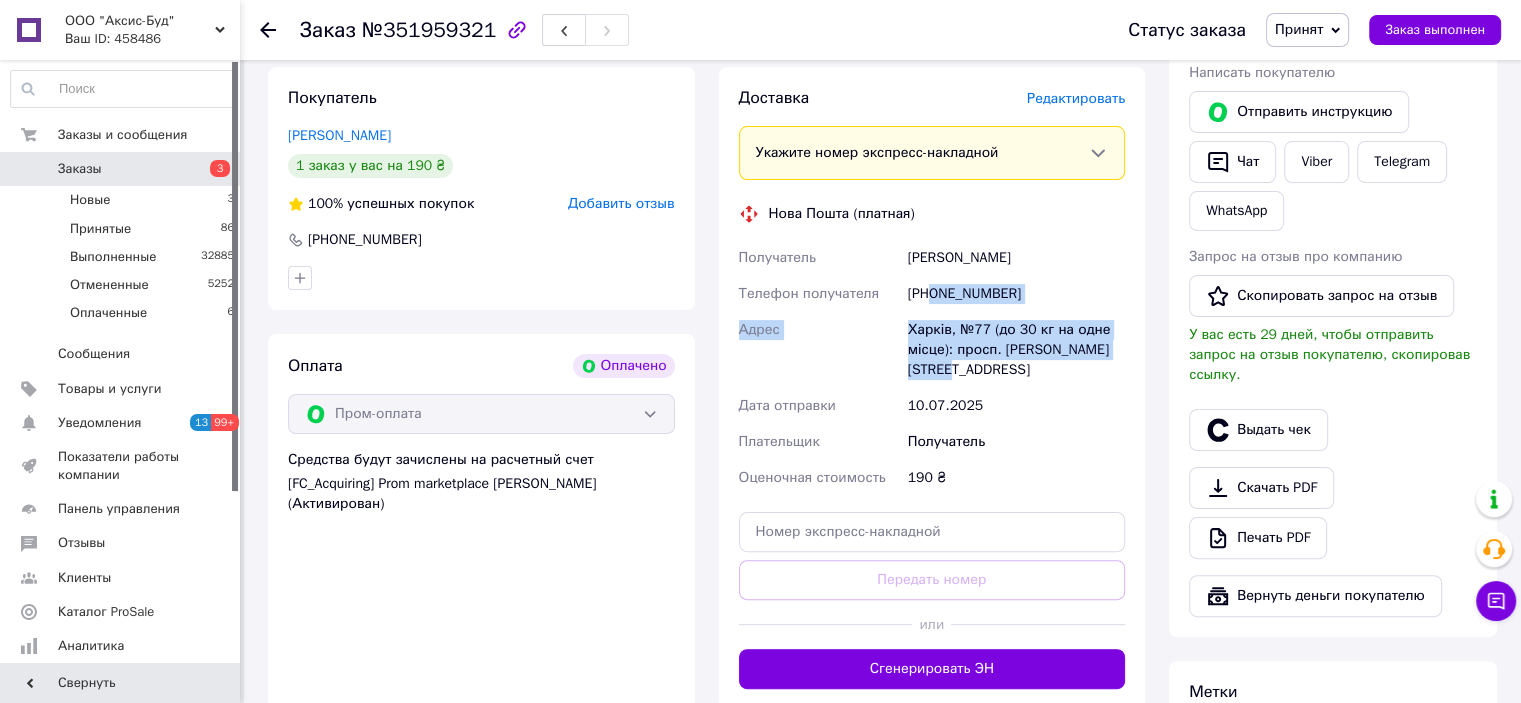 drag, startPoint x: 935, startPoint y: 290, endPoint x: 981, endPoint y: 370, distance: 92.28217 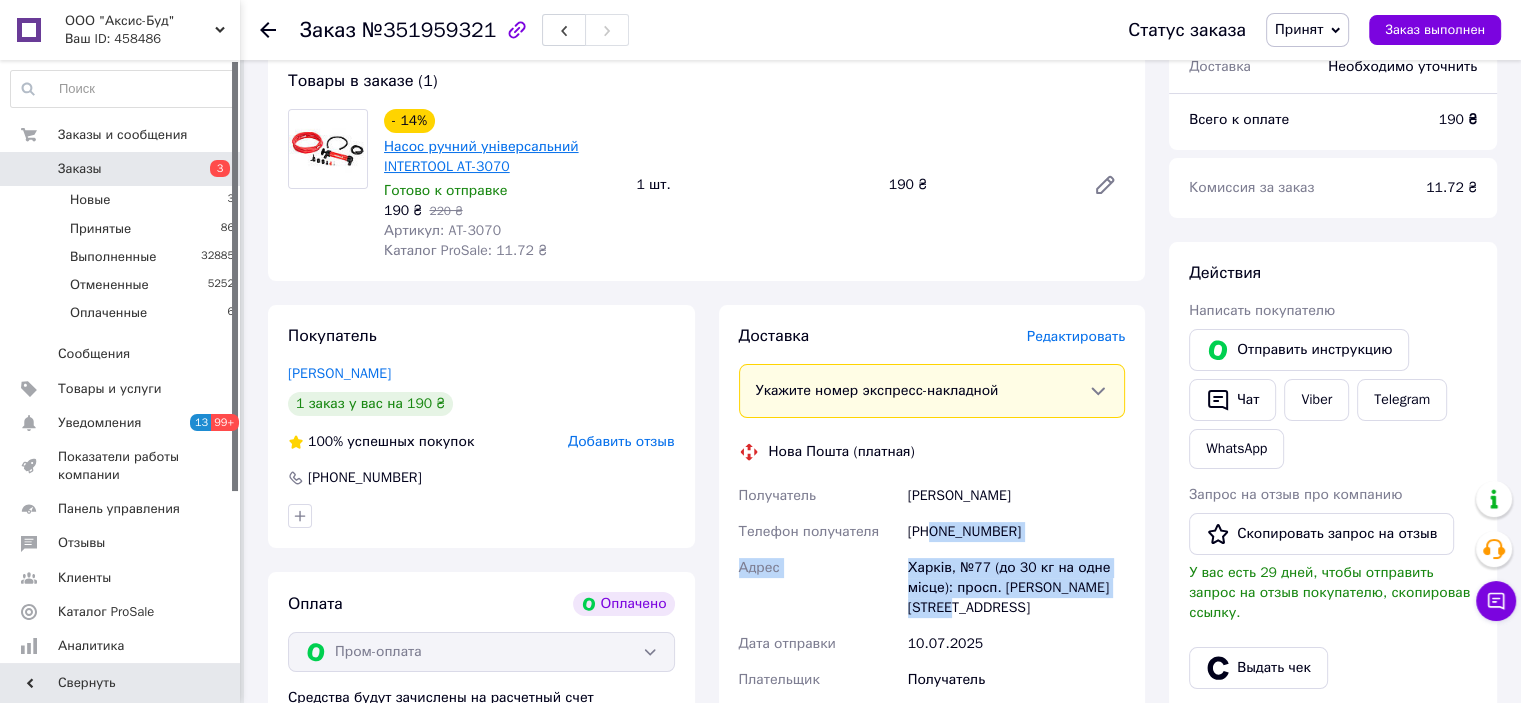 scroll, scrollTop: 22, scrollLeft: 0, axis: vertical 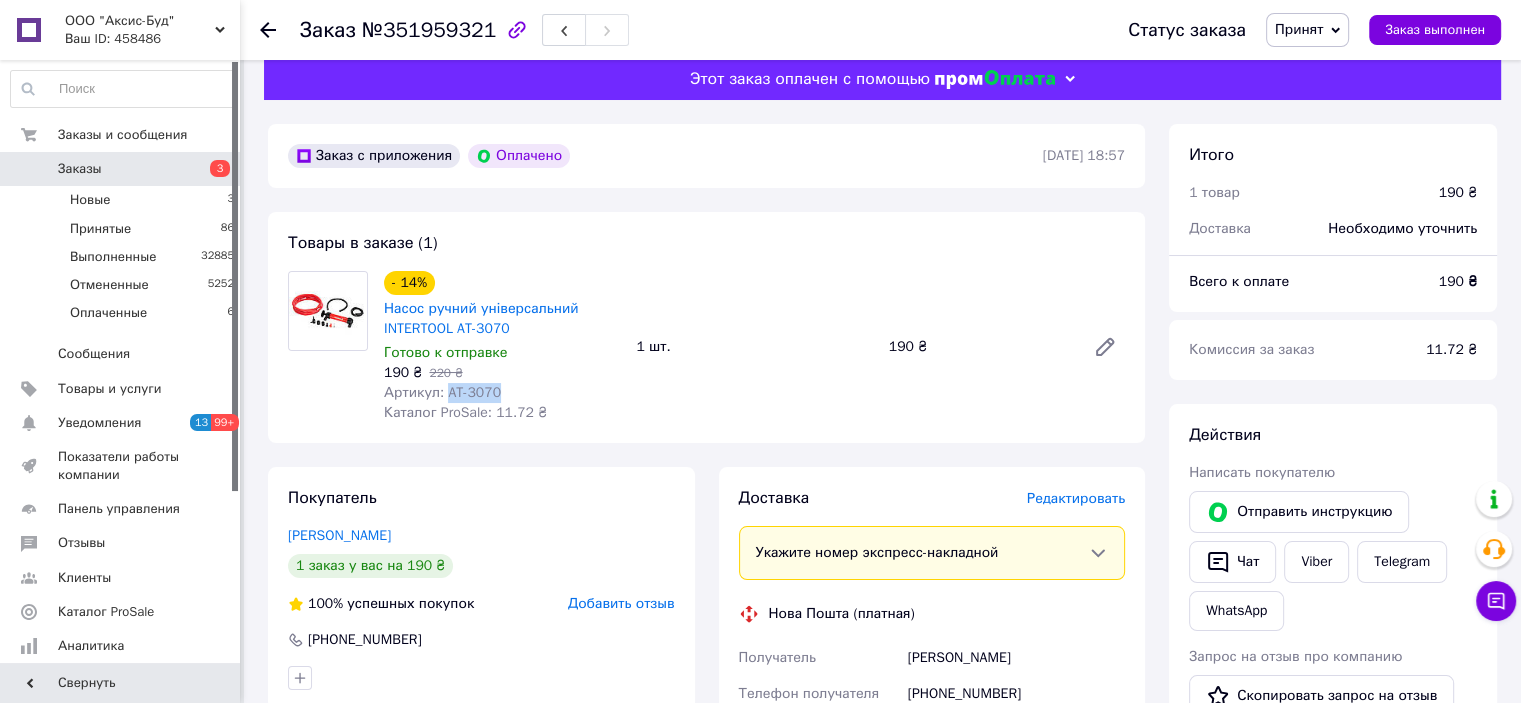 drag, startPoint x: 445, startPoint y: 395, endPoint x: 532, endPoint y: 400, distance: 87.14356 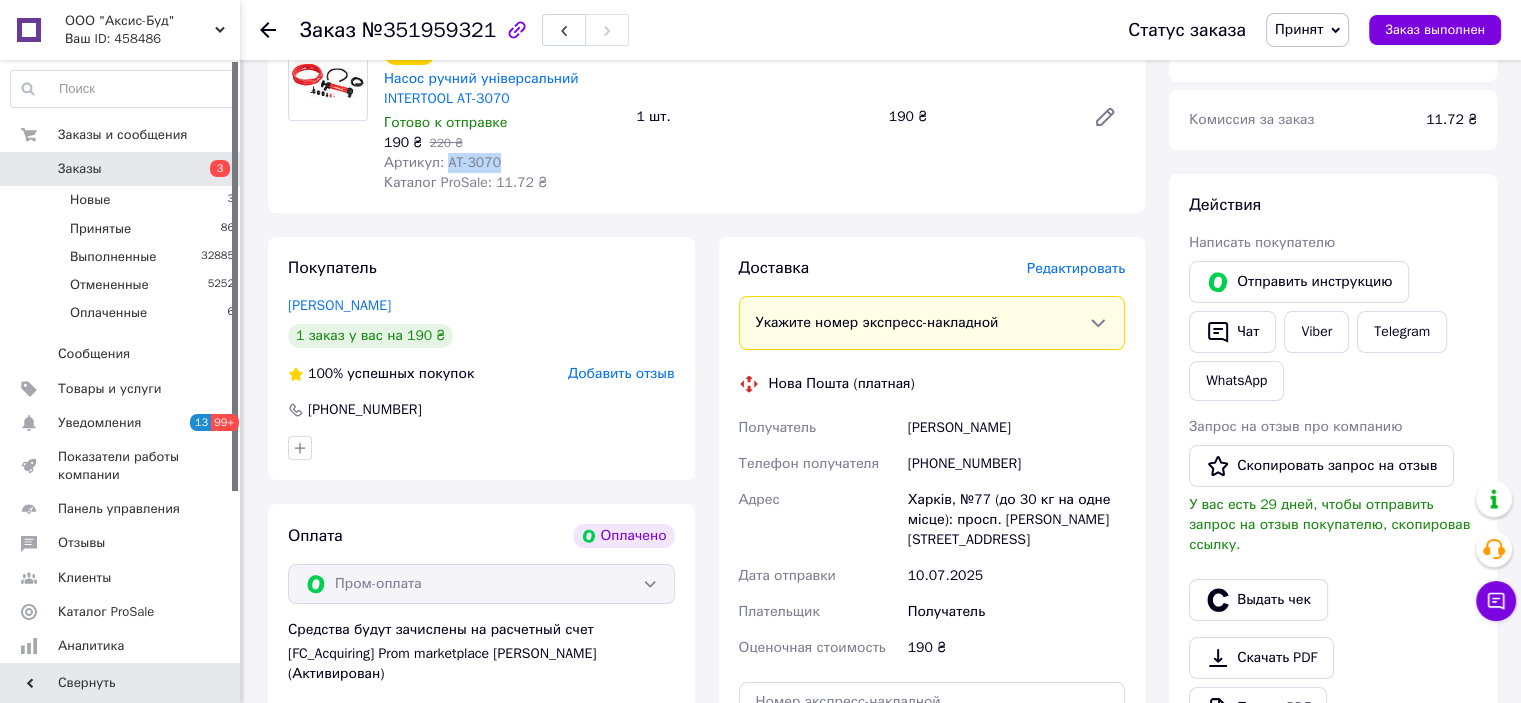 scroll, scrollTop: 422, scrollLeft: 0, axis: vertical 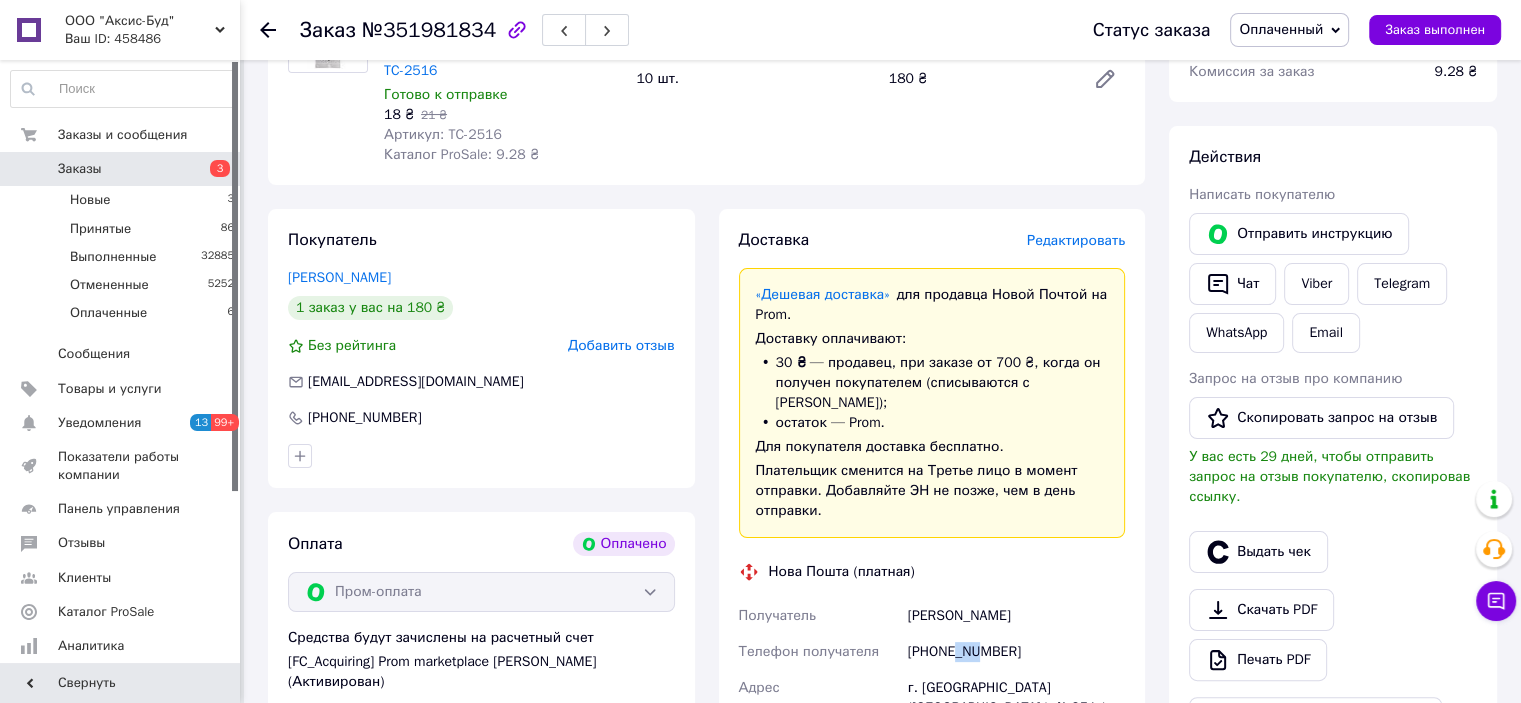 drag, startPoint x: 955, startPoint y: 633, endPoint x: 978, endPoint y: 633, distance: 23 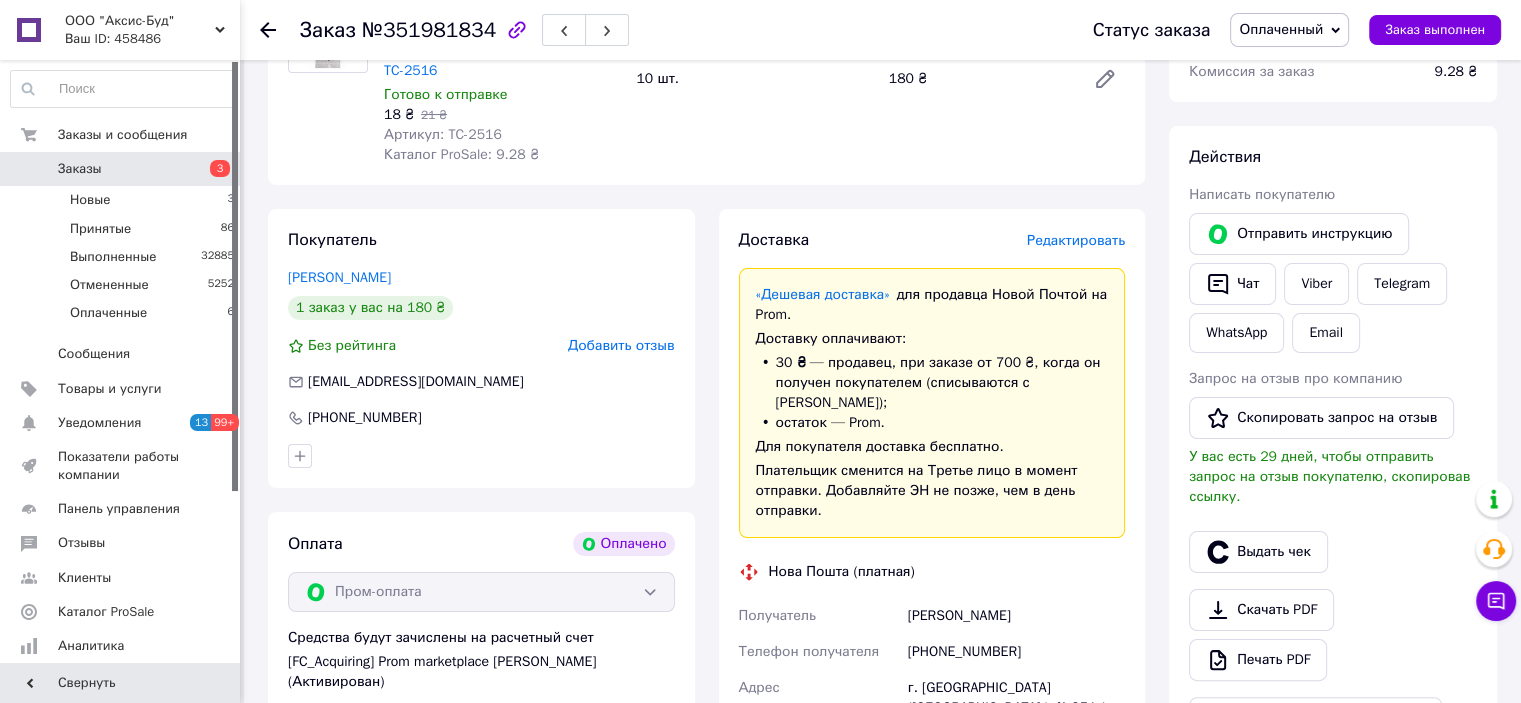 drag, startPoint x: 1189, startPoint y: 381, endPoint x: 989, endPoint y: 367, distance: 200.4894 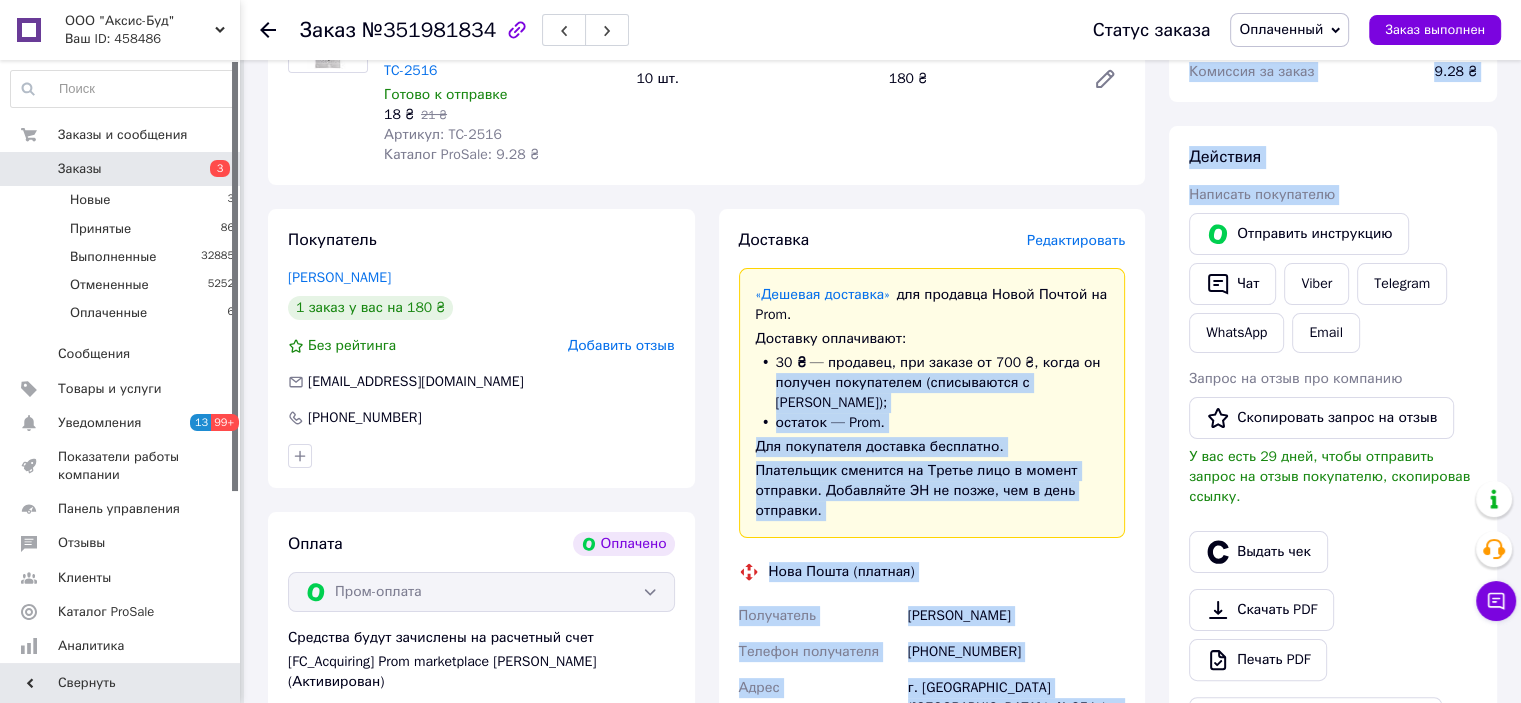 click on "[PHONE_NUMBER]" at bounding box center (1016, 652) 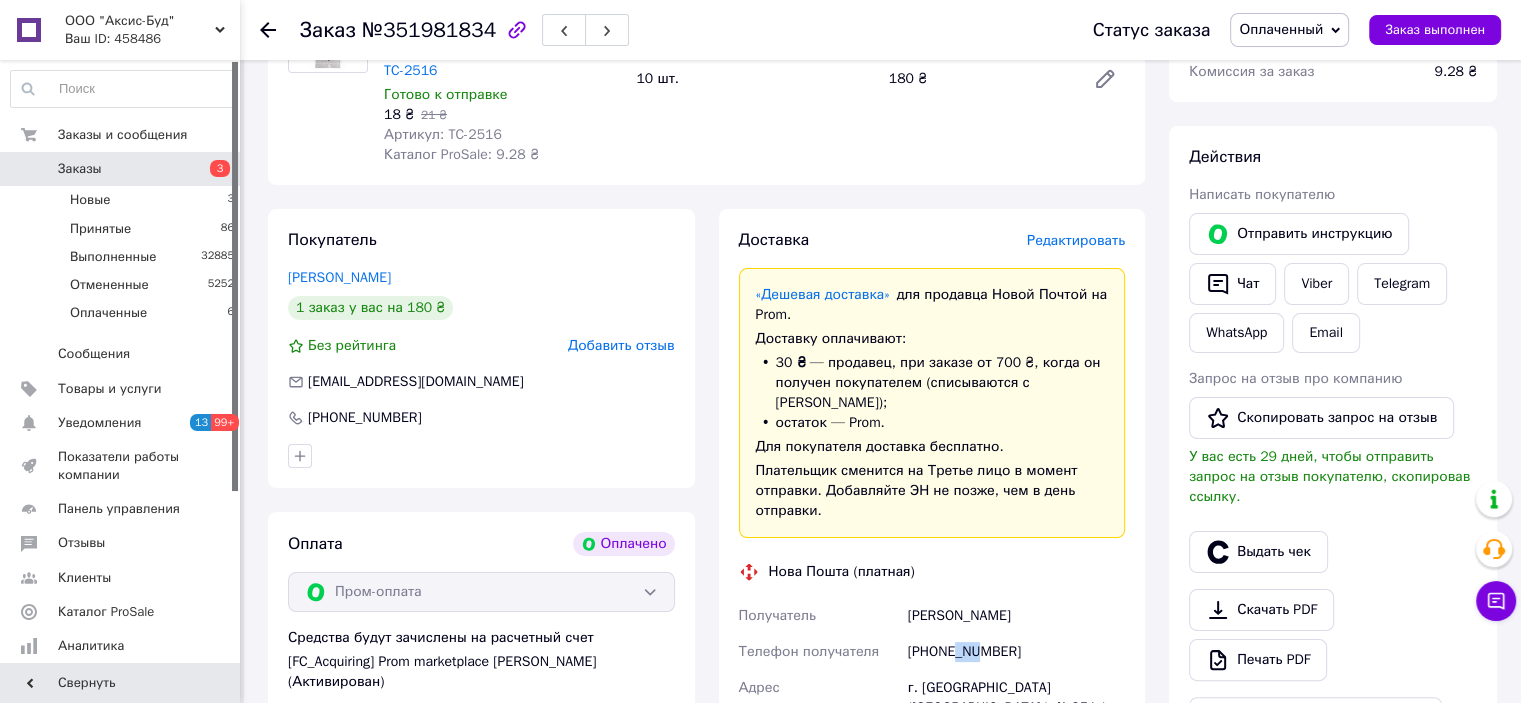 drag, startPoint x: 955, startPoint y: 634, endPoint x: 977, endPoint y: 637, distance: 22.203604 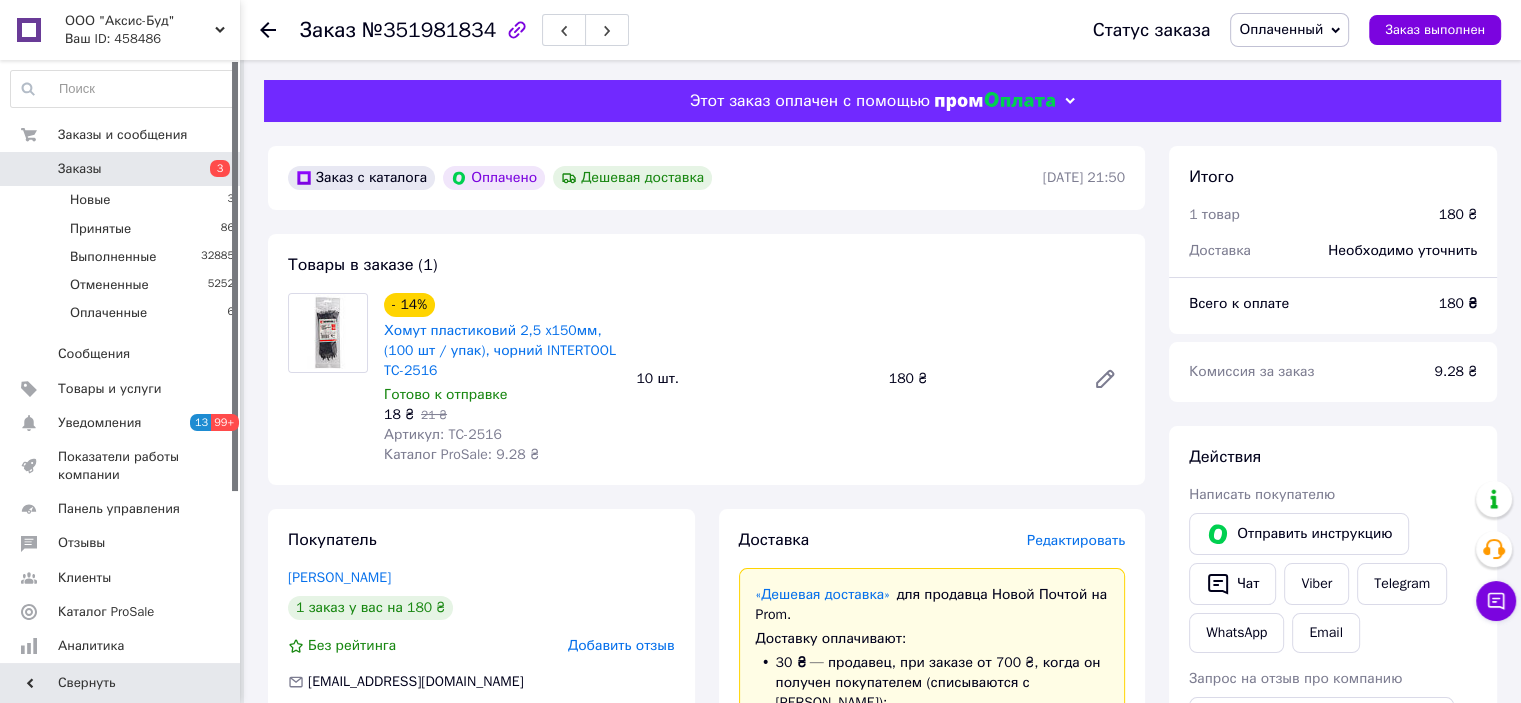click on "- 14% Хомут пластиковий 2,5 x150мм, (100 шт / упак), чорний INTERTOOL TC-2516 Готово к отправке 18 ₴   21 ₴ Артикул: TC-2516 Каталог ProSale: 9.28 ₴  10 шт. 180 ₴" at bounding box center (754, 379) 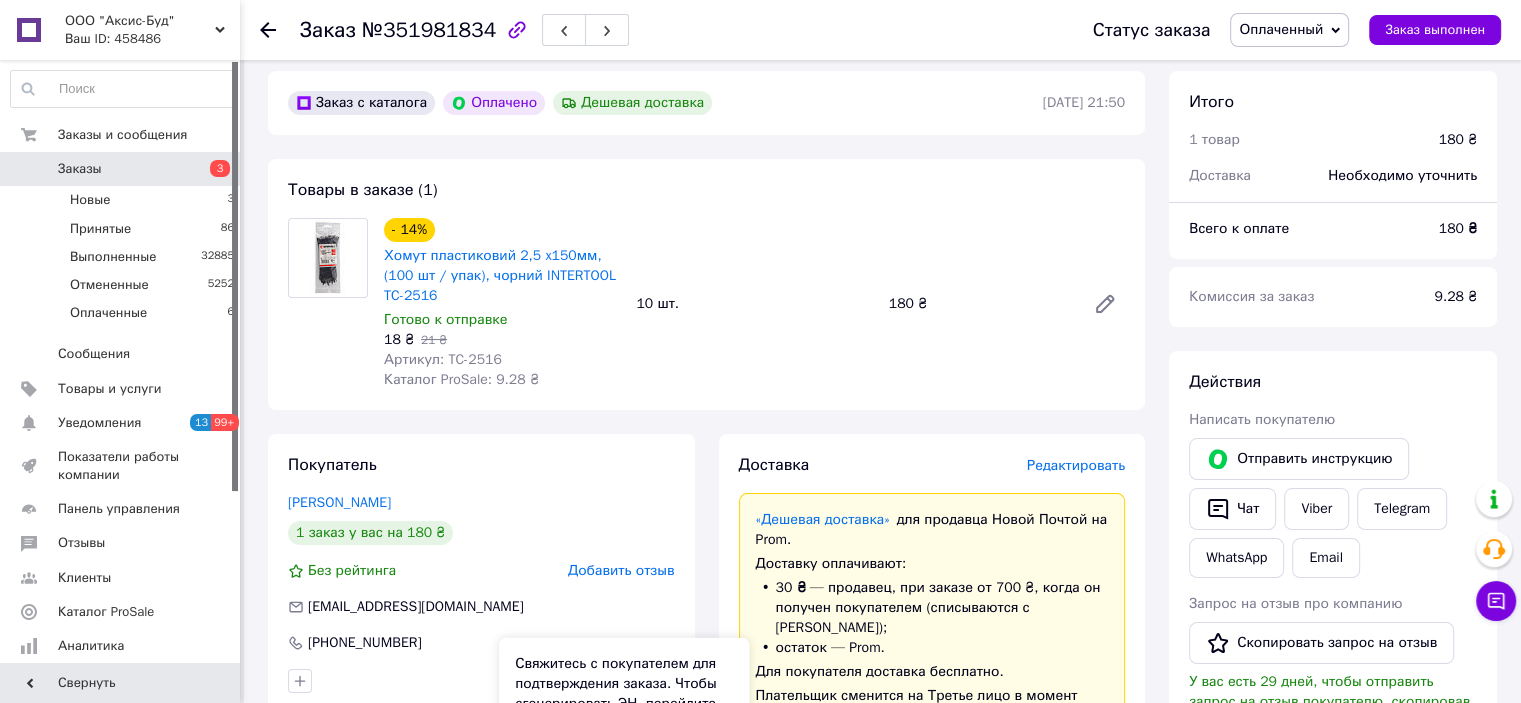 scroll, scrollTop: 0, scrollLeft: 0, axis: both 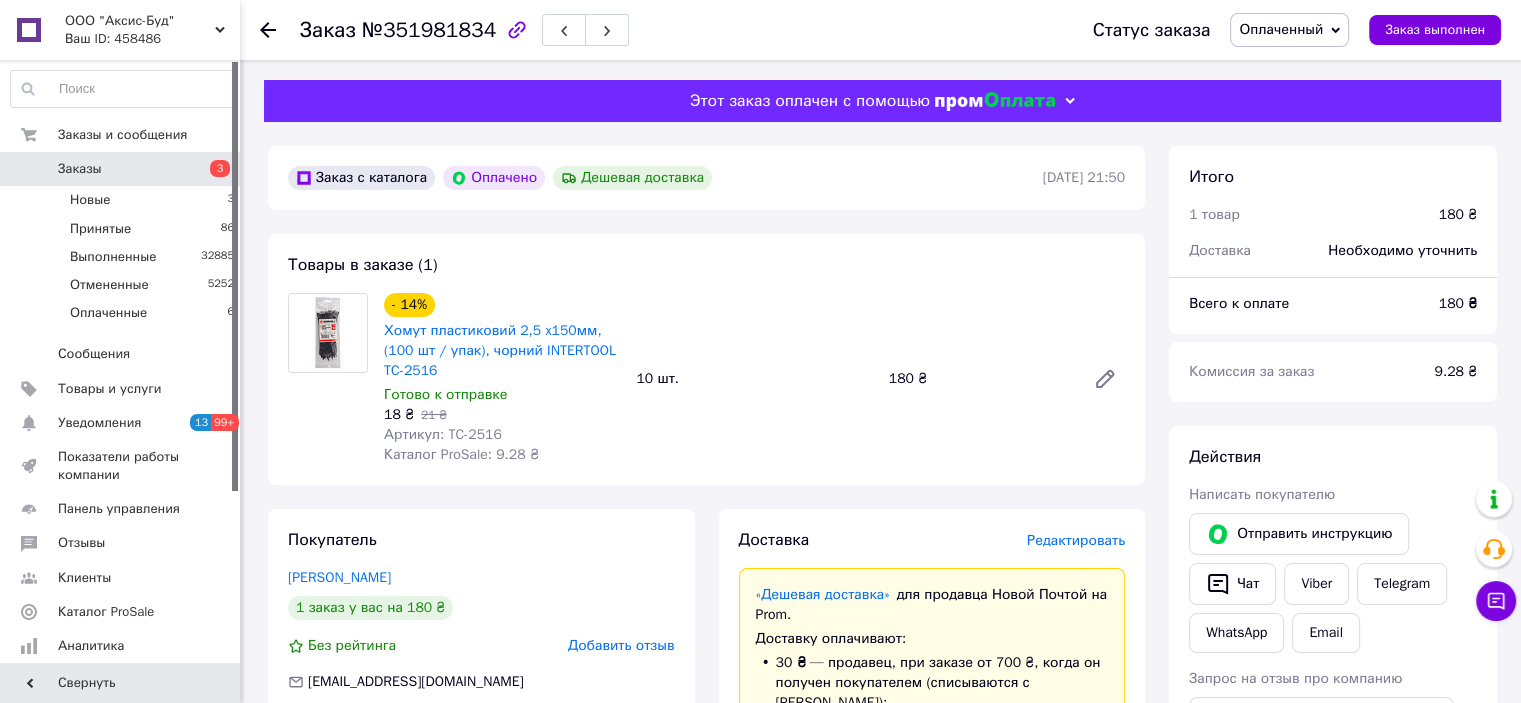 click on "Оплаченный" at bounding box center [1289, 30] 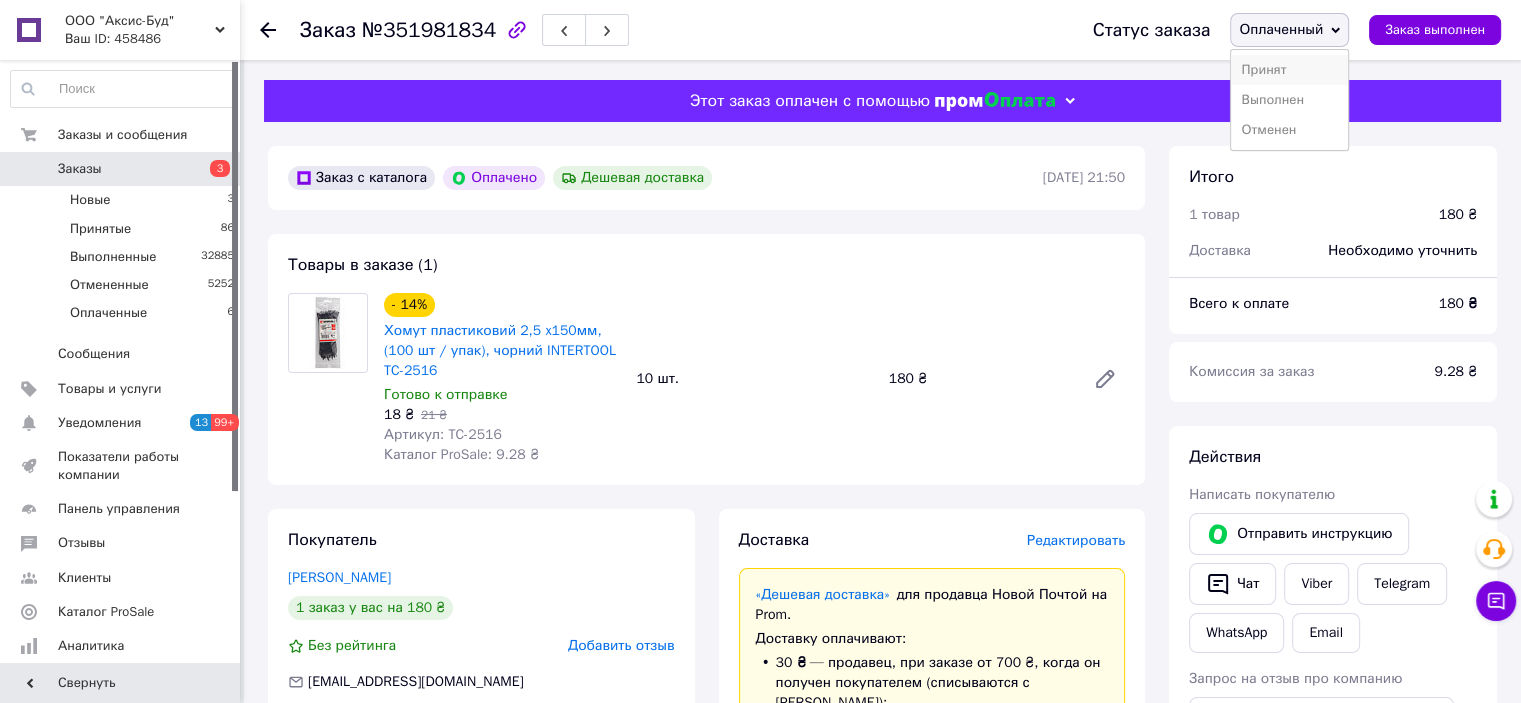 click on "Принят" at bounding box center (1289, 70) 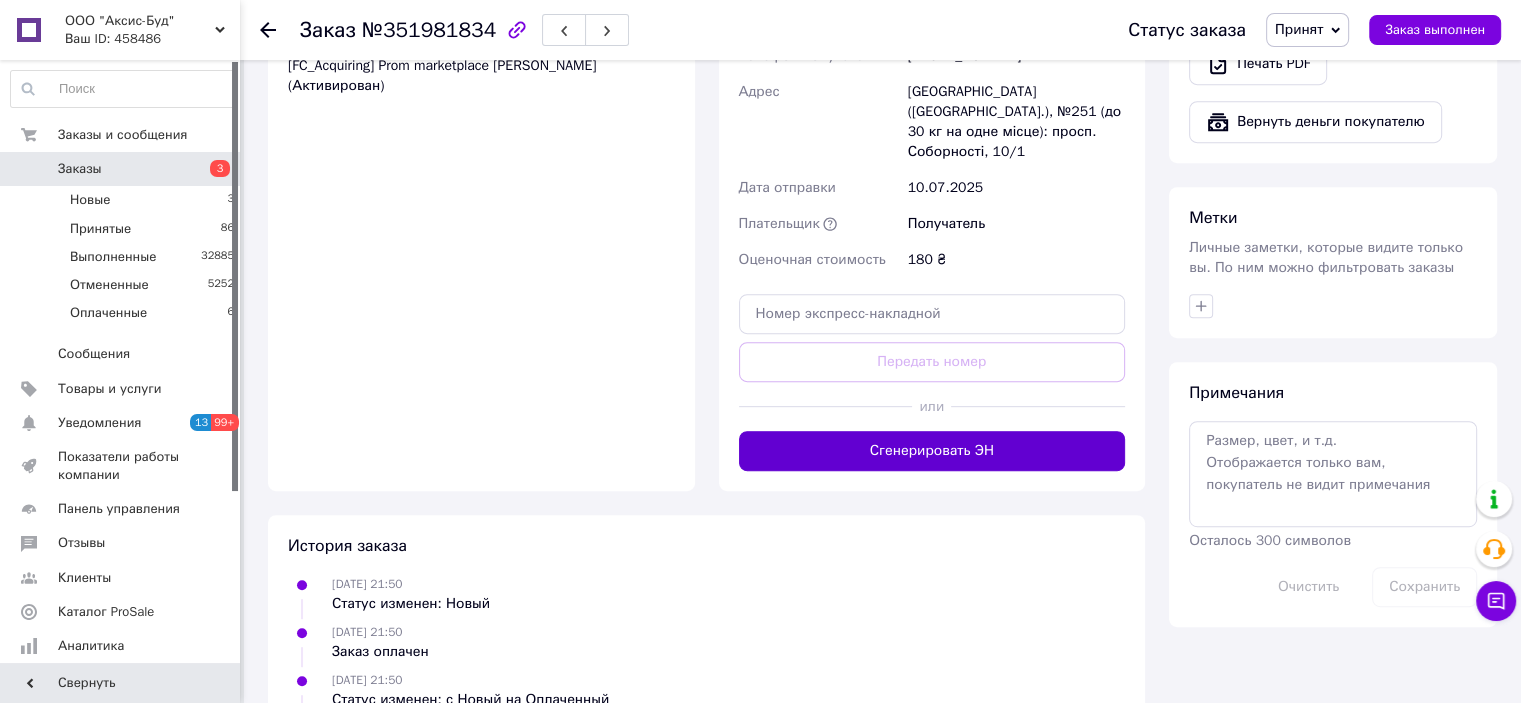 scroll, scrollTop: 900, scrollLeft: 0, axis: vertical 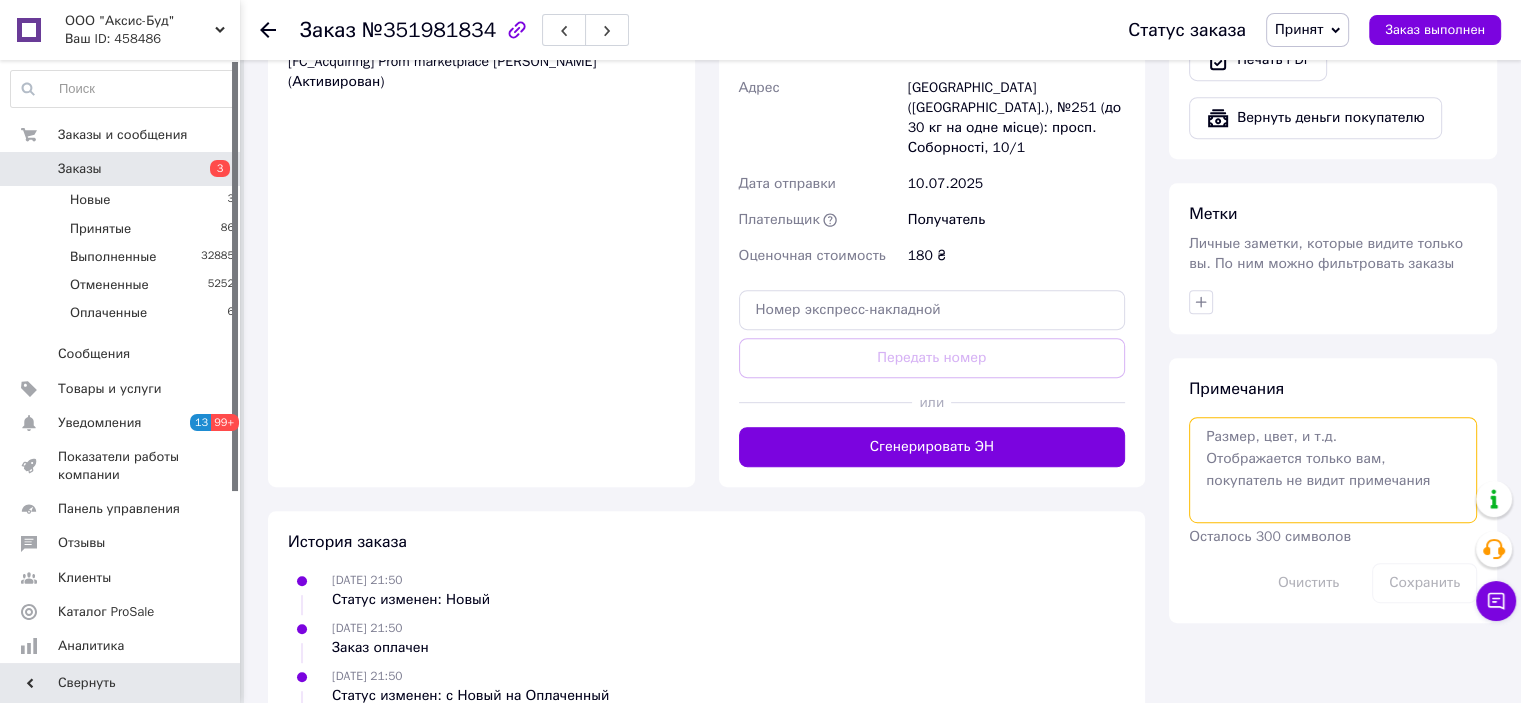 click at bounding box center (1333, 470) 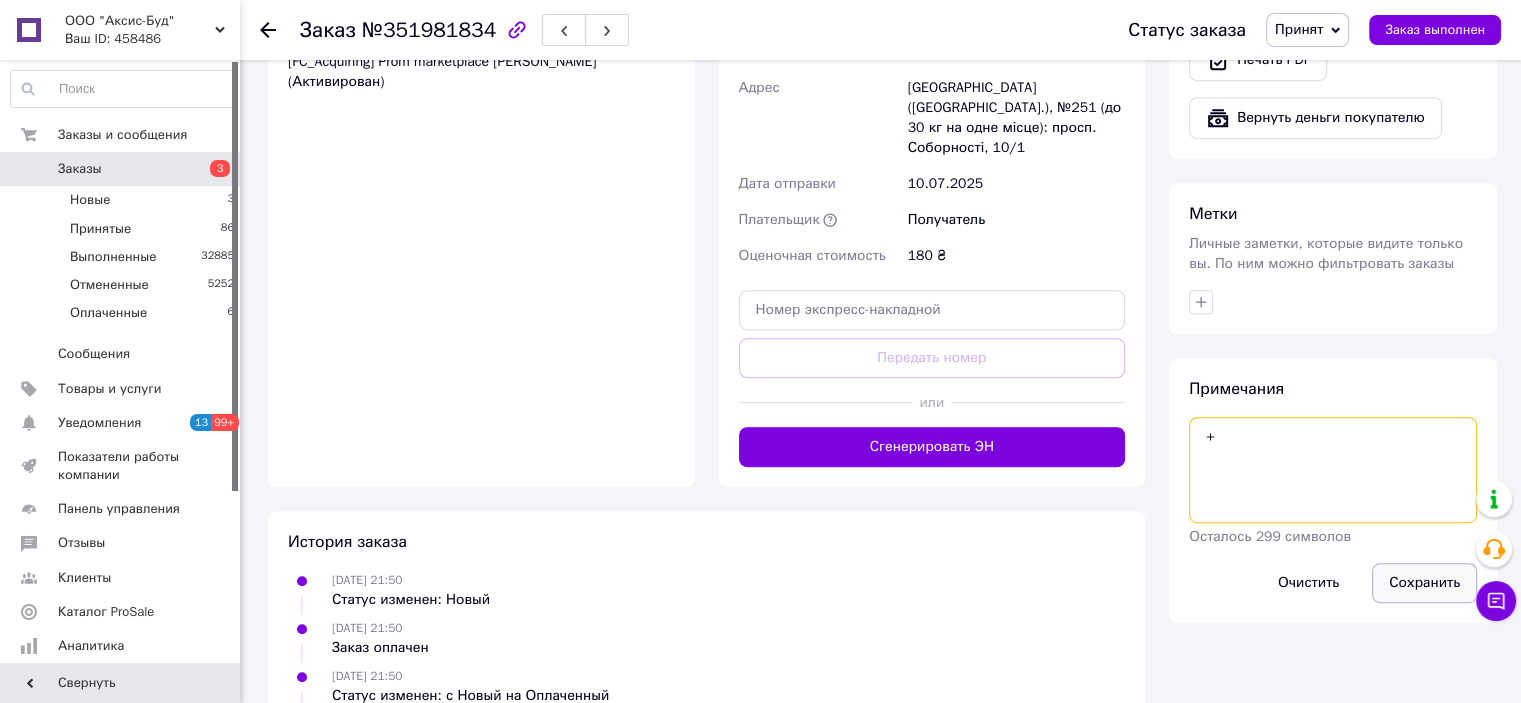 type on "+" 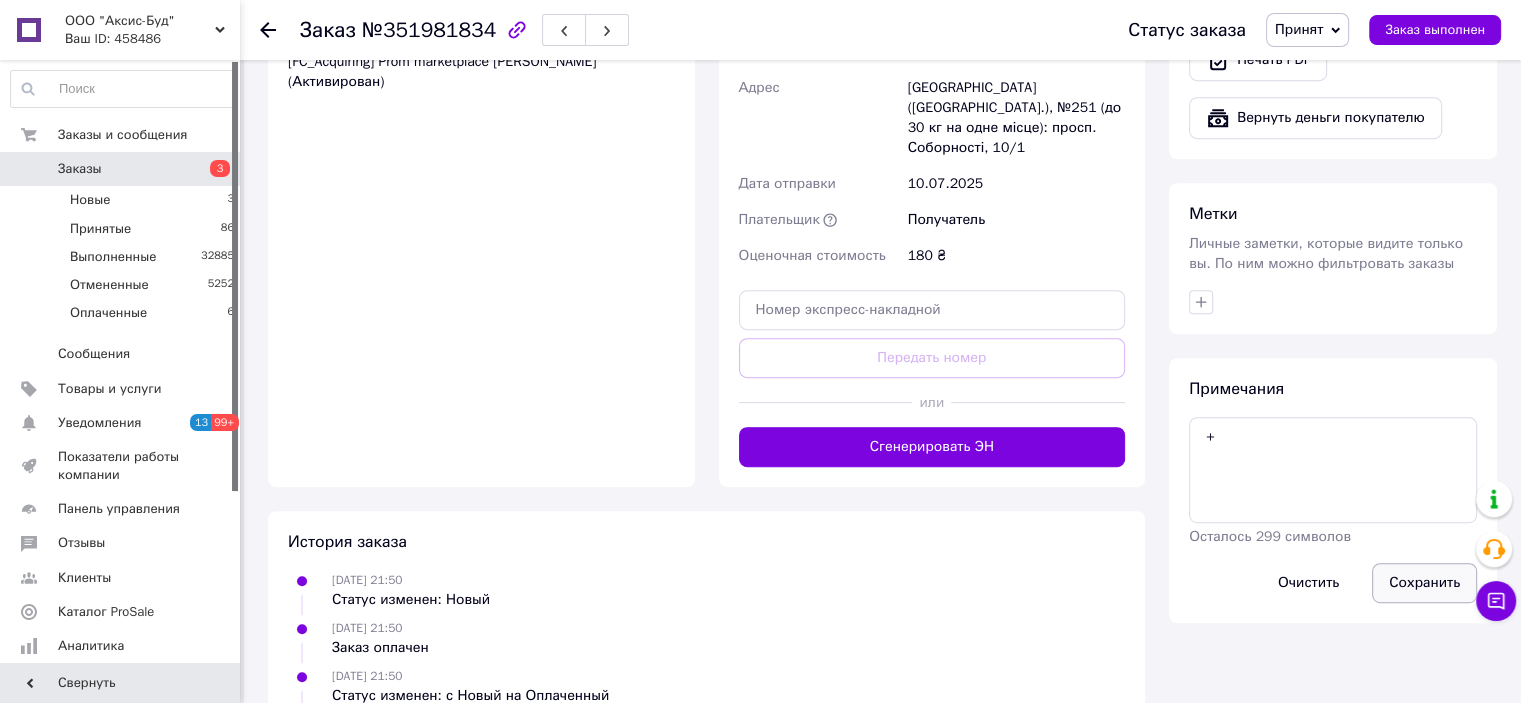 click on "Сохранить" at bounding box center (1424, 583) 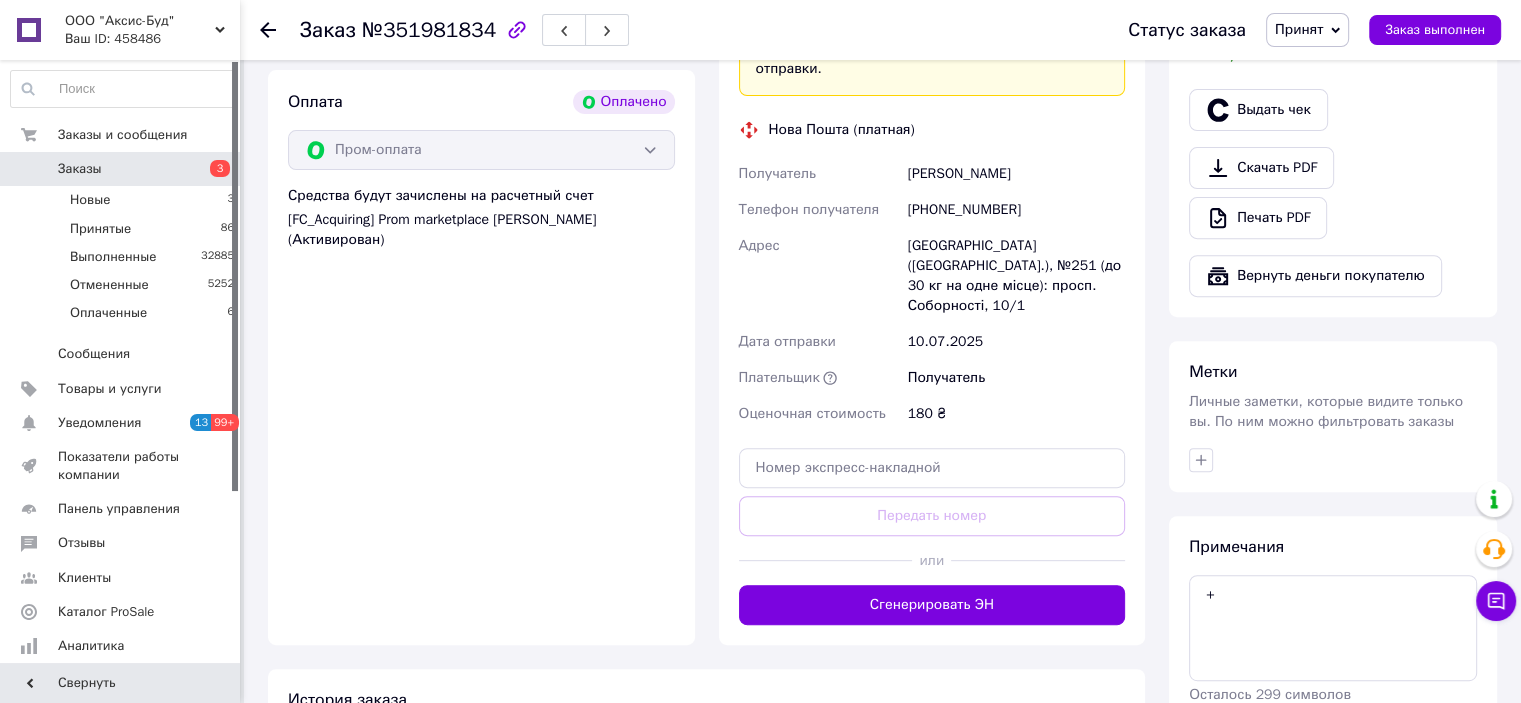 scroll, scrollTop: 500, scrollLeft: 0, axis: vertical 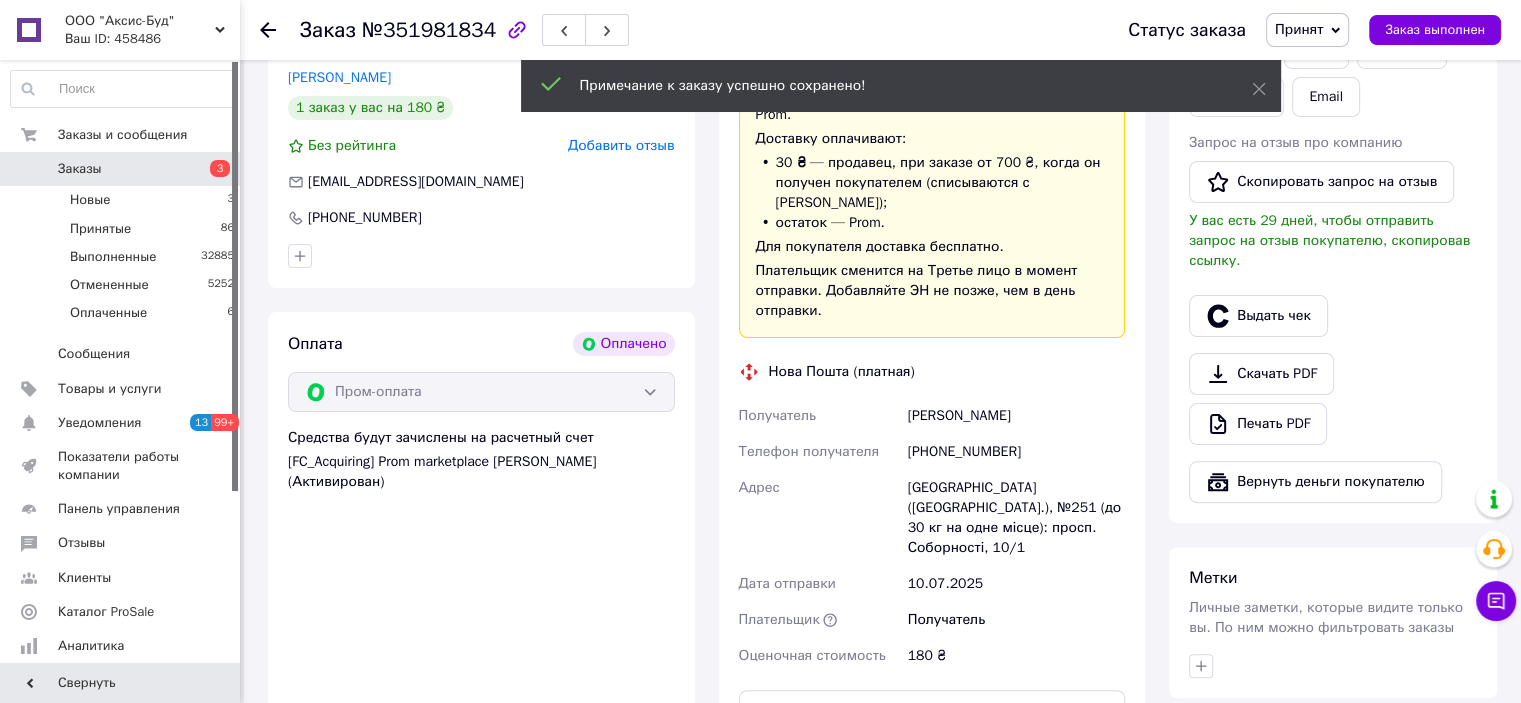 click on "[PERSON_NAME]" at bounding box center (1016, 416) 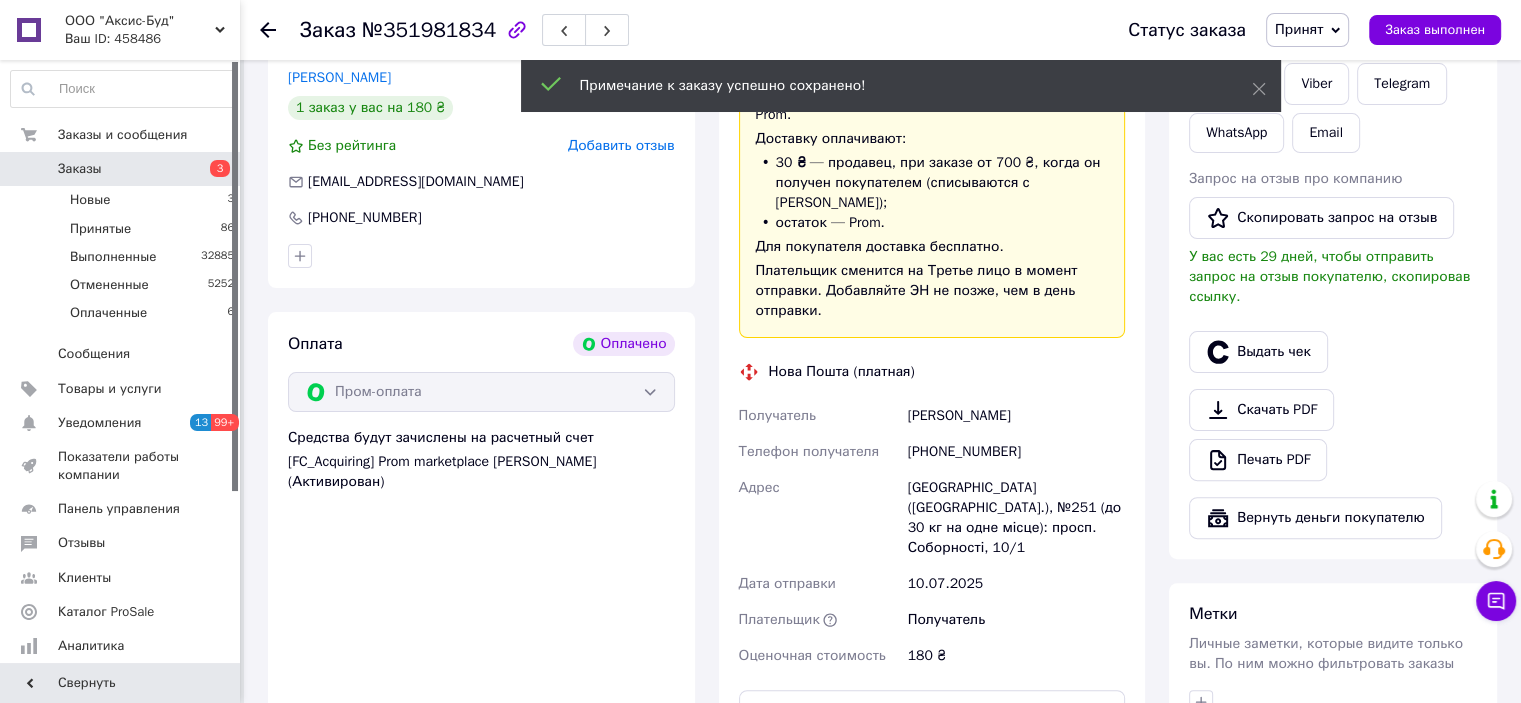 click on "[PERSON_NAME]" at bounding box center (1016, 416) 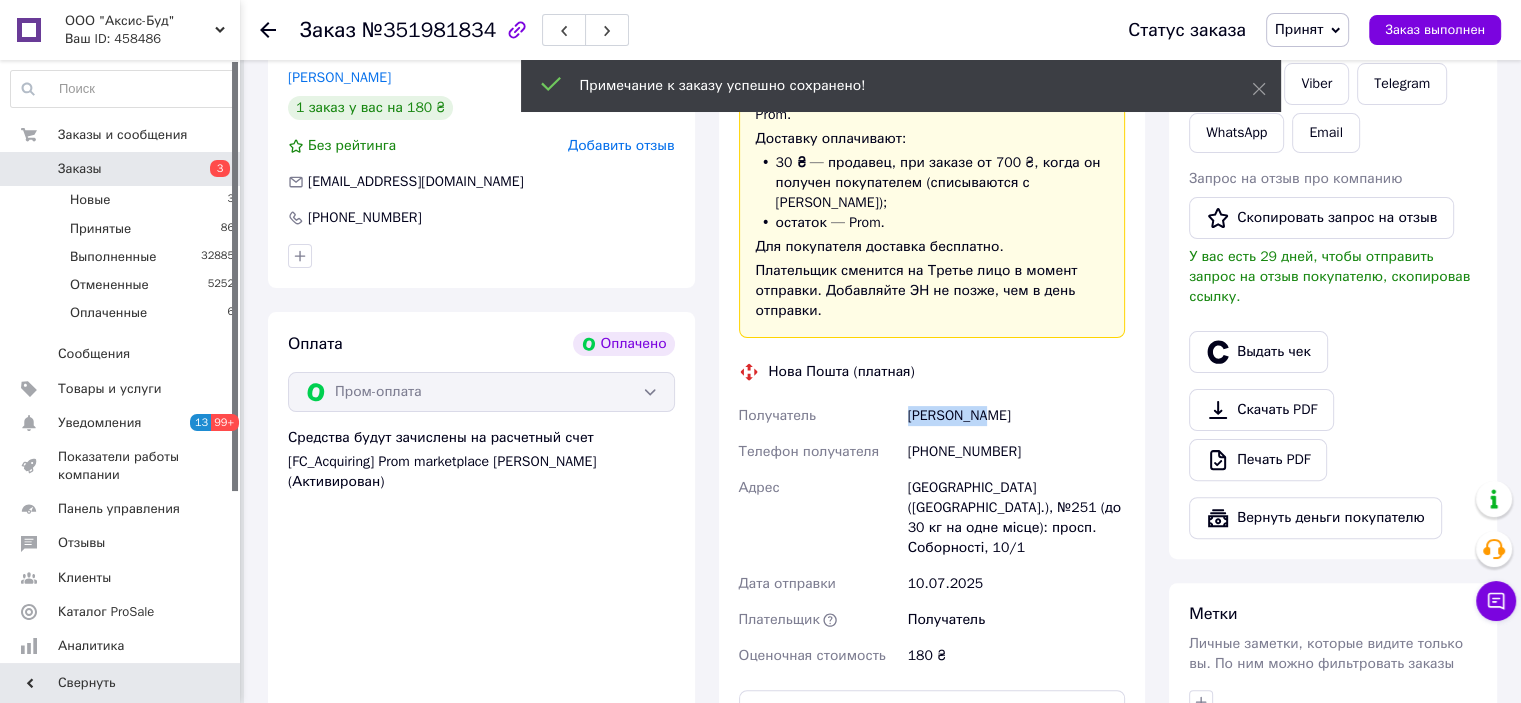 click on "[PERSON_NAME]" at bounding box center [1016, 416] 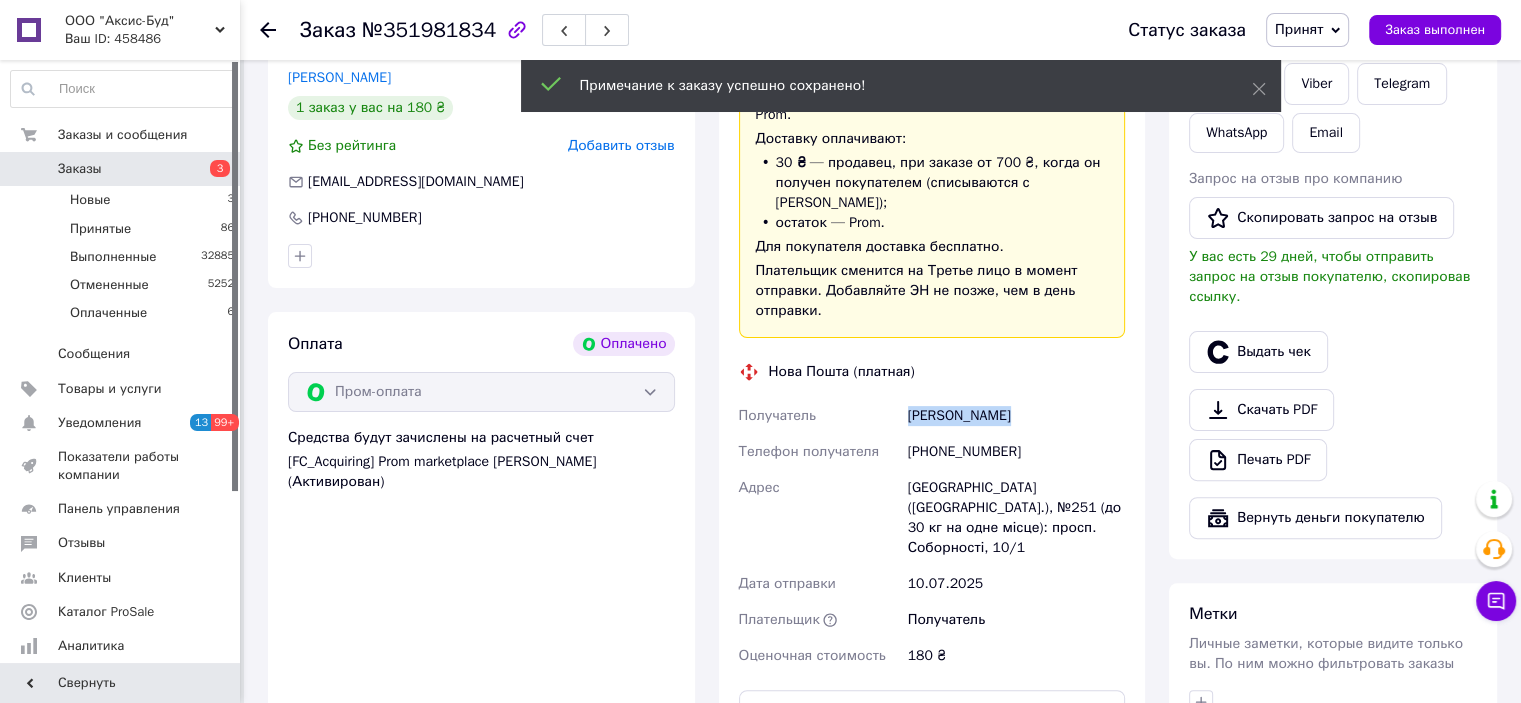 click on "[PERSON_NAME]" at bounding box center (1016, 416) 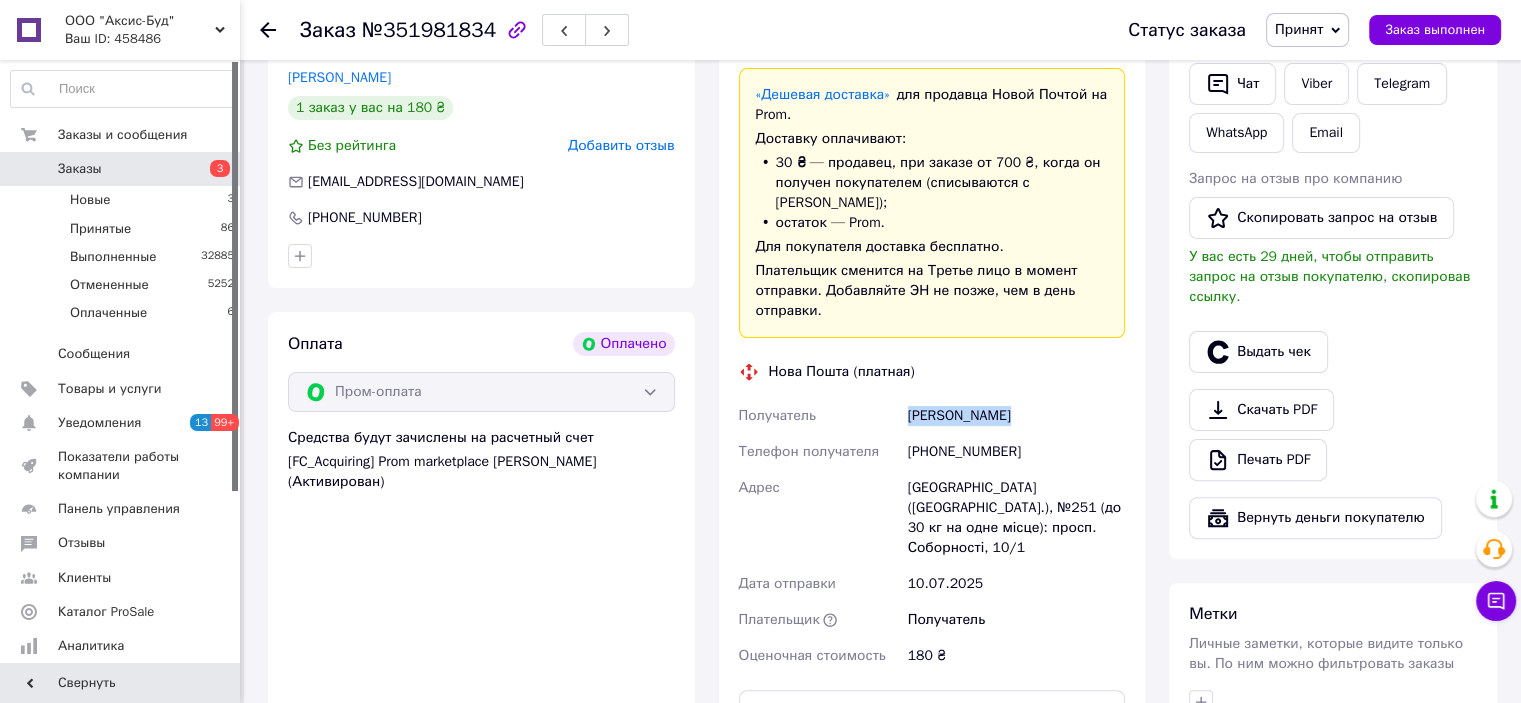 copy on "[PERSON_NAME]" 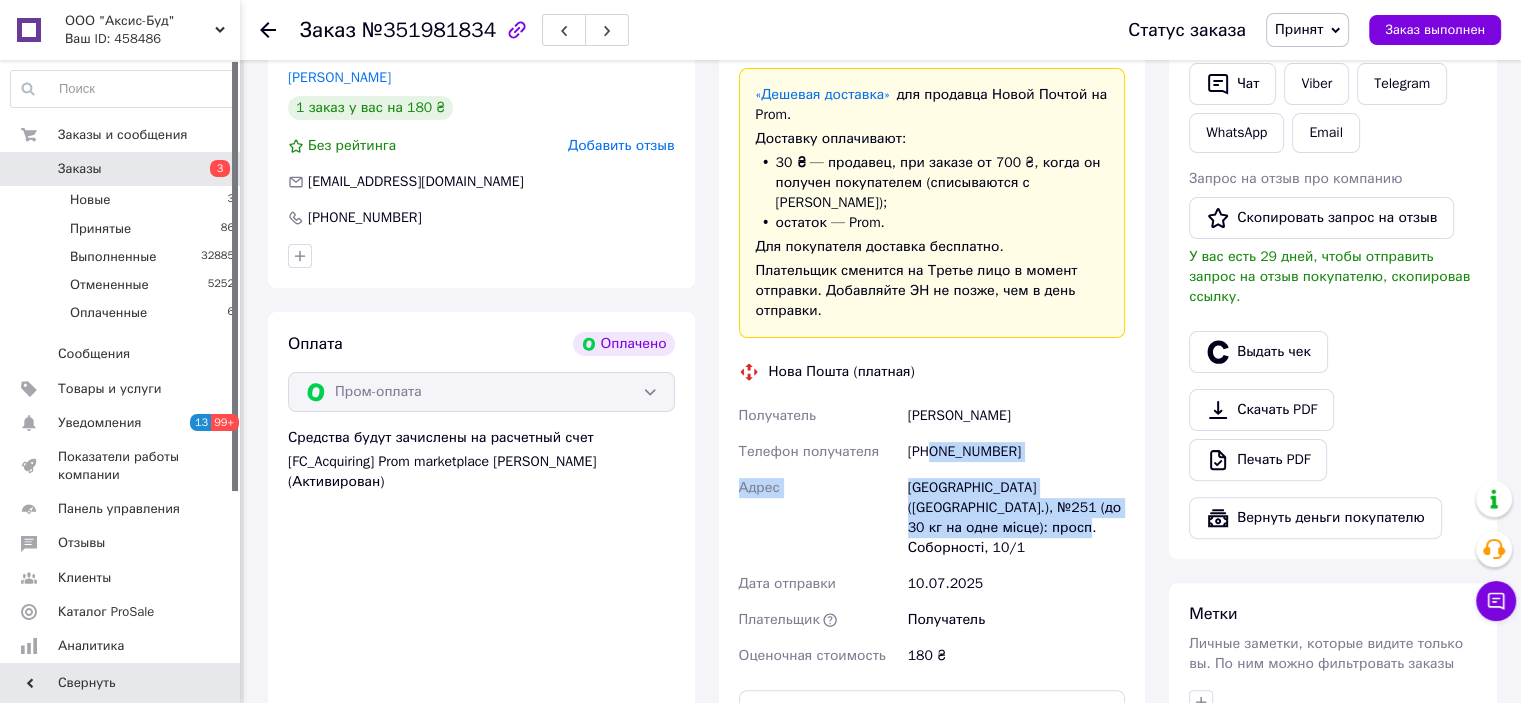 copy on "0972375076 [GEOGRAPHIC_DATA] [GEOGRAPHIC_DATA] ([GEOGRAPHIC_DATA].), №251 (до 30 кг на одне місце): просп. Соборності, 10/1" 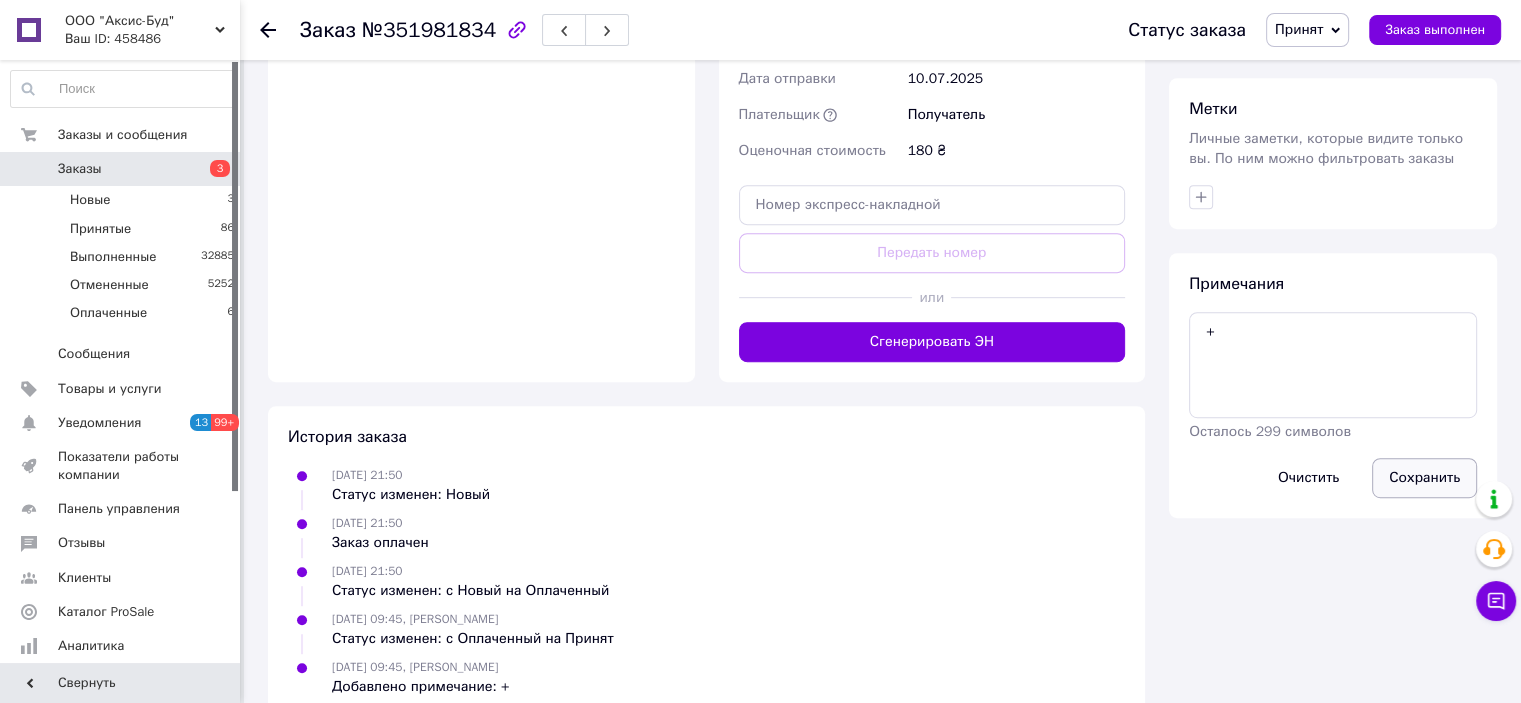click on "Сохранить" at bounding box center [1424, 478] 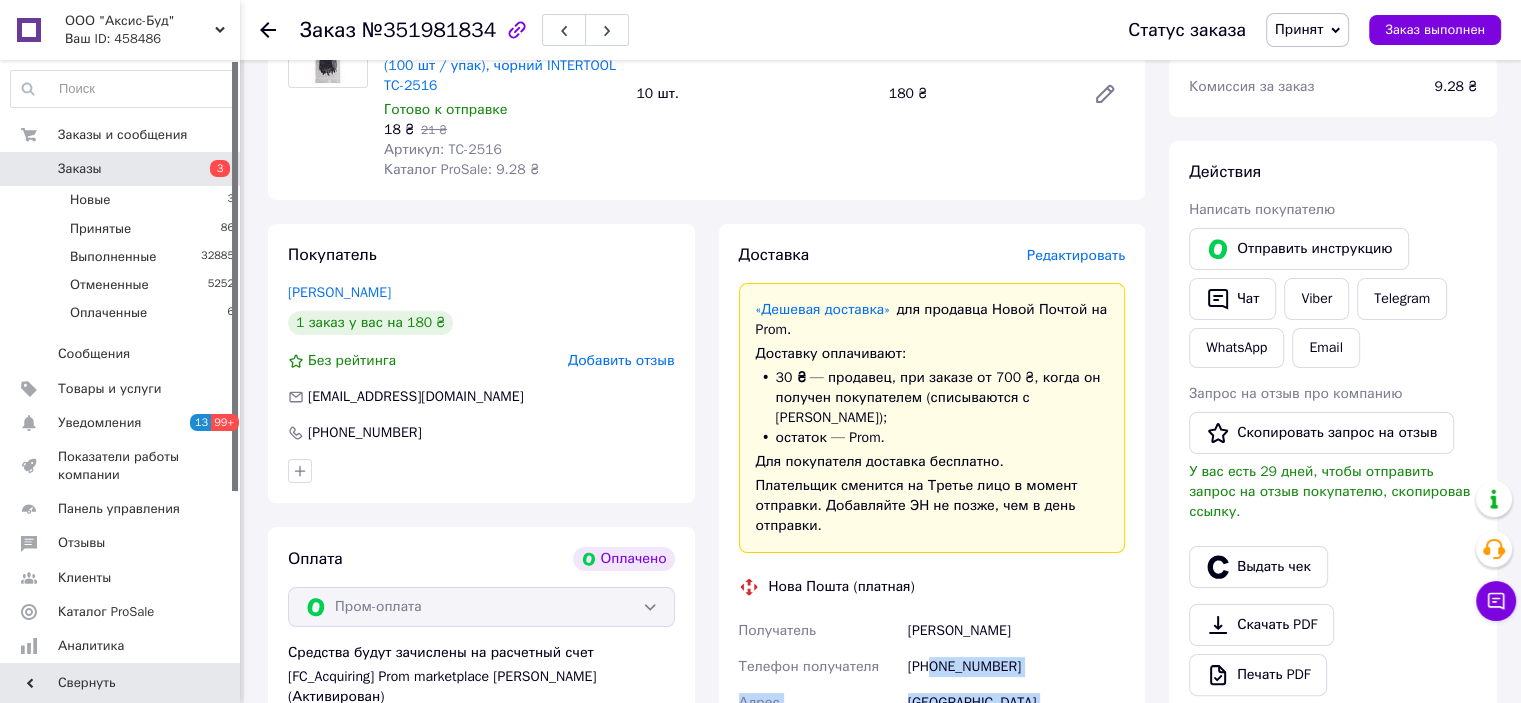 scroll, scrollTop: 205, scrollLeft: 0, axis: vertical 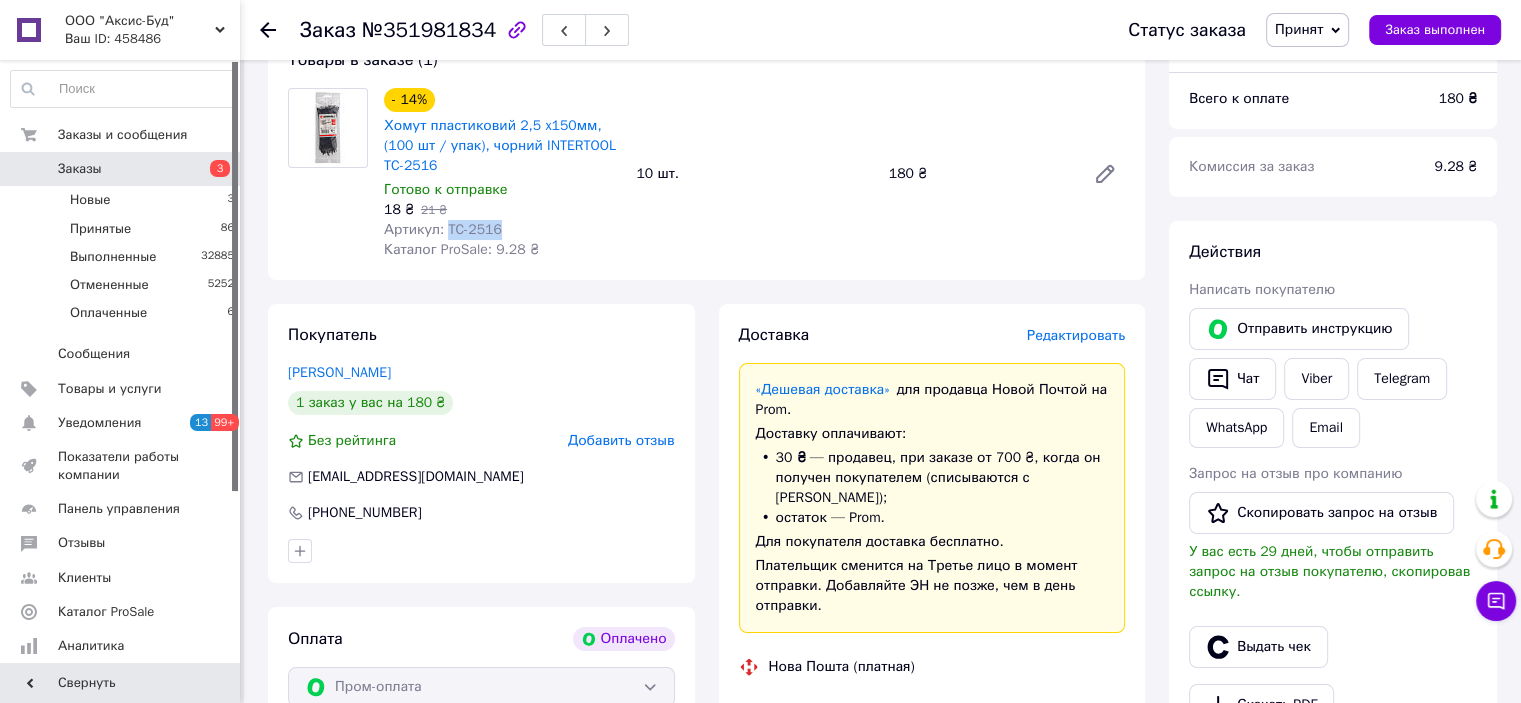 drag, startPoint x: 445, startPoint y: 227, endPoint x: 528, endPoint y: 227, distance: 83 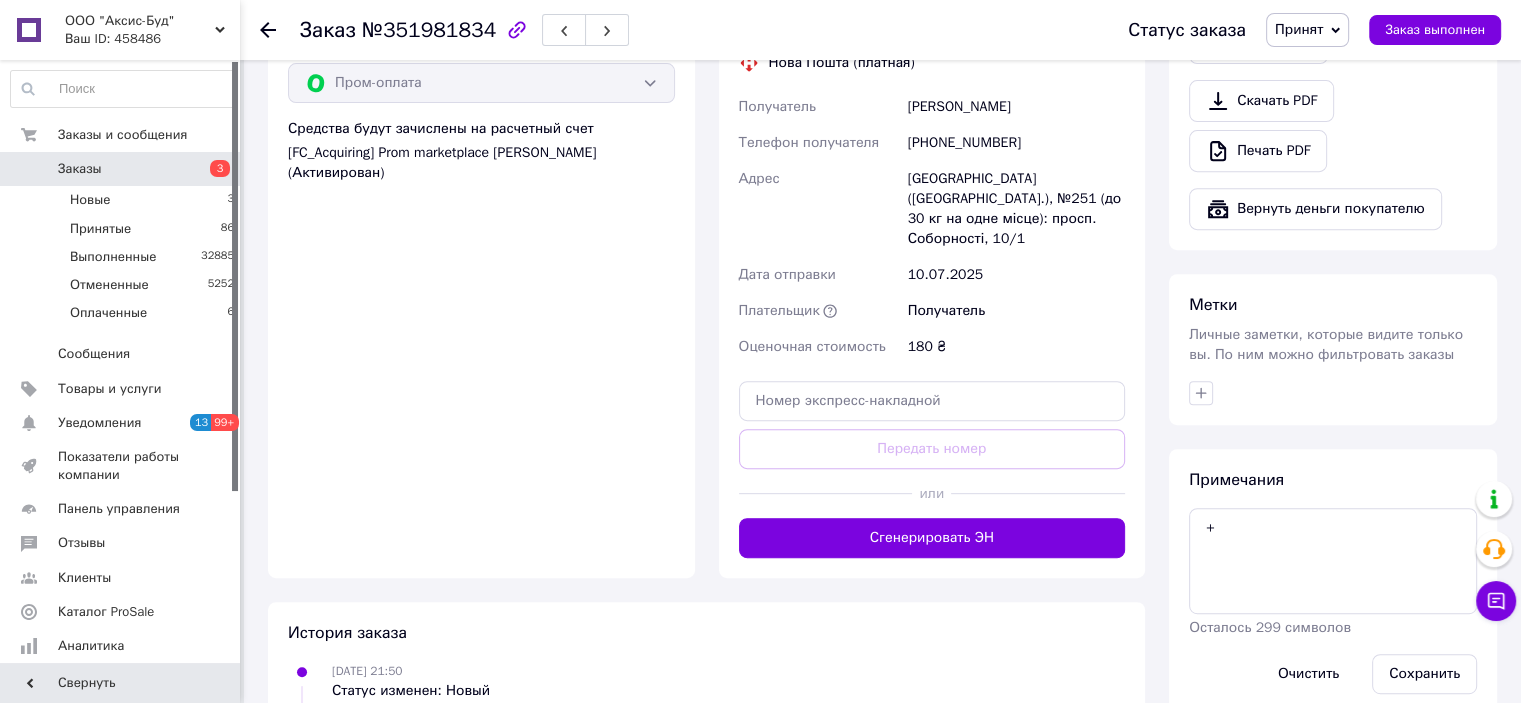 scroll, scrollTop: 1005, scrollLeft: 0, axis: vertical 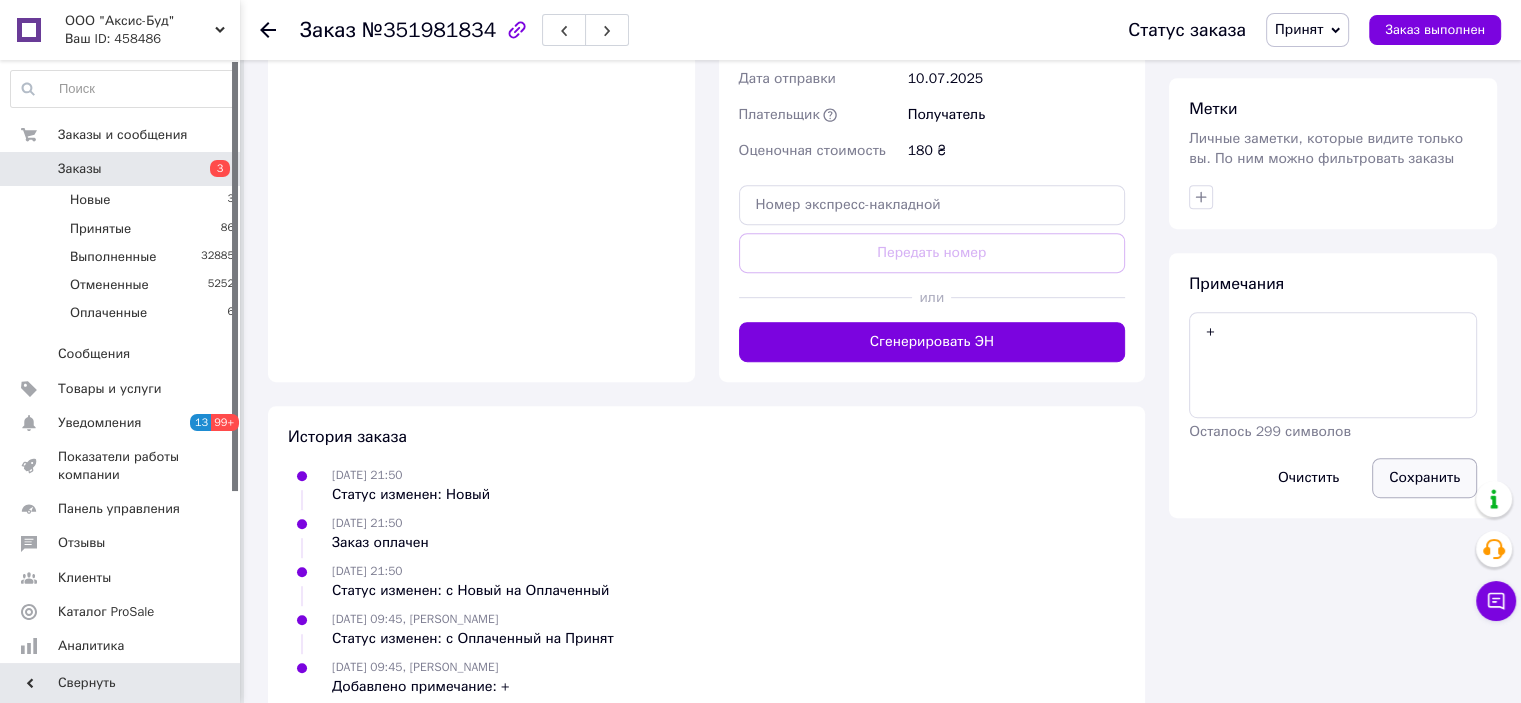 click on "Сохранить" at bounding box center (1424, 478) 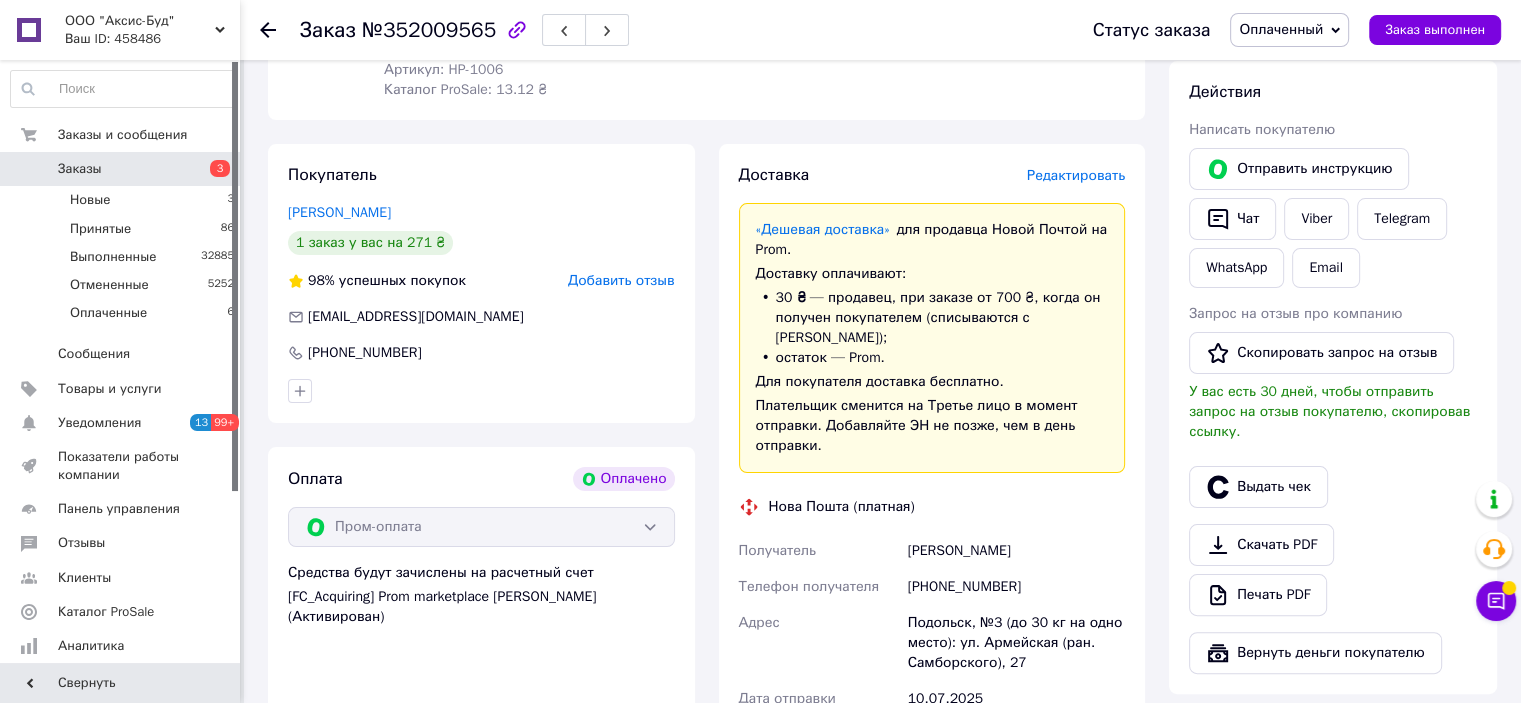scroll, scrollTop: 400, scrollLeft: 0, axis: vertical 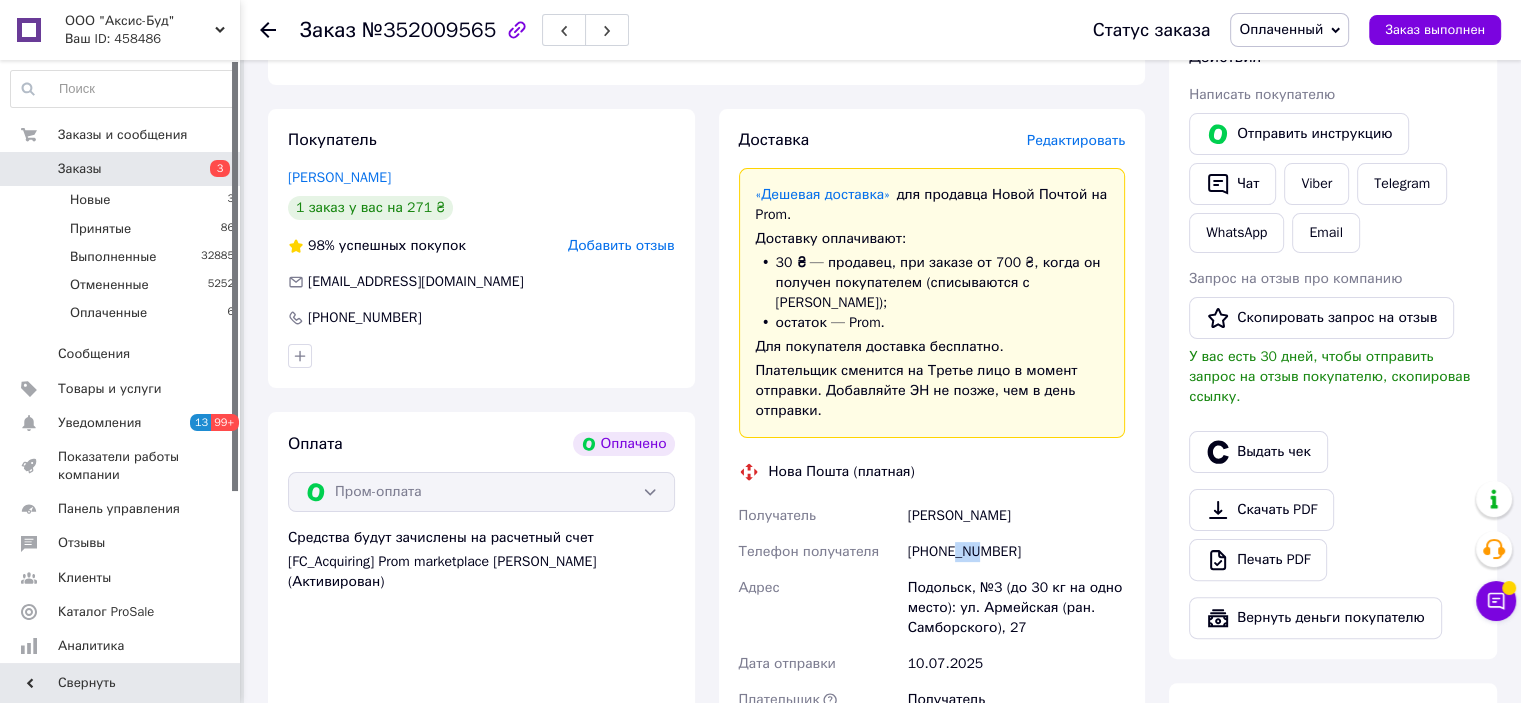 drag, startPoint x: 955, startPoint y: 532, endPoint x: 976, endPoint y: 532, distance: 21 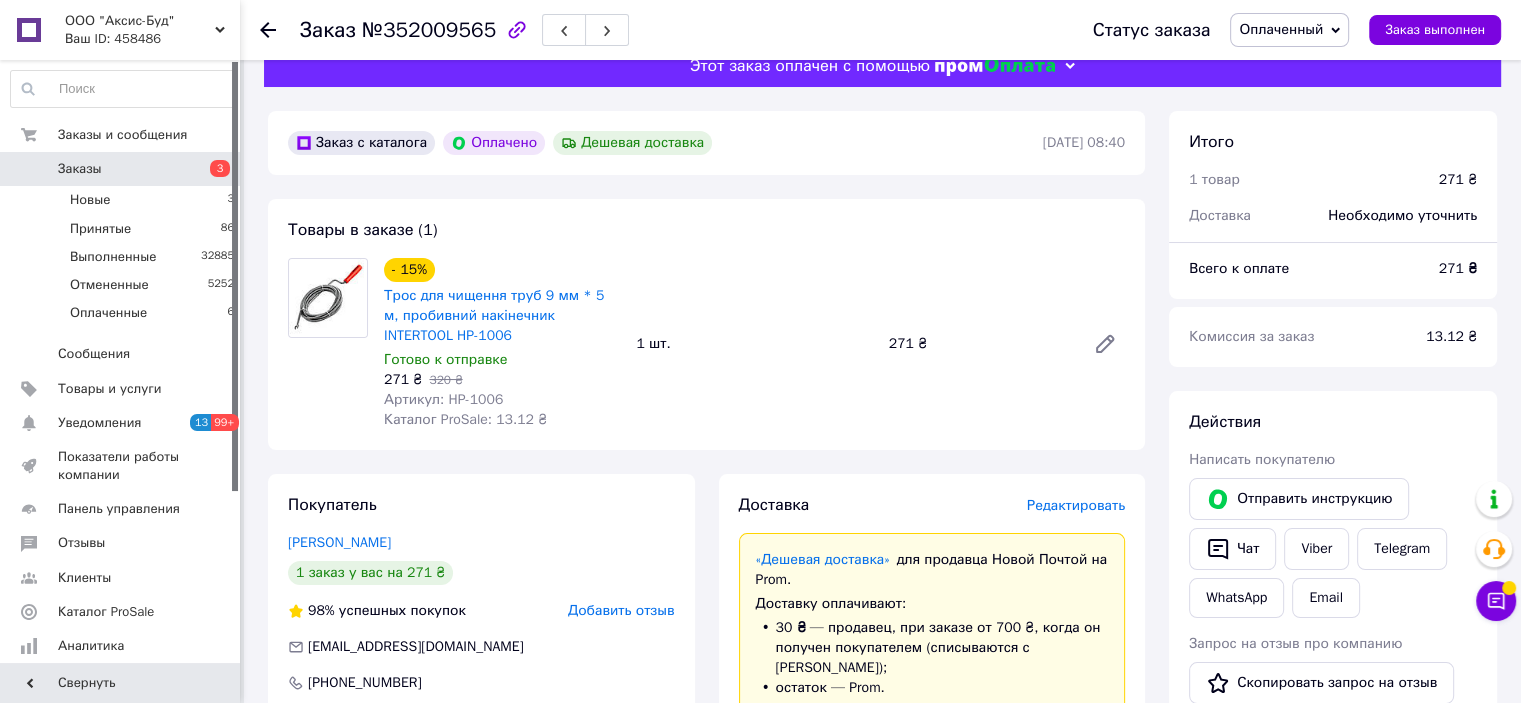 scroll, scrollTop: 0, scrollLeft: 0, axis: both 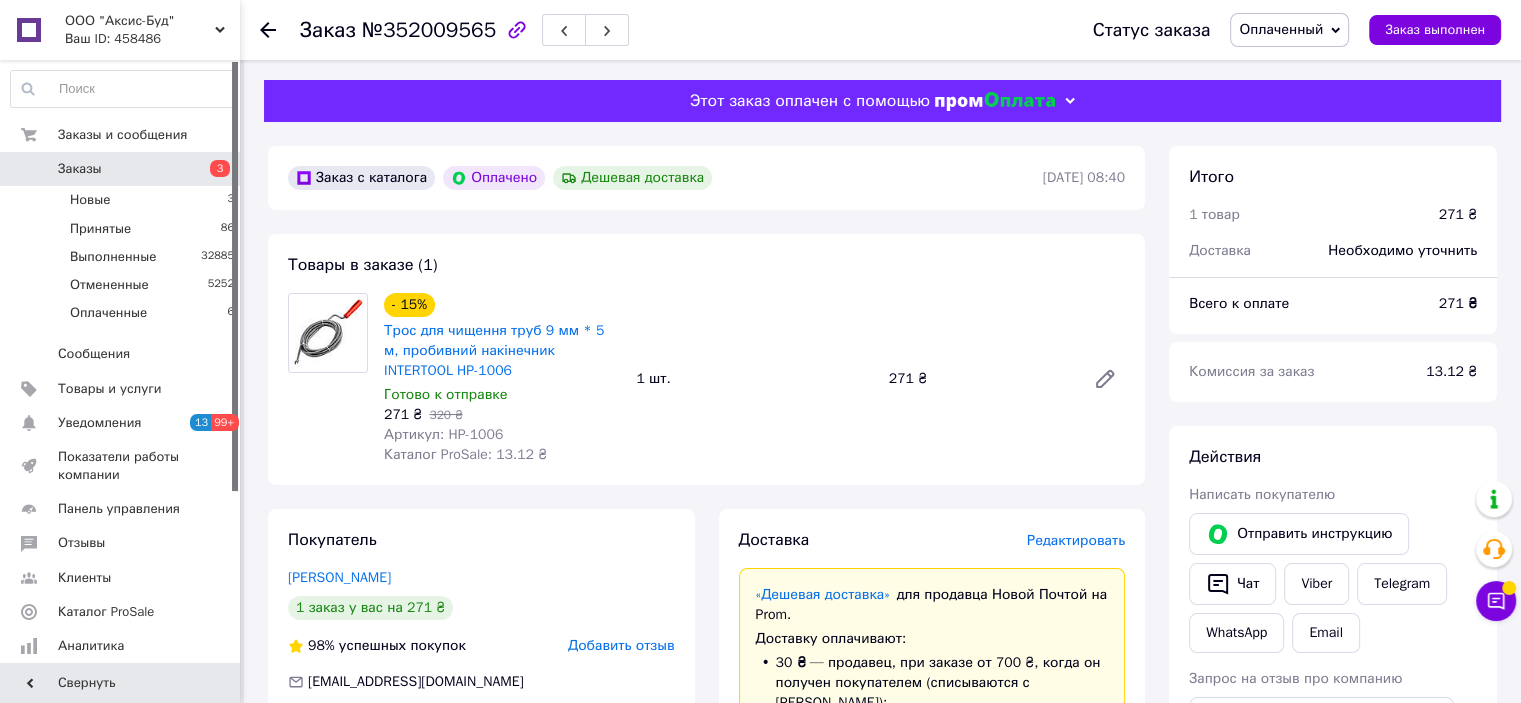 click on "Оплаченный" at bounding box center (1281, 29) 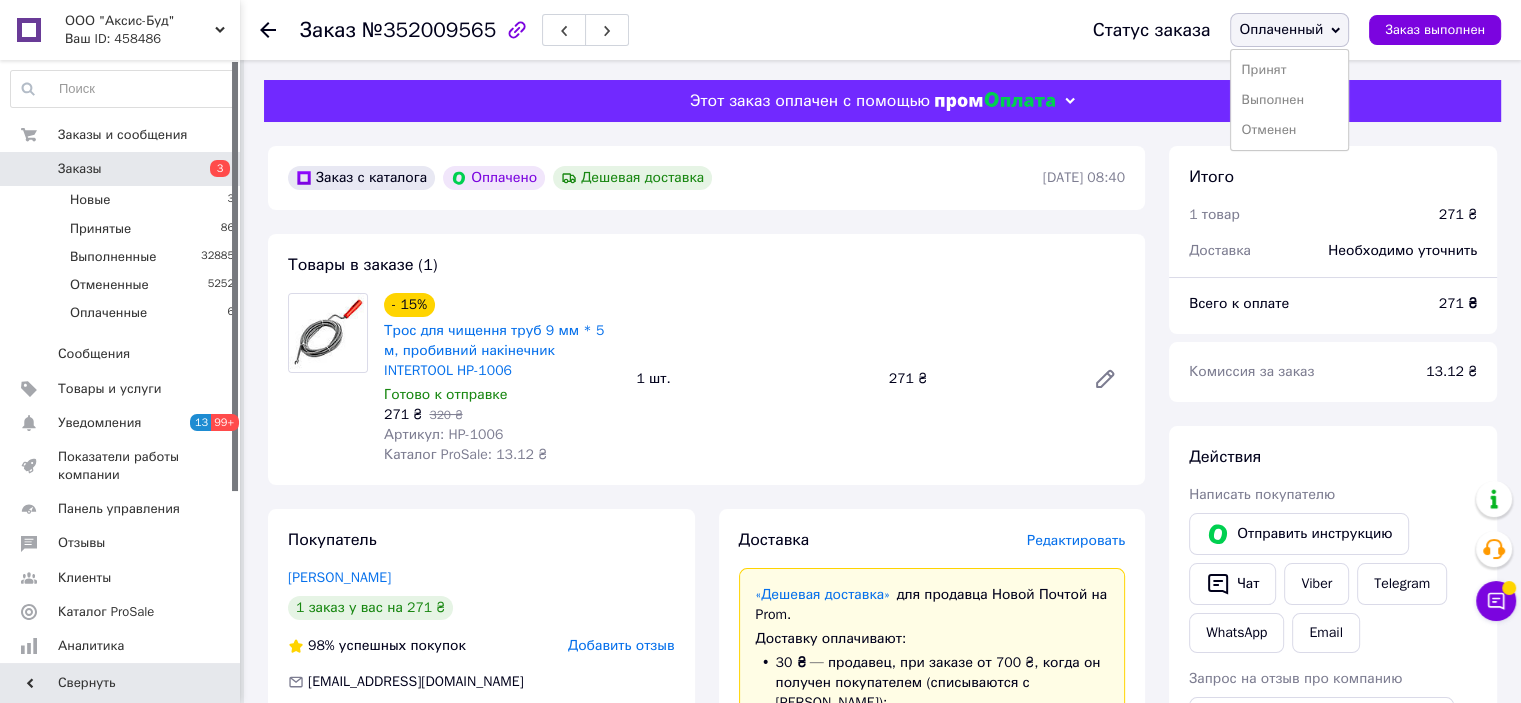 click on "Принят" at bounding box center [1289, 70] 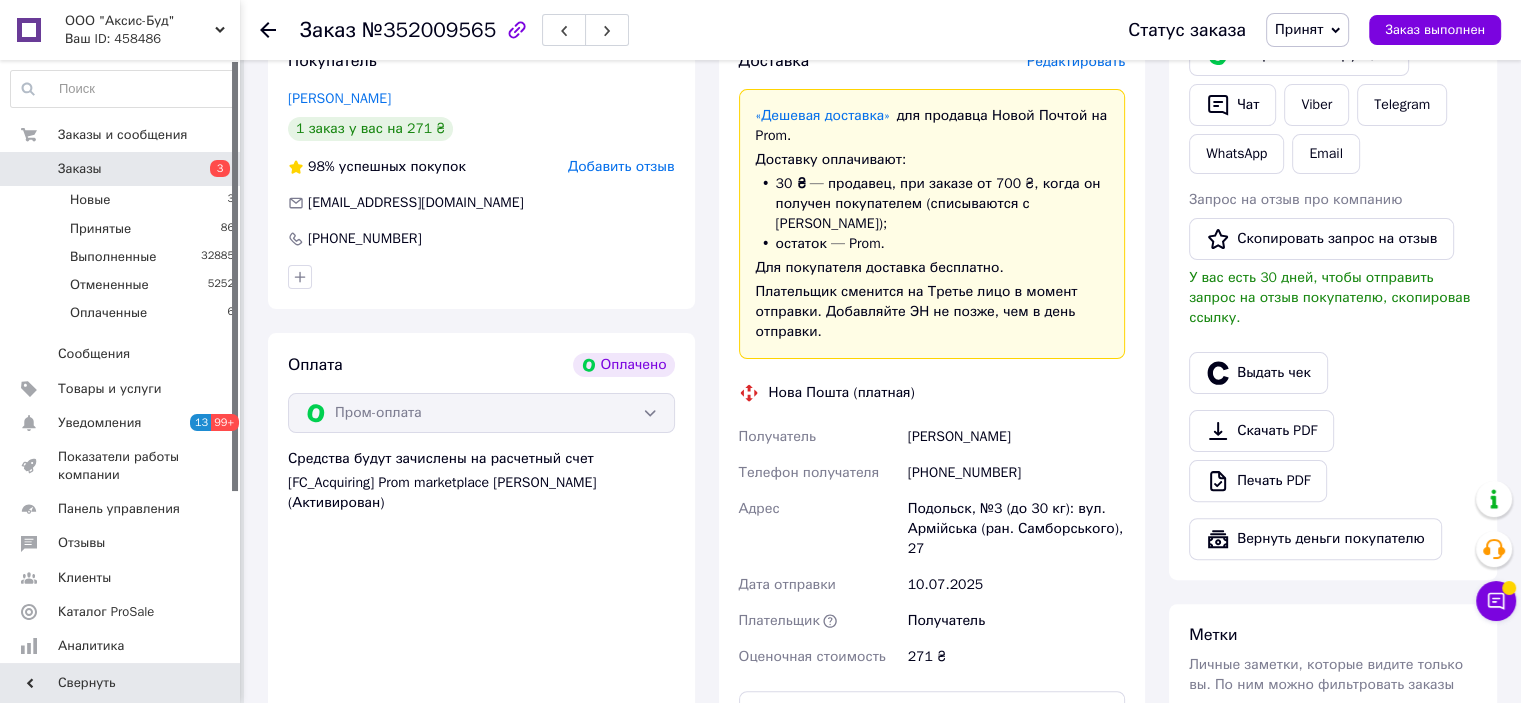 scroll, scrollTop: 456, scrollLeft: 0, axis: vertical 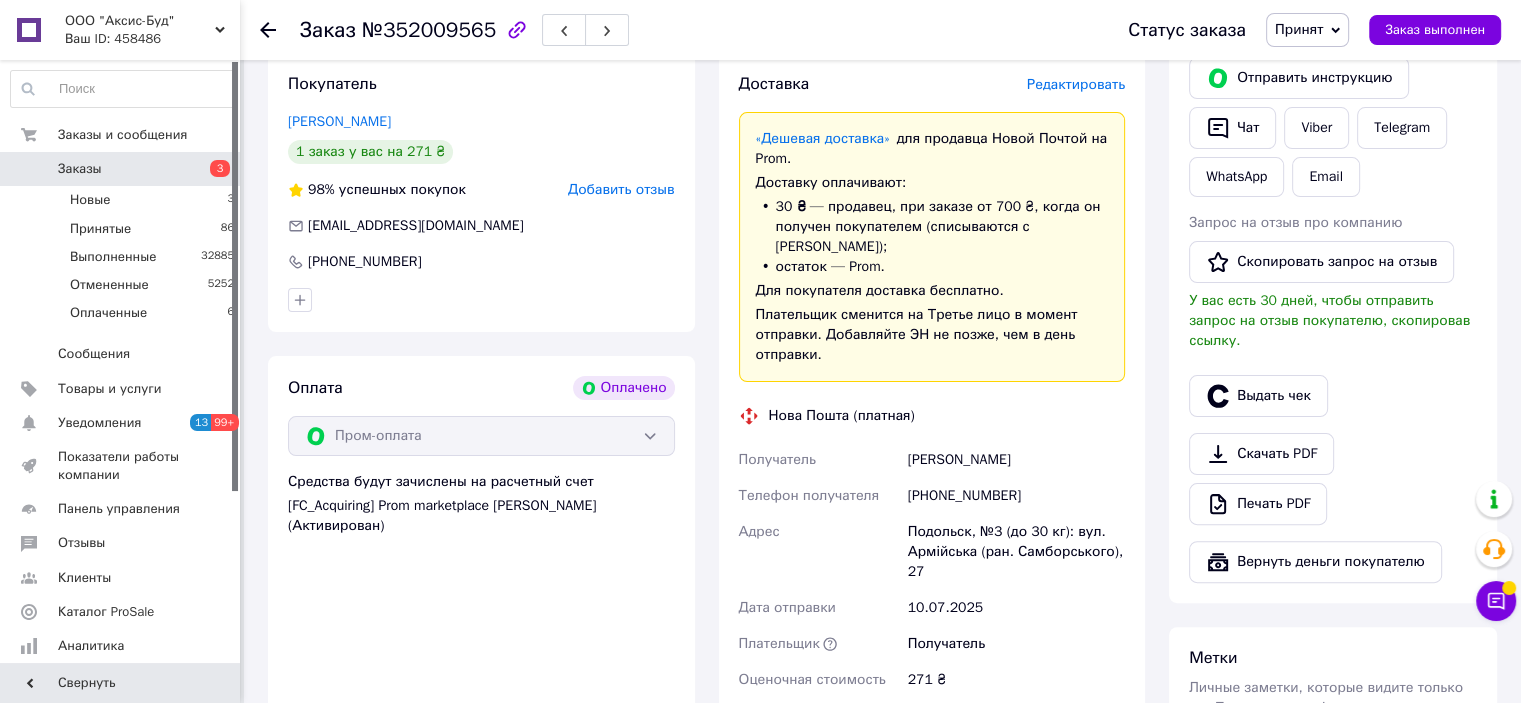 click on "[PERSON_NAME]" at bounding box center (1016, 460) 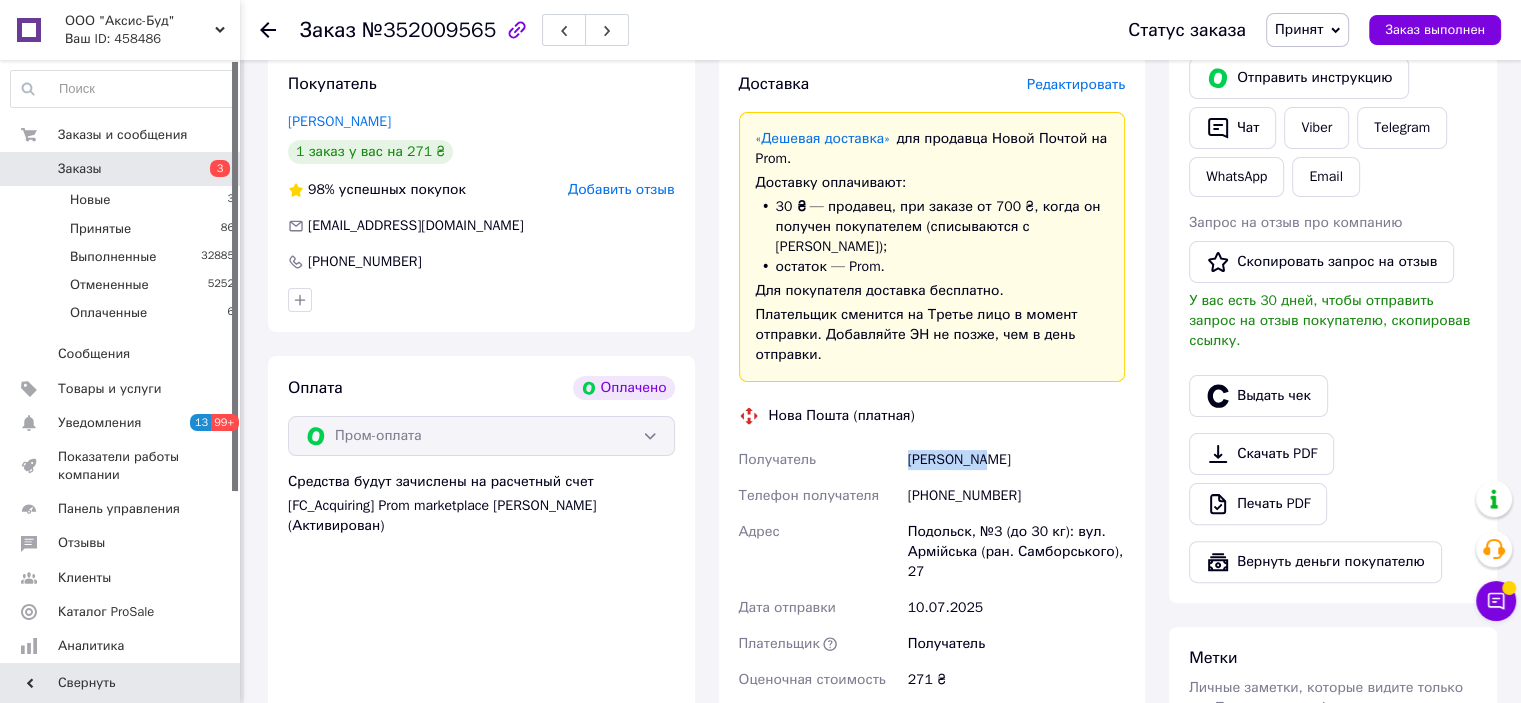 click on "[PERSON_NAME]" at bounding box center (1016, 460) 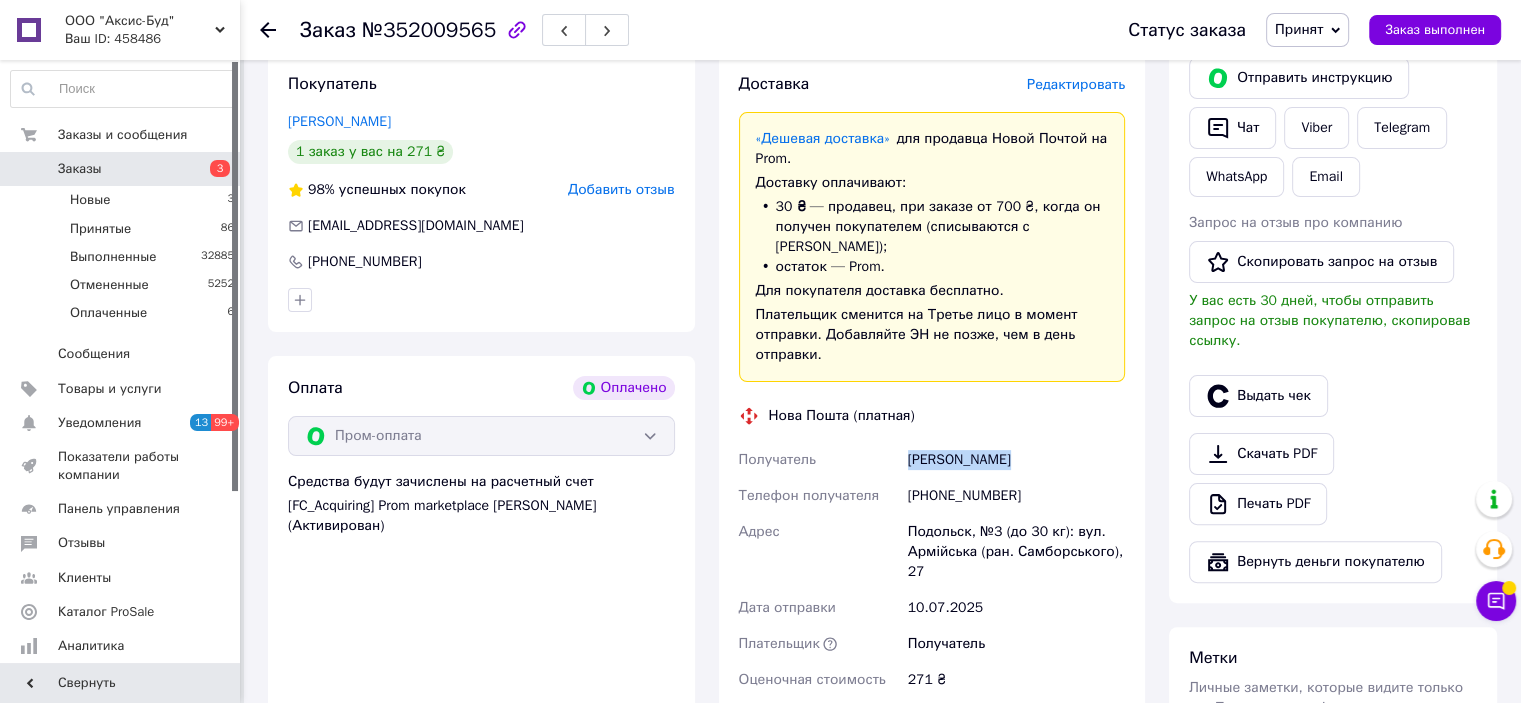 click on "[PERSON_NAME]" at bounding box center (1016, 460) 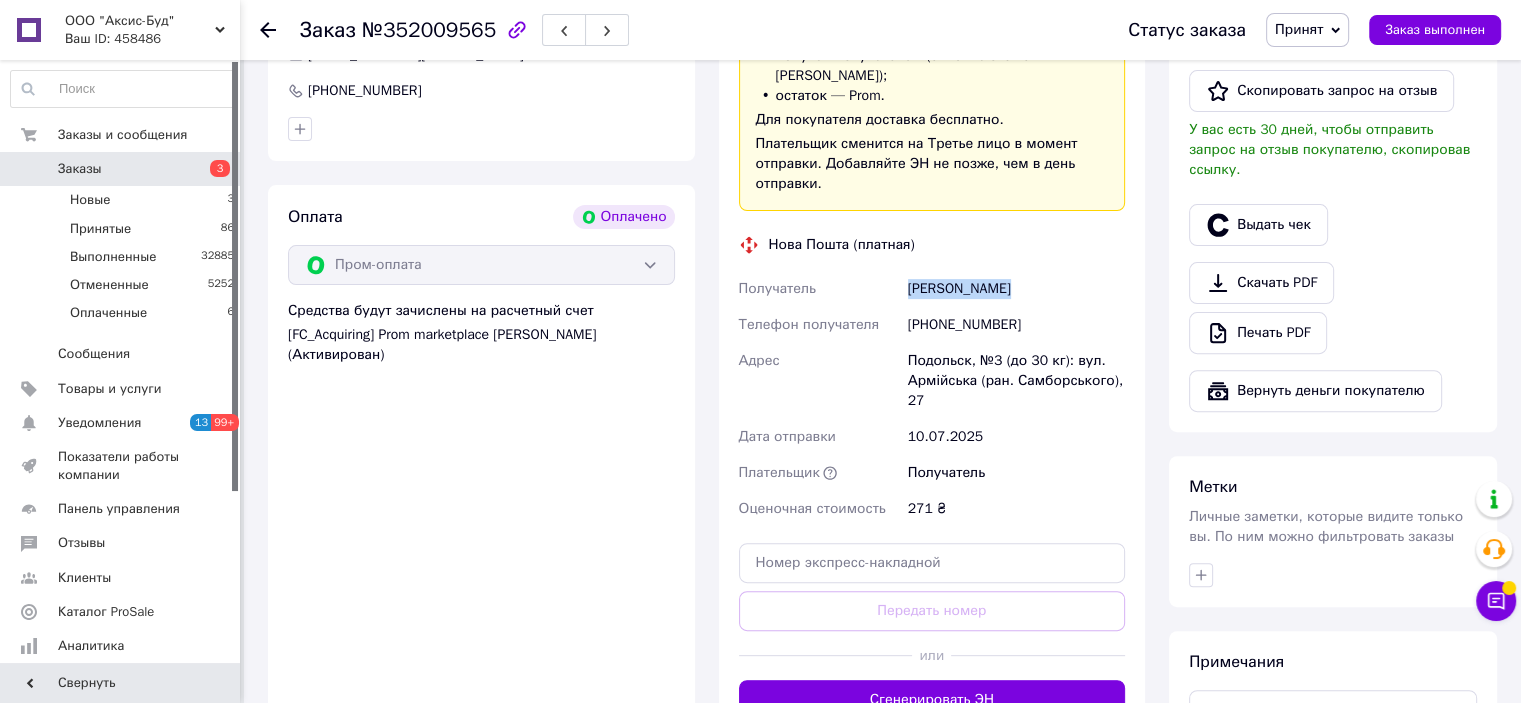 scroll, scrollTop: 856, scrollLeft: 0, axis: vertical 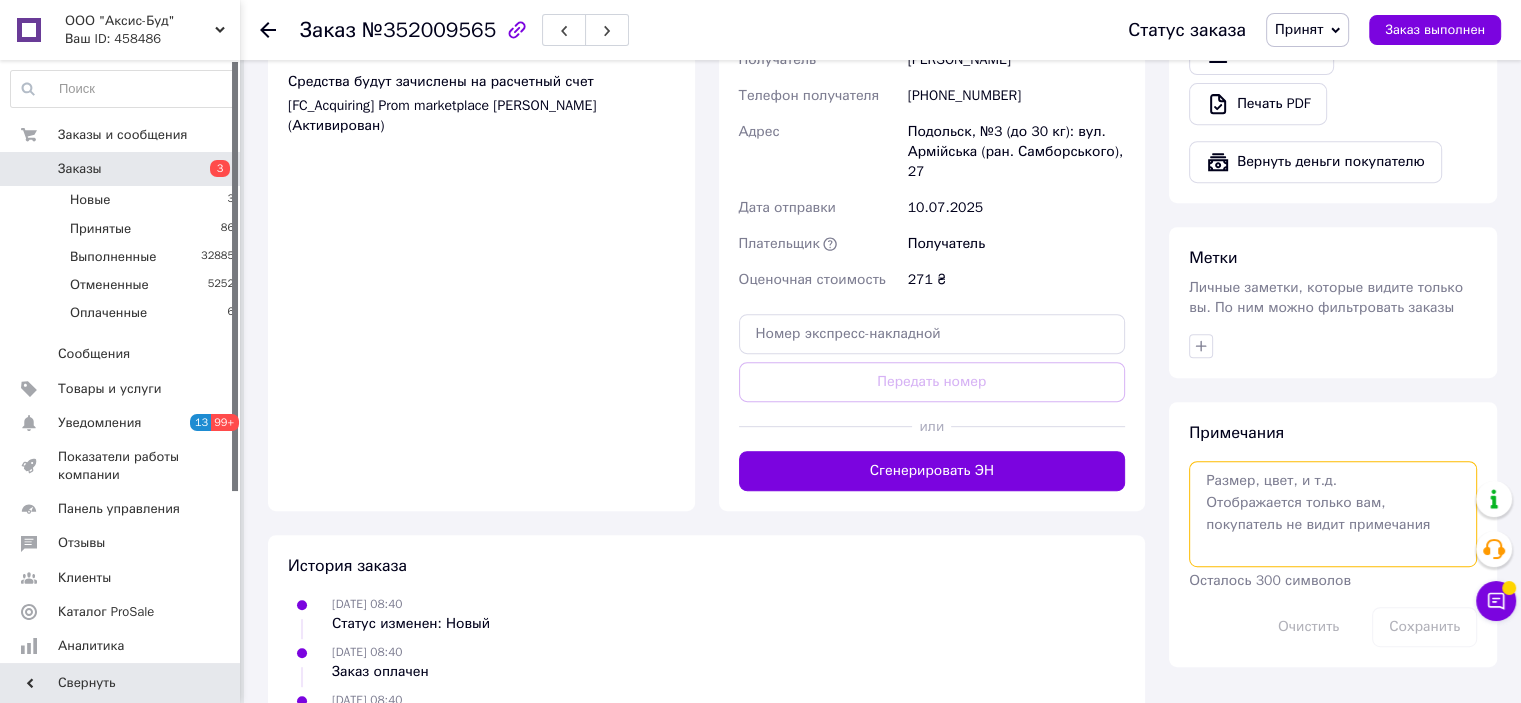 click at bounding box center (1333, 514) 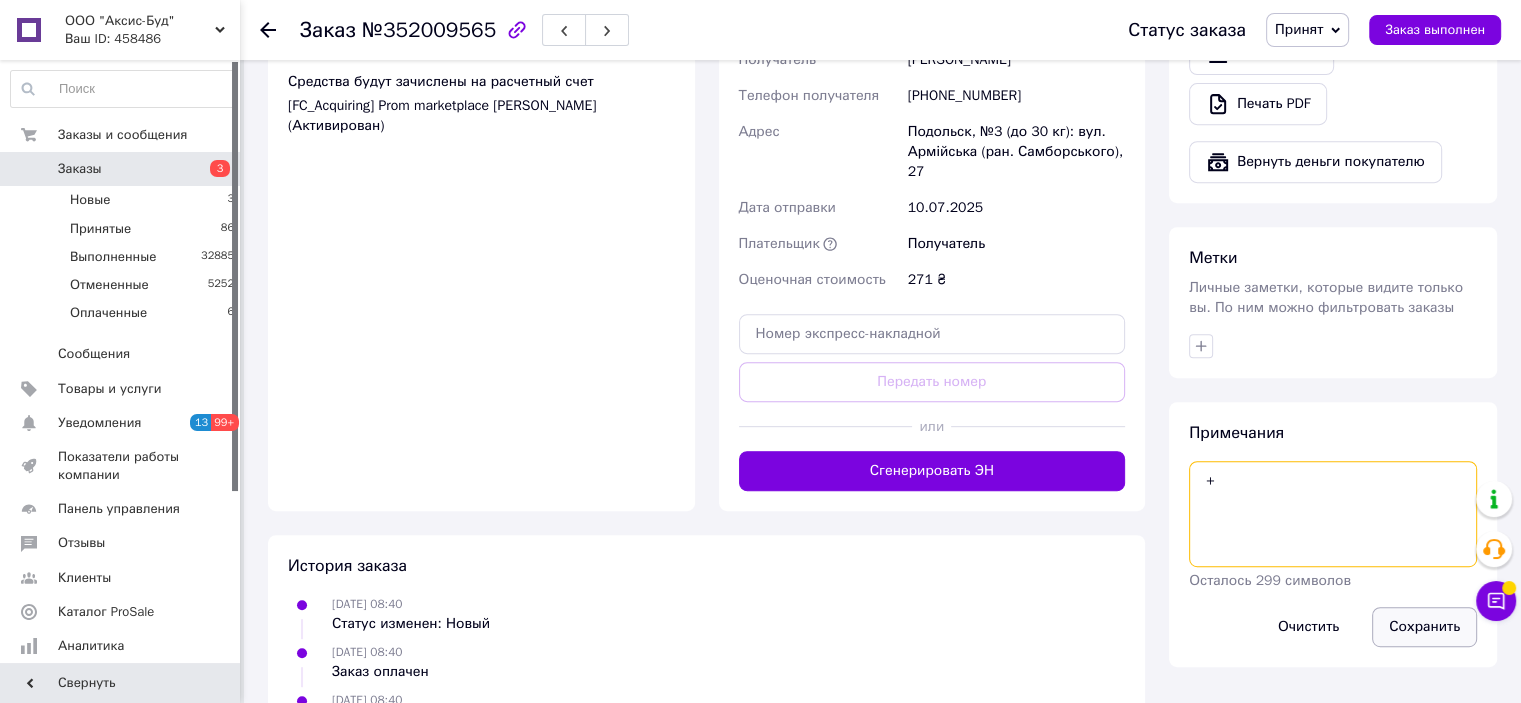type on "+" 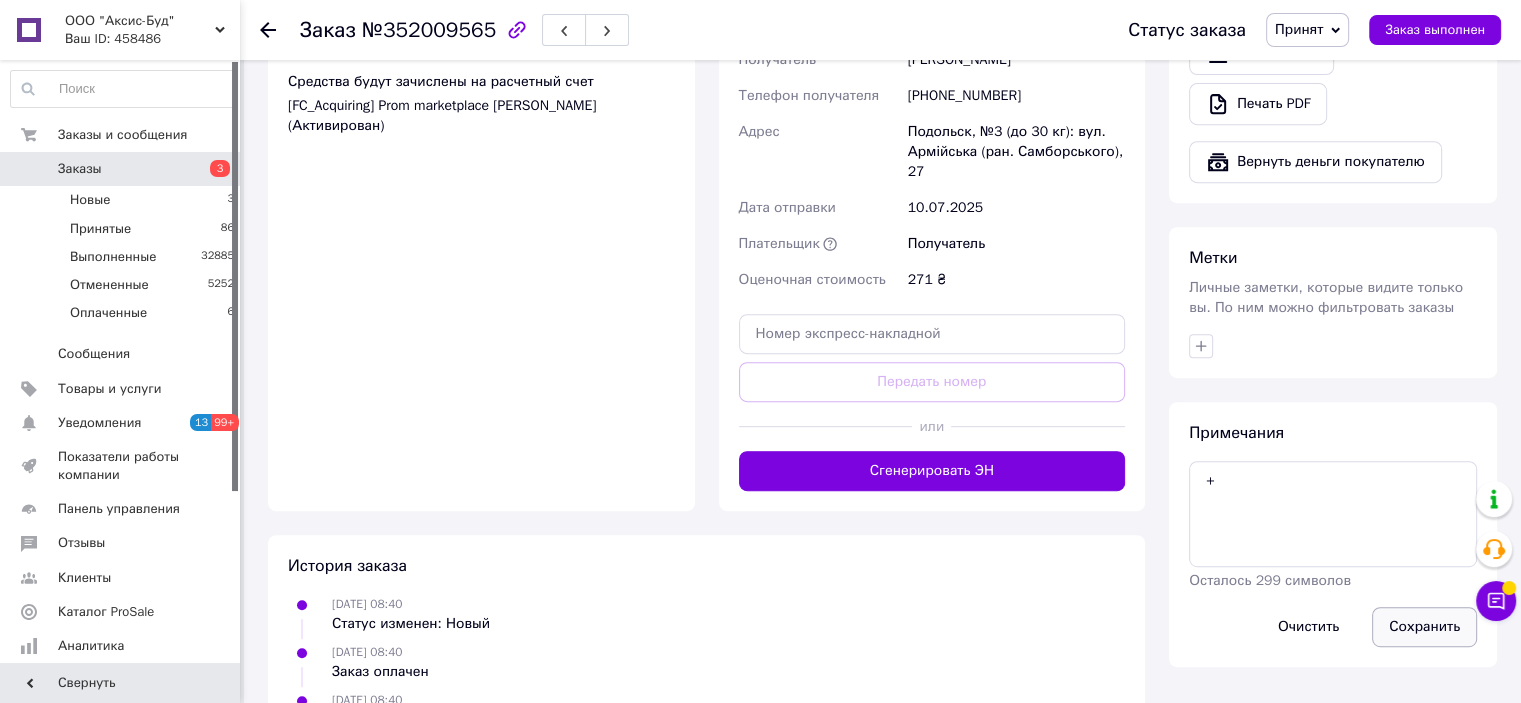 click on "Сохранить" at bounding box center (1424, 627) 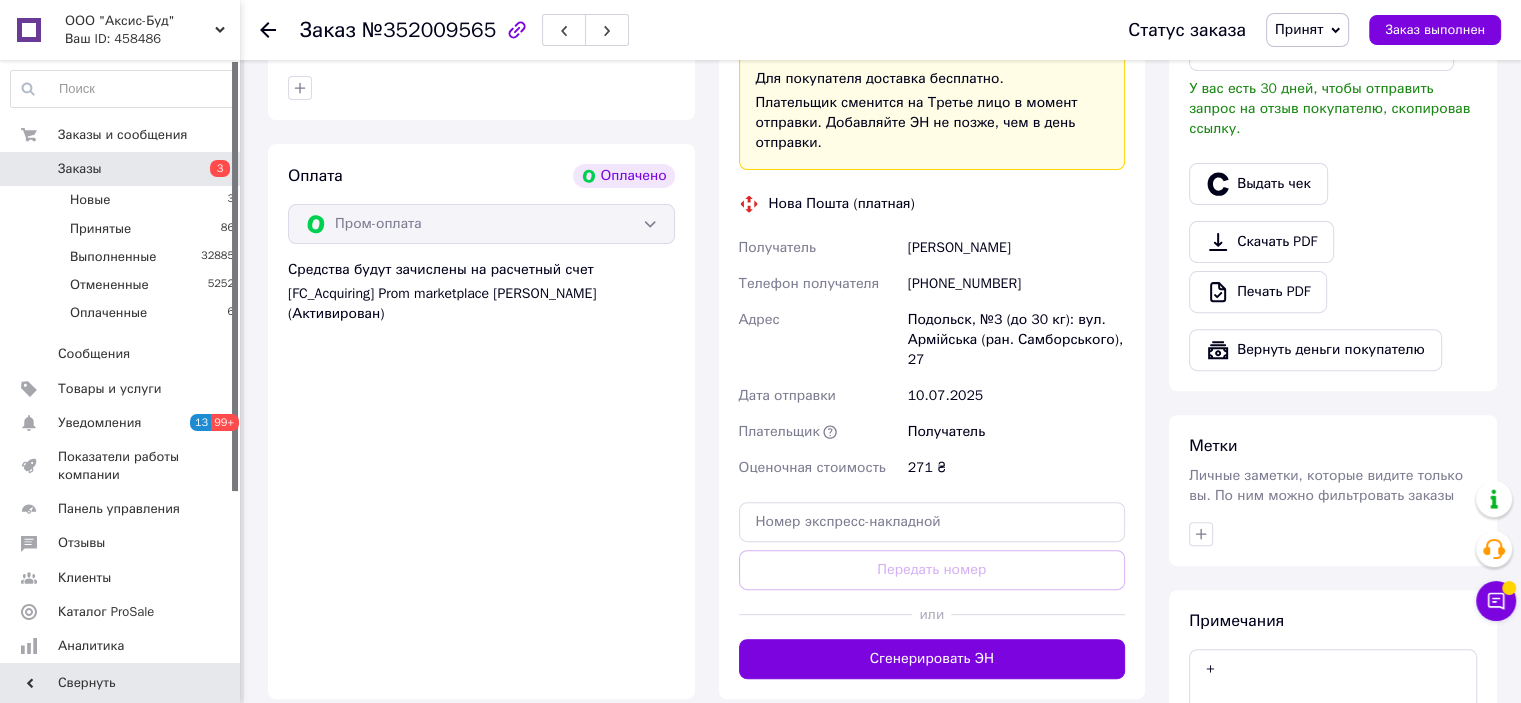 scroll, scrollTop: 556, scrollLeft: 0, axis: vertical 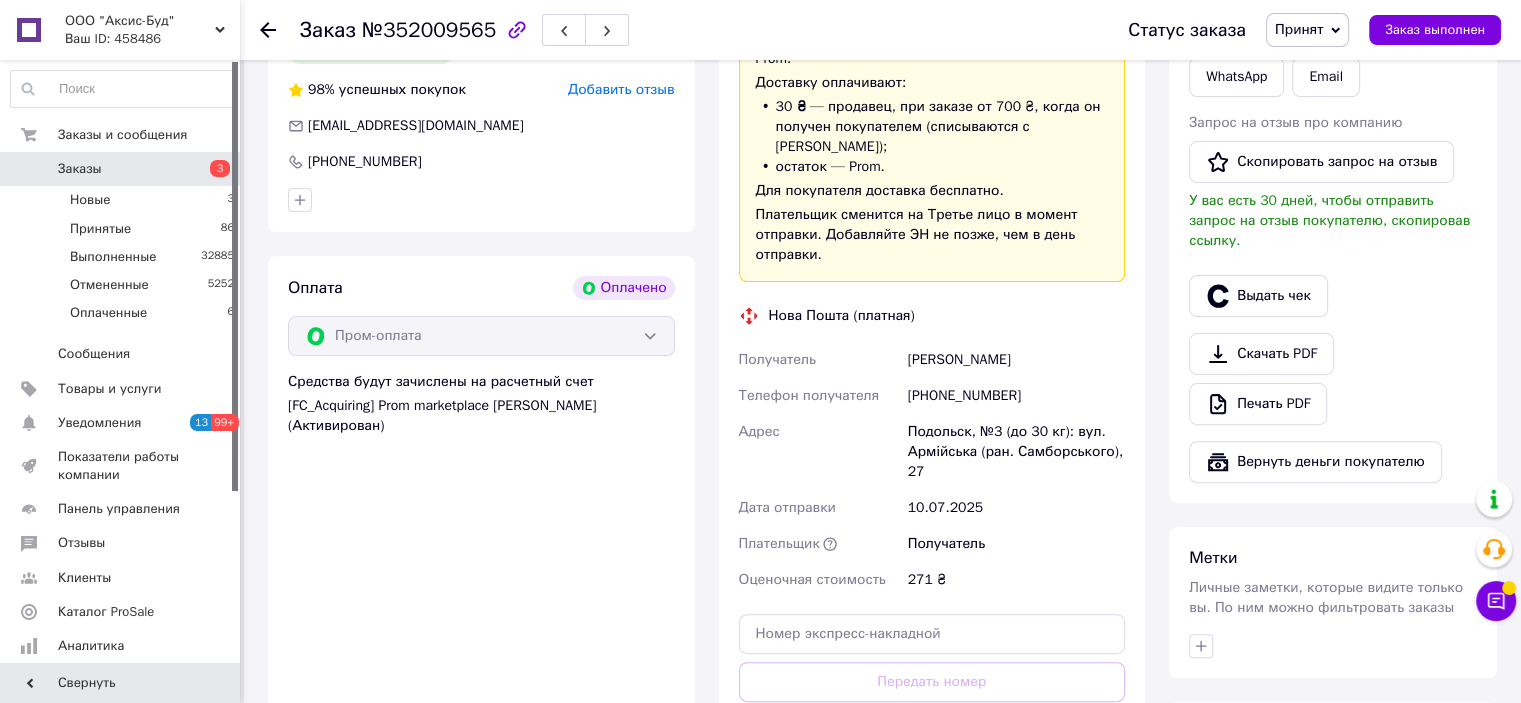 click on "+380500850151" at bounding box center [1016, 396] 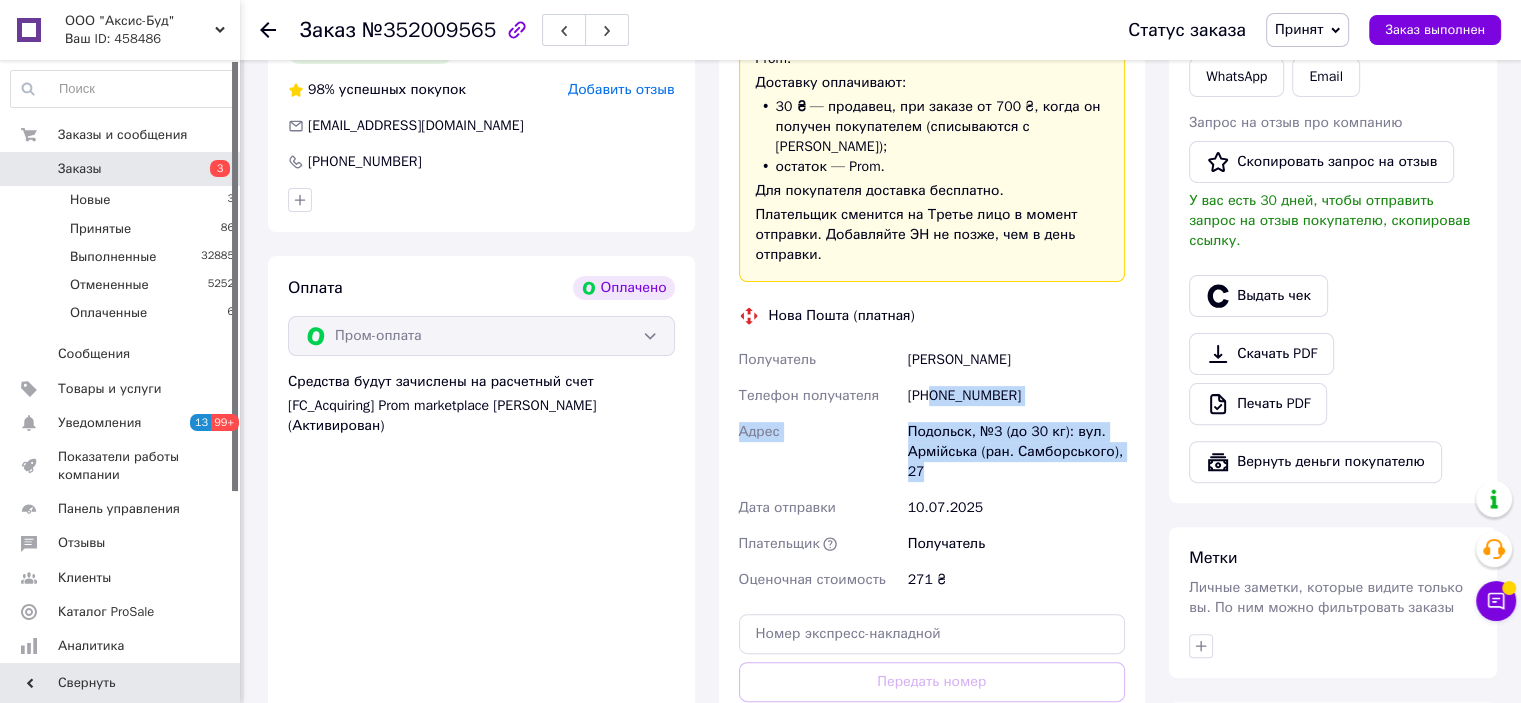 drag, startPoint x: 932, startPoint y: 378, endPoint x: 950, endPoint y: 457, distance: 81.02469 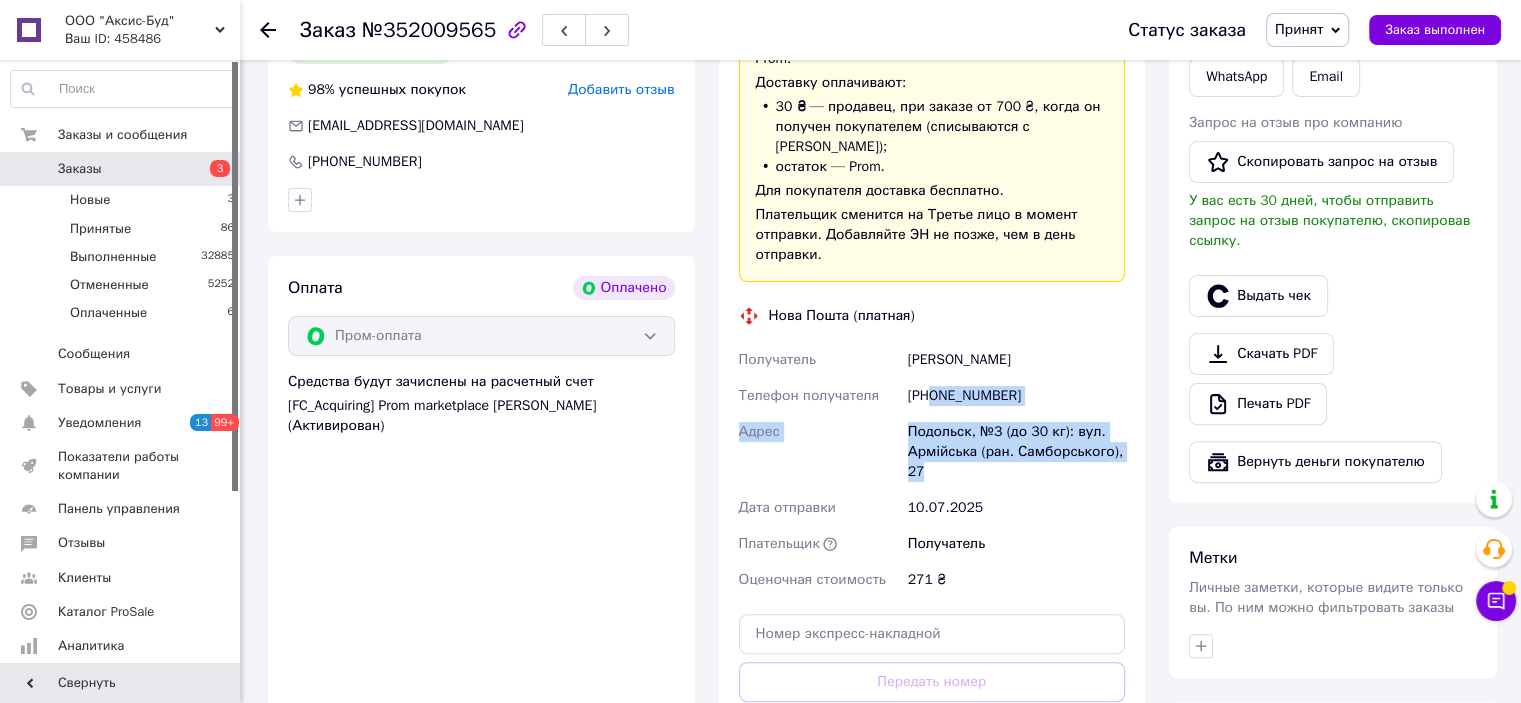 copy on "0500850151 Адрес Подольск, №3 (до 30 кг): вул. Армійська (ран. Самборського), 27" 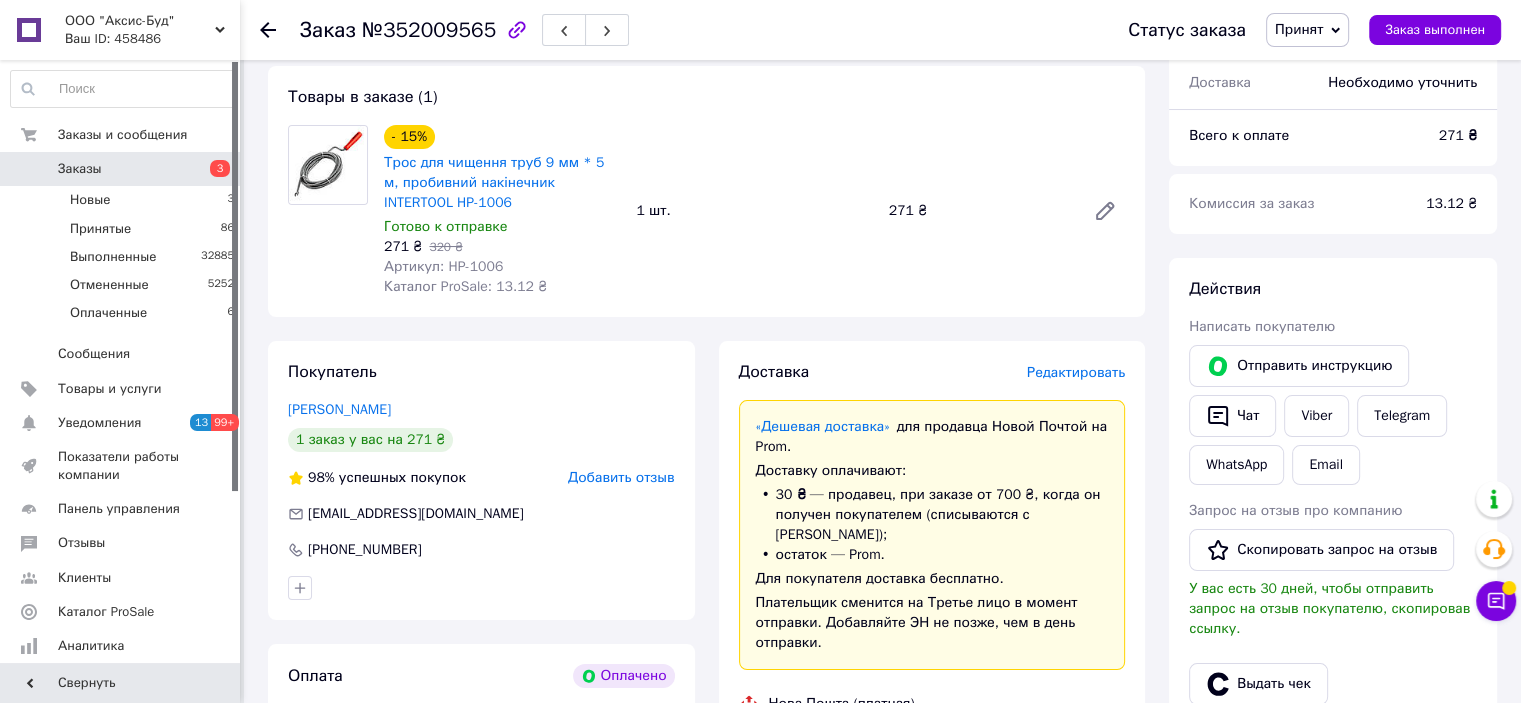scroll, scrollTop: 156, scrollLeft: 0, axis: vertical 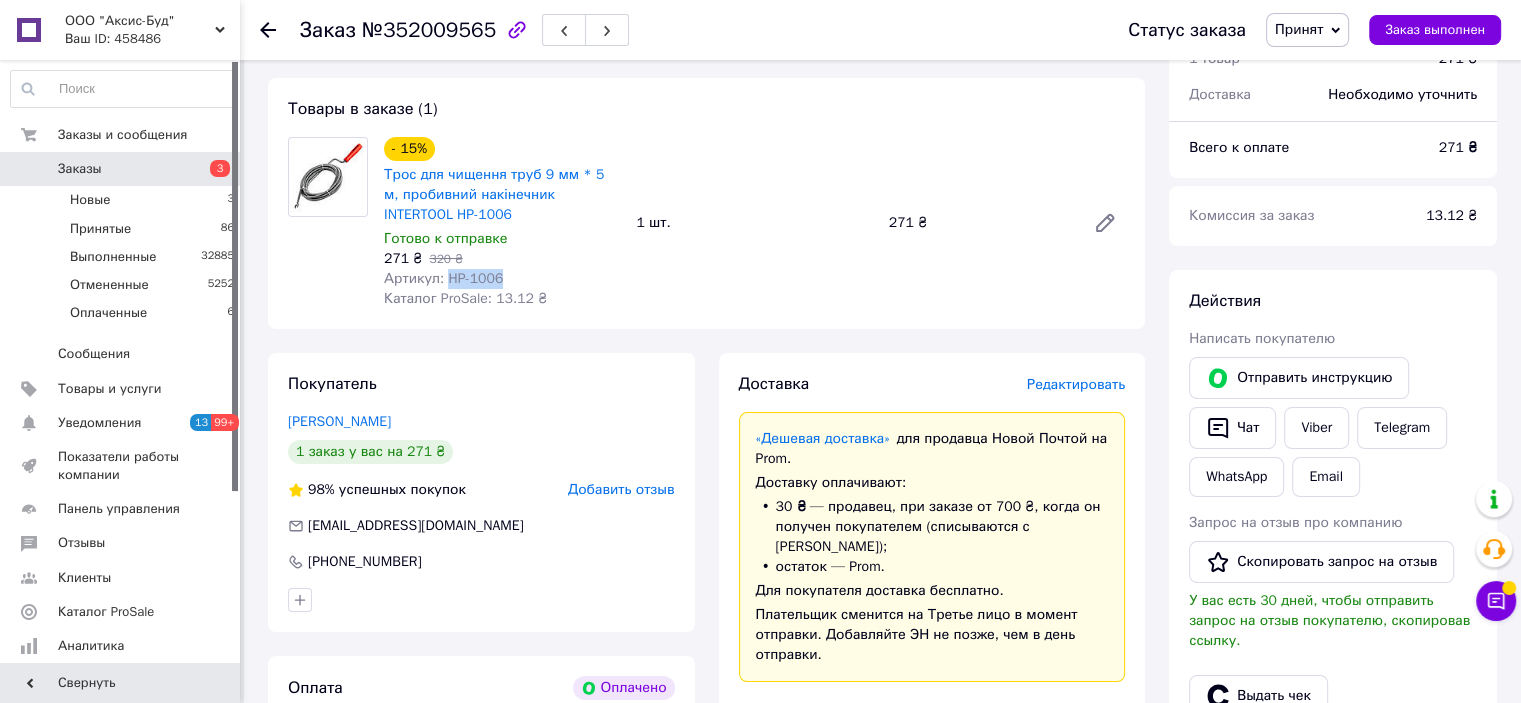 drag, startPoint x: 447, startPoint y: 279, endPoint x: 557, endPoint y: 281, distance: 110.01818 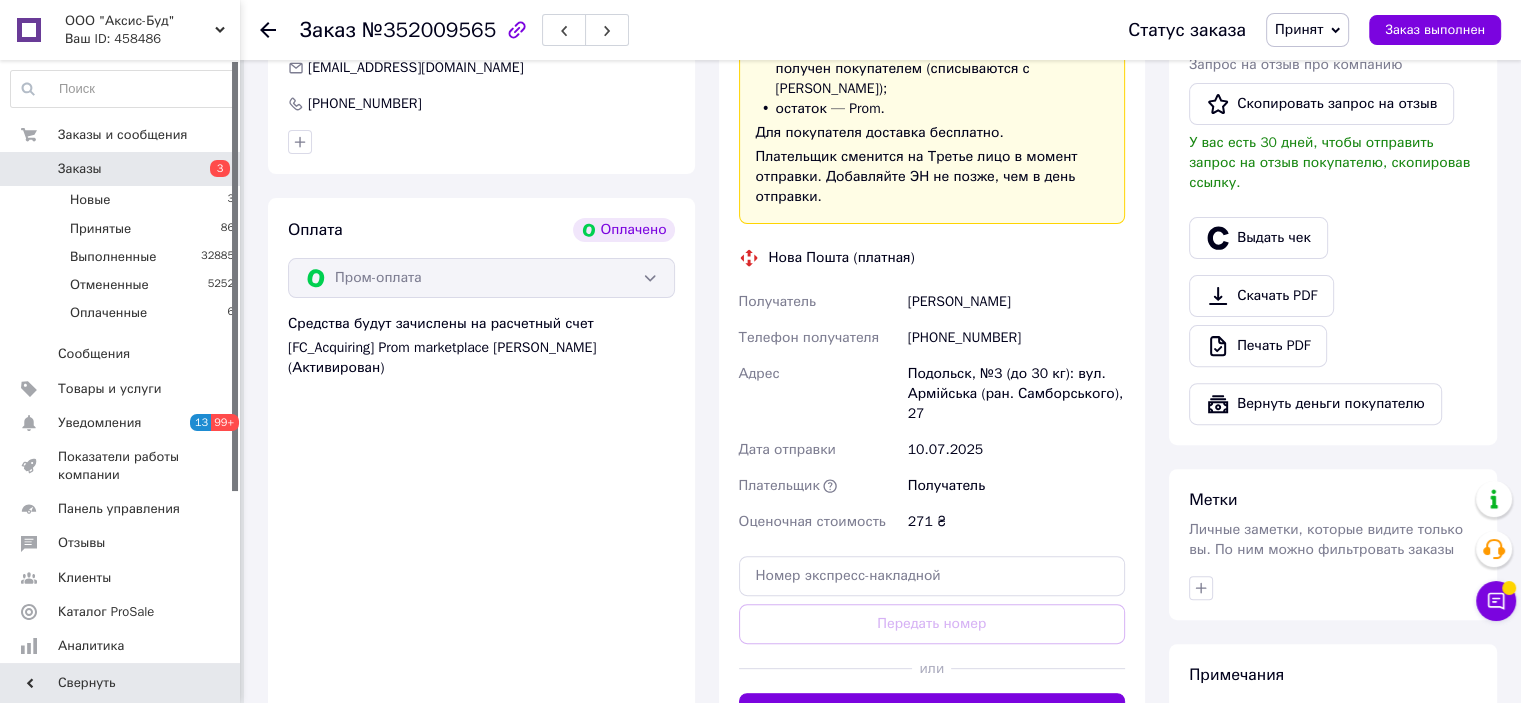 scroll, scrollTop: 1005, scrollLeft: 0, axis: vertical 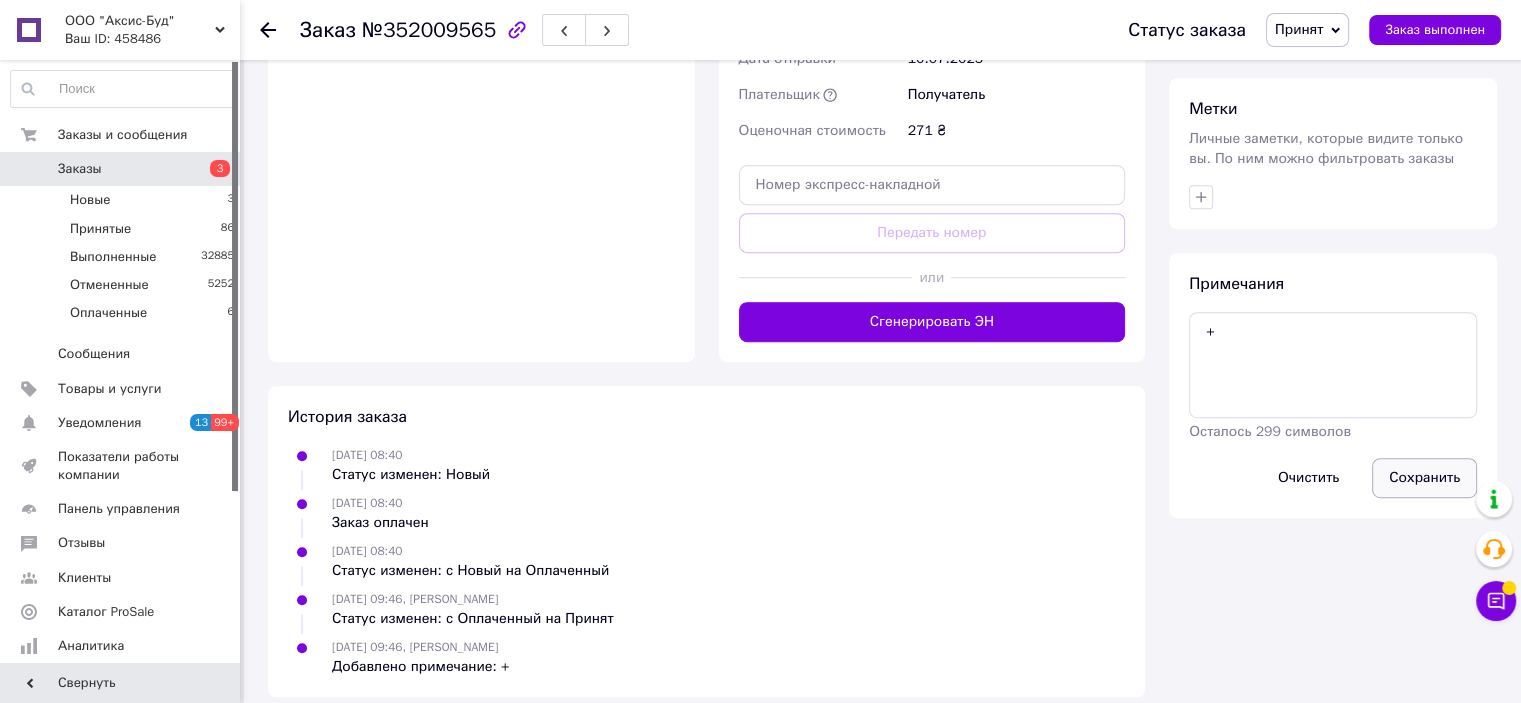click on "Сохранить" at bounding box center (1424, 478) 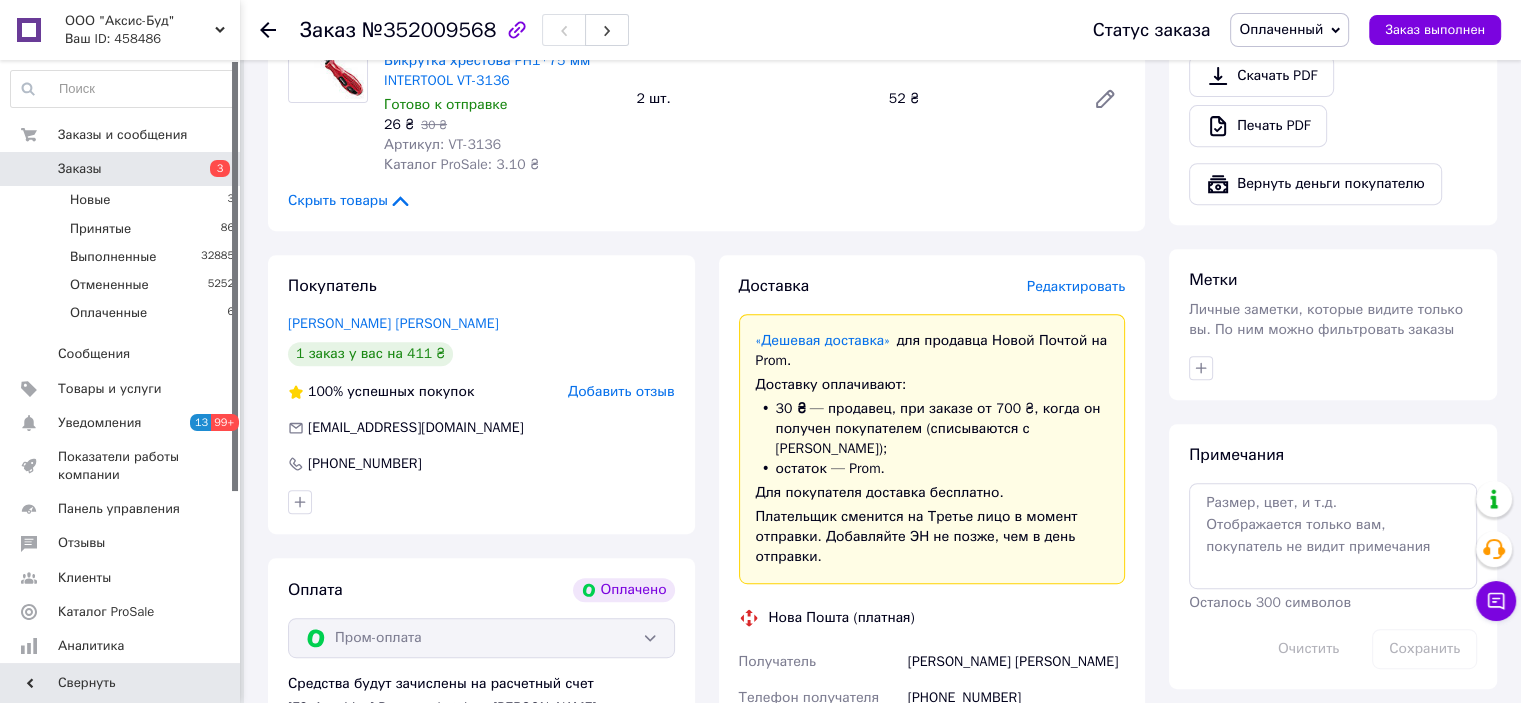 scroll, scrollTop: 1000, scrollLeft: 0, axis: vertical 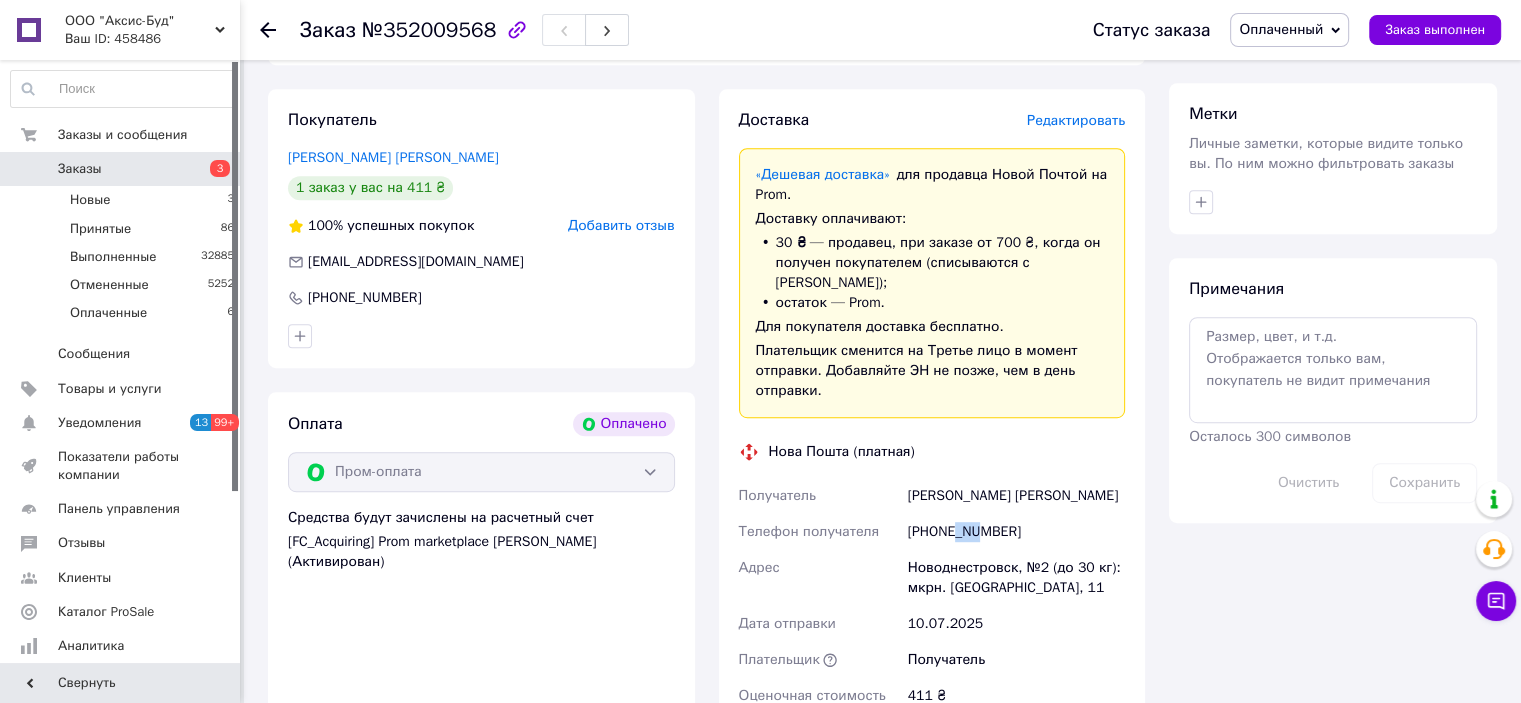 drag, startPoint x: 956, startPoint y: 473, endPoint x: 974, endPoint y: 483, distance: 20.59126 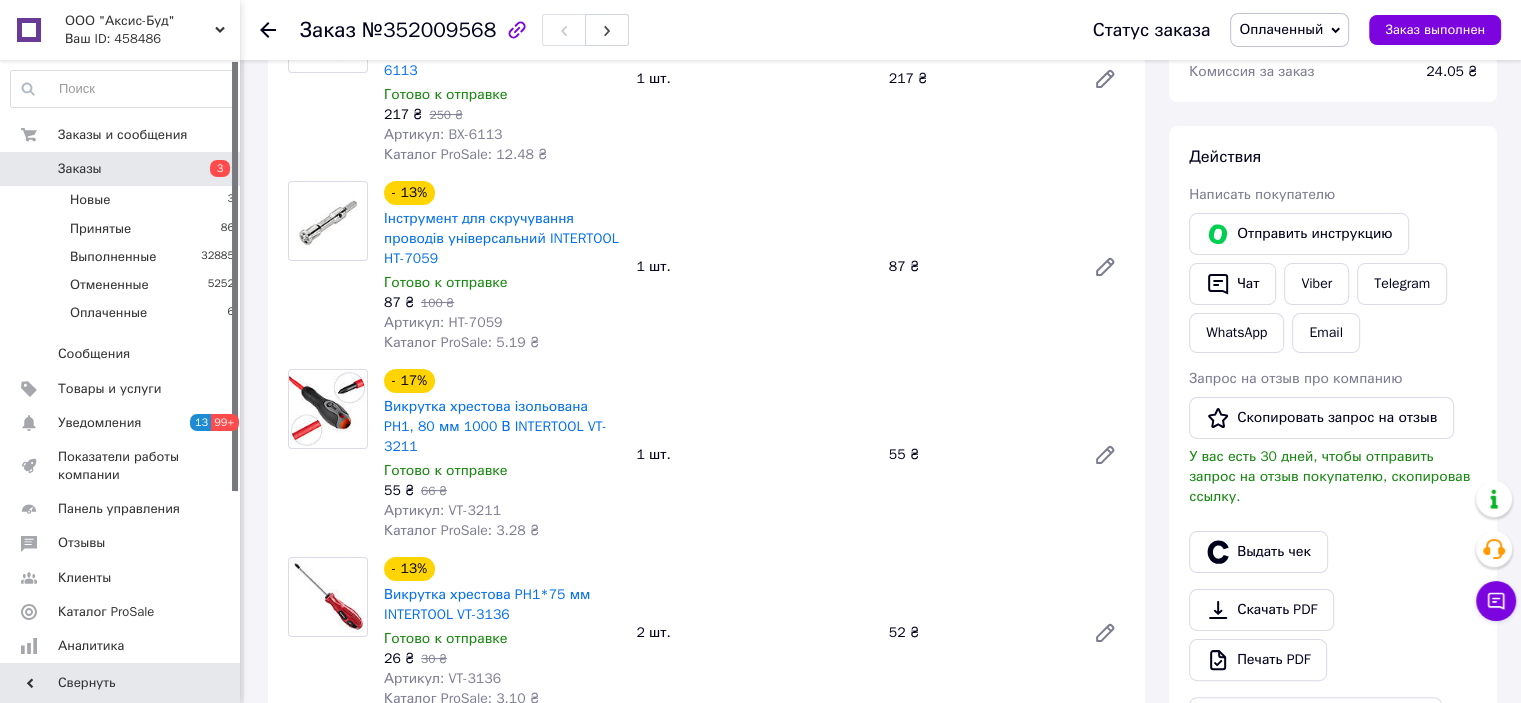 scroll, scrollTop: 400, scrollLeft: 0, axis: vertical 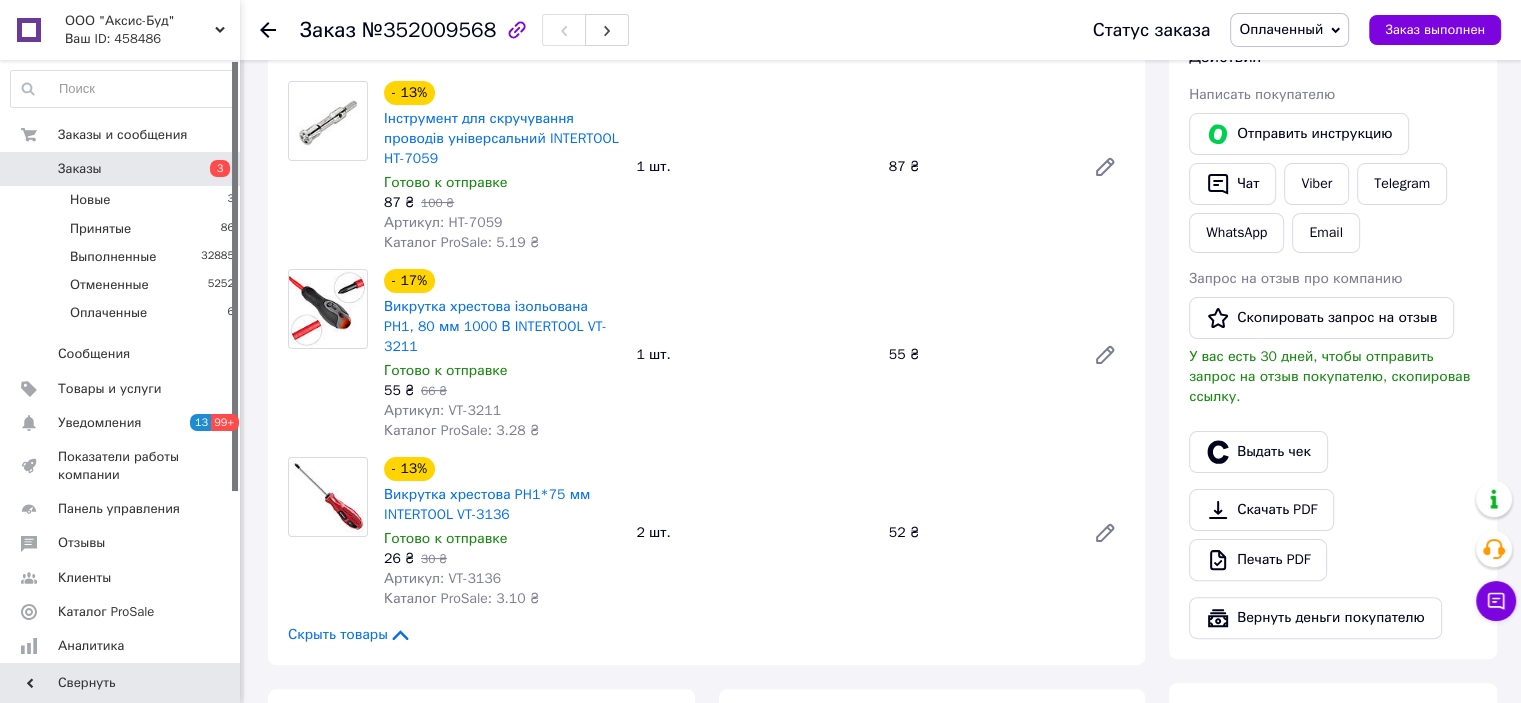 click on "Оплаченный" at bounding box center (1281, 29) 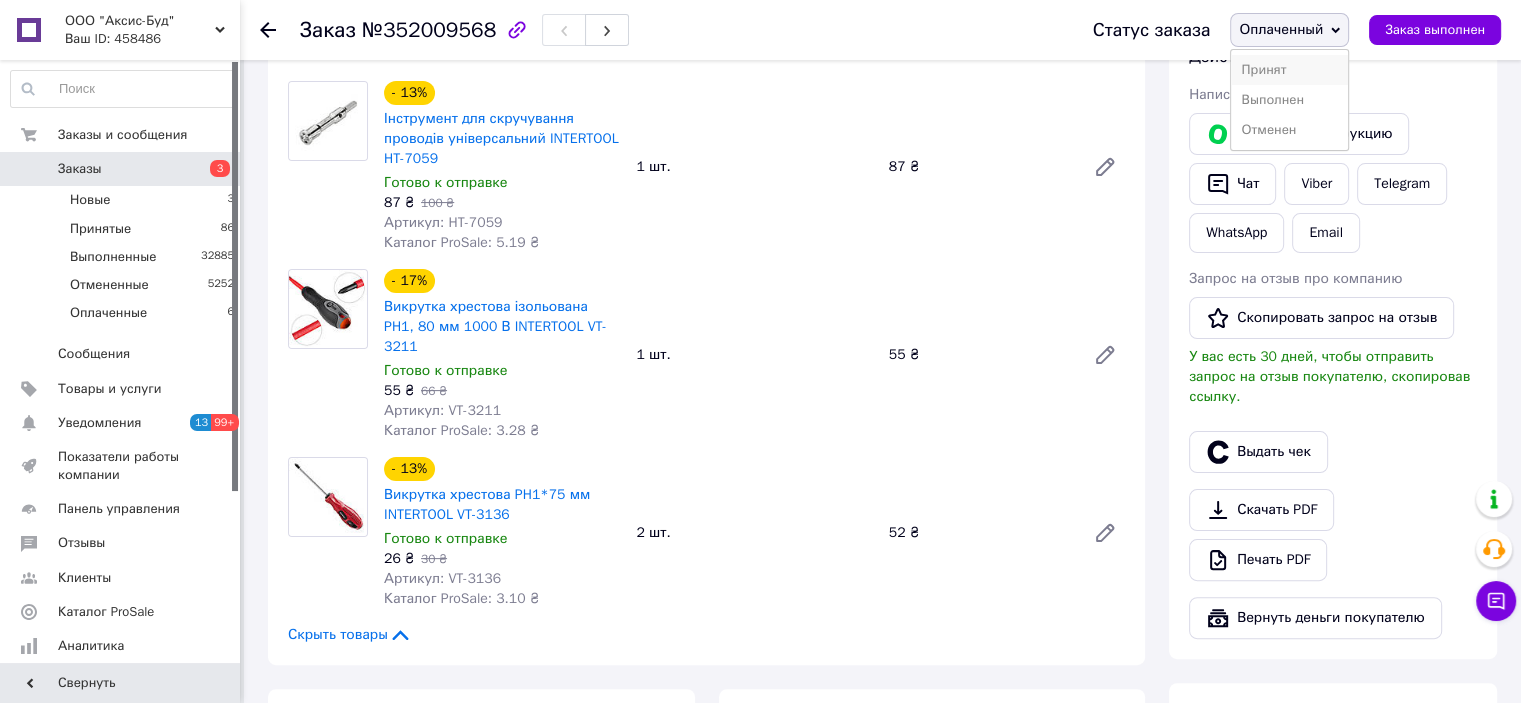 click on "Принят" at bounding box center (1289, 70) 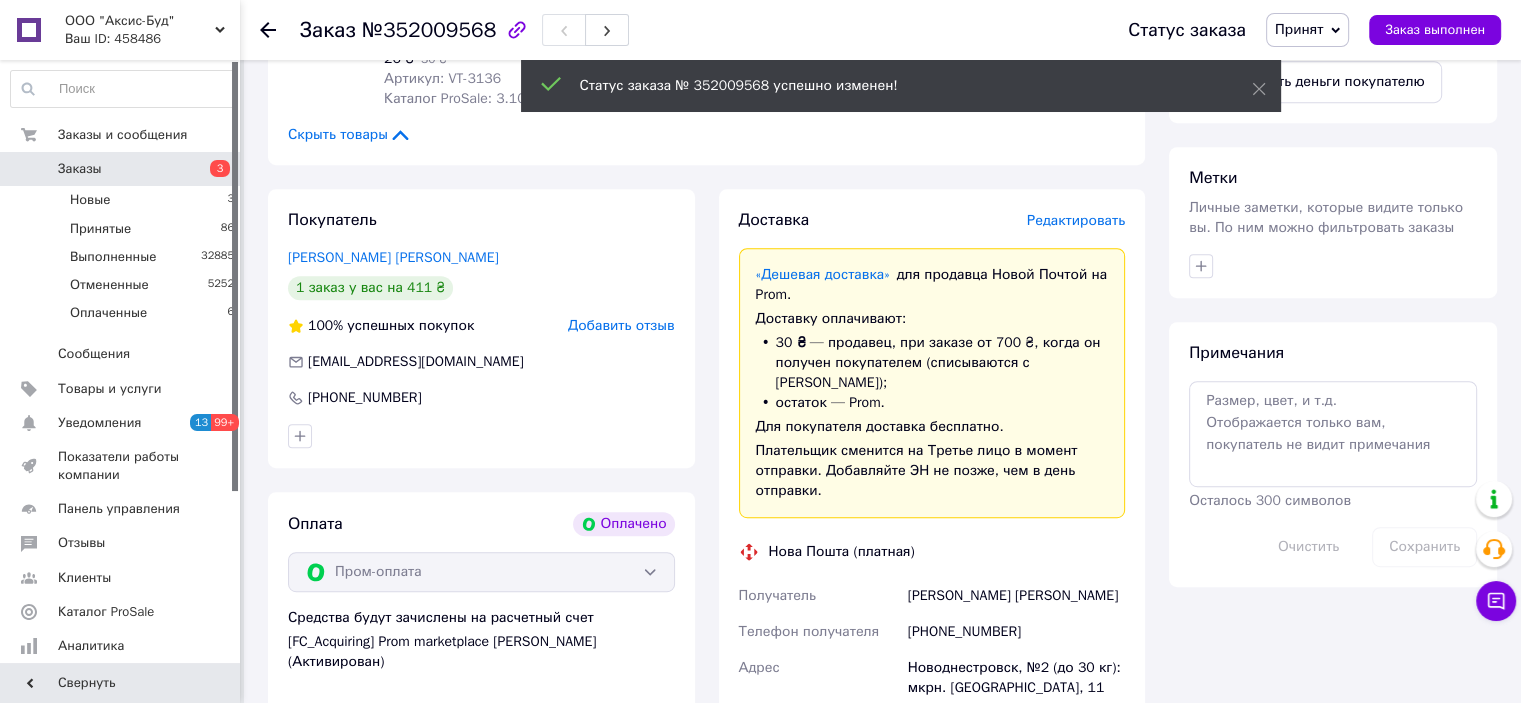 scroll, scrollTop: 1000, scrollLeft: 0, axis: vertical 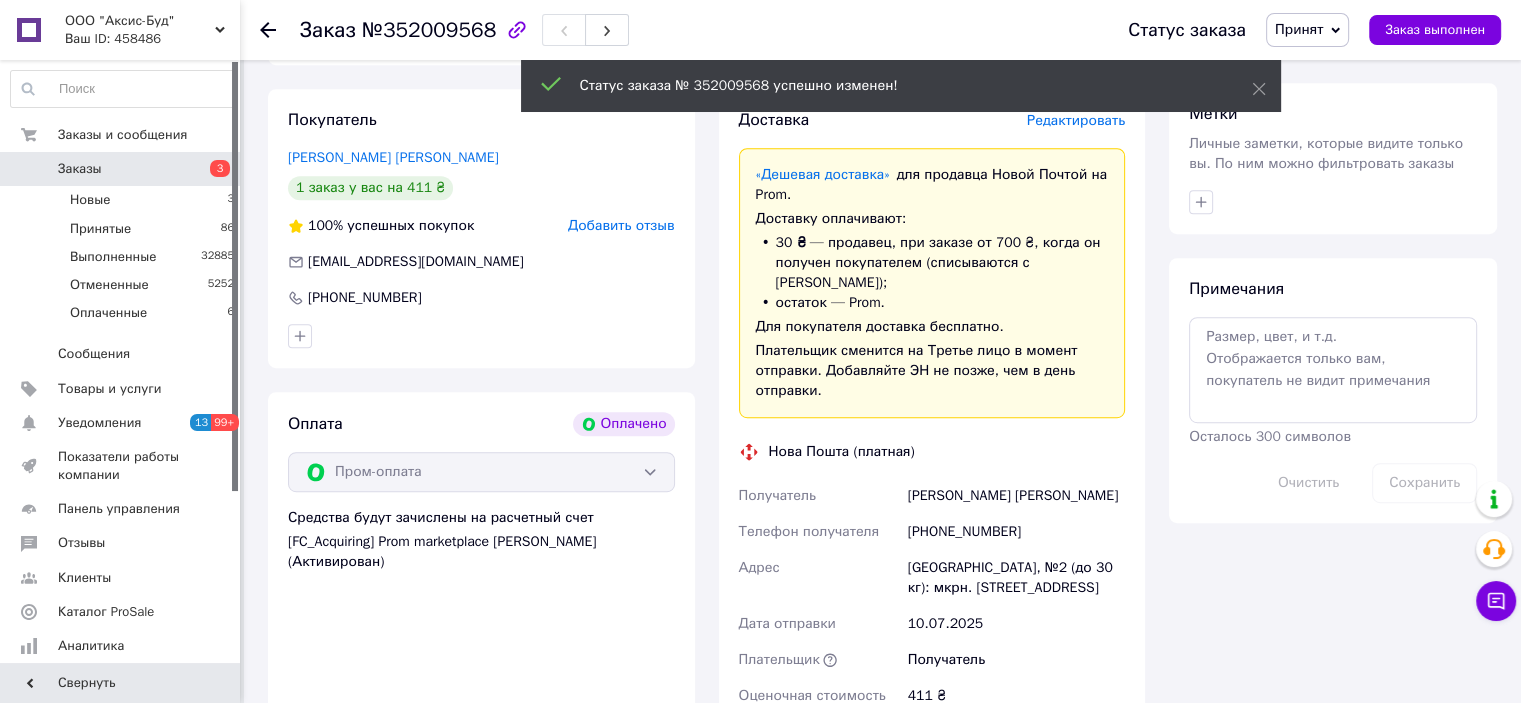 click on "Пвламарчук Игорь" at bounding box center (1016, 496) 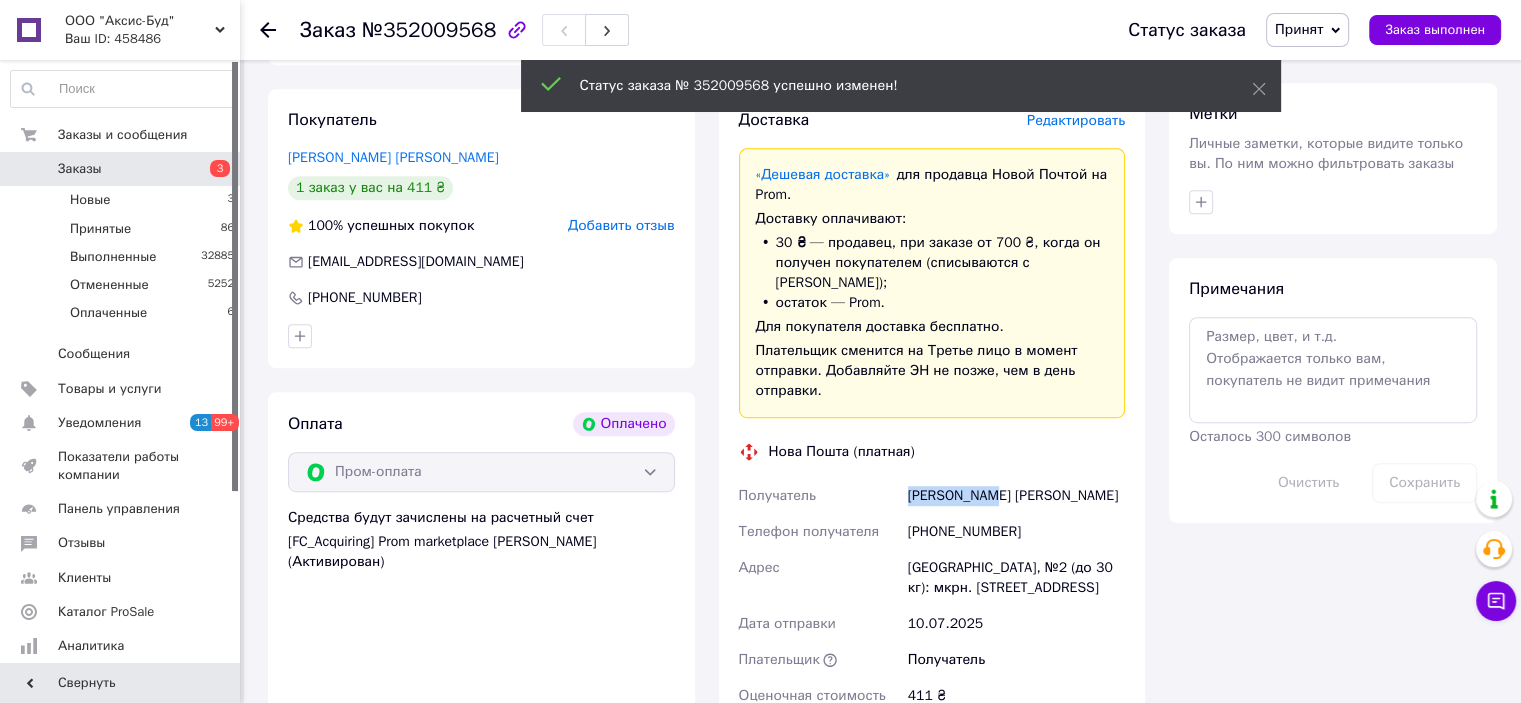 click on "Пвламарчук Игорь" at bounding box center (1016, 496) 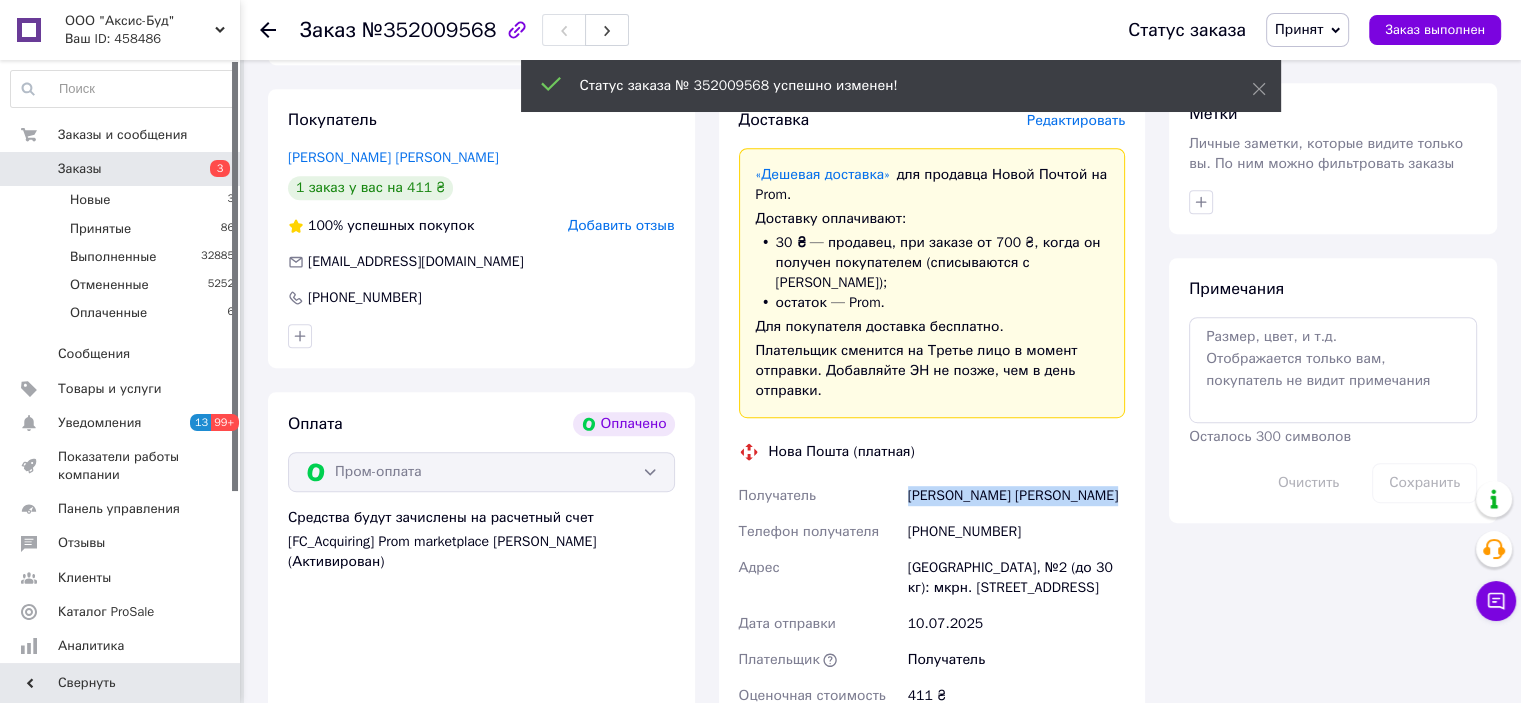 click on "Пвламарчук Игорь" at bounding box center [1016, 496] 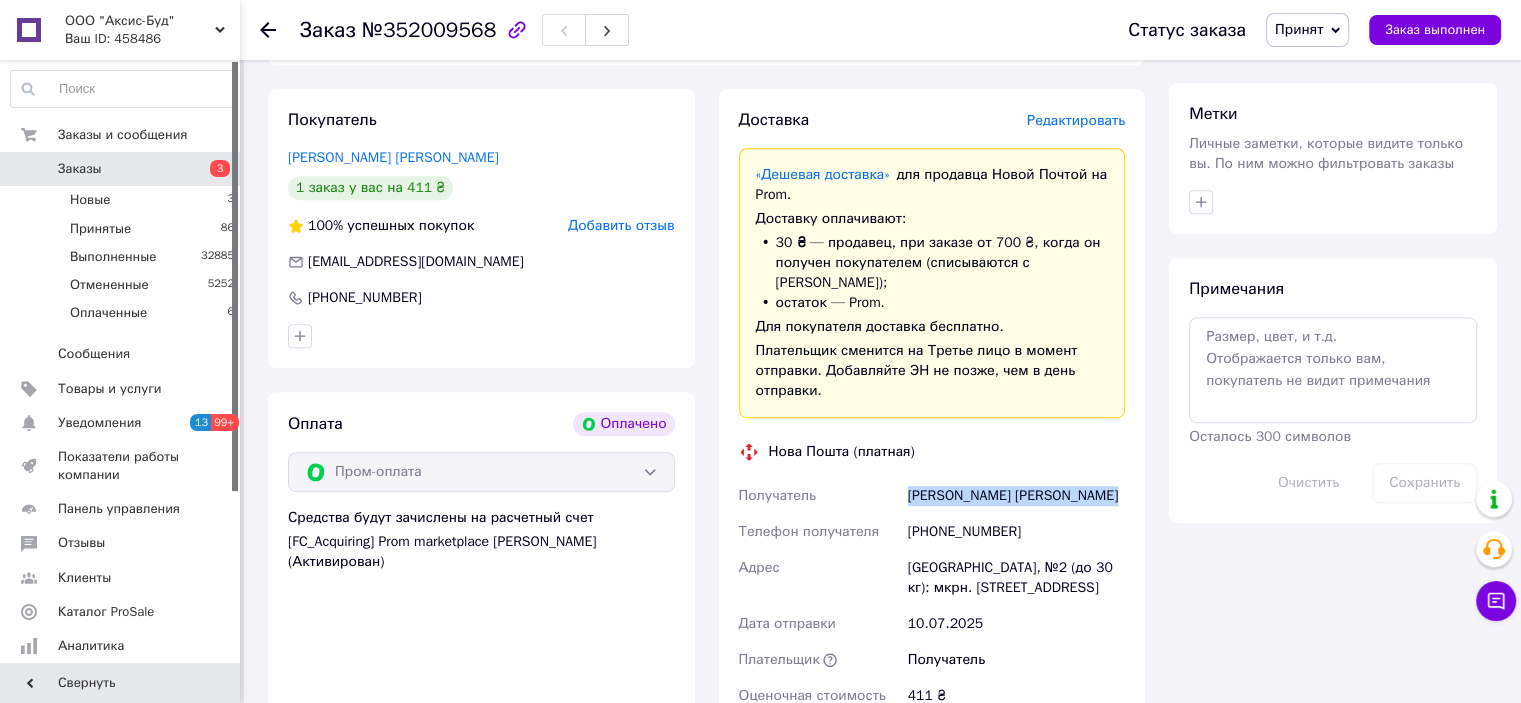 copy on "Пвламарчук Игорь" 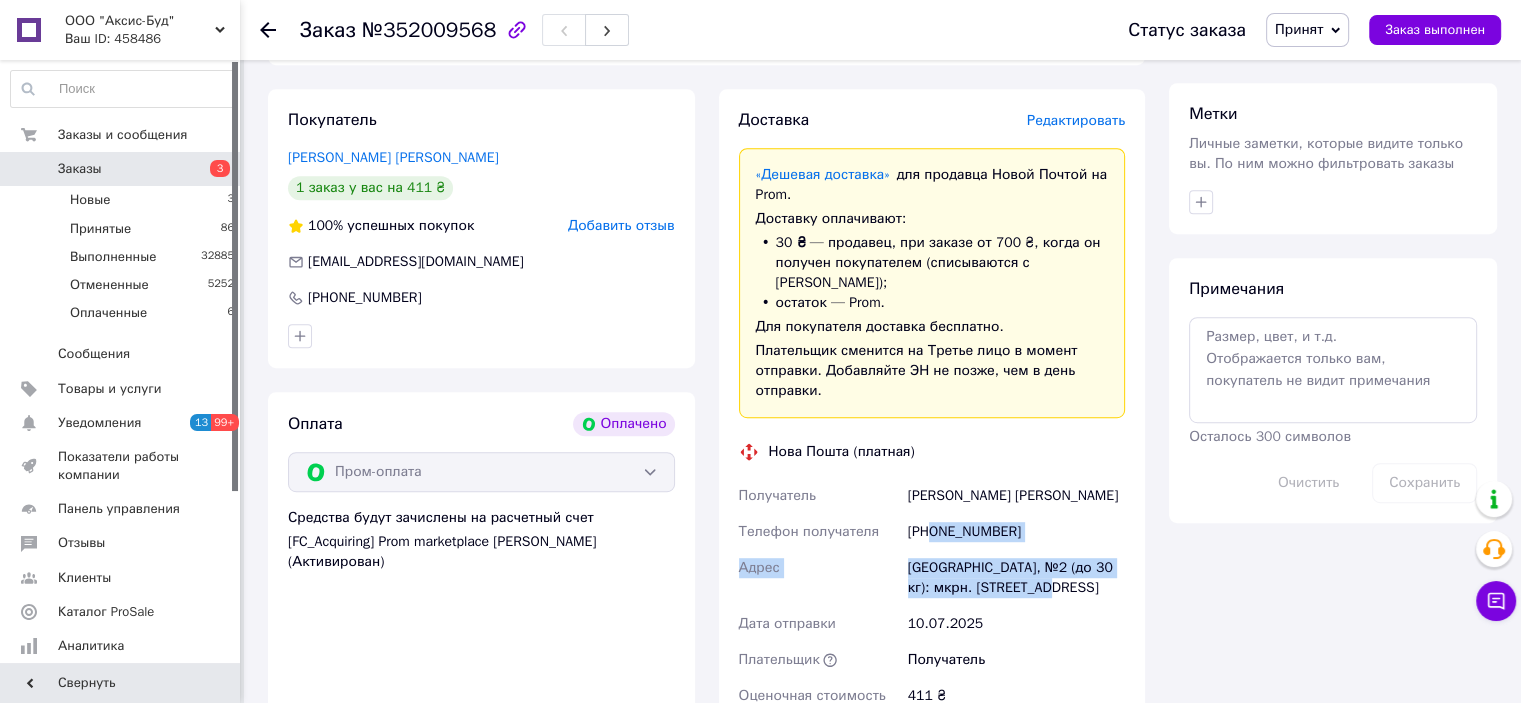 drag, startPoint x: 932, startPoint y: 476, endPoint x: 1053, endPoint y: 532, distance: 133.33041 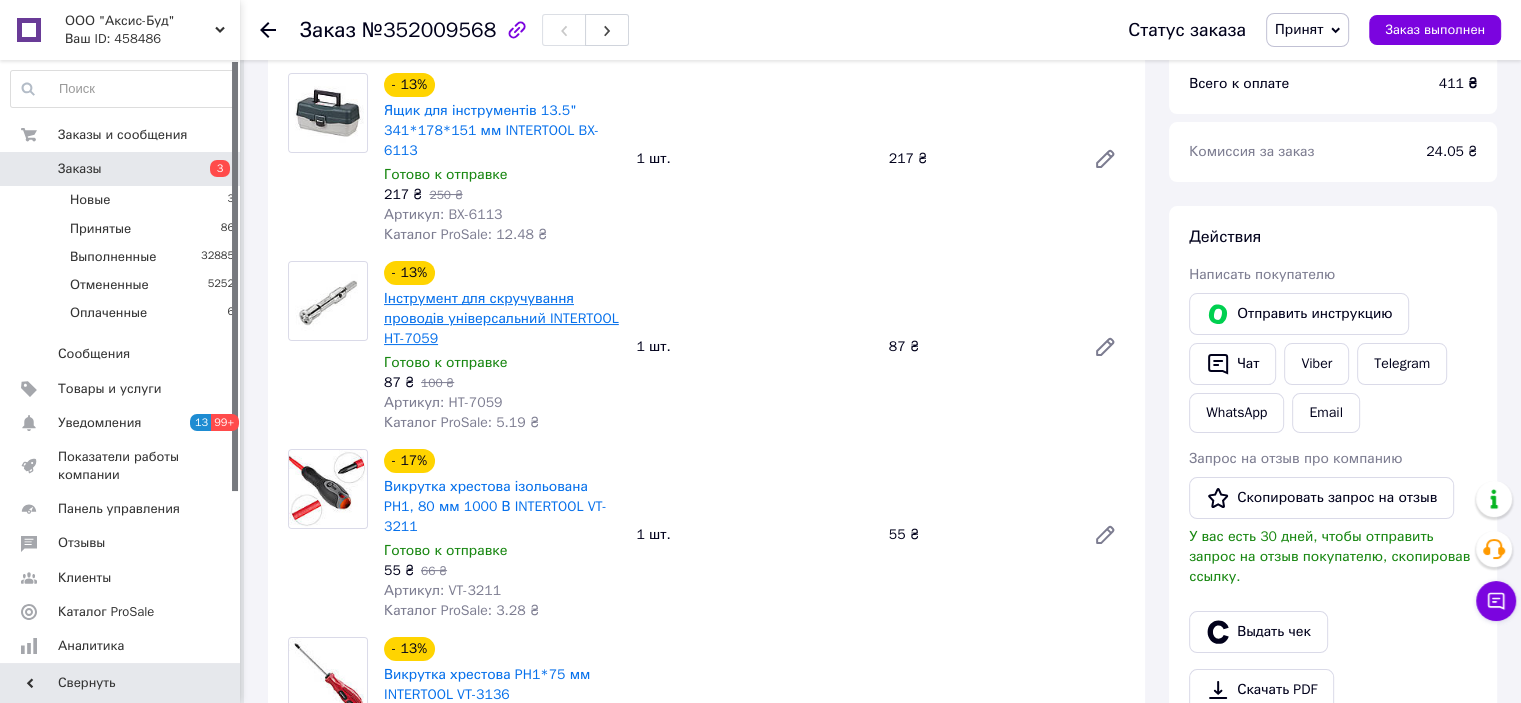 scroll, scrollTop: 200, scrollLeft: 0, axis: vertical 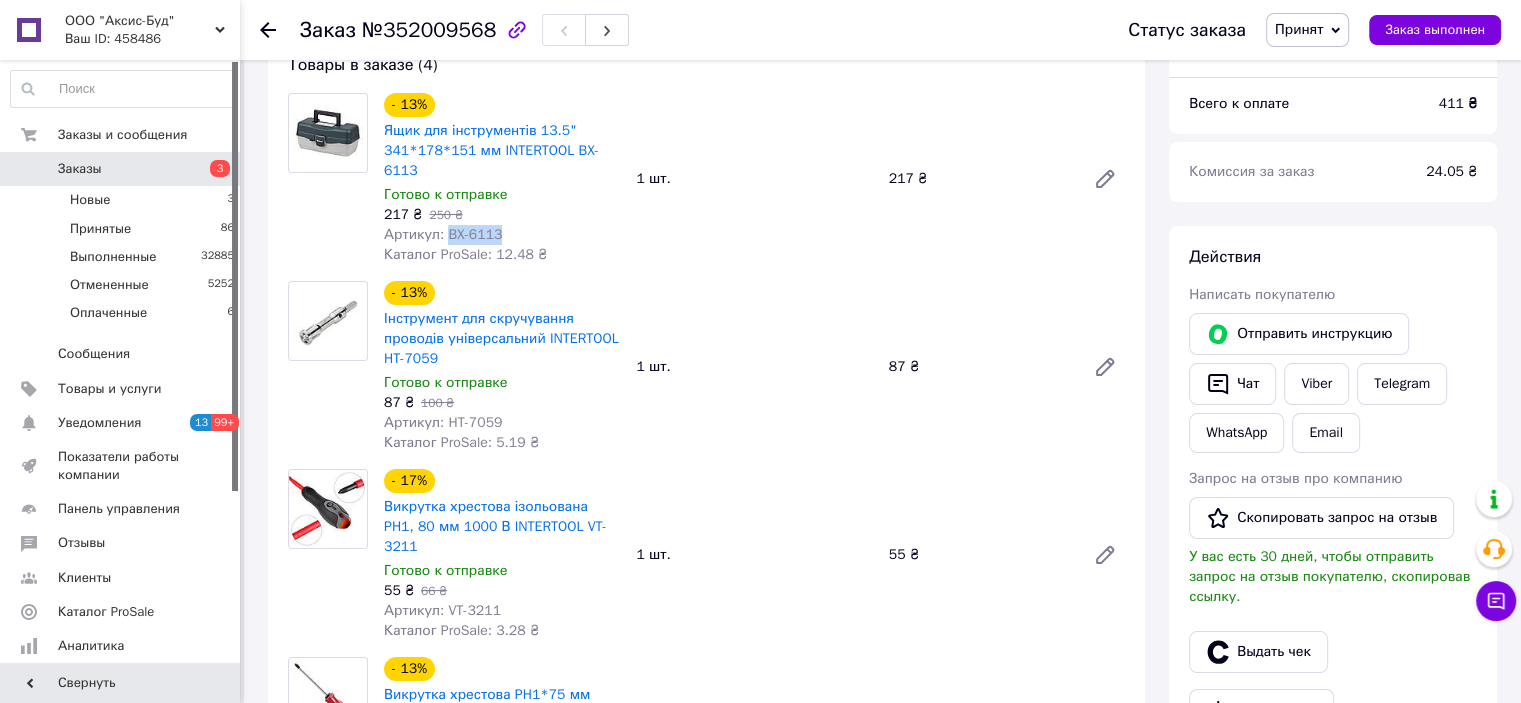 drag, startPoint x: 444, startPoint y: 215, endPoint x: 565, endPoint y: 218, distance: 121.037186 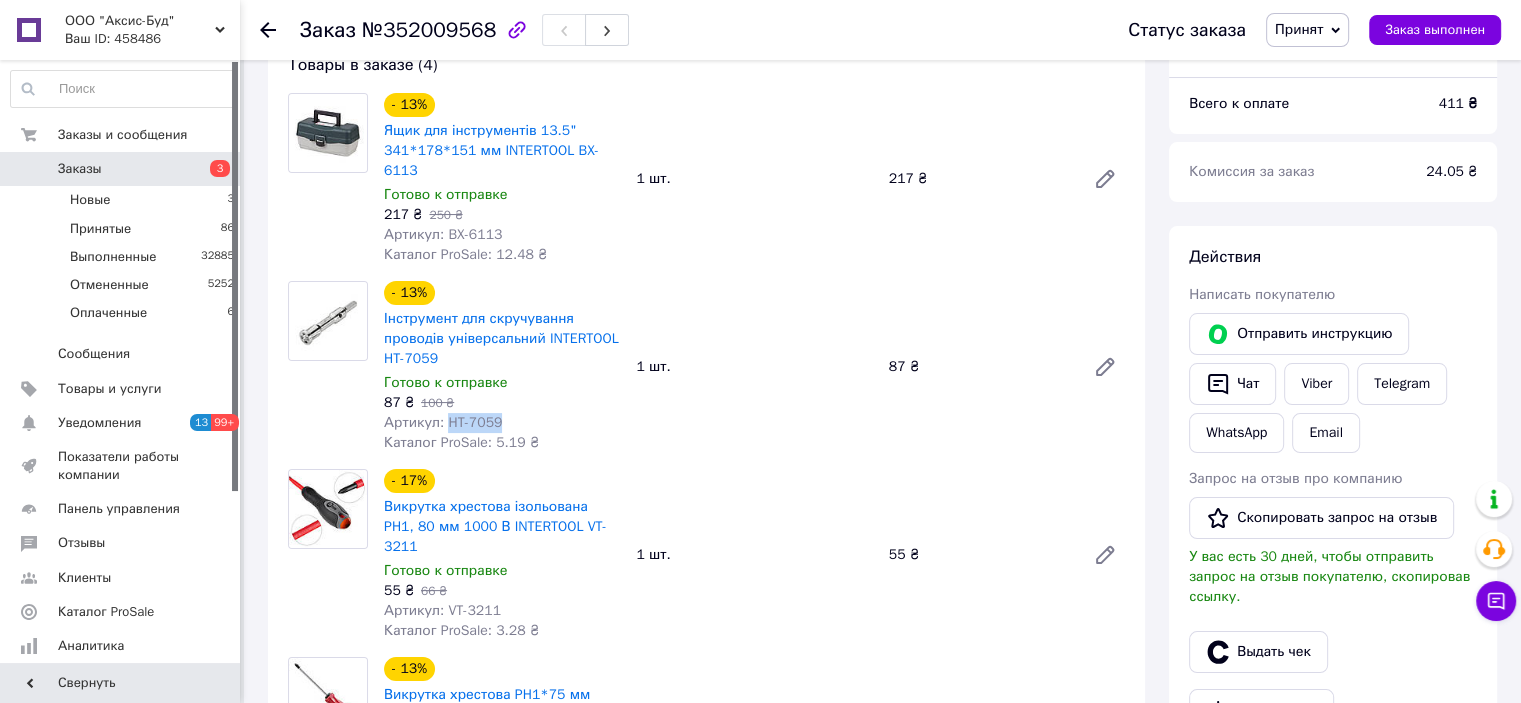drag, startPoint x: 446, startPoint y: 406, endPoint x: 550, endPoint y: 406, distance: 104 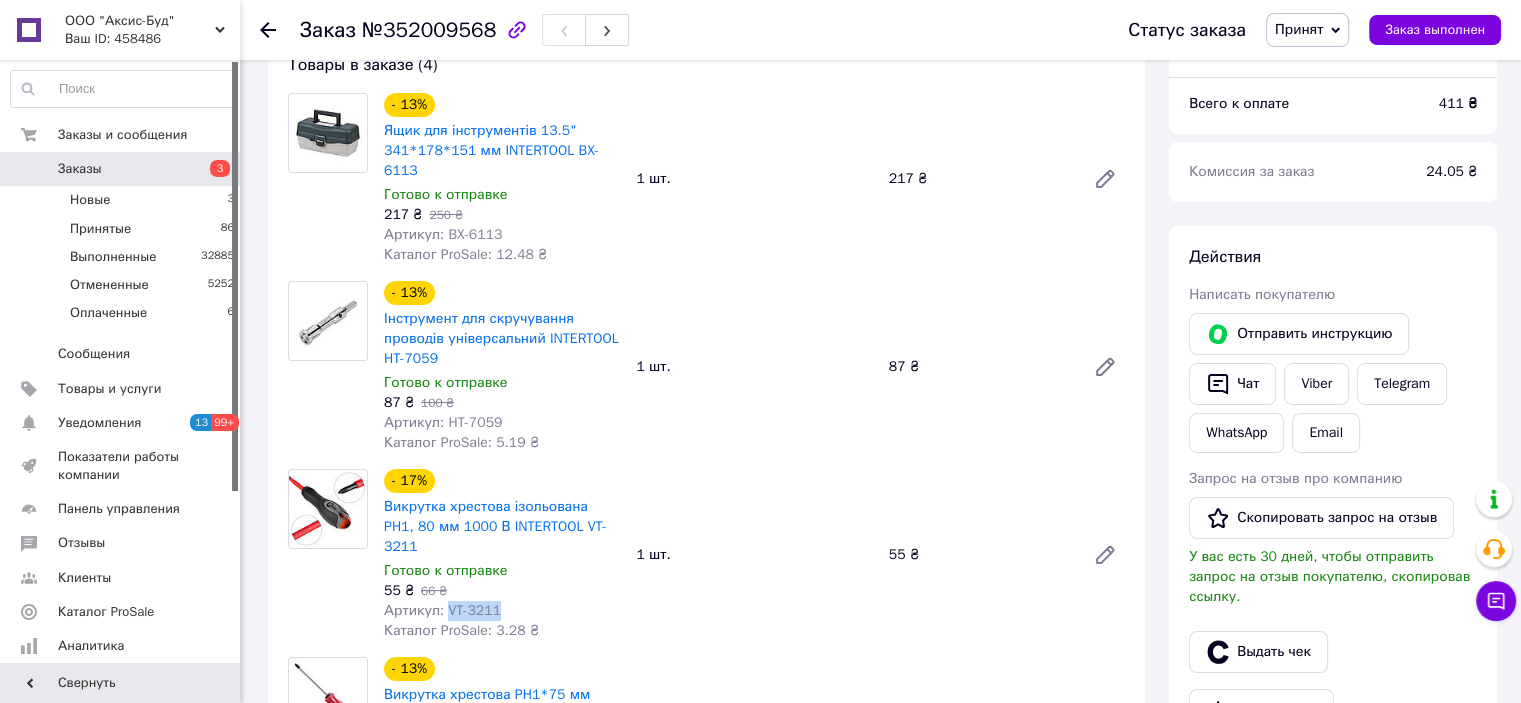 drag, startPoint x: 442, startPoint y: 572, endPoint x: 559, endPoint y: 578, distance: 117.15375 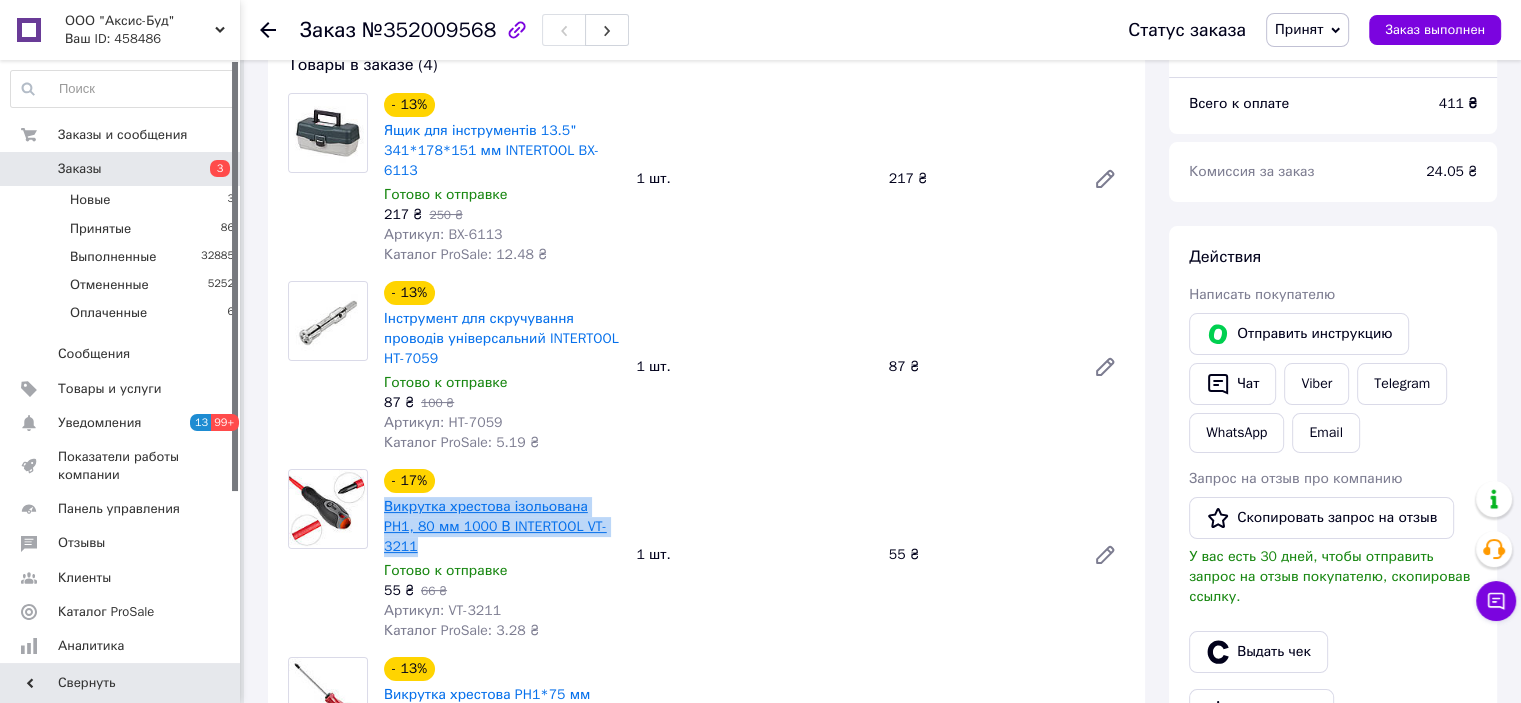 copy on "Викрутка хрестова ізольована PH1, 80 мм 1000 В INTERTOOL VT-3211" 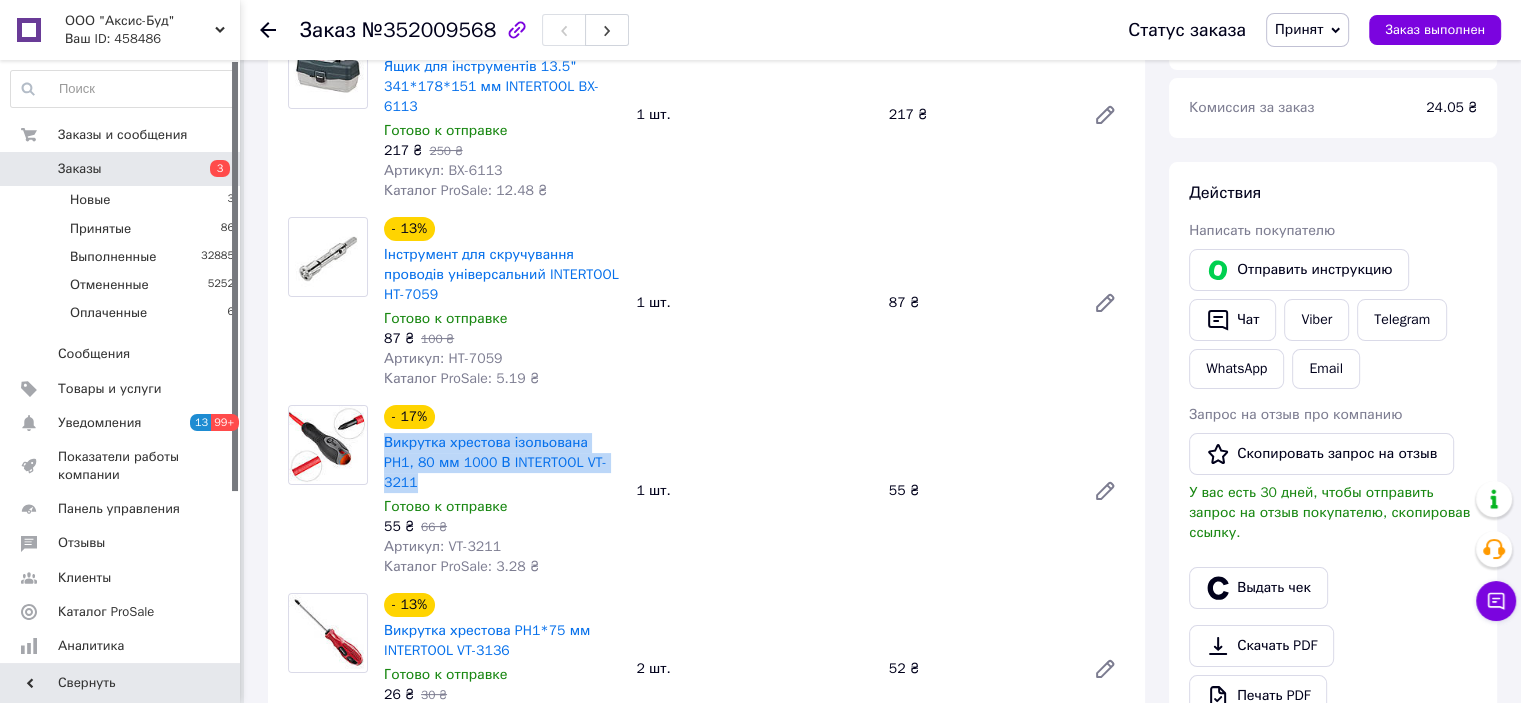 scroll, scrollTop: 300, scrollLeft: 0, axis: vertical 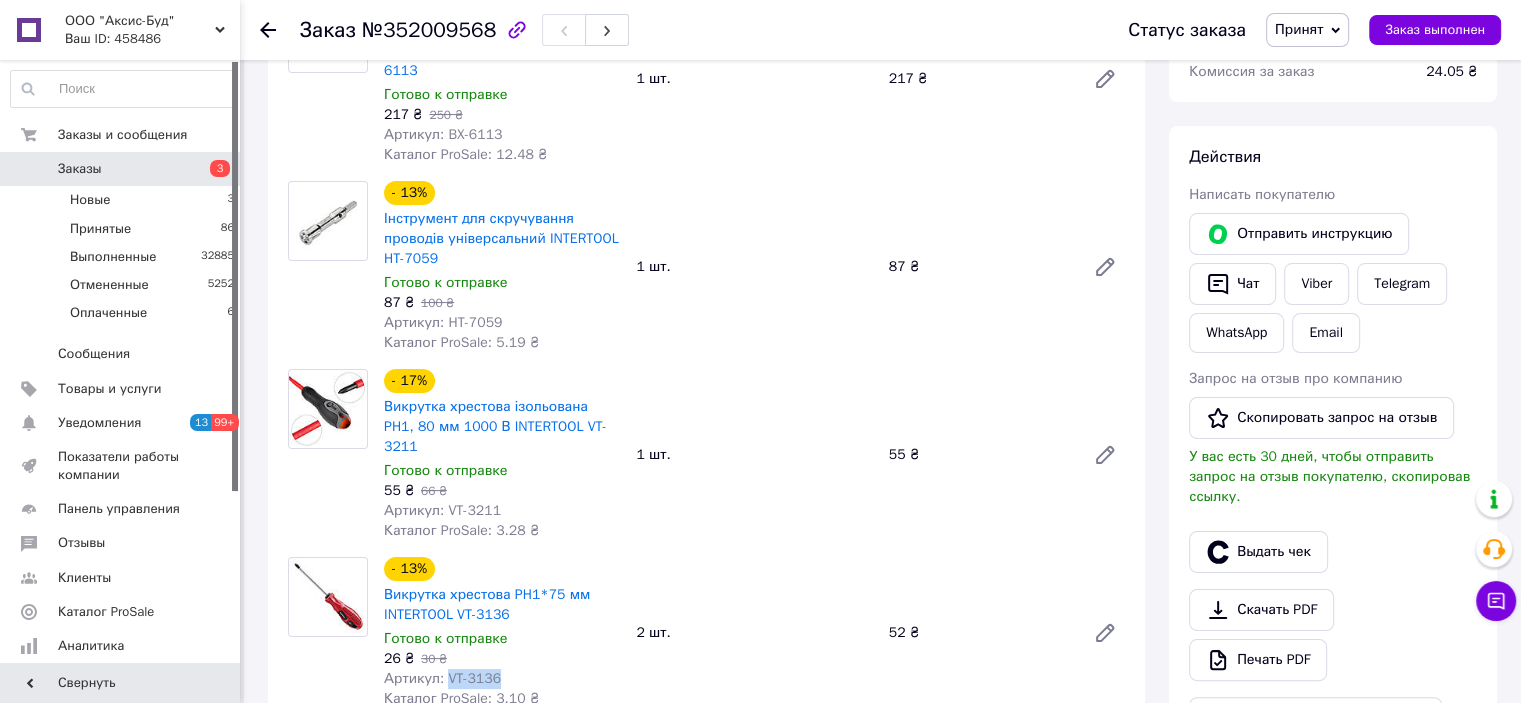 drag, startPoint x: 443, startPoint y: 643, endPoint x: 528, endPoint y: 643, distance: 85 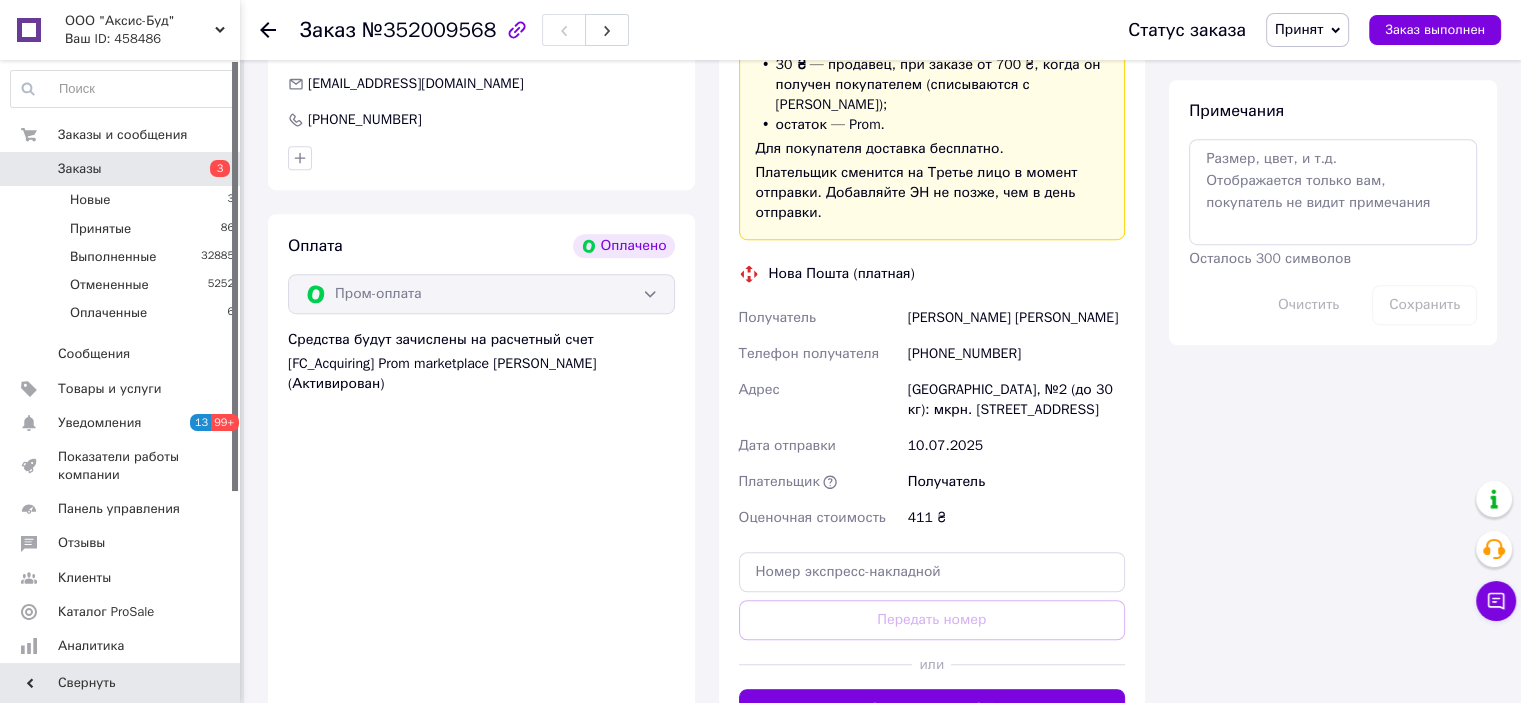 scroll, scrollTop: 1000, scrollLeft: 0, axis: vertical 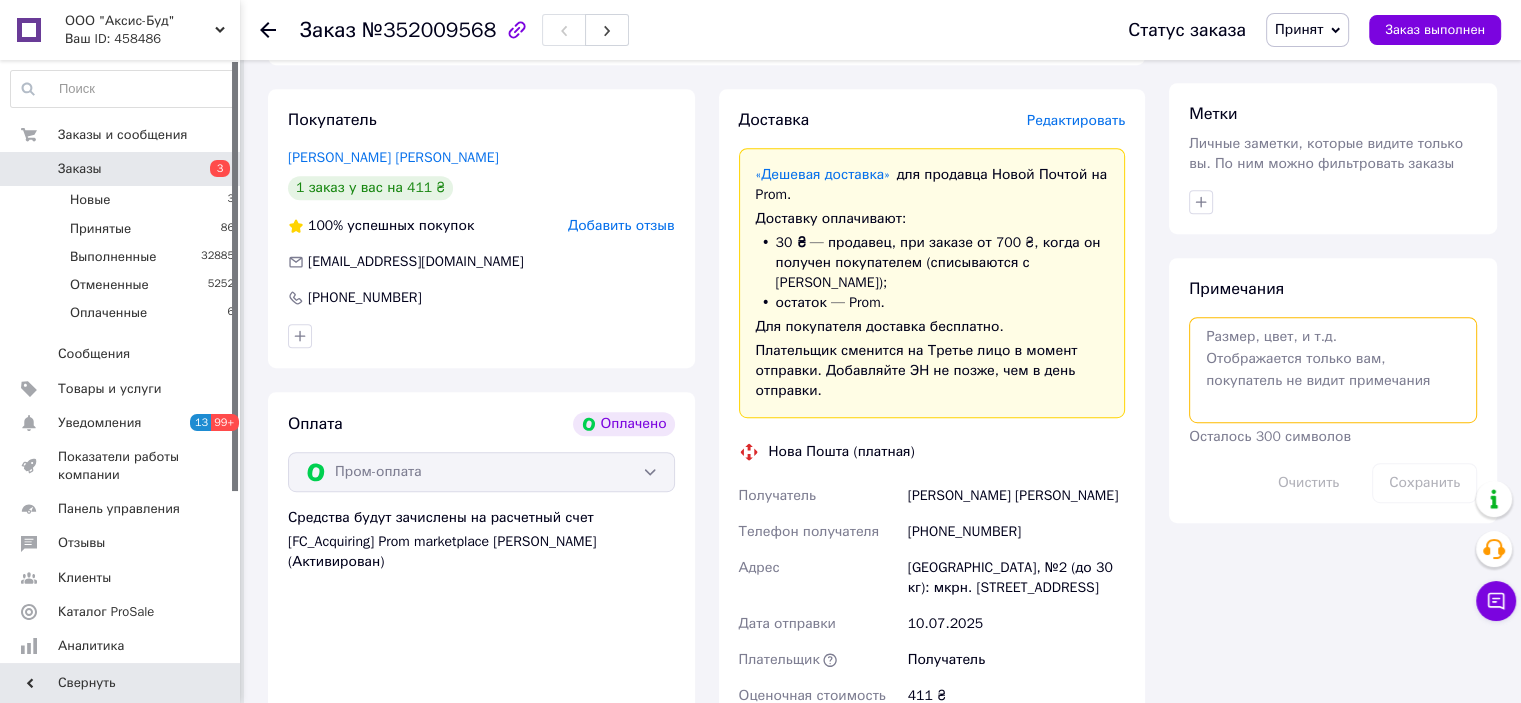 click at bounding box center [1333, 370] 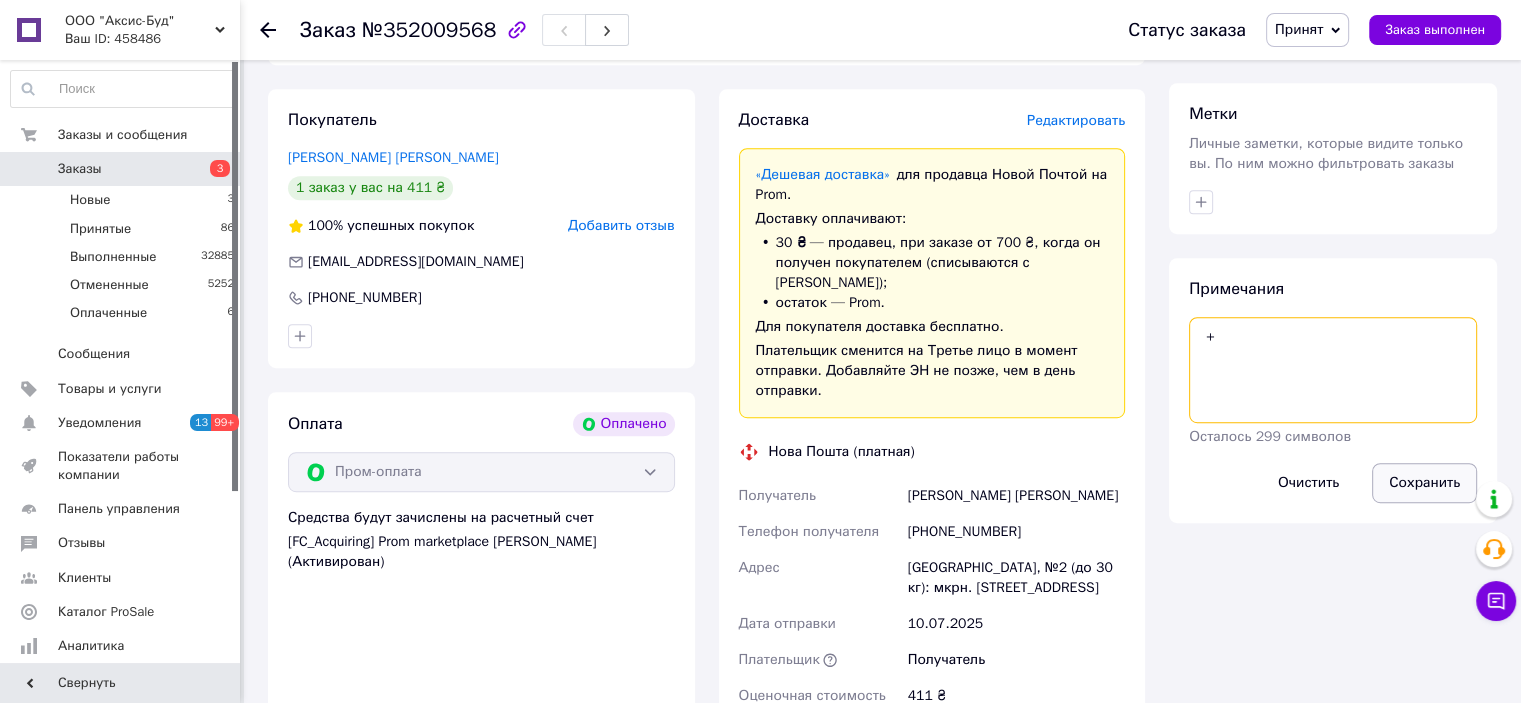 type on "+" 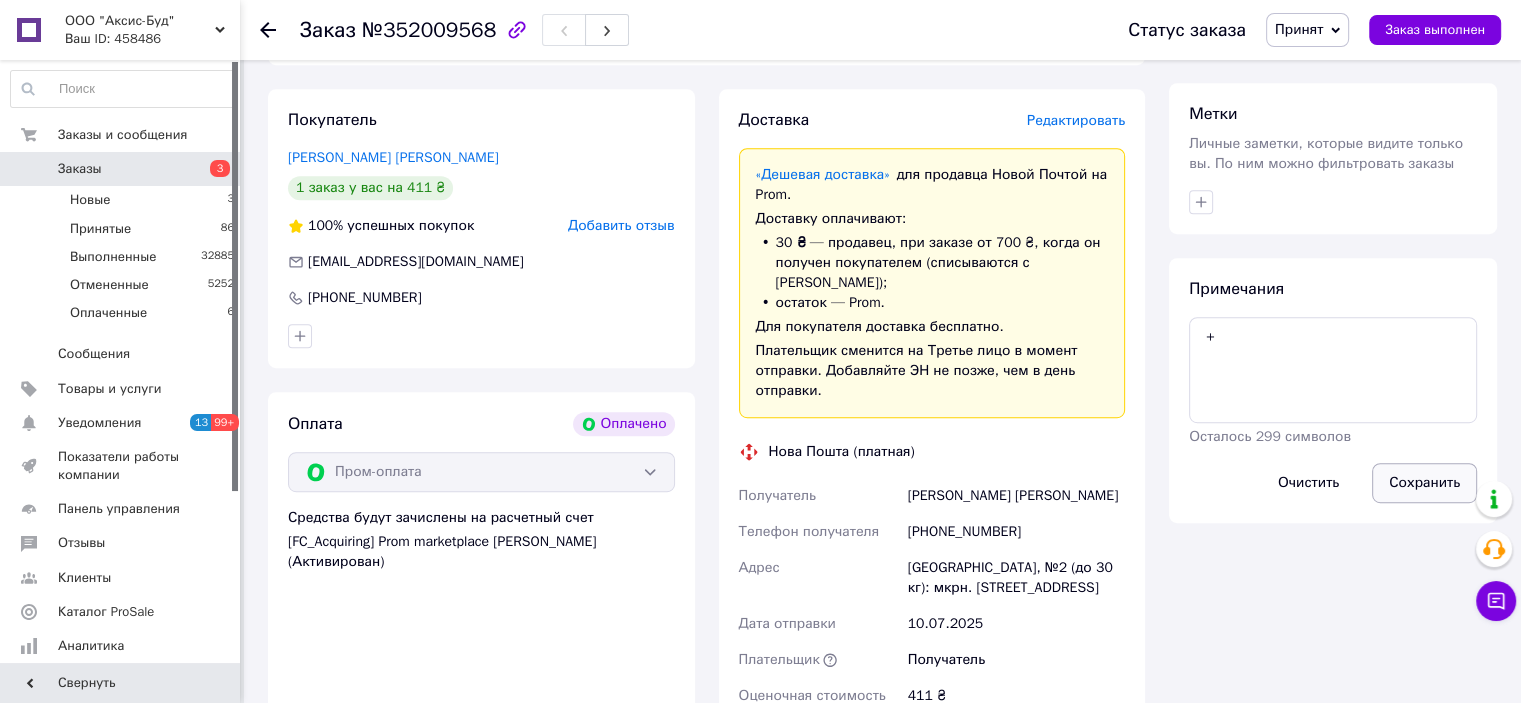 click on "Сохранить" at bounding box center [1424, 483] 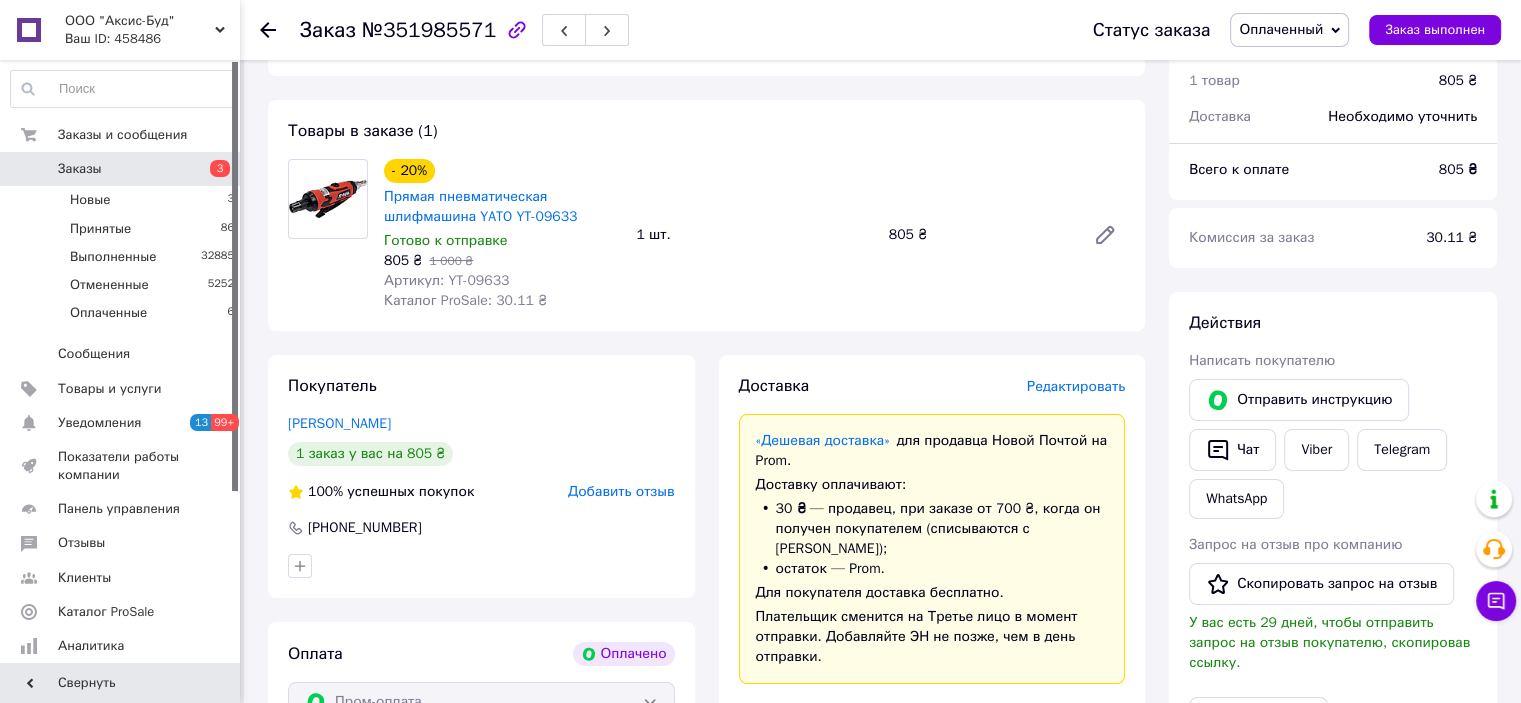 scroll, scrollTop: 300, scrollLeft: 0, axis: vertical 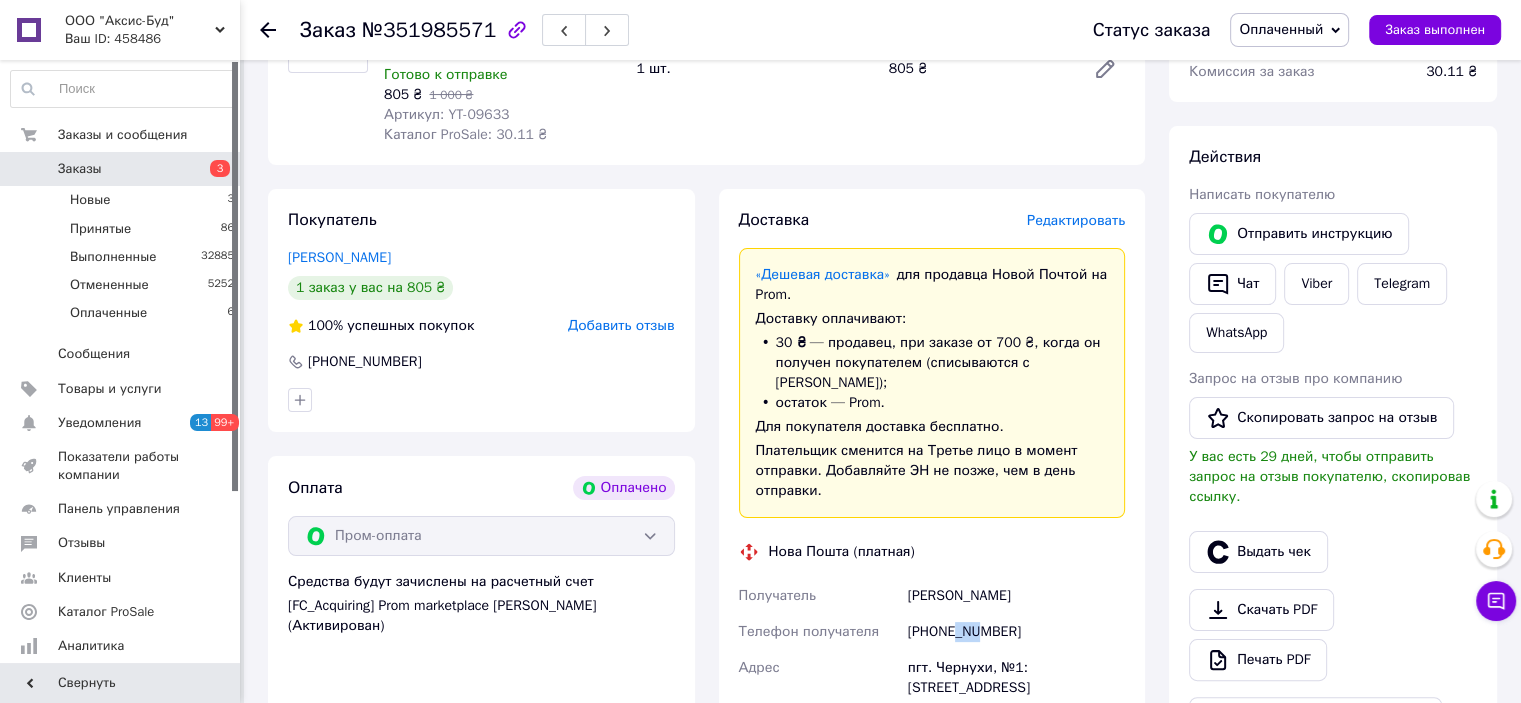 drag, startPoint x: 958, startPoint y: 612, endPoint x: 974, endPoint y: 618, distance: 17.088007 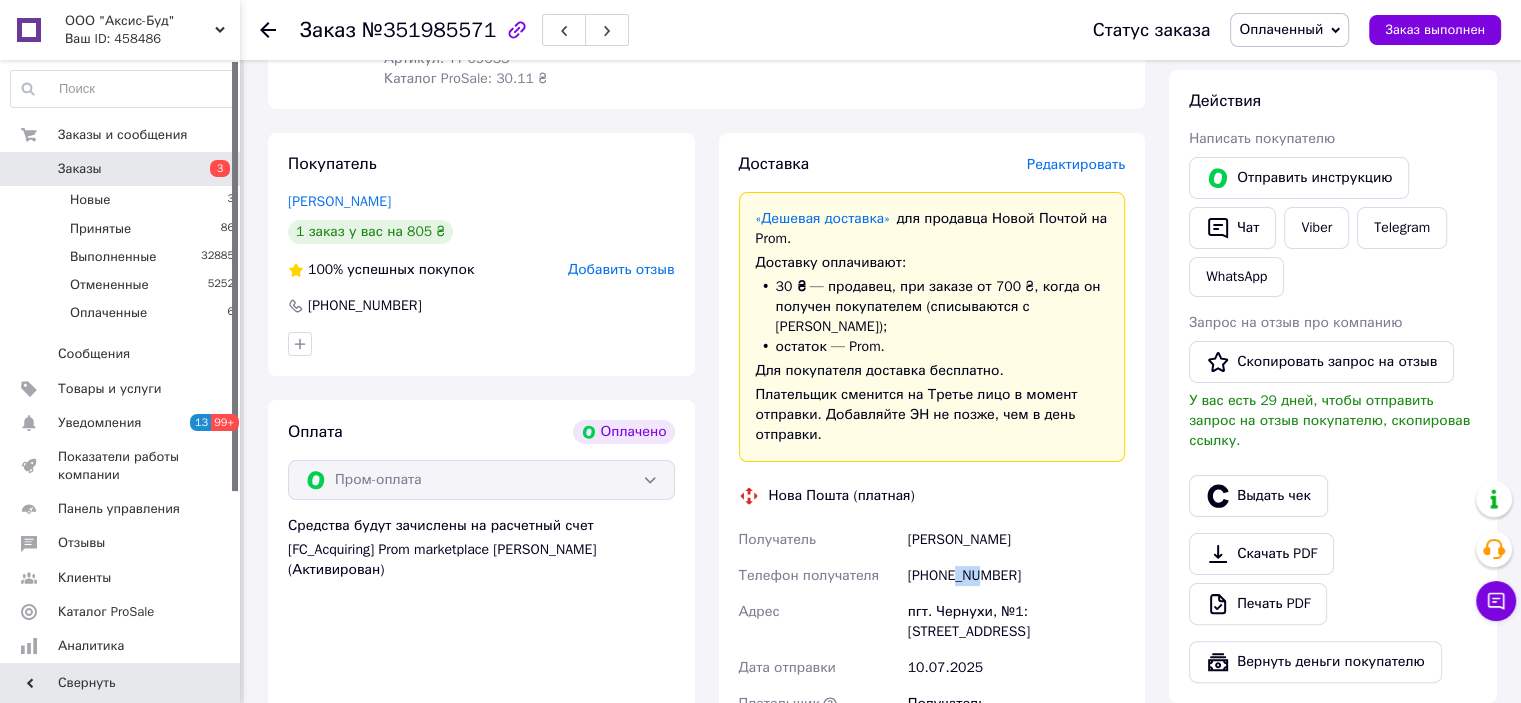 scroll, scrollTop: 400, scrollLeft: 0, axis: vertical 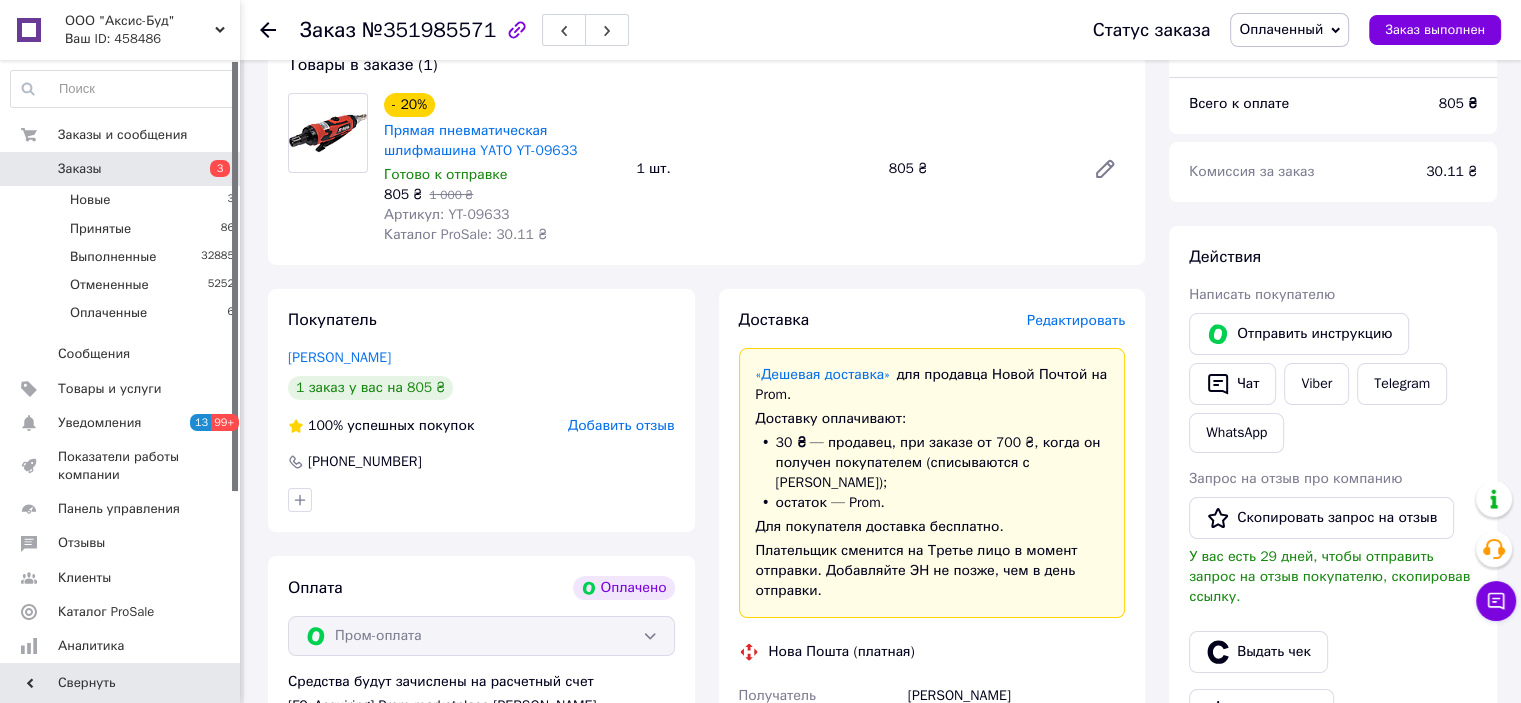 click on "30 ₴   — продавец , при заказе от 700 ₴, когда он
получен покупателем (списываются с [PERSON_NAME]);" at bounding box center [932, 463] 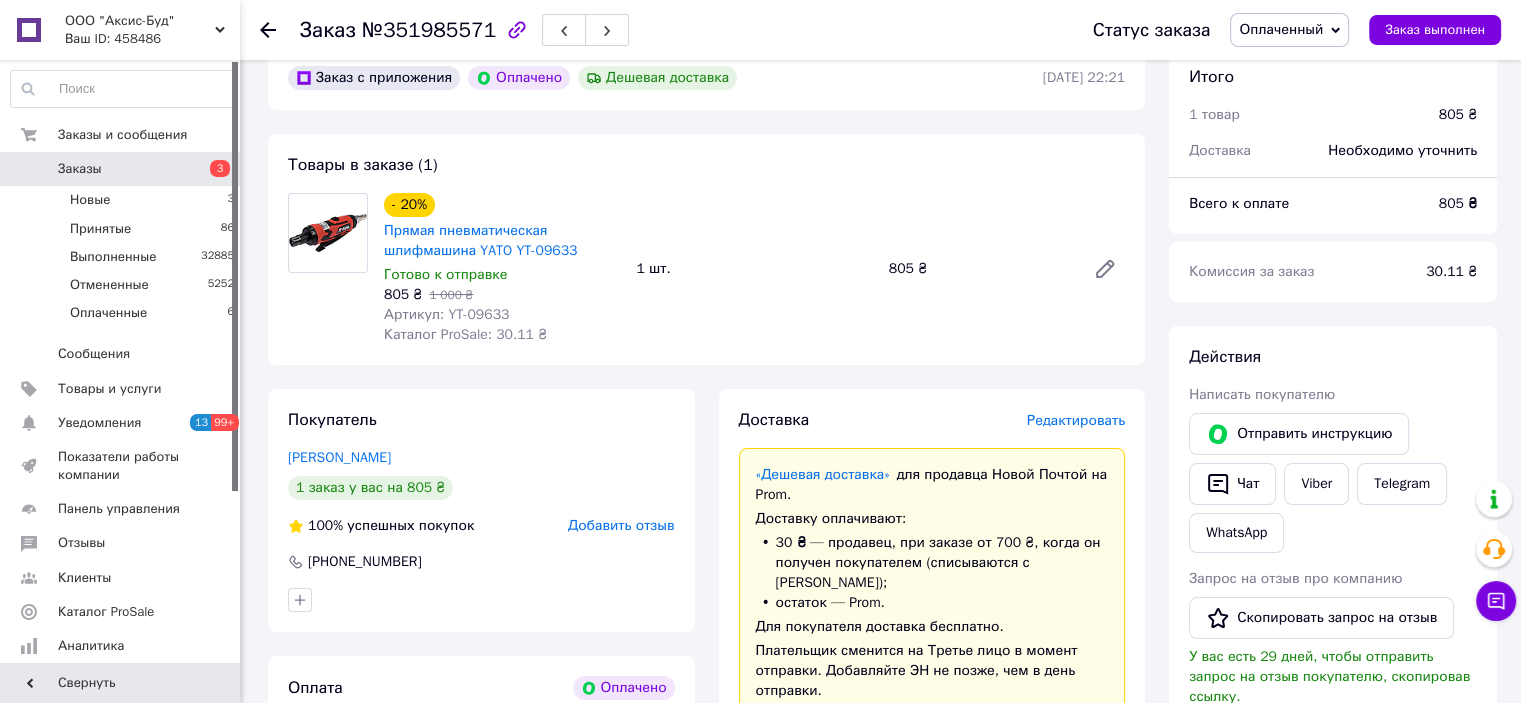 scroll, scrollTop: 0, scrollLeft: 0, axis: both 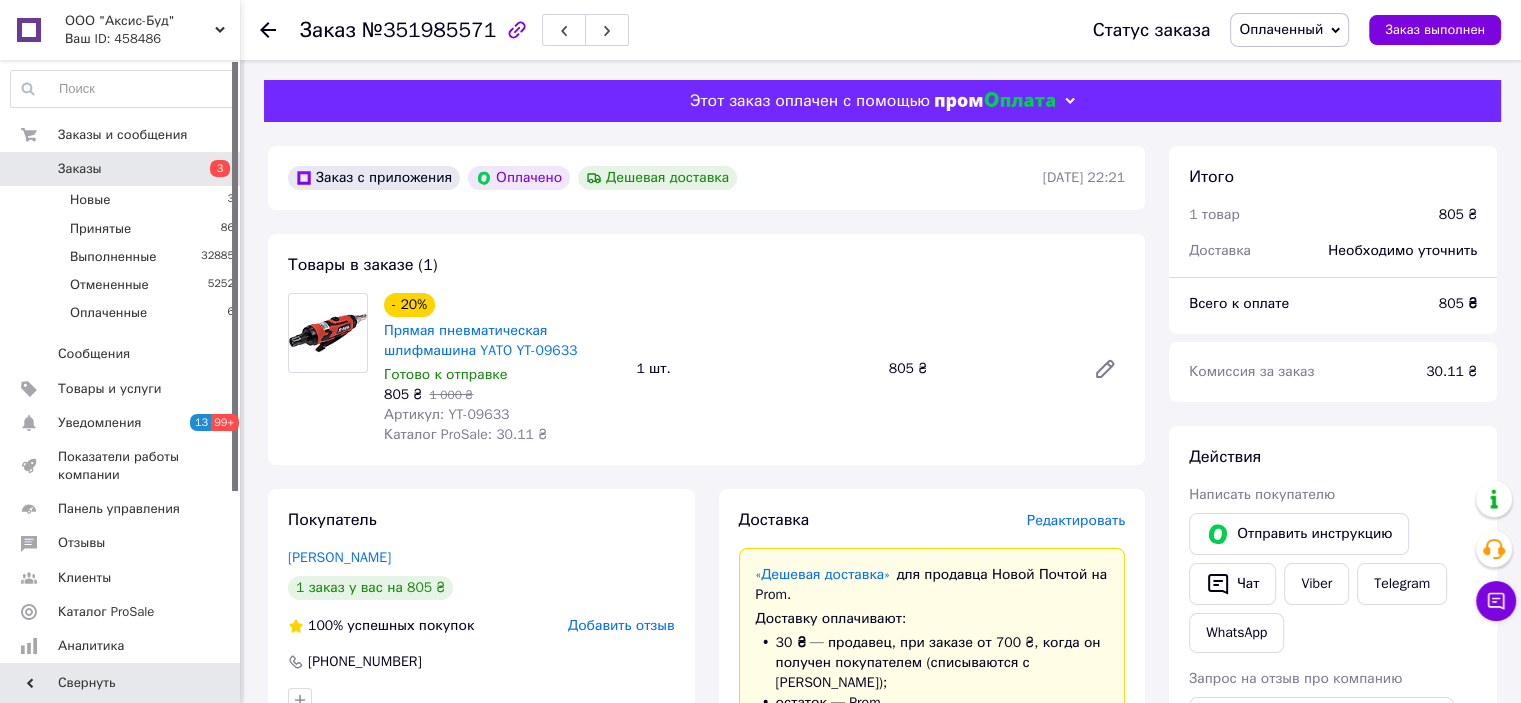 click on "Оплаченный" at bounding box center (1281, 29) 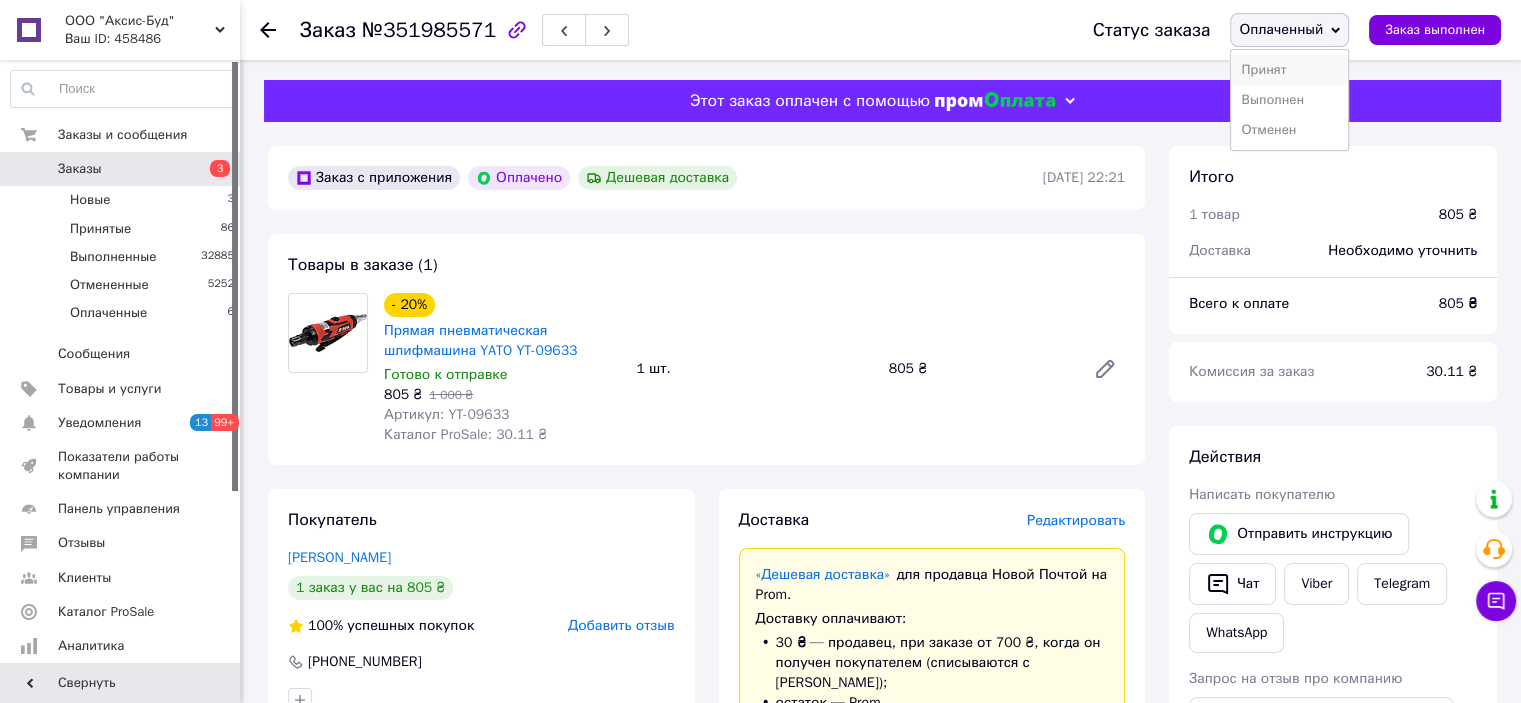 click on "Принят" at bounding box center [1289, 70] 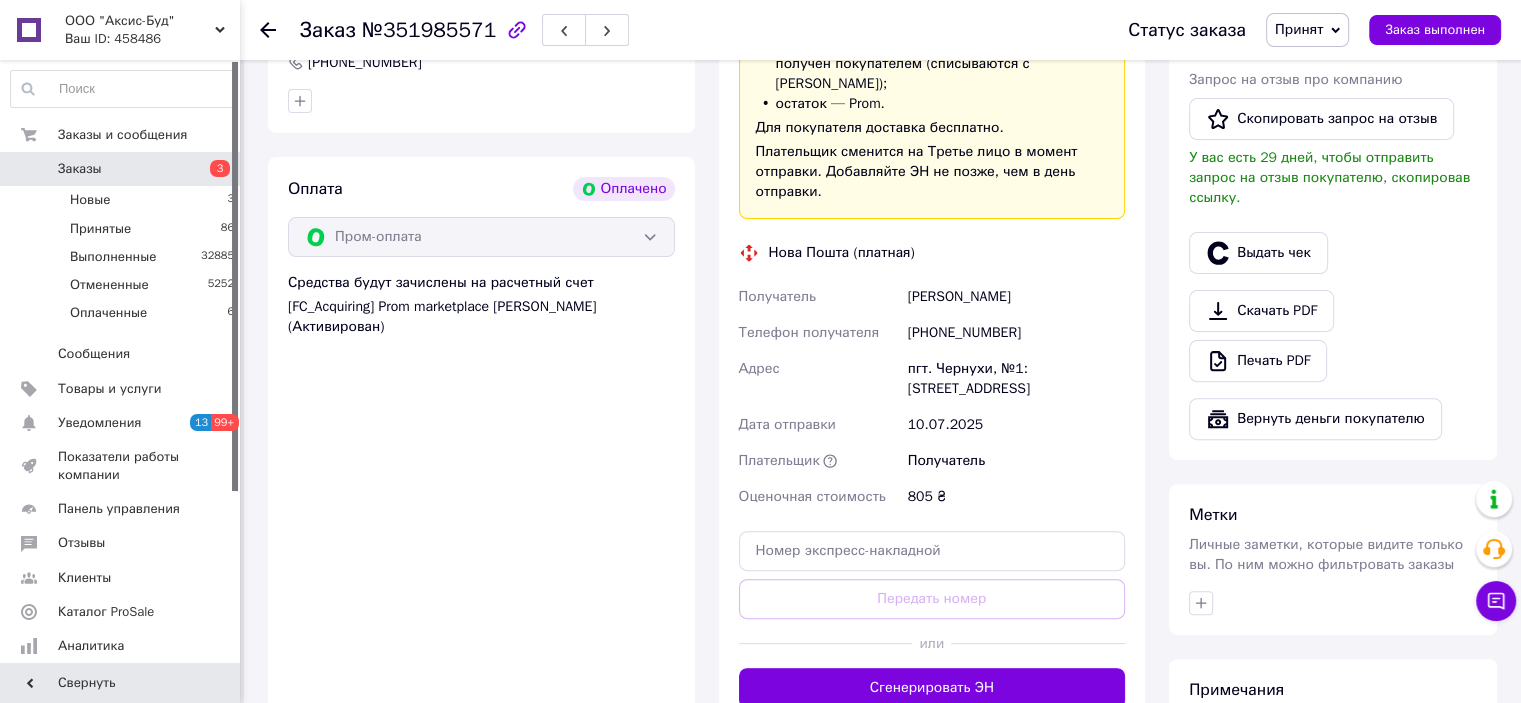 scroll, scrollTop: 600, scrollLeft: 0, axis: vertical 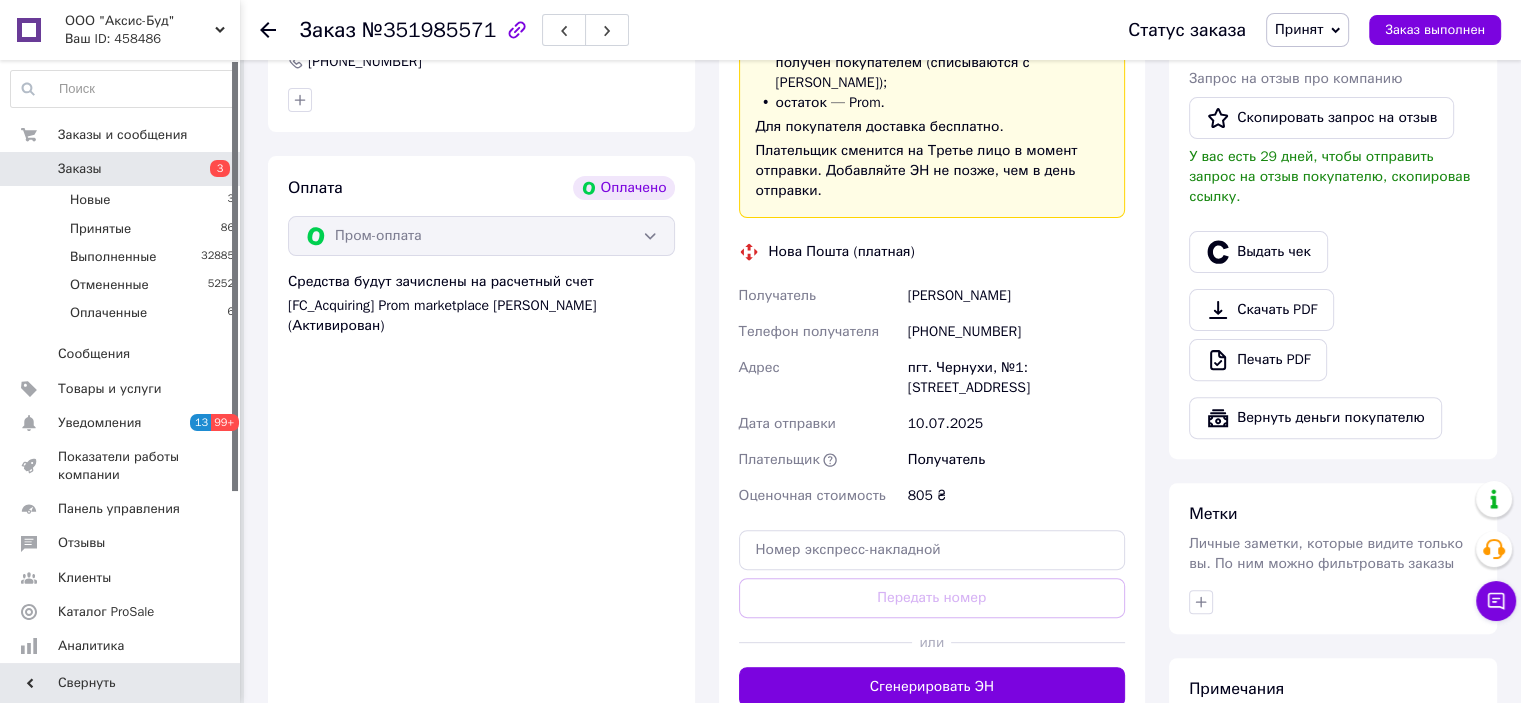 click on "[PERSON_NAME]" at bounding box center [1016, 296] 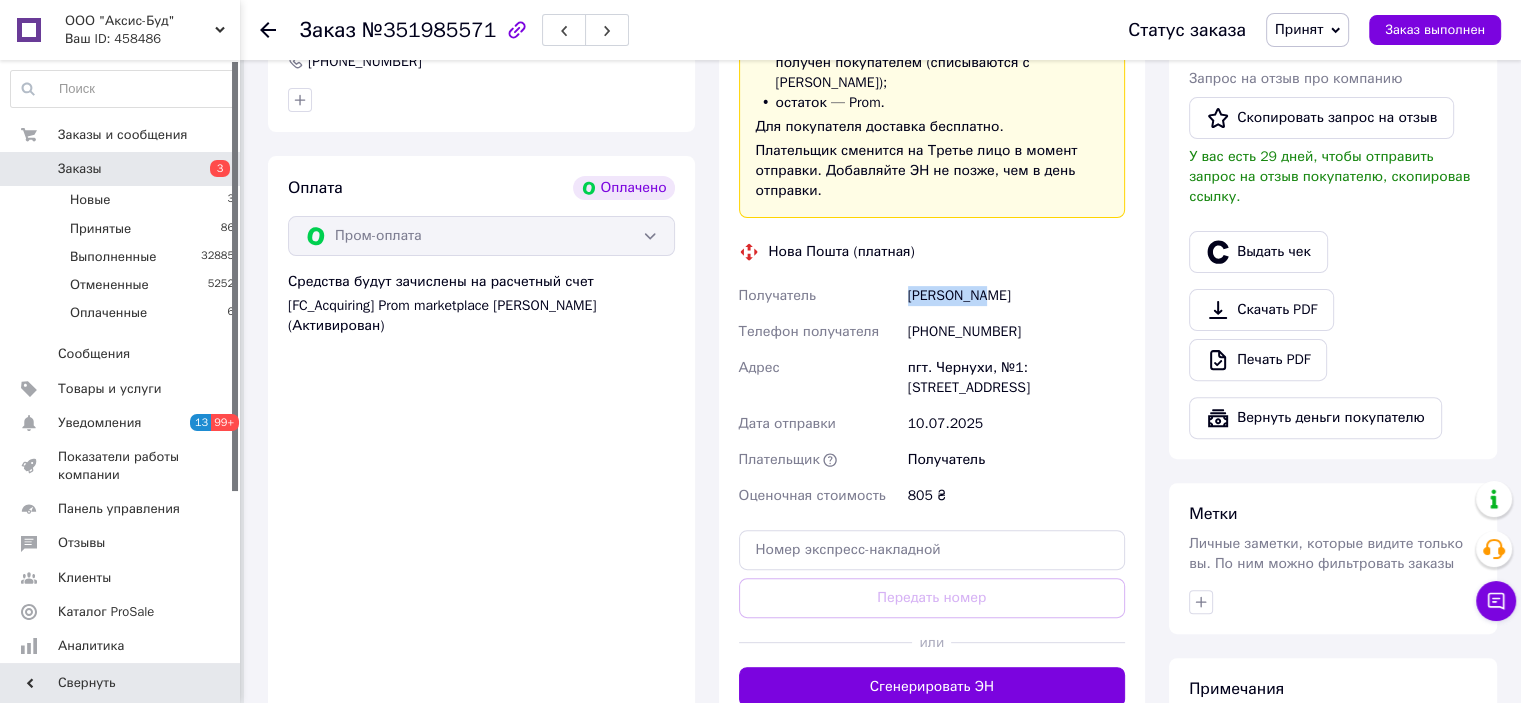 click on "[PERSON_NAME]" at bounding box center (1016, 296) 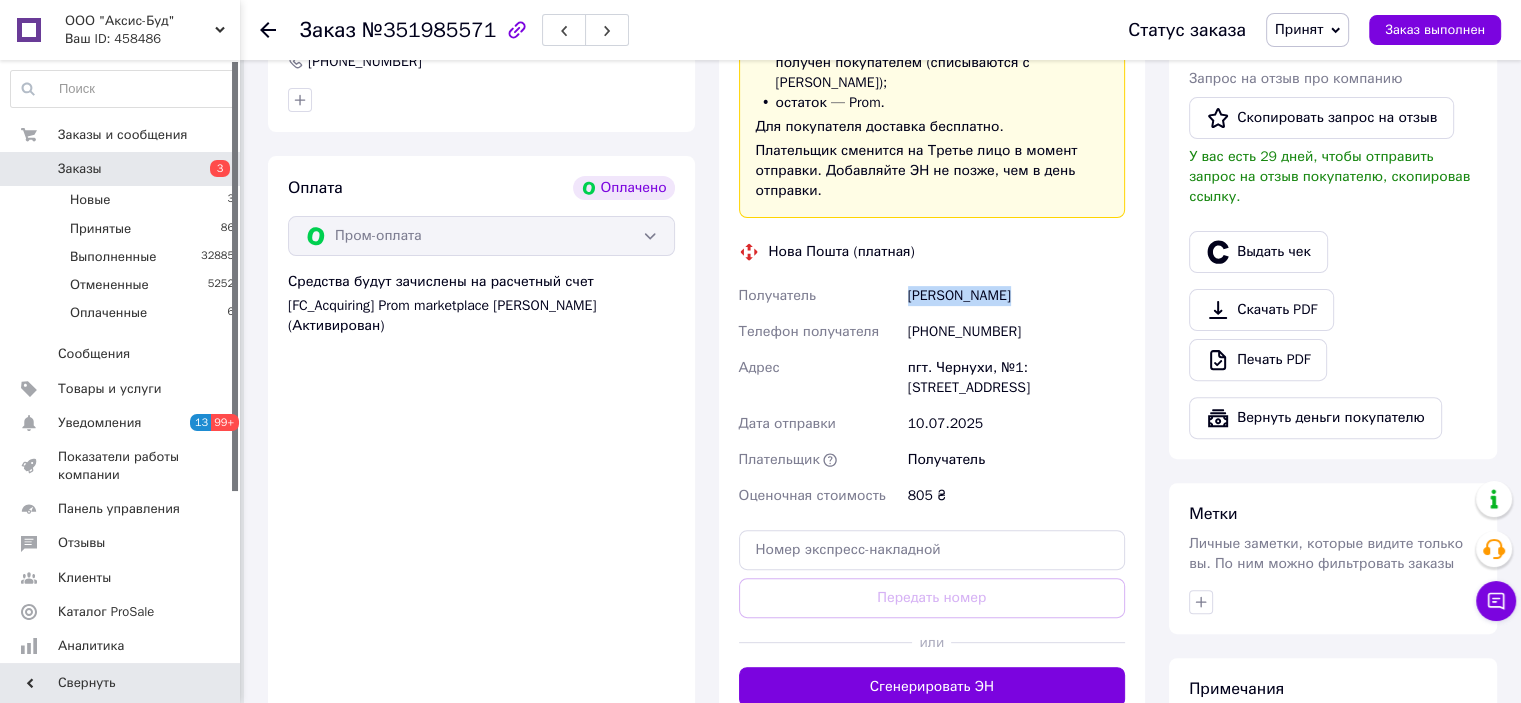 click on "[PERSON_NAME]" at bounding box center (1016, 296) 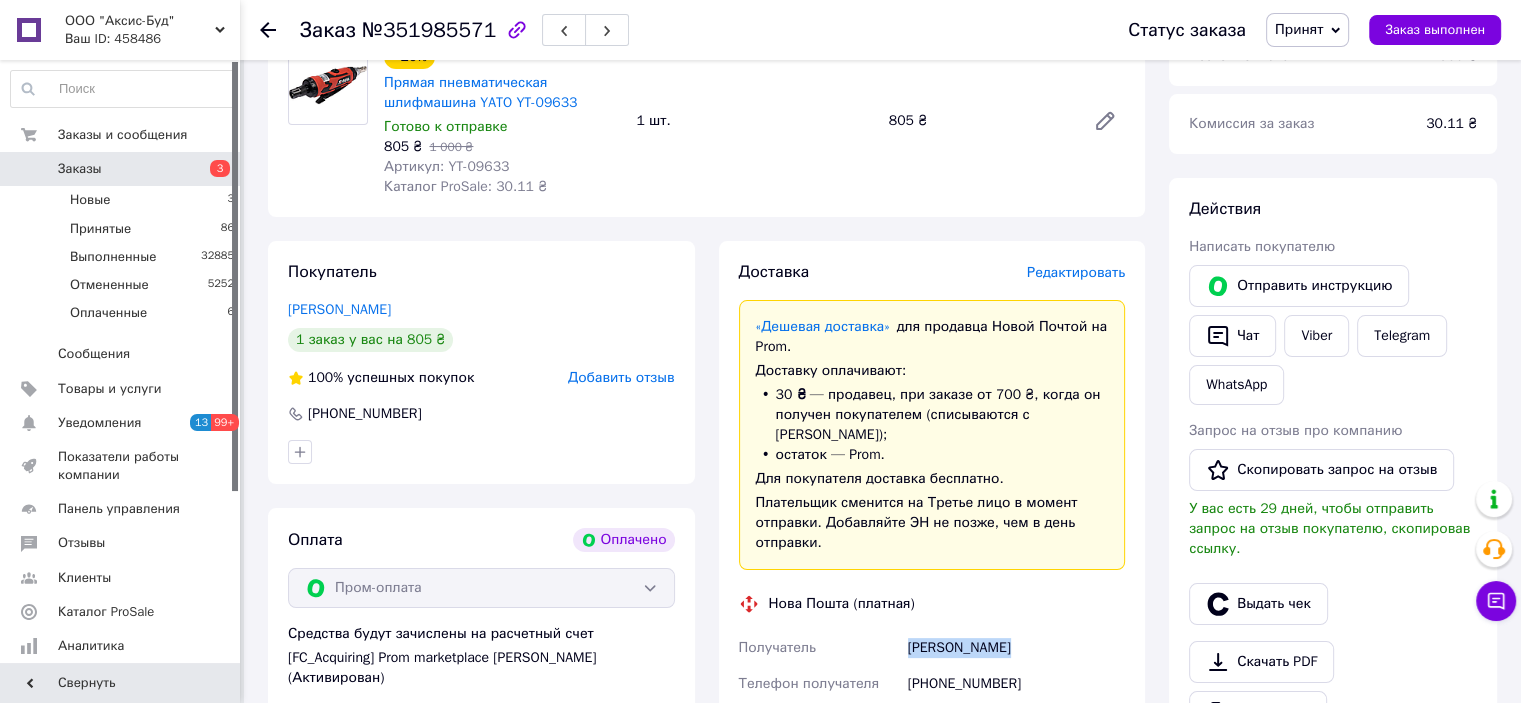scroll, scrollTop: 0, scrollLeft: 0, axis: both 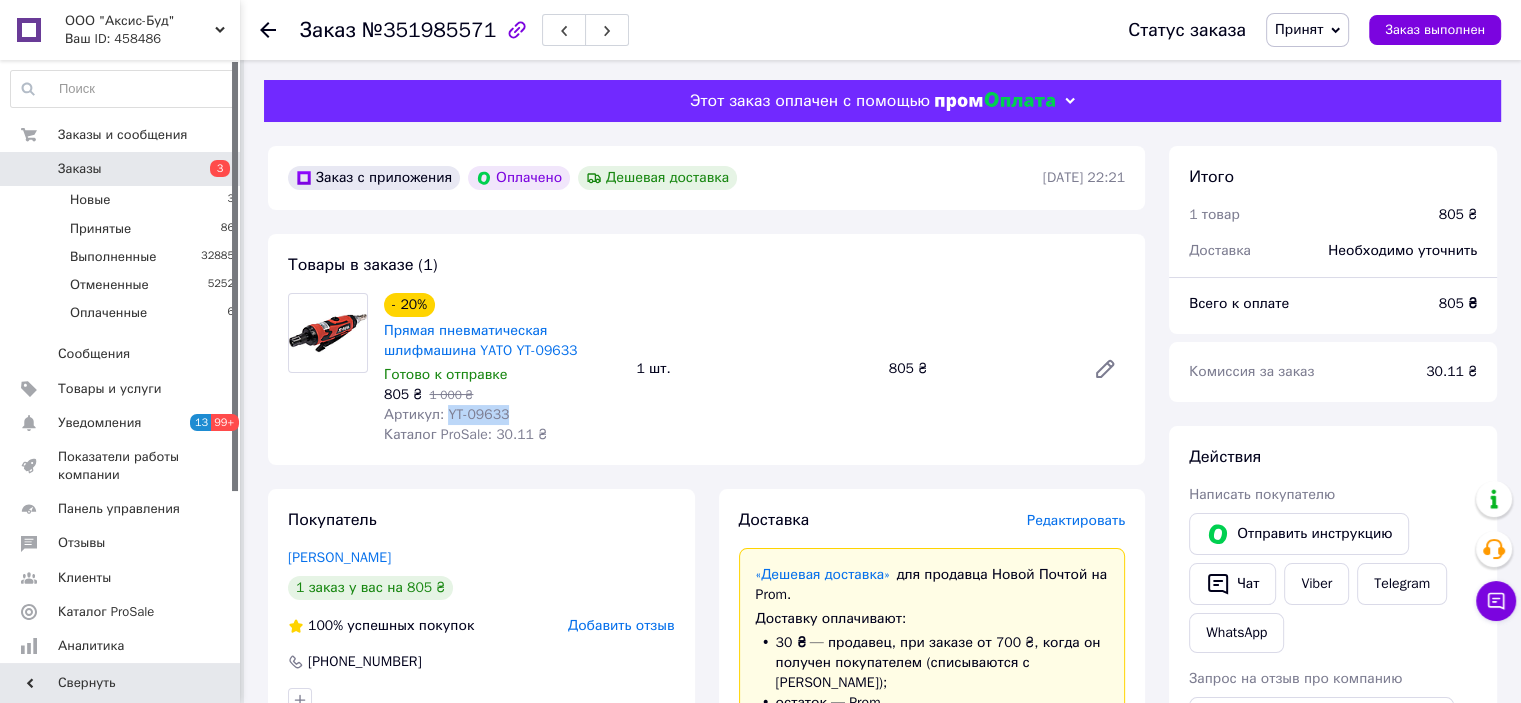 drag, startPoint x: 443, startPoint y: 414, endPoint x: 596, endPoint y: 414, distance: 153 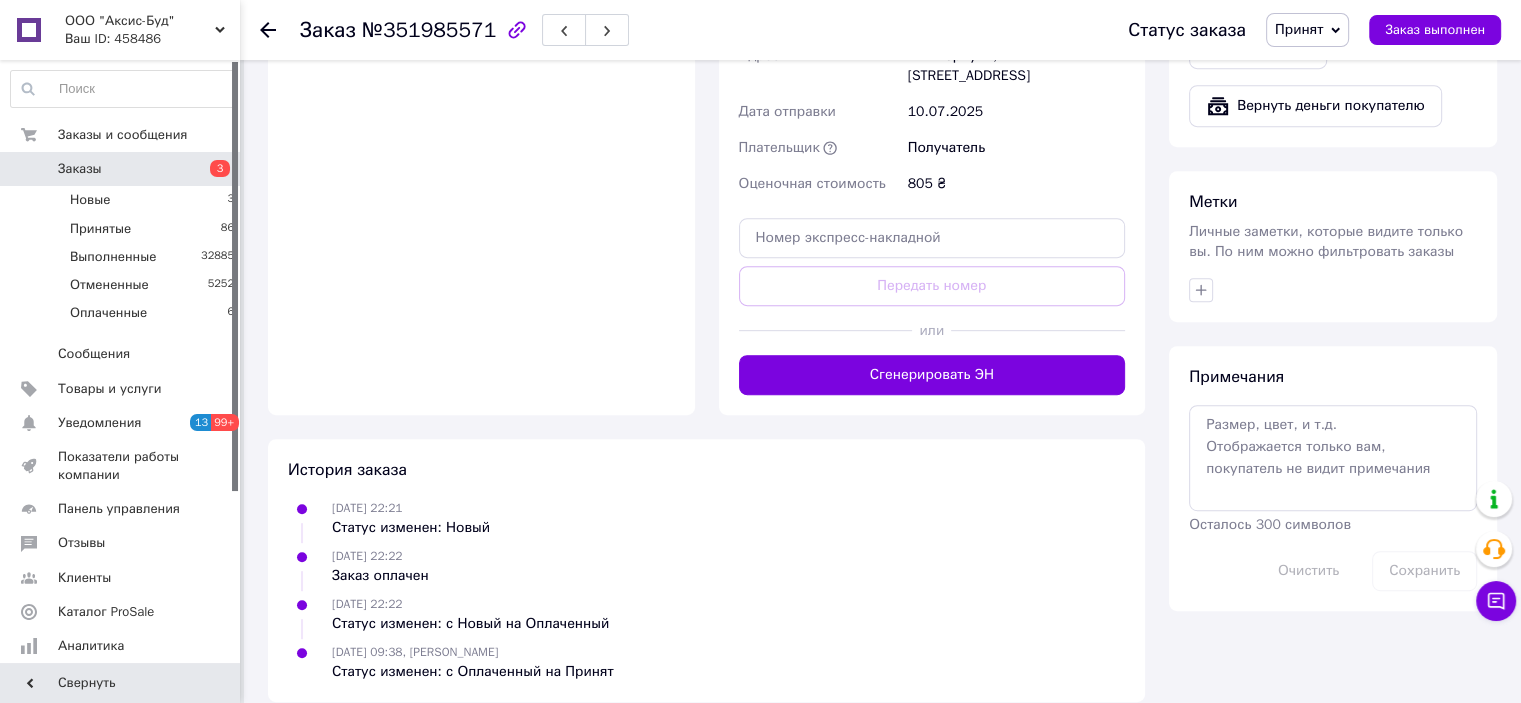 scroll, scrollTop: 916, scrollLeft: 0, axis: vertical 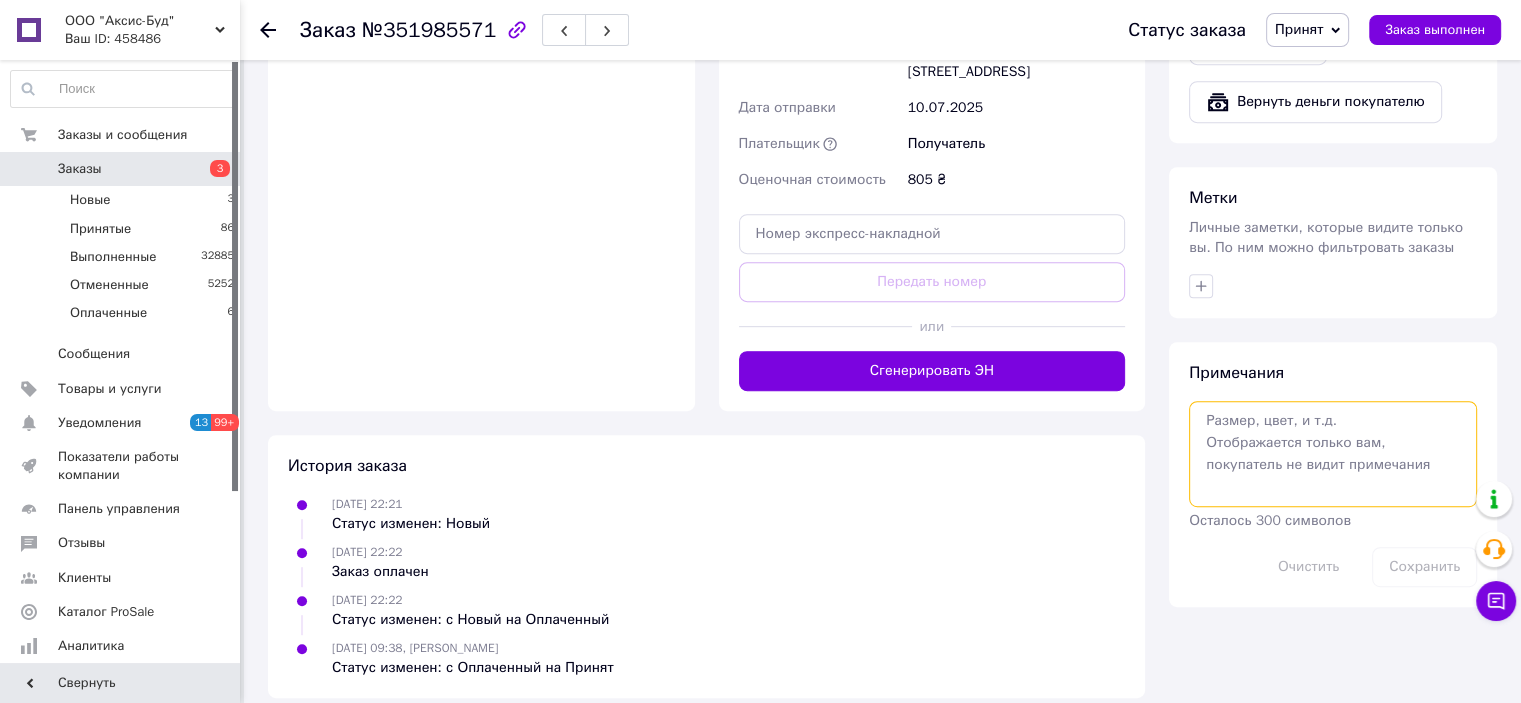 click at bounding box center [1333, 454] 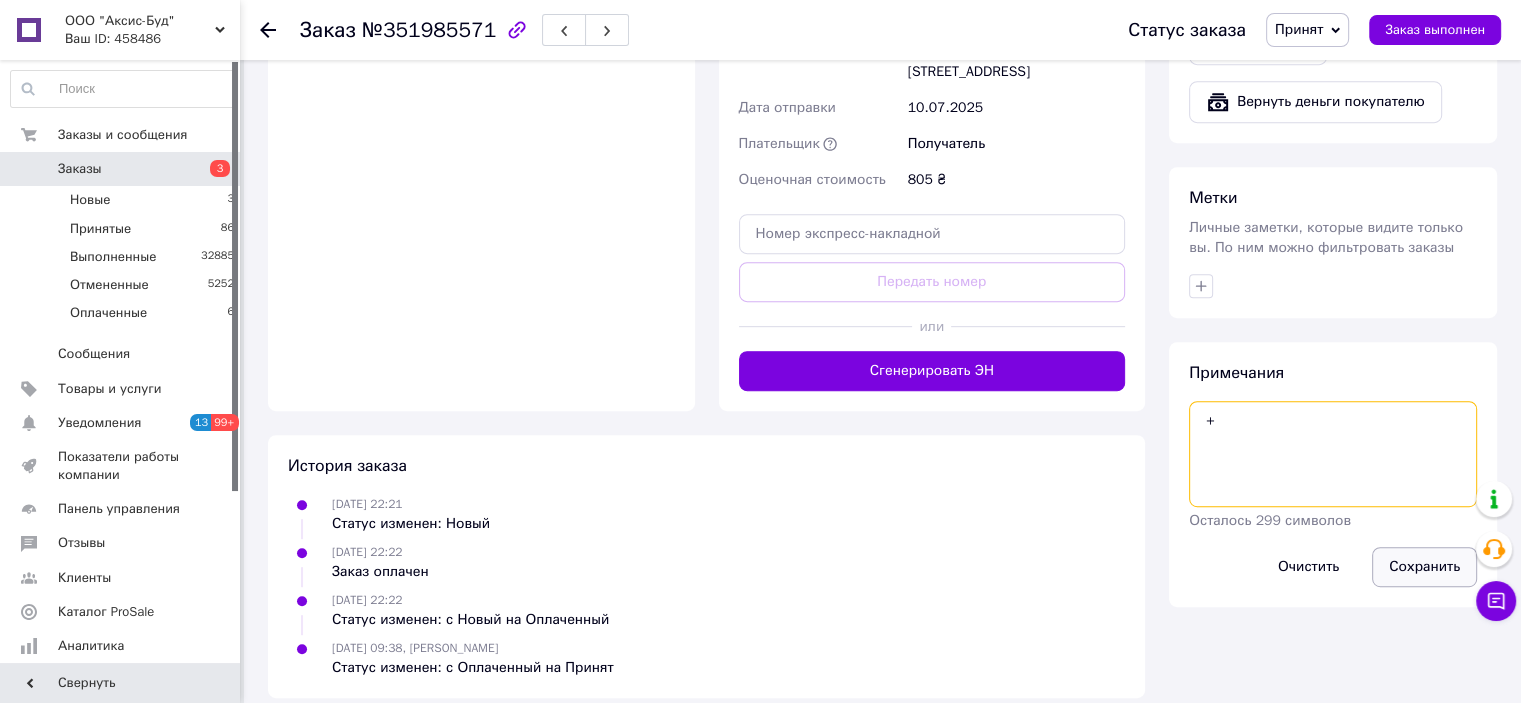 type on "+" 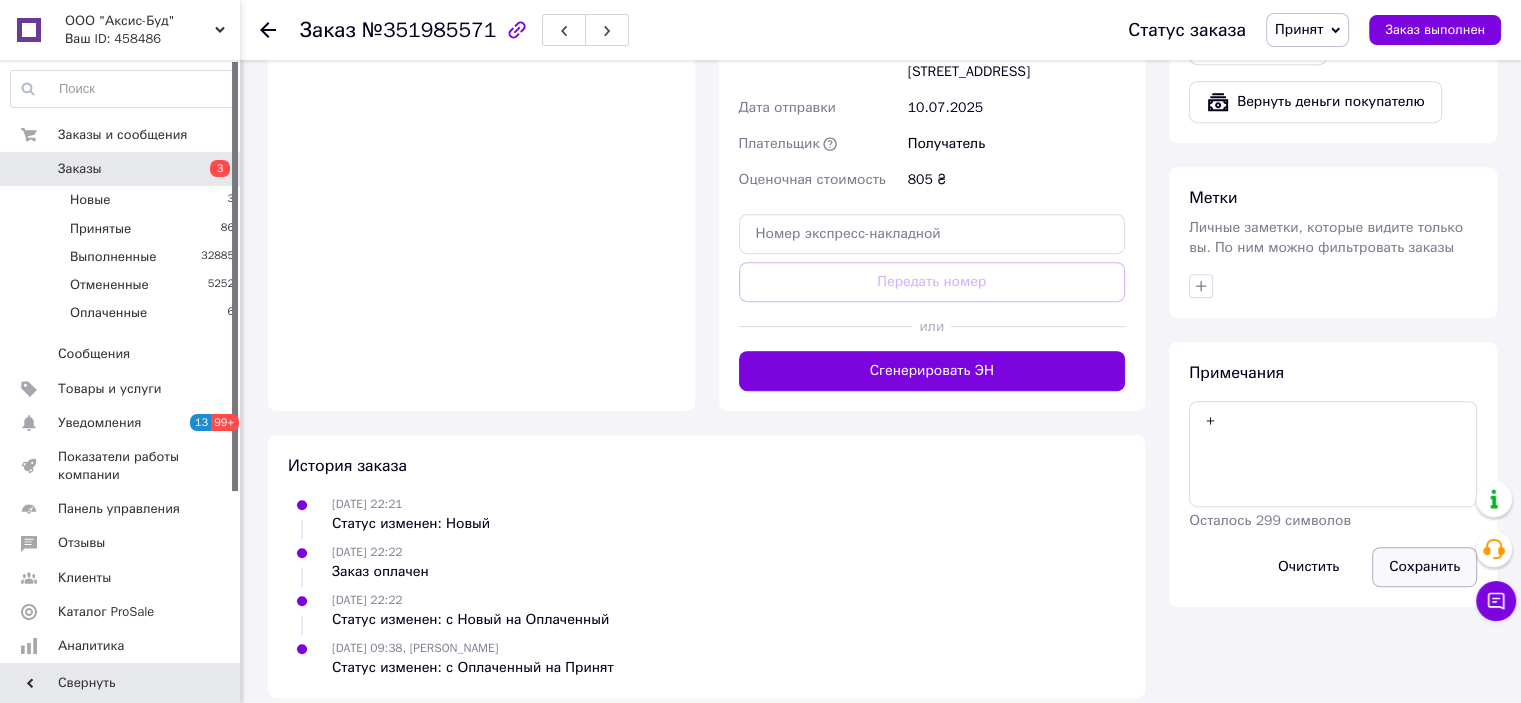 click on "Сохранить" at bounding box center (1424, 567) 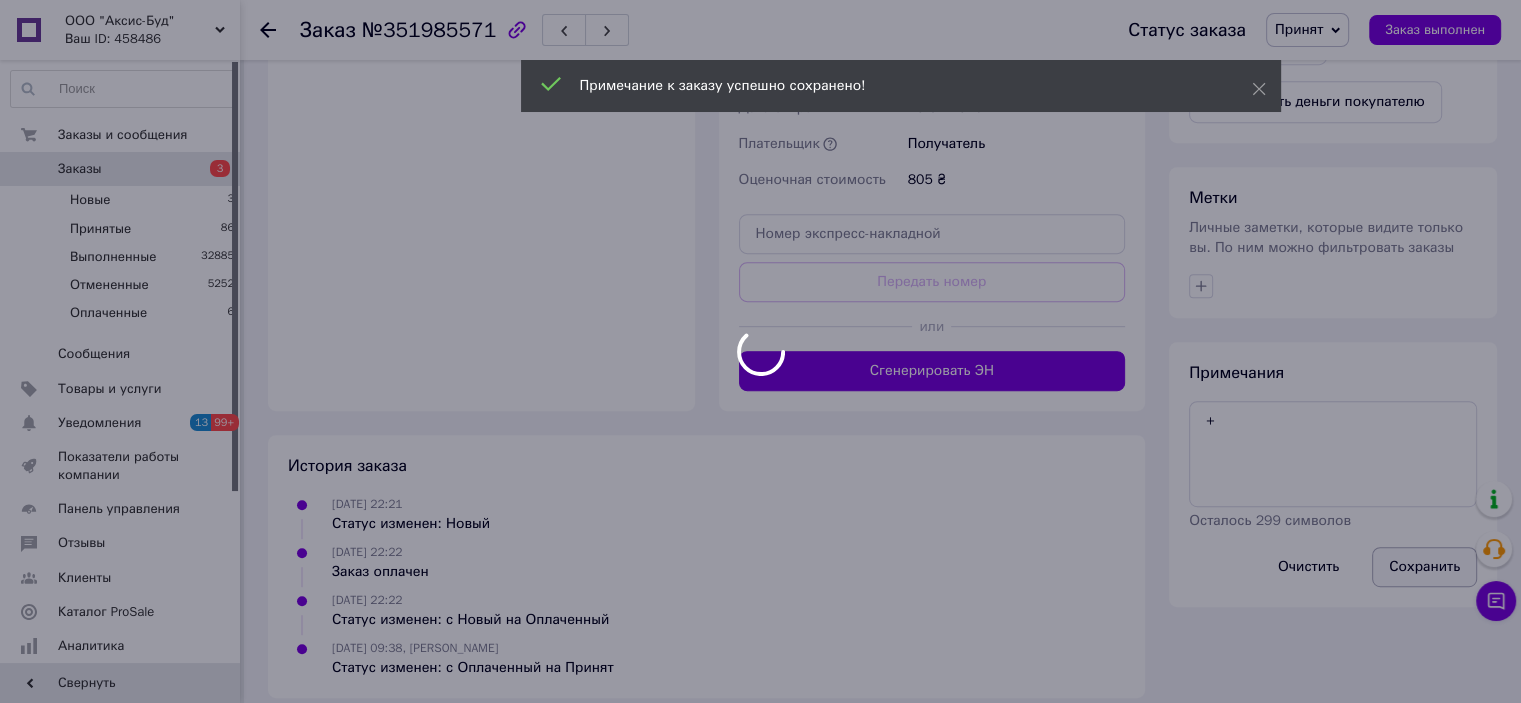 type 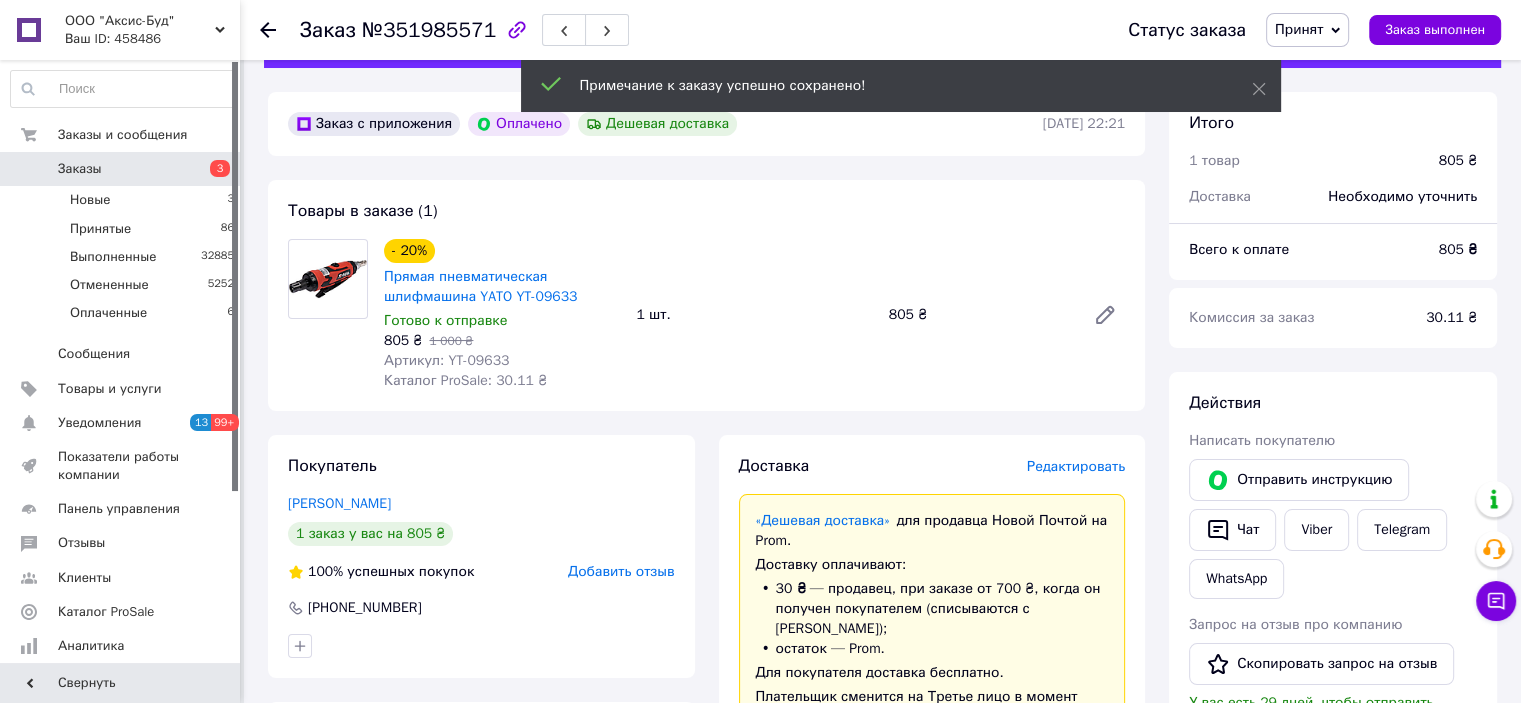 scroll, scrollTop: 0, scrollLeft: 0, axis: both 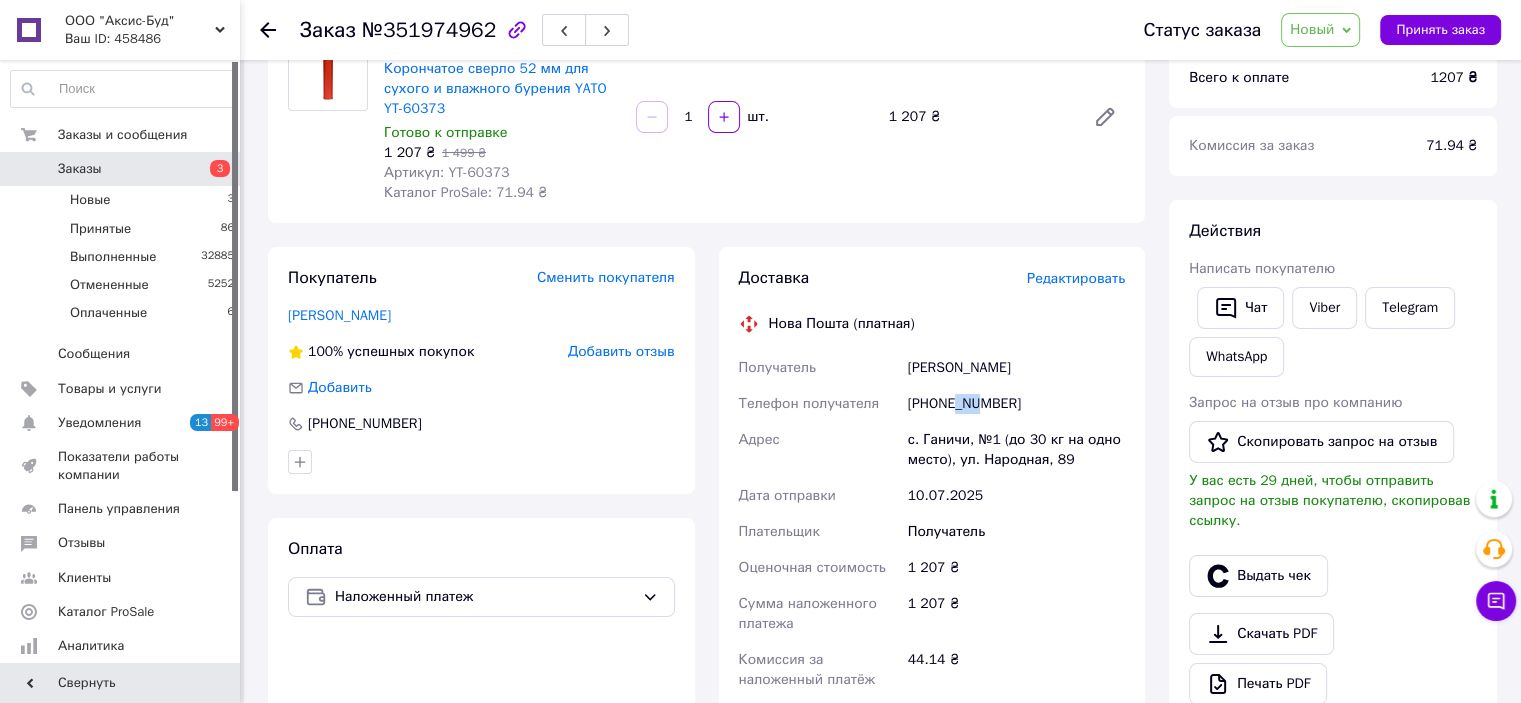 drag, startPoint x: 956, startPoint y: 399, endPoint x: 976, endPoint y: 404, distance: 20.615528 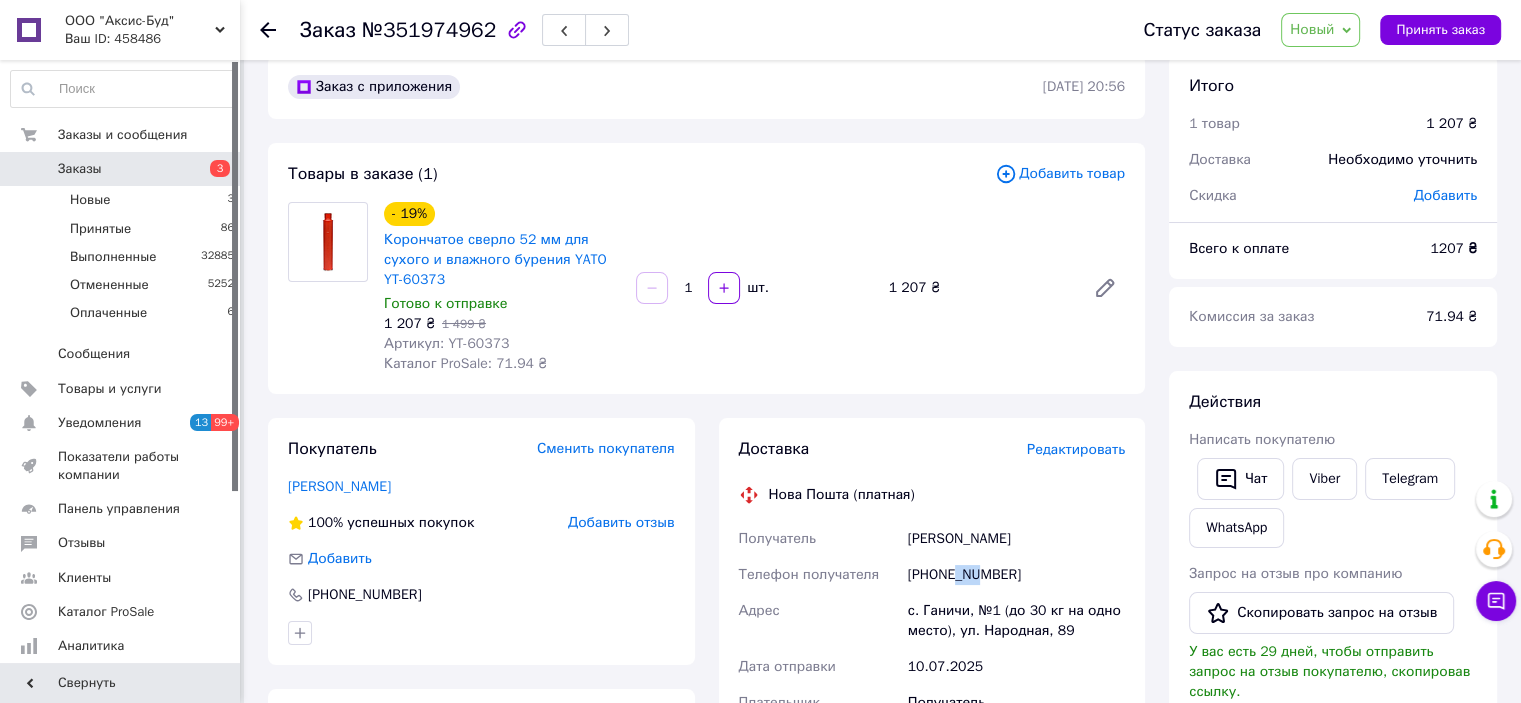 scroll, scrollTop: 0, scrollLeft: 0, axis: both 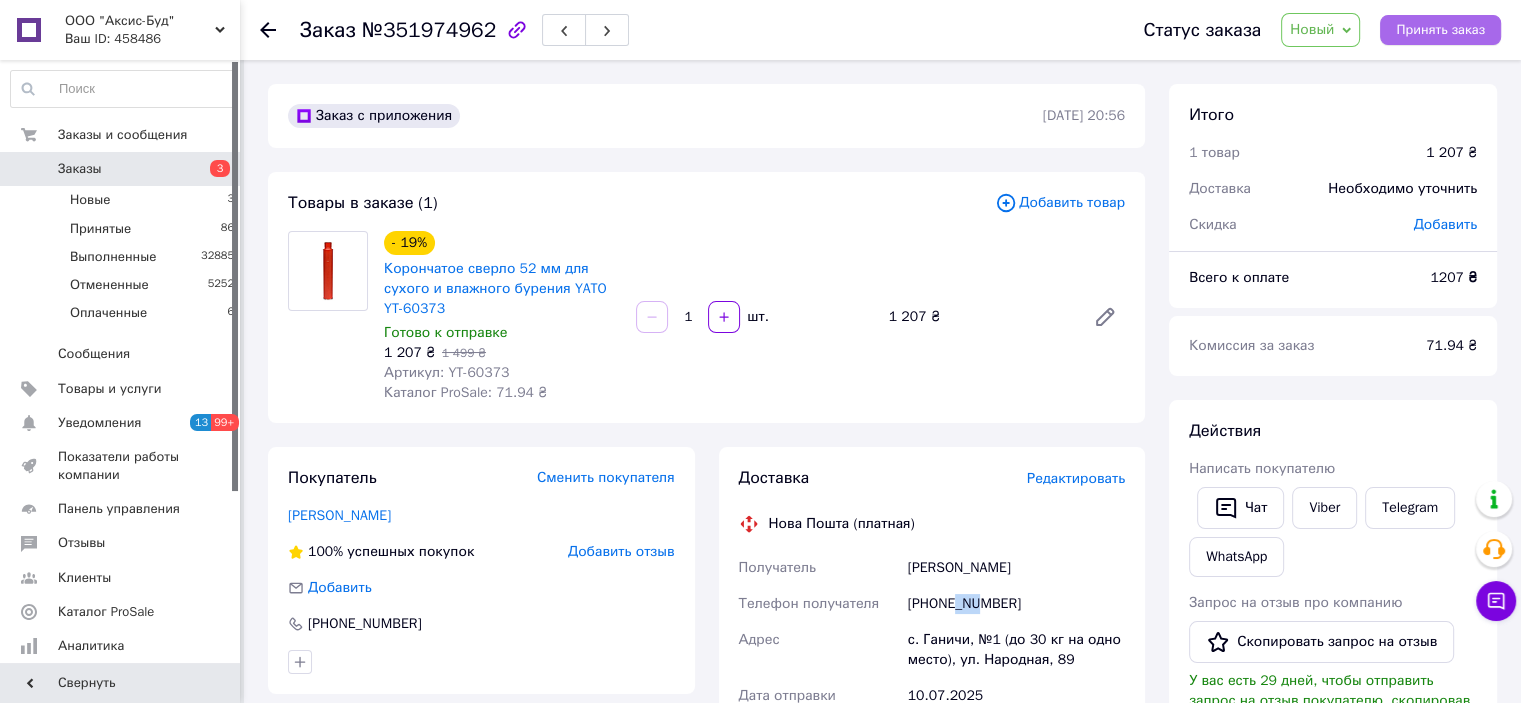click on "Принять заказ" at bounding box center (1440, 30) 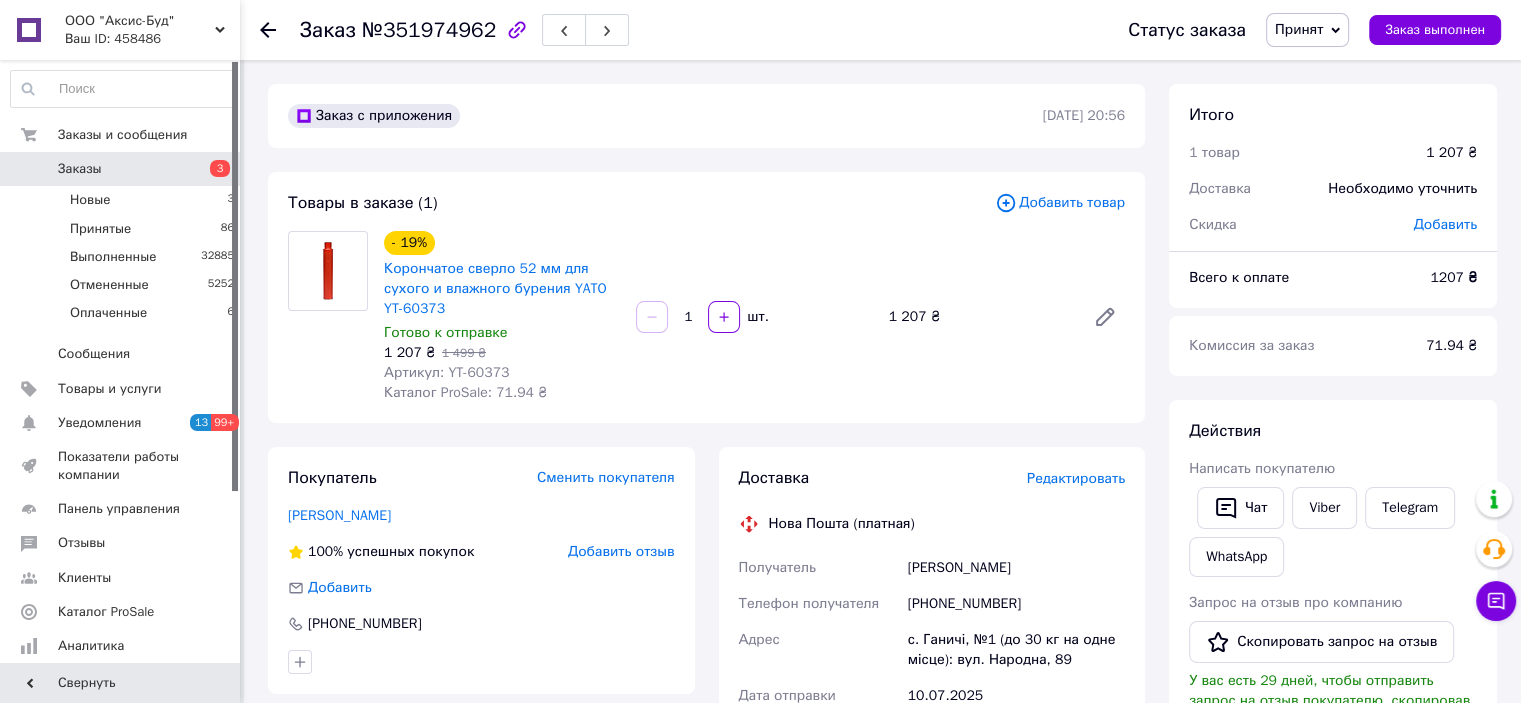 click on "- 19% Корончатое сверло 52 мм для сухого и влажного бурения YATO YT-60373 Готово к отправке 1 207 ₴   1 499 ₴ Артикул: YT-60373 Каталог ProSale: 71.94 ₴  1   шт. 1 207 ₴" at bounding box center (754, 317) 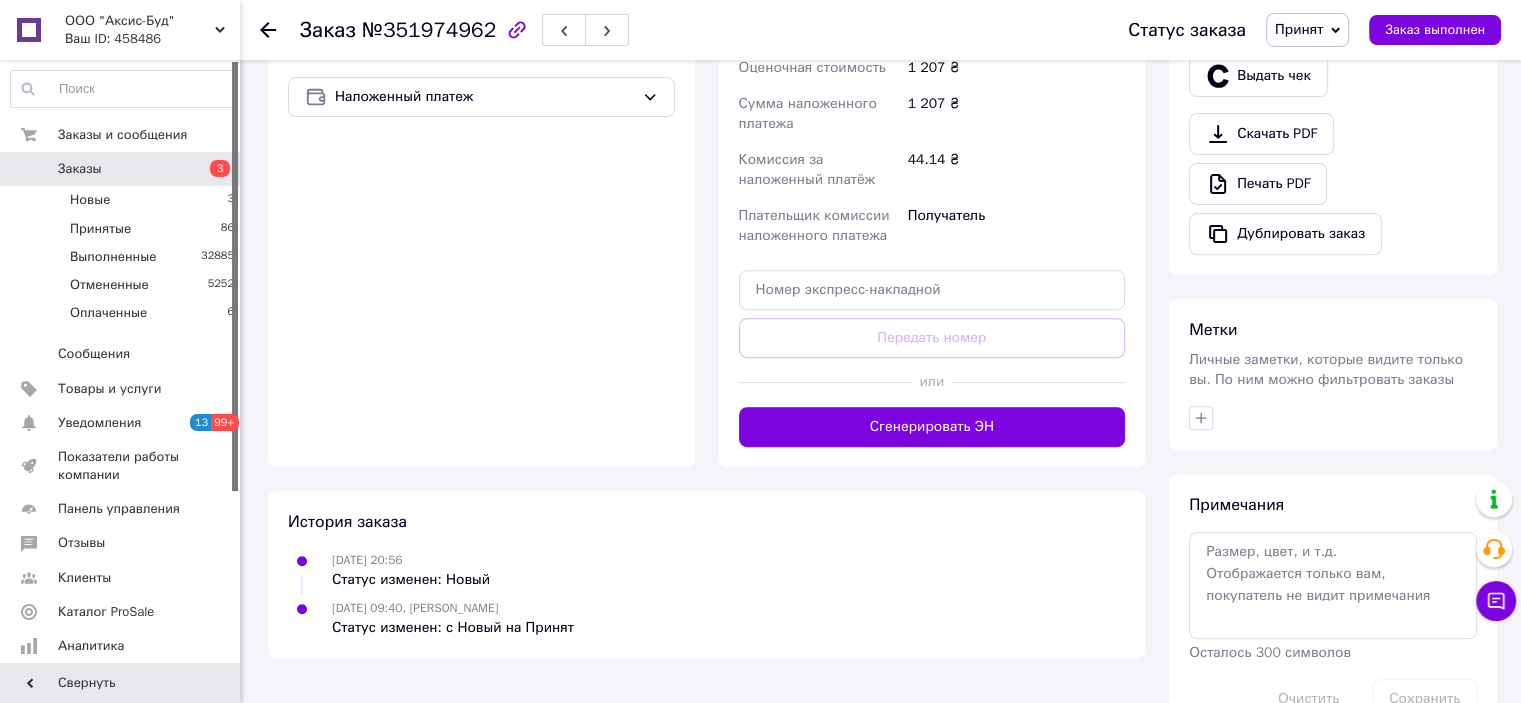 scroll, scrollTop: 736, scrollLeft: 0, axis: vertical 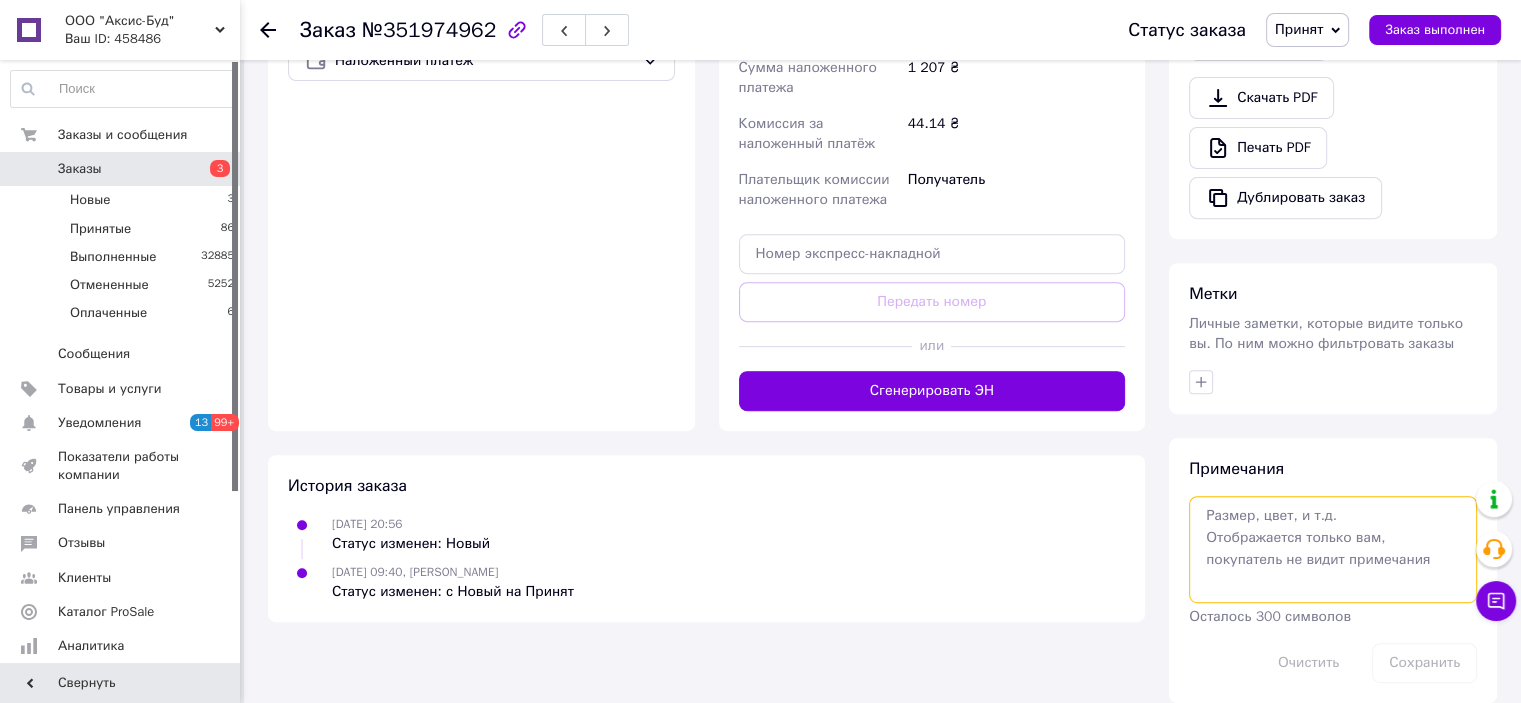 click at bounding box center (1333, 549) 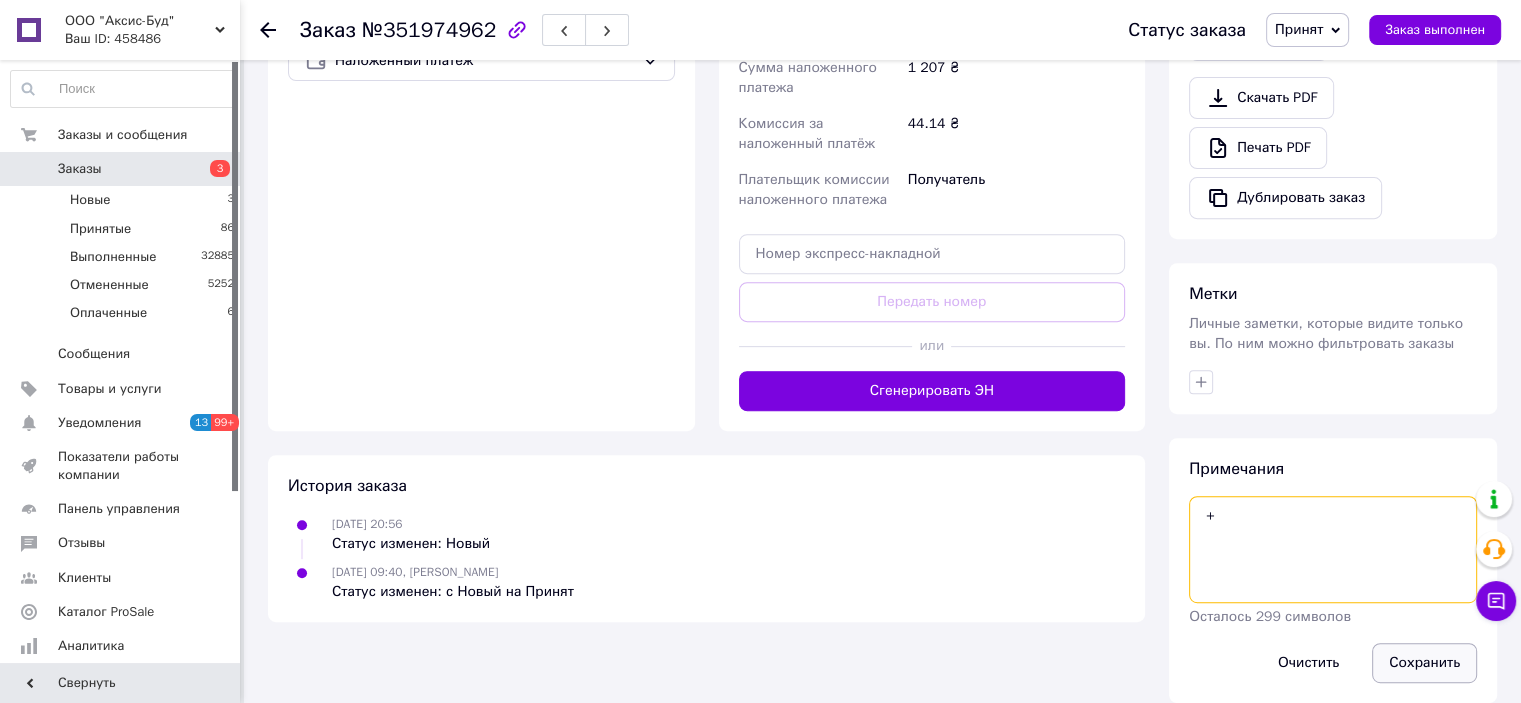 type on "+" 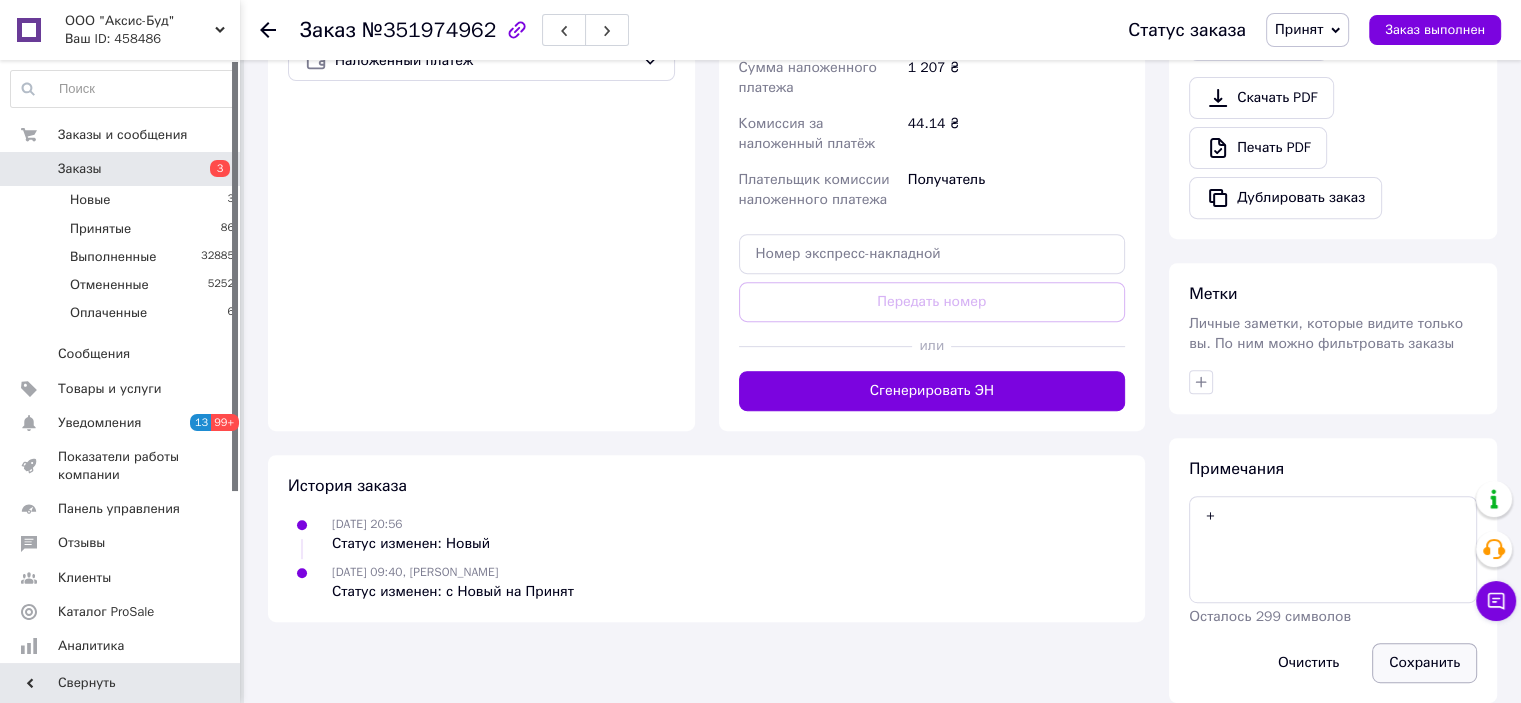 click on "Сохранить" at bounding box center [1424, 663] 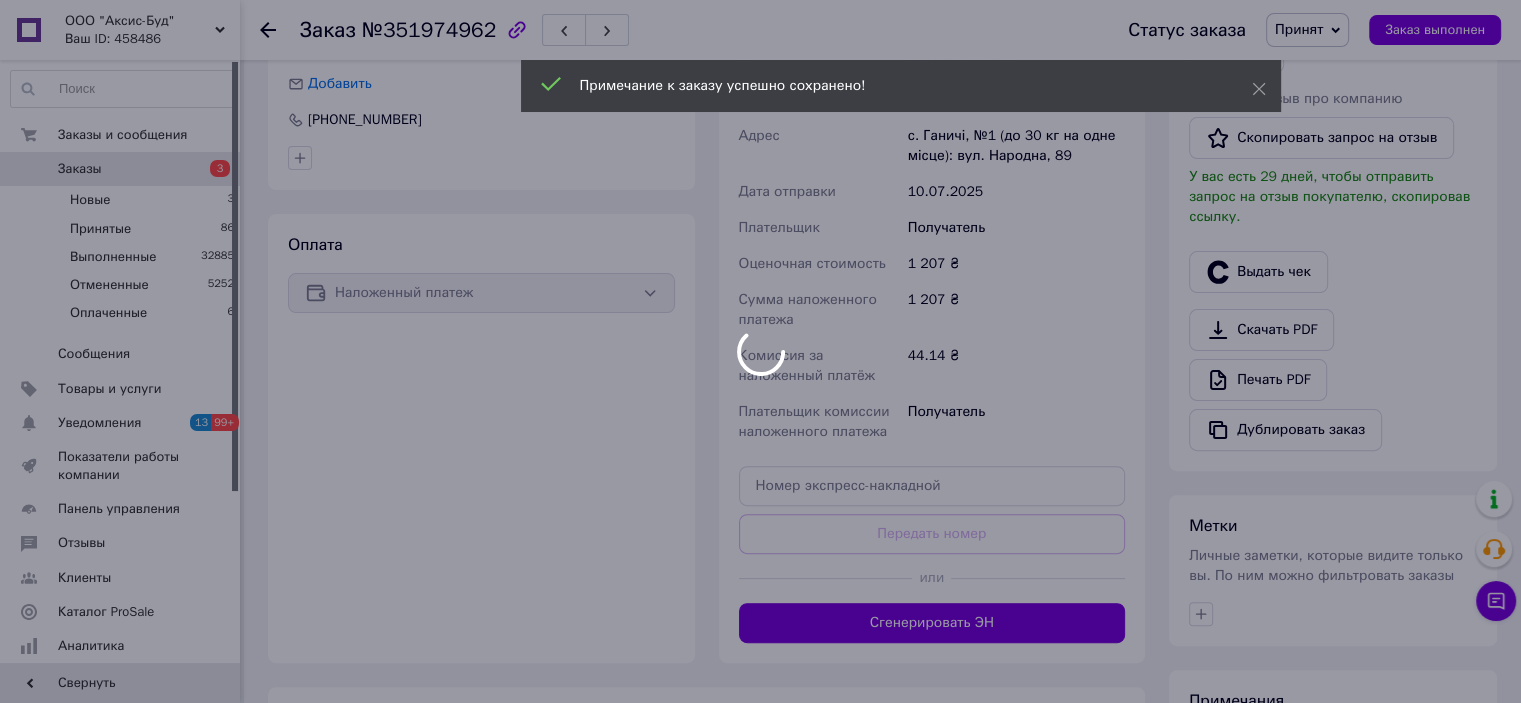 scroll, scrollTop: 236, scrollLeft: 0, axis: vertical 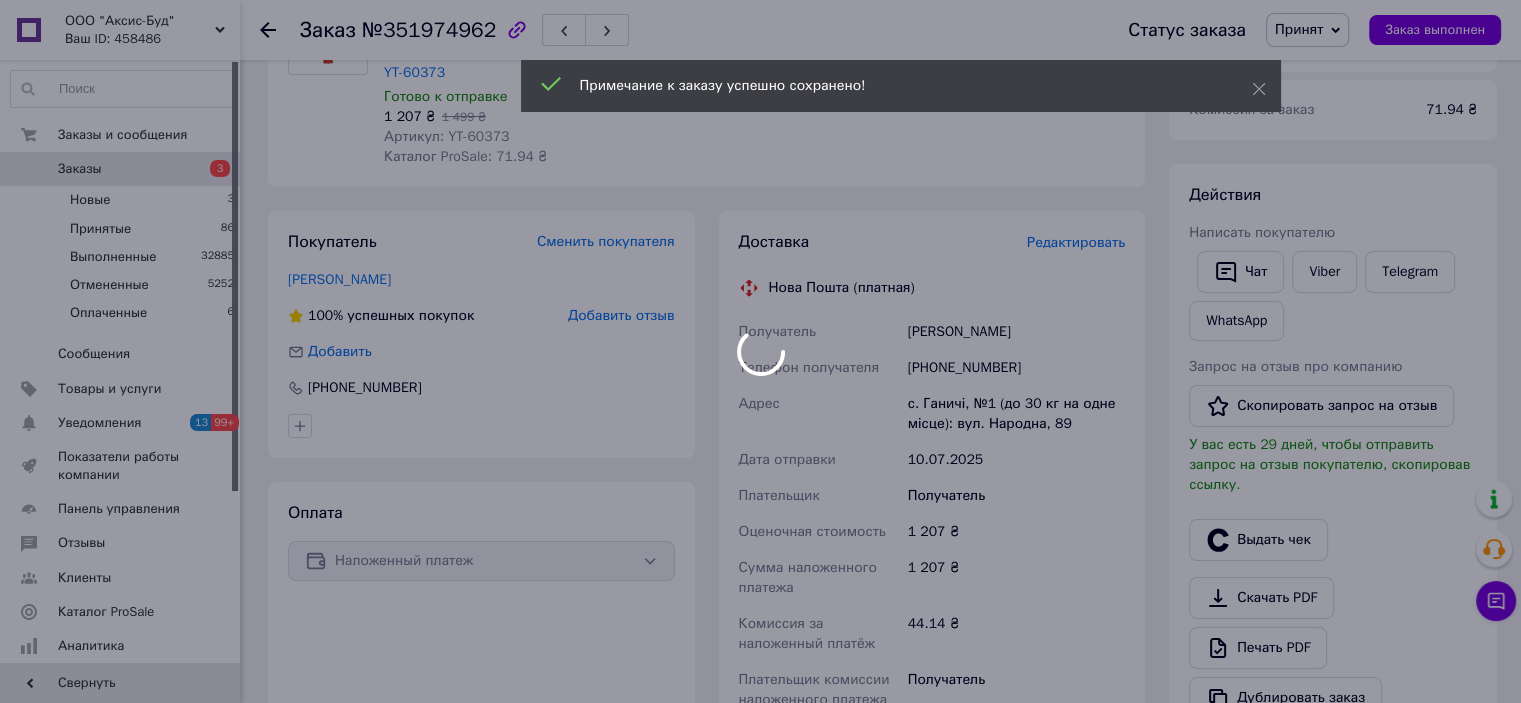 click at bounding box center (760, 351) 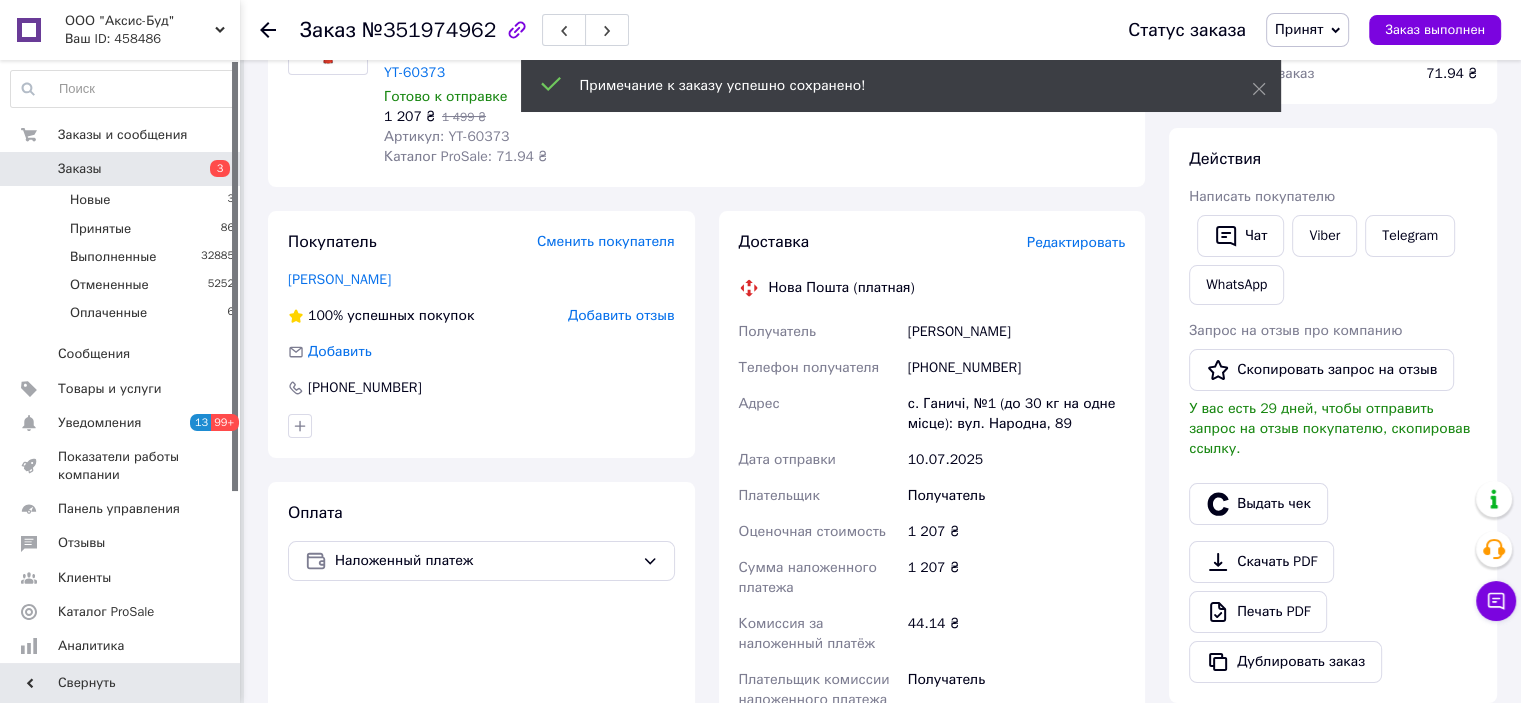 click on "Лавришин Василий" at bounding box center [1016, 332] 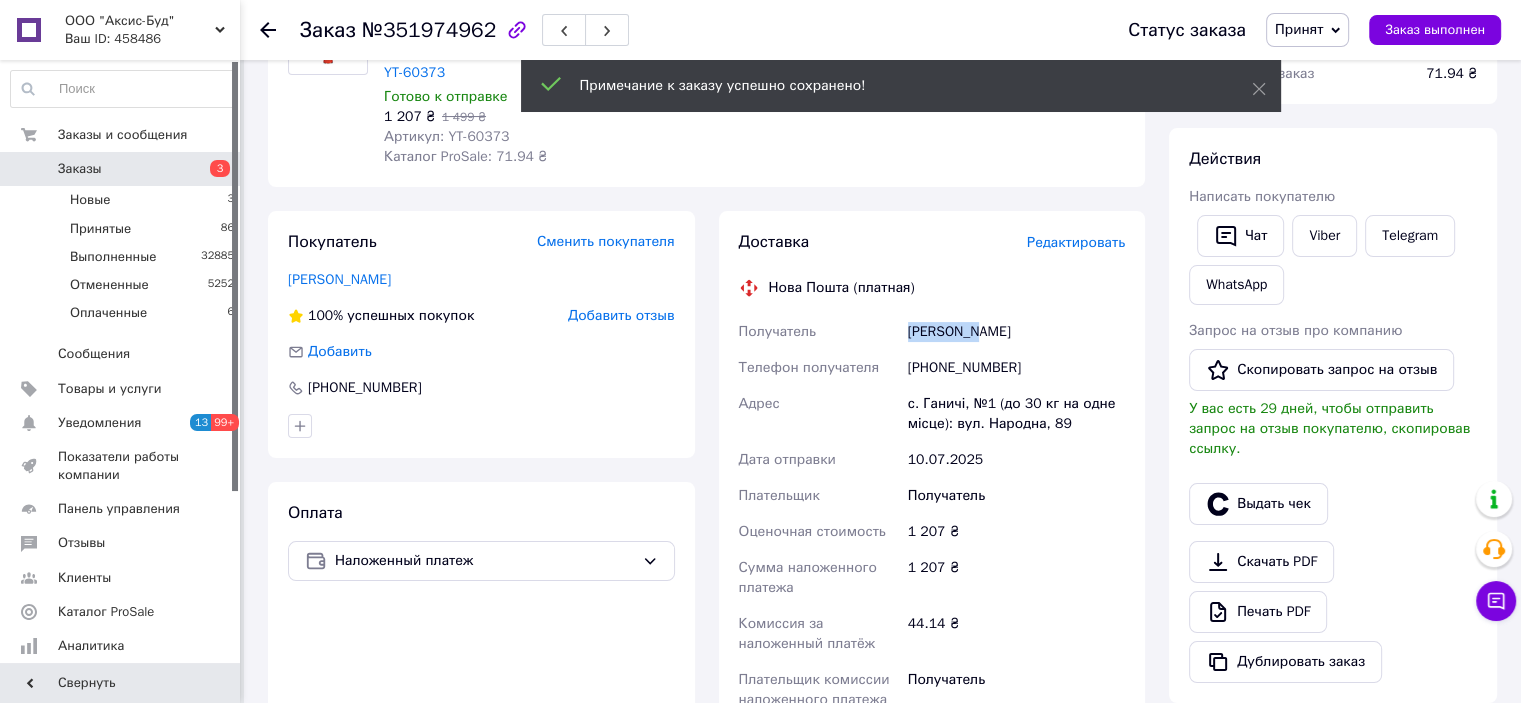 click on "Лавришин Василий" at bounding box center [1016, 332] 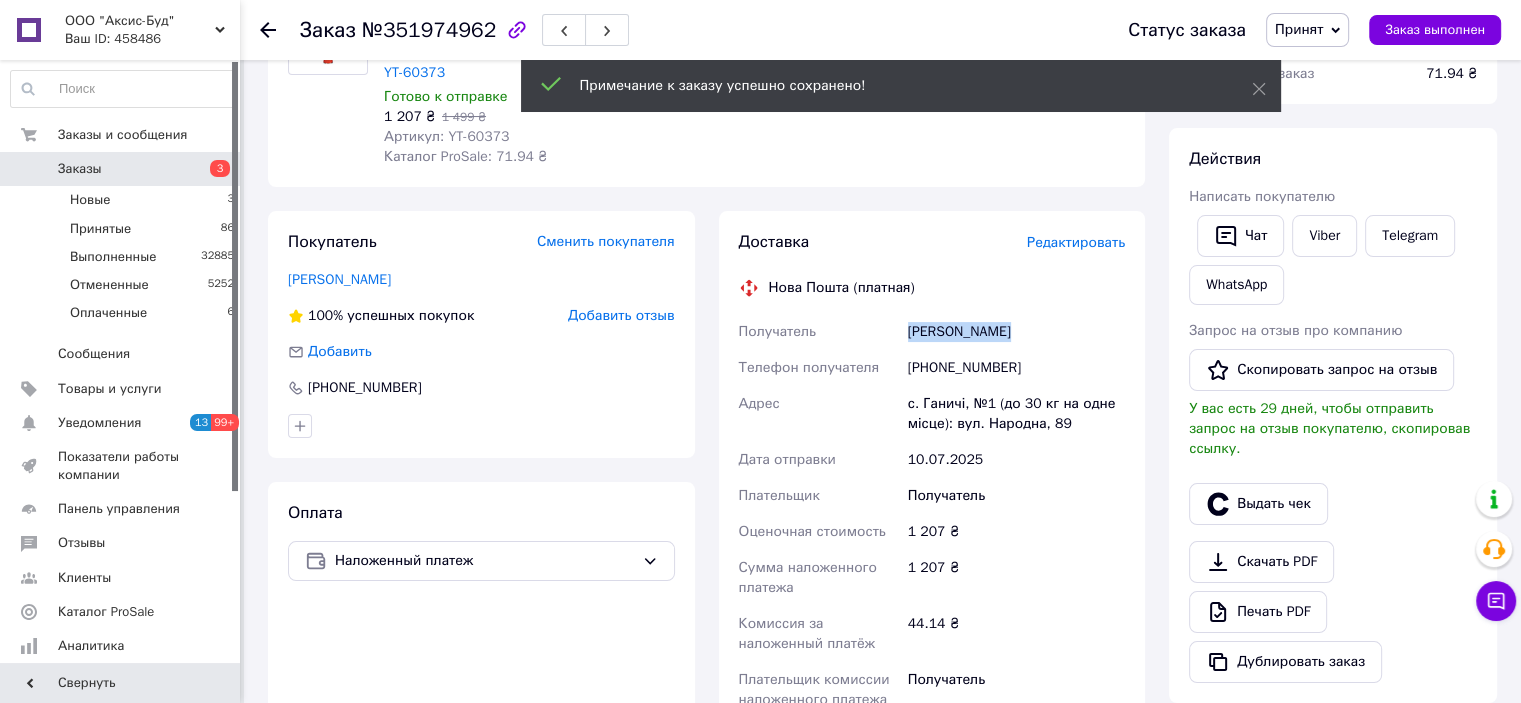 click on "Лавришин Василий" at bounding box center (1016, 332) 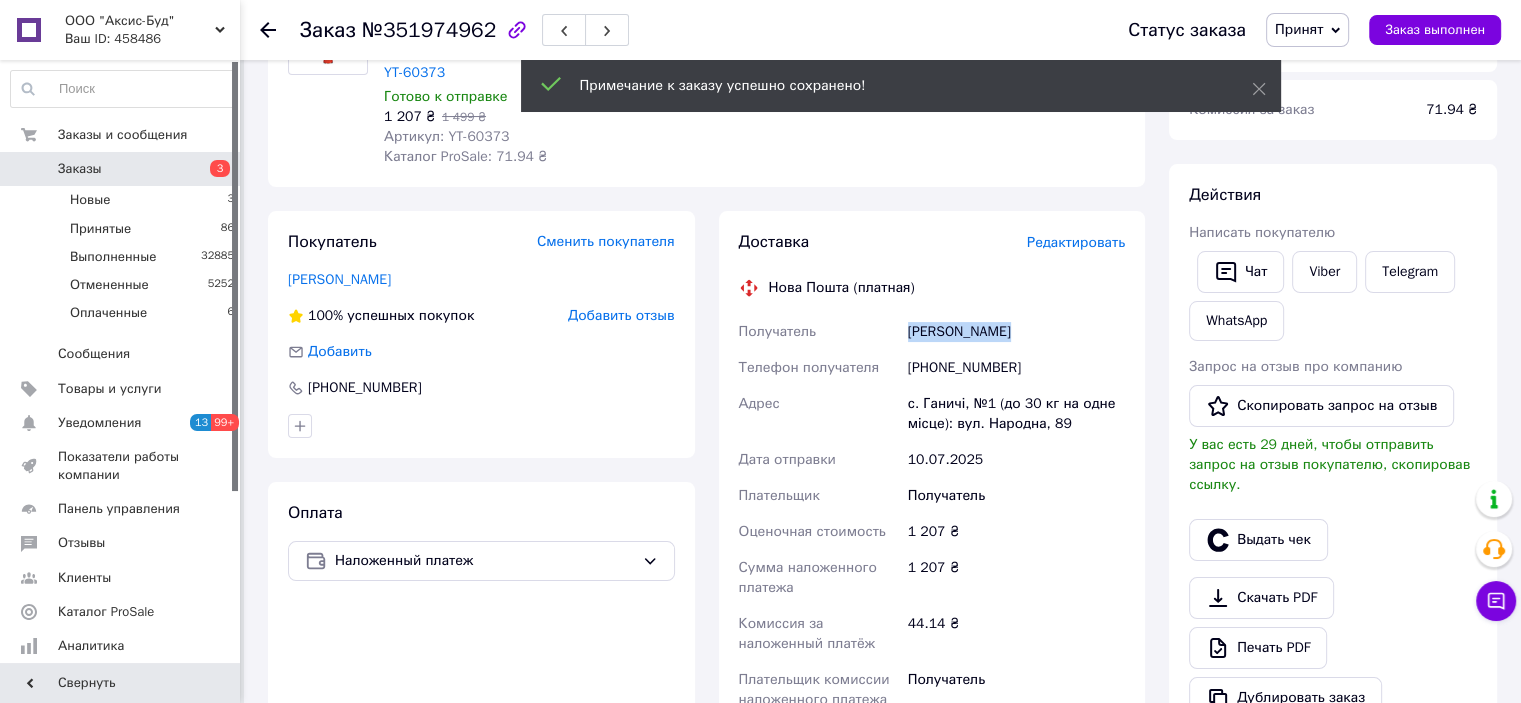 copy on "Лавришин Василий" 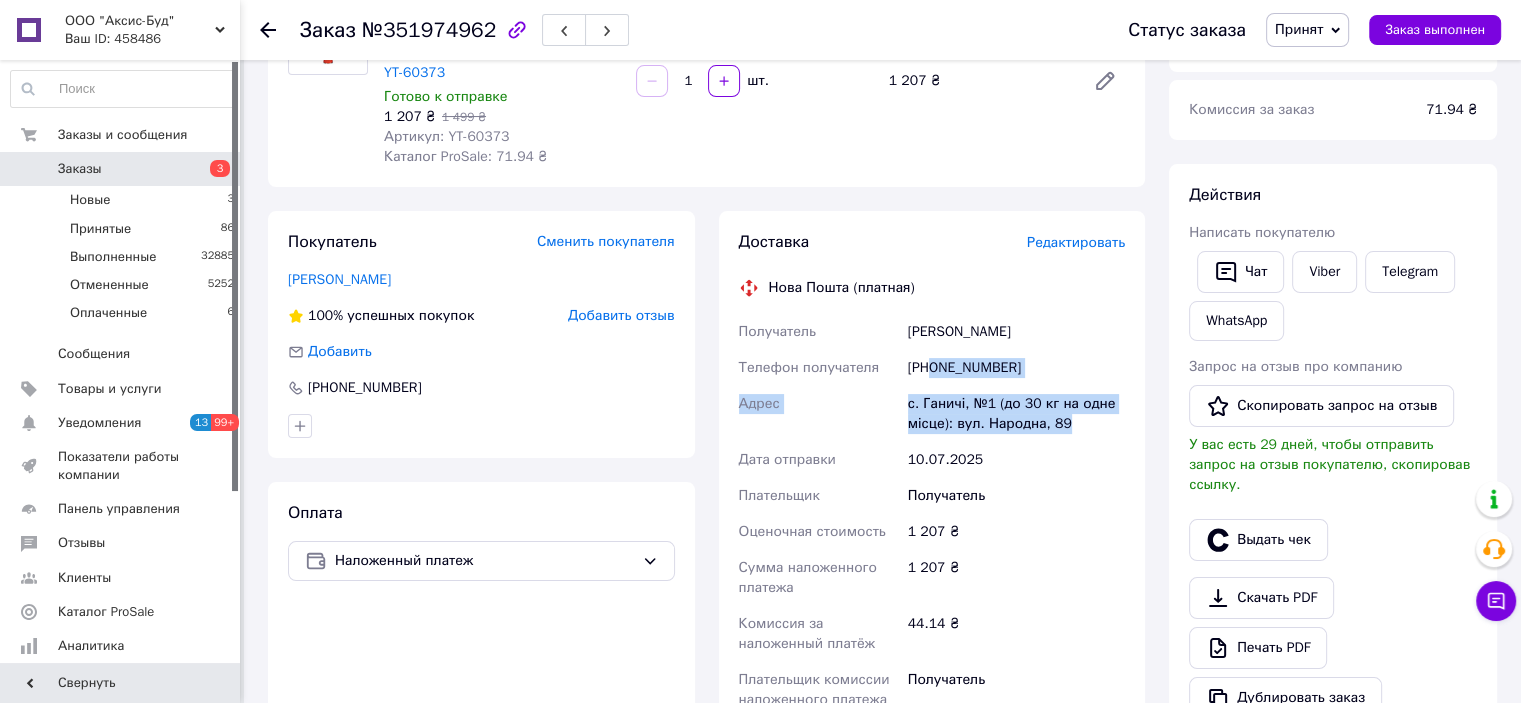 copy on "0969178418 Адрес с. Ганичі, №1 (до 30 кг на одне місце): вул. Народна, 89" 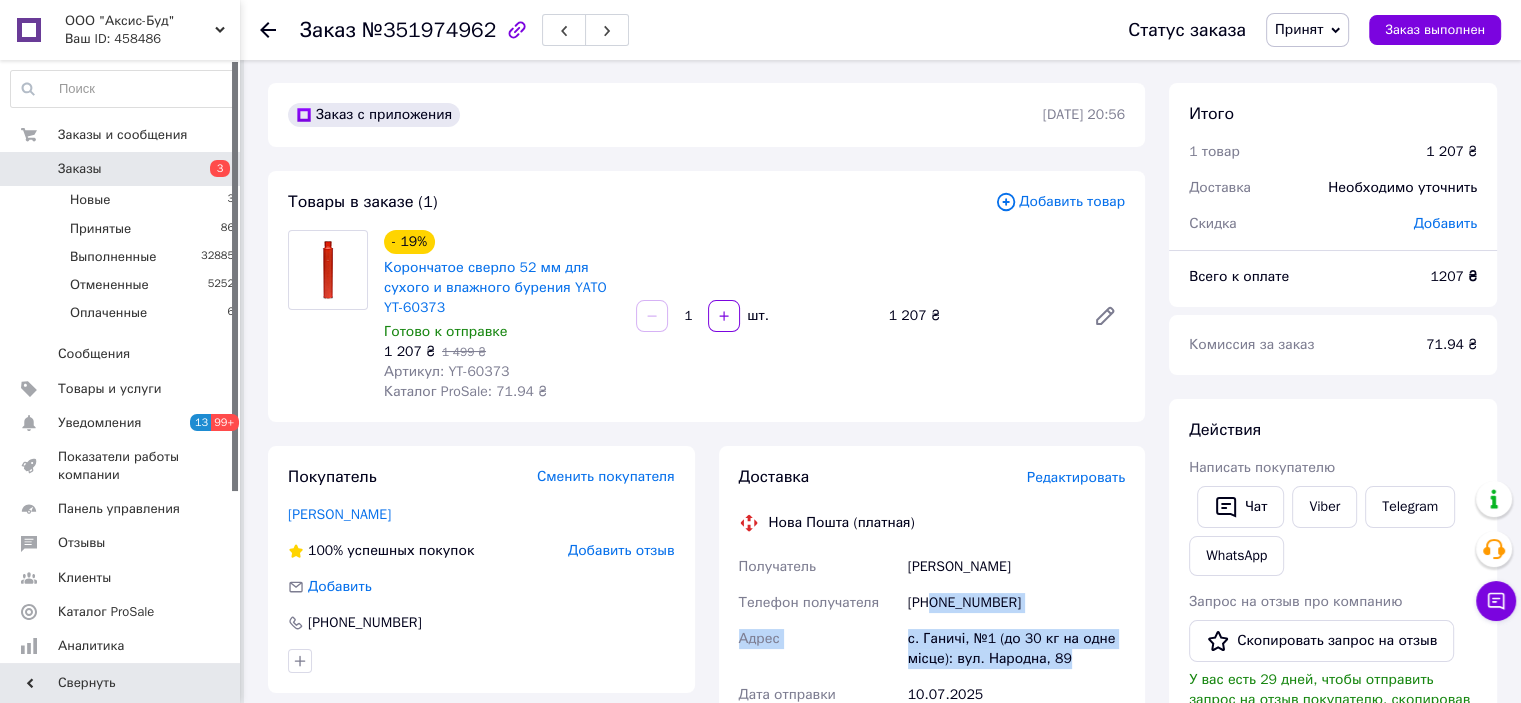 scroll, scrollTop: 0, scrollLeft: 0, axis: both 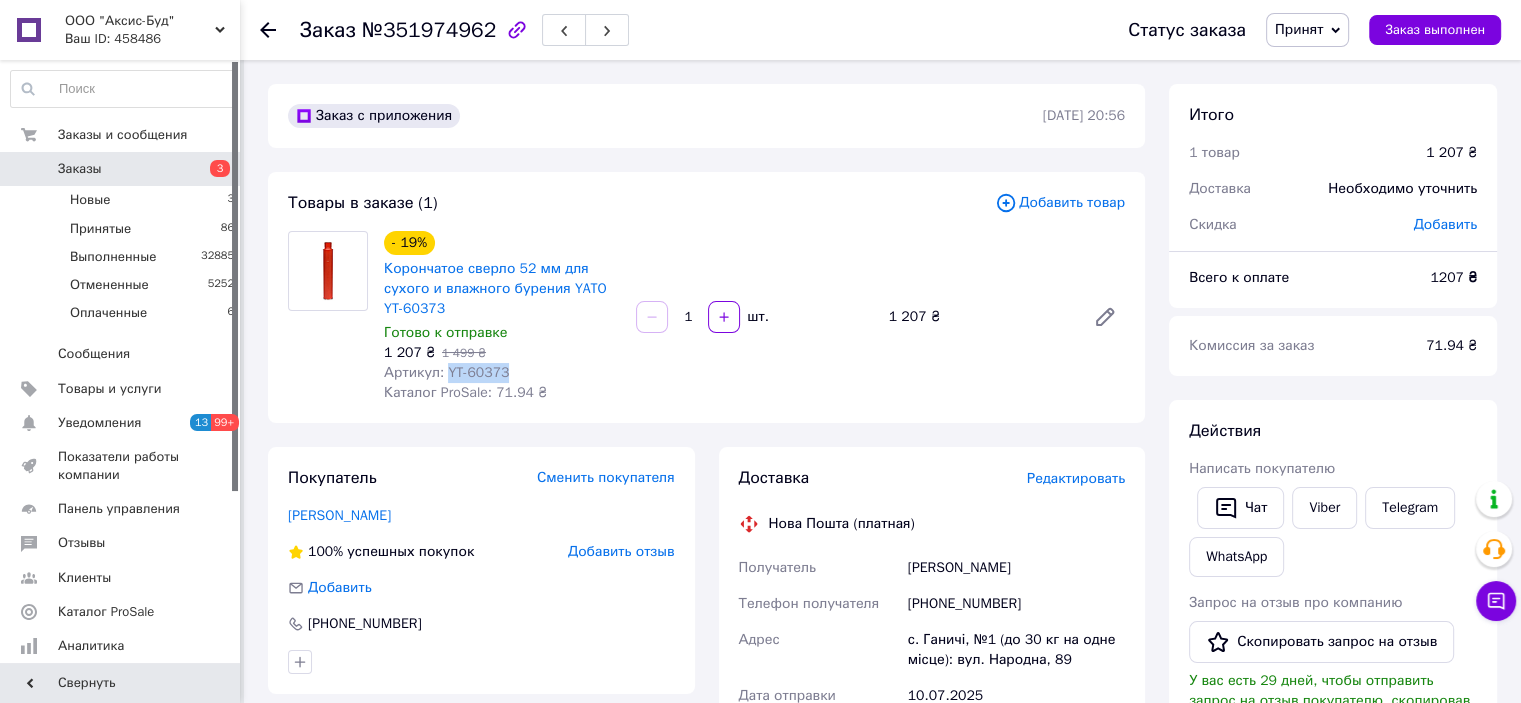 drag, startPoint x: 444, startPoint y: 376, endPoint x: 570, endPoint y: 377, distance: 126.00397 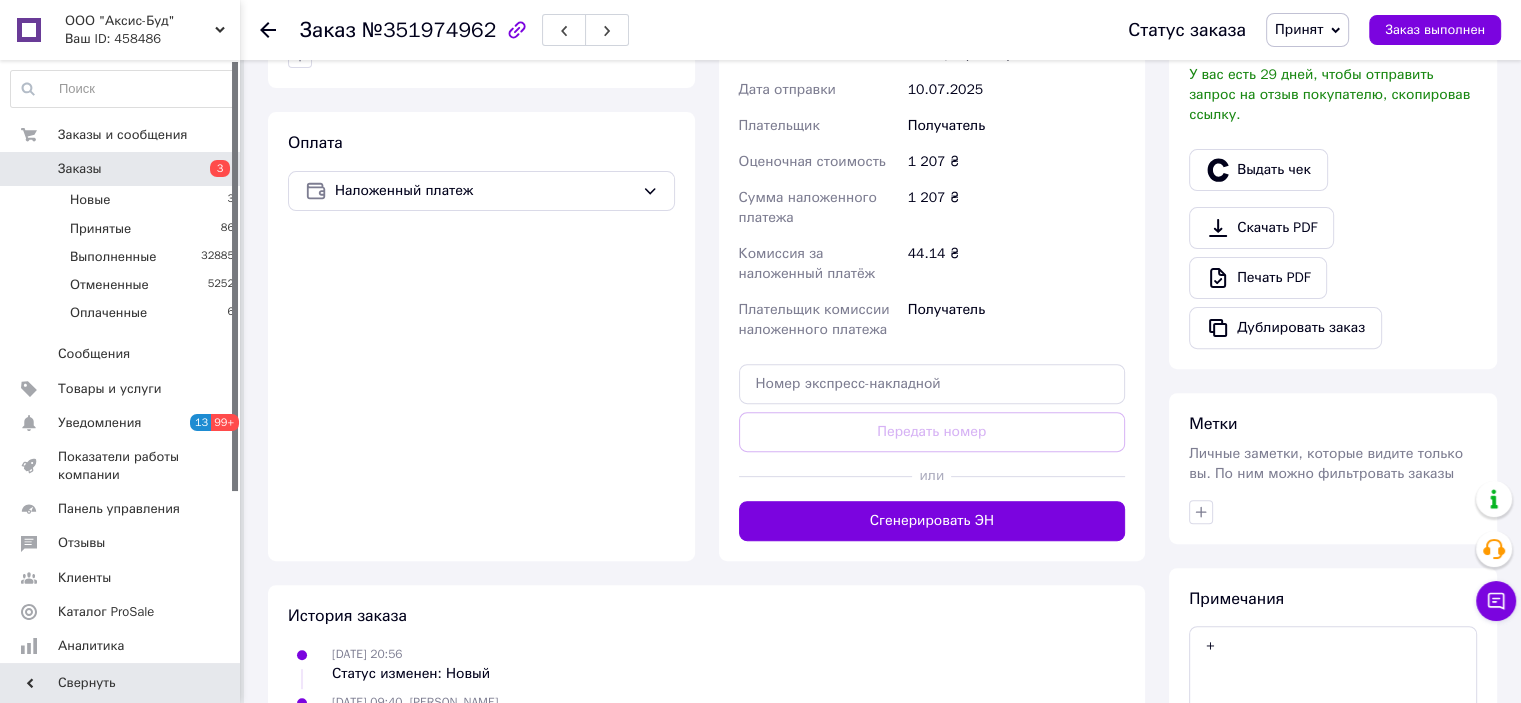 scroll, scrollTop: 736, scrollLeft: 0, axis: vertical 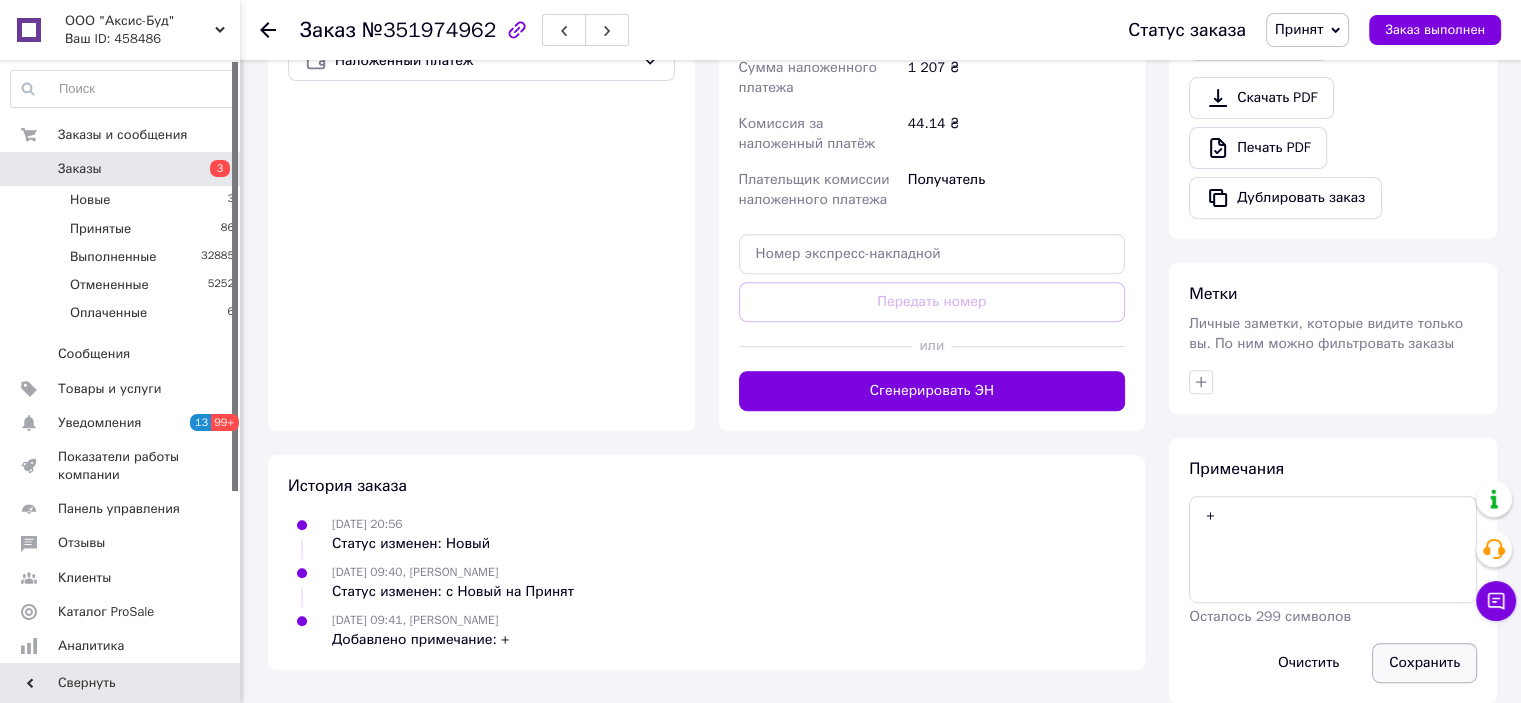 click on "Сохранить" at bounding box center [1424, 663] 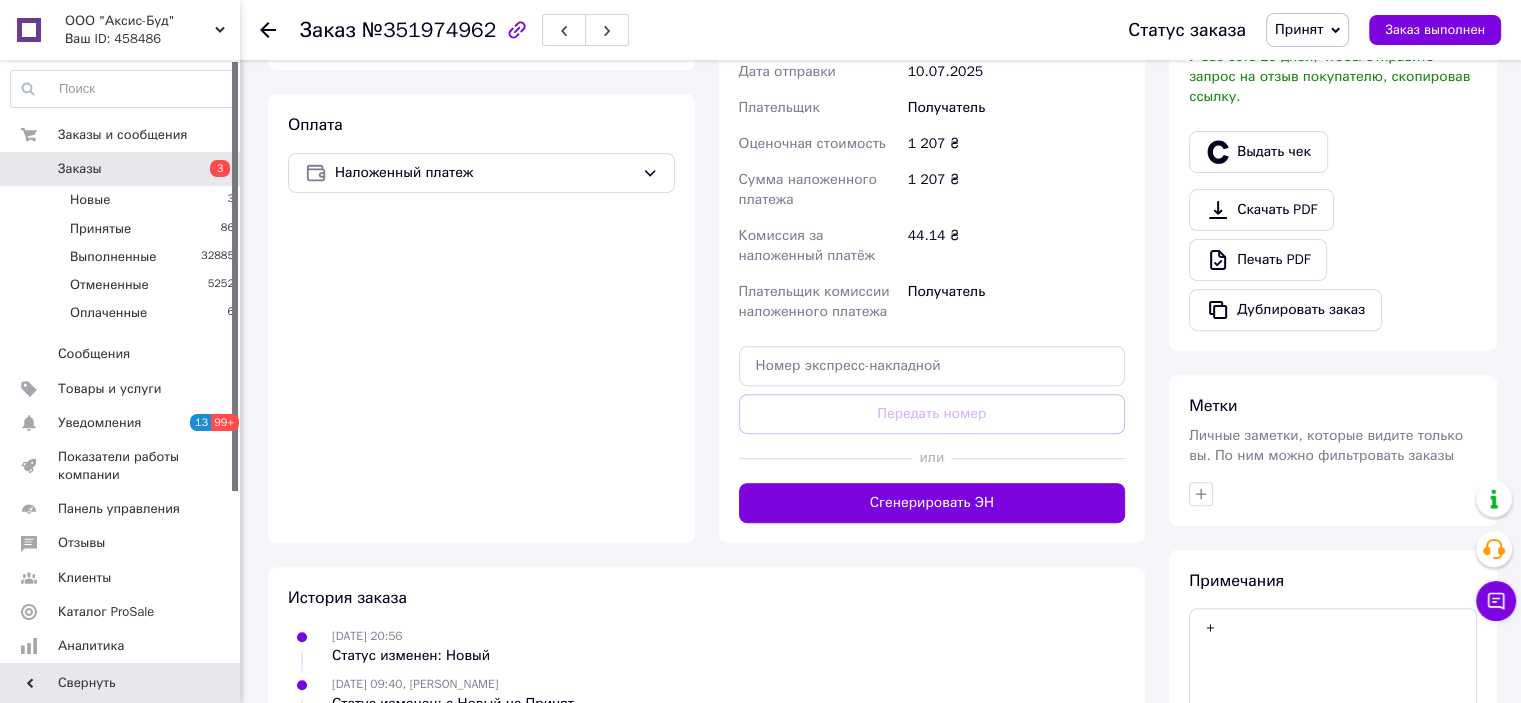 scroll, scrollTop: 436, scrollLeft: 0, axis: vertical 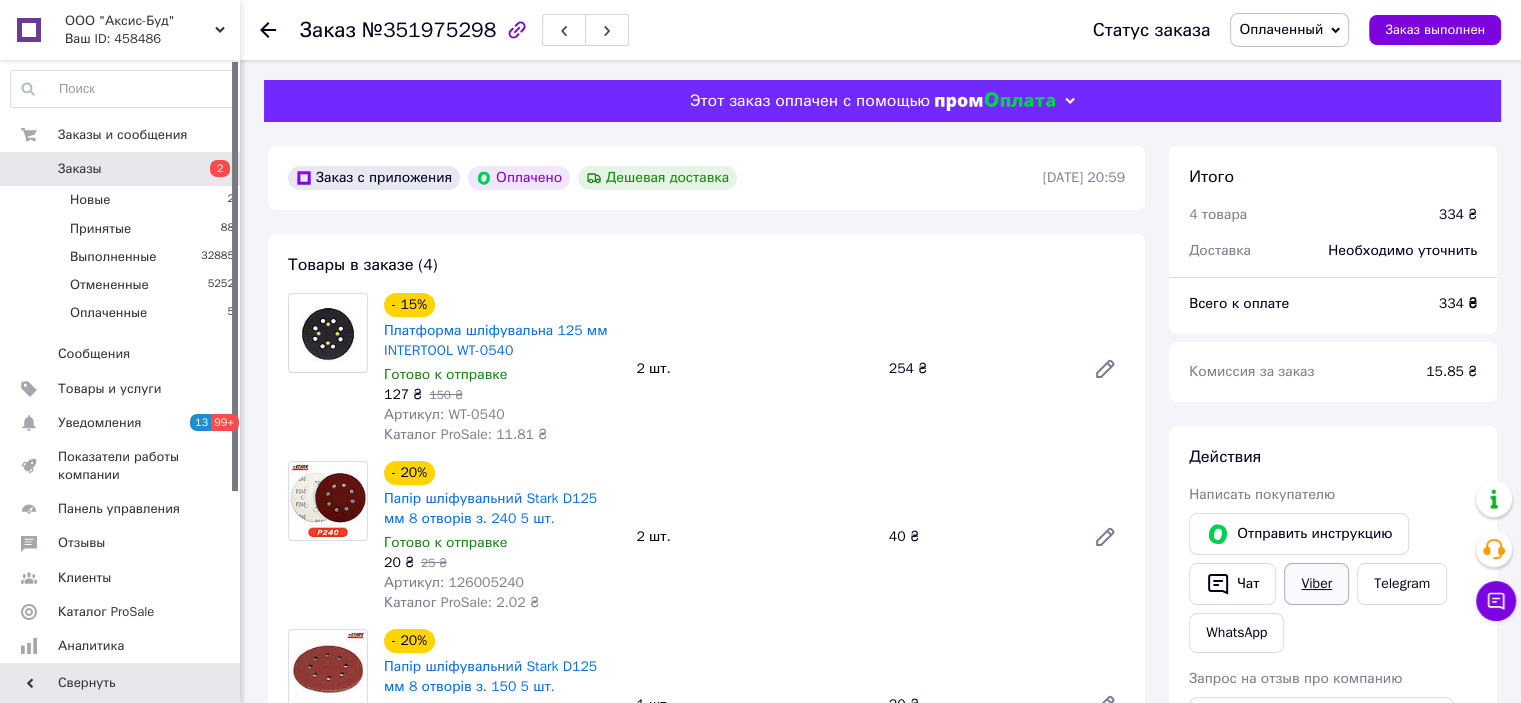 click on "Viber" at bounding box center [1316, 584] 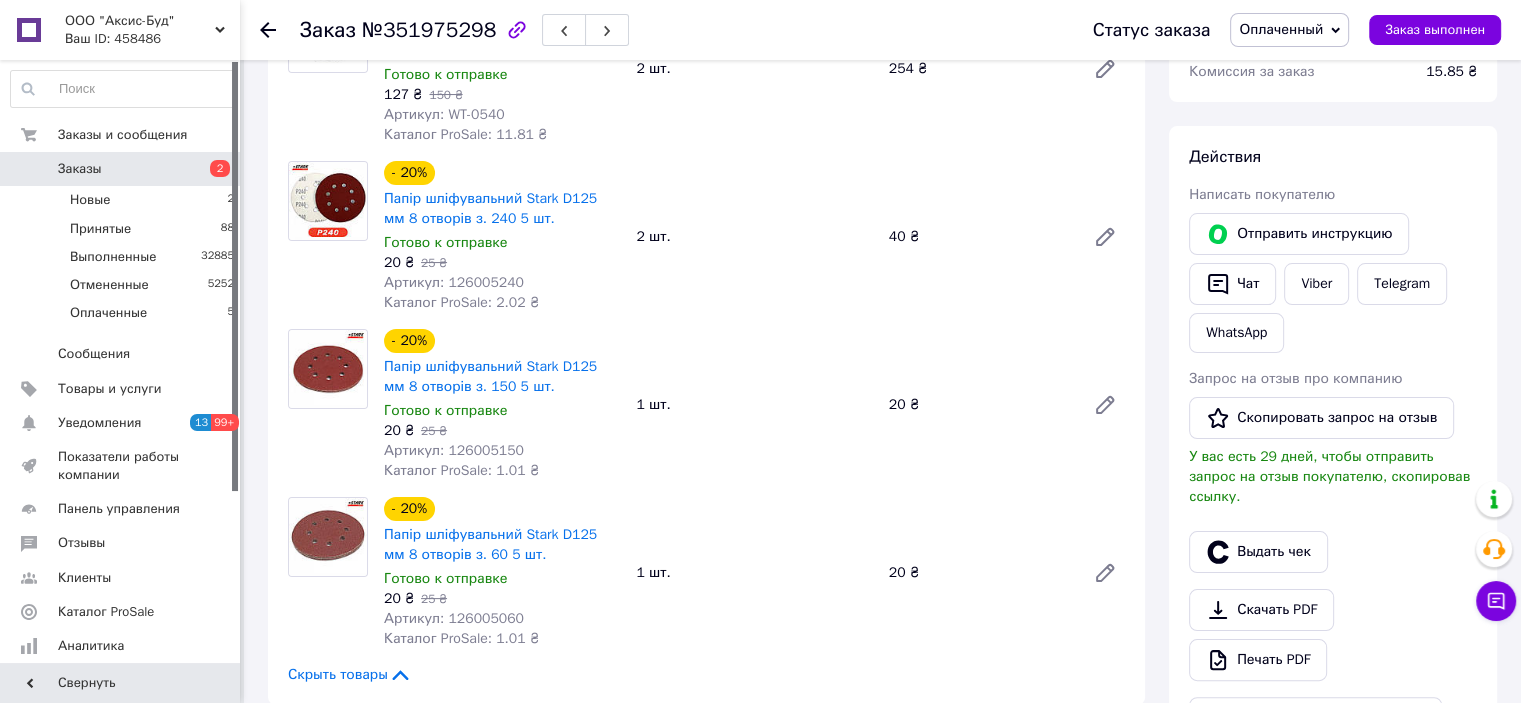 scroll, scrollTop: 0, scrollLeft: 0, axis: both 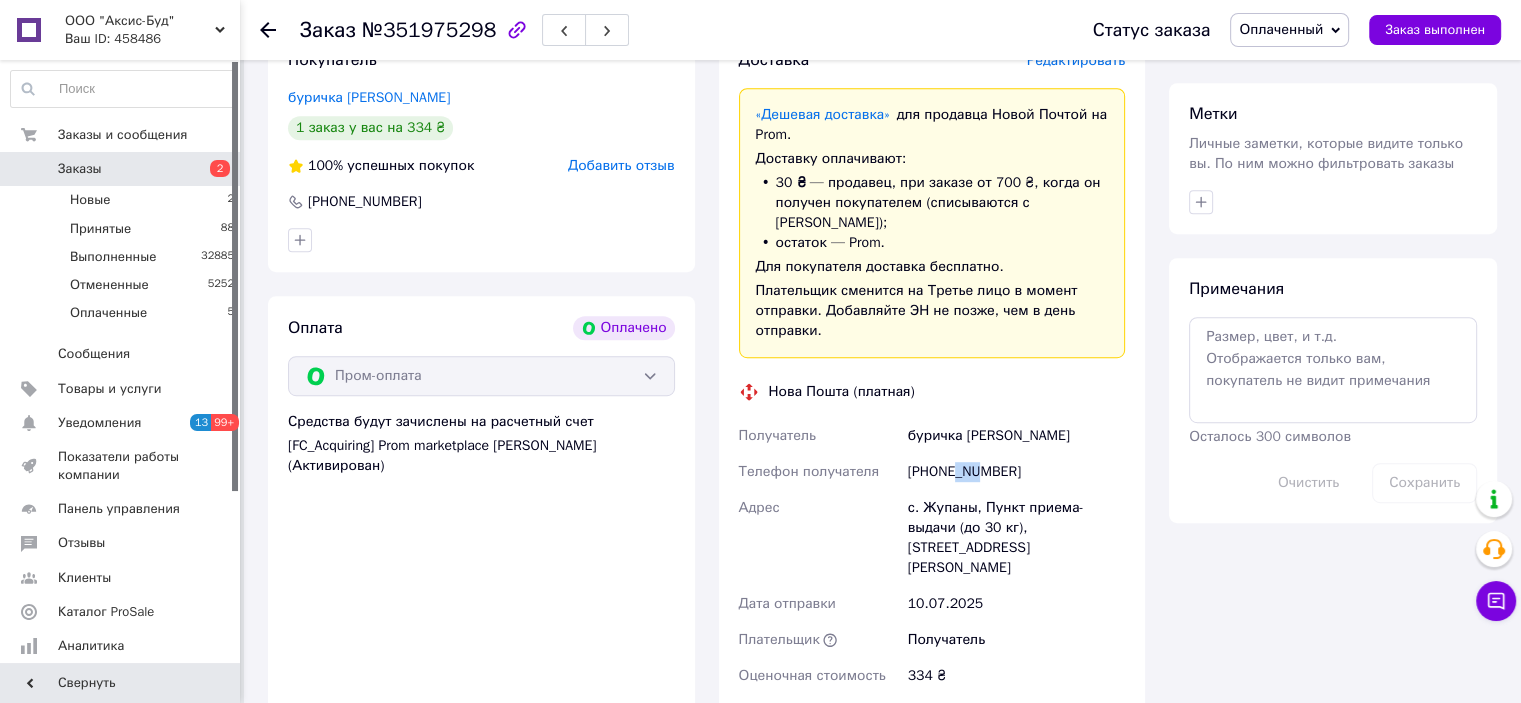 drag, startPoint x: 956, startPoint y: 455, endPoint x: 977, endPoint y: 461, distance: 21.84033 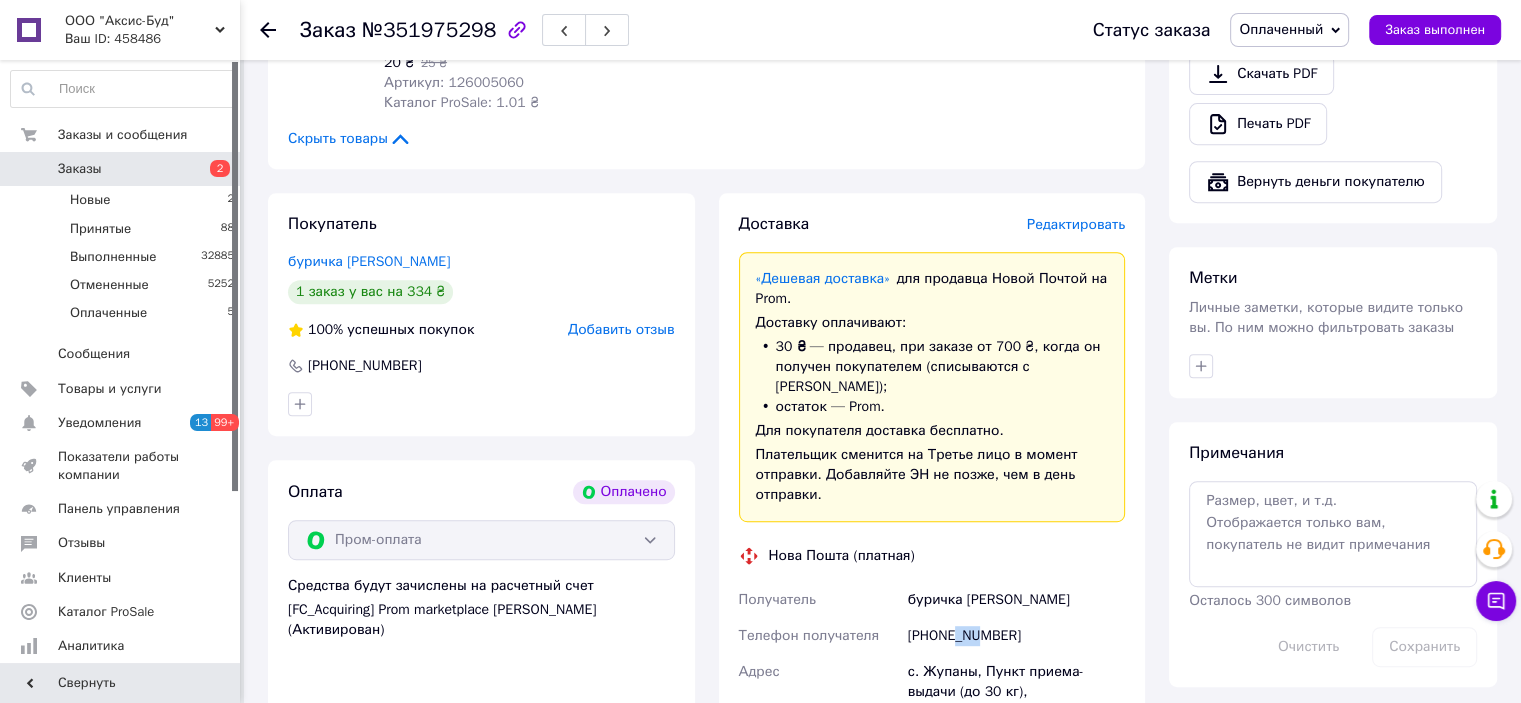 scroll, scrollTop: 1000, scrollLeft: 0, axis: vertical 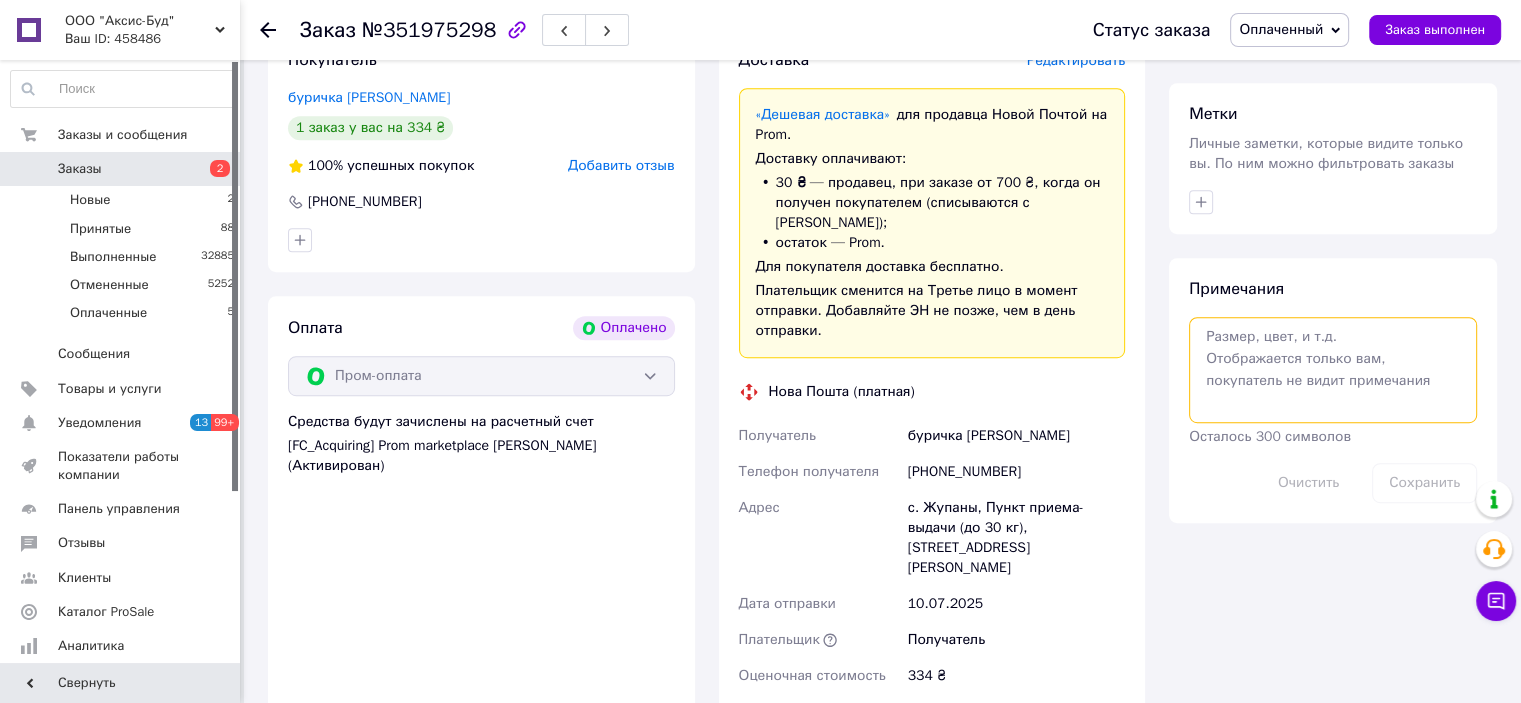 click at bounding box center (1333, 370) 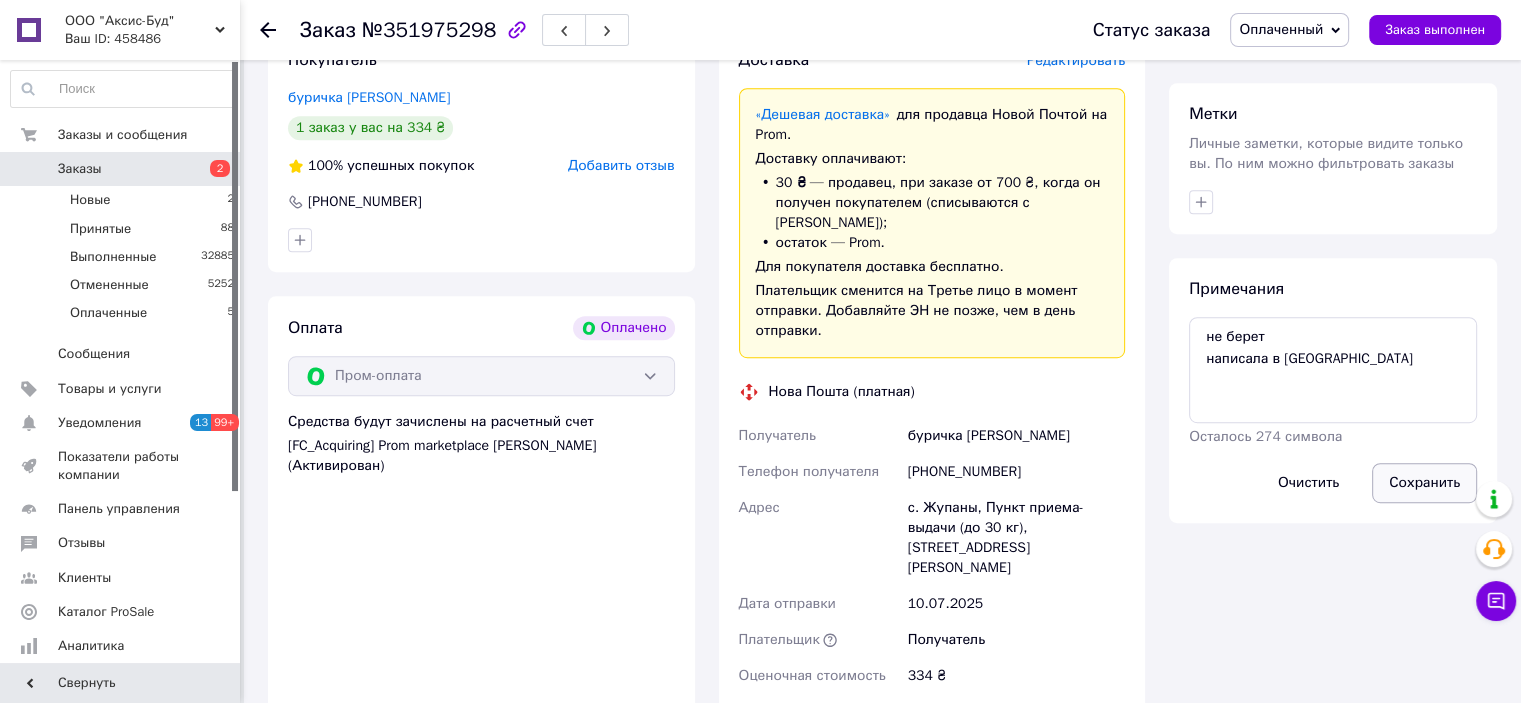 click on "Сохранить" at bounding box center [1424, 483] 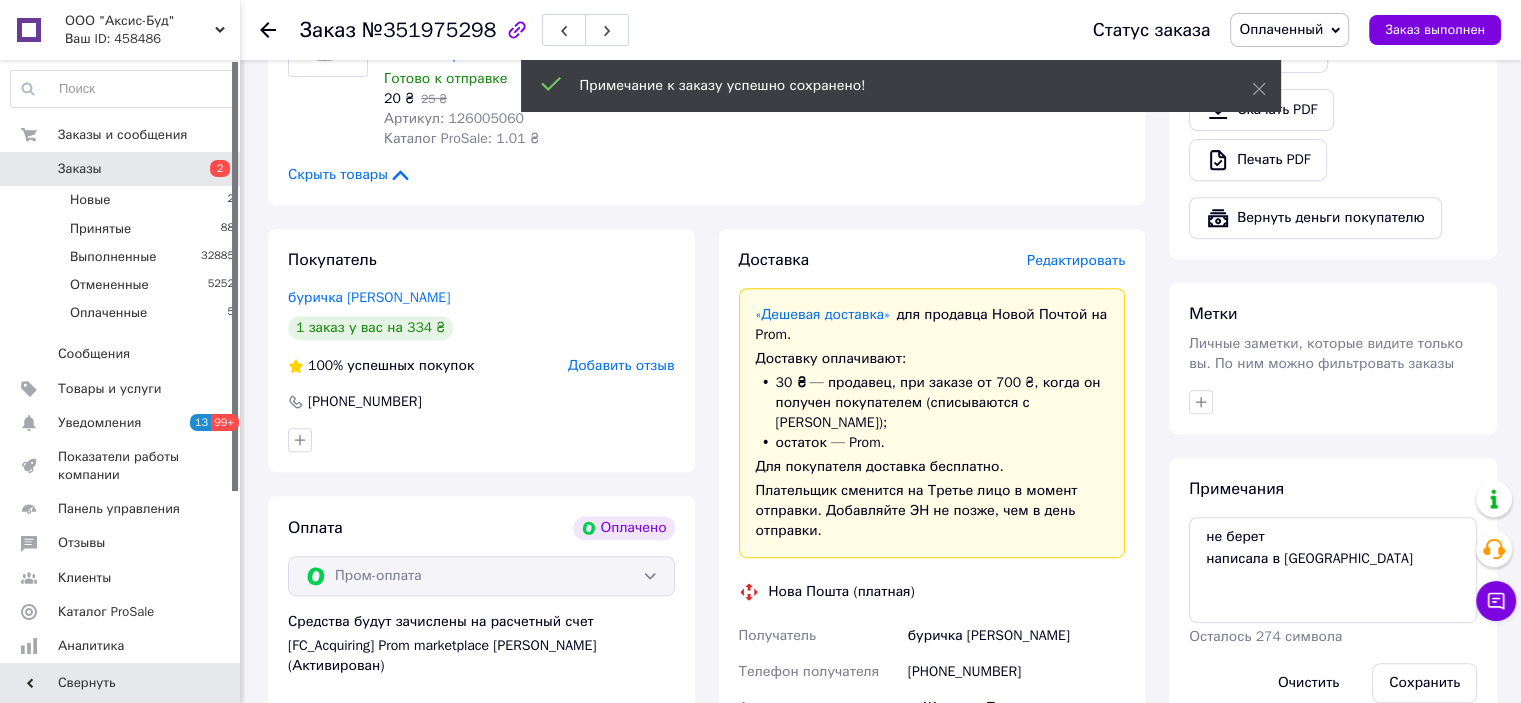 scroll, scrollTop: 1100, scrollLeft: 0, axis: vertical 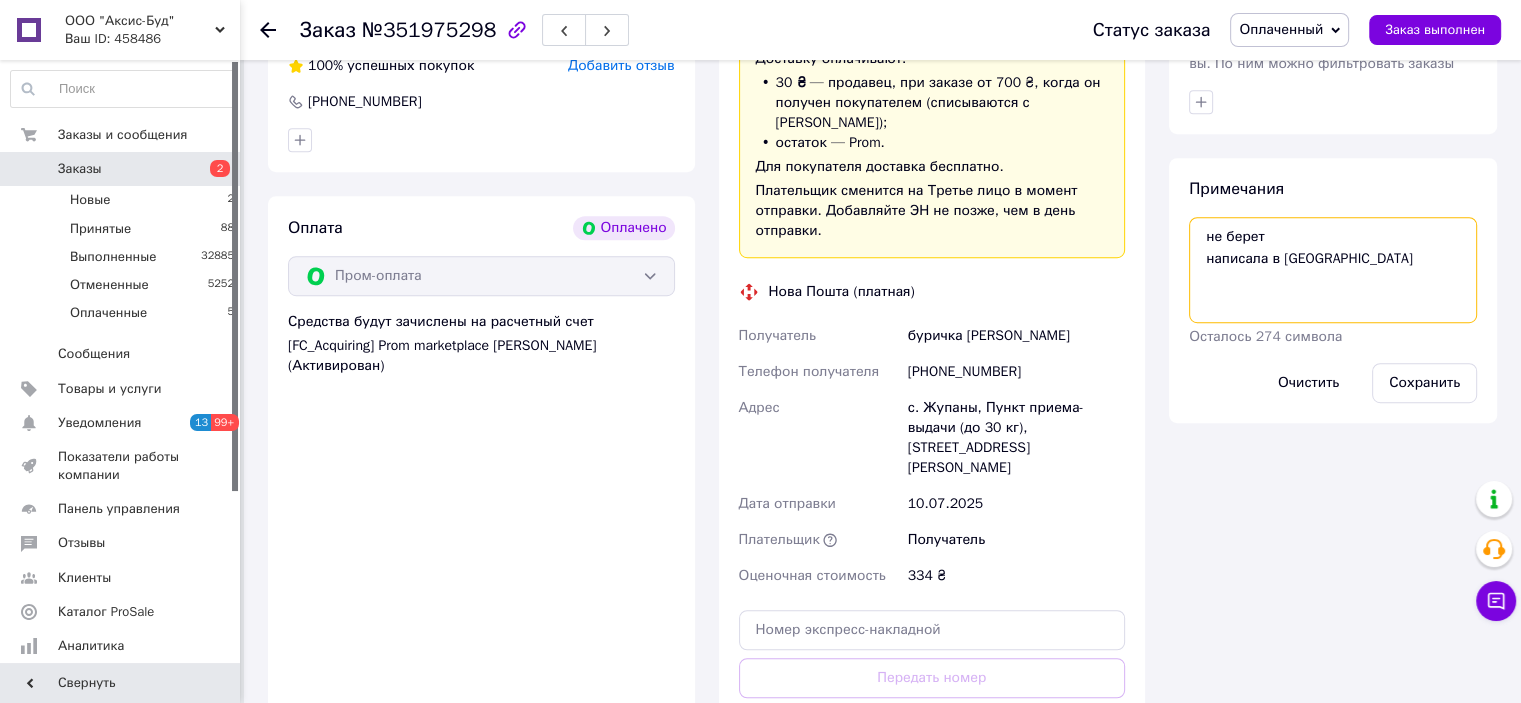 click on "не берет
написала в [GEOGRAPHIC_DATA]" at bounding box center (1333, 270) 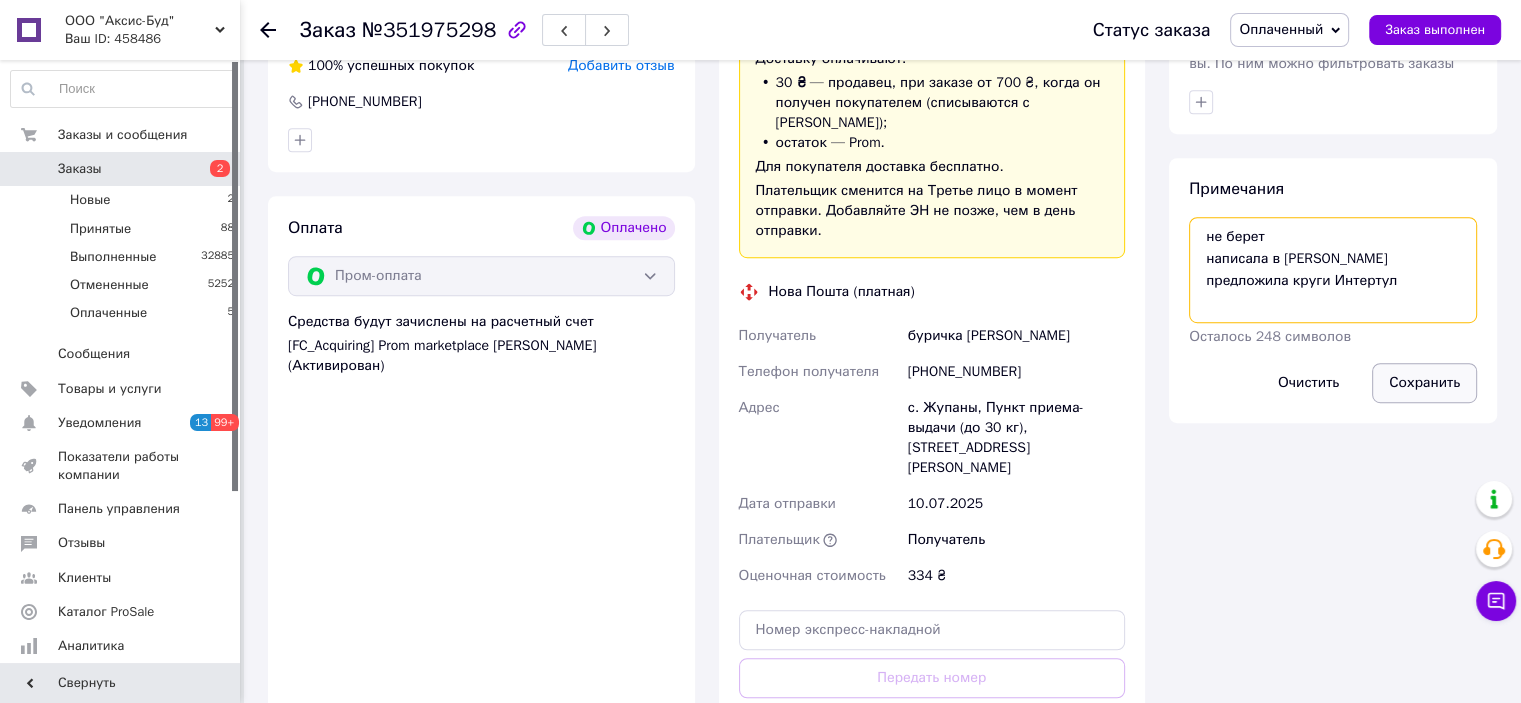 type on "не берет
написала в [PERSON_NAME]
предложила круги Интертул" 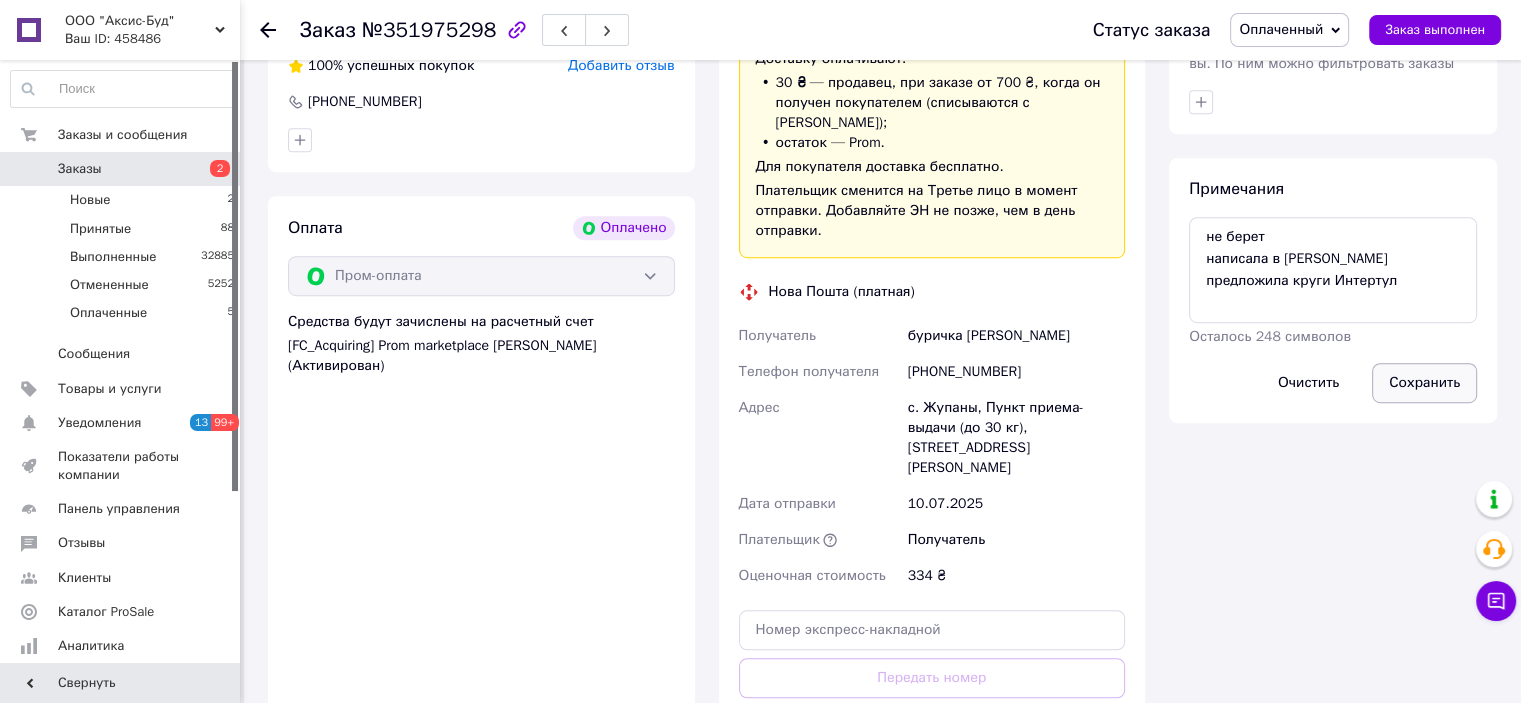 click on "Сохранить" at bounding box center (1424, 383) 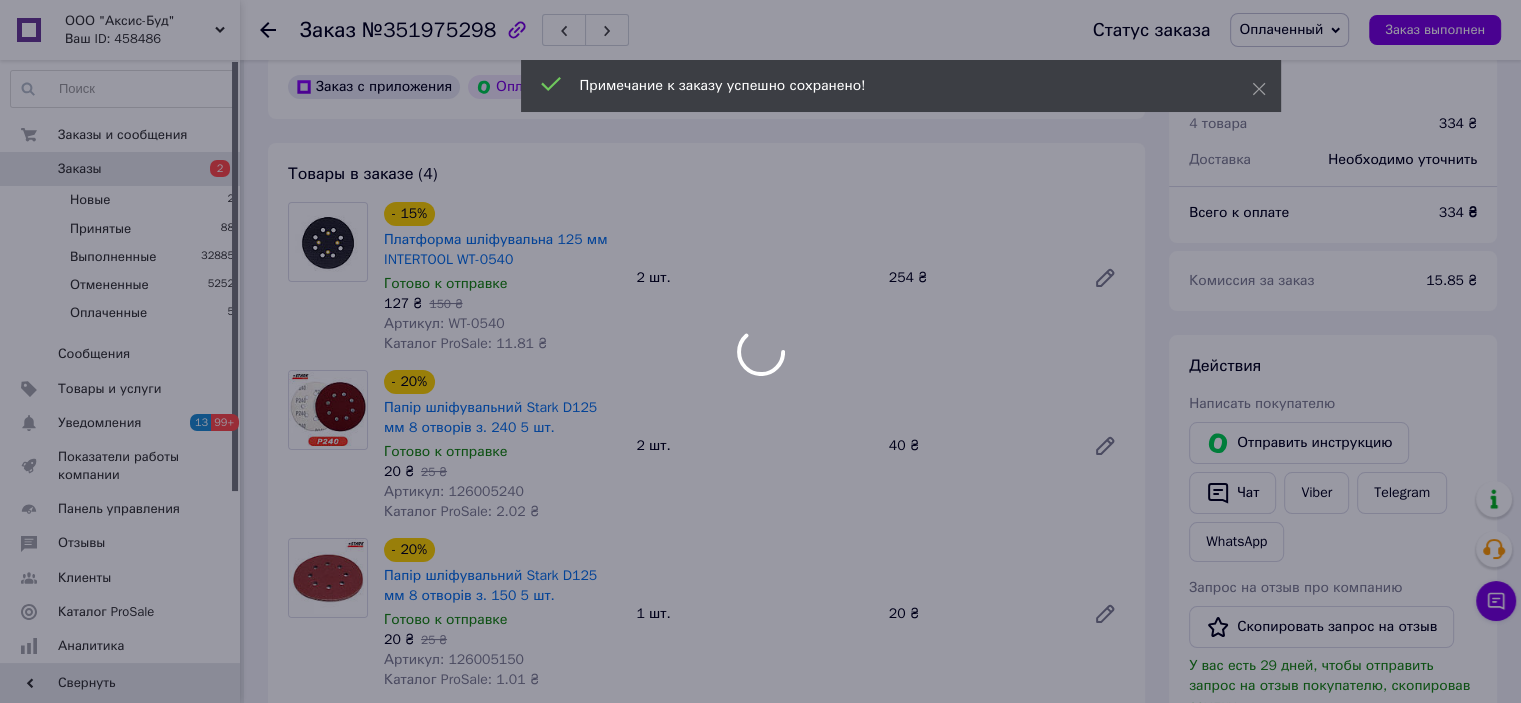 scroll, scrollTop: 0, scrollLeft: 0, axis: both 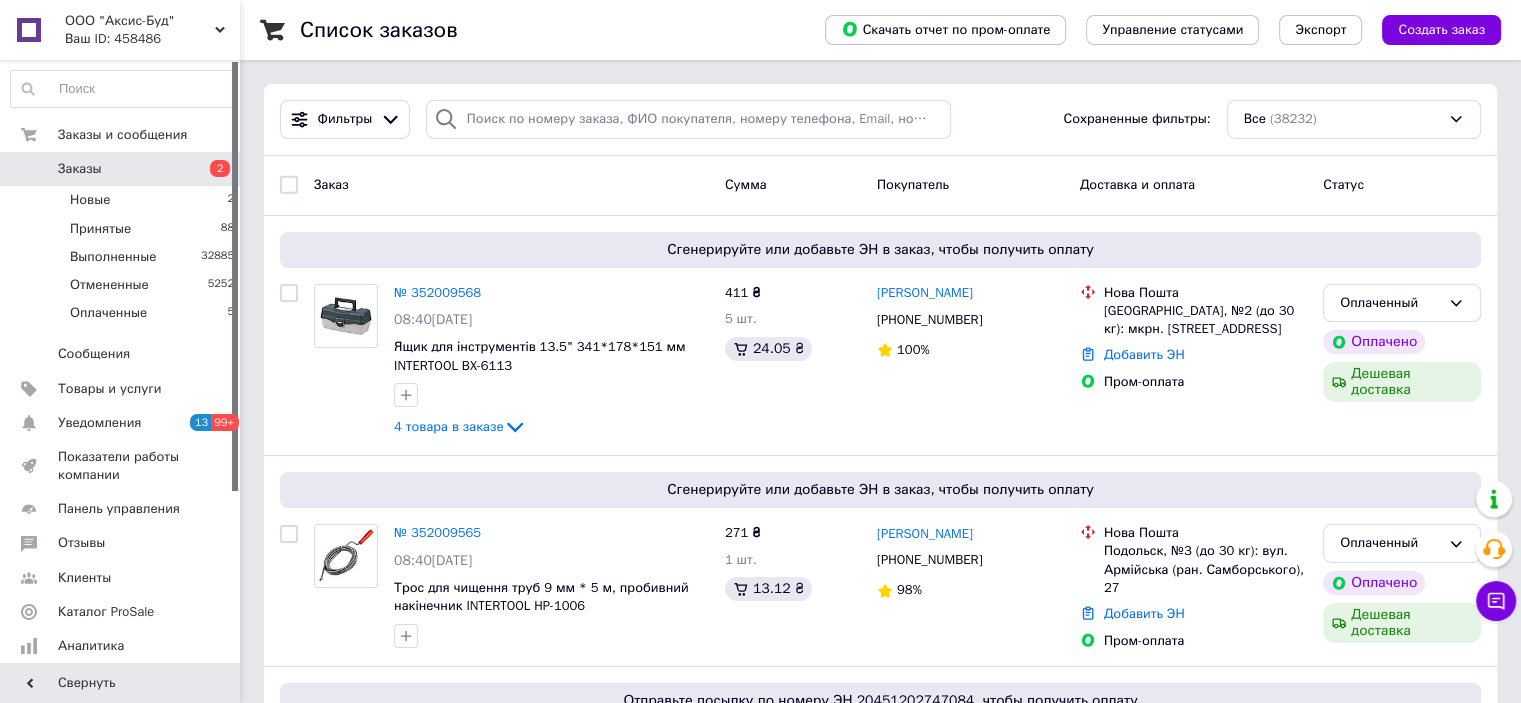 click on "Список заказов   Скачать отчет по пром-оплате Управление статусами Экспорт Создать заказ Фильтры Сохраненные фильтры: Все (38232) Заказ Сумма Покупатель Доставка и оплата Статус Сгенерируйте или добавьте ЭН в заказ, чтобы получить оплату № 352009568 08:40, 10.07.2025 Ящик для інструментів 13.5" 341*178*151 мм INTERTOOL BX-6113 4 товара в заказе 411 ₴ 5 шт. 24.05 ₴ Игорь Пвламарчук +380968023448 100% Нова Пошта Новодністровськ, №2 (до 30 кг): мкрн. Сонячний, 11 Добавить ЭН Пром-оплата Оплаченный Оплачено Дешевая доставка Сгенерируйте или добавьте ЭН в заказ, чтобы получить оплату № 352009565 08:40, 10.07.2025 271 ₴" at bounding box center [880, 9304] 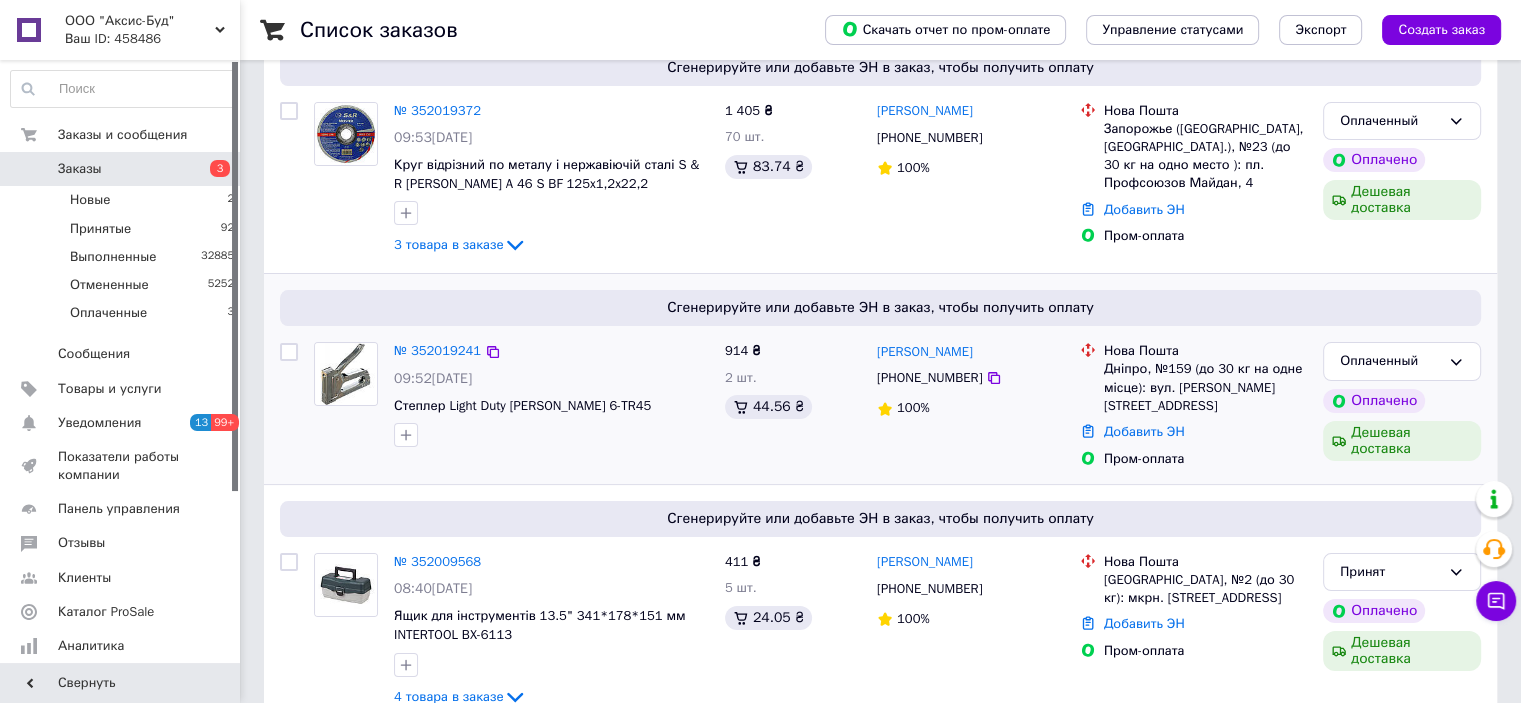 scroll, scrollTop: 200, scrollLeft: 0, axis: vertical 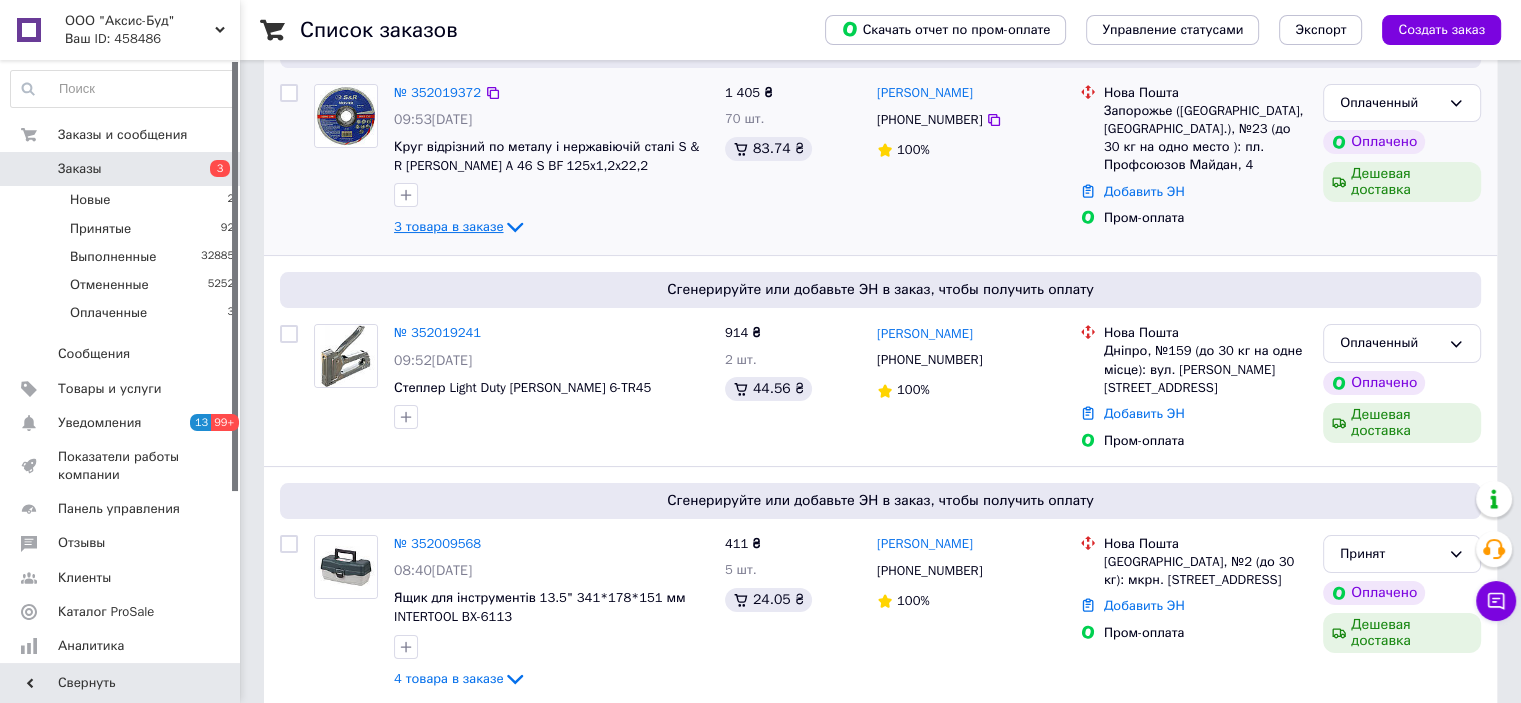 click on "3 товара в заказе" at bounding box center [448, 226] 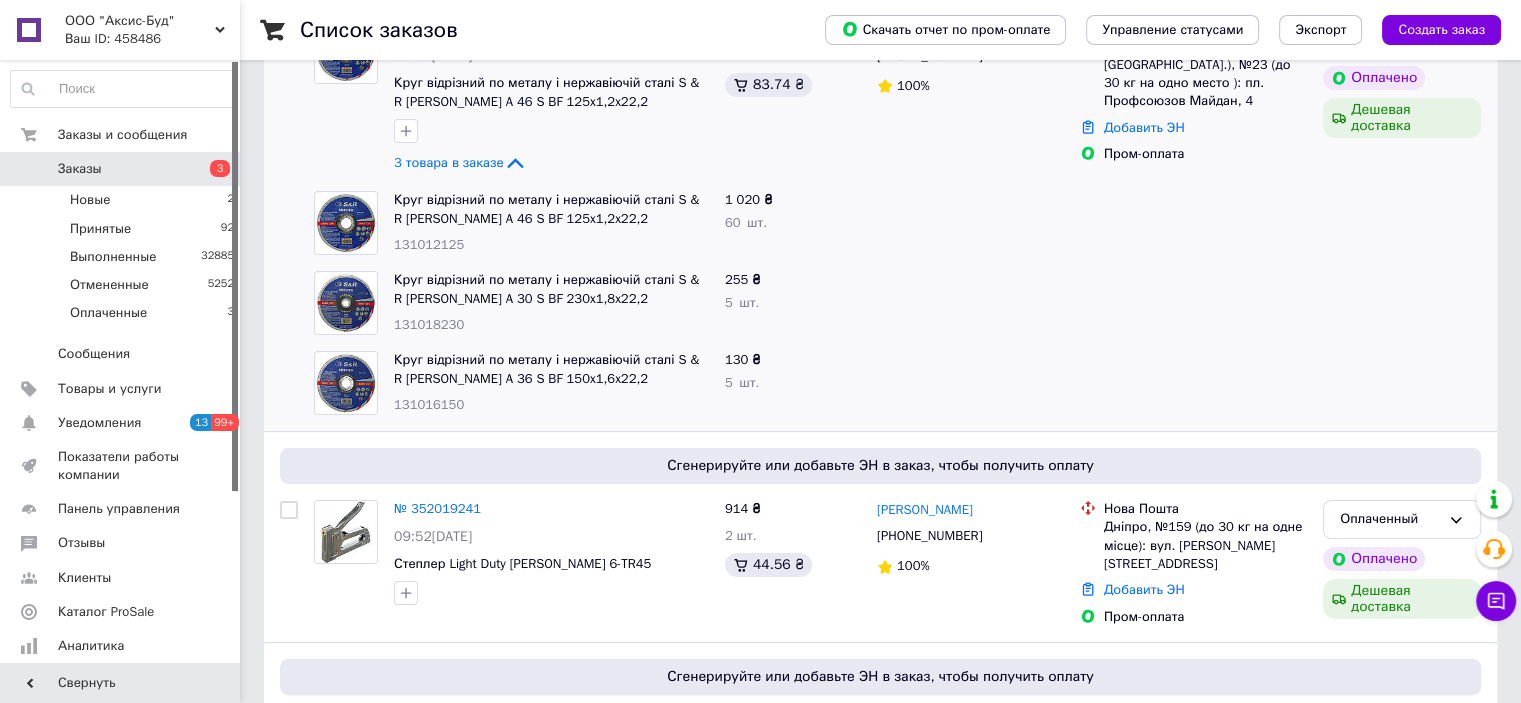 scroll, scrollTop: 300, scrollLeft: 0, axis: vertical 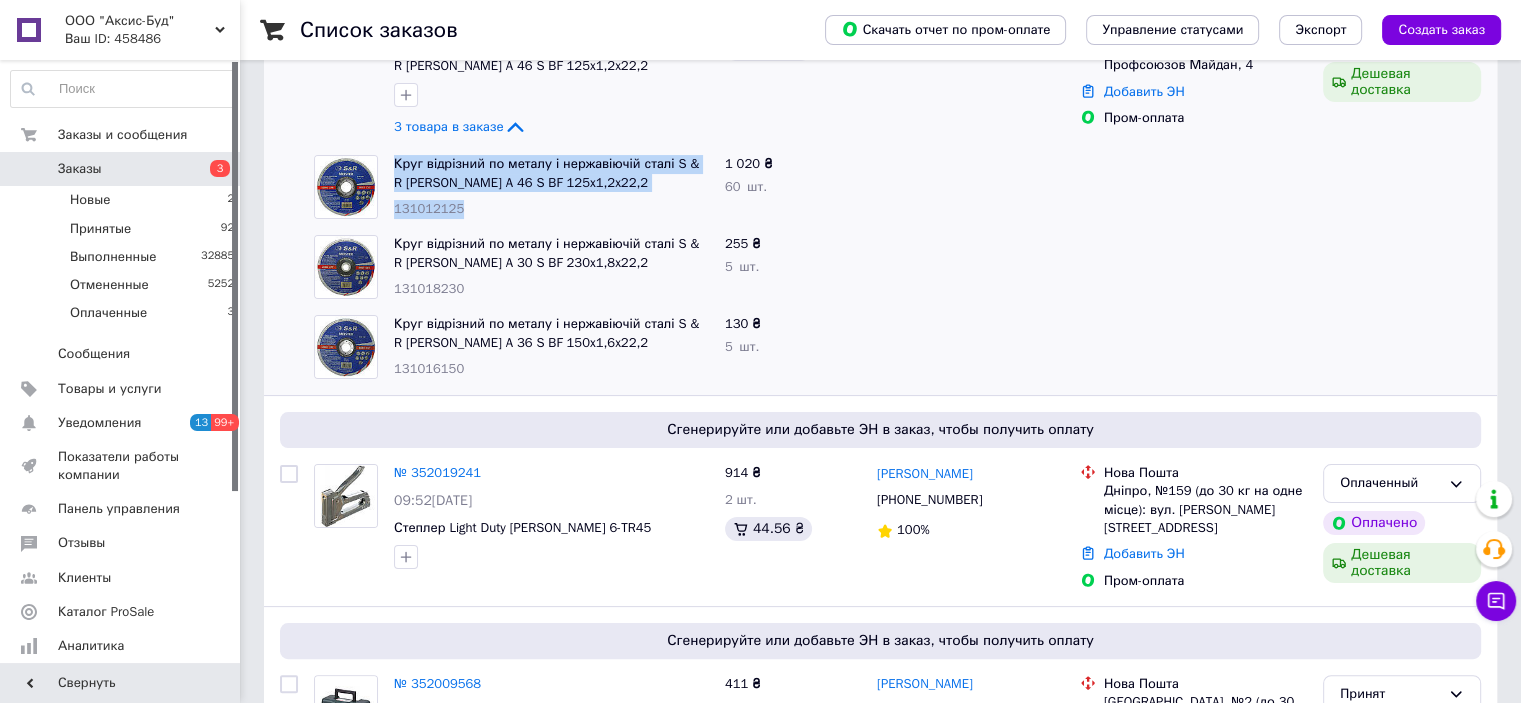 drag, startPoint x: 393, startPoint y: 152, endPoint x: 460, endPoint y: 211, distance: 89.27486 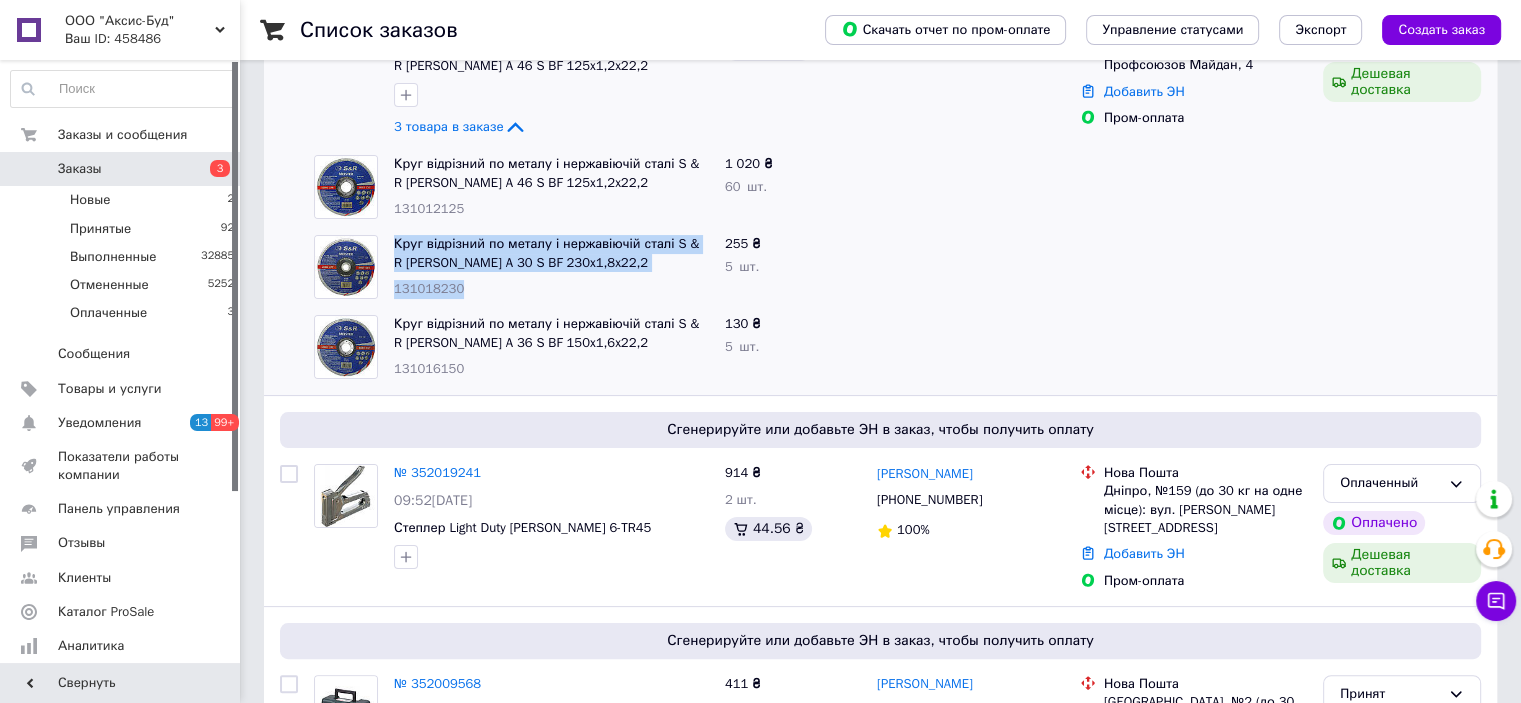 copy on "Круг відрізний по металу і нержавіючій сталі S & R Meister A 30 S BF 230x1,8x22,2 131018230" 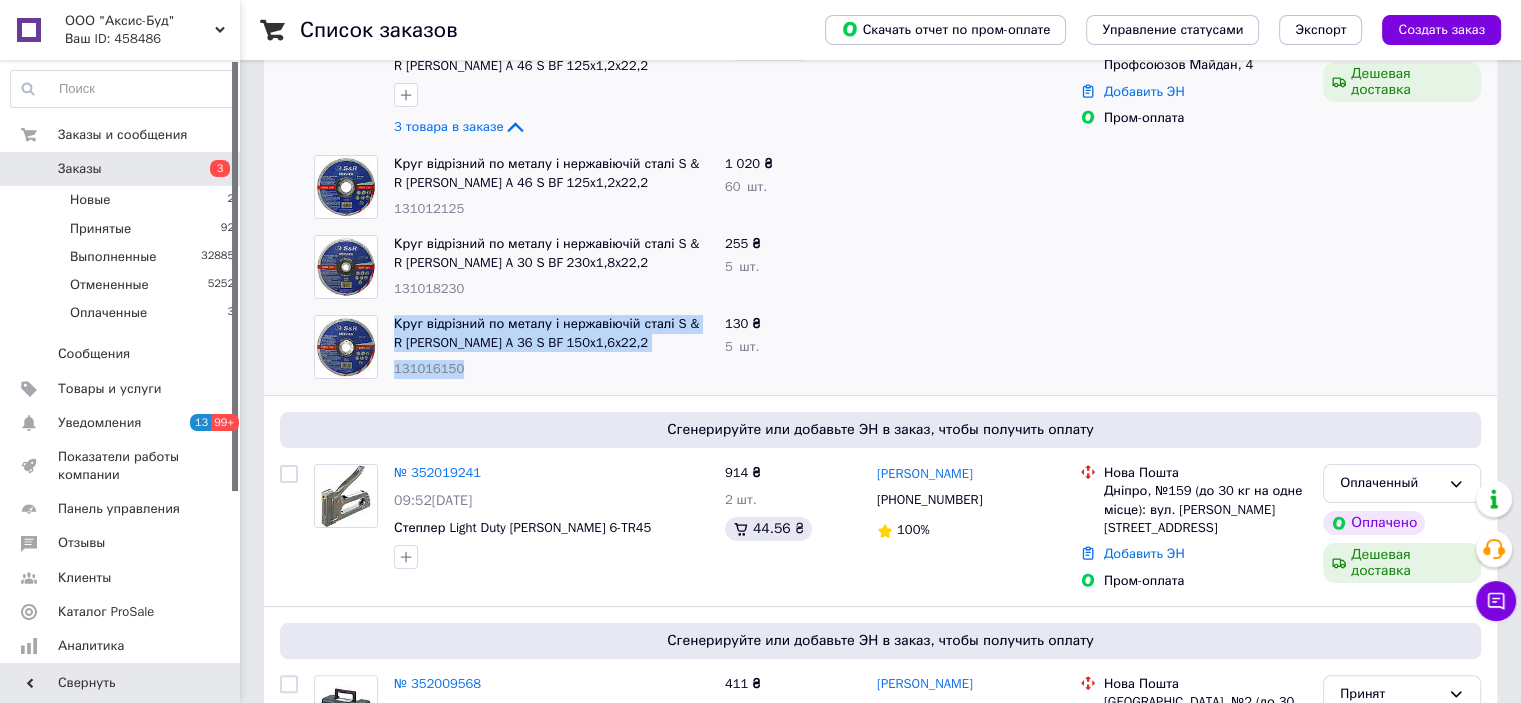 drag, startPoint x: 468, startPoint y: 371, endPoint x: 390, endPoint y: 323, distance: 91.58602 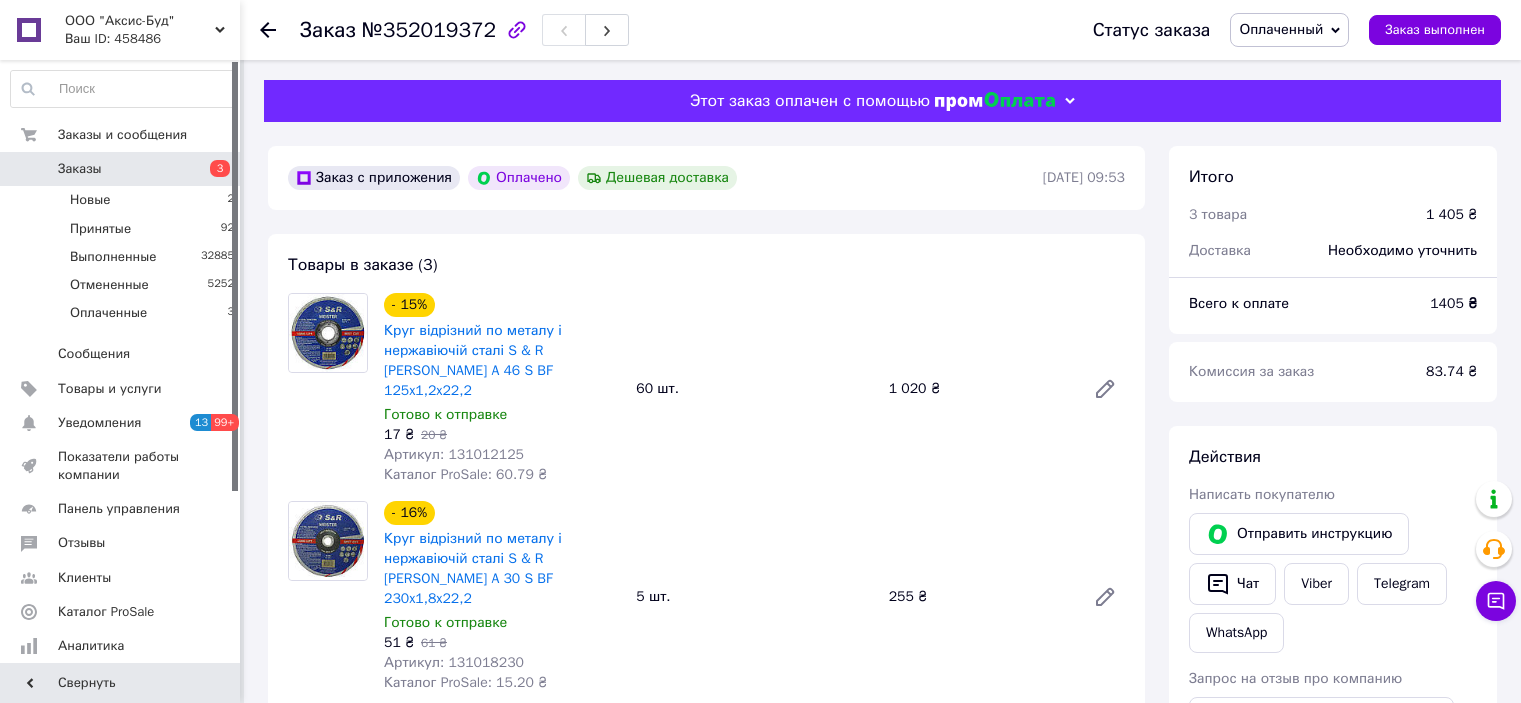 scroll, scrollTop: 0, scrollLeft: 0, axis: both 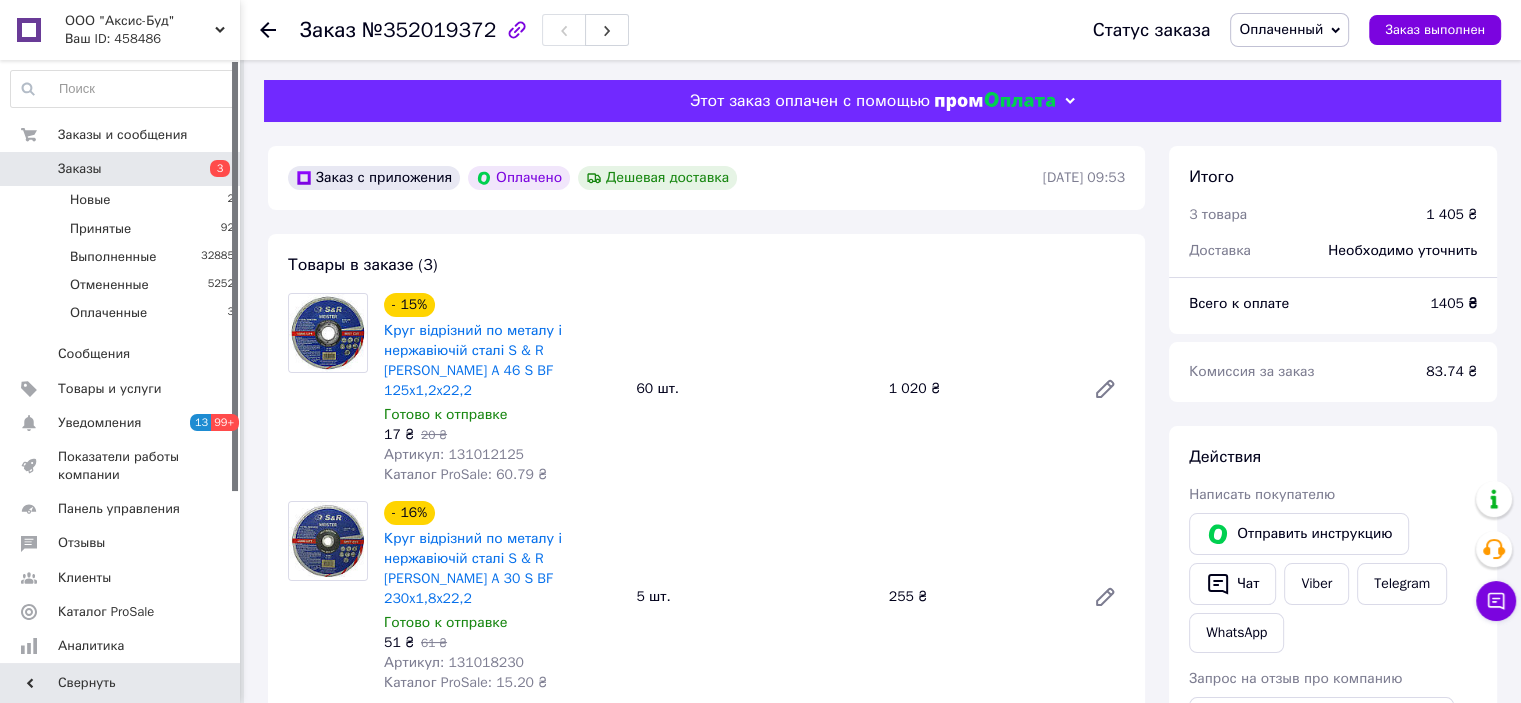 click on "Артикул: 131018230" at bounding box center (454, 662) 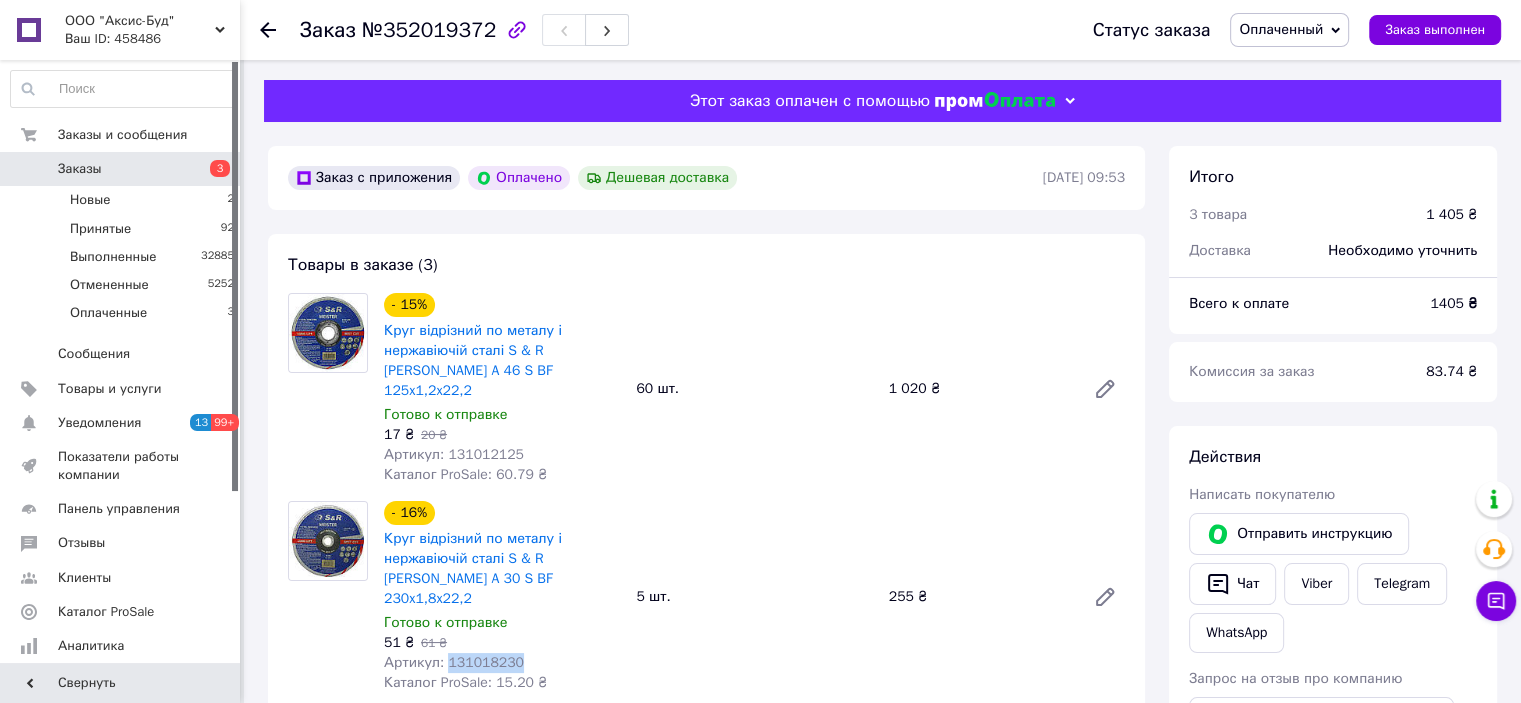 click on "Артикул: 131018230" at bounding box center (454, 662) 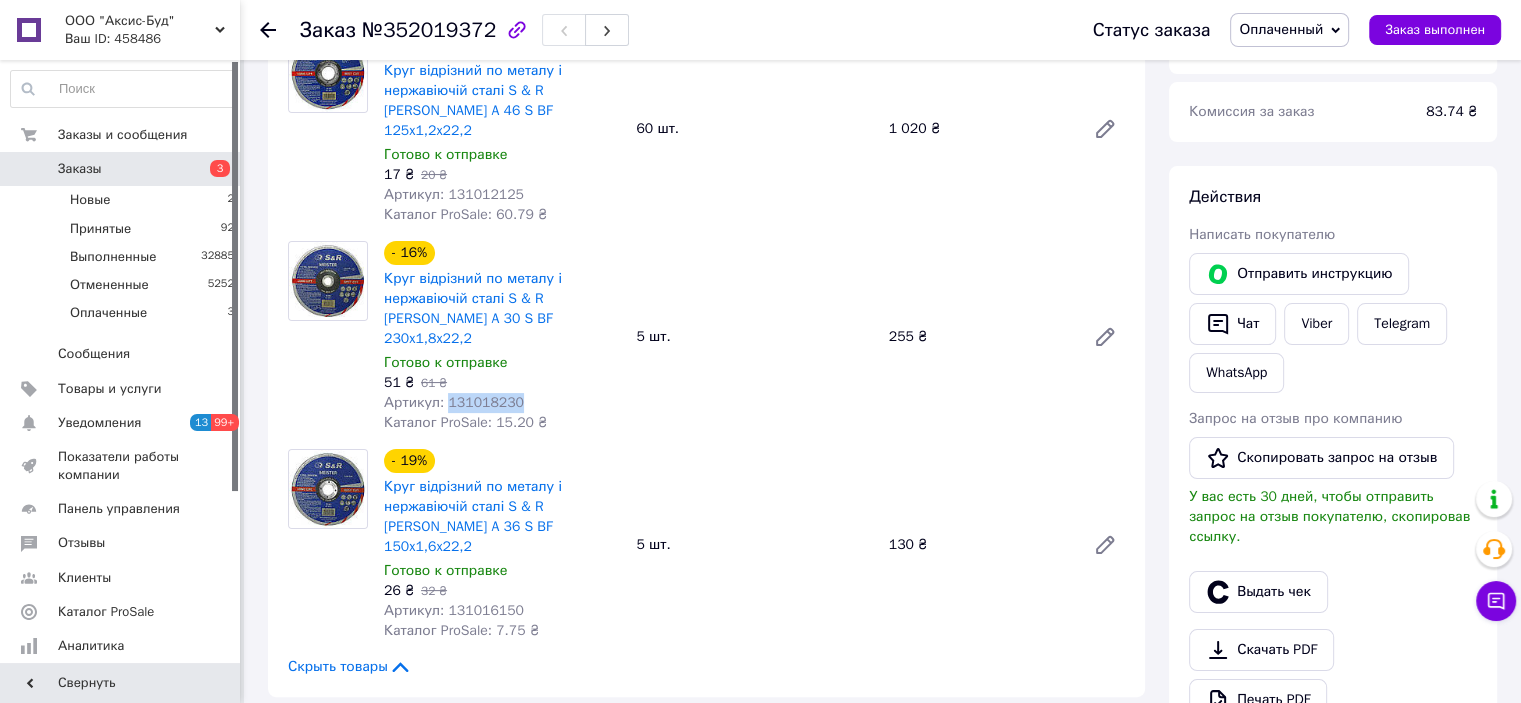 scroll, scrollTop: 300, scrollLeft: 0, axis: vertical 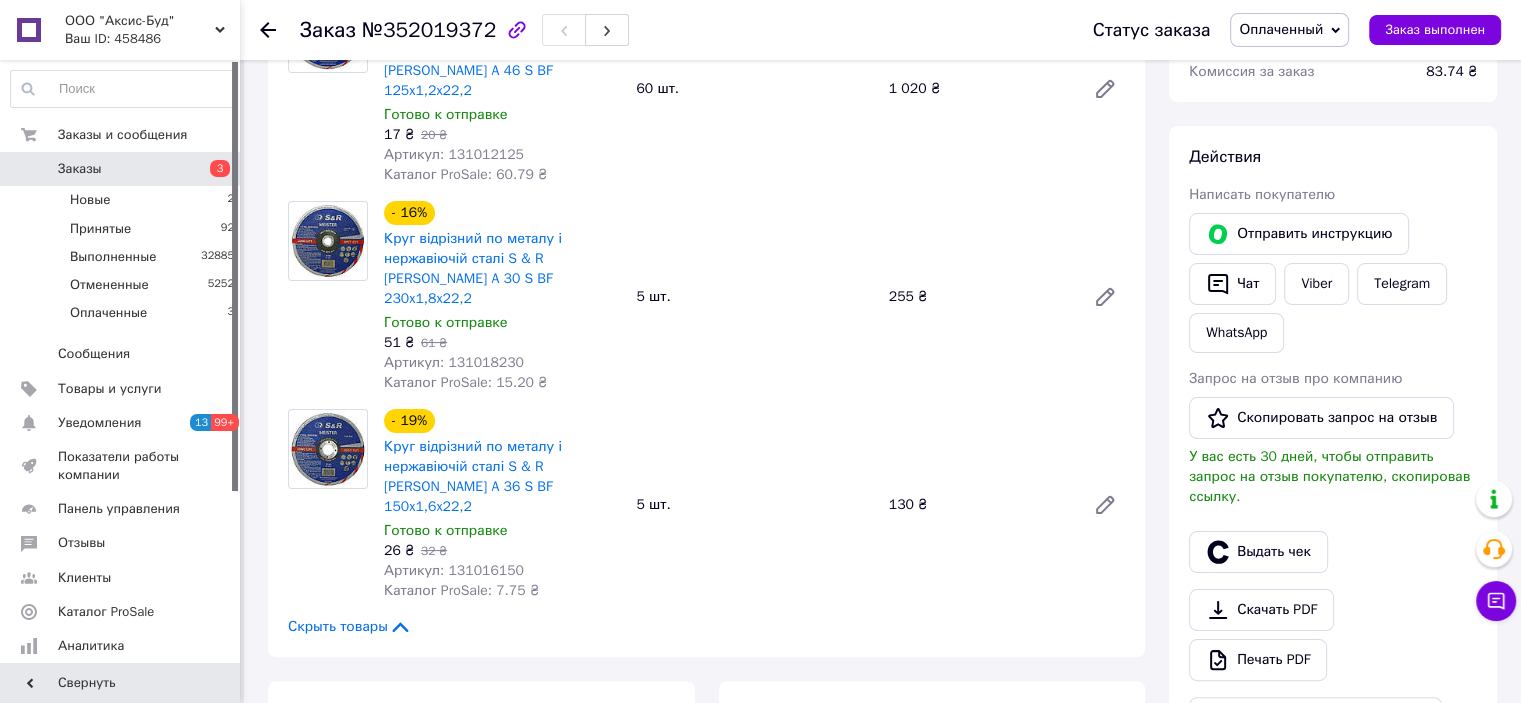 click on "Артикул: 131016150" at bounding box center (454, 570) 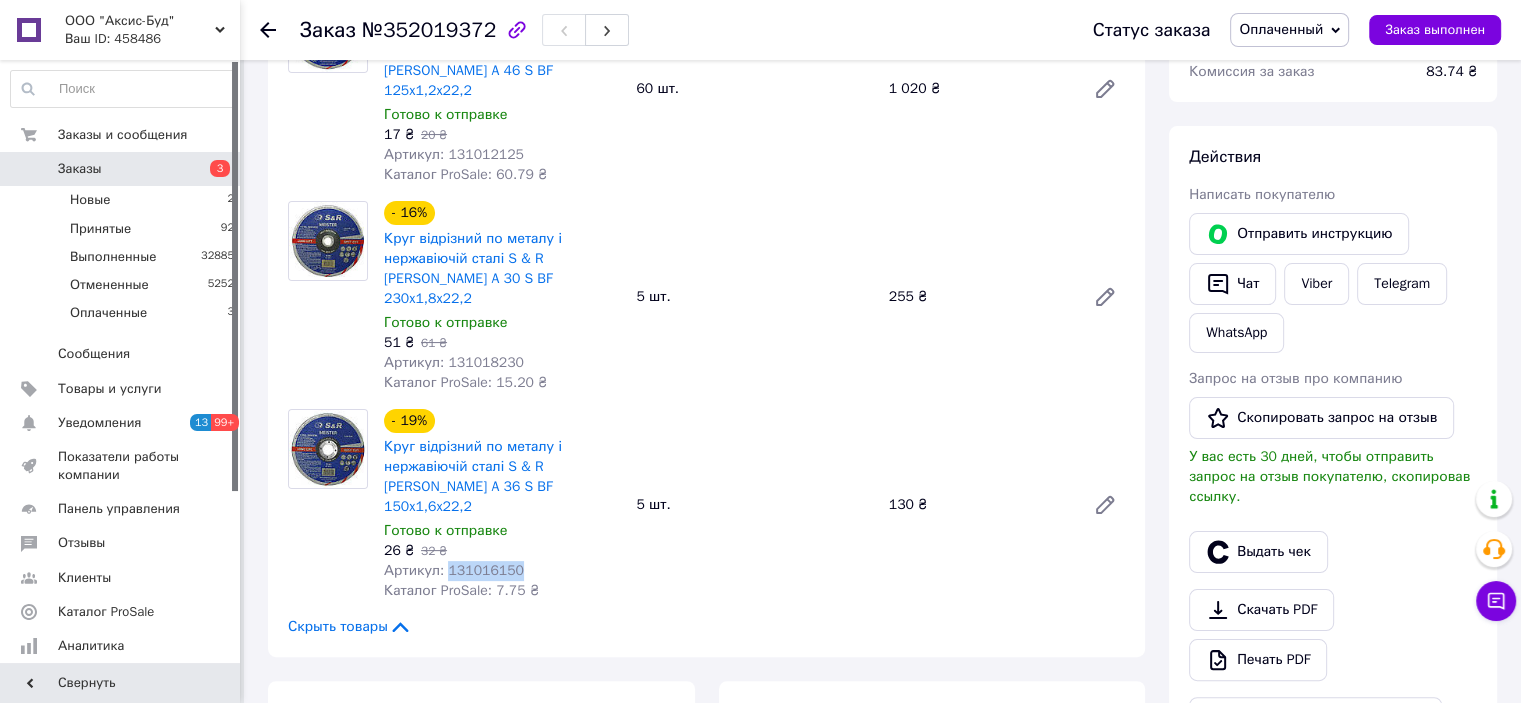 click on "Артикул: 131016150" at bounding box center (454, 570) 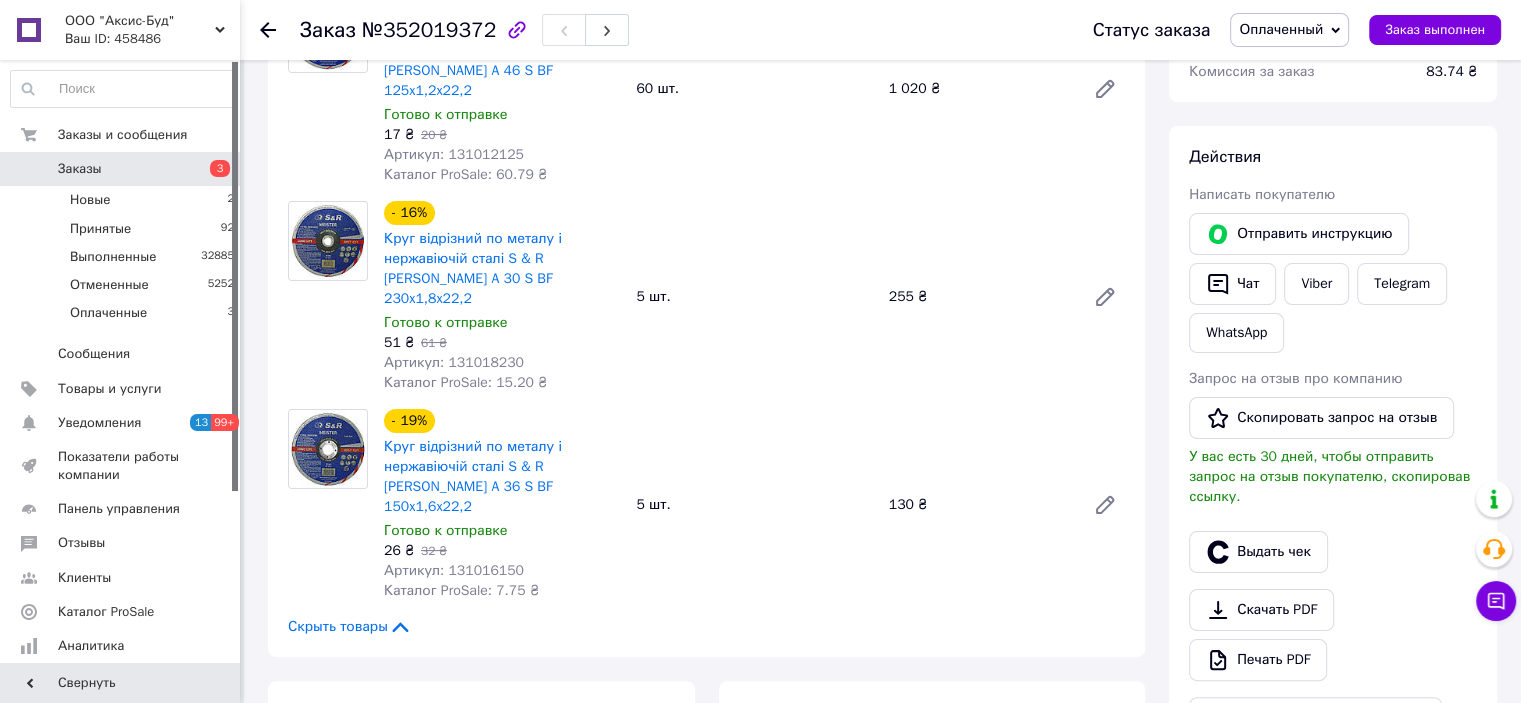 click on "- 16% Круг відрізний по металу і нержавіючій сталі S & R [PERSON_NAME] A 30 S BF 230x1,8x22,2 Готово к отправке 51 ₴   61 ₴ Артикул: 131018230 Каталог ProSale: 15.20 ₴  5 шт. 255 ₴" at bounding box center [754, 297] 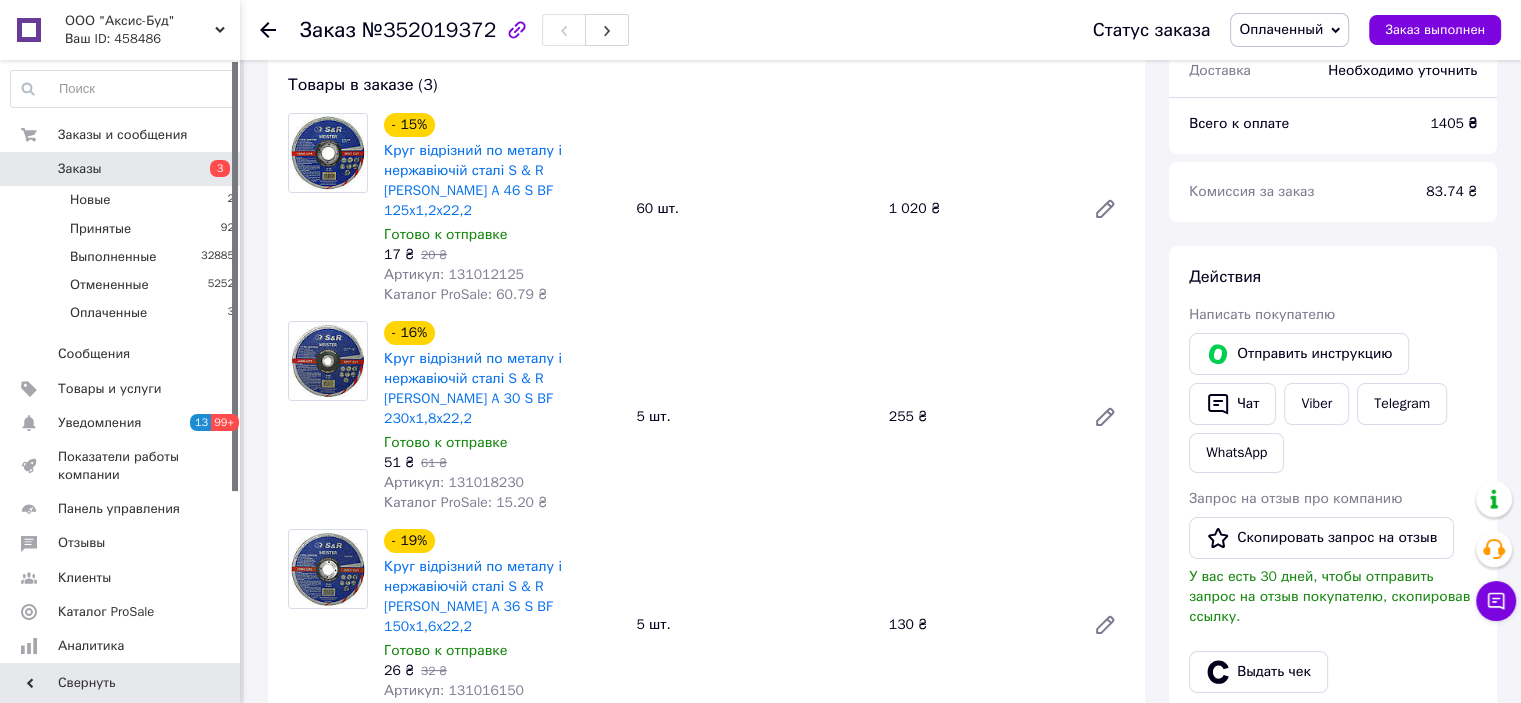 scroll, scrollTop: 0, scrollLeft: 0, axis: both 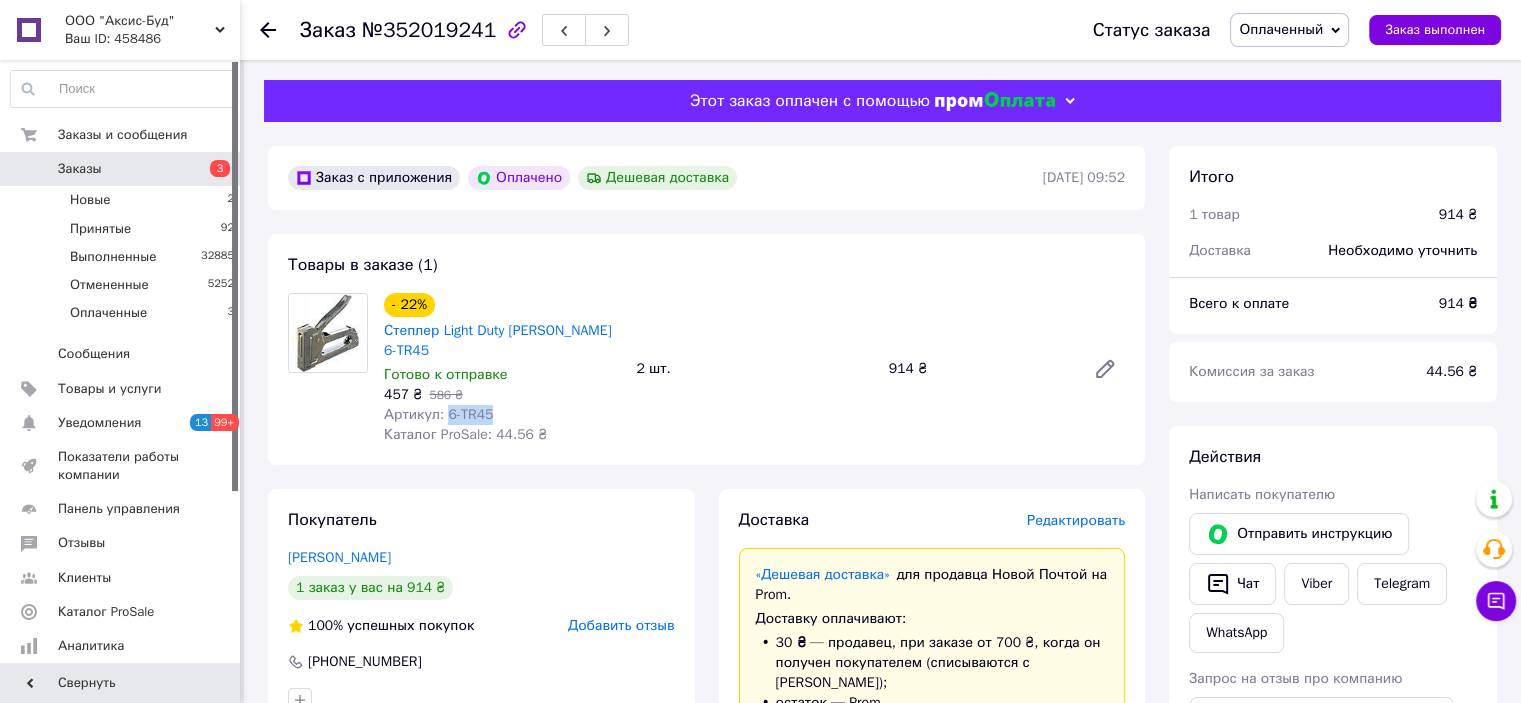drag, startPoint x: 444, startPoint y: 394, endPoint x: 509, endPoint y: 394, distance: 65 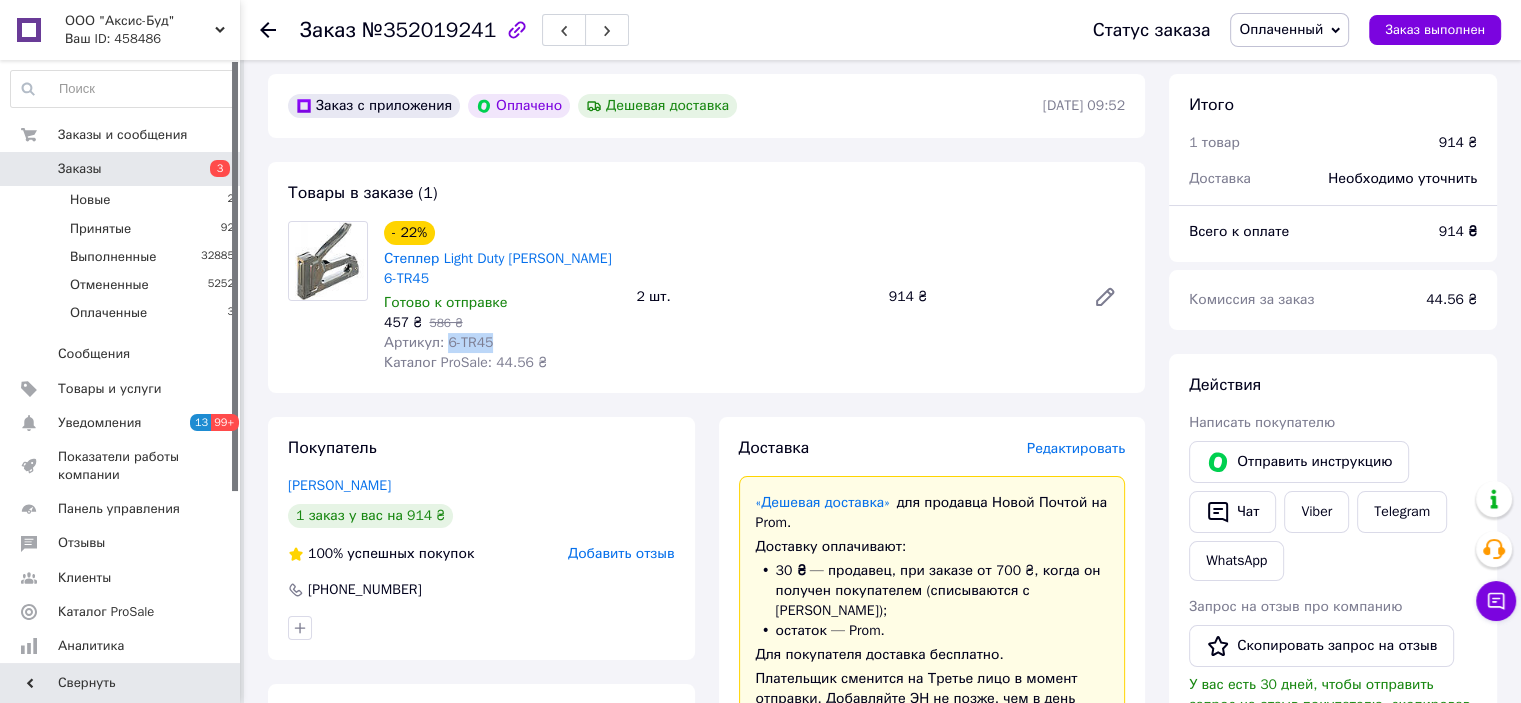 scroll, scrollTop: 300, scrollLeft: 0, axis: vertical 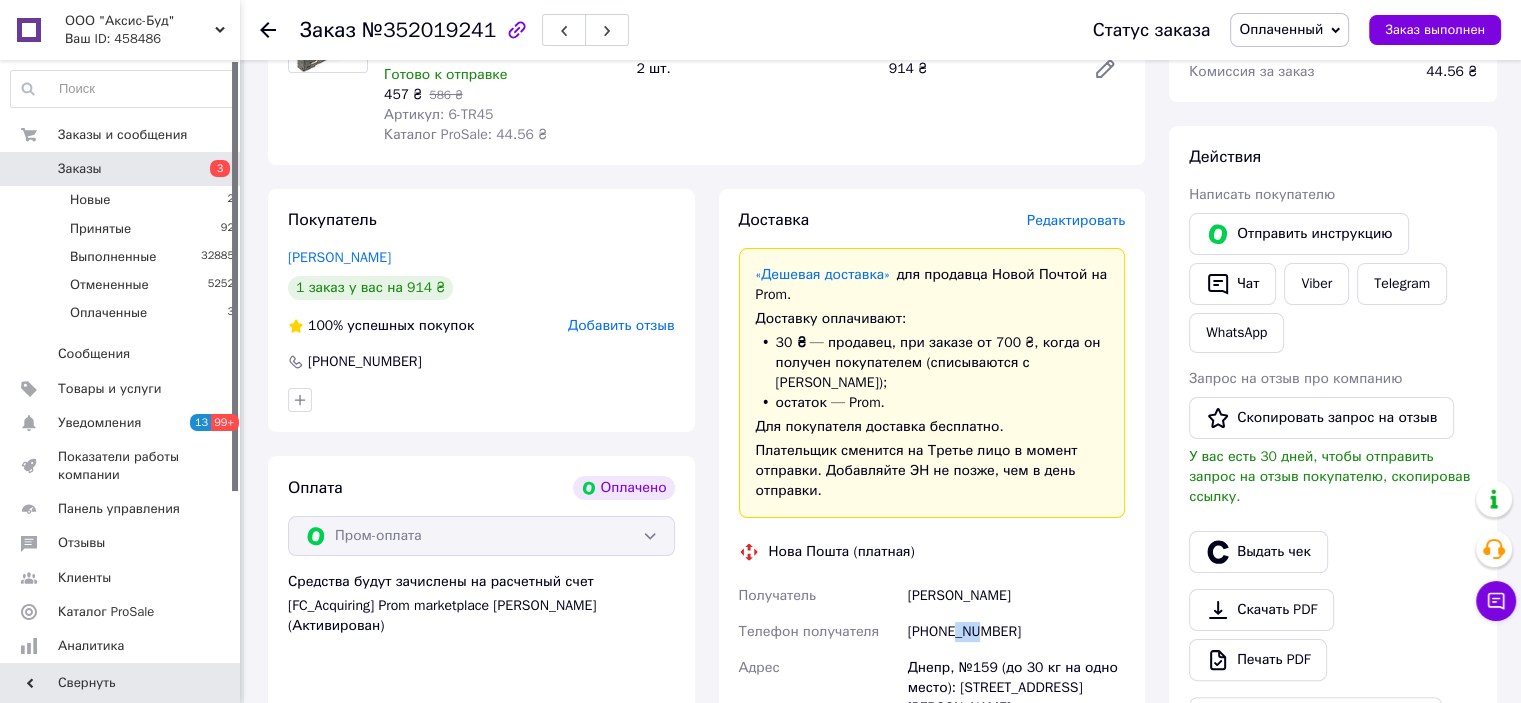 drag, startPoint x: 952, startPoint y: 590, endPoint x: 977, endPoint y: 599, distance: 26.57066 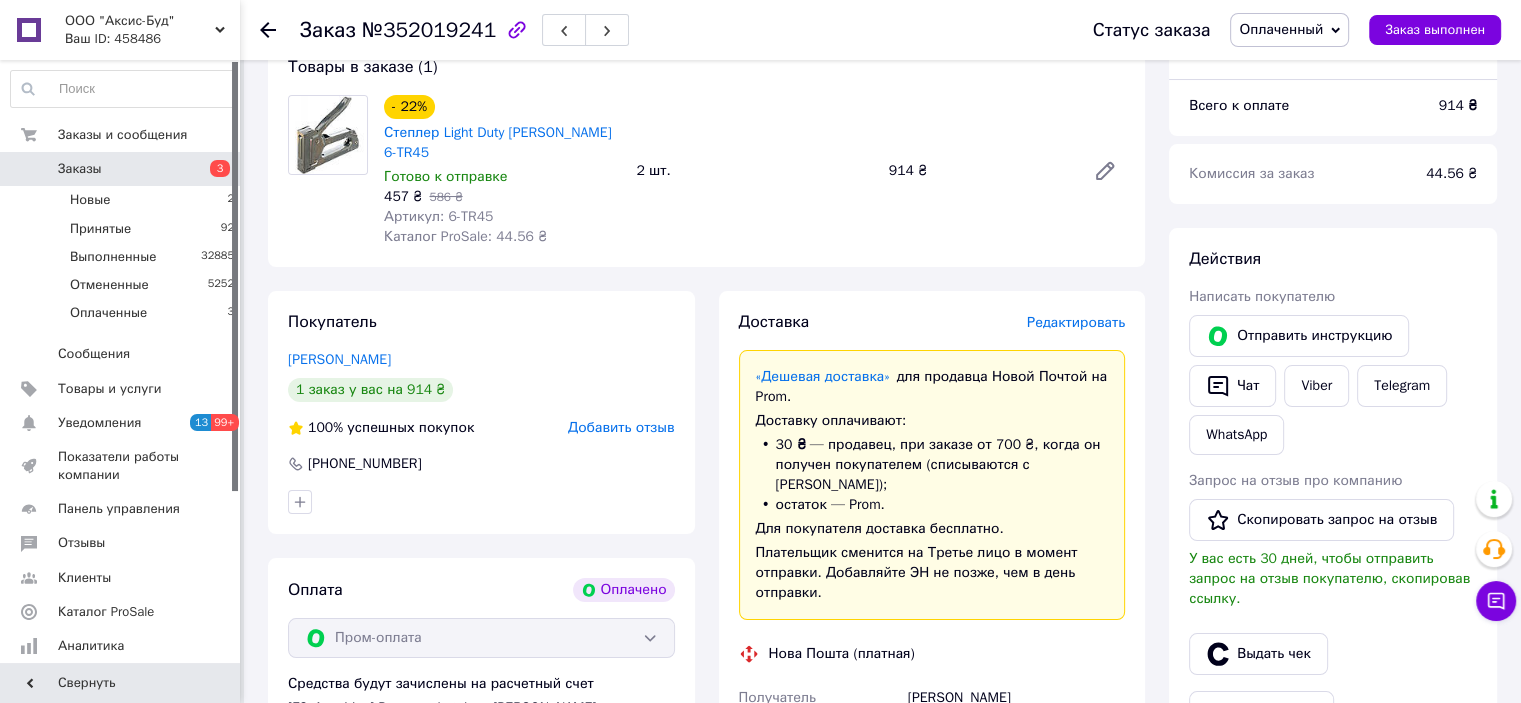 scroll, scrollTop: 0, scrollLeft: 0, axis: both 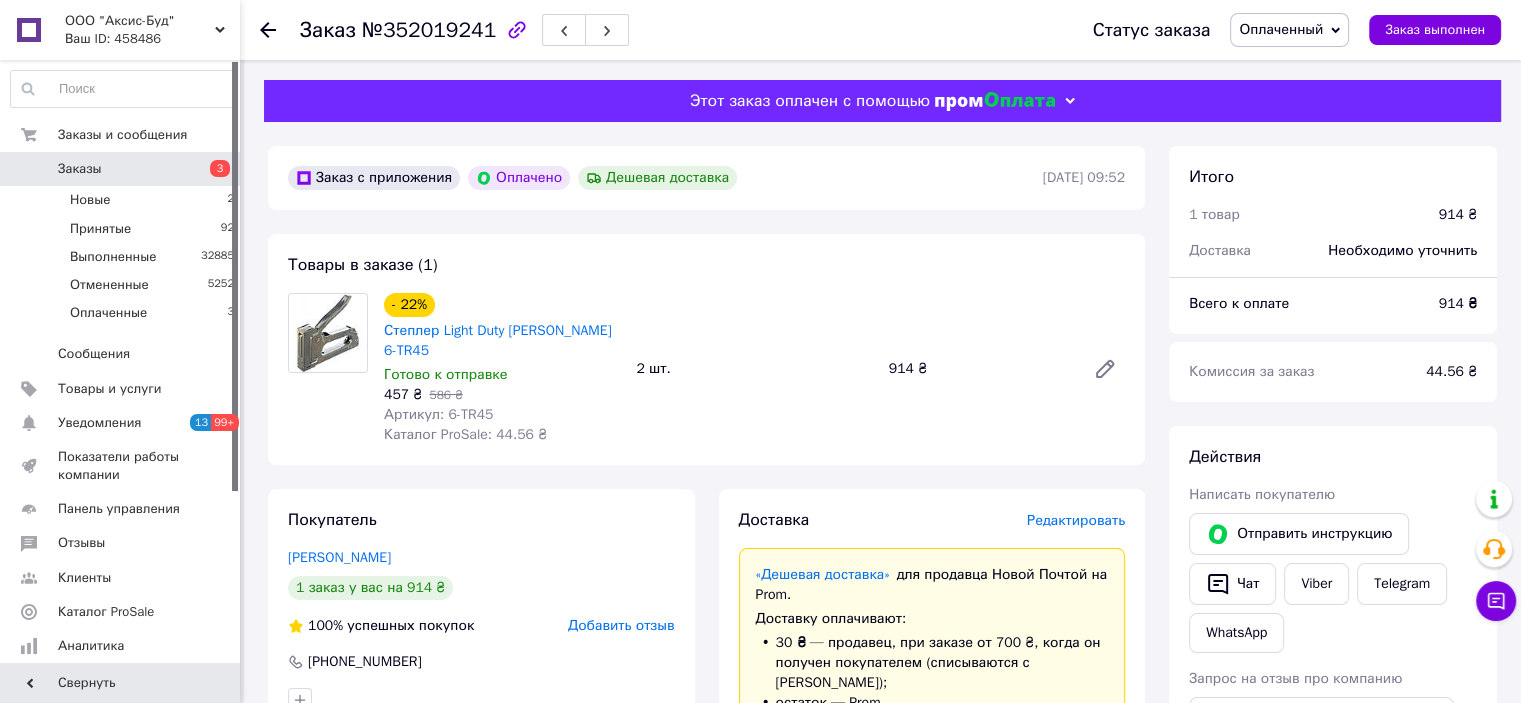 drag, startPoint x: 704, startPoint y: 361, endPoint x: 696, endPoint y: 331, distance: 31.04835 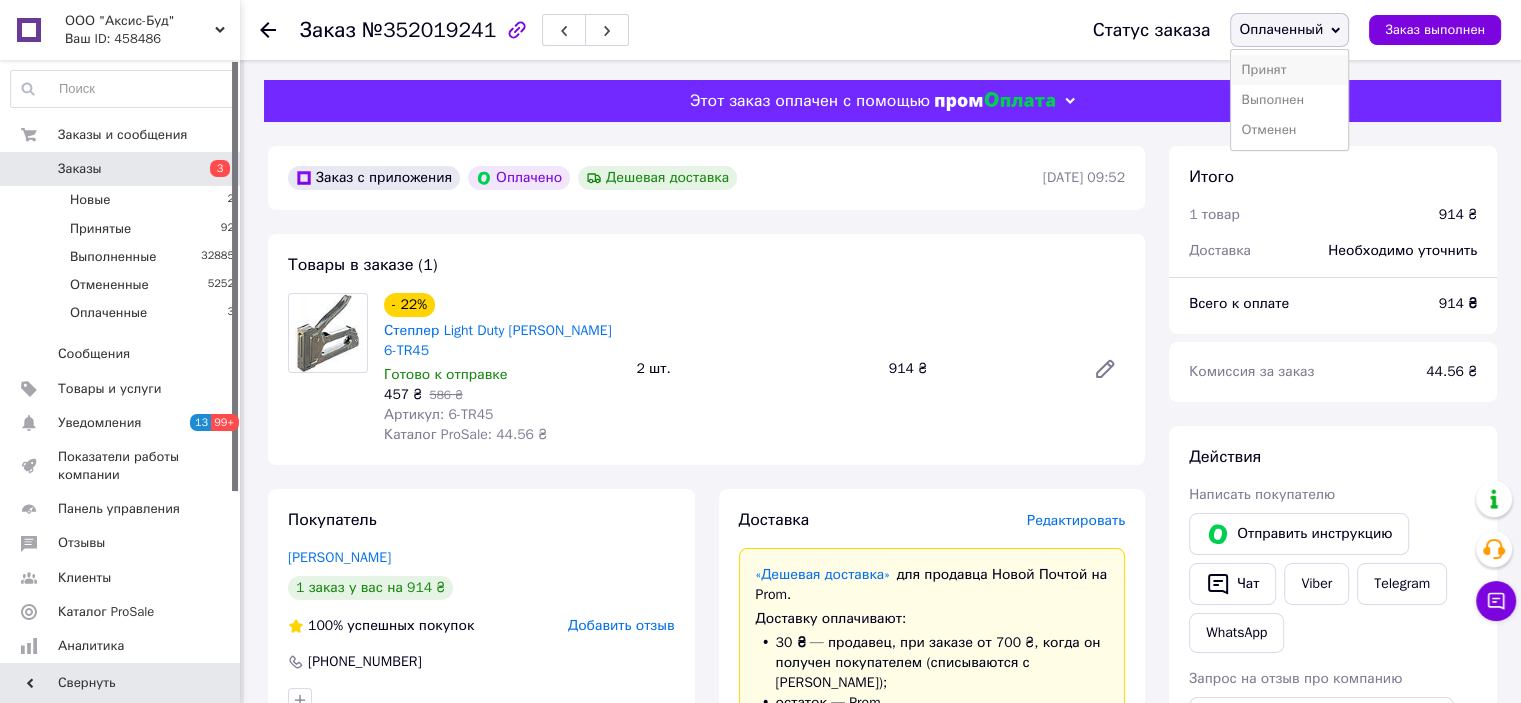 click on "Принят" at bounding box center (1289, 70) 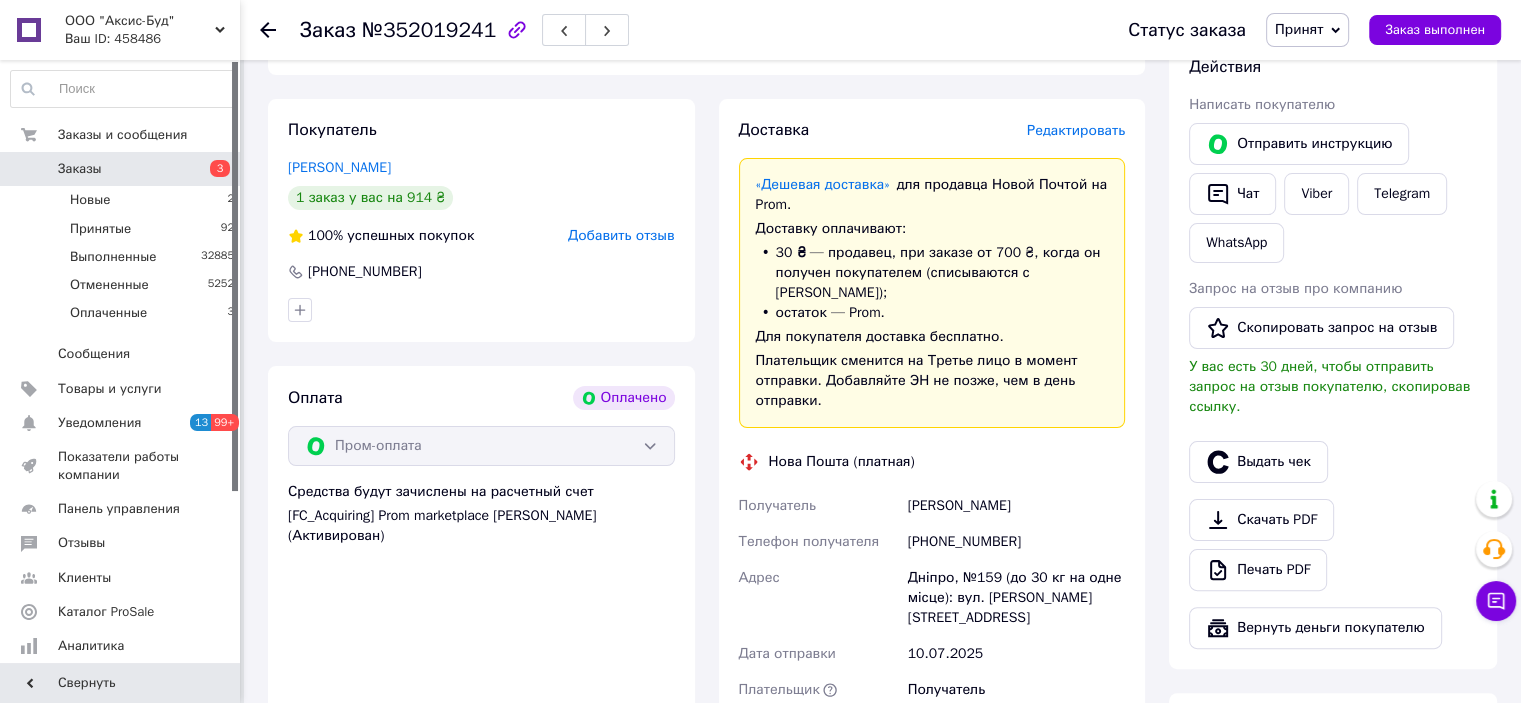 scroll, scrollTop: 400, scrollLeft: 0, axis: vertical 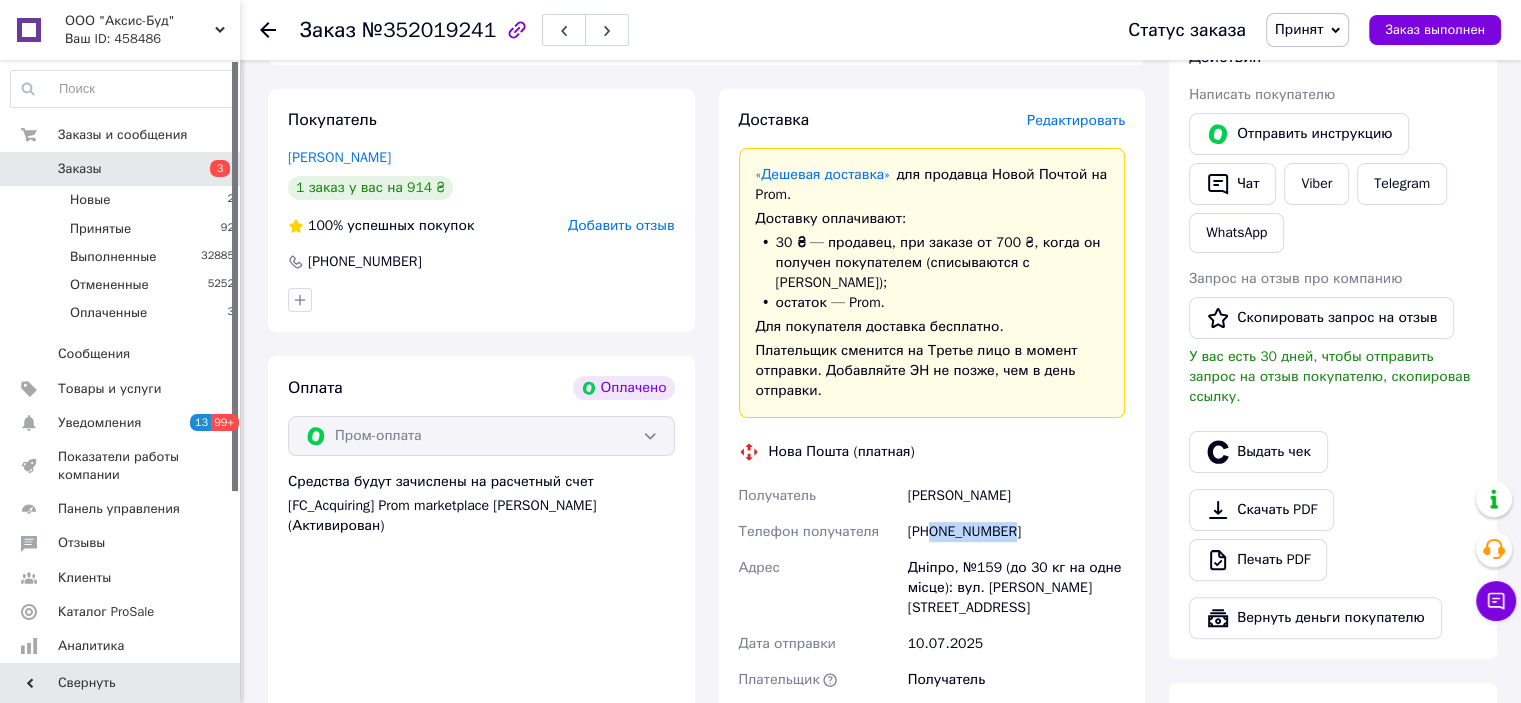 drag, startPoint x: 932, startPoint y: 492, endPoint x: 1113, endPoint y: 495, distance: 181.02486 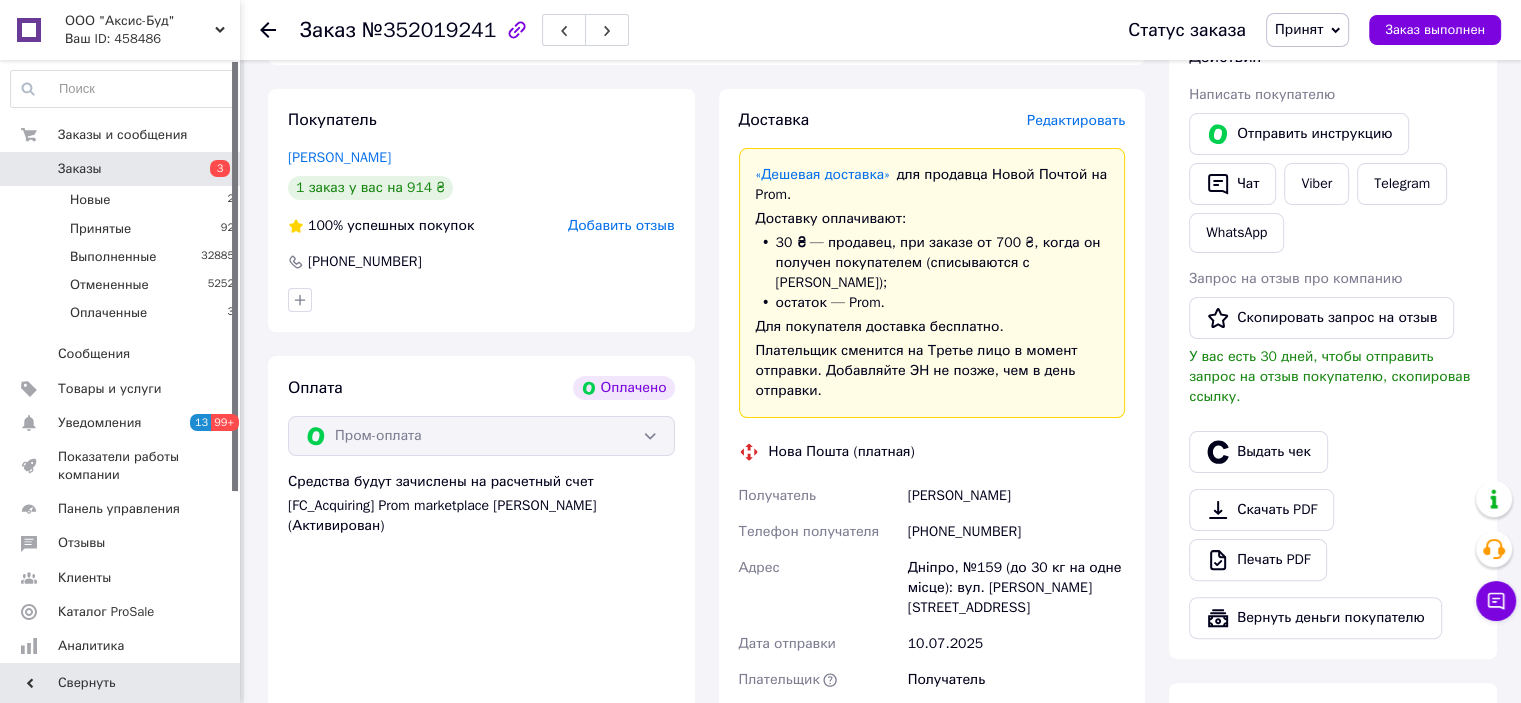 click on "Яровий Дмитро" at bounding box center (1016, 496) 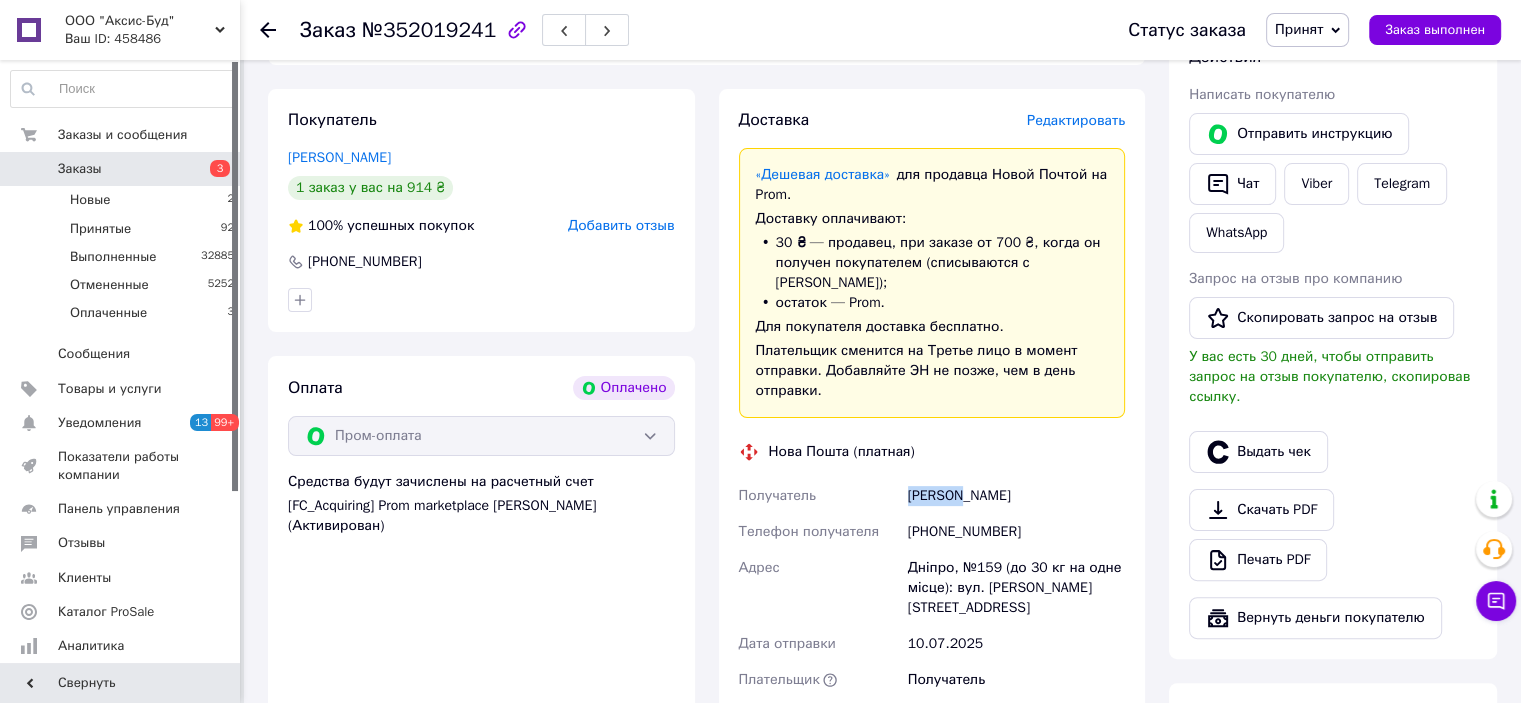 click on "Яровий Дмитро" at bounding box center [1016, 496] 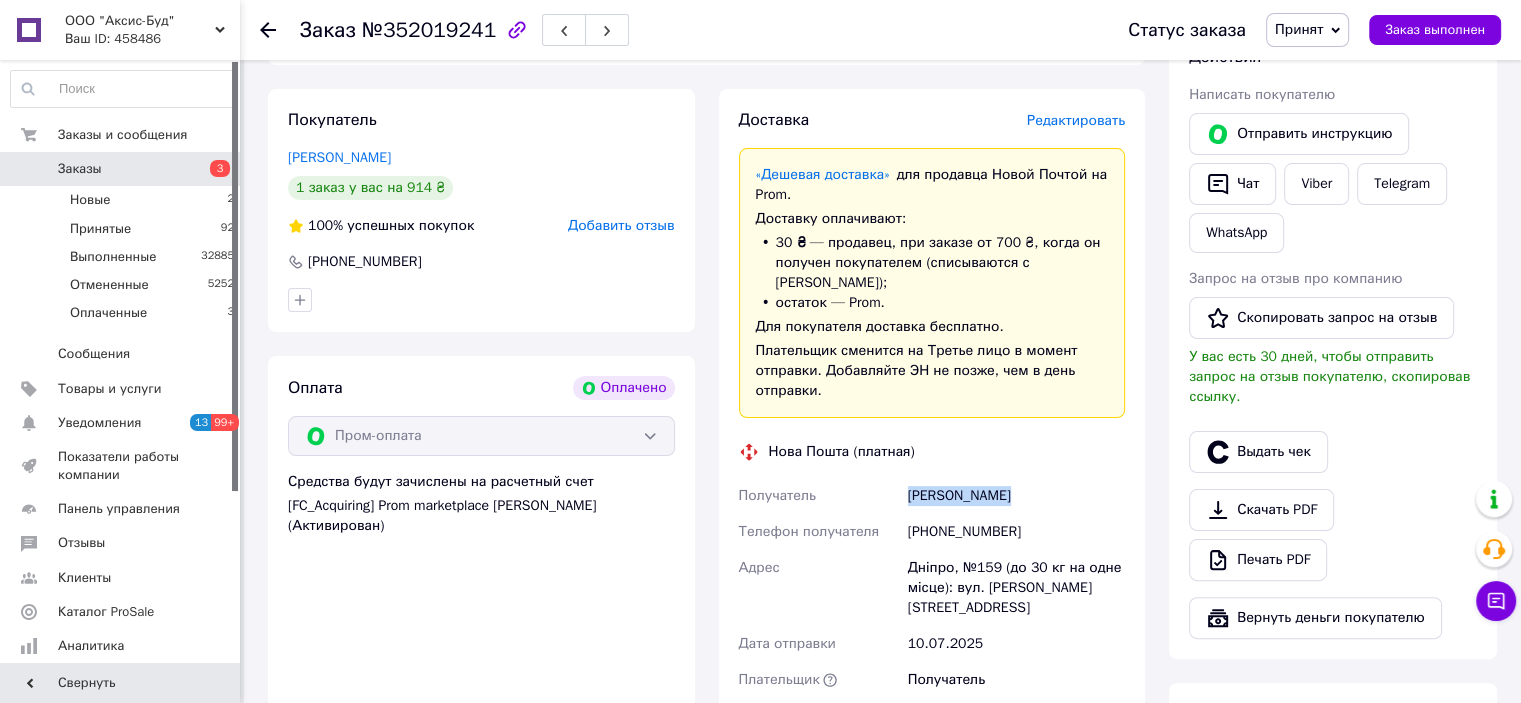 click on "Яровий Дмитро" at bounding box center [1016, 496] 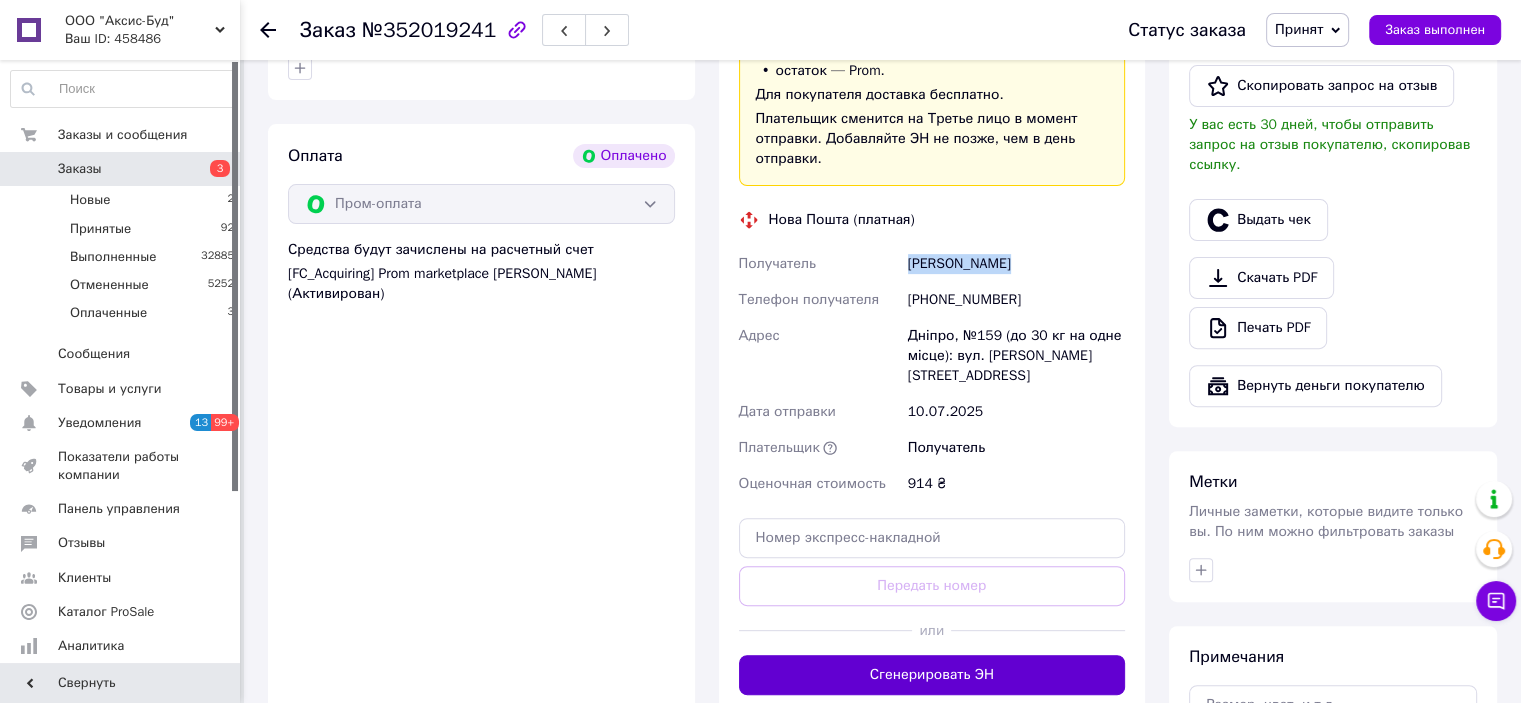 scroll, scrollTop: 800, scrollLeft: 0, axis: vertical 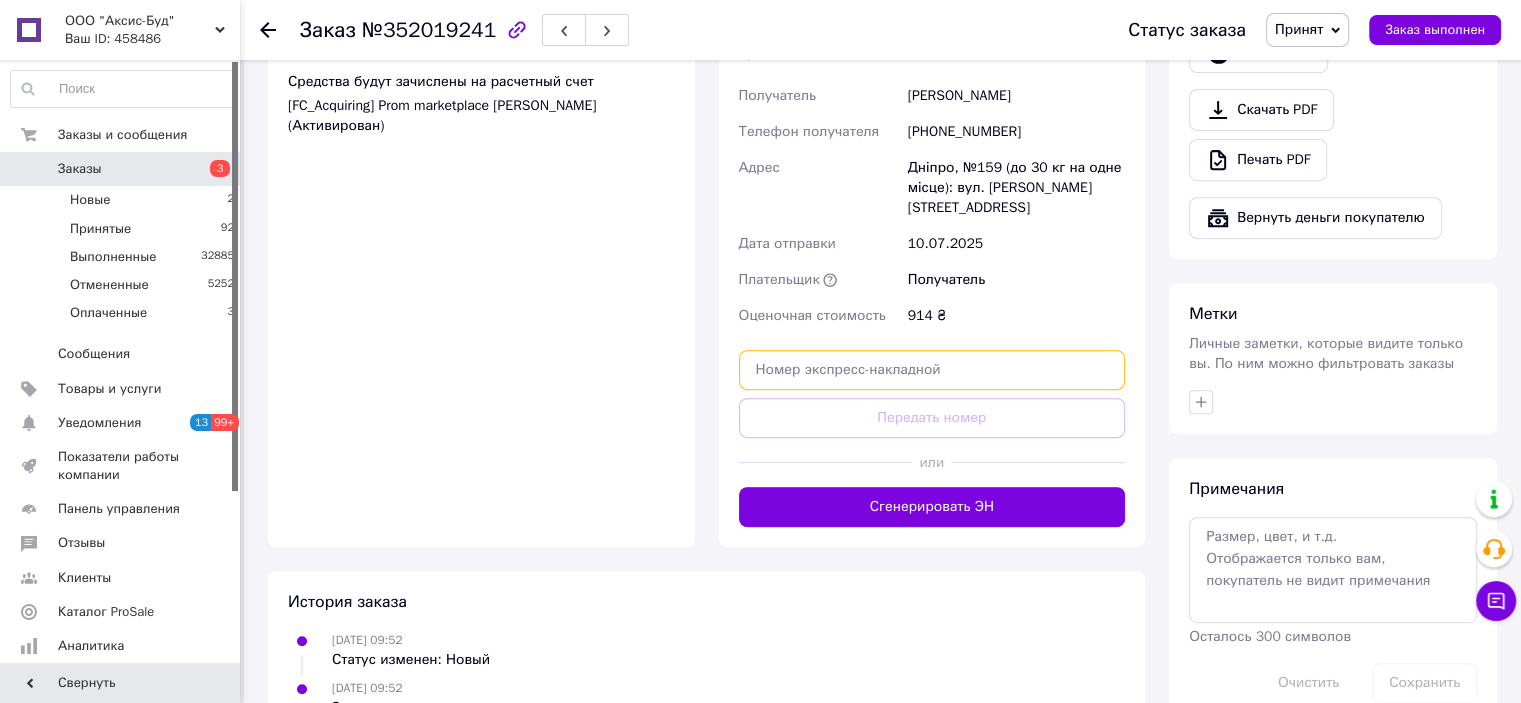 click at bounding box center [932, 370] 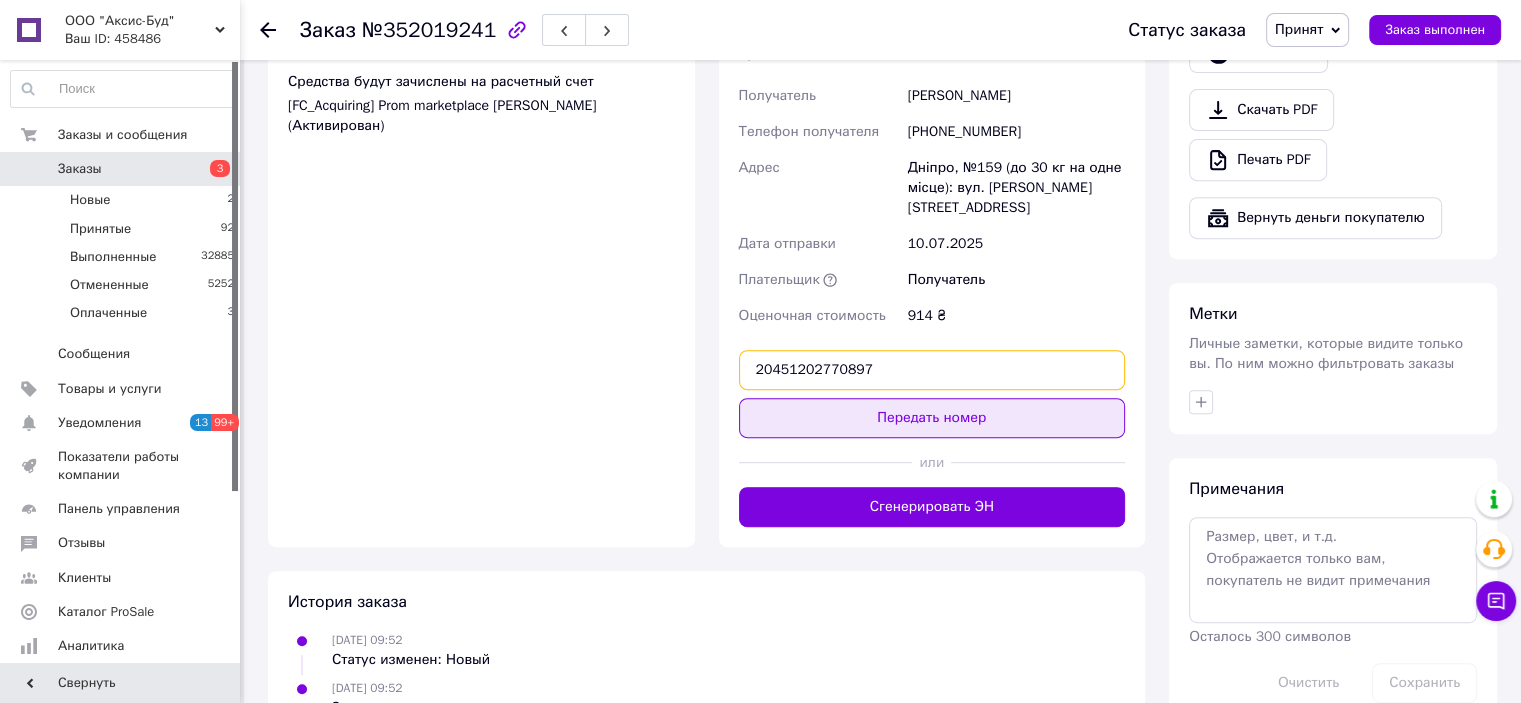 type on "20451202770897" 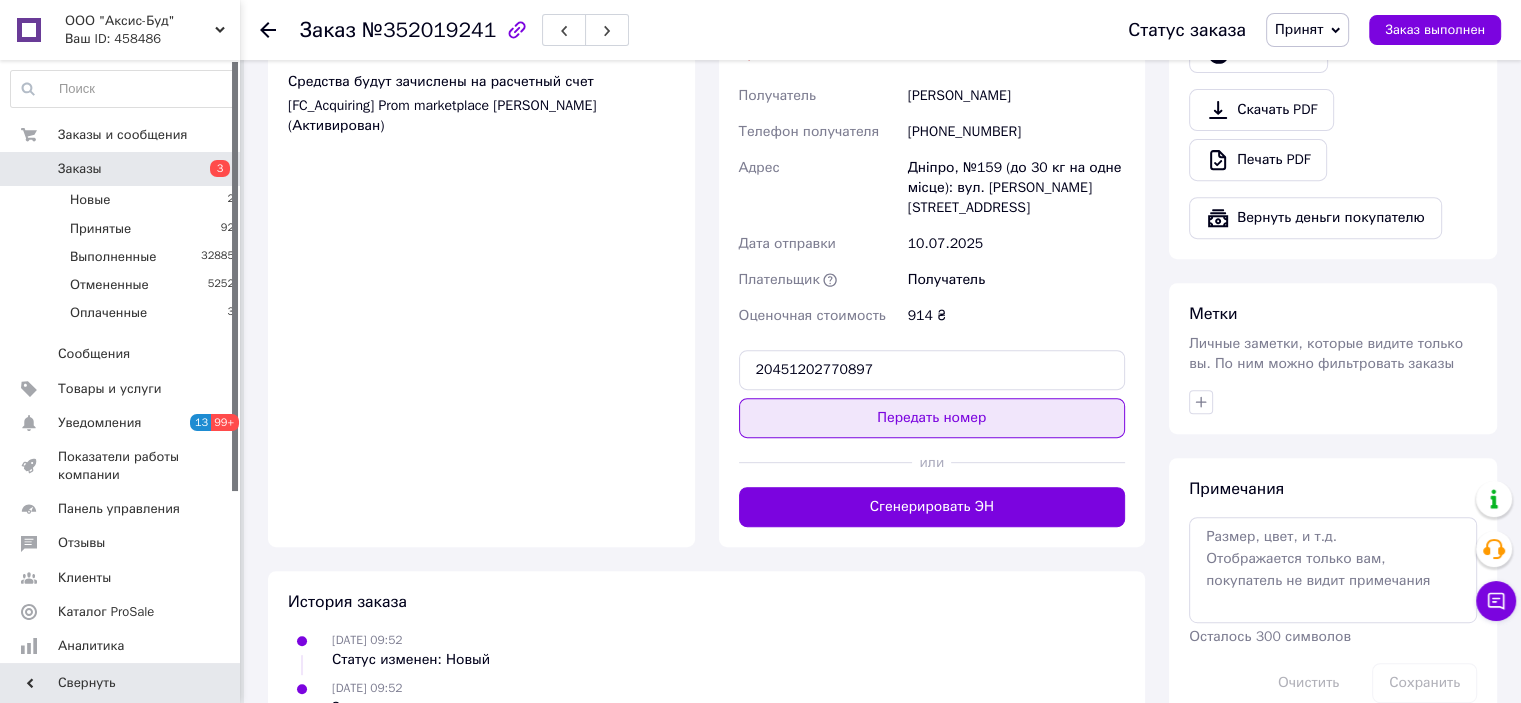 drag, startPoint x: 872, startPoint y: 375, endPoint x: 930, endPoint y: 403, distance: 64.40497 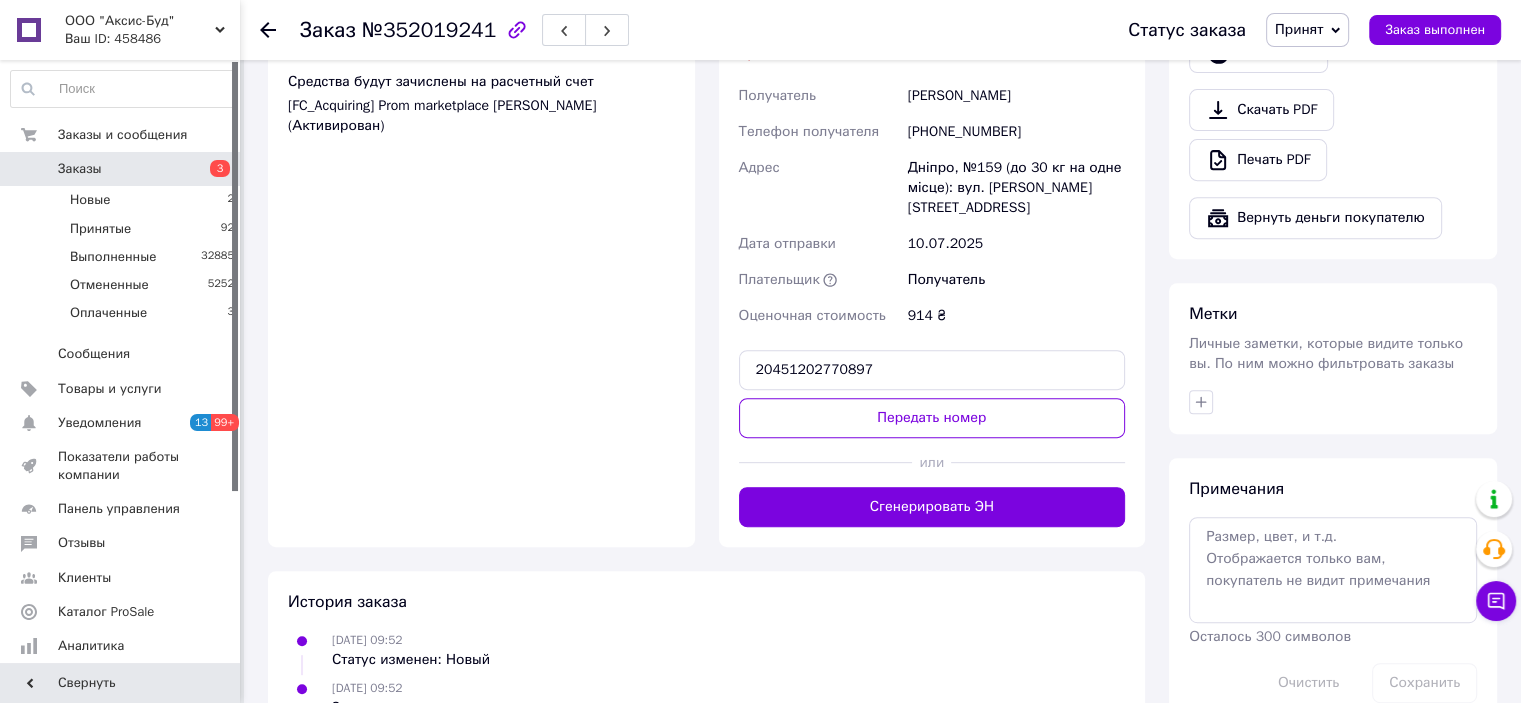 click on "Передать номер" at bounding box center (932, 418) 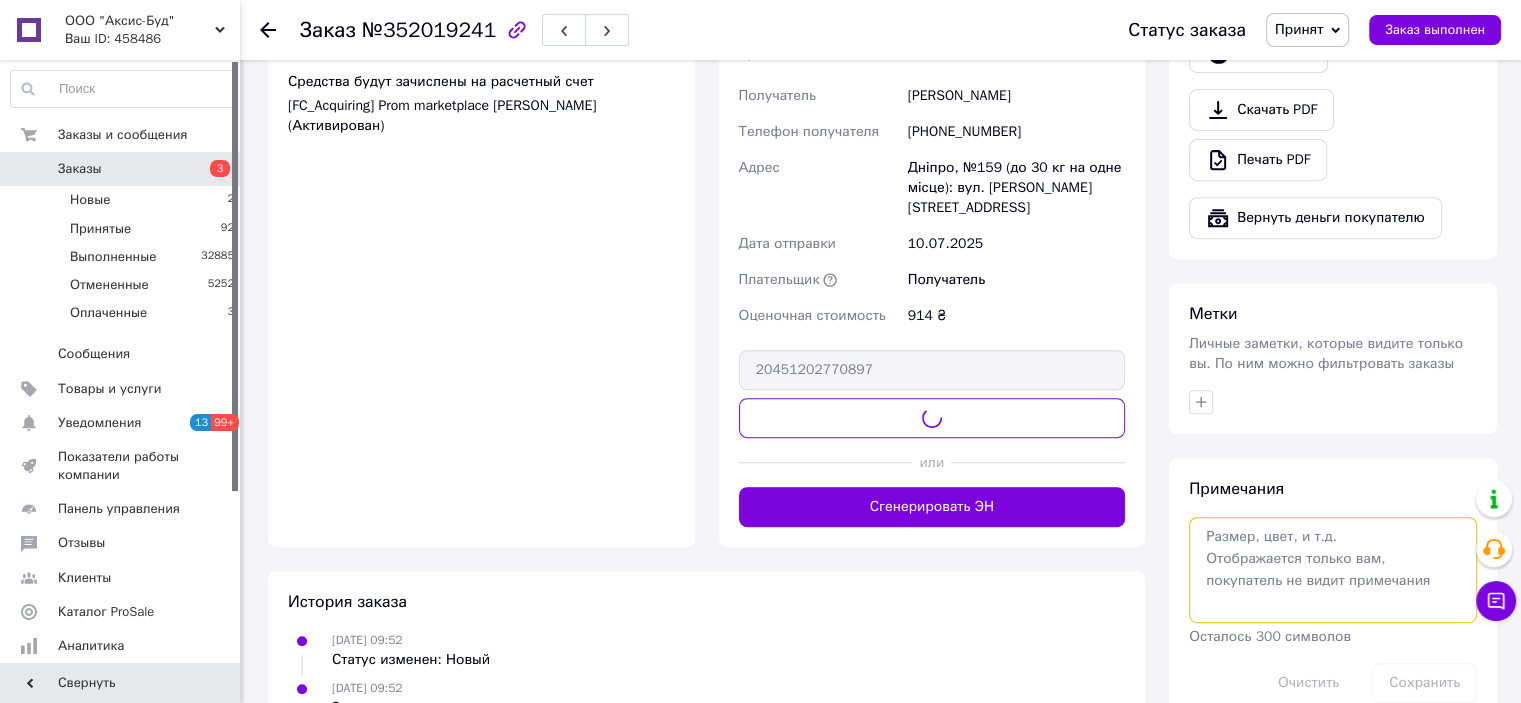 click at bounding box center (1333, 570) 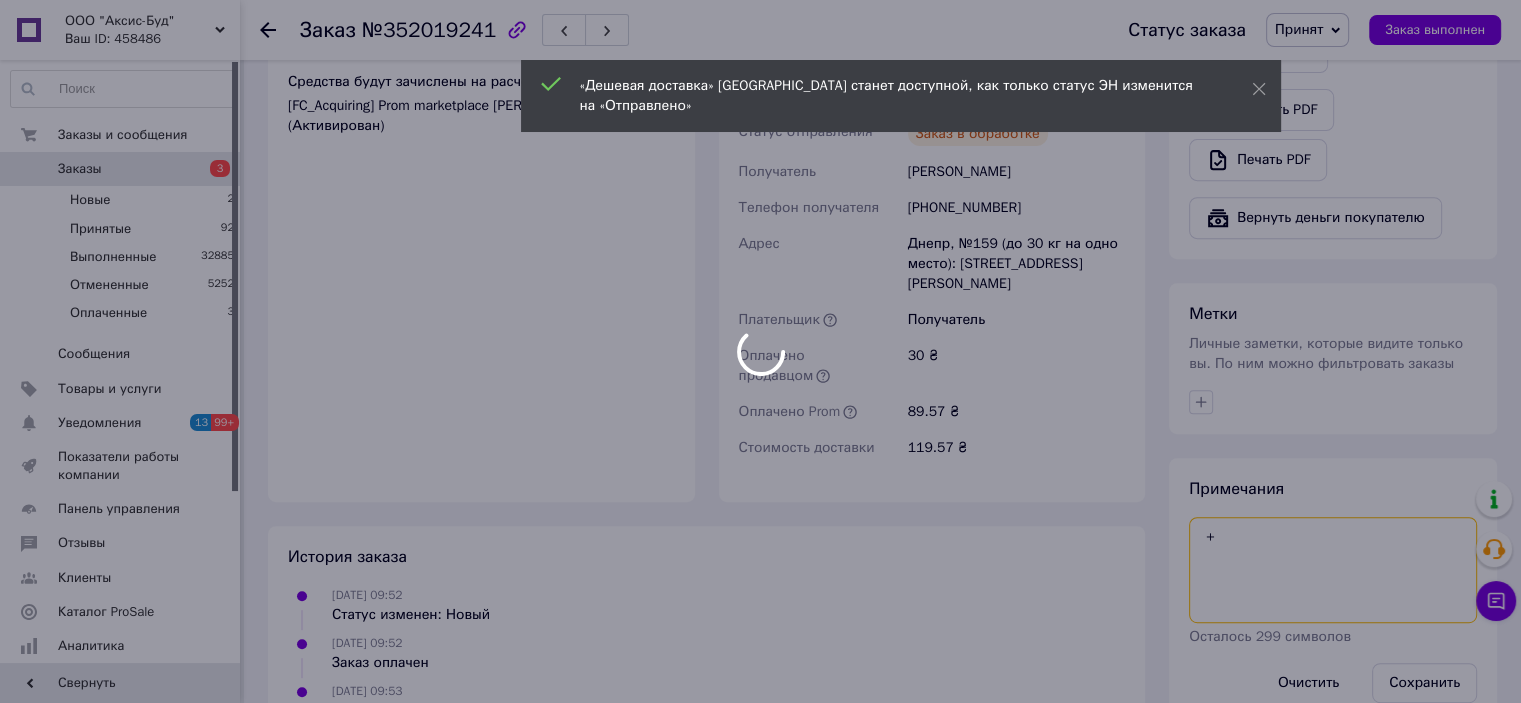 type on "+" 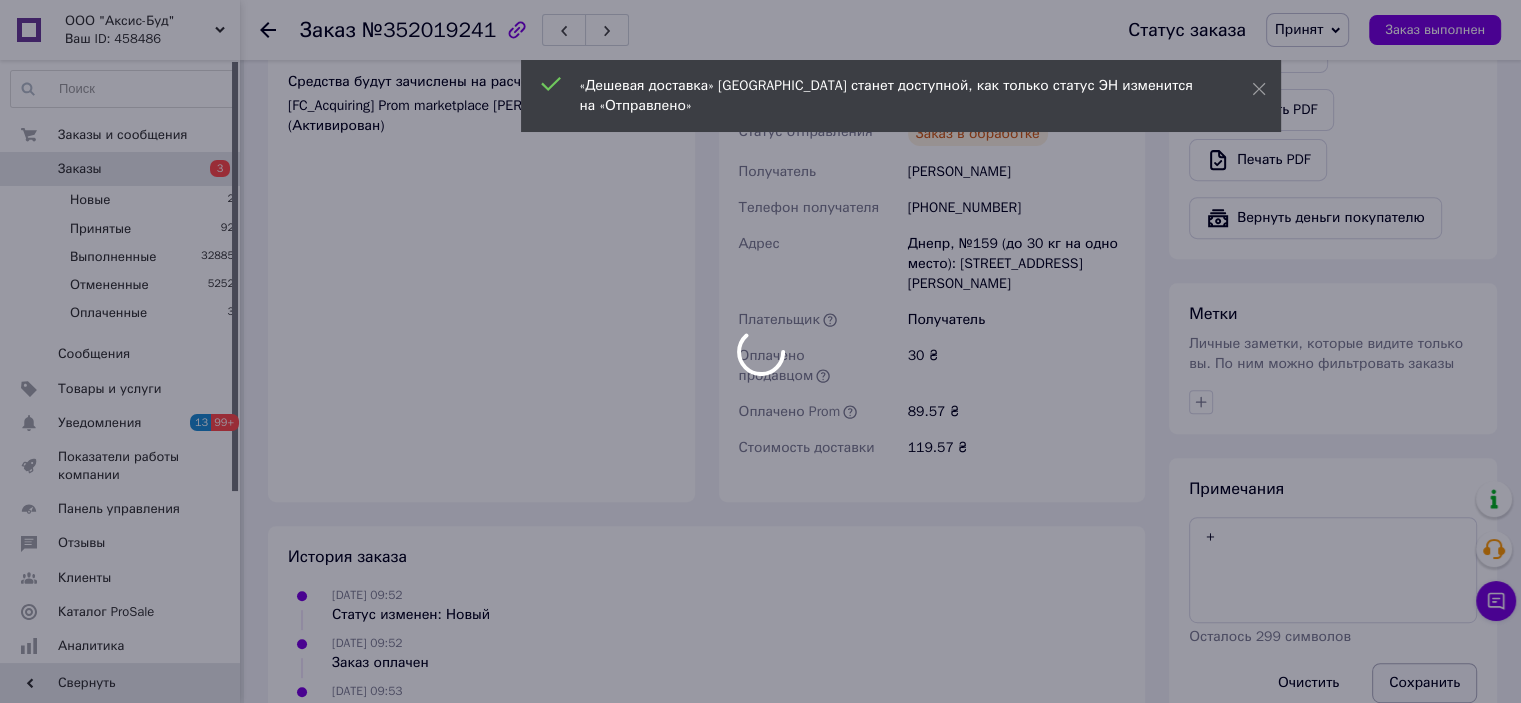 click at bounding box center [760, 351] 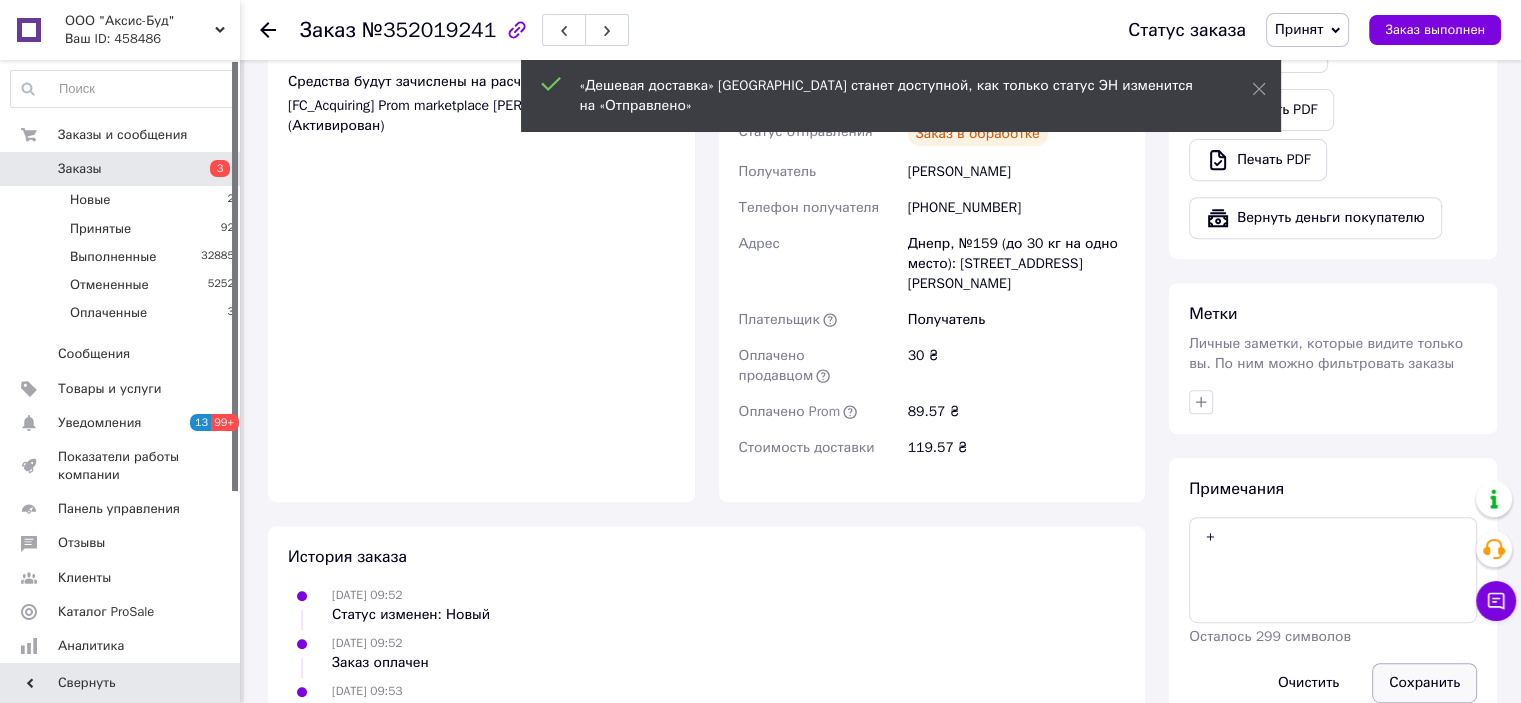 click on "Сохранить" at bounding box center [1424, 683] 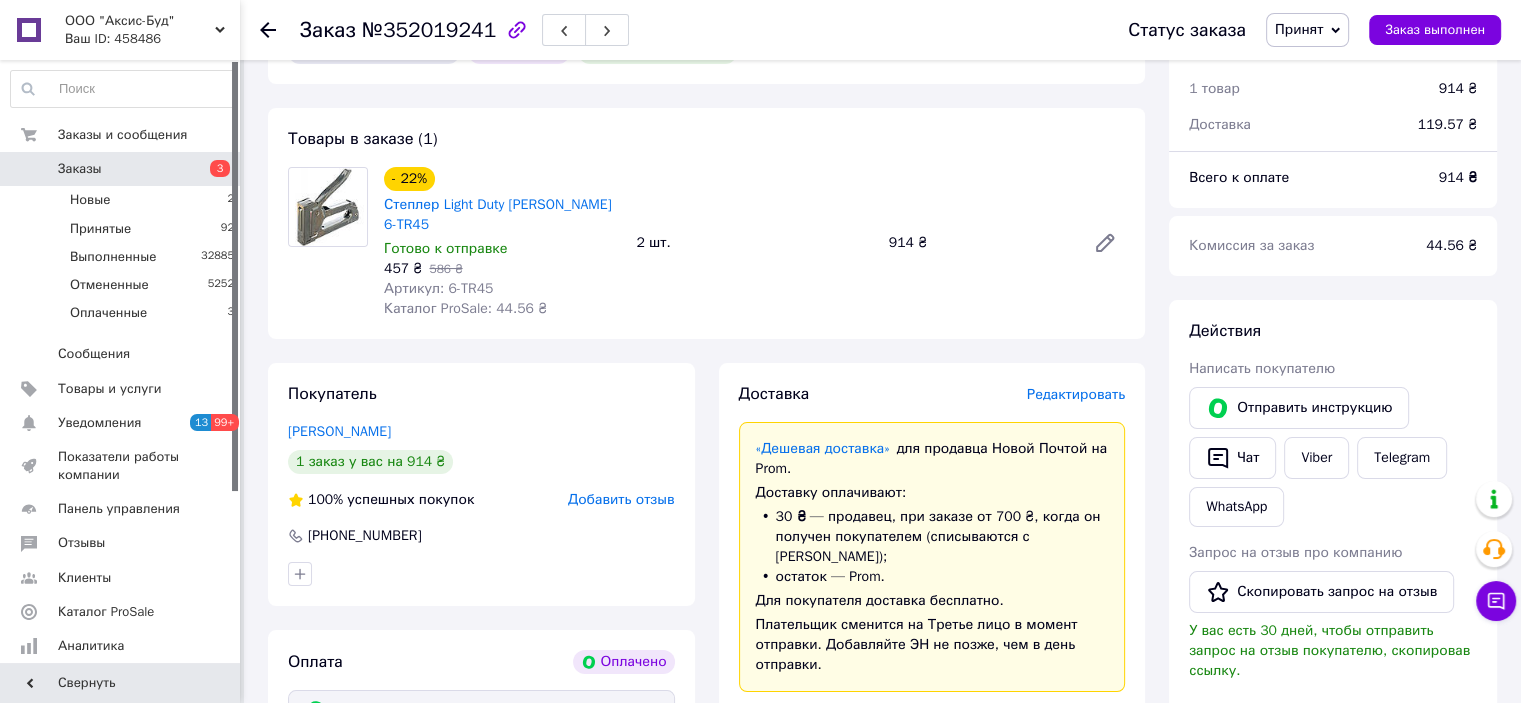 scroll, scrollTop: 0, scrollLeft: 0, axis: both 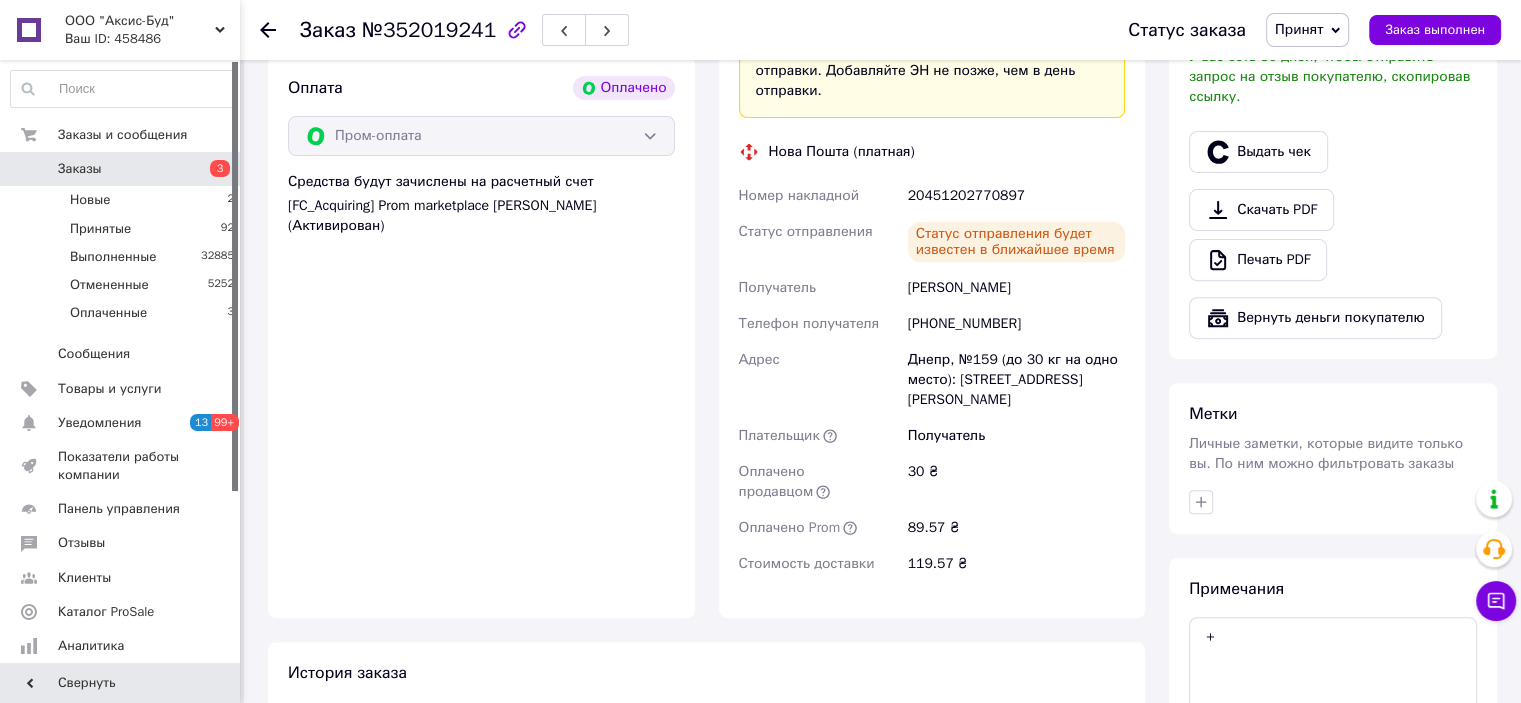 click on "Яровий Дмитро" at bounding box center (1016, 288) 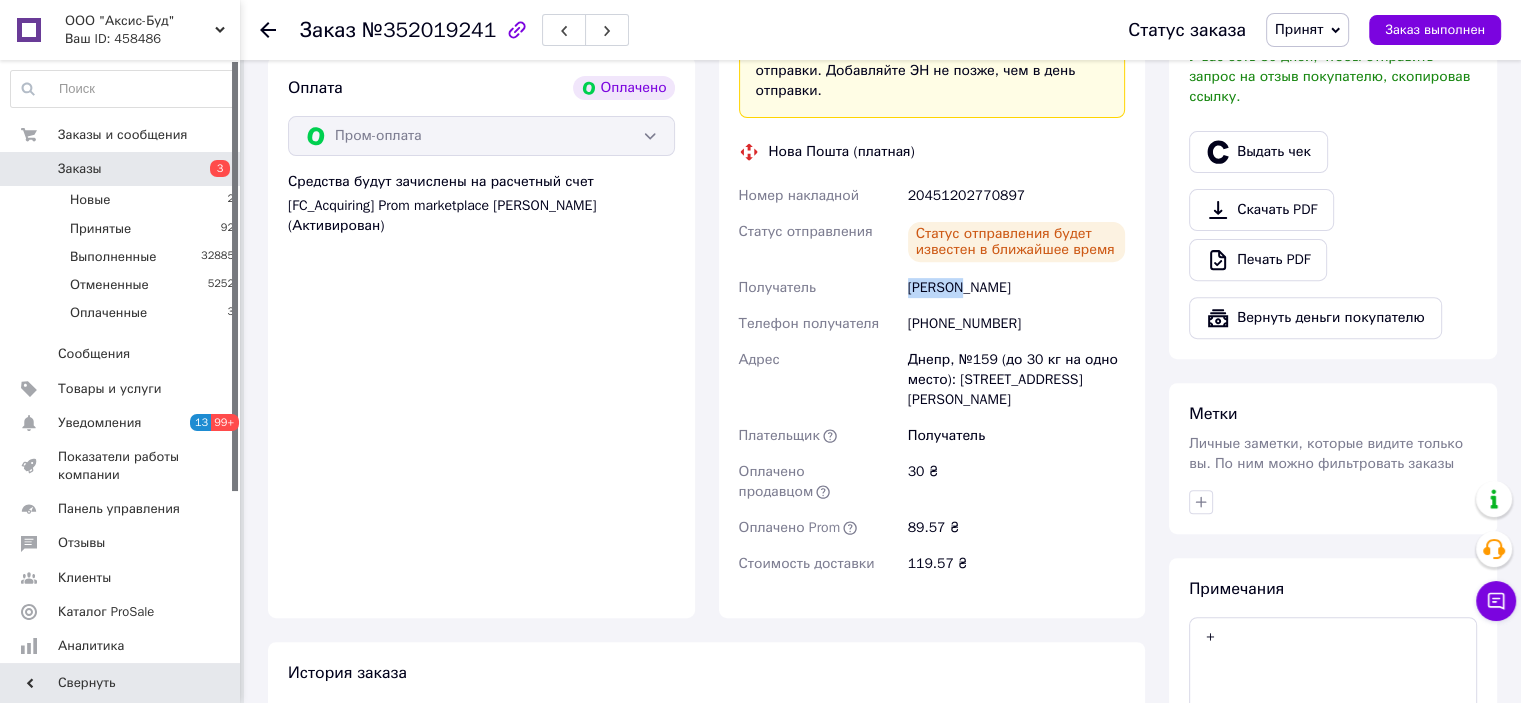 click on "Яровий Дмитро" at bounding box center [1016, 288] 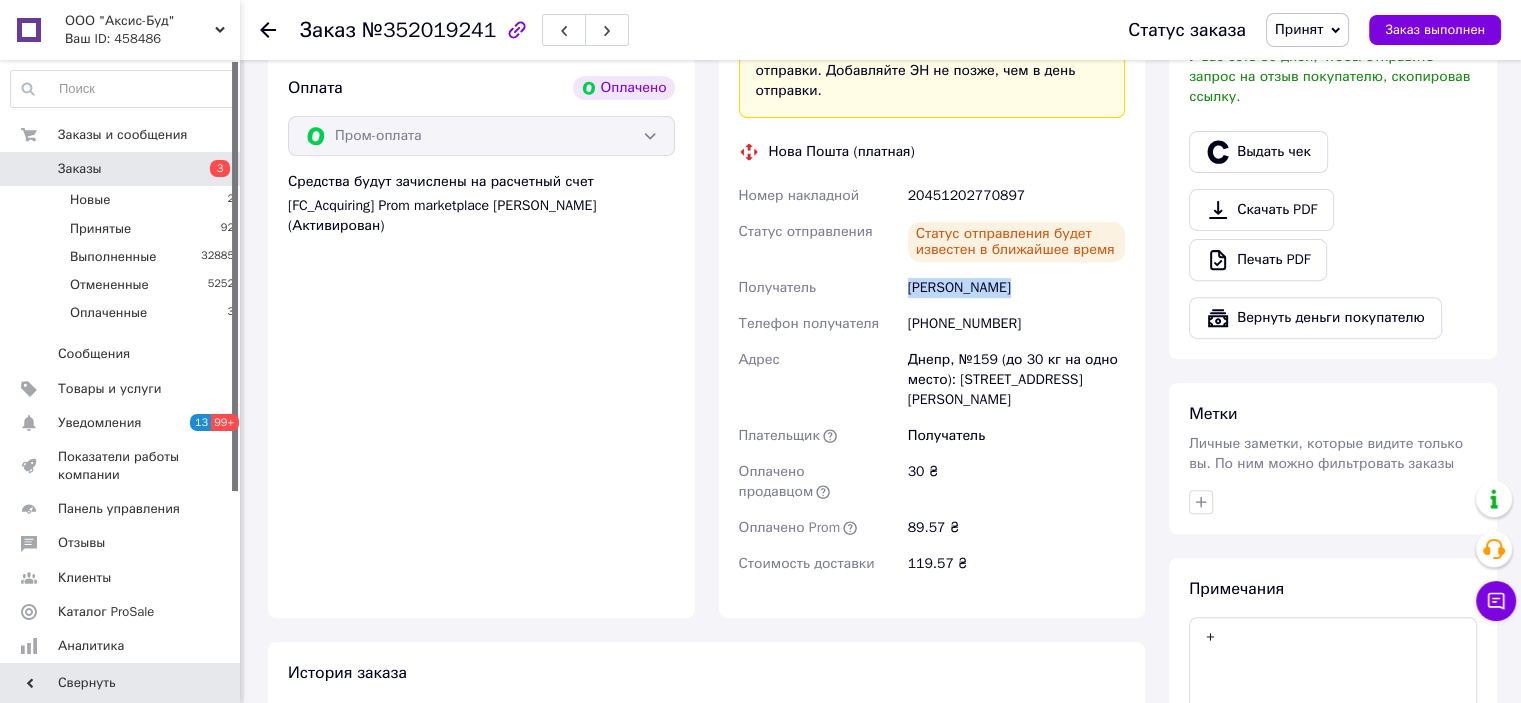click on "Яровий Дмитро" at bounding box center [1016, 288] 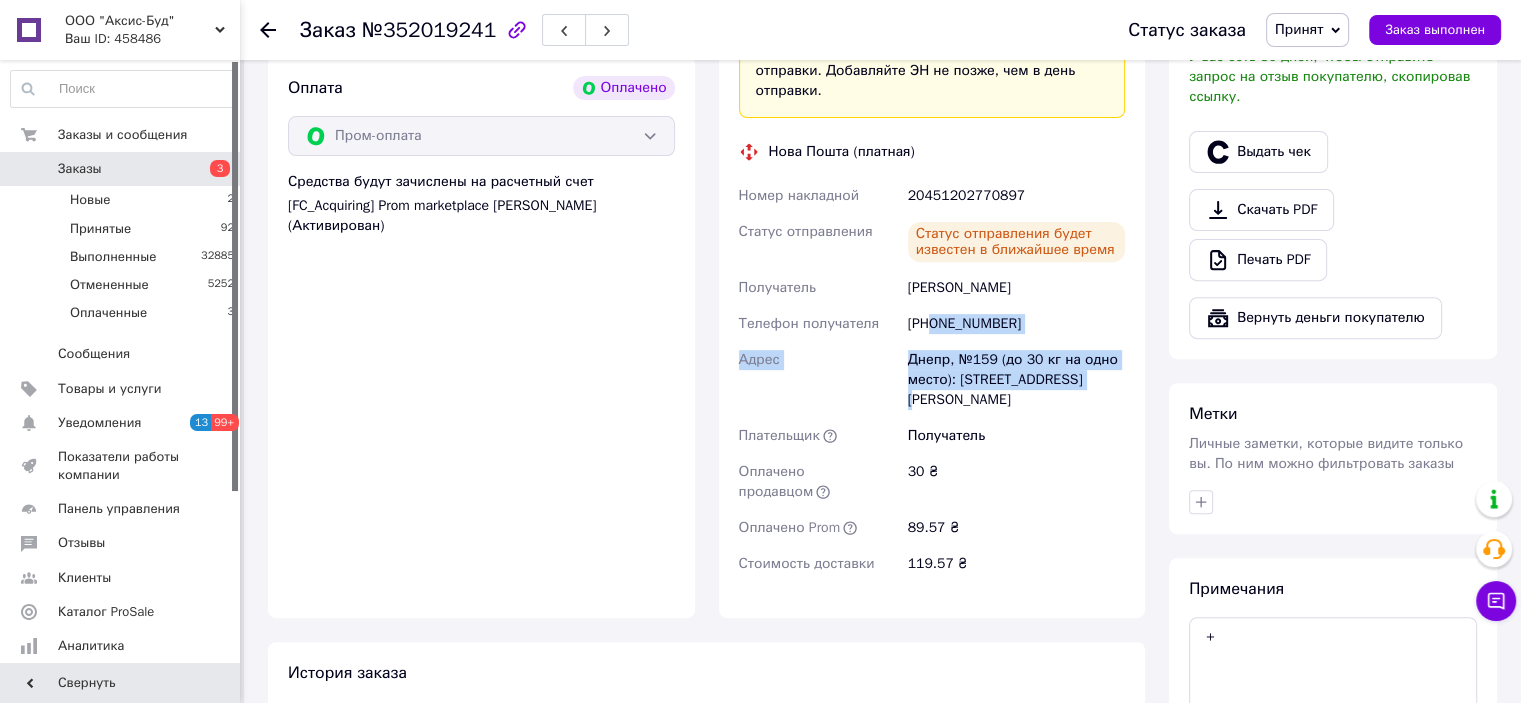 drag, startPoint x: 932, startPoint y: 280, endPoint x: 1132, endPoint y: 340, distance: 208.80614 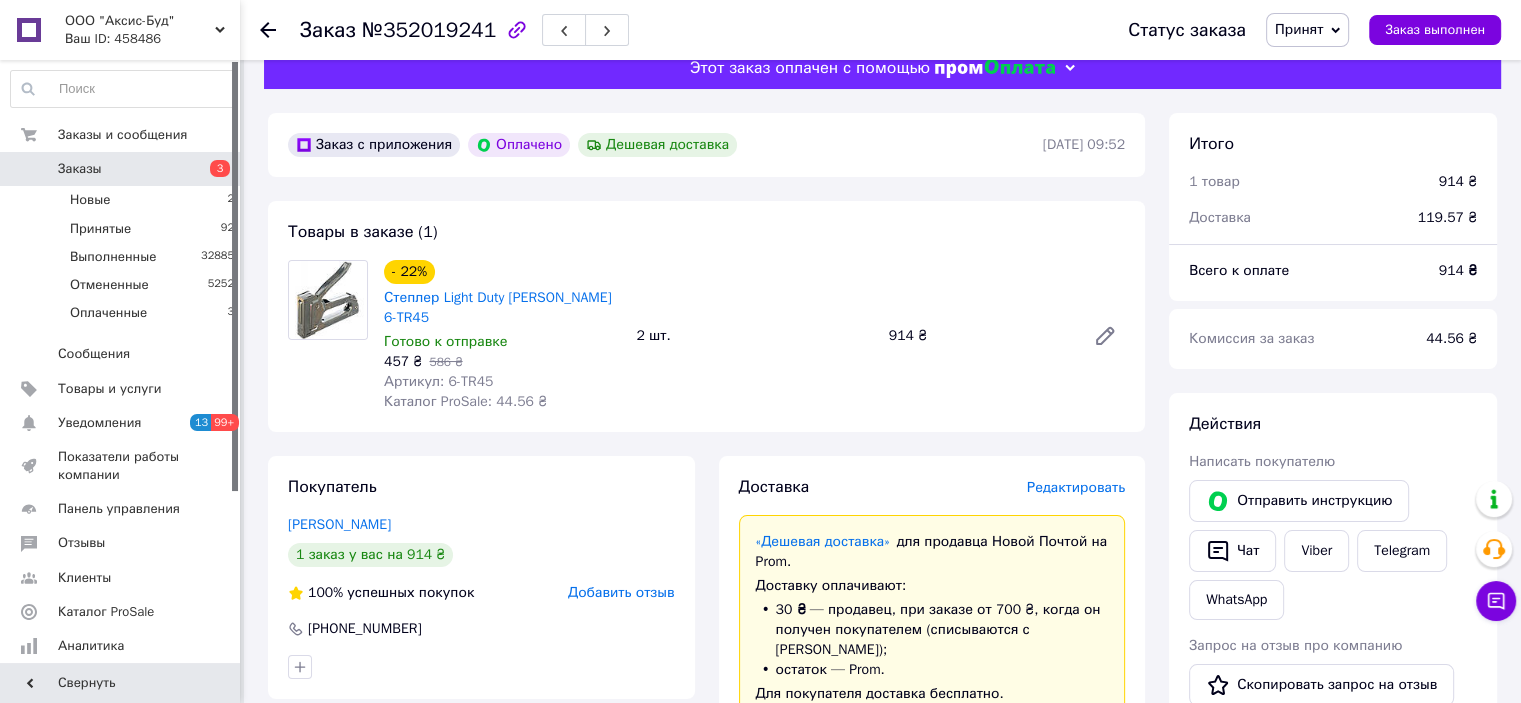 scroll, scrollTop: 0, scrollLeft: 0, axis: both 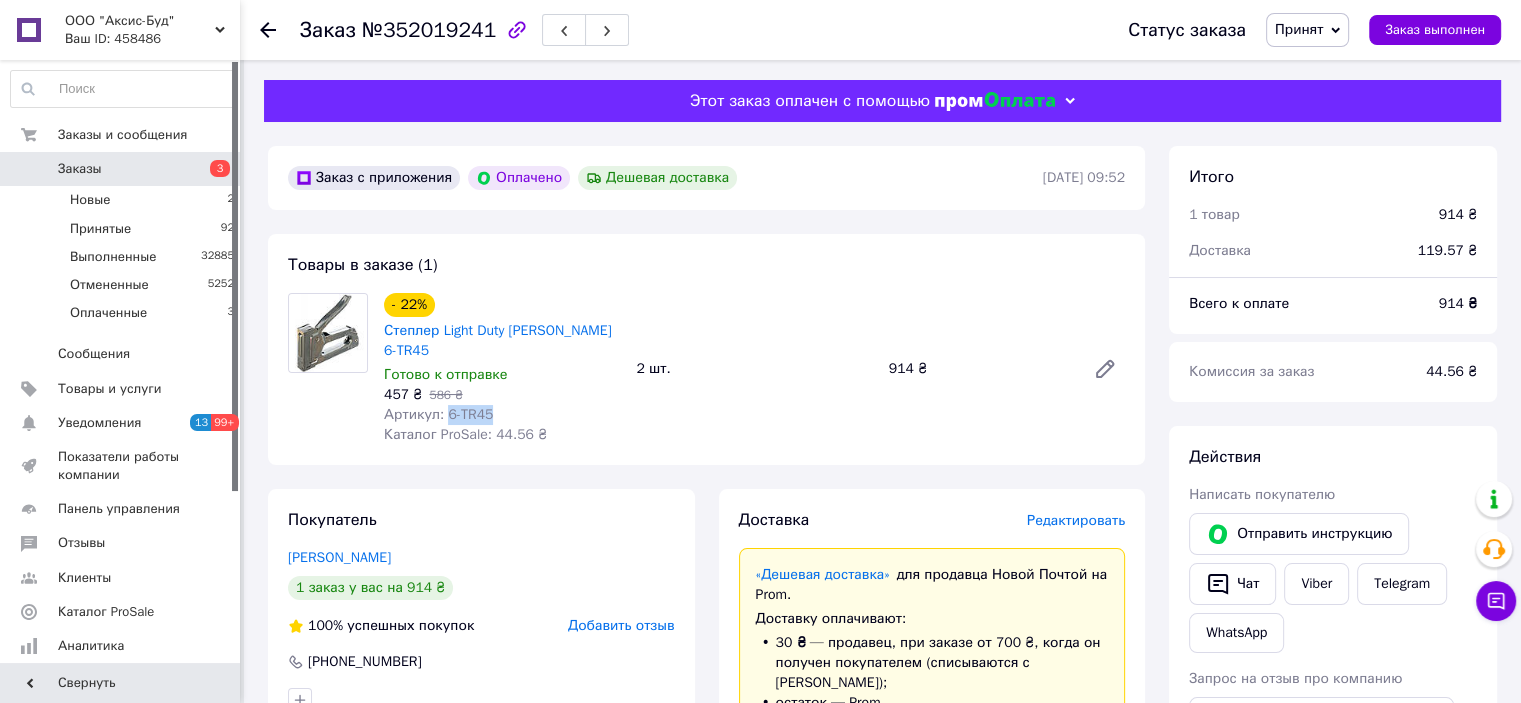 drag, startPoint x: 444, startPoint y: 393, endPoint x: 563, endPoint y: 392, distance: 119.0042 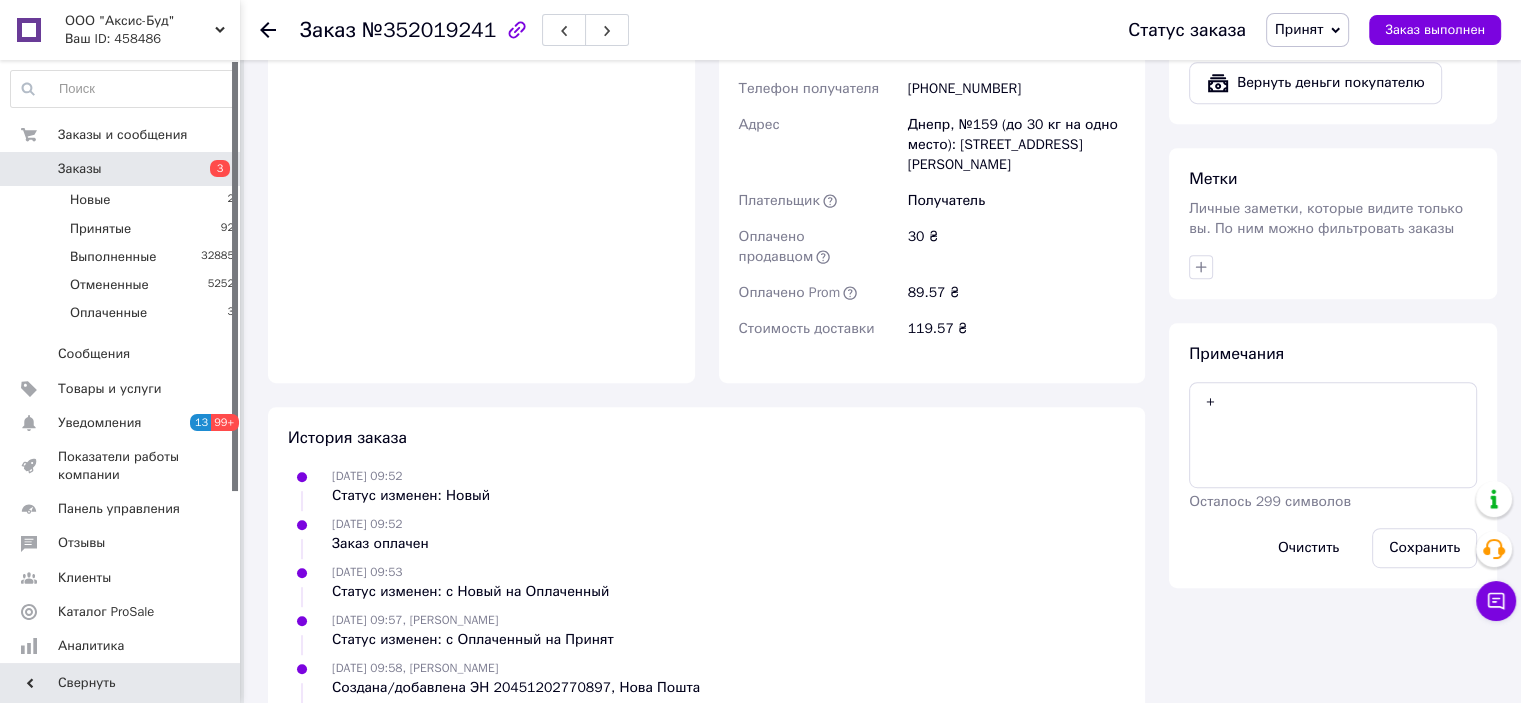 scroll, scrollTop: 994, scrollLeft: 0, axis: vertical 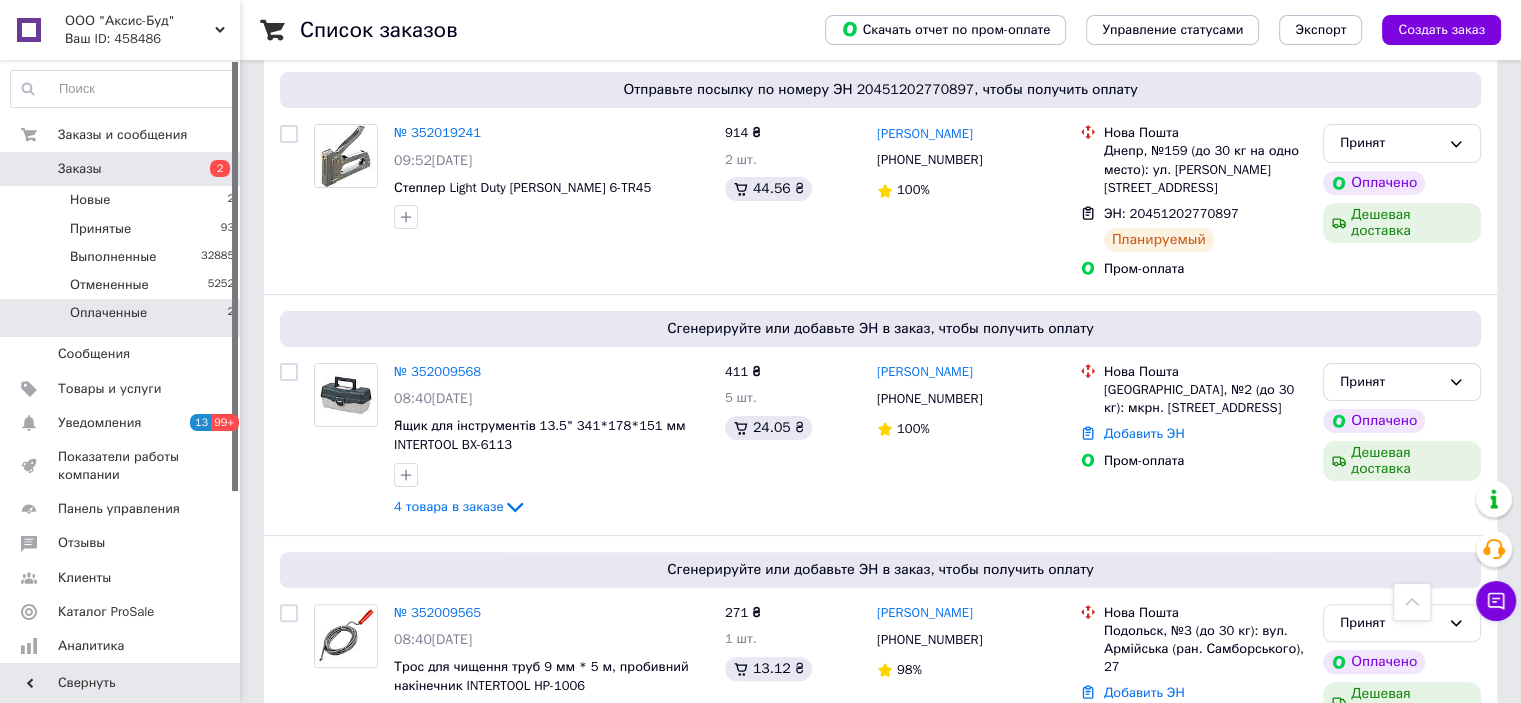 click on "Оплаченные 2" at bounding box center [123, 318] 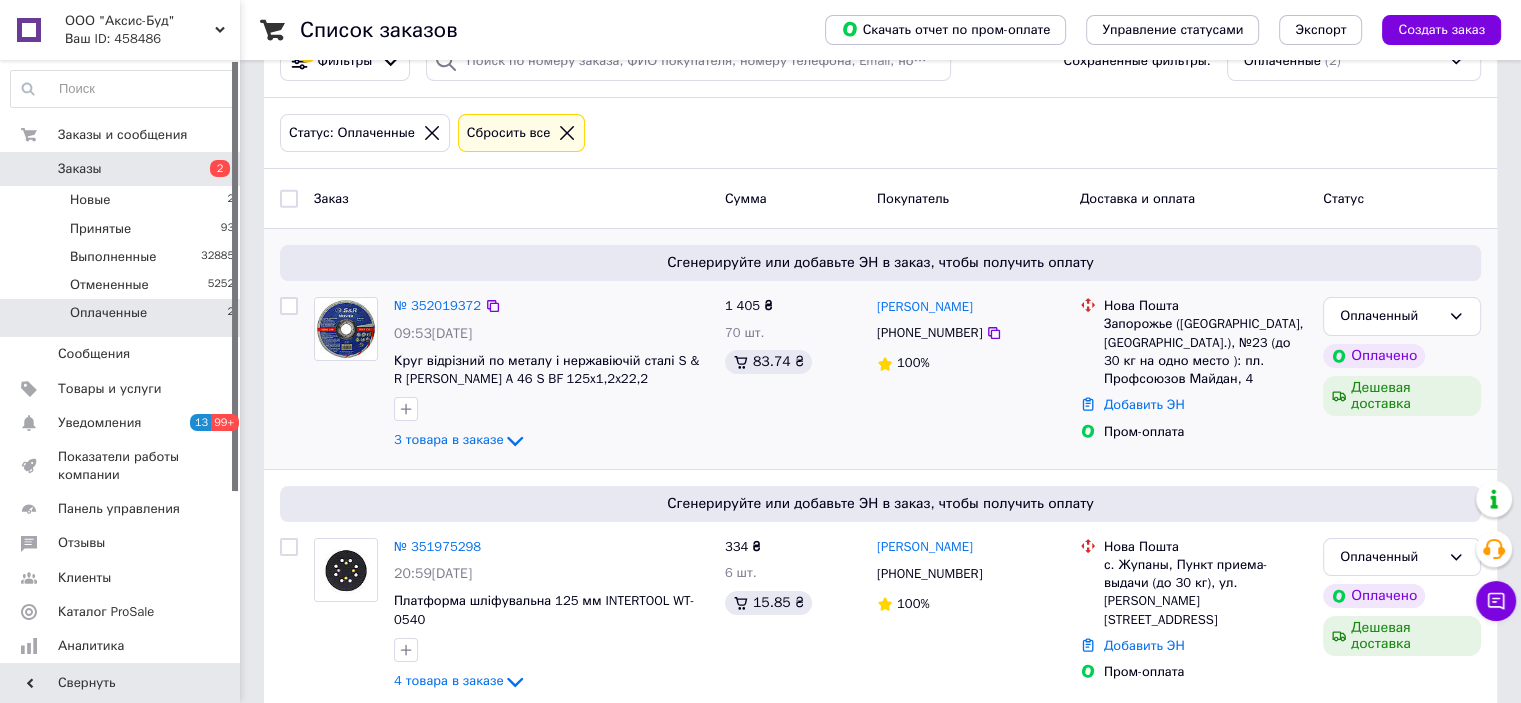 scroll, scrollTop: 87, scrollLeft: 0, axis: vertical 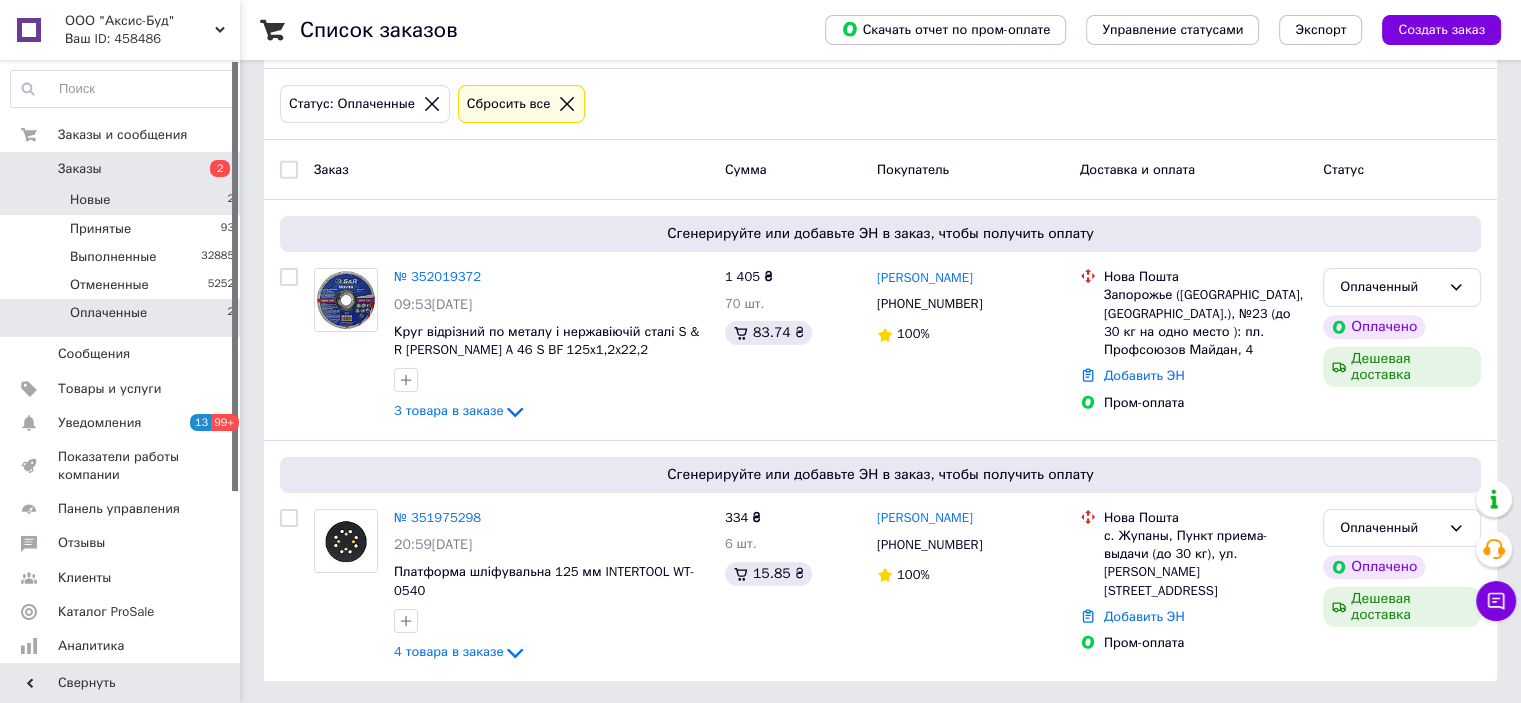 click on "Новые 2" at bounding box center (123, 200) 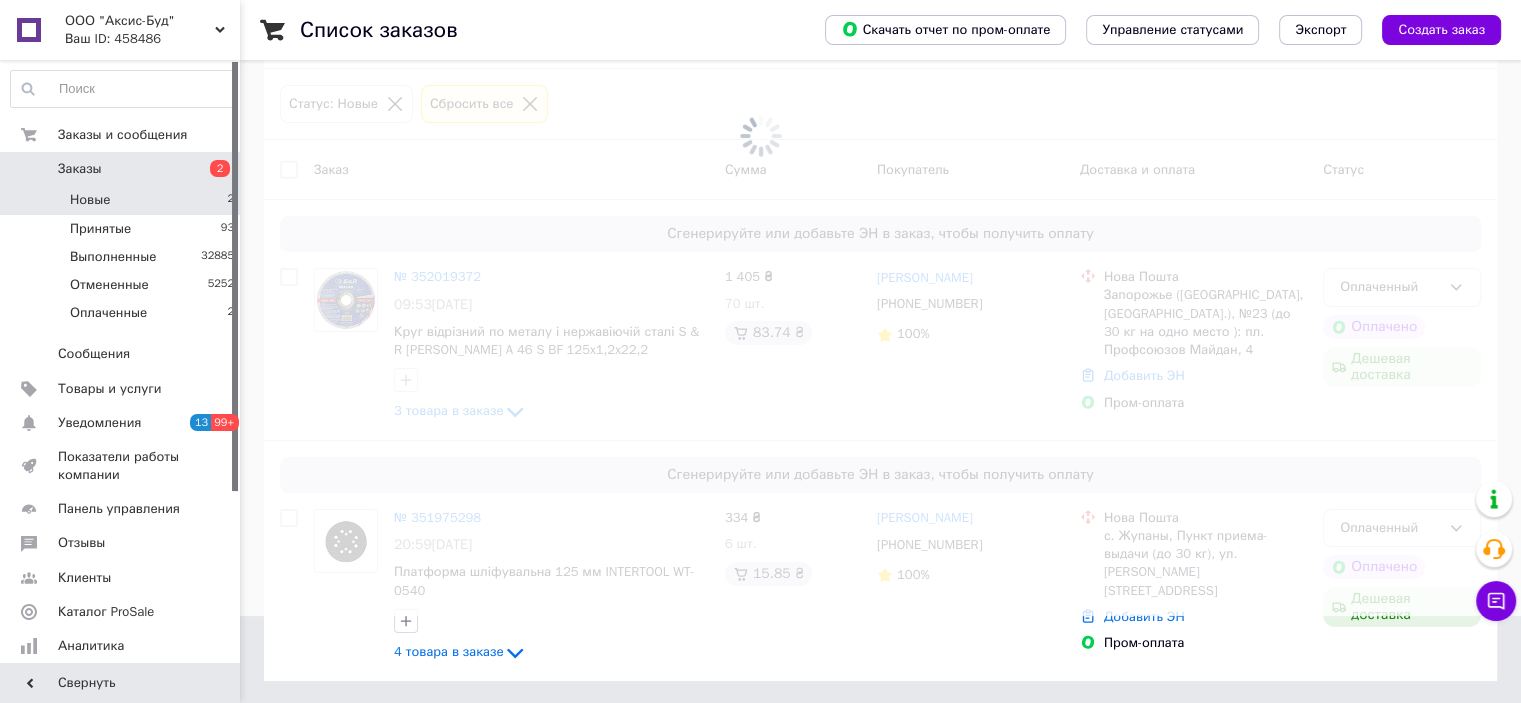 scroll, scrollTop: 0, scrollLeft: 0, axis: both 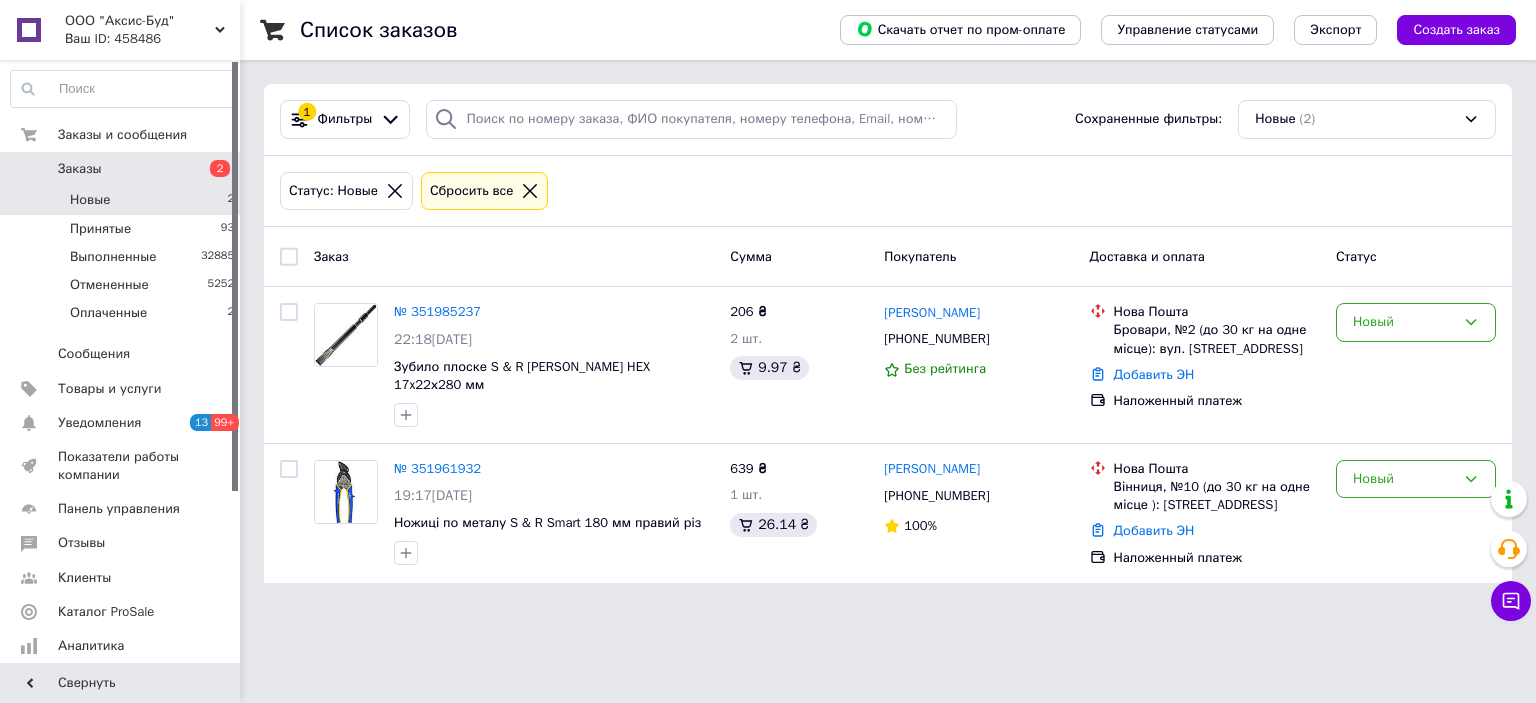drag, startPoint x: 390, startPoint y: 191, endPoint x: 796, endPoint y: 44, distance: 431.7928 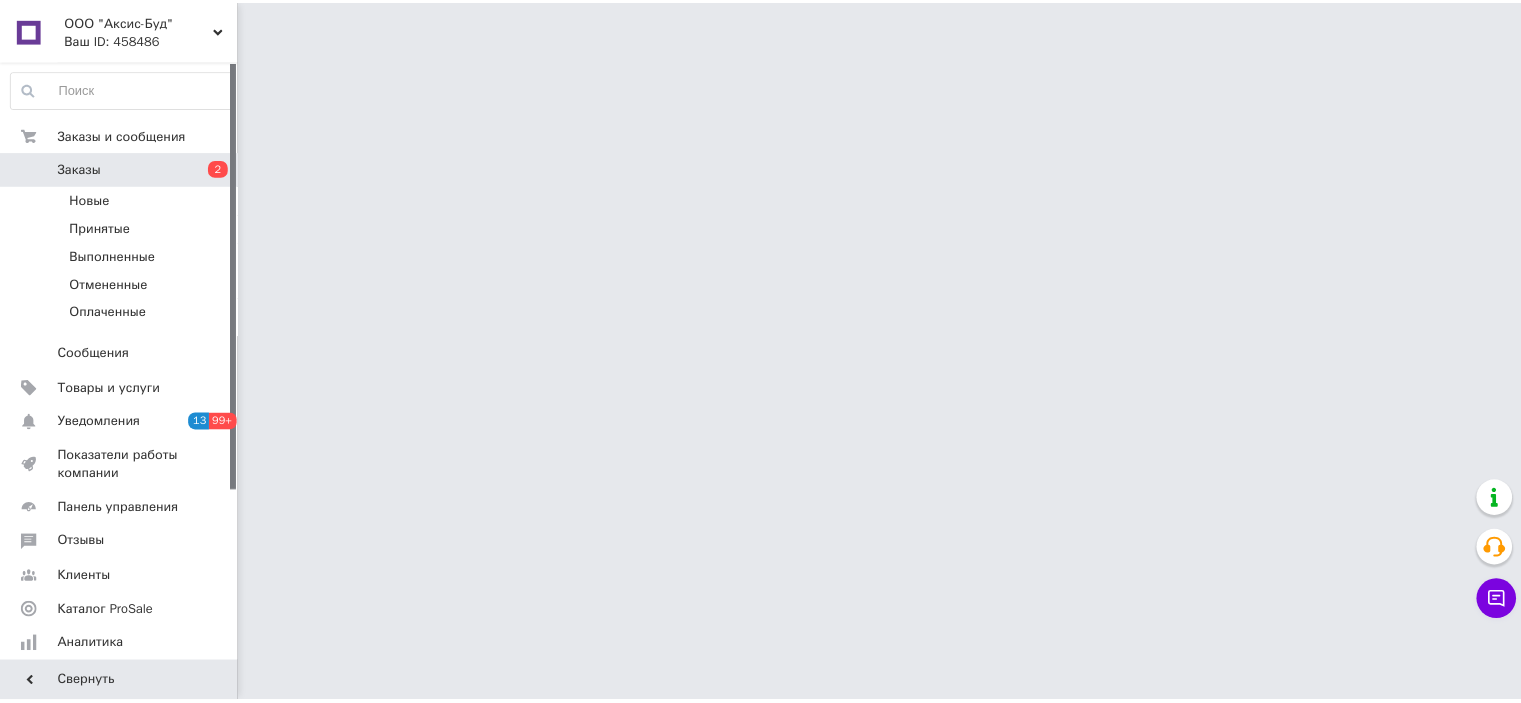 scroll, scrollTop: 0, scrollLeft: 0, axis: both 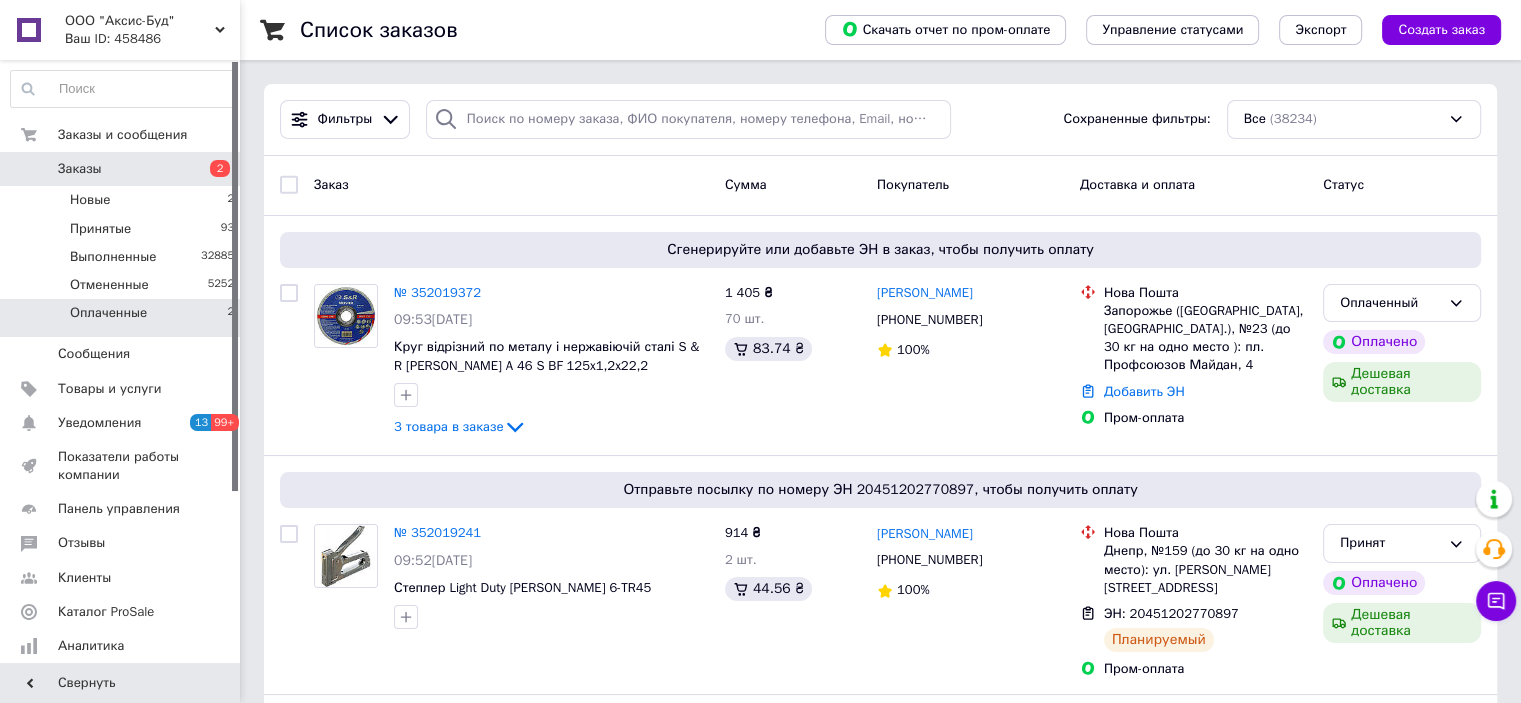 click on "Оплаченные 2" at bounding box center [123, 318] 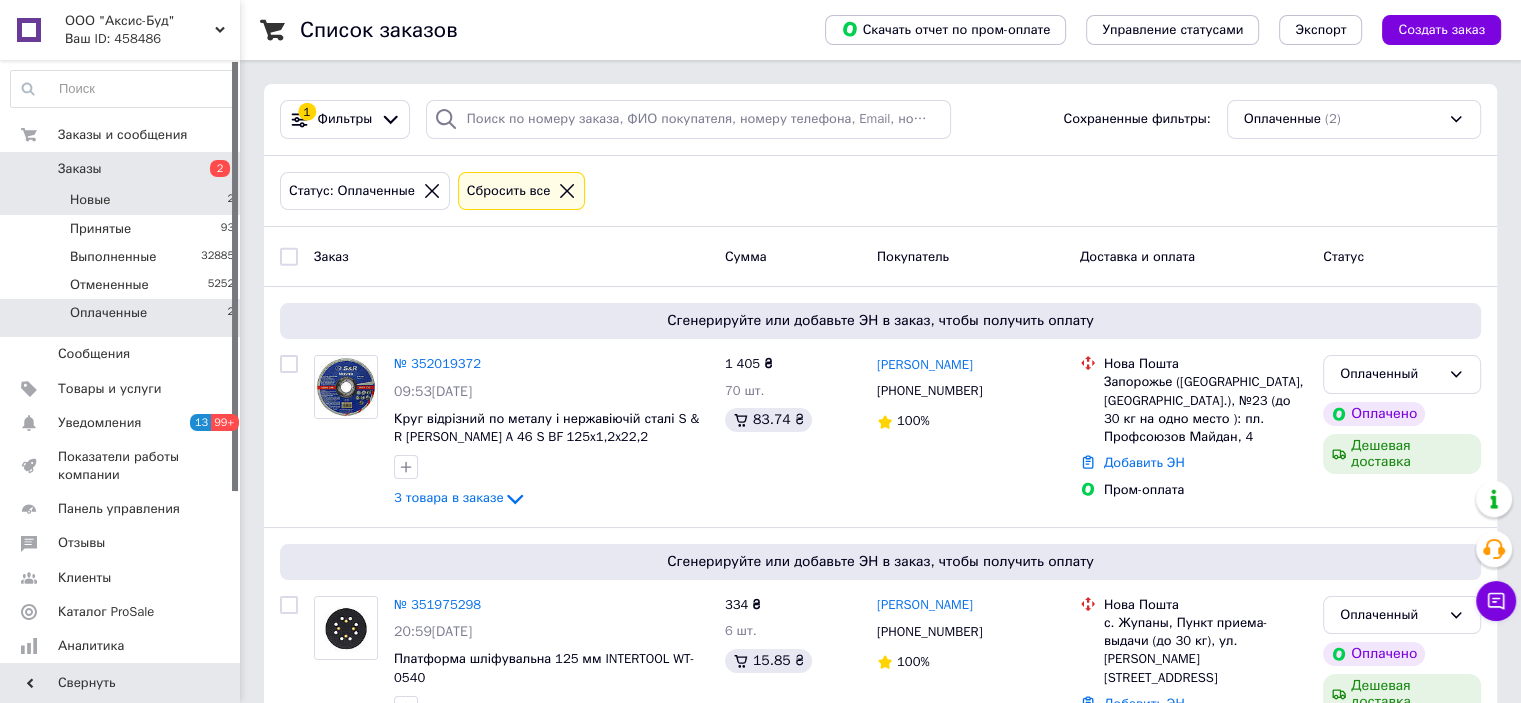 click on "Новые 2" at bounding box center (123, 200) 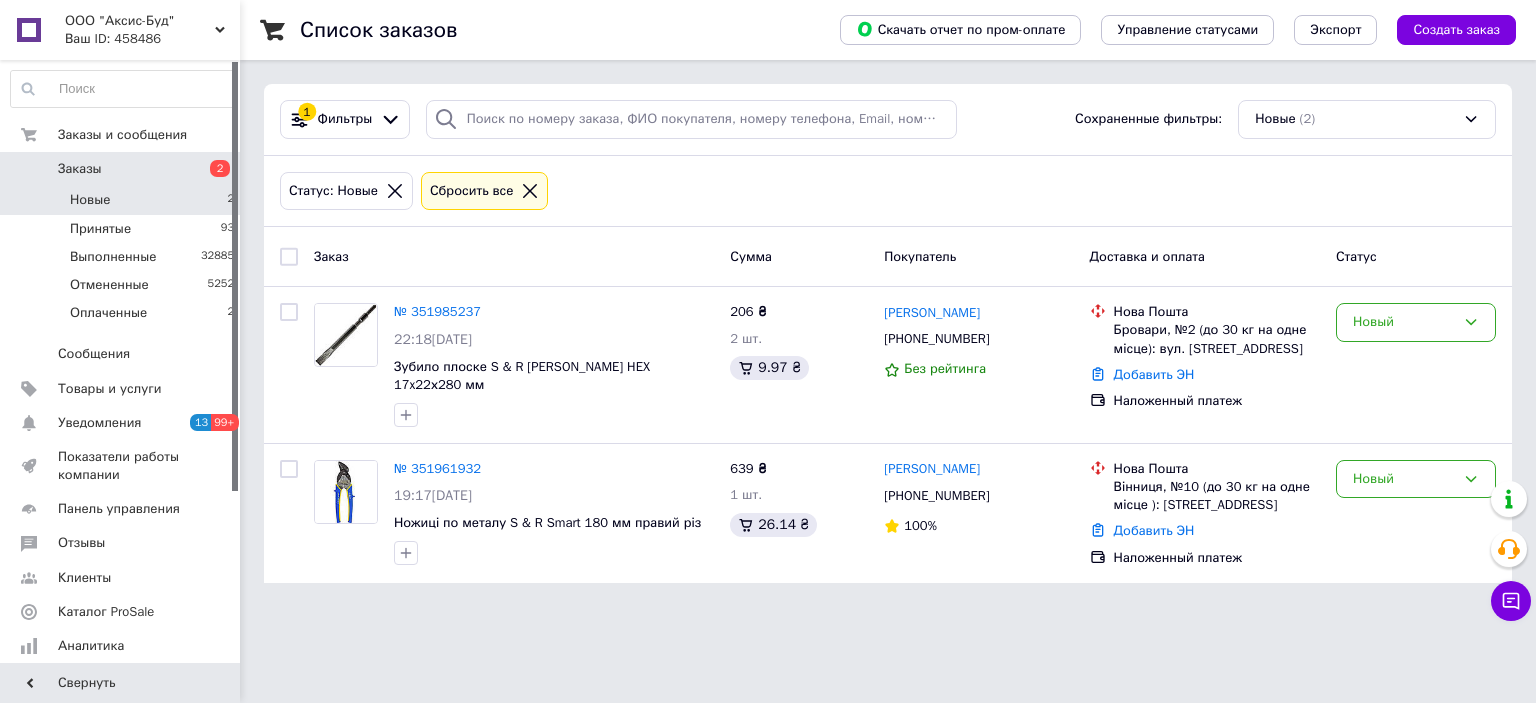 click 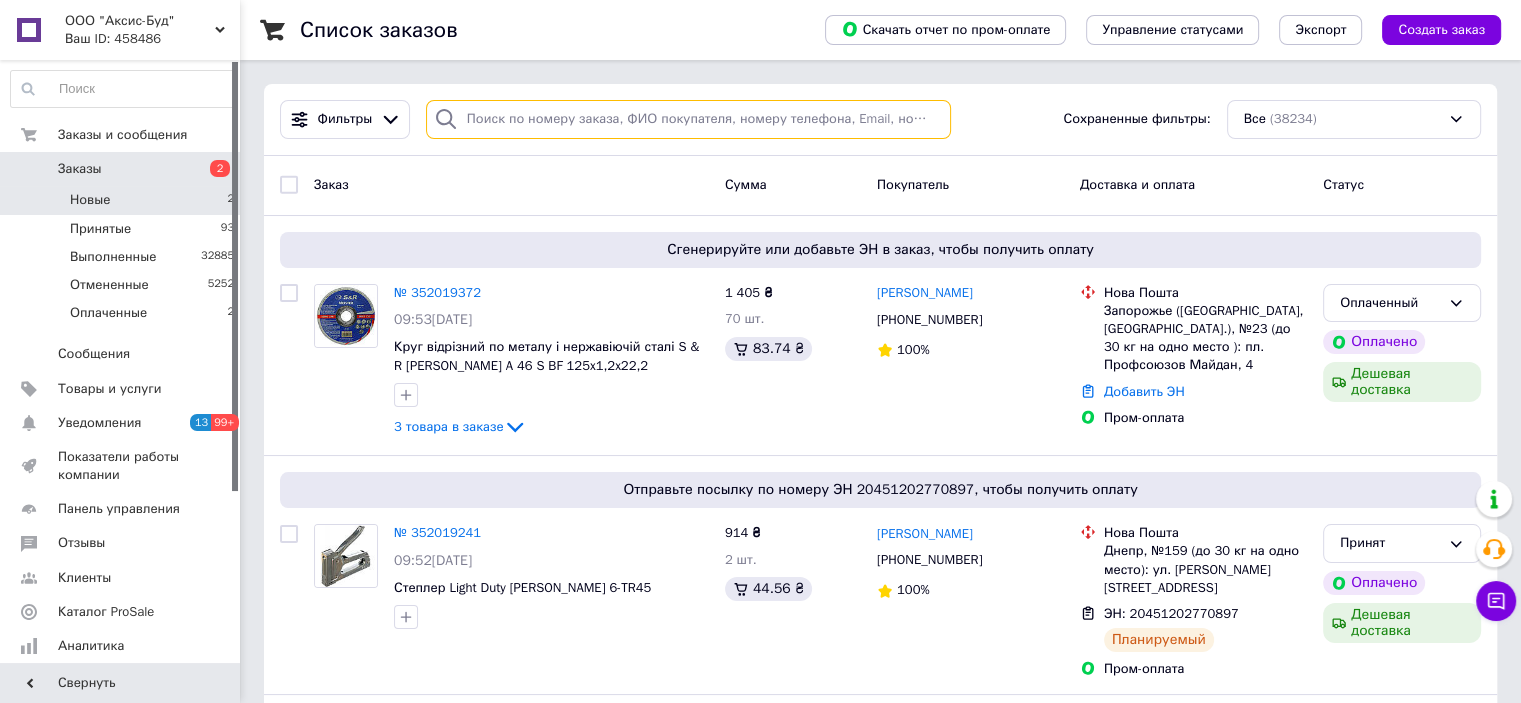 click at bounding box center [688, 119] 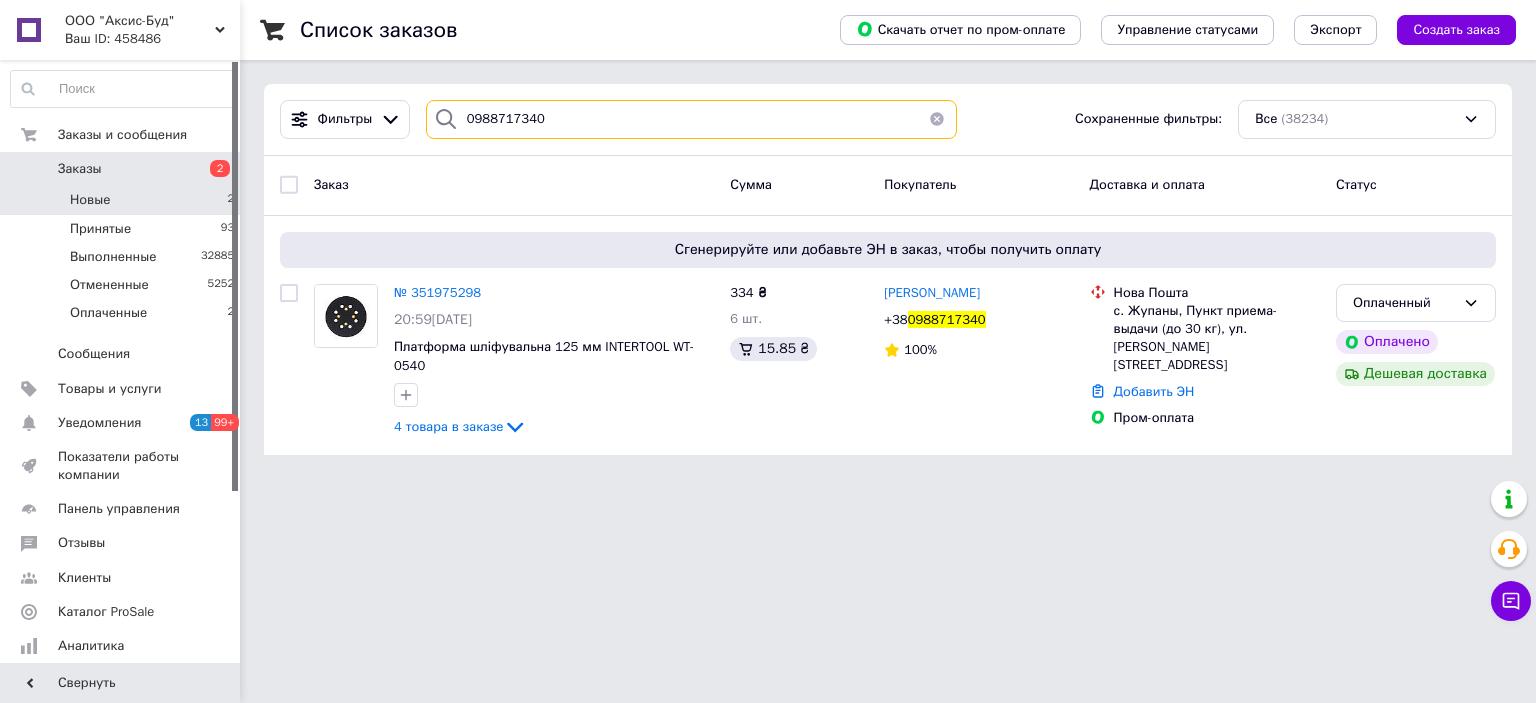 type on "0988717340" 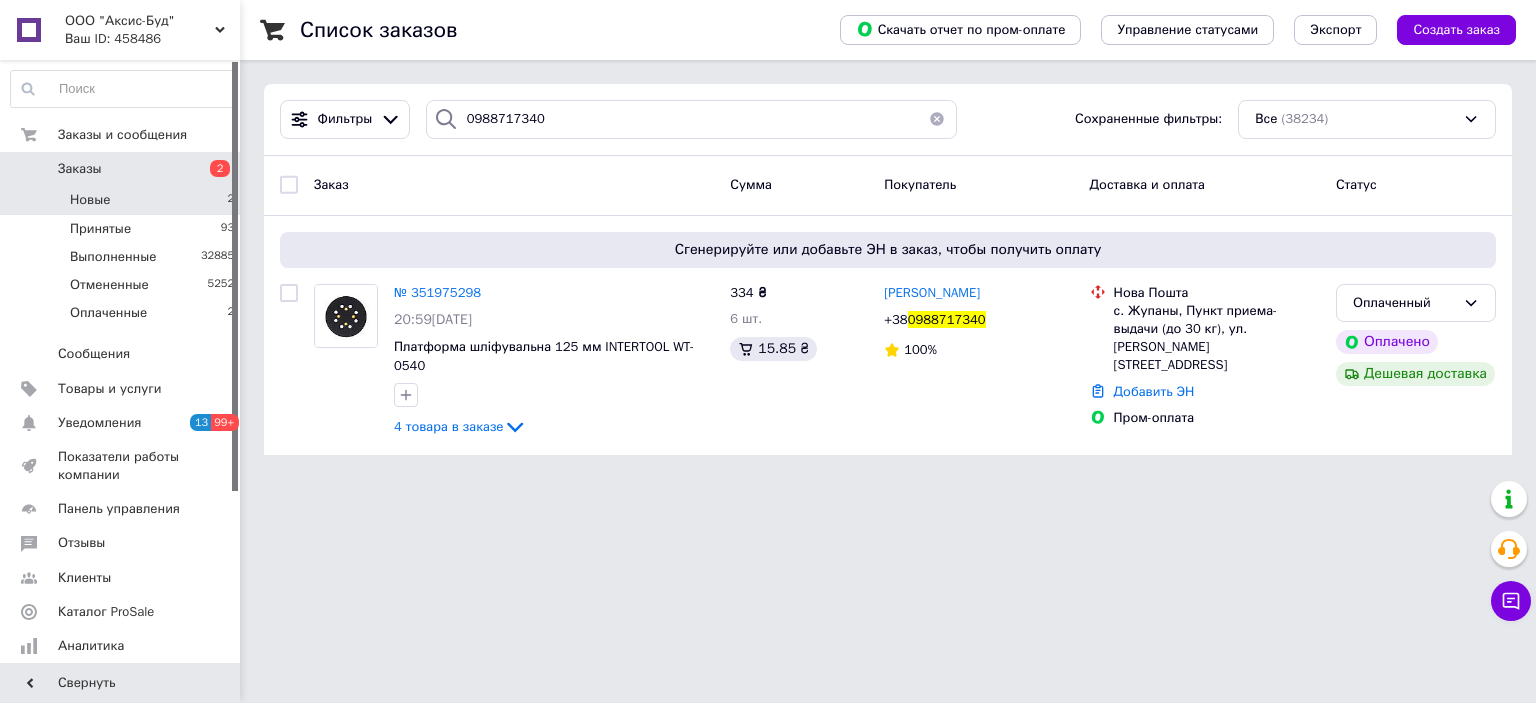 click on "Список заказов   Скачать отчет по пром-оплате Управление статусами Экспорт Создать заказ Фильтры 0988717340 Сохраненные фильтры: Все (38234) Заказ Сумма Покупатель Доставка и оплата Статус Сгенерируйте или добавьте ЭН в заказ, чтобы получить оплату № 351975298 20:59, 09.07.2025 Платформа шліфувальна 125 мм INTERTOOL WT-0540 4 товара в заказе 334 ₴ 6 шт. 15.85 ₴ михайло буричка +38 0988717340 100% Нова Пошта с. Жупаны, Пункт приема-выдачи (до 30 кг), ул. Галицкая, 52-А Добавить ЭН Пром-оплата Оплаченный Оплачено Дешевая доставка" at bounding box center [888, 239] 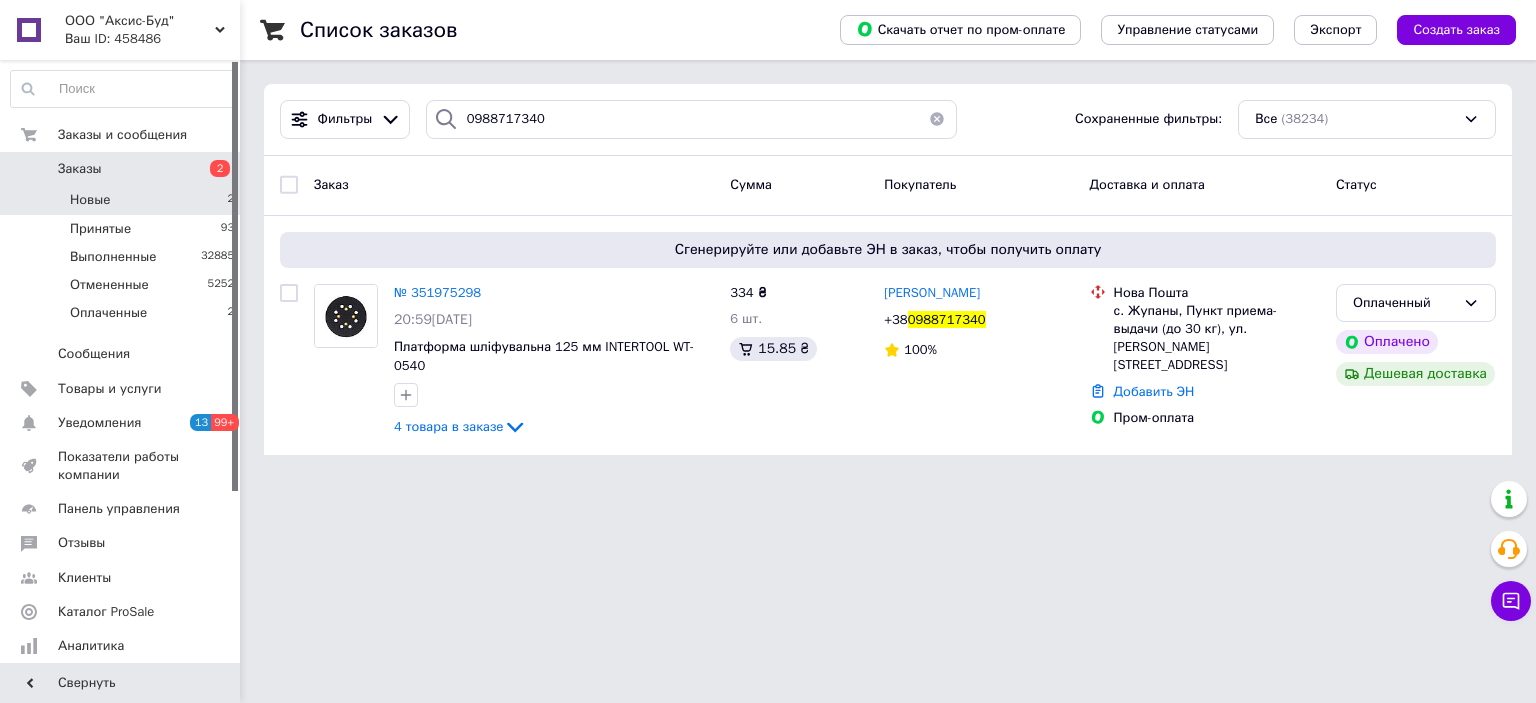 click on "ООО "Аксис-Буд" Ваш ID: 458486 Сайт ООО "Аксис-Буд" Кабинет покупателя Проверить состояние системы Страница на портале Справка Выйти Заказы и сообщения Заказы 2 Новые 2 Принятые 93 Выполненные 32885 Отмененные 5252 Оплаченные 2 Сообщения 0 Товары и услуги Уведомления 13 99+ Показатели работы компании Панель управления Отзывы Клиенты Каталог ProSale Аналитика Инструменты вебмастера и SEO Управление сайтом Кошелек компании Маркет Настройки Тарифы и счета Prom топ Свернуть
Список заказов   Управление статусами +38" at bounding box center (768, 239) 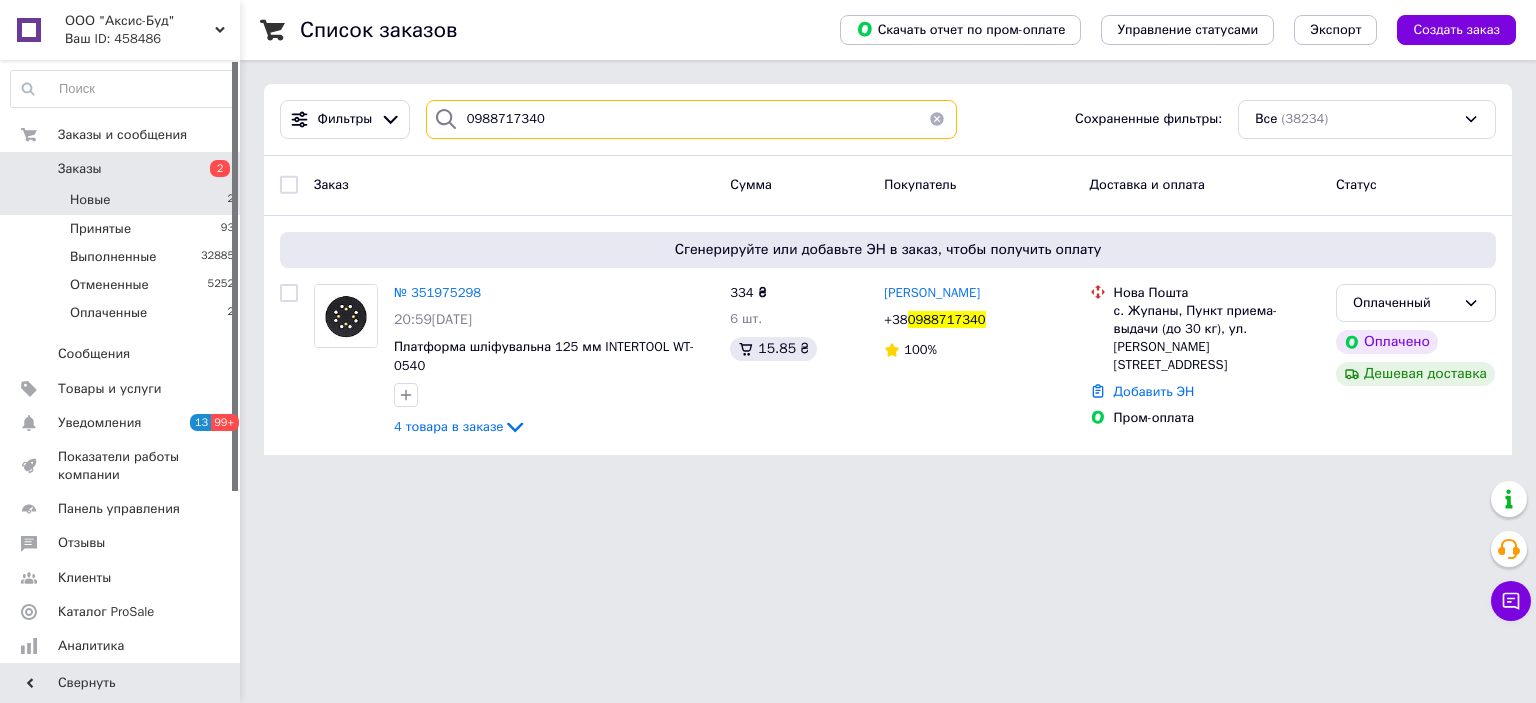 type 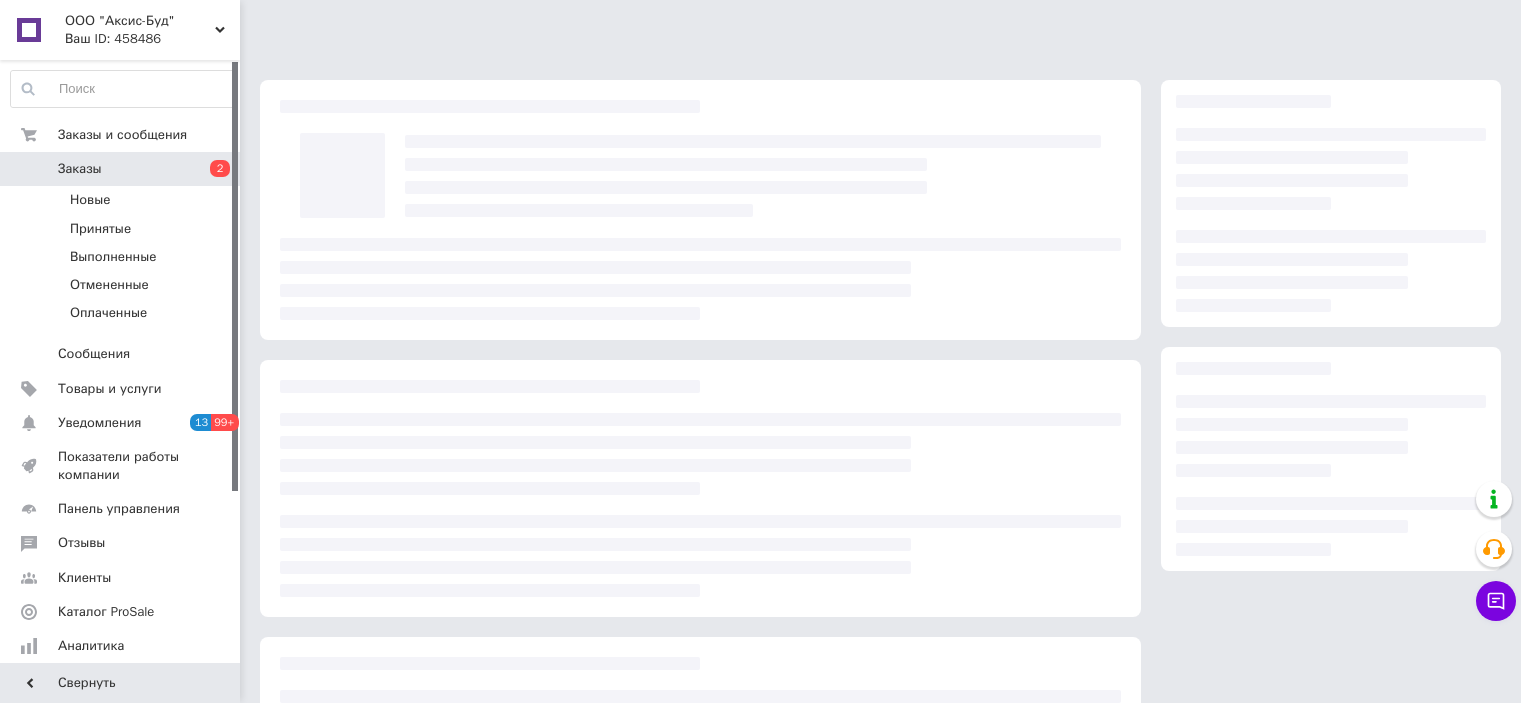 scroll, scrollTop: 0, scrollLeft: 0, axis: both 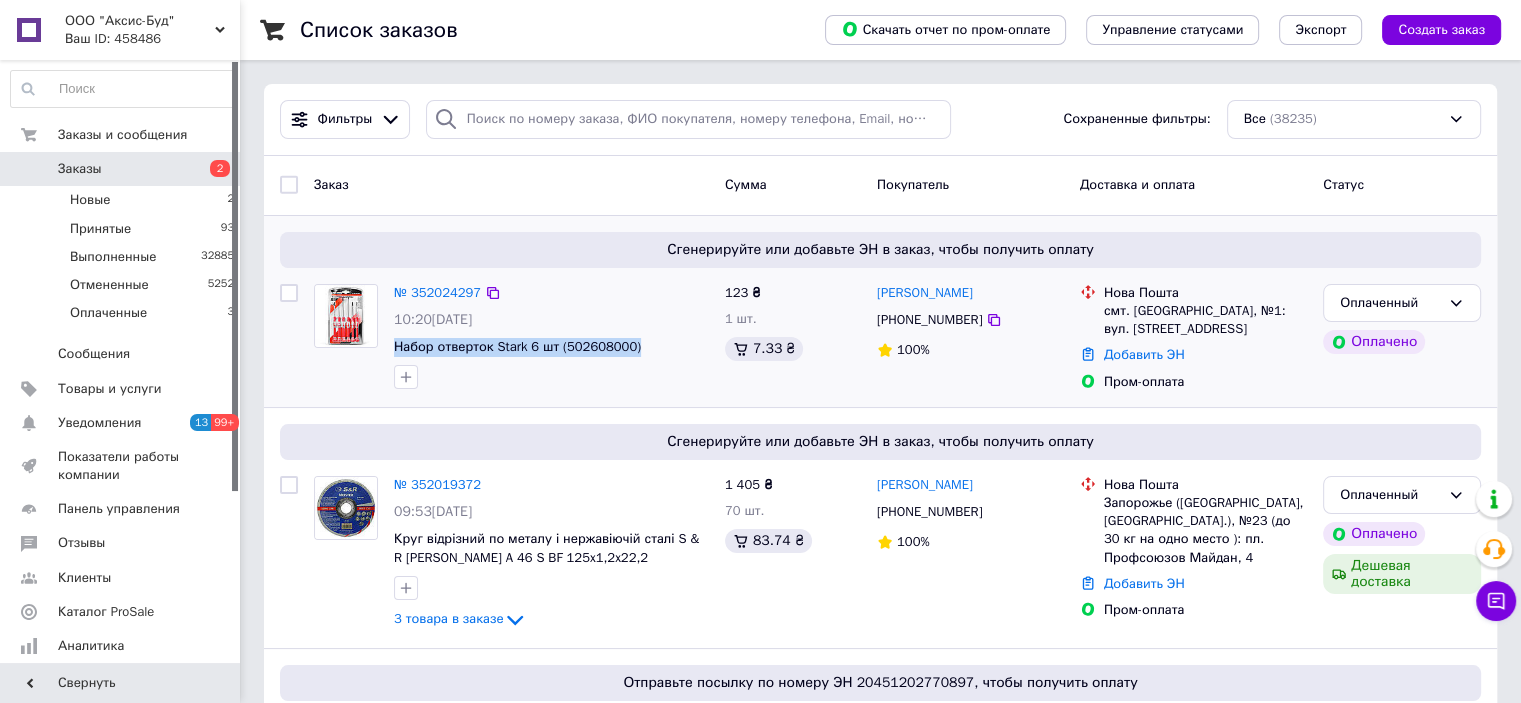 copy on "Набор отверток Stark 6 шт (502608000)" 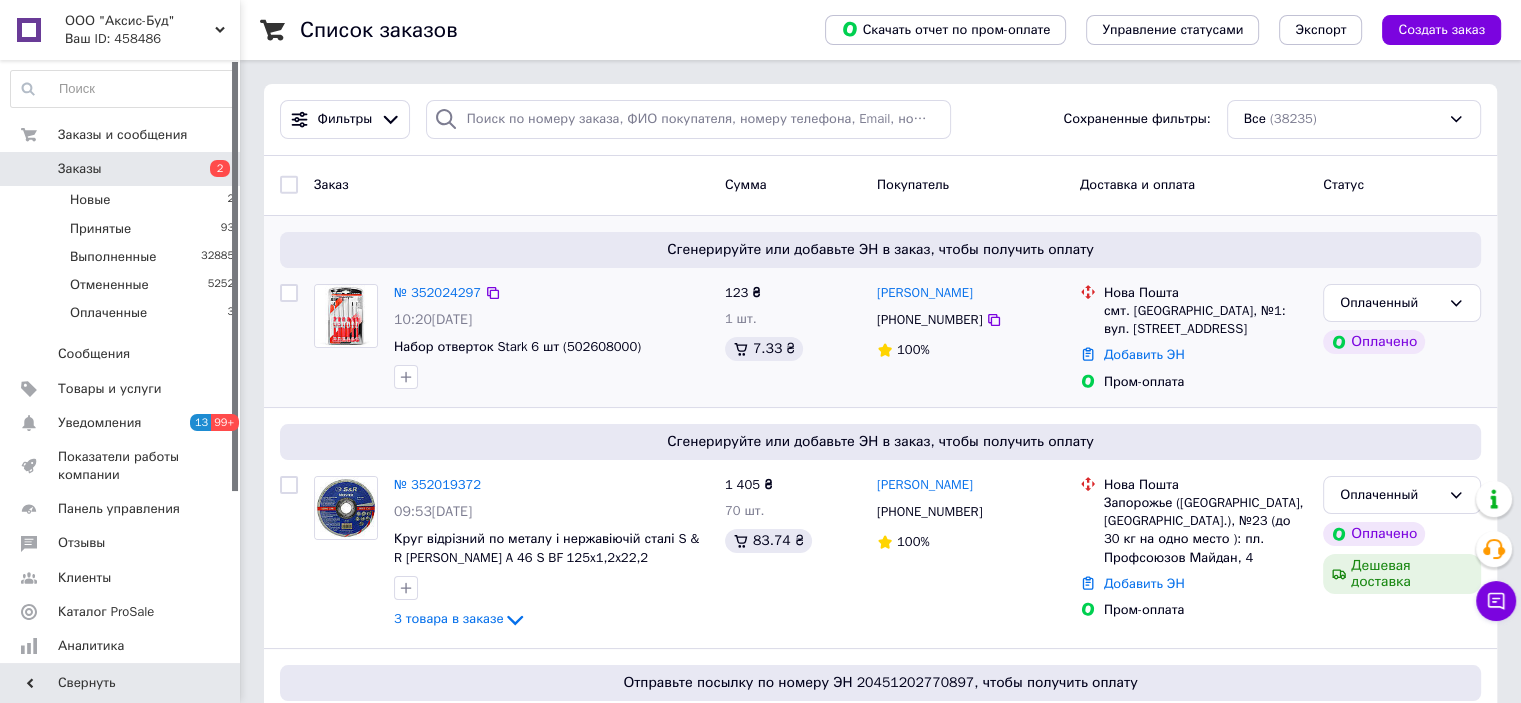 click on "№ 352024297" at bounding box center [551, 293] 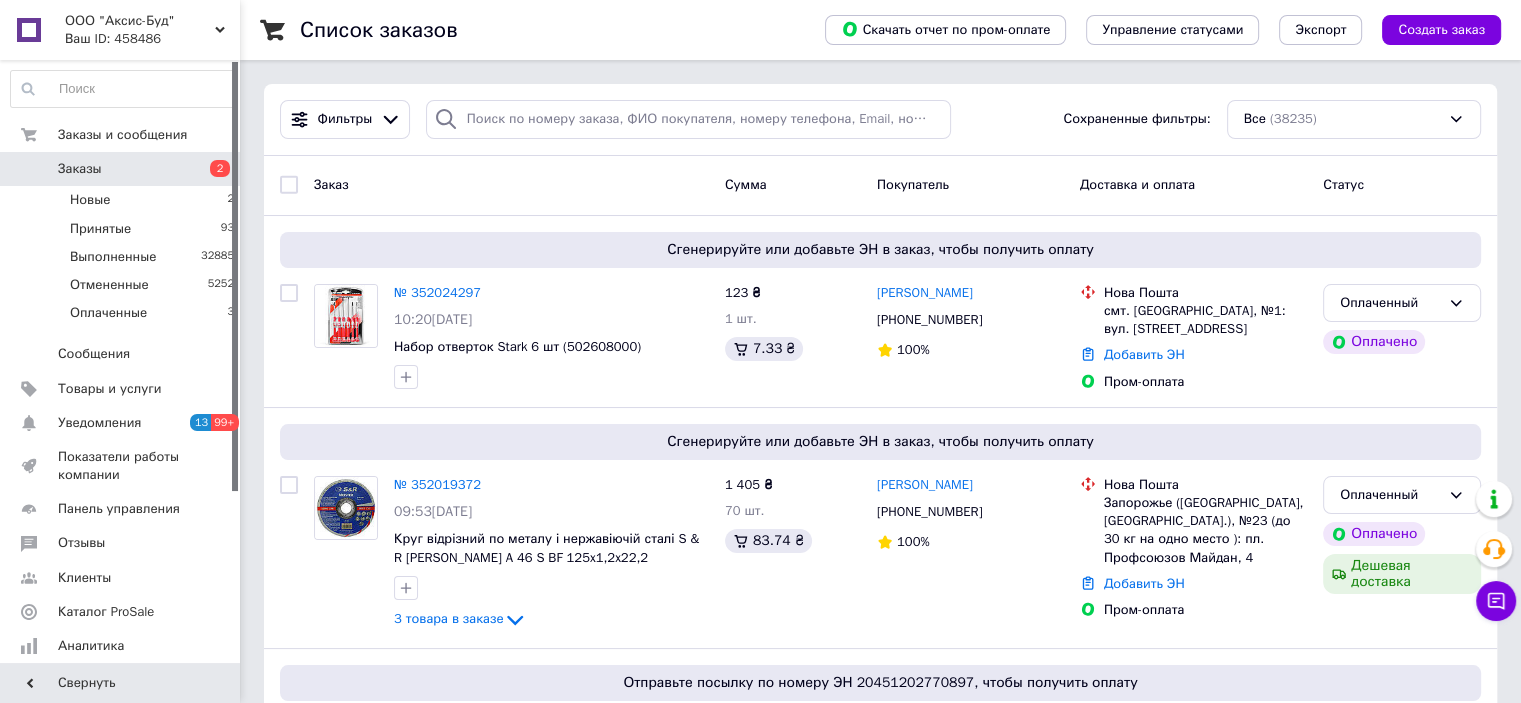 click on "Список заказов   Скачать отчет по пром-оплате Управление статусами Экспорт Создать заказ Фильтры Сохраненные фильтры: Все (38235) Заказ Сумма Покупатель Доставка и оплата Статус Сгенерируйте или добавьте ЭН в заказ, чтобы получить оплату № 352024297 10:20[DATE] Набор отверток Stark 6 шт (502608000) 123 ₴ 1 шт. 7.33 ₴ [PERSON_NAME] [PHONE_NUMBER] 100% [GEOGRAPHIC_DATA]. [GEOGRAPHIC_DATA], №1: вул. [PERSON_NAME][STREET_ADDRESS] Добавить ЭН Пром-оплата Оплаченный Оплачено Сгенерируйте или добавьте ЭН в заказ, чтобы получить оплату № 352019372 09:53[DATE] Круг відрізний по металу і нержавіючій сталі S & R [PERSON_NAME] A 46 S BF 125x1,2x22,2 98%" at bounding box center (880, 9380) 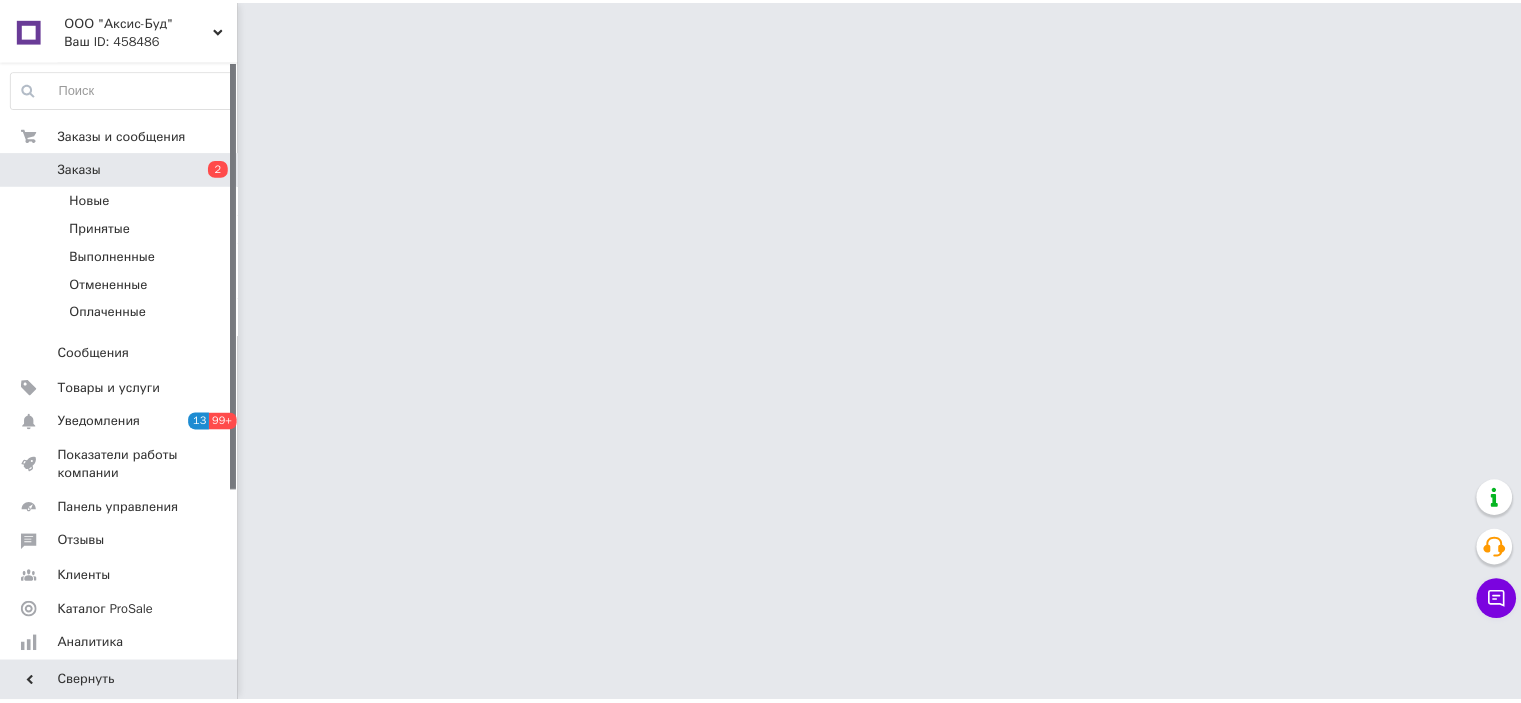 scroll, scrollTop: 0, scrollLeft: 0, axis: both 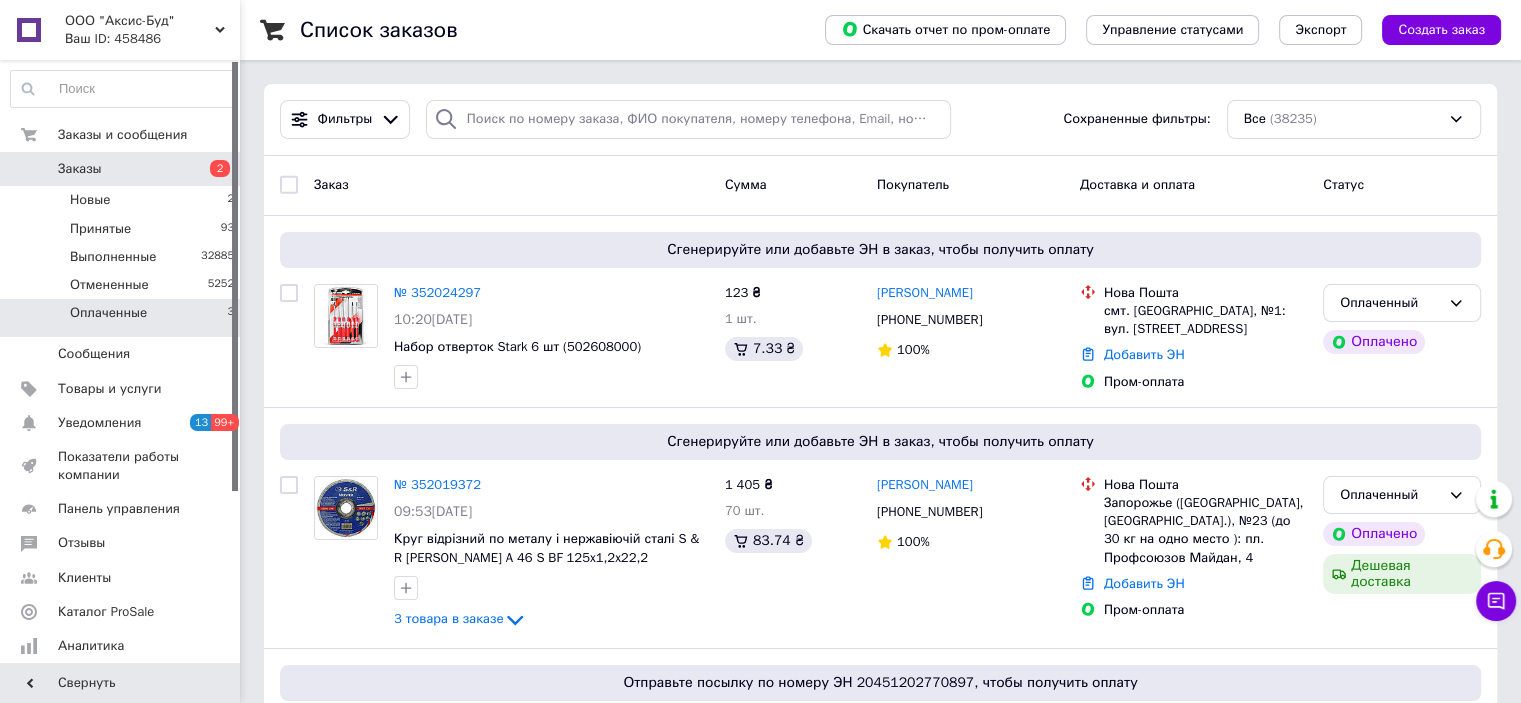 click on "Оплаченные" at bounding box center (108, 313) 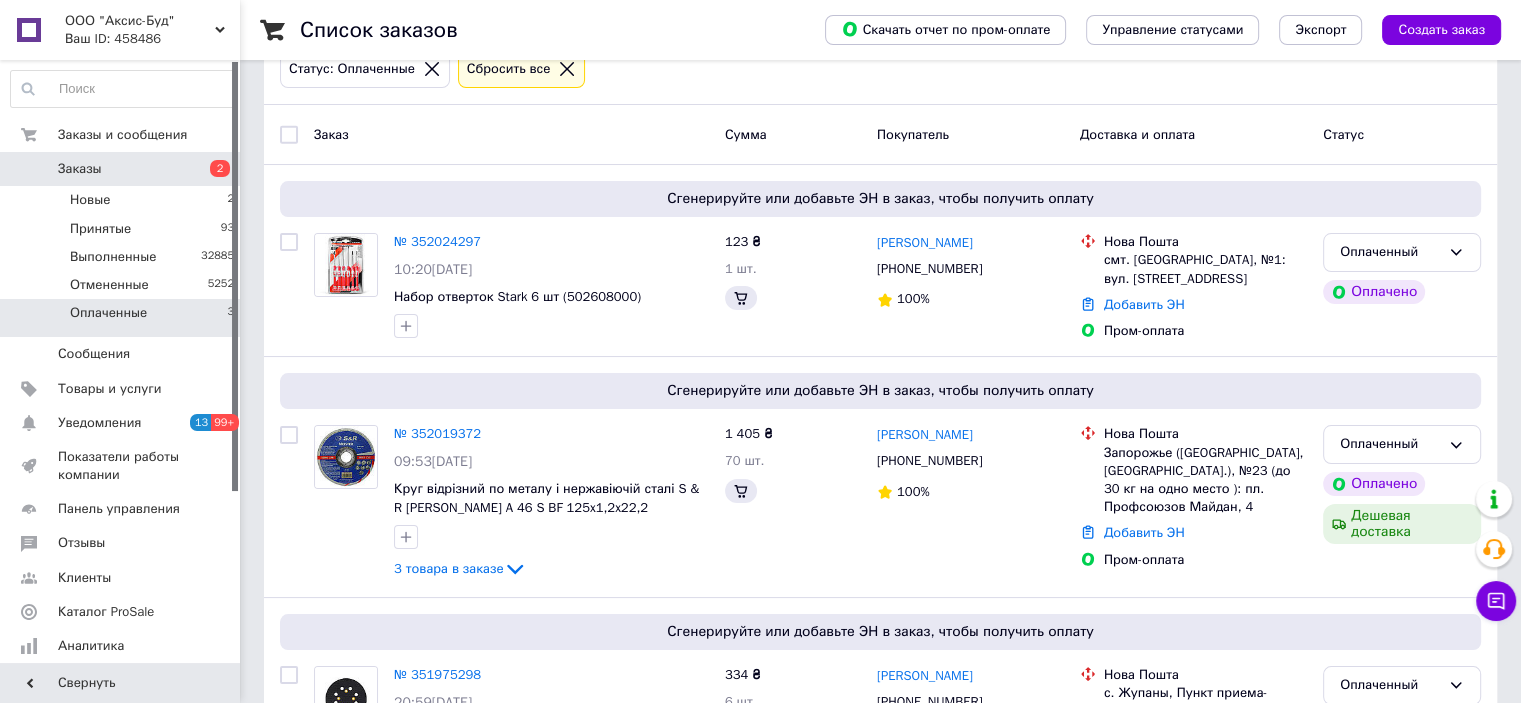 scroll, scrollTop: 279, scrollLeft: 0, axis: vertical 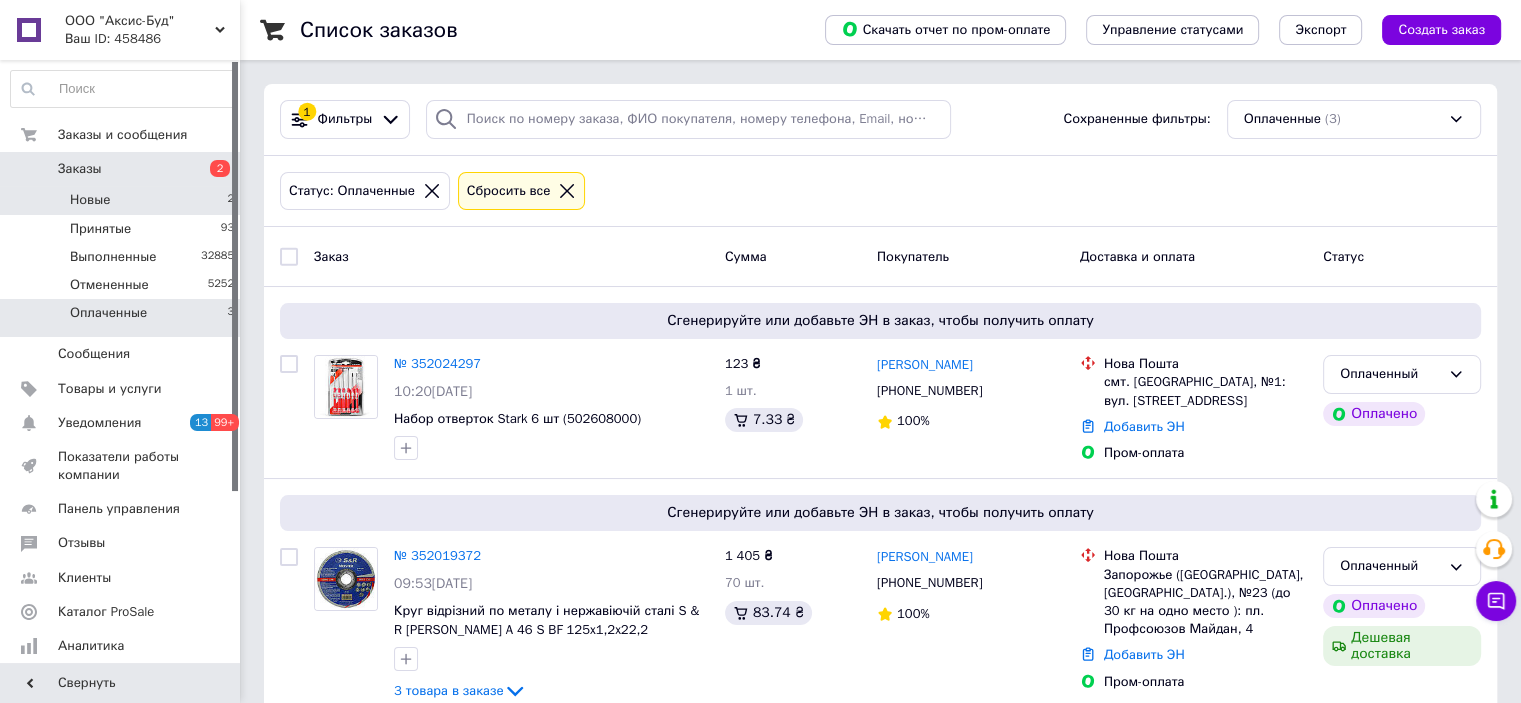 click on "Новые" at bounding box center (90, 200) 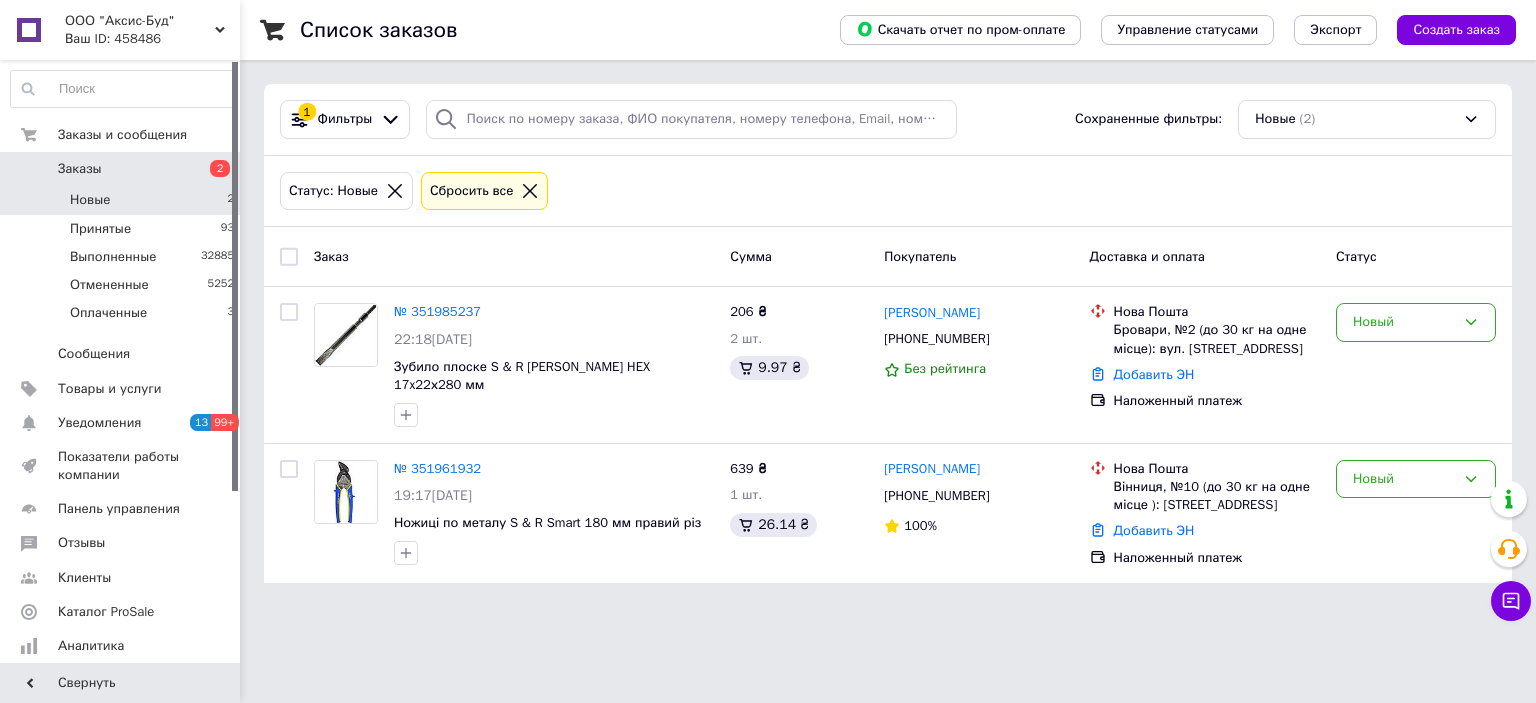 click 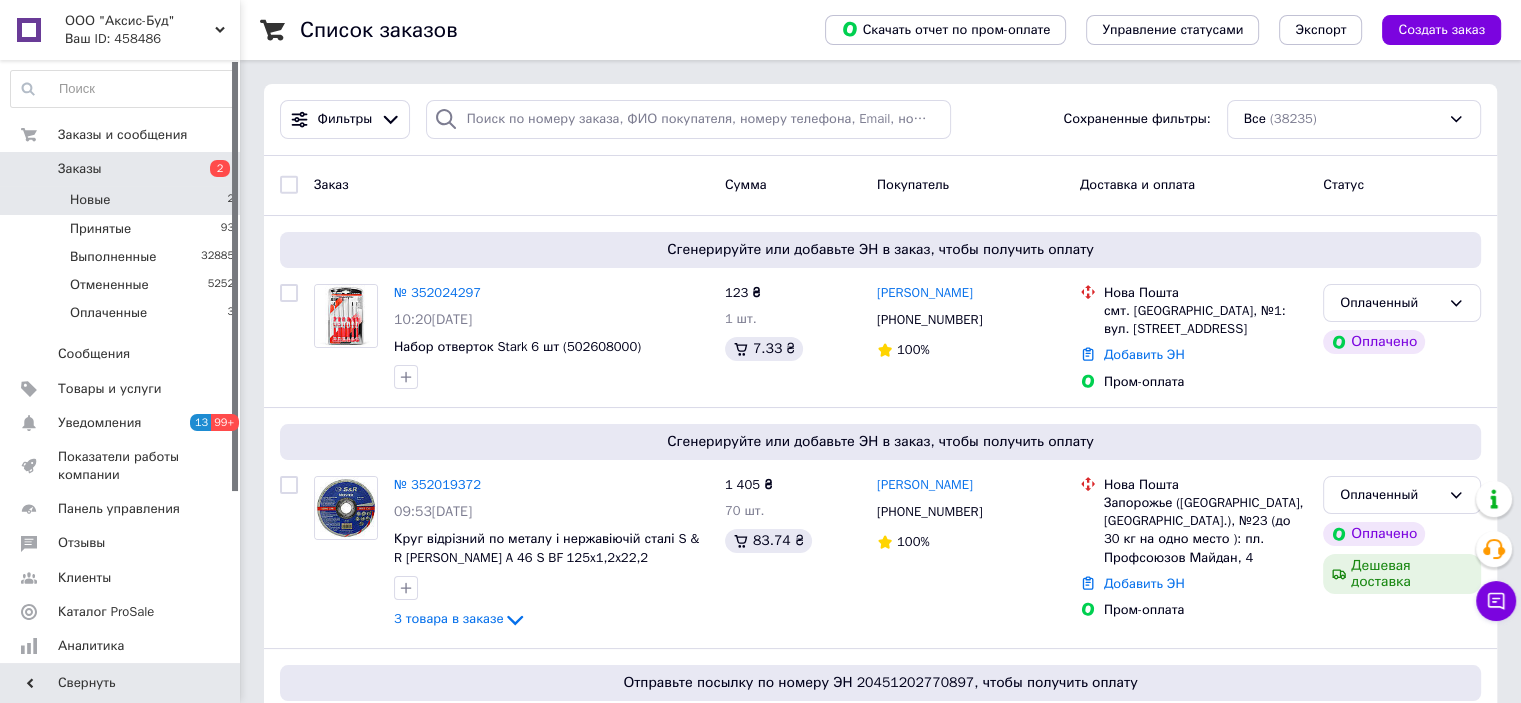 click on "Список заказов   Скачать отчет по пром-оплате Управление статусами Экспорт Создать заказ Фильтры Сохраненные фильтры: Все (38235) Заказ Сумма Покупатель Доставка и оплата Статус Сгенерируйте или добавьте ЭН в заказ, чтобы получить оплату № 352024297 10:20, 10.07.2025 Набор отверток Stark 6 шт (502608000) 123 ₴ 1 шт. 7.33 ₴ Олексій Войтович +380964927107 100% Нова Пошта смт. Віньківці, №1: вул. Паркова, 7а Добавить ЭН Пром-оплата Оплаченный Оплачено Сгенерируйте или добавьте ЭН в заказ, чтобы получить оплату № 352019372 09:53, 10.07.2025 Круг відрізний по металу і нержавіючій сталі S & R Meister A 46 S BF 125x1,2x22,2 98%" at bounding box center [880, 9496] 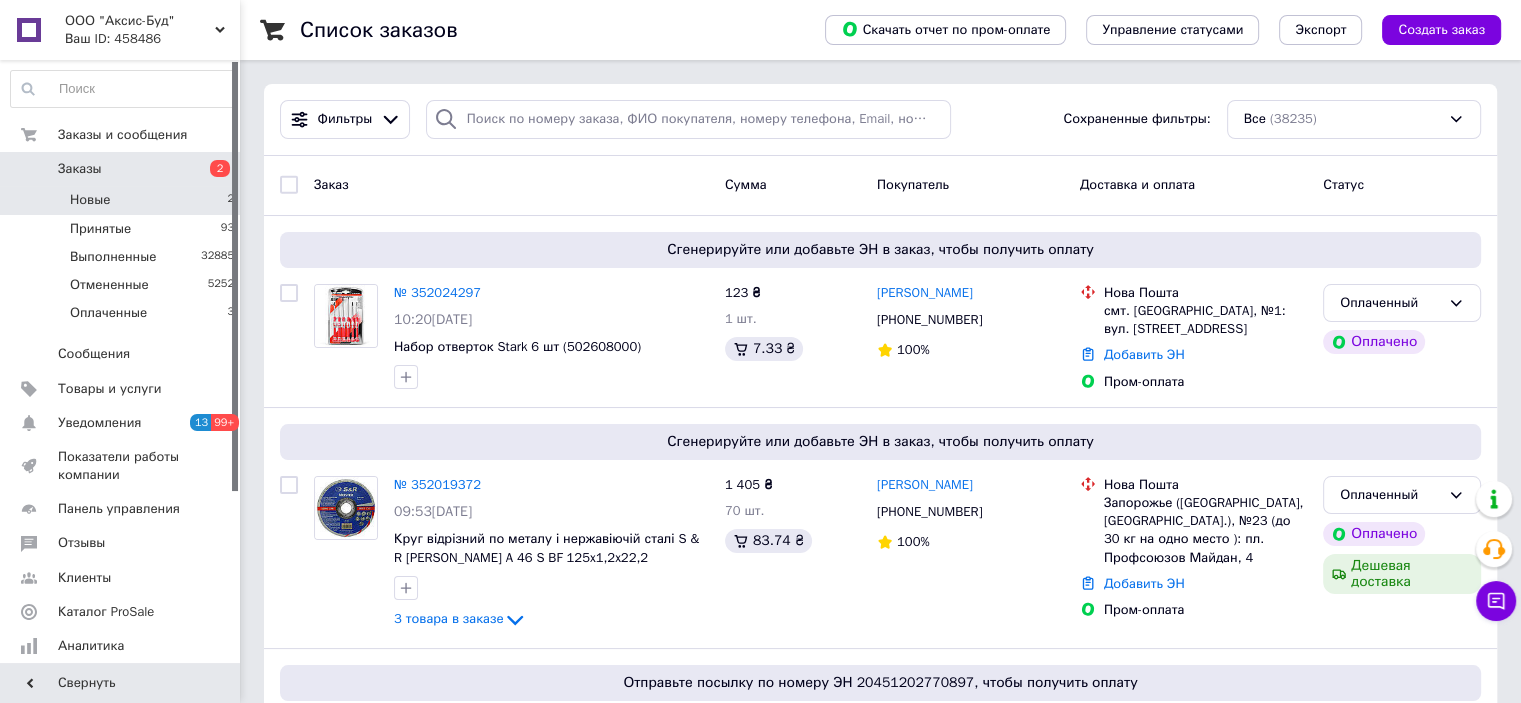 click on "Список заказов   Скачать отчет по пром-оплате Управление статусами Экспорт Создать заказ Фильтры Сохраненные фильтры: Все (38235) Заказ Сумма Покупатель Доставка и оплата Статус Сгенерируйте или добавьте ЭН в заказ, чтобы получить оплату № 352024297 10:20, 10.07.2025 Набор отверток Stark 6 шт (502608000) 123 ₴ 1 шт. 7.33 ₴ Олексій Войтович +380964927107 100% Нова Пошта смт. Віньківці, №1: вул. Паркова, 7а Добавить ЭН Пром-оплата Оплаченный Оплачено Сгенерируйте или добавьте ЭН в заказ, чтобы получить оплату № 352019372 09:53, 10.07.2025 Круг відрізний по металу і нержавіючій сталі S & R Meister A 46 S BF 125x1,2x22,2 98%" at bounding box center [880, 9496] 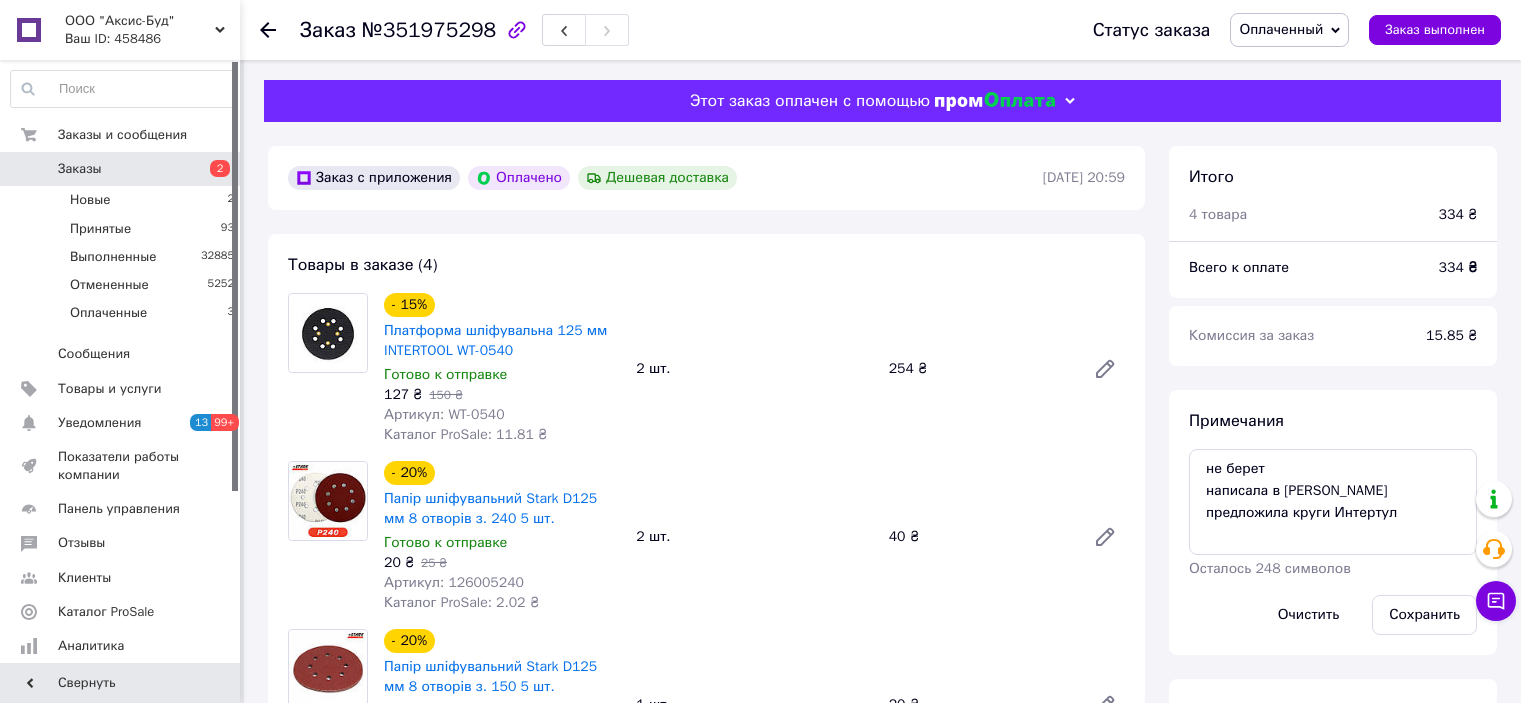 scroll, scrollTop: 0, scrollLeft: 0, axis: both 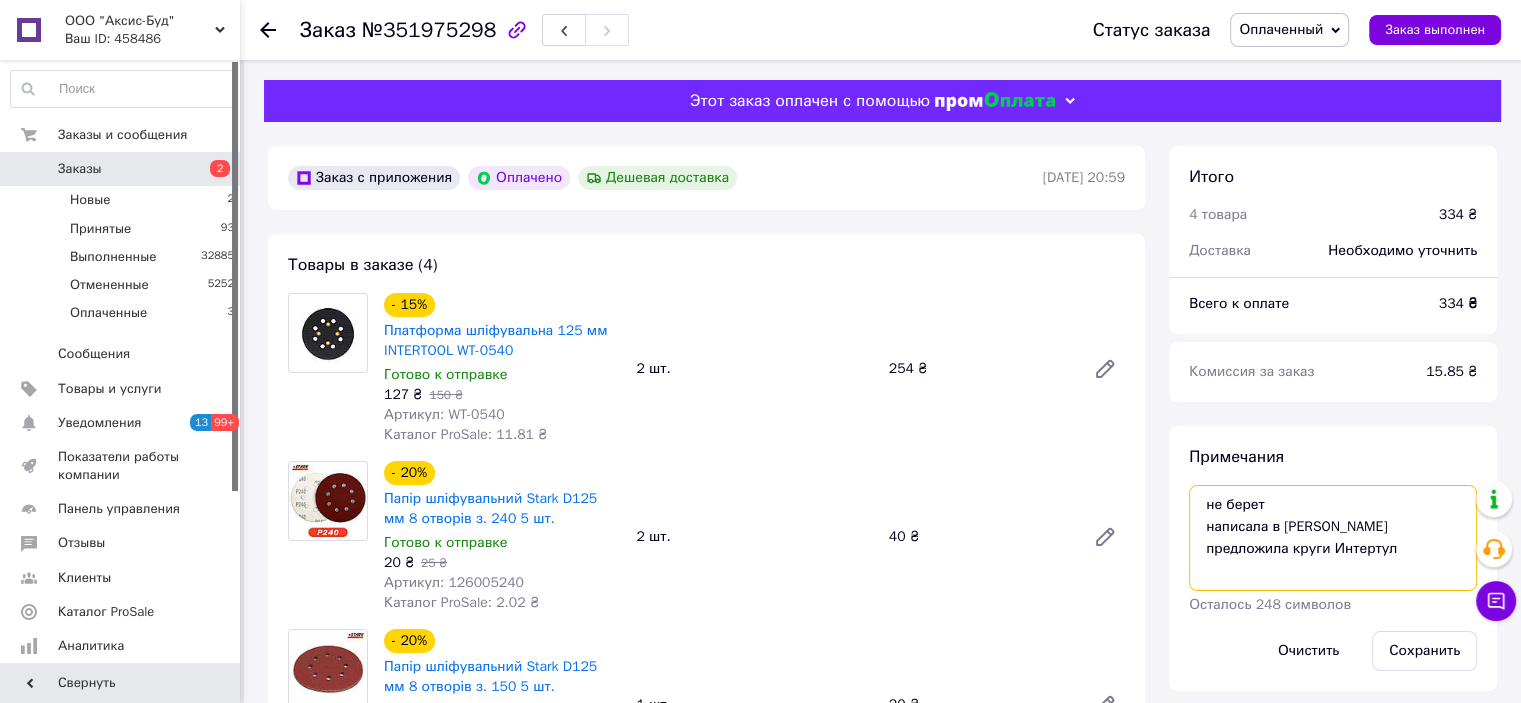 drag, startPoint x: 1210, startPoint y: 515, endPoint x: 1168, endPoint y: 493, distance: 47.41308 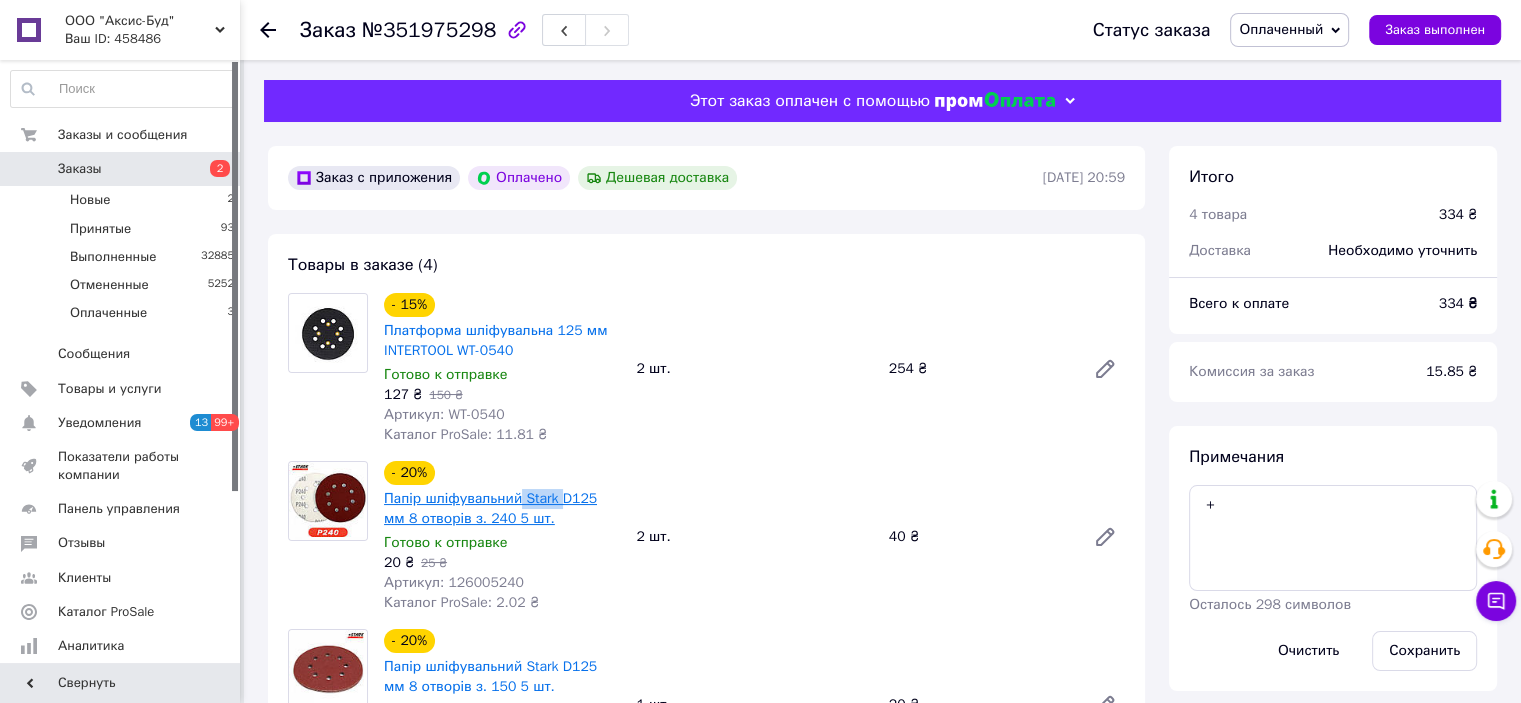 copy on "Stark" 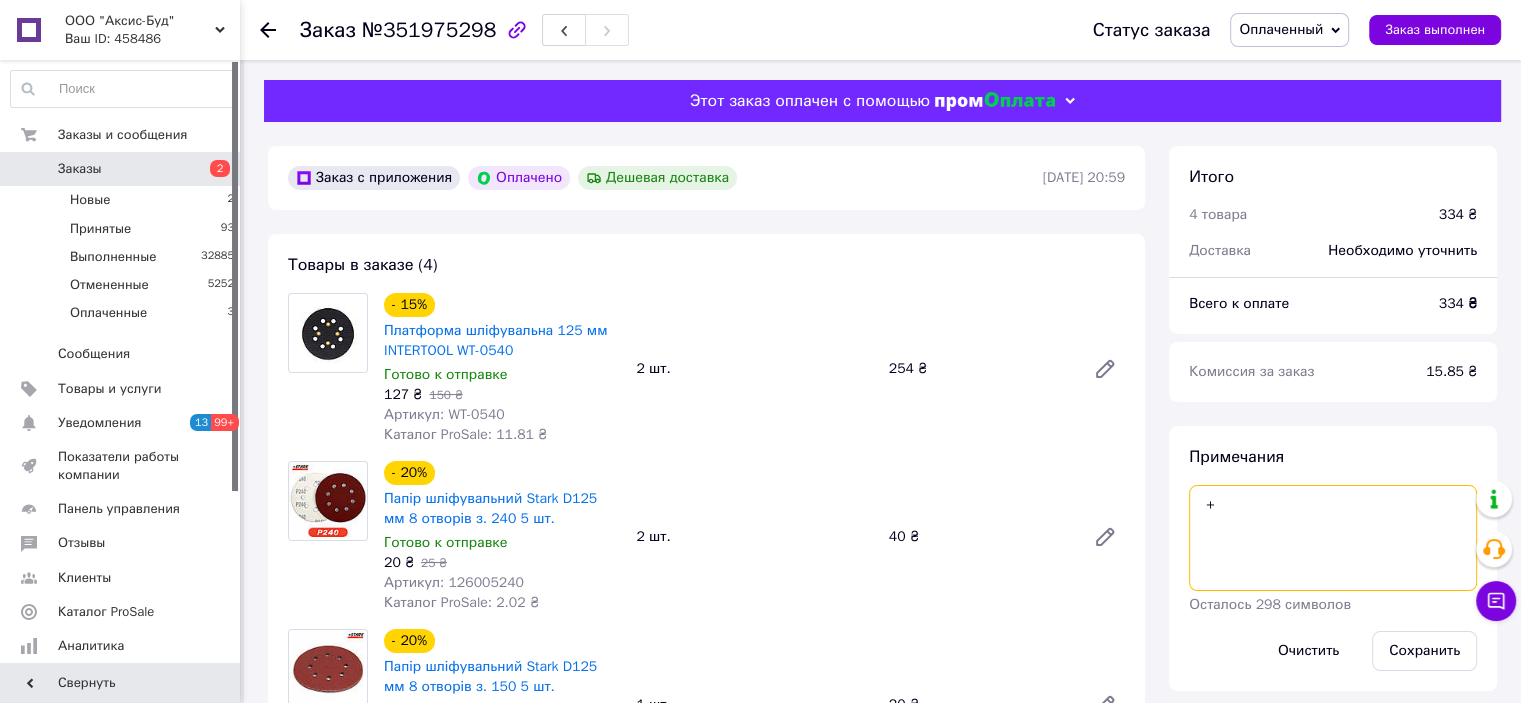 drag, startPoint x: 1217, startPoint y: 508, endPoint x: 1222, endPoint y: 551, distance: 43.289722 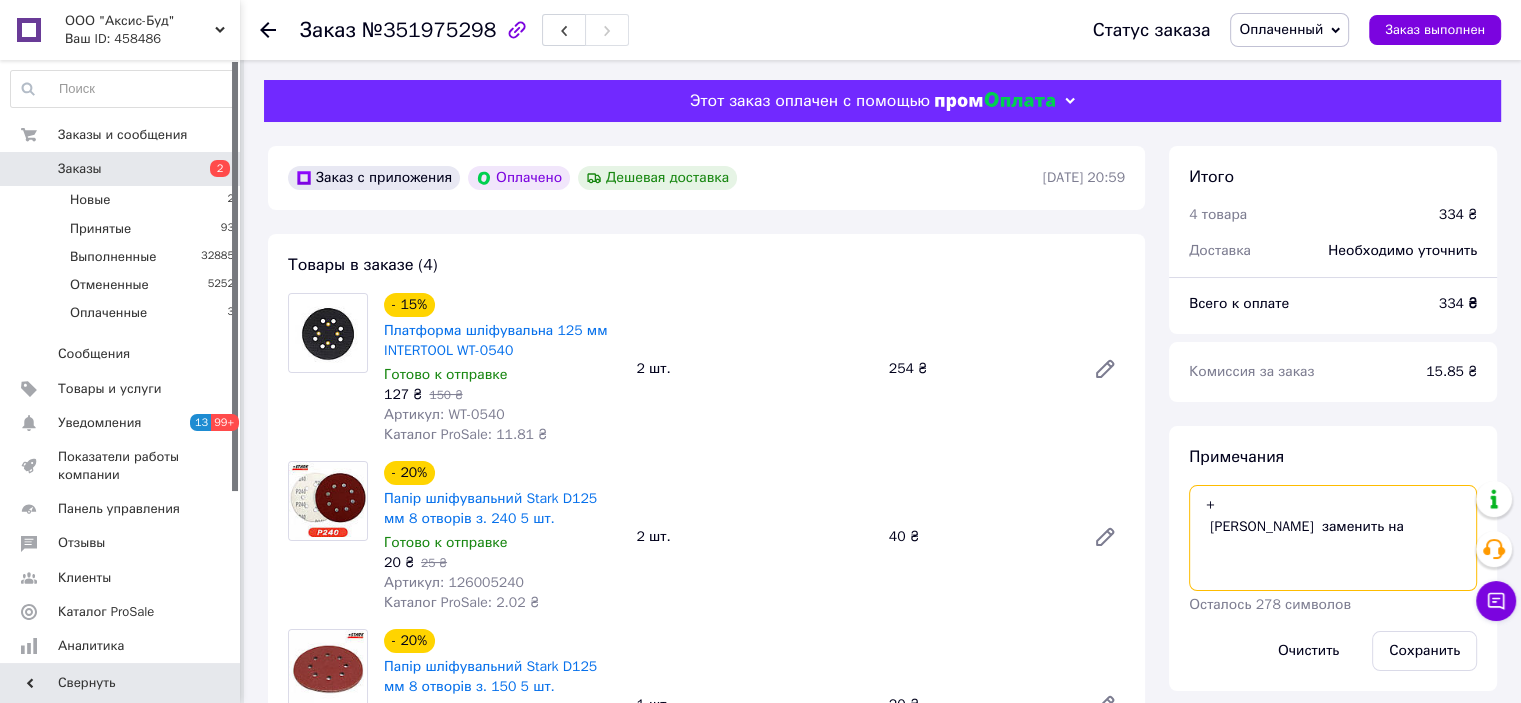 click on "+
Stark  заменить на" at bounding box center [1333, 538] 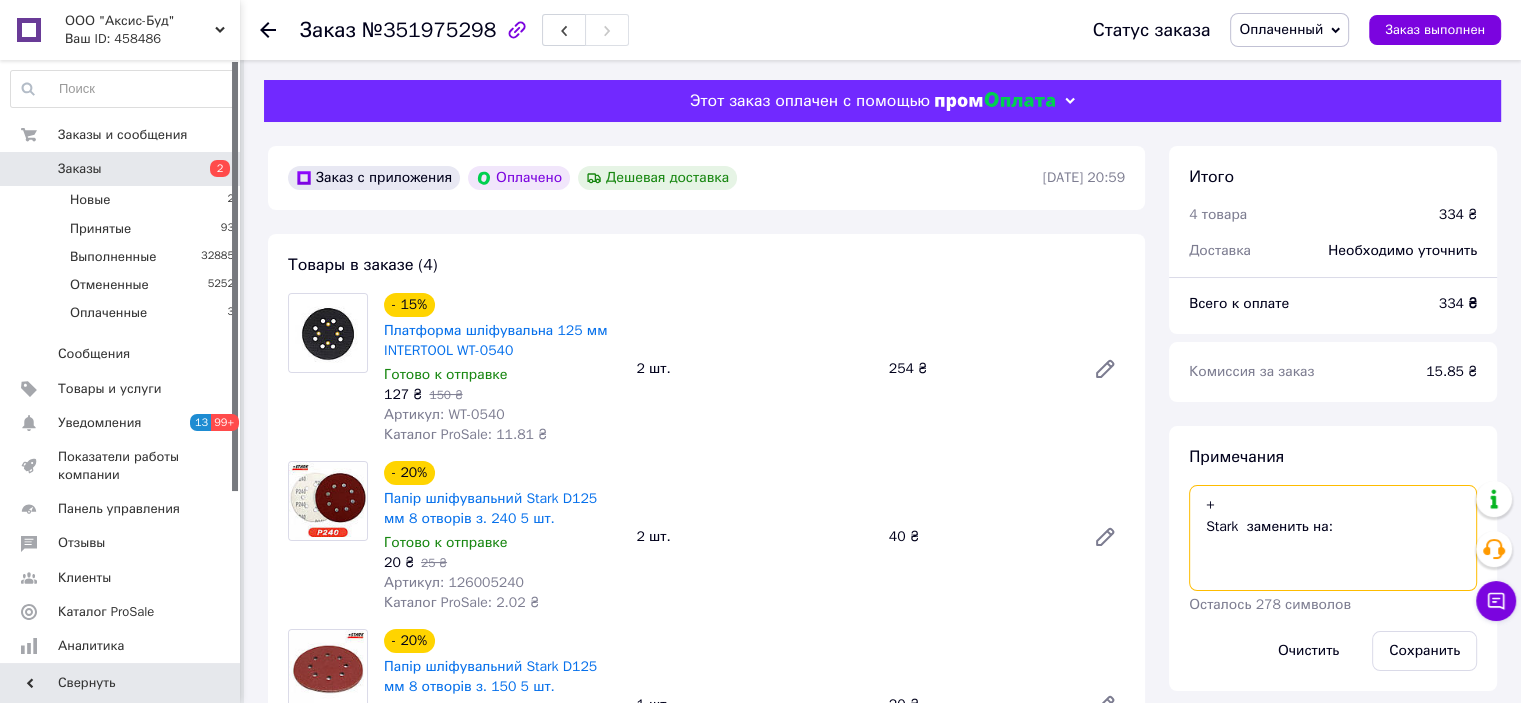 paste on "BT-0584" 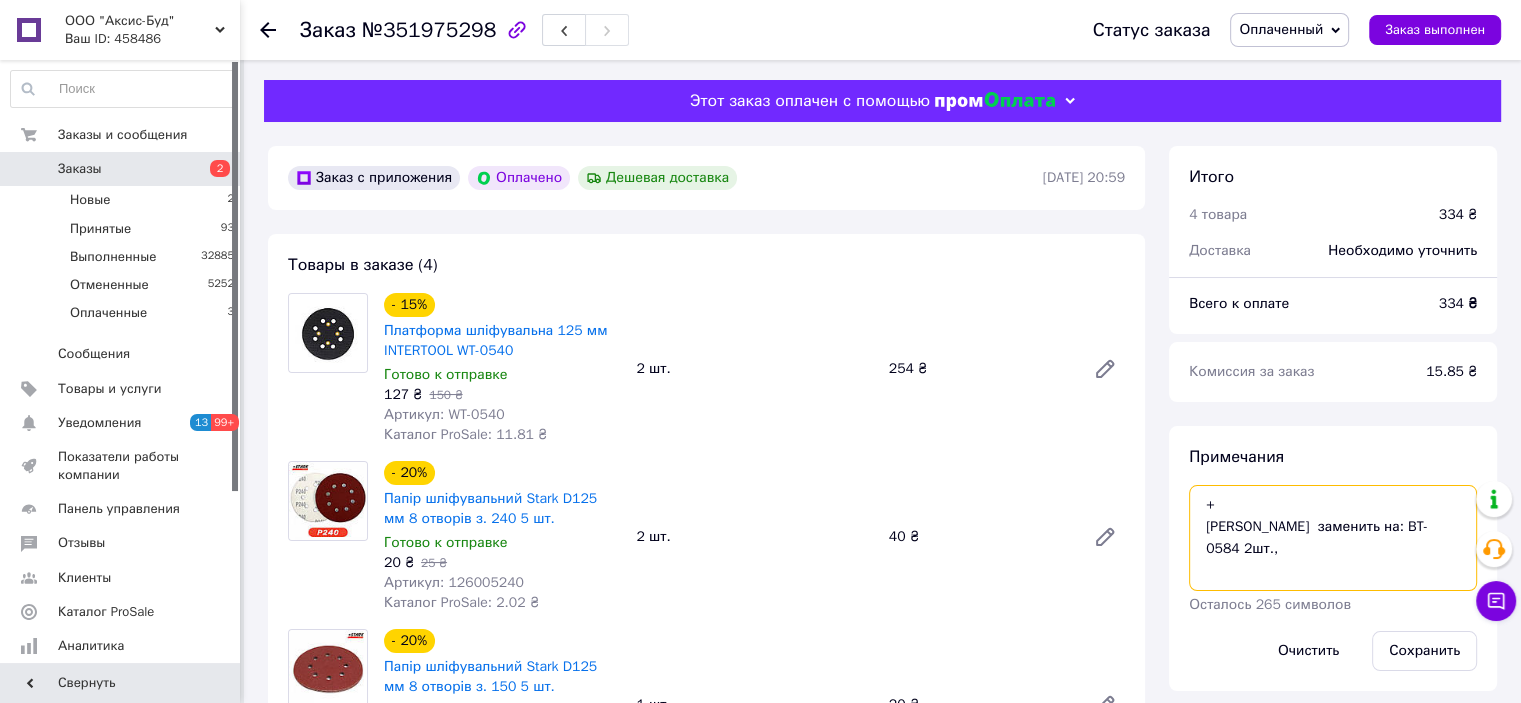 paste on "BT-0588" 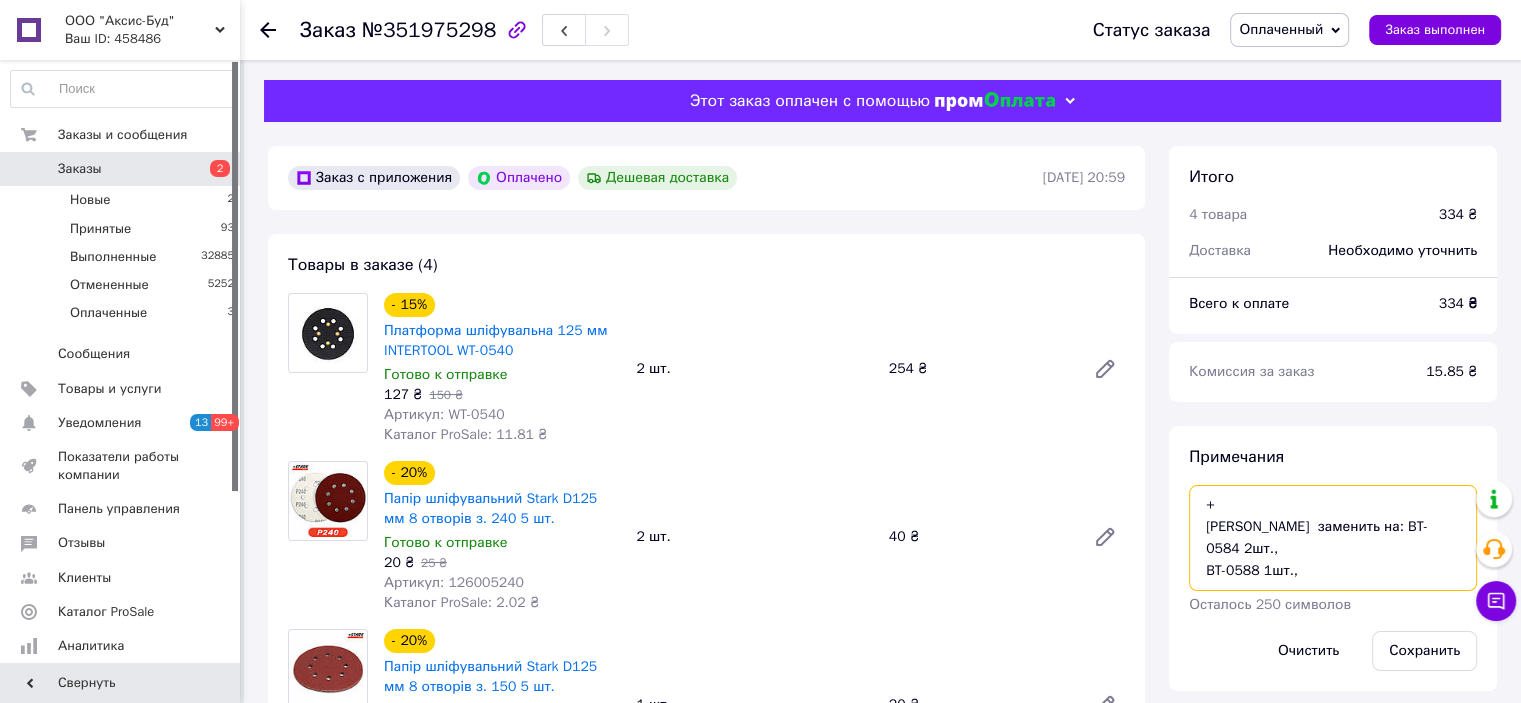 paste on "BT-0591" 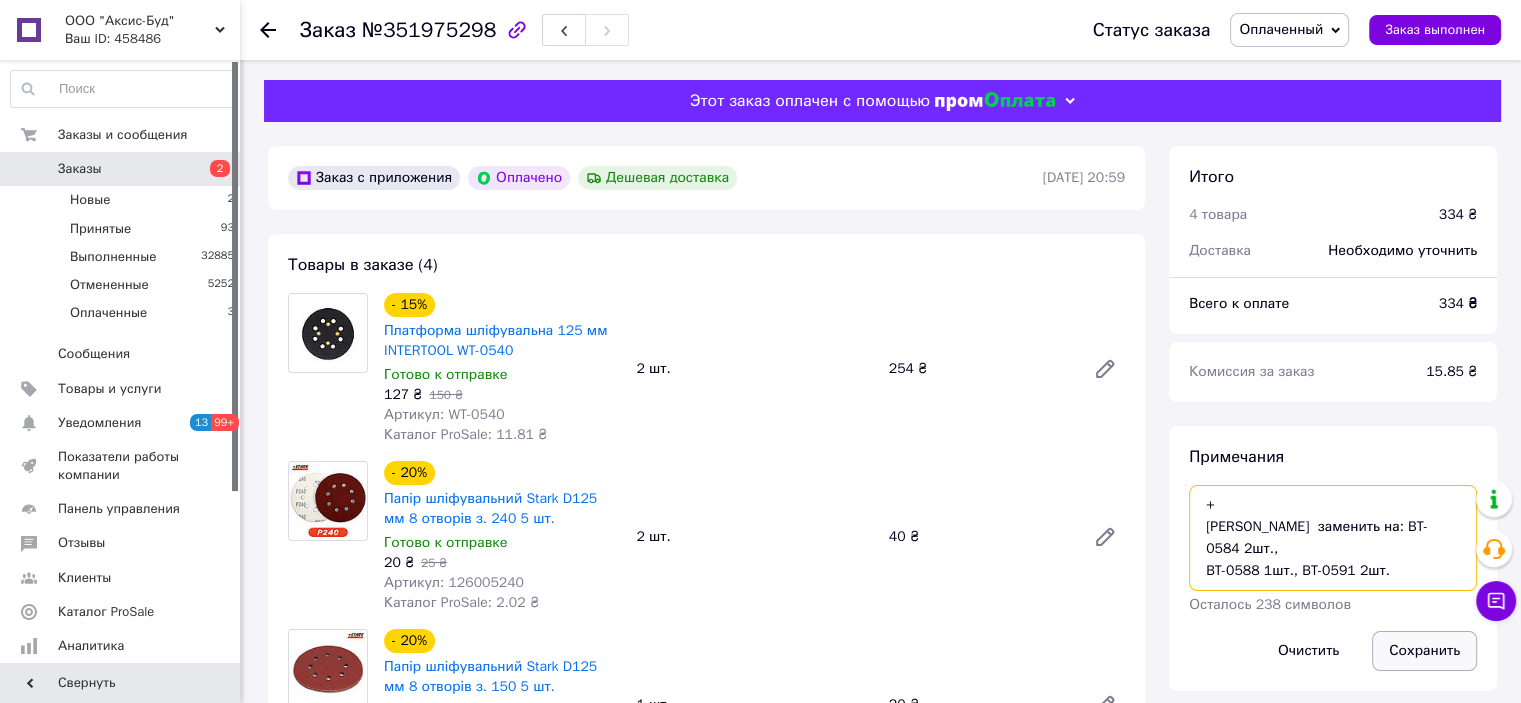 type on "+
Stark  заменить на: BT-0584 2шт.,
BT-0588 1шт., BT-0591 2шт." 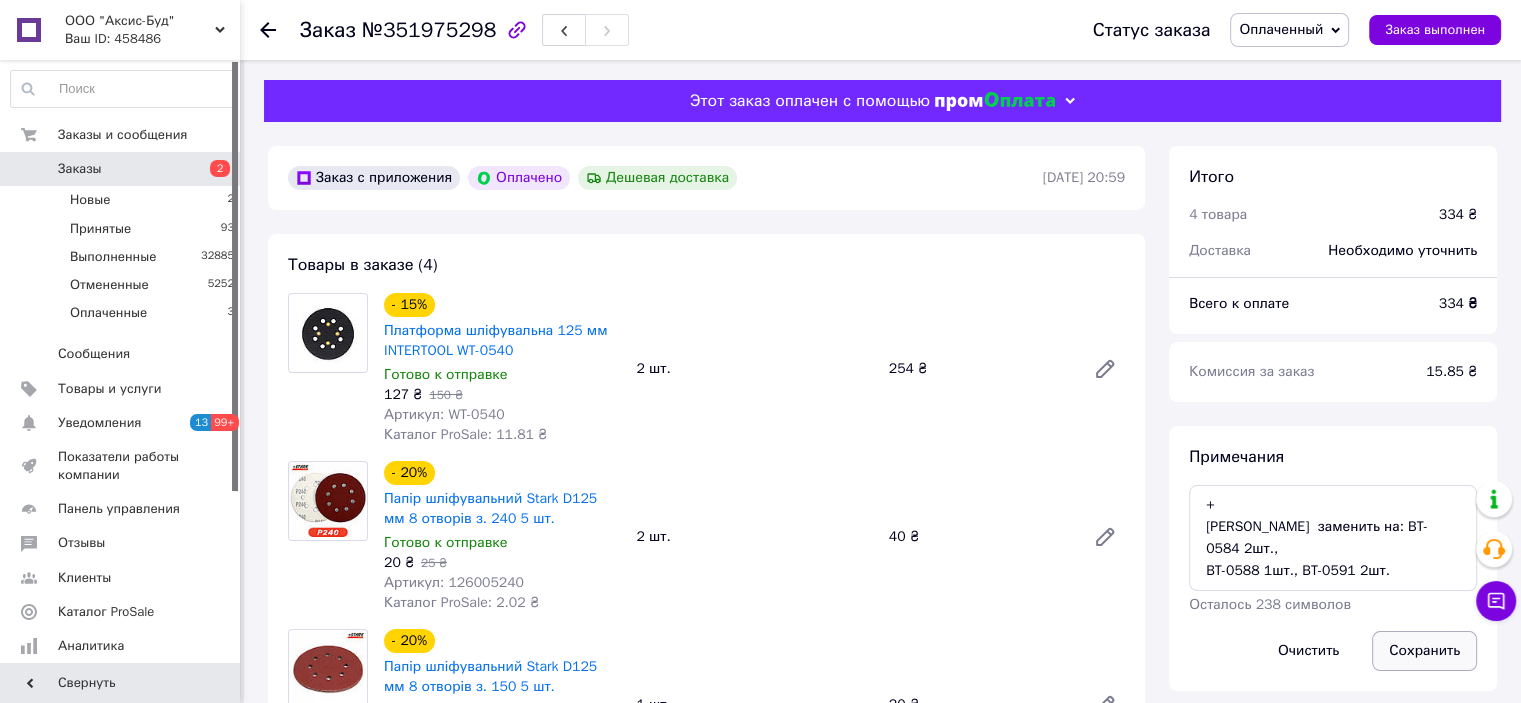 click on "Сохранить" at bounding box center (1424, 651) 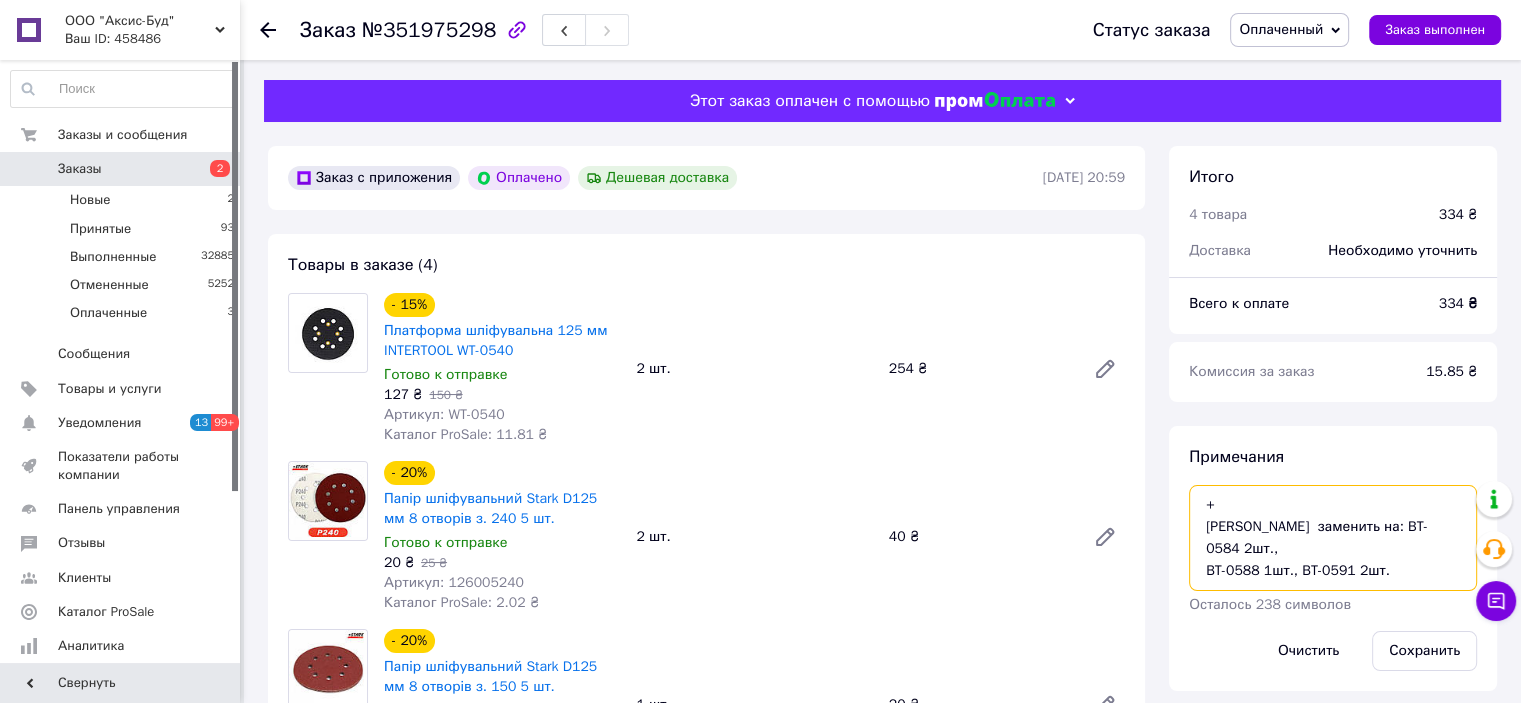 drag, startPoint x: 1256, startPoint y: 553, endPoint x: 1164, endPoint y: 557, distance: 92.086914 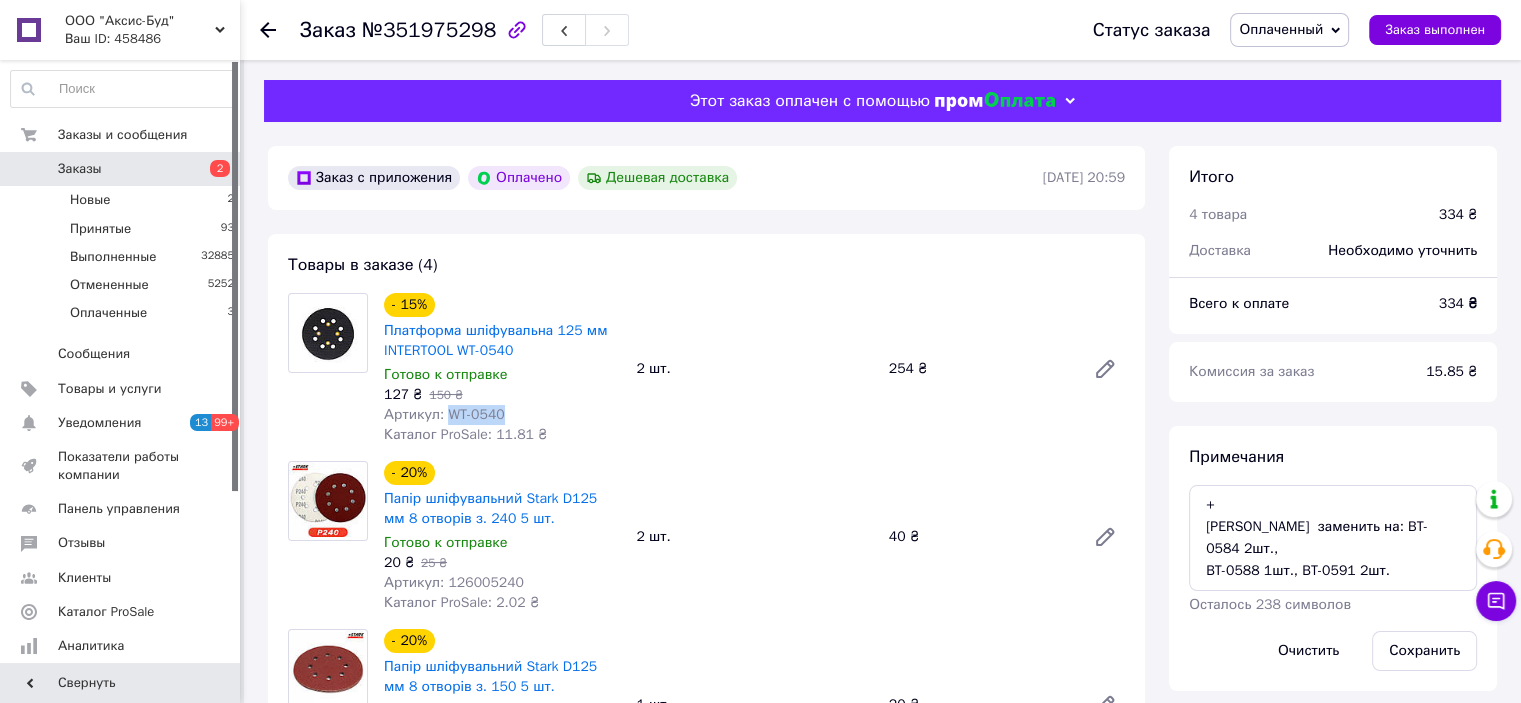 drag, startPoint x: 444, startPoint y: 415, endPoint x: 534, endPoint y: 415, distance: 90 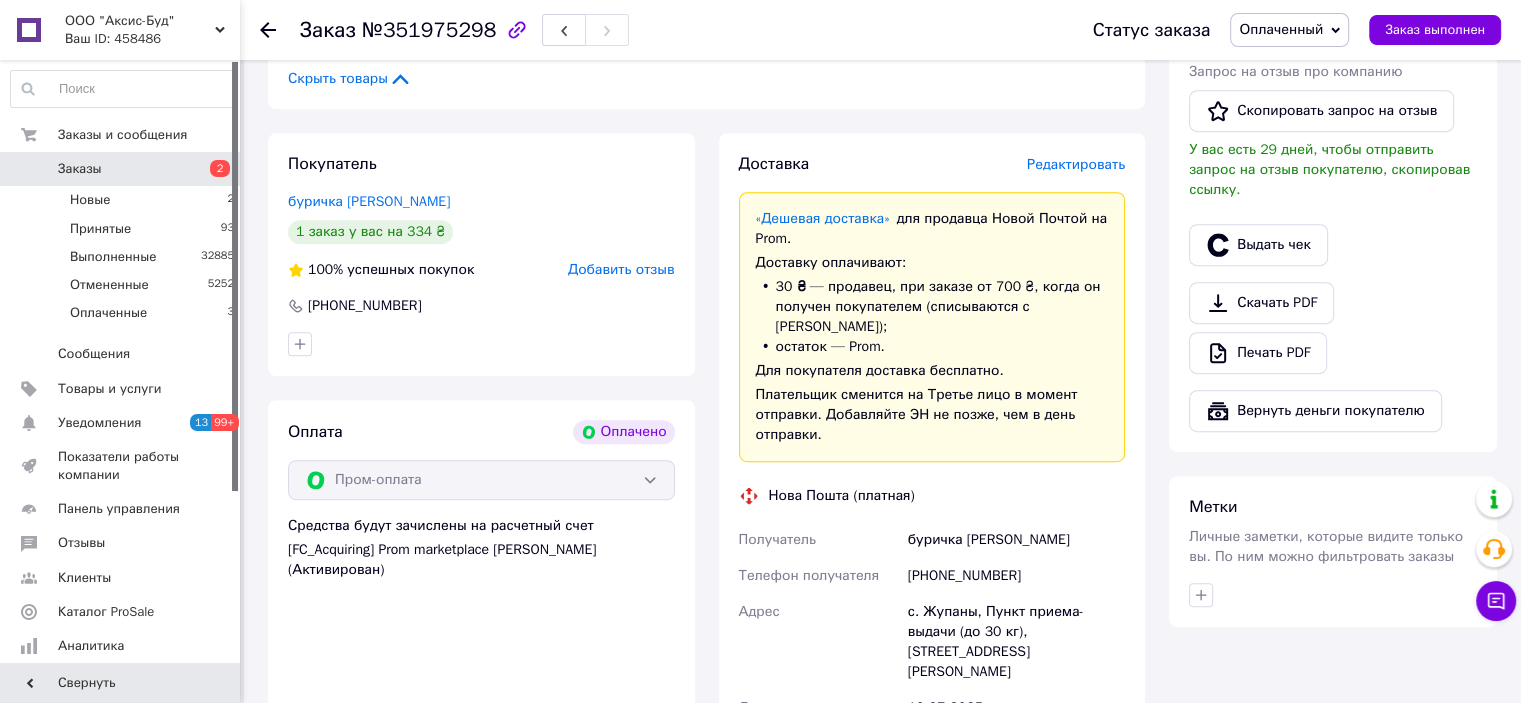 scroll, scrollTop: 900, scrollLeft: 0, axis: vertical 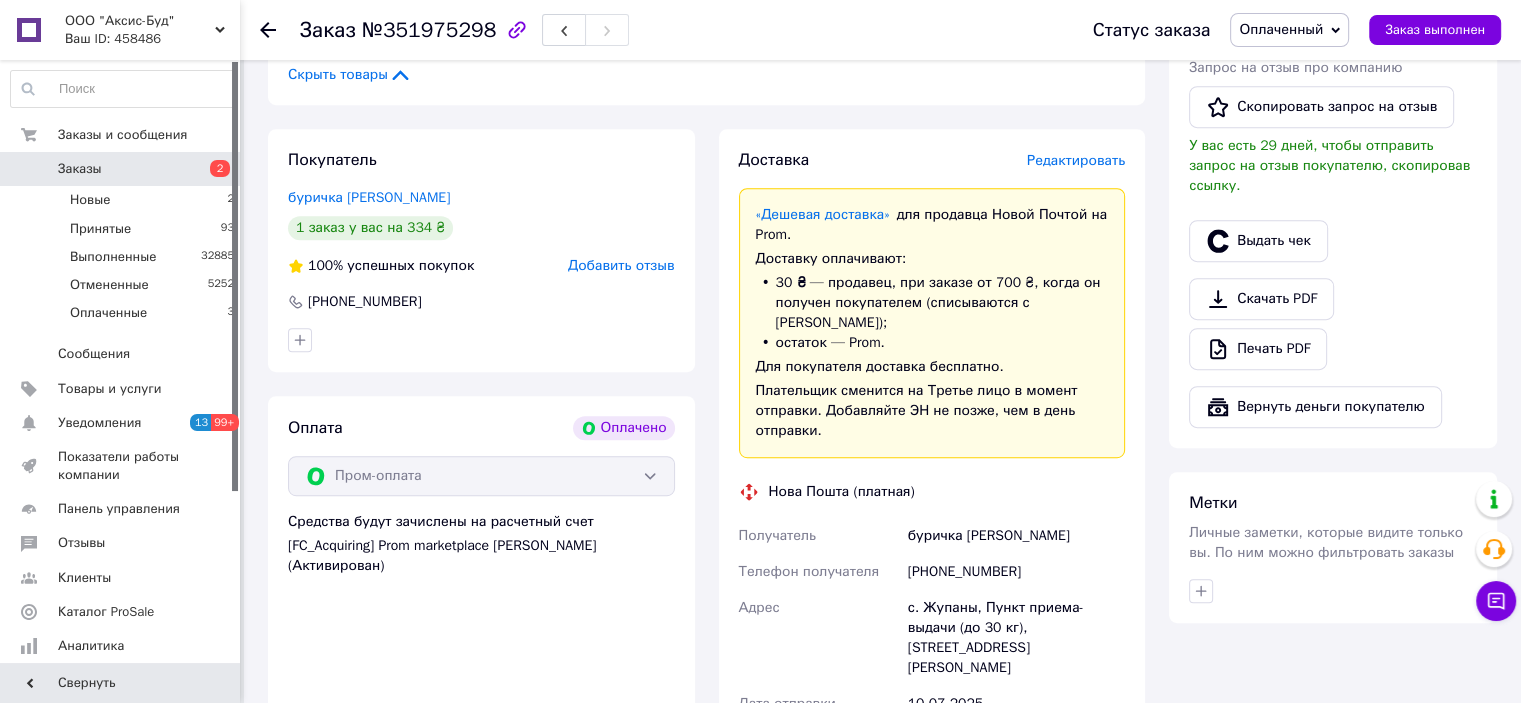 click on "буричка михайло" at bounding box center (1016, 536) 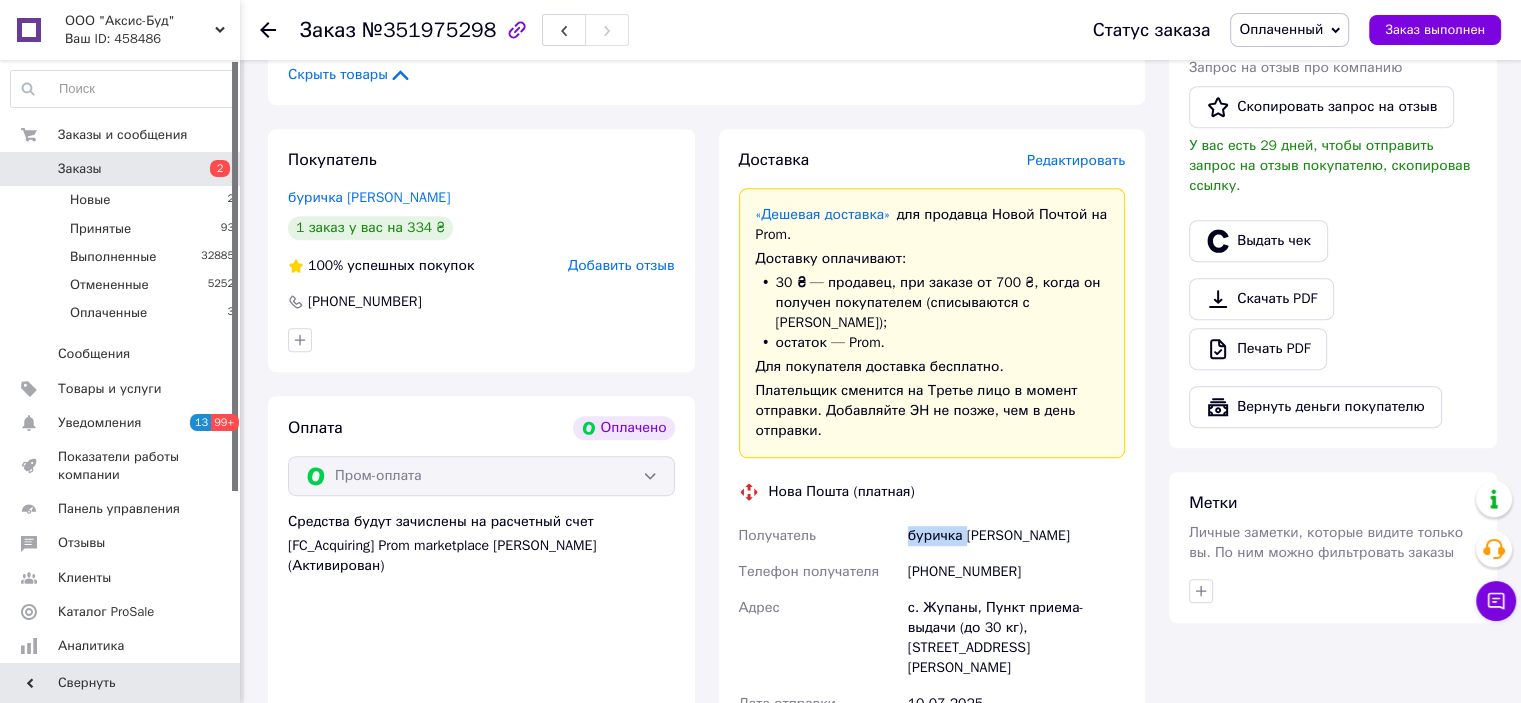 click on "буричка михайло" at bounding box center [1016, 536] 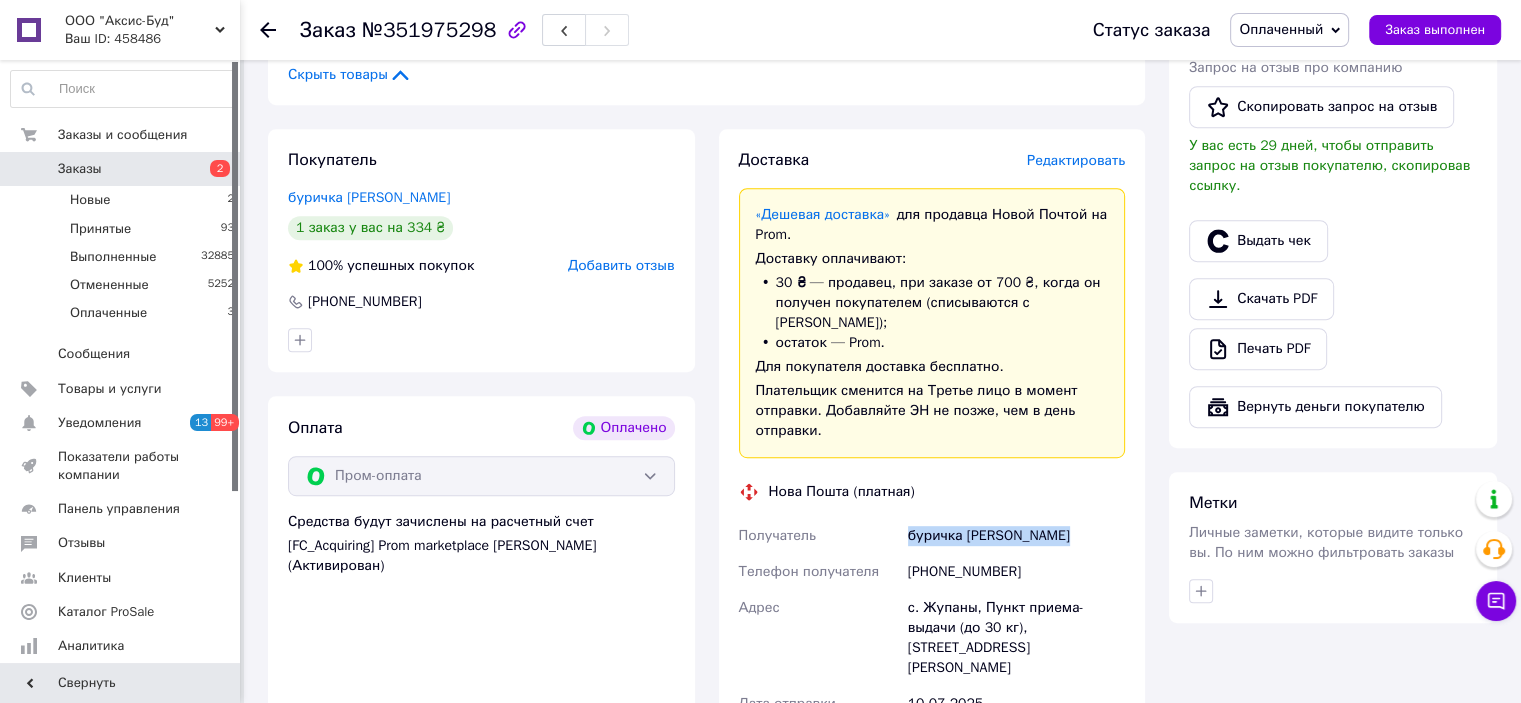 click on "буричка михайло" at bounding box center (1016, 536) 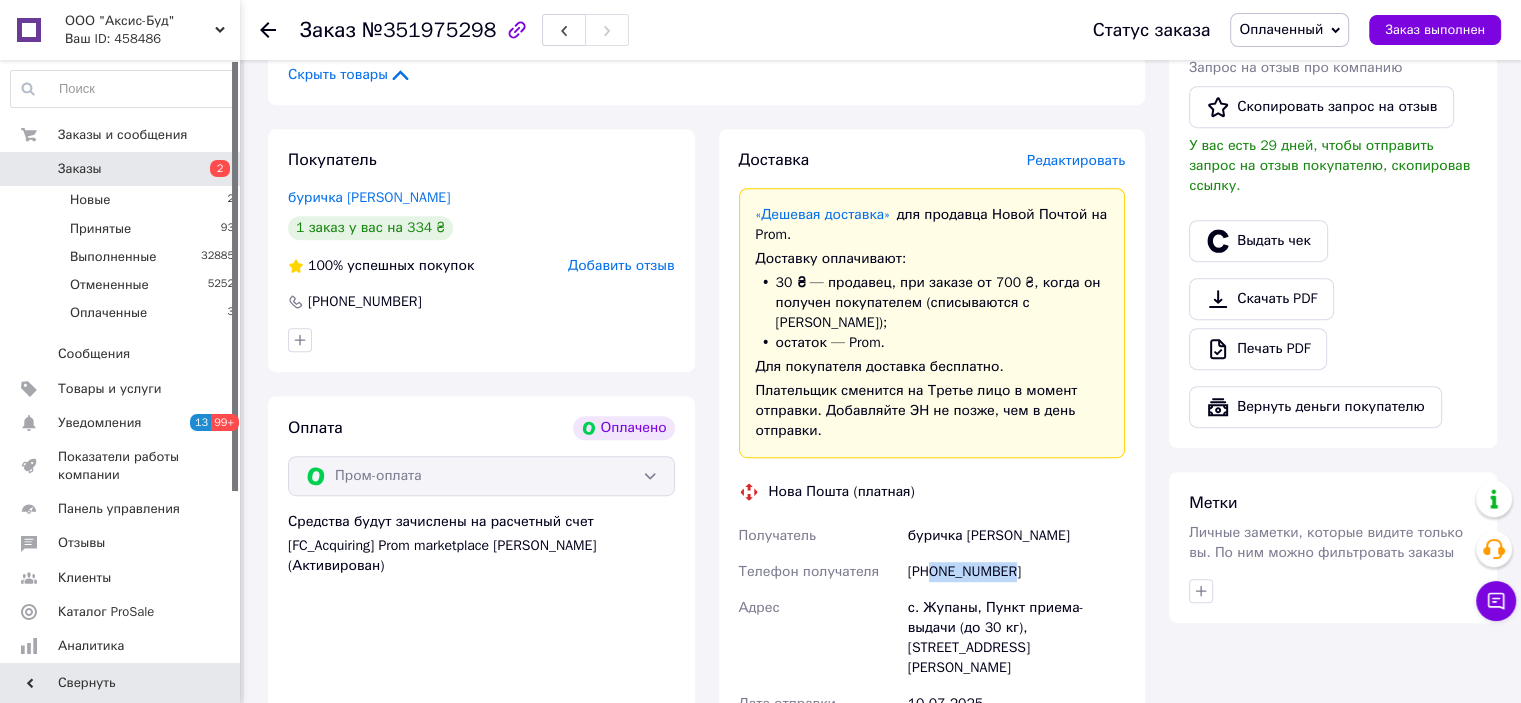 drag, startPoint x: 931, startPoint y: 555, endPoint x: 1102, endPoint y: 555, distance: 171 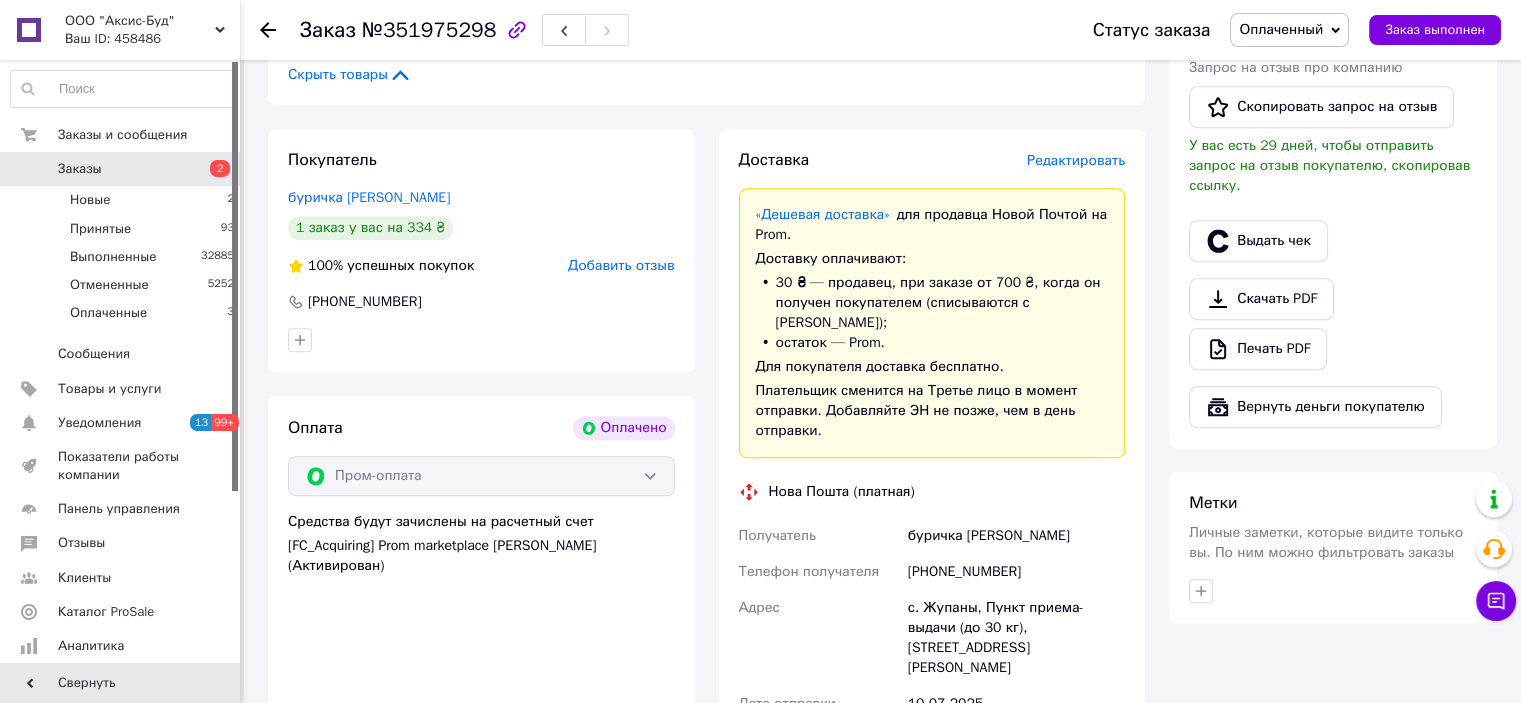 click on "с. Жупаны, Пункт приема-выдачи (до 30 кг), ул. Галицкая, 52-А" at bounding box center (1016, 638) 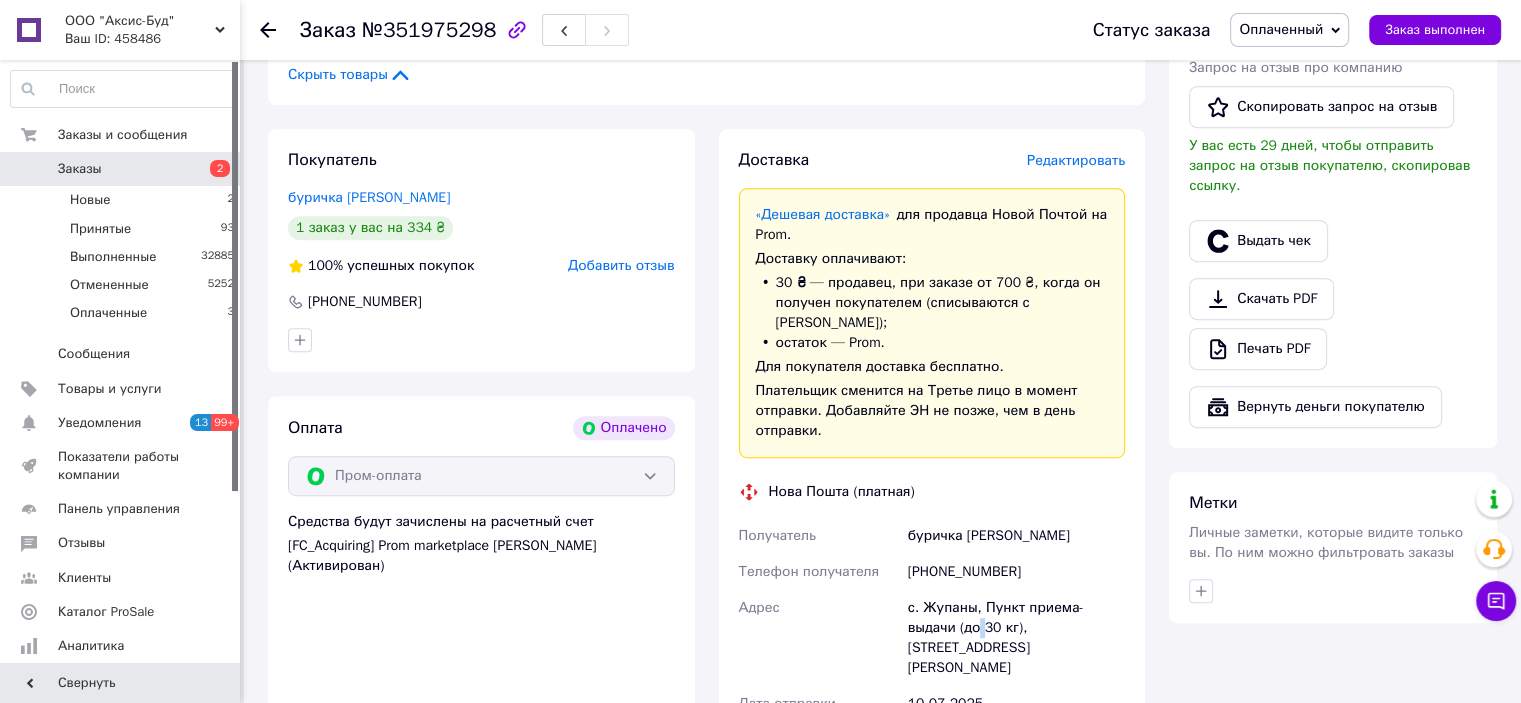 click on "с. Жупаны, Пункт приема-выдачи (до 30 кг), ул. Галицкая, 52-А" at bounding box center (1016, 638) 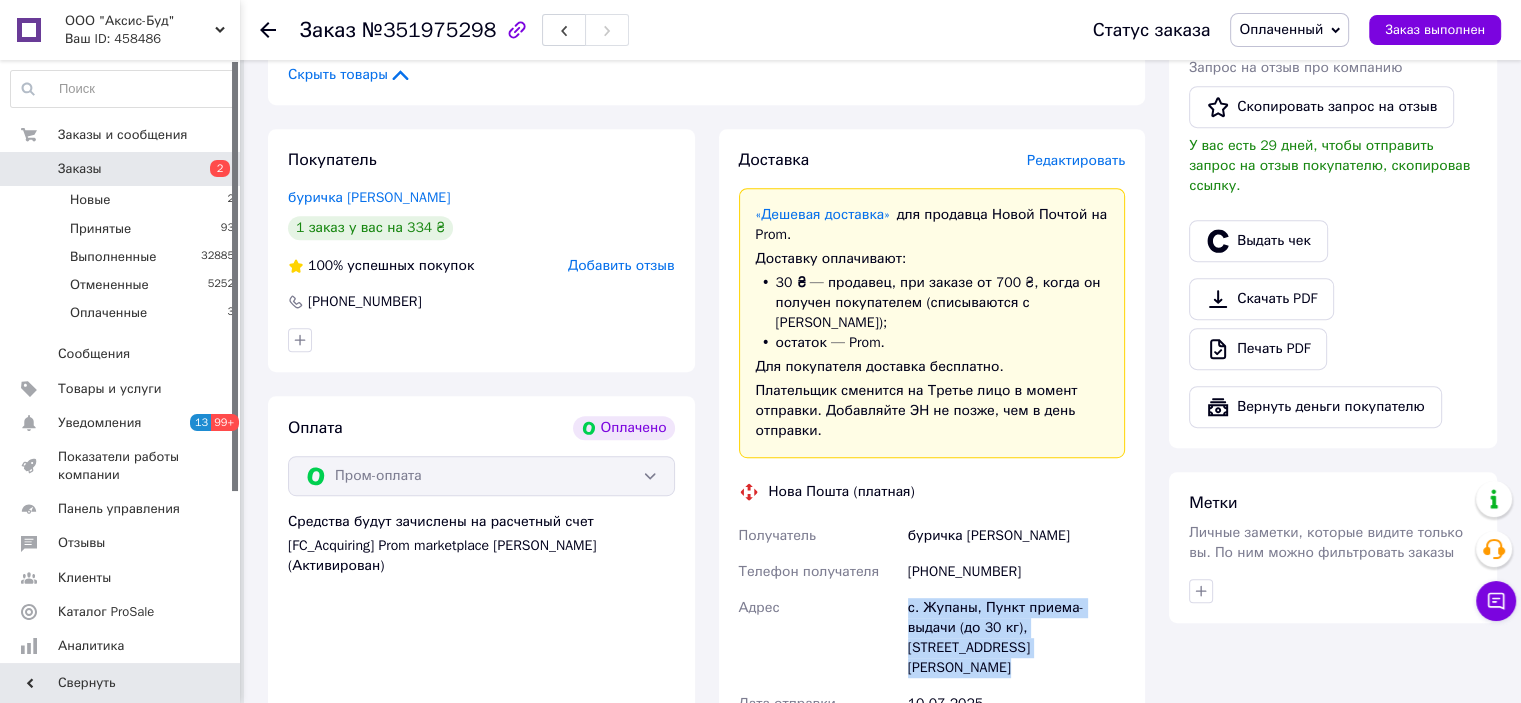 click on "с. Жупаны, Пункт приема-выдачи (до 30 кг), ул. Галицкая, 52-А" at bounding box center [1016, 638] 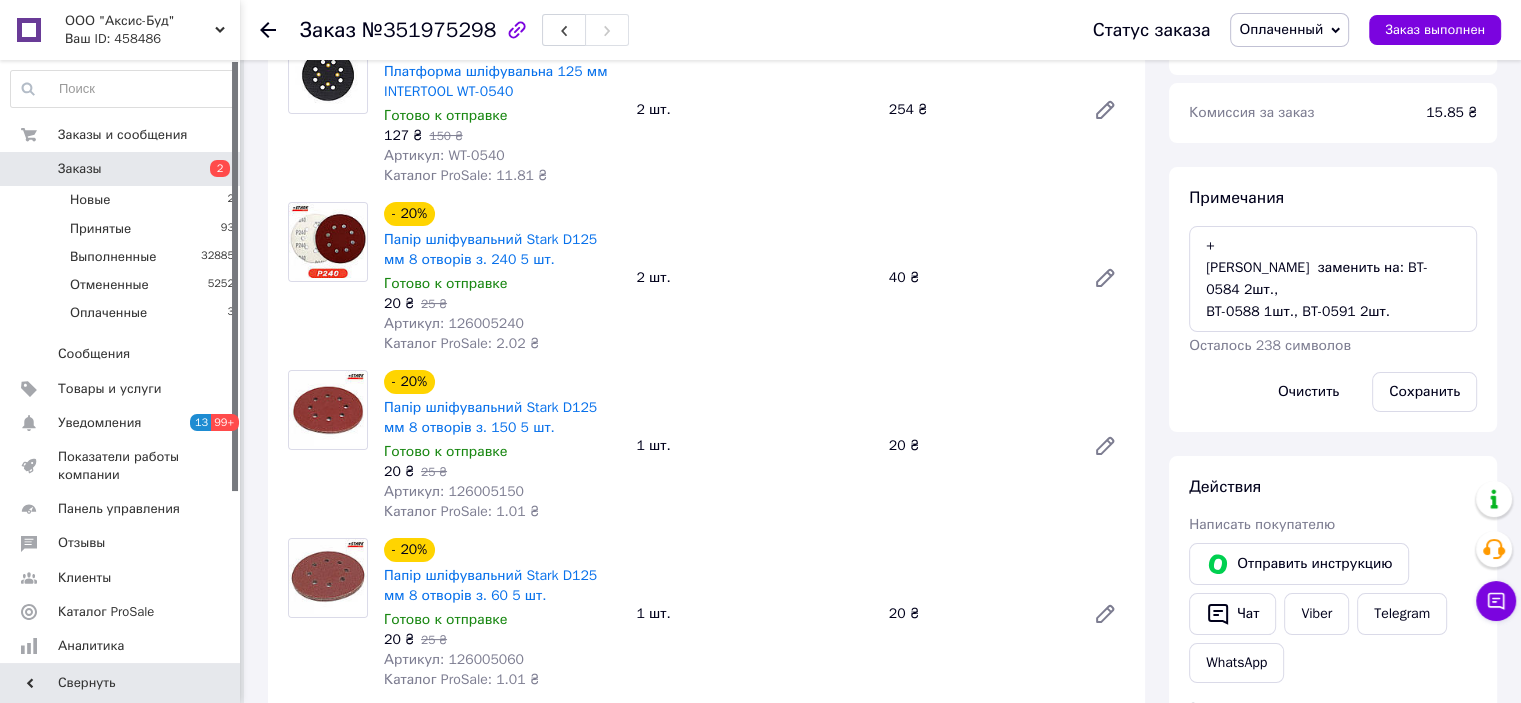 scroll, scrollTop: 256, scrollLeft: 0, axis: vertical 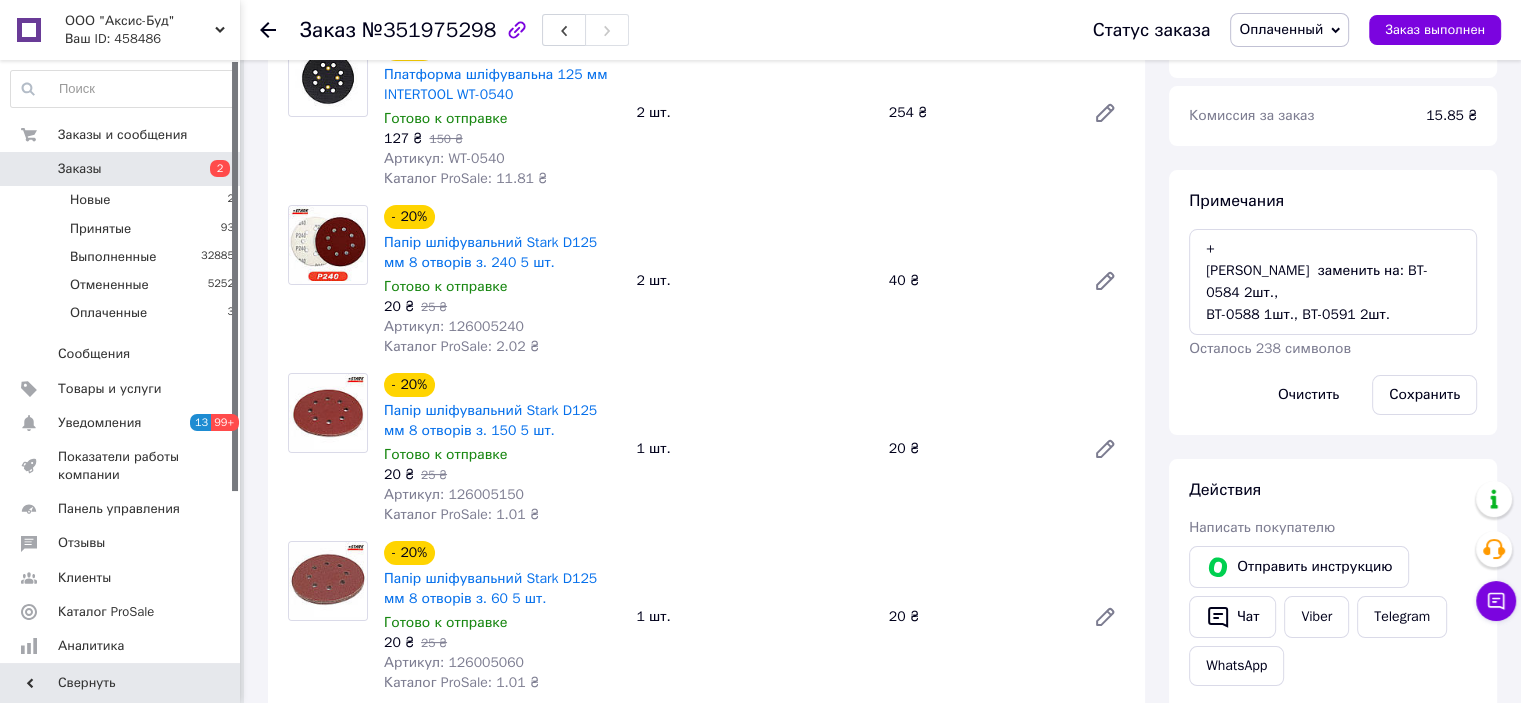 click on "Оплаченный" at bounding box center [1289, 30] 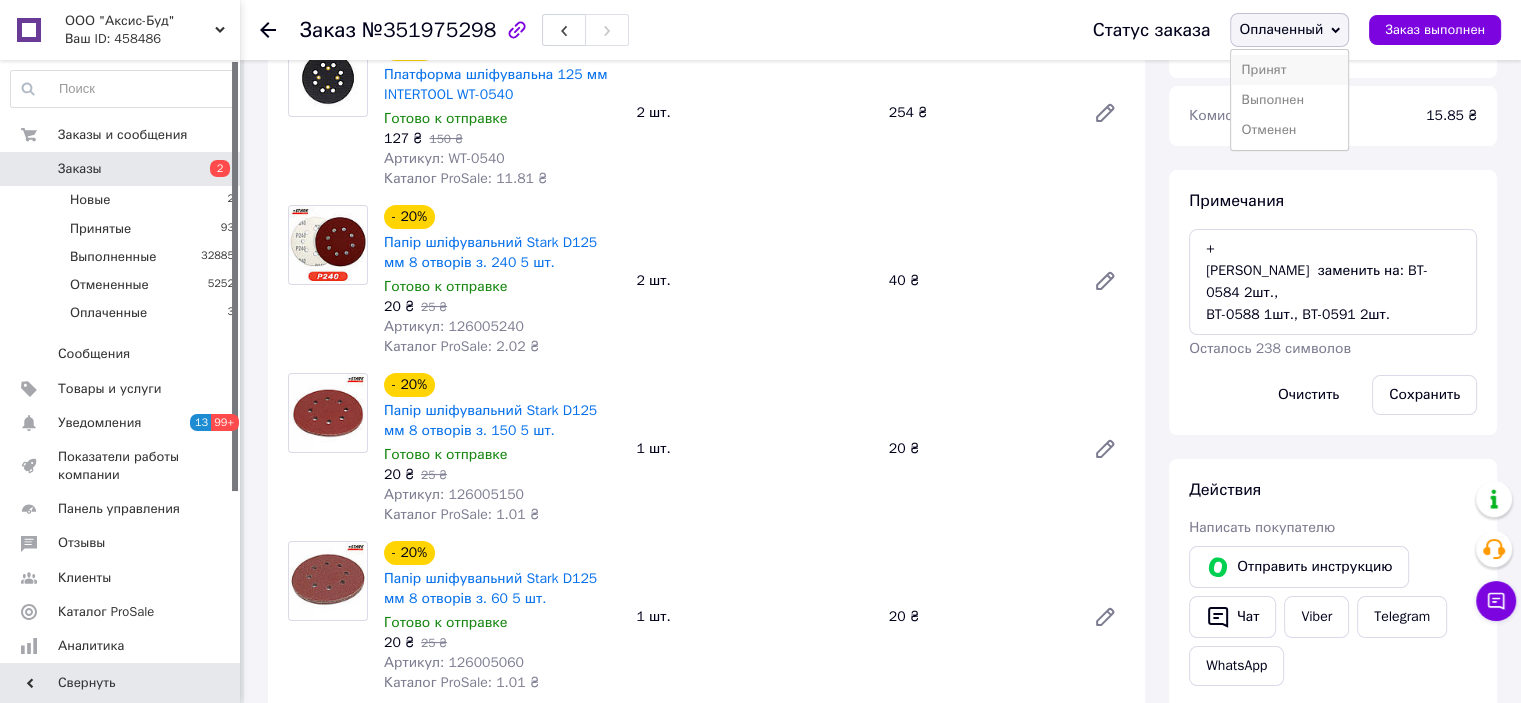 click on "Принят" at bounding box center [1289, 70] 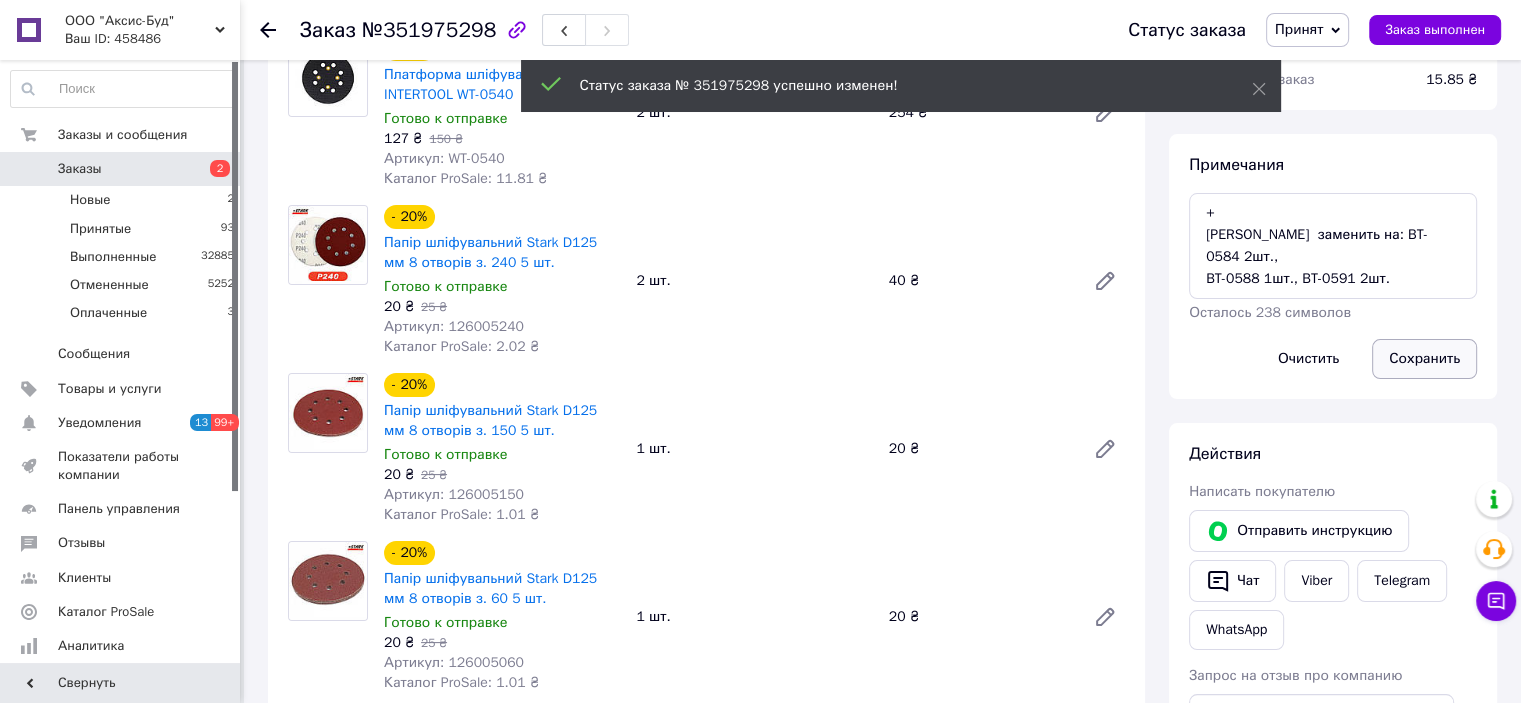 click on "Примечания +
Stark  заменить на: BT-0584 2шт.,
BT-0588 1шт., BT-0591 2шт. Осталось 238 символов Очистить Сохранить" at bounding box center (1333, 266) 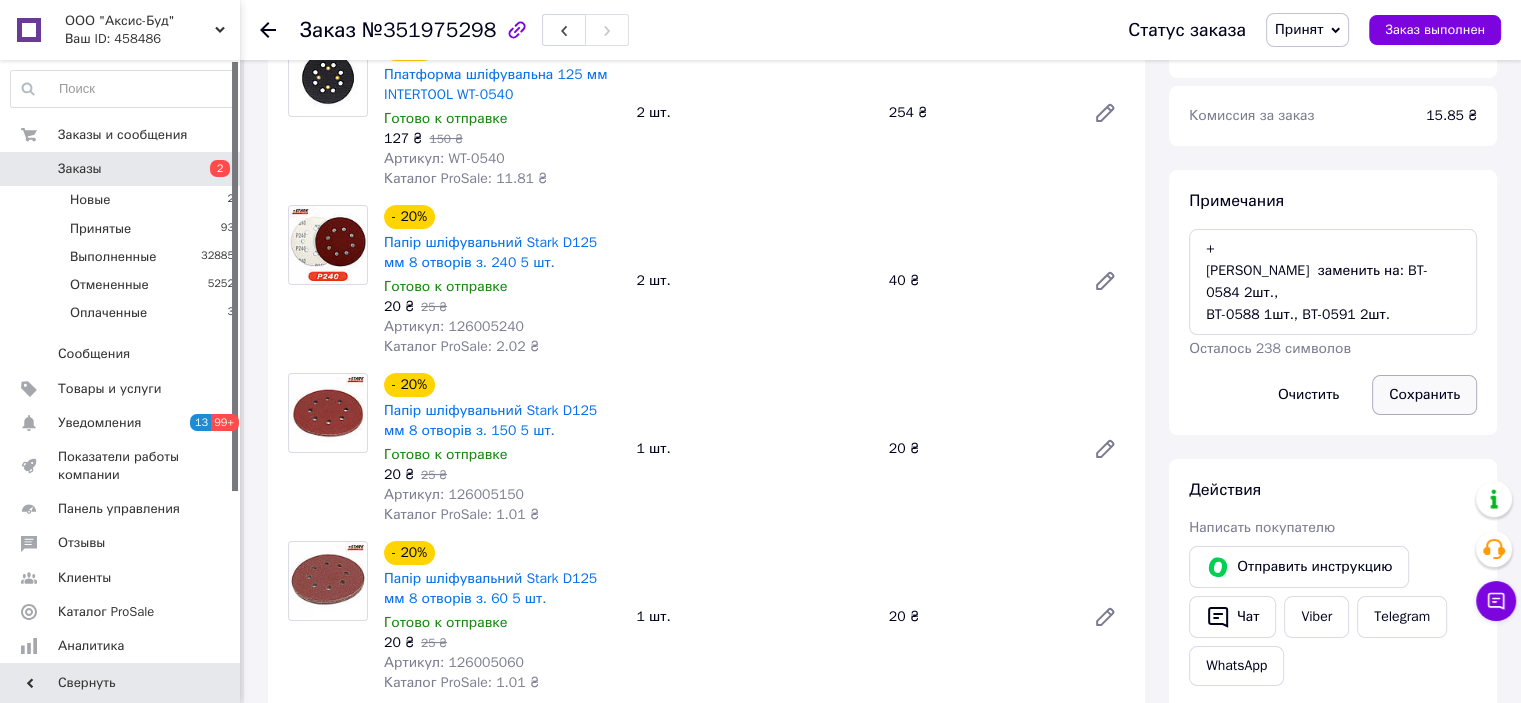 click on "Сохранить" at bounding box center (1424, 395) 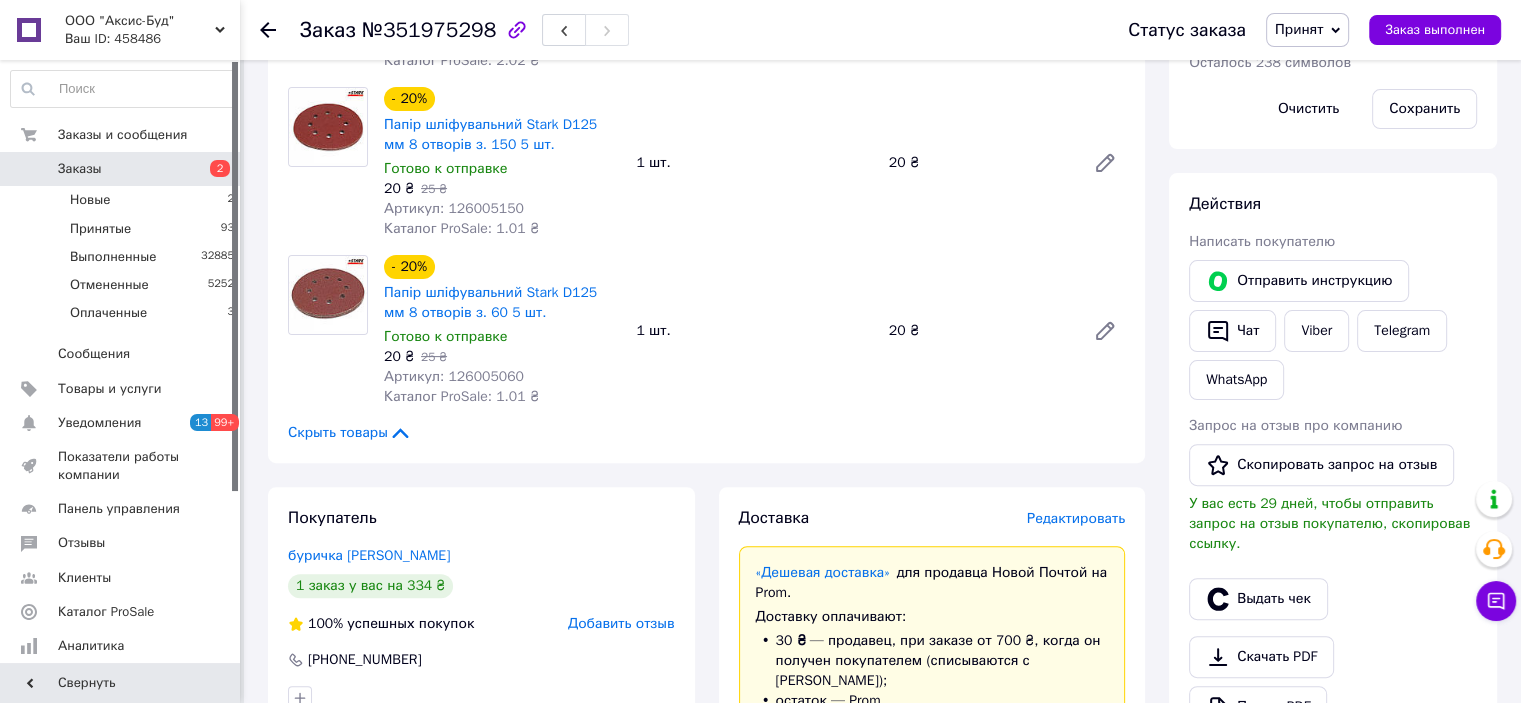 scroll, scrollTop: 256, scrollLeft: 0, axis: vertical 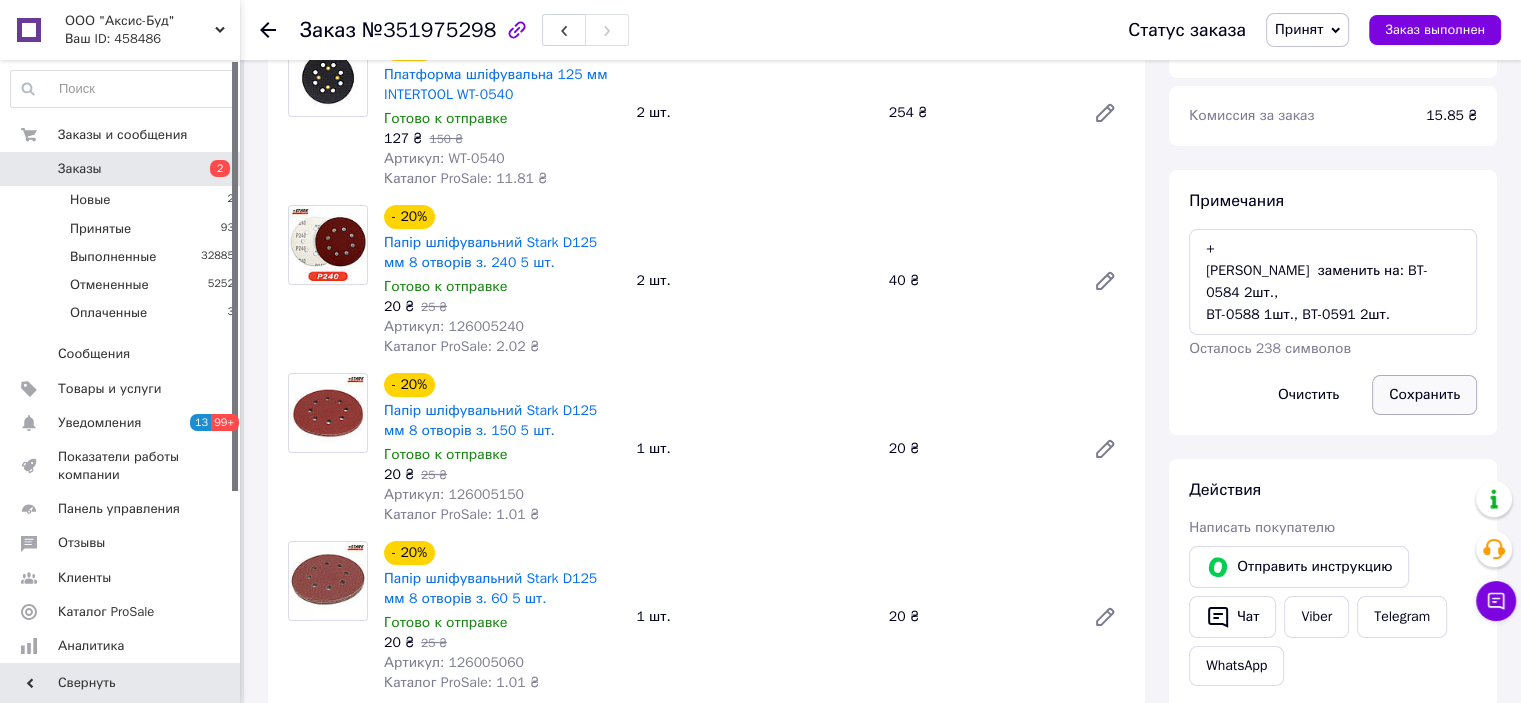 click on "Сохранить" at bounding box center [1424, 395] 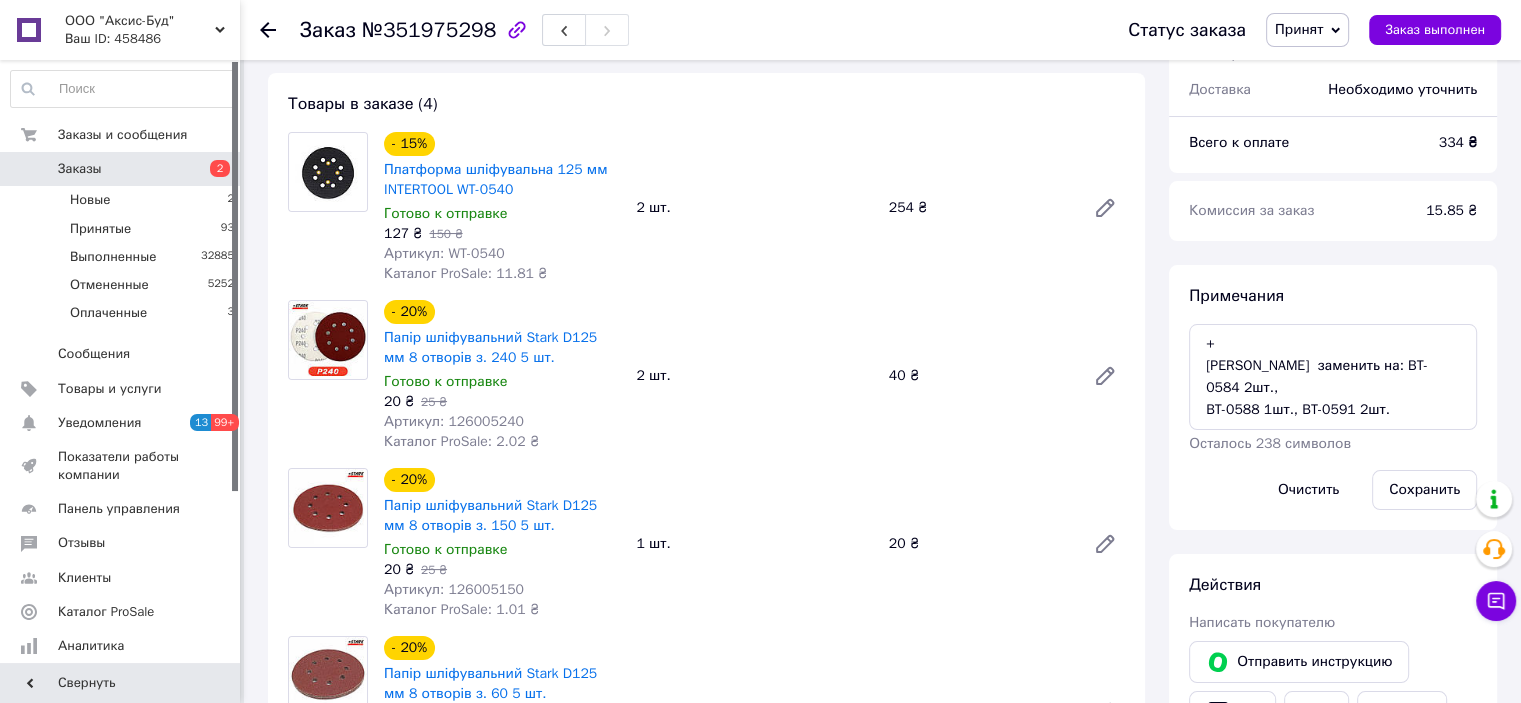 scroll, scrollTop: 0, scrollLeft: 0, axis: both 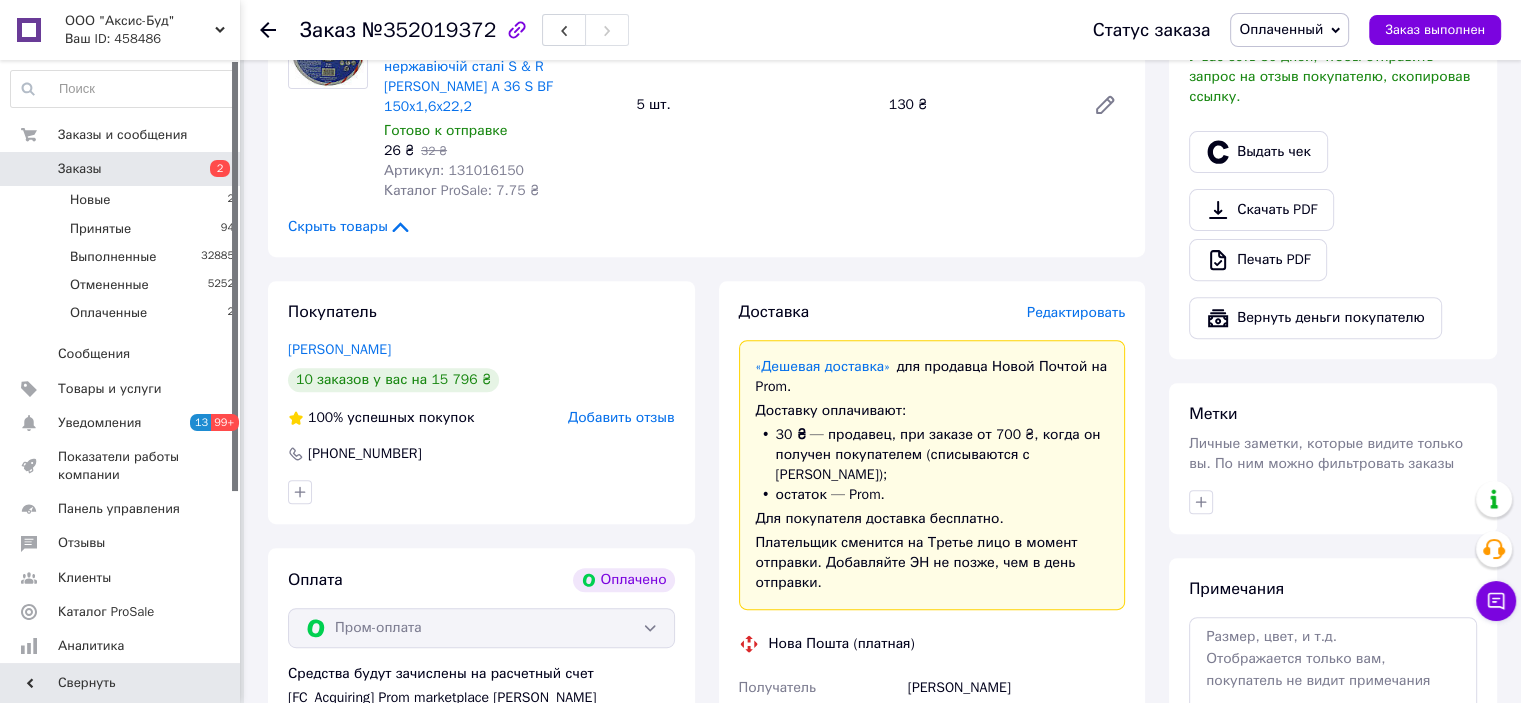 drag, startPoint x: 957, startPoint y: 646, endPoint x: 974, endPoint y: 648, distance: 17.117243 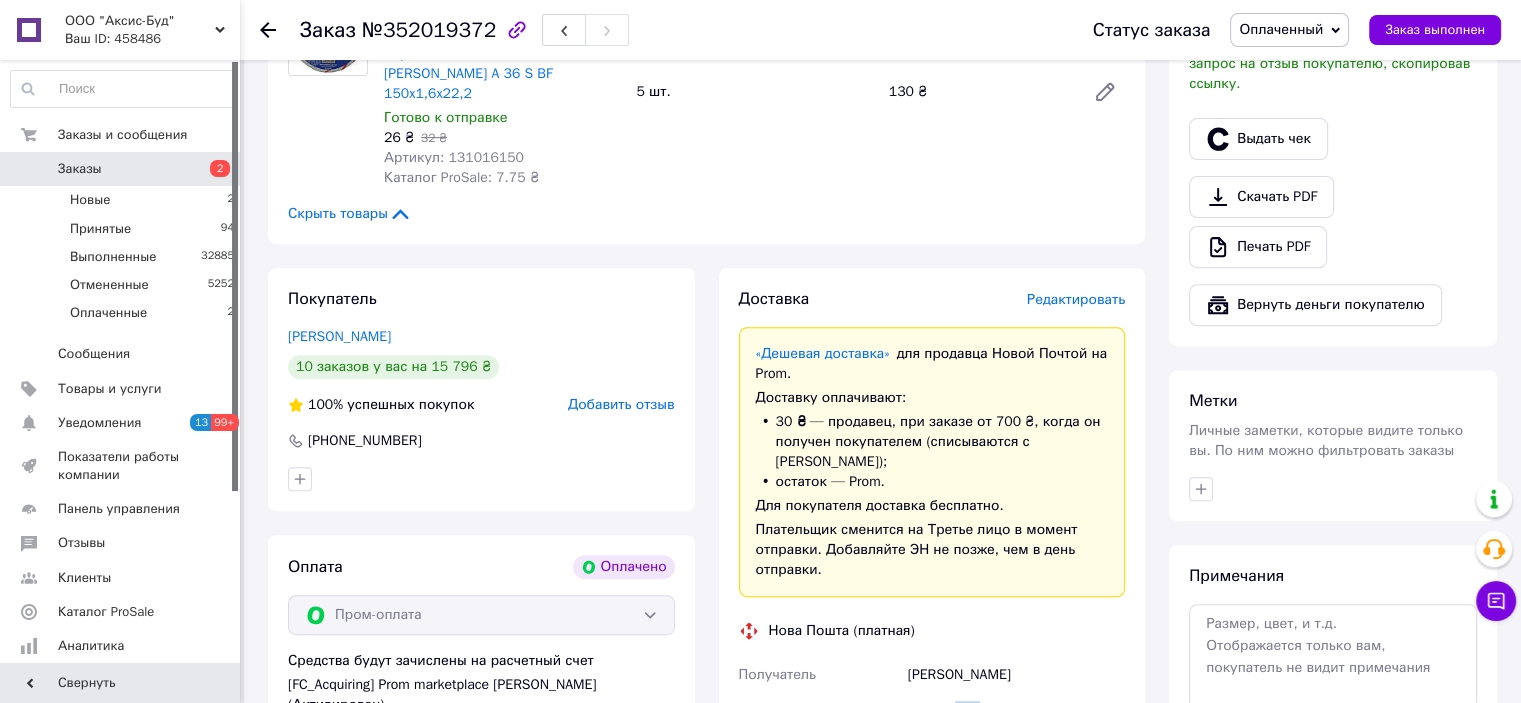 scroll, scrollTop: 800, scrollLeft: 0, axis: vertical 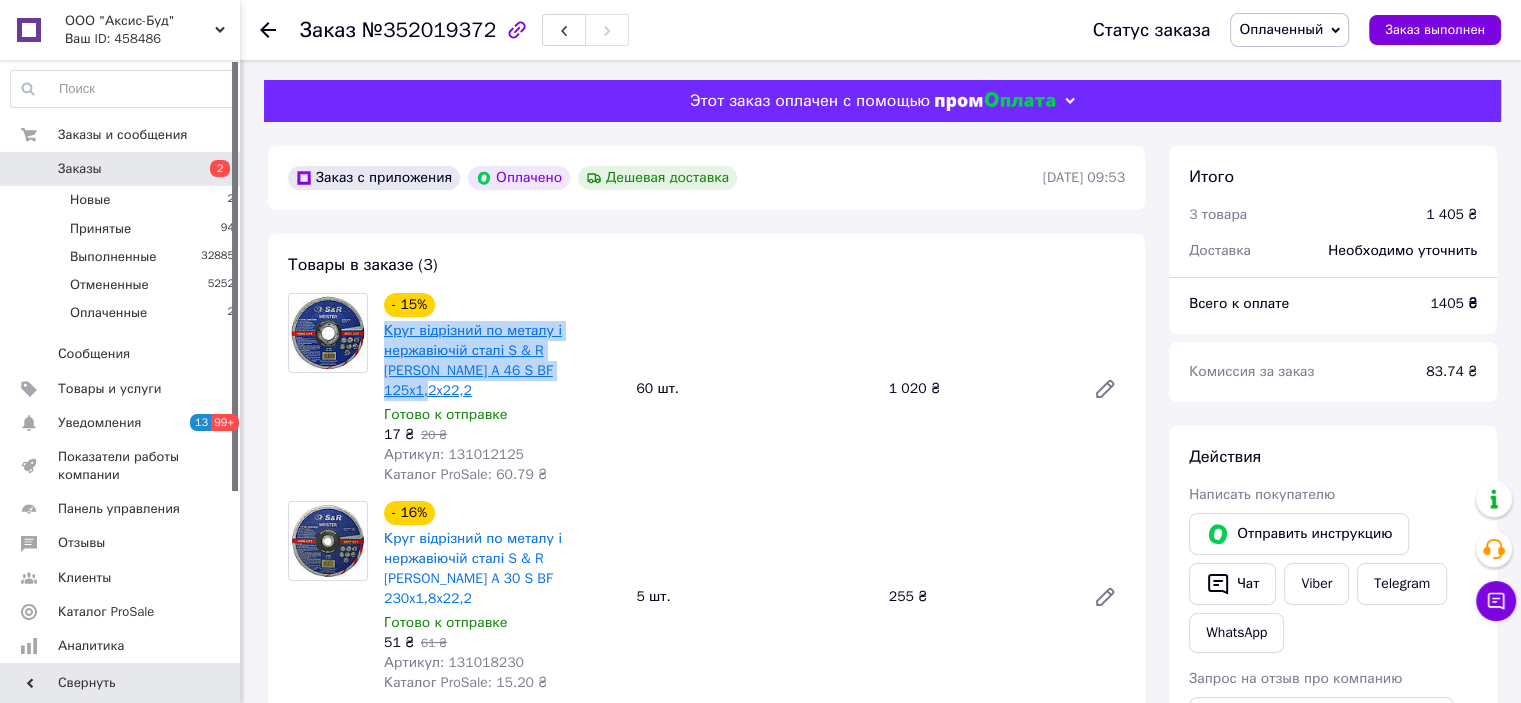 drag, startPoint x: 523, startPoint y: 370, endPoint x: 401, endPoint y: 340, distance: 125.63439 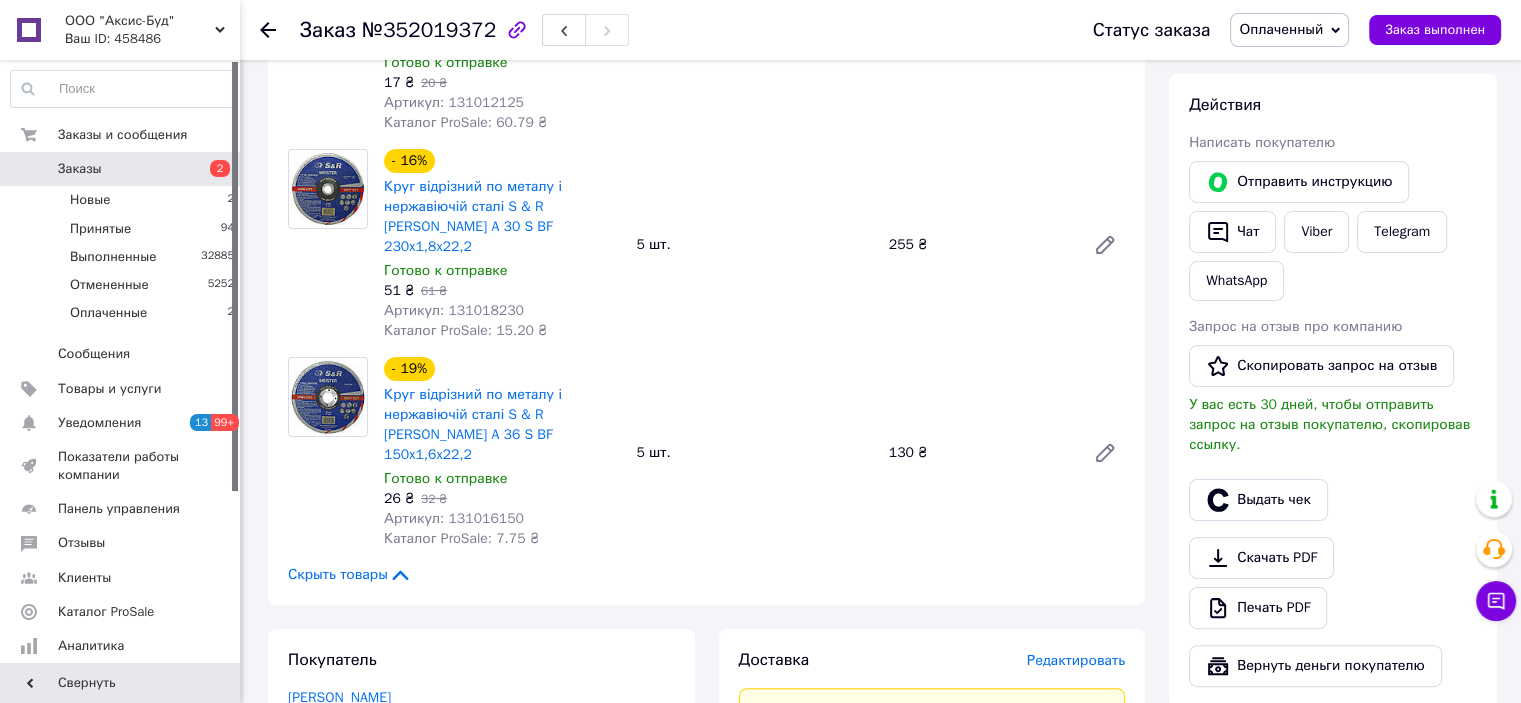 scroll, scrollTop: 400, scrollLeft: 0, axis: vertical 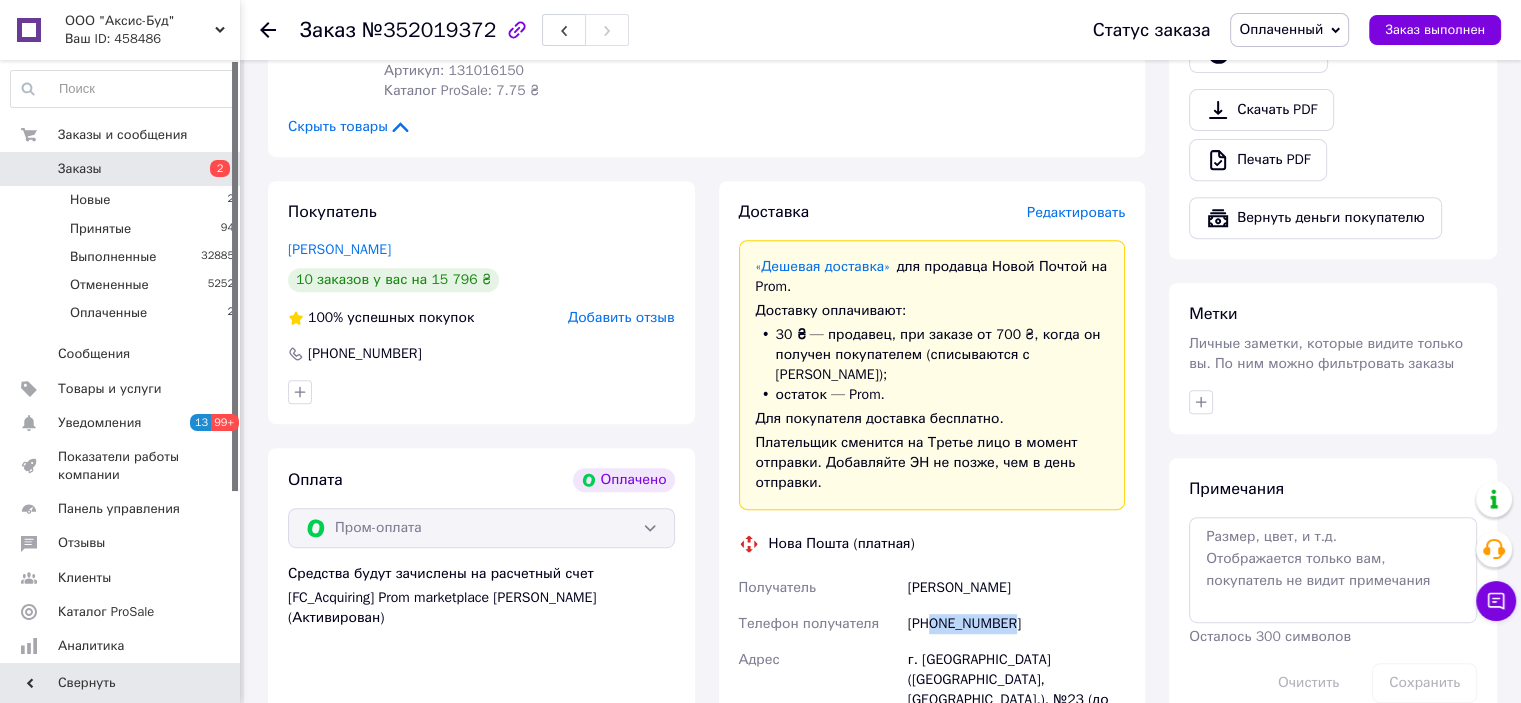 copy on "0689095437" 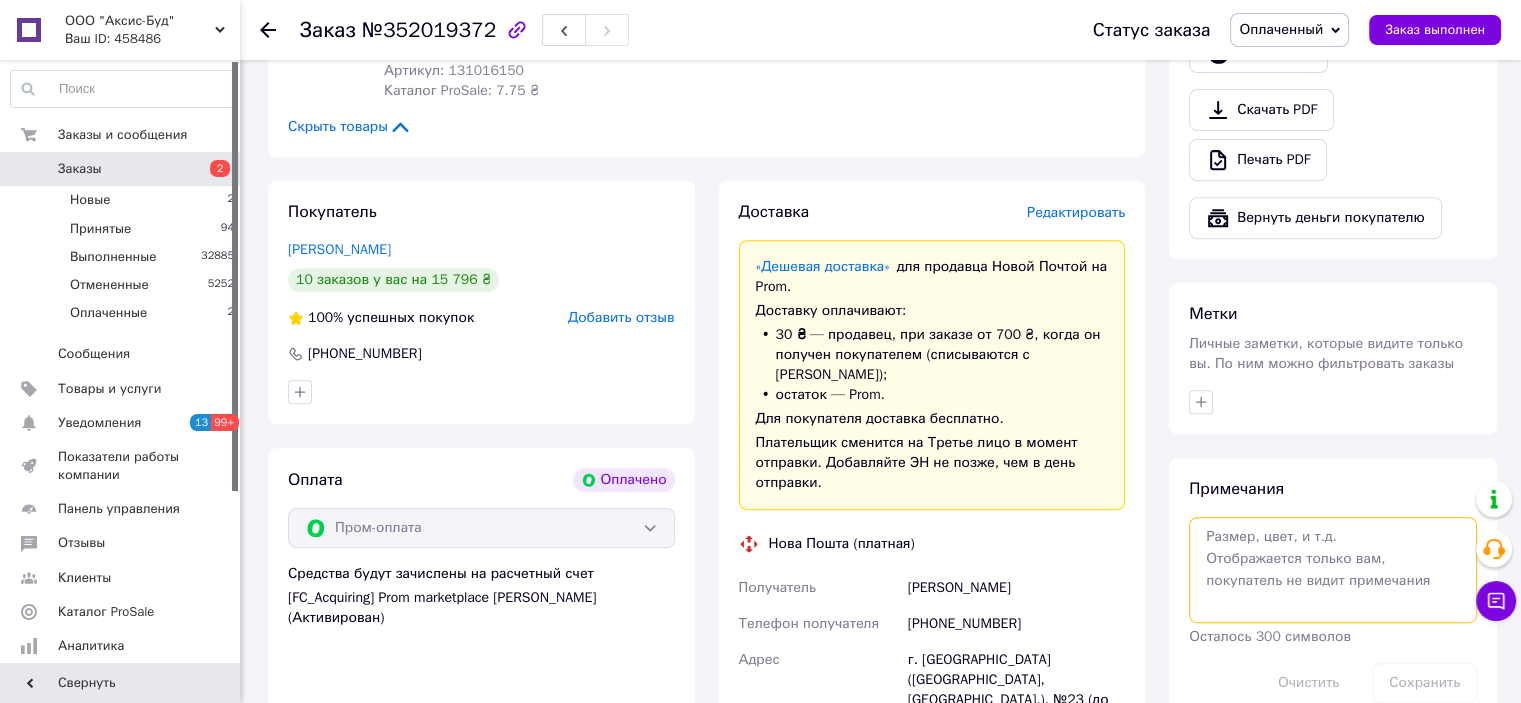 click at bounding box center [1333, 570] 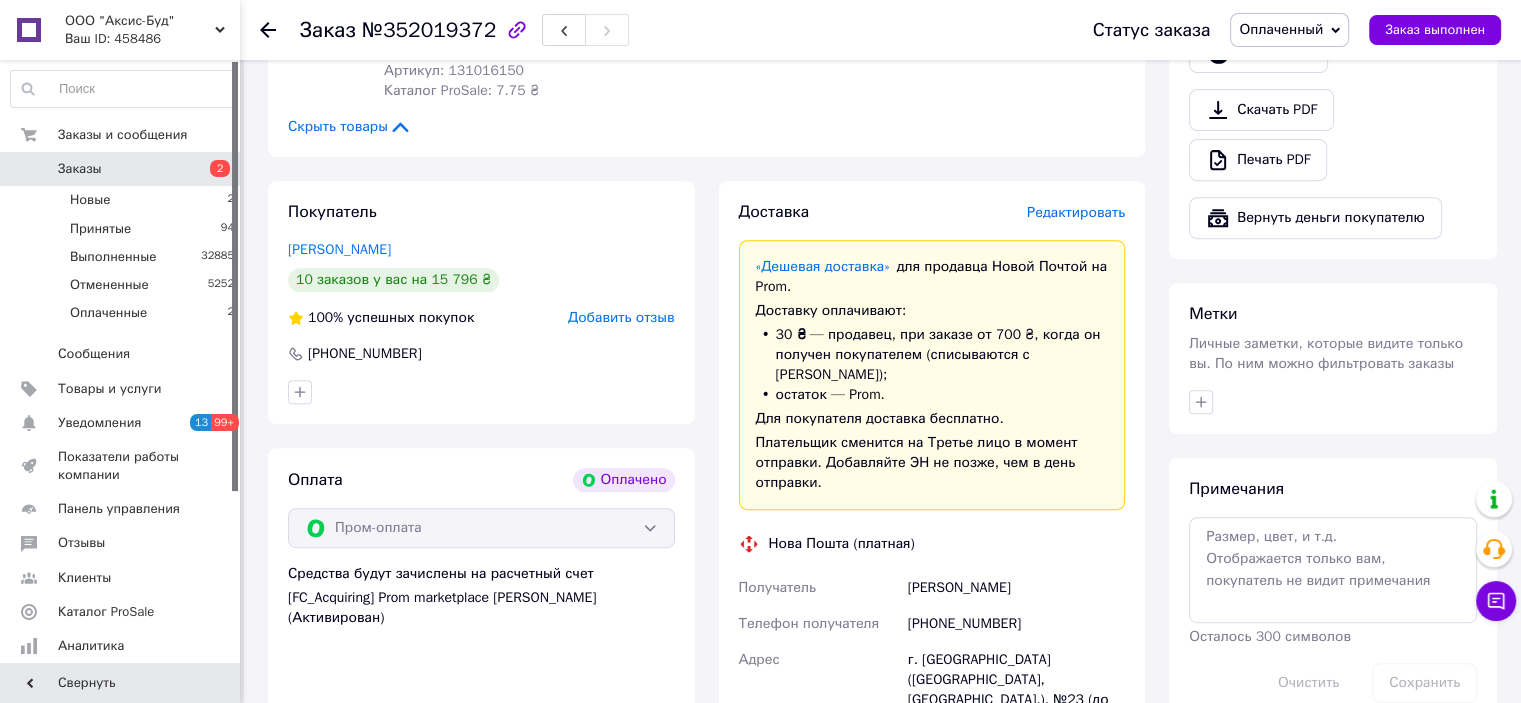 click on "Оплаченный" at bounding box center (1281, 29) 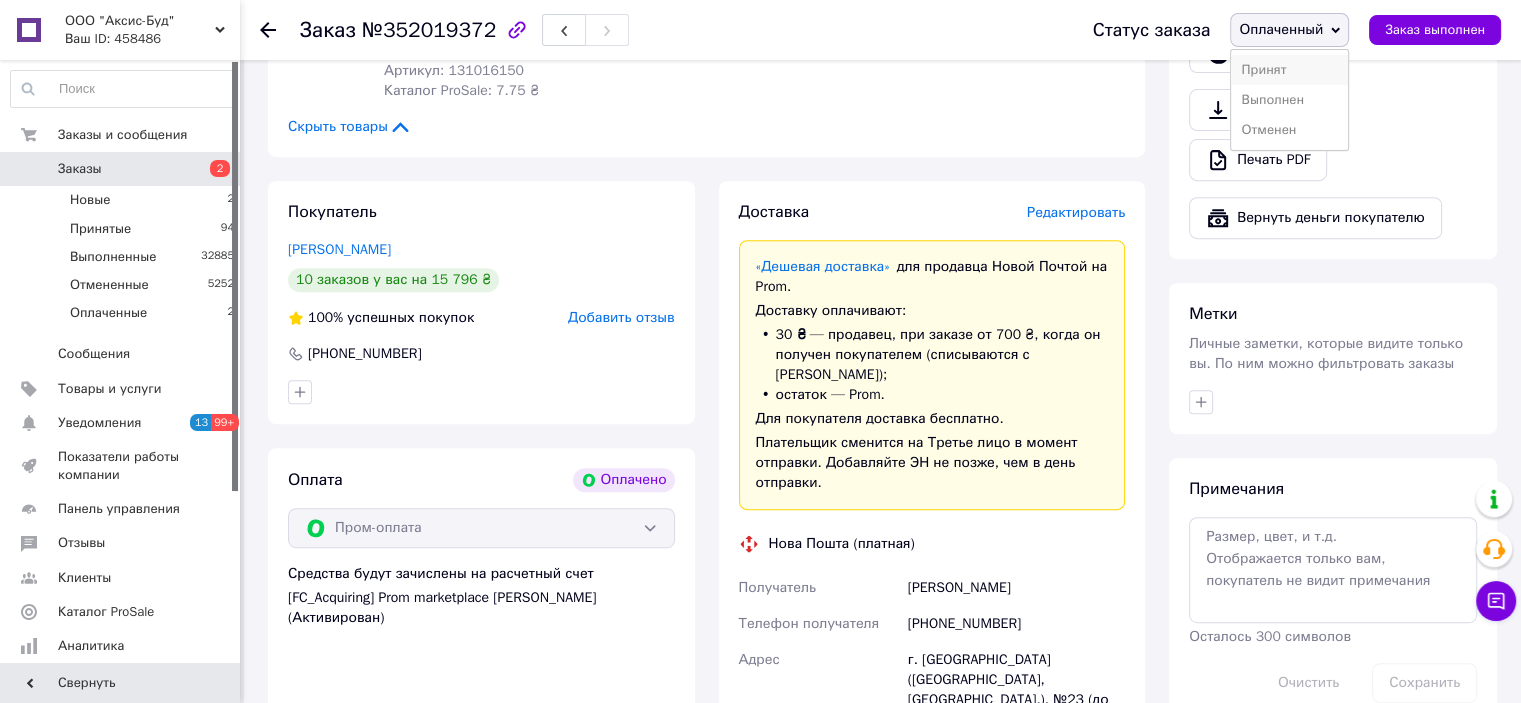 click on "Принят" at bounding box center [1289, 70] 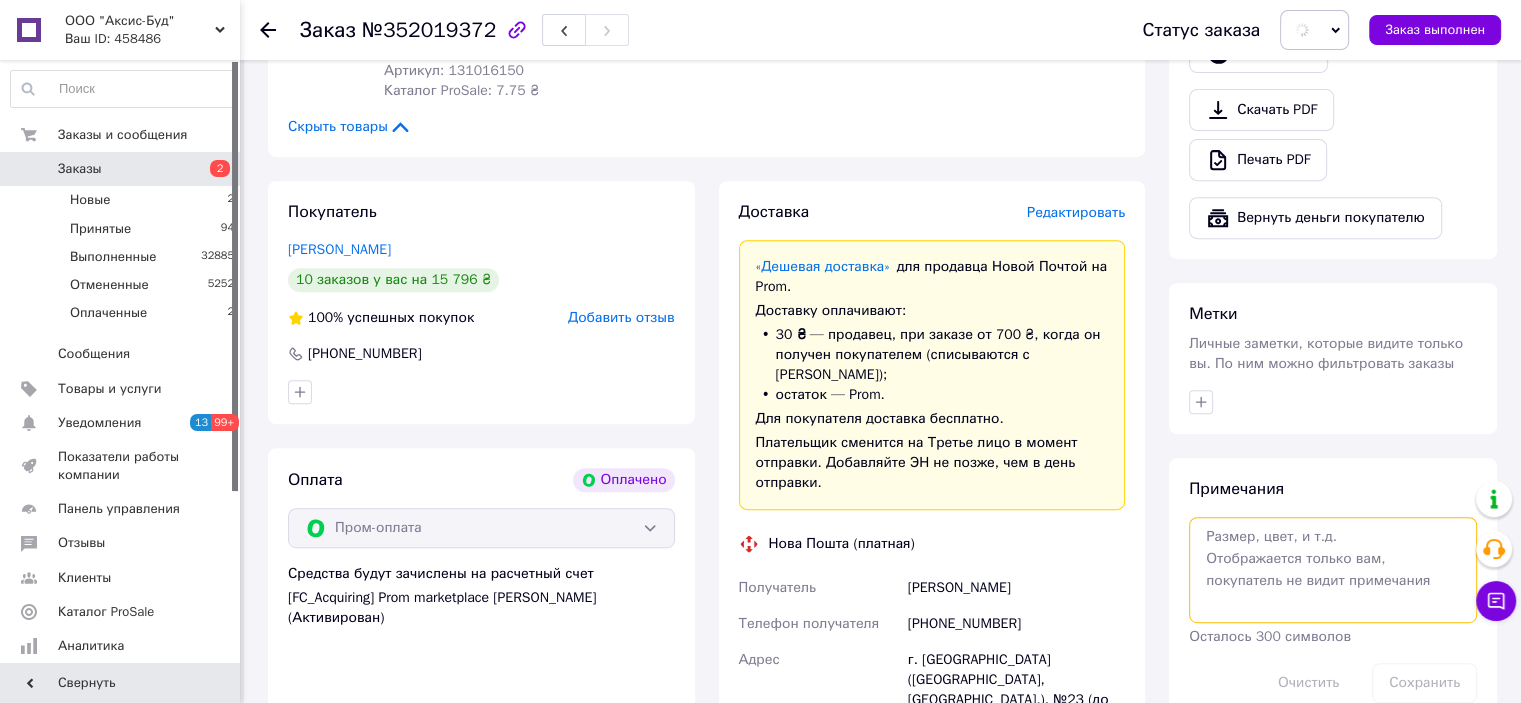 click at bounding box center (1333, 570) 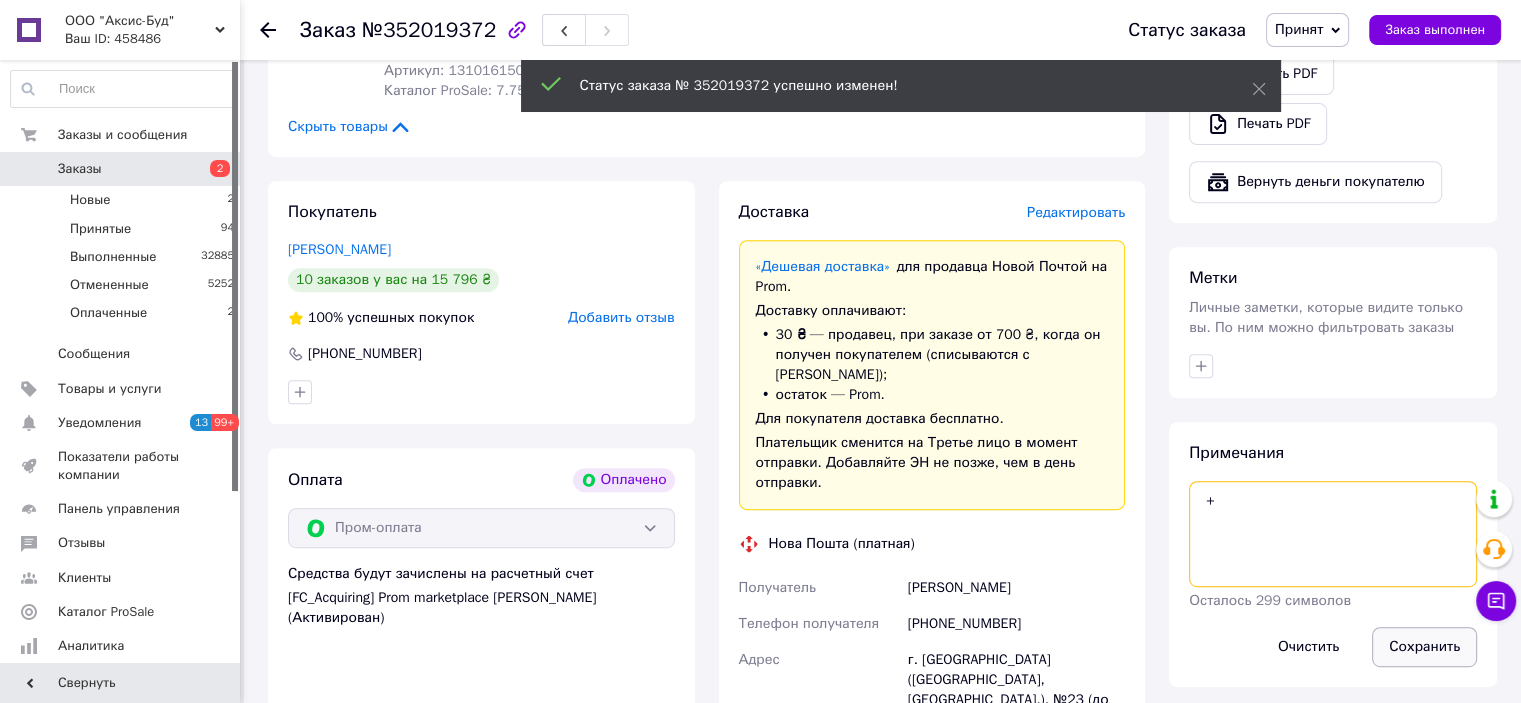 type on "+" 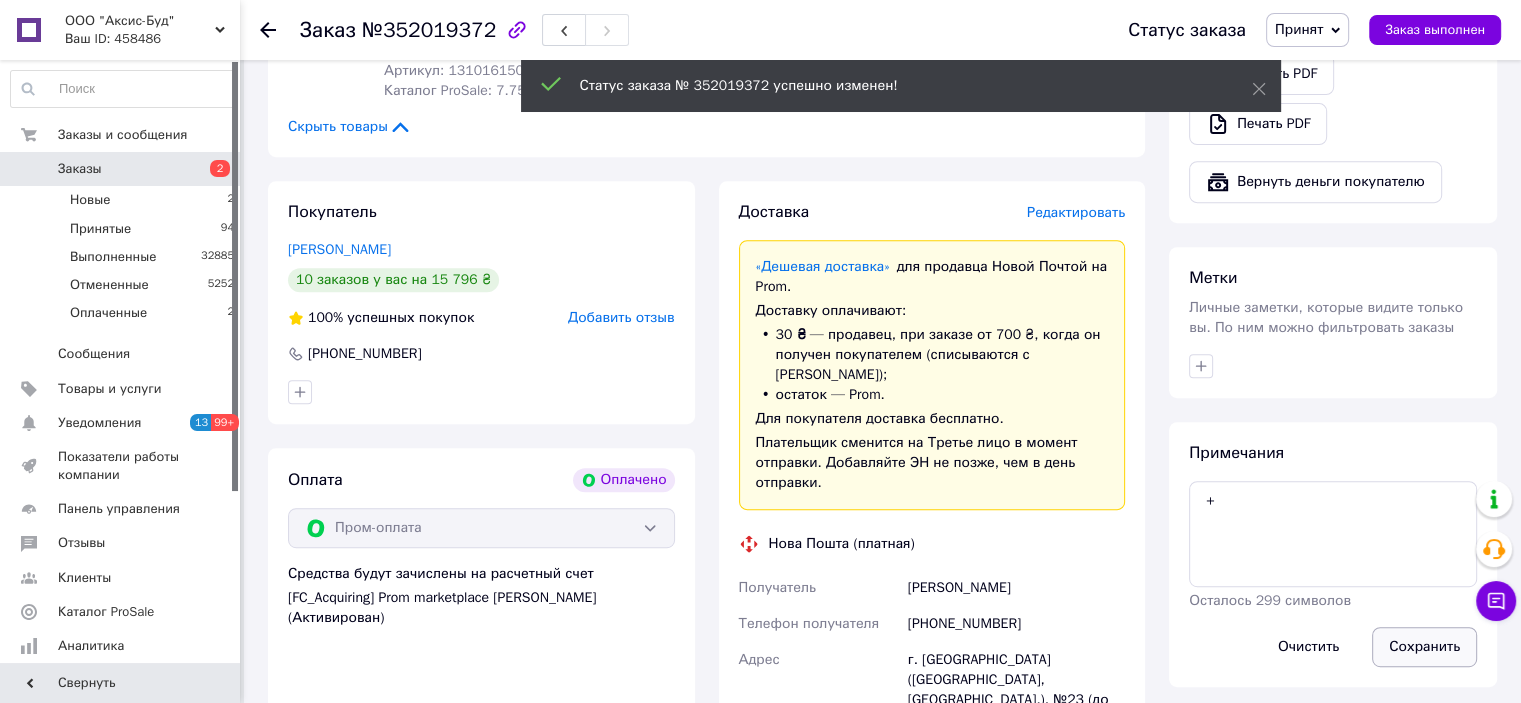 click on "Сохранить" at bounding box center [1424, 647] 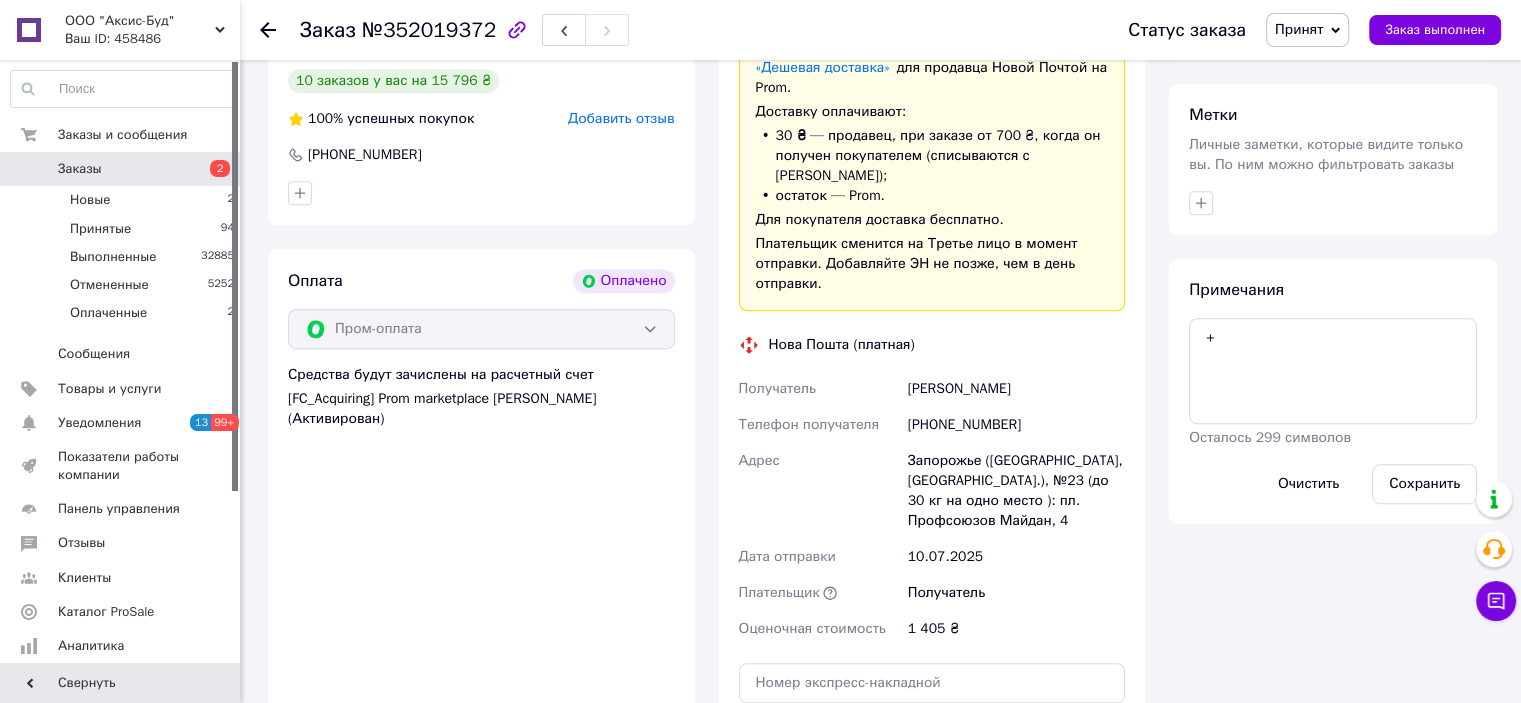 scroll, scrollTop: 1000, scrollLeft: 0, axis: vertical 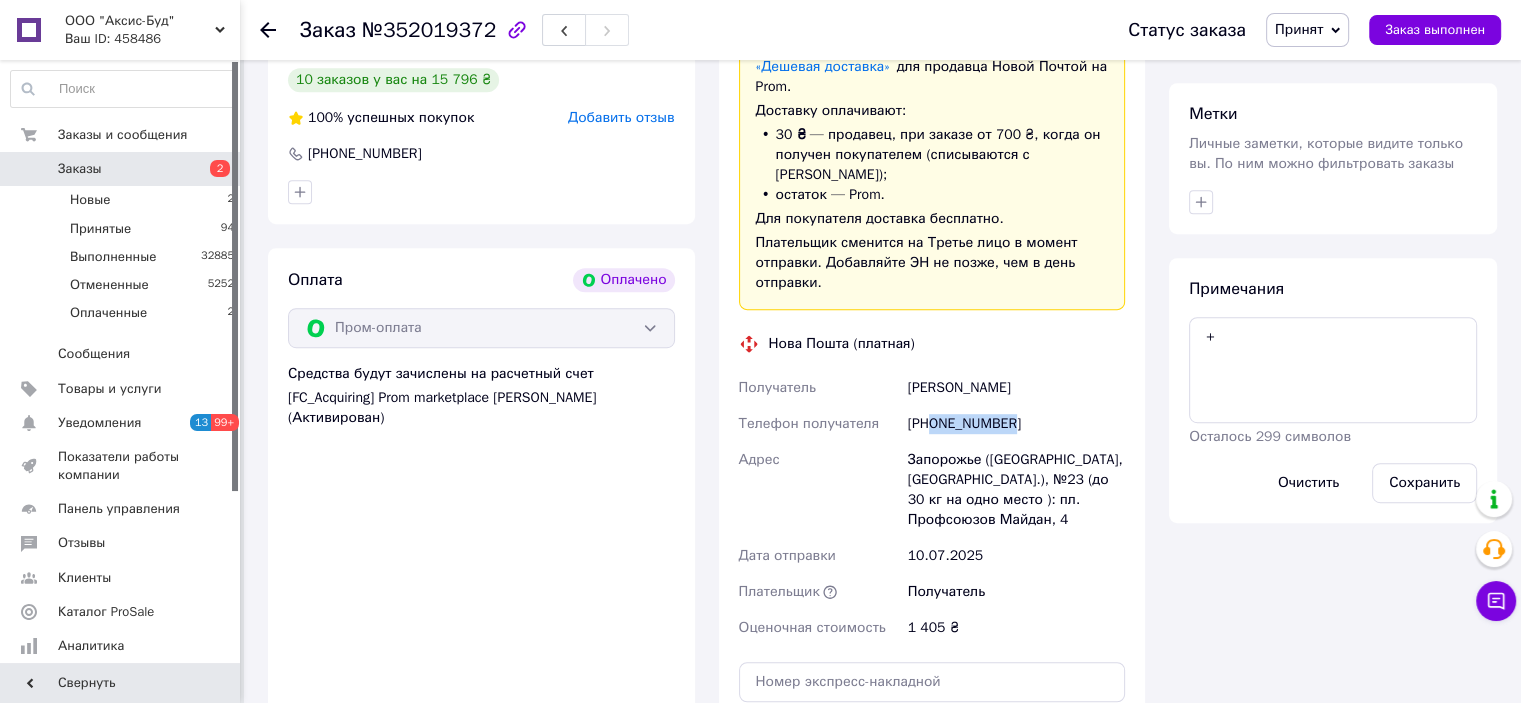 click on "[PHONE_NUMBER]" at bounding box center (1016, 424) 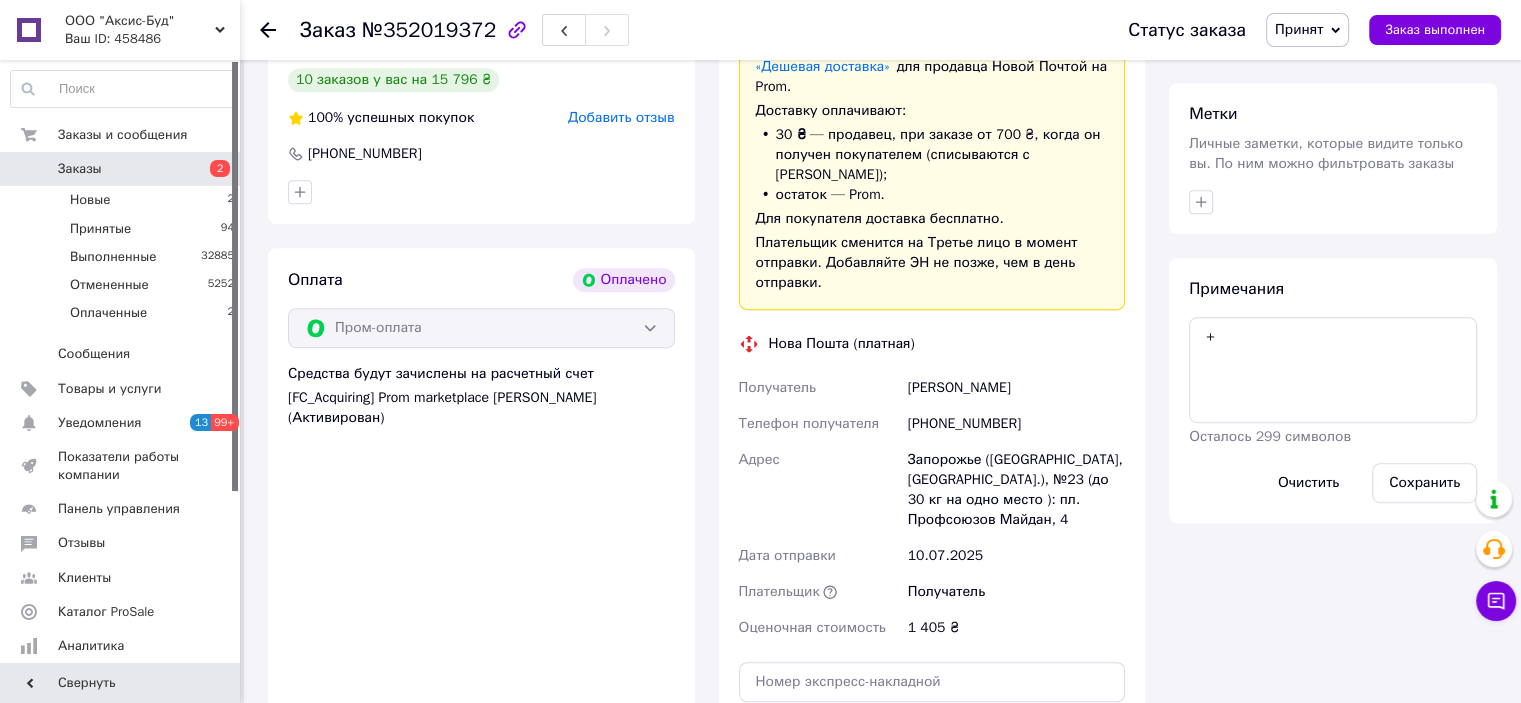click on "[PERSON_NAME]" at bounding box center (1016, 388) 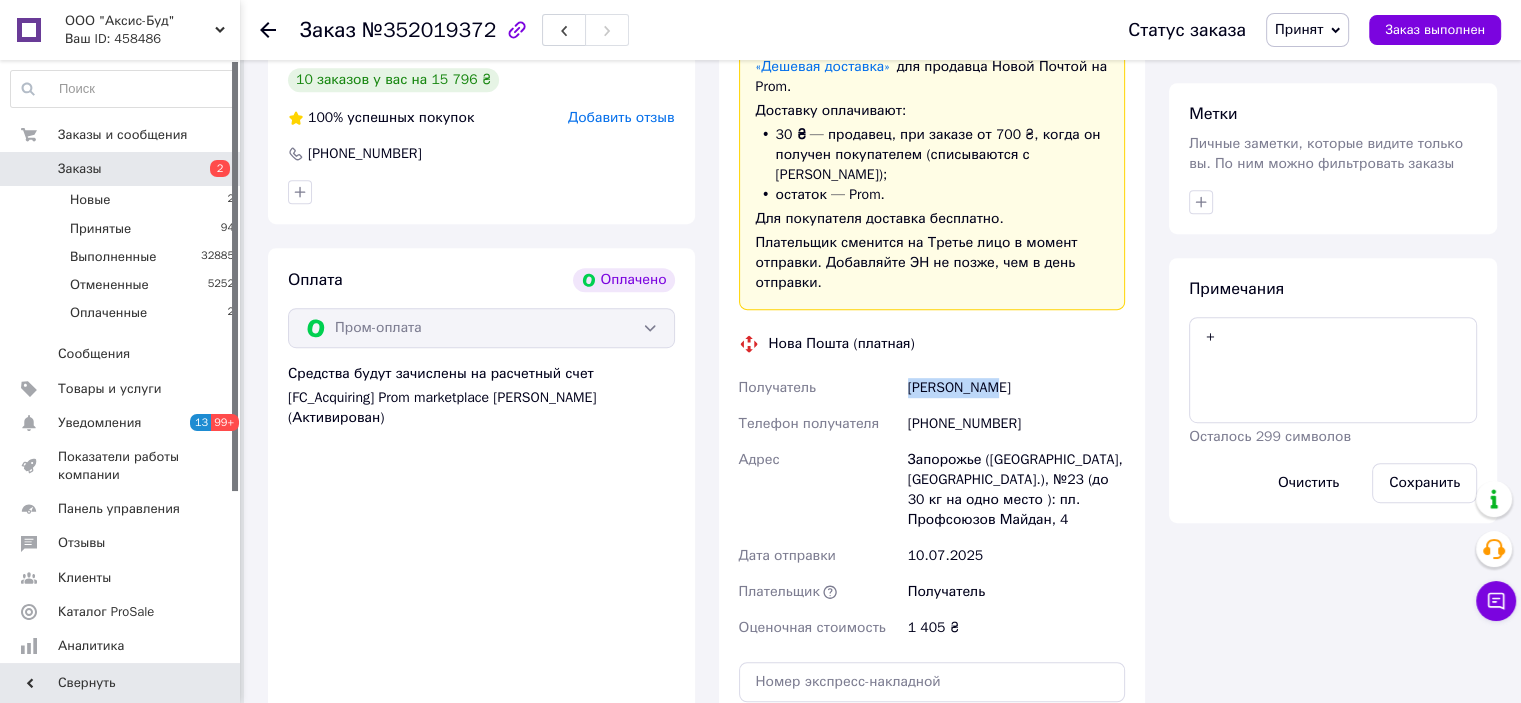 click on "[PERSON_NAME]" at bounding box center [1016, 388] 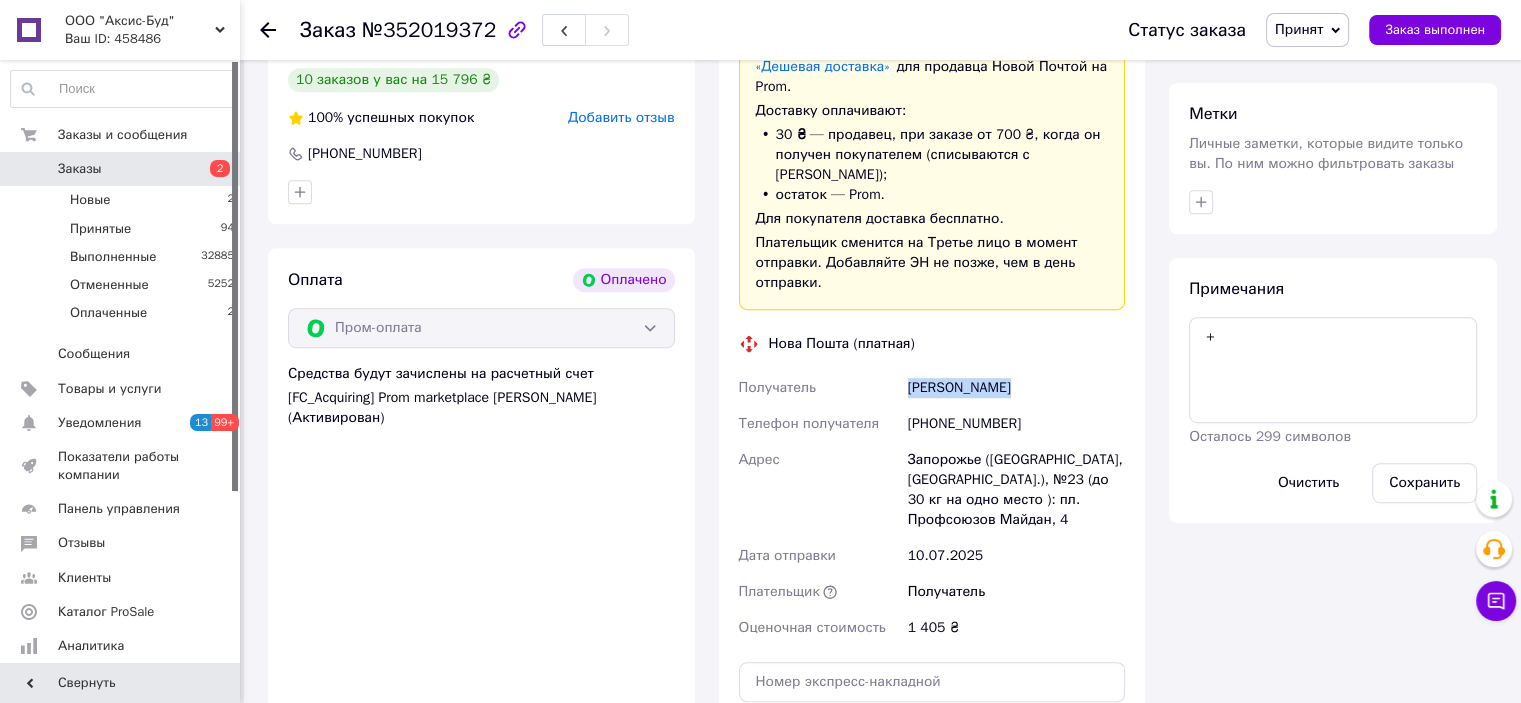 click on "[PERSON_NAME]" at bounding box center (1016, 388) 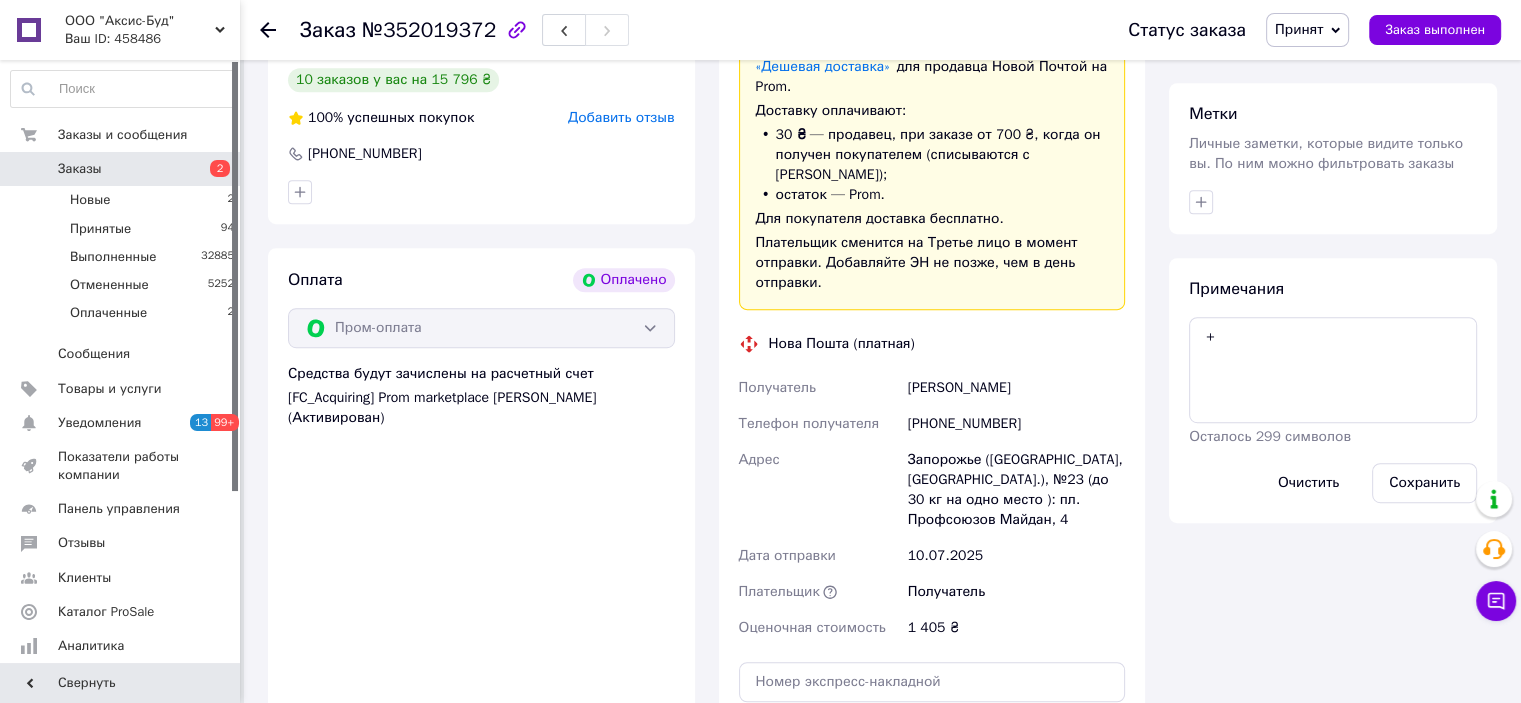 click on "Запорожье ([GEOGRAPHIC_DATA], [GEOGRAPHIC_DATA].), №23 (до 30 кг на одно место ): пл. Профсоюзов Майдан, 4" at bounding box center [1016, 490] 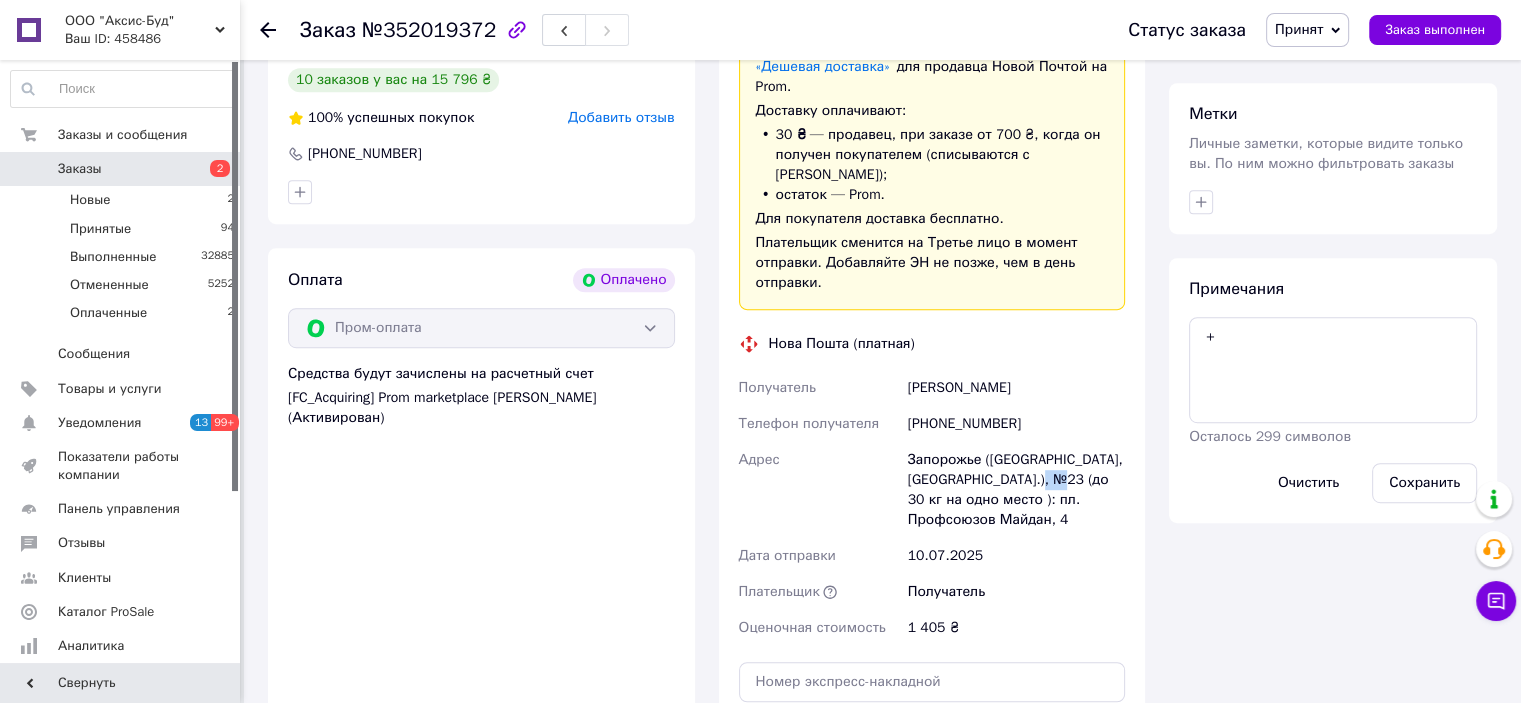 click on "Запорожье ([GEOGRAPHIC_DATA], [GEOGRAPHIC_DATA].), №23 (до 30 кг на одно место ): пл. Профсоюзов Майдан, 4" at bounding box center [1016, 490] 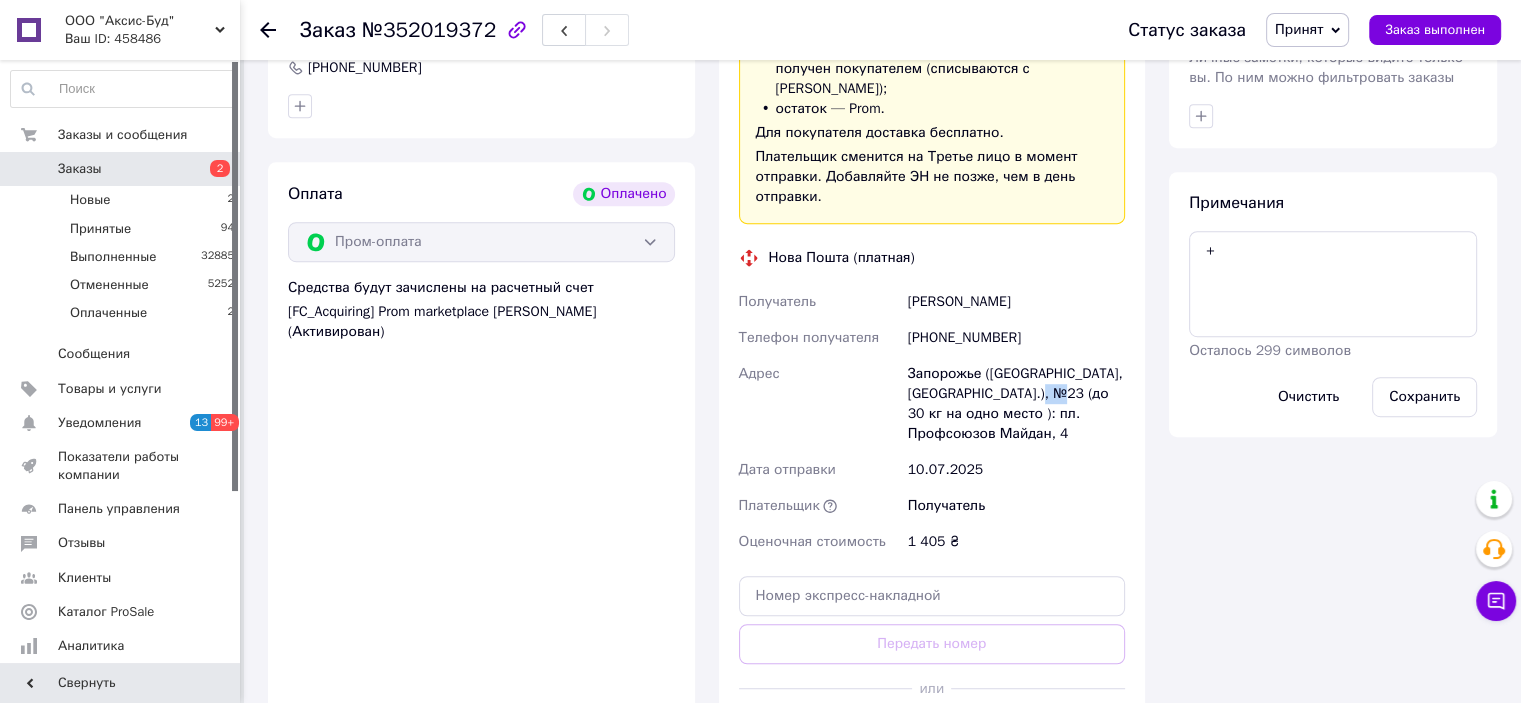 scroll, scrollTop: 1400, scrollLeft: 0, axis: vertical 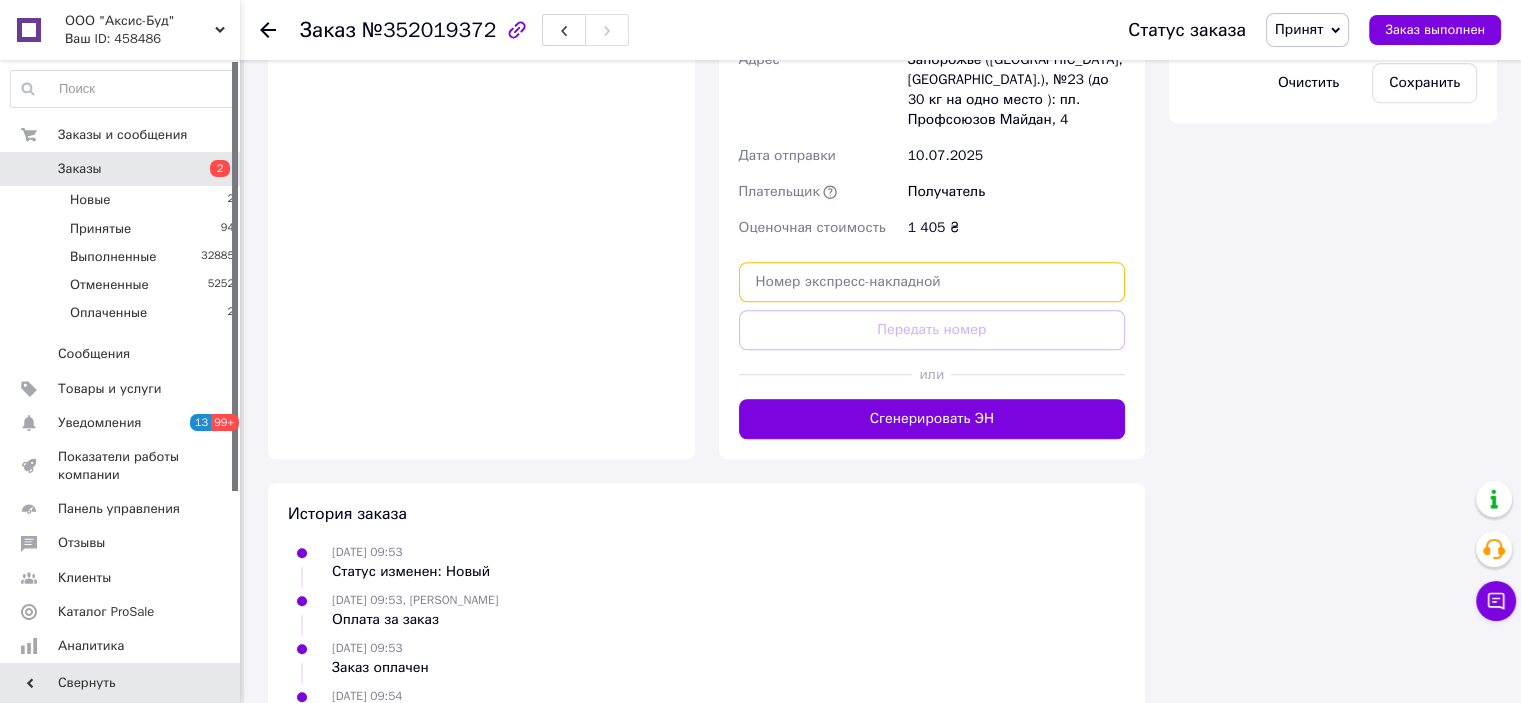 click at bounding box center (932, 282) 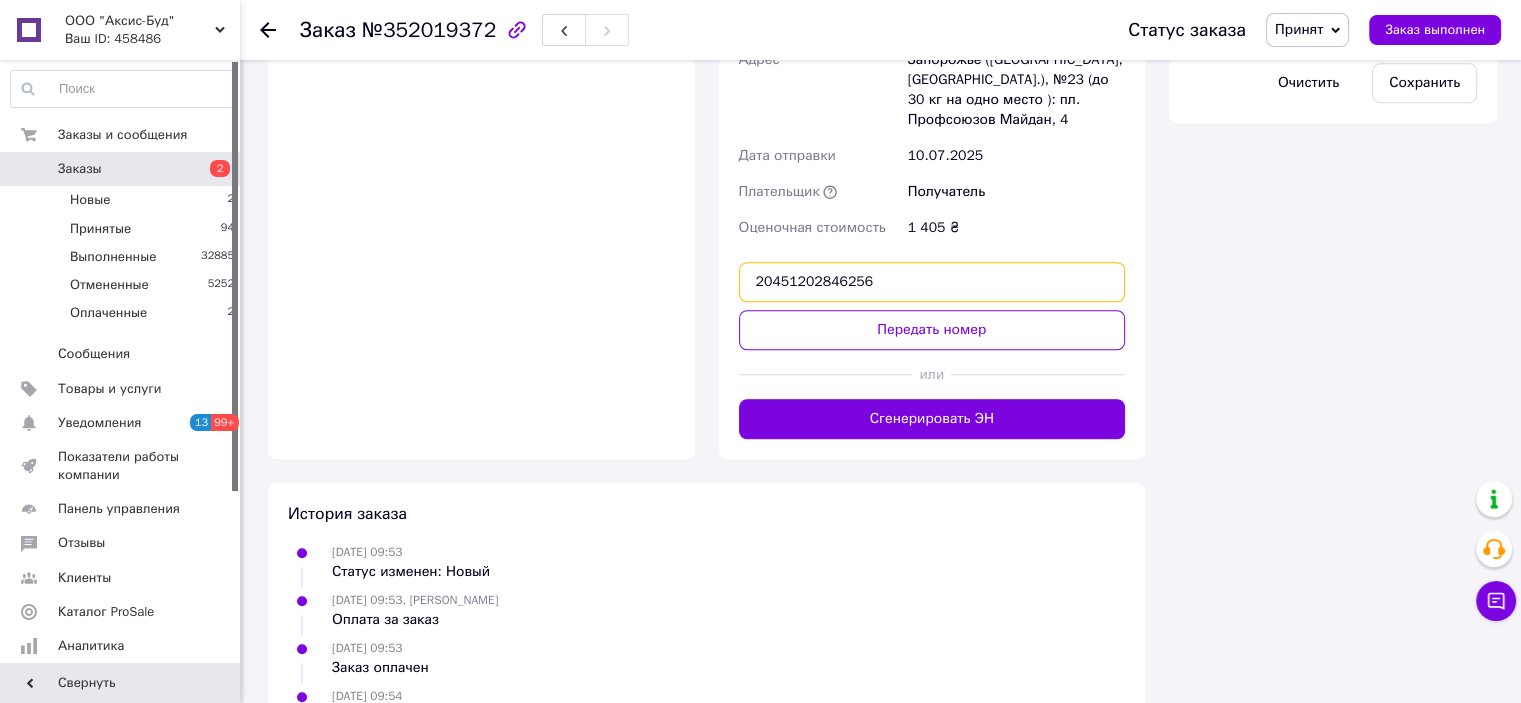 type on "20451202846256" 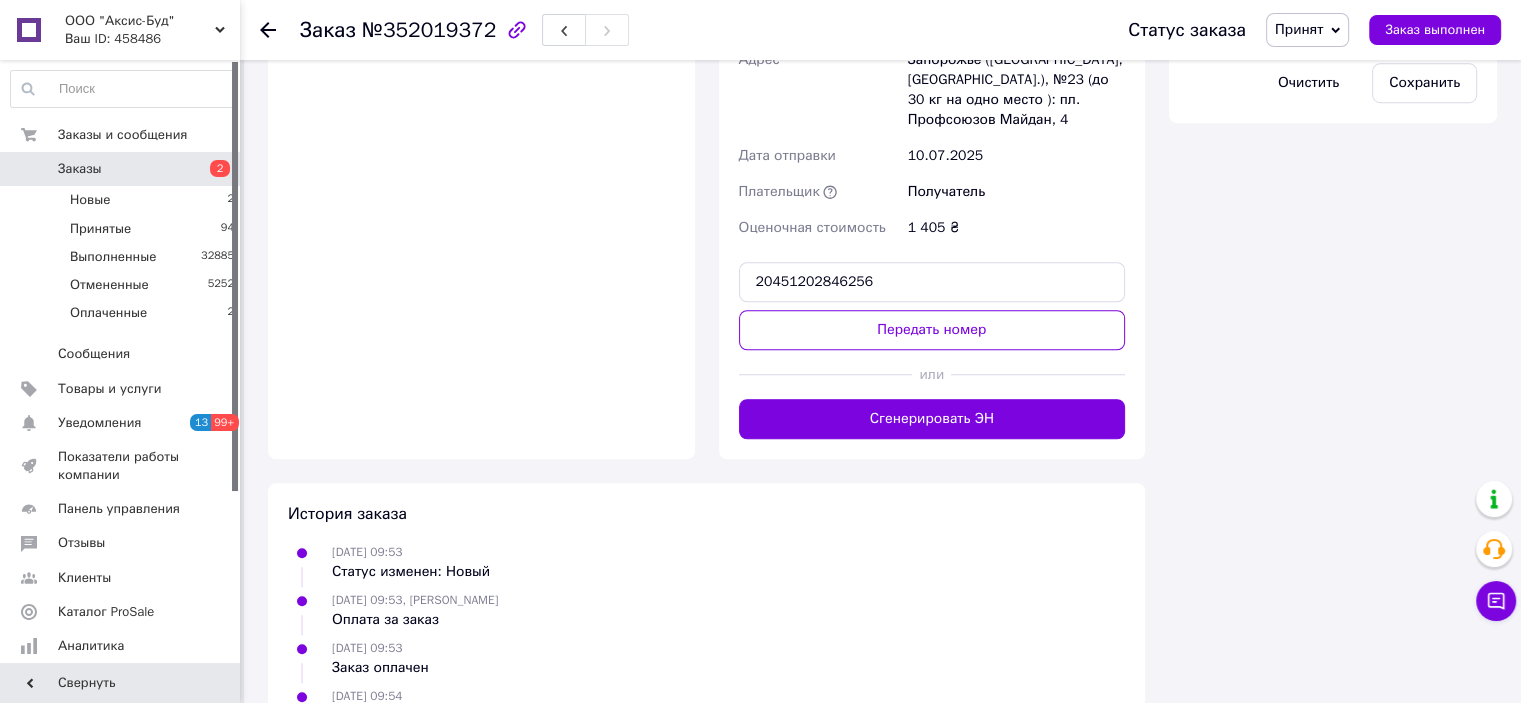 click on "Передать номер" at bounding box center (932, 330) 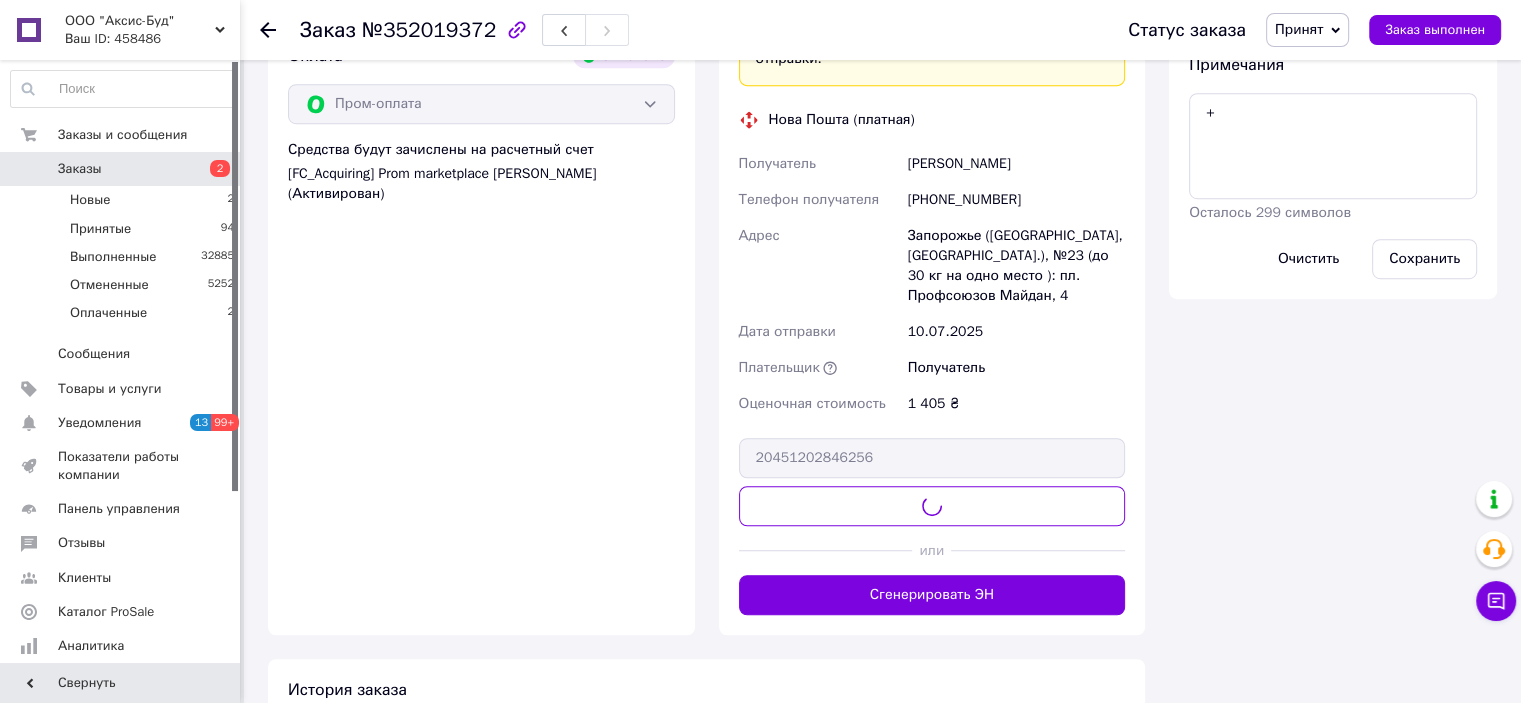 scroll, scrollTop: 1100, scrollLeft: 0, axis: vertical 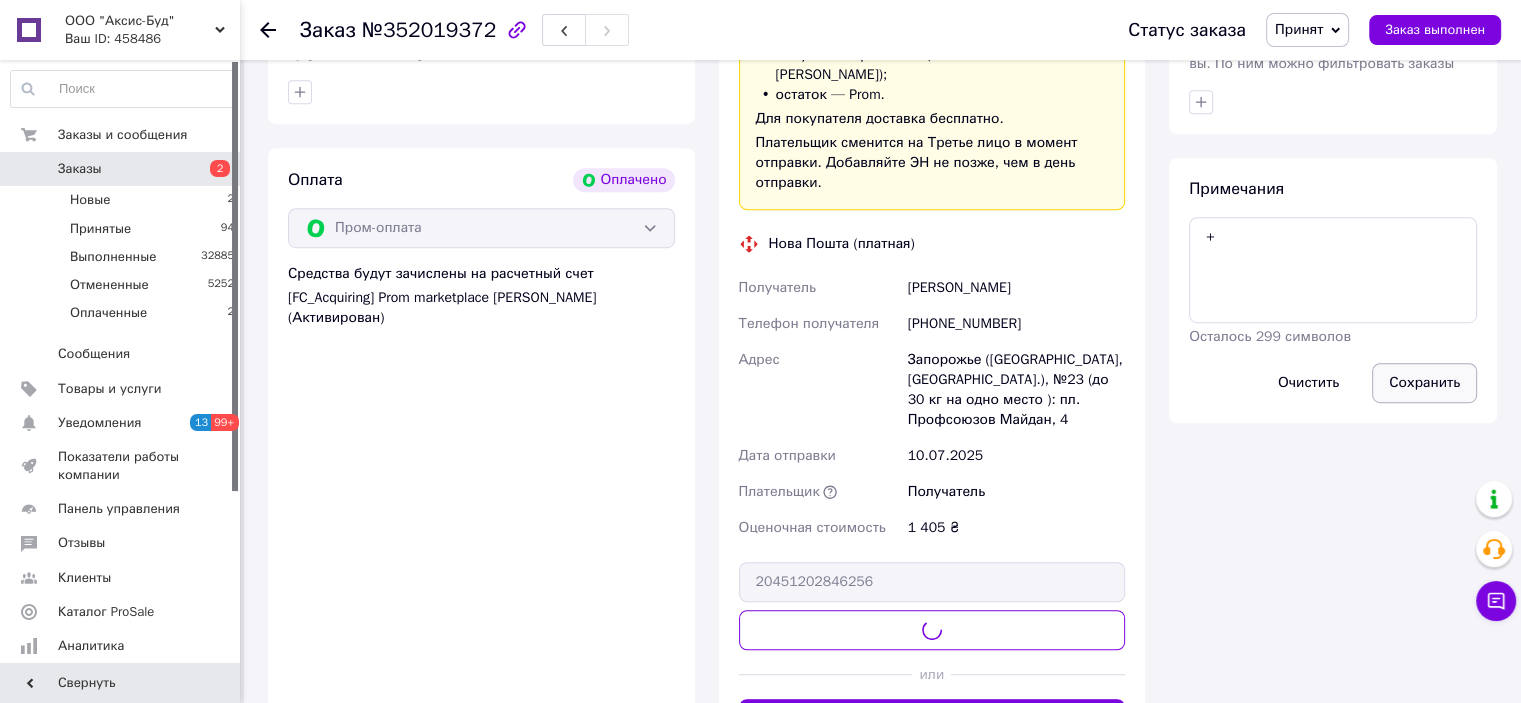 click on "Сохранить" at bounding box center [1424, 383] 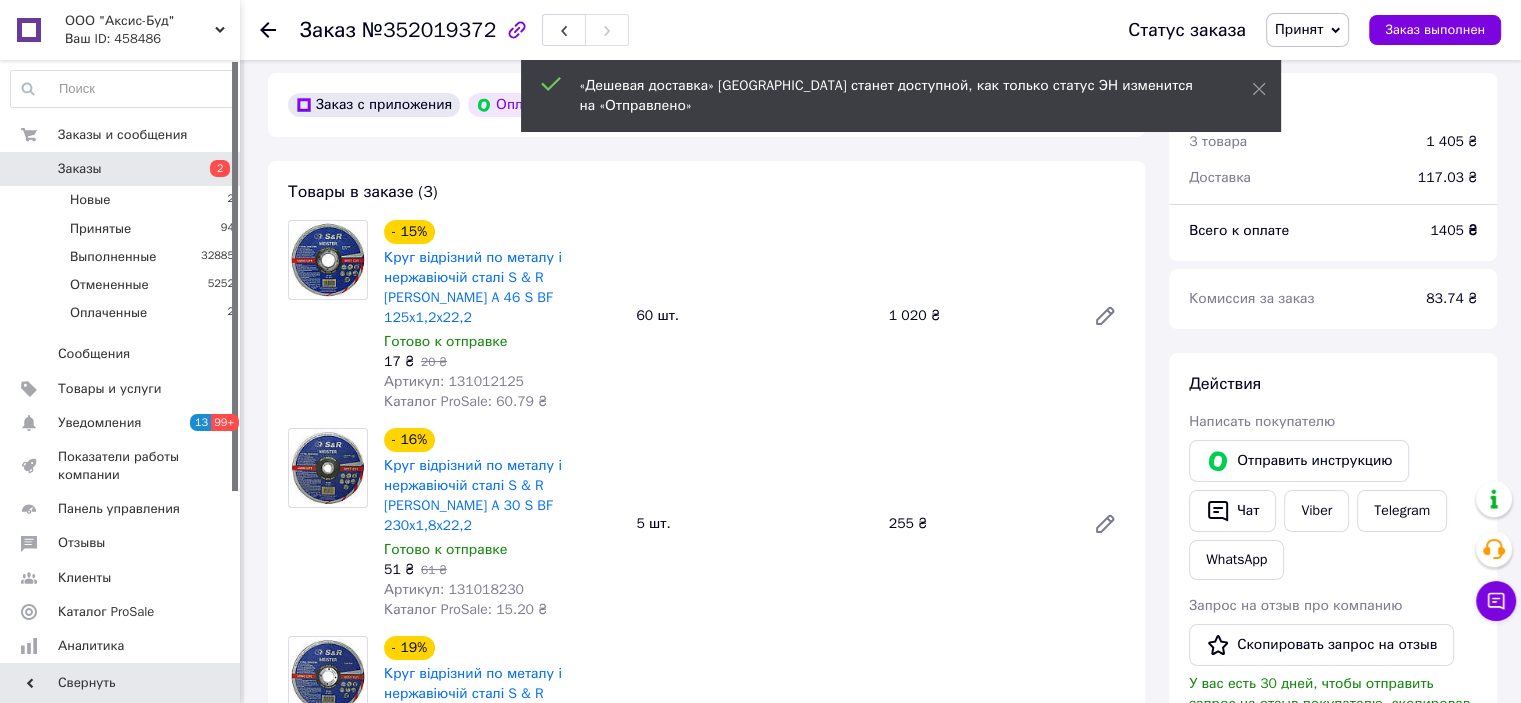 scroll, scrollTop: 0, scrollLeft: 0, axis: both 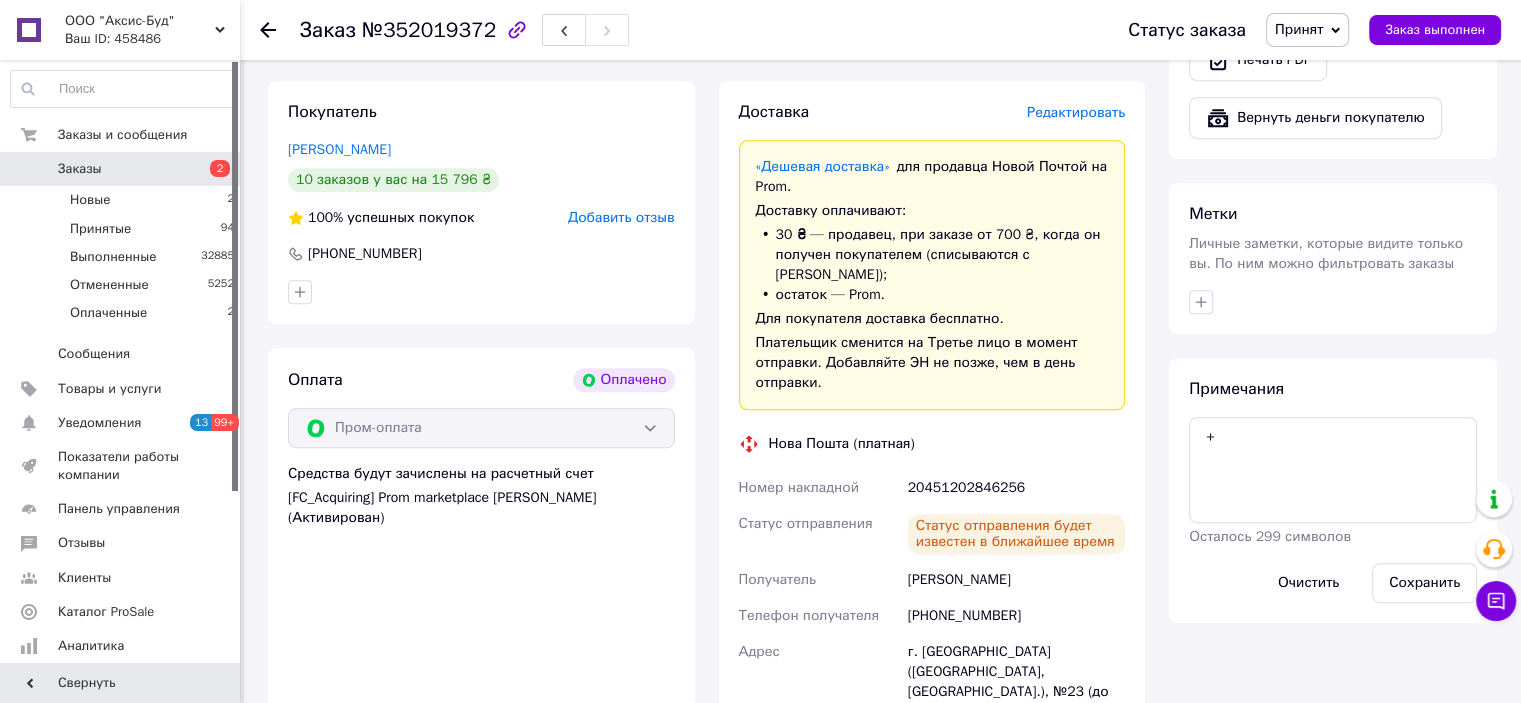 click on "Пархоменко Александр" at bounding box center [1016, 580] 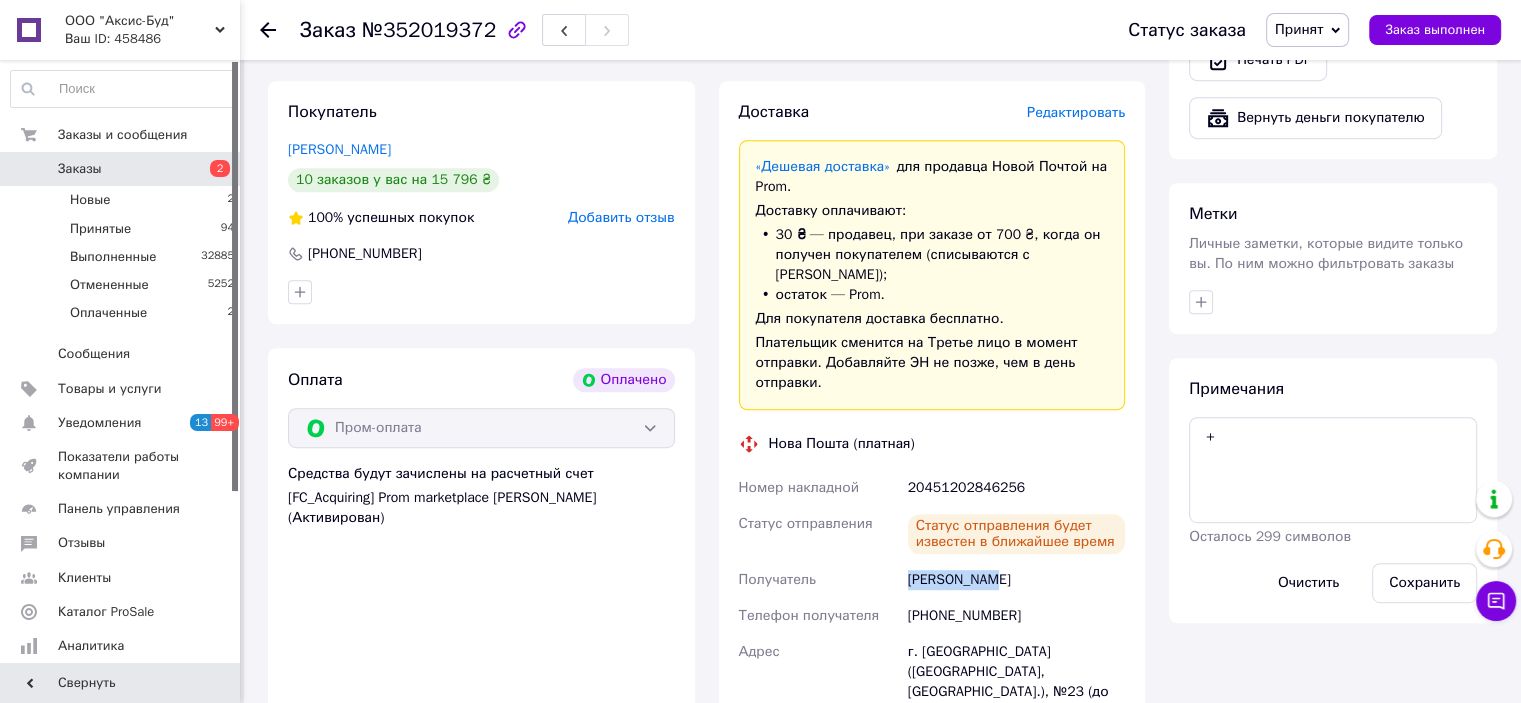 click on "Пархоменко Александр" at bounding box center [1016, 580] 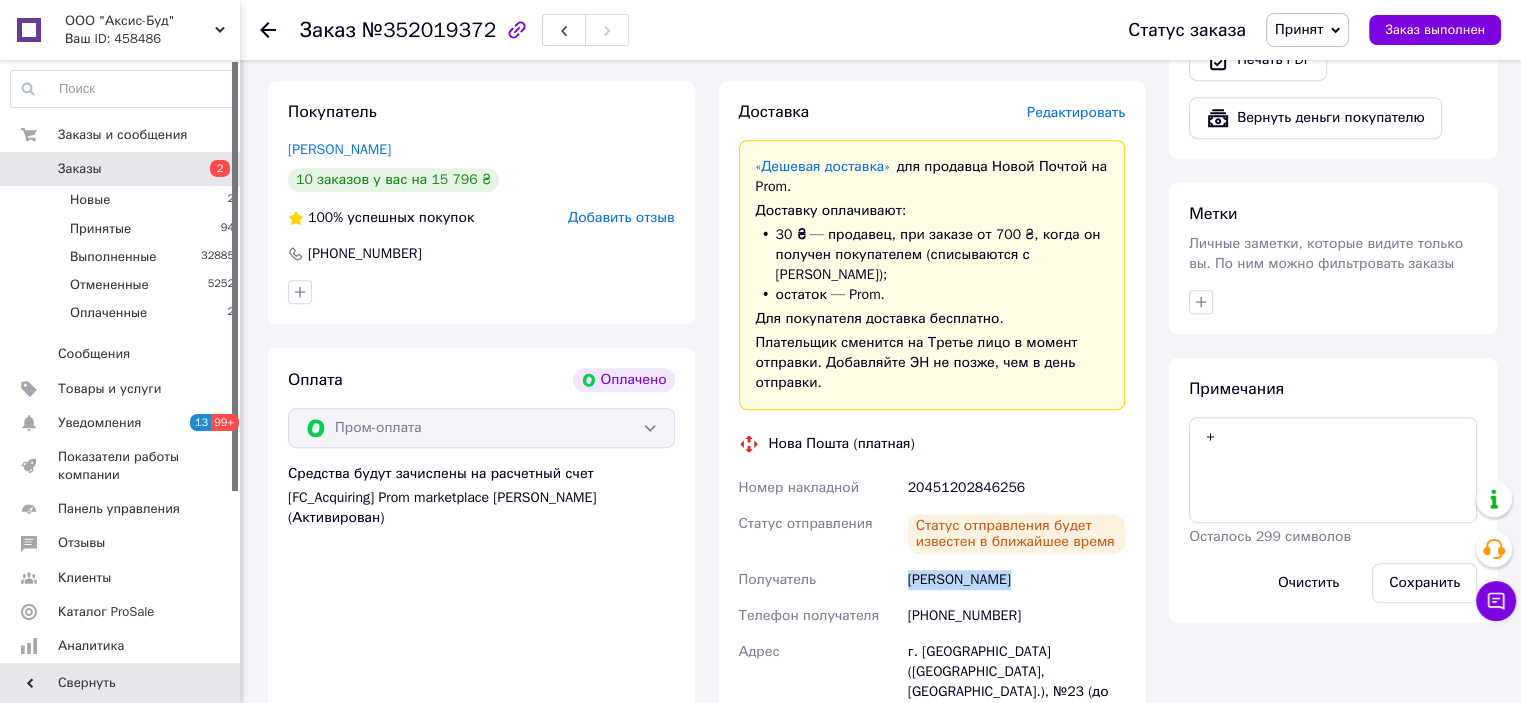 click on "Пархоменко Александр" at bounding box center [1016, 580] 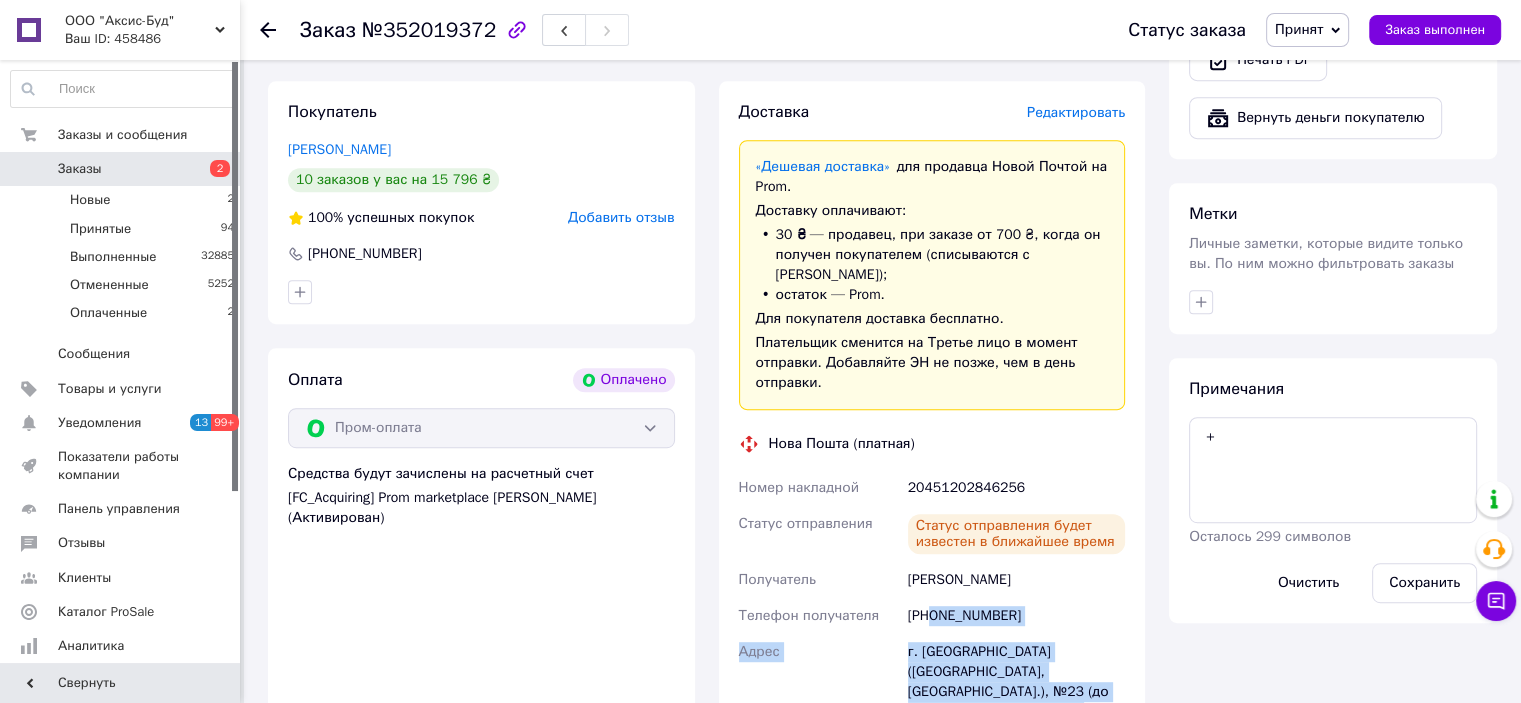 drag, startPoint x: 929, startPoint y: 542, endPoint x: 990, endPoint y: 643, distance: 117.99152 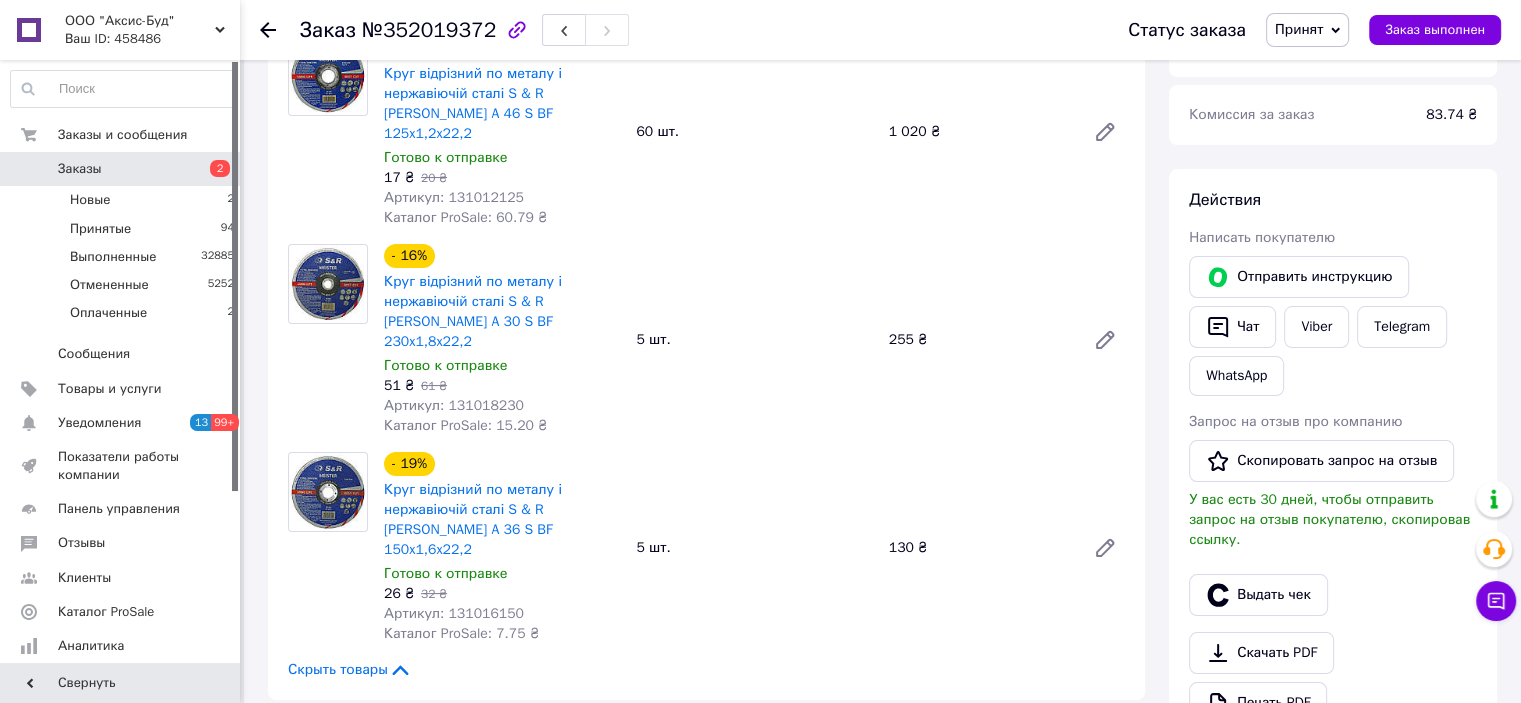scroll, scrollTop: 100, scrollLeft: 0, axis: vertical 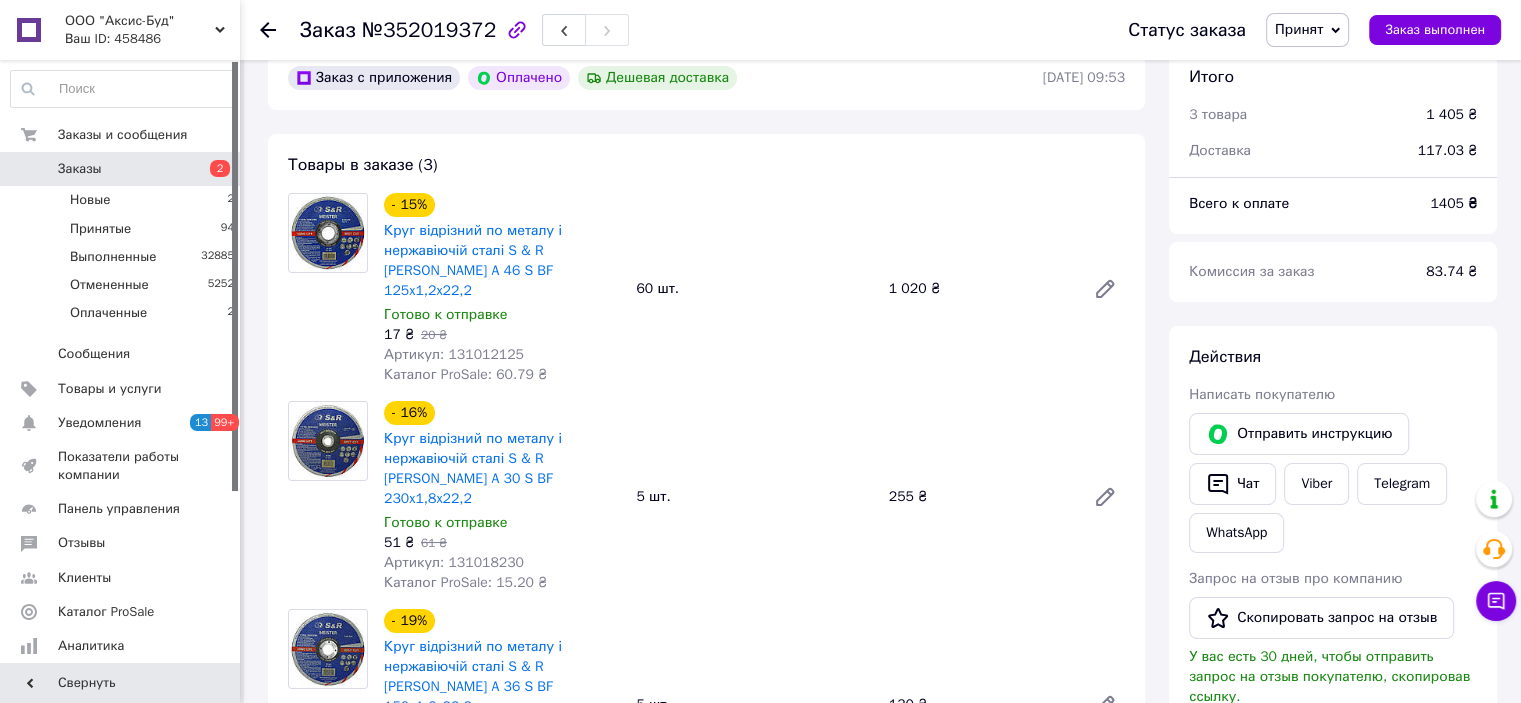click on "Артикул: 131012125" at bounding box center [454, 354] 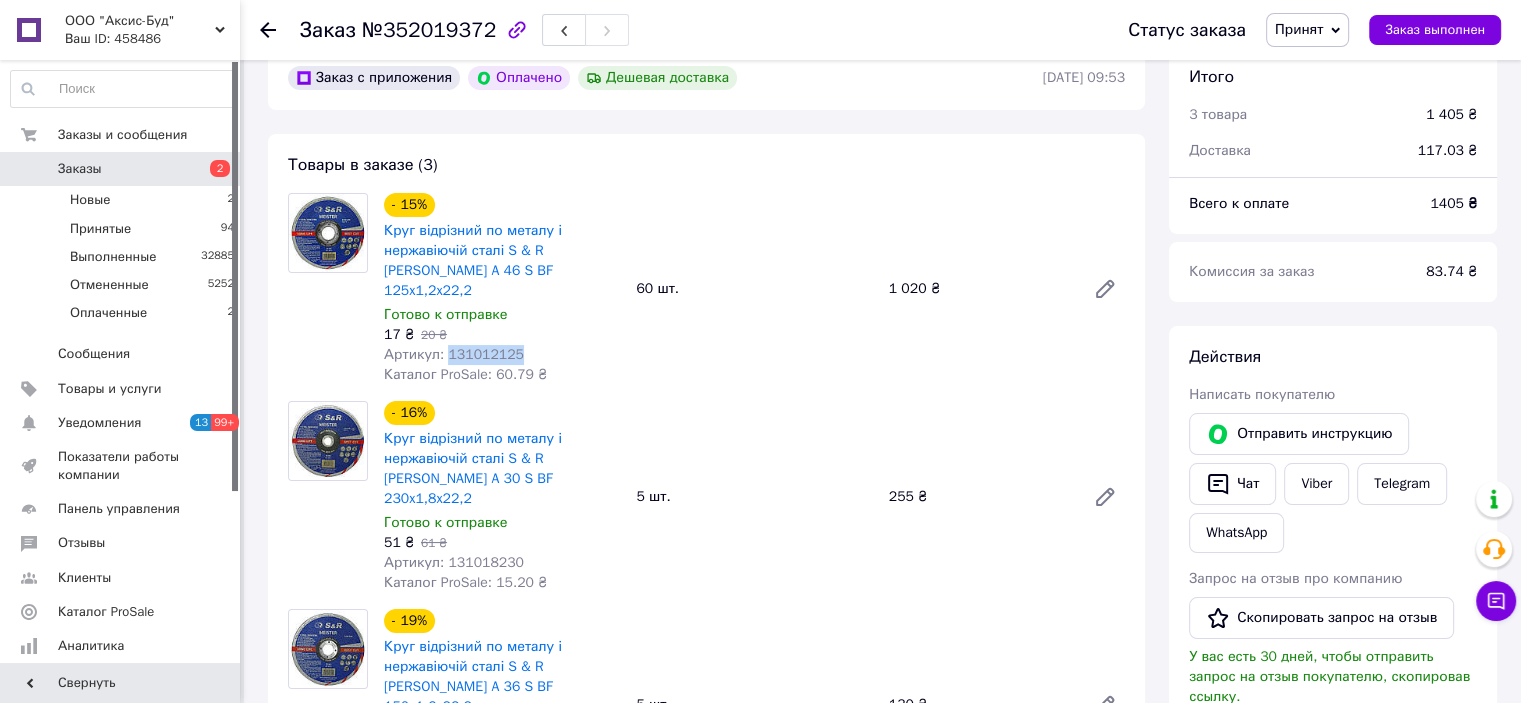 click on "Артикул: 131012125" at bounding box center [454, 354] 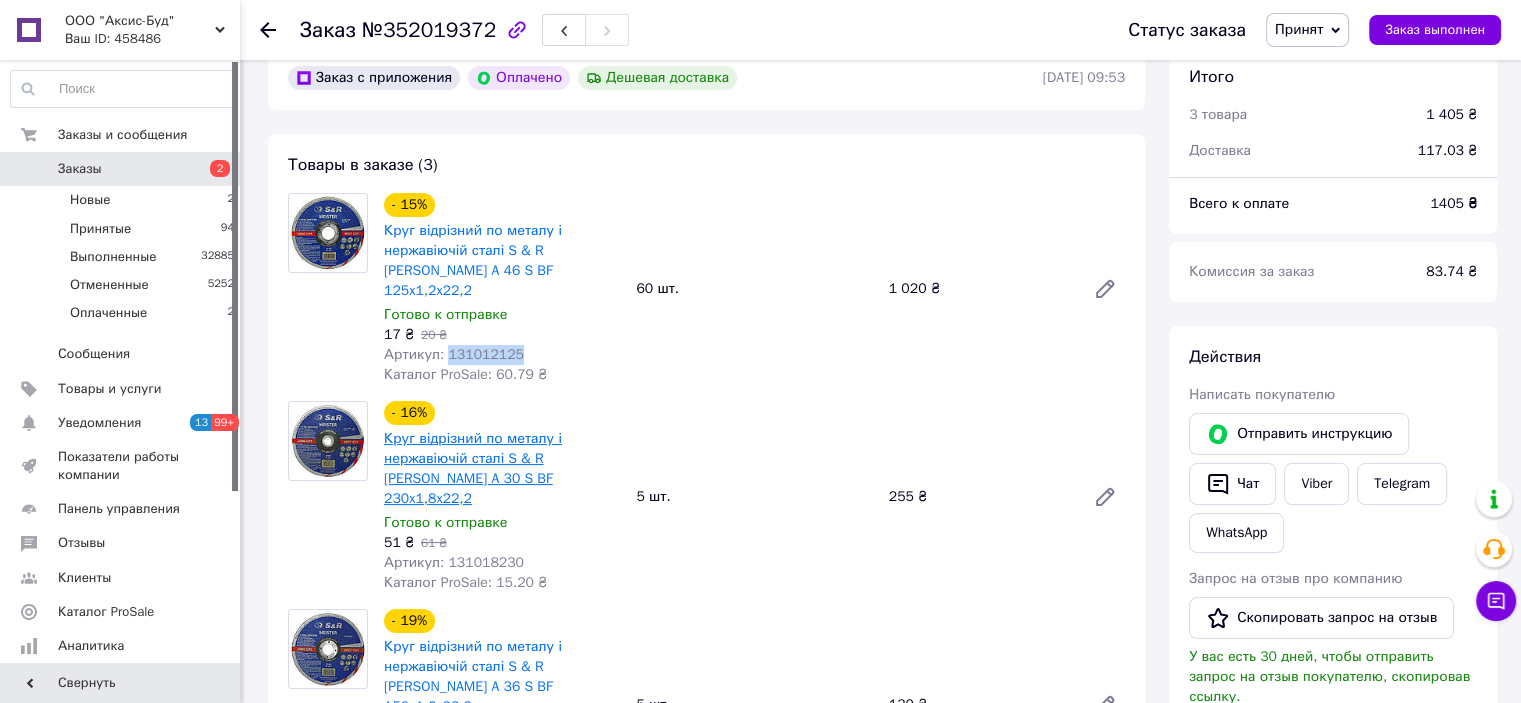 copy on "131012125" 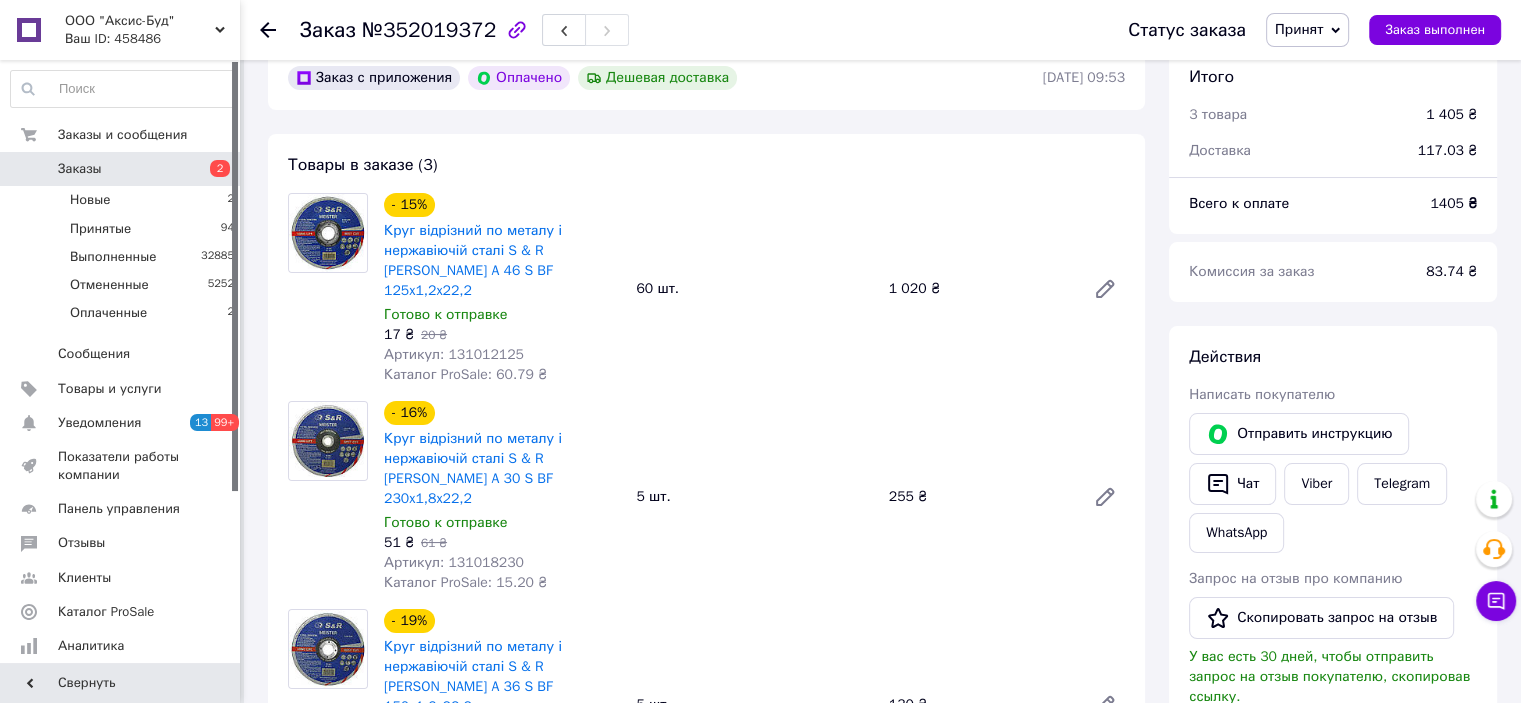 click on "Артикул: 131018230" at bounding box center (454, 562) 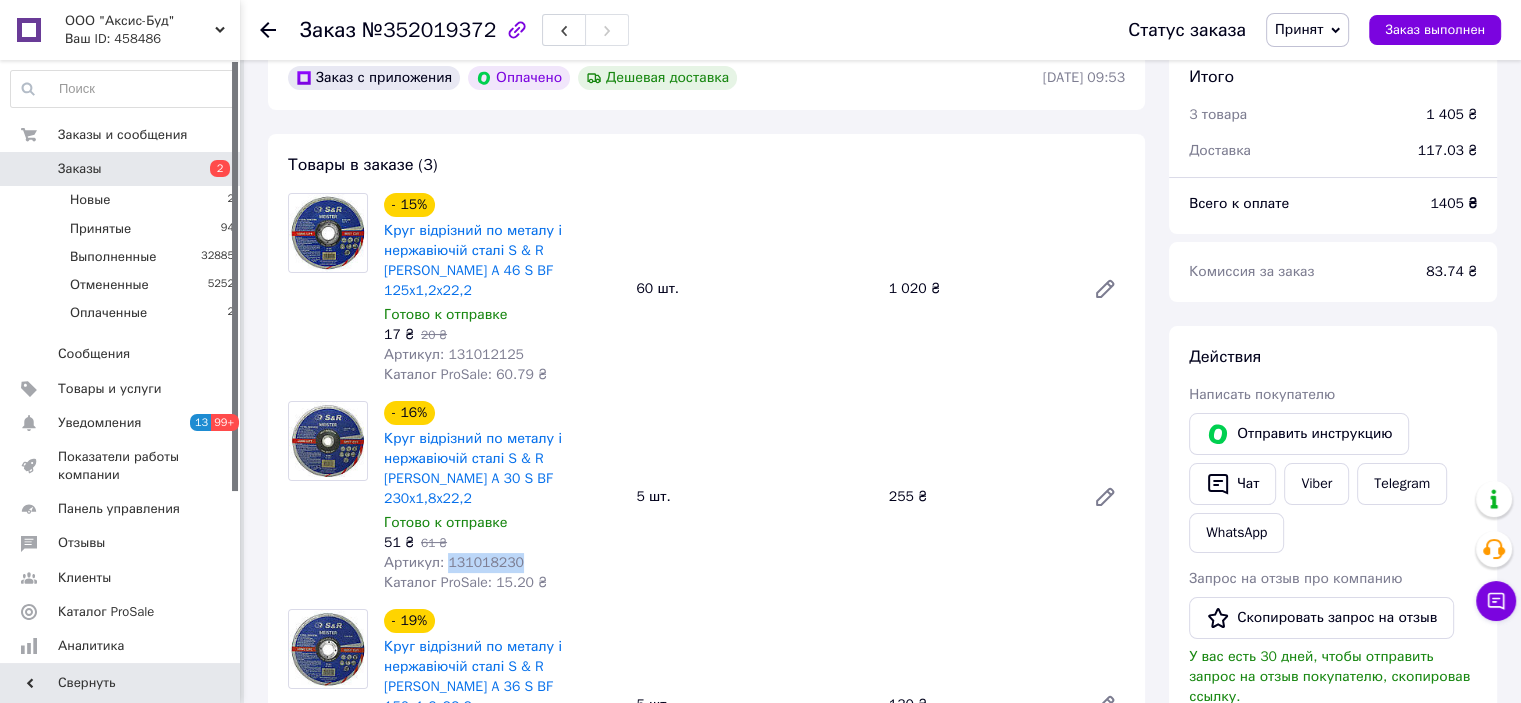 click on "Артикул: 131018230" at bounding box center (454, 562) 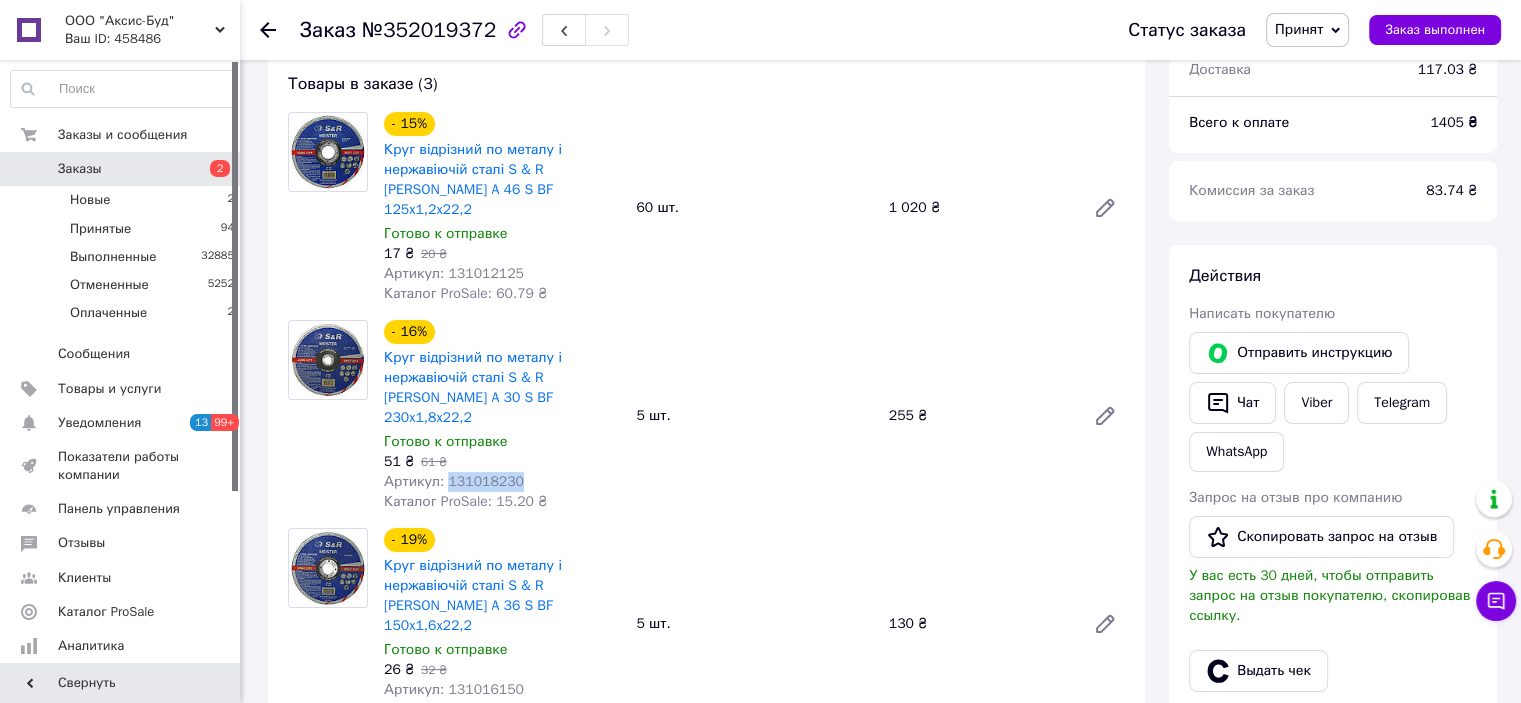 scroll, scrollTop: 300, scrollLeft: 0, axis: vertical 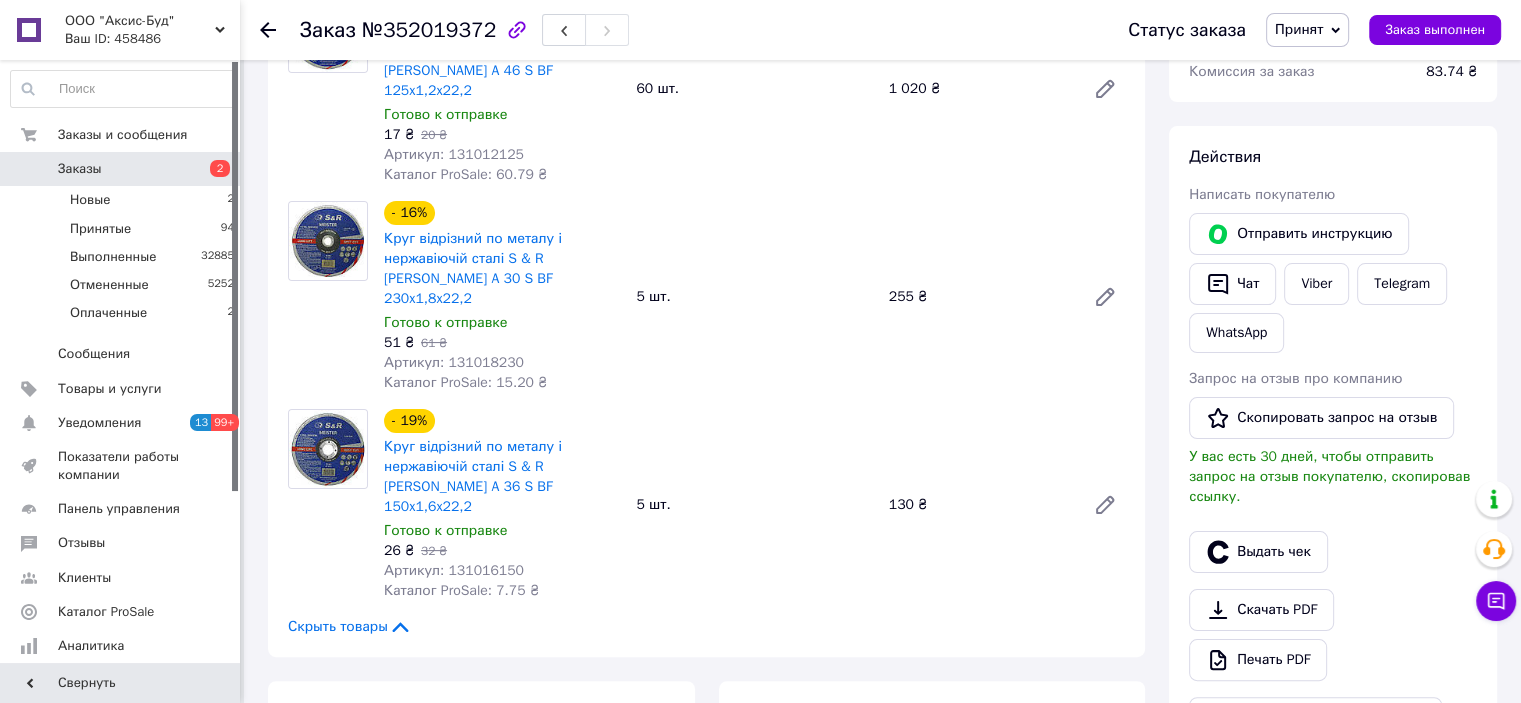 click on "Артикул: 131016150" at bounding box center [454, 570] 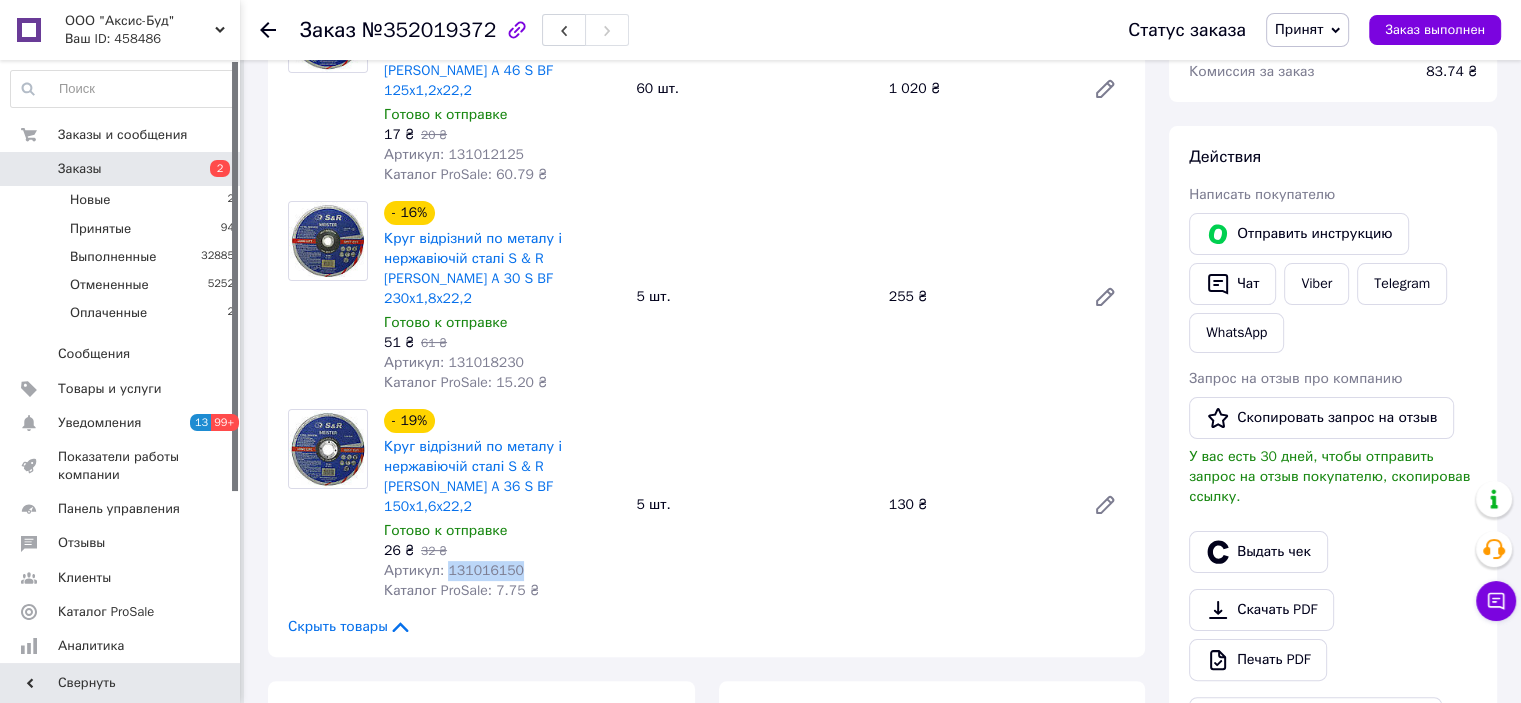 click on "Артикул: 131016150" at bounding box center [454, 570] 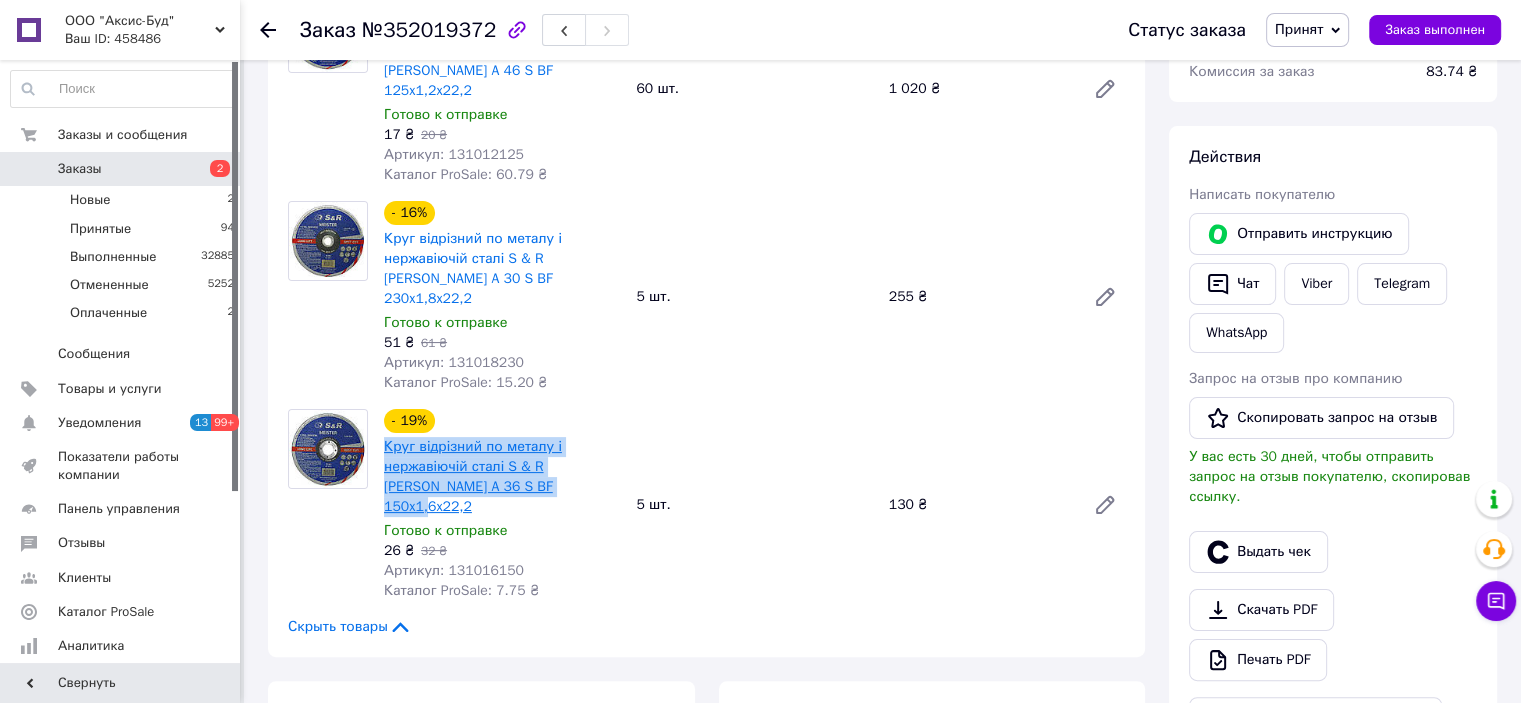drag, startPoint x: 516, startPoint y: 446, endPoint x: 384, endPoint y: 414, distance: 135.82341 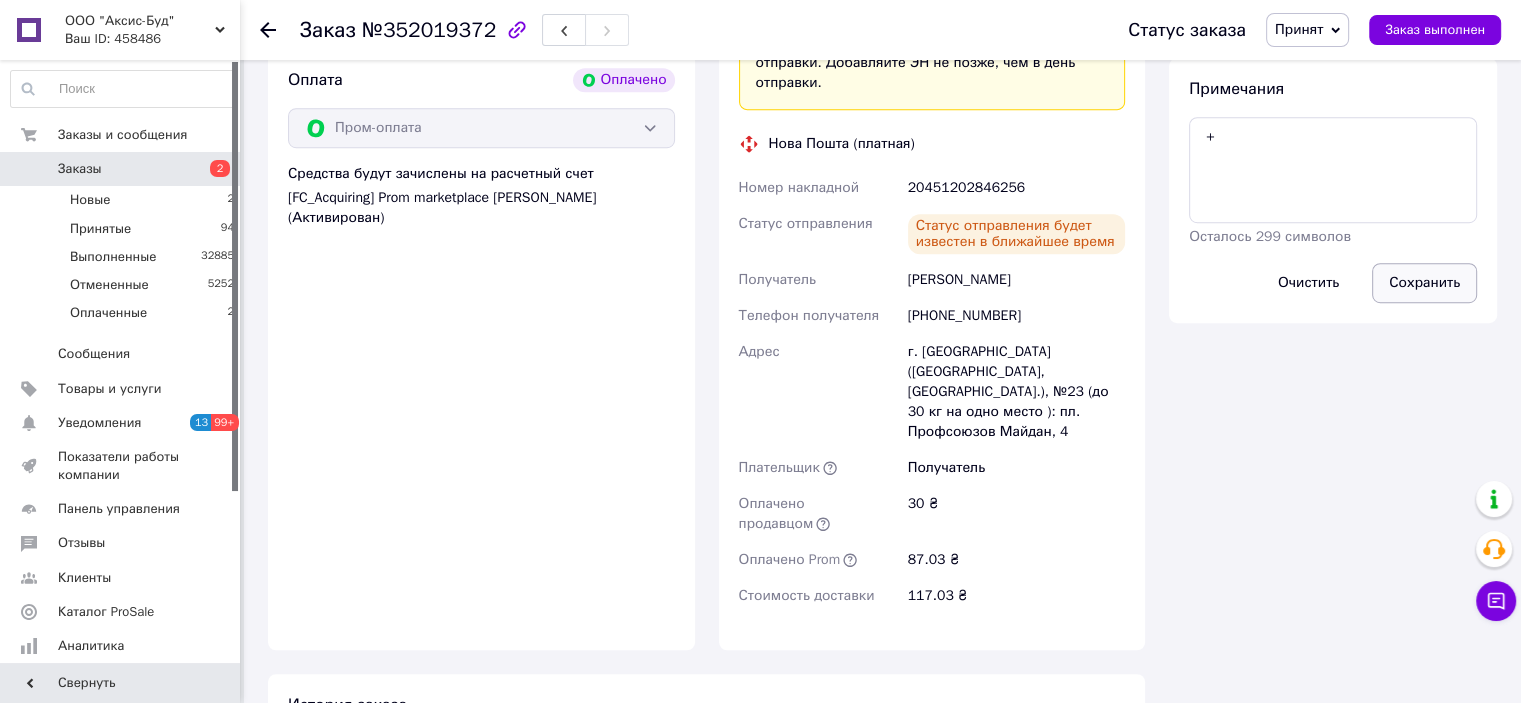 click on "Сохранить" at bounding box center [1424, 283] 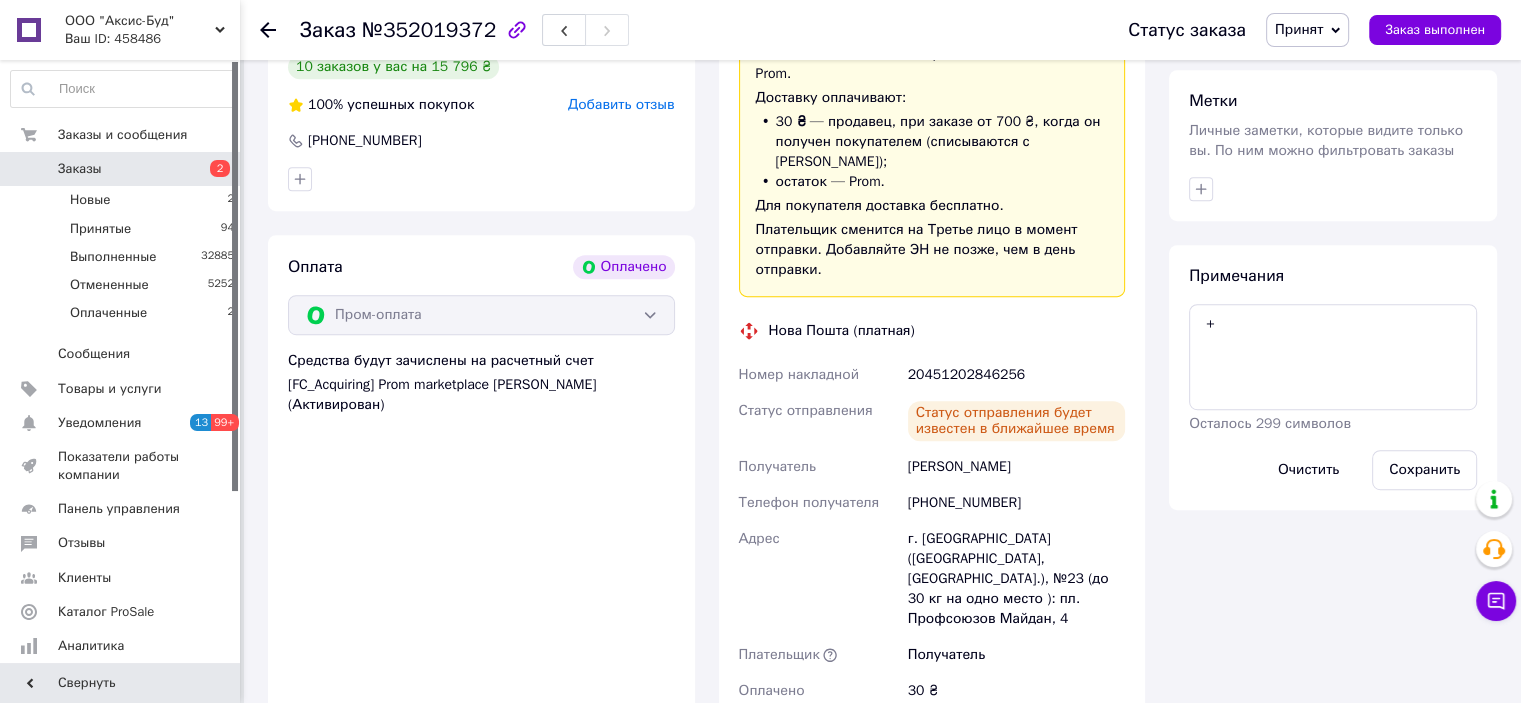 scroll, scrollTop: 800, scrollLeft: 0, axis: vertical 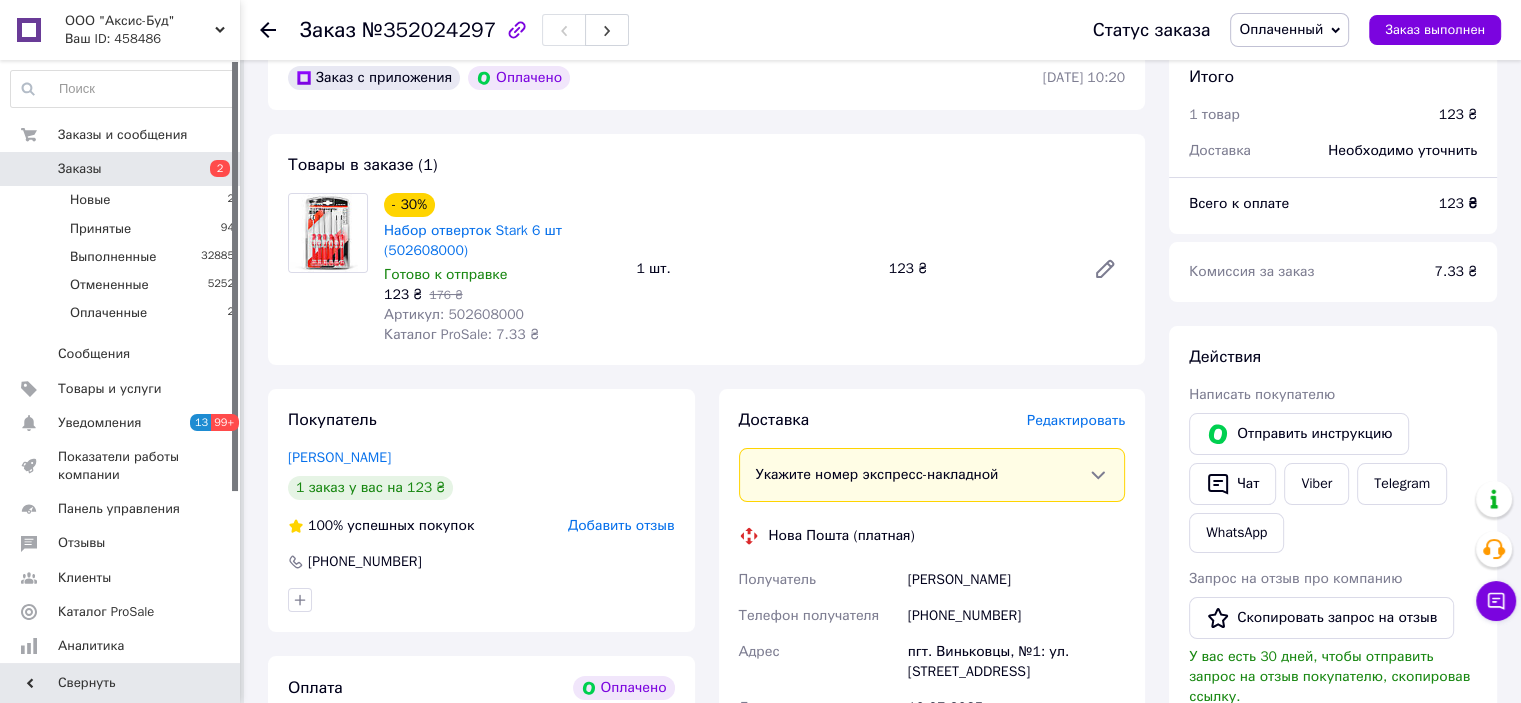 click on "Артикул: 502608000" at bounding box center (454, 314) 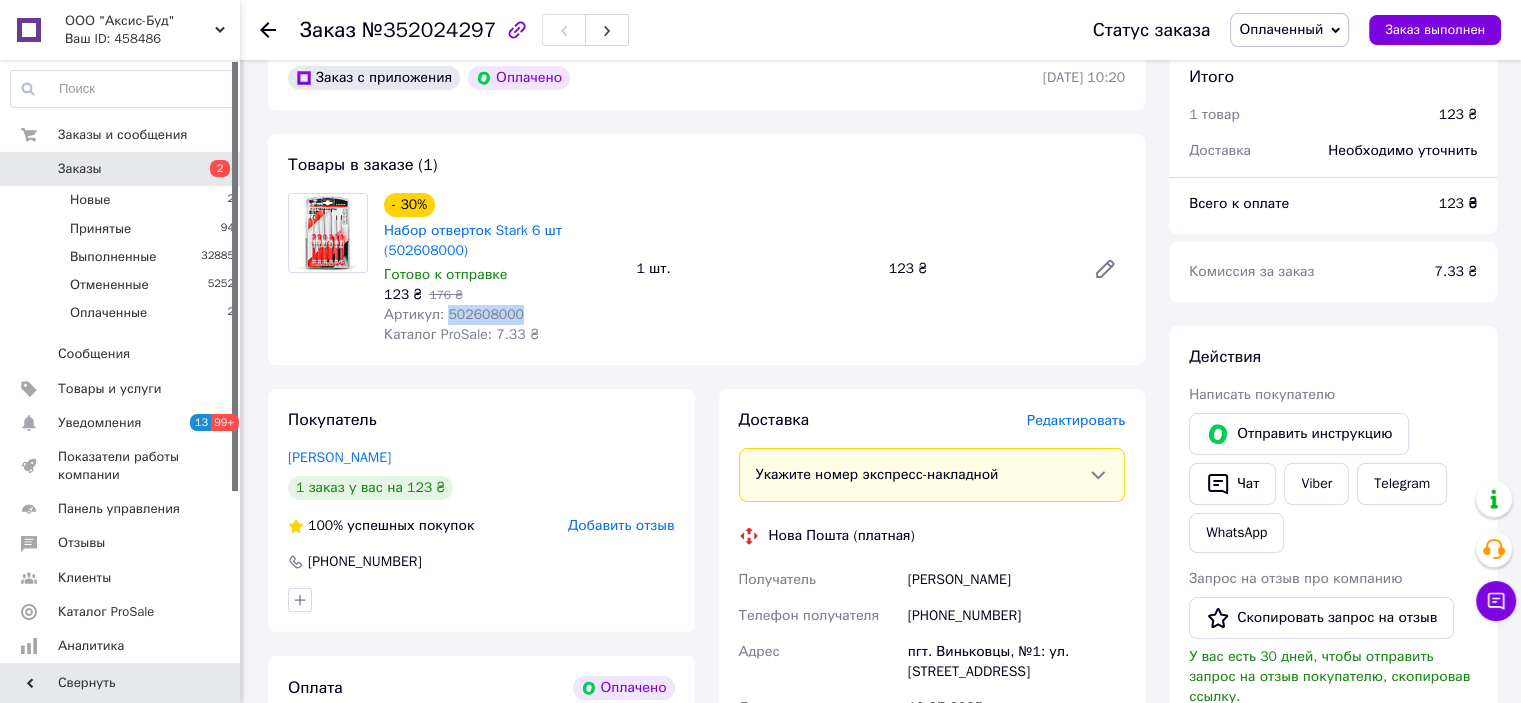 click on "Артикул: 502608000" at bounding box center [454, 314] 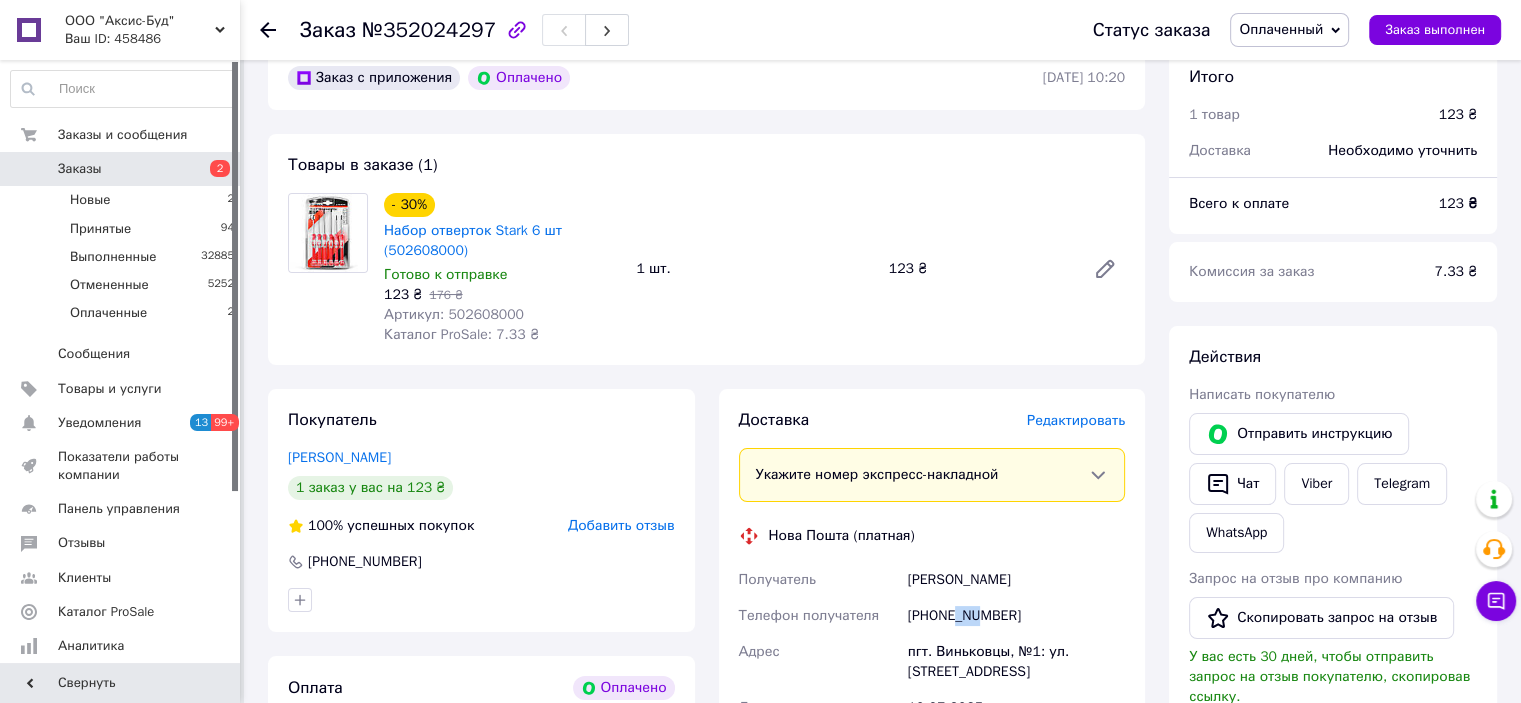 drag, startPoint x: 956, startPoint y: 623, endPoint x: 980, endPoint y: 630, distance: 25 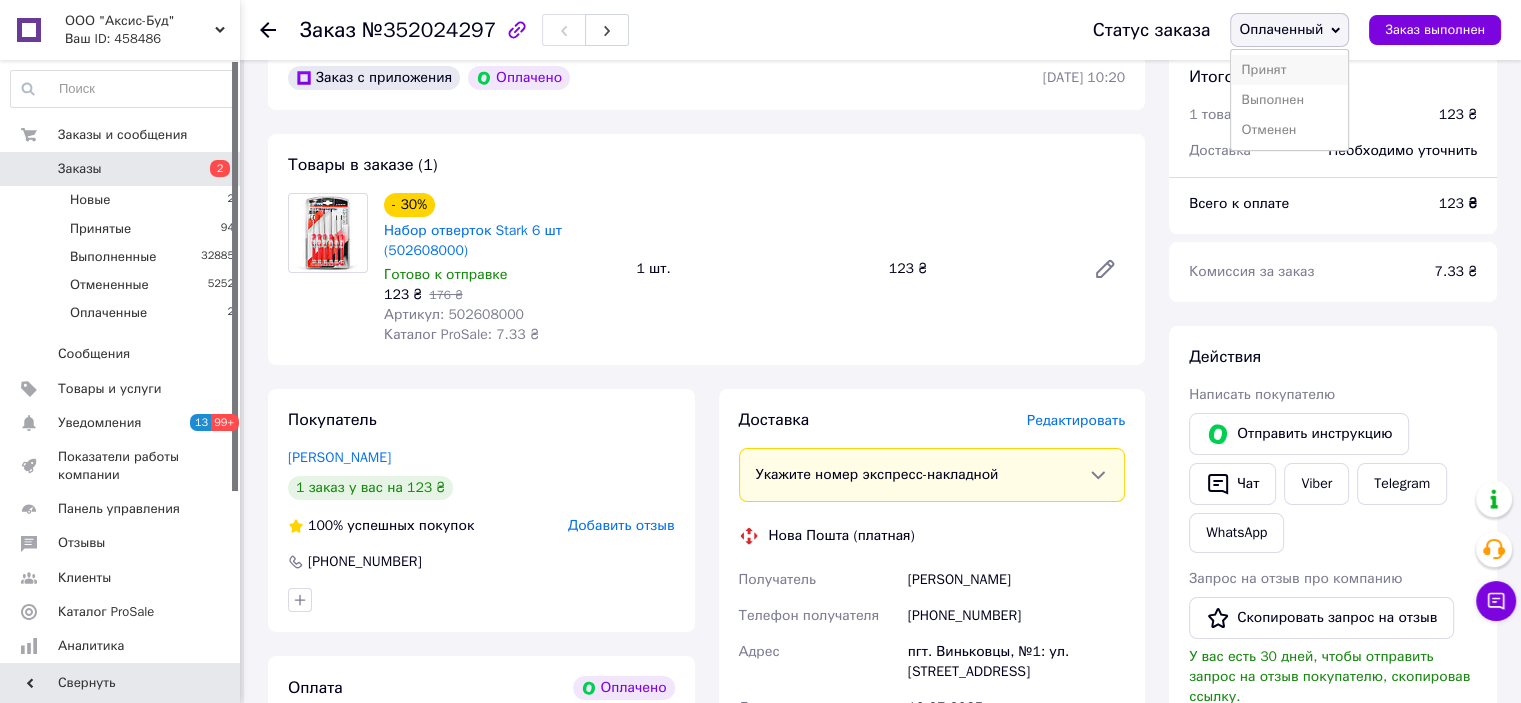 click on "Принят" at bounding box center (1289, 70) 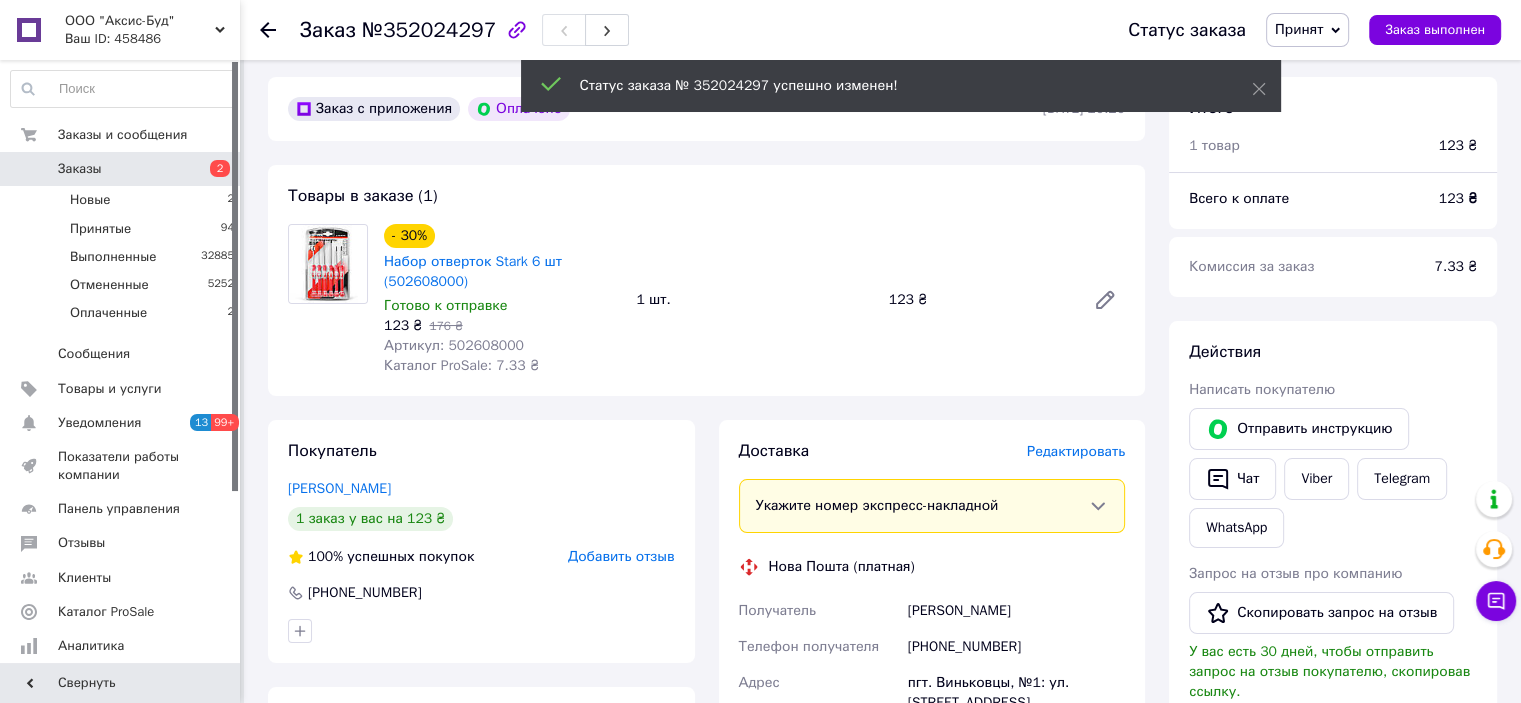scroll, scrollTop: 200, scrollLeft: 0, axis: vertical 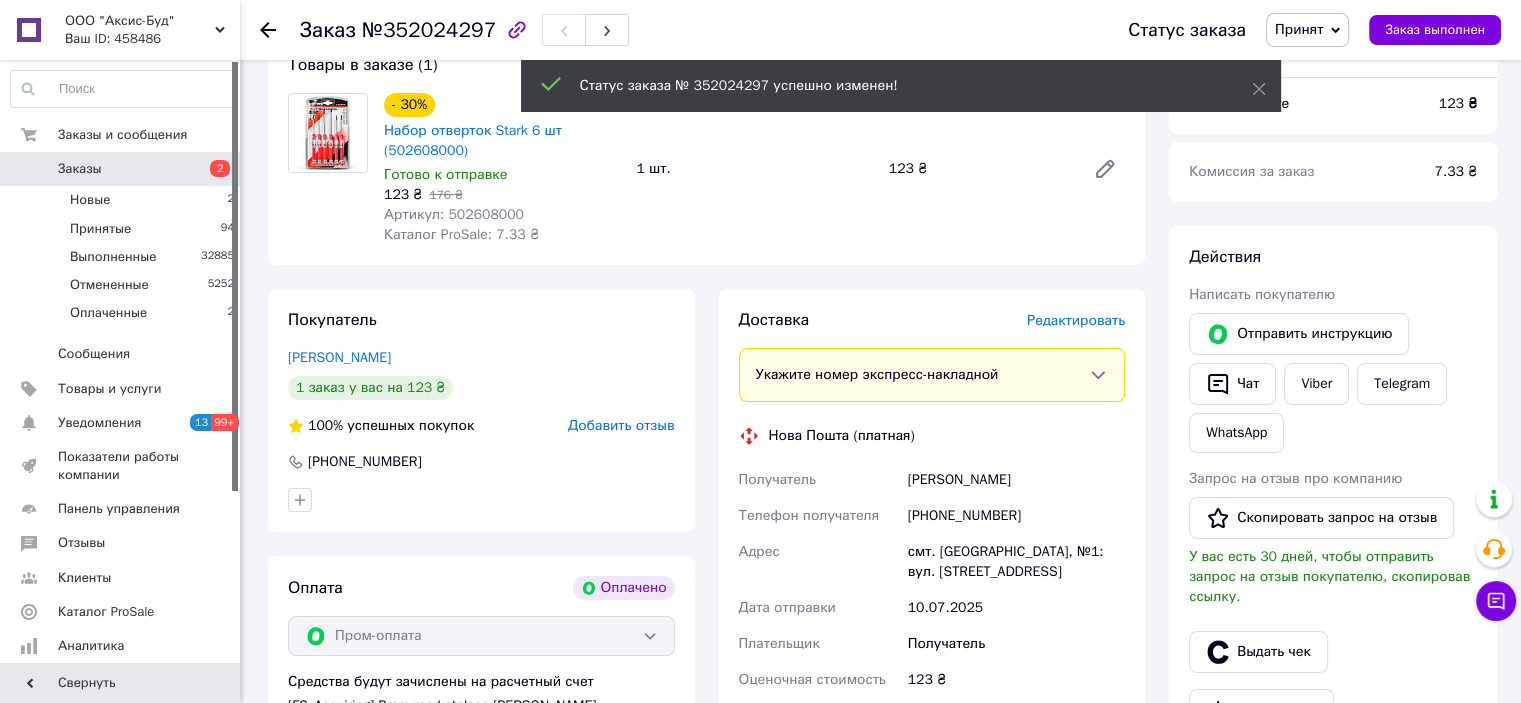 click on "[PERSON_NAME]" at bounding box center (1016, 480) 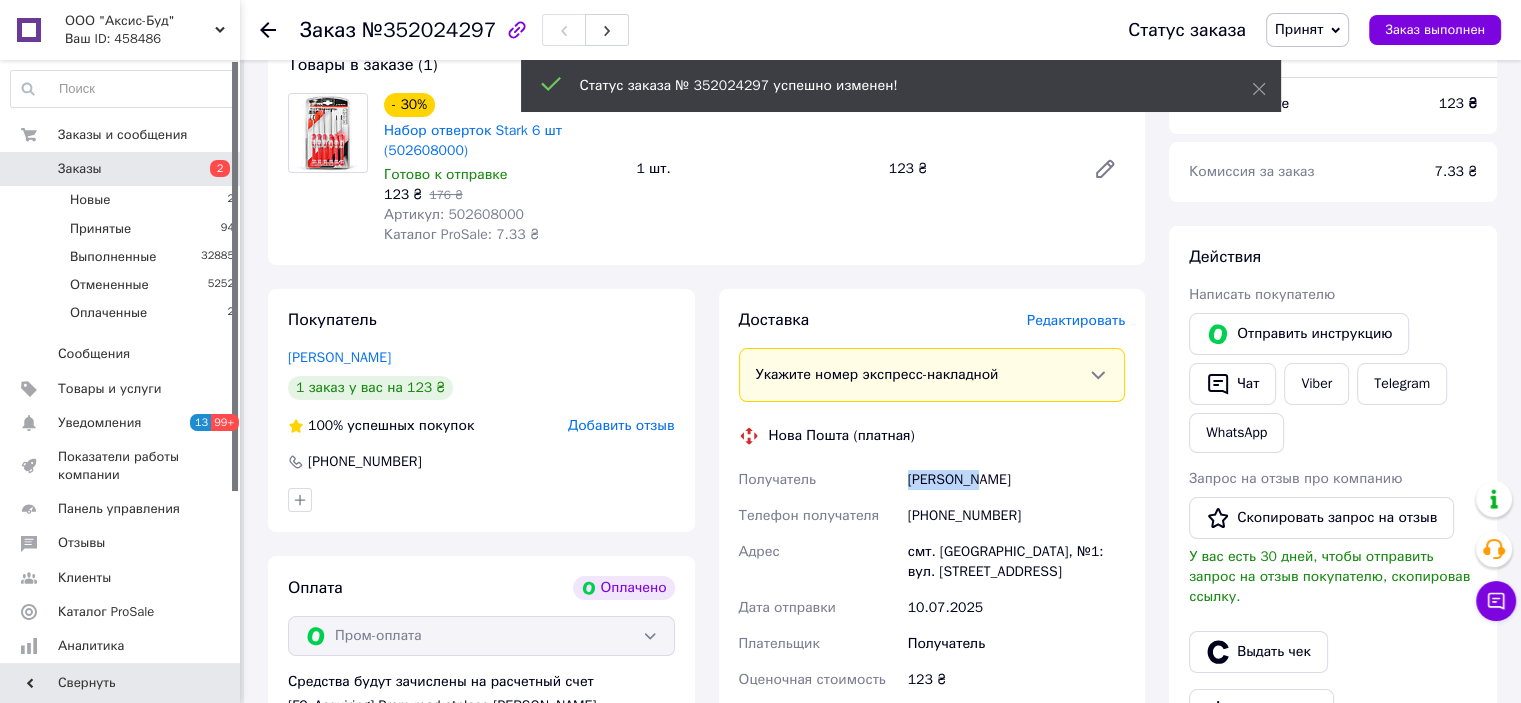 click on "[PERSON_NAME]" at bounding box center [1016, 480] 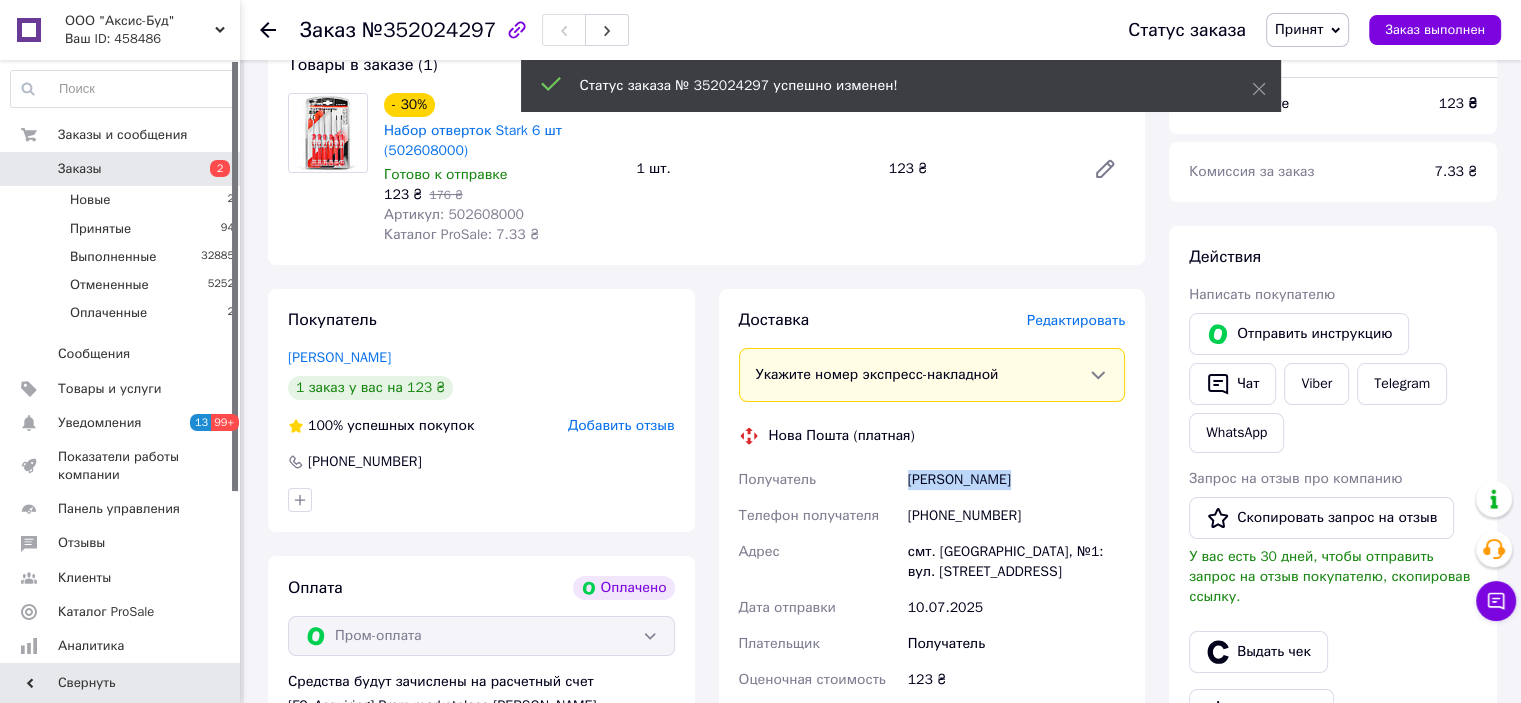 click on "[PERSON_NAME]" at bounding box center (1016, 480) 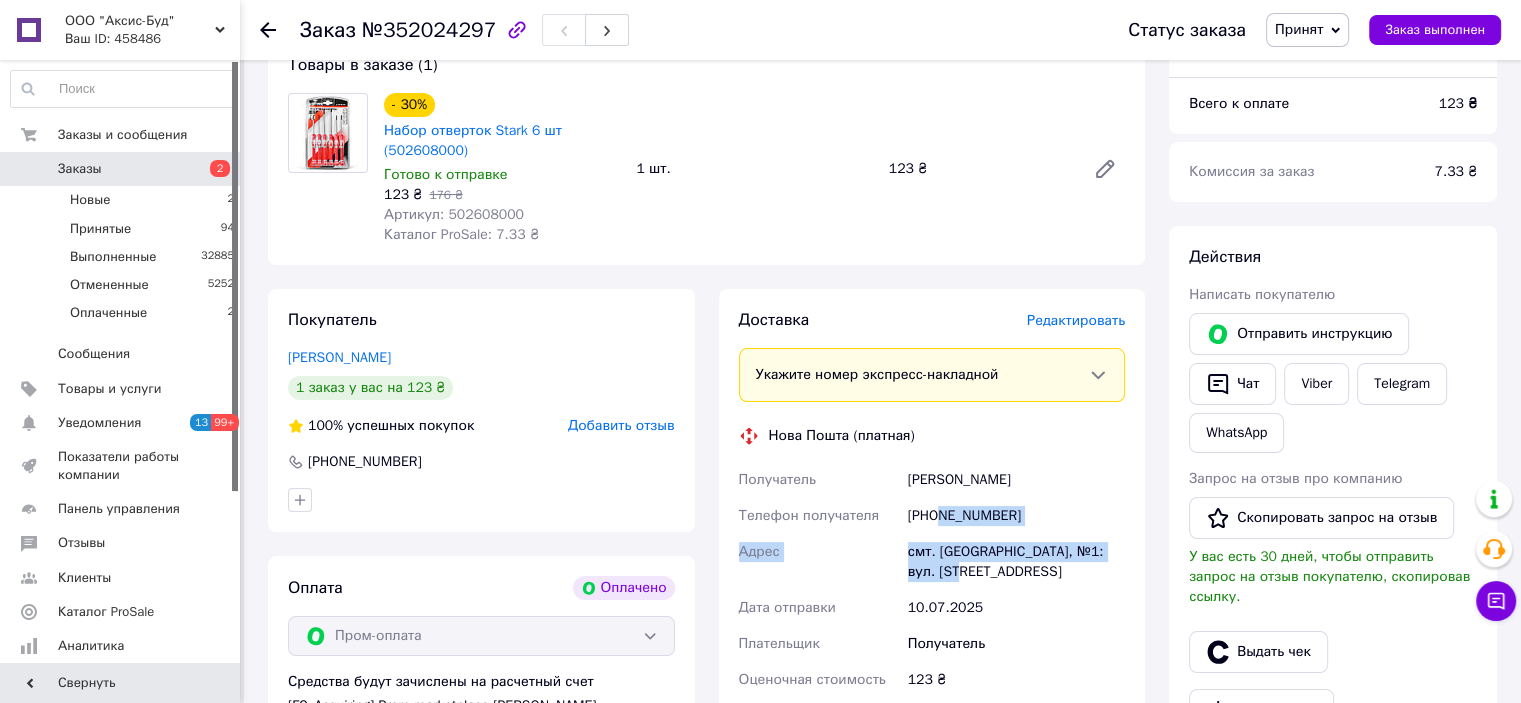 drag, startPoint x: 936, startPoint y: 514, endPoint x: 931, endPoint y: 530, distance: 16.763054 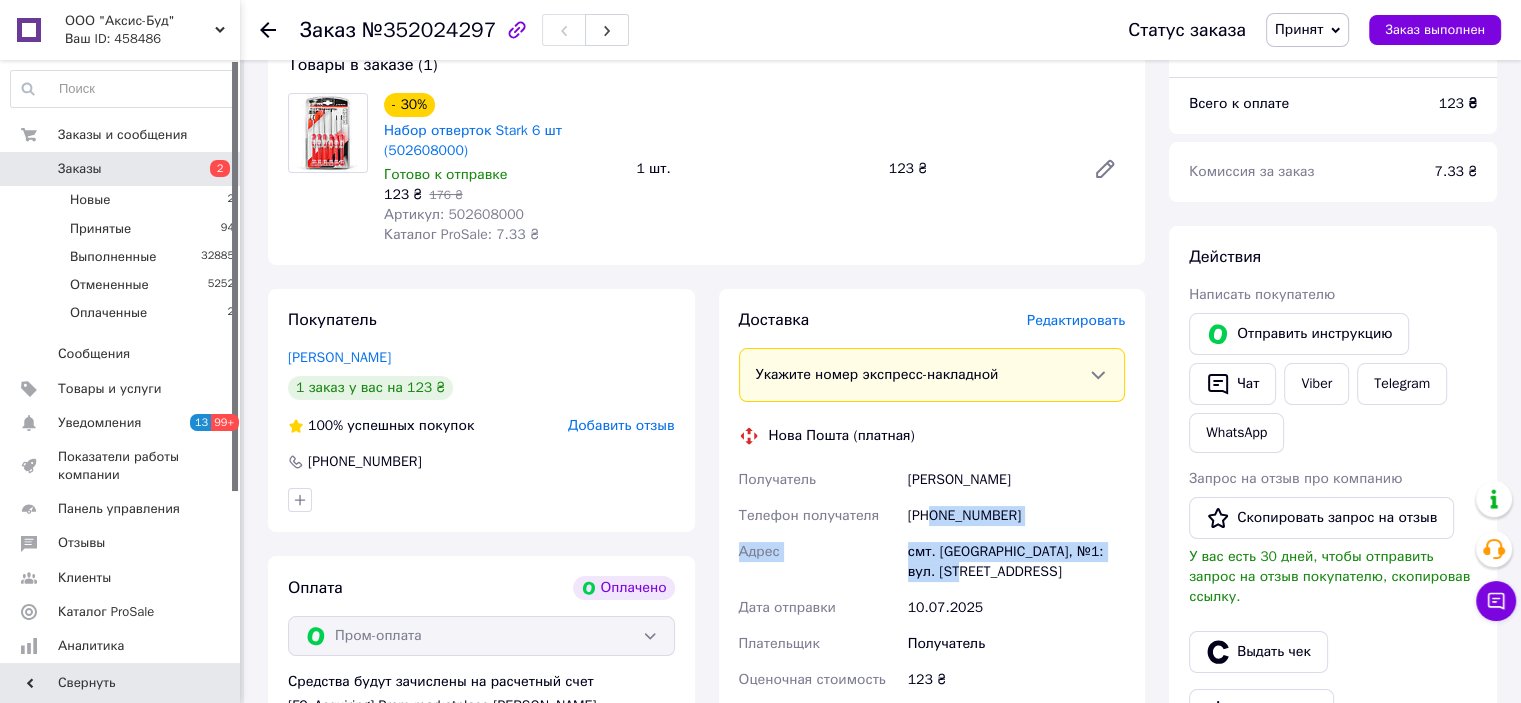 drag, startPoint x: 930, startPoint y: 519, endPoint x: 952, endPoint y: 567, distance: 52.801514 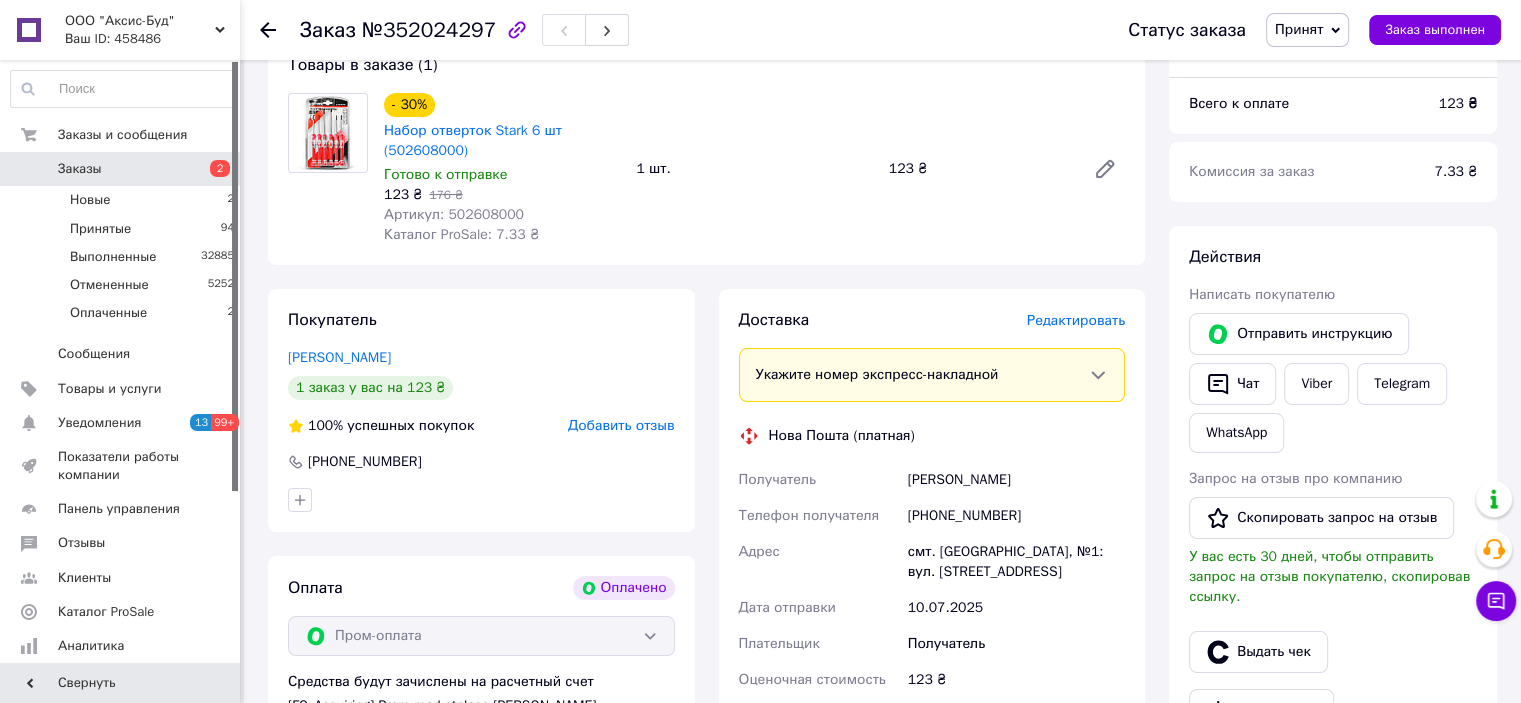 click on "Артикул: 502608000" at bounding box center (454, 214) 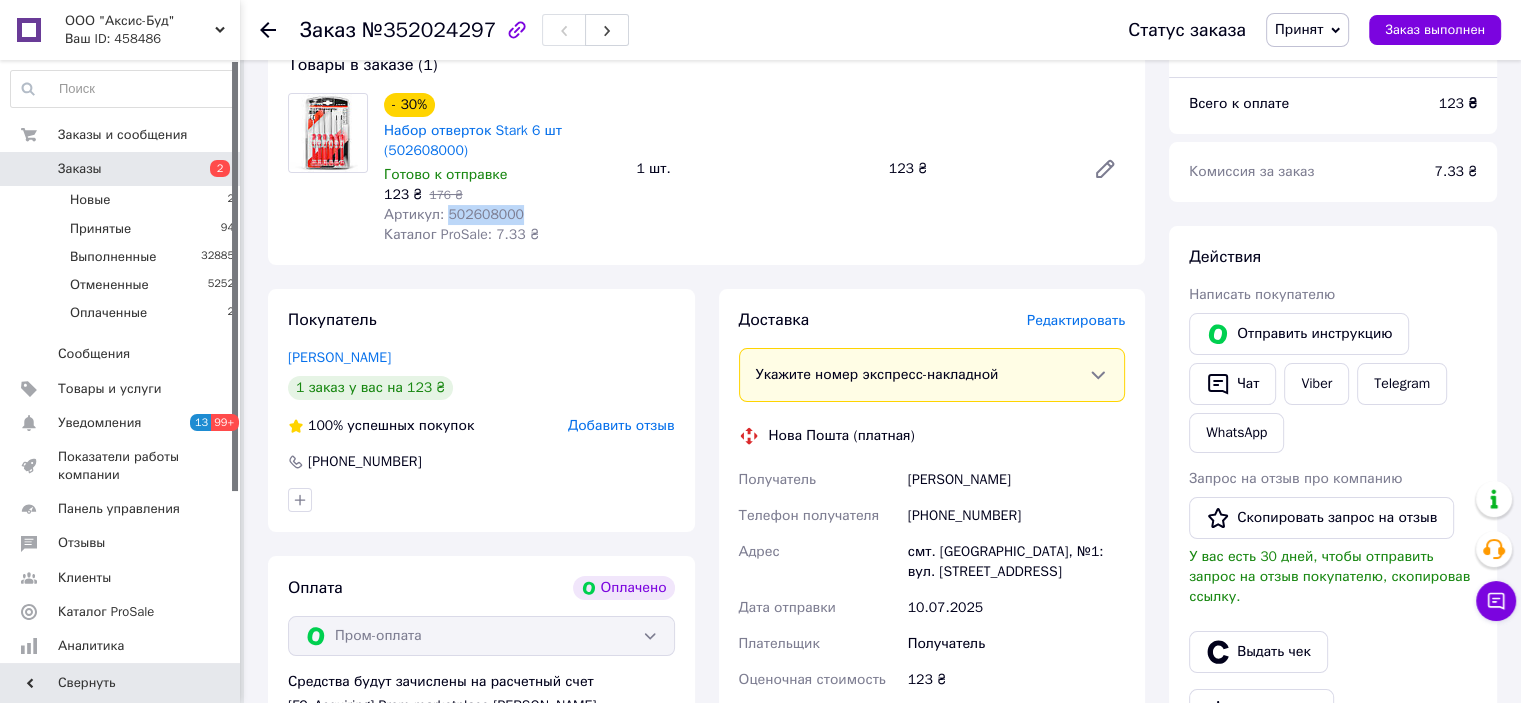 click on "Артикул: 502608000" at bounding box center [454, 214] 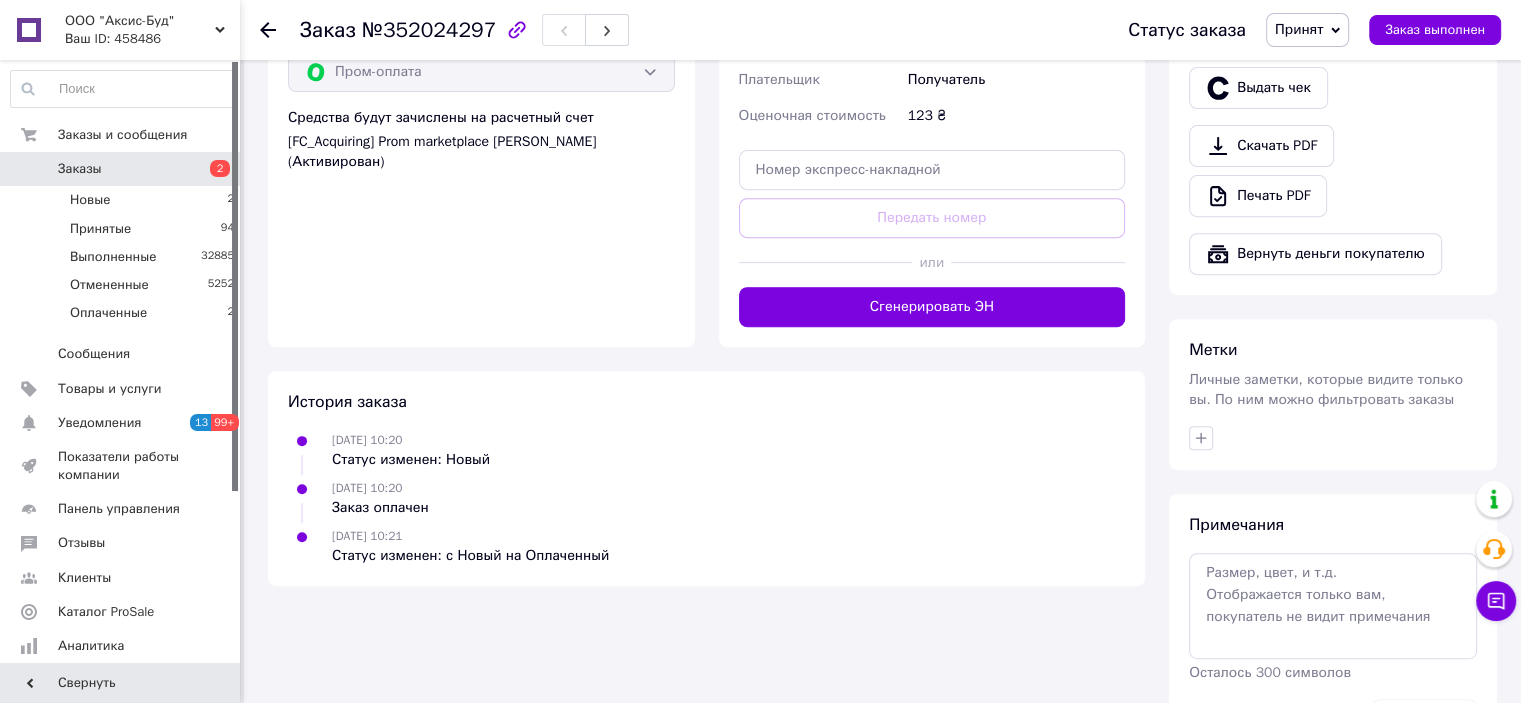 scroll, scrollTop: 822, scrollLeft: 0, axis: vertical 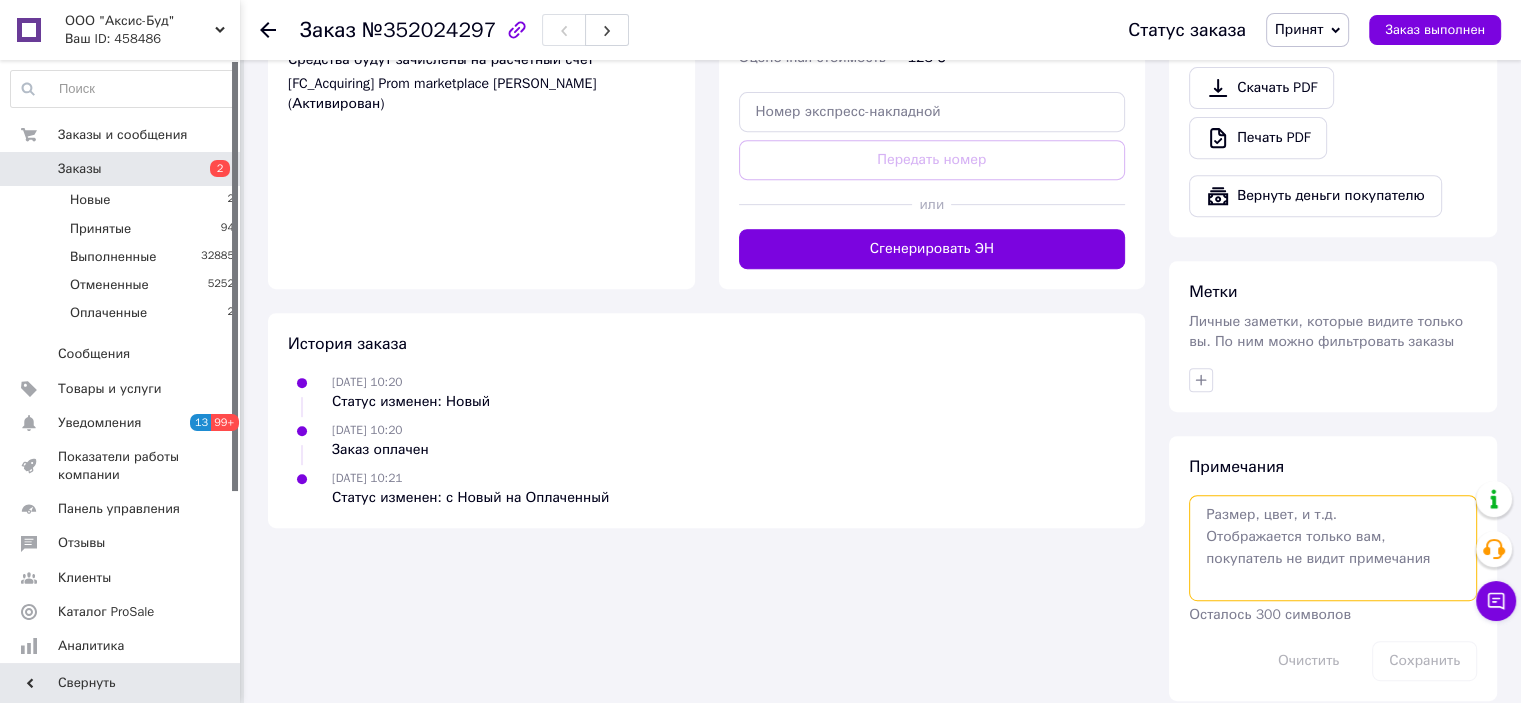 click at bounding box center [1333, 548] 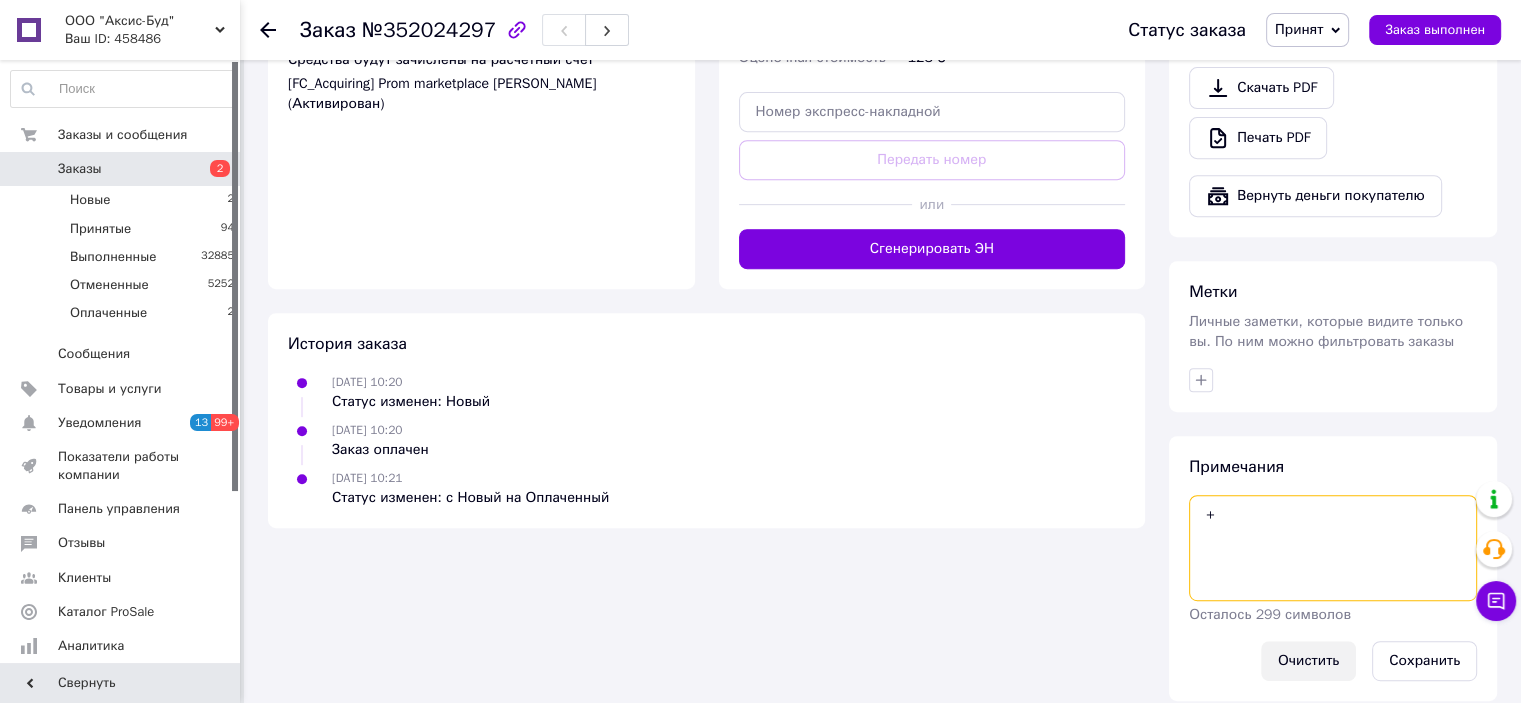type on "+" 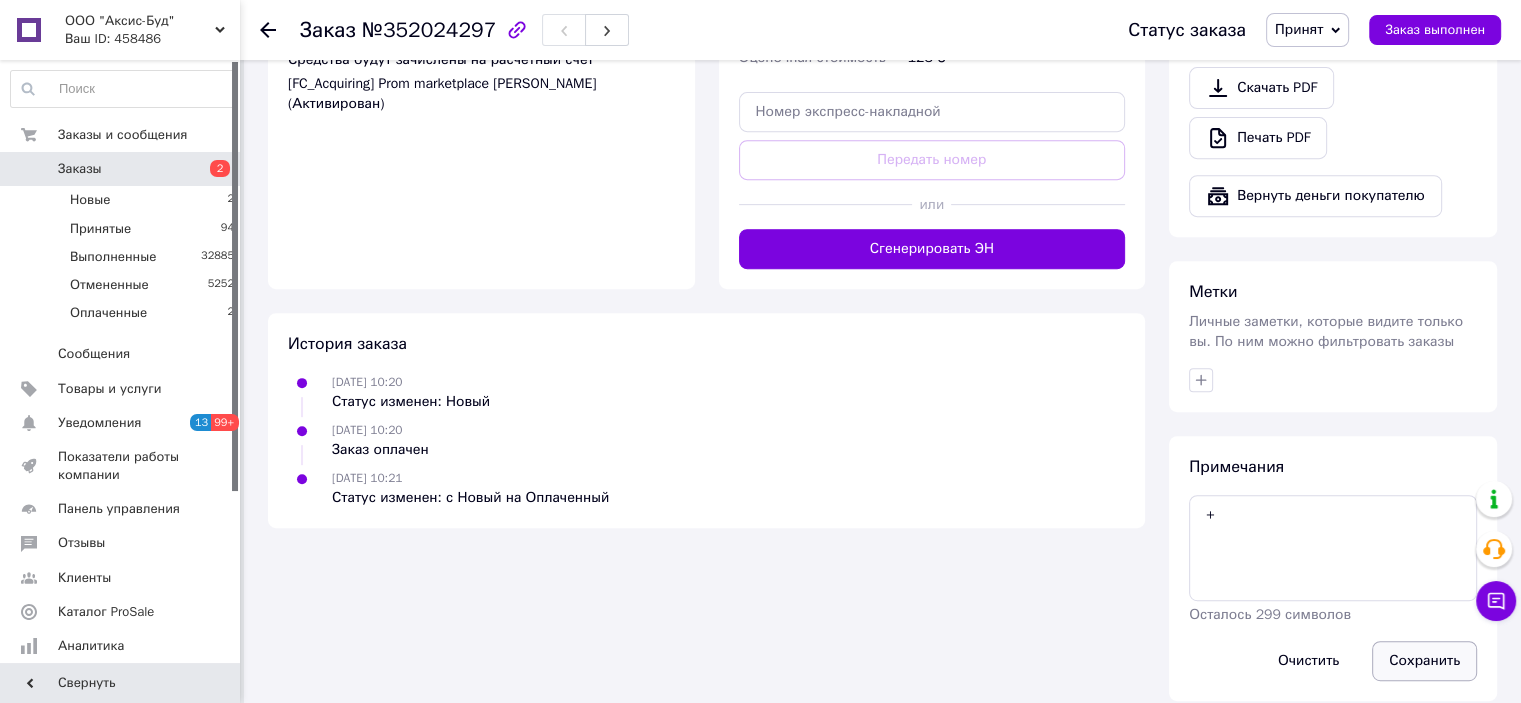 click on "Сохранить" at bounding box center (1424, 661) 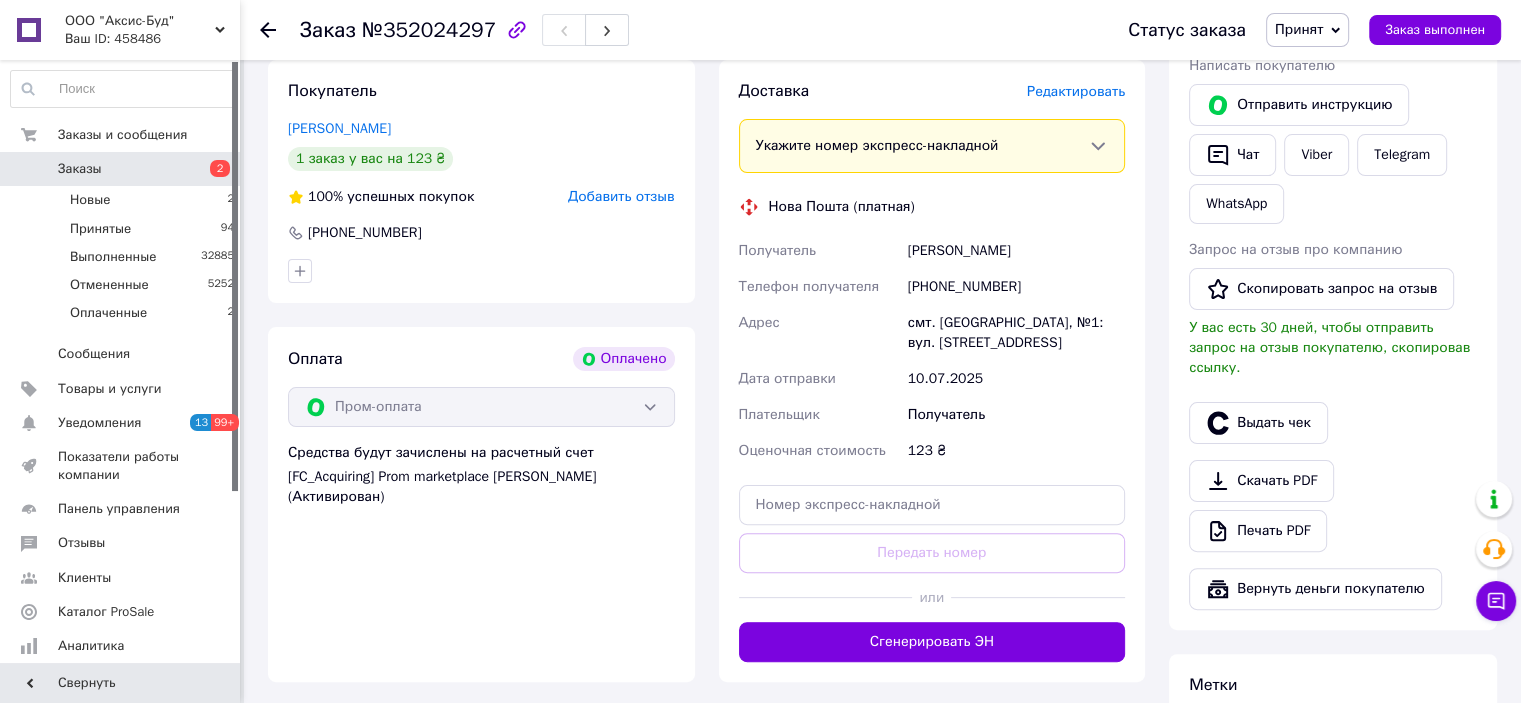 scroll, scrollTop: 322, scrollLeft: 0, axis: vertical 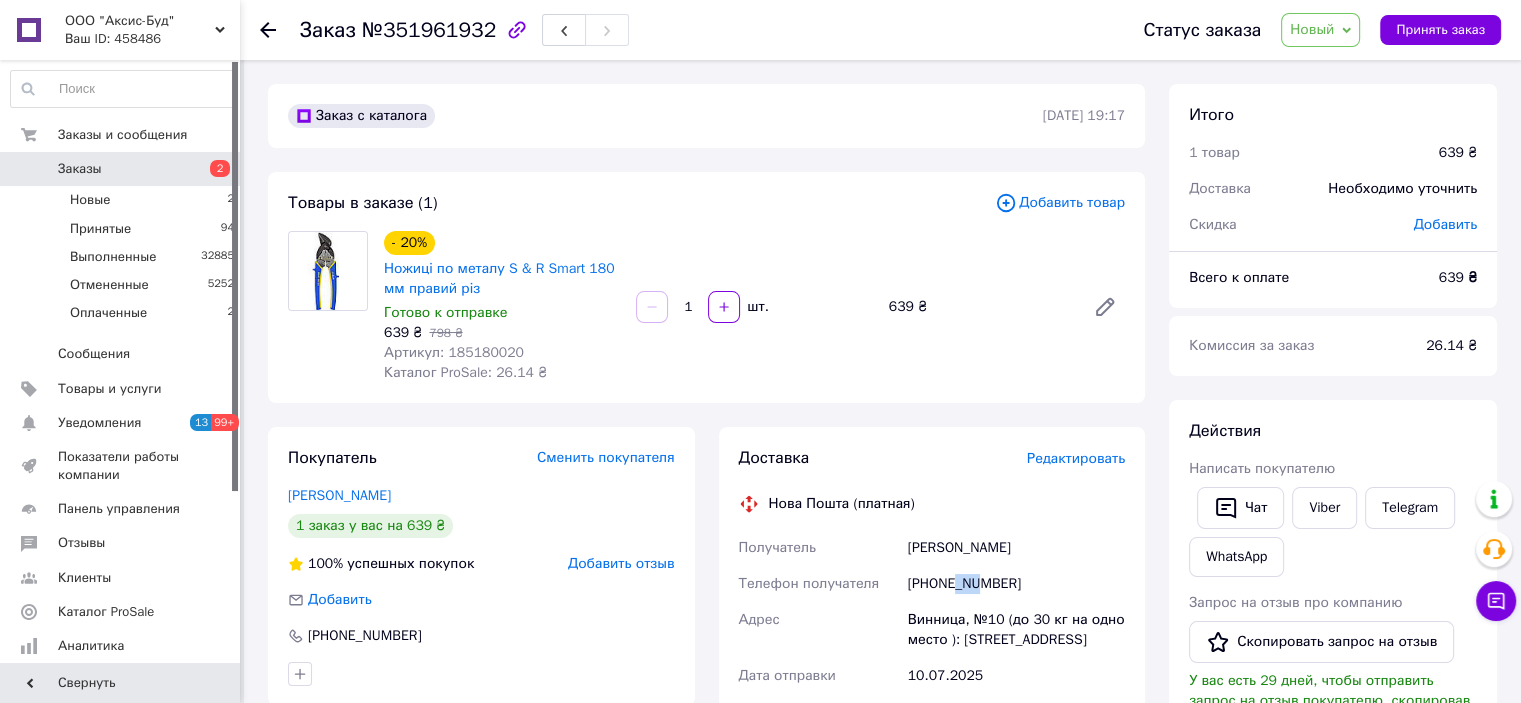drag, startPoint x: 956, startPoint y: 582, endPoint x: 975, endPoint y: 590, distance: 20.615528 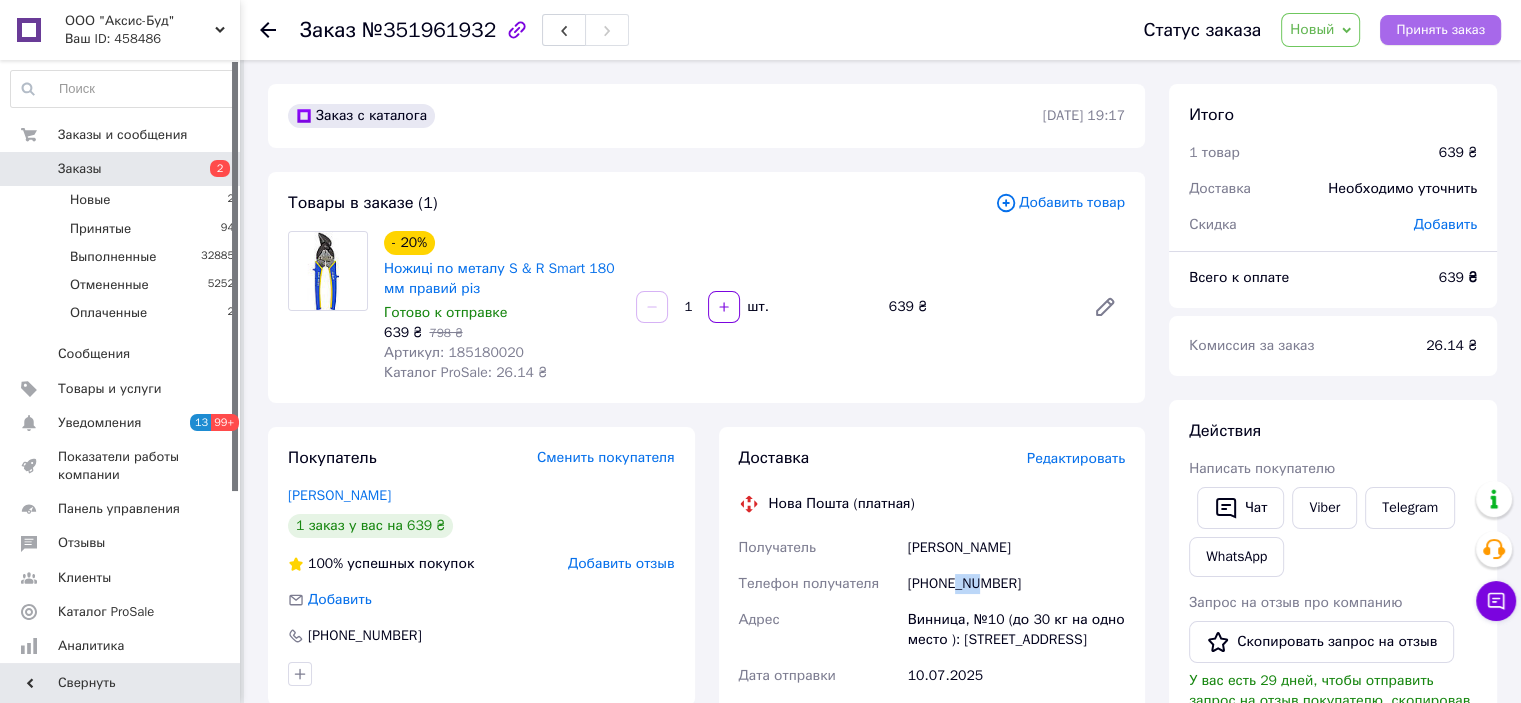 click on "Принять заказ" at bounding box center (1440, 30) 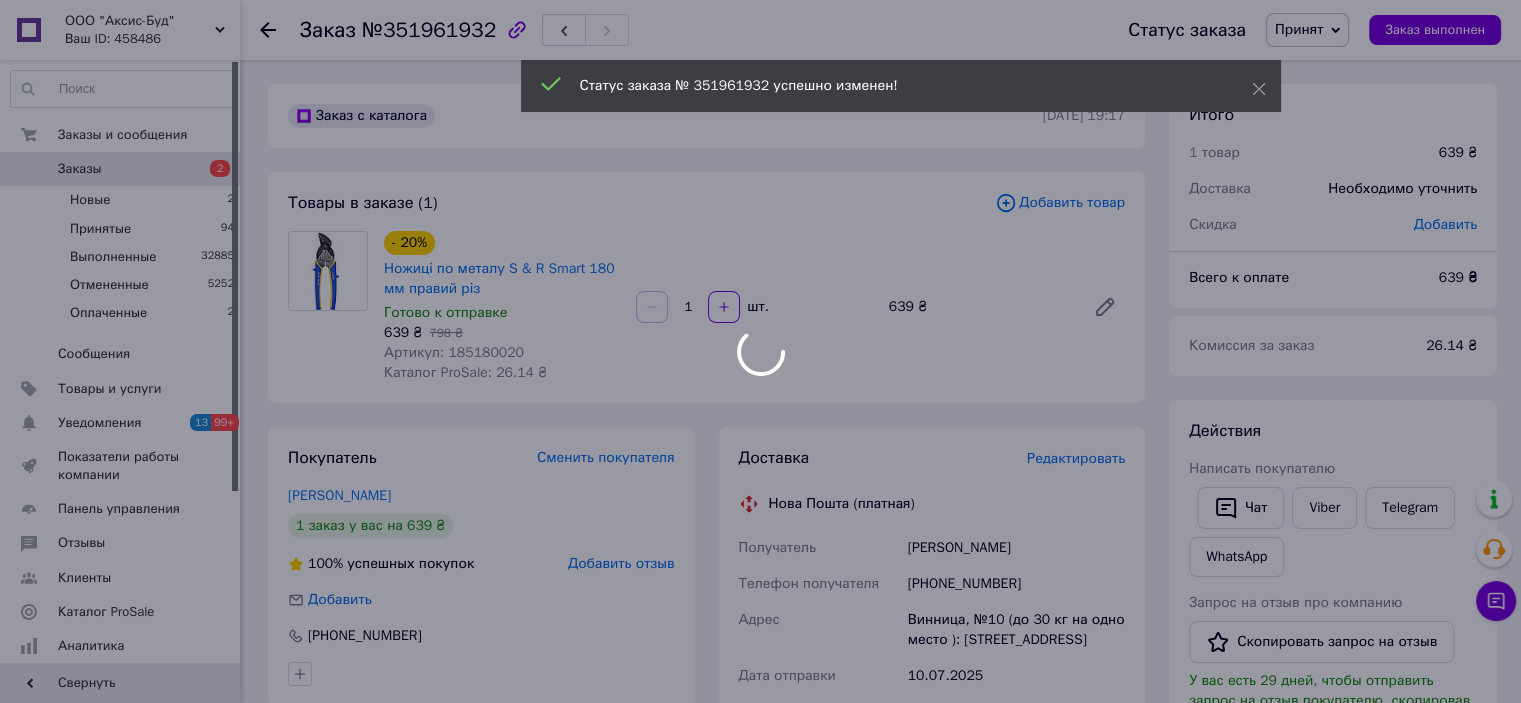 click at bounding box center [760, 351] 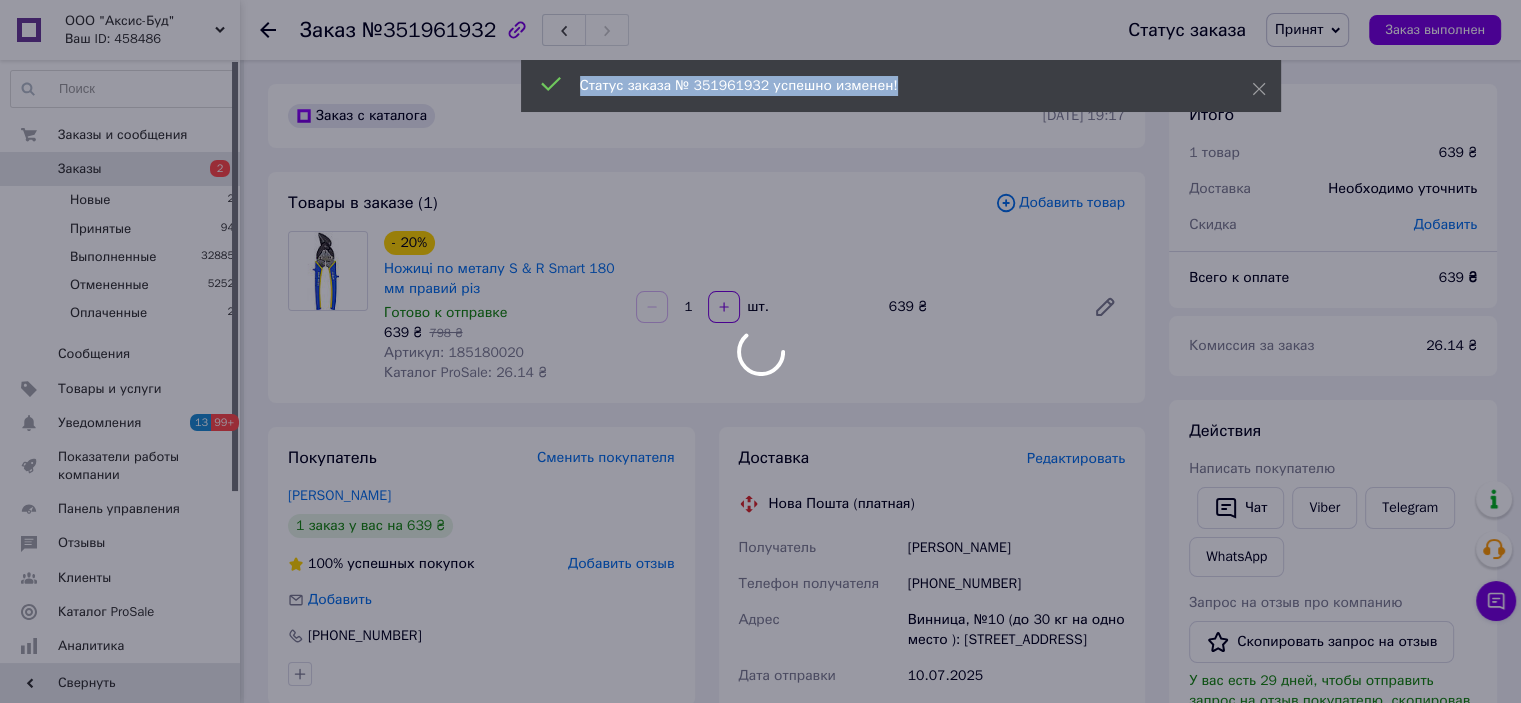 click at bounding box center [760, 351] 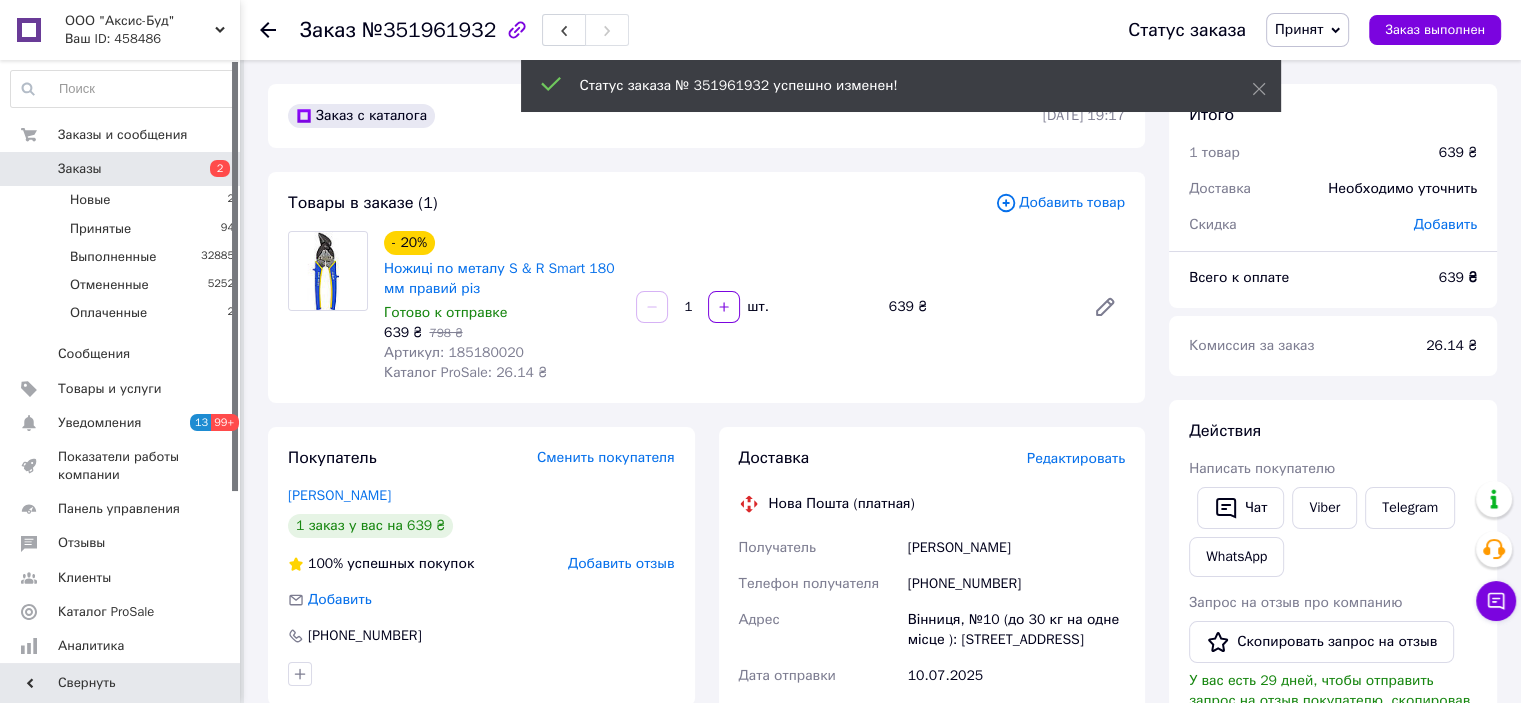 click on "[PHONE_NUMBER]" at bounding box center (1016, 584) 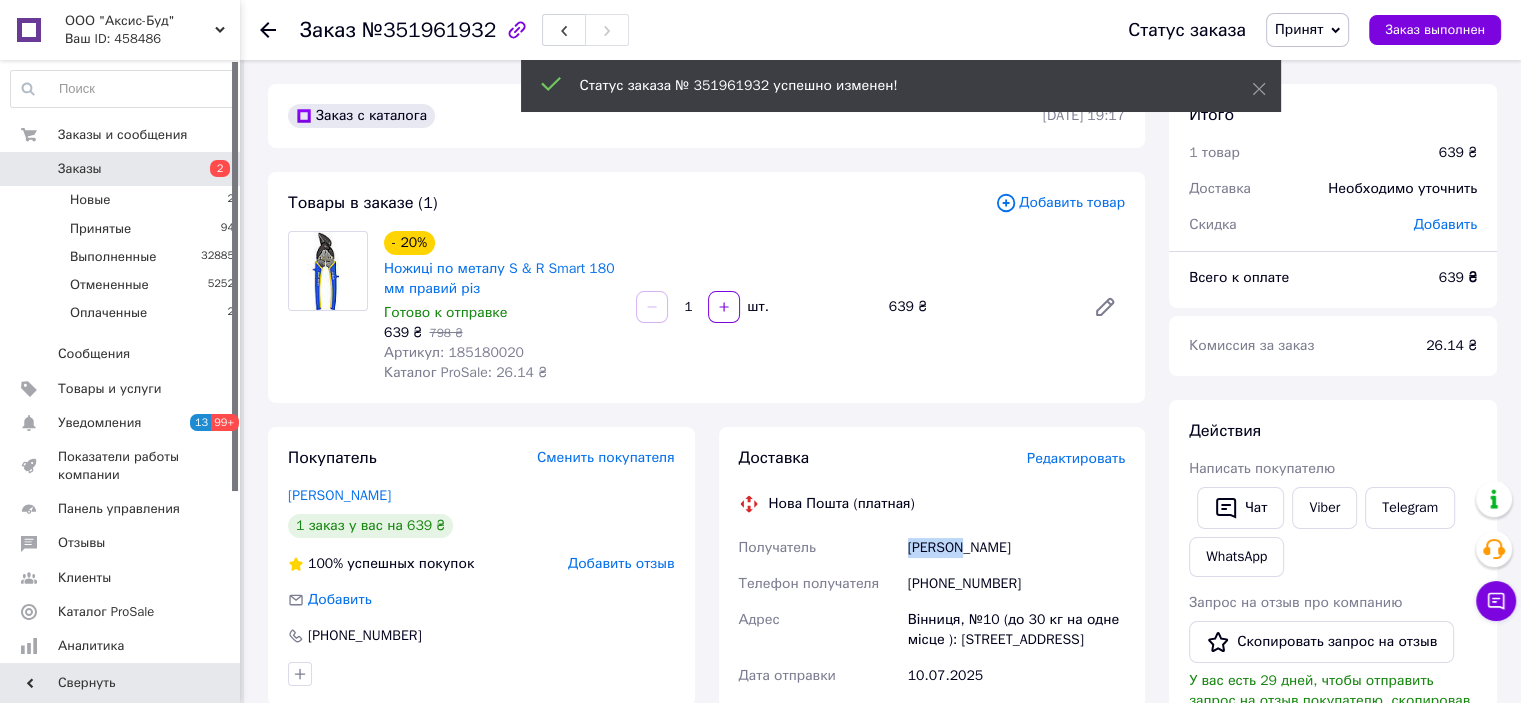 click on "Грищук Юрій" at bounding box center (1016, 548) 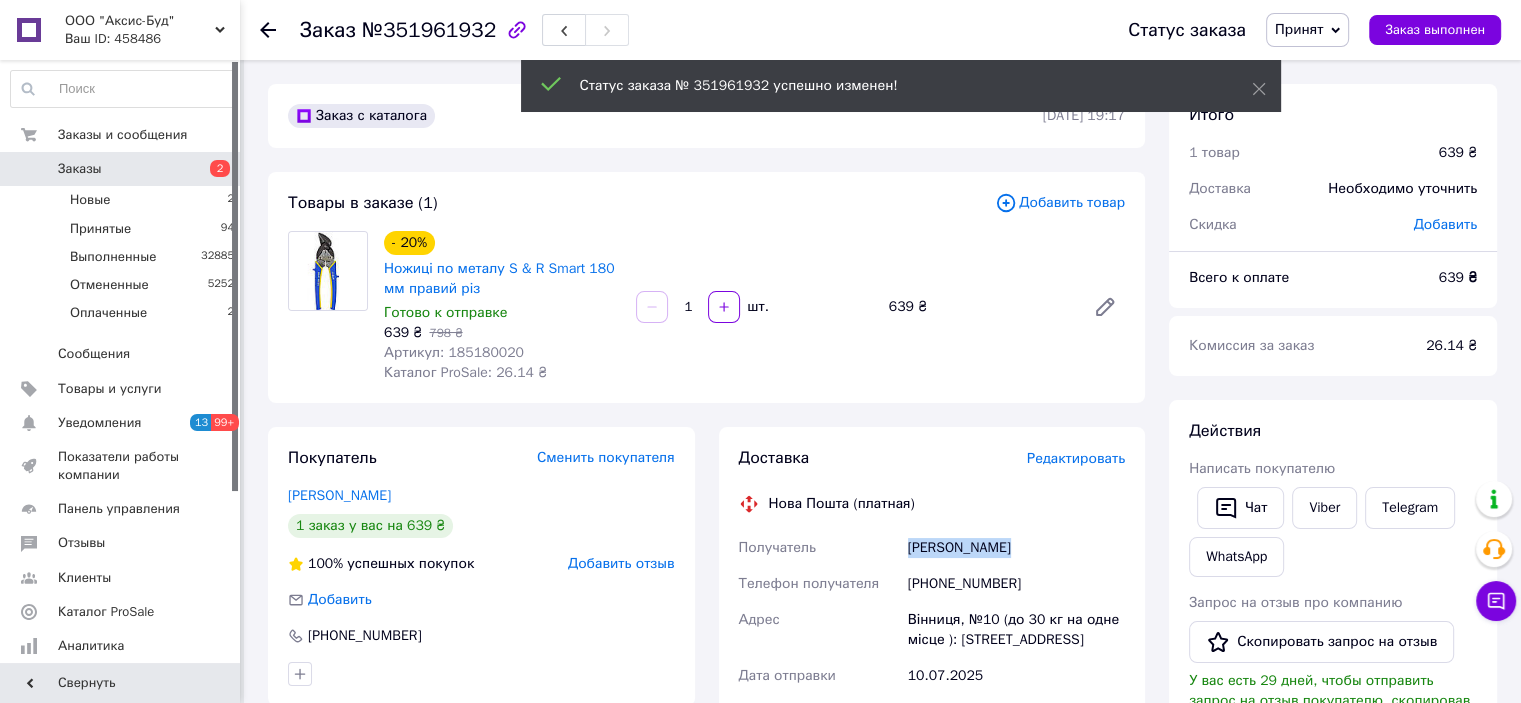 click on "Грищук Юрій" at bounding box center [1016, 548] 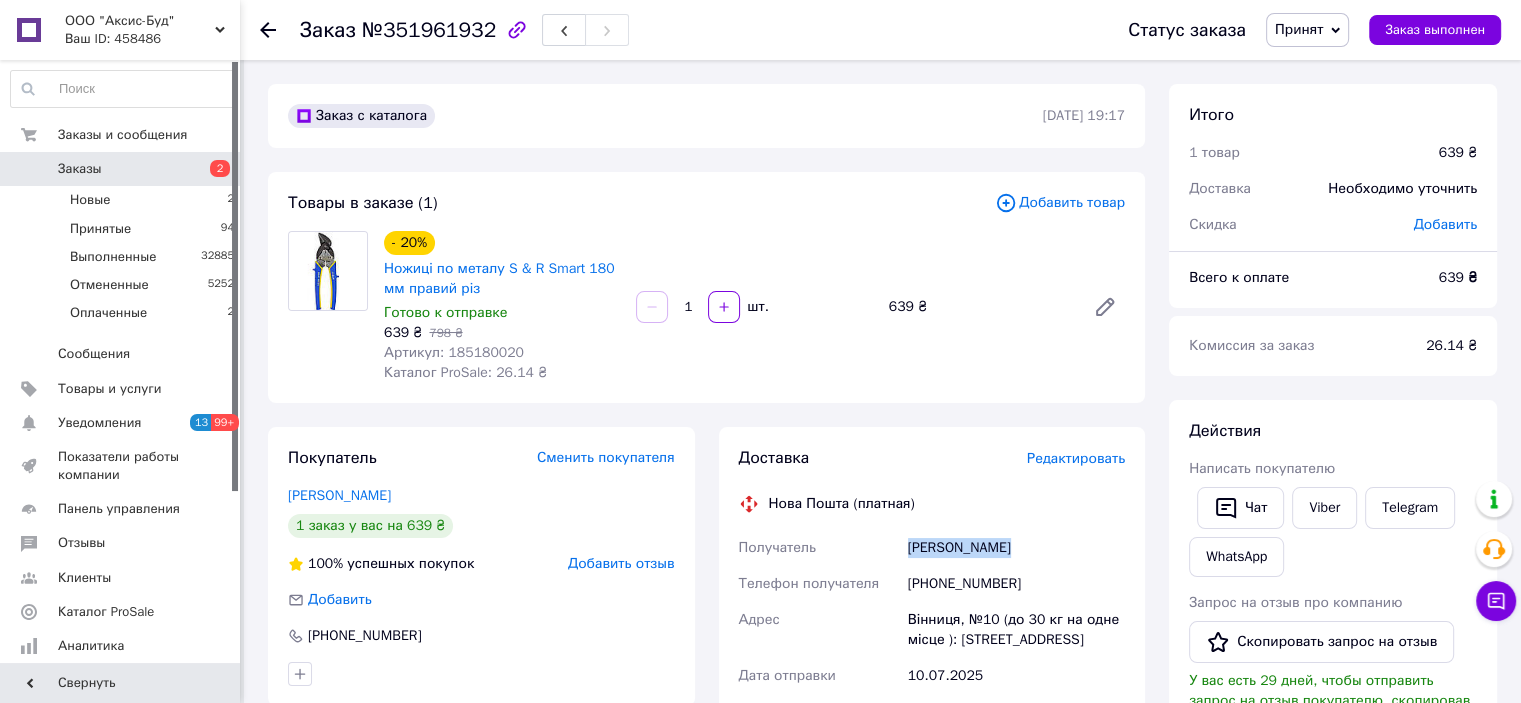 copy on "Грищук Юрій" 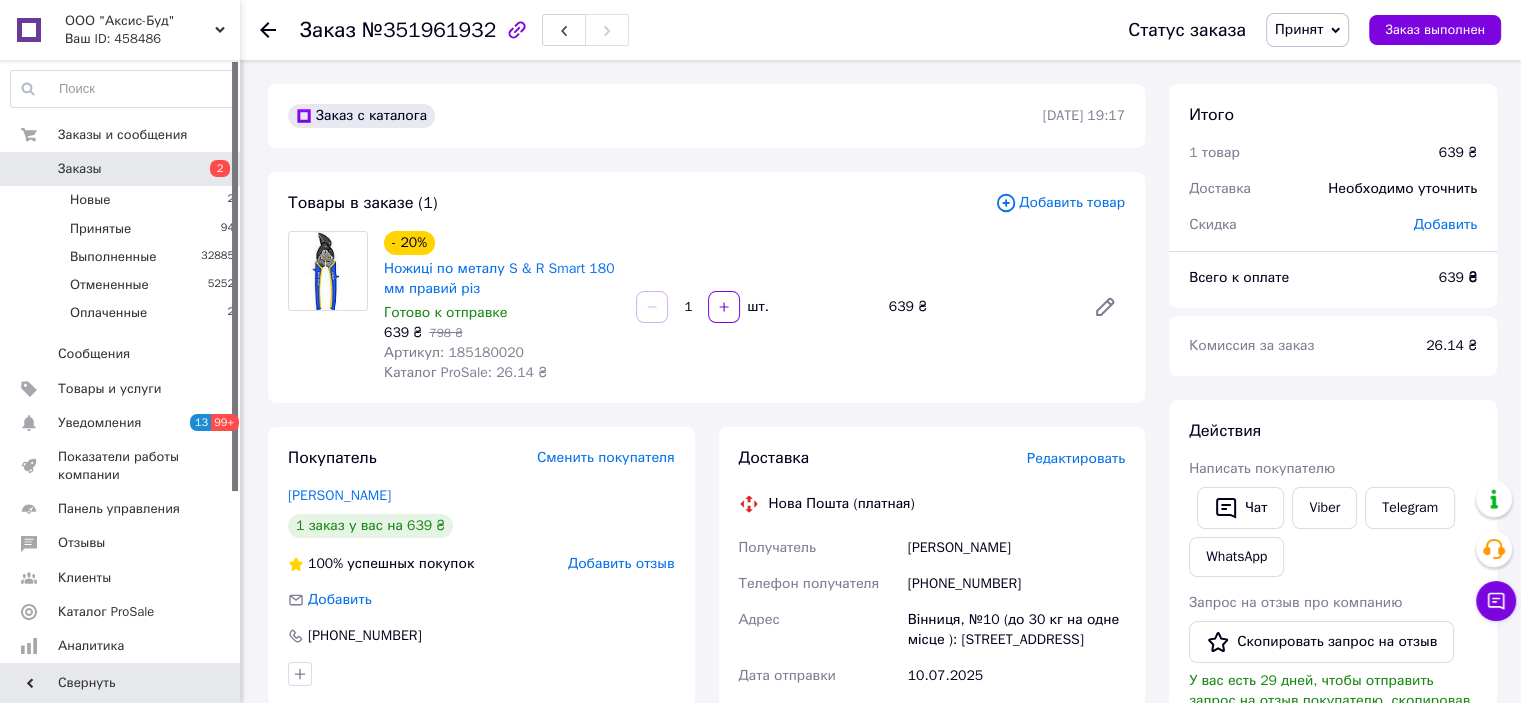 click on "Артикул: 185180020" at bounding box center [454, 352] 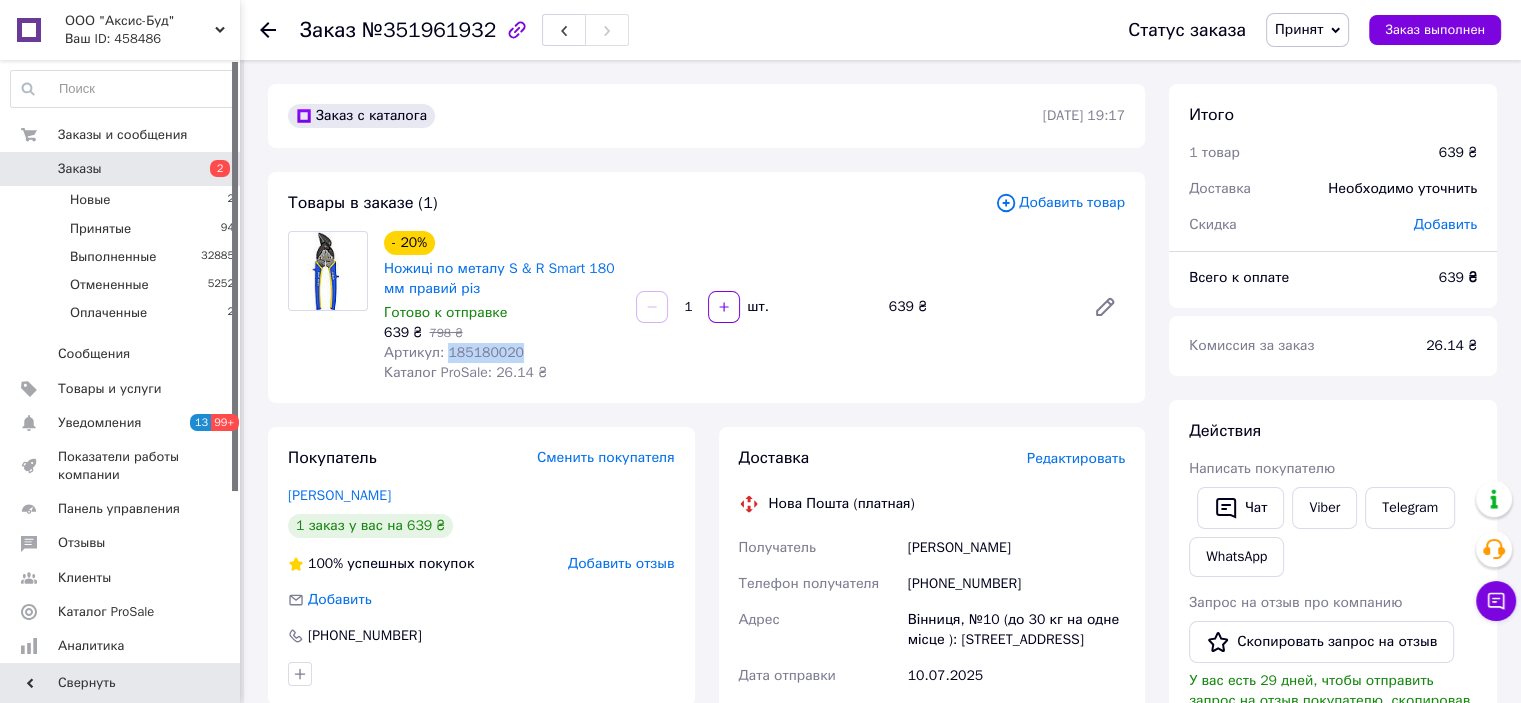 click on "Артикул: 185180020" at bounding box center [454, 352] 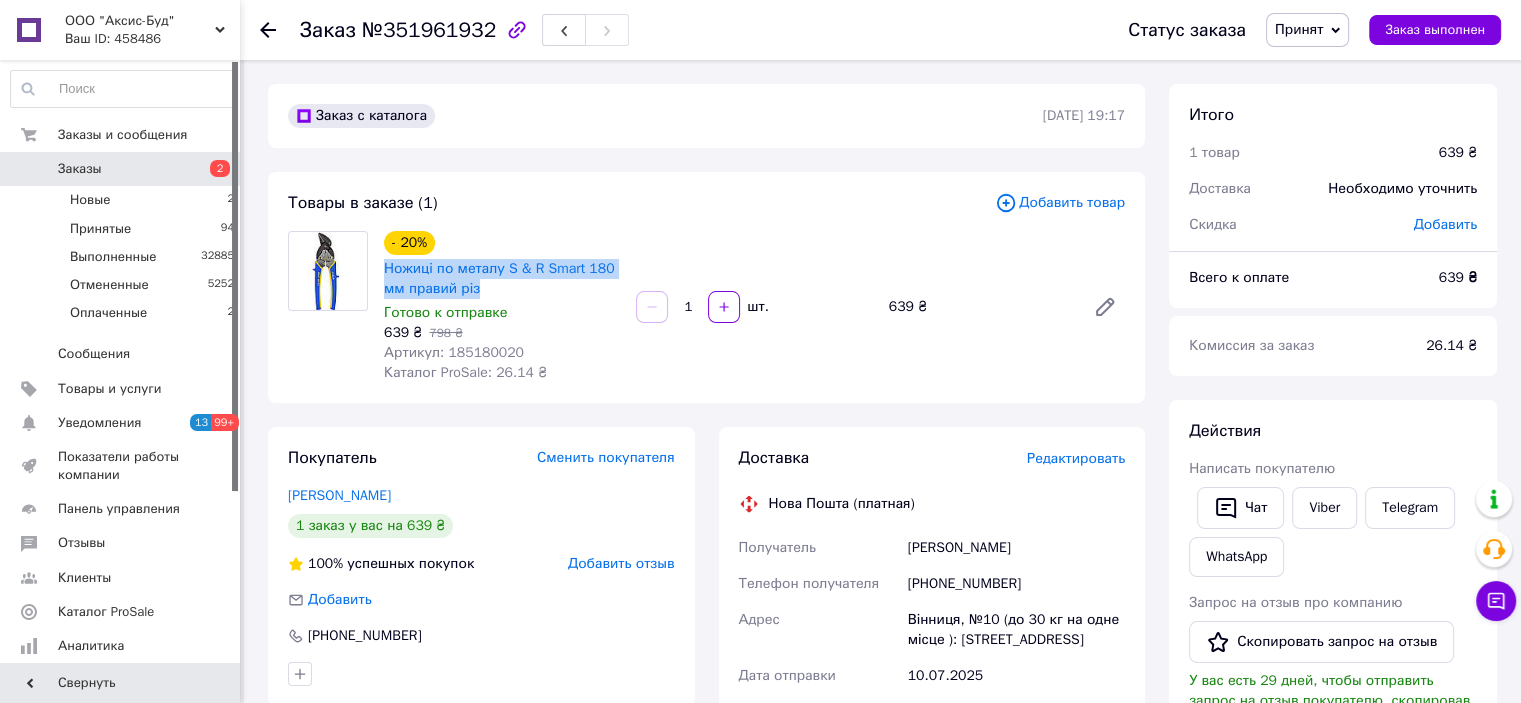 drag, startPoint x: 449, startPoint y: 282, endPoint x: 379, endPoint y: 275, distance: 70.34913 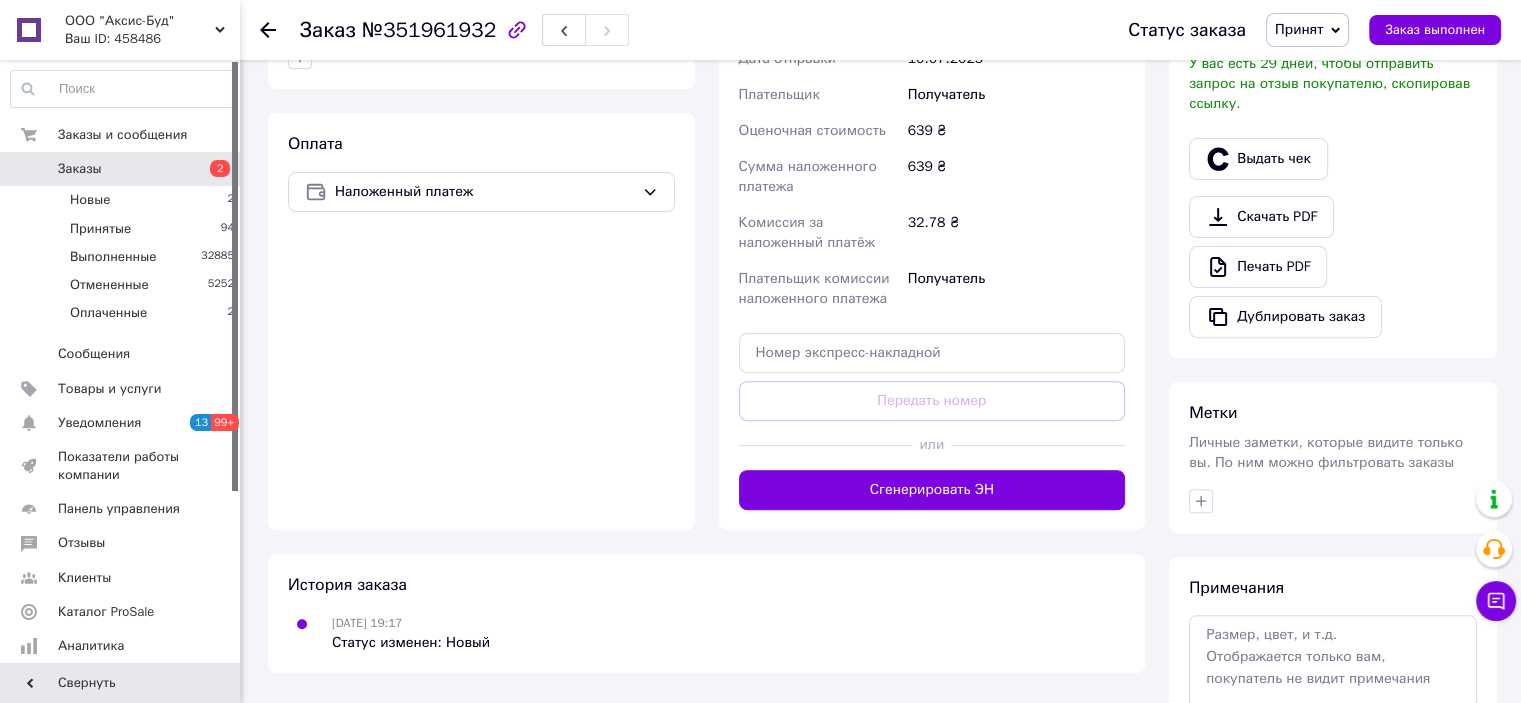scroll, scrollTop: 736, scrollLeft: 0, axis: vertical 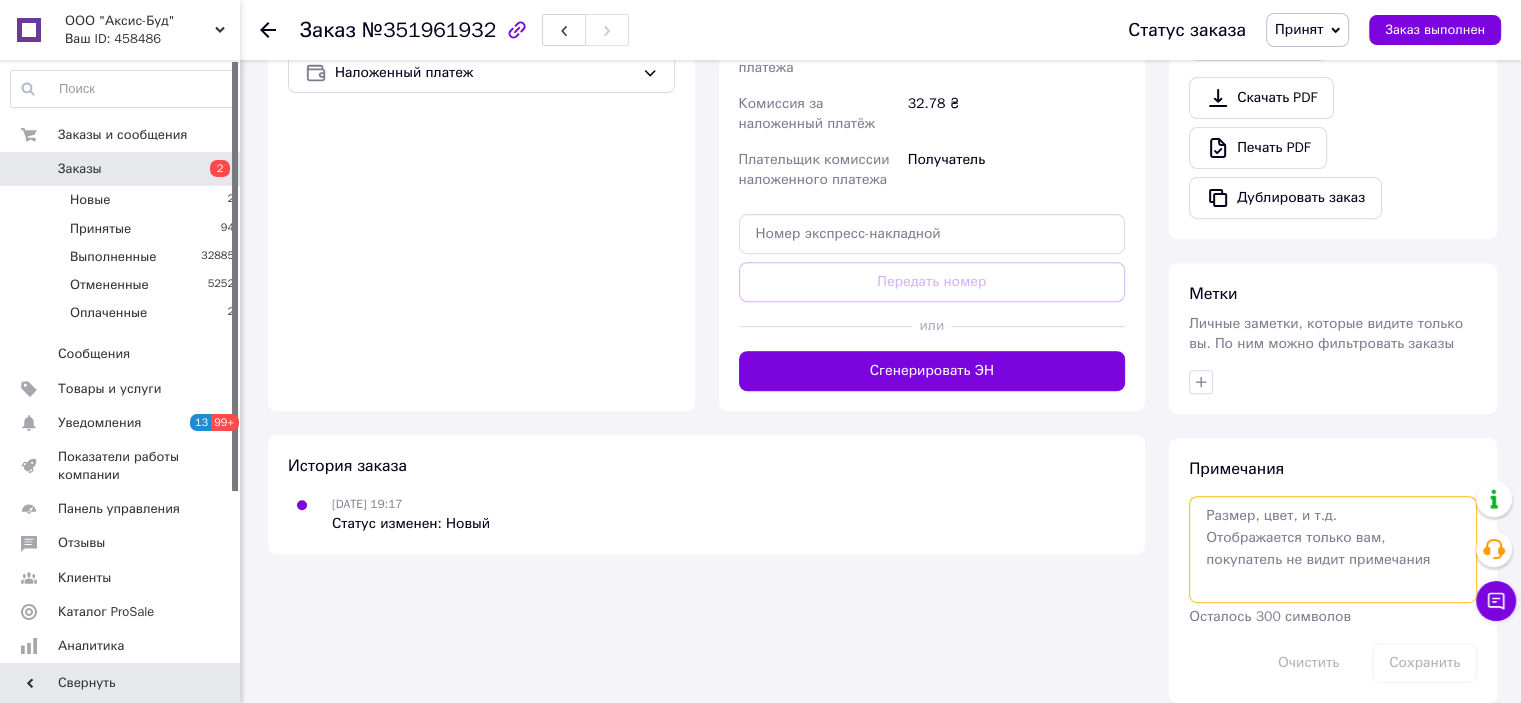 click at bounding box center [1333, 549] 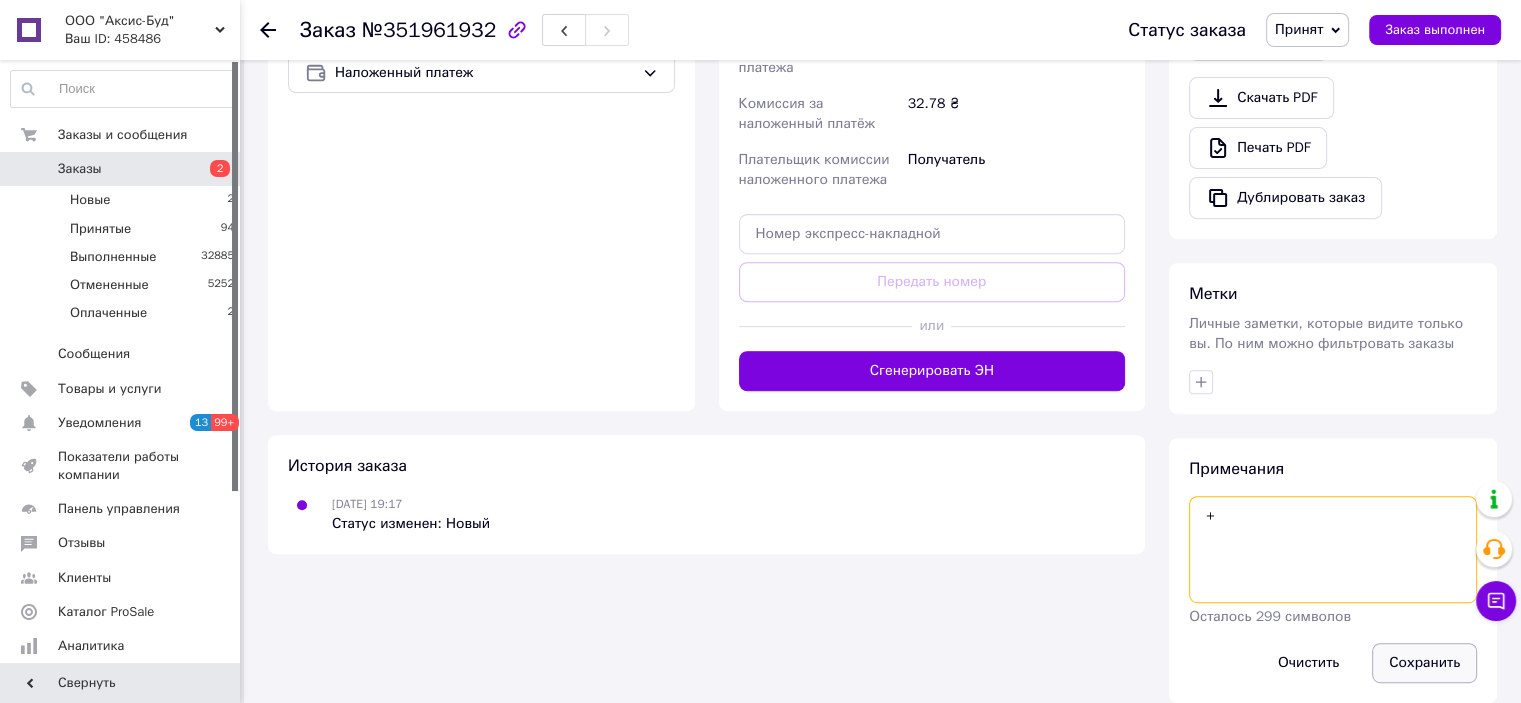 type on "+" 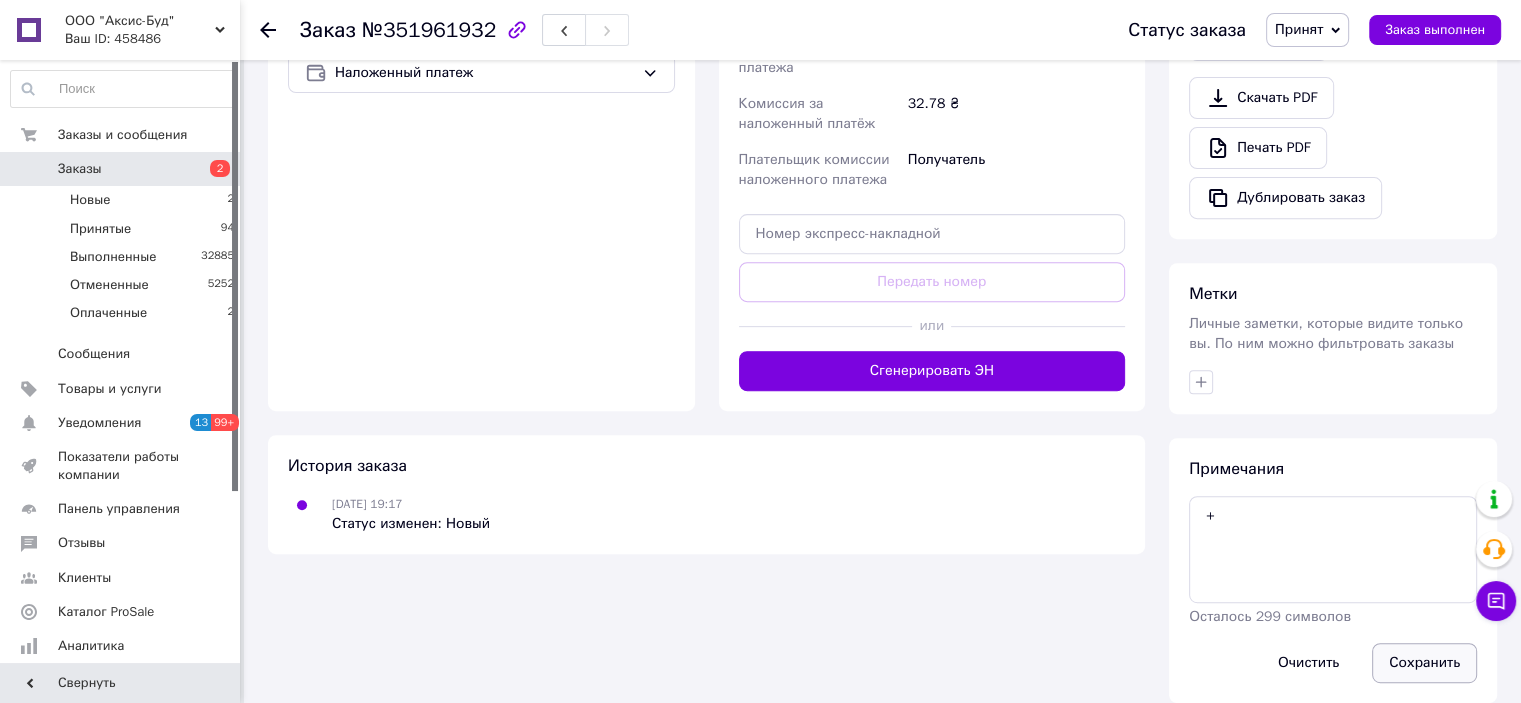 click on "Сохранить" at bounding box center (1424, 663) 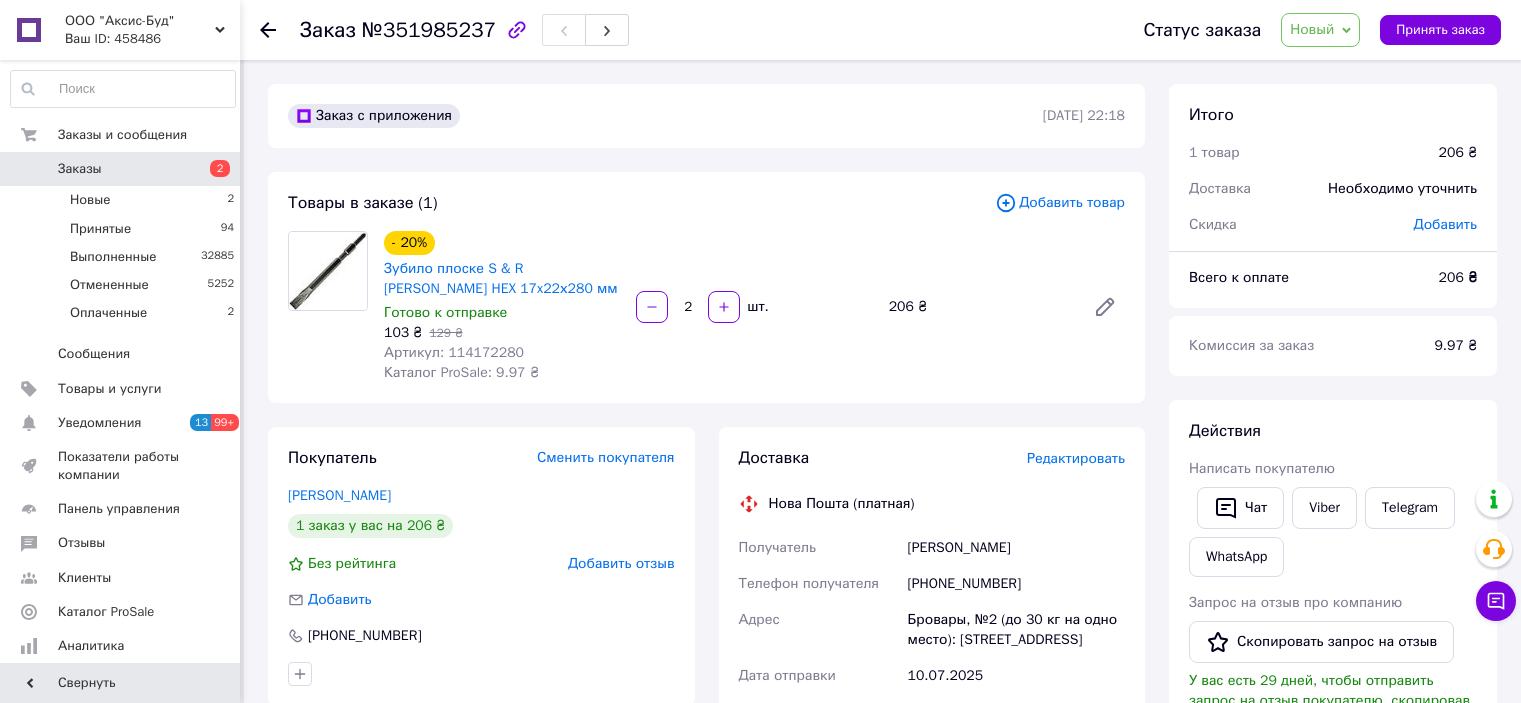 scroll, scrollTop: 0, scrollLeft: 0, axis: both 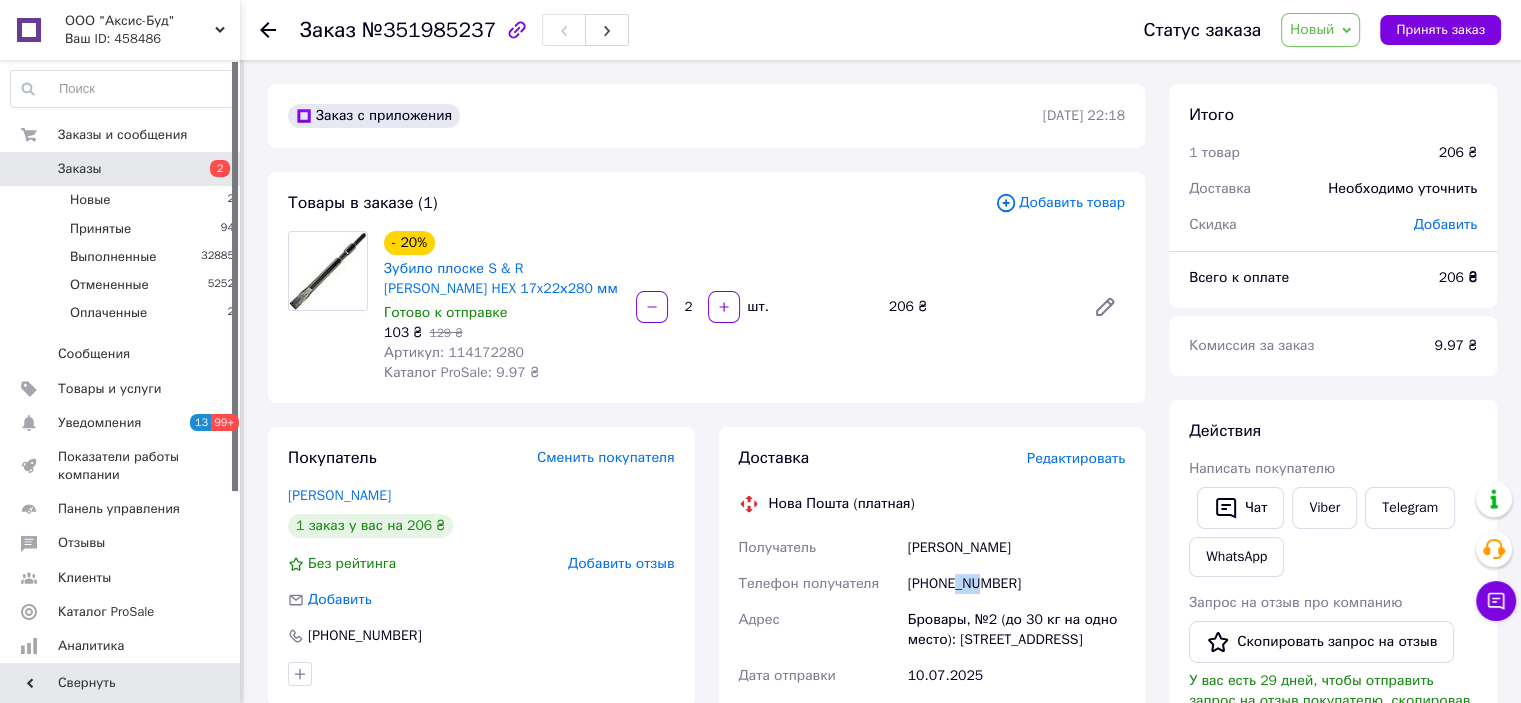 drag, startPoint x: 955, startPoint y: 584, endPoint x: 980, endPoint y: 584, distance: 25 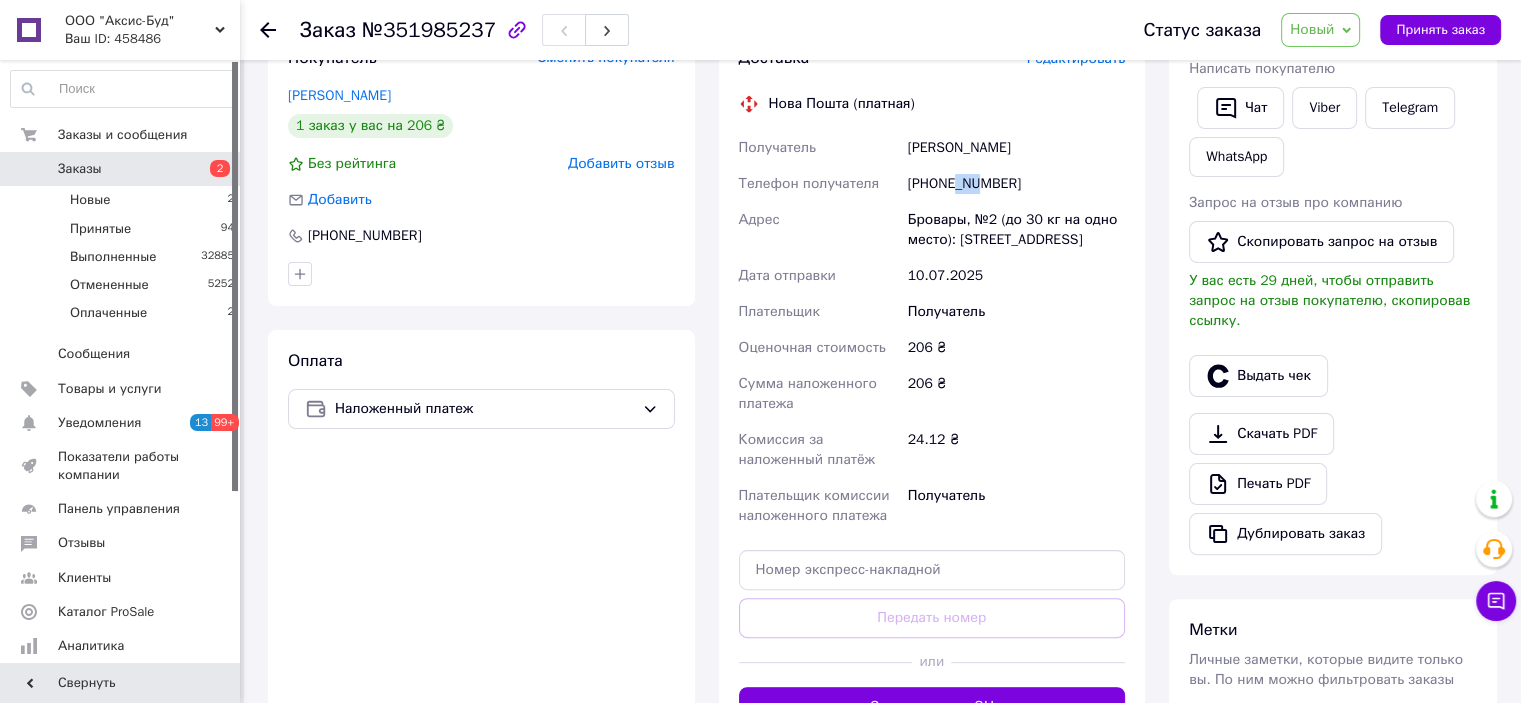 scroll, scrollTop: 600, scrollLeft: 0, axis: vertical 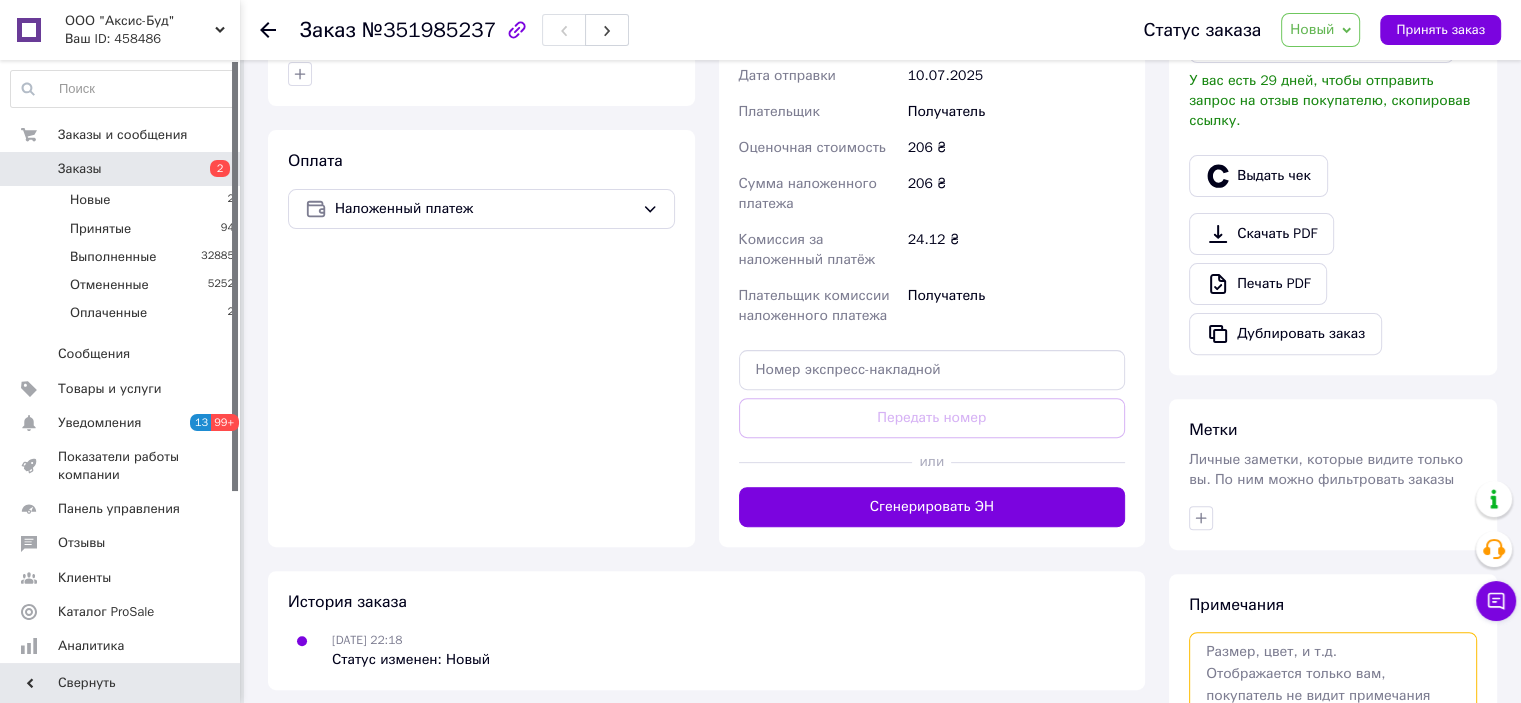 click at bounding box center [1333, 685] 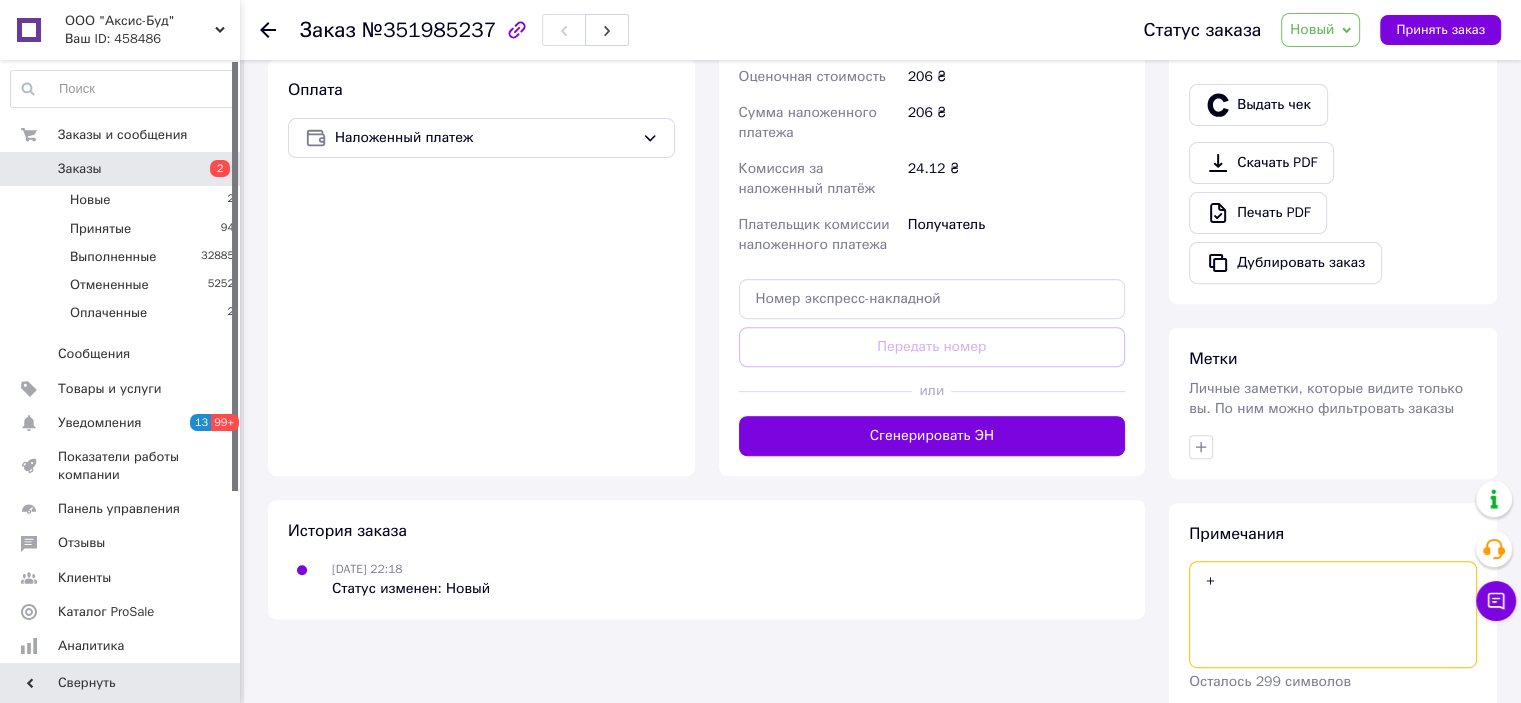scroll, scrollTop: 736, scrollLeft: 0, axis: vertical 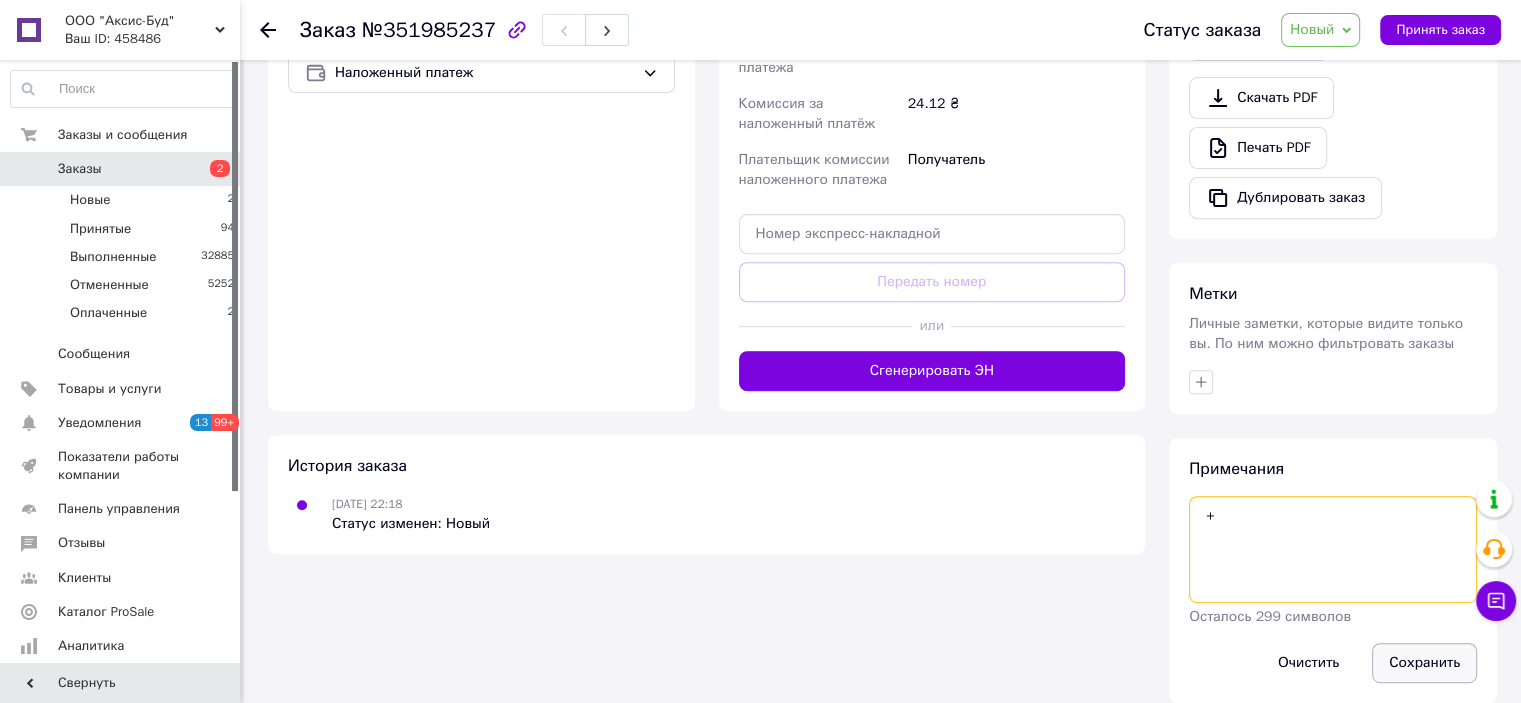 type on "+" 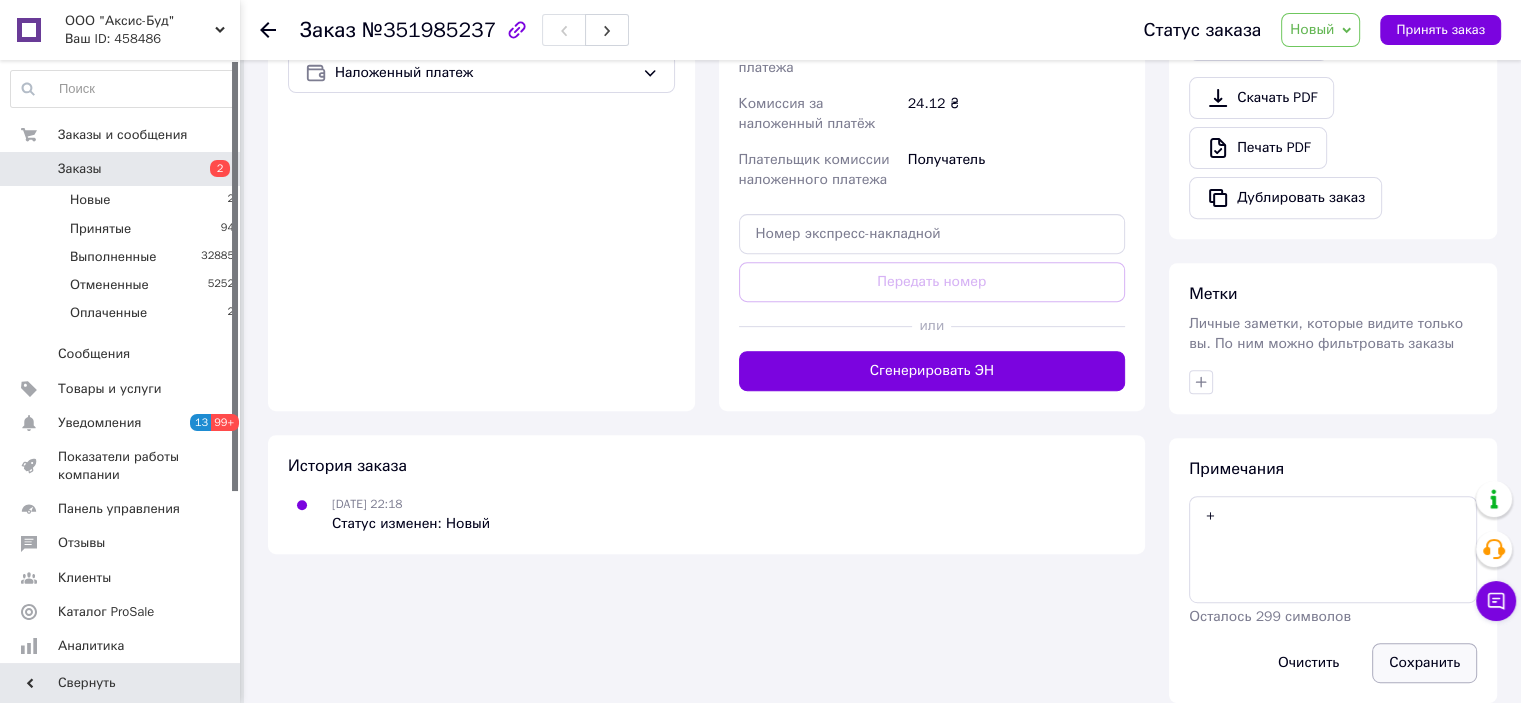 click on "Сохранить" at bounding box center [1424, 663] 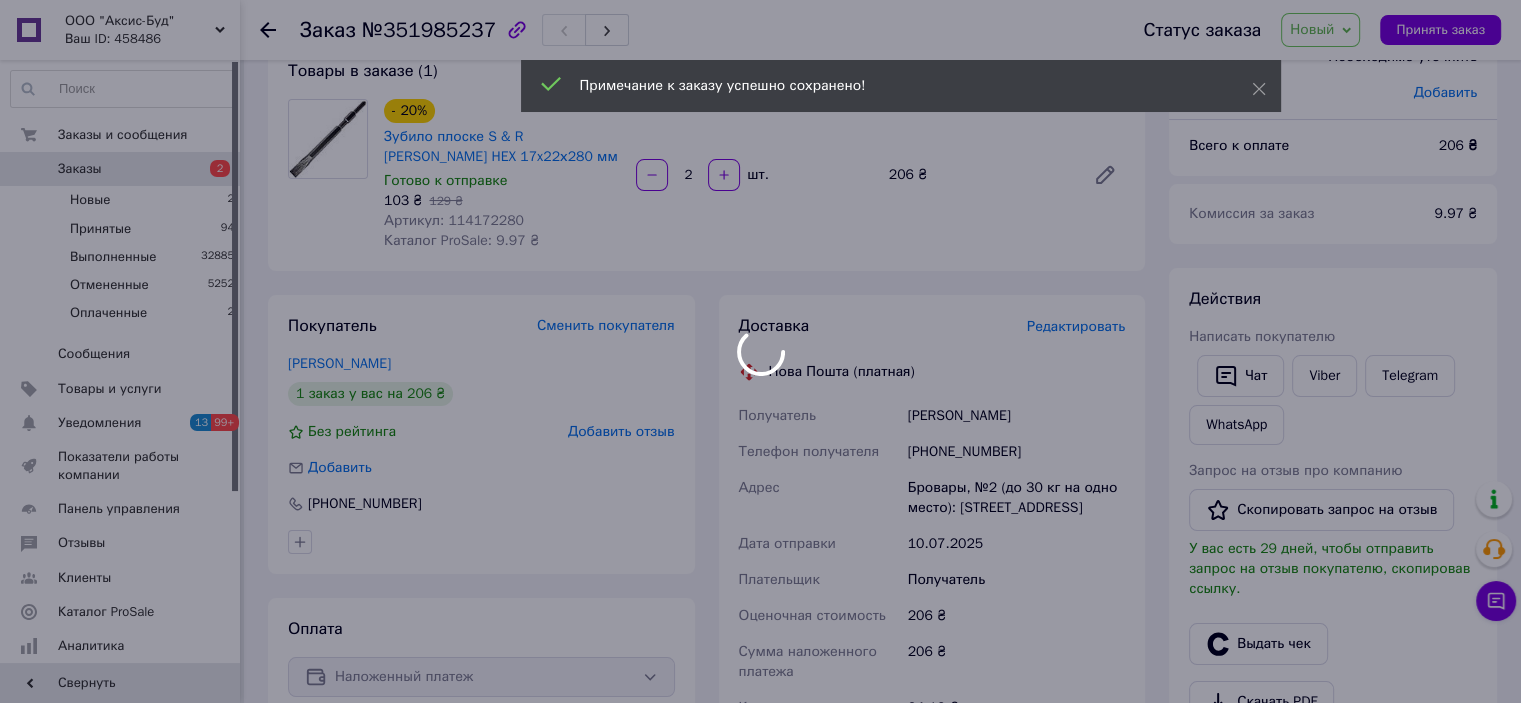 scroll, scrollTop: 0, scrollLeft: 0, axis: both 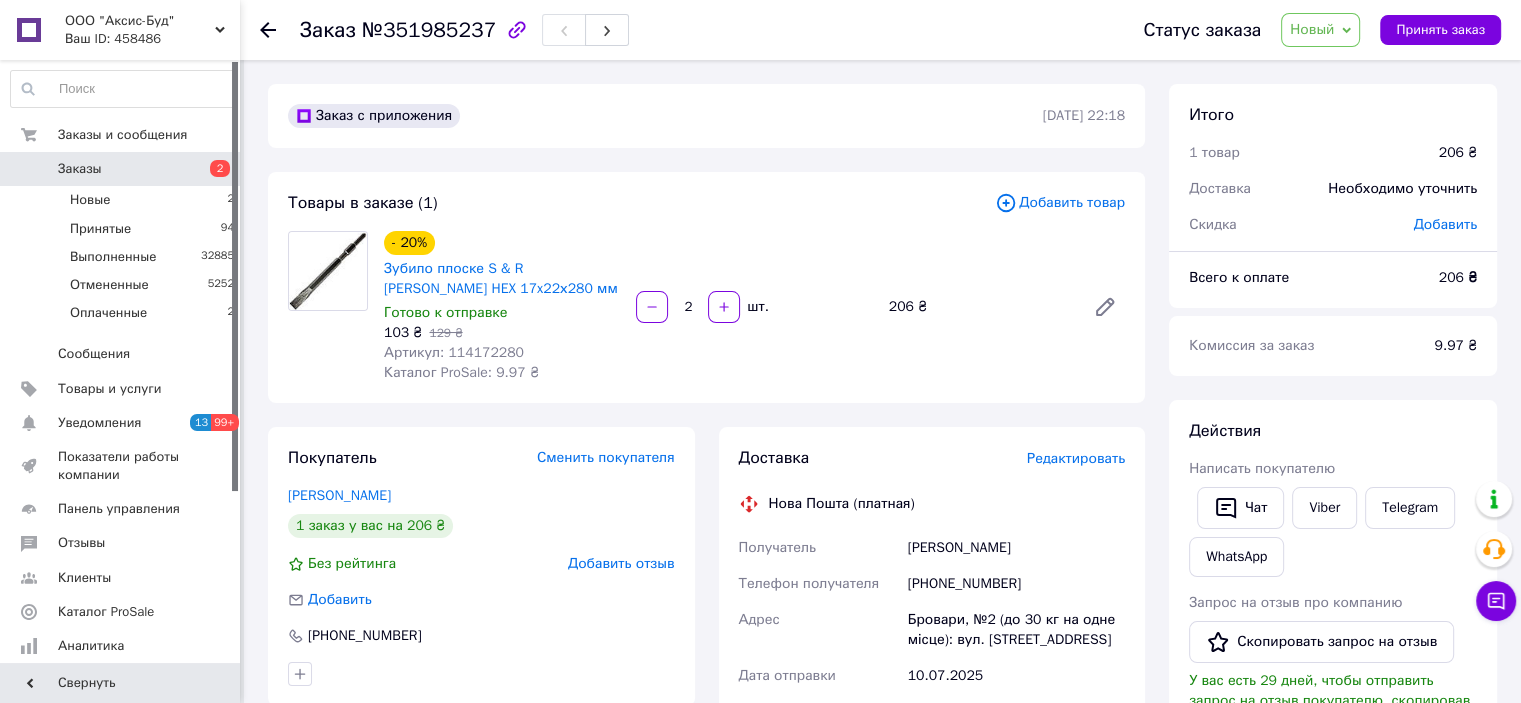 click on "Заказ с приложения [DATE] 22:18 Товары в заказе (1) Добавить товар - 20% Зубило плоске S & R [PERSON_NAME] HEX 17x22х280 мм Готово к отправке 103 ₴   129 ₴ Артикул: 114172280 Каталог ProSale: 9.97 ₴  2   шт. 206 ₴ Покупатель Сменить покупателя [PERSON_NAME] 1 заказ у вас на 206 ₴ Без рейтинга   Добавить отзыв Добавить [PHONE_NUMBER] Оплата Наложенный платеж Доставка Редактировать Нова Пошта (платная) Получатель [PERSON_NAME] Телефон получателя [PHONE_NUMBER] Адрес Бровари, №2 (до 30 кг на одне місце): вул. Київська, 302 Дата отправки [DATE] Плательщик Получатель Оценочная стоимость 206 ₴ Сумма наложенного платежа 206 <" at bounding box center [706, 761] 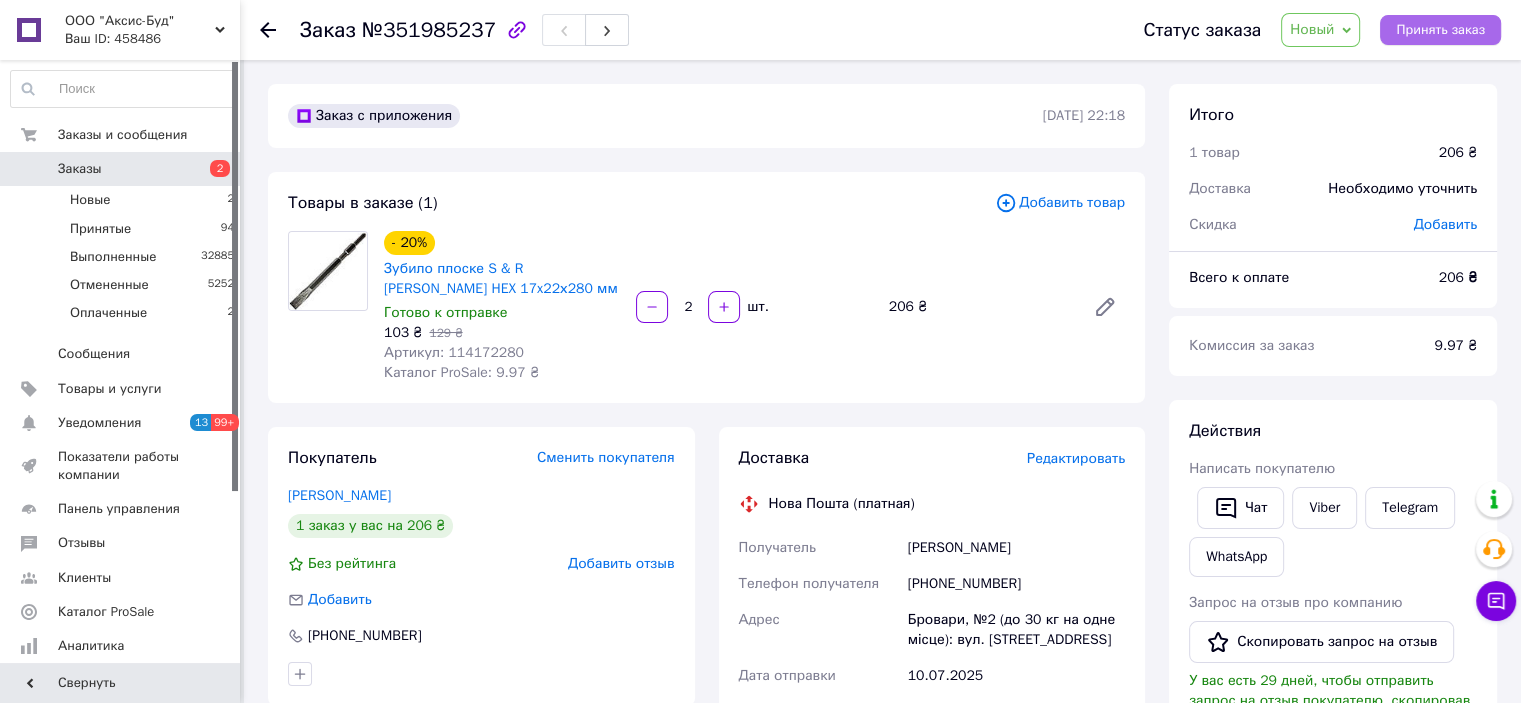 click on "Принять заказ" at bounding box center (1440, 30) 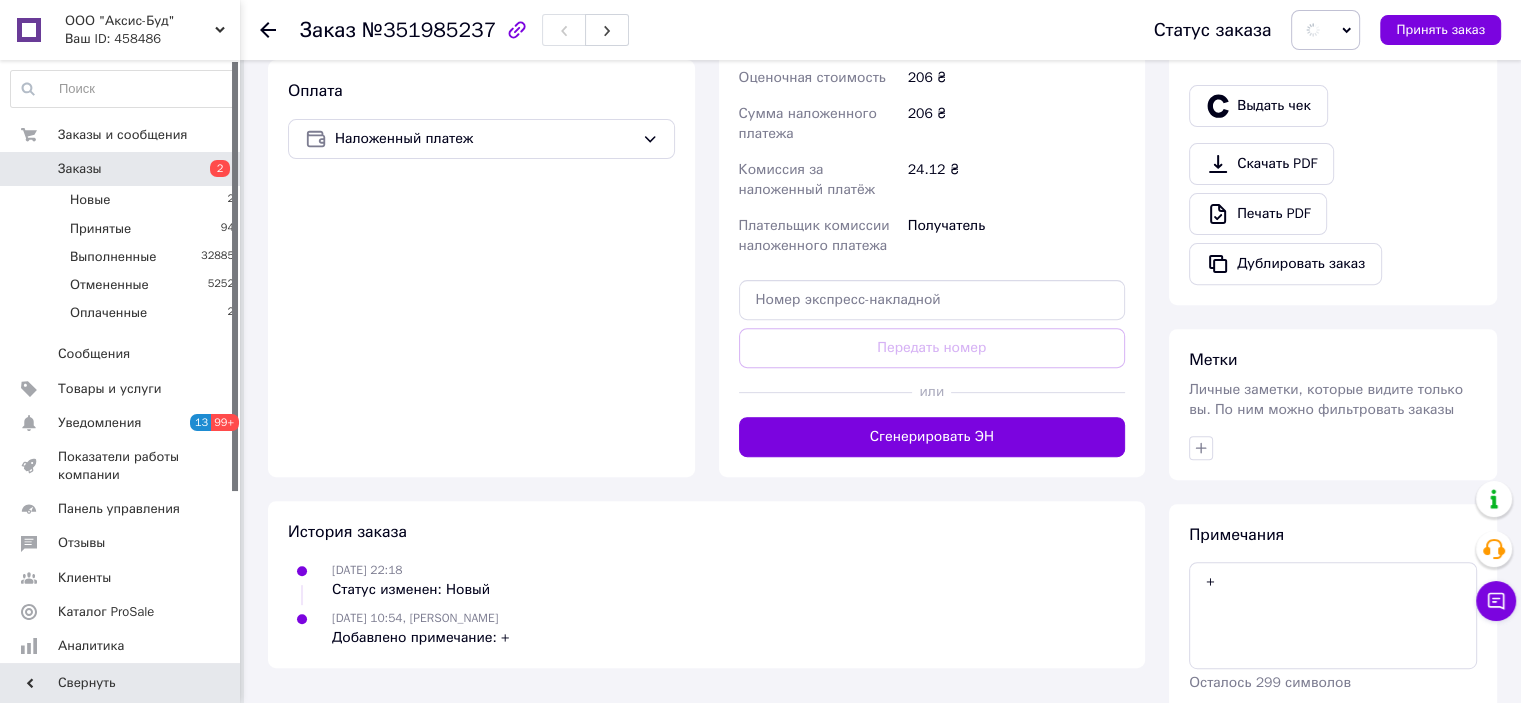 scroll, scrollTop: 700, scrollLeft: 0, axis: vertical 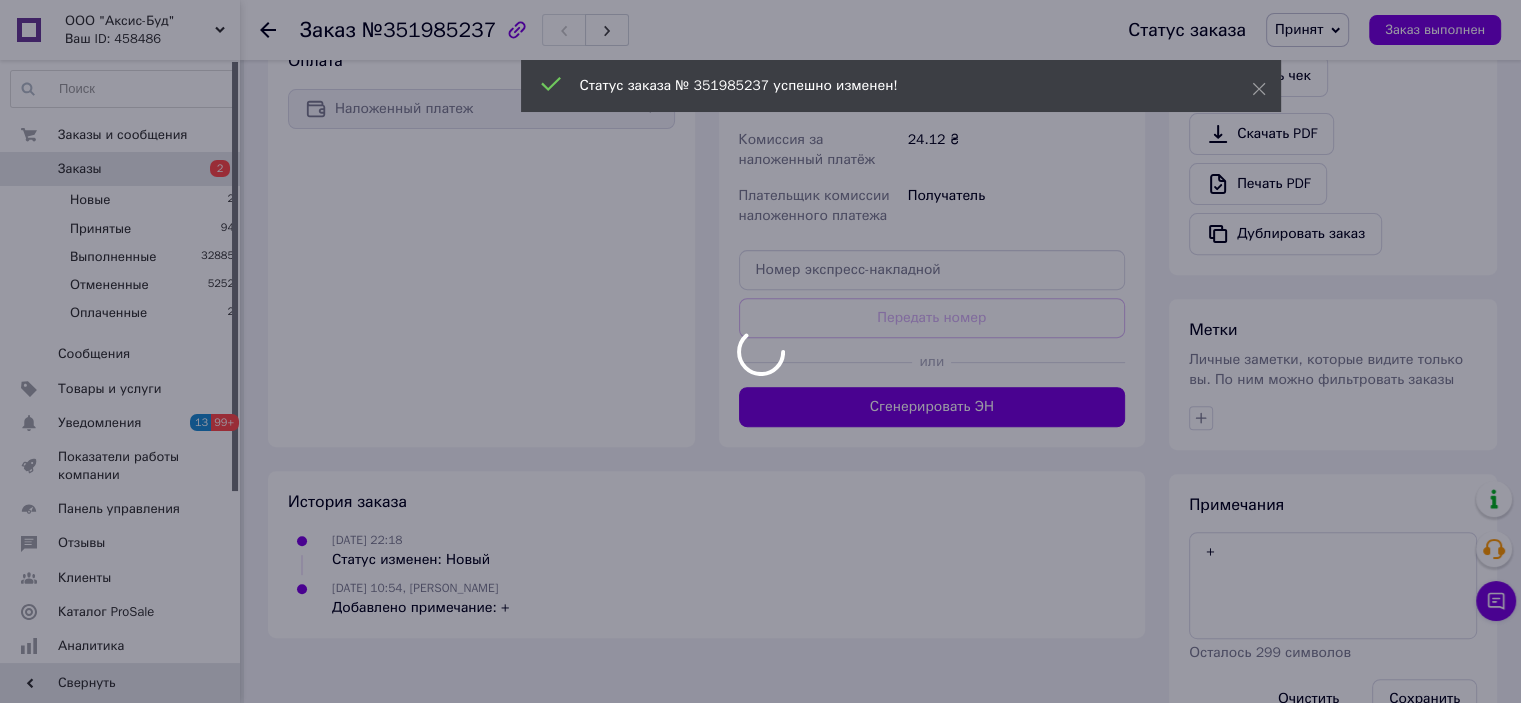 click at bounding box center (760, 351) 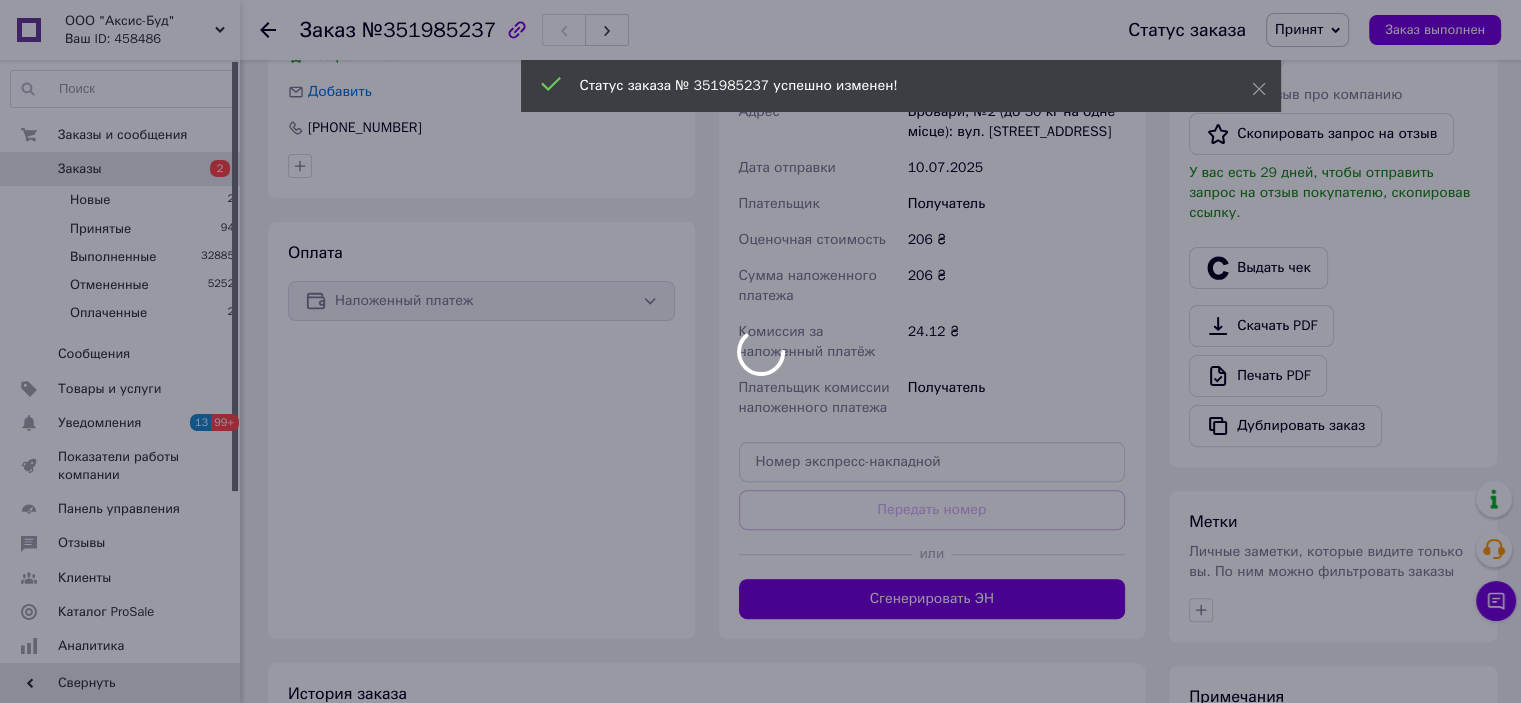 scroll, scrollTop: 300, scrollLeft: 0, axis: vertical 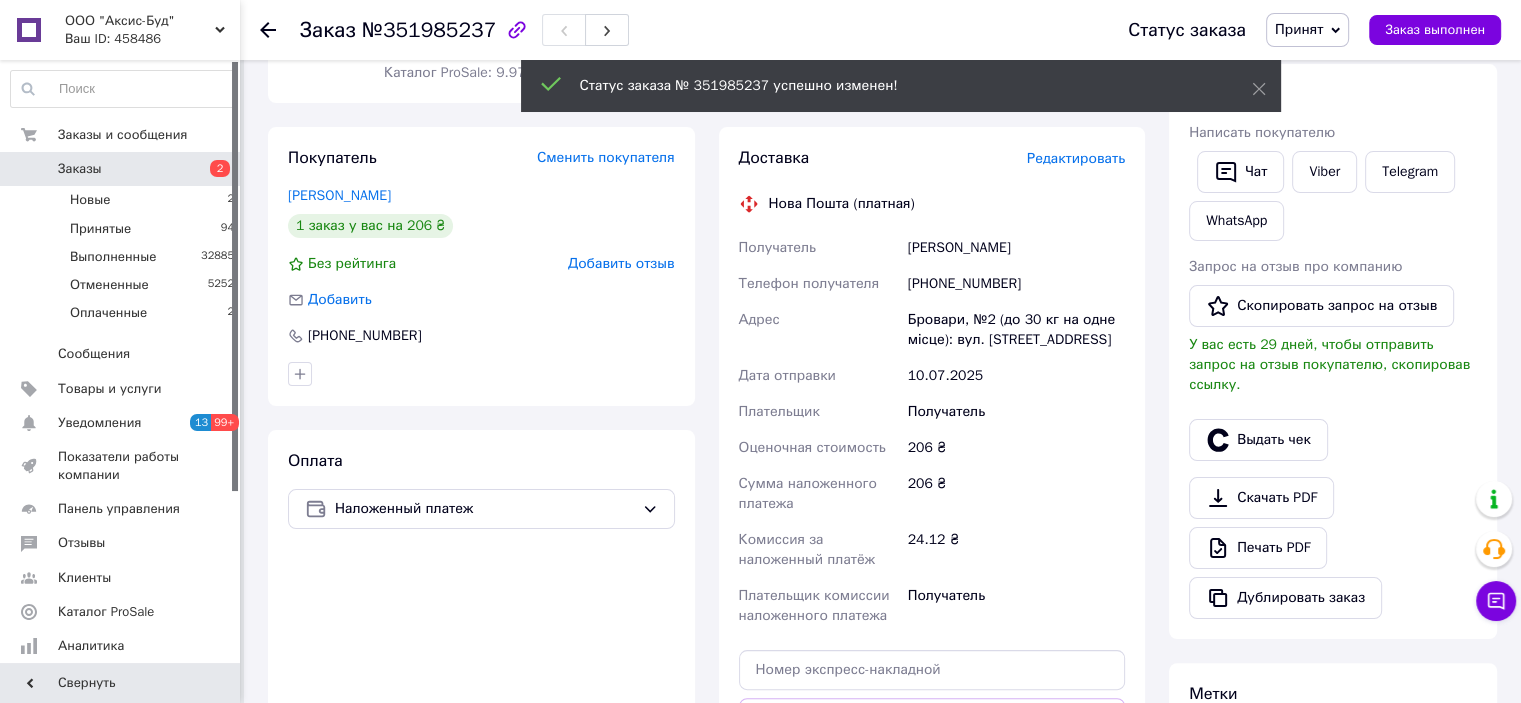 click on "Калюк Богдан" at bounding box center [1016, 248] 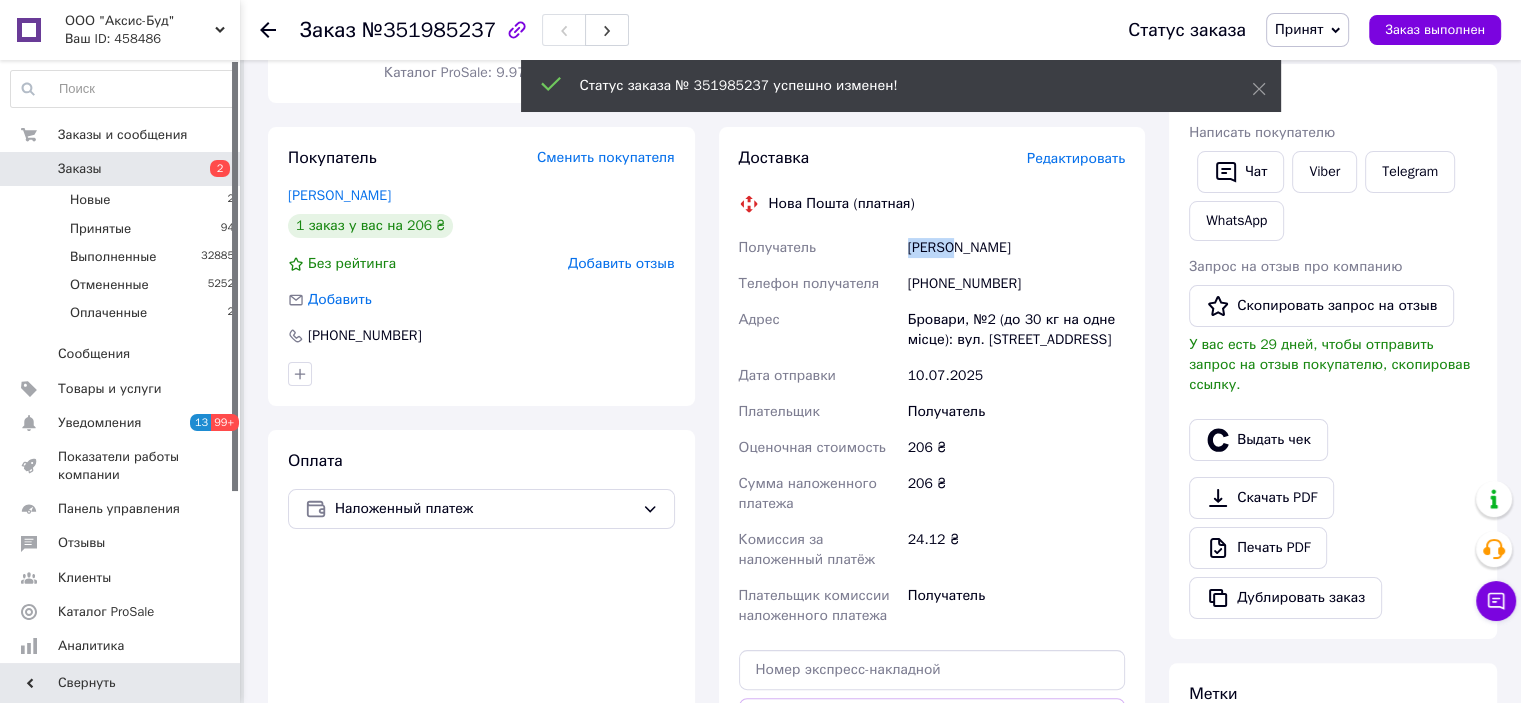 click on "Калюк Богдан" at bounding box center [1016, 248] 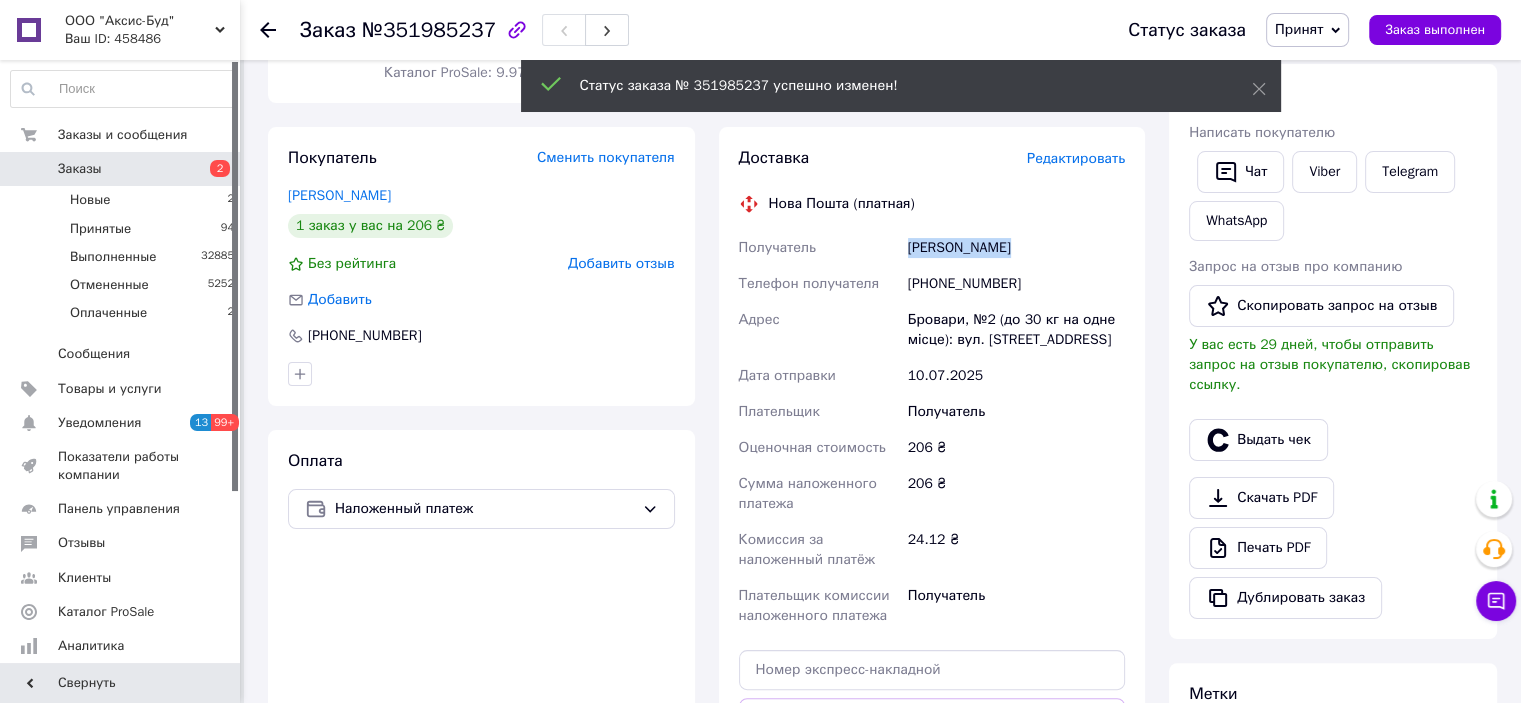 click on "Калюк Богдан" at bounding box center (1016, 248) 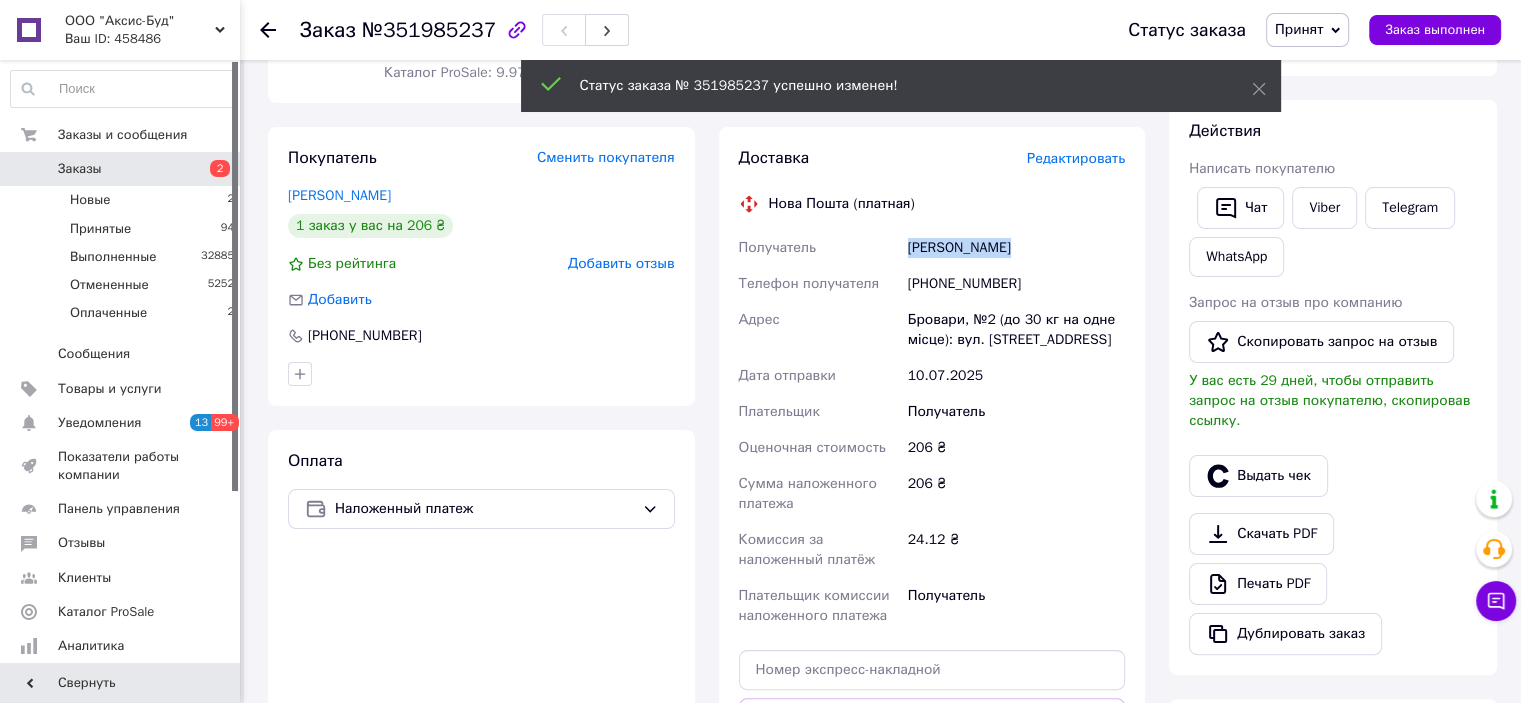copy on "Калюк Богдан" 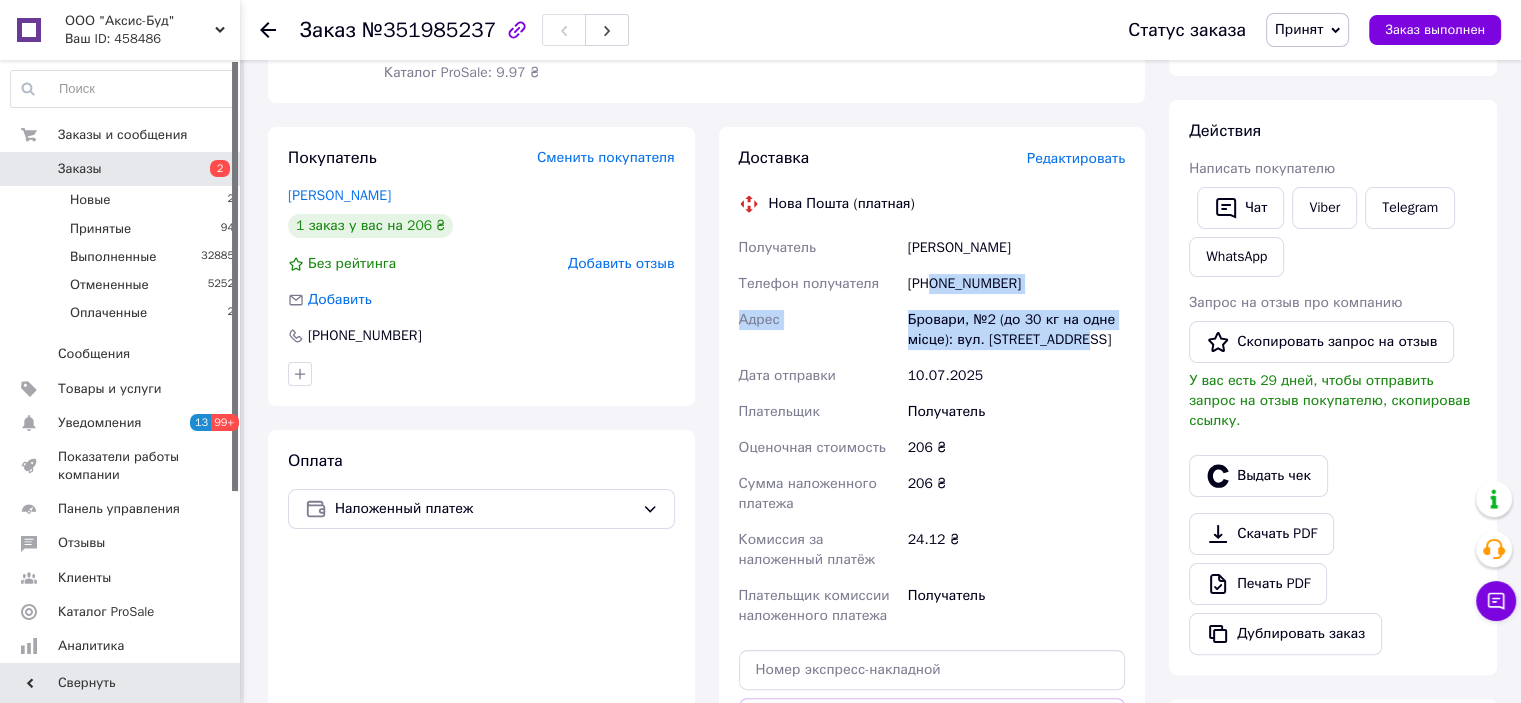 drag, startPoint x: 935, startPoint y: 282, endPoint x: 1074, endPoint y: 344, distance: 152.20053 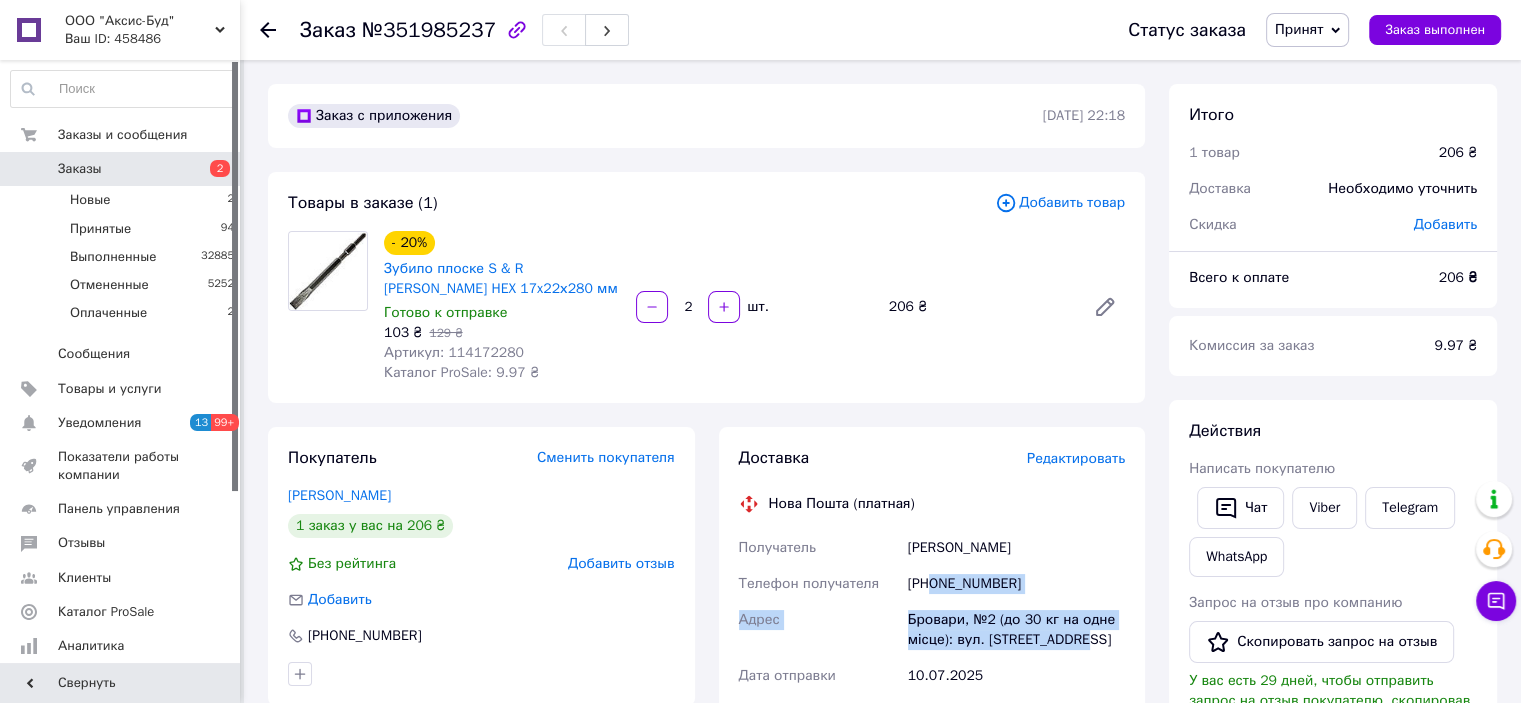 scroll, scrollTop: 0, scrollLeft: 0, axis: both 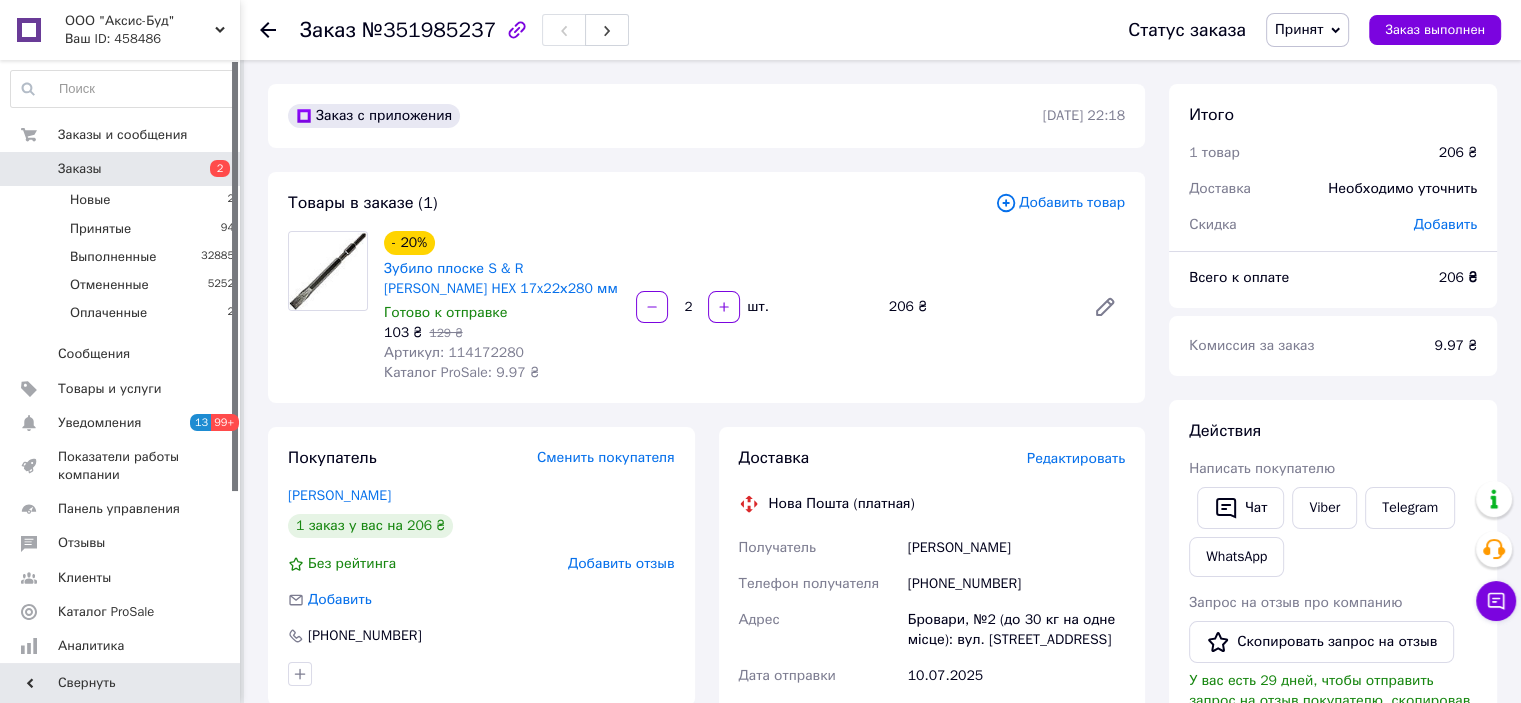 click on "103 ₴   129 ₴" at bounding box center [502, 333] 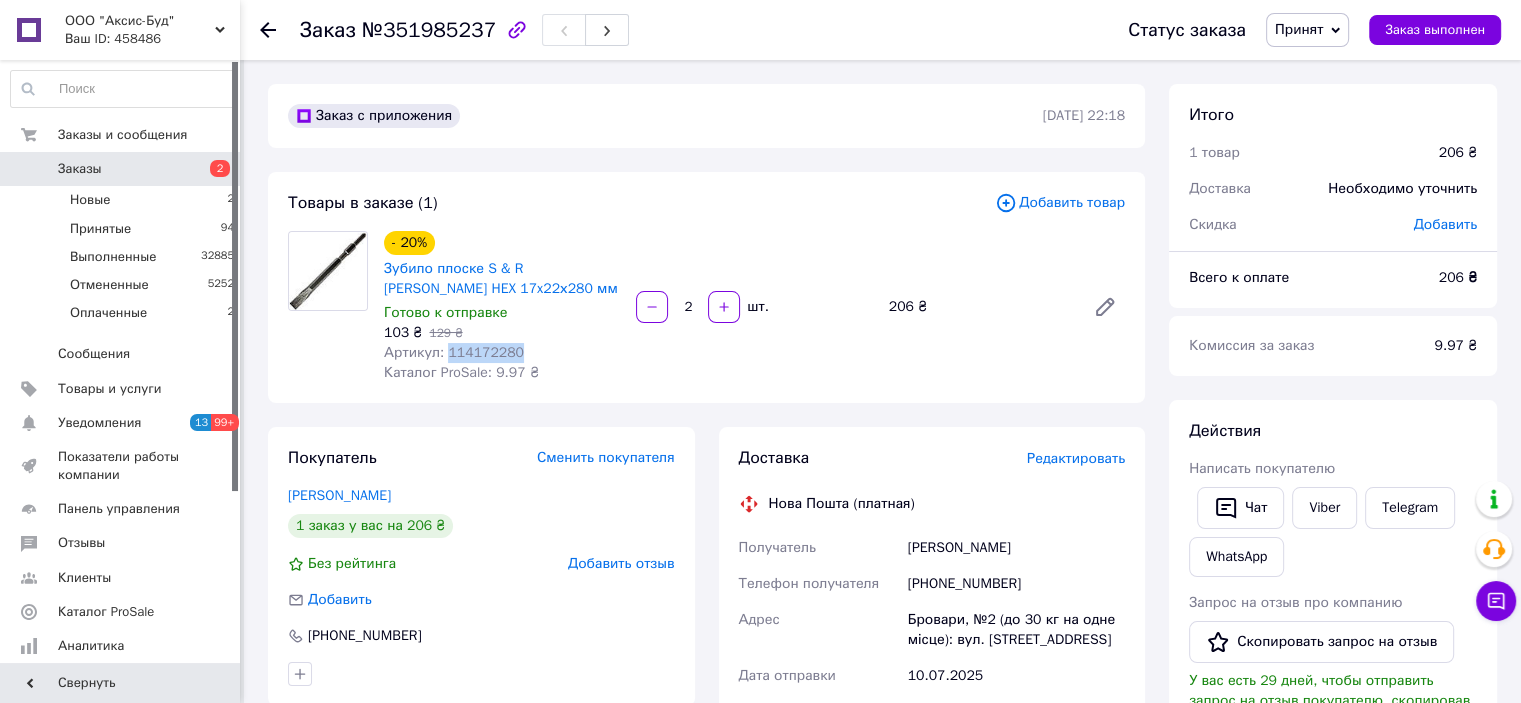 click on "Артикул: 114172280" at bounding box center (454, 352) 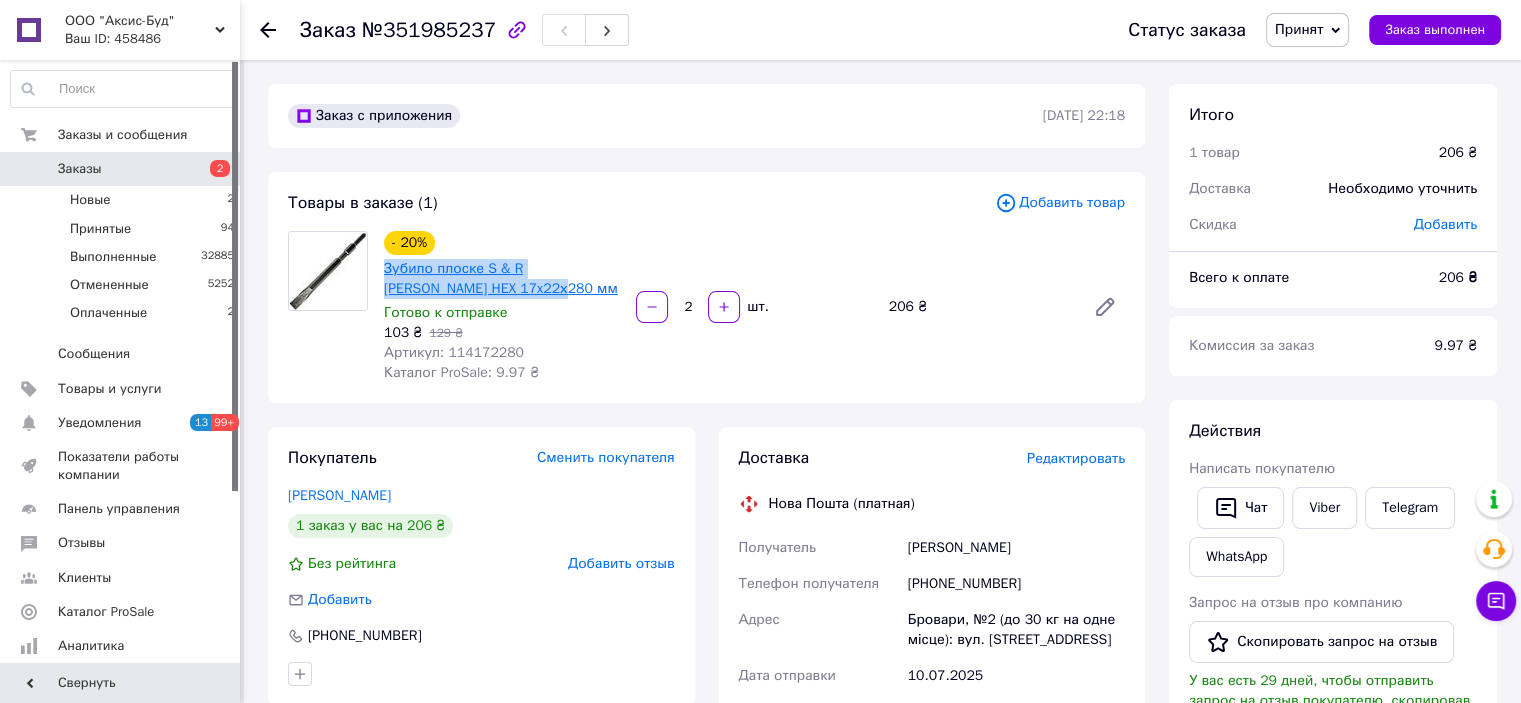 copy on "Зубило плоске S & R [PERSON_NAME] HEX 17x22х280 мм" 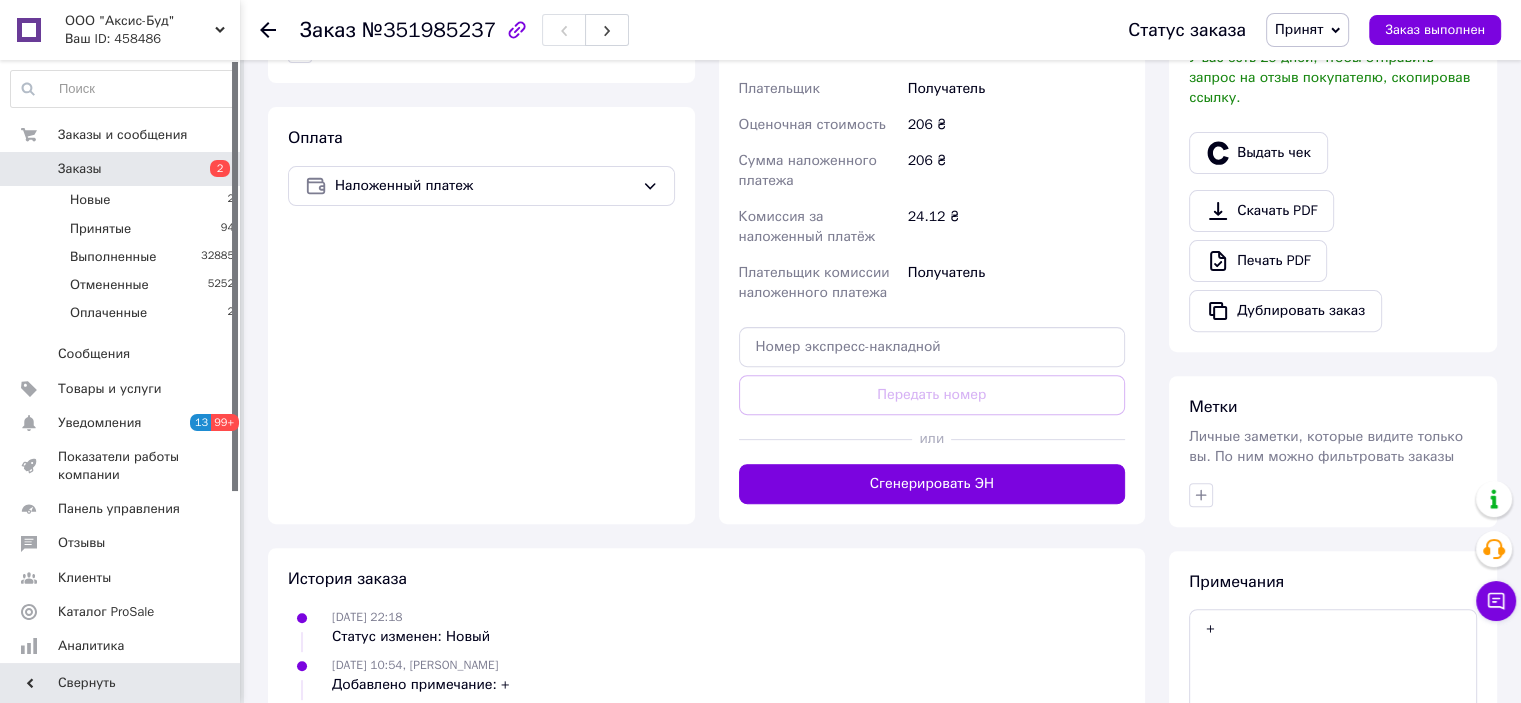 scroll, scrollTop: 736, scrollLeft: 0, axis: vertical 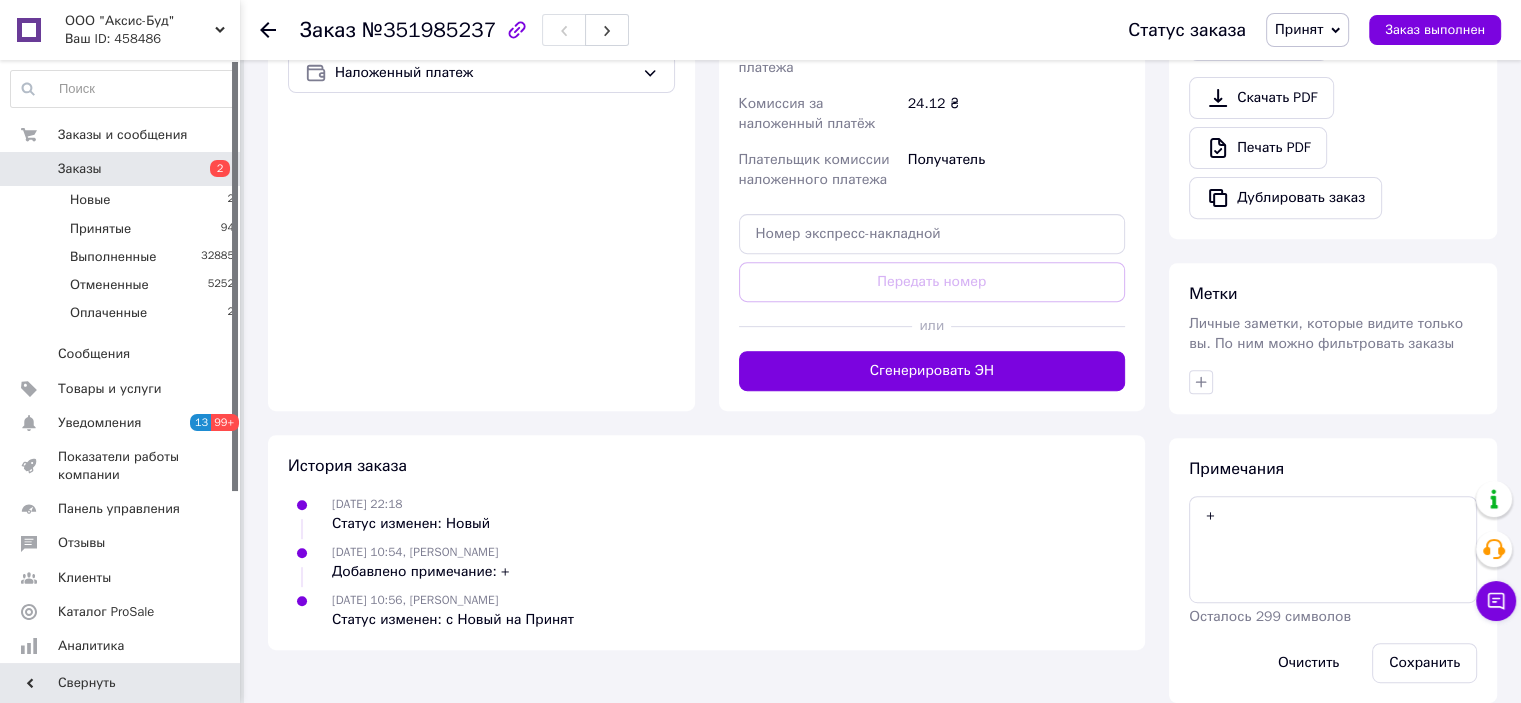 click on "Итого 1 товар 206 ₴ Доставка Необходимо уточнить Скидка Добавить Всего к оплате 206 ₴ Комиссия за заказ 9.97 ₴ Действия Написать покупателю   Чат Viber Telegram WhatsApp Запрос на отзыв про компанию   Скопировать запрос на отзыв У вас есть 29 дней, чтобы отправить запрос на отзыв покупателю, скопировав ссылку.   Выдать чек   Скачать PDF   Печать PDF   Дублировать заказ Метки Личные заметки, которые видите только вы. По ним можно фильтровать заказы Примечания + Осталось 299 символов Очистить Сохранить" at bounding box center [1333, 25] 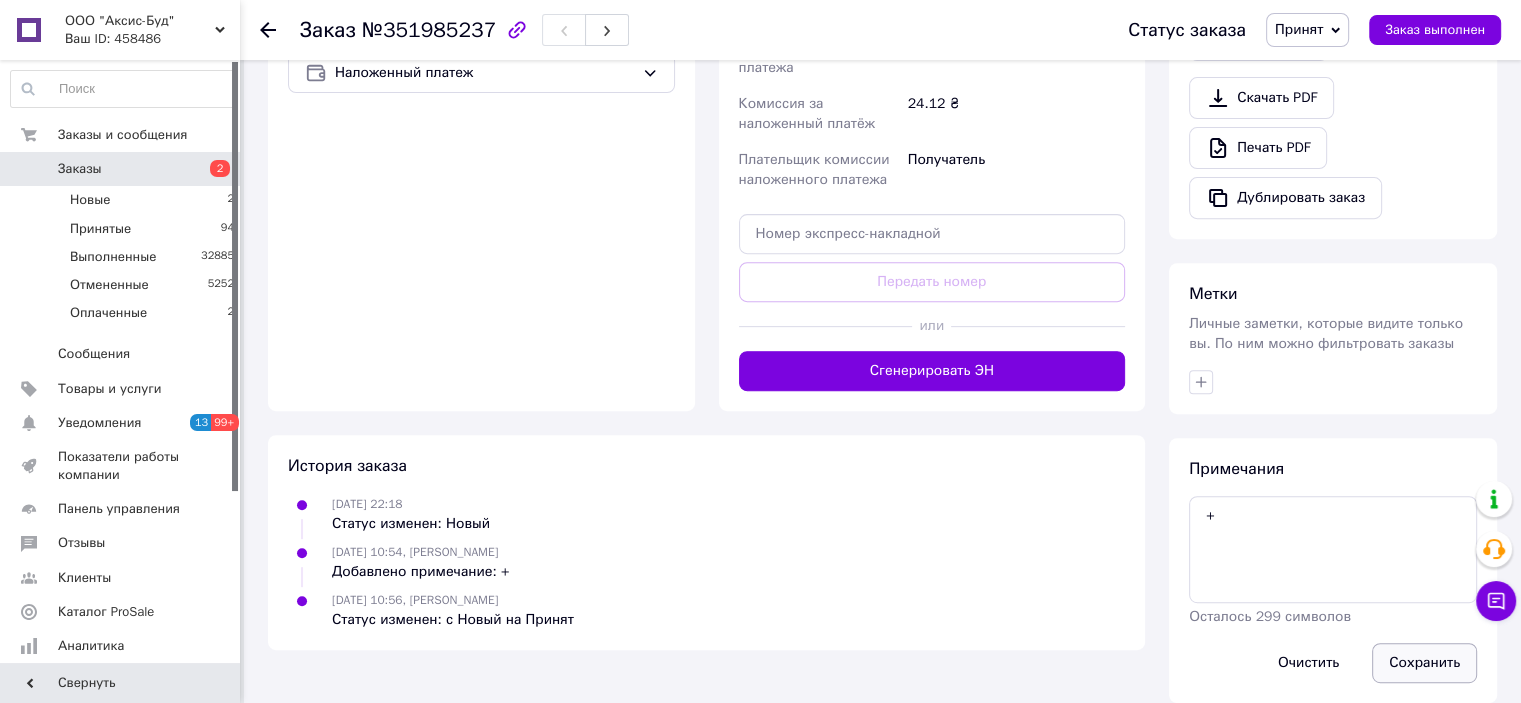 click on "Сохранить" at bounding box center (1424, 663) 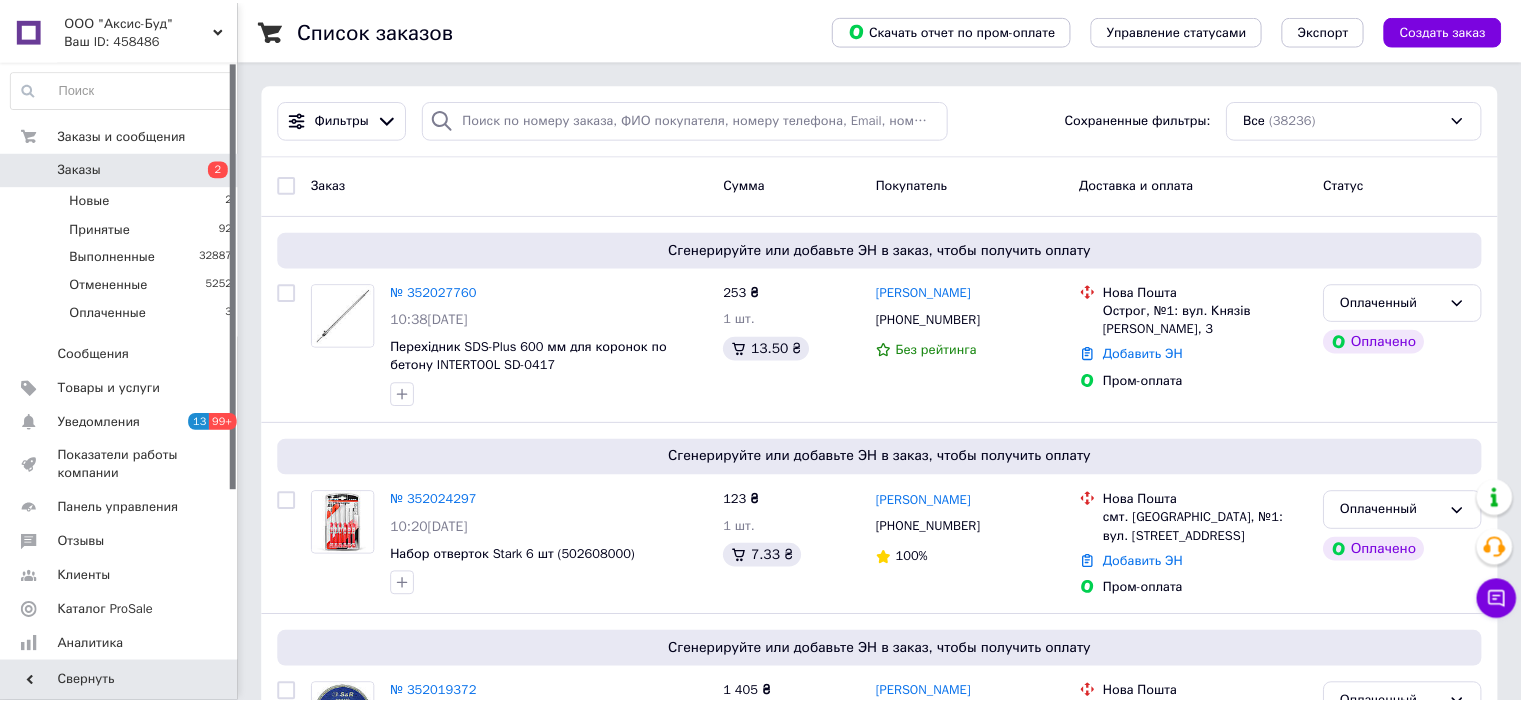 scroll, scrollTop: 0, scrollLeft: 0, axis: both 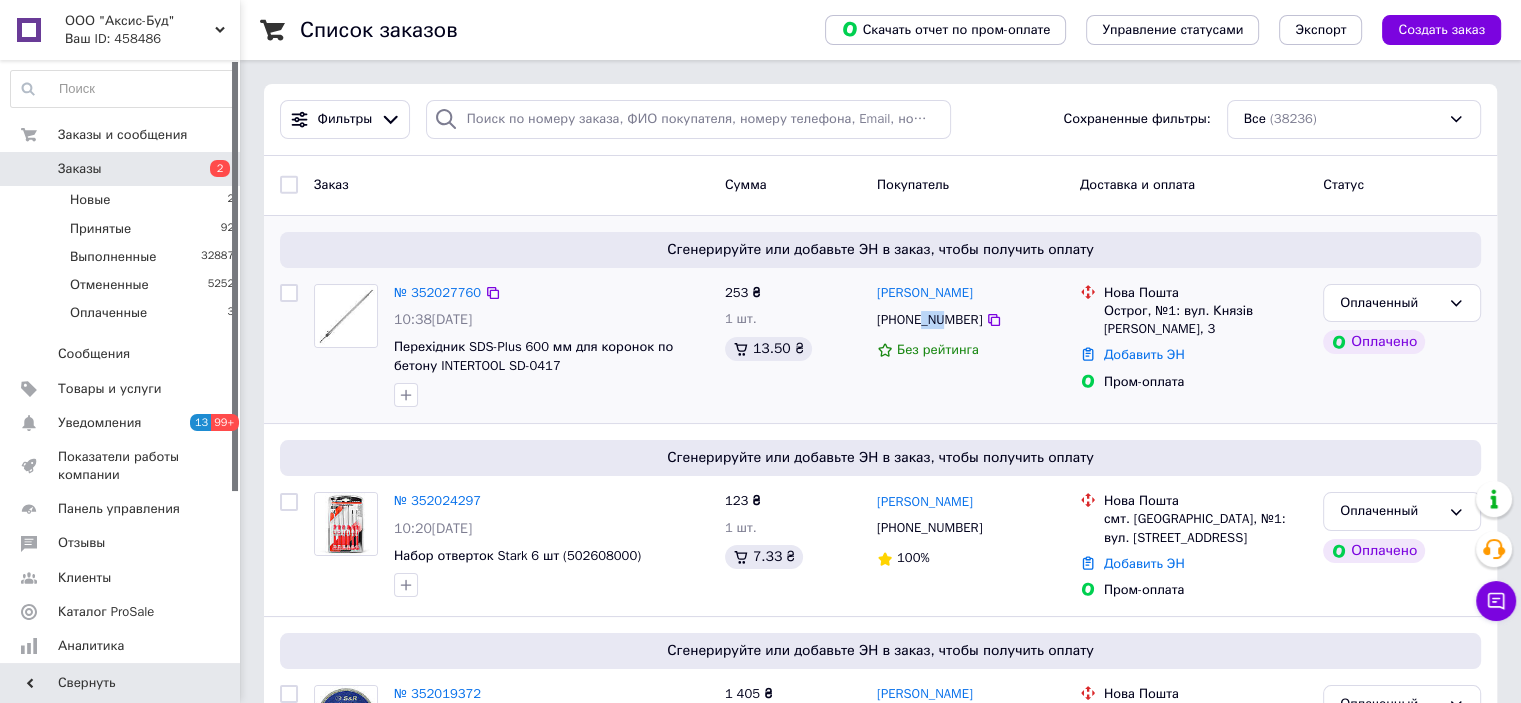 drag, startPoint x: 918, startPoint y: 318, endPoint x: 938, endPoint y: 319, distance: 20.024984 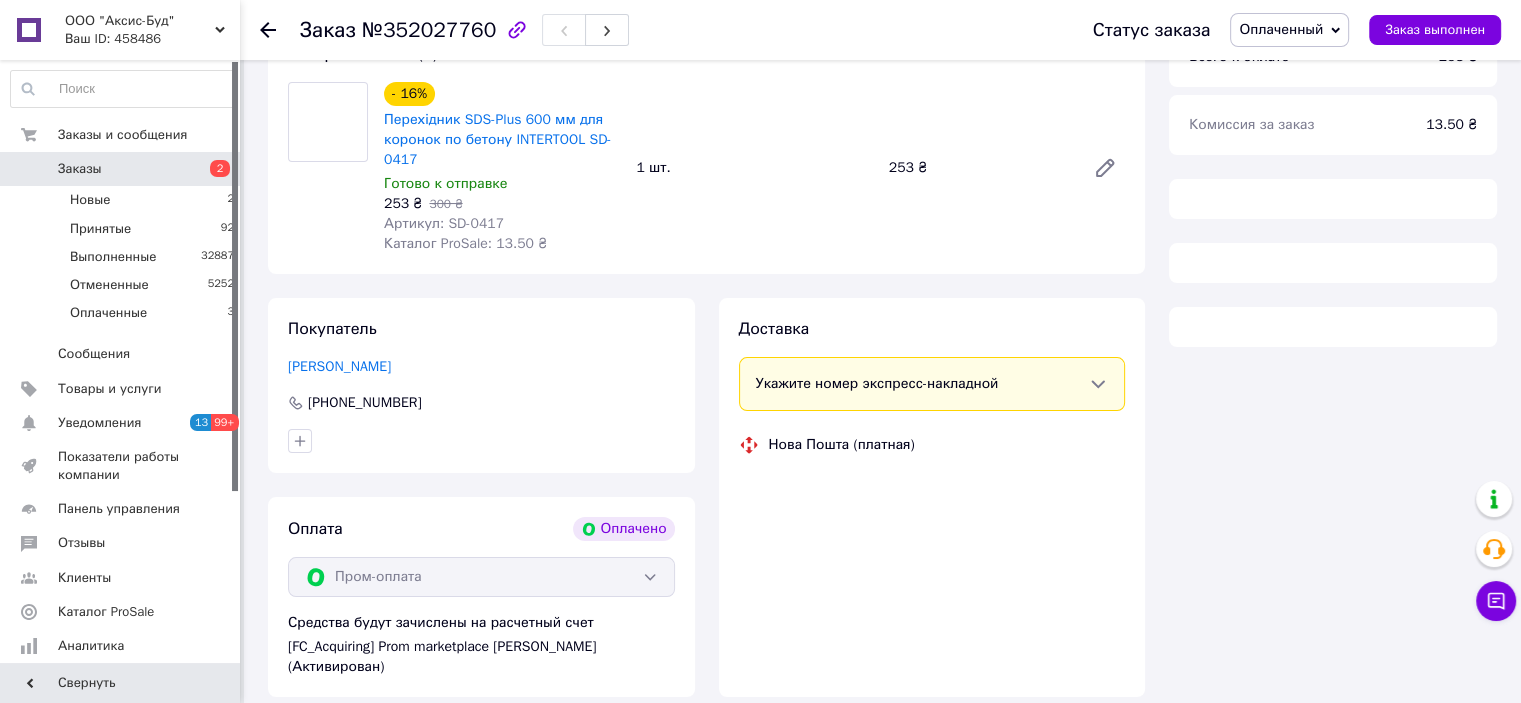 scroll, scrollTop: 296, scrollLeft: 0, axis: vertical 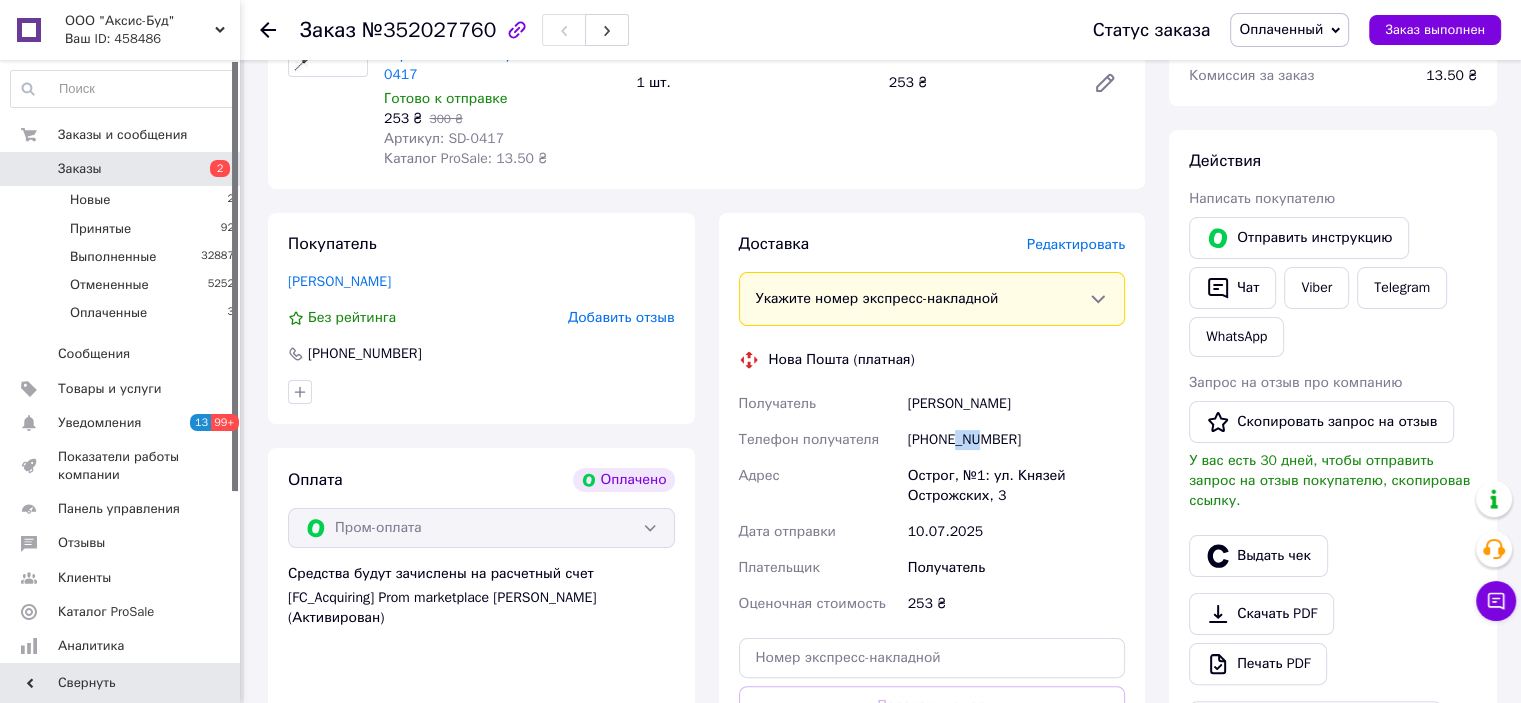drag, startPoint x: 952, startPoint y: 440, endPoint x: 975, endPoint y: 447, distance: 24.04163 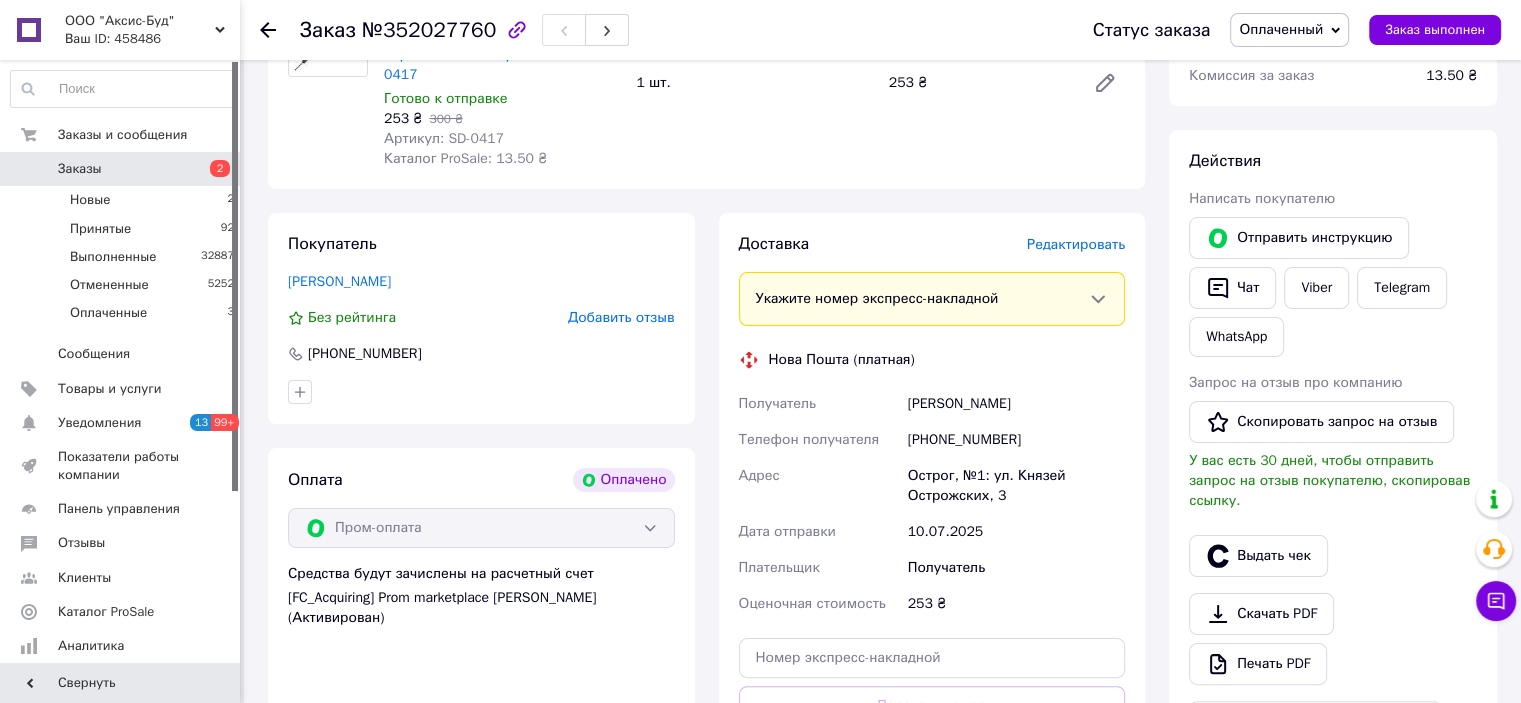 click on "Заказ с каталога Оплачено [DATE] 10:38 Товары в заказе (1) - 16% Перехідник SDS-Plus 600 мм для коронок по бетону INTERTOOL SD-0417 Готово к отправке 253 ₴   300 ₴ Артикул: SD-0417 Каталог ProSale: 13.50 ₴  1 шт. 253 ₴ Покупатель [PERSON_NAME] рейтинга   Добавить отзыв [PHONE_NUMBER] Оплата Оплачено Пром-оплата Средства будут зачислены на расчетный счет [FC_Acquiring] Prom marketplace [PERSON_NAME] (Активирован) Доставка Редактировать Укажите номер экспресс-накладной Мобильный номер покупателя (из заказа) должен
соответствовать номеру получателя по накладной Нова Пошта (платная) [PHONE_NUMBER] 253" at bounding box center (706, 538) 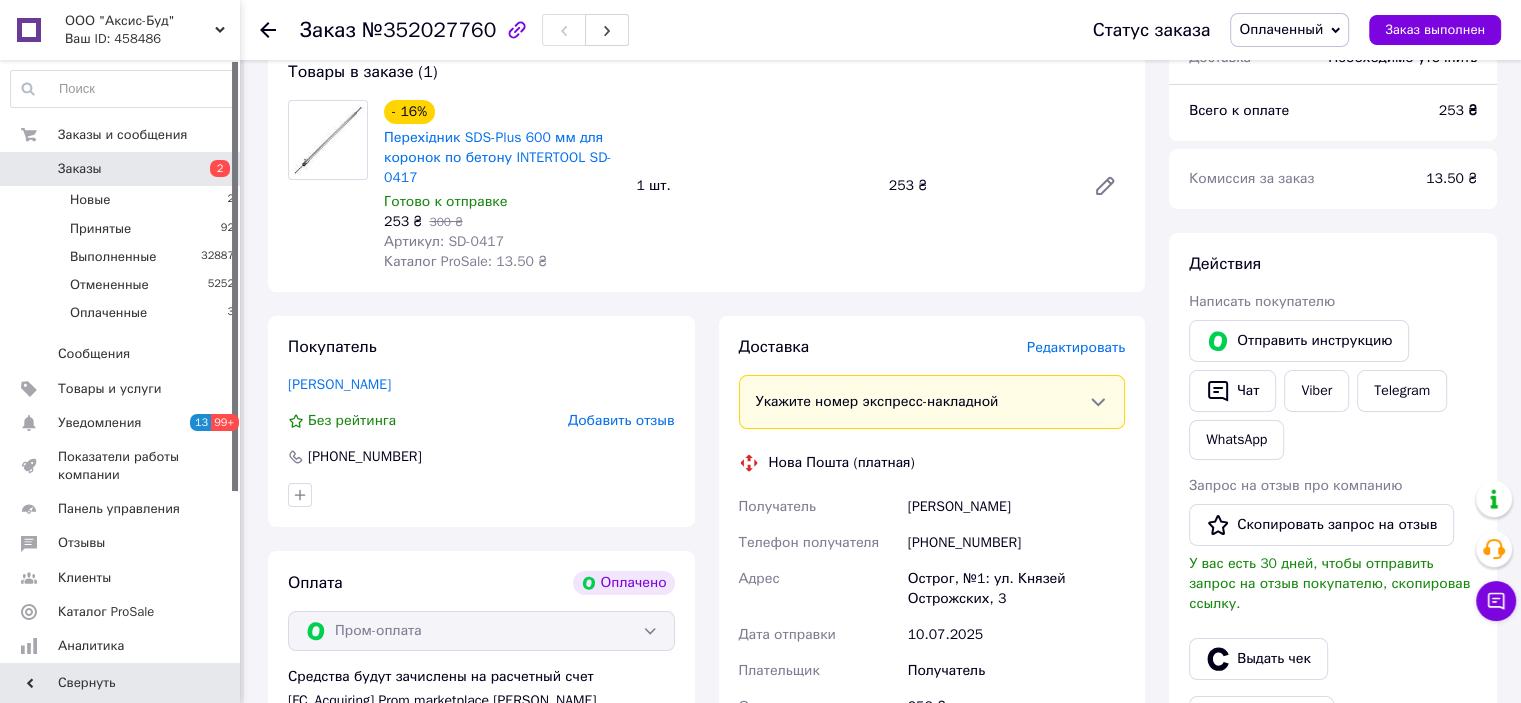 scroll, scrollTop: 200, scrollLeft: 0, axis: vertical 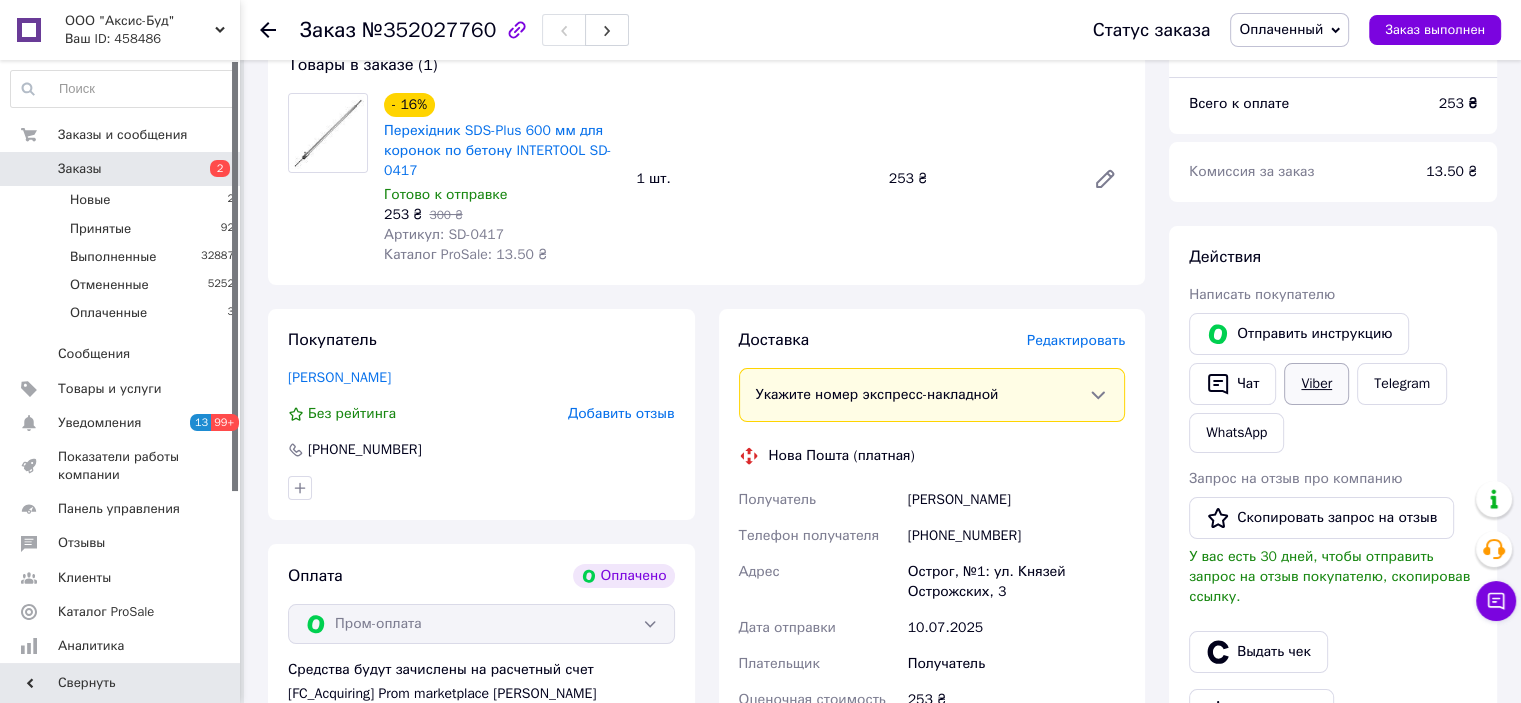 click on "Viber" at bounding box center [1316, 384] 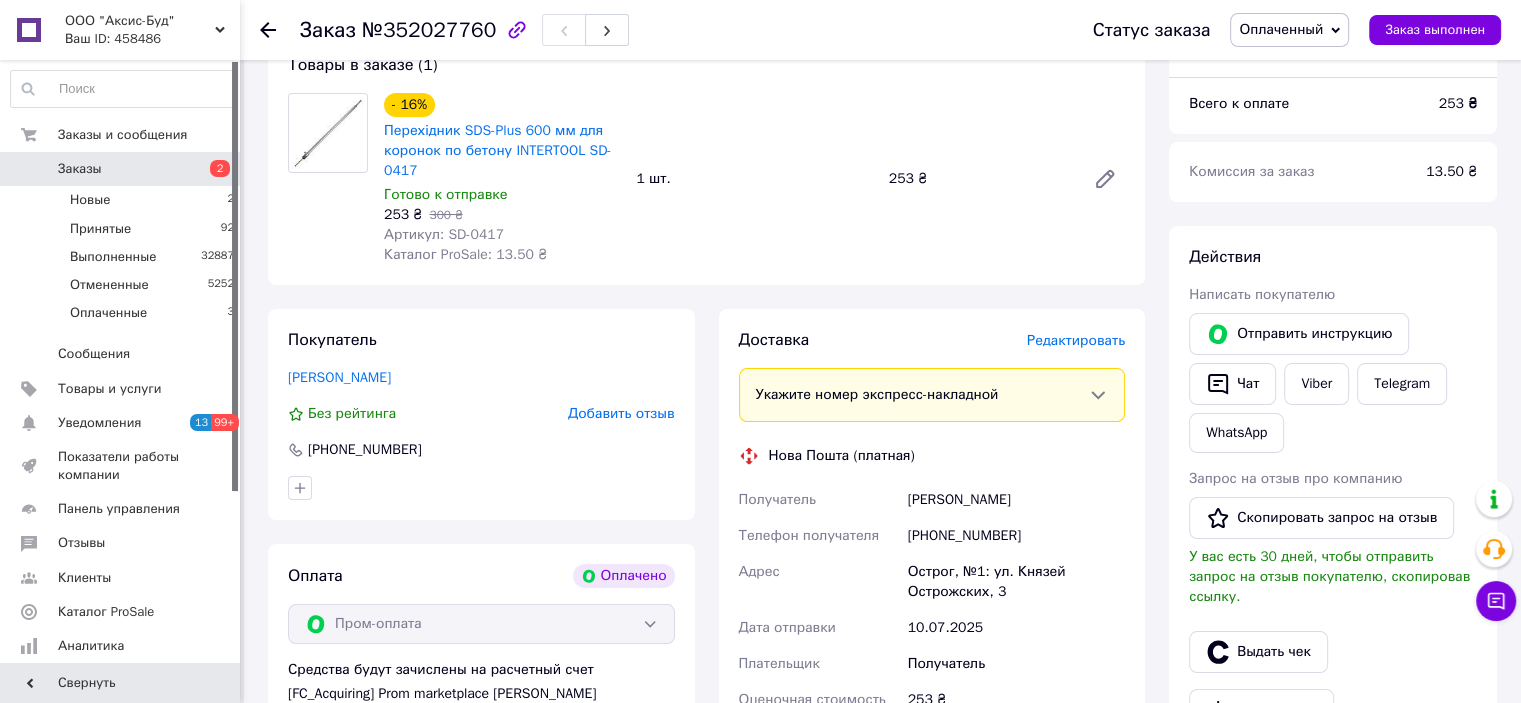 click on "Заказ №352027760 Статус заказа Оплаченный Принят Выполнен Отменен Заказ выполнен Этот заказ оплачен с помощью Заказ с каталога Оплачено [DATE] 10:38 Товары в заказе (1) - 16% Перехідник SDS-Plus 600 мм для коронок по бетону INTERTOOL SD-0417 Готово к отправке 253 ₴   300 ₴ Артикул: SD-0417 Каталог ProSale: 13.50 ₴  1 шт. 253 ₴ Покупатель [PERSON_NAME] рейтинга   Добавить отзыв [PHONE_NUMBER] Оплата Оплачено Пром-оплата Средства будут зачислены на расчетный счет [FC_Acquiring] Prom marketplace [PERSON_NAME] (Активирован) Доставка Редактировать Укажите номер экспресс-накладной Получатель Адрес" at bounding box center (882, 603) 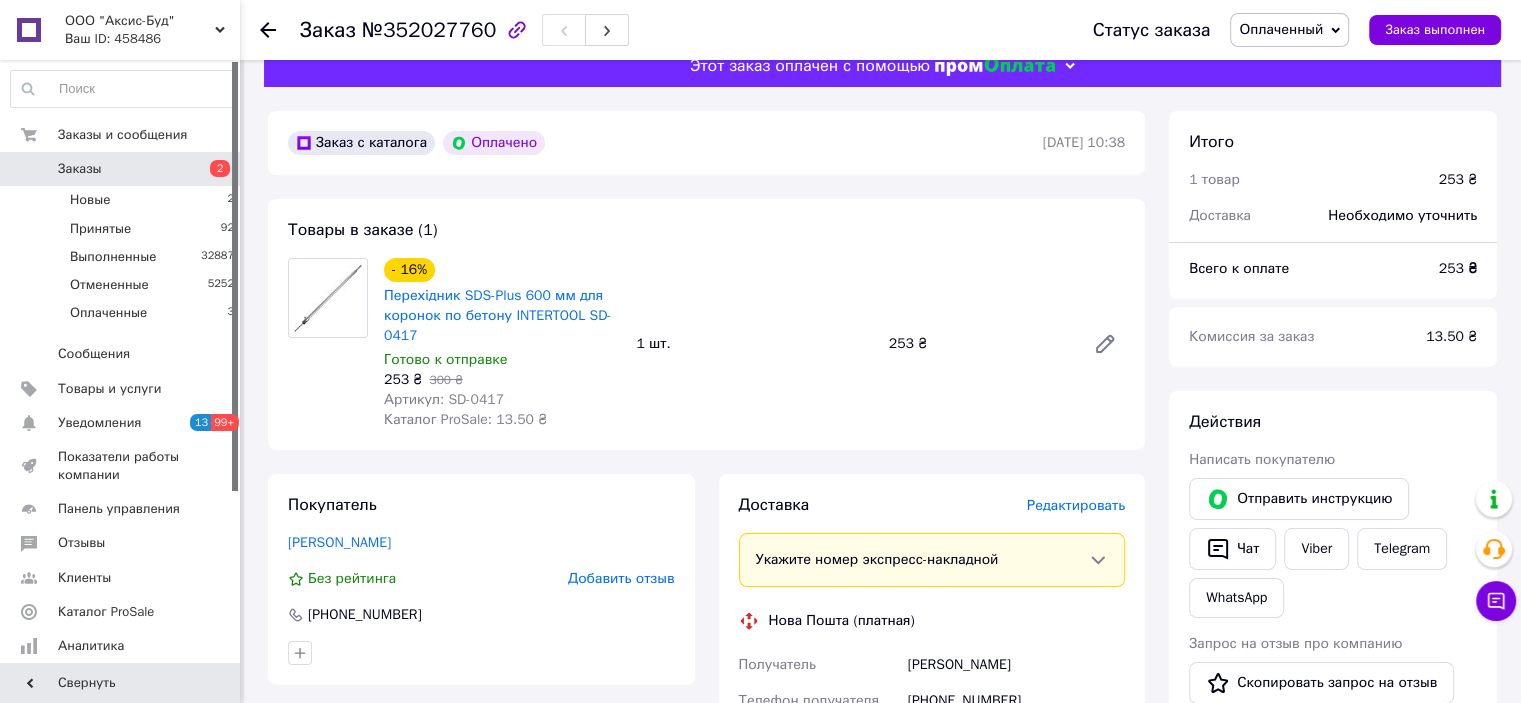 scroll, scrollTop: 0, scrollLeft: 0, axis: both 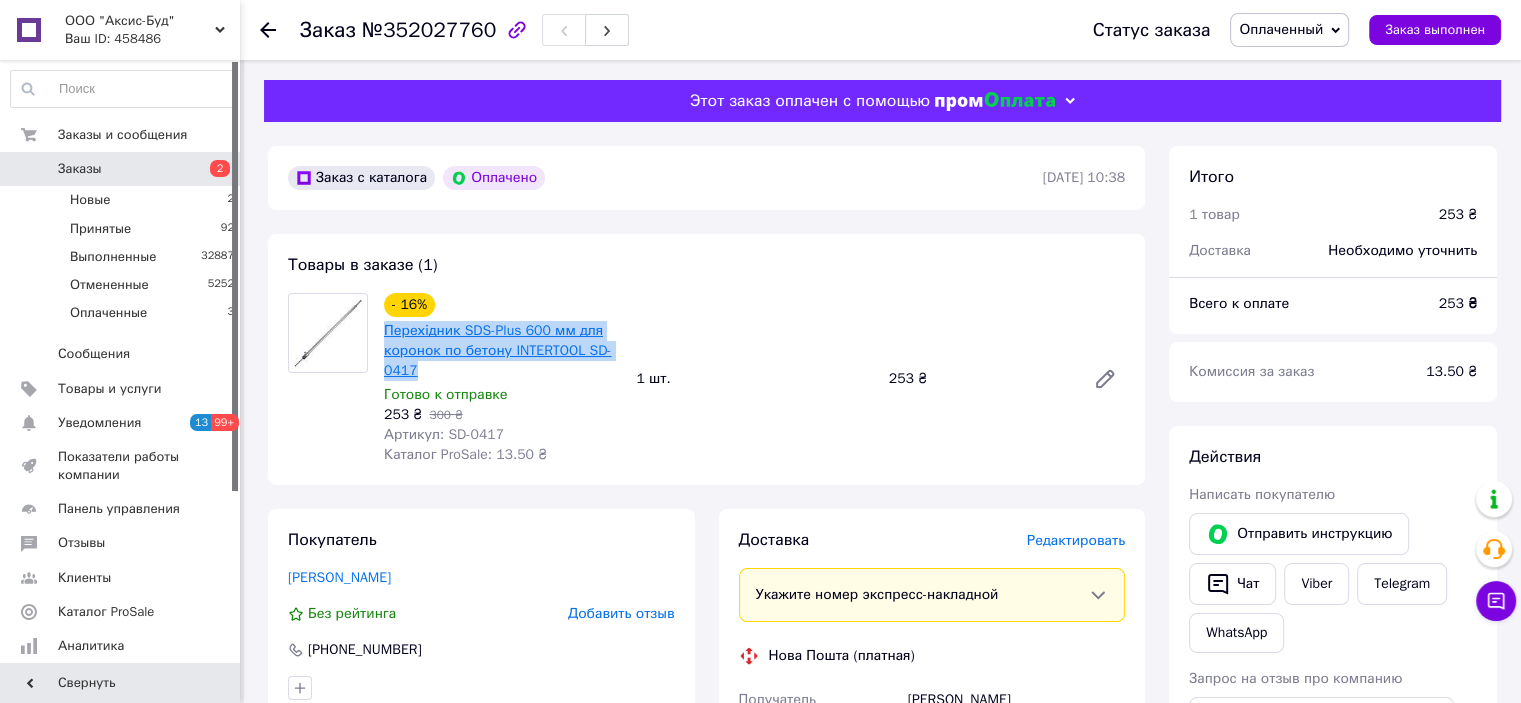 drag, startPoint x: 435, startPoint y: 374, endPoint x: 388, endPoint y: 334, distance: 61.7171 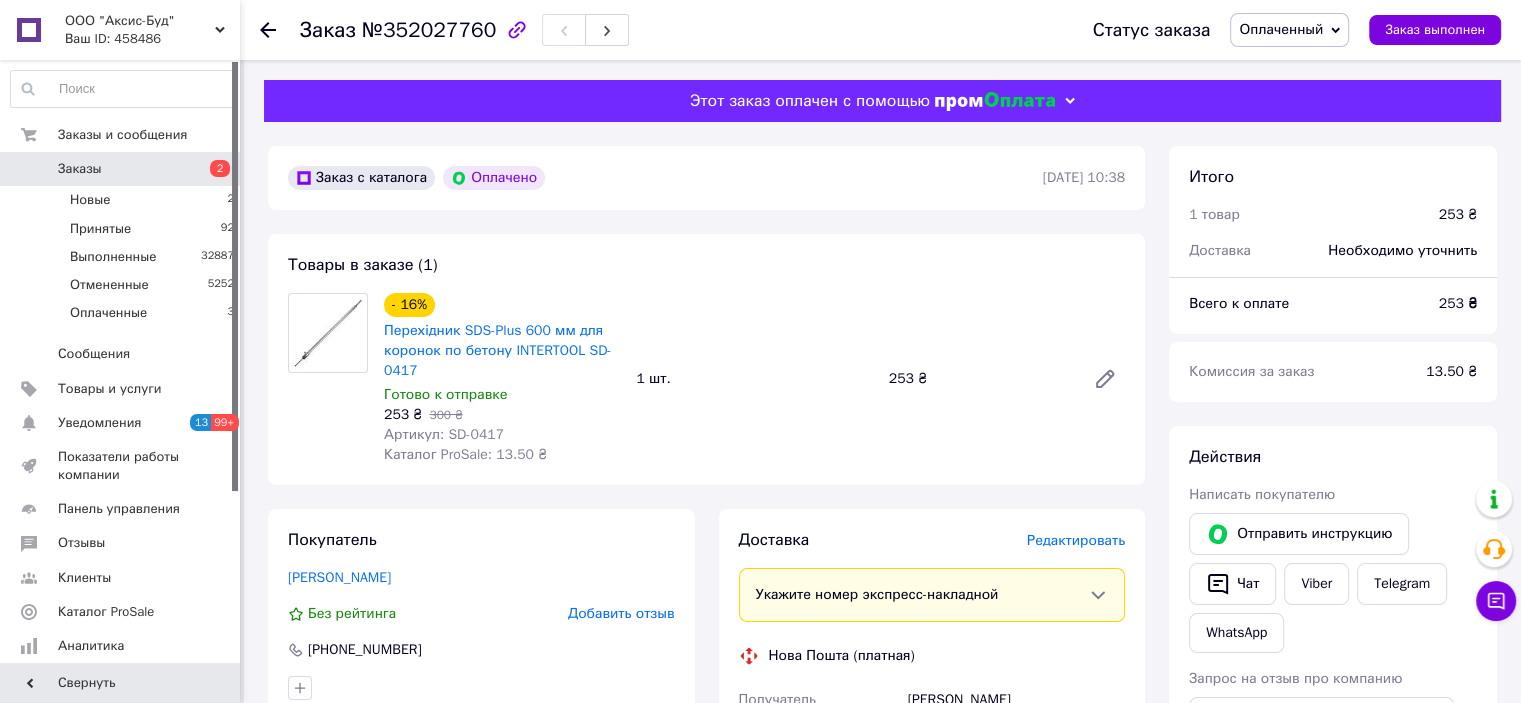 click on "Заказ с каталога Оплачено [DATE] 10:38 Товары в заказе (1) - 16% Перехідник SDS-Plus 600 мм для коронок по бетону INTERTOOL SD-0417 Готово к отправке 253 ₴   300 ₴ Артикул: SD-0417 Каталог ProSale: 13.50 ₴  1 шт. 253 ₴ Покупатель [PERSON_NAME] рейтинга   Добавить отзыв [PHONE_NUMBER] Оплата Оплачено Пром-оплата Средства будут зачислены на расчетный счет [FC_Acquiring] Prom marketplace [PERSON_NAME] (Активирован) Доставка Редактировать Укажите номер экспресс-накладной Мобильный номер покупателя (из заказа) должен
соответствовать номеру получателя по накладной Нова Пошта (платная) [PHONE_NUMBER] 253" at bounding box center [706, 834] 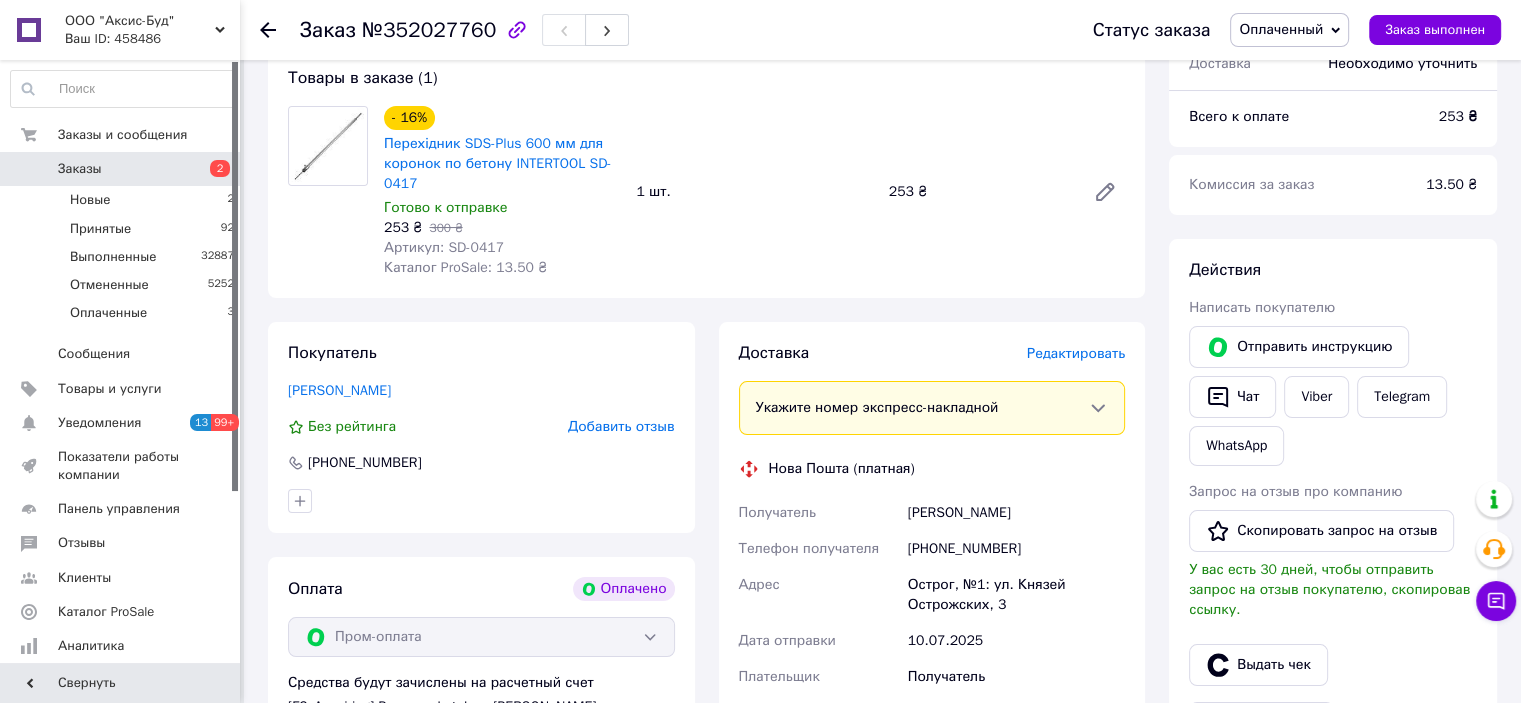 scroll, scrollTop: 200, scrollLeft: 0, axis: vertical 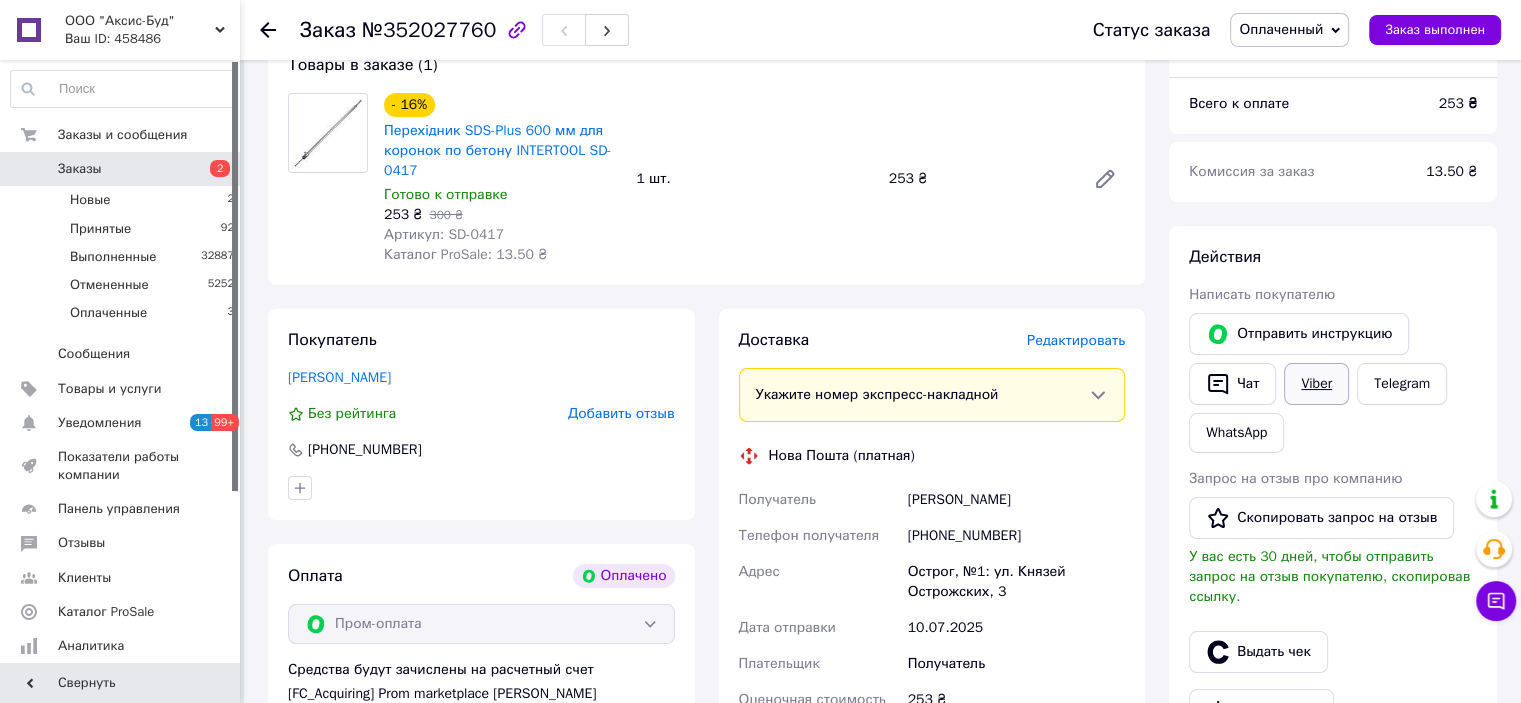 click on "Viber" at bounding box center [1316, 384] 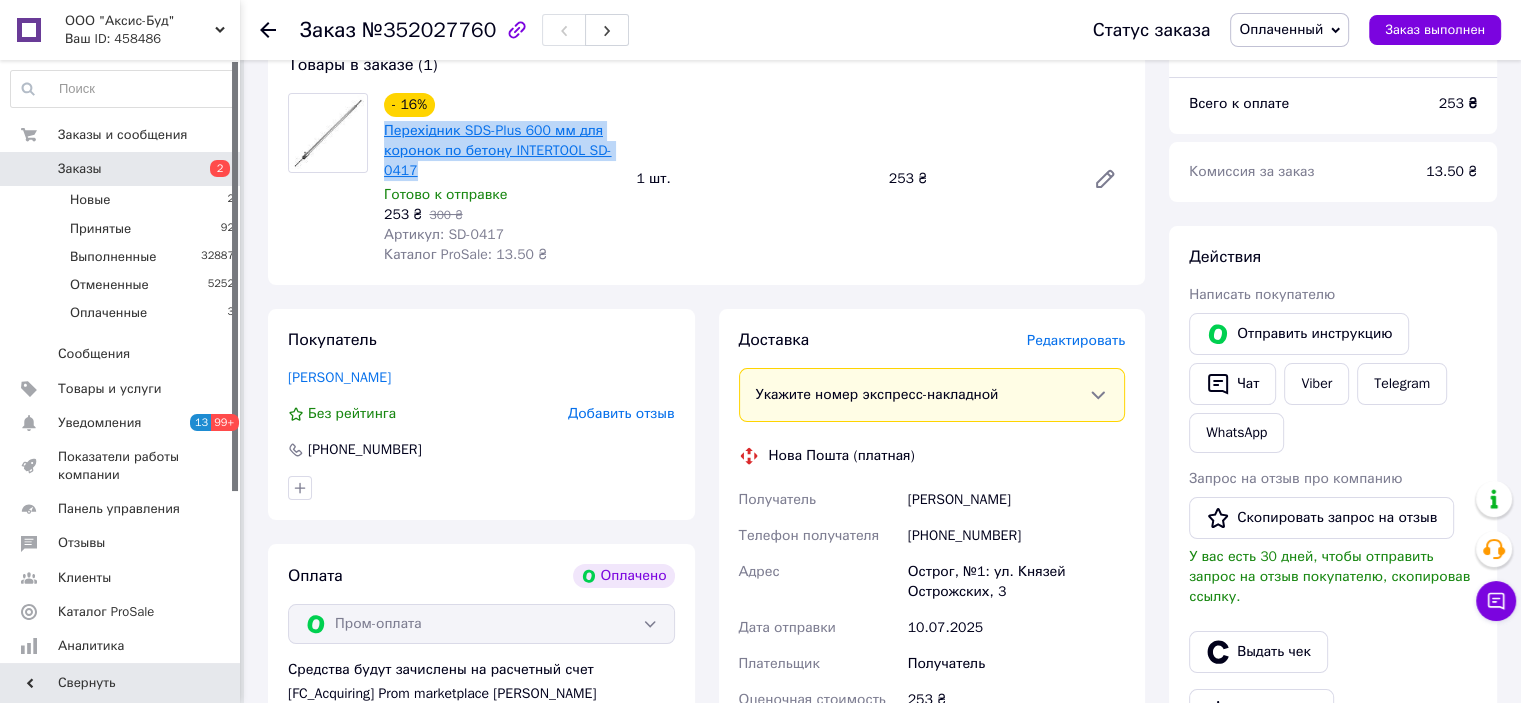 drag, startPoint x: 427, startPoint y: 173, endPoint x: 384, endPoint y: 139, distance: 54.81788 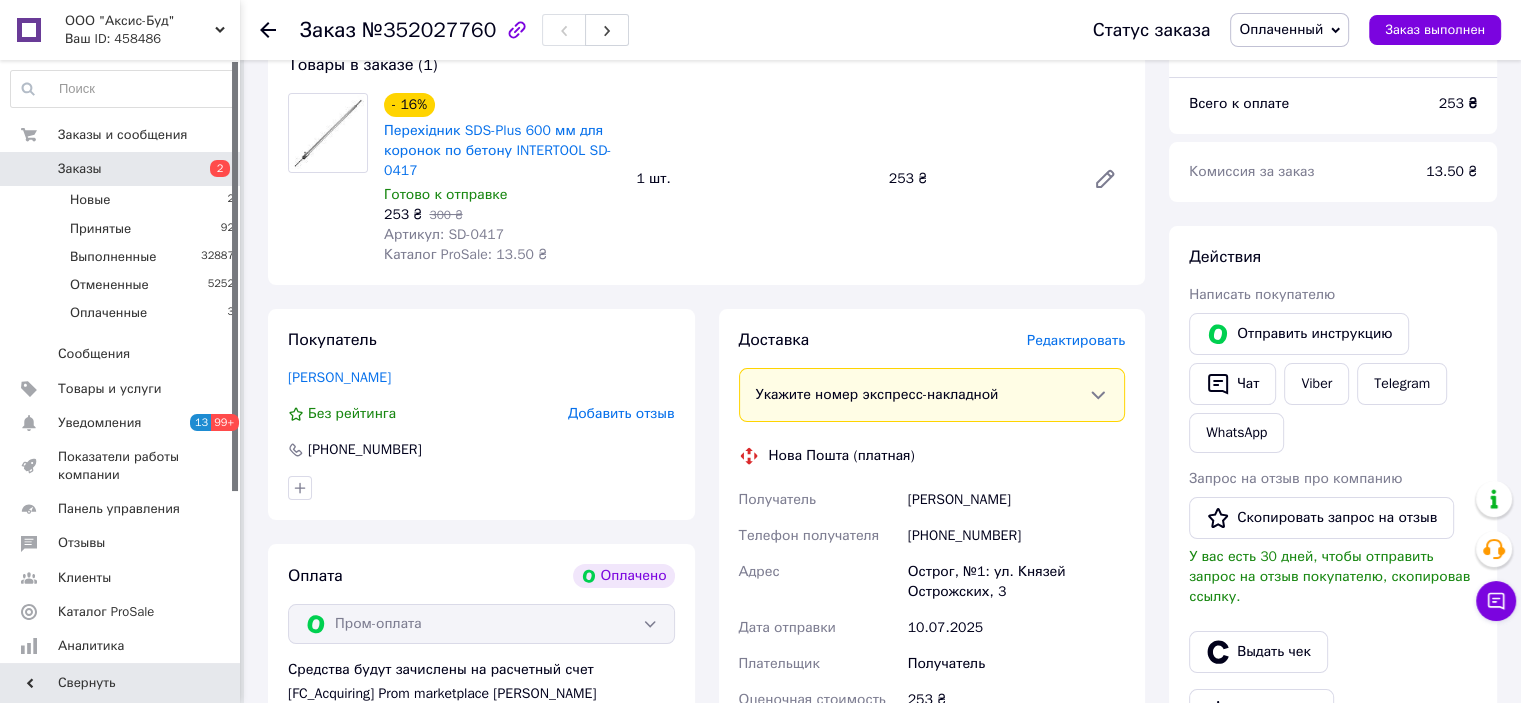 drag, startPoint x: 252, startPoint y: 202, endPoint x: 309, endPoint y: 223, distance: 60.74537 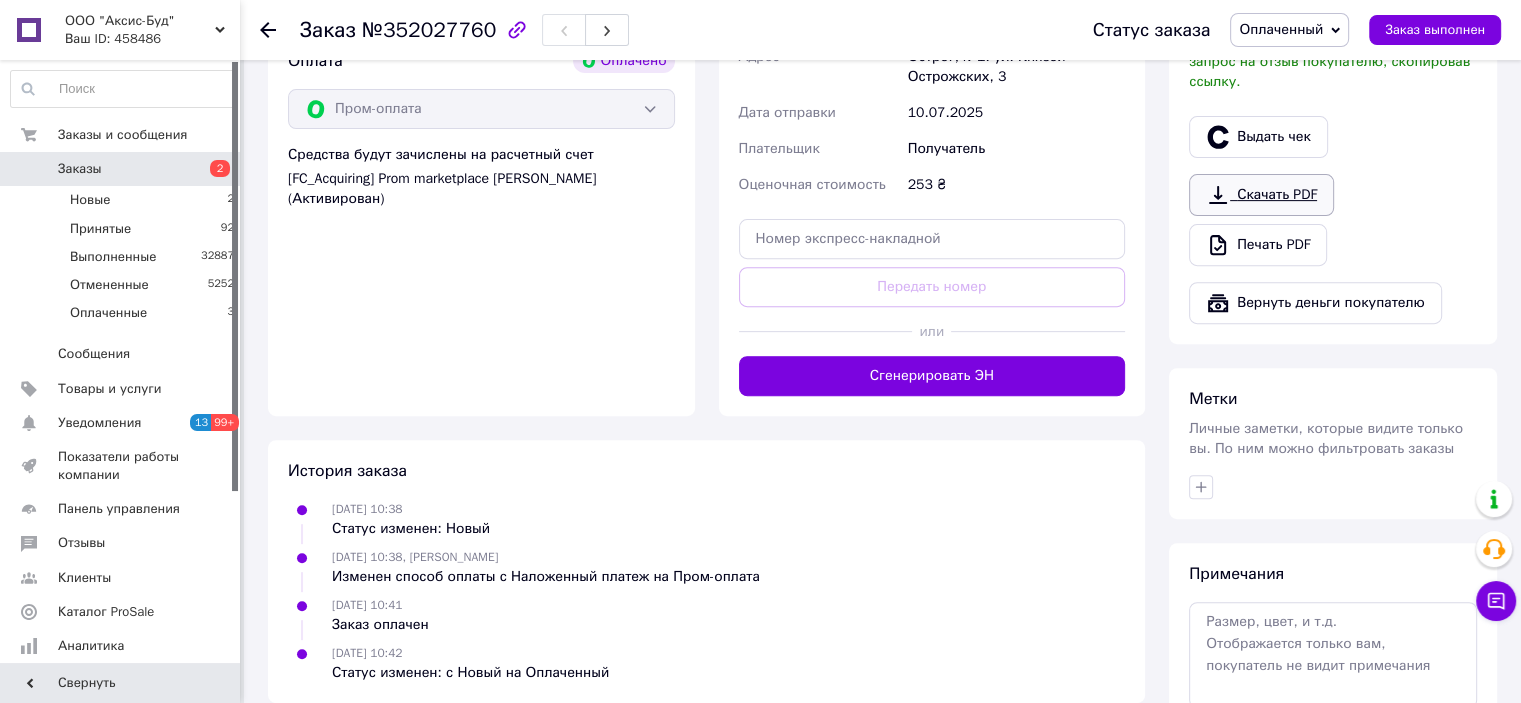 scroll, scrollTop: 800, scrollLeft: 0, axis: vertical 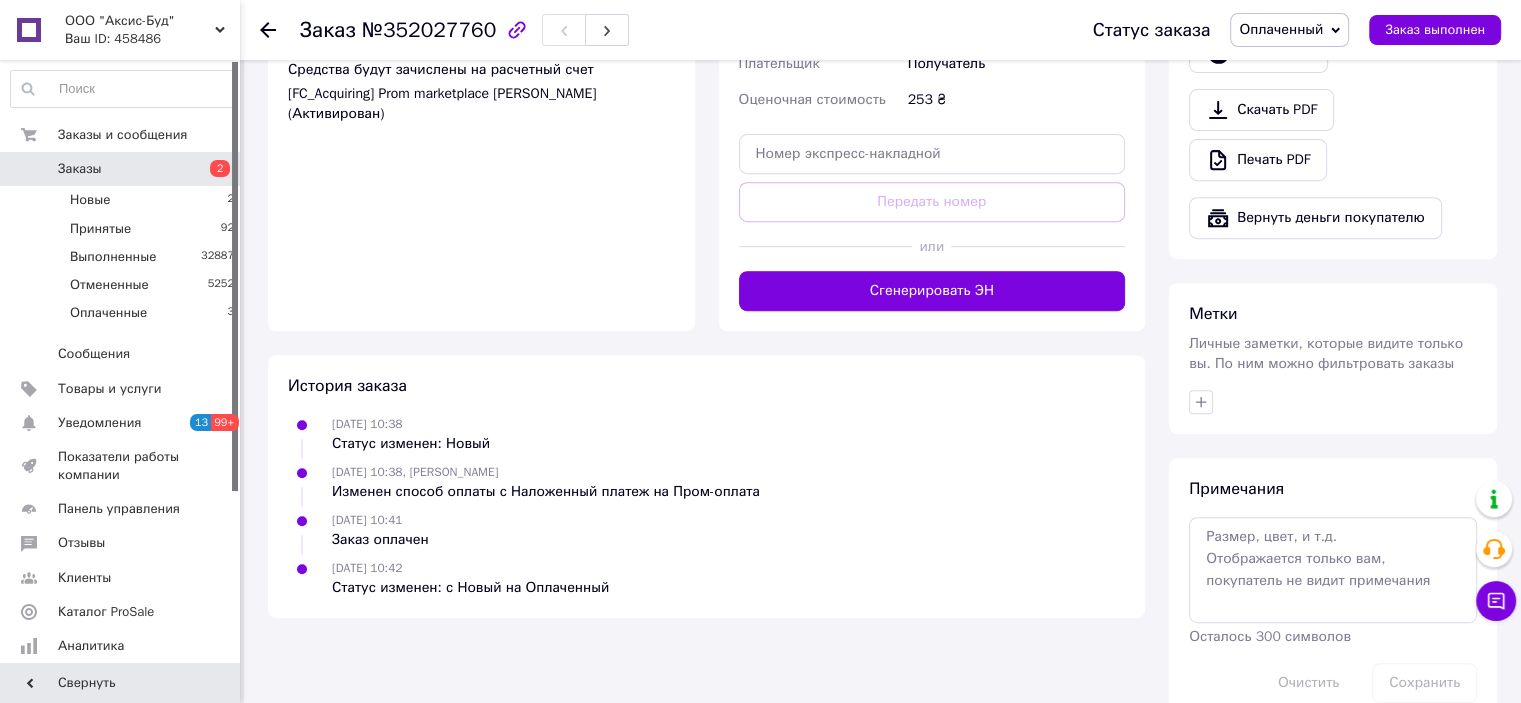 click on "Оплаченный" at bounding box center [1281, 29] 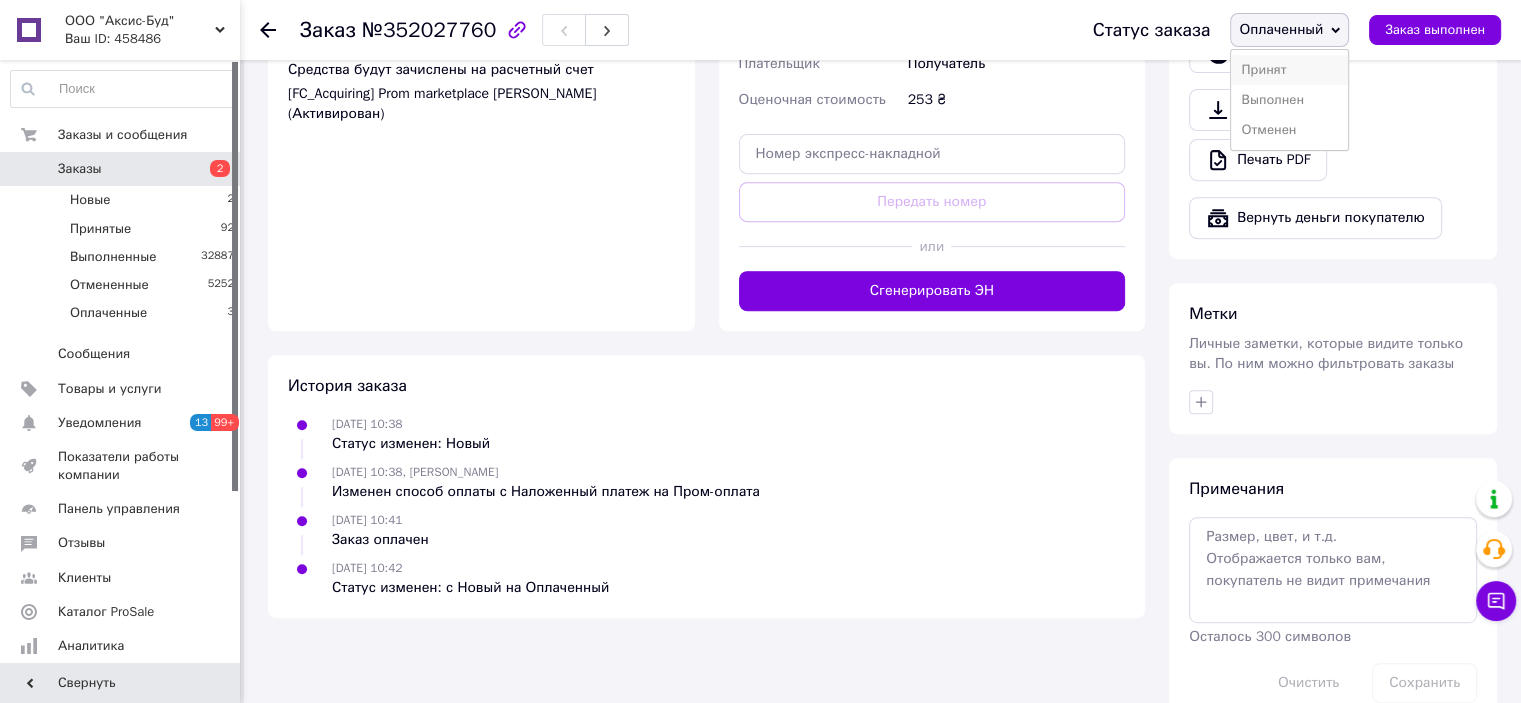 click on "Принят" at bounding box center (1289, 70) 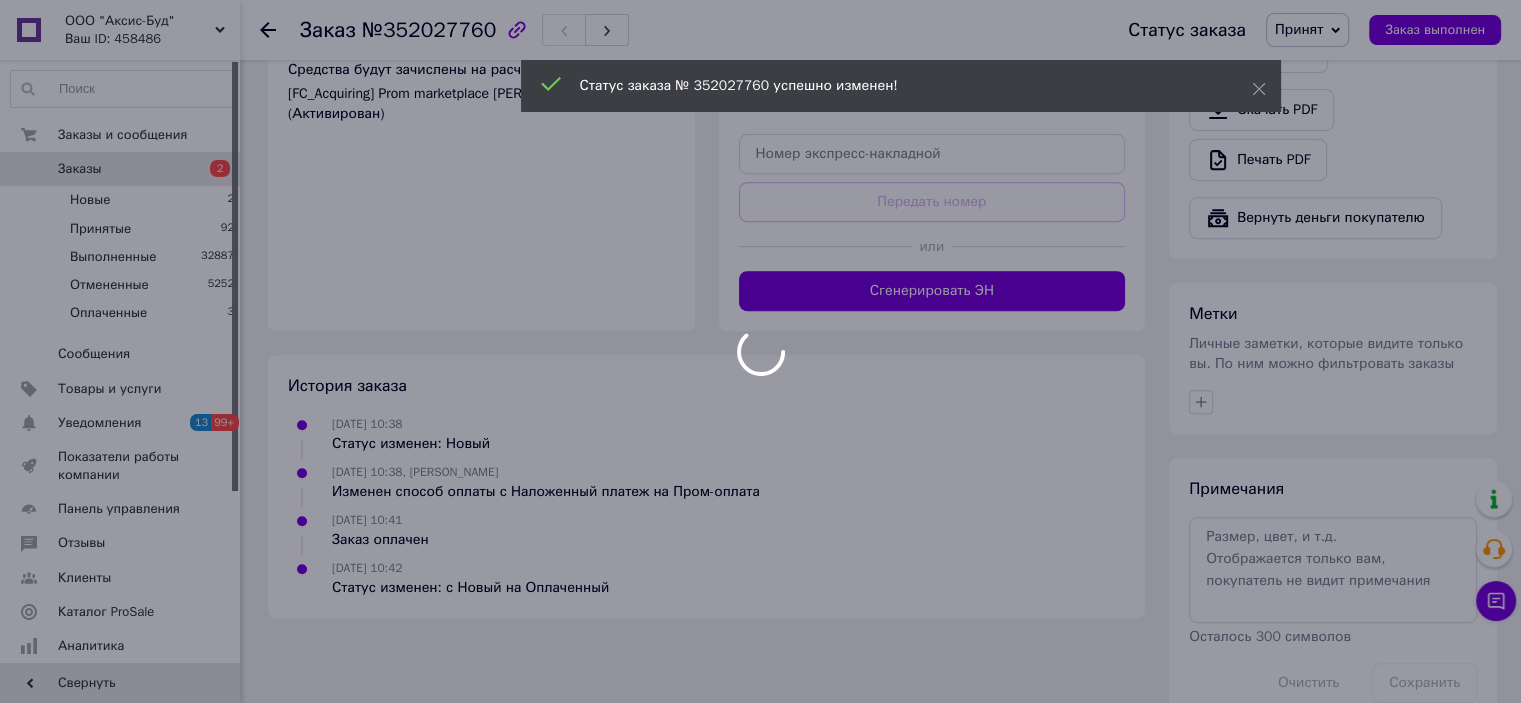 scroll, scrollTop: 786, scrollLeft: 0, axis: vertical 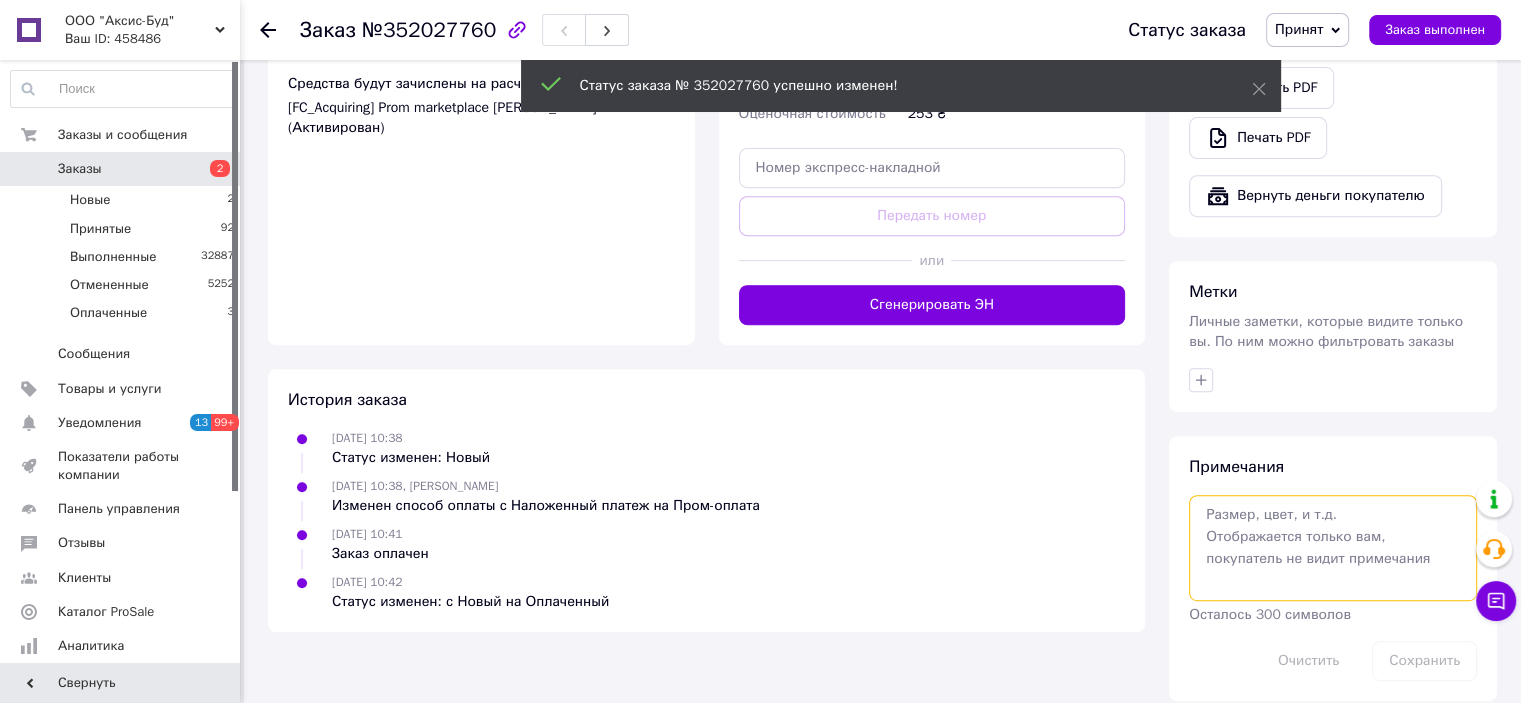 click at bounding box center (1333, 548) 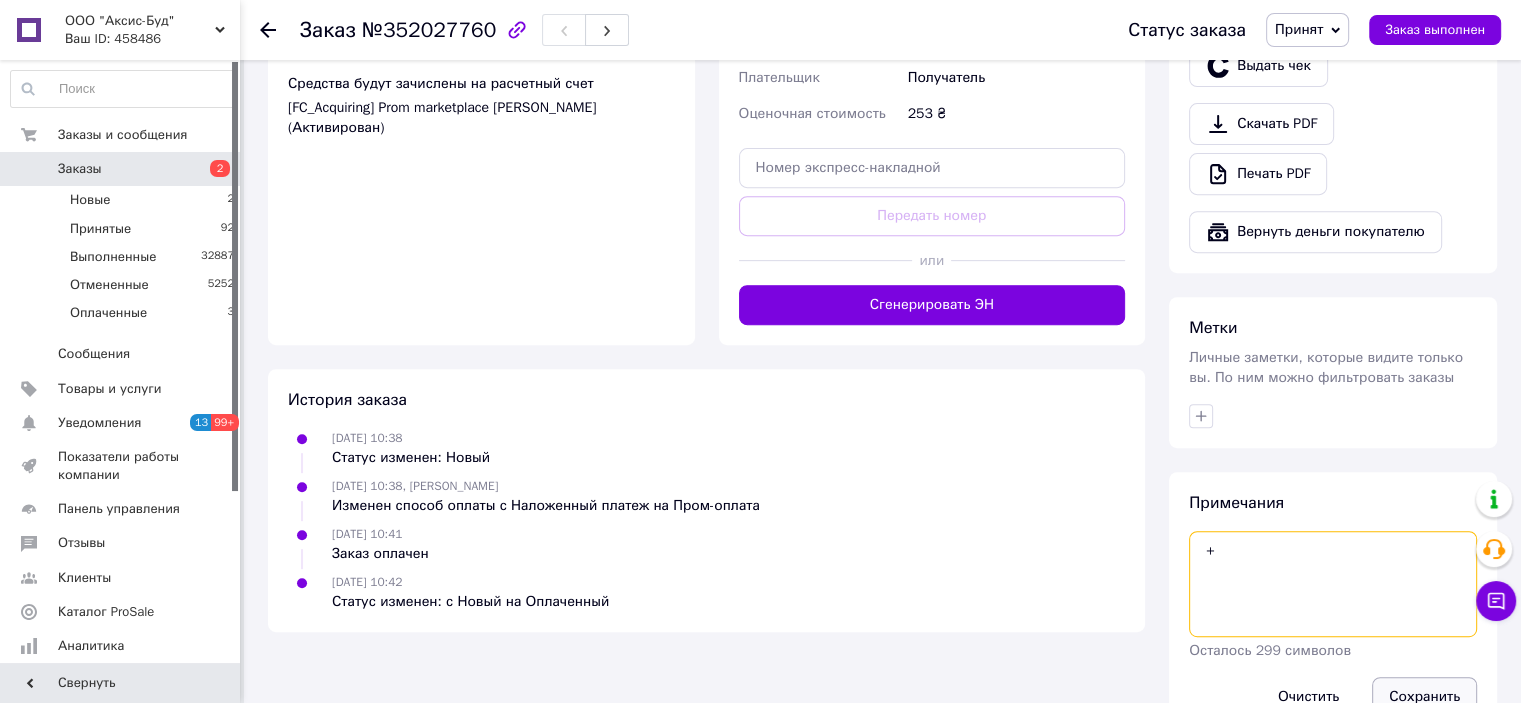 type on "+" 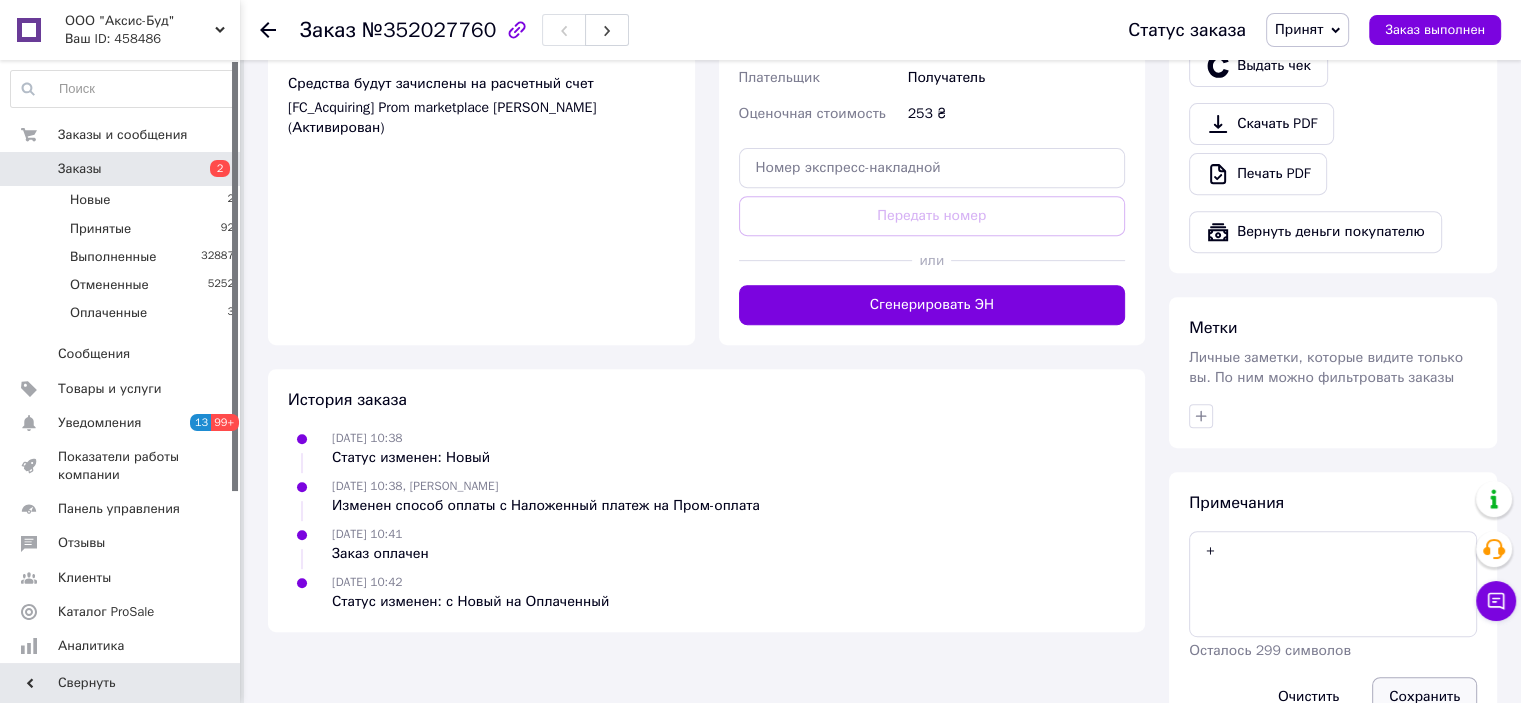 click on "Сохранить" at bounding box center [1424, 697] 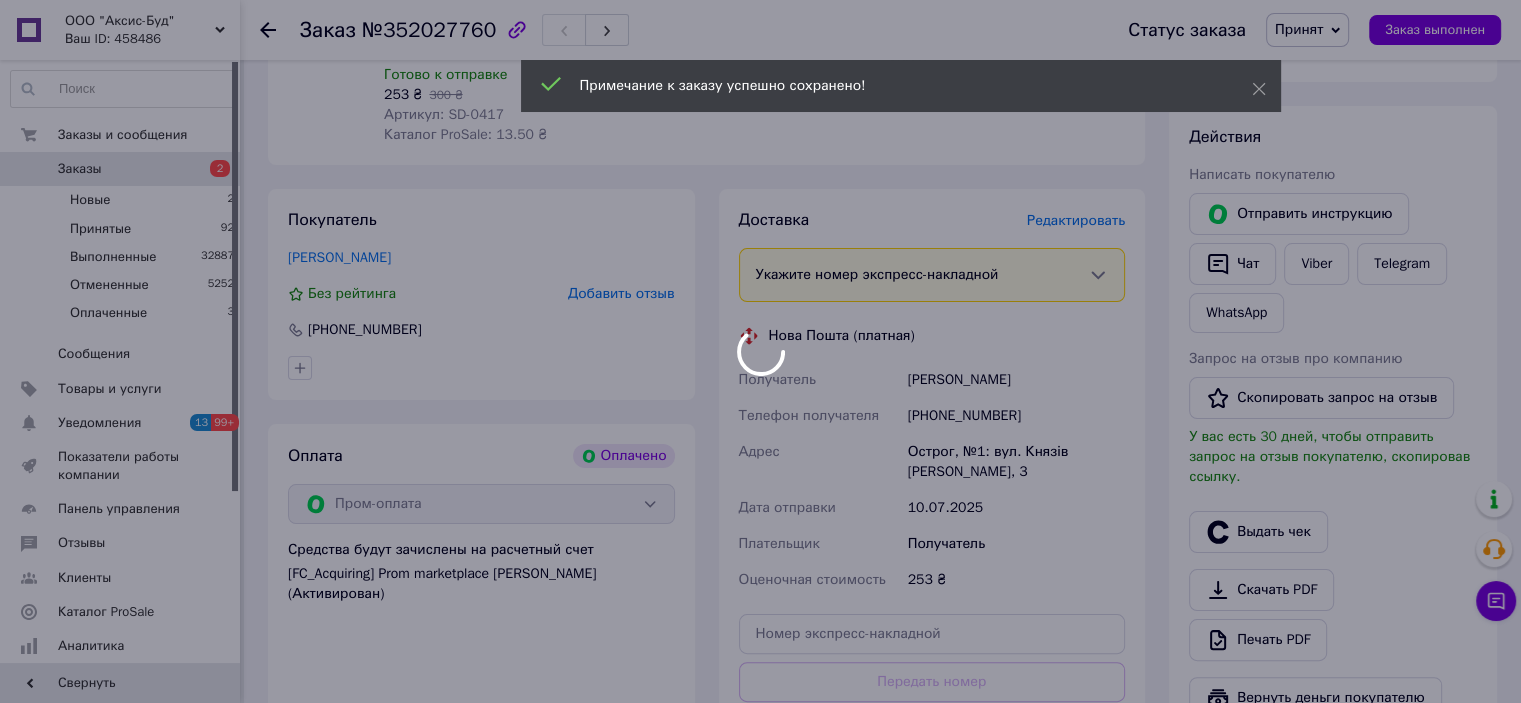 scroll, scrollTop: 286, scrollLeft: 0, axis: vertical 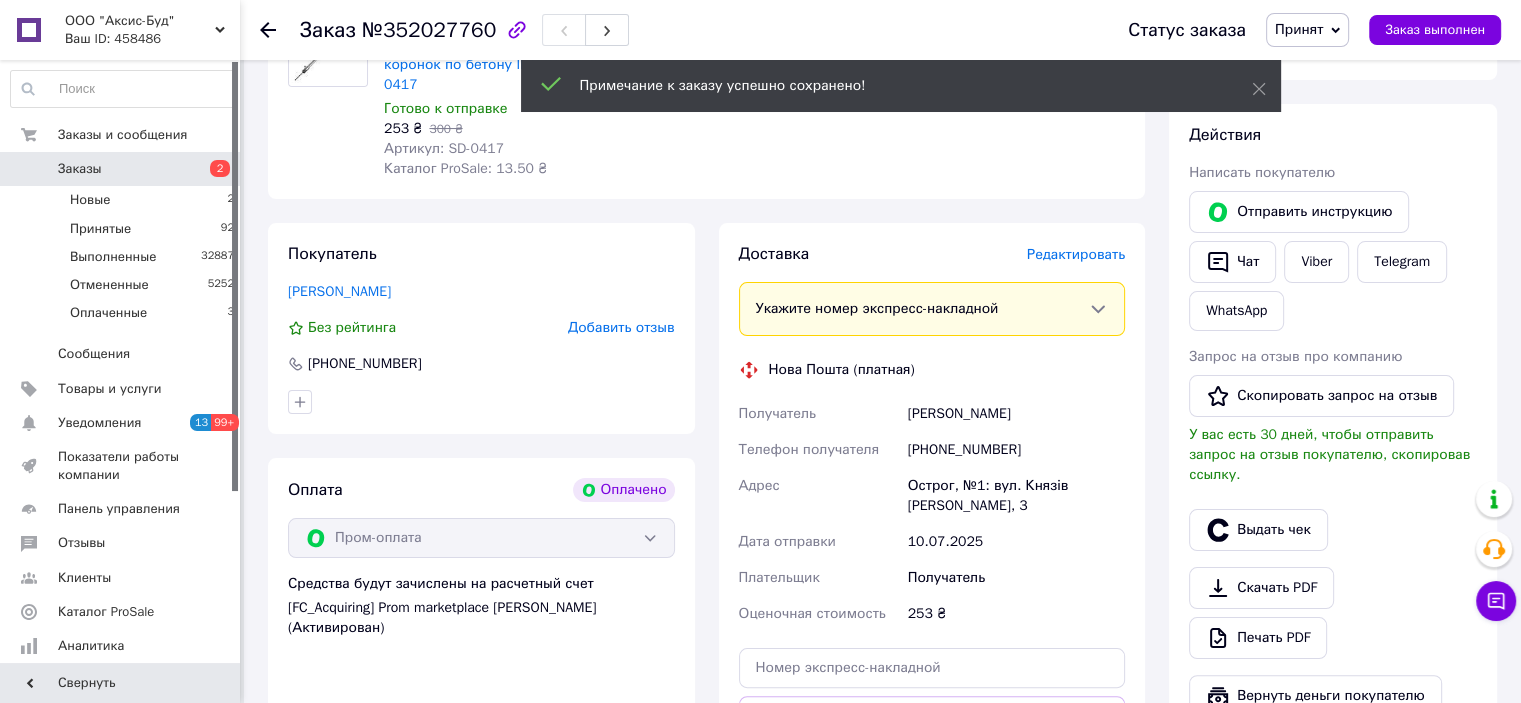 click on "Мазяр Степан" at bounding box center (1016, 414) 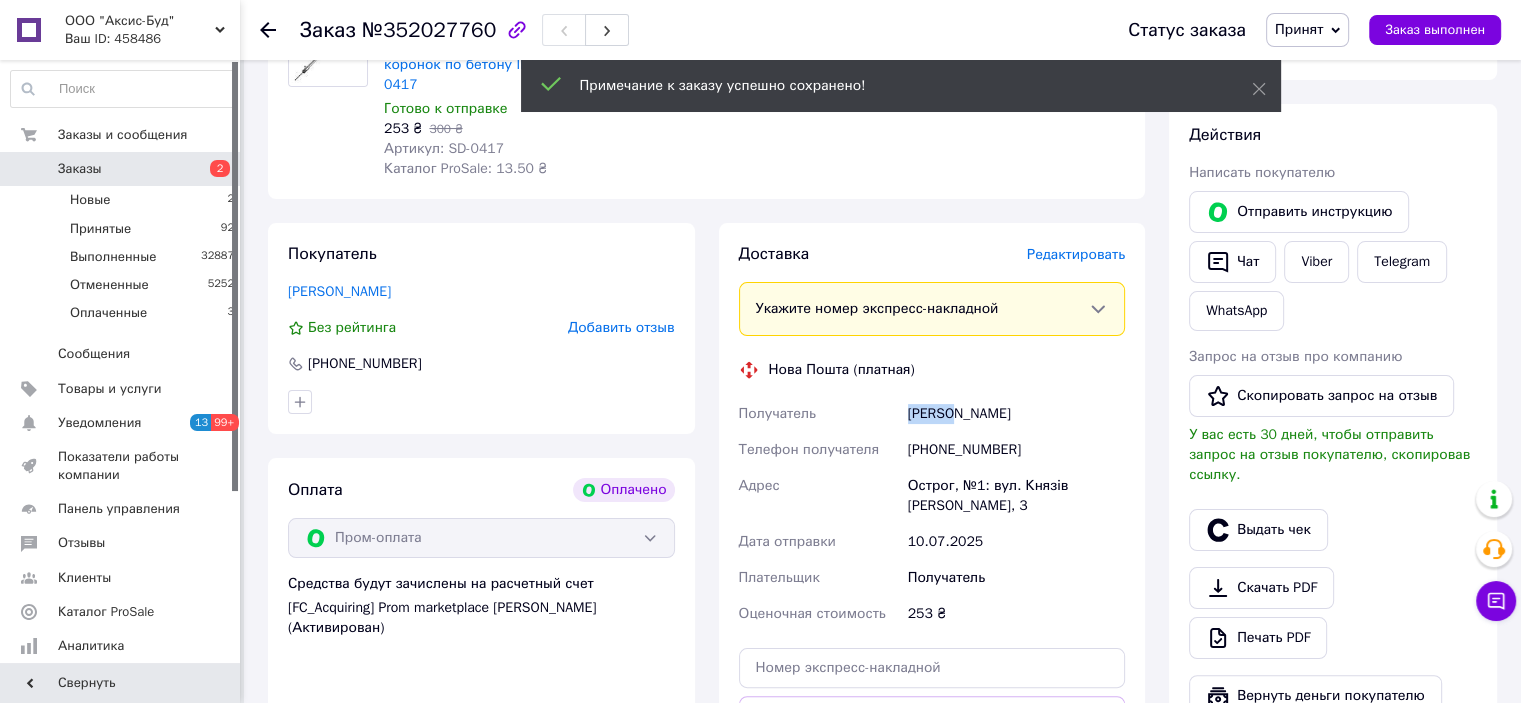 click on "Мазяр Степан" at bounding box center [1016, 414] 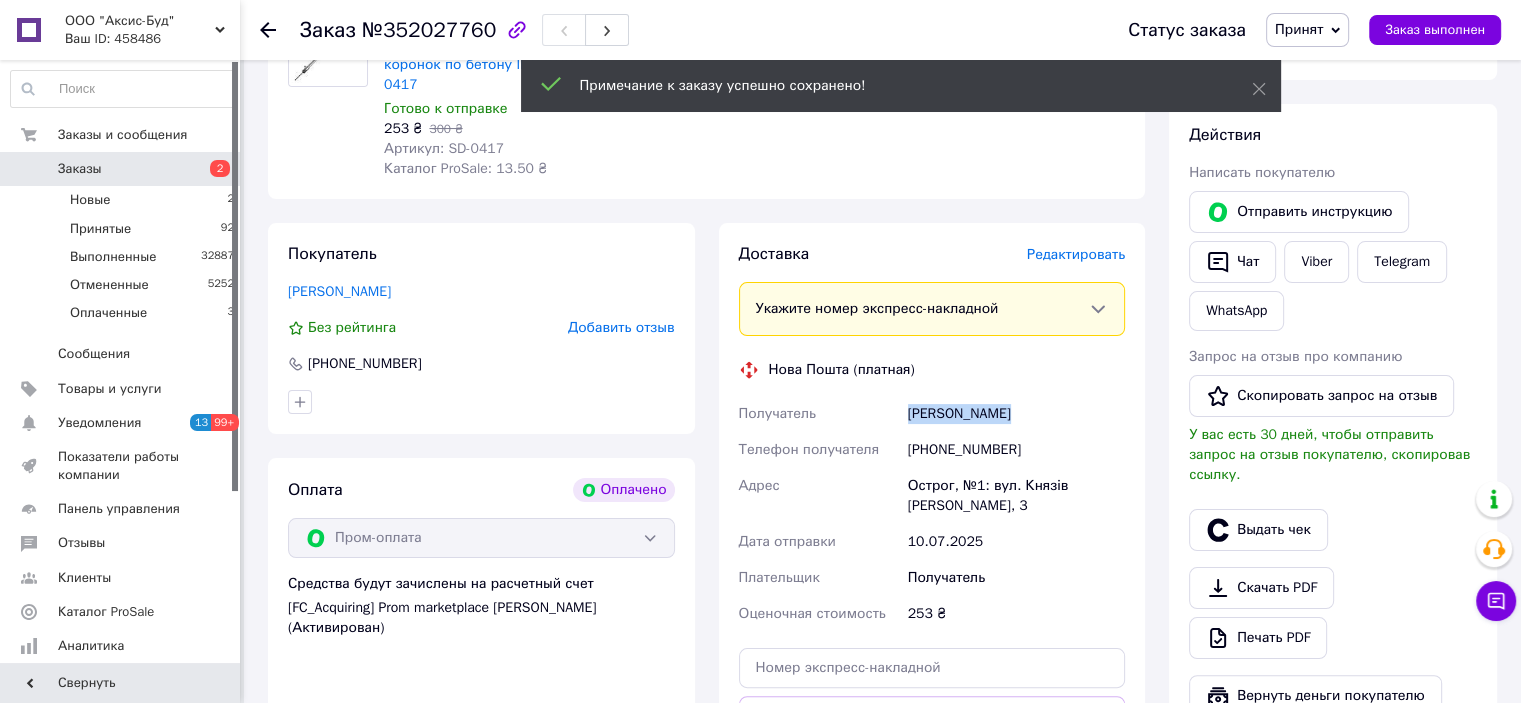click on "Мазяр Степан" at bounding box center (1016, 414) 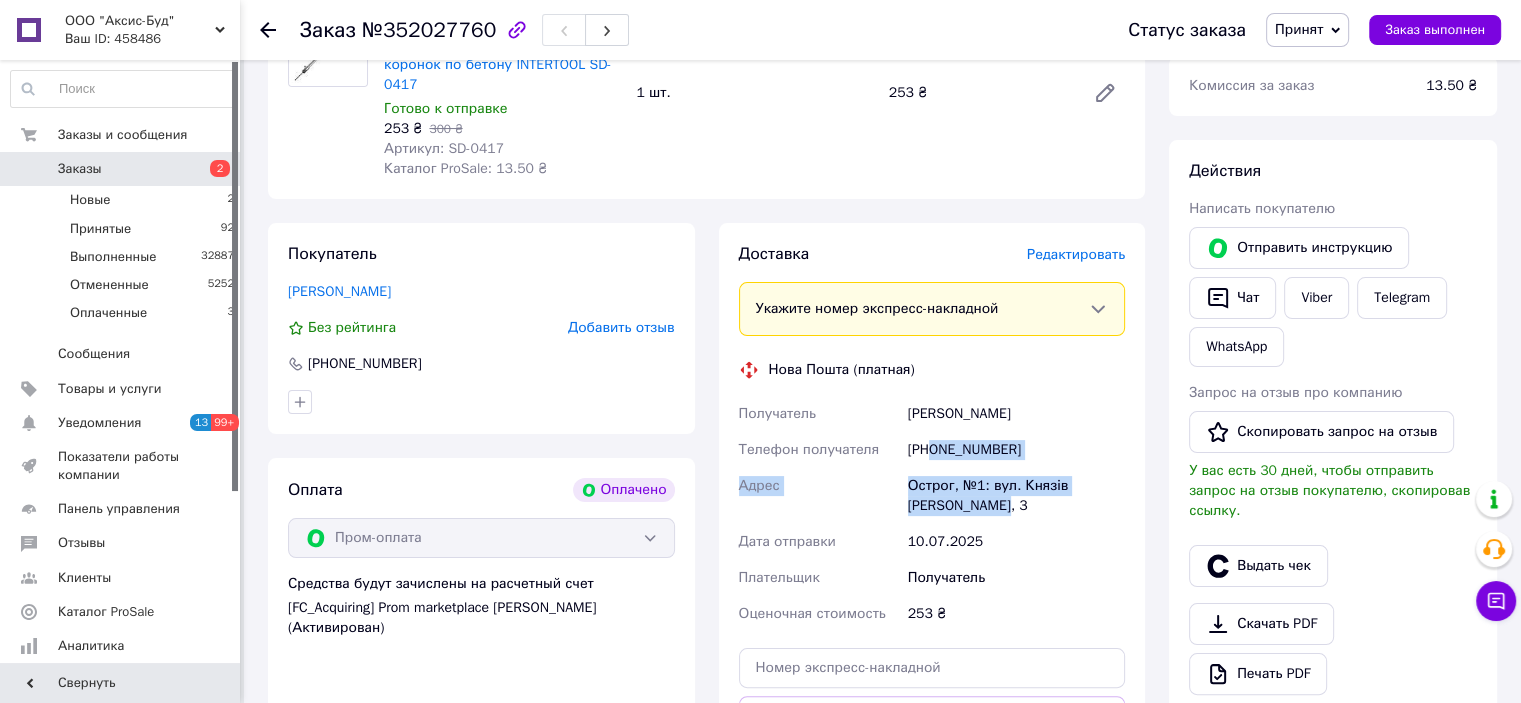 copy on "0969682459 Адрес Острог, №1: вул. Князів Острозьких, 3" 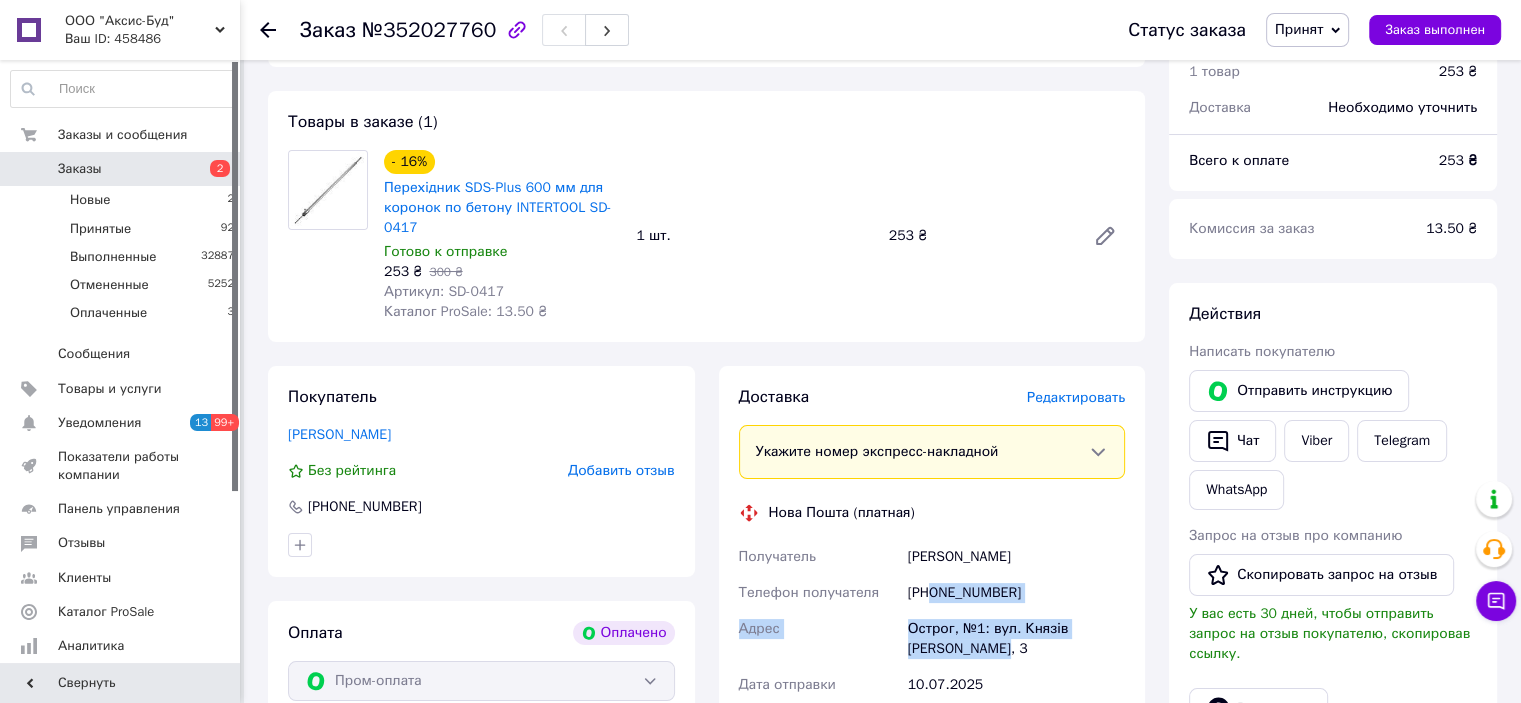 scroll, scrollTop: 0, scrollLeft: 0, axis: both 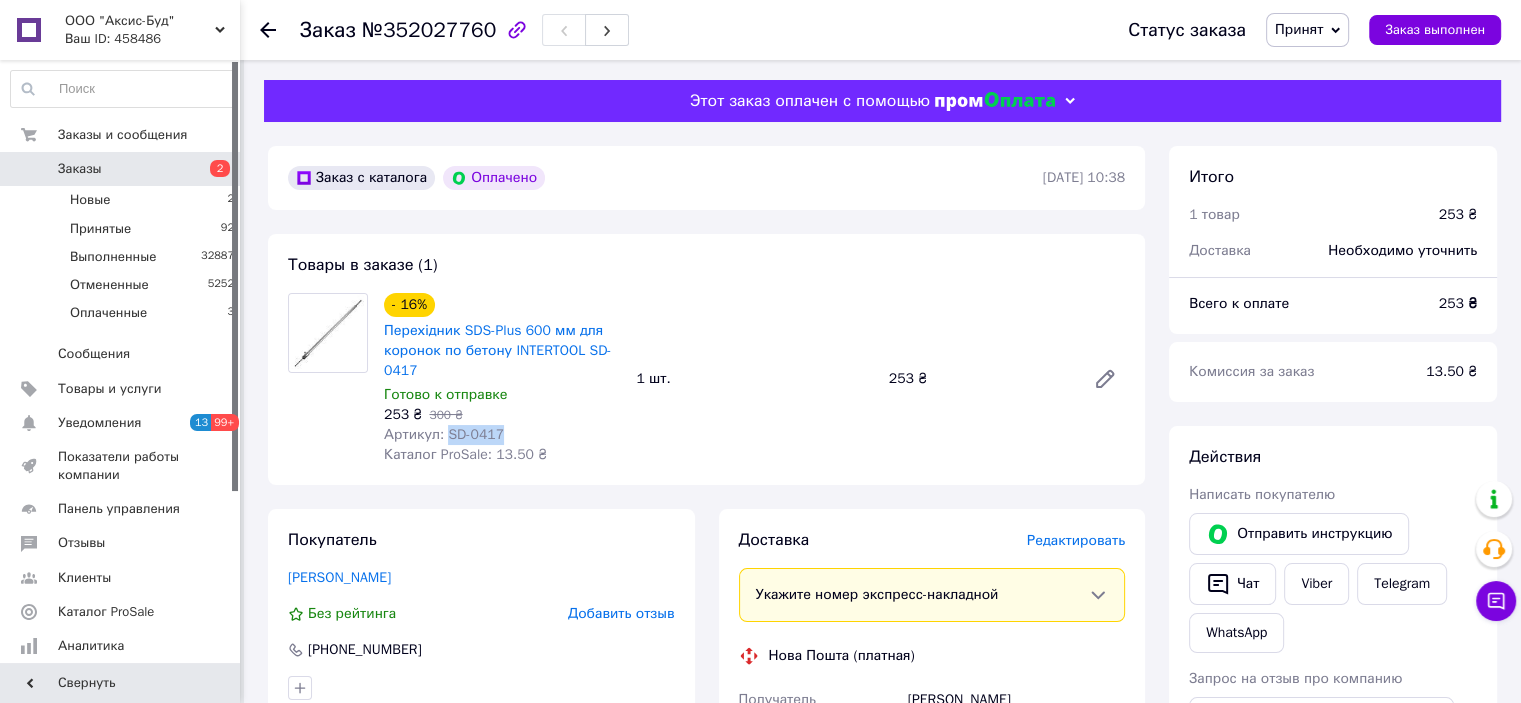 drag, startPoint x: 445, startPoint y: 439, endPoint x: 555, endPoint y: 437, distance: 110.01818 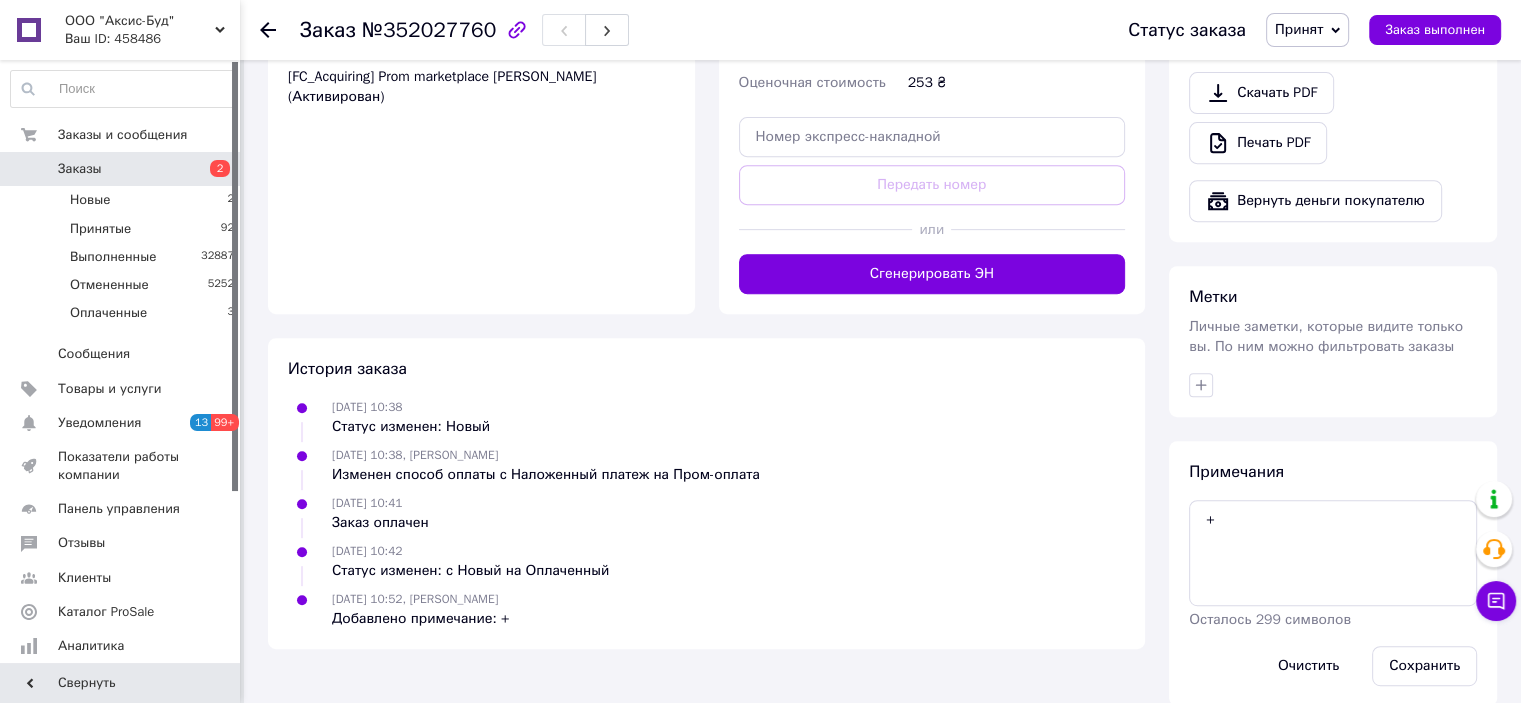 scroll, scrollTop: 822, scrollLeft: 0, axis: vertical 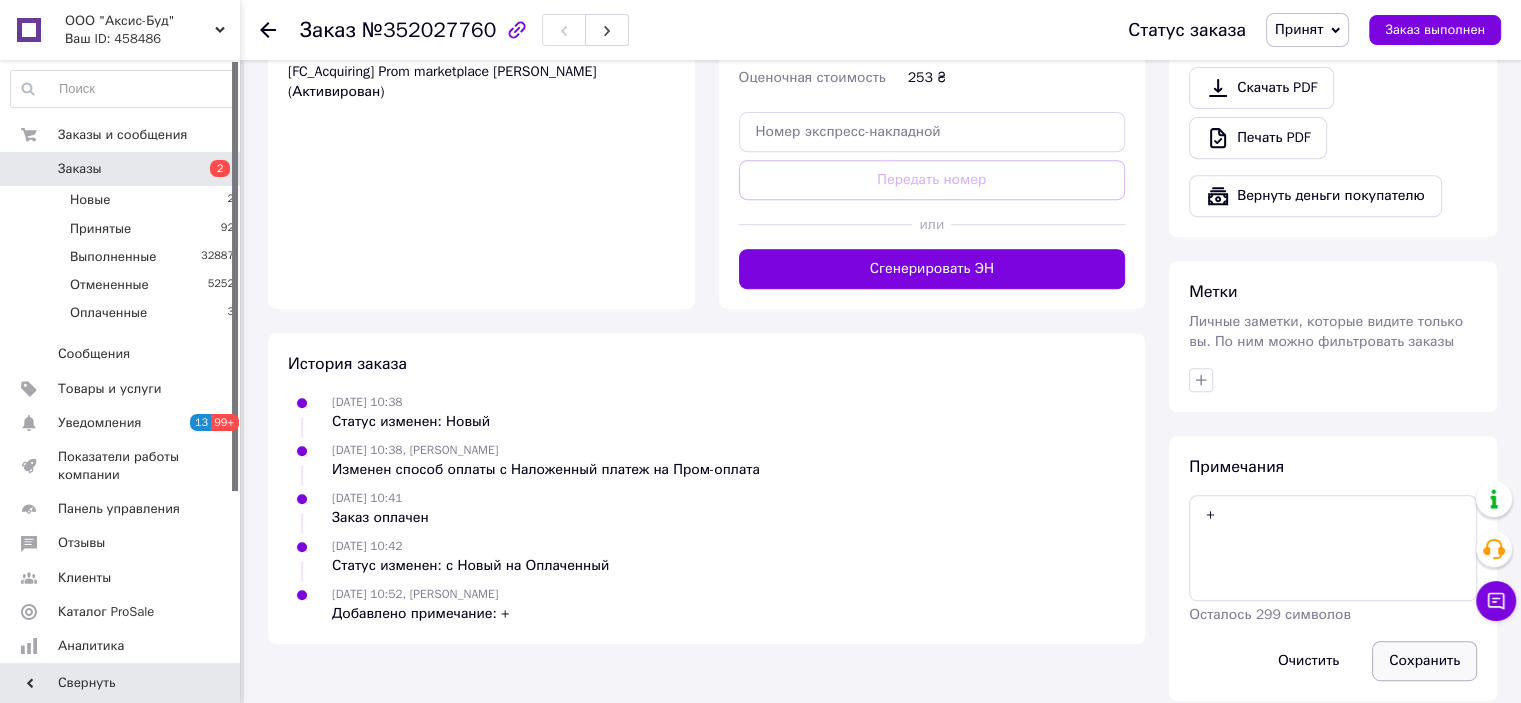 click on "Сохранить" at bounding box center (1424, 661) 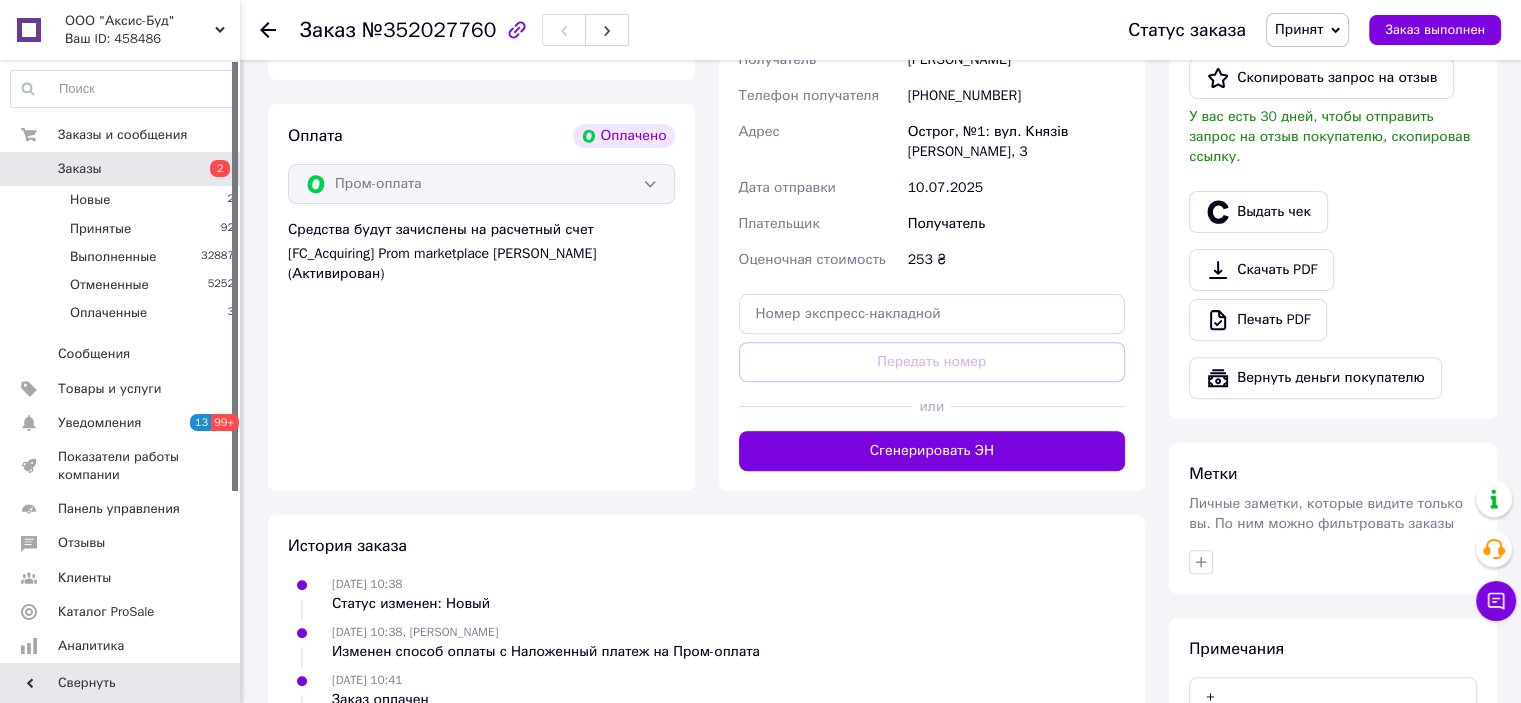 scroll, scrollTop: 522, scrollLeft: 0, axis: vertical 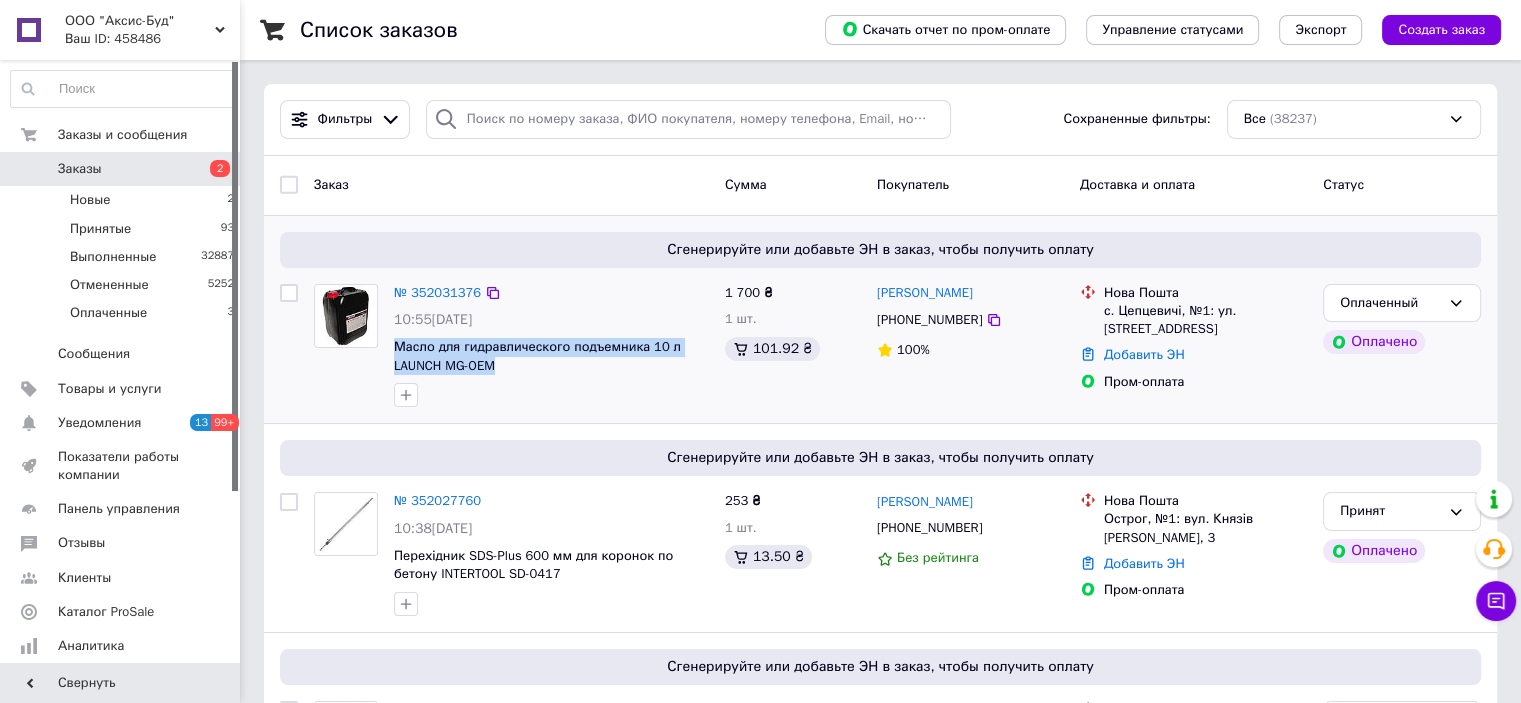drag, startPoint x: 515, startPoint y: 372, endPoint x: 391, endPoint y: 348, distance: 126.30122 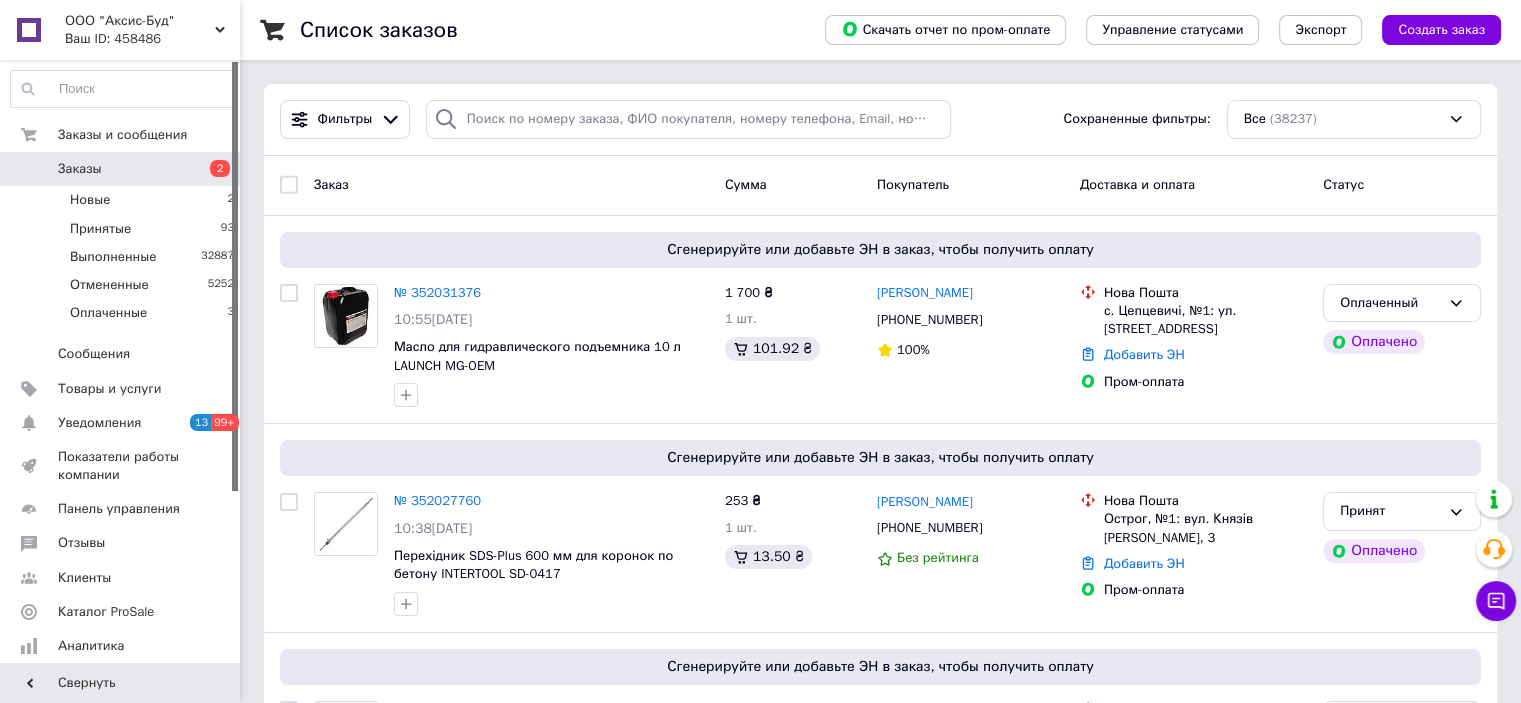 click on "Заказ" at bounding box center (511, 185) 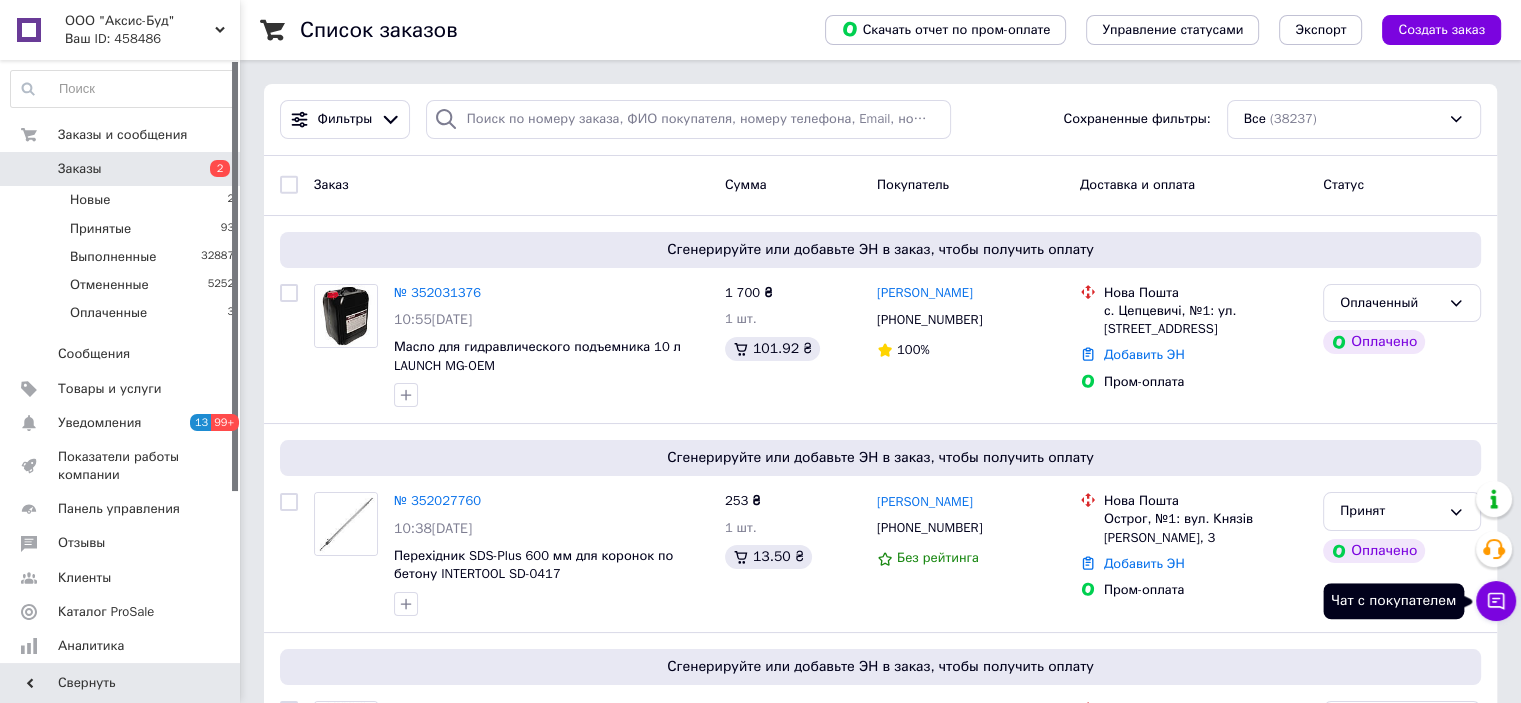 click 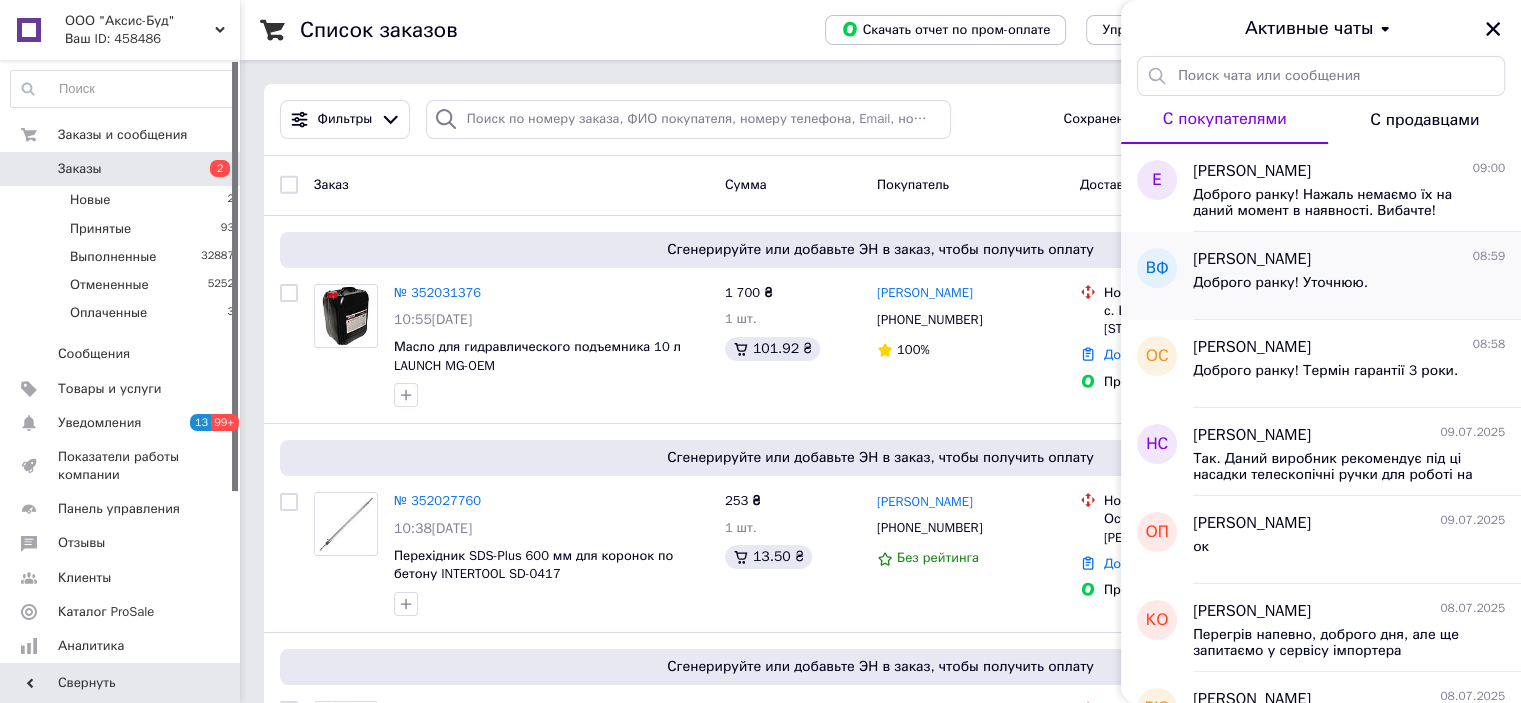 click on "Доброго ранку! Уточнюю." at bounding box center (1280, 283) 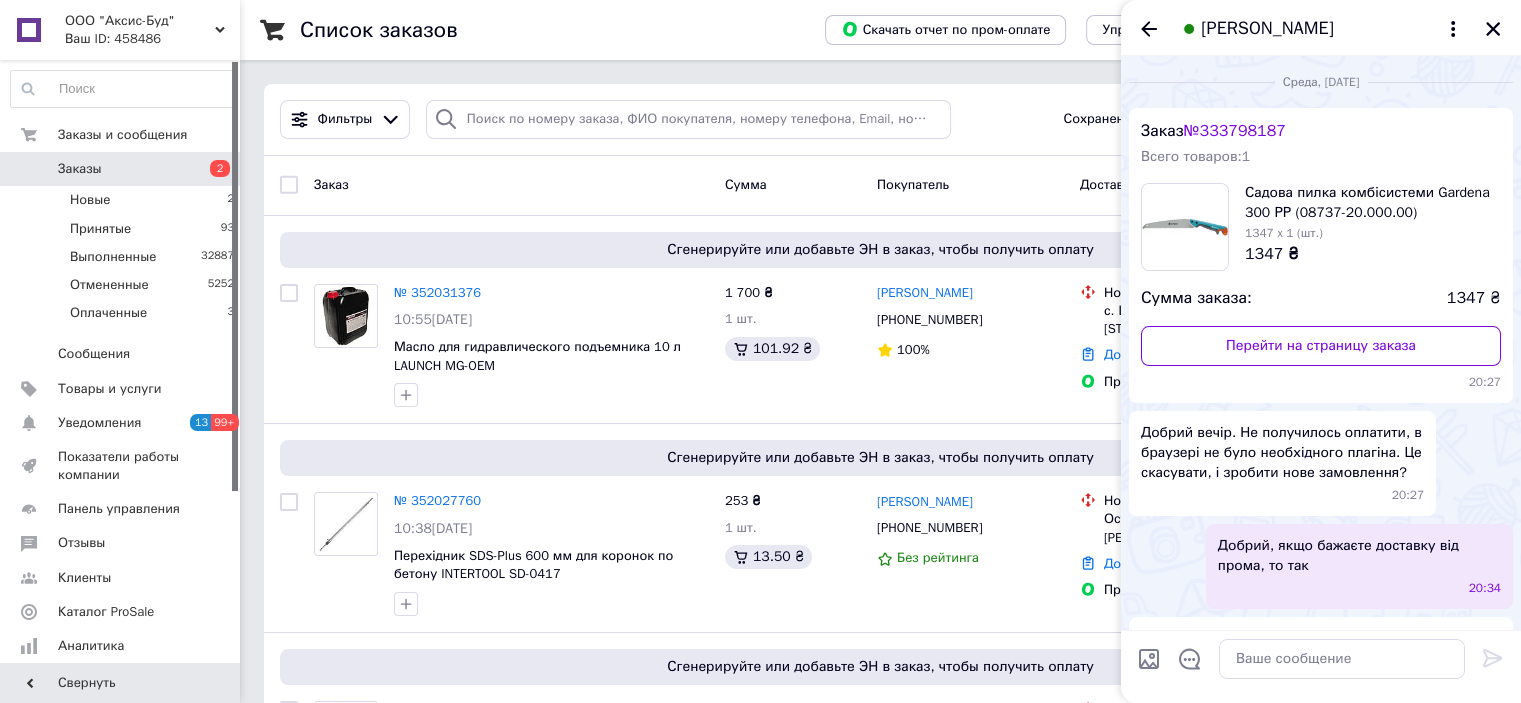 scroll, scrollTop: 924, scrollLeft: 0, axis: vertical 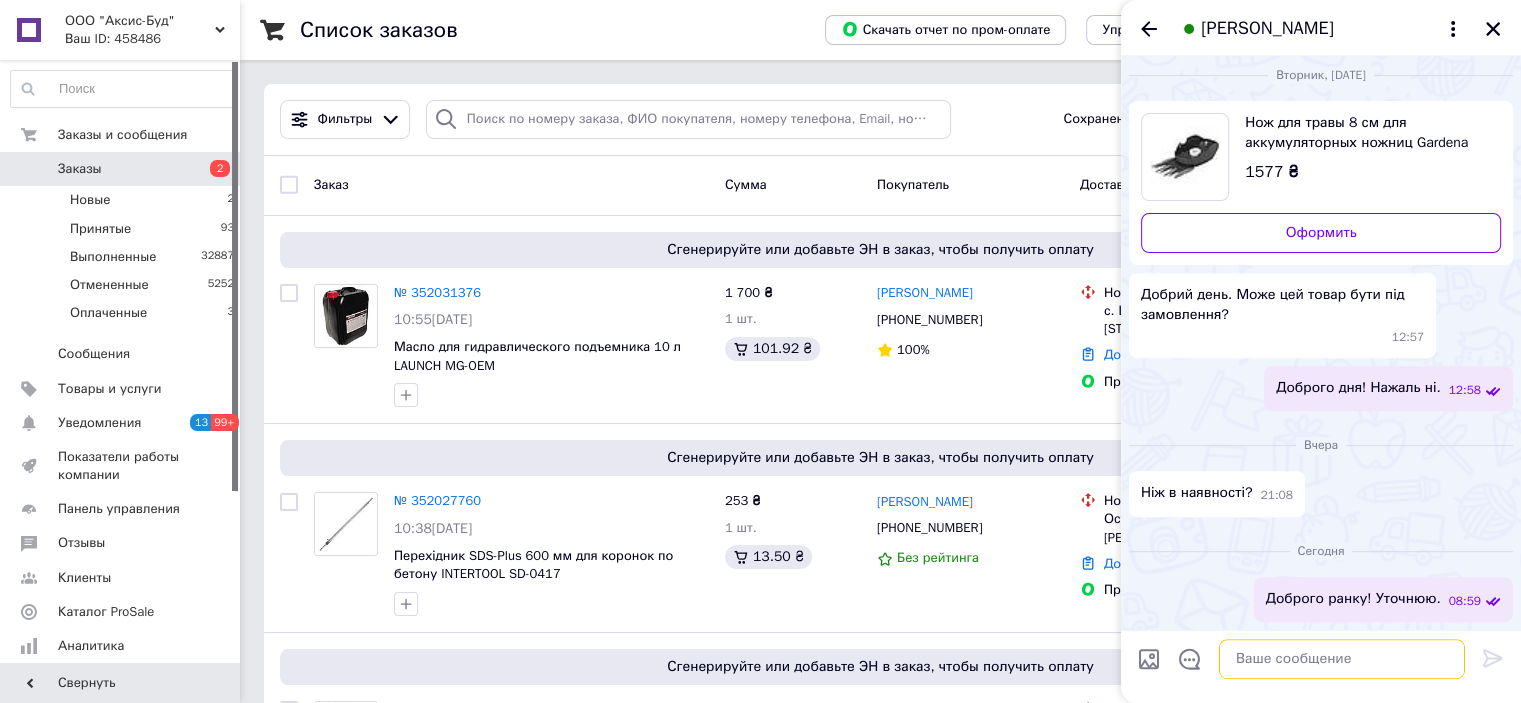 click at bounding box center [1342, 659] 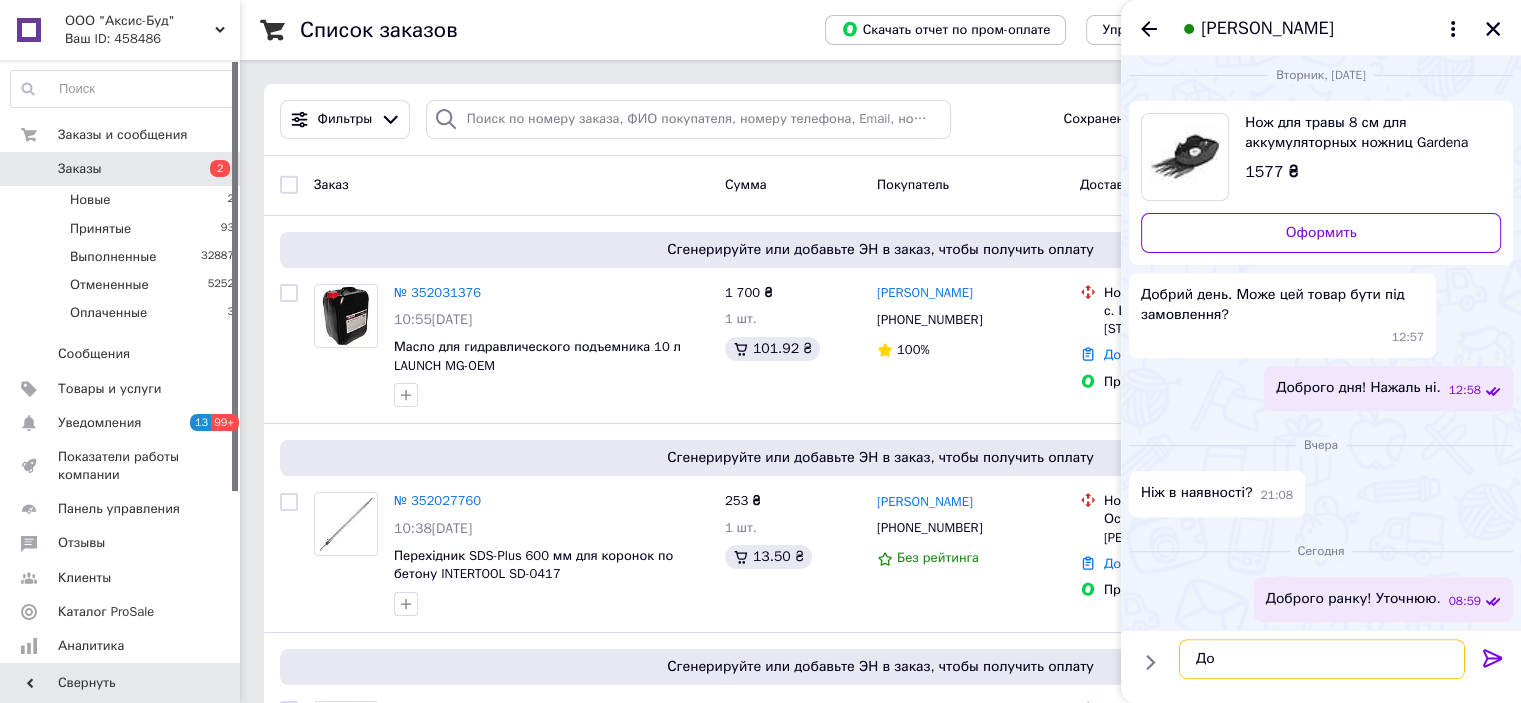 type on "Д" 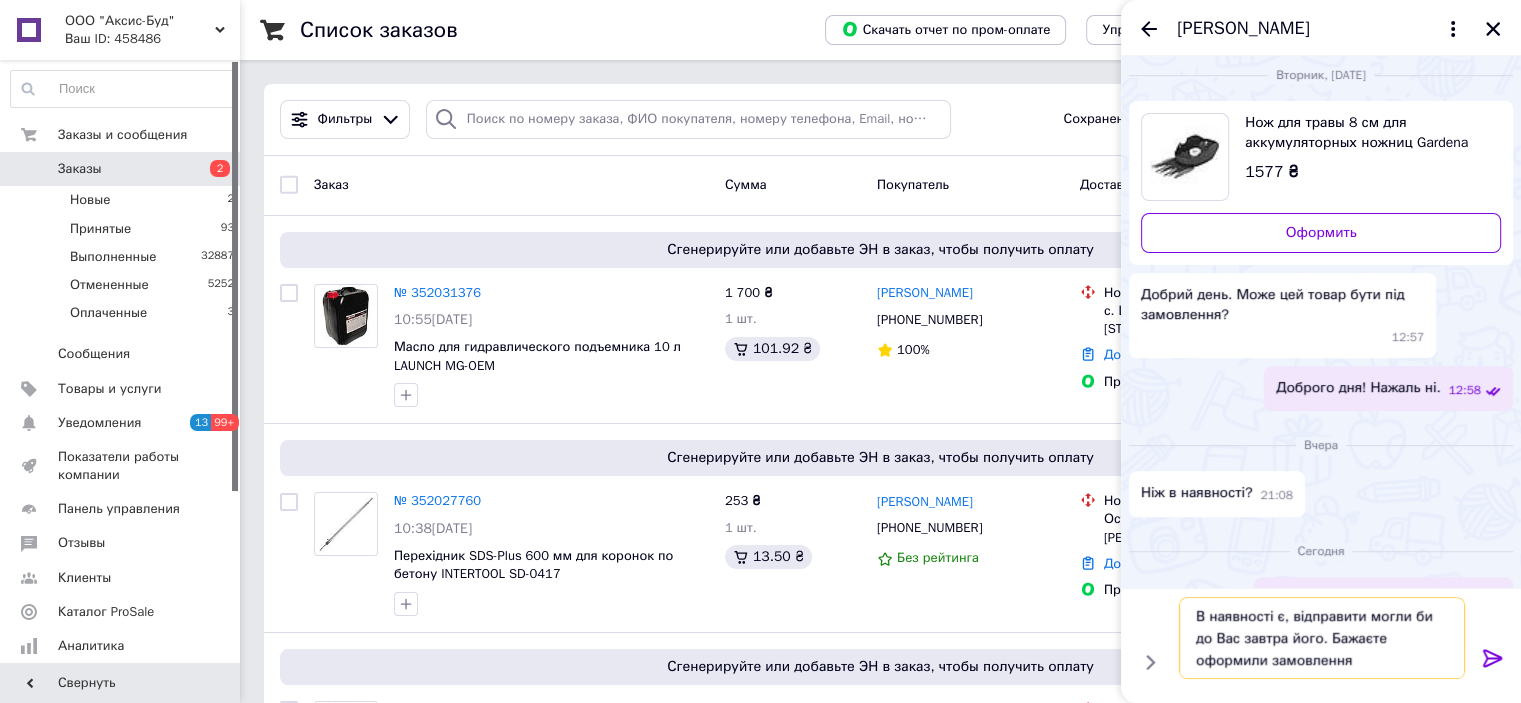 type on "В наявності є, відправити могли би до Вас завтра його. Бажаєте оформили замовлення?" 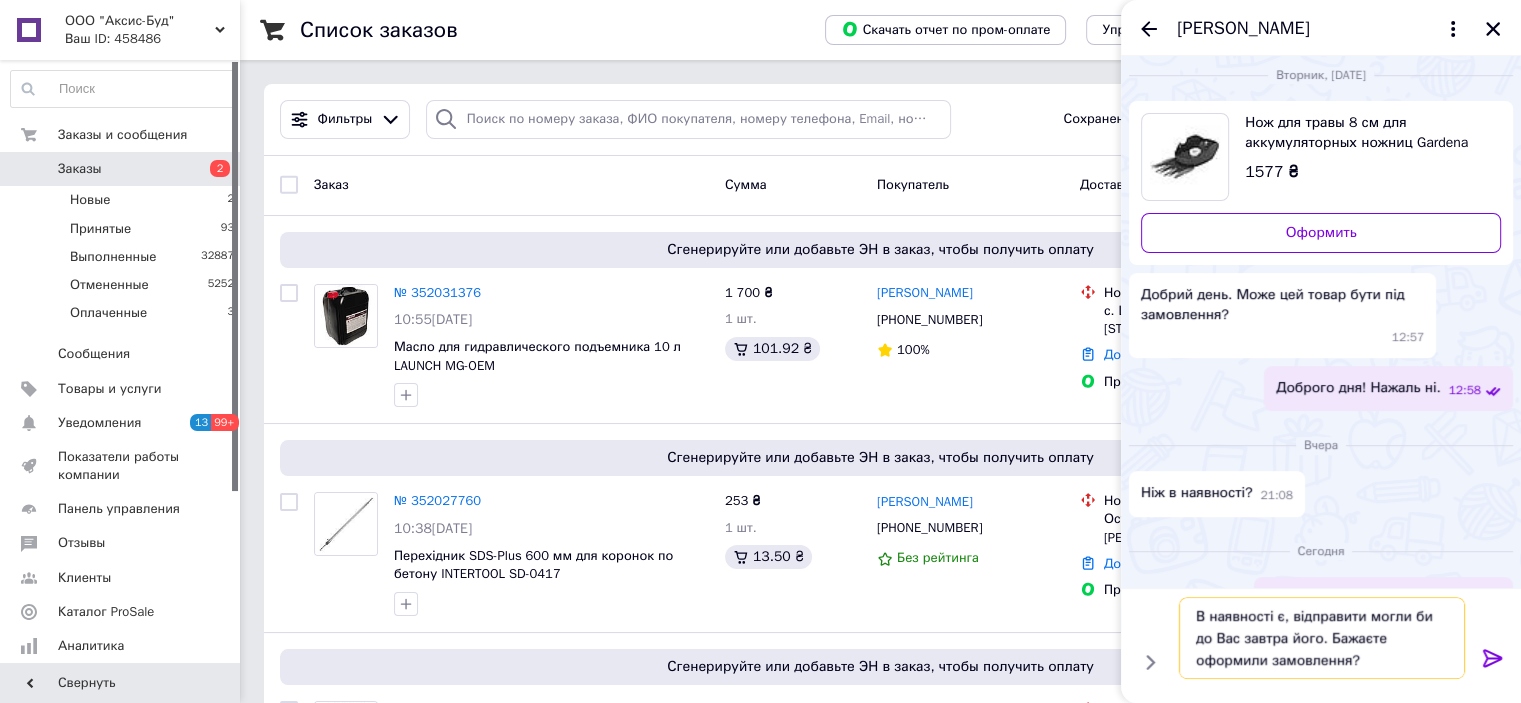 type 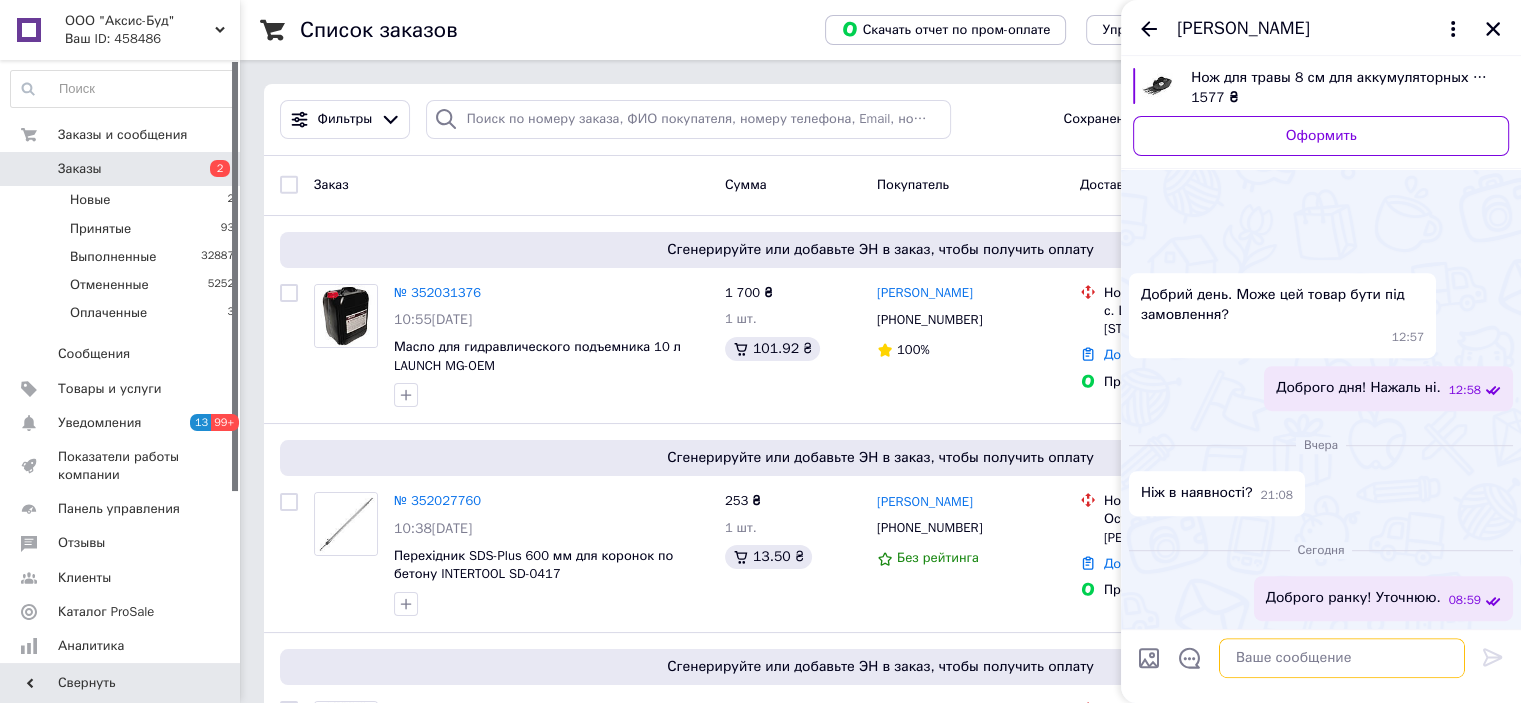 scroll, scrollTop: 1036, scrollLeft: 0, axis: vertical 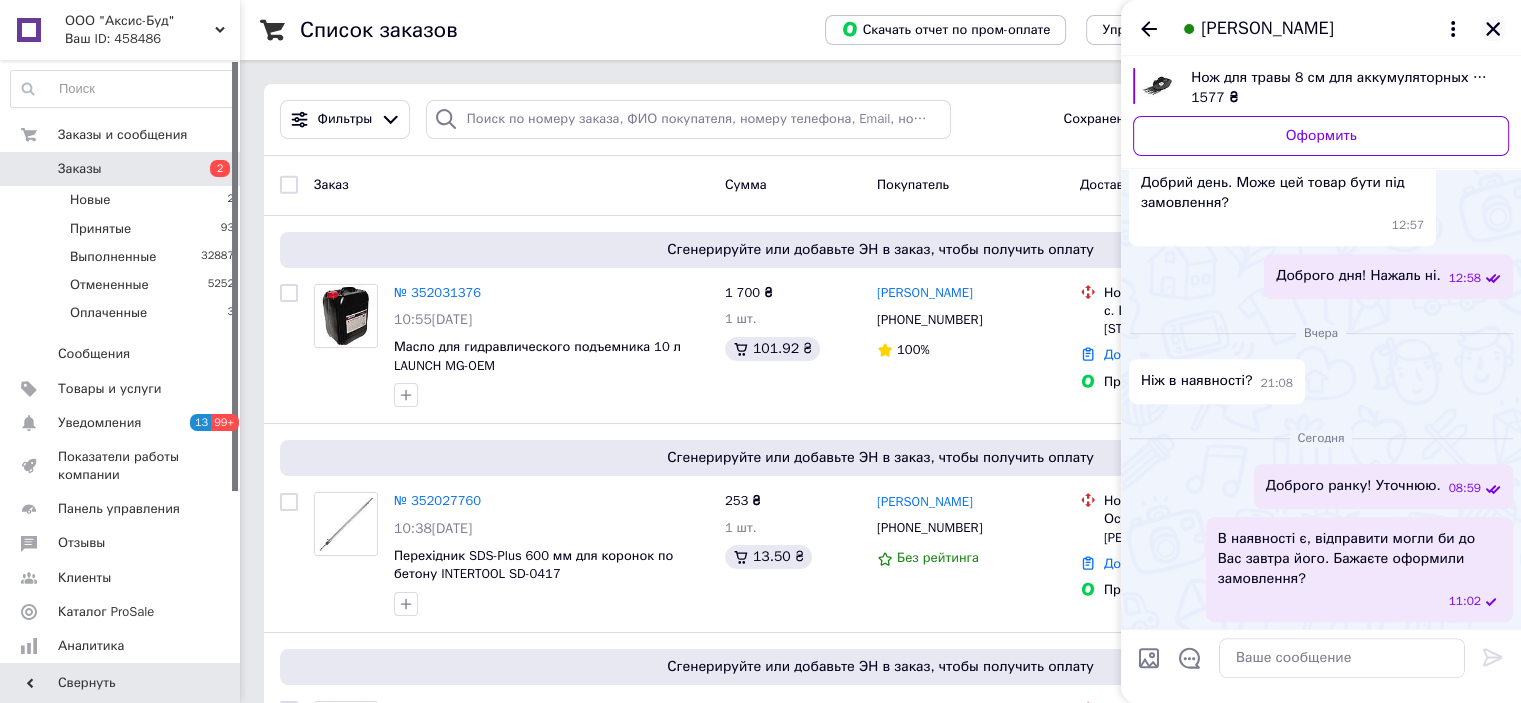 click 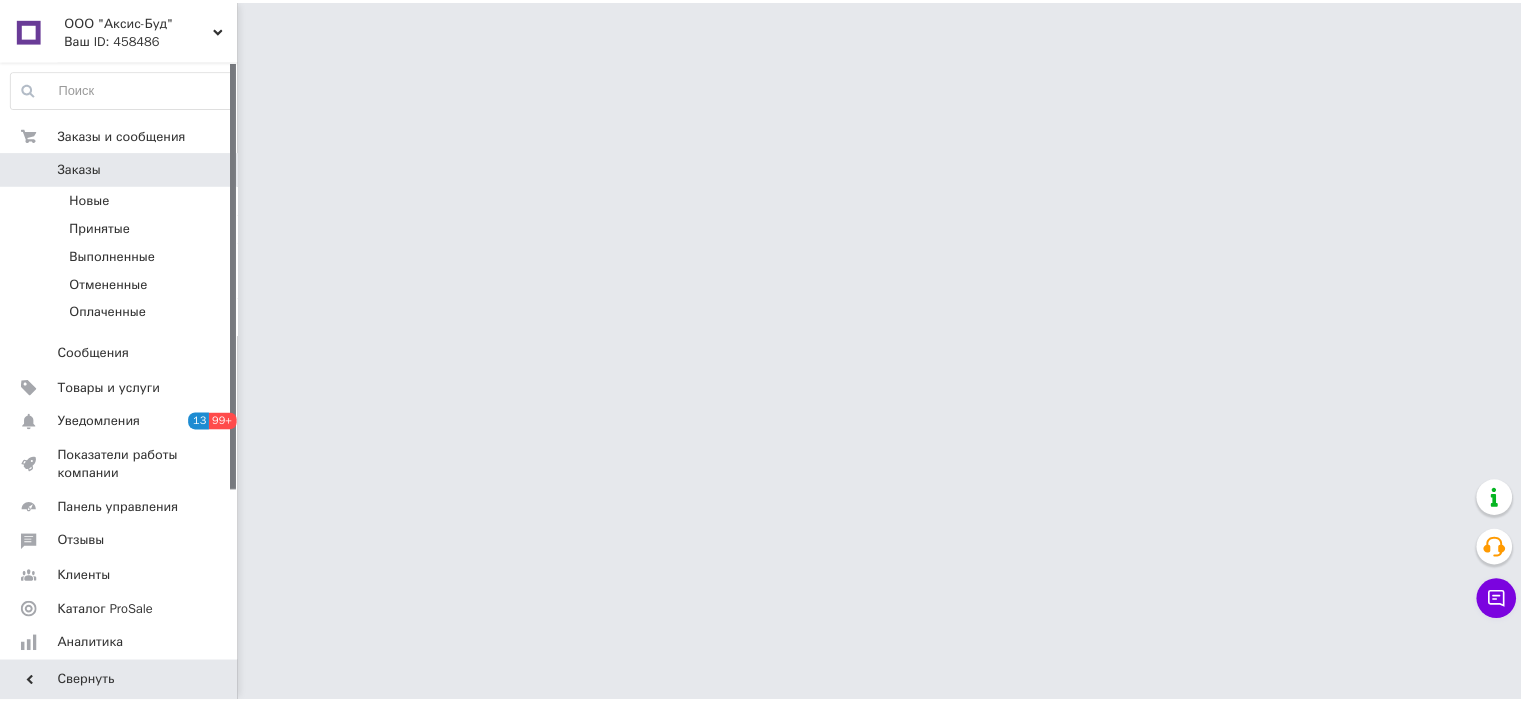 scroll, scrollTop: 0, scrollLeft: 0, axis: both 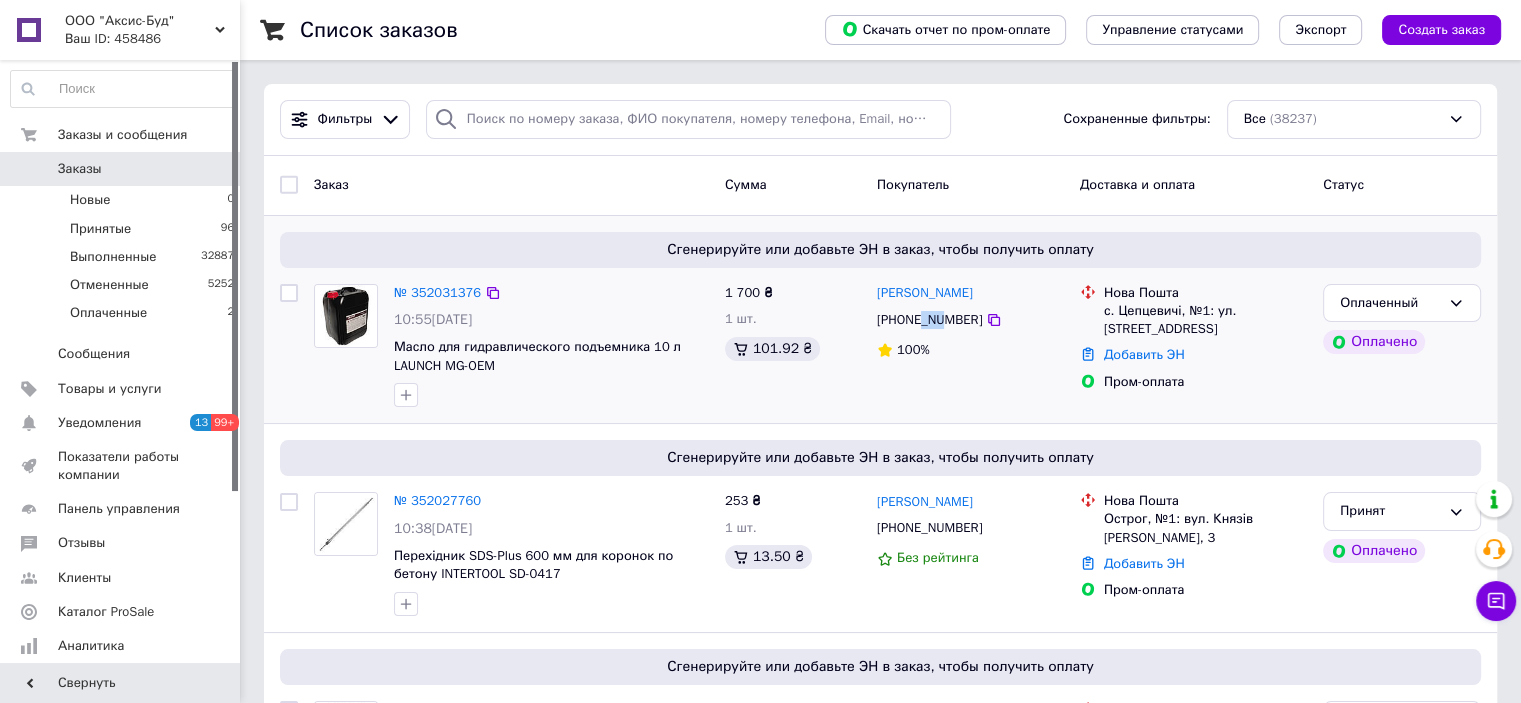 drag, startPoint x: 920, startPoint y: 315, endPoint x: 940, endPoint y: 326, distance: 22.825424 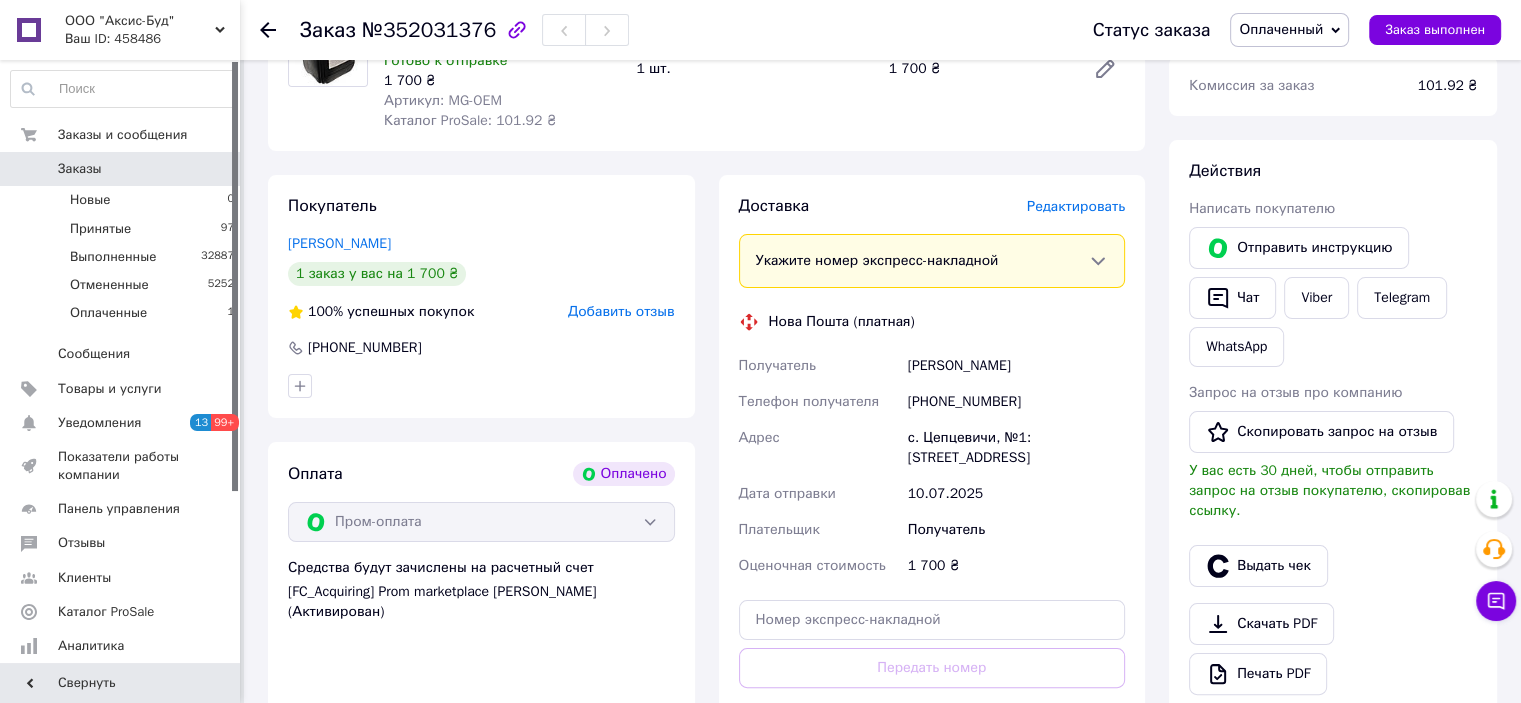 scroll, scrollTop: 300, scrollLeft: 0, axis: vertical 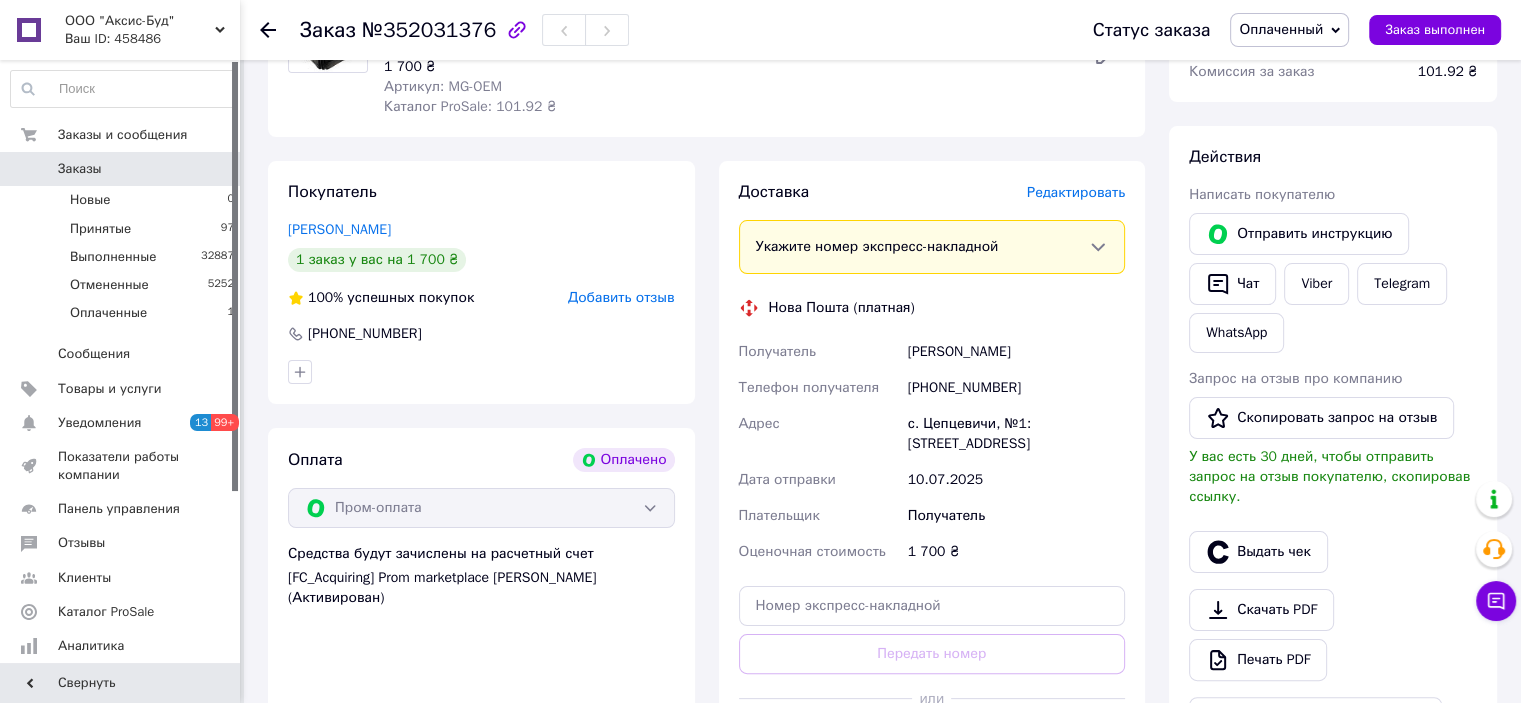 click on "Оплаченный" at bounding box center (1281, 29) 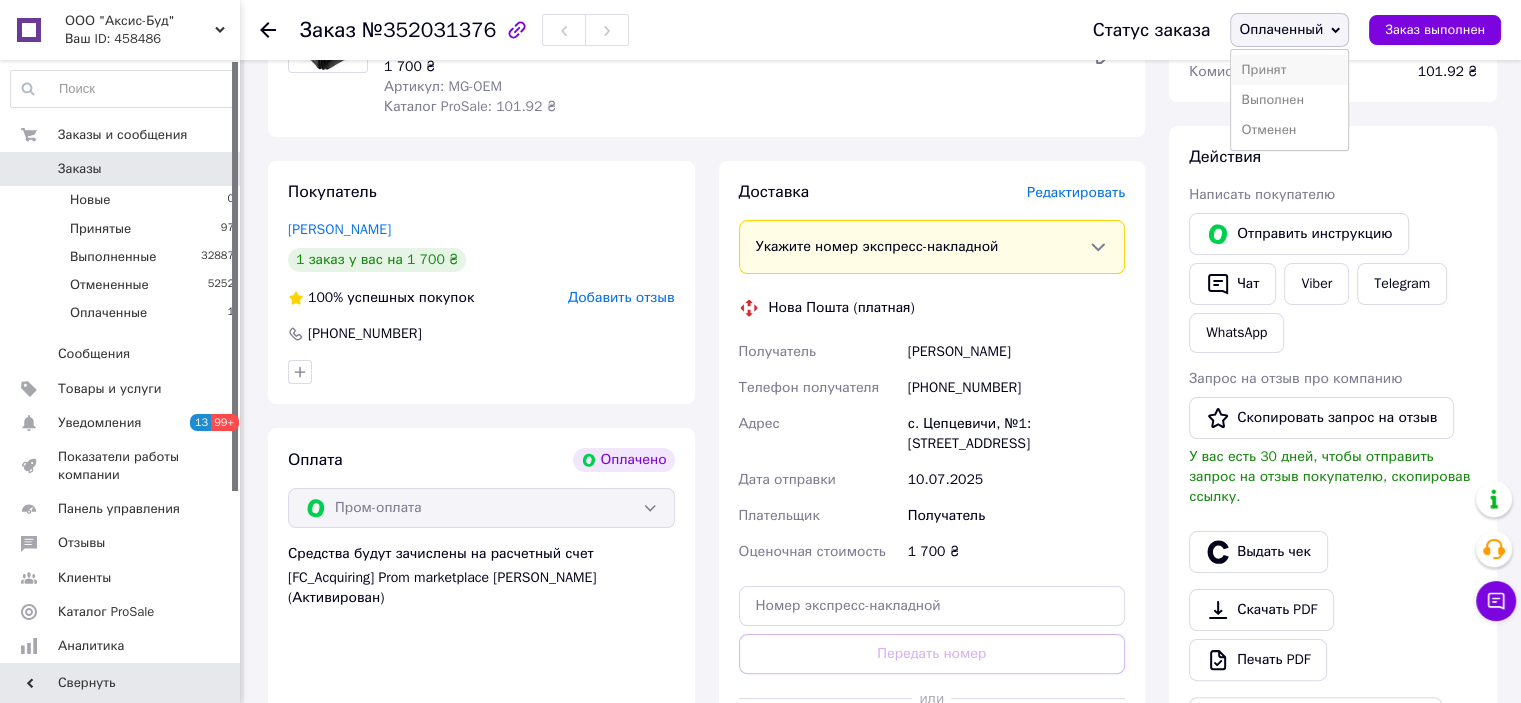 click on "Принят" at bounding box center (1289, 70) 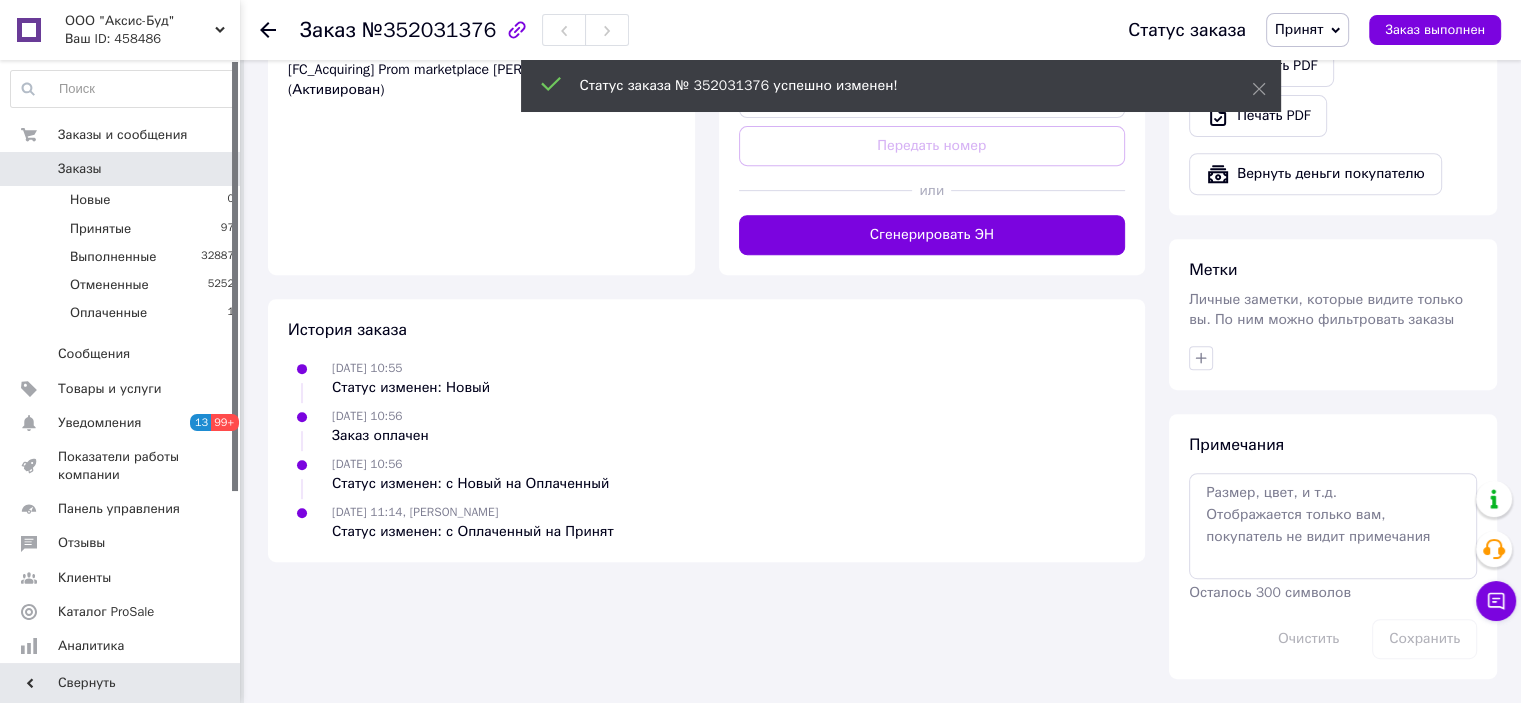 scroll, scrollTop: 786, scrollLeft: 0, axis: vertical 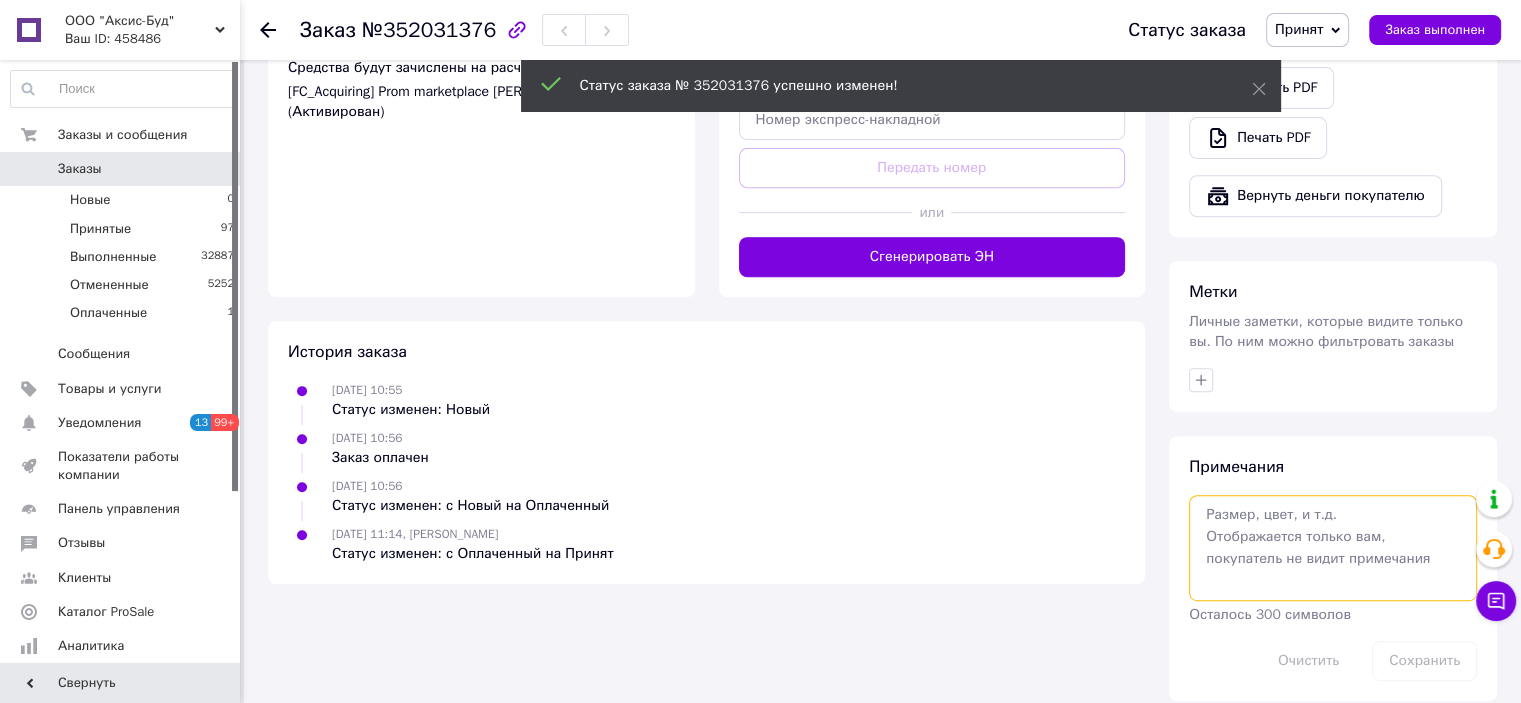 click at bounding box center (1333, 548) 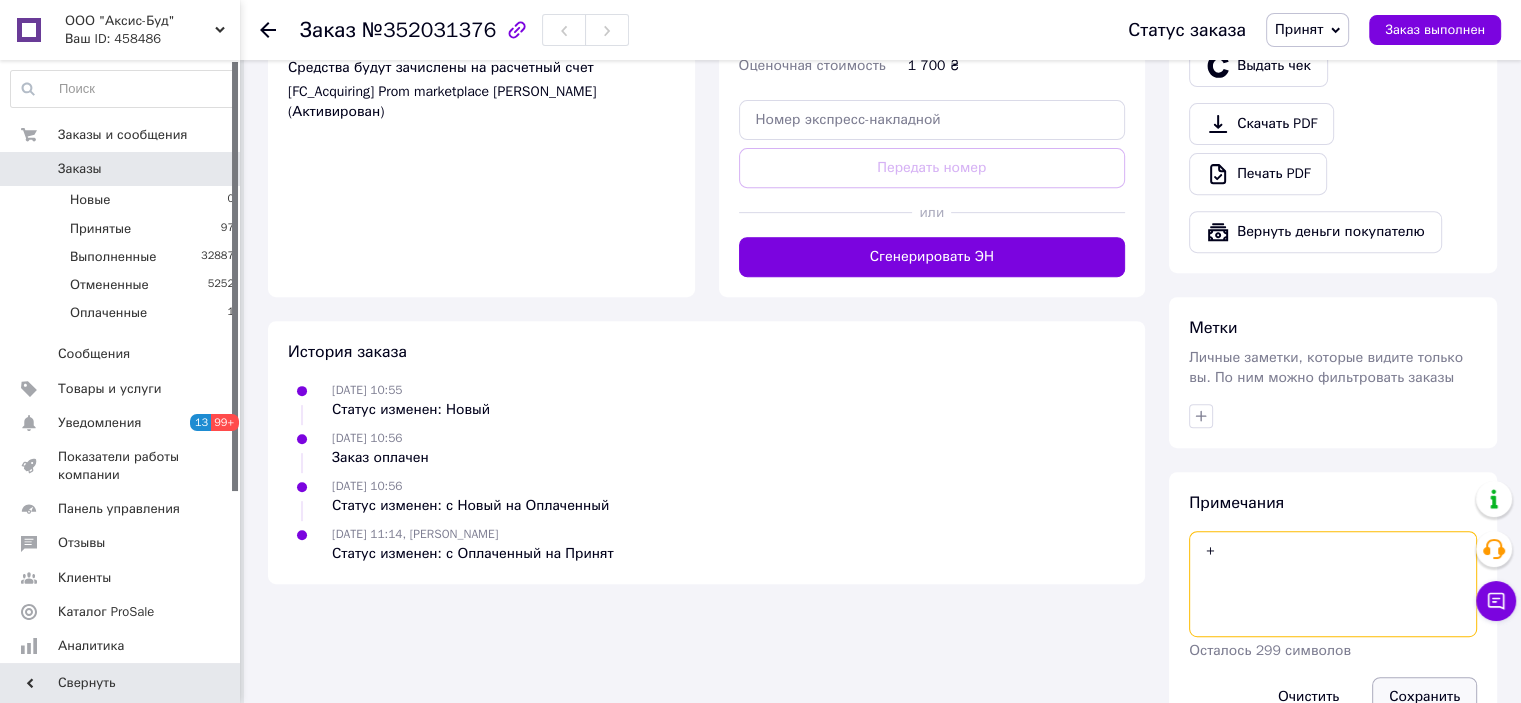 type on "+" 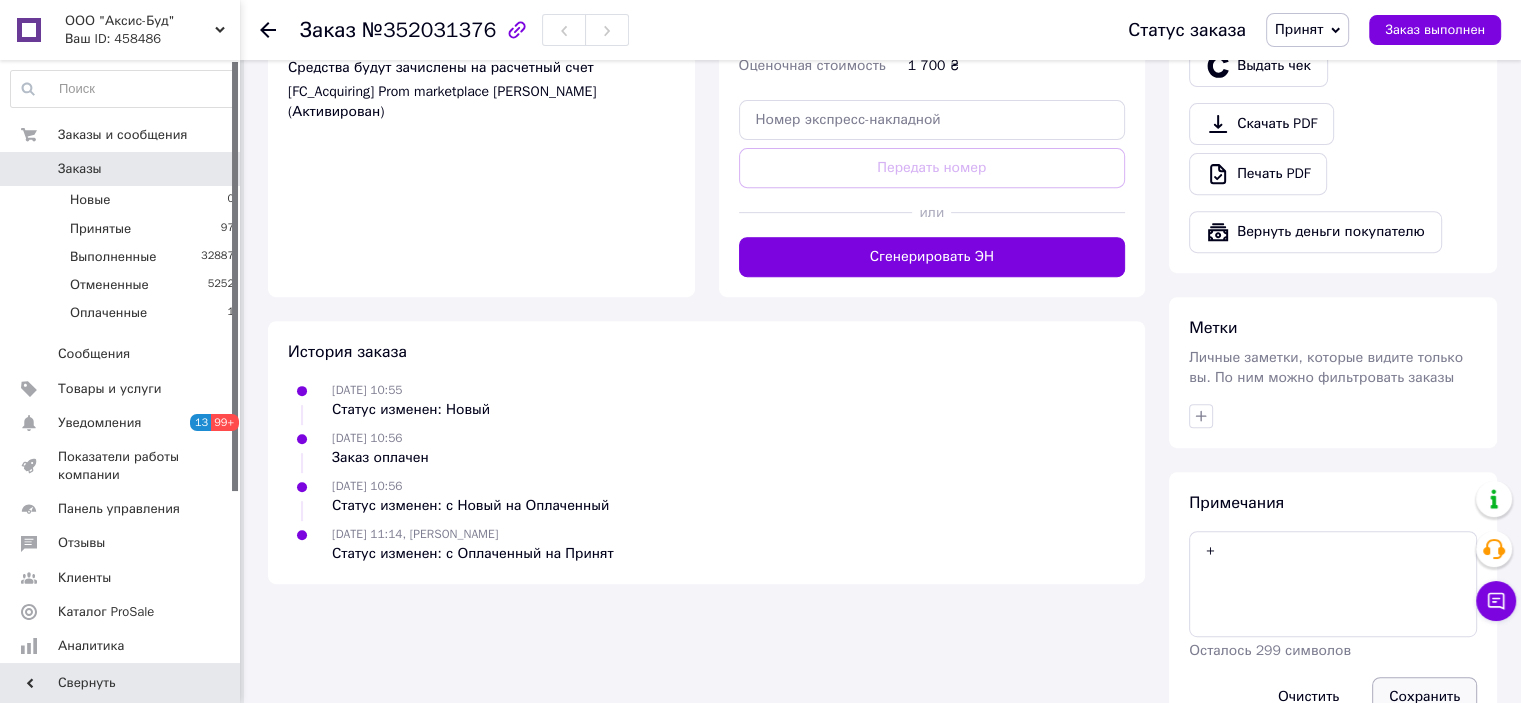 click on "Сохранить" at bounding box center [1424, 697] 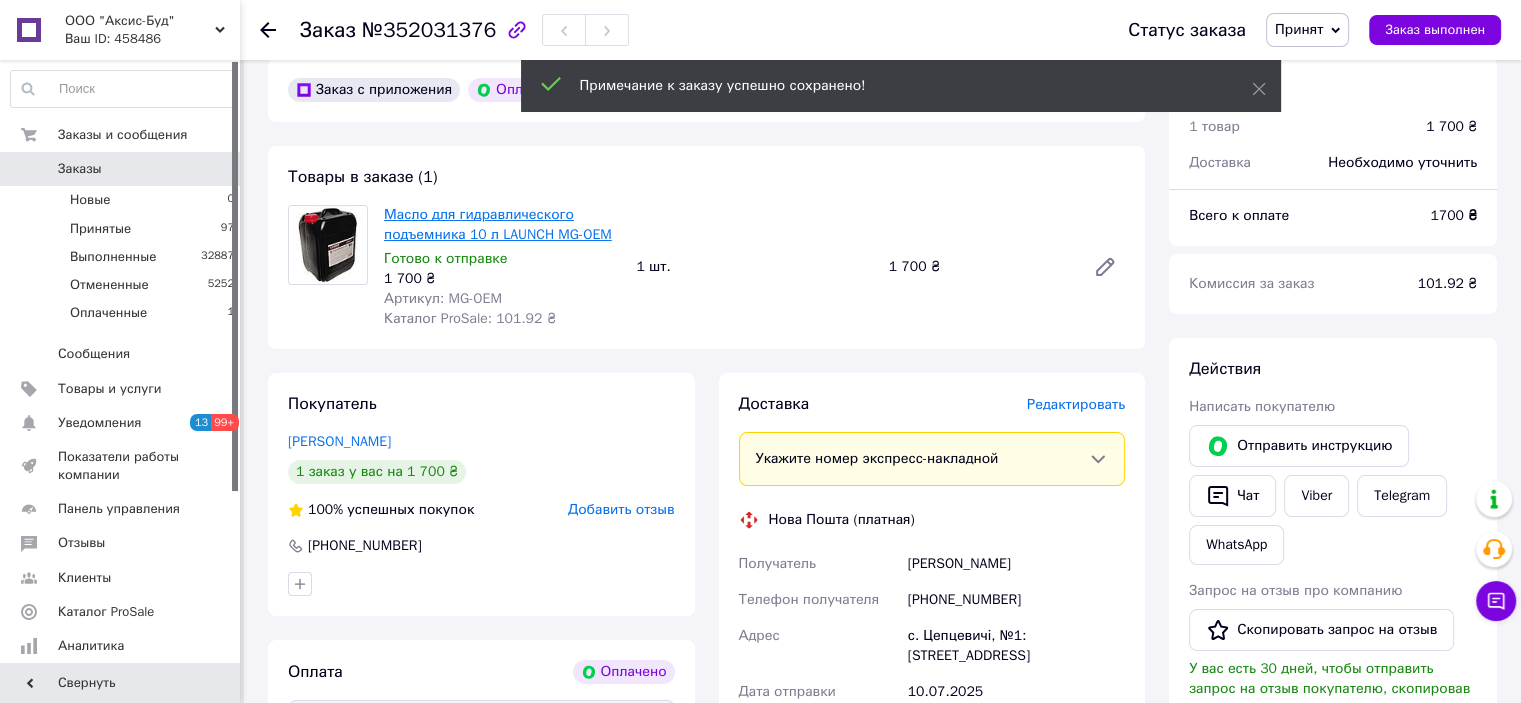 scroll, scrollTop: 0, scrollLeft: 0, axis: both 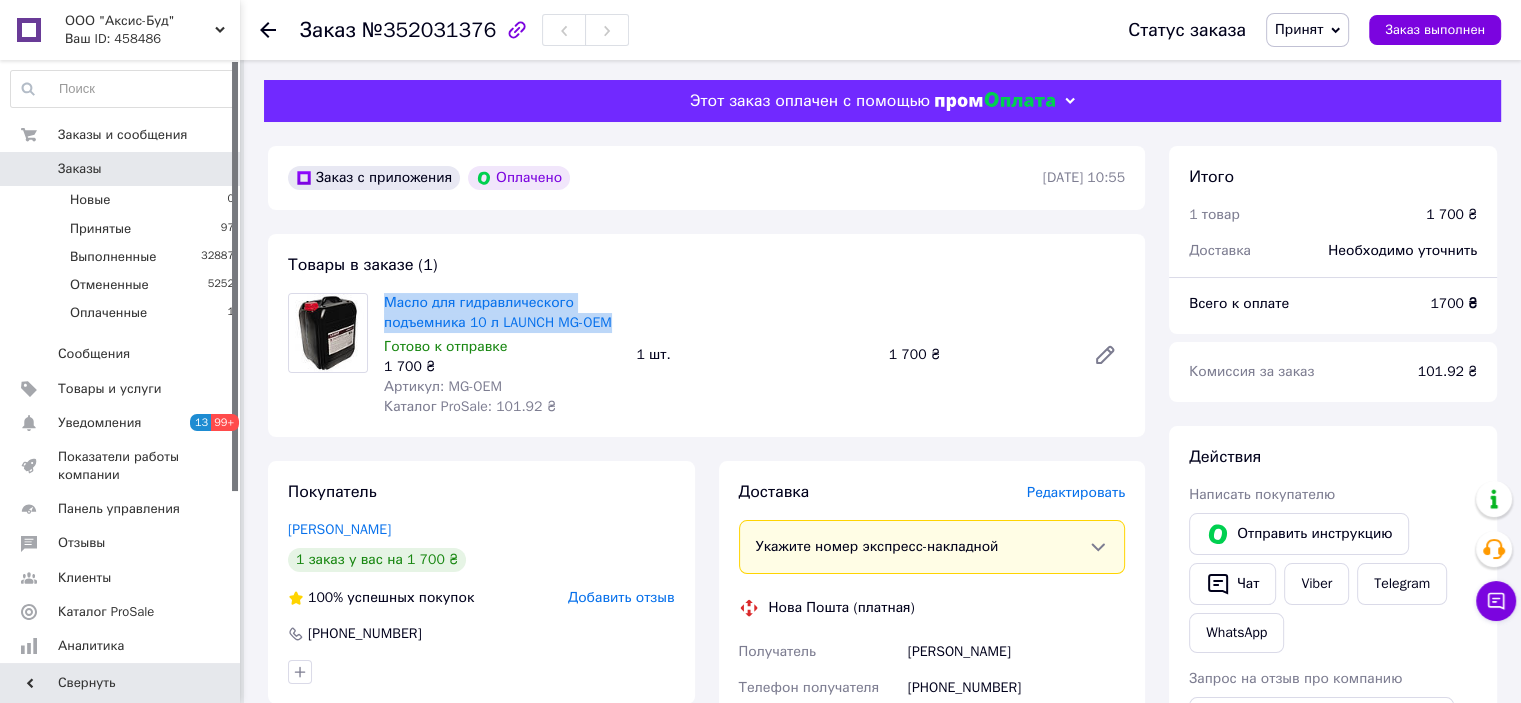 drag, startPoint x: 624, startPoint y: 328, endPoint x: 376, endPoint y: 300, distance: 249.57564 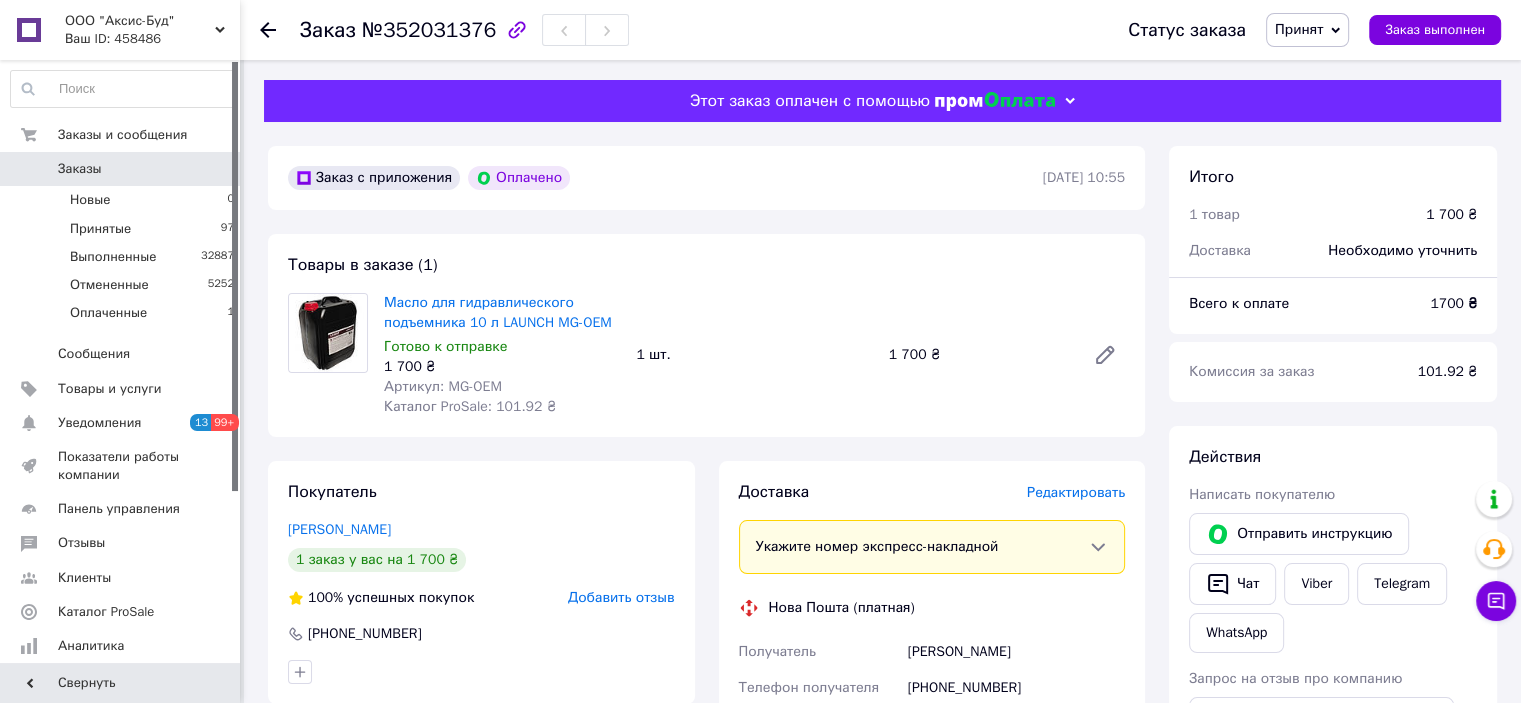 drag, startPoint x: 808, startPoint y: 358, endPoint x: 420, endPoint y: 60, distance: 489.23206 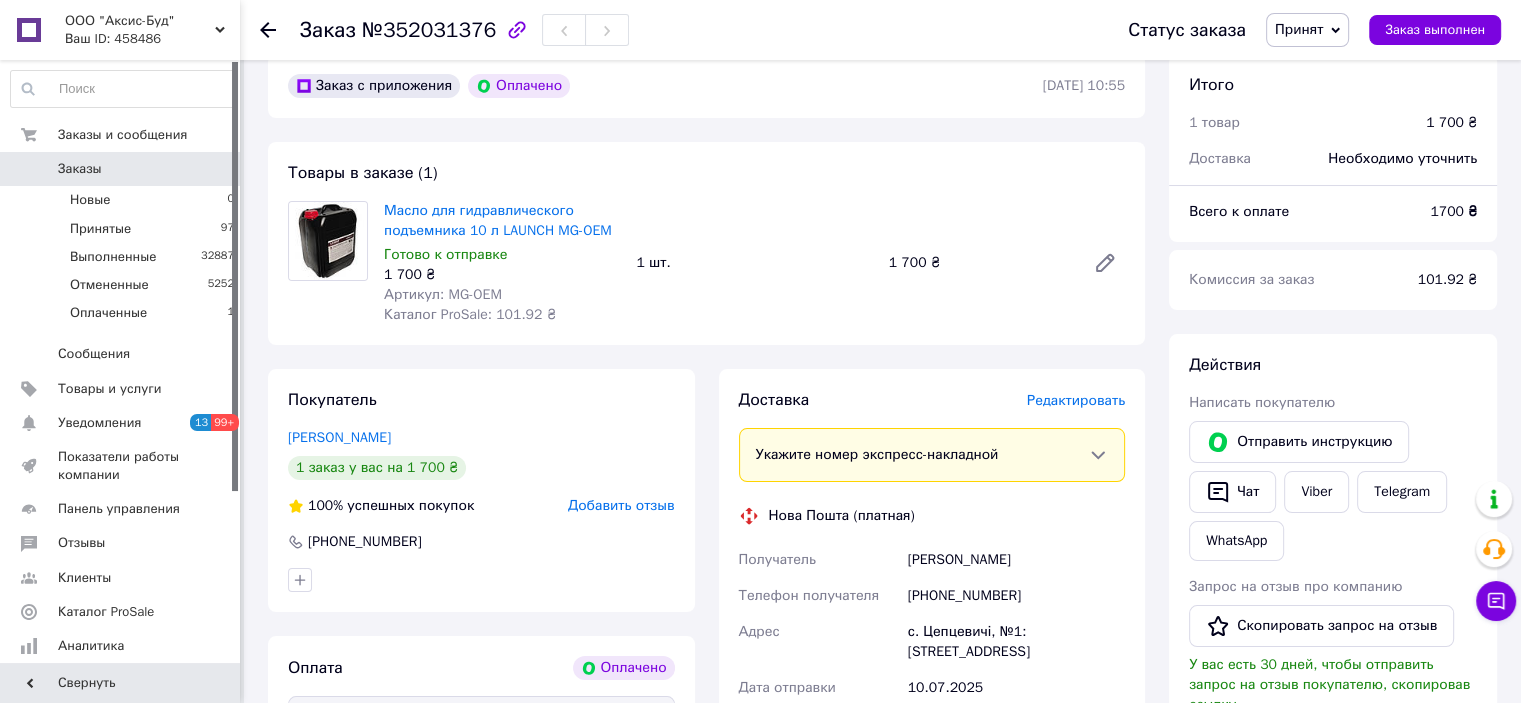 scroll, scrollTop: 200, scrollLeft: 0, axis: vertical 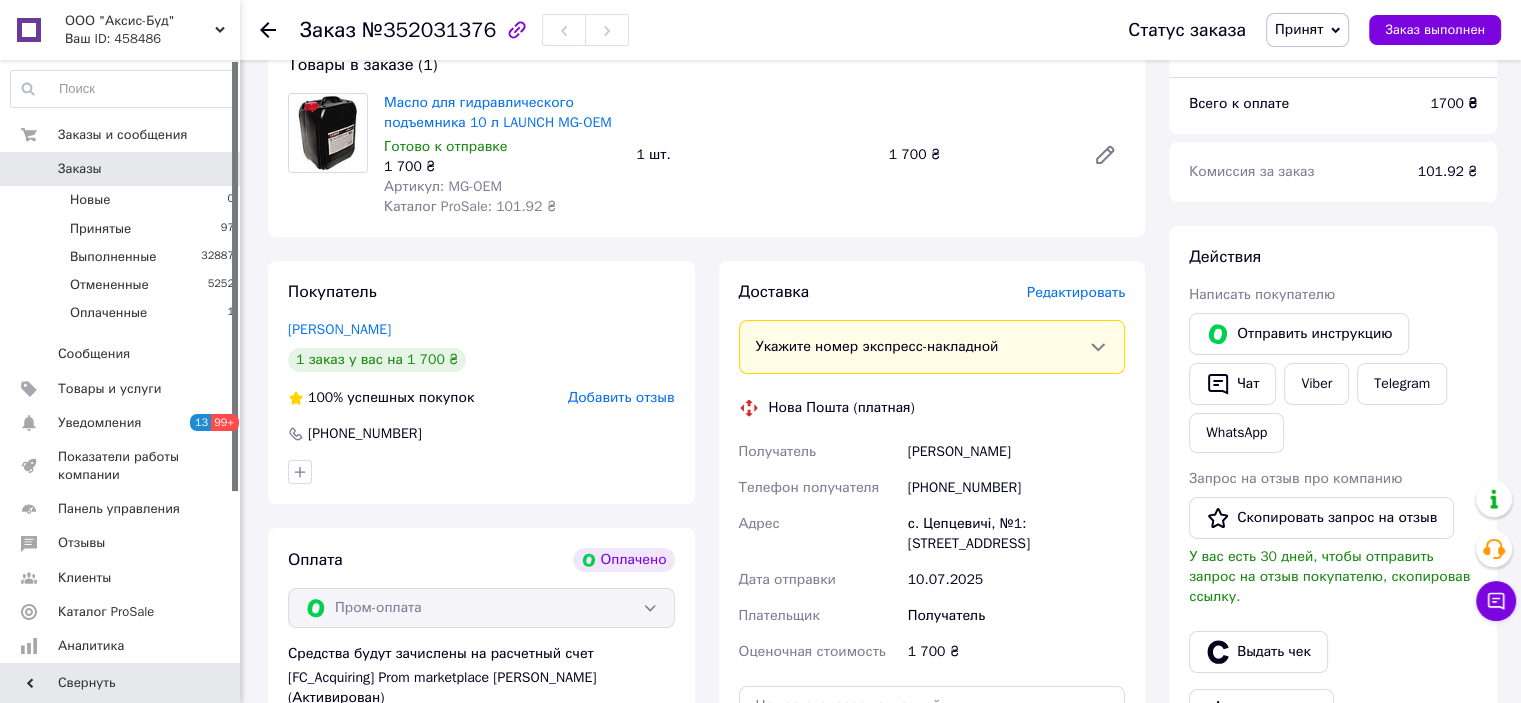 click on "[PERSON_NAME]" at bounding box center [1016, 452] 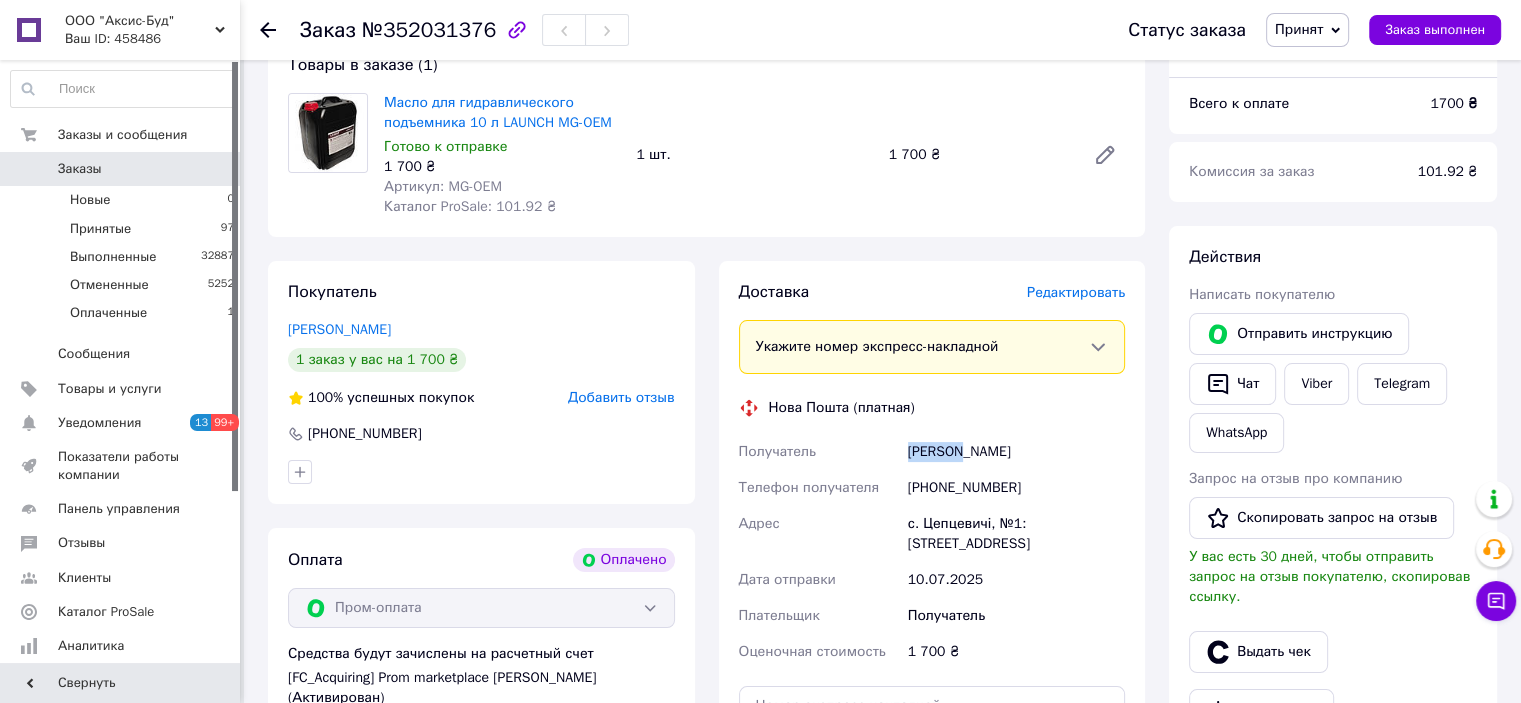 click on "[PERSON_NAME]" at bounding box center (1016, 452) 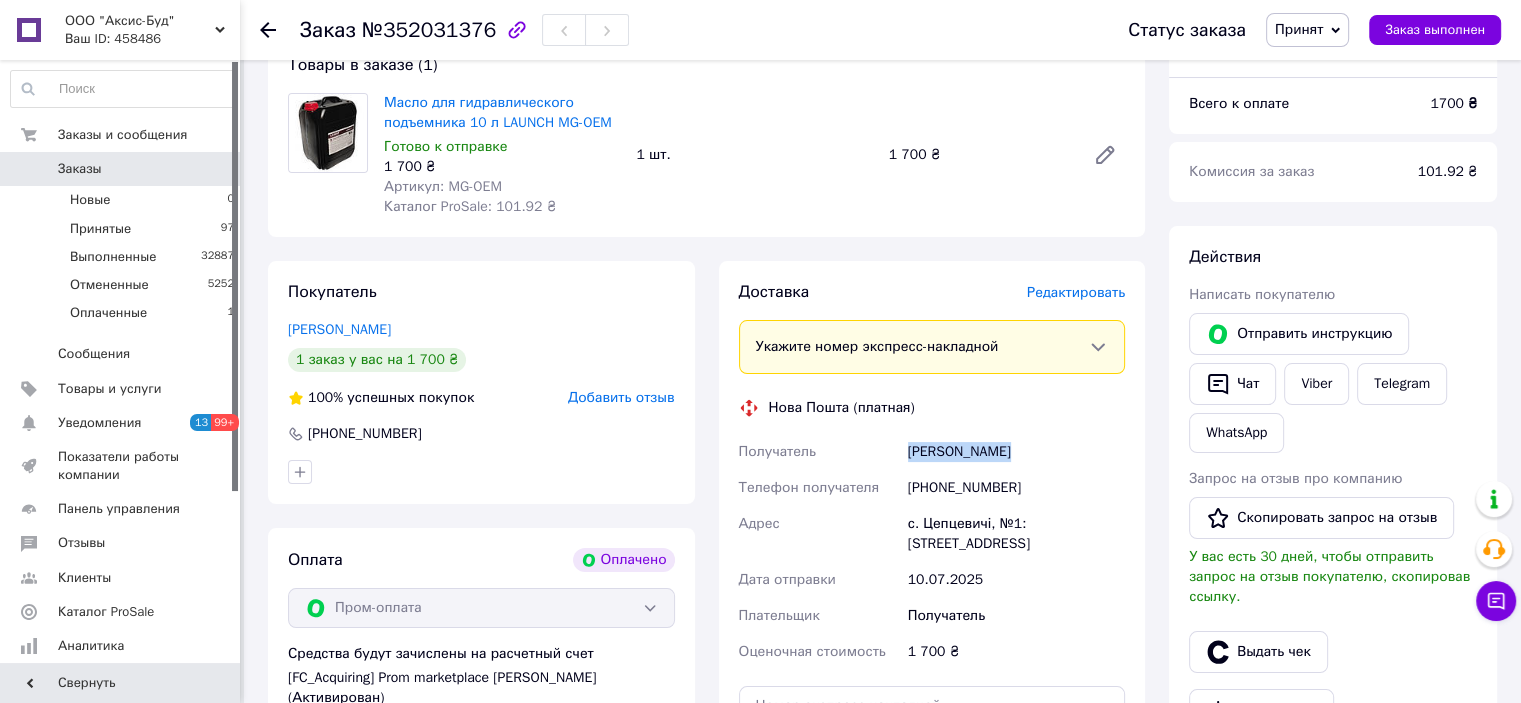 drag, startPoint x: 921, startPoint y: 449, endPoint x: 872, endPoint y: 452, distance: 49.09175 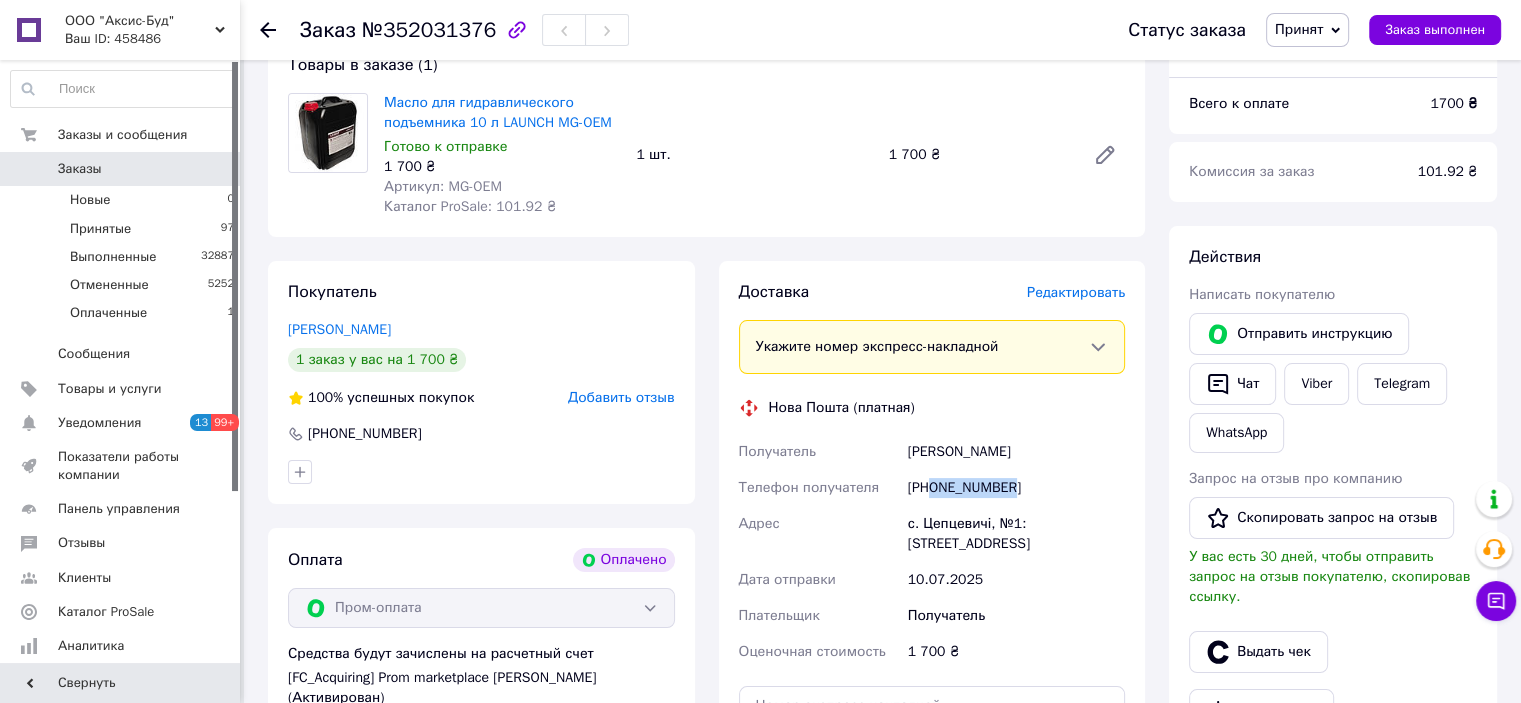 drag, startPoint x: 931, startPoint y: 492, endPoint x: 1085, endPoint y: 491, distance: 154.00325 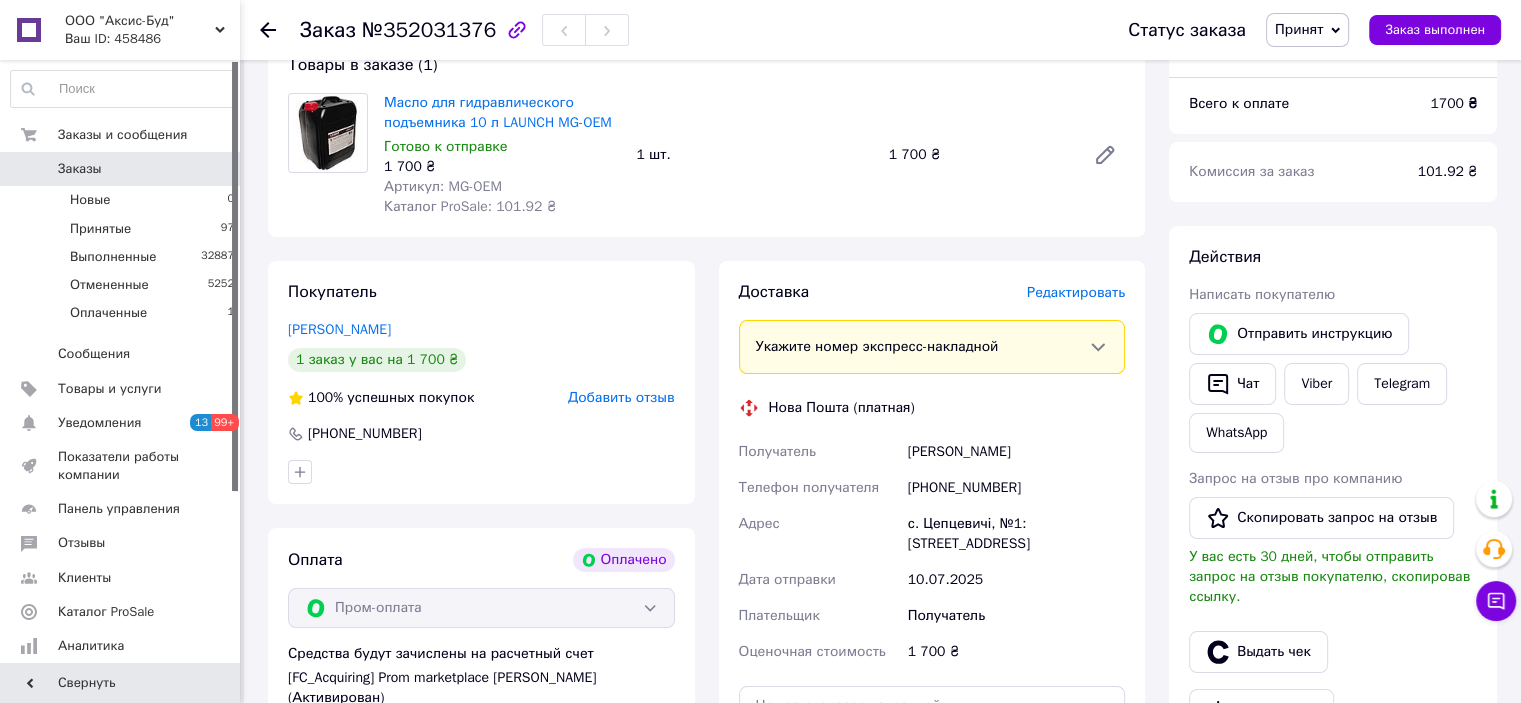 click on "с. Цепцевичі, №1: [STREET_ADDRESS]" at bounding box center (1016, 534) 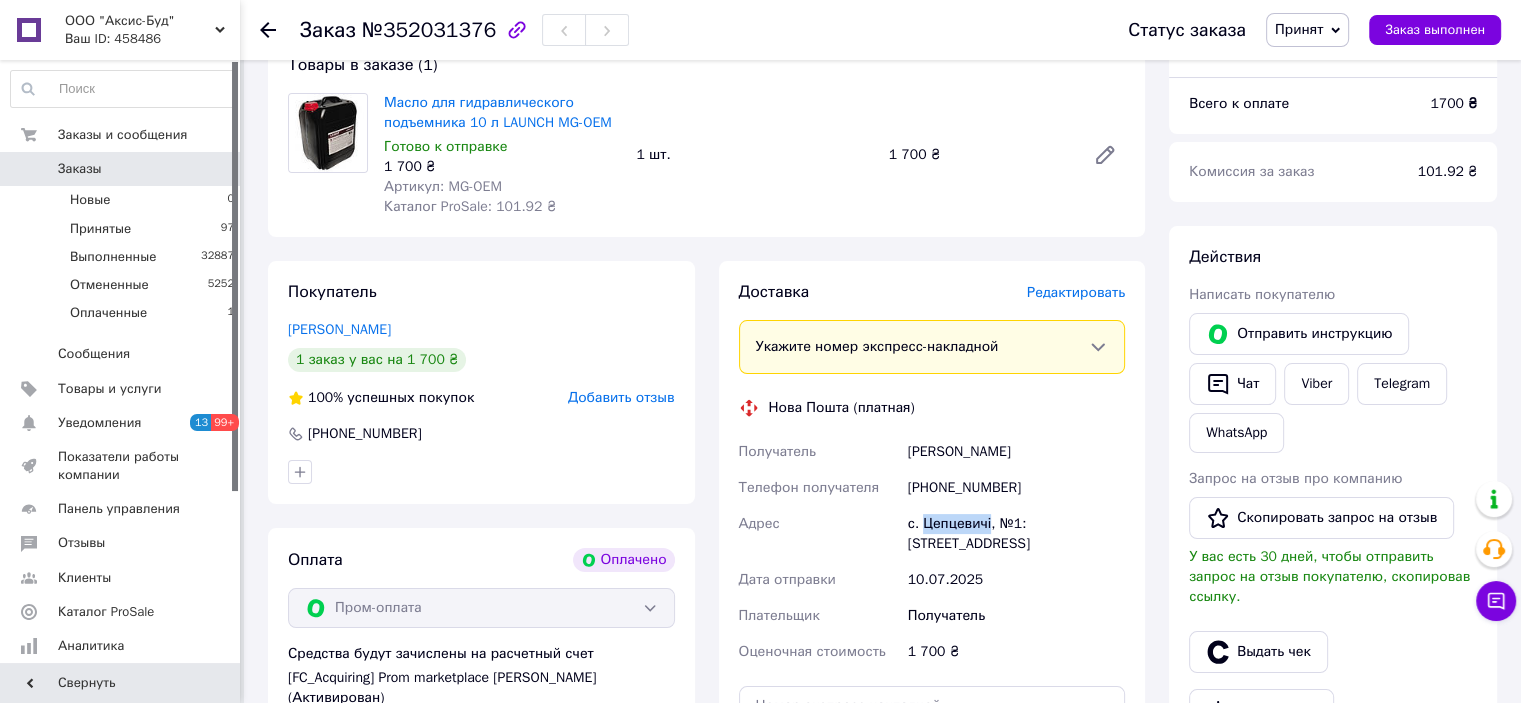 click on "с. Цепцевичі, №1: ул. Молодежная, 19Б" at bounding box center [1016, 534] 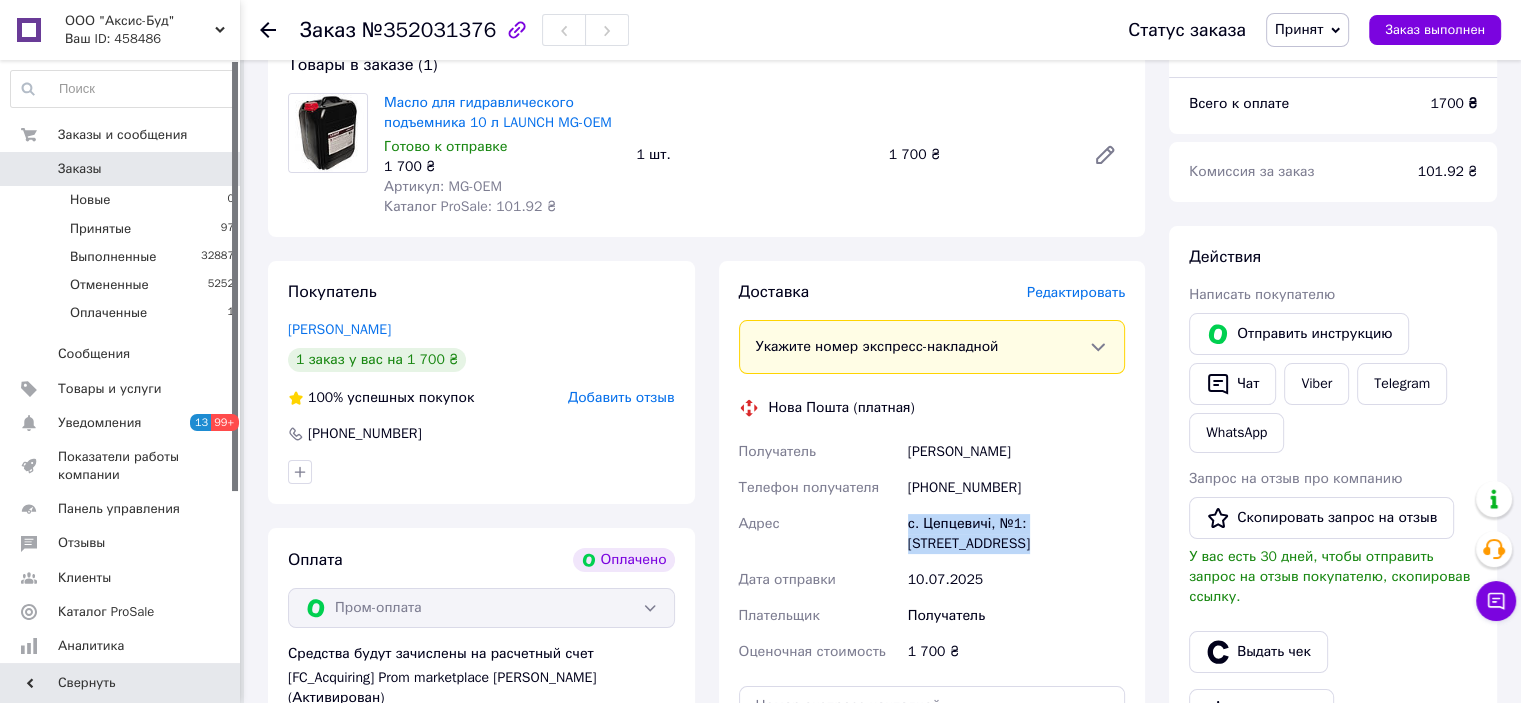 click on "с. Цепцевичі, №1: ул. Молодежная, 19Б" at bounding box center (1016, 534) 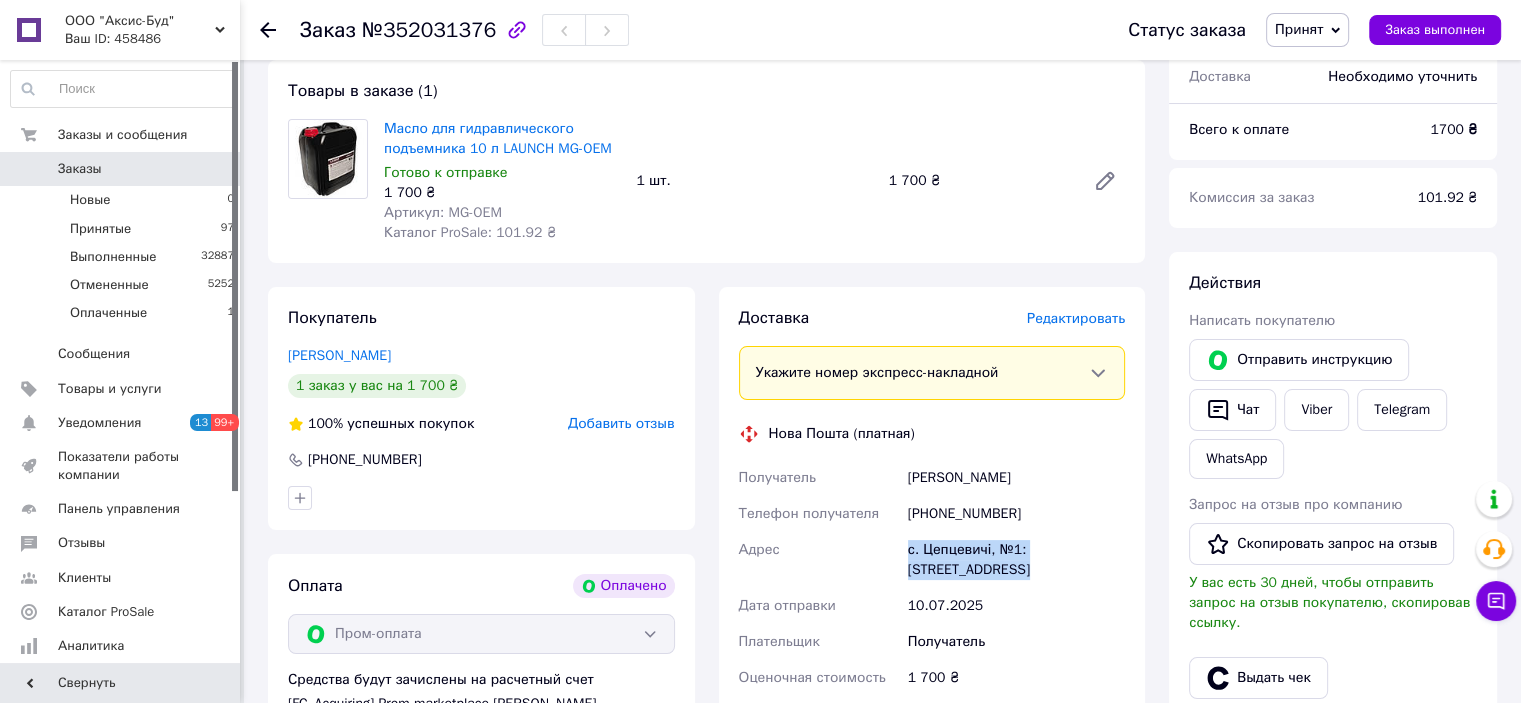 scroll, scrollTop: 100, scrollLeft: 0, axis: vertical 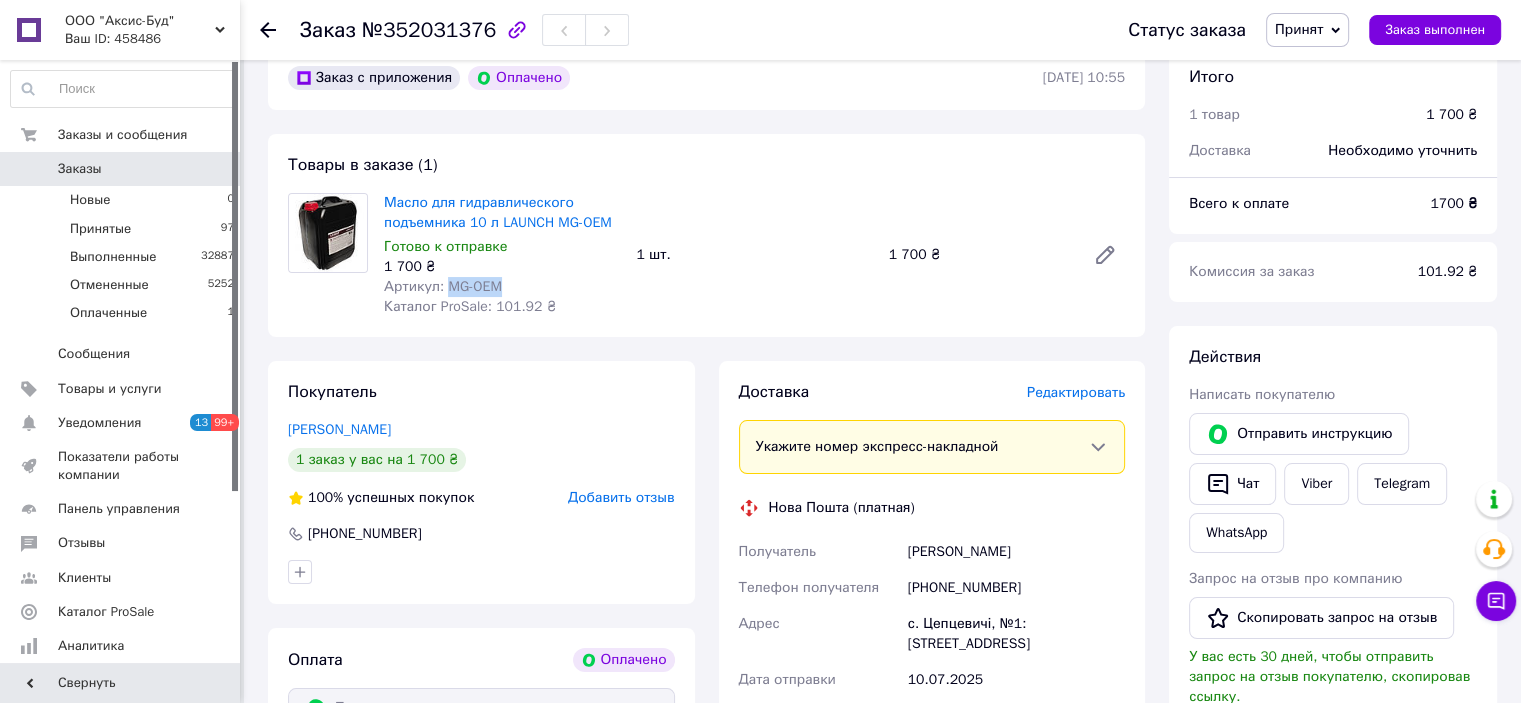 drag, startPoint x: 445, startPoint y: 283, endPoint x: 530, endPoint y: 286, distance: 85.052925 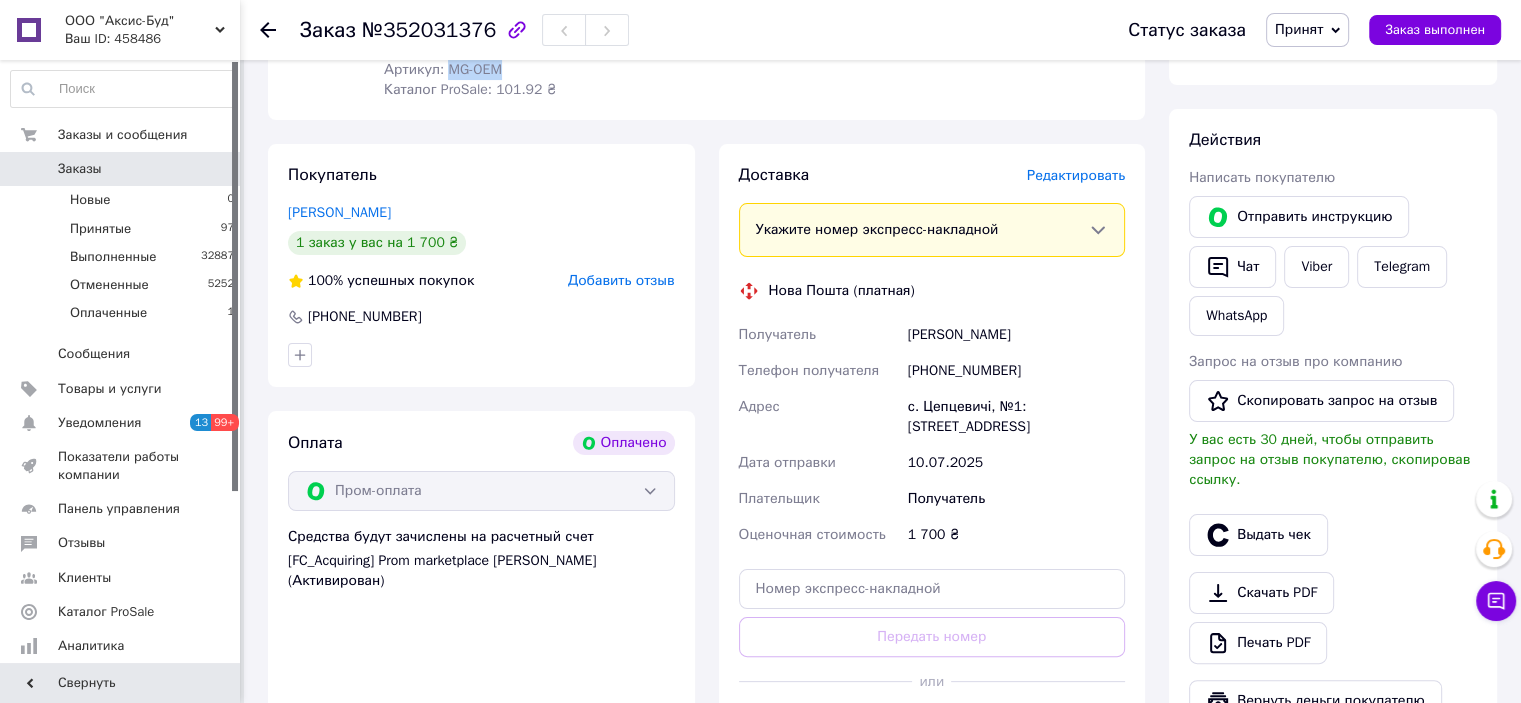 scroll, scrollTop: 200, scrollLeft: 0, axis: vertical 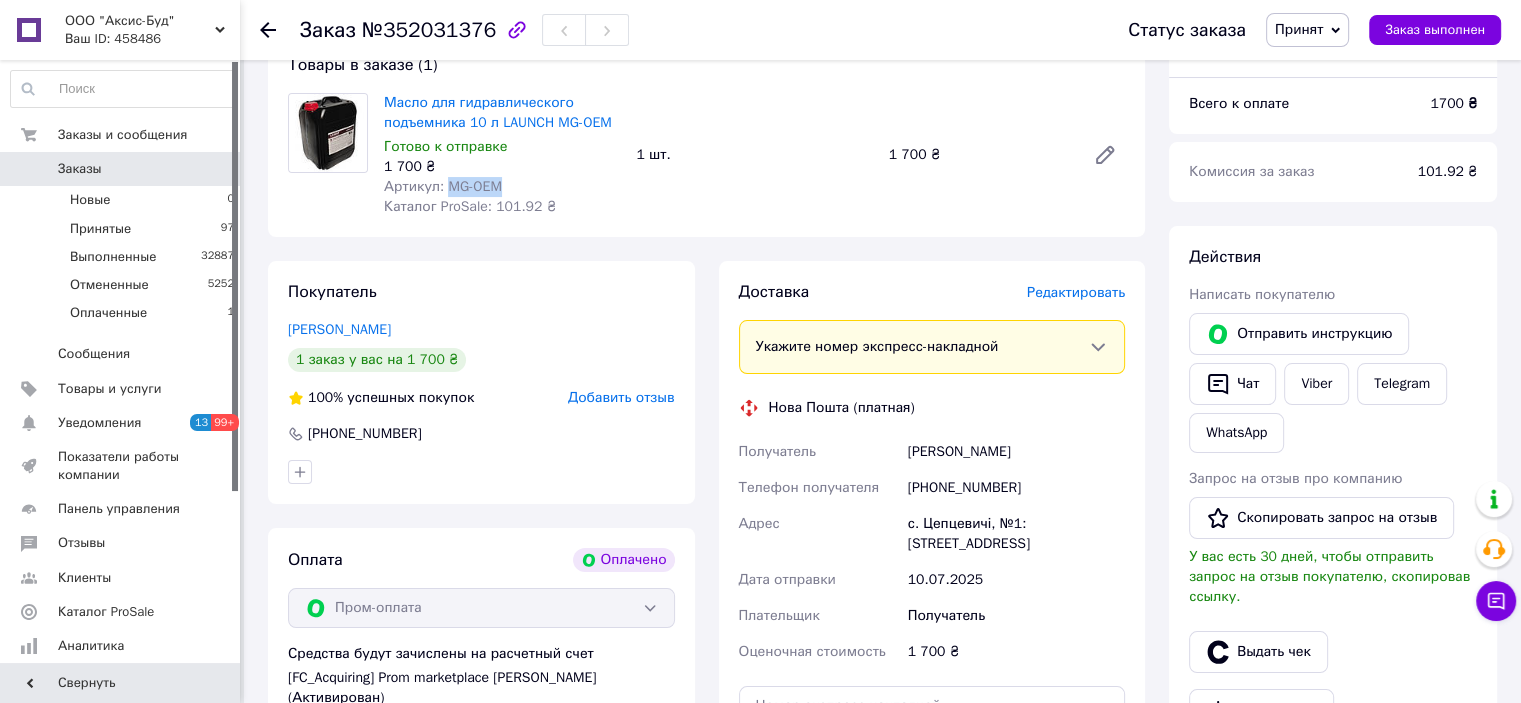 copy on "MG-OEM" 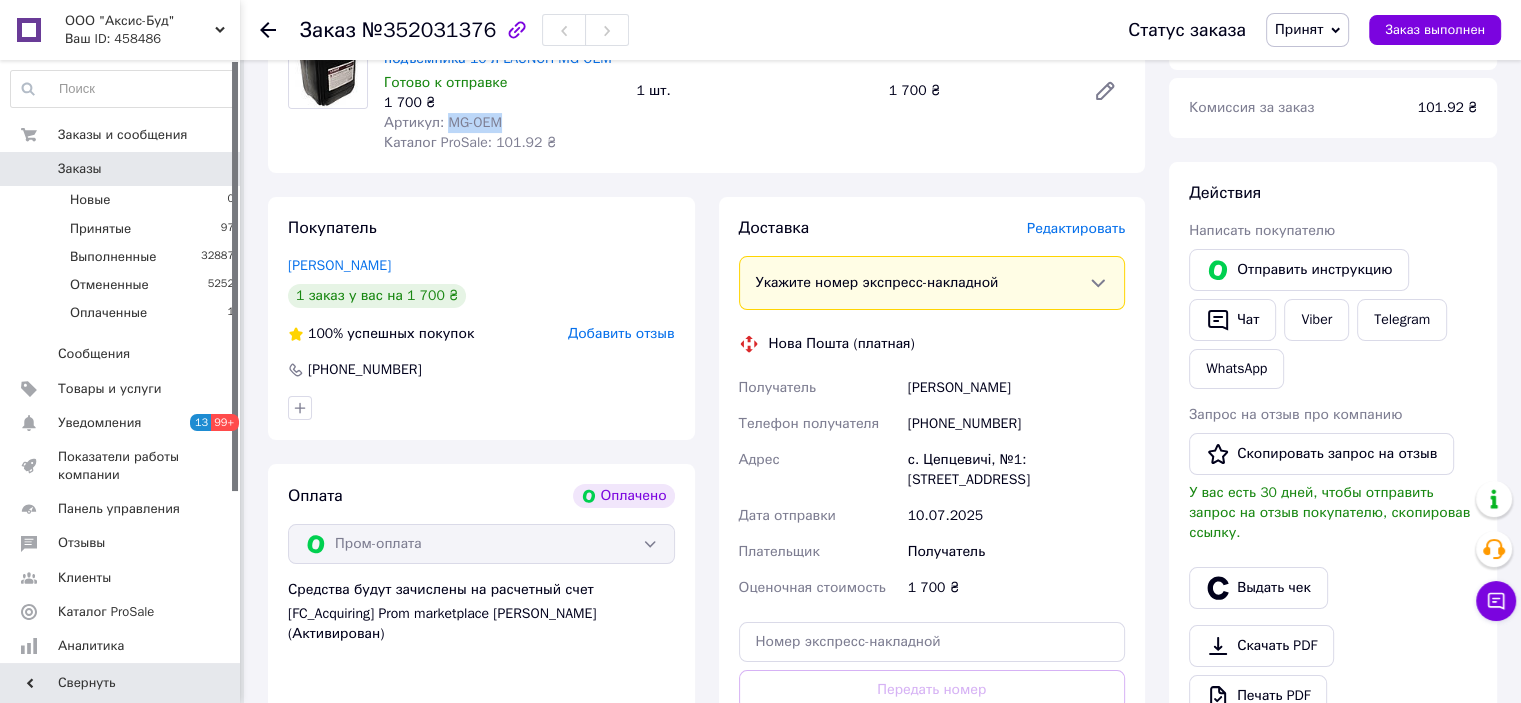 scroll, scrollTop: 300, scrollLeft: 0, axis: vertical 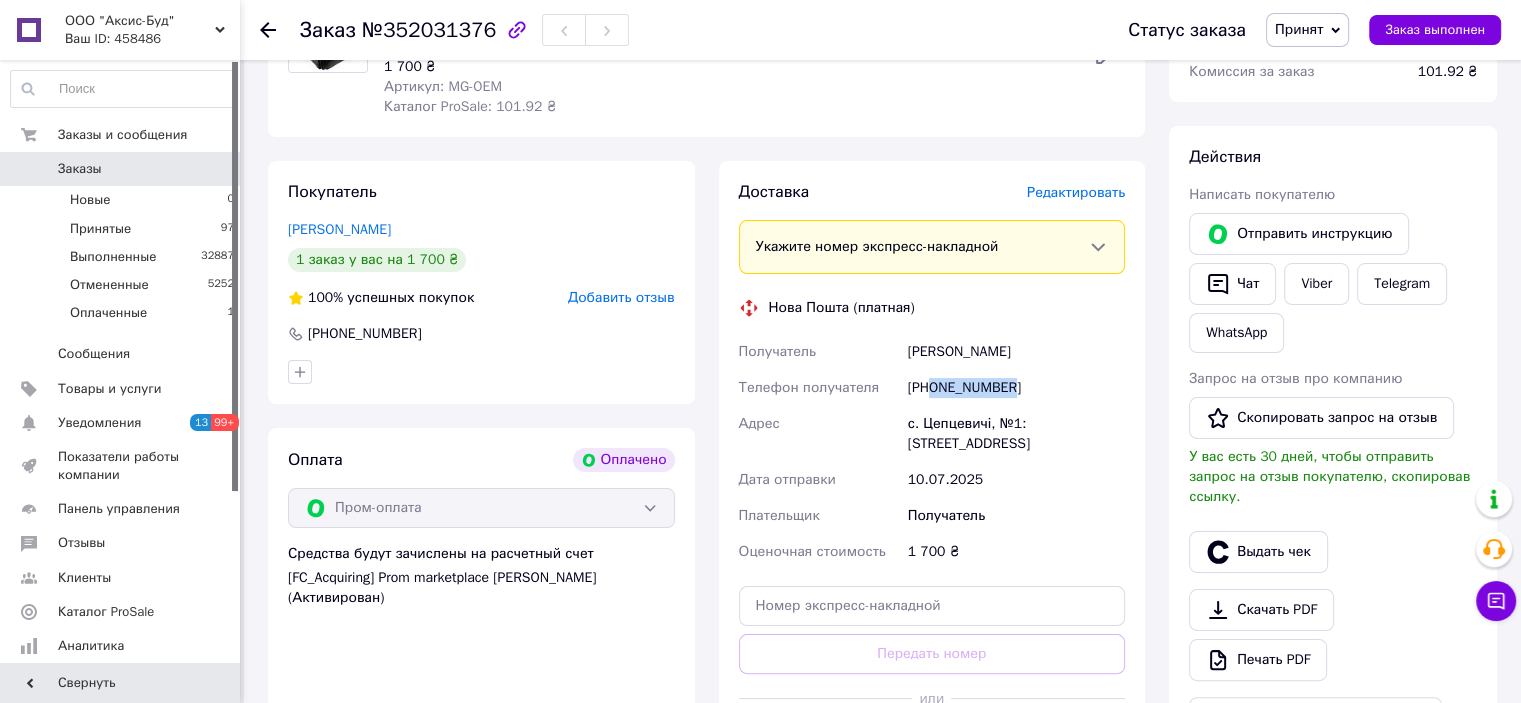 drag, startPoint x: 928, startPoint y: 388, endPoint x: 1070, endPoint y: 345, distance: 148.36778 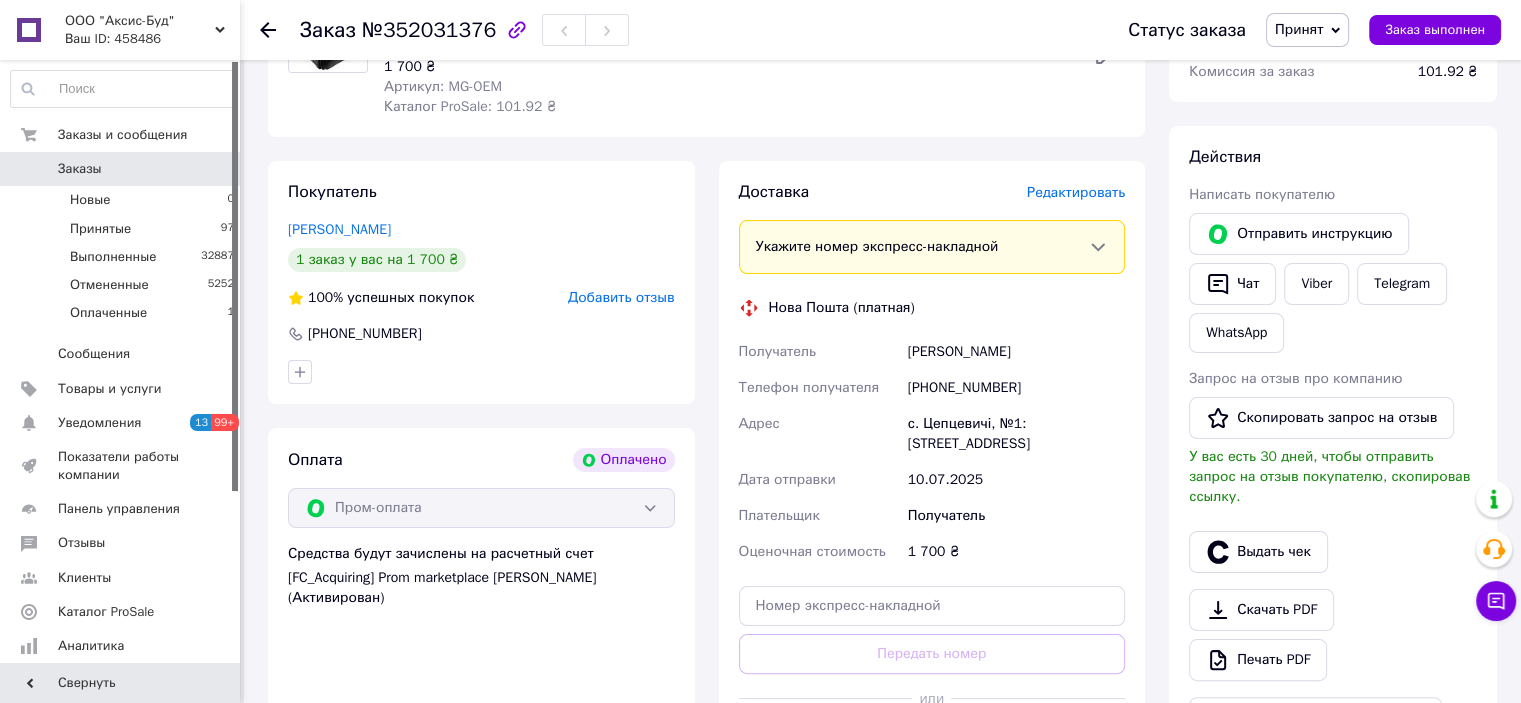 click on "Губеня Сергій" at bounding box center (1016, 352) 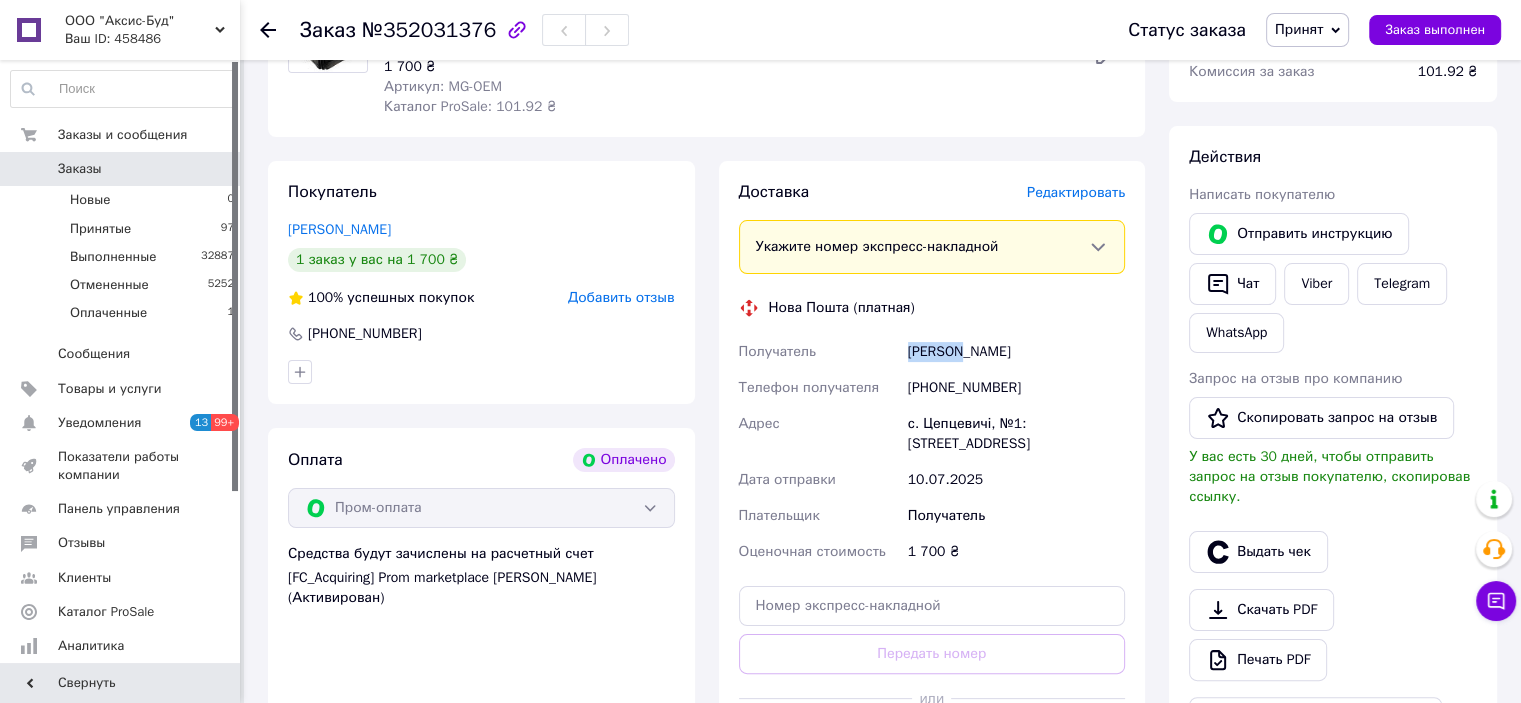 click on "Губеня Сергій" at bounding box center [1016, 352] 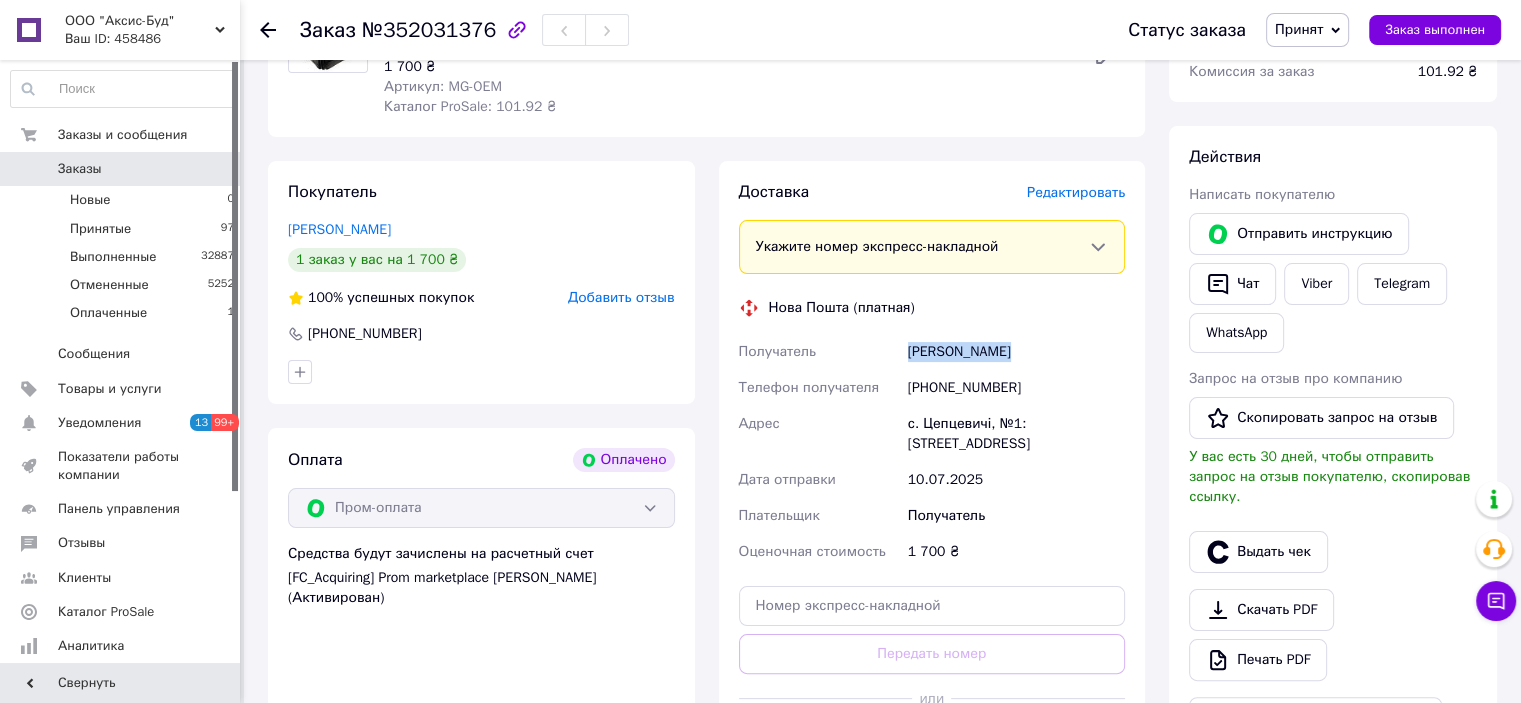 click on "Губеня Сергій" at bounding box center [1016, 352] 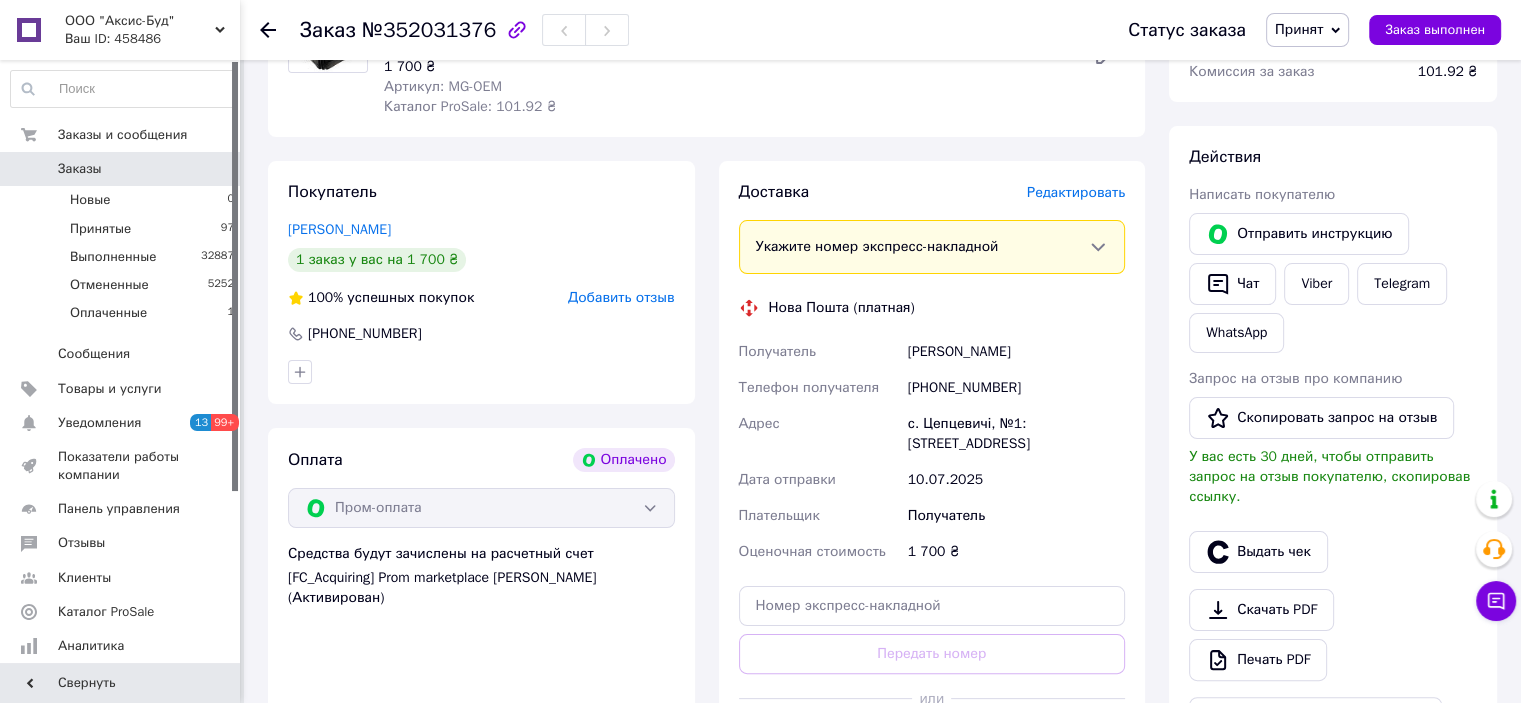 click on "с. Цепцевичі, №1: ул. Молодежная, 19Б" at bounding box center [1016, 434] 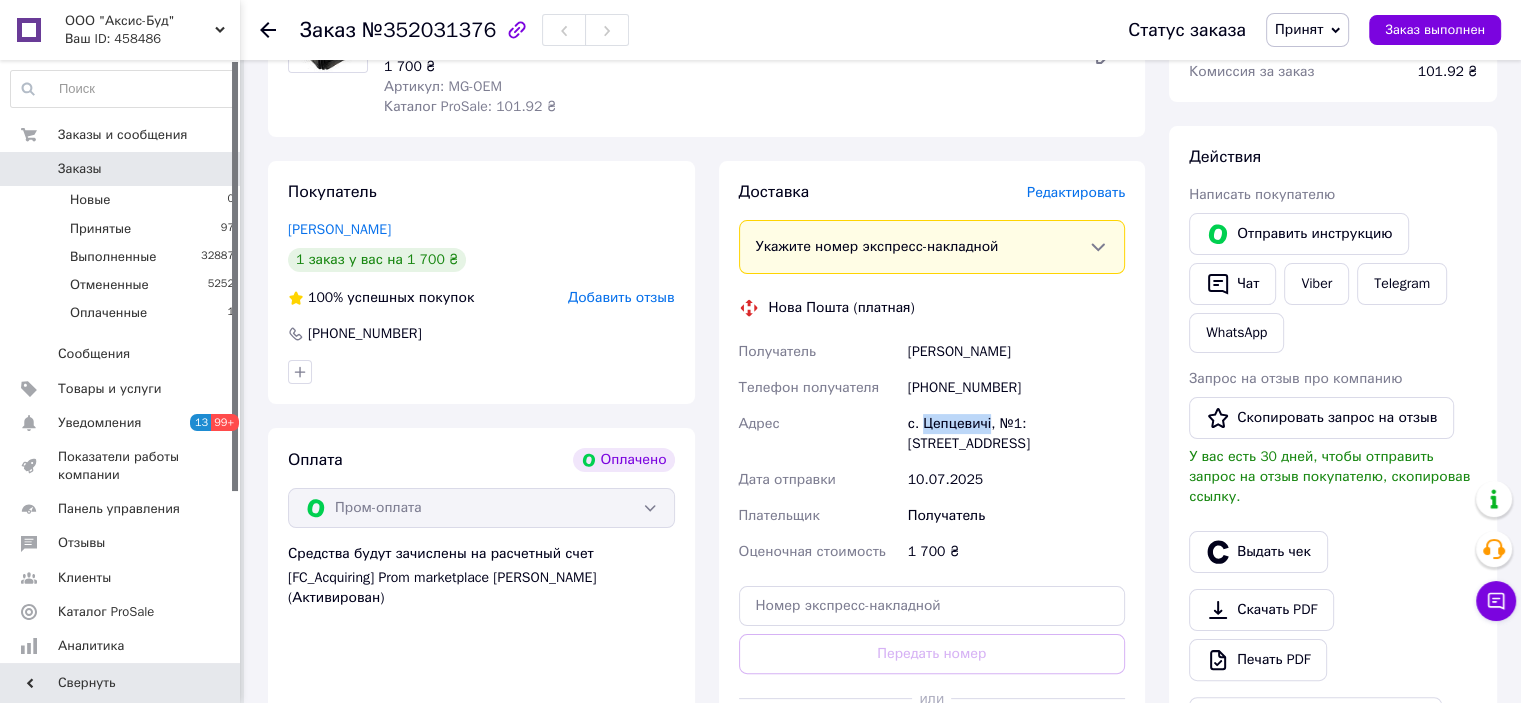 click on "с. Цепцевичі, №1: ул. Молодежная, 19Б" at bounding box center (1016, 434) 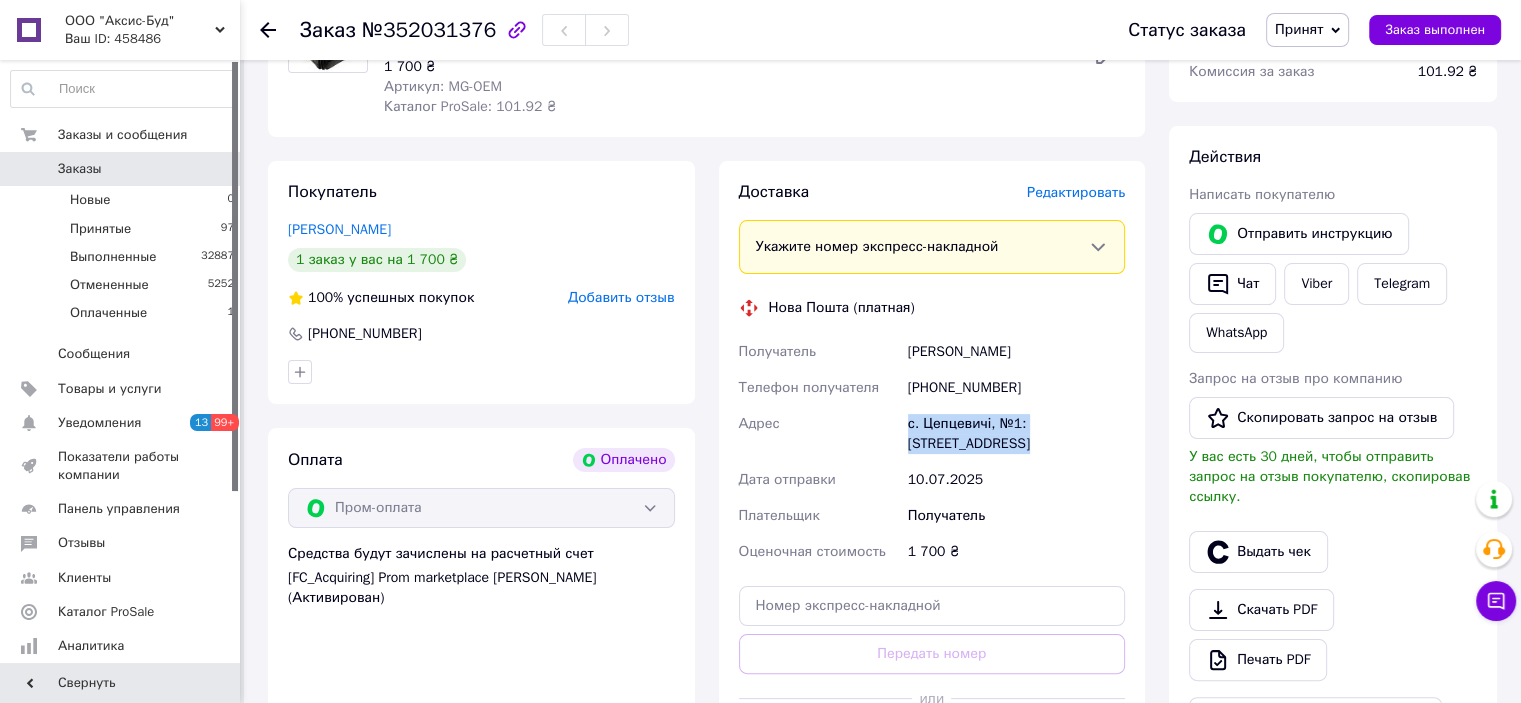 click on "с. Цепцевичі, №1: ул. Молодежная, 19Б" at bounding box center [1016, 434] 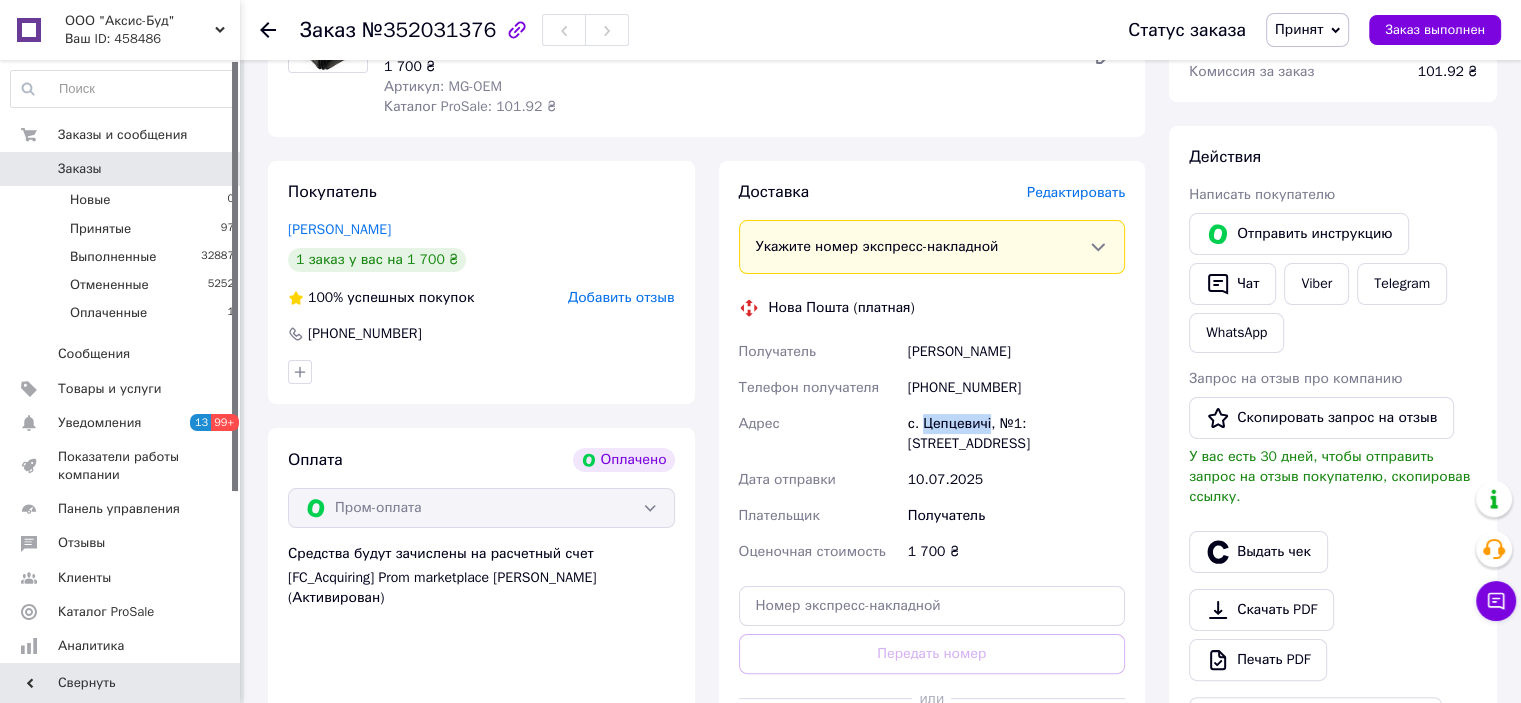 click on "с. Цепцевичі, №1: ул. Молодежная, 19Б" at bounding box center [1016, 434] 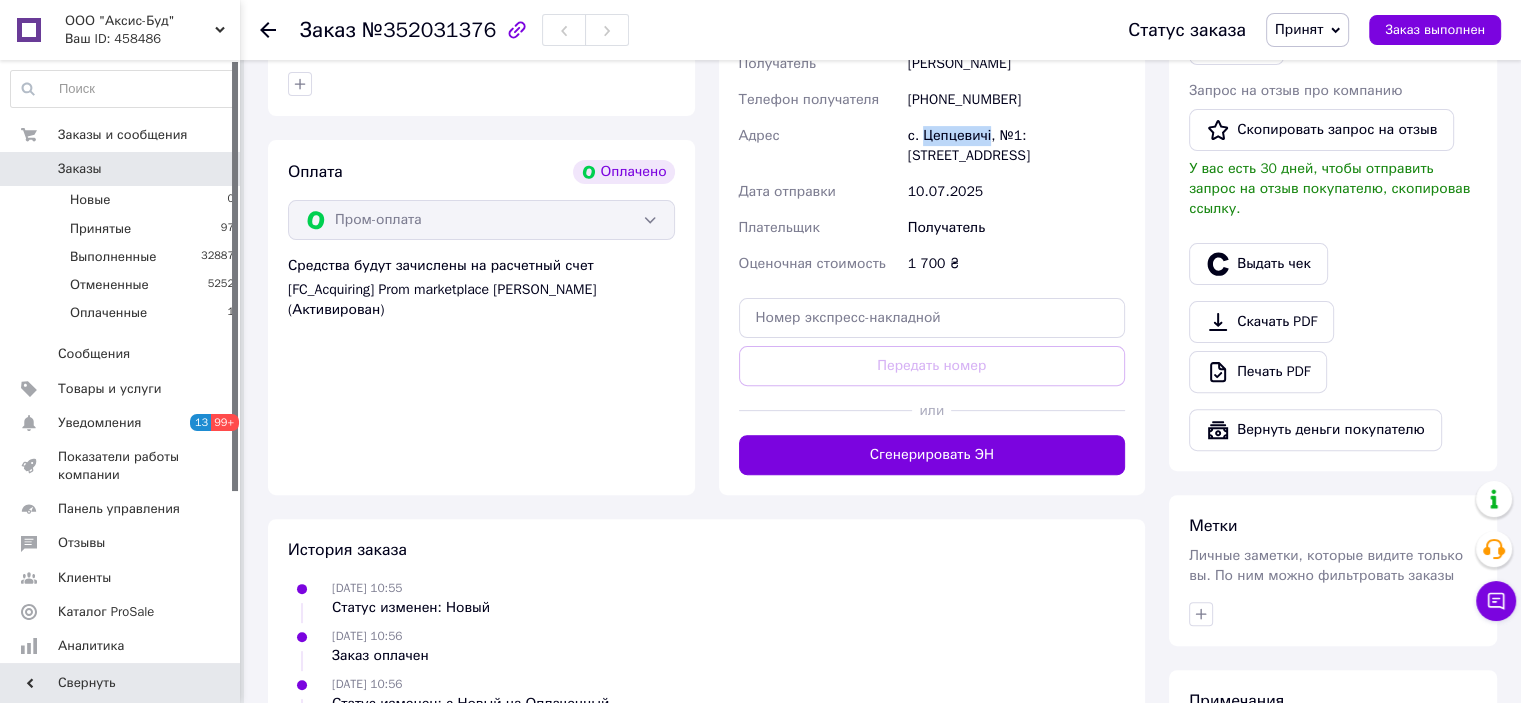 scroll, scrollTop: 600, scrollLeft: 0, axis: vertical 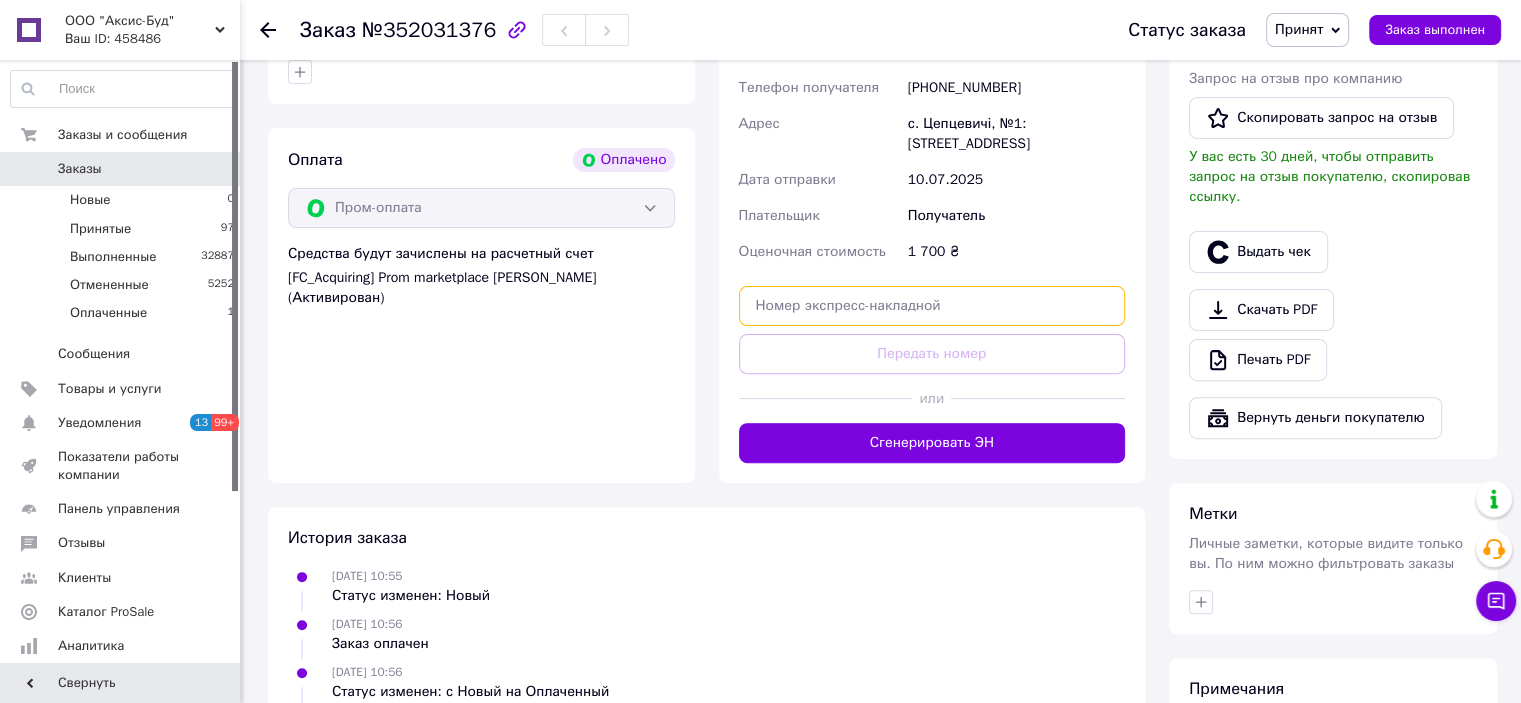click at bounding box center (932, 306) 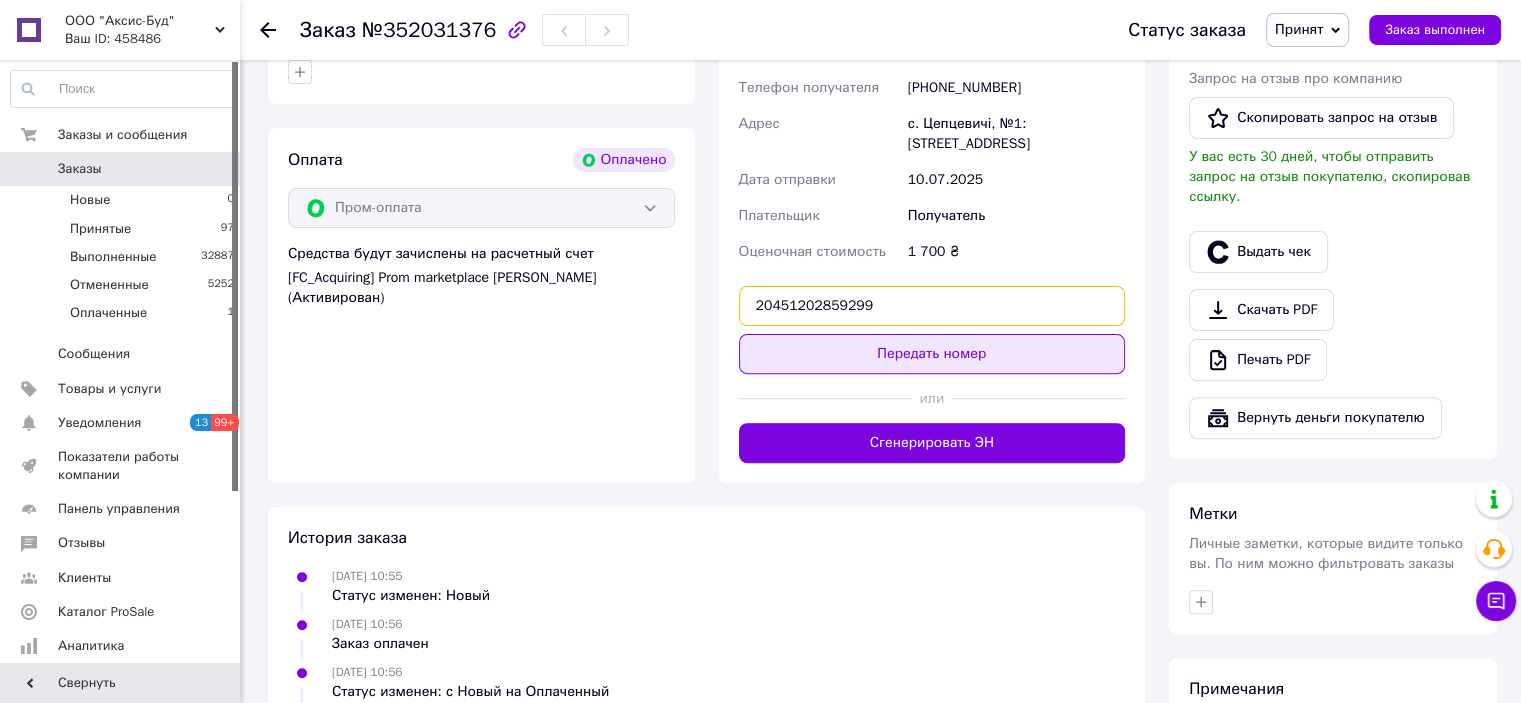 type on "20451202859299" 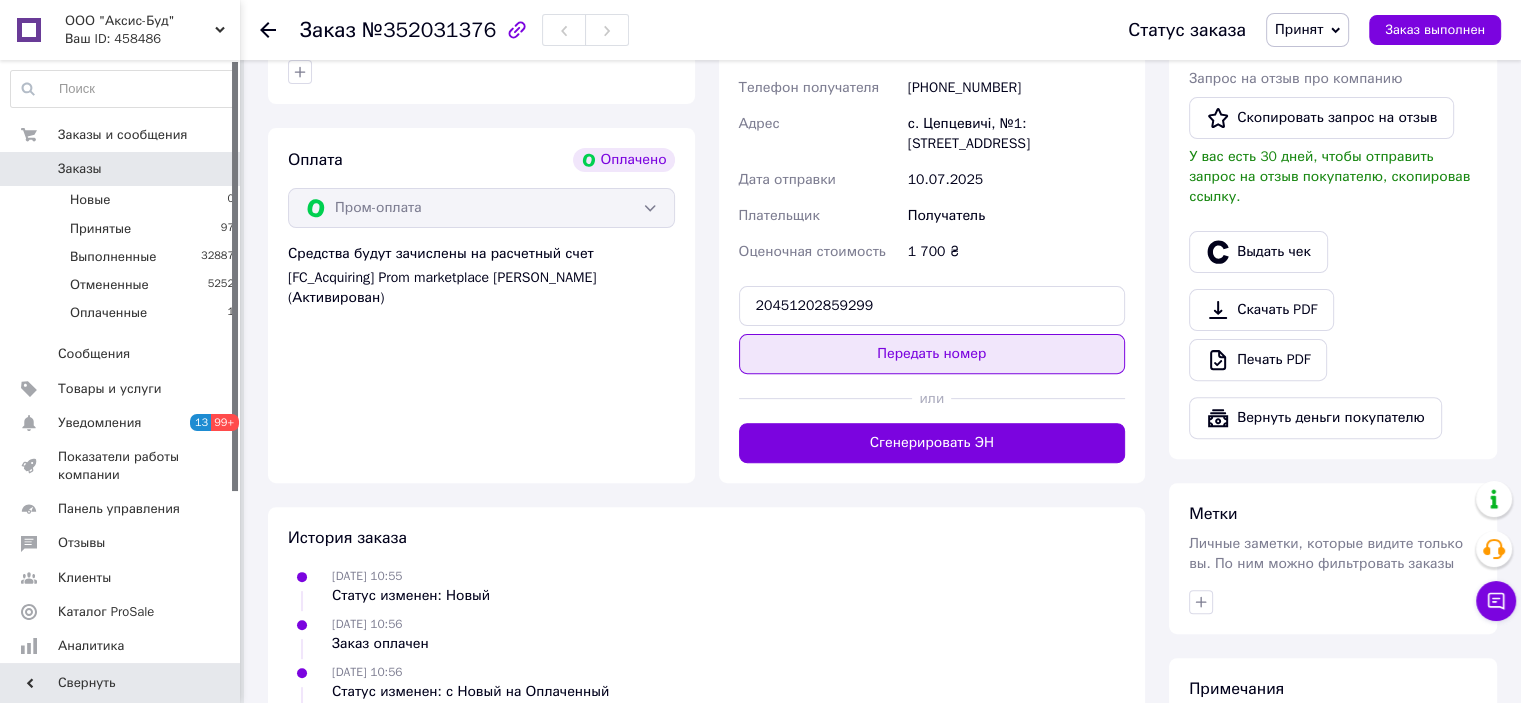 click on "Передать номер" at bounding box center [932, 354] 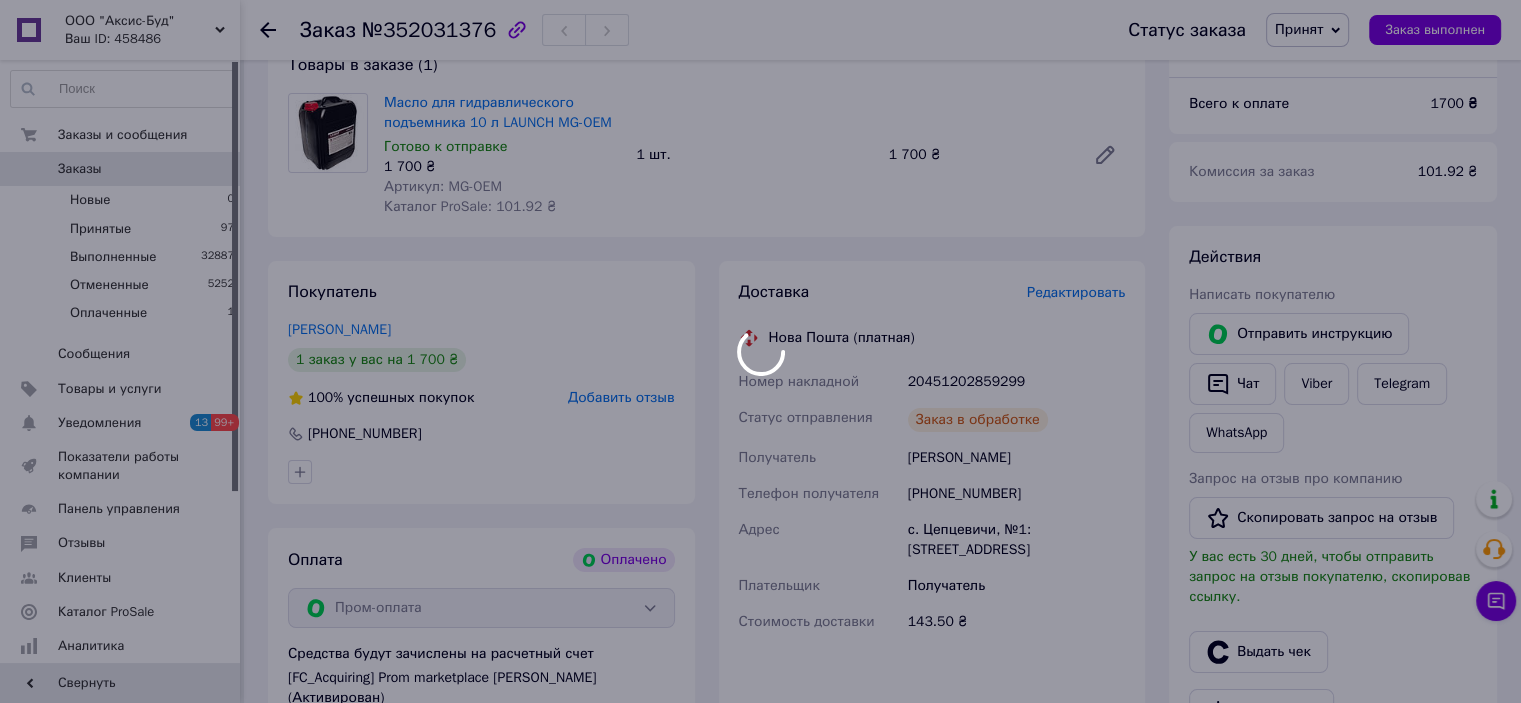scroll, scrollTop: 0, scrollLeft: 0, axis: both 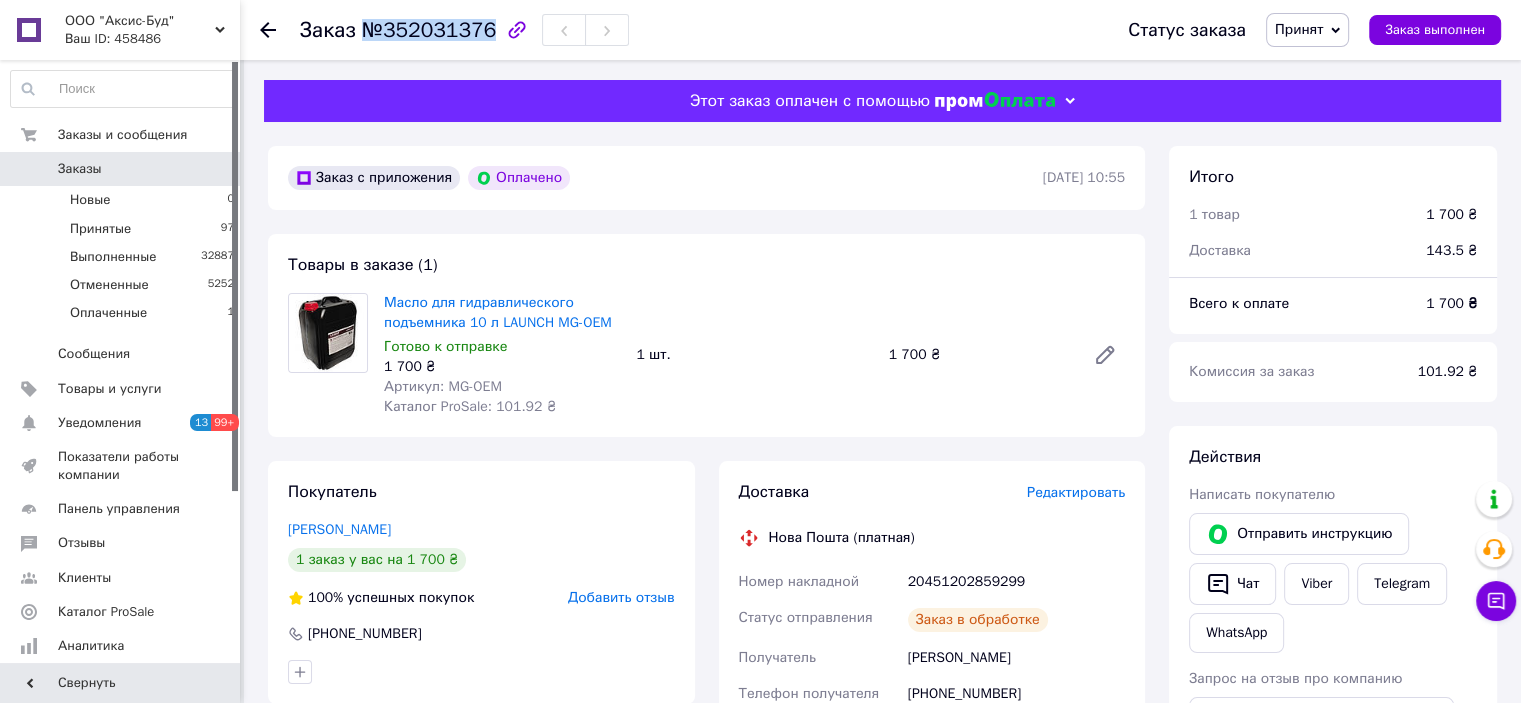 drag, startPoint x: 364, startPoint y: 29, endPoint x: 480, endPoint y: 27, distance: 116.01724 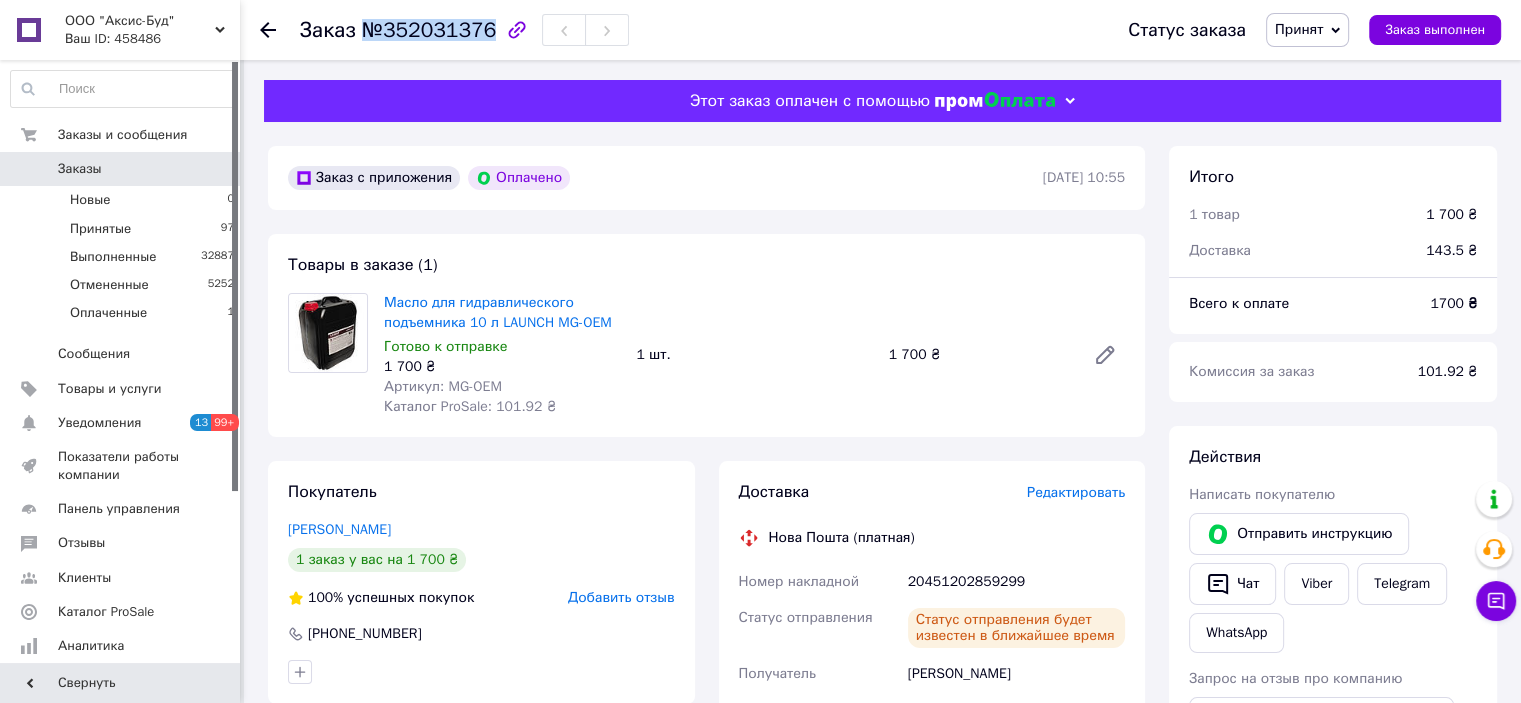 copy on "№352031376" 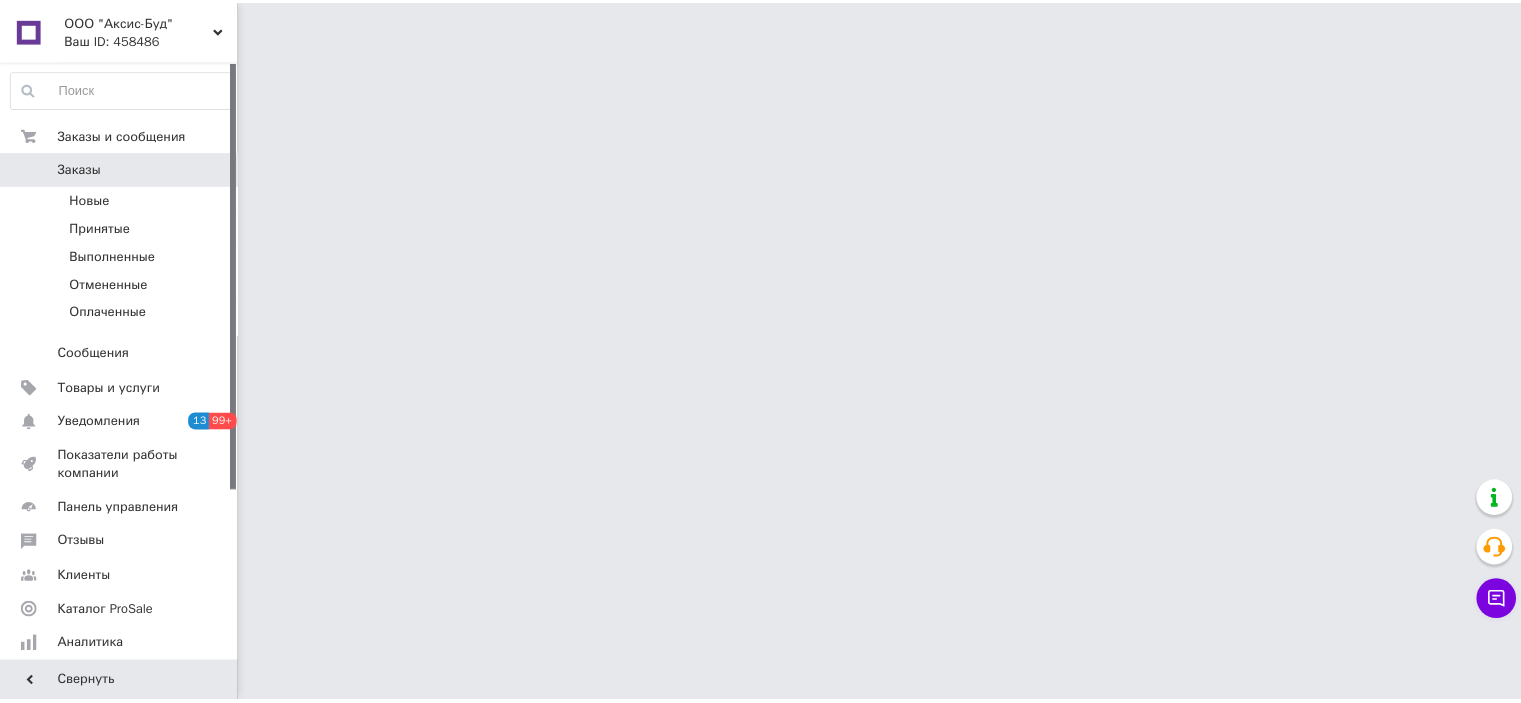 scroll, scrollTop: 0, scrollLeft: 0, axis: both 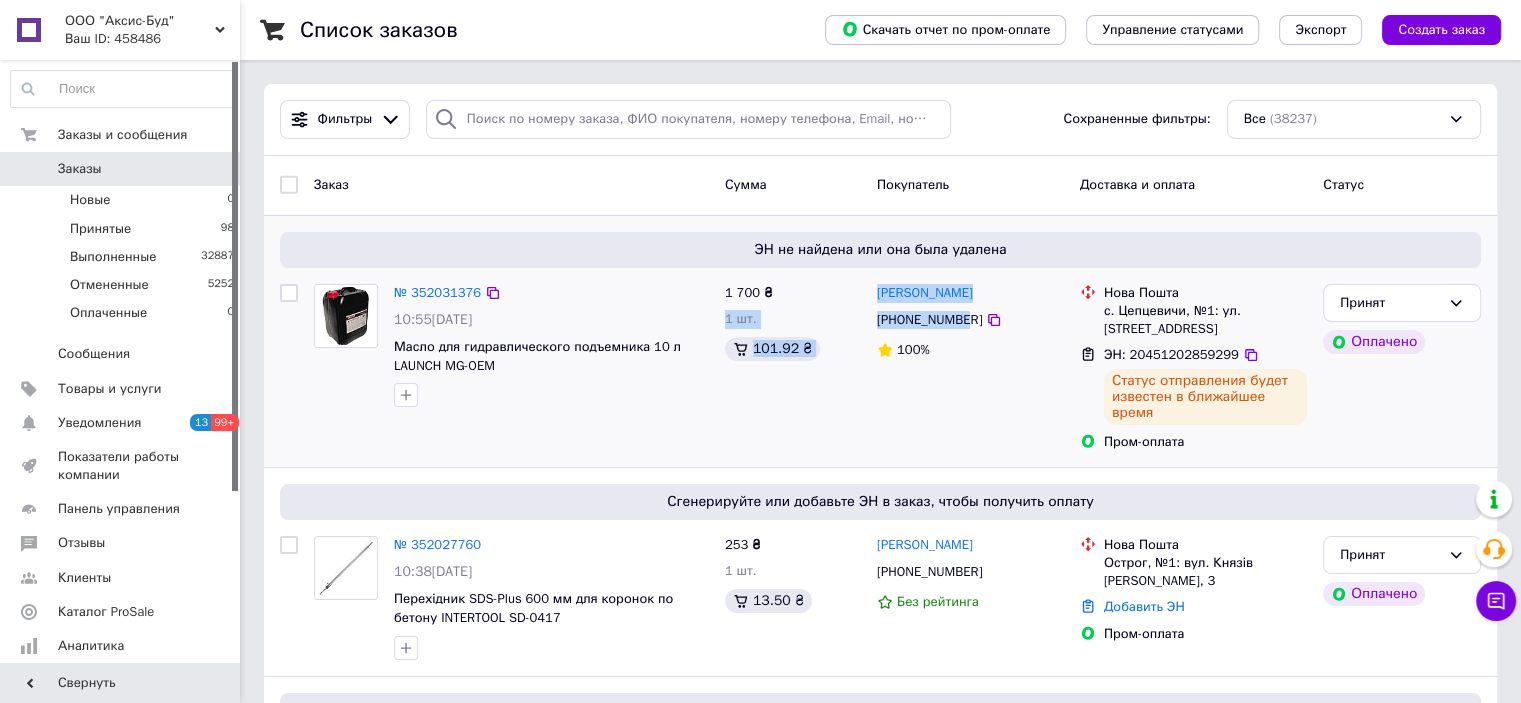 drag, startPoint x: 867, startPoint y: 291, endPoint x: 983, endPoint y: 355, distance: 132.48396 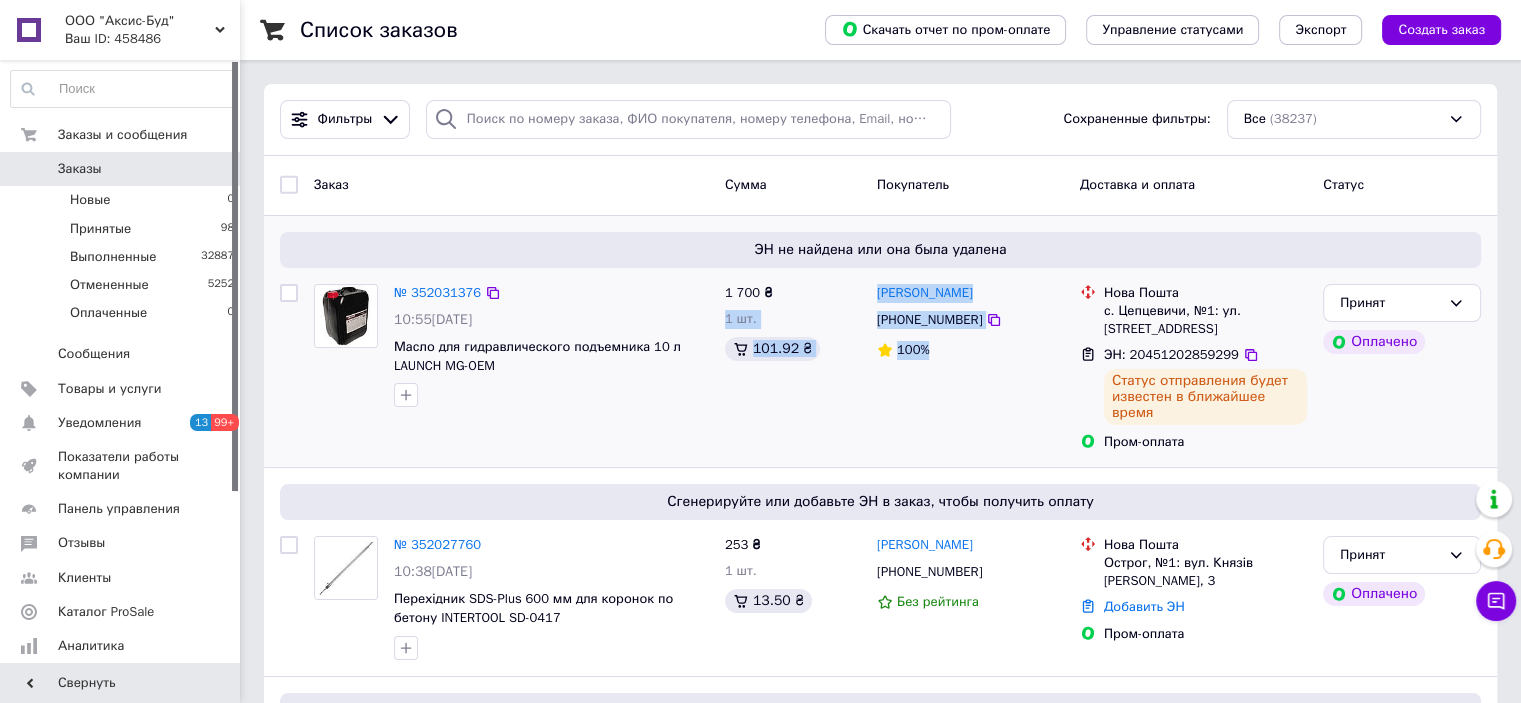 click on "100%" at bounding box center [970, 350] 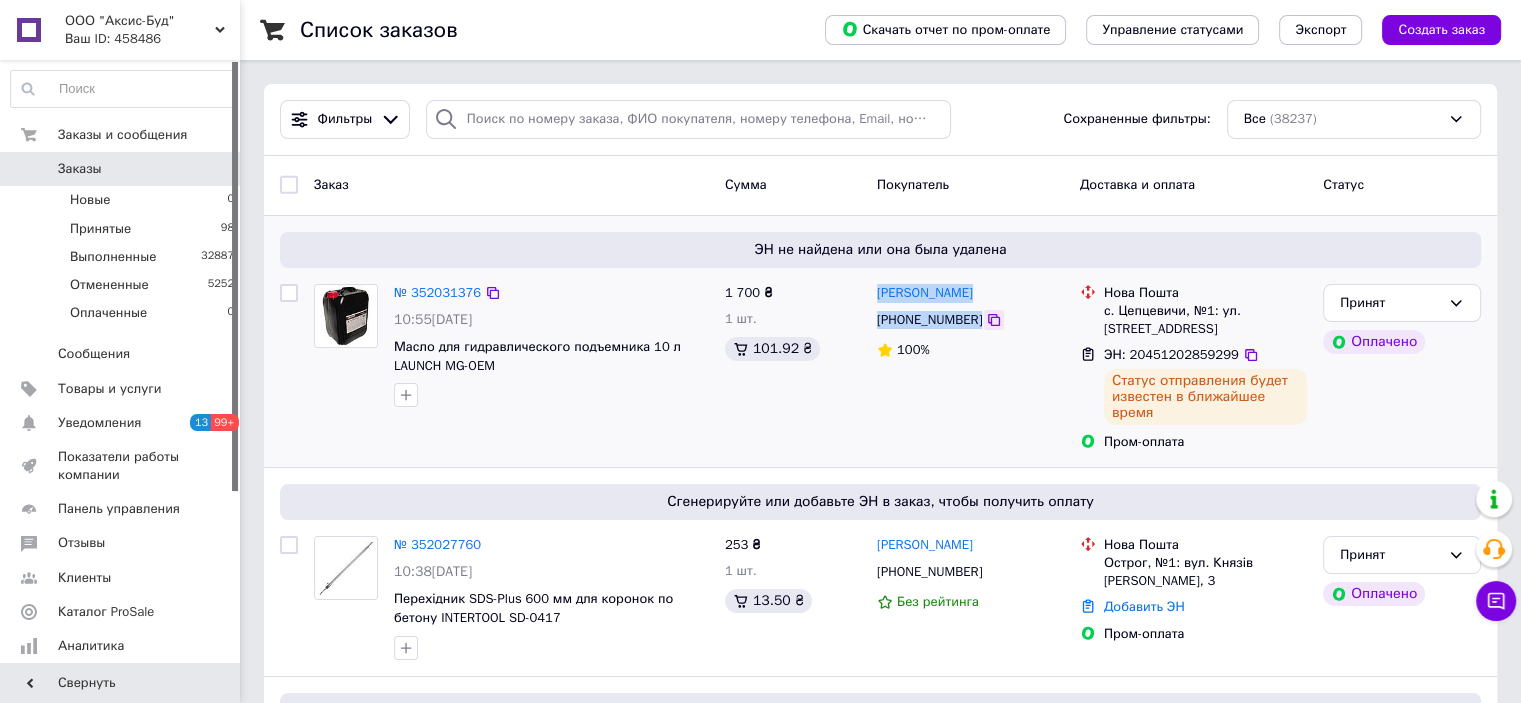 drag, startPoint x: 875, startPoint y: 284, endPoint x: 972, endPoint y: 313, distance: 101.24229 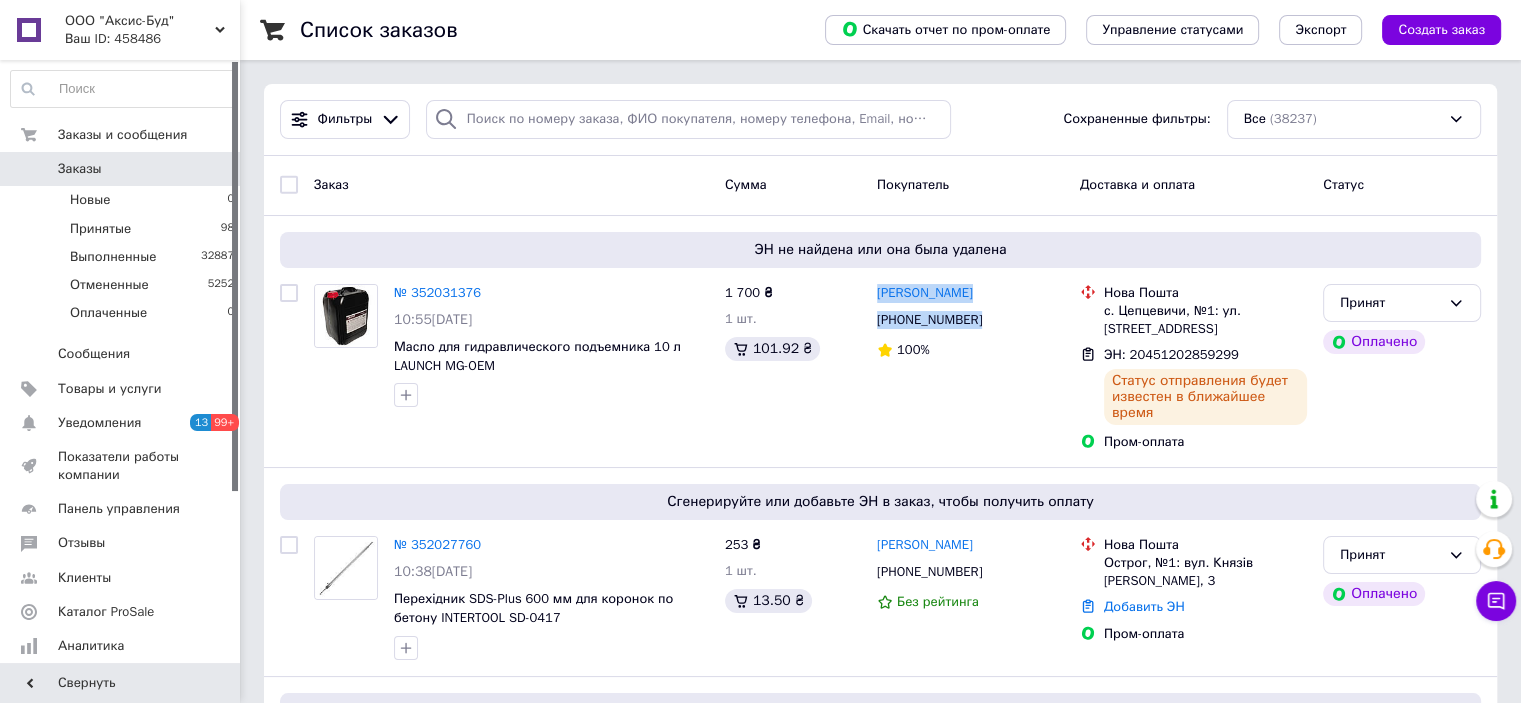 copy on "Сергій Губеня +380979797034" 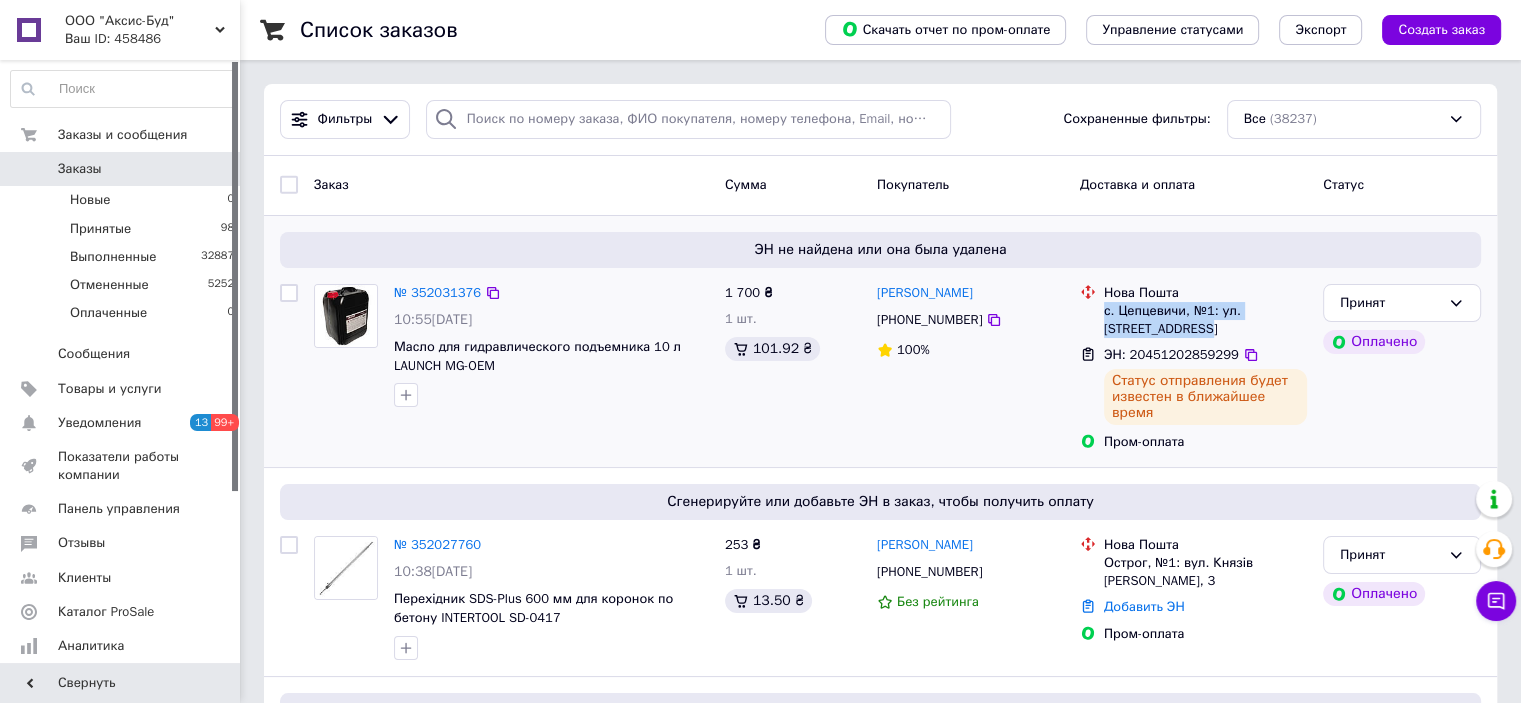 drag, startPoint x: 1105, startPoint y: 315, endPoint x: 1210, endPoint y: 335, distance: 106.887794 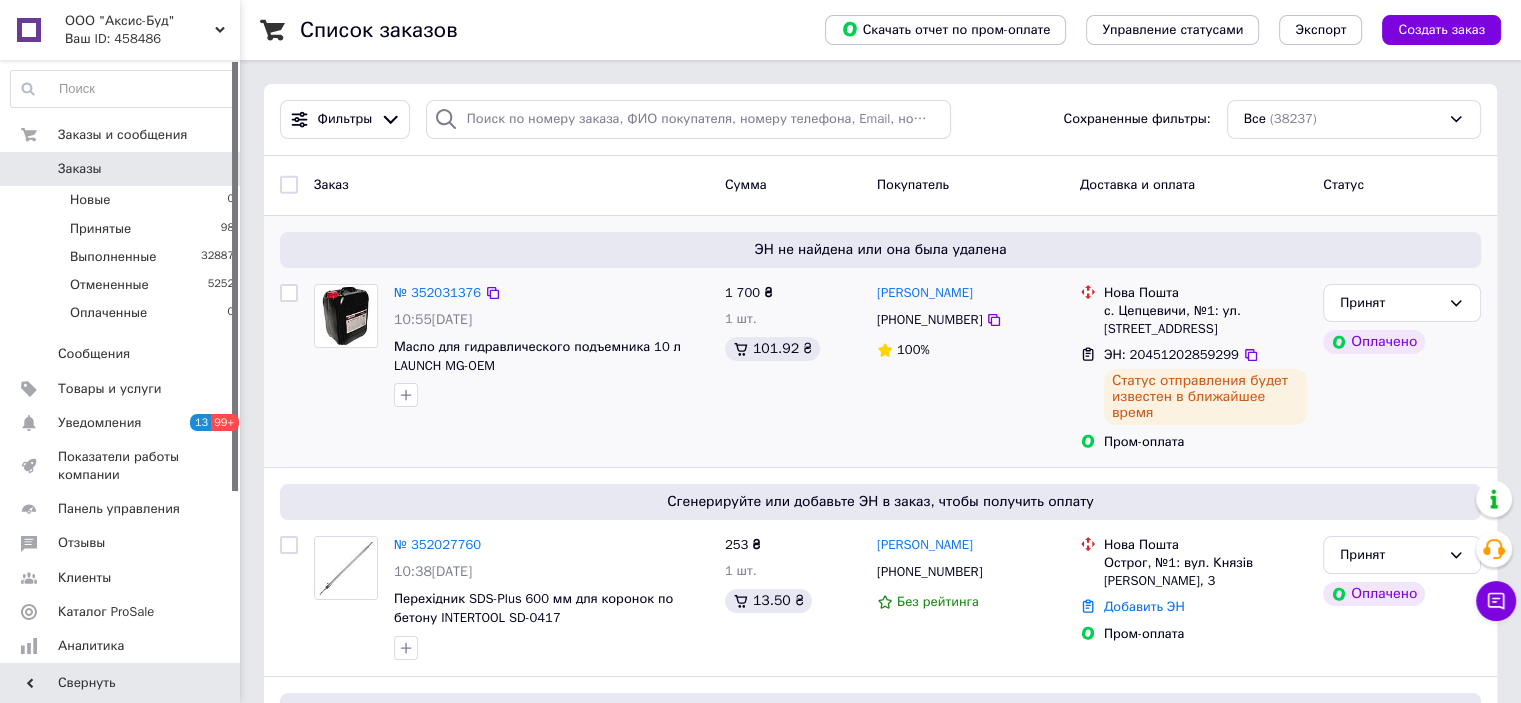 click on "1 700 ₴ 1 шт. 101.92 ₴" at bounding box center [793, 367] 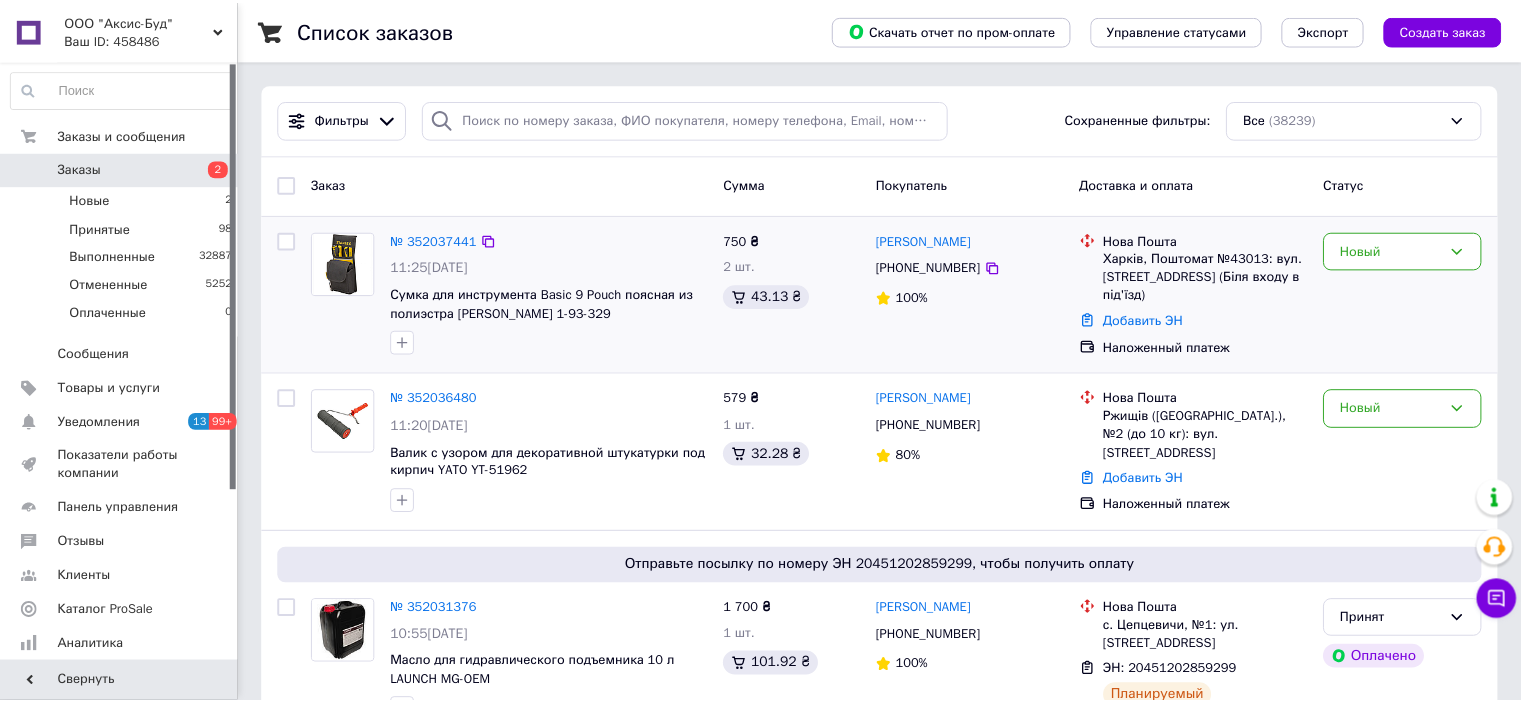 scroll, scrollTop: 0, scrollLeft: 0, axis: both 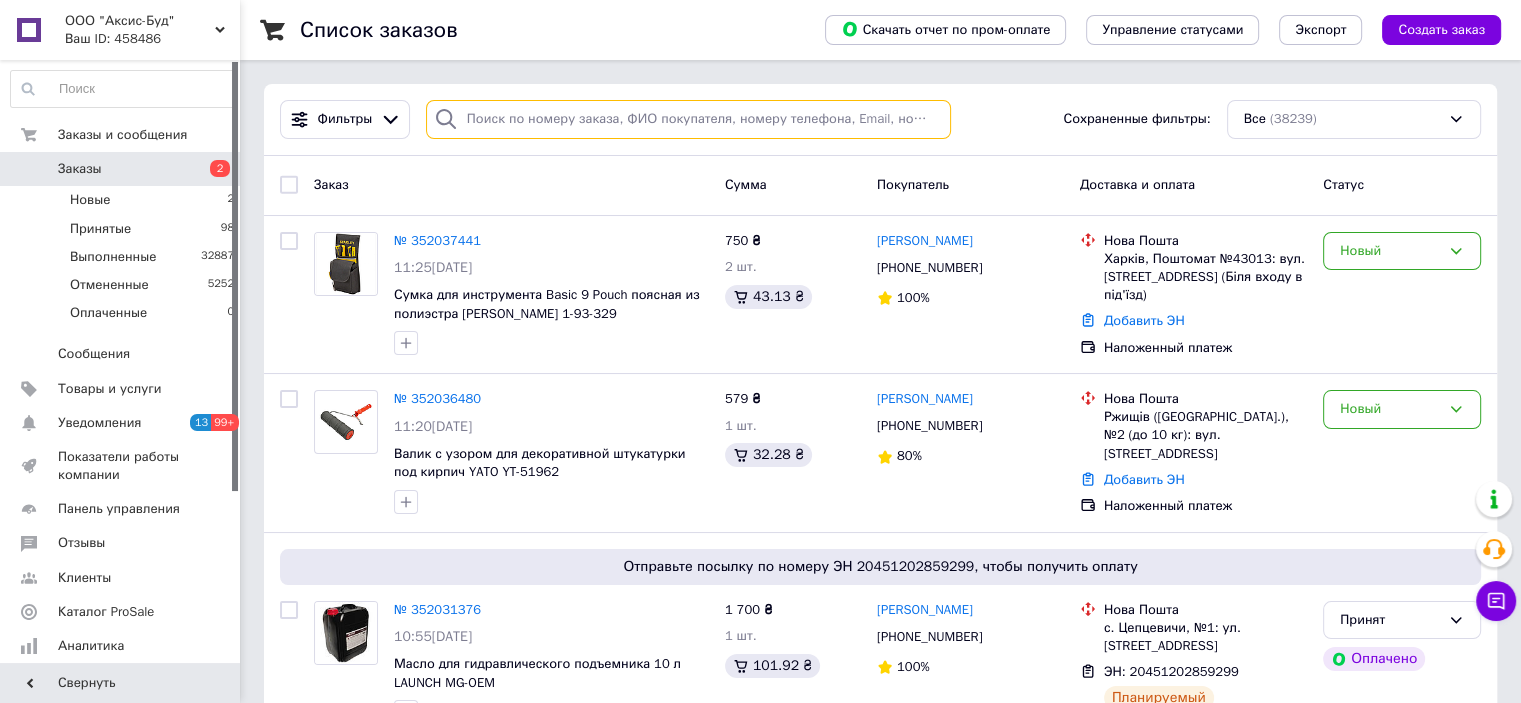 click at bounding box center [688, 119] 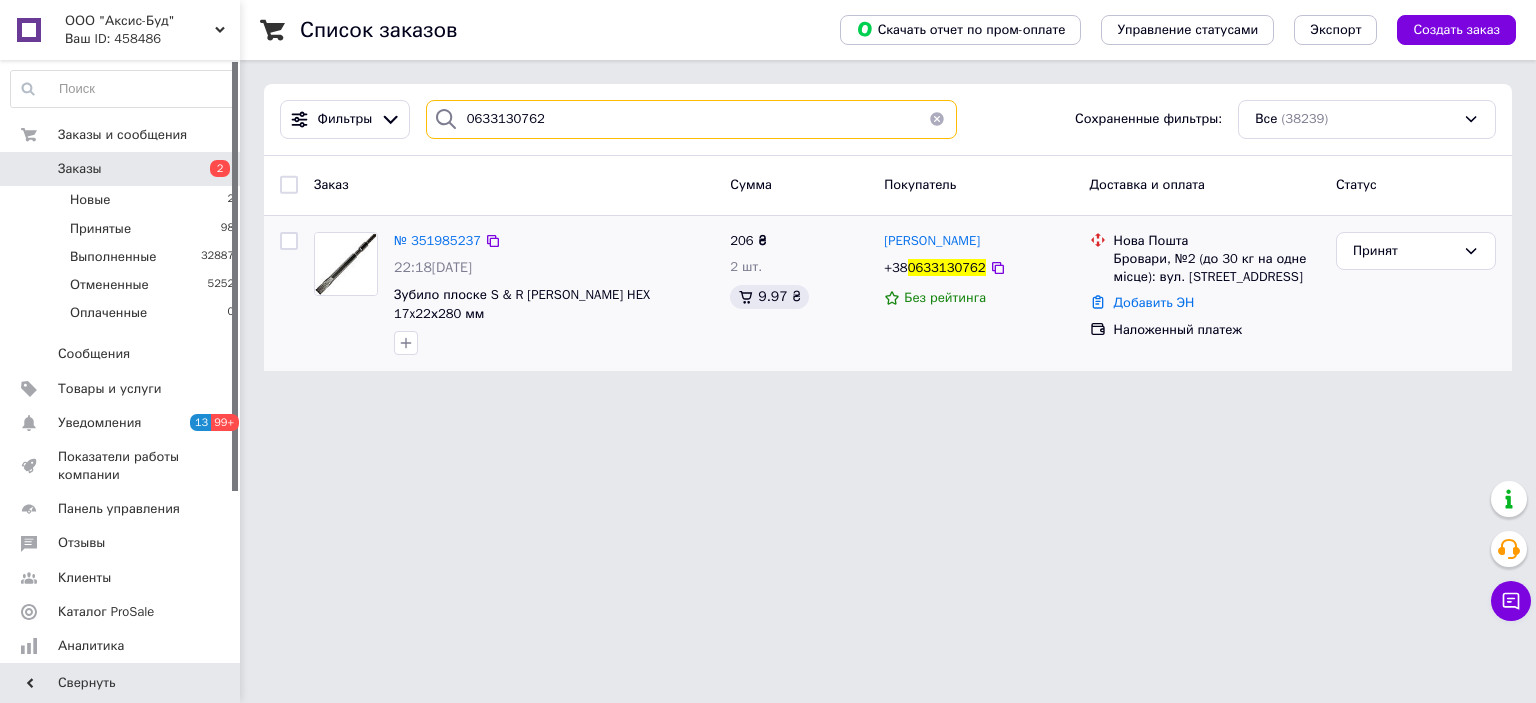 type on "0633130762" 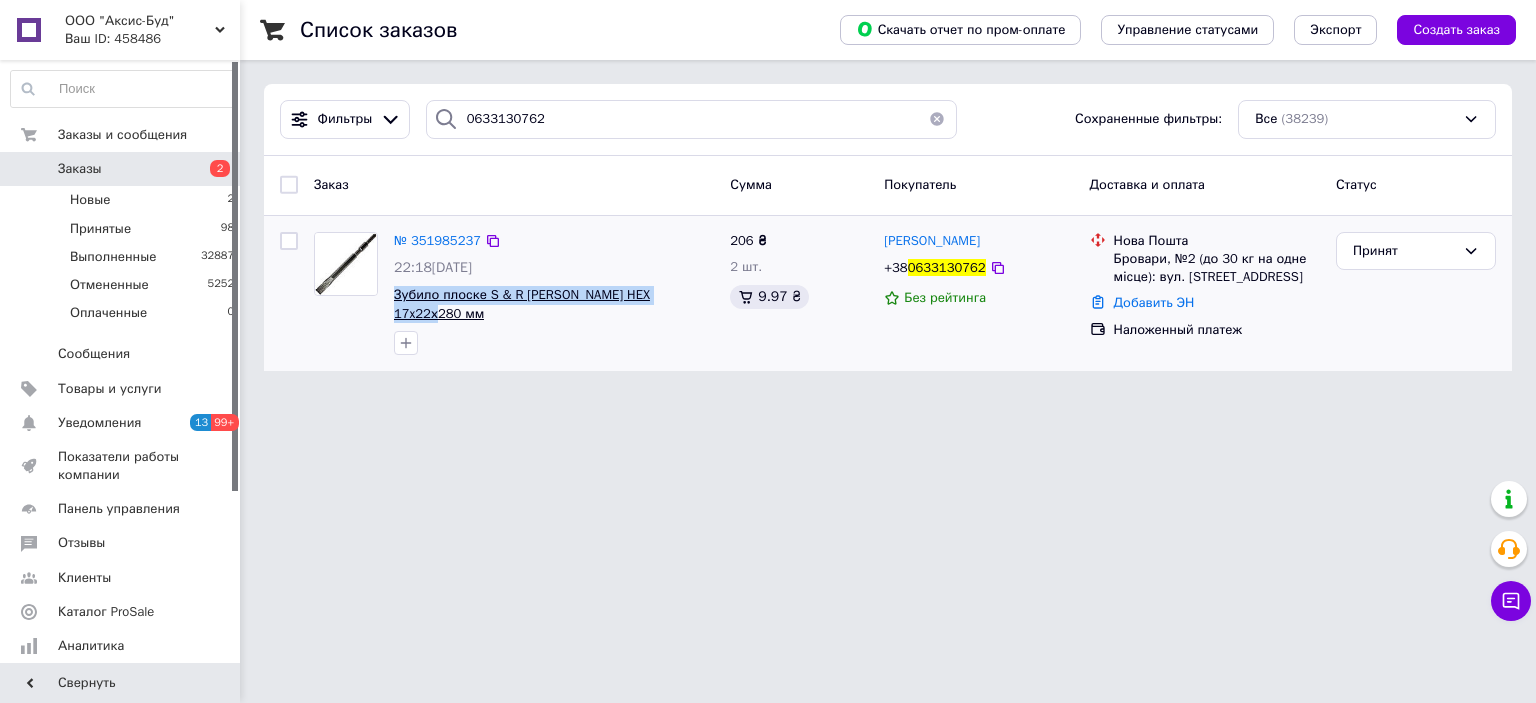 drag, startPoint x: 688, startPoint y: 299, endPoint x: 396, endPoint y: 294, distance: 292.04282 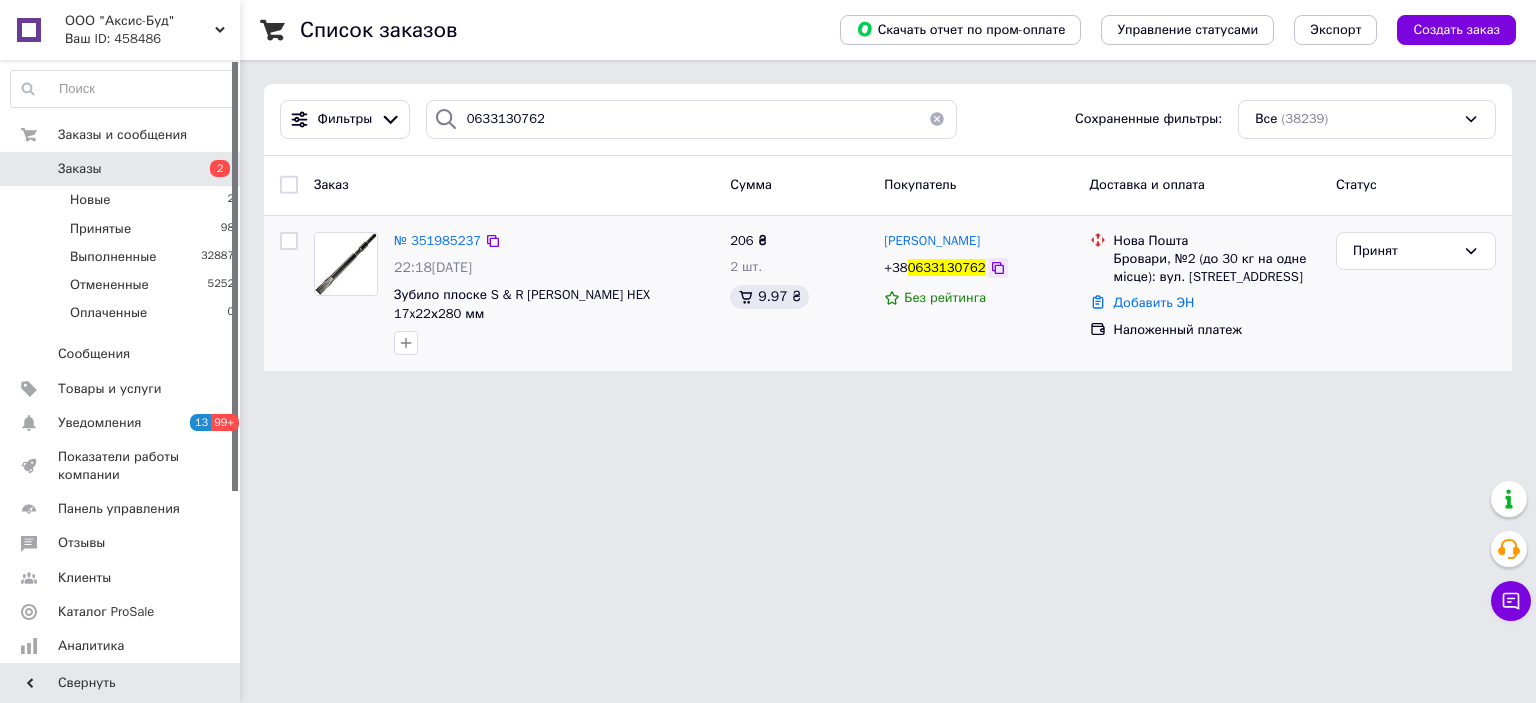 click at bounding box center (998, 268) 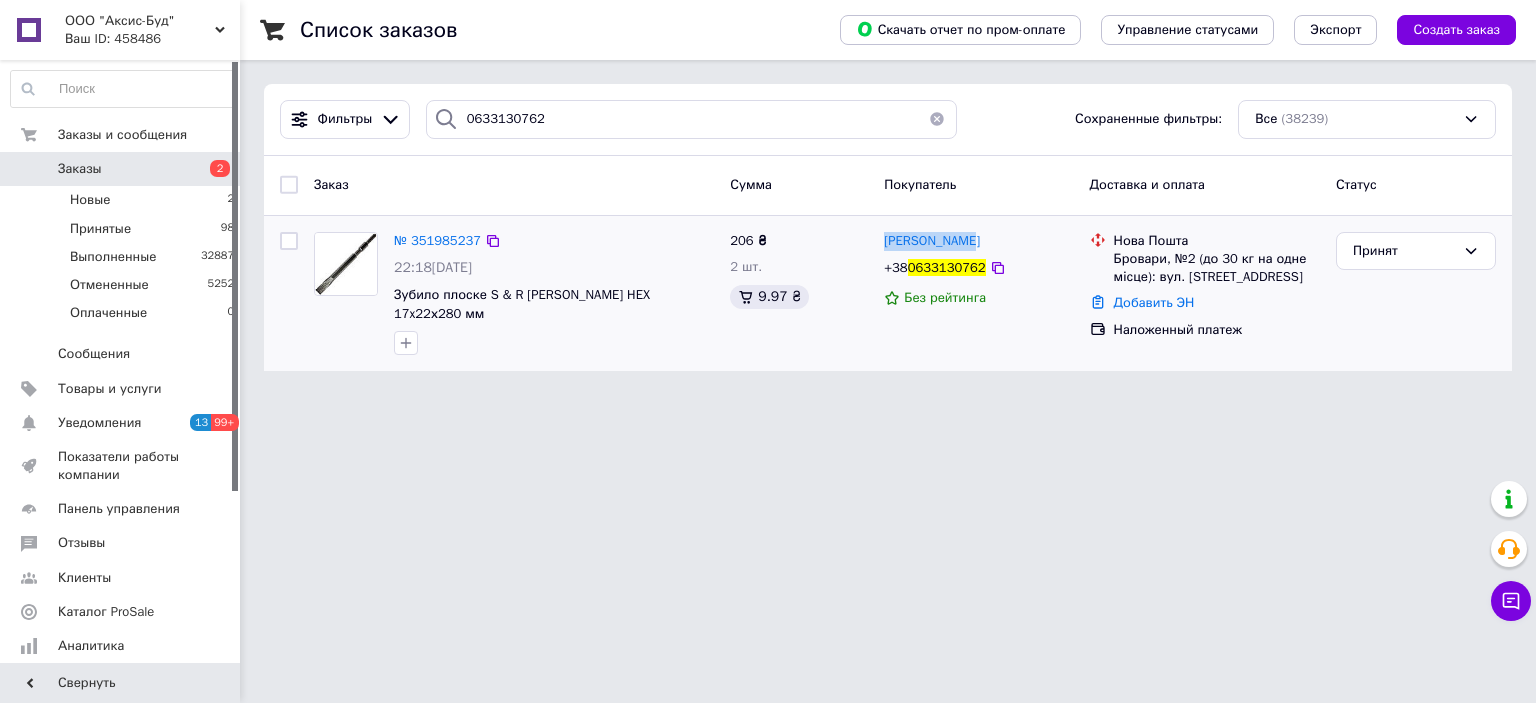 drag, startPoint x: 976, startPoint y: 233, endPoint x: 882, endPoint y: 247, distance: 95.036835 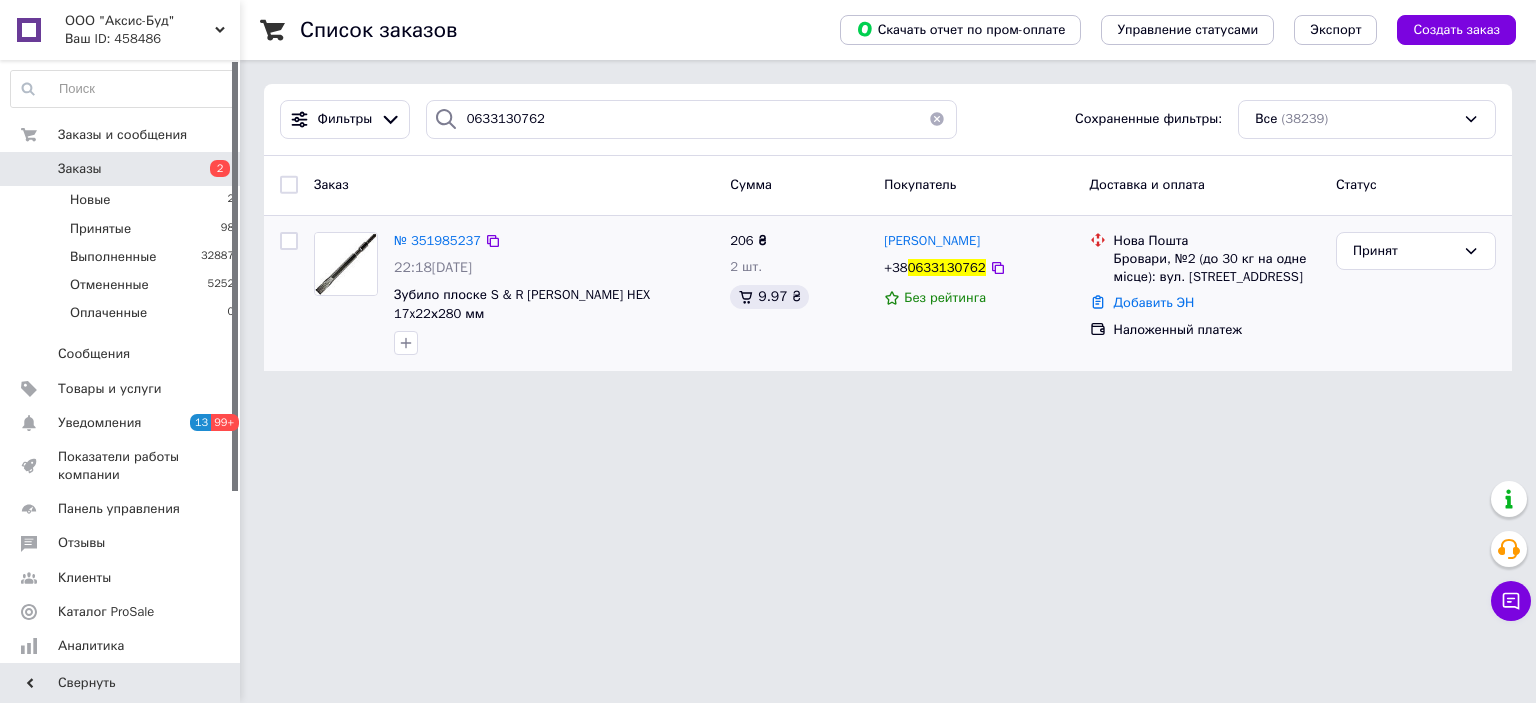 drag, startPoint x: 735, startPoint y: 346, endPoint x: 720, endPoint y: 339, distance: 16.552946 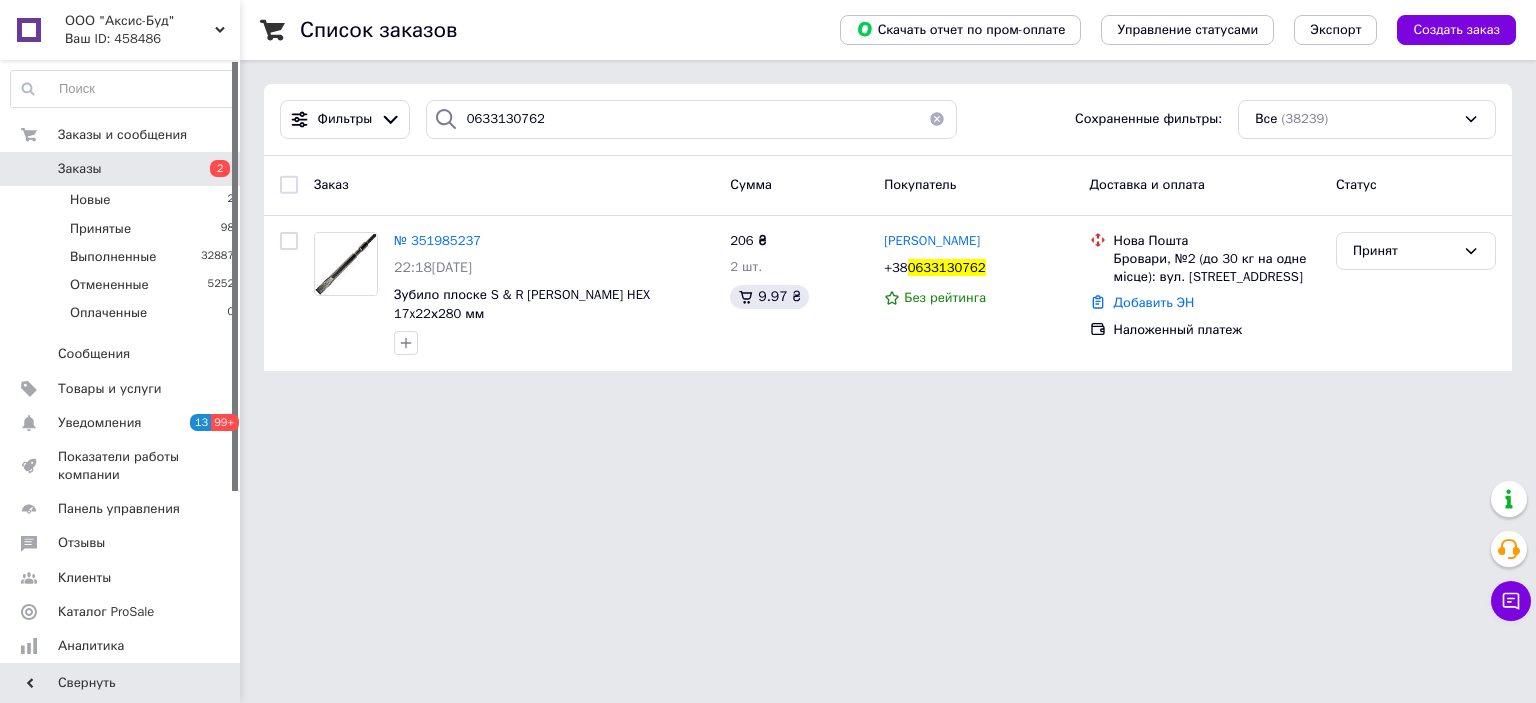 drag, startPoint x: 939, startPoint y: 115, endPoint x: 796, endPoint y: 172, distance: 153.94154 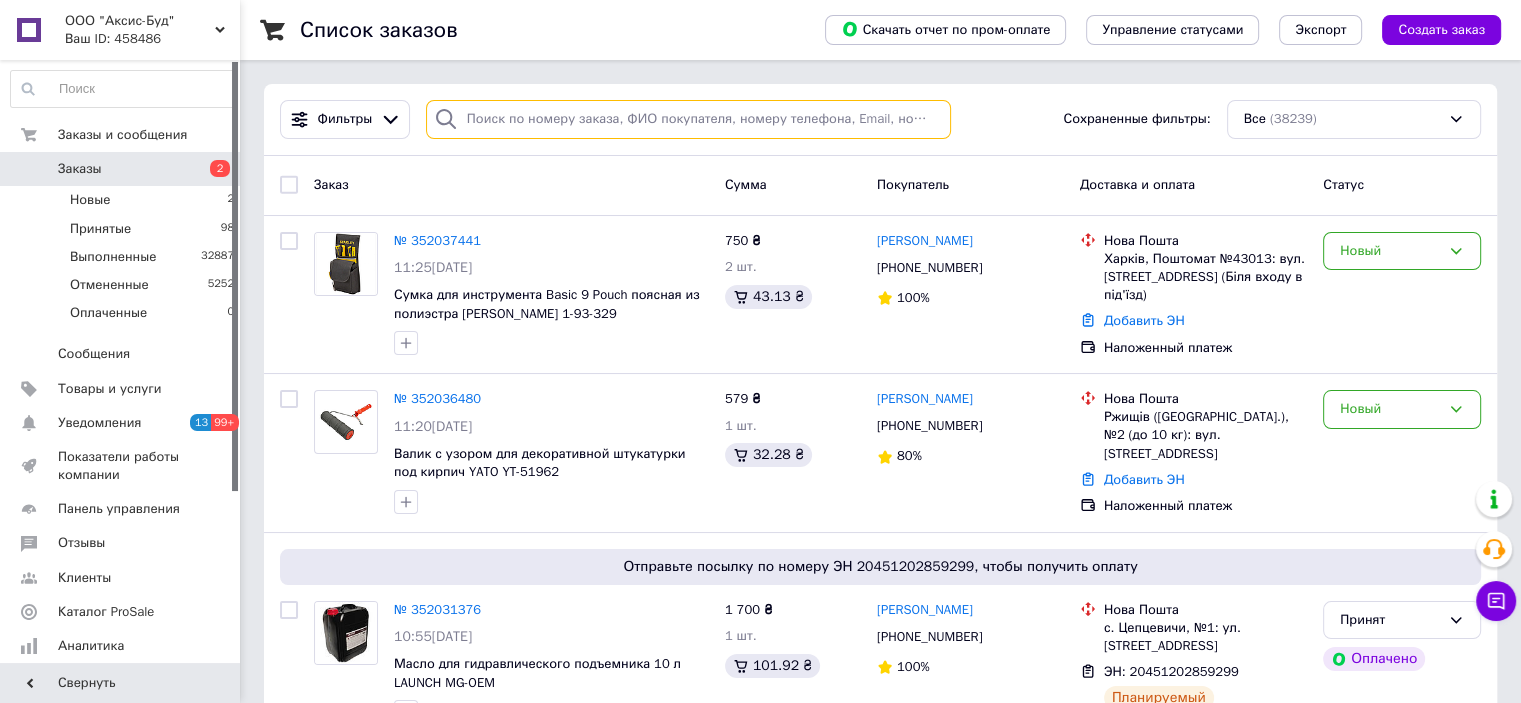 click at bounding box center [688, 119] 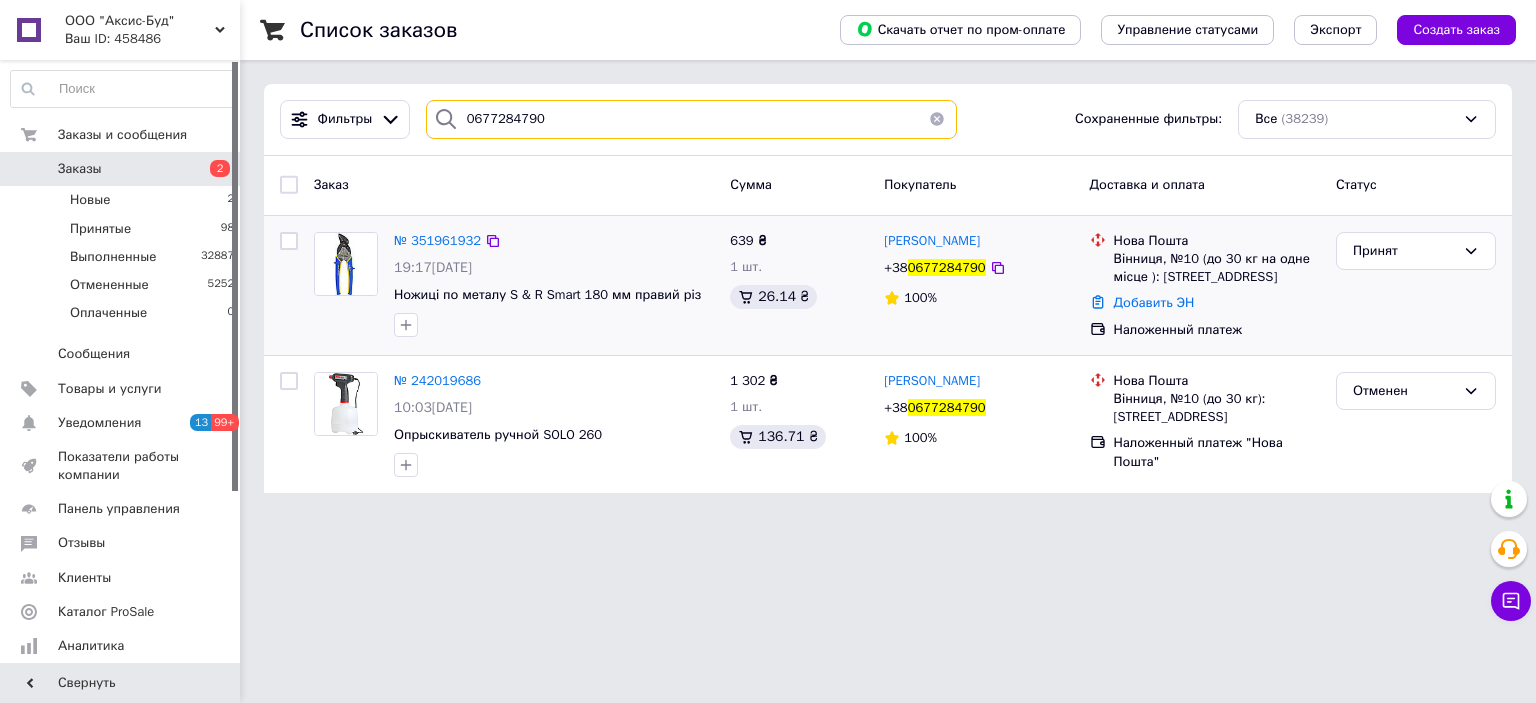 type on "0677284790" 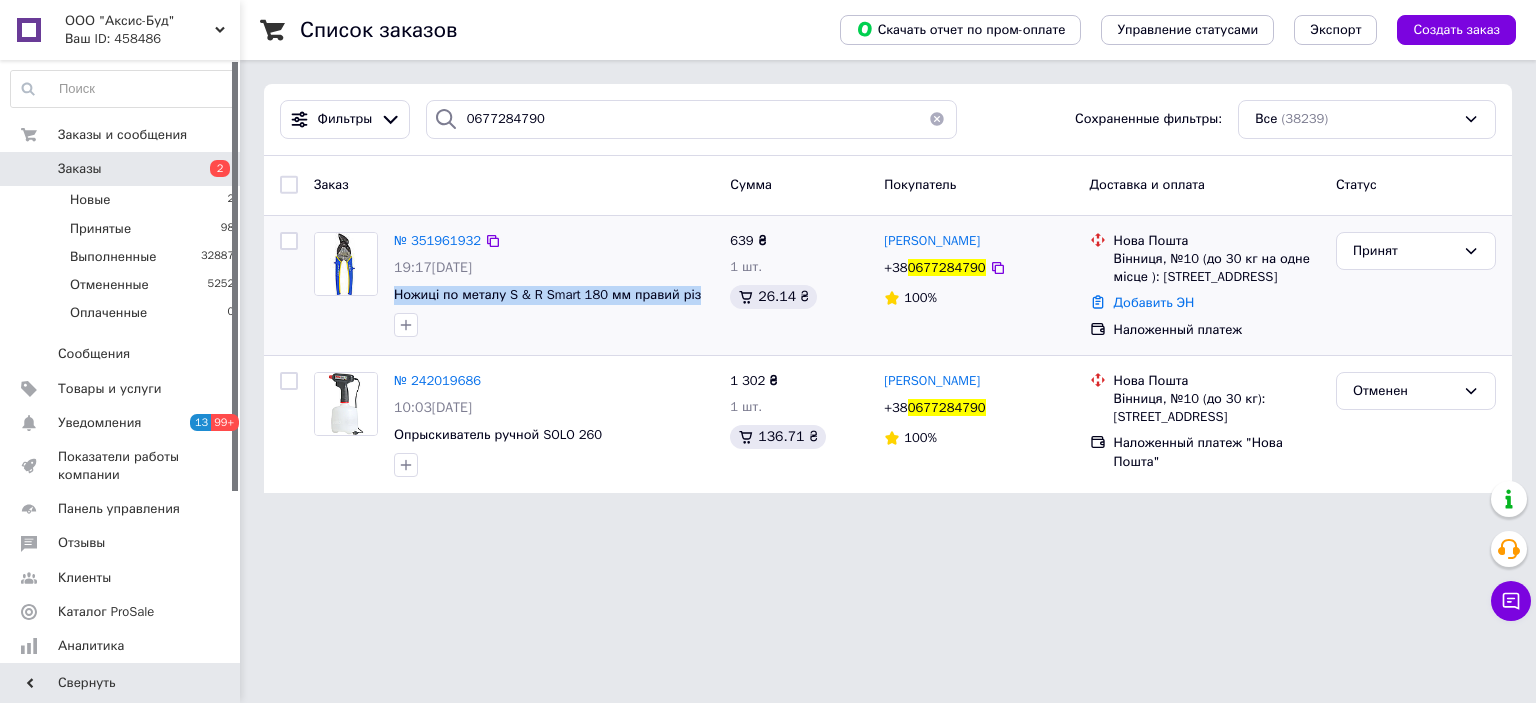 copy on "Ножиці по металу S & R Smart 180 мм правий різ" 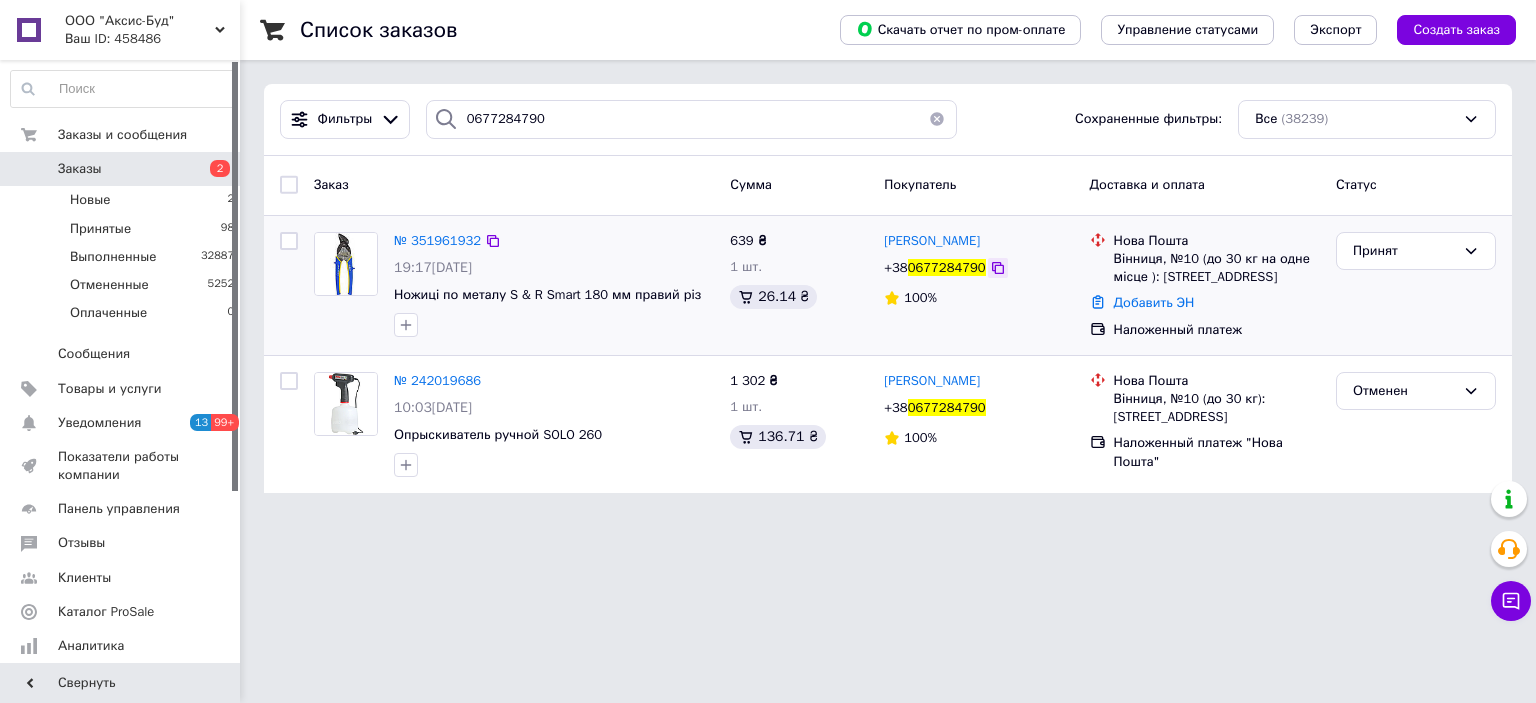click 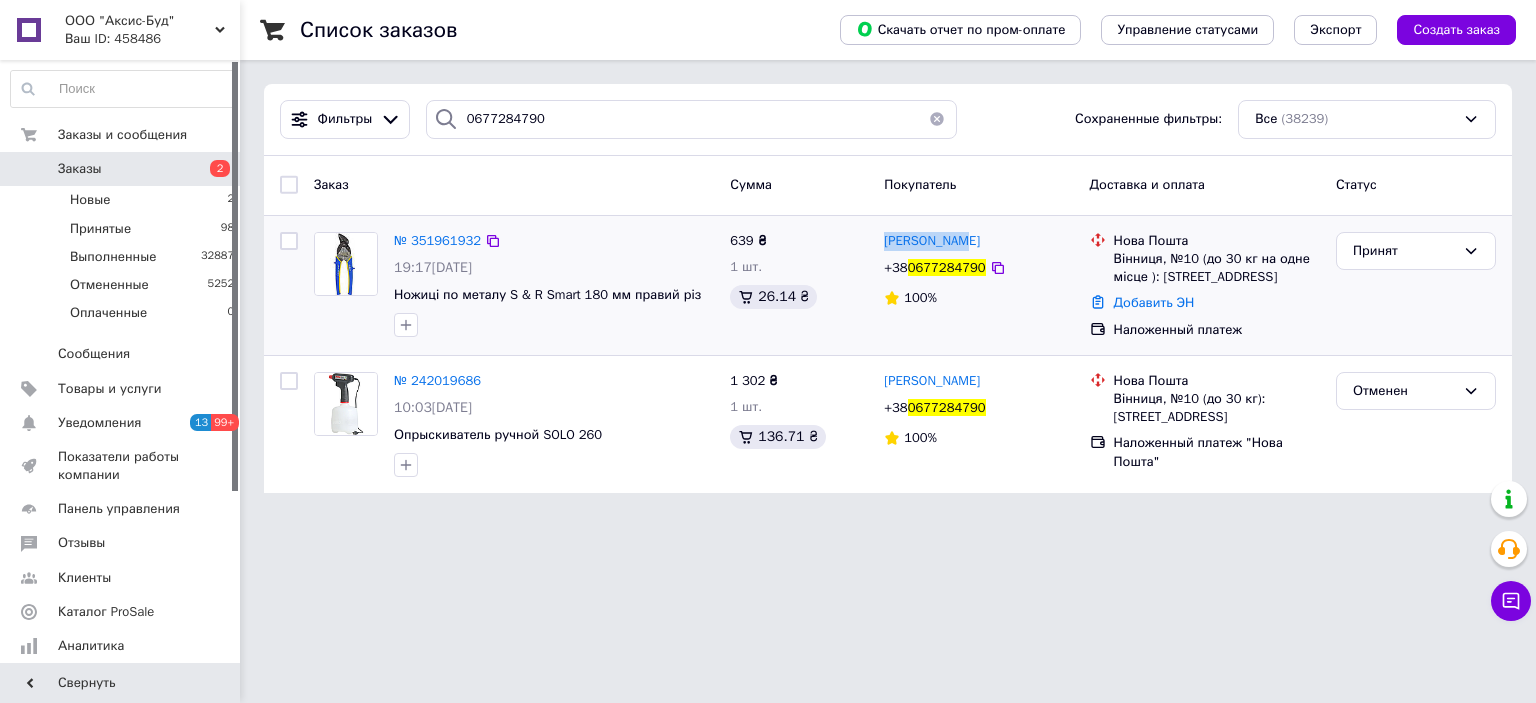 copy on "[PERSON_NAME]" 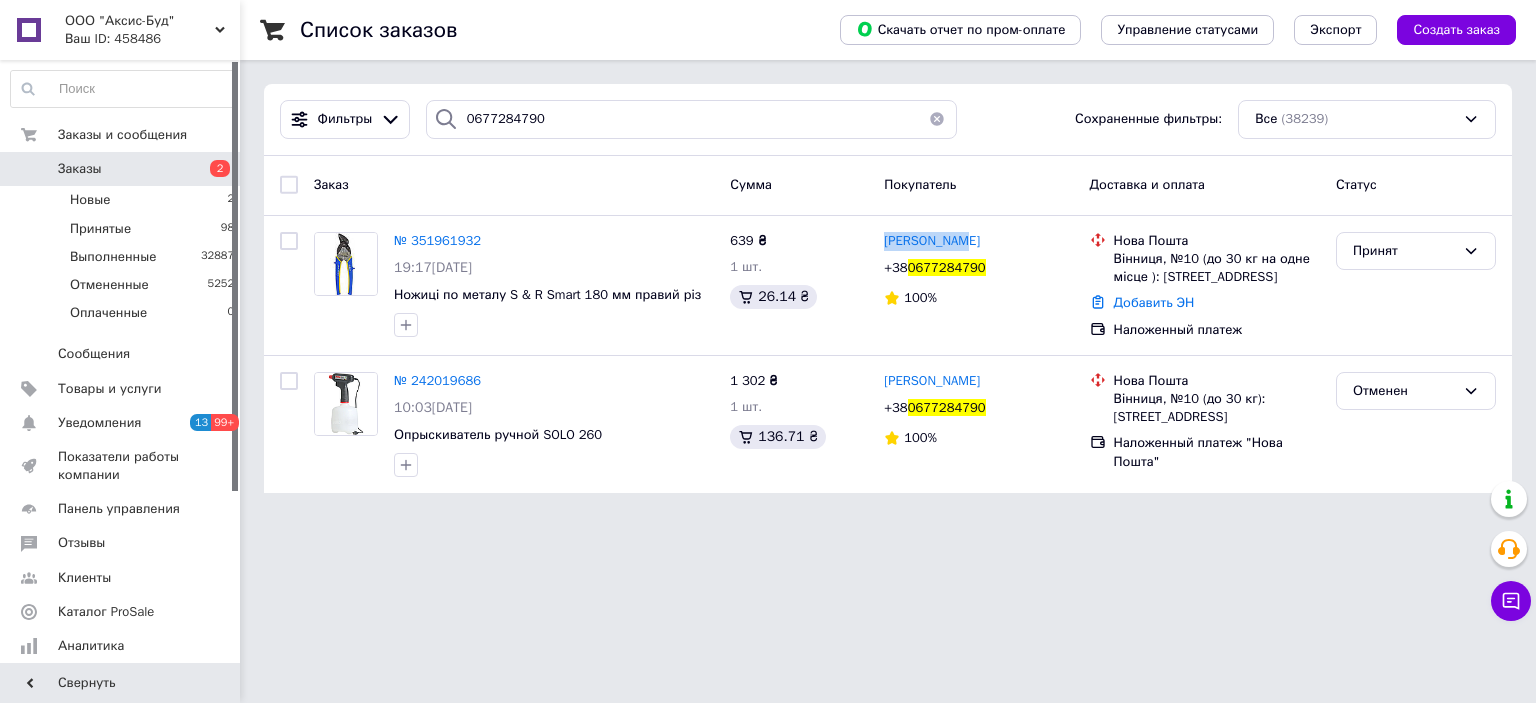 click at bounding box center (937, 119) 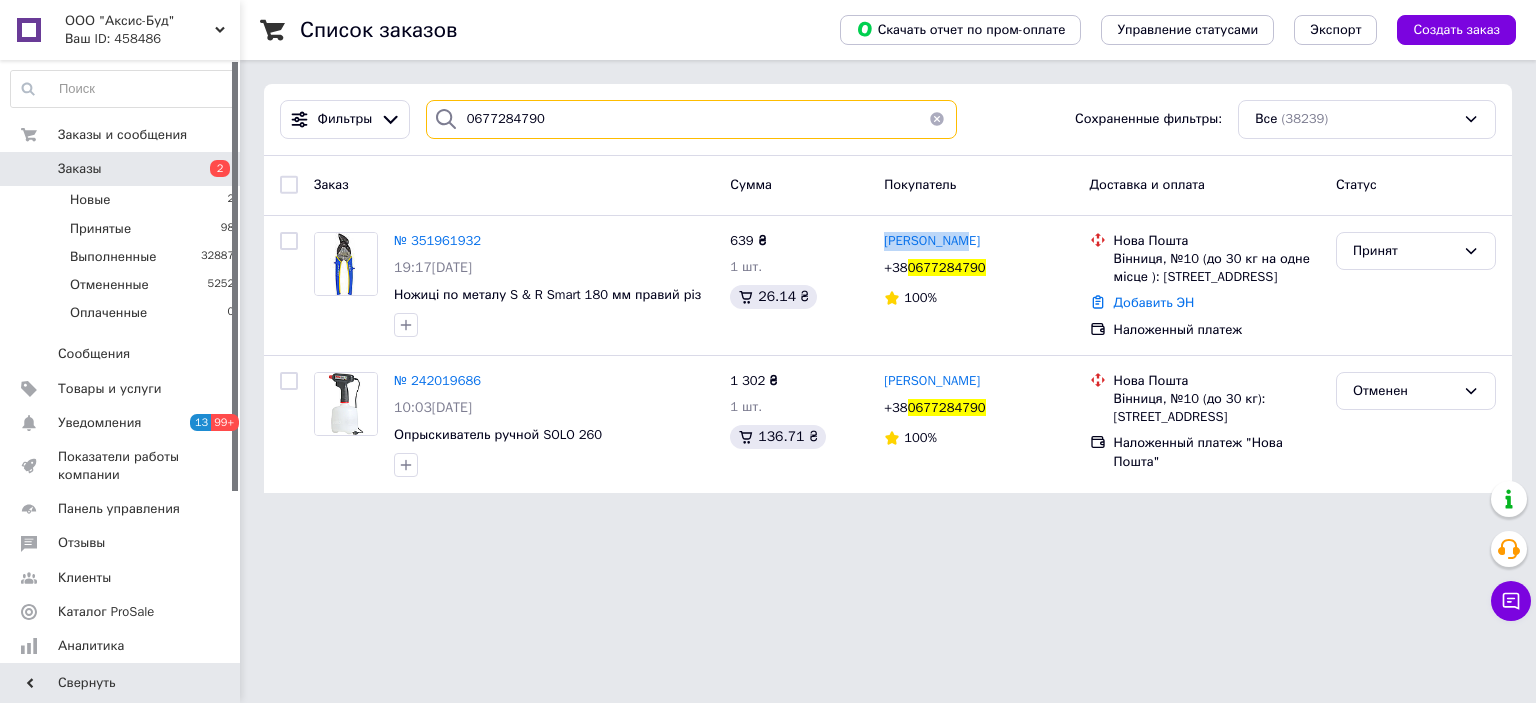 type 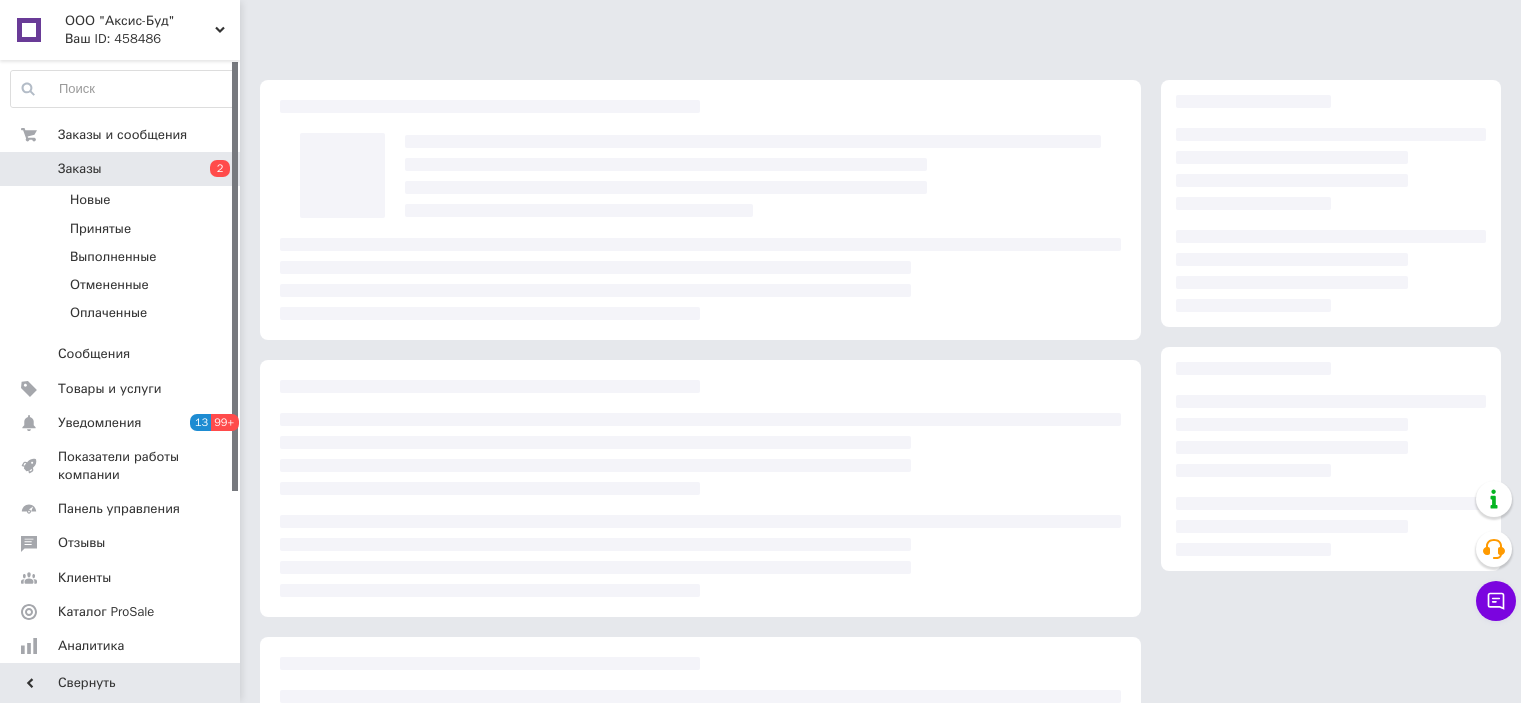 scroll, scrollTop: 0, scrollLeft: 0, axis: both 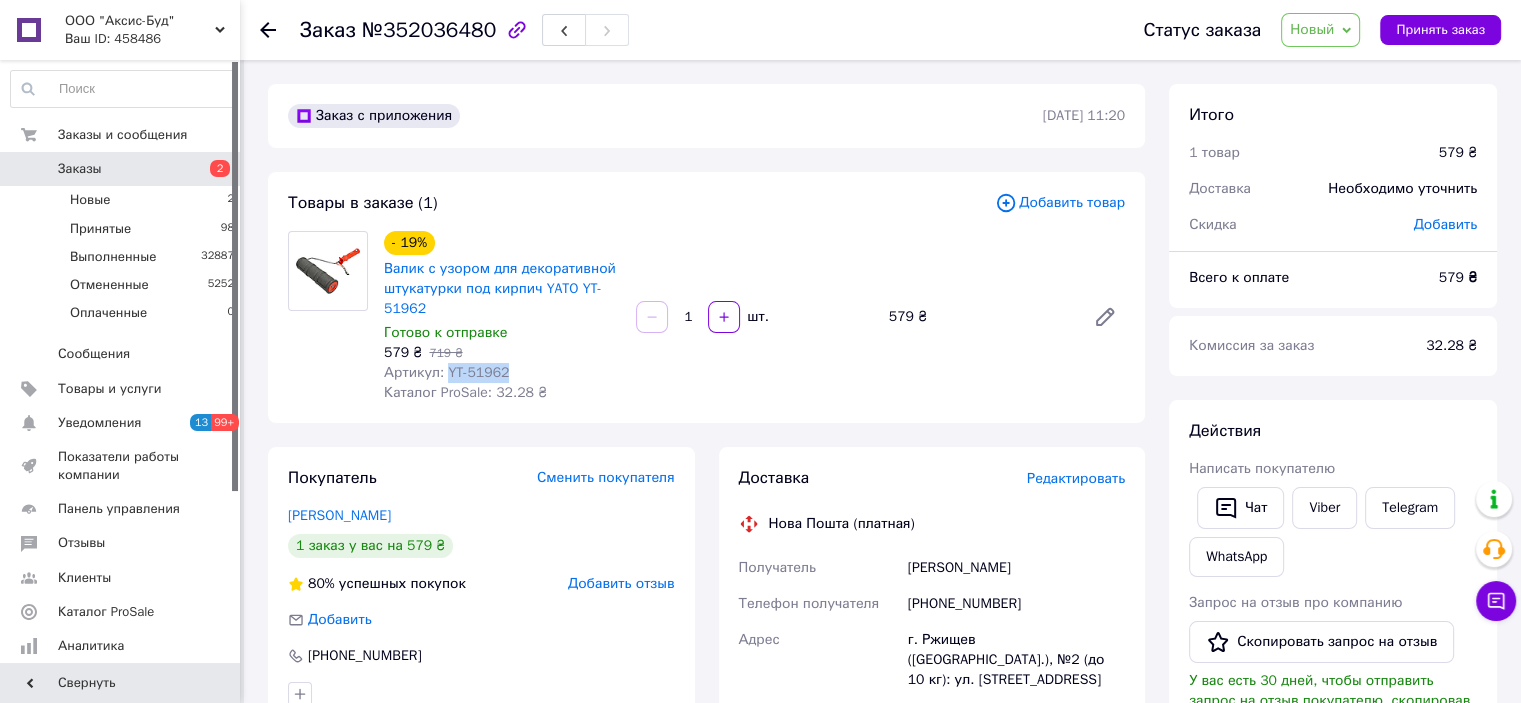 drag, startPoint x: 444, startPoint y: 373, endPoint x: 514, endPoint y: 373, distance: 70 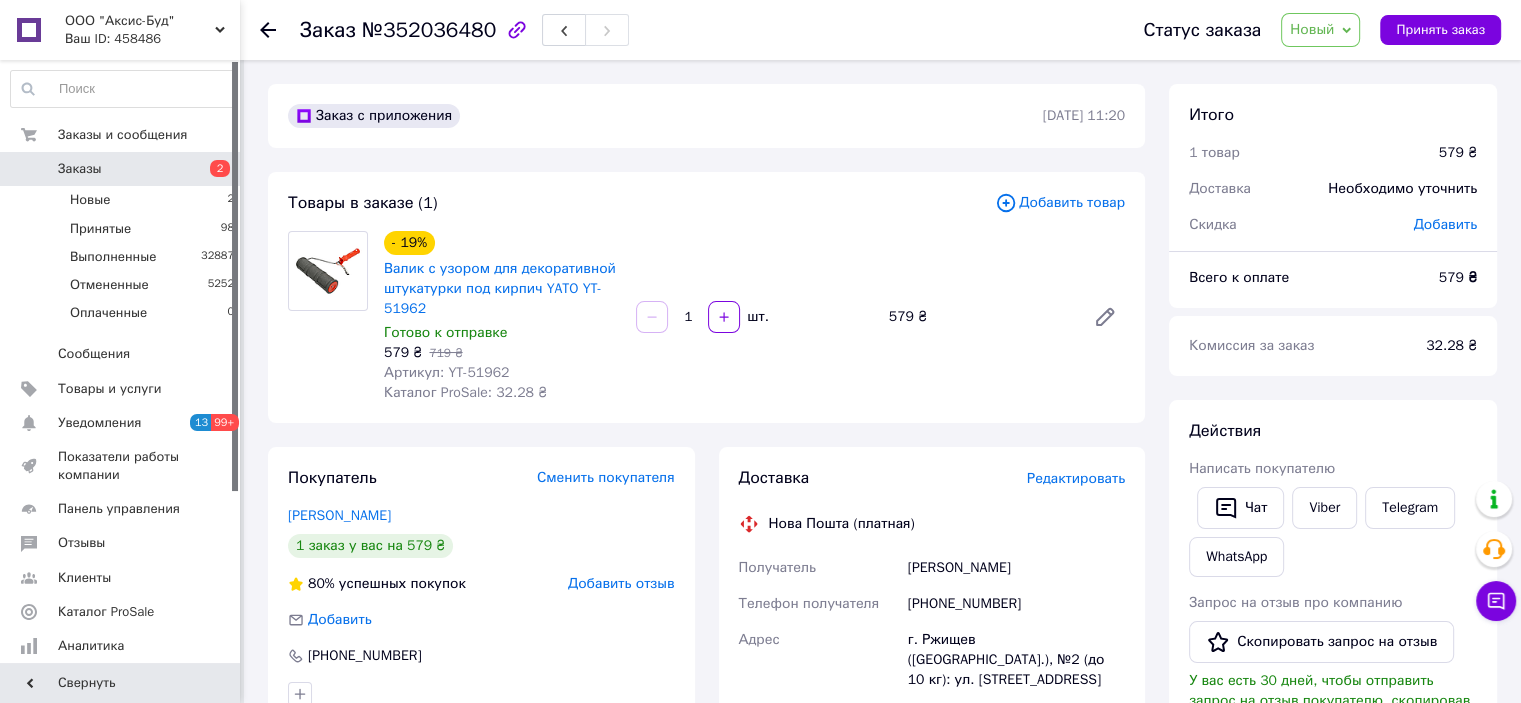 click on "Товары в заказе (1) Добавить товар - 19% Валик с узором для декоративной штукатурки под кирпич YATO YT-51962 Готово к отправке 579 ₴   719 ₴ Артикул: YT-51962 Каталог ProSale: 32.28 ₴  1   шт. 579 ₴" at bounding box center [706, 297] 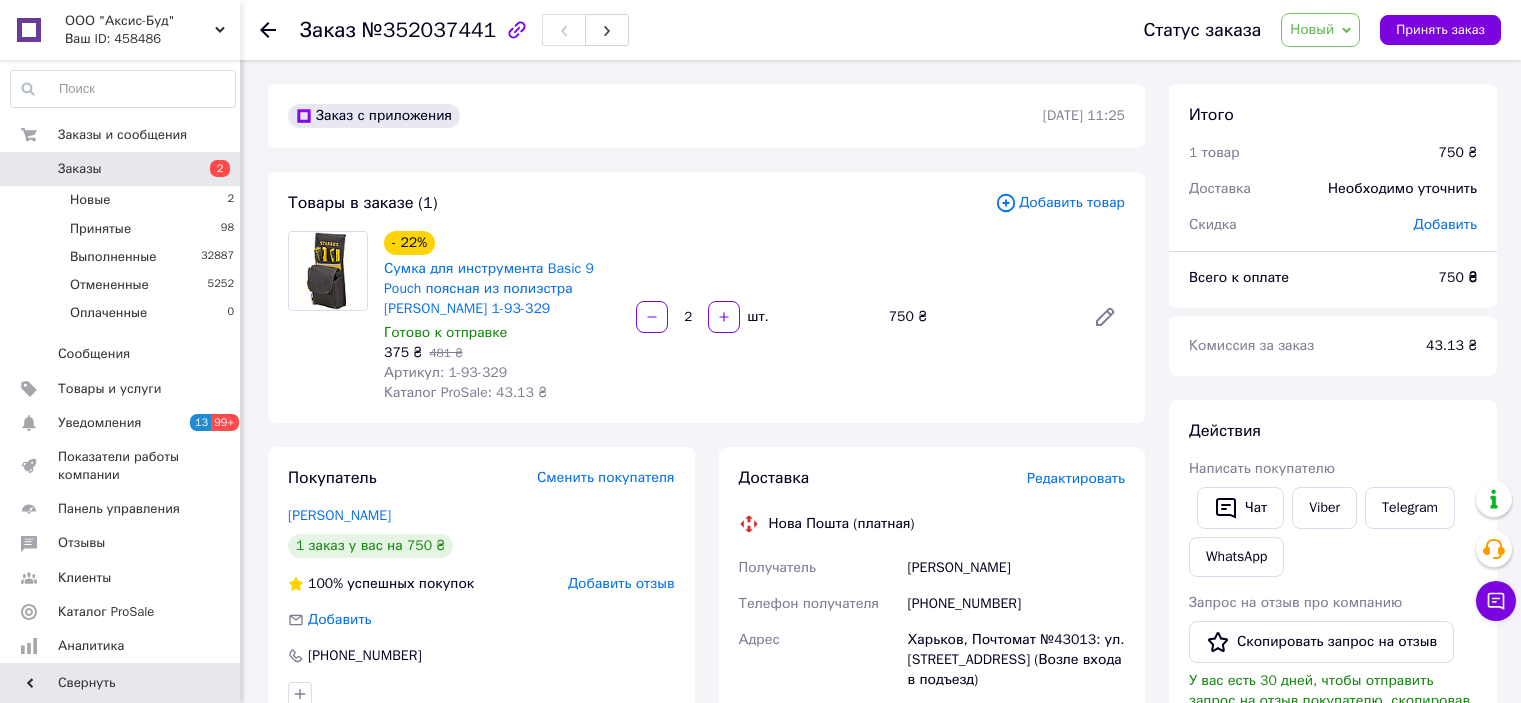scroll, scrollTop: 0, scrollLeft: 0, axis: both 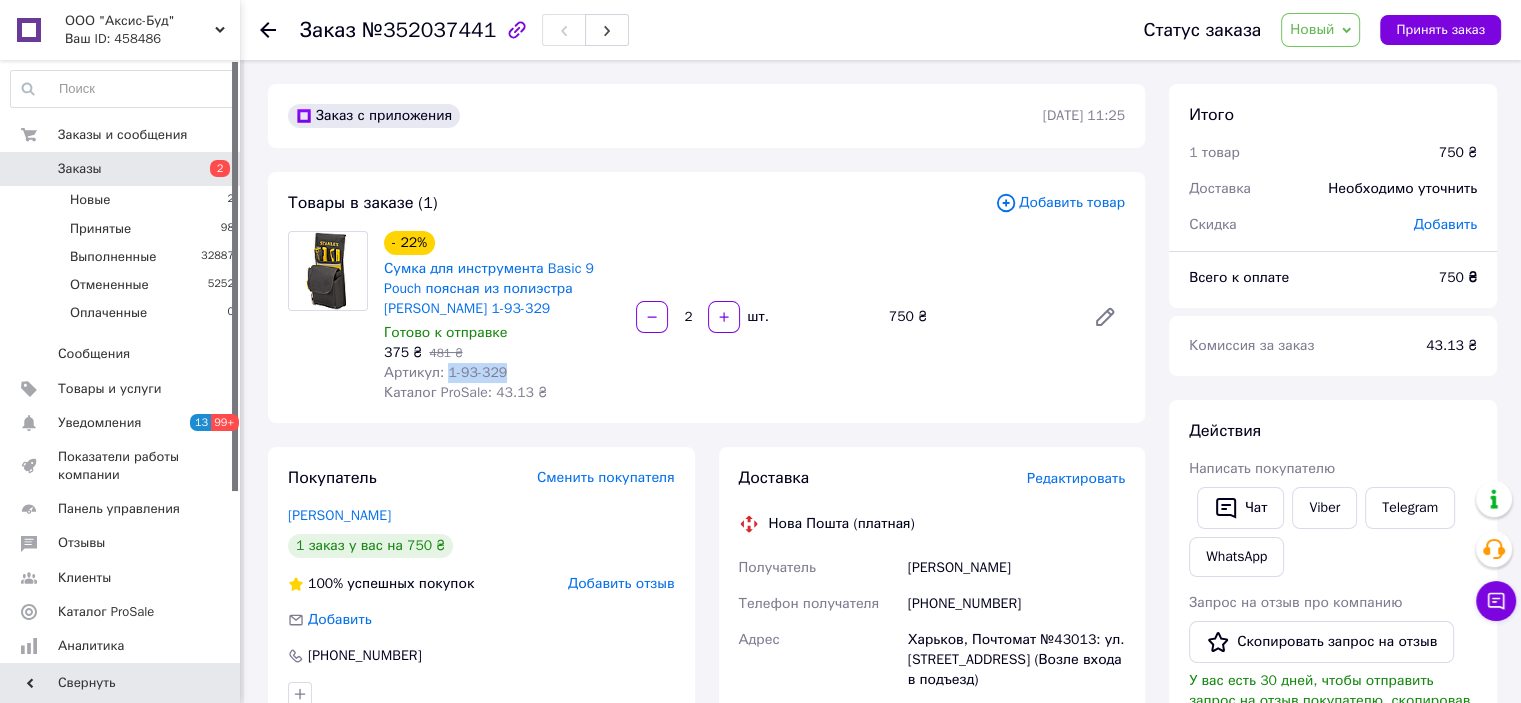 drag, startPoint x: 444, startPoint y: 375, endPoint x: 552, endPoint y: 374, distance: 108.00463 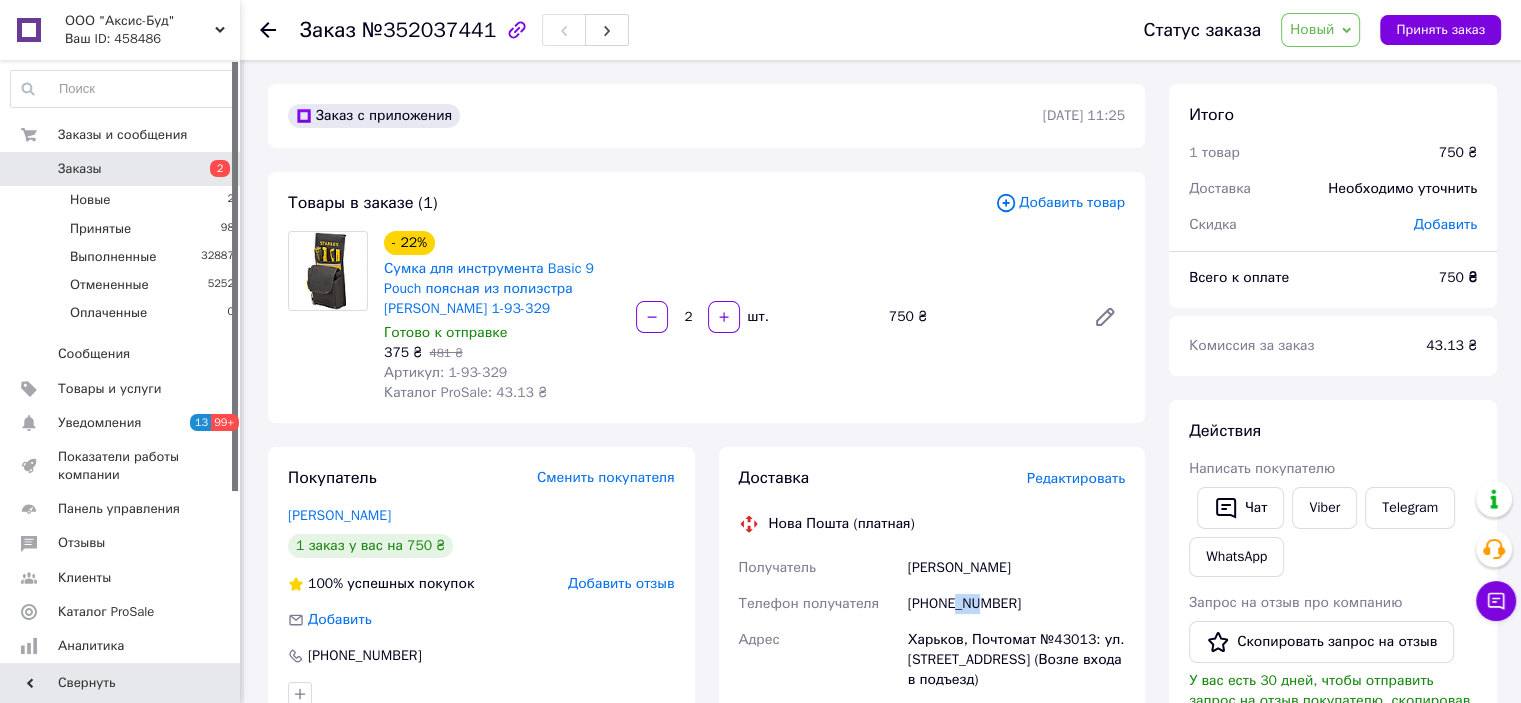 drag, startPoint x: 954, startPoint y: 606, endPoint x: 975, endPoint y: 609, distance: 21.213203 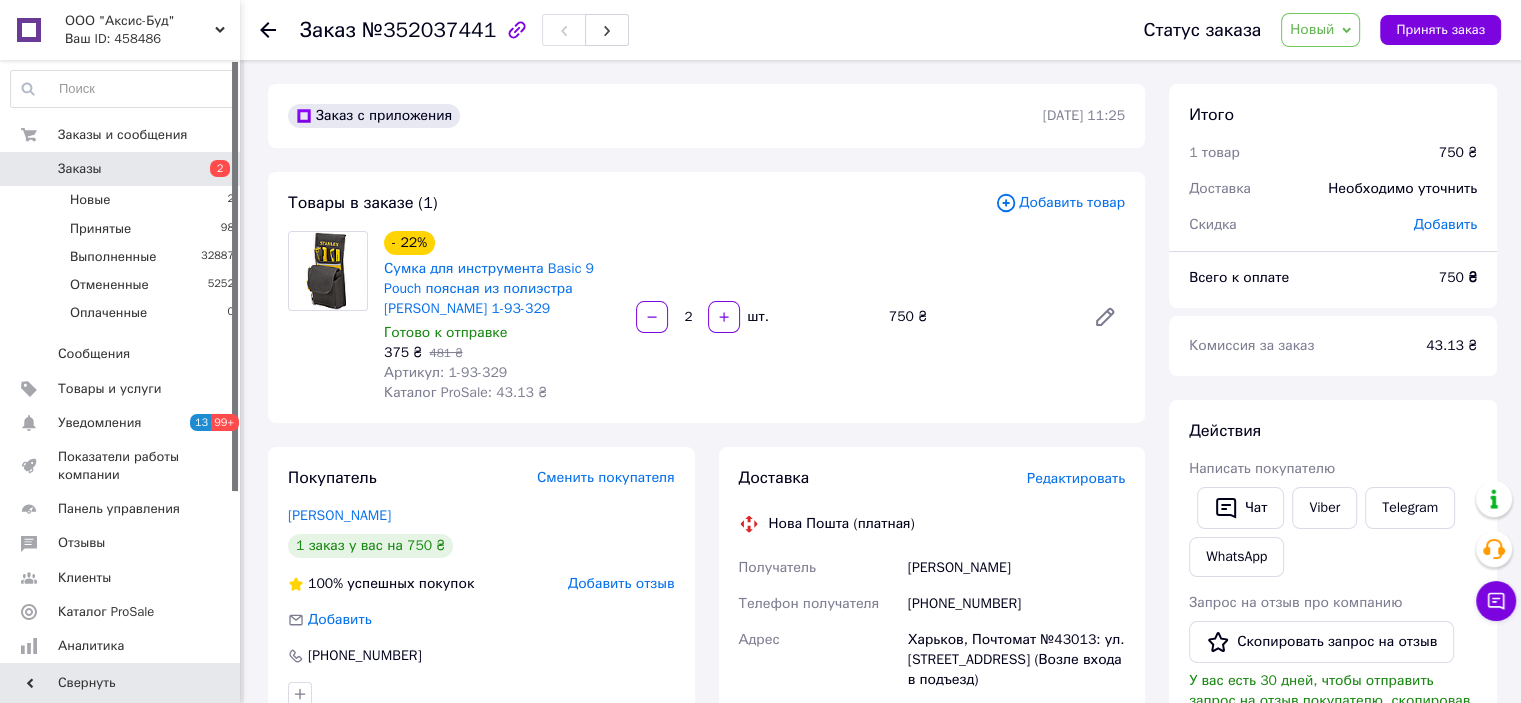 click on "Товары в заказе (1)" at bounding box center [641, 203] 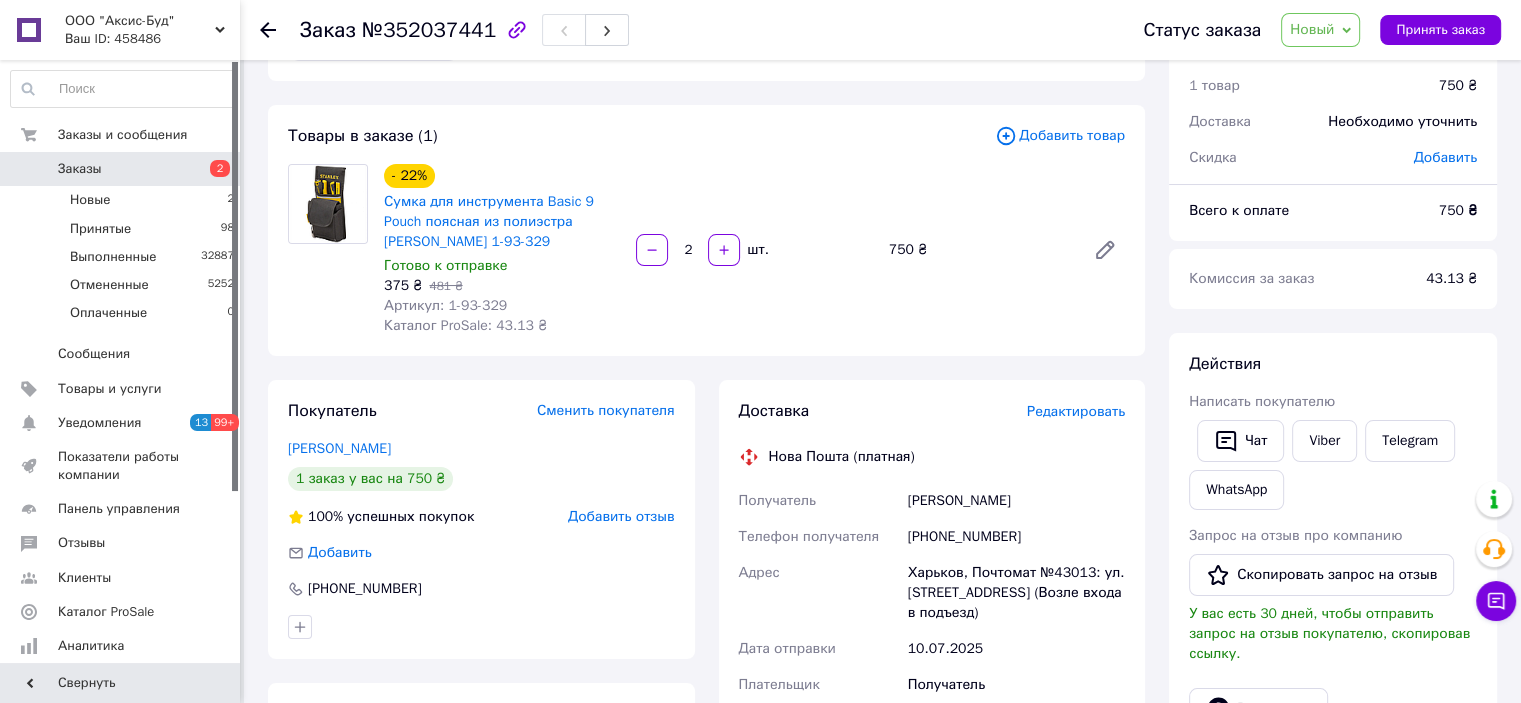 scroll, scrollTop: 100, scrollLeft: 0, axis: vertical 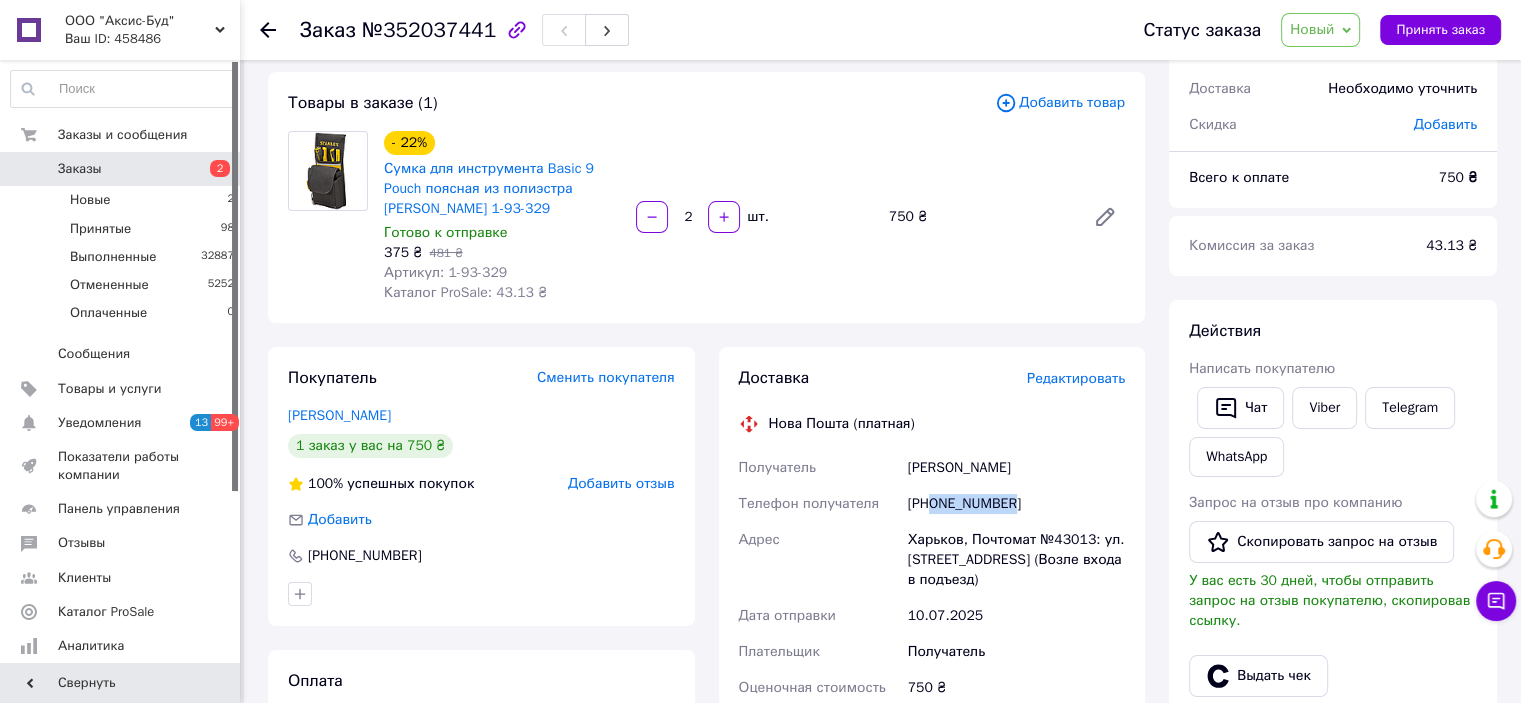 drag, startPoint x: 931, startPoint y: 499, endPoint x: 1084, endPoint y: 492, distance: 153.16005 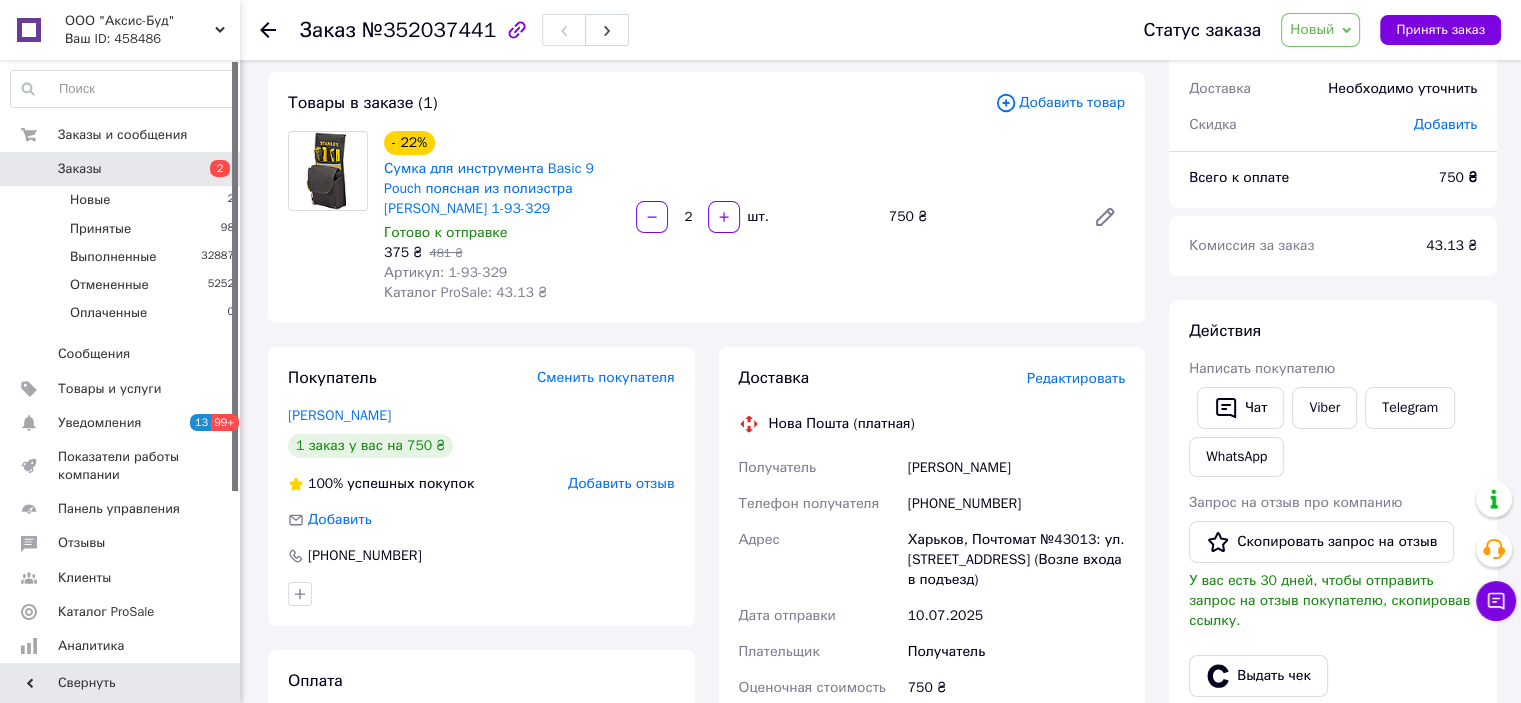 click on "Соколов Олег" at bounding box center [1016, 468] 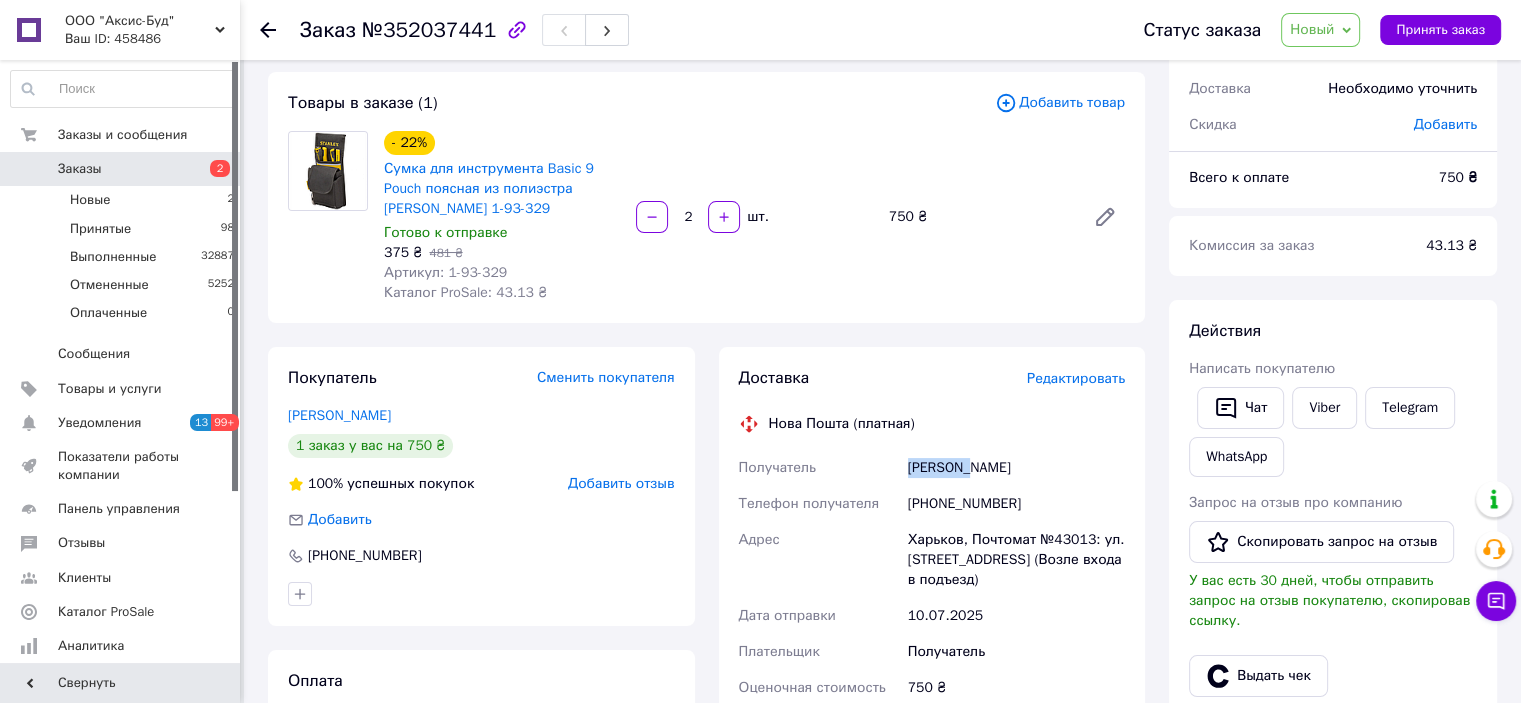click on "Соколов Олег" at bounding box center [1016, 468] 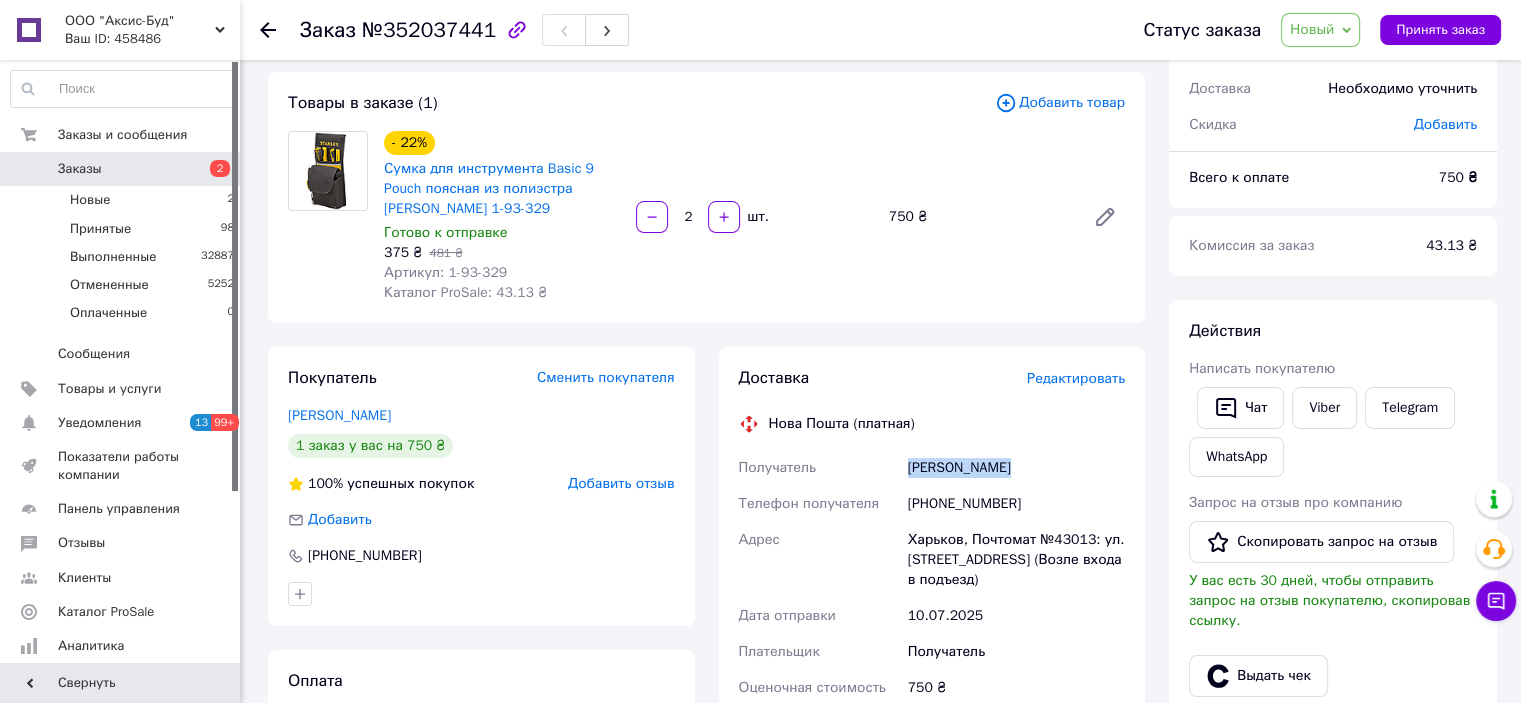 click on "Соколов Олег" at bounding box center (1016, 468) 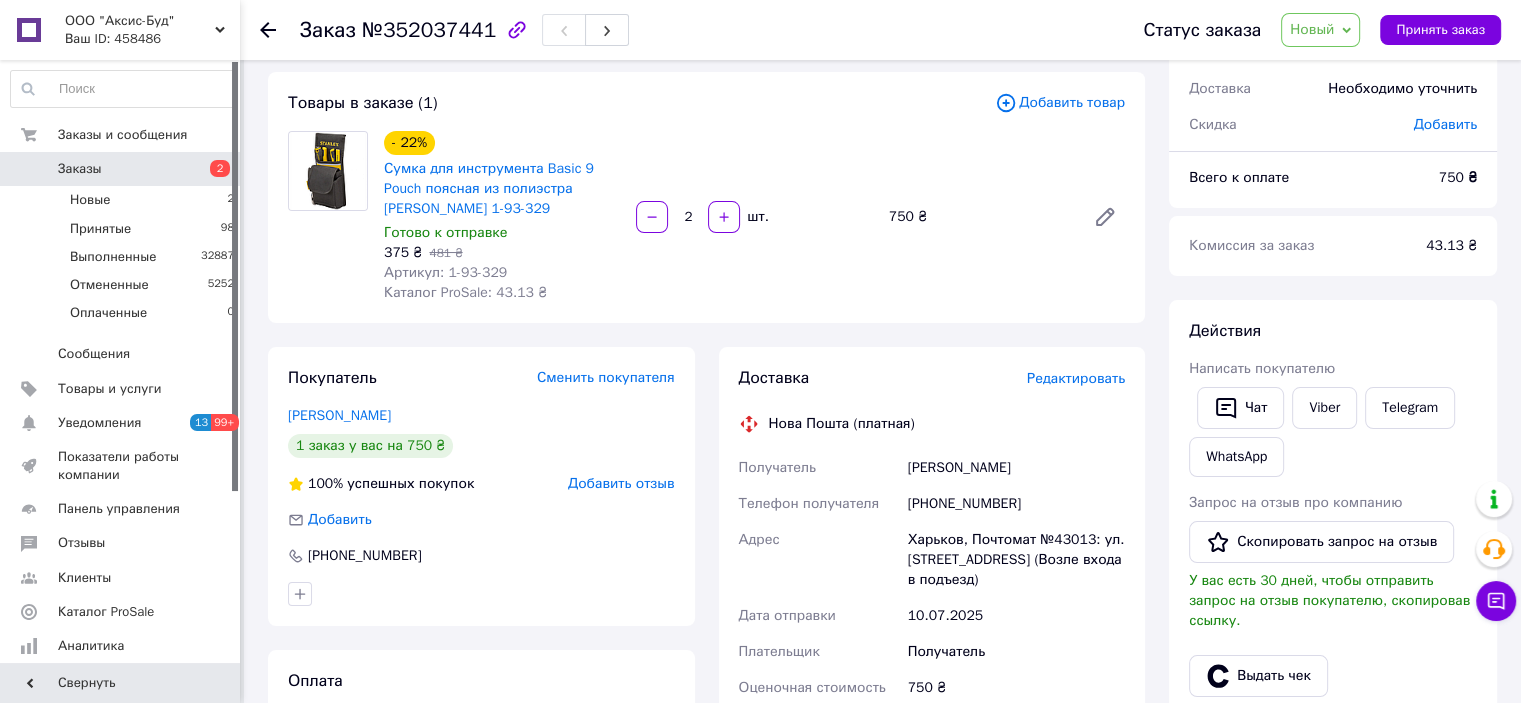 click on "Харьков, Почтомат №43013: ул. Драгомировская, 4 (Возле входа в подъезд)" at bounding box center (1016, 560) 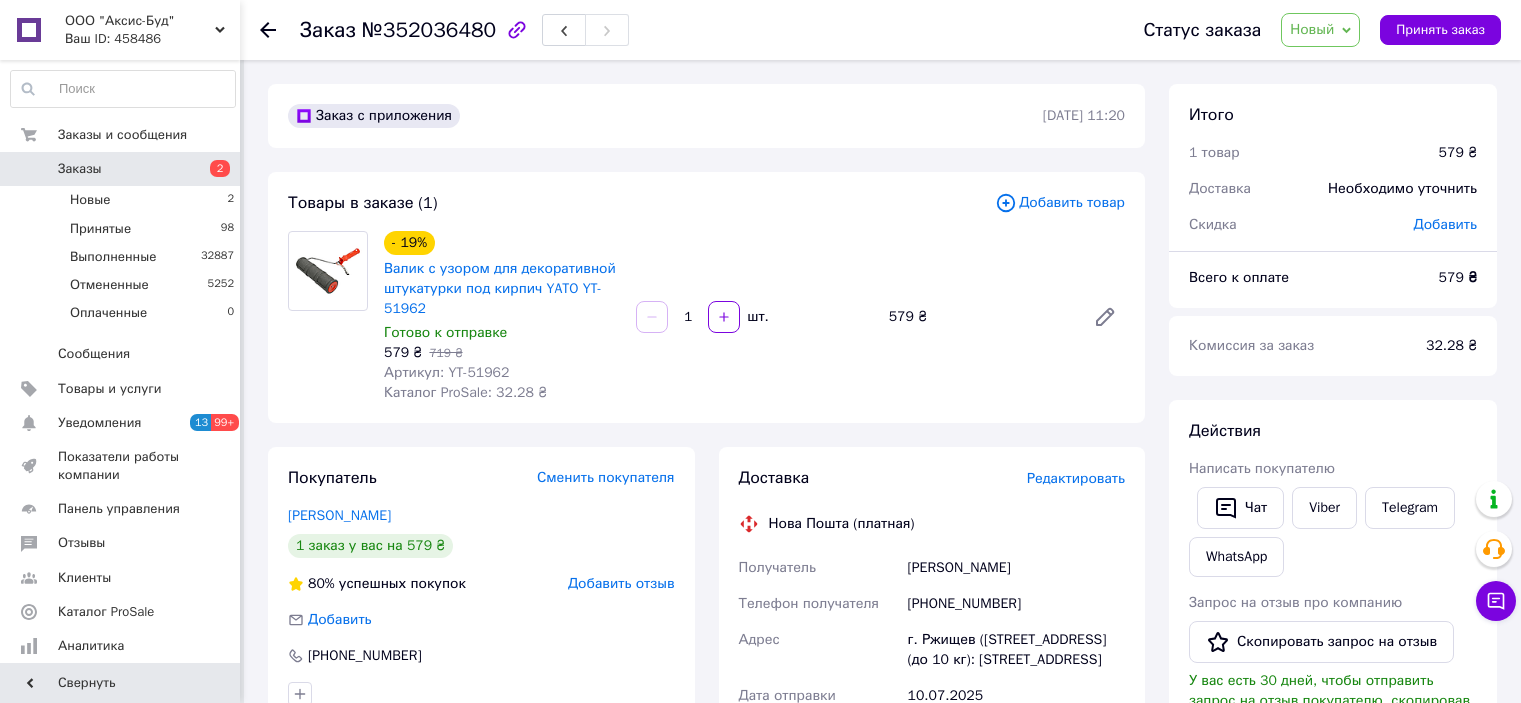 scroll, scrollTop: 0, scrollLeft: 0, axis: both 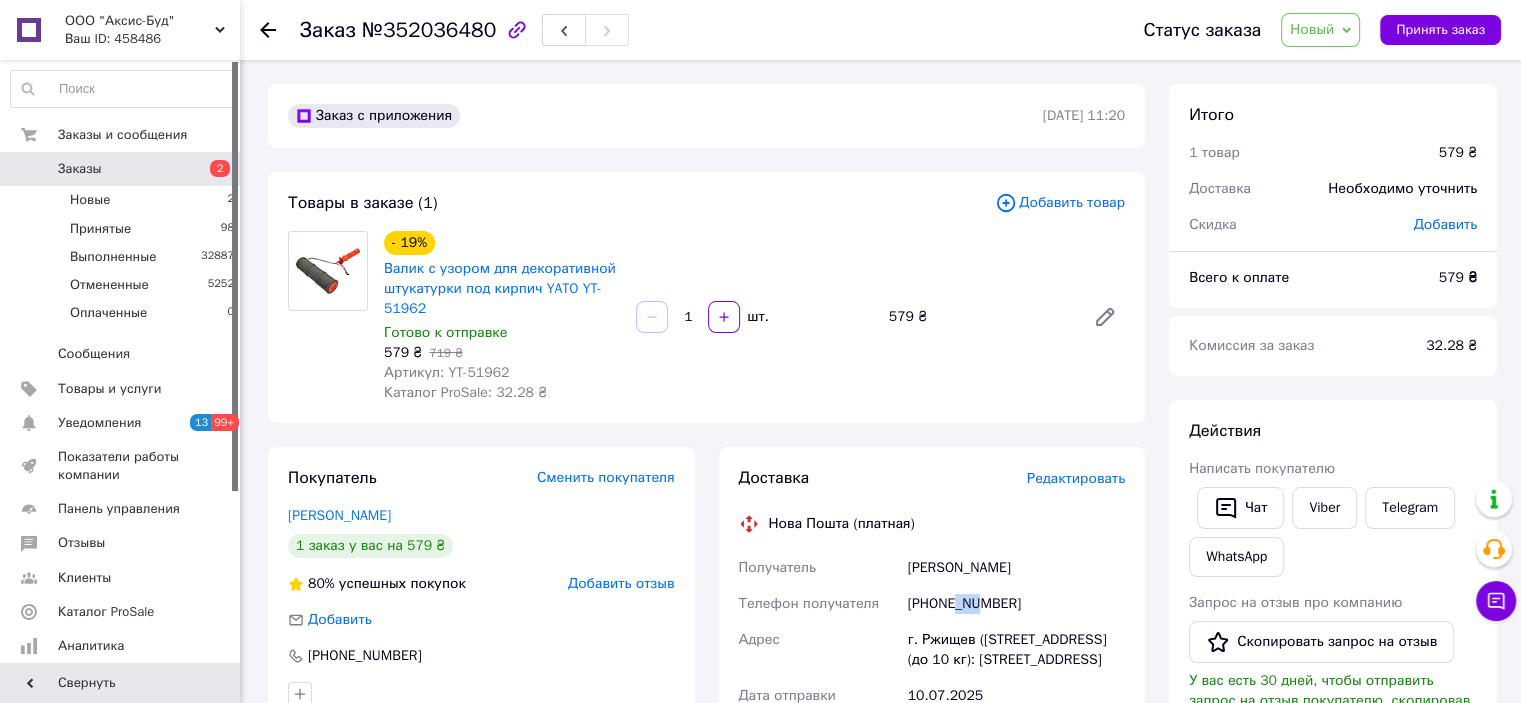 drag, startPoint x: 955, startPoint y: 601, endPoint x: 975, endPoint y: 611, distance: 22.36068 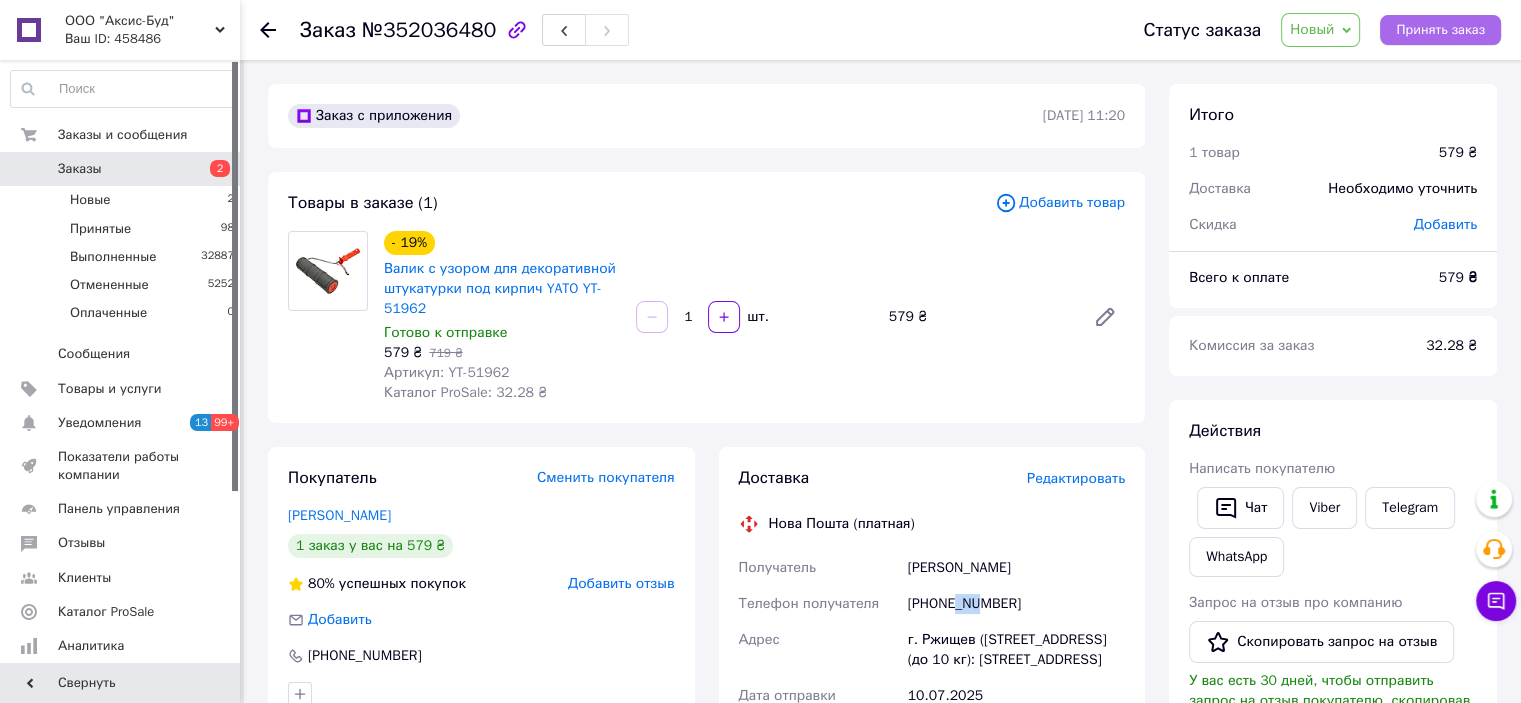 click on "Принять заказ" at bounding box center (1440, 30) 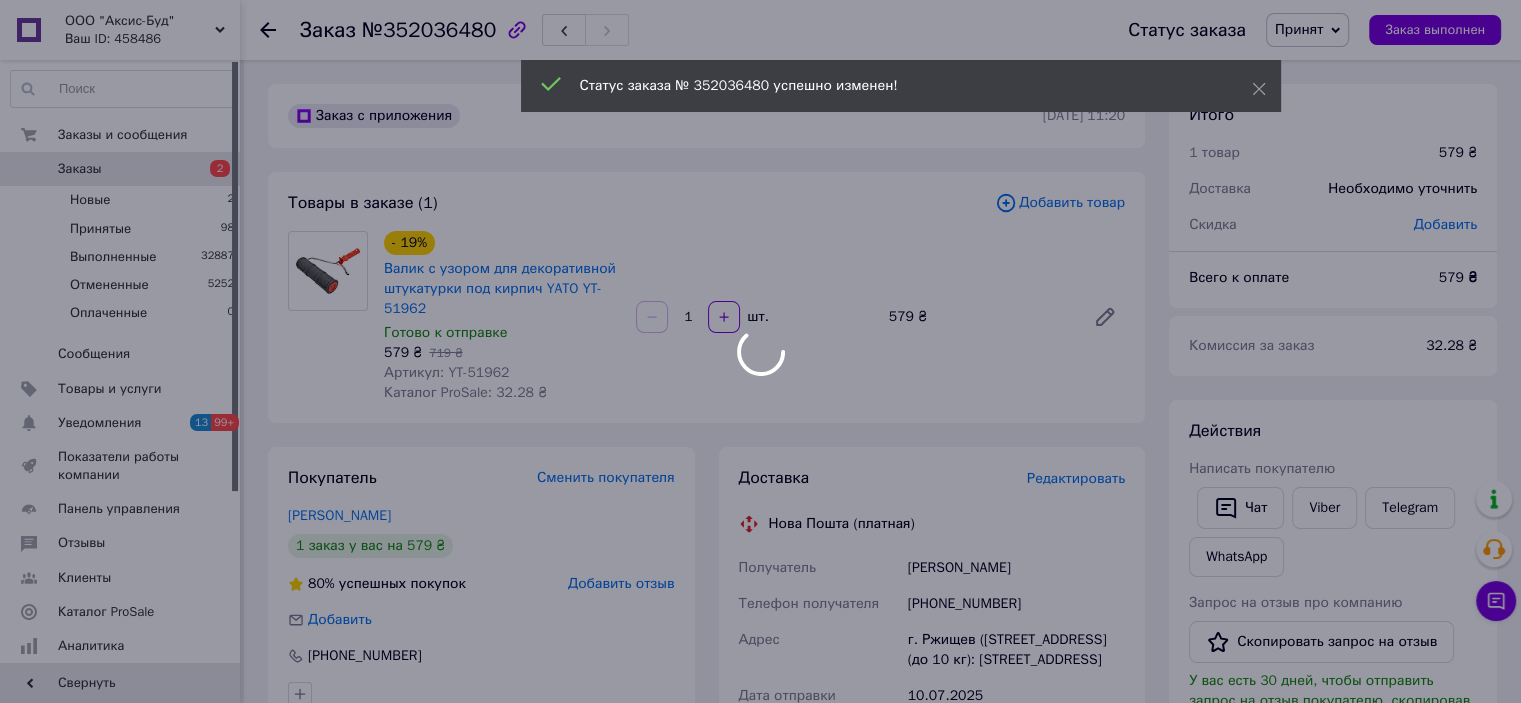 click at bounding box center [760, 351] 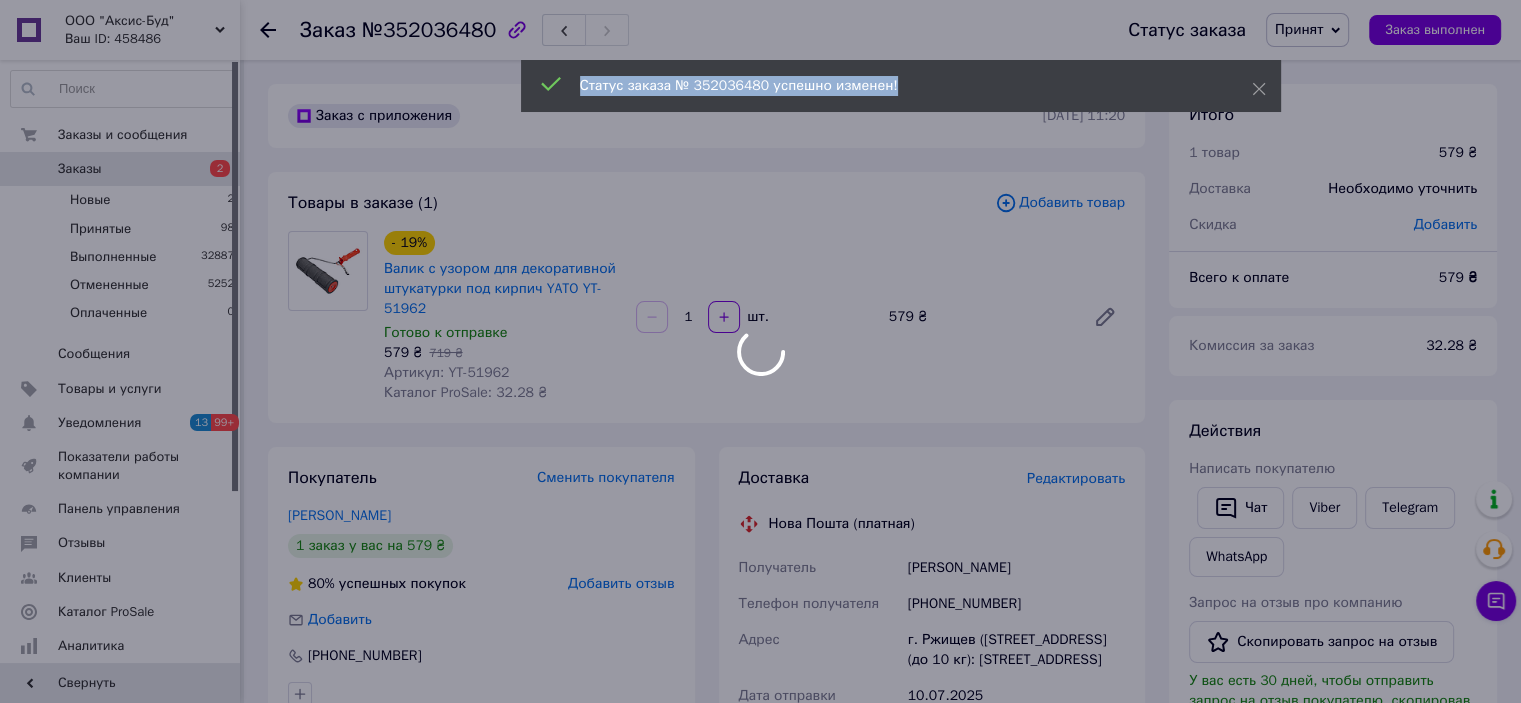 click at bounding box center (760, 351) 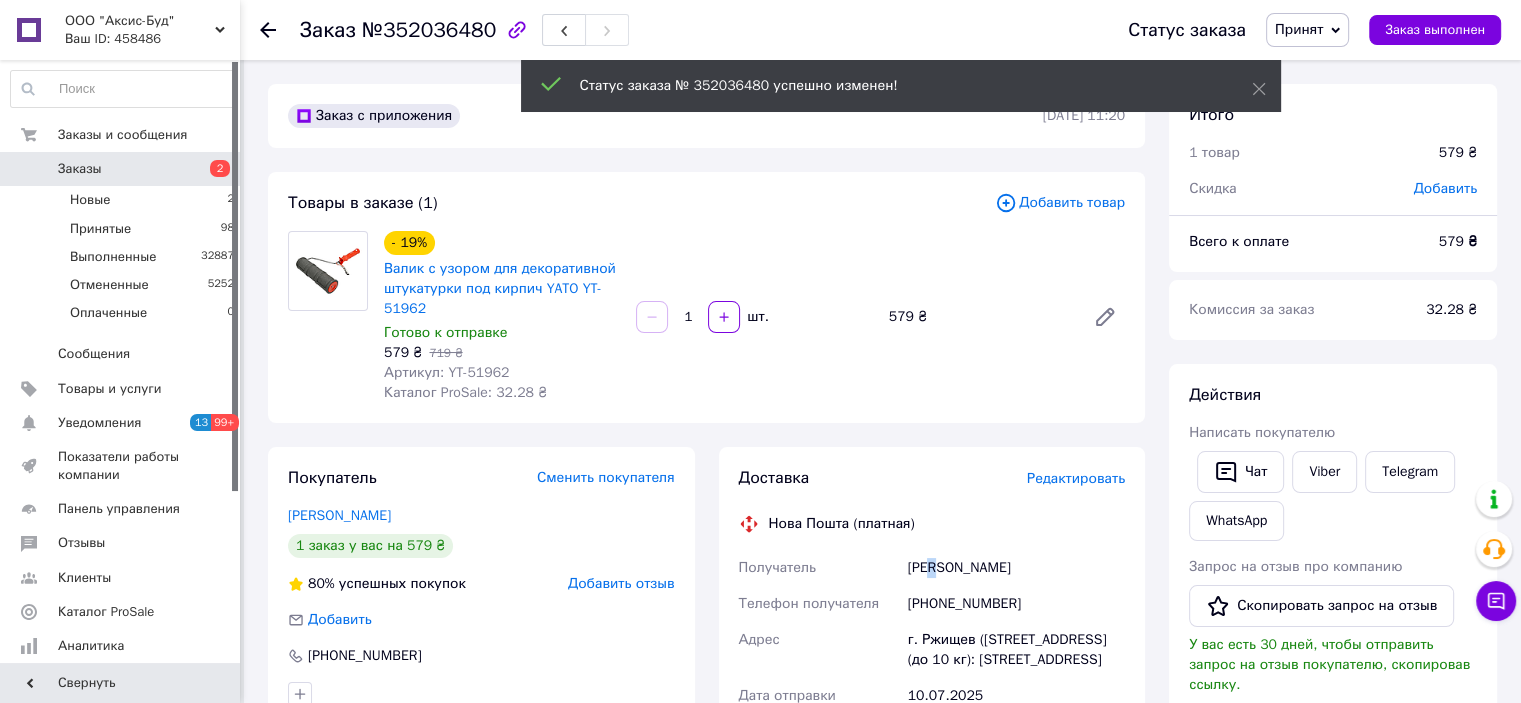 click on "Михалюк Андрій" at bounding box center [1016, 568] 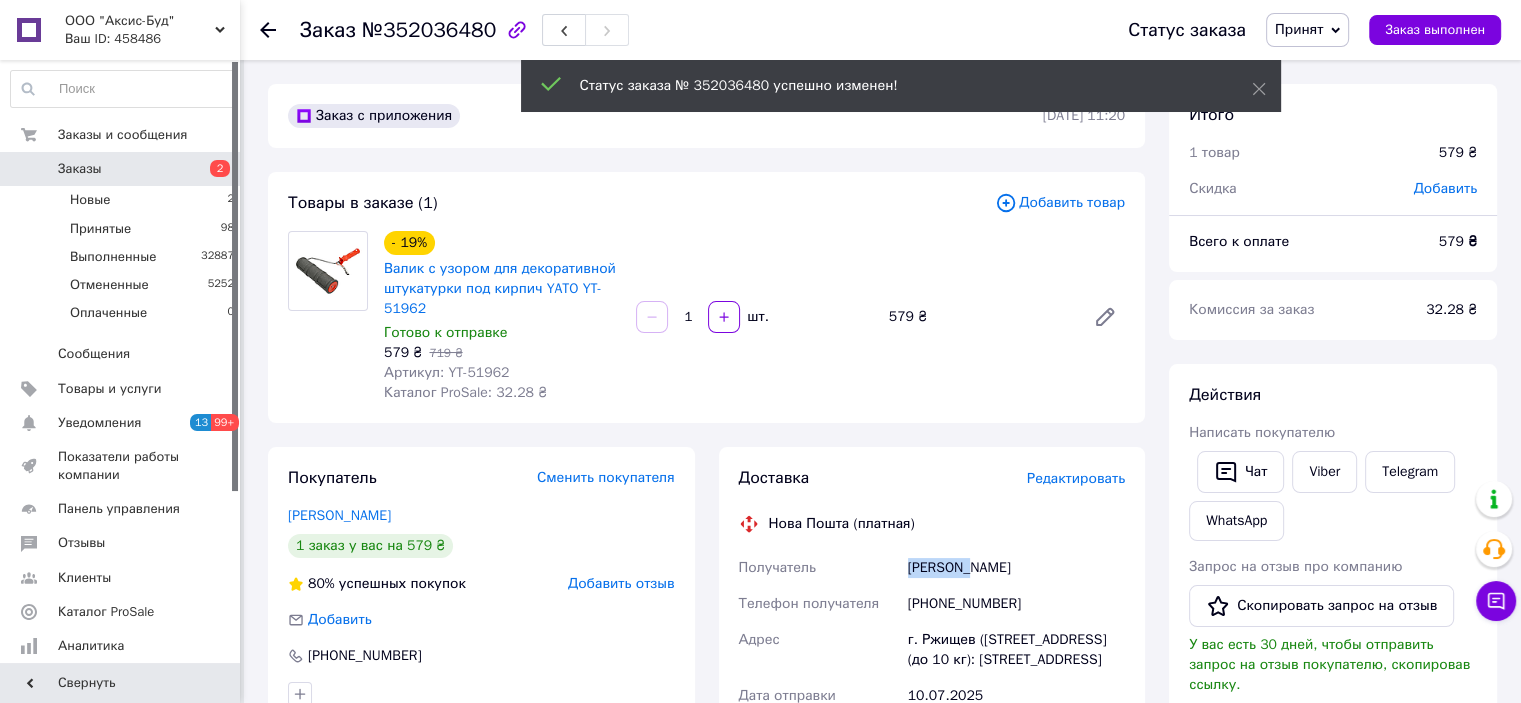 click on "Михалюк Андрій" at bounding box center [1016, 568] 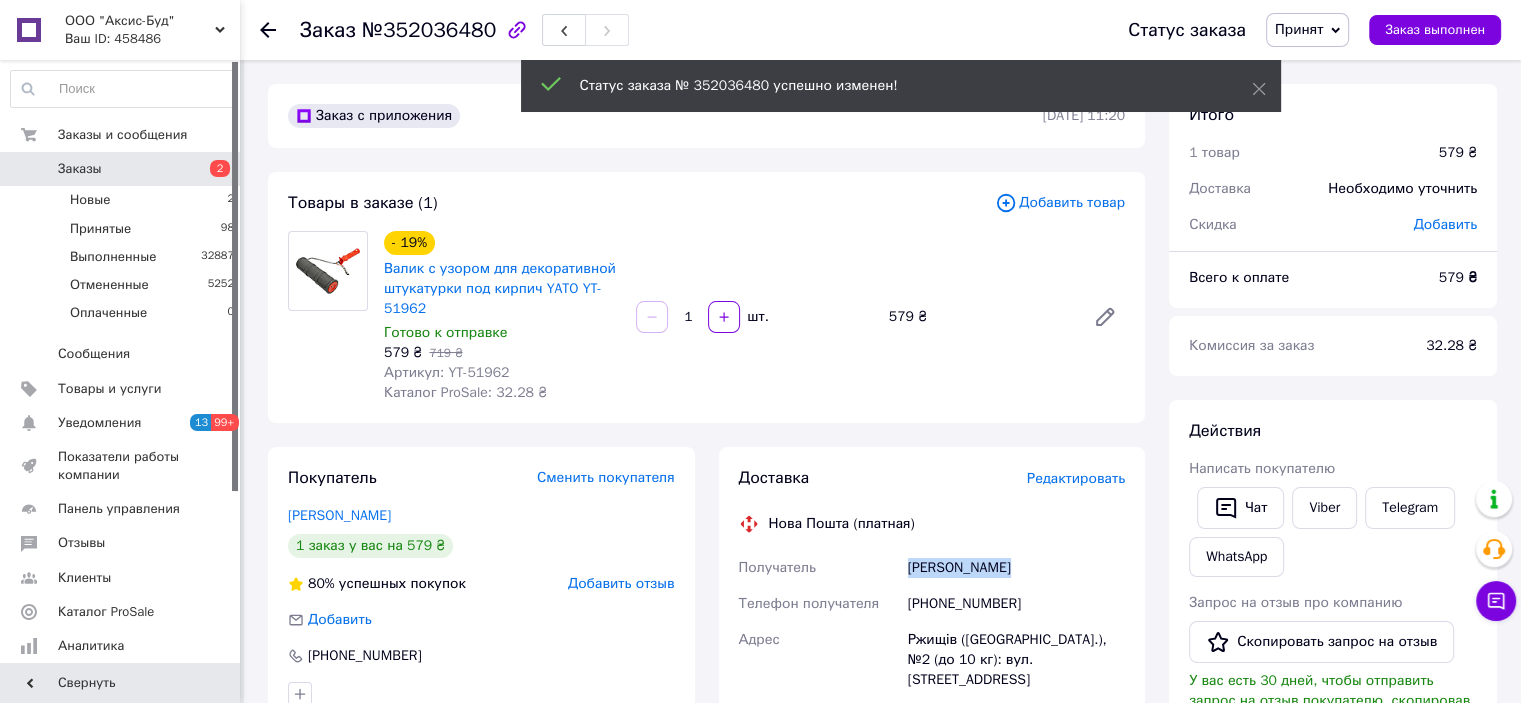 click on "Михалюк Андрій" at bounding box center (1016, 568) 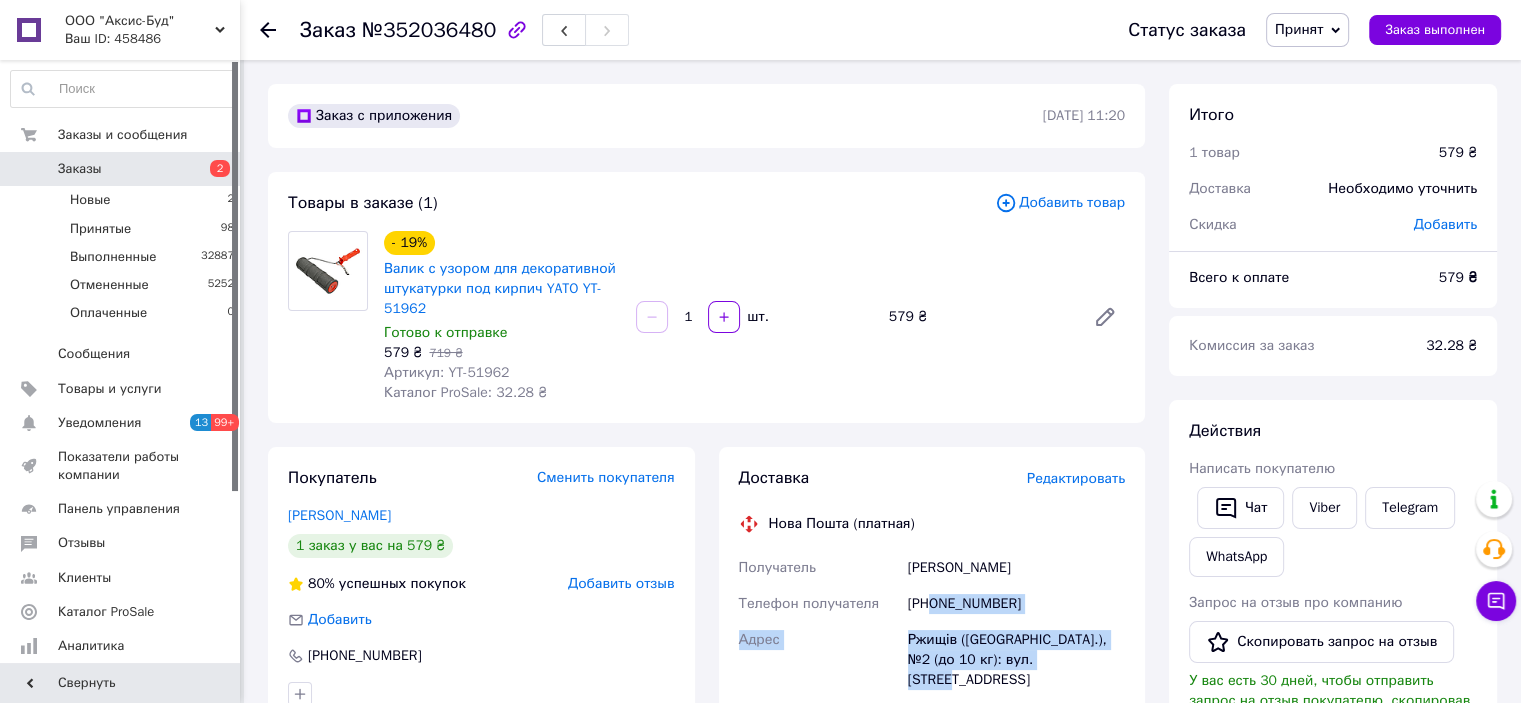 drag, startPoint x: 932, startPoint y: 607, endPoint x: 1053, endPoint y: 656, distance: 130.54501 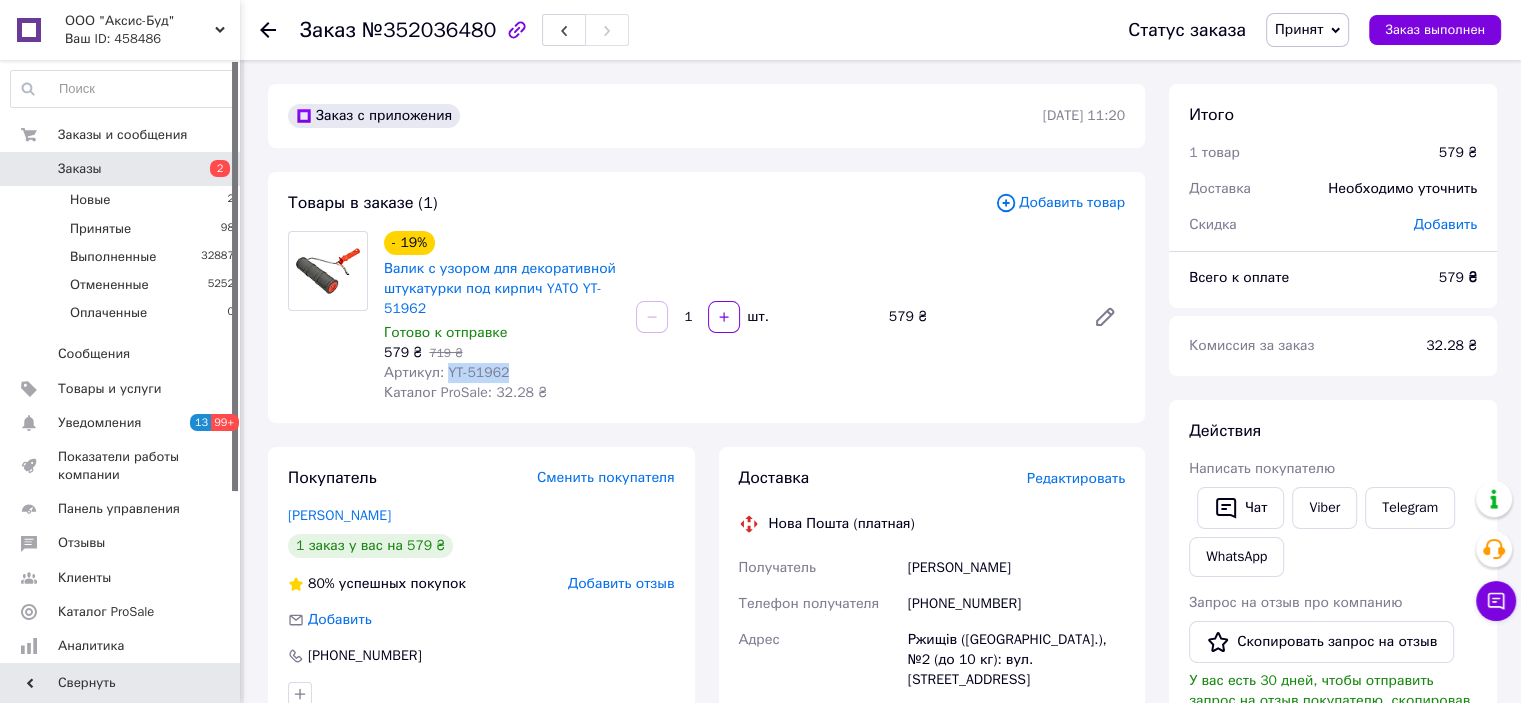 drag, startPoint x: 442, startPoint y: 370, endPoint x: 544, endPoint y: 370, distance: 102 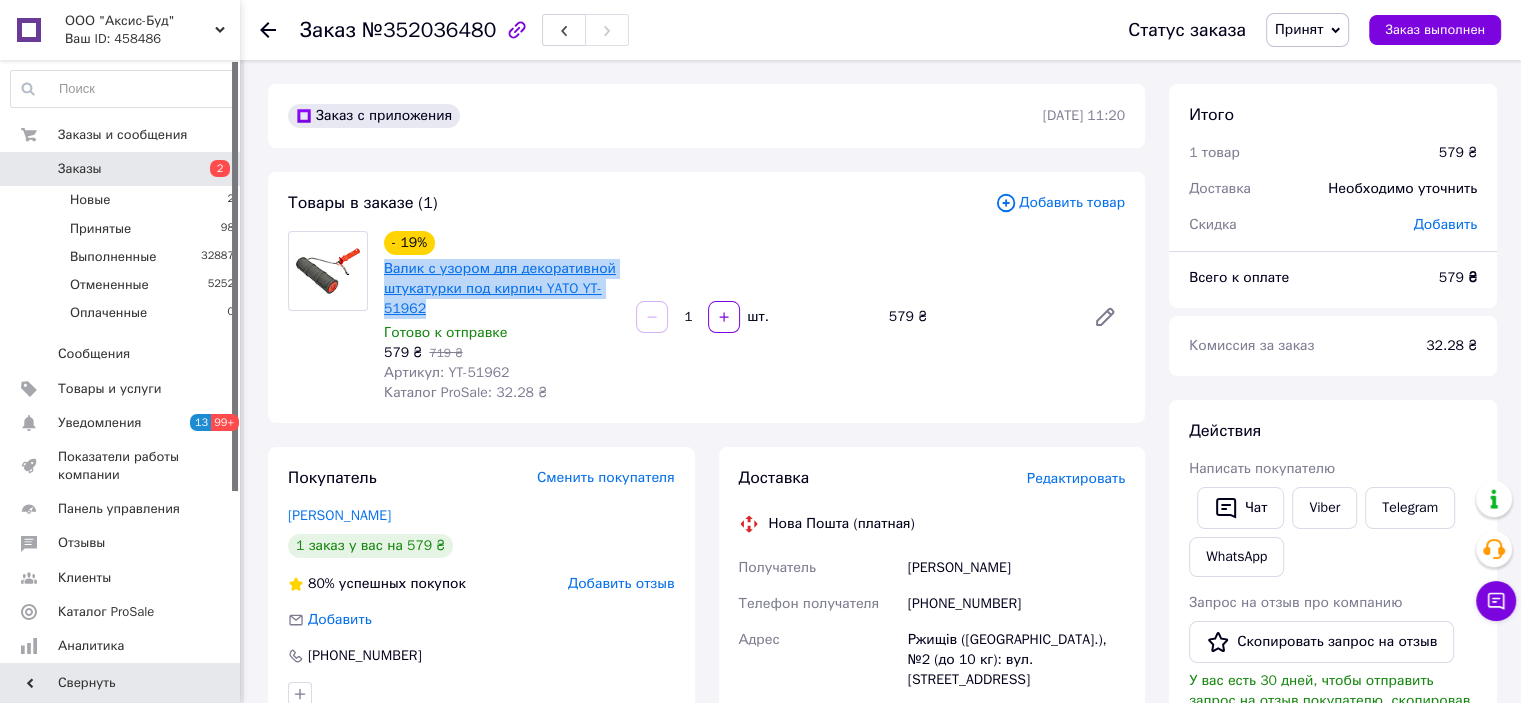 drag, startPoint x: 447, startPoint y: 315, endPoint x: 387, endPoint y: 275, distance: 72.11102 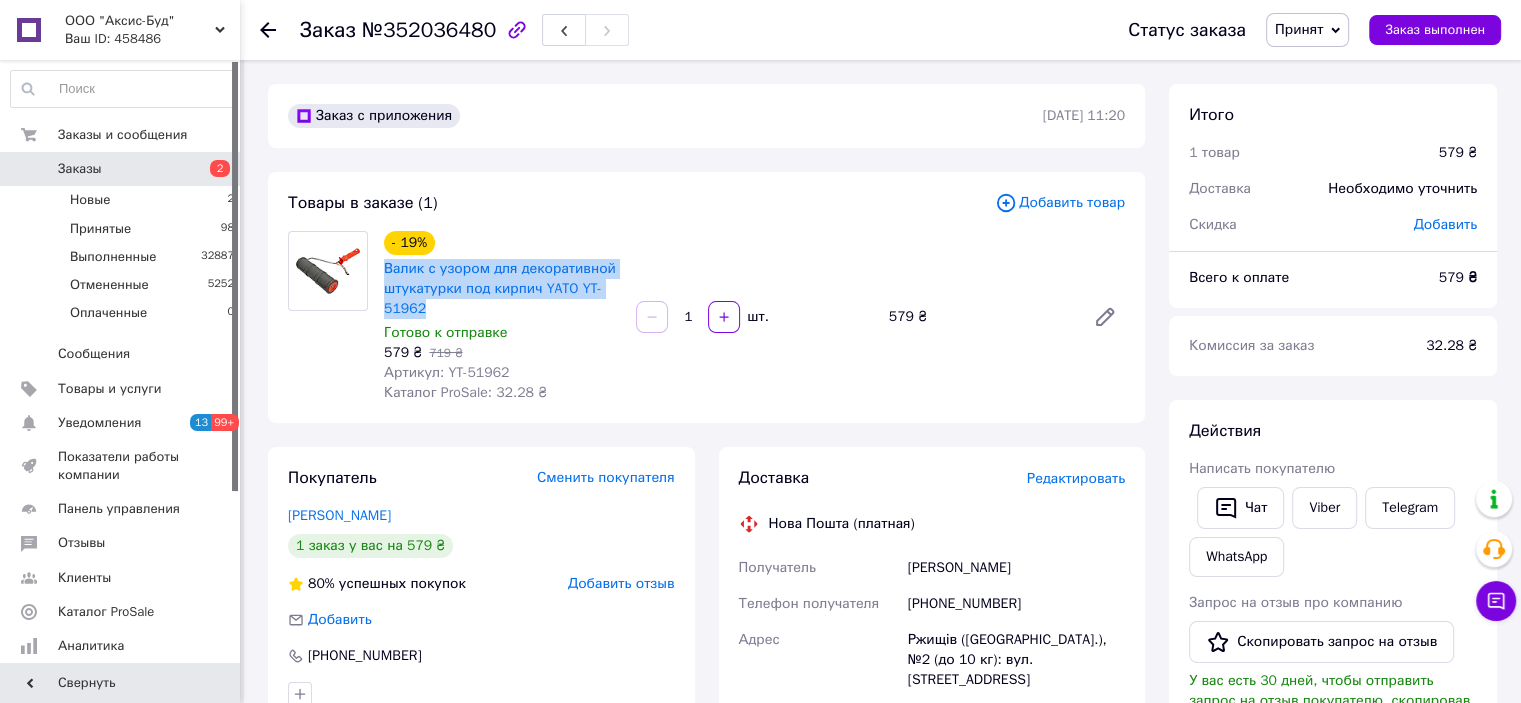 copy on "Валик с узором для декоративной штукатурки под кирпич YATO YT-51962" 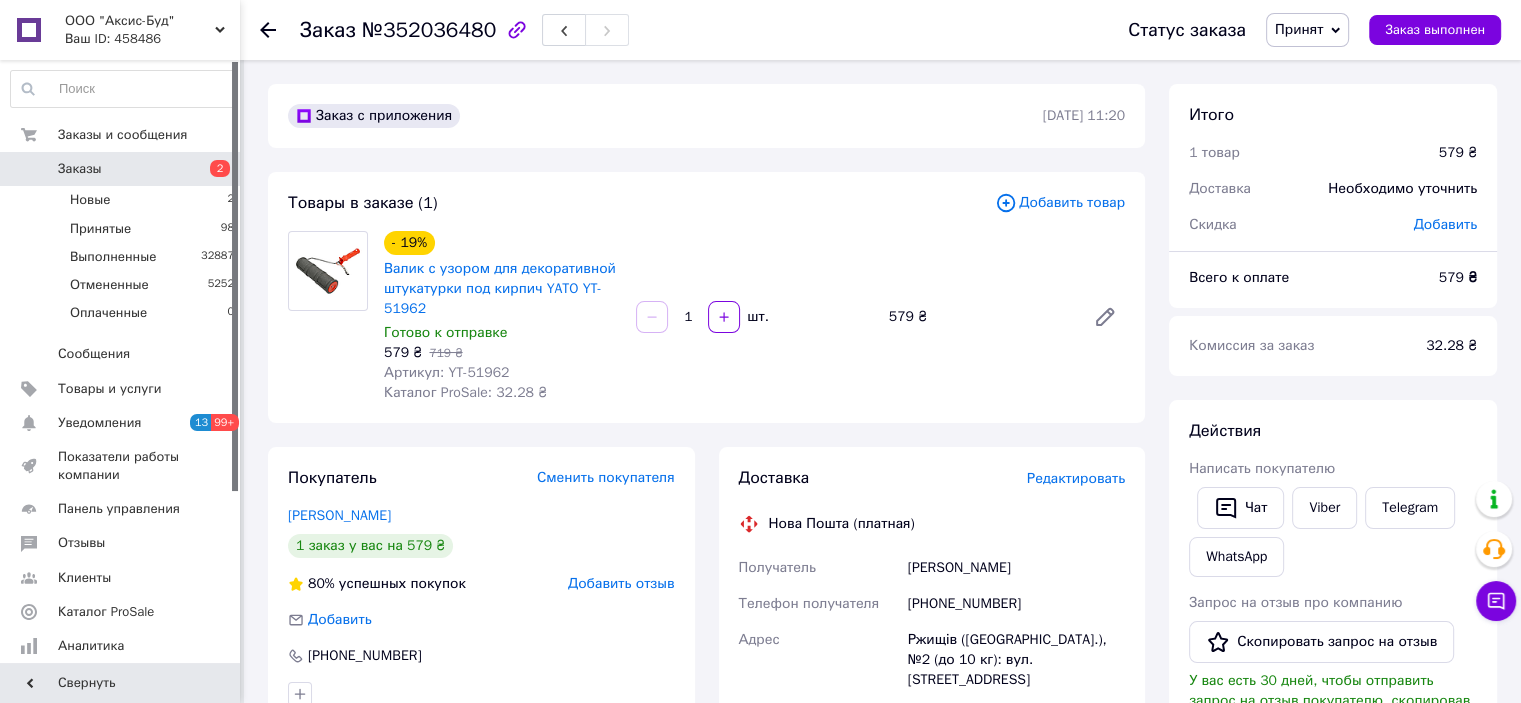 click on "- 19% Валик с узором для декоративной штукатурки под кирпич YATO YT-51962 Готово к отправке 579 ₴   719 ₴ Артикул: YT-51962 Каталог ProSale: 32.28 ₴  1   шт. 579 ₴" at bounding box center (754, 317) 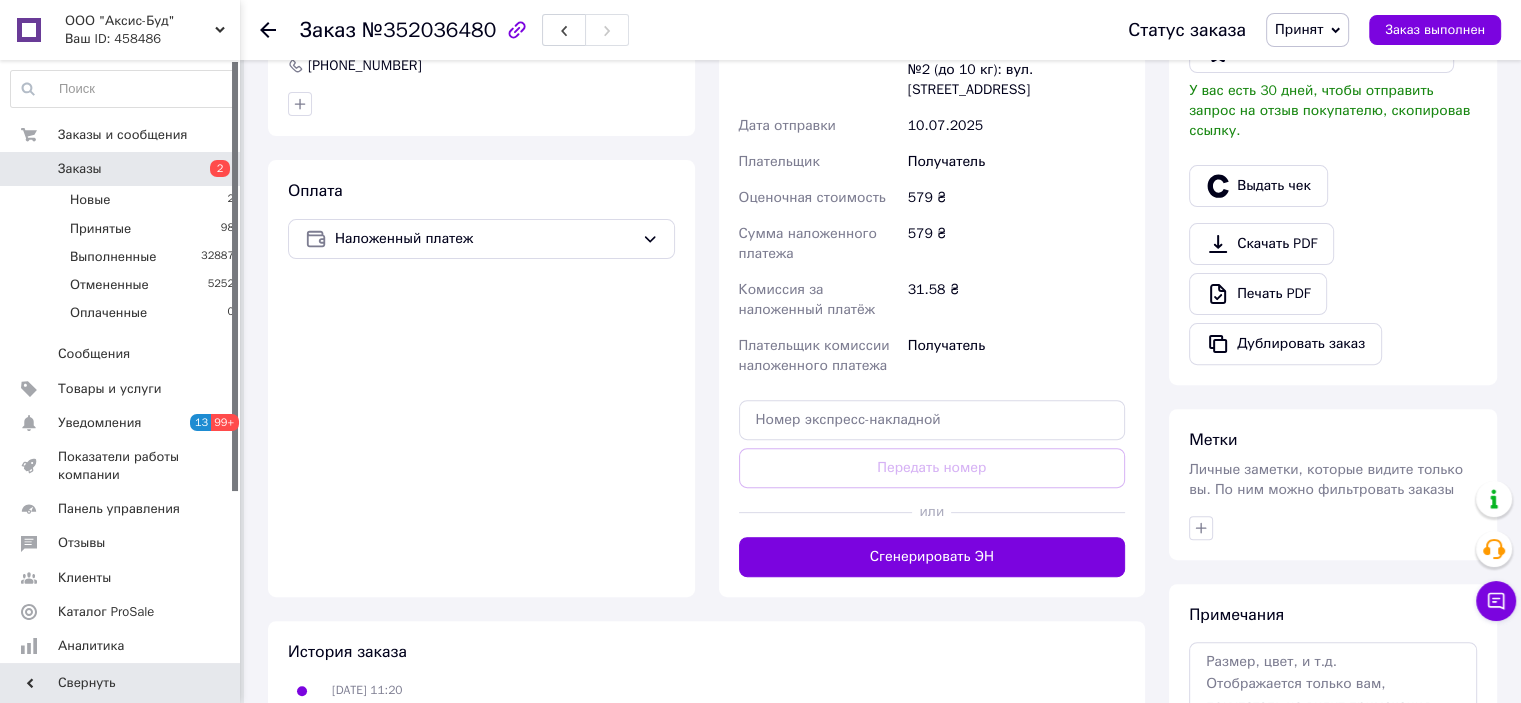 scroll, scrollTop: 736, scrollLeft: 0, axis: vertical 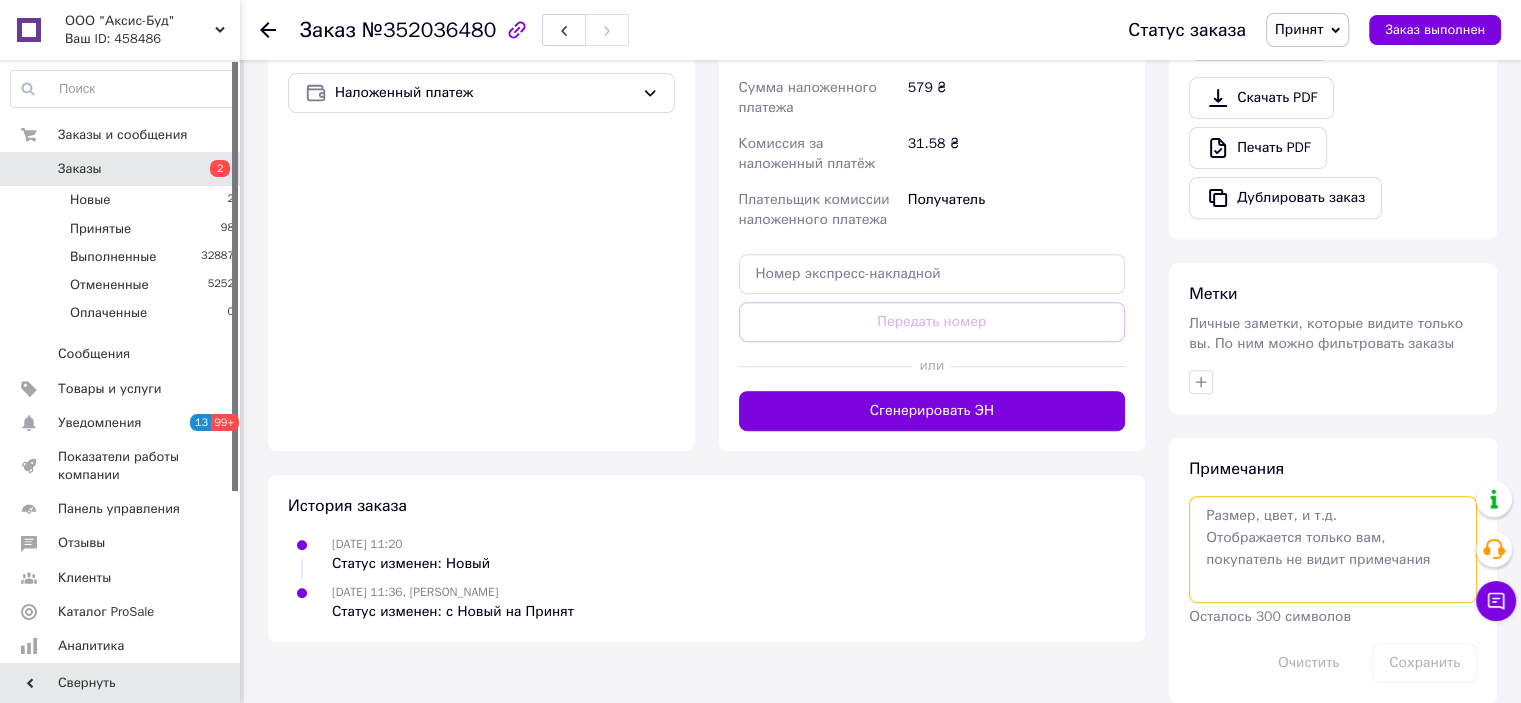 click at bounding box center (1333, 549) 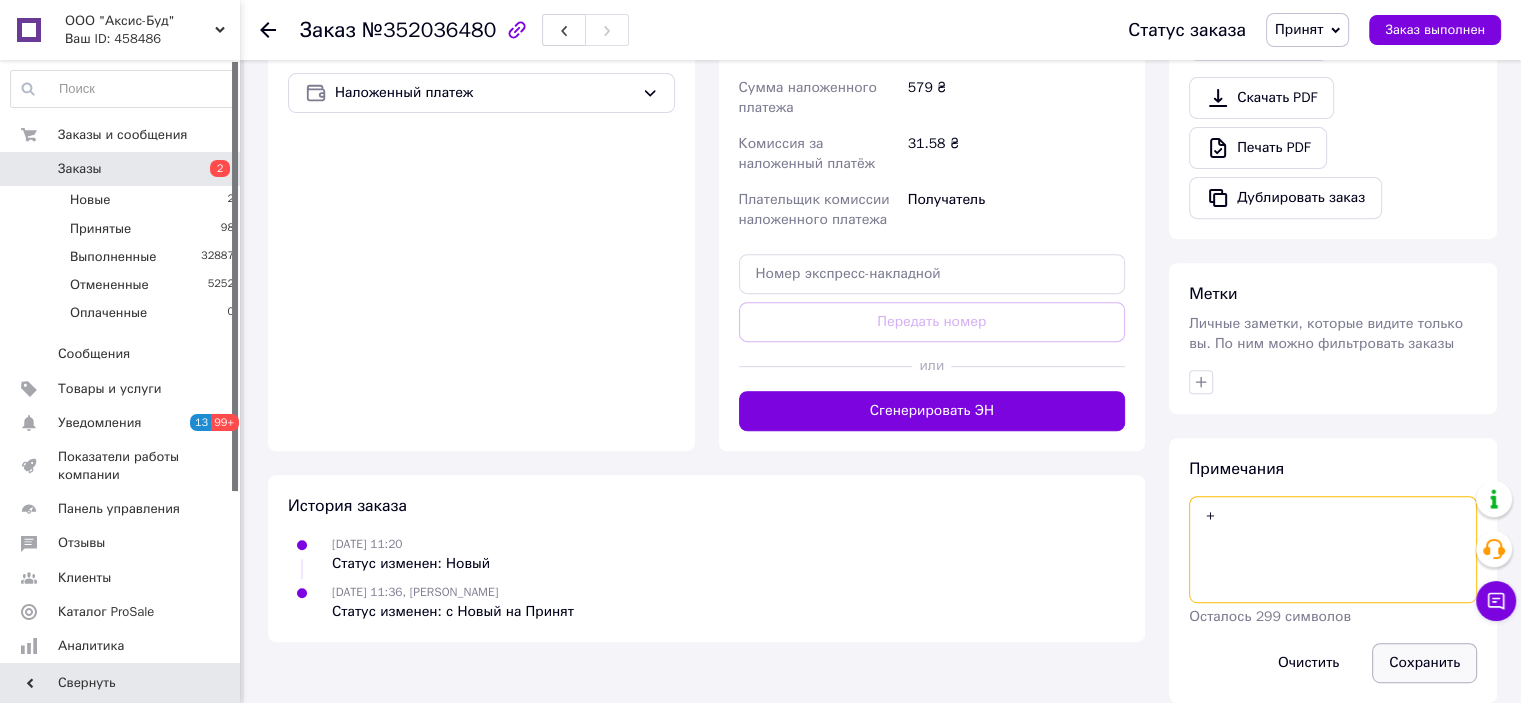 type on "+" 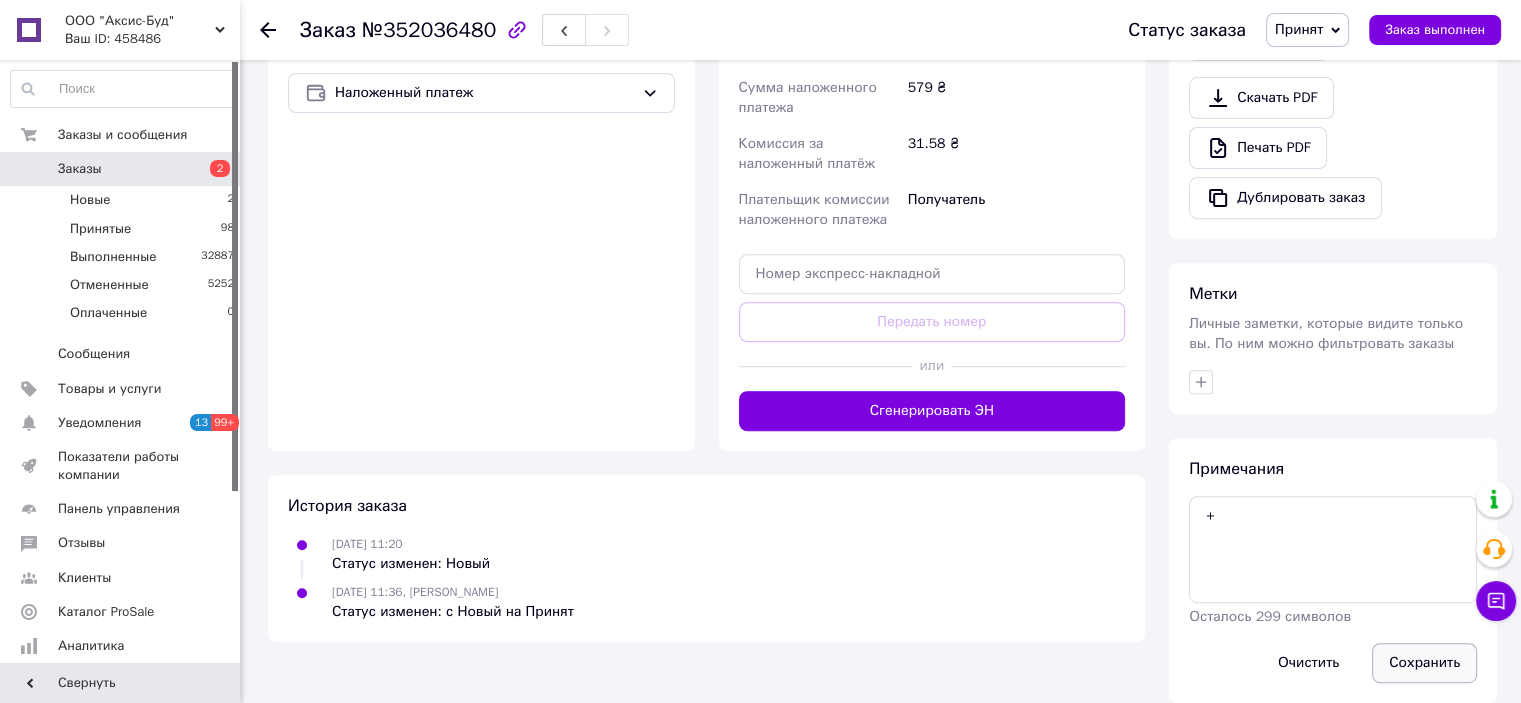 click on "Сохранить" at bounding box center (1424, 663) 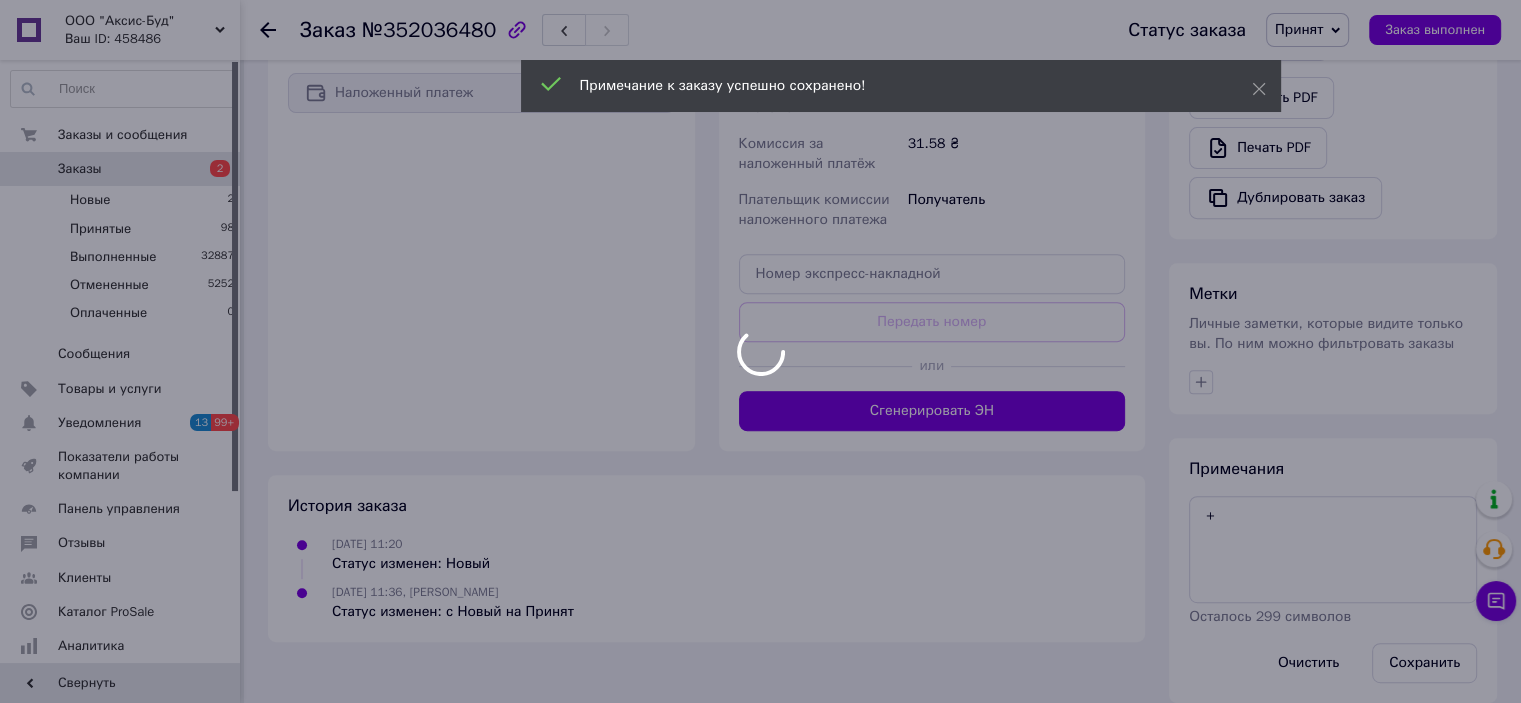 scroll, scrollTop: 727, scrollLeft: 0, axis: vertical 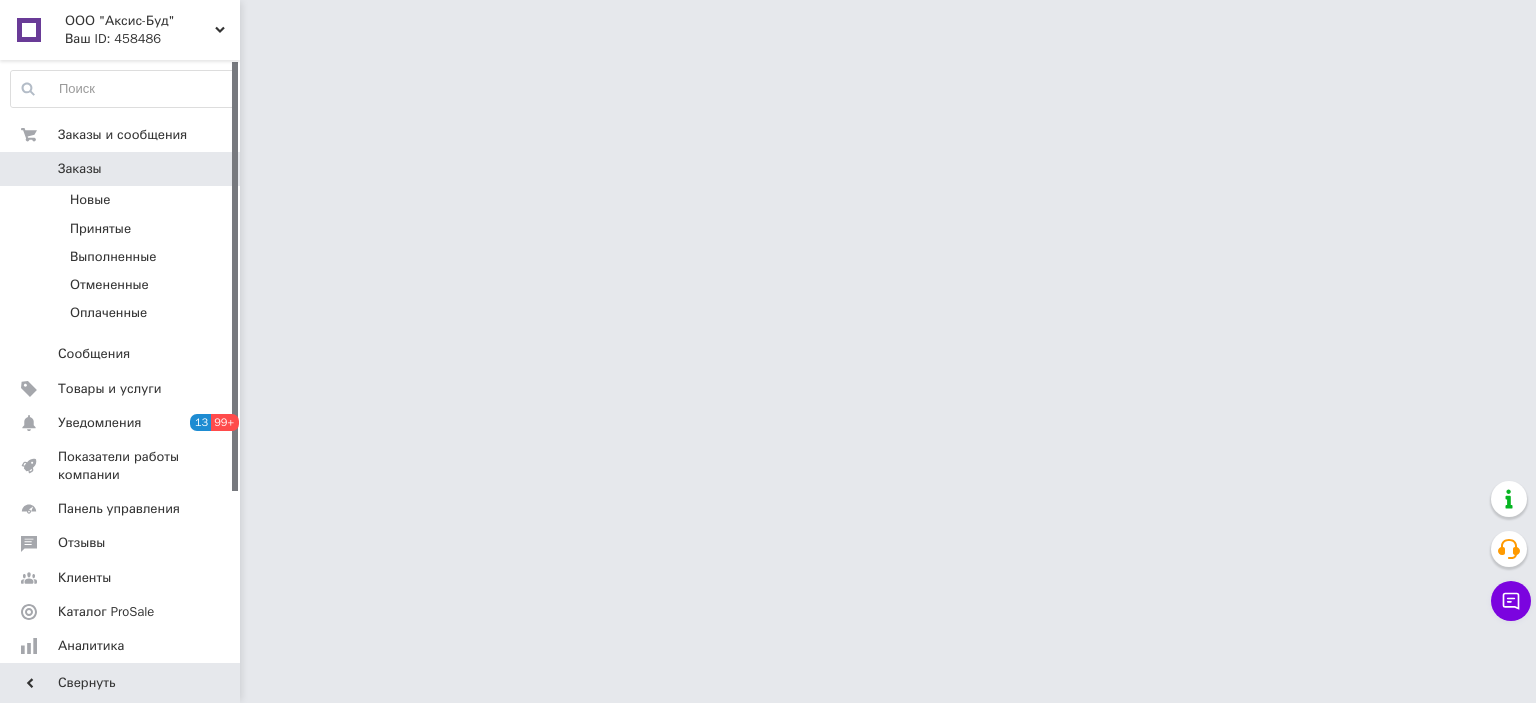 click on "ООО "Аксис-Буд" Ваш ID: 458486 Сайт ООО "Аксис-Буд" Кабинет покупателя Проверить состояние системы Страница на портале Справка Выйти Заказы и сообщения Заказы 0 Новые Принятые Выполненные Отмененные Оплаченные Сообщения 0 Товары и услуги Уведомления 13 99+ Показатели работы компании Панель управления Отзывы Клиенты Каталог ProSale Аналитика Инструменты вебмастера и SEO Управление сайтом Кошелек компании Маркет Настройки Тарифы и счета Prom топ Свернуть" at bounding box center (768, 25) 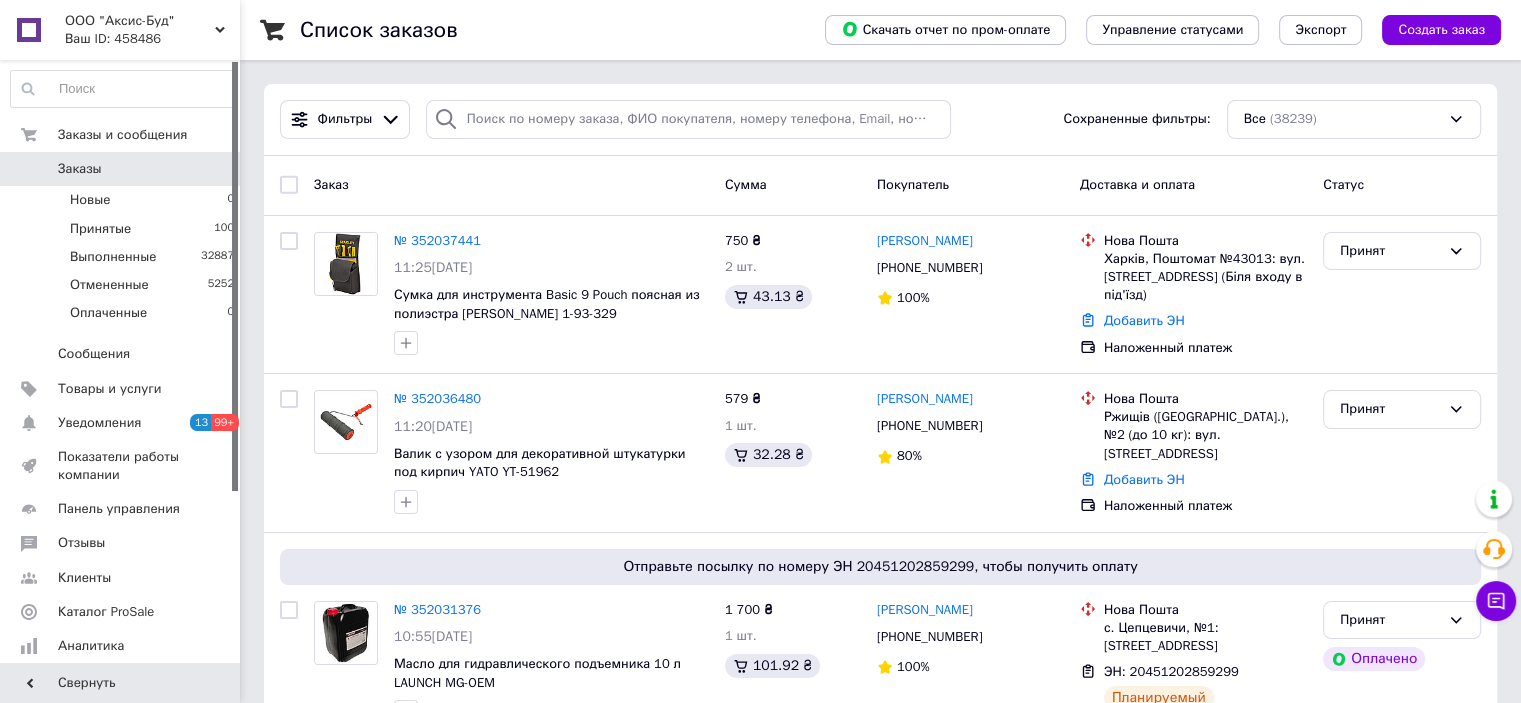 click on "Список заказов   Скачать отчет по пром-оплате Управление статусами Экспорт Создать заказ Фильтры Сохраненные фильтры: Все (38239) Заказ Сумма Покупатель Доставка и оплата Статус № 352037441 11:25[DATE] Сумка для инструмента Basic 9 Pouch поясная из полиэстра [PERSON_NAME] 1-93-329 750 ₴ 2 шт. 43.13 ₴ [PERSON_NAME] [PHONE_NUMBER] 100% [GEOGRAPHIC_DATA]: вул. [STREET_ADDRESS] (Біля входу в під'їзд) Добавить ЭН Наложенный платеж Принят № 352036480 11:20[DATE] Валик с узором для декоративной штукатурки под кирпич YATO YT-51962 579 ₴ 1 шт. 32.28 ₴ [PERSON_NAME] [PHONE_NUMBER] 80% Нова Пошта Добавить ЭН Принят 100%" at bounding box center (880, 9425) 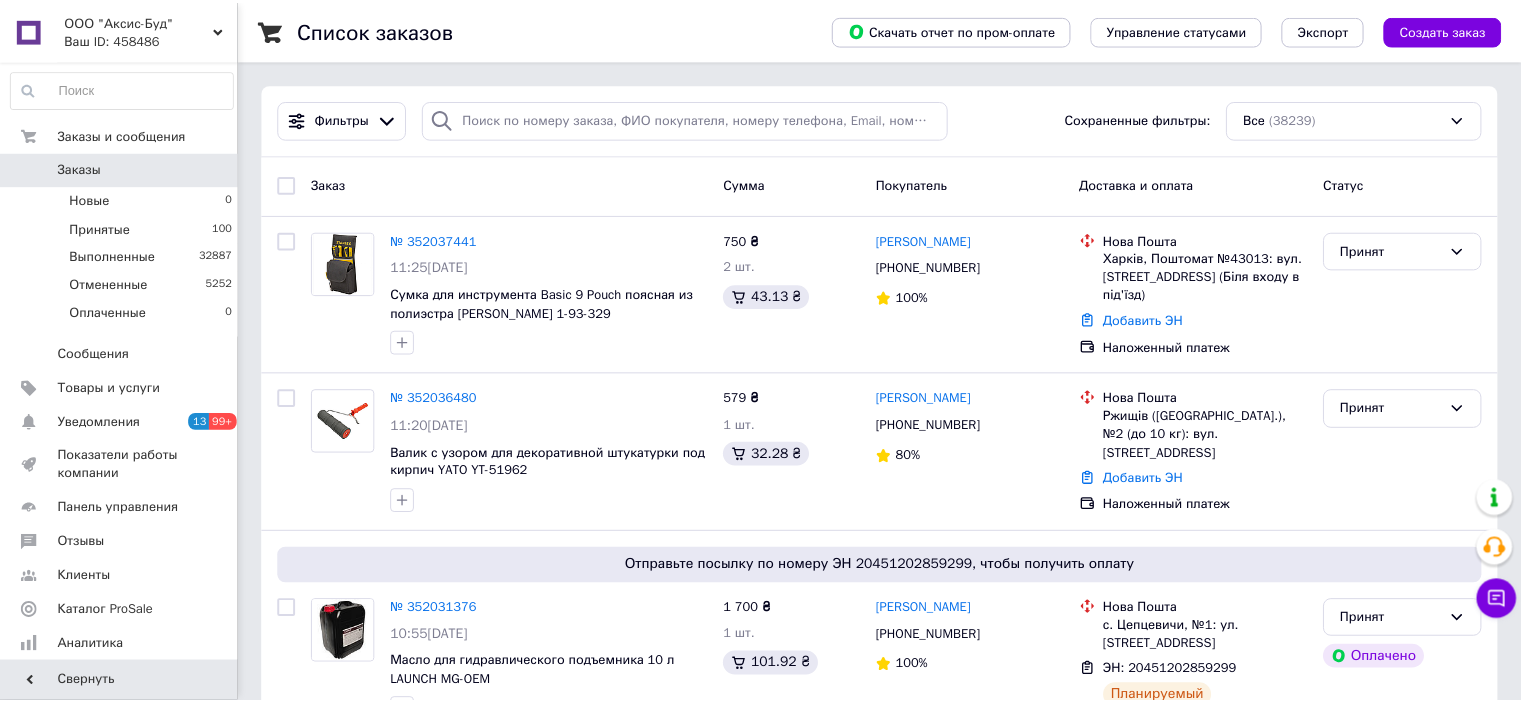 scroll, scrollTop: 0, scrollLeft: 0, axis: both 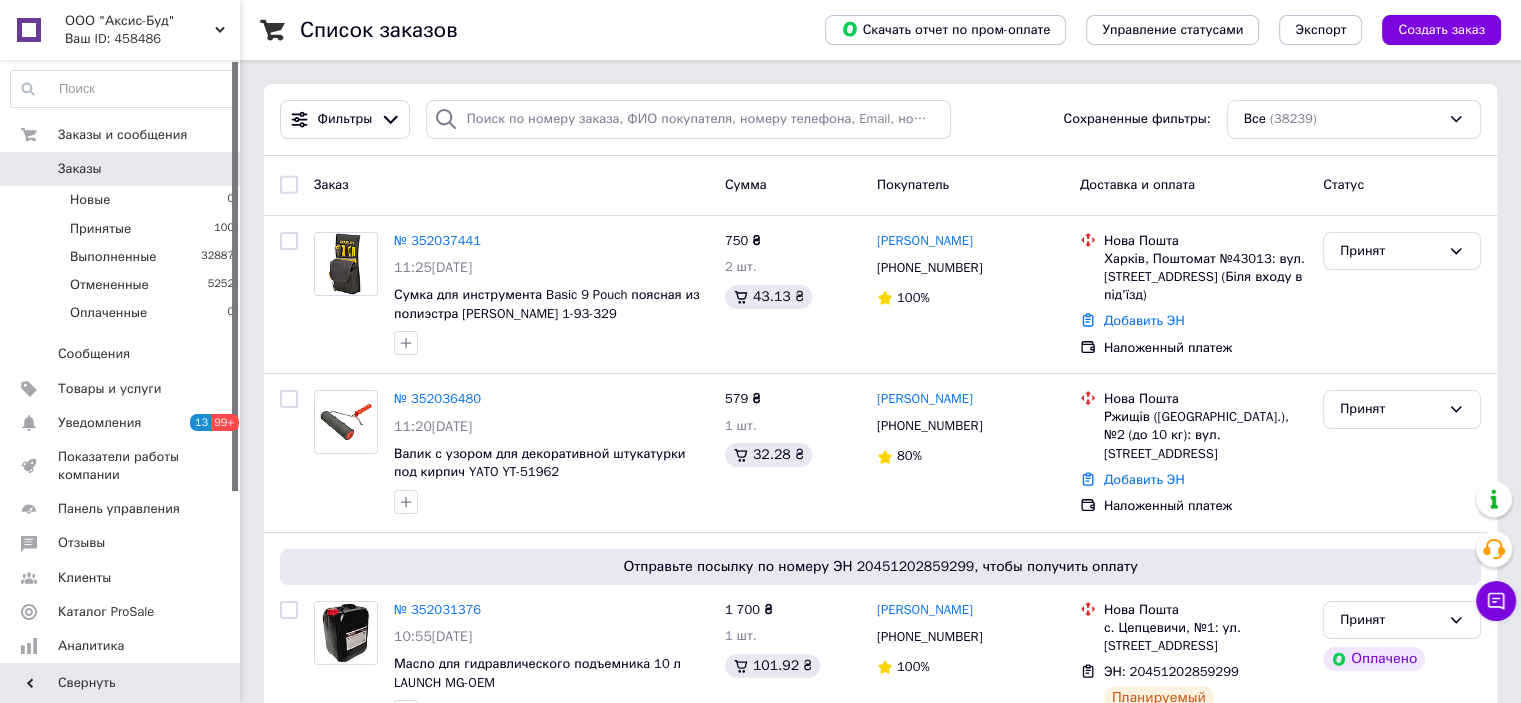 click on "Список заказов   Скачать отчет по пром-оплате Управление статусами Экспорт Создать заказ Фильтры Сохраненные фильтры: Все (38239) Заказ Сумма Покупатель Доставка и оплата Статус № 352037441 11:25, 10.07.2025 Сумка для инструмента Basic 9 Pouch поясная из полиэстра STANLEY 1-93-329 750 ₴ 2 шт. 43.13 ₴ Олег Соколов +380987833282 100% Нова Пошта Харків, Поштомат №43013: вул. Драгомирівська, 4 (Біля входу в під'їзд) Добавить ЭН Наложенный платеж Принят № 352036480 11:20, 10.07.2025 Валик с узором для декоративной штукатурки под кирпич YATO YT-51962 579 ₴ 1 шт. 32.28 ₴ Андрій Михалюк +380662534180 80% Нова Пошта Добавить ЭН Принят 100%" at bounding box center [880, 9522] 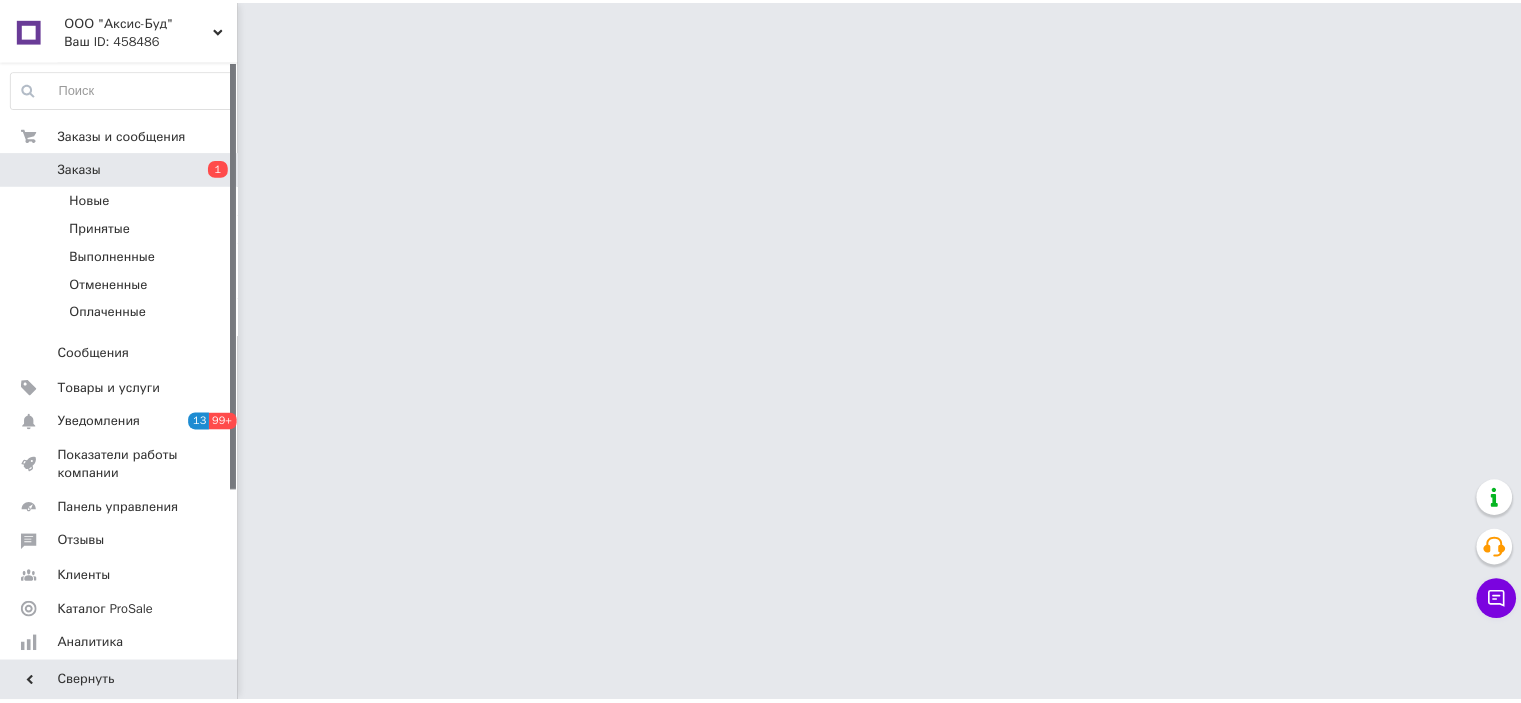 scroll, scrollTop: 0, scrollLeft: 0, axis: both 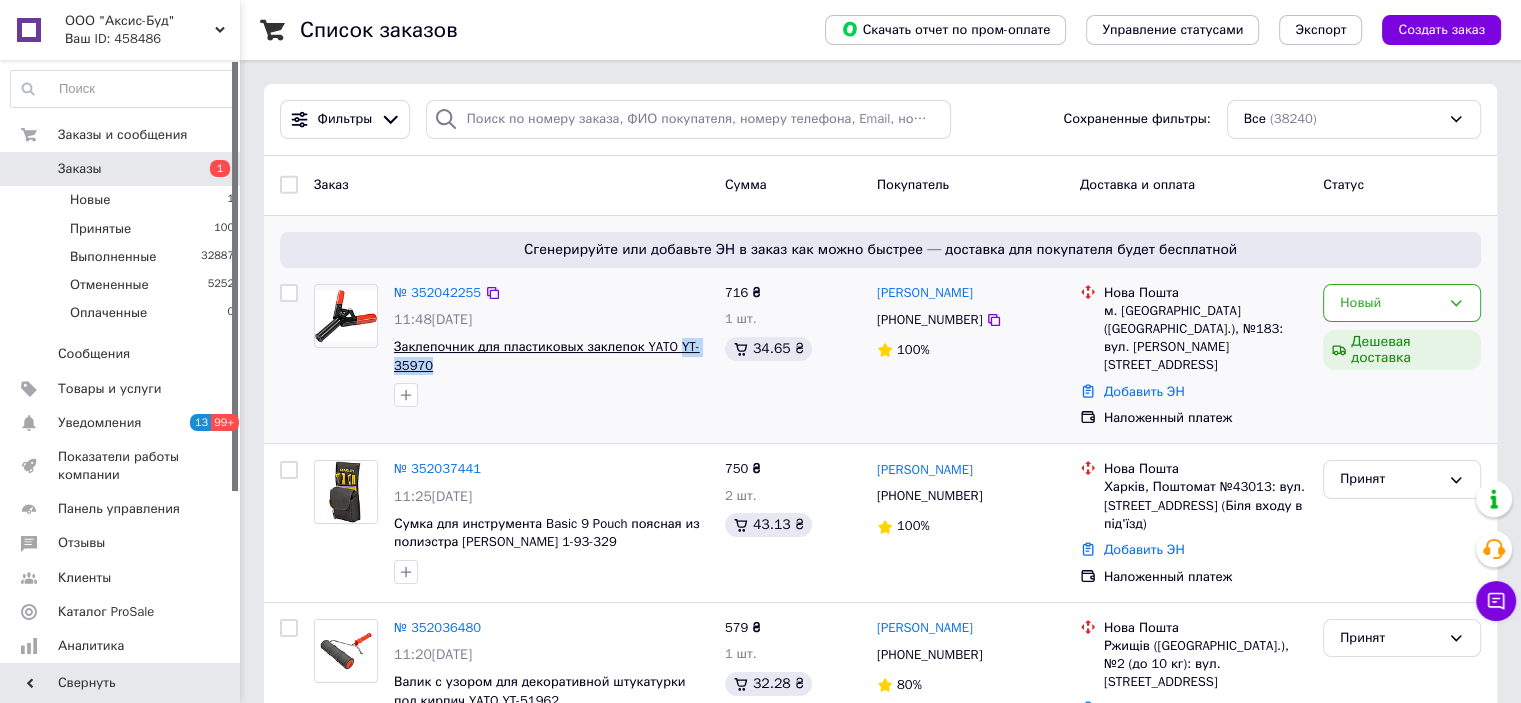 copy on "YT-35970" 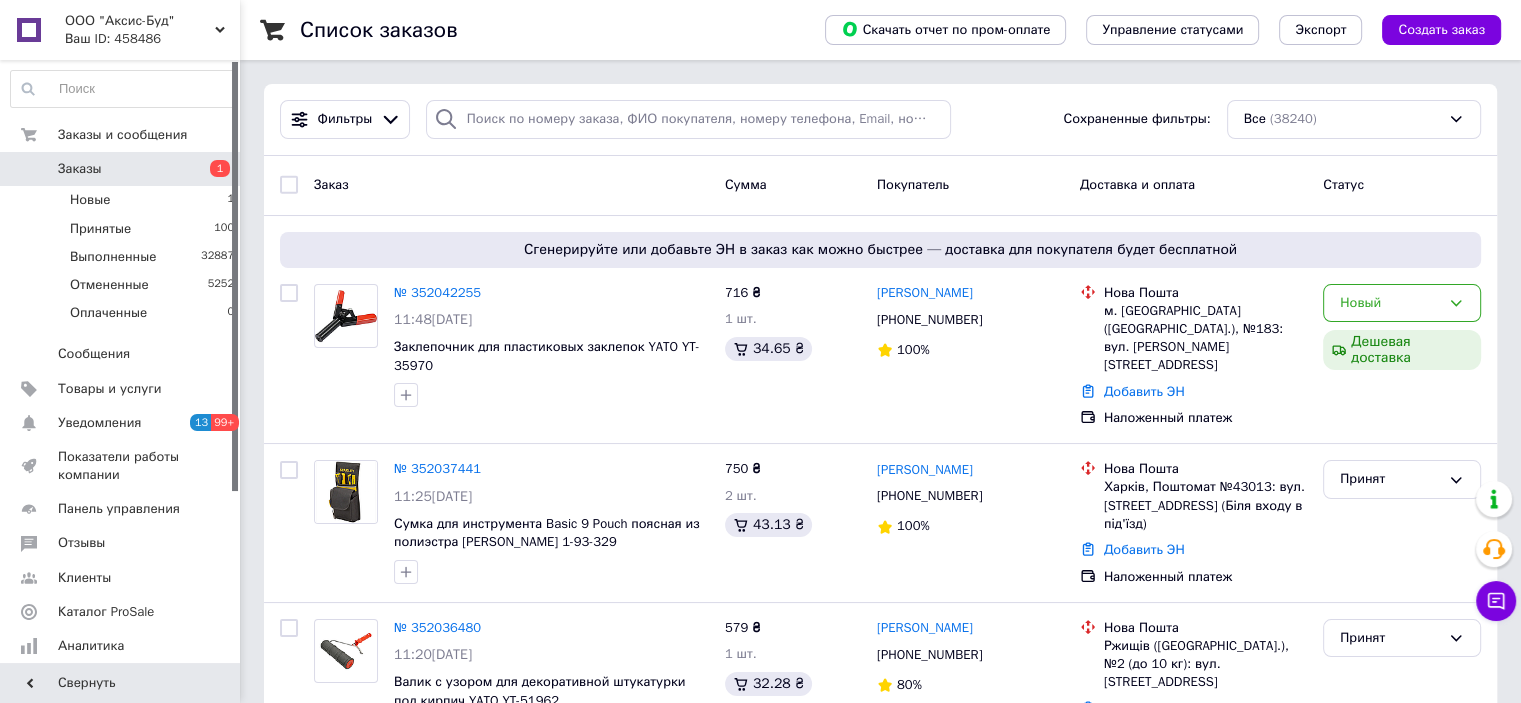 drag, startPoint x: 1016, startPoint y: 110, endPoint x: 1033, endPoint y: 3, distance: 108.34205 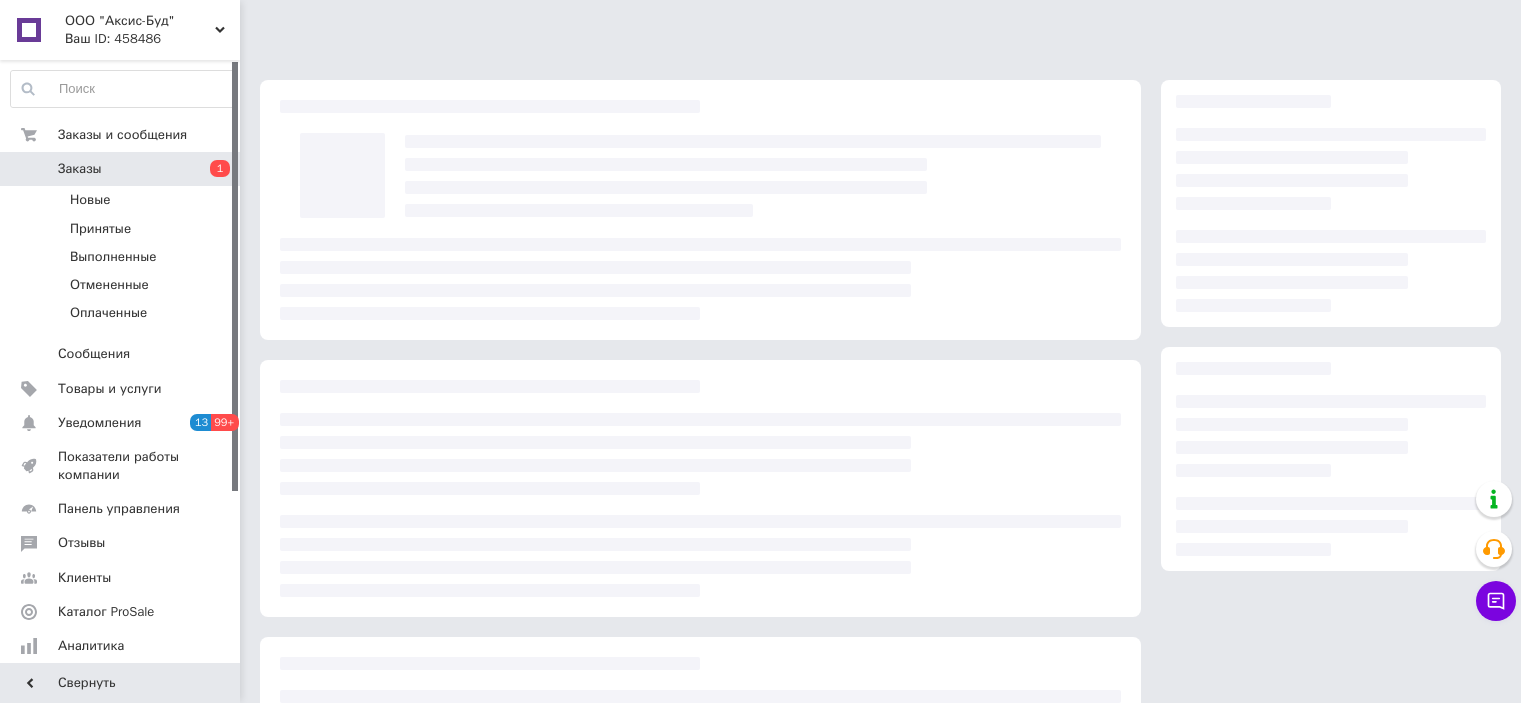 scroll, scrollTop: 0, scrollLeft: 0, axis: both 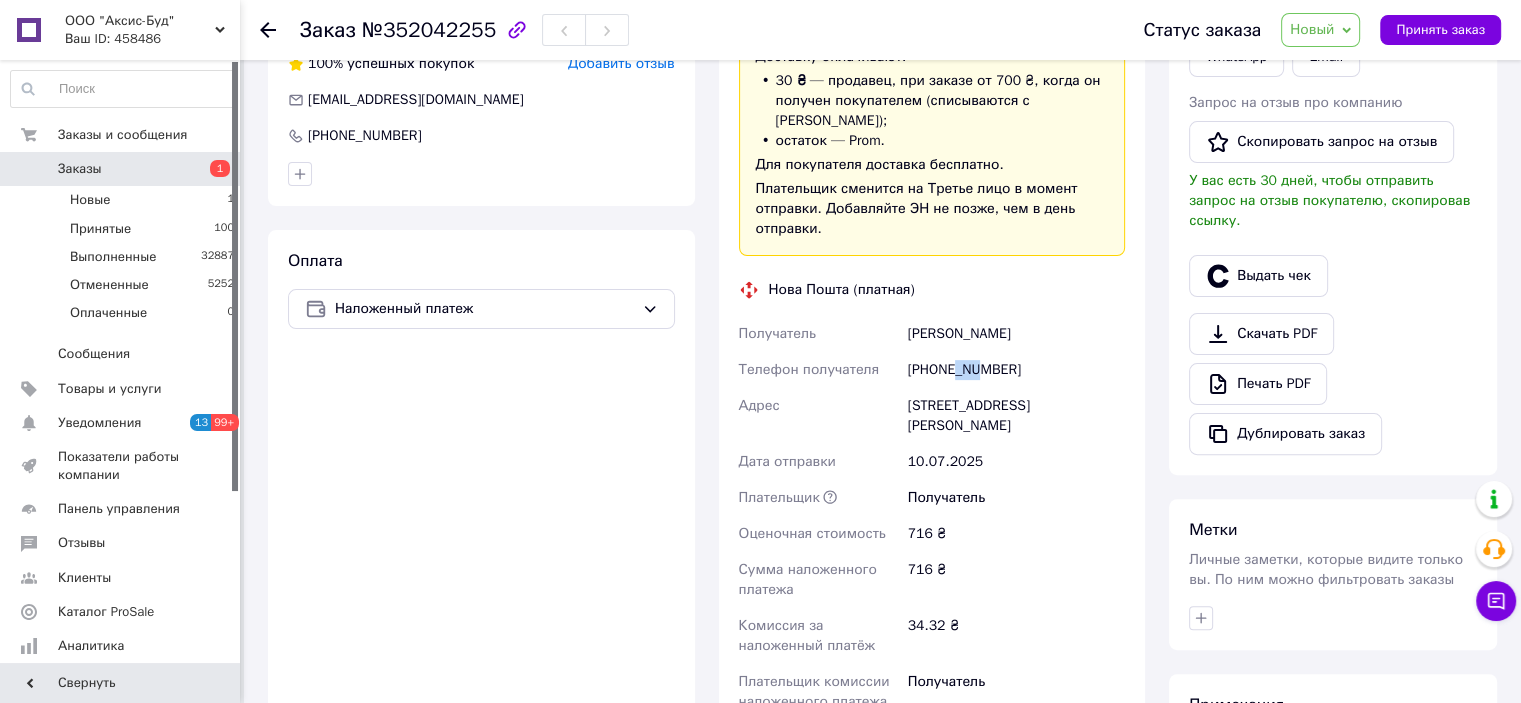 drag, startPoint x: 956, startPoint y: 348, endPoint x: 976, endPoint y: 351, distance: 20.22375 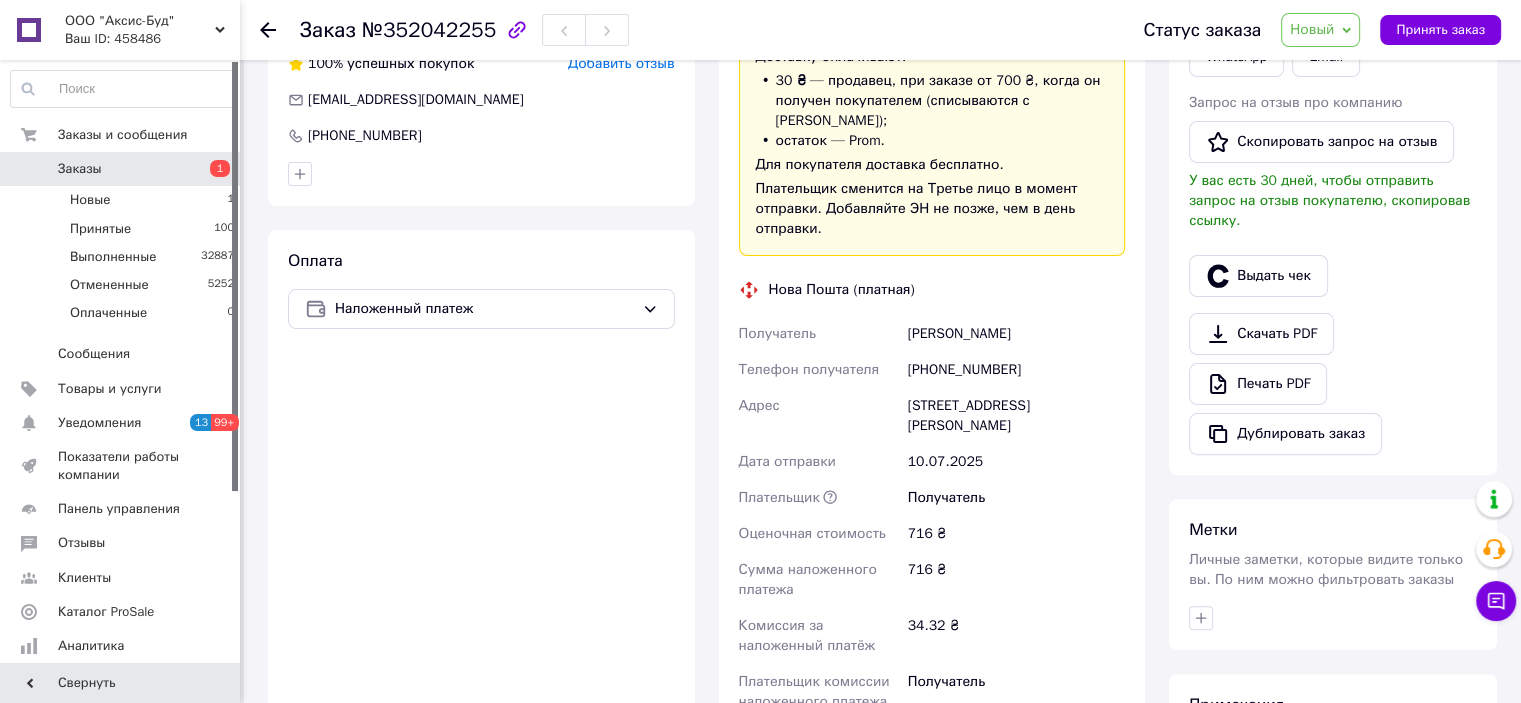 click on "Доставка Редактировать «Дешевая доставка»   для продавца [GEOGRAPHIC_DATA] на Prom. Доставку оплачивают: 30 ₴   — продавец , при заказе от 700 ₴, когда он
получен покупателем (списываются с [PERSON_NAME]); остаток — Prom. Для покупателя доставка бесплатно. Плательщик сменится на Третье лицо в момент отправки.
Добавляйте ЭН не позже, чем в день отправки. Нова Пошта (платная) Получатель Скуйбіда [PERSON_NAME] Телефон получателя [PHONE_NUMBER] Адрес [STREET_ADDRESS][PERSON_NAME] Дата отправки [DATE] Плательщик   Получатель Оценочная стоимость 716 ₴ 716 ₴ 34.32 ₴ 716 <" at bounding box center (932, 430) 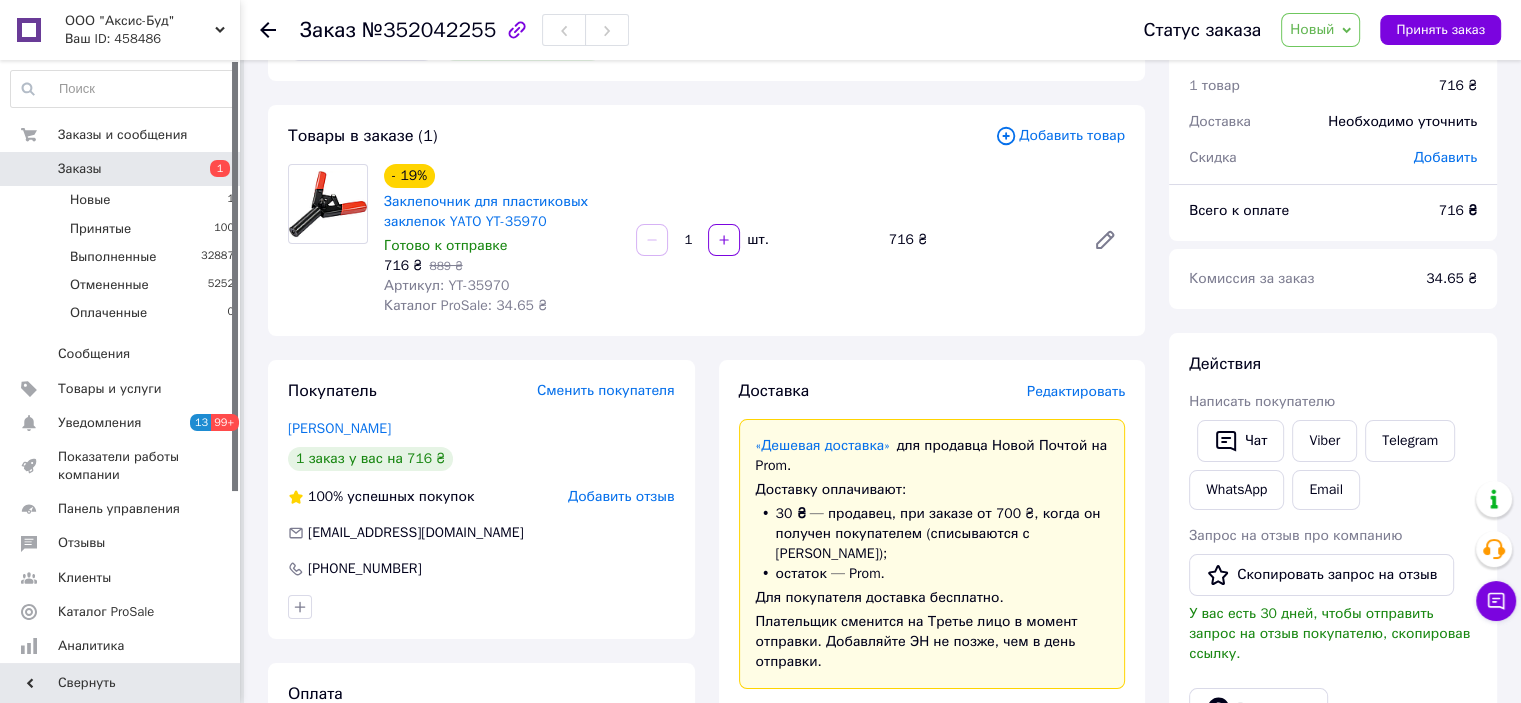 scroll, scrollTop: 100, scrollLeft: 0, axis: vertical 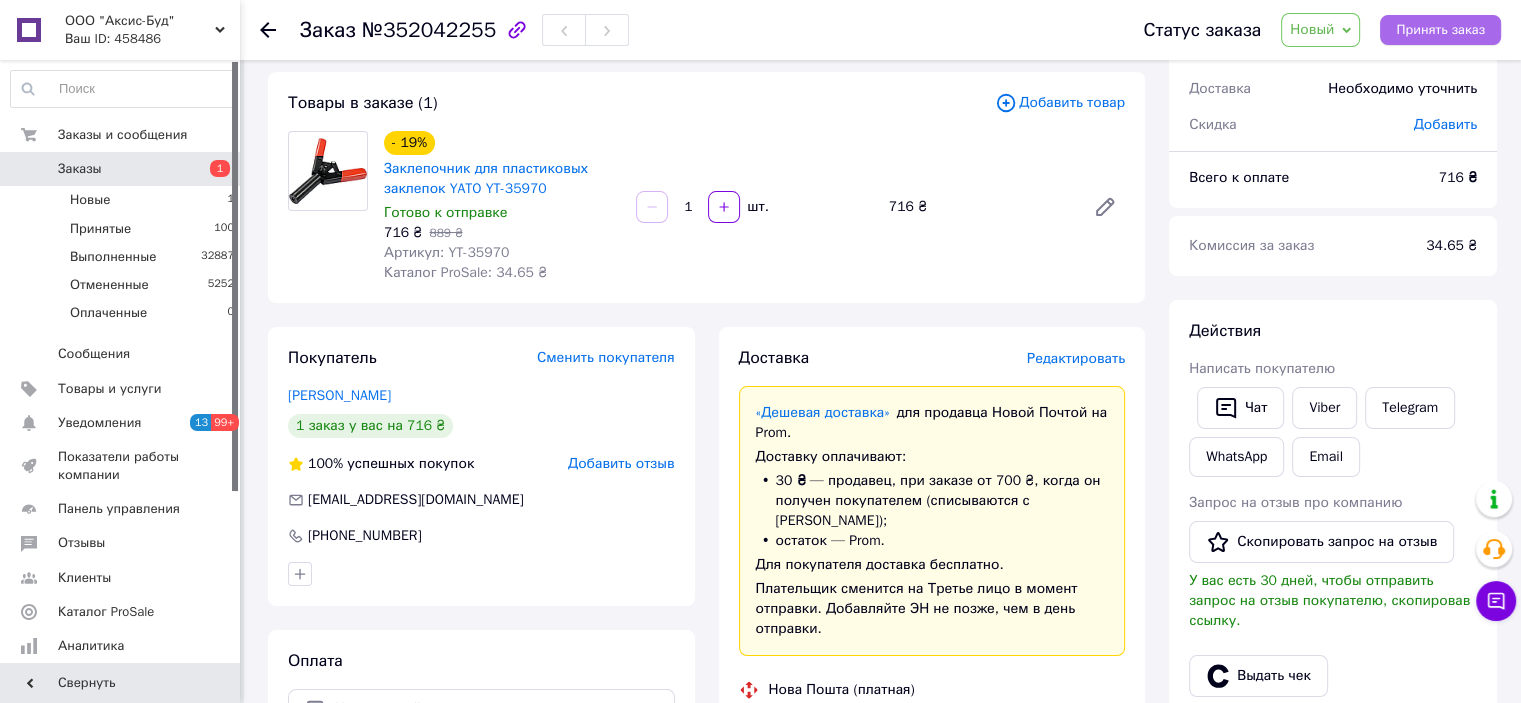 click on "Принять заказ" at bounding box center (1440, 30) 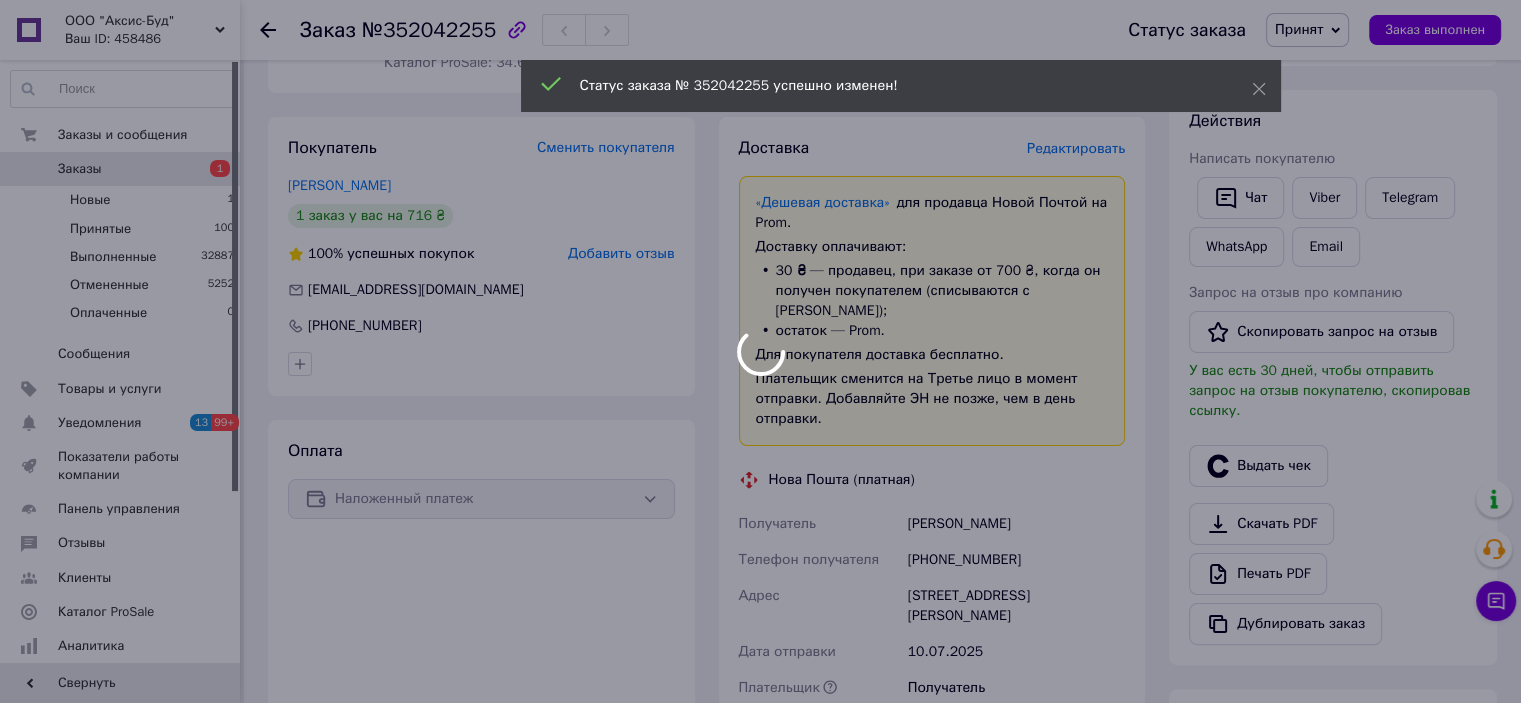 scroll, scrollTop: 400, scrollLeft: 0, axis: vertical 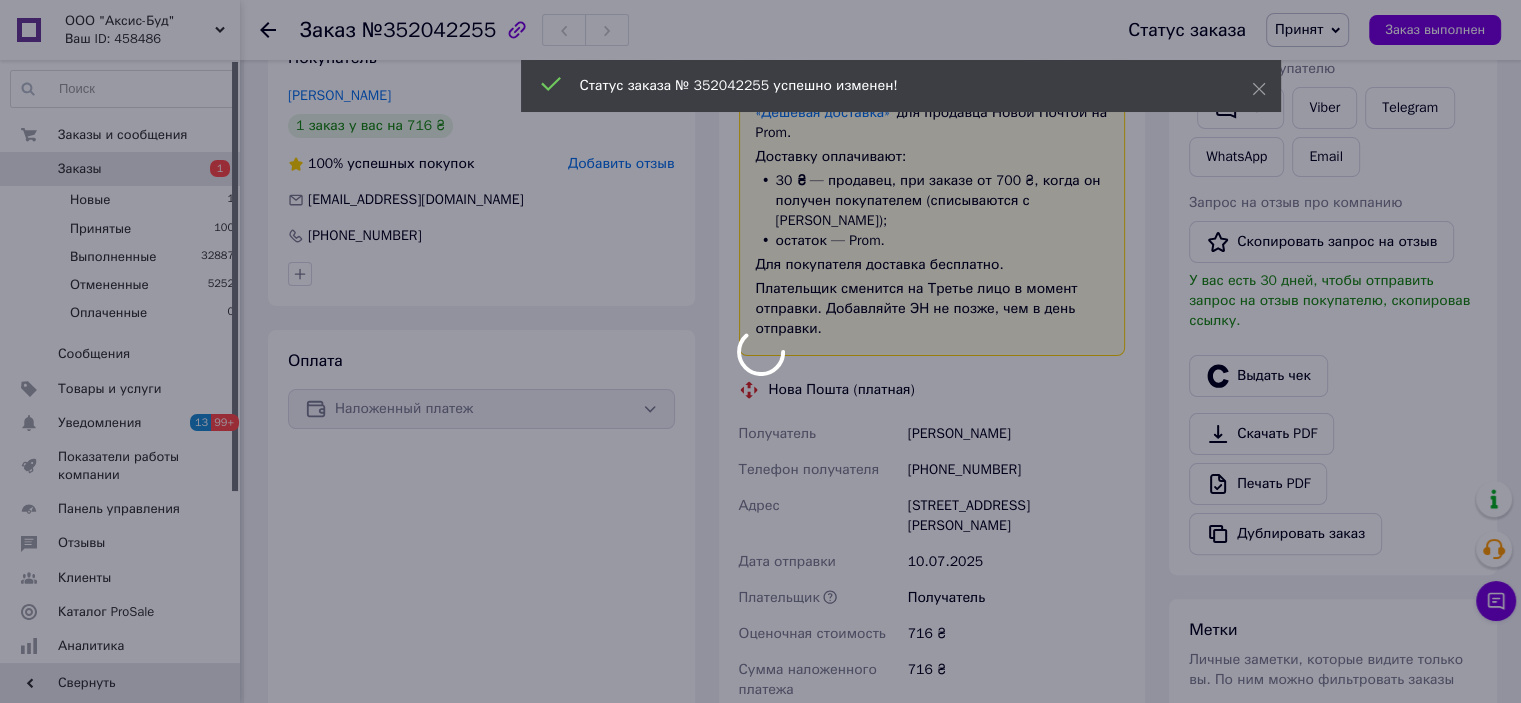 click at bounding box center [760, 351] 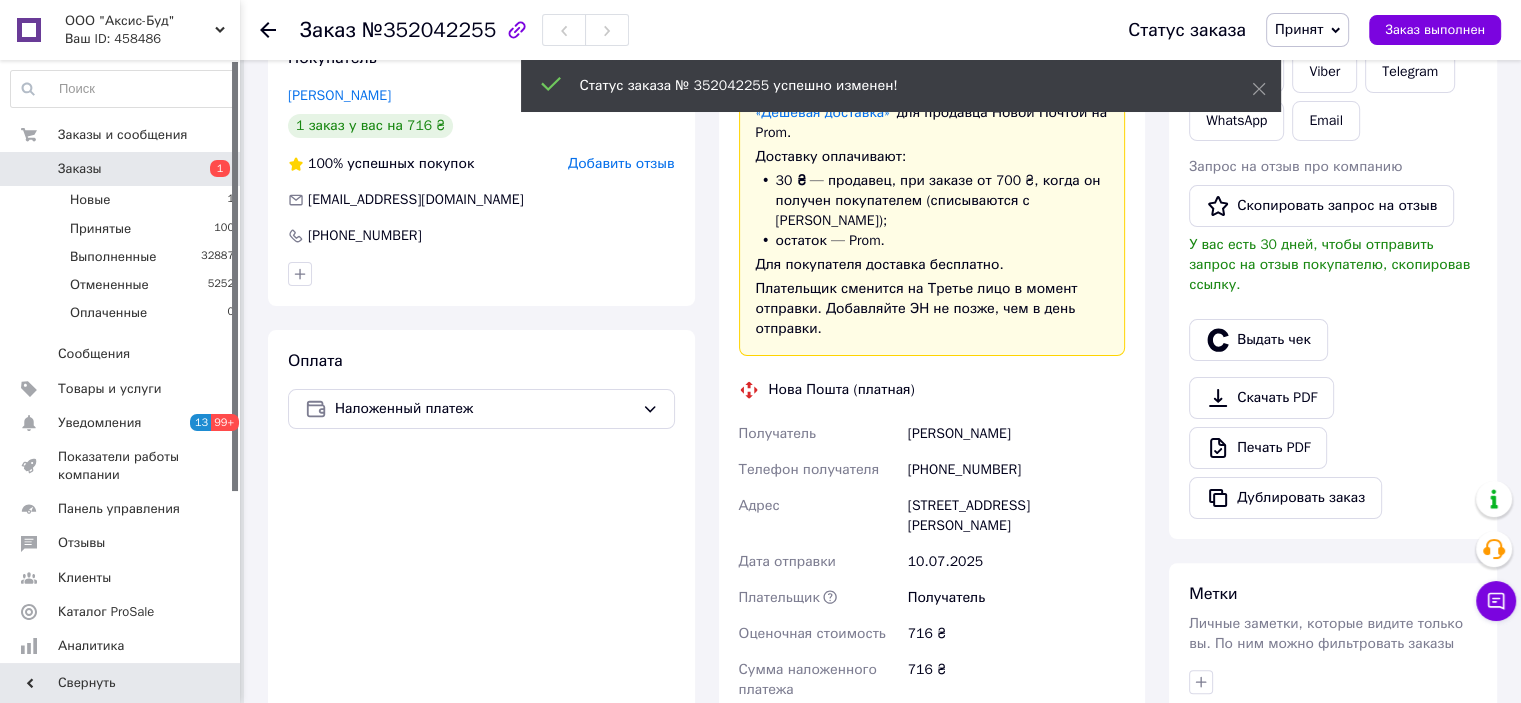 click on "Скуйбіда Іван" at bounding box center [1016, 434] 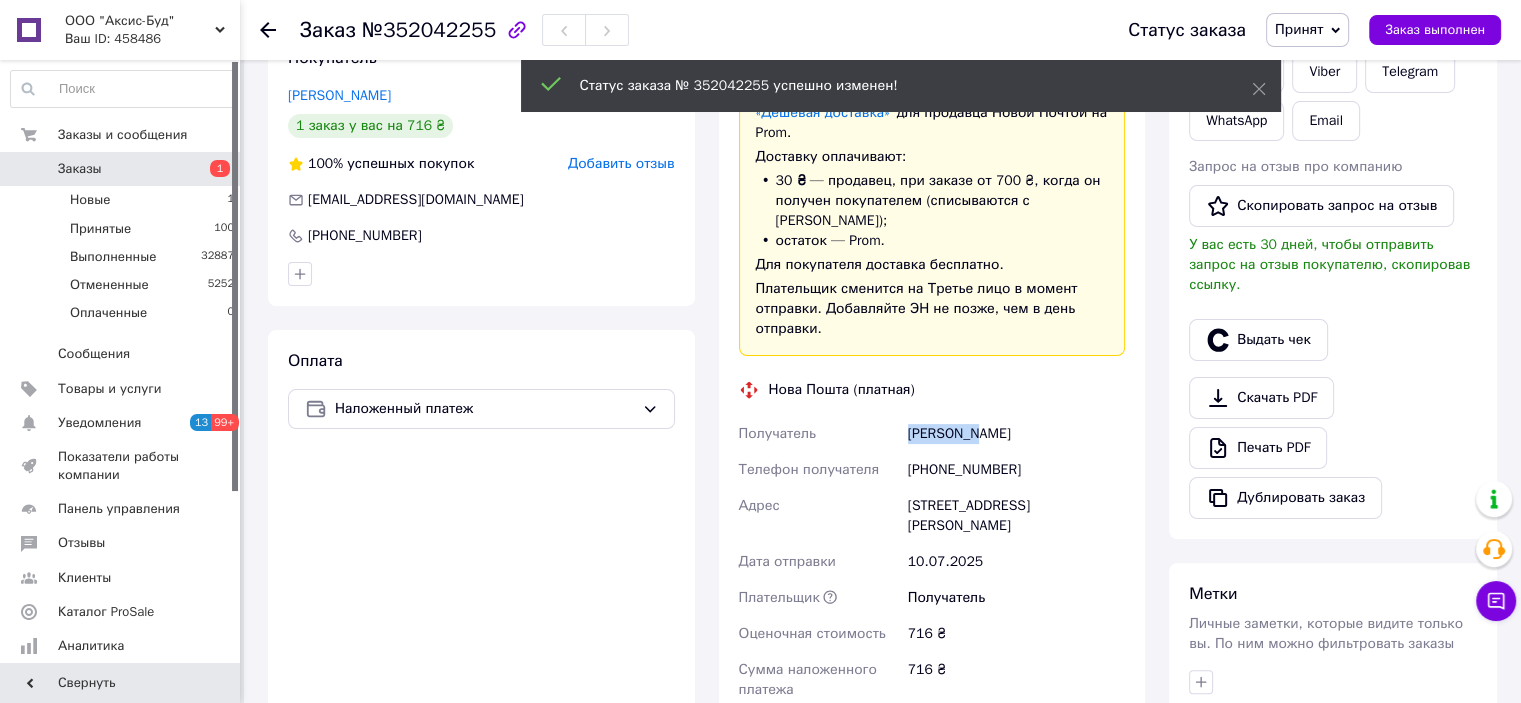 click on "Скуйбіда Іван" at bounding box center (1016, 434) 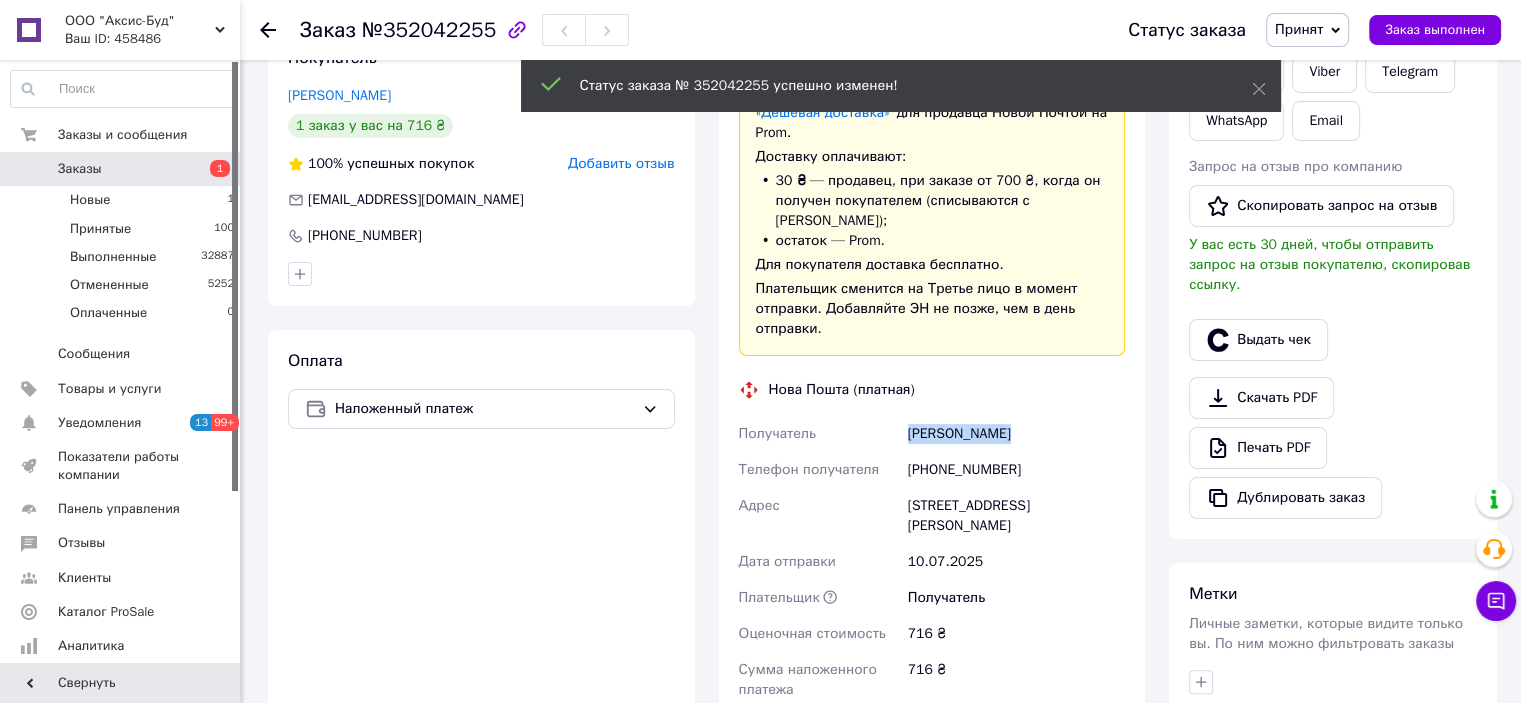 click on "Скуйбіда Іван" at bounding box center [1016, 434] 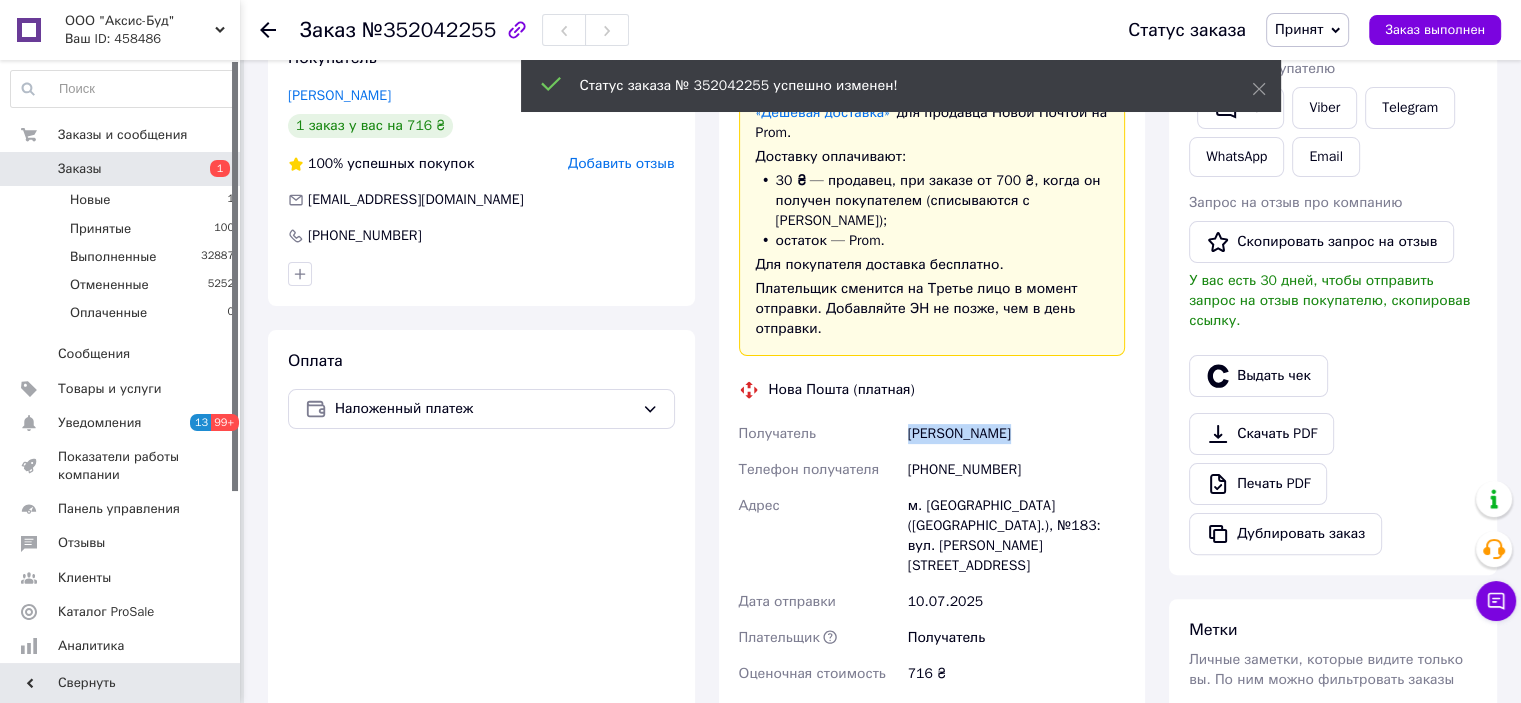copy on "Скуйбіда Іван" 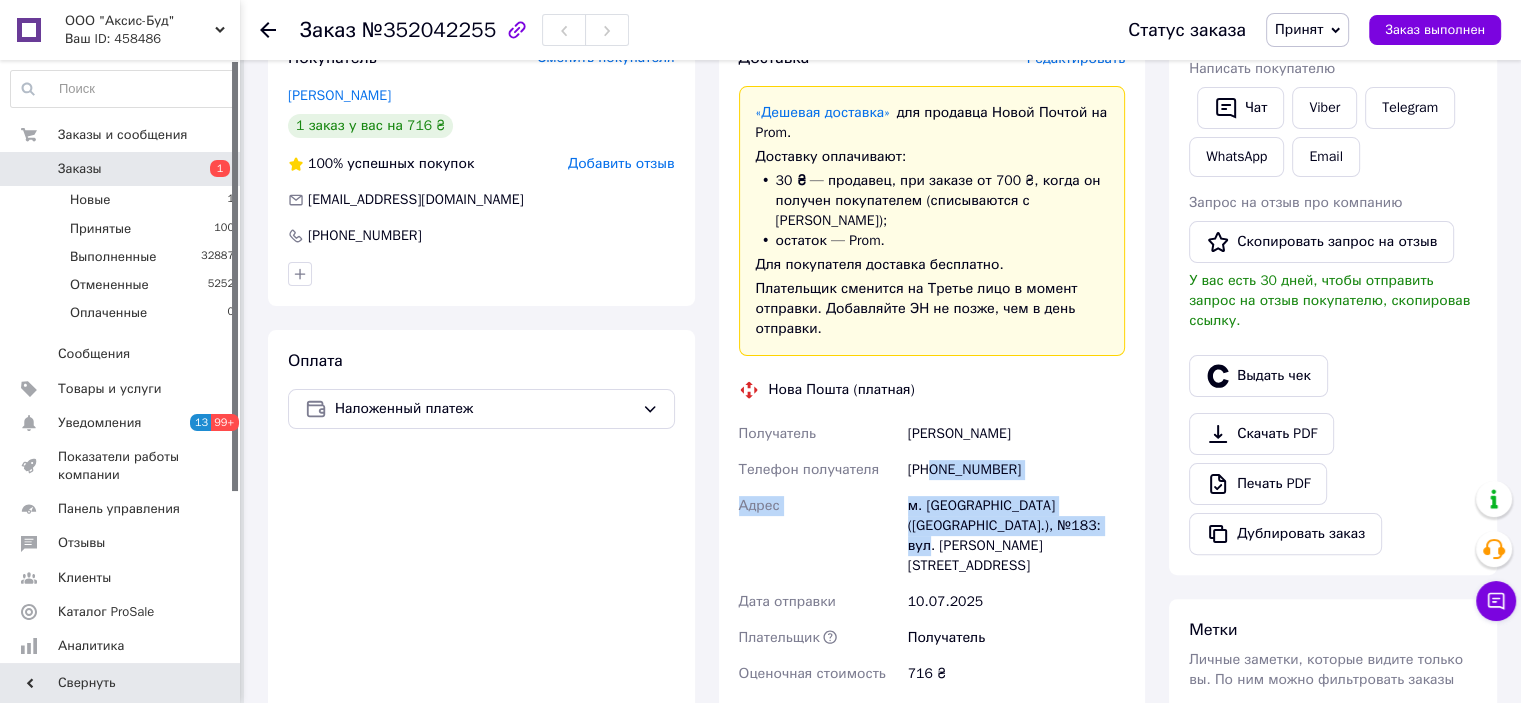 drag, startPoint x: 931, startPoint y: 449, endPoint x: 1068, endPoint y: 510, distance: 149.96666 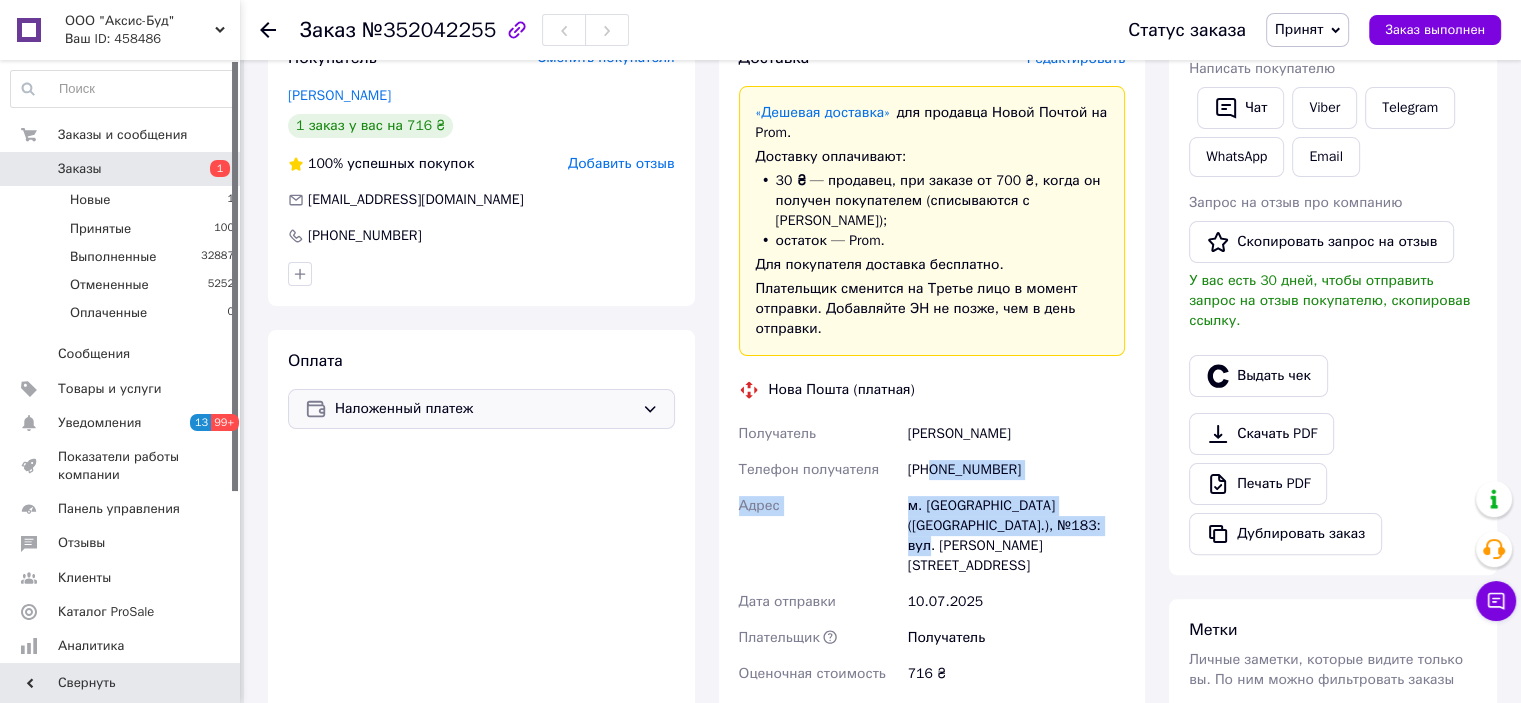 scroll, scrollTop: 100, scrollLeft: 0, axis: vertical 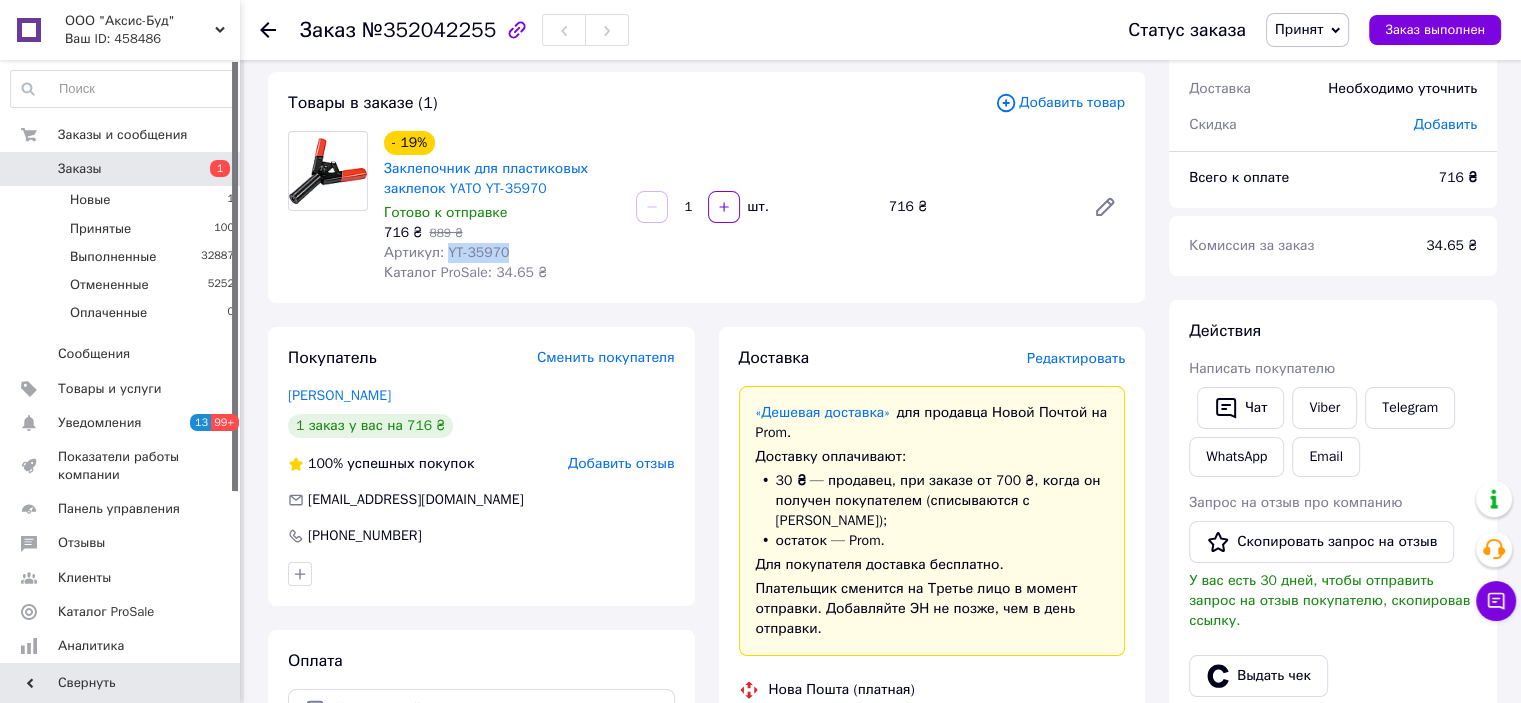 drag, startPoint x: 444, startPoint y: 252, endPoint x: 551, endPoint y: 251, distance: 107.00467 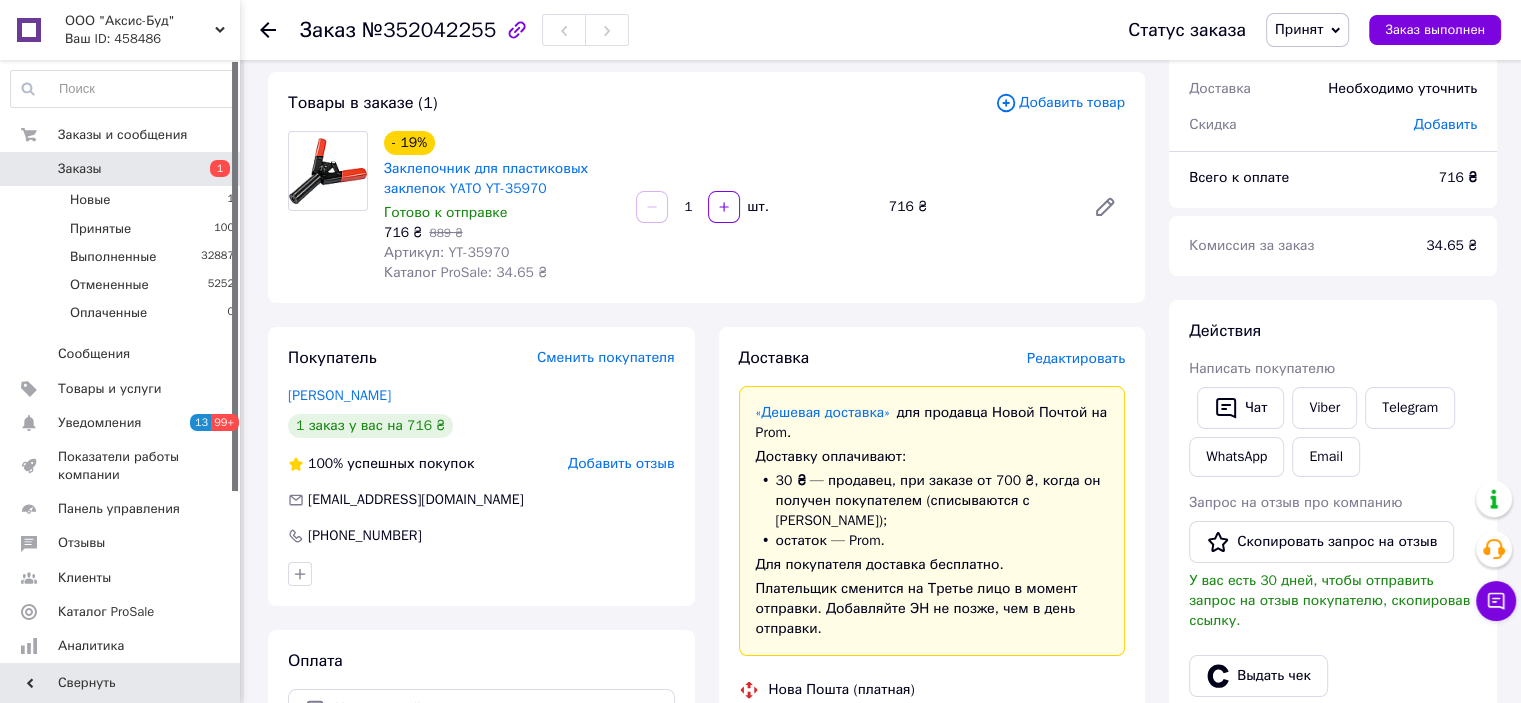click on "- 19% Заклепочник для пластиковых заклепок YATO YT-35970 Готово к отправке 716 ₴   889 ₴ Артикул: YT-35970 Каталог ProSale: 34.65 ₴  1   шт. 716 ₴" at bounding box center [754, 207] 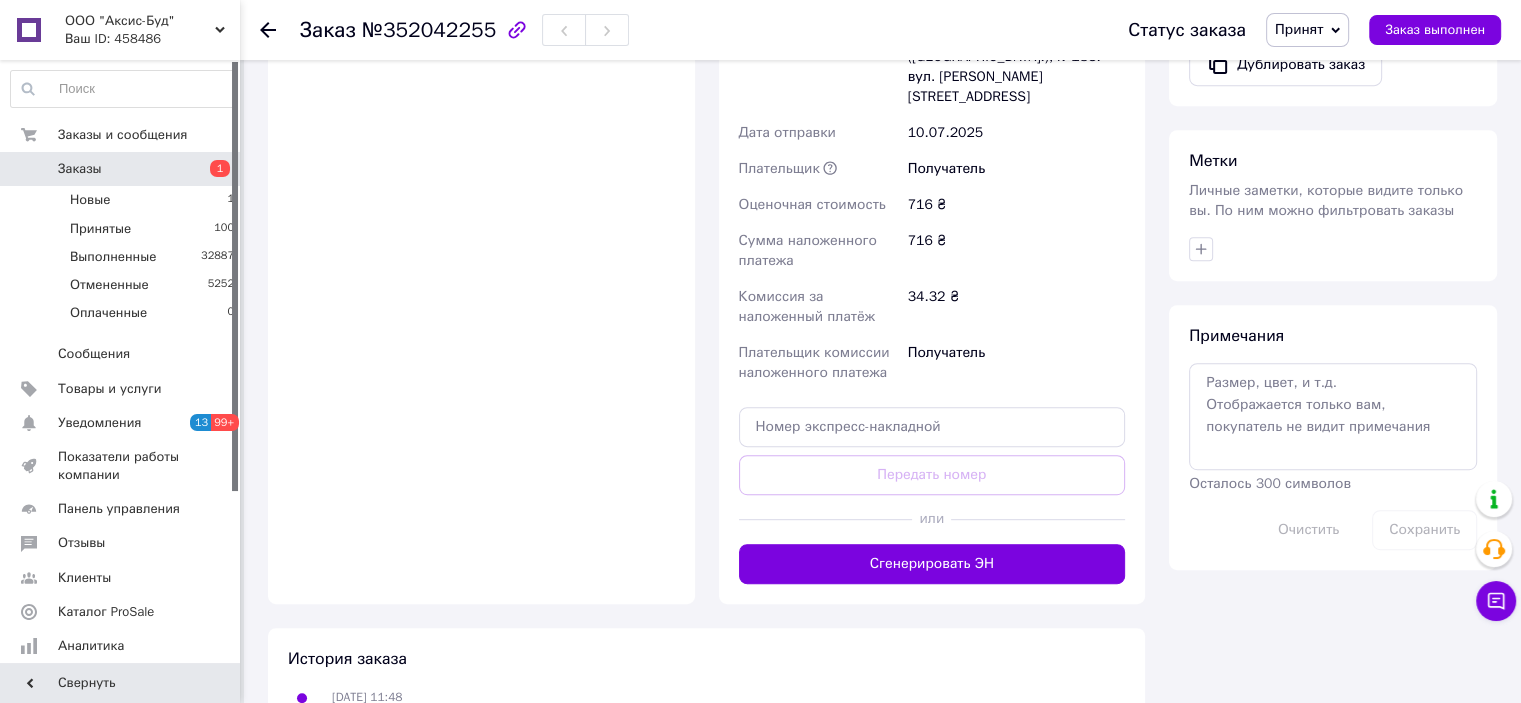 scroll, scrollTop: 924, scrollLeft: 0, axis: vertical 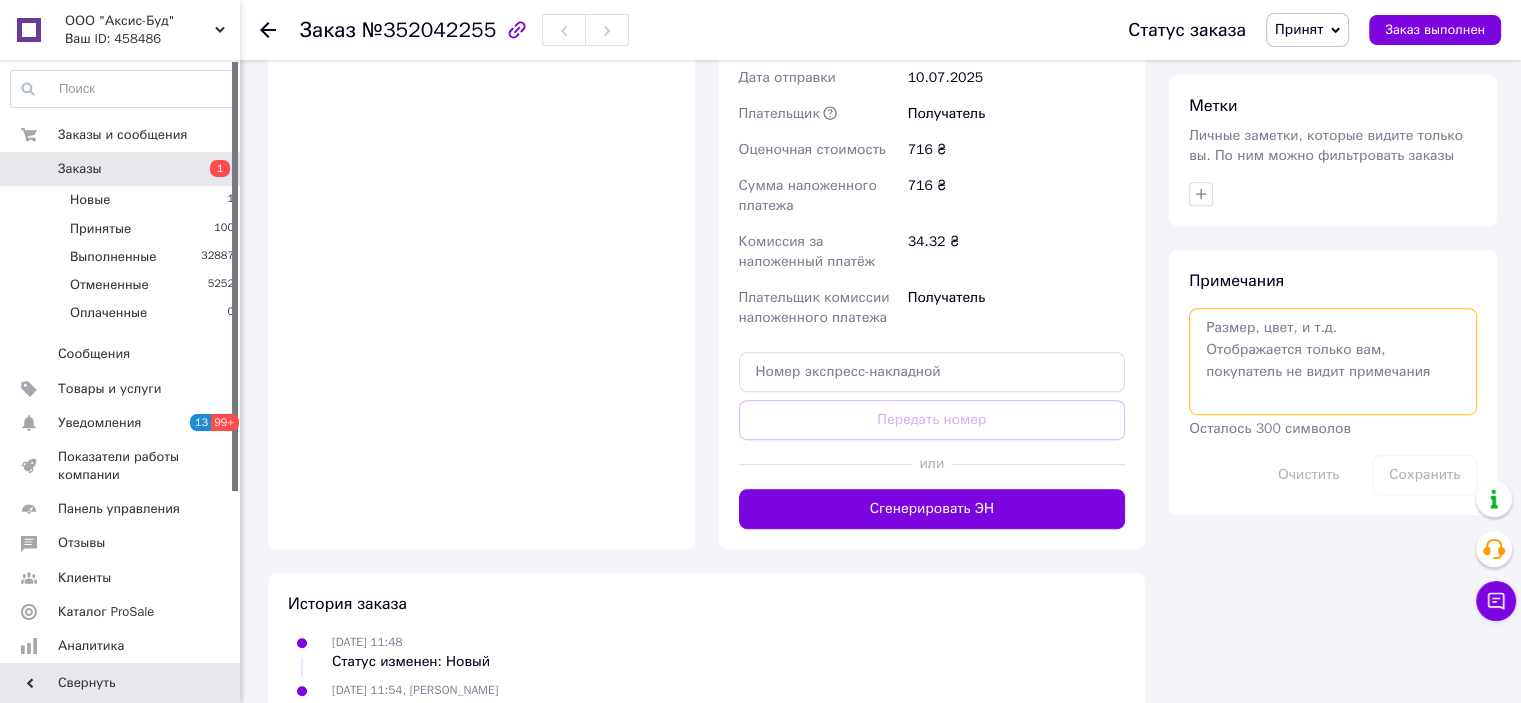 click at bounding box center (1333, 361) 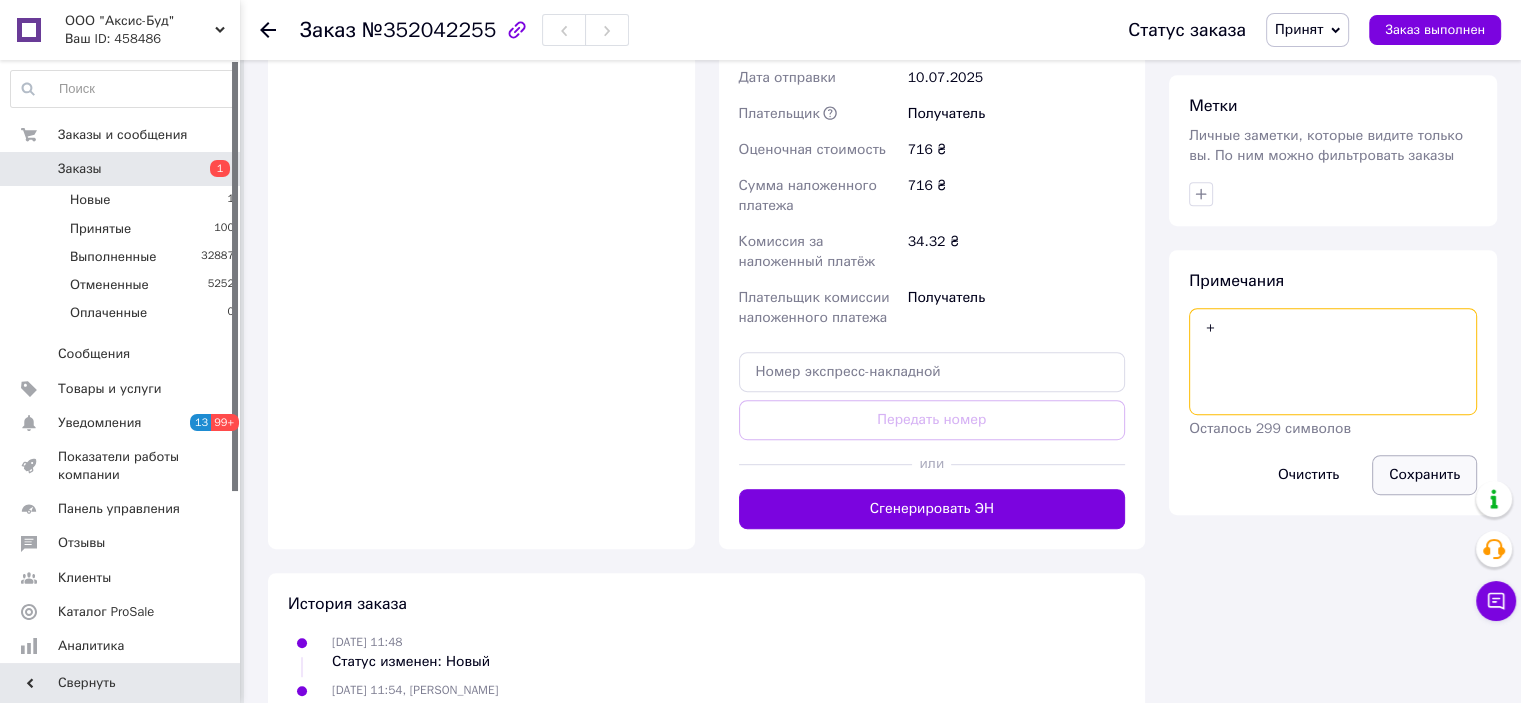 type on "+" 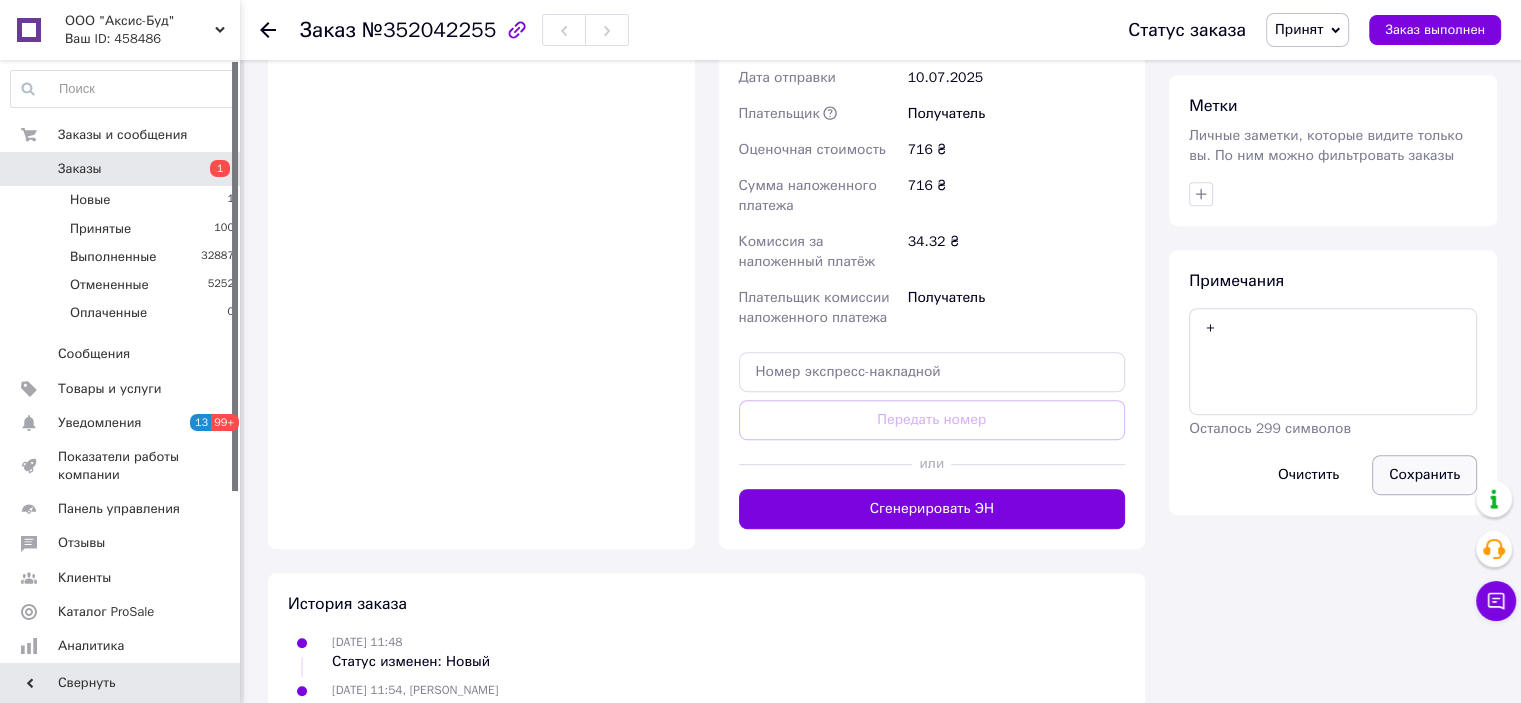 click on "Сохранить" at bounding box center (1424, 475) 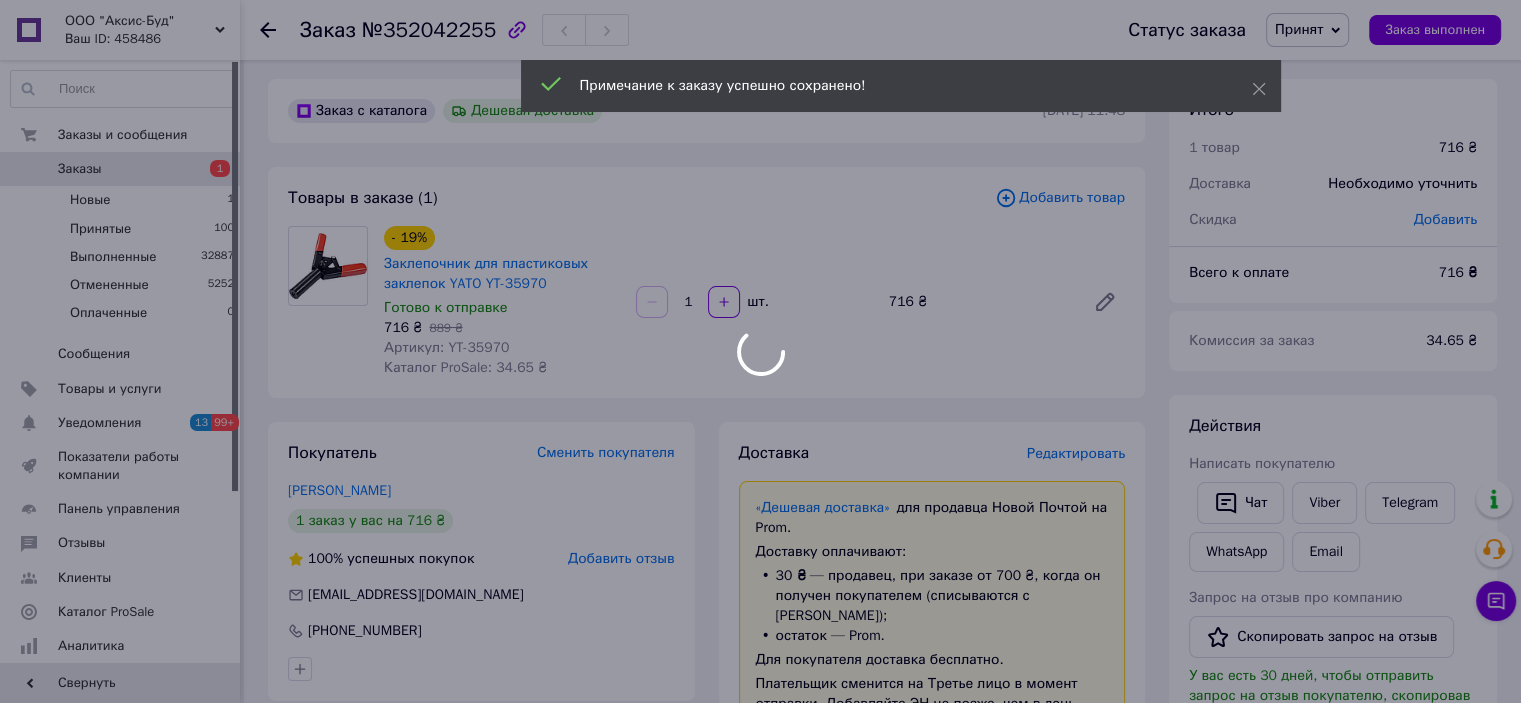 scroll, scrollTop: 0, scrollLeft: 0, axis: both 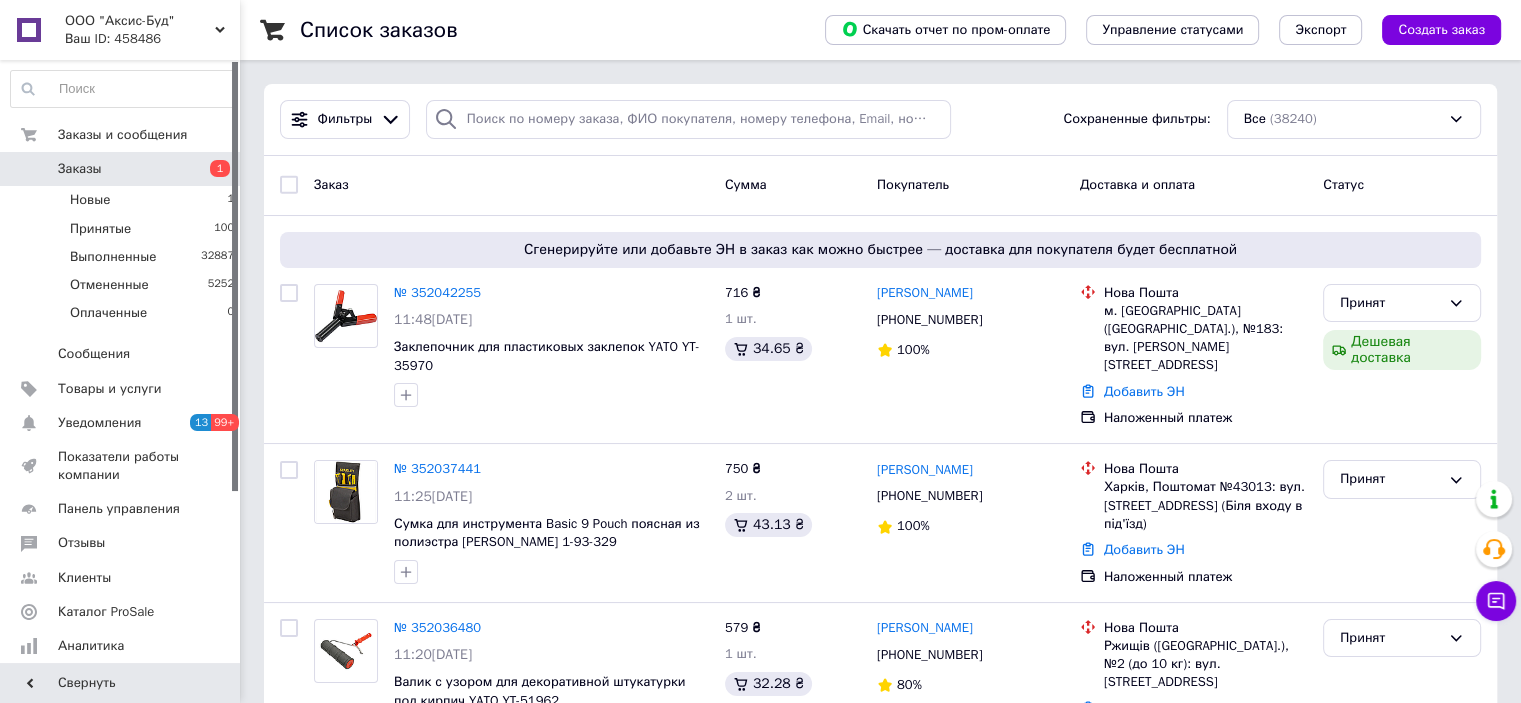 click on "Покупатель" at bounding box center (970, 185) 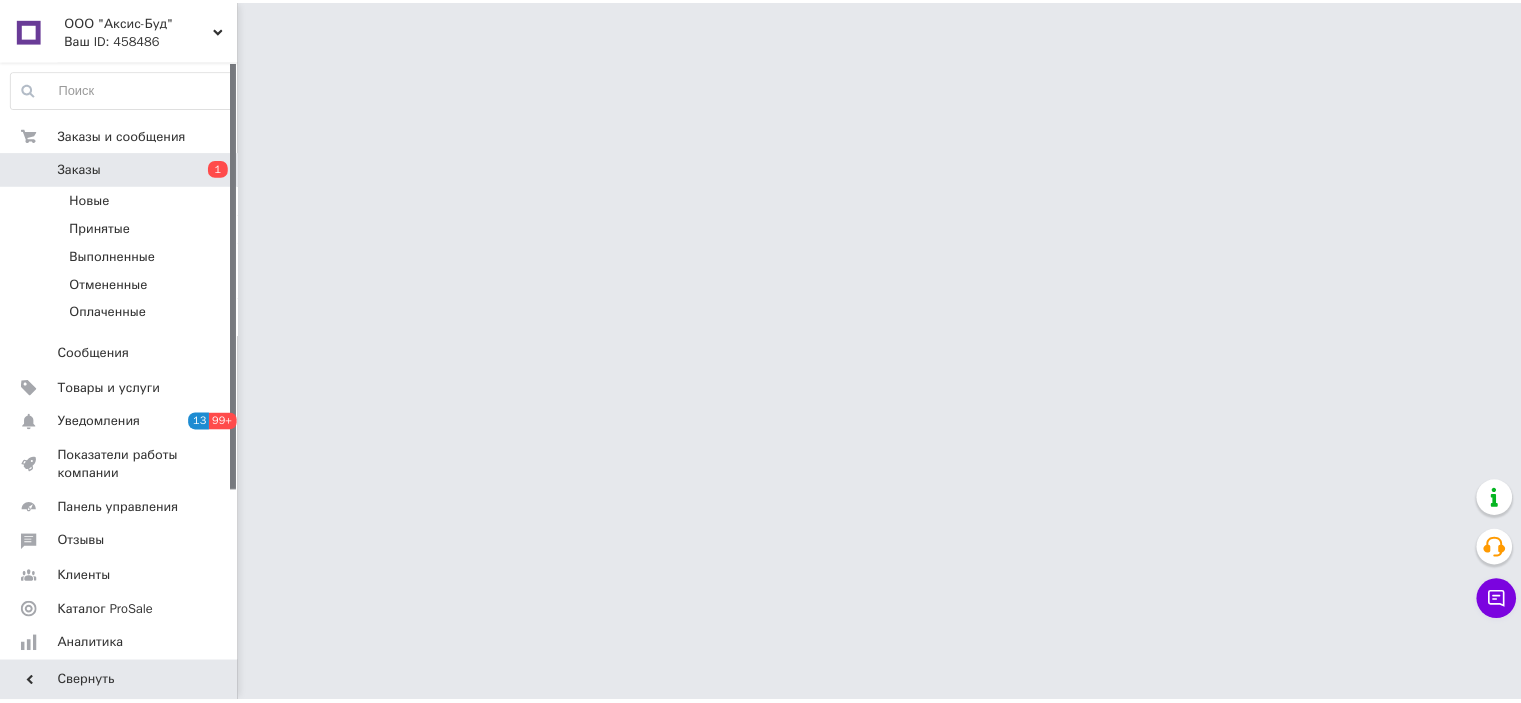 scroll, scrollTop: 0, scrollLeft: 0, axis: both 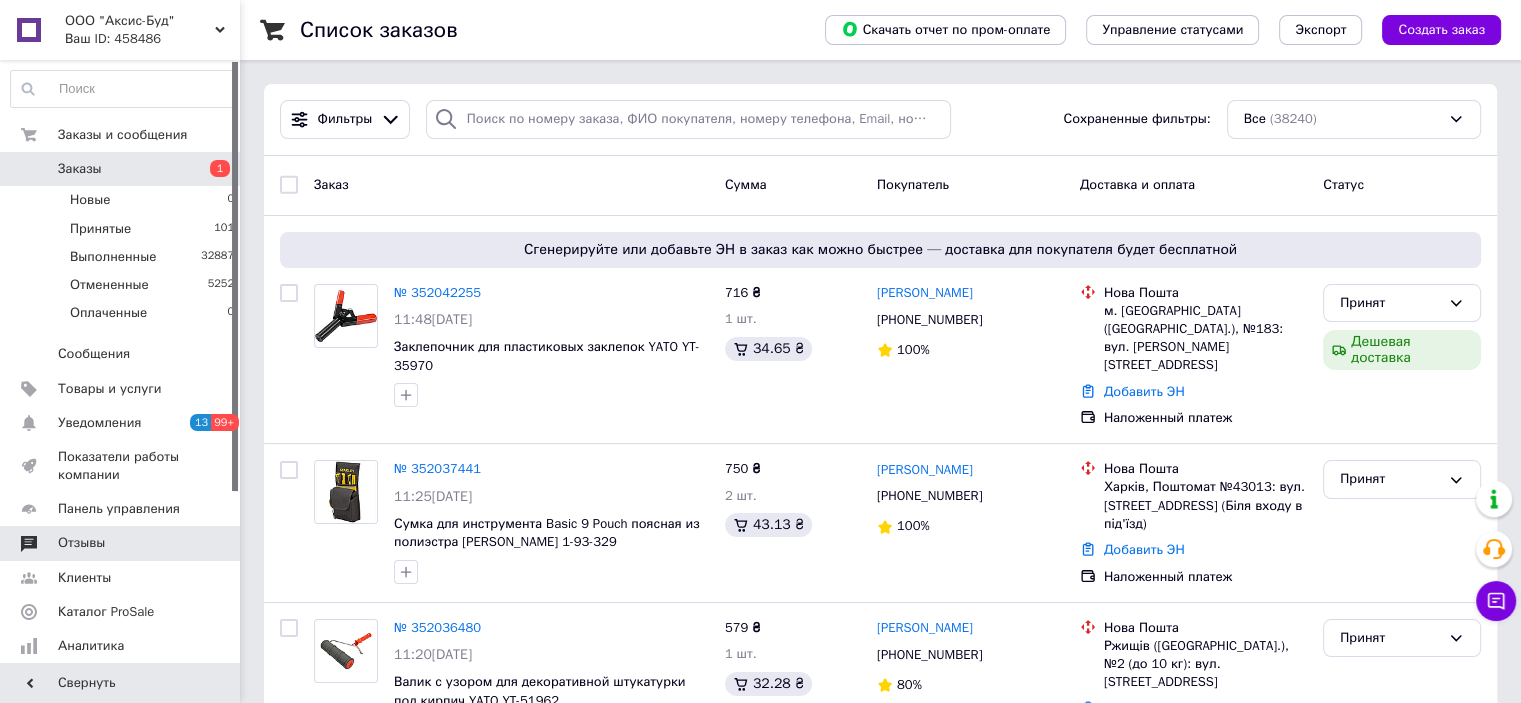 click on "Отзывы" at bounding box center (121, 543) 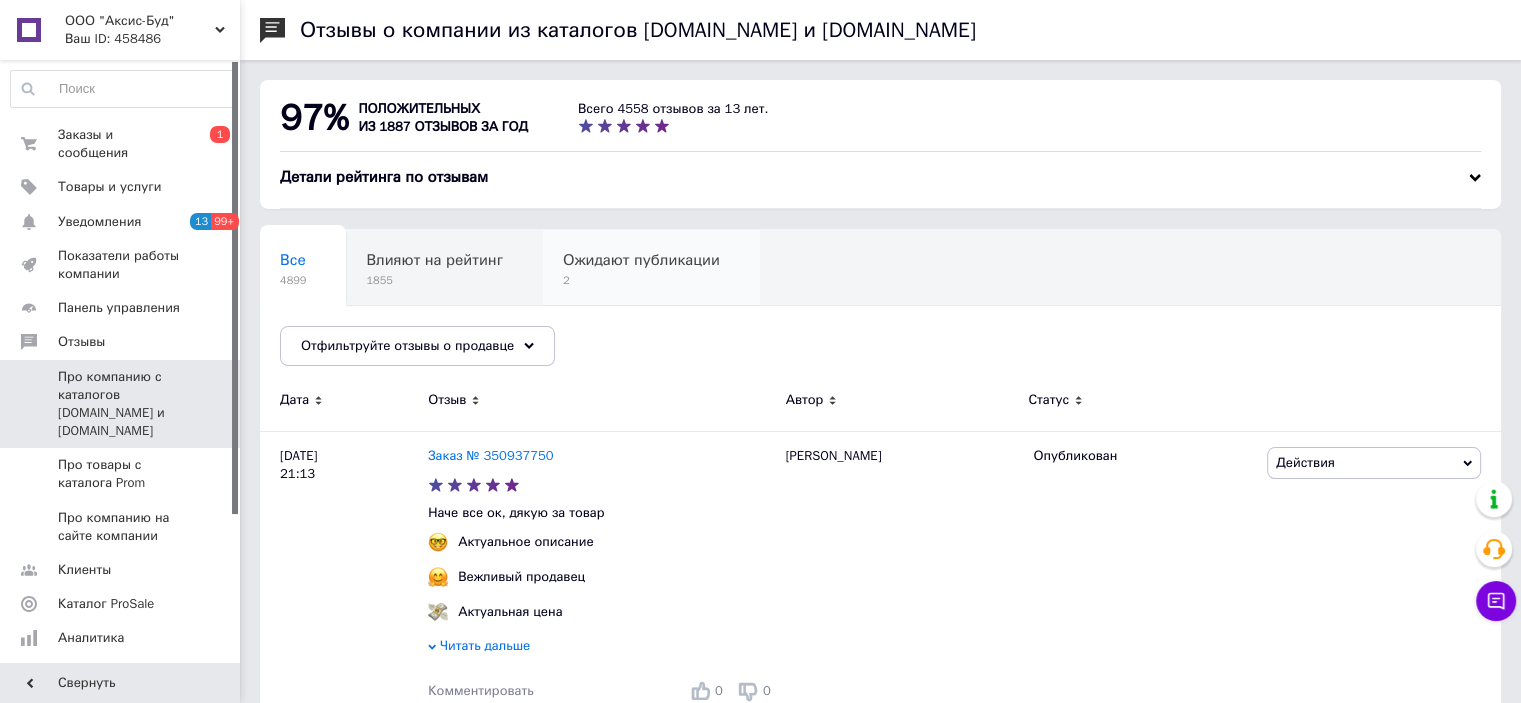 click on "Ожидают публикации 2" at bounding box center (651, 268) 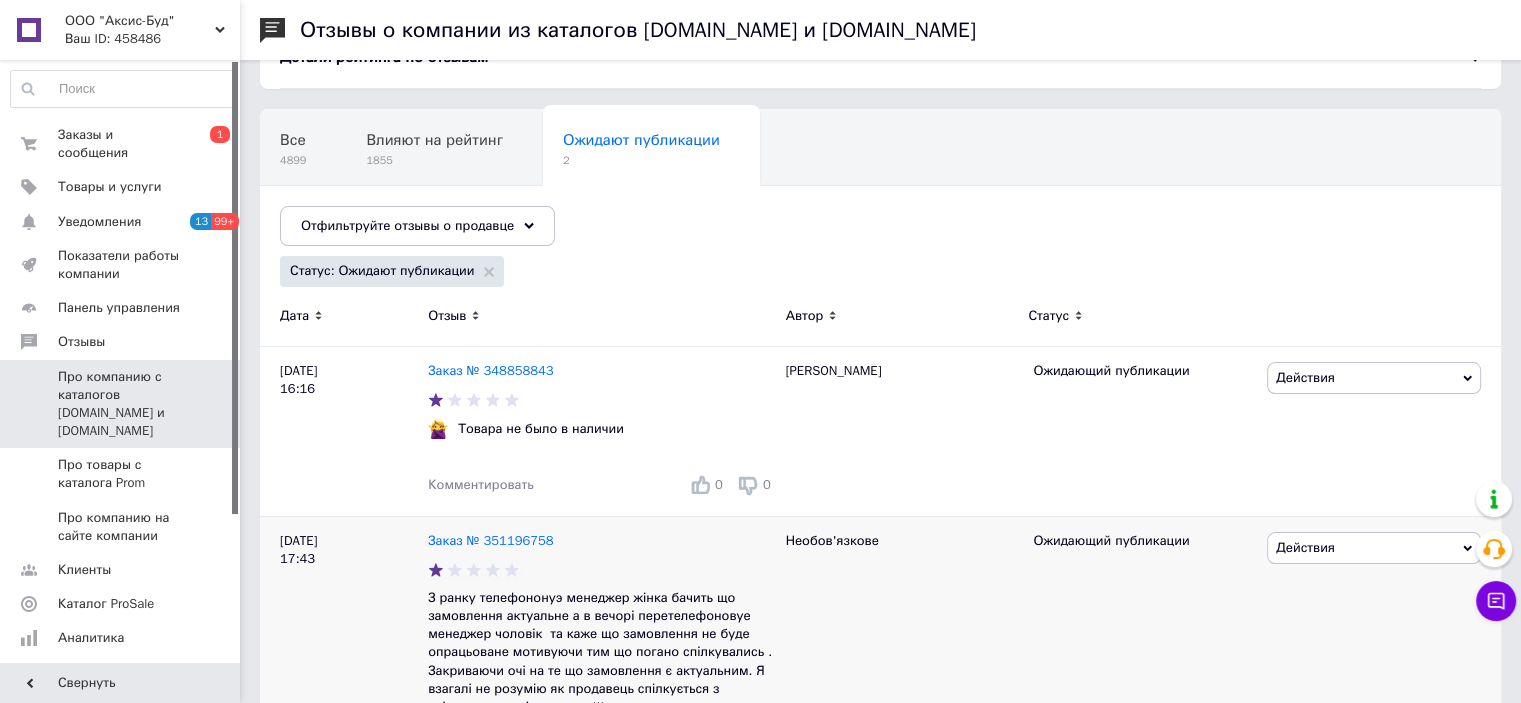 scroll, scrollTop: 263, scrollLeft: 0, axis: vertical 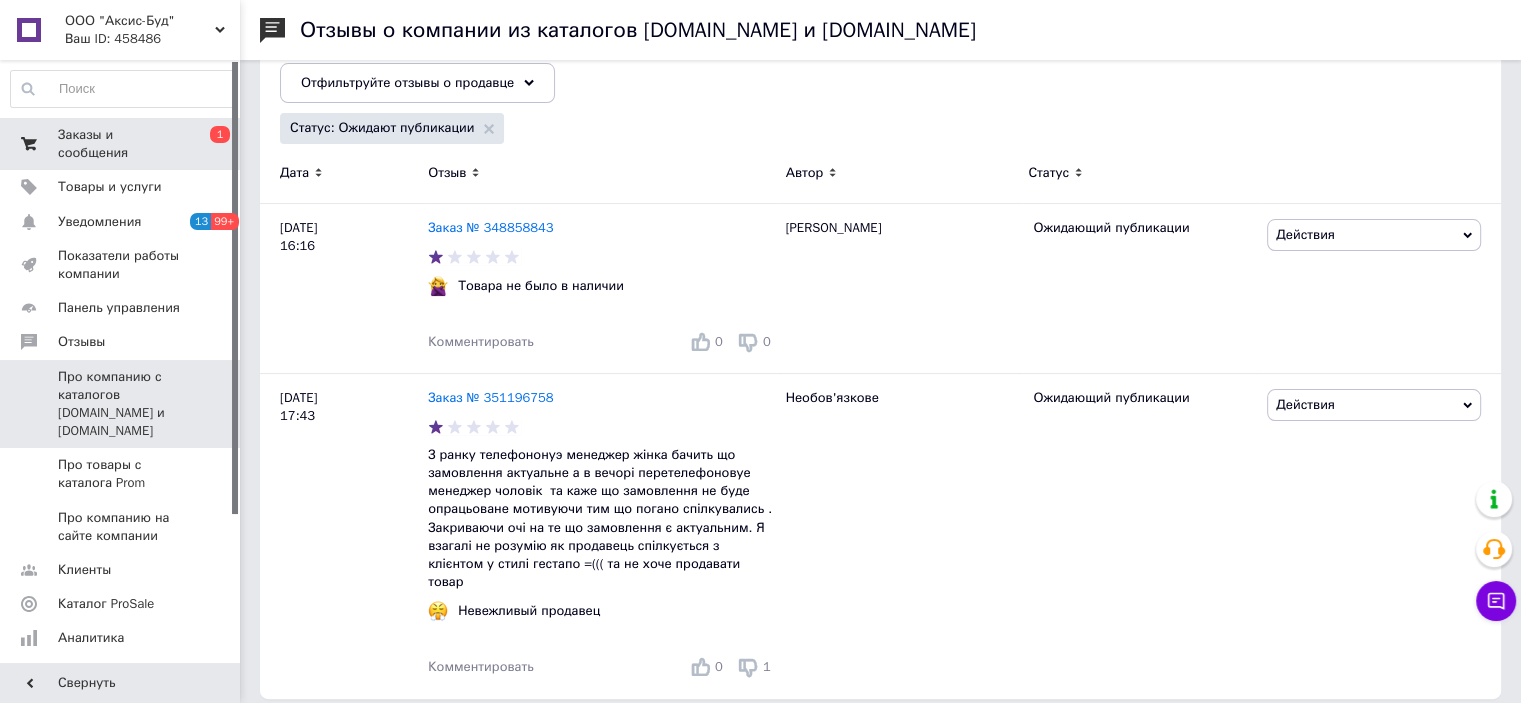 click on "Заказы и сообщения" at bounding box center [121, 144] 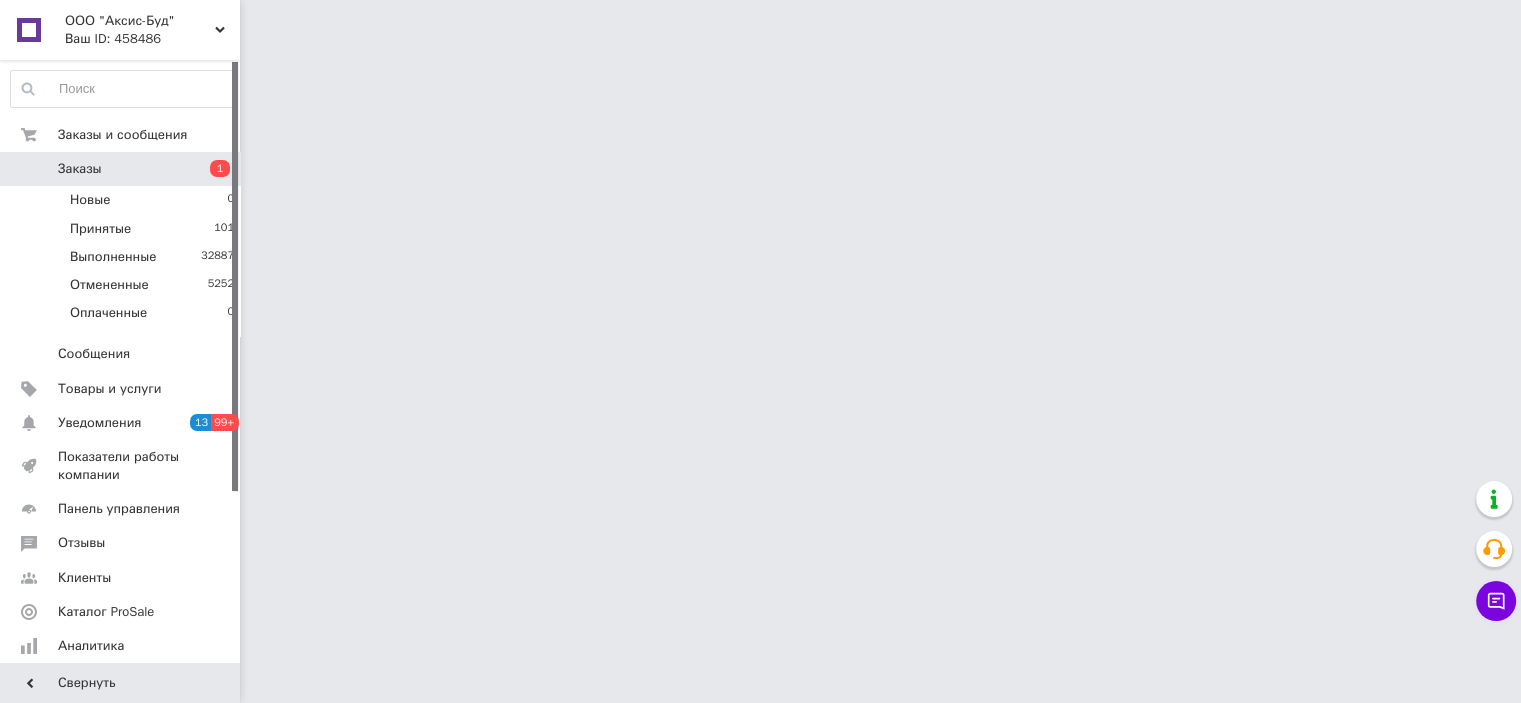 scroll, scrollTop: 0, scrollLeft: 0, axis: both 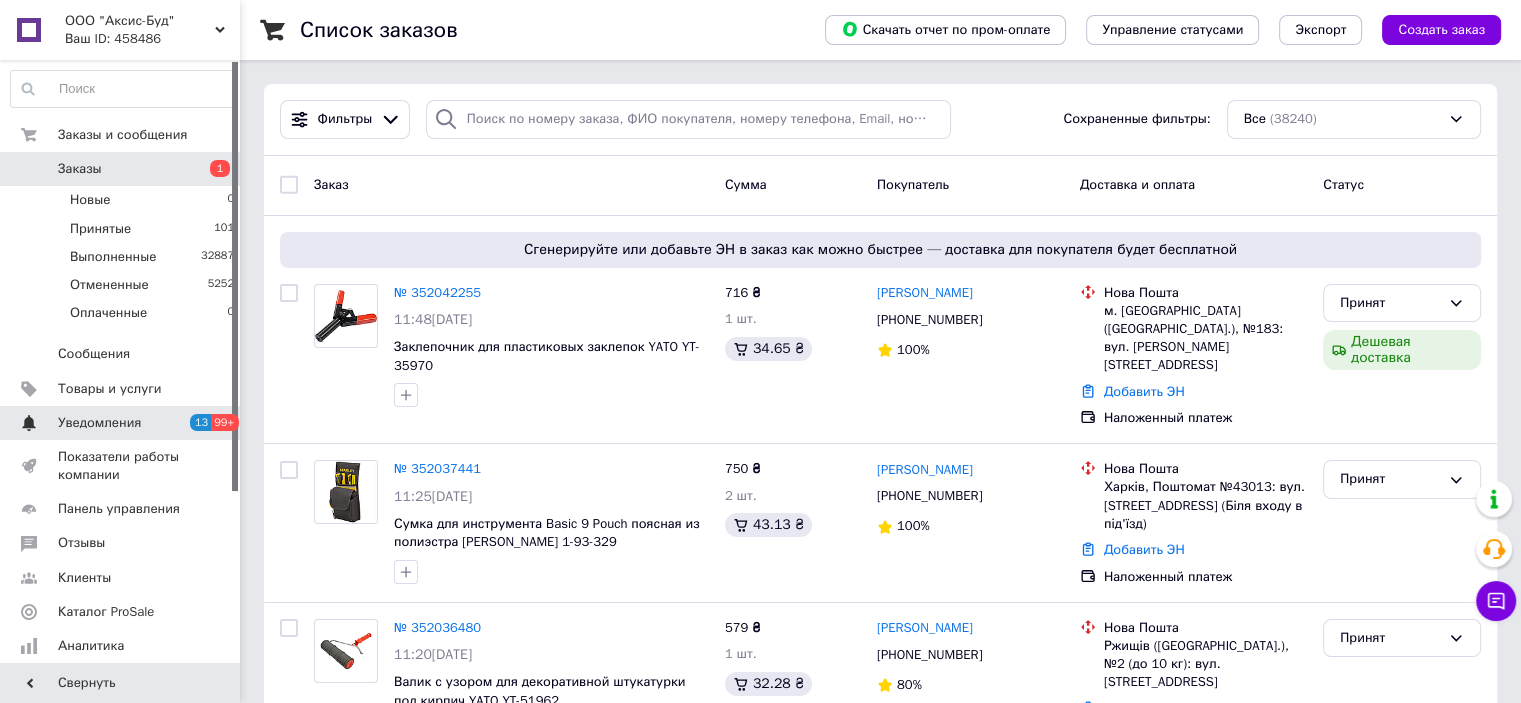 click on "Уведомления" at bounding box center [99, 423] 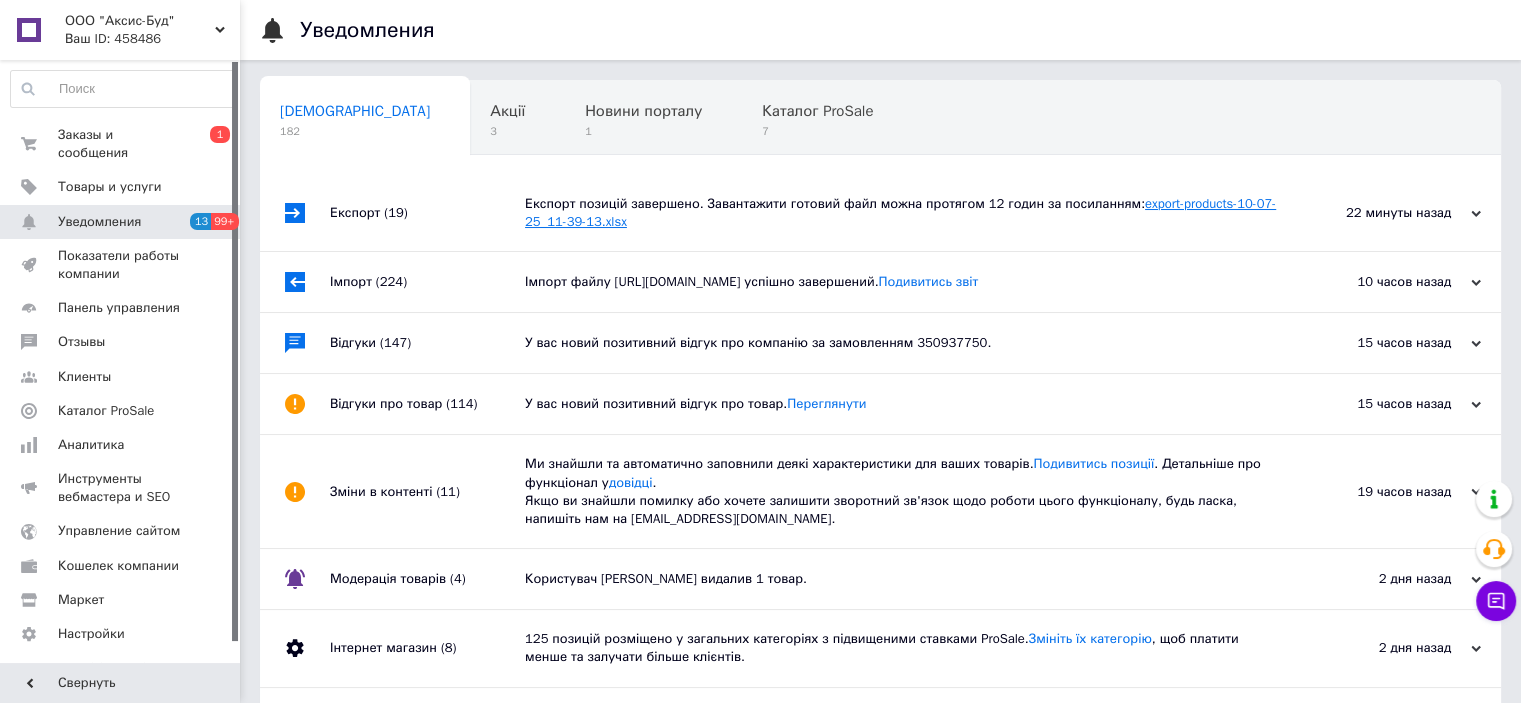 click on "export-products-10-07-25_11-39-13.xlsx" at bounding box center [900, 212] 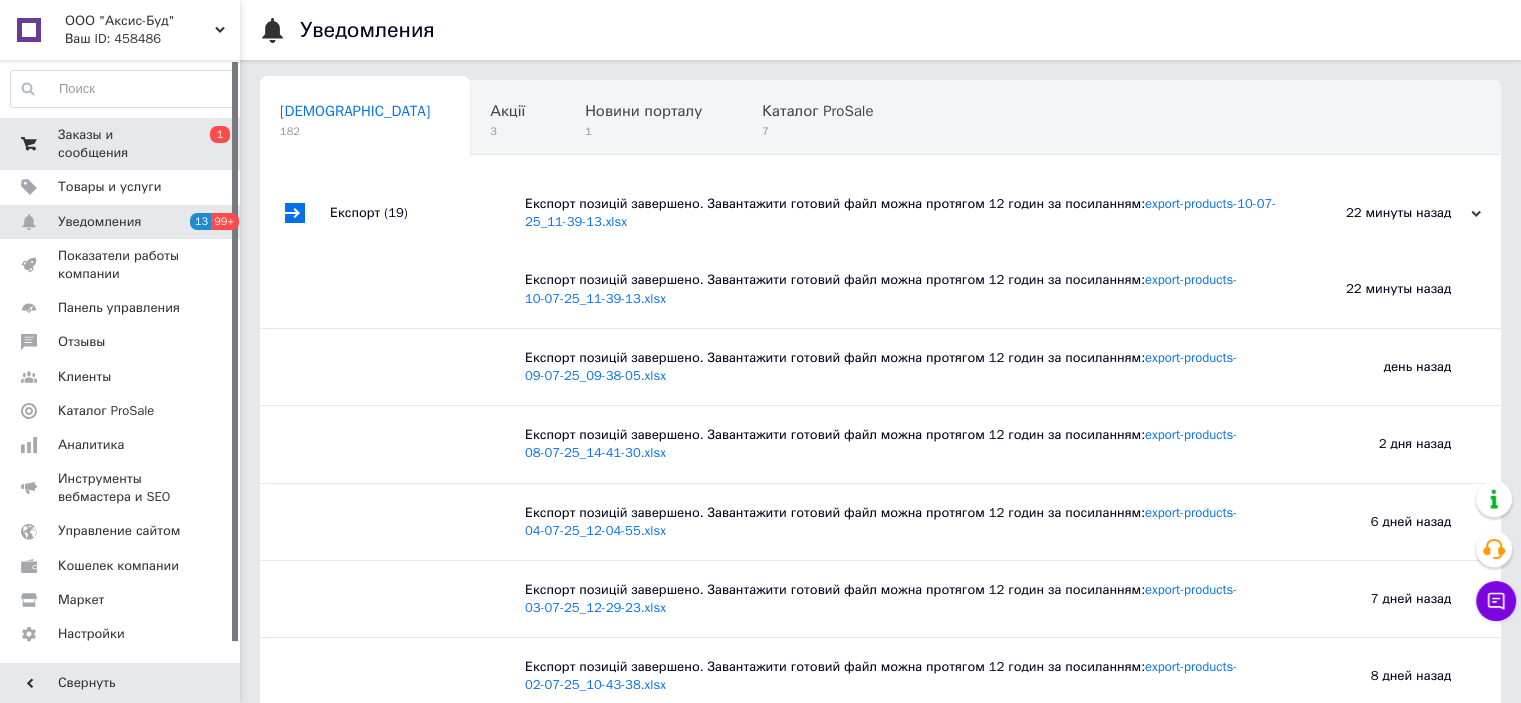 click on "Заказы и сообщения" at bounding box center [121, 144] 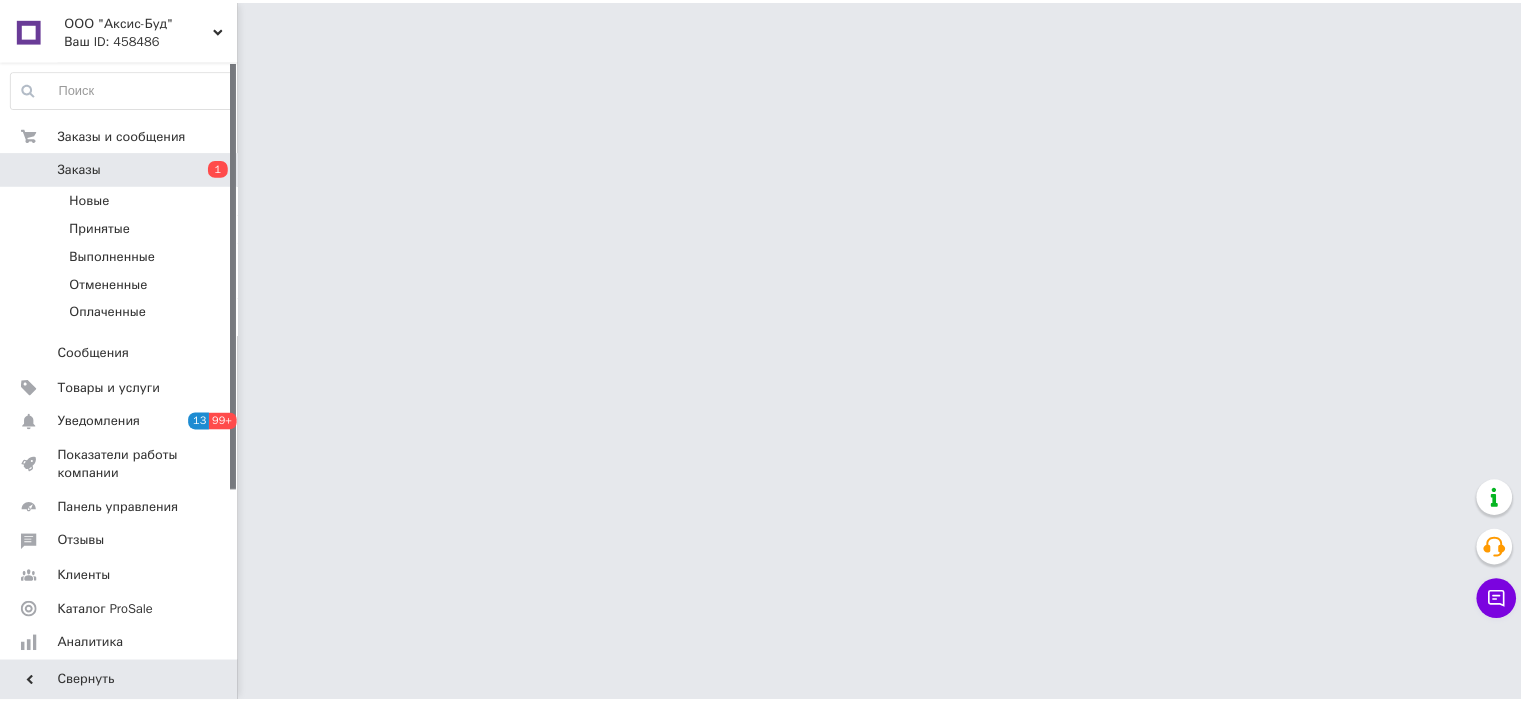 scroll, scrollTop: 0, scrollLeft: 0, axis: both 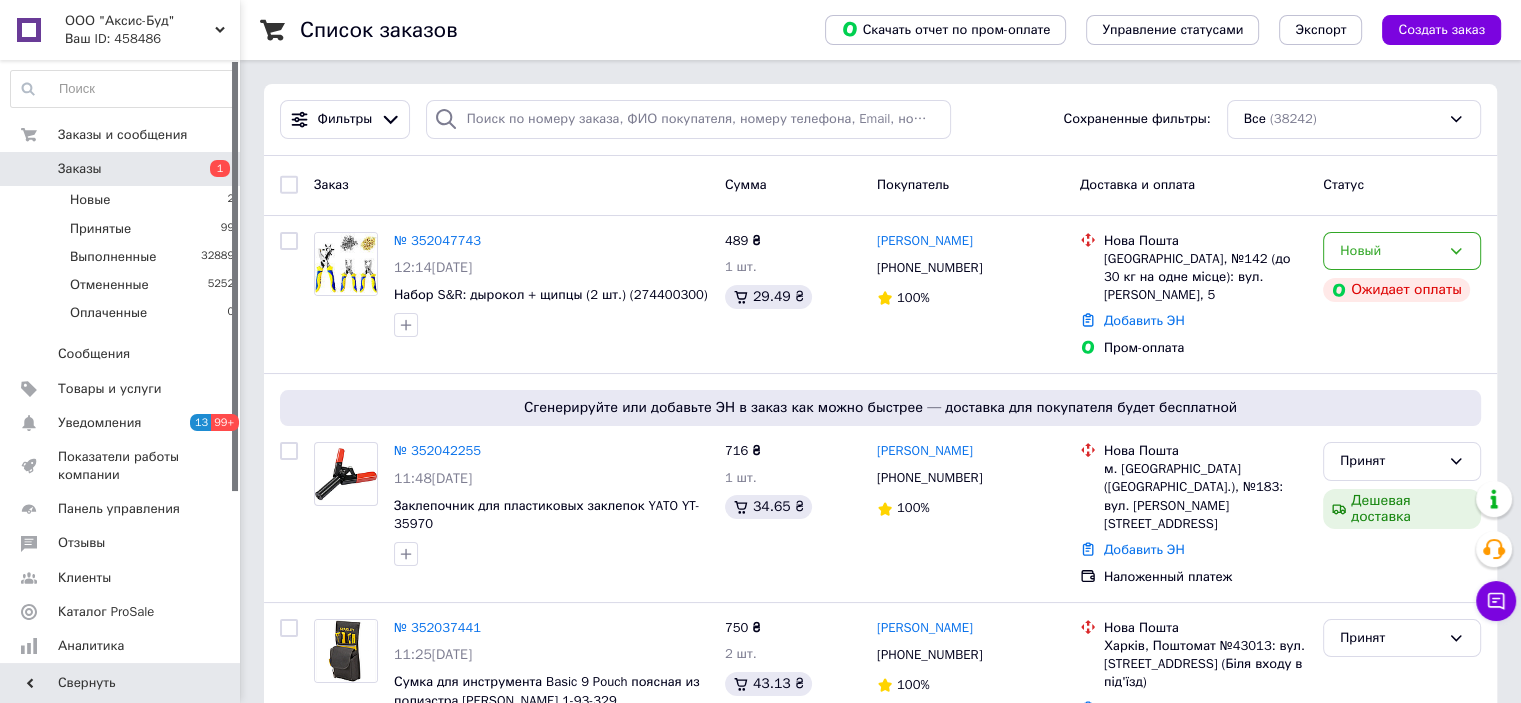 click on "Список заказов   Скачать отчет по пром-оплате Управление статусами Экспорт Создать заказ Фильтры Сохраненные фильтры: Все (38242) Заказ Сумма Покупатель Доставка и оплата Статус № 352047743 12:14, 10.07.2025 Набор S&R: дырокол + щипцы (2 шт.) (274400300) 489 ₴ 1 шт. 29.49 ₴ Каролина Григоренко-козинская +380636574827 100% Нова Пошта Київ, №142 (до 30 кг на одне місце): вул. Амвросія Бучми, 5 Добавить ЭН Пром-оплата Новый Ожидает оплаты Сгенерируйте или добавьте ЭН в заказ как можно быстрее — доставка для покупателя будет бесплатной № 352042255 11:48, 10.07.2025 Заклепочник для пластиковых заклепок YATO YT-35970 1" at bounding box center (880, 9531) 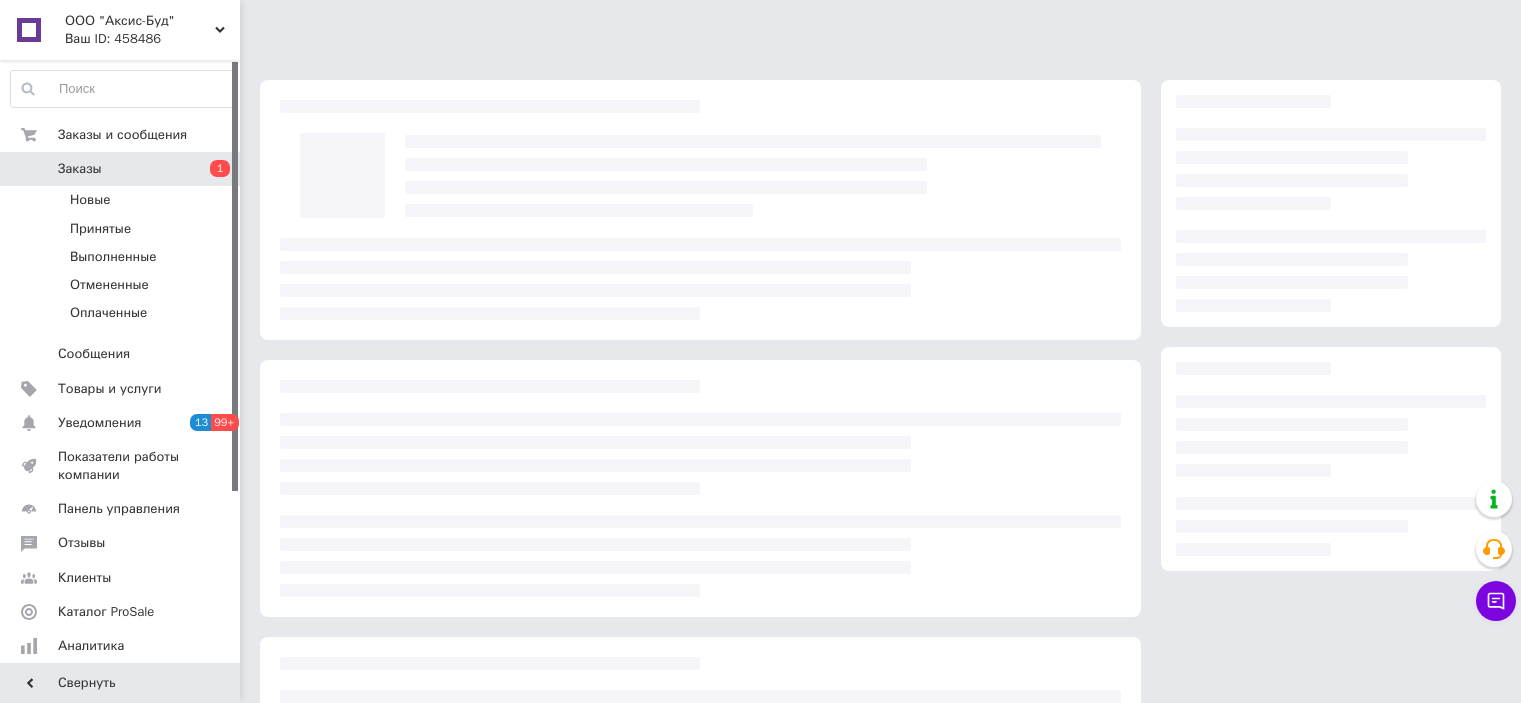 scroll, scrollTop: 0, scrollLeft: 0, axis: both 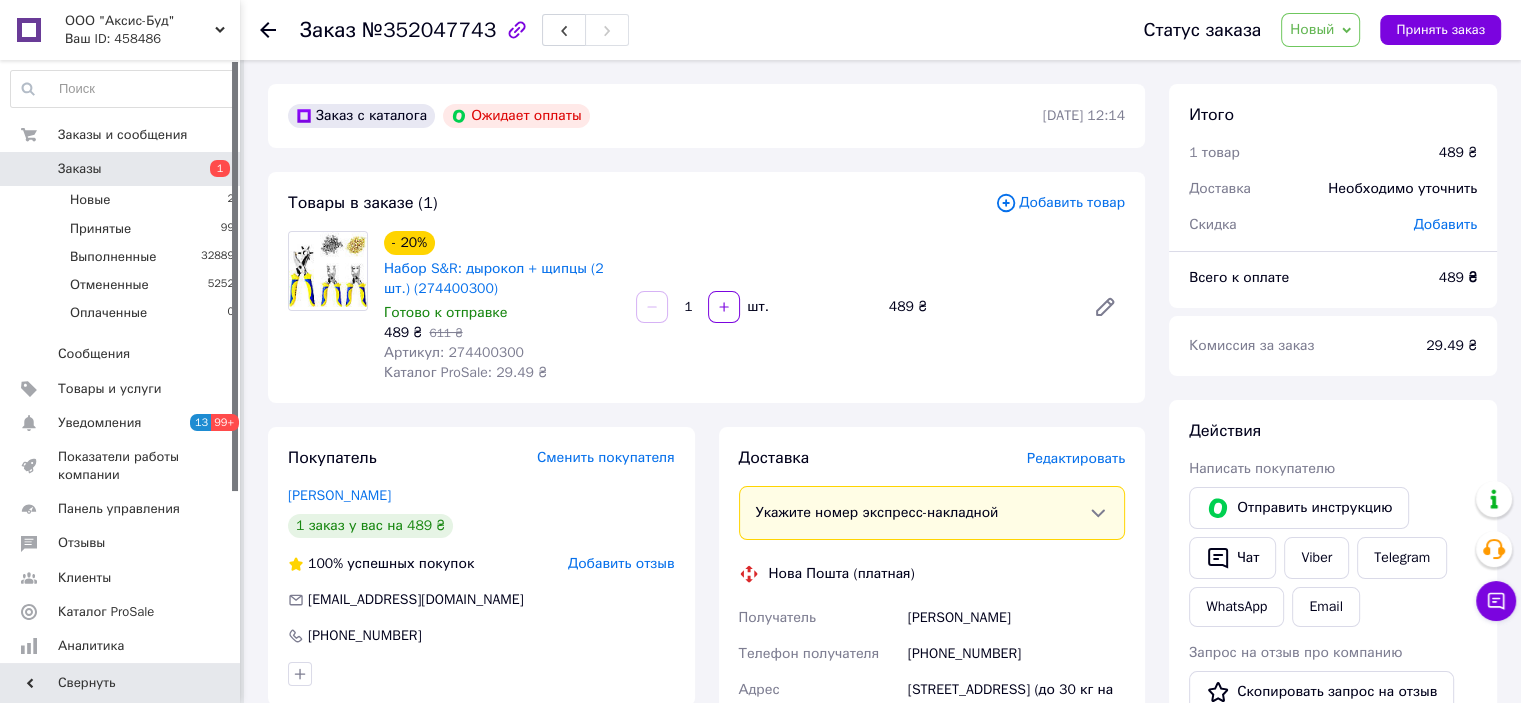 click on "Заказ №352047743 Статус заказа Новый Принят Выполнен Отменен Оплаченный Принять заказ Заказ с каталога Ожидает оплаты 10.07.2025 | 12:14 Товары в заказе (1) Добавить товар - 20% Набор S&R: дырокол + щипцы (2 шт.) (274400300) Готово к отправке 489 ₴   611 ₴ Артикул: 274400300 Каталог ProSale: 29.49 ₴  1   шт. 489 ₴ Покупатель Сменить покупателя Григоренко-козинская Каролина 1 заказ у вас на 489 ₴ 100%   успешных покупок Добавить отзыв chukala@ukr.net +380636574827 Оплата Ожидает оплаты Пром-оплата Отправить запрос на оплату Доставка Редактировать Укажите номер экспресс-накладной Нова Пошта (платная) Получатель" at bounding box center [882, 761] 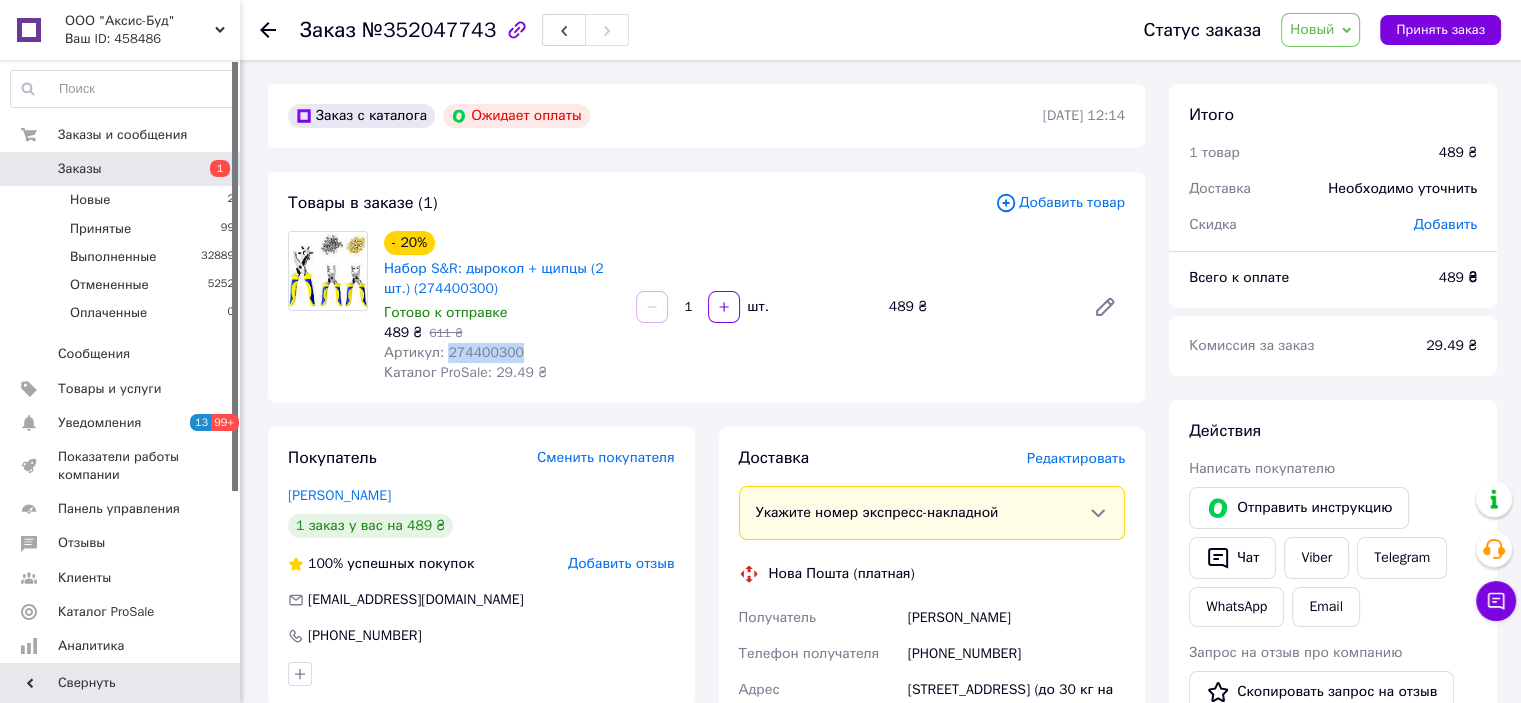 click on "Артикул: 274400300" at bounding box center (454, 352) 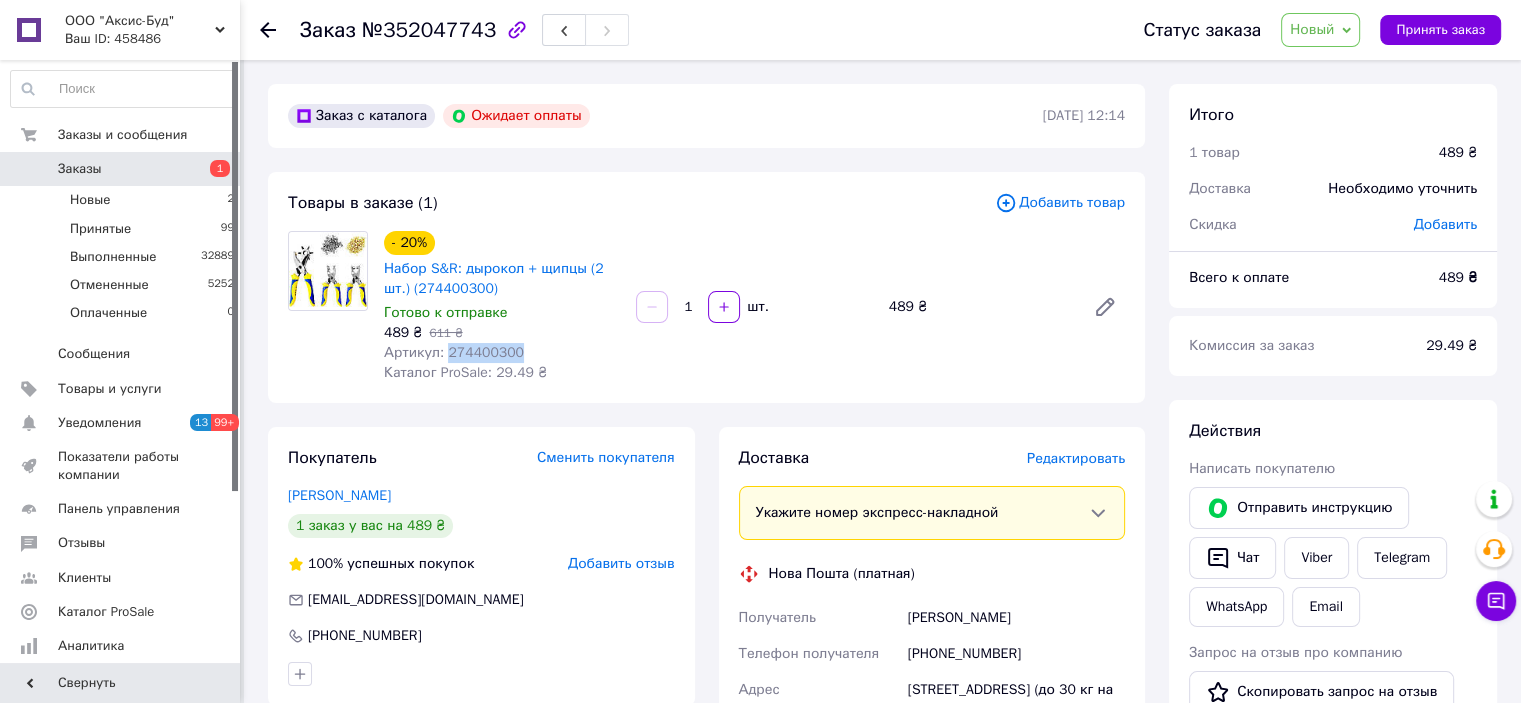 copy on "274400300" 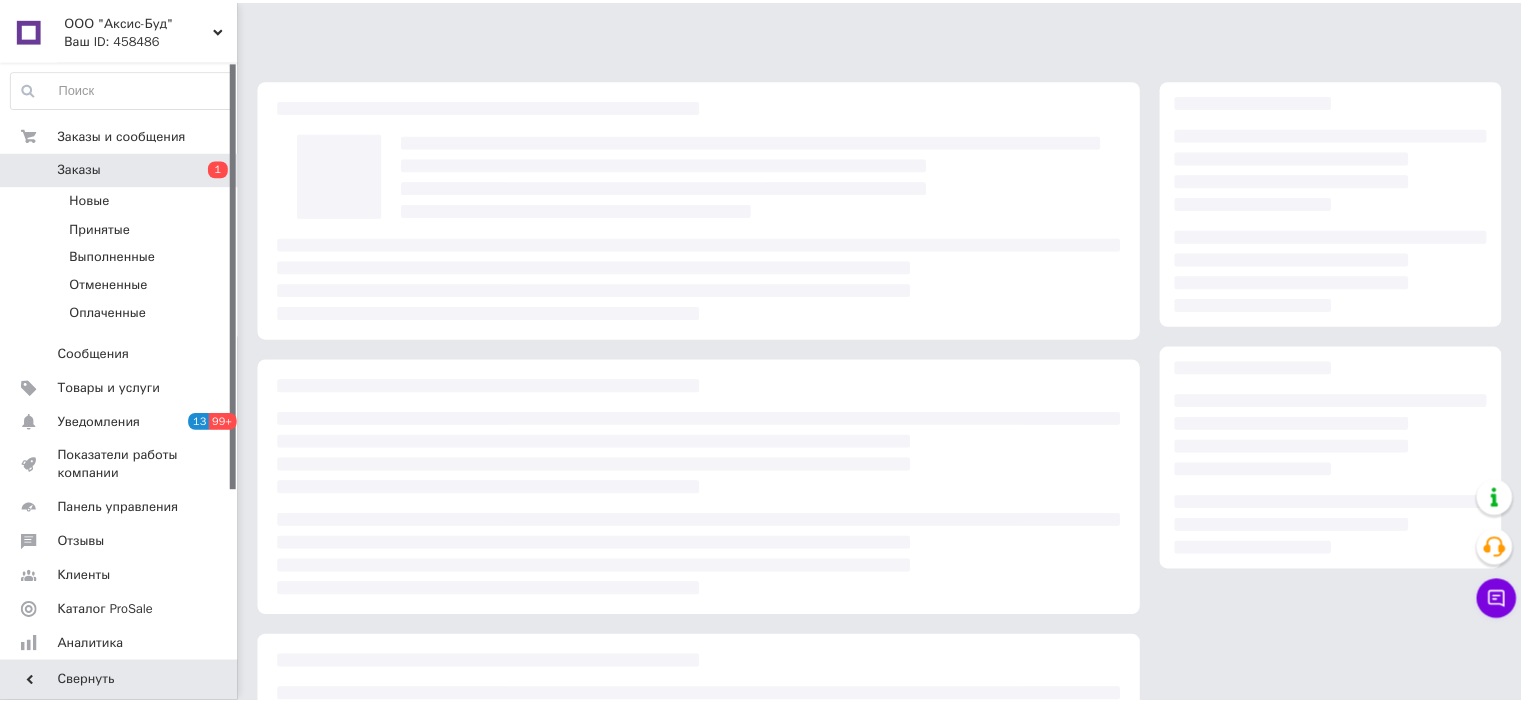 scroll, scrollTop: 0, scrollLeft: 0, axis: both 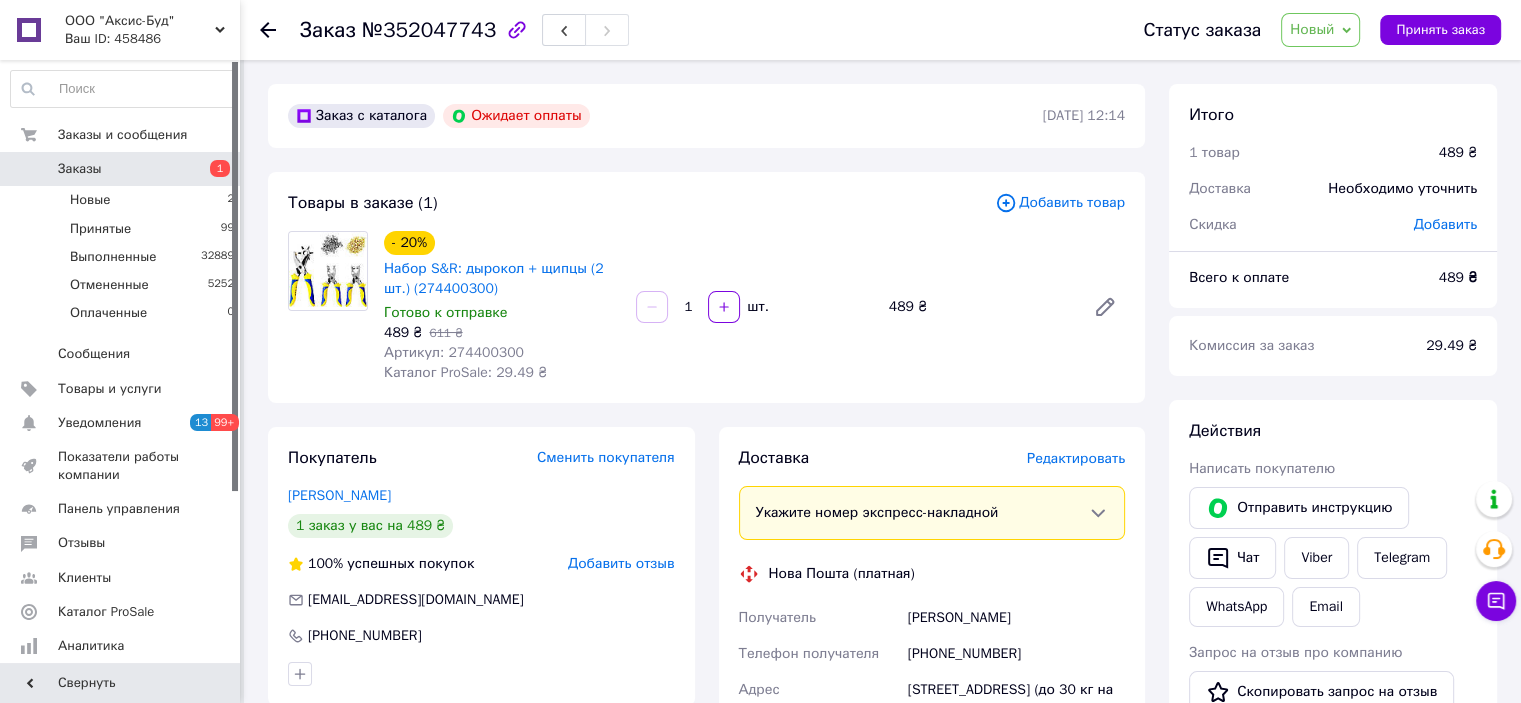 click on "Заказ с каталога Ожидает оплаты [DATE] 12:14 Товары в заказе (1) Добавить товар - 20% Набор S&R: дырокол + щипцы (2 шт.) (274400300) Готово к отправке 489 ₴   611 ₴ Артикул: 274400300 Каталог ProSale: 29.49 ₴  1   шт. 489 ₴ Покупатель Сменить покупателя [PERSON_NAME] 1 заказ у вас на 489 ₴ 100%   успешных покупок Добавить отзыв [EMAIL_ADDRESS][DOMAIN_NAME] [PHONE_NUMBER] Оплата Ожидает оплаты Пром-оплата Отправить запрос на оплату Покупатель получит ссылку на оплату этого
заказа через уведомления в приложении Prom или Viber. [PERSON_NAME]
отправьте инструкцию, что такое Пром-оплата. Доставка Редактировать [PHONE_NUMBER] <" at bounding box center (706, 761) 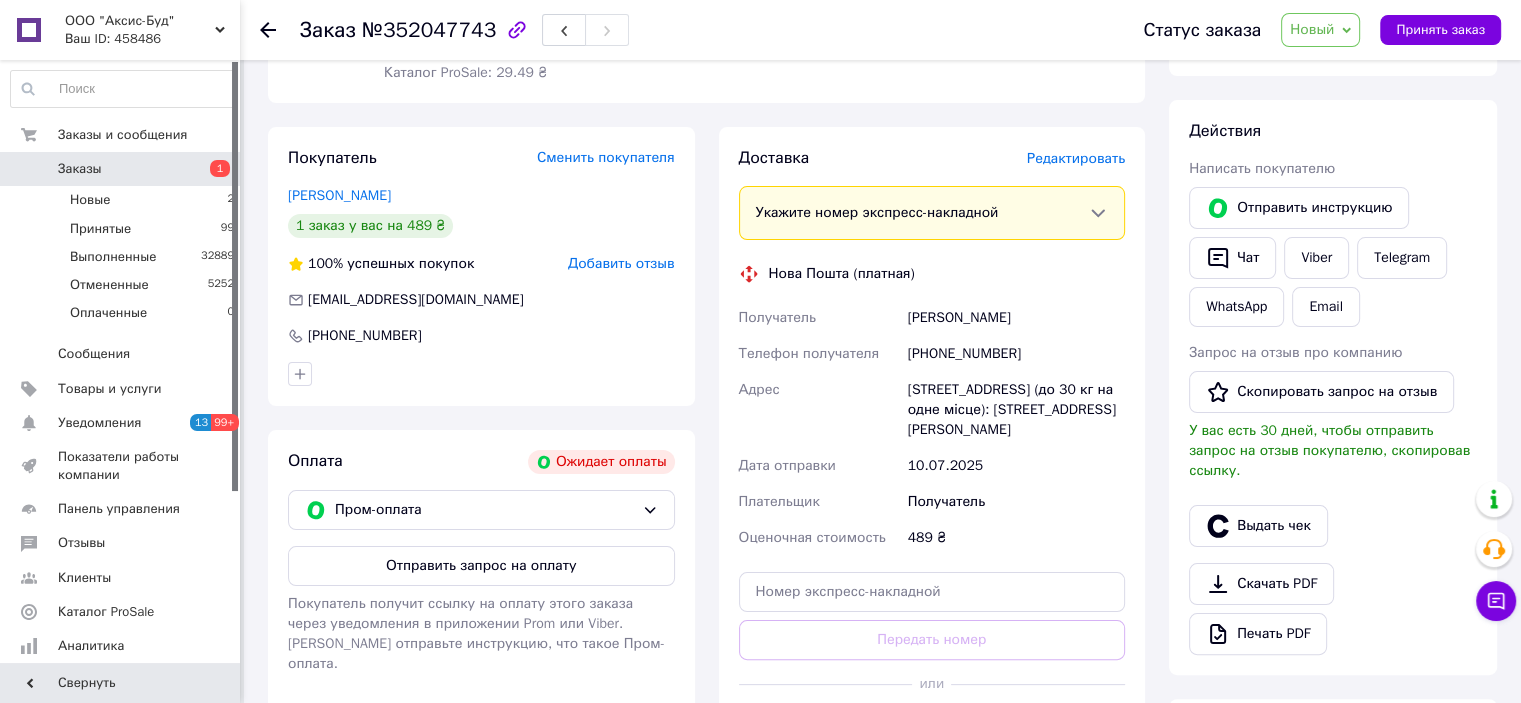 scroll, scrollTop: 0, scrollLeft: 0, axis: both 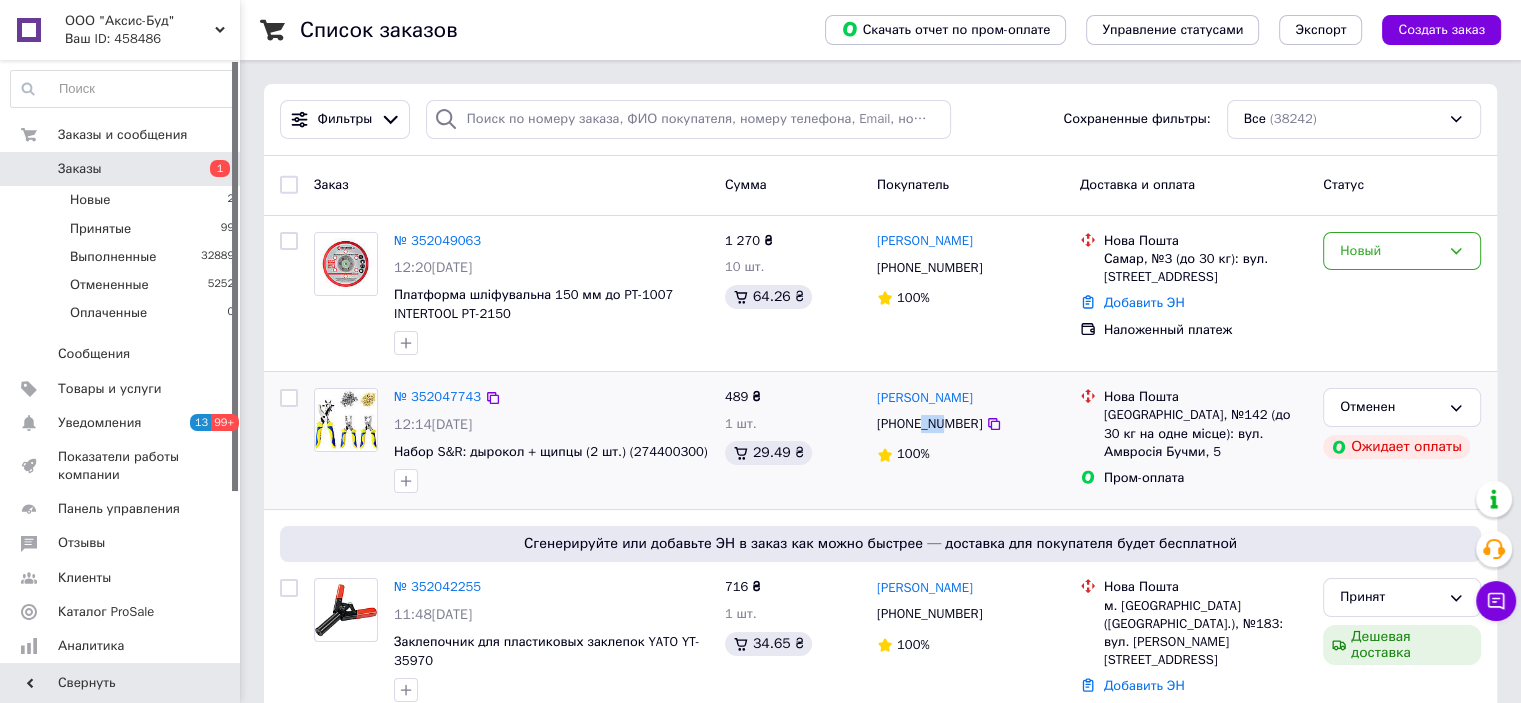 drag, startPoint x: 921, startPoint y: 422, endPoint x: 944, endPoint y: 424, distance: 23.086792 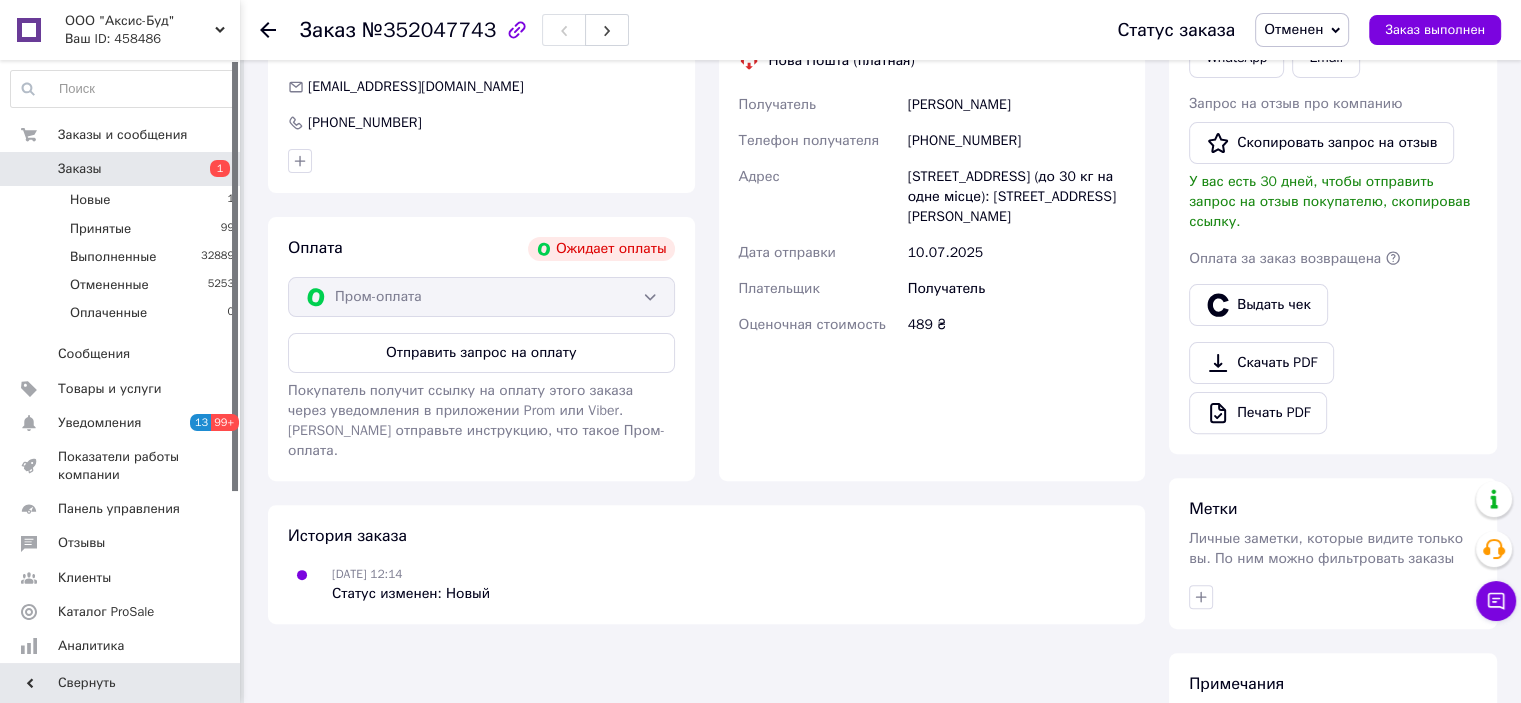 scroll, scrollTop: 300, scrollLeft: 0, axis: vertical 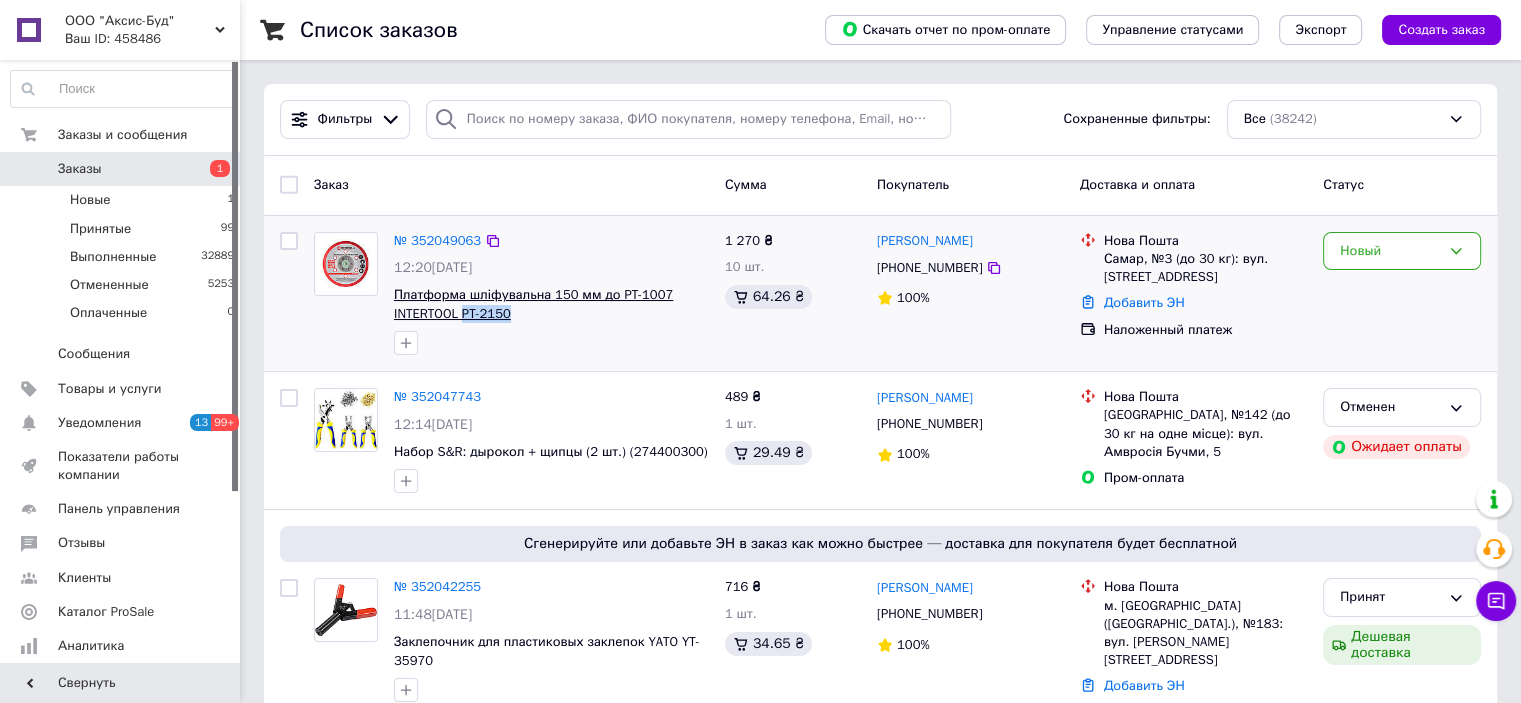 copy on "PT-2150" 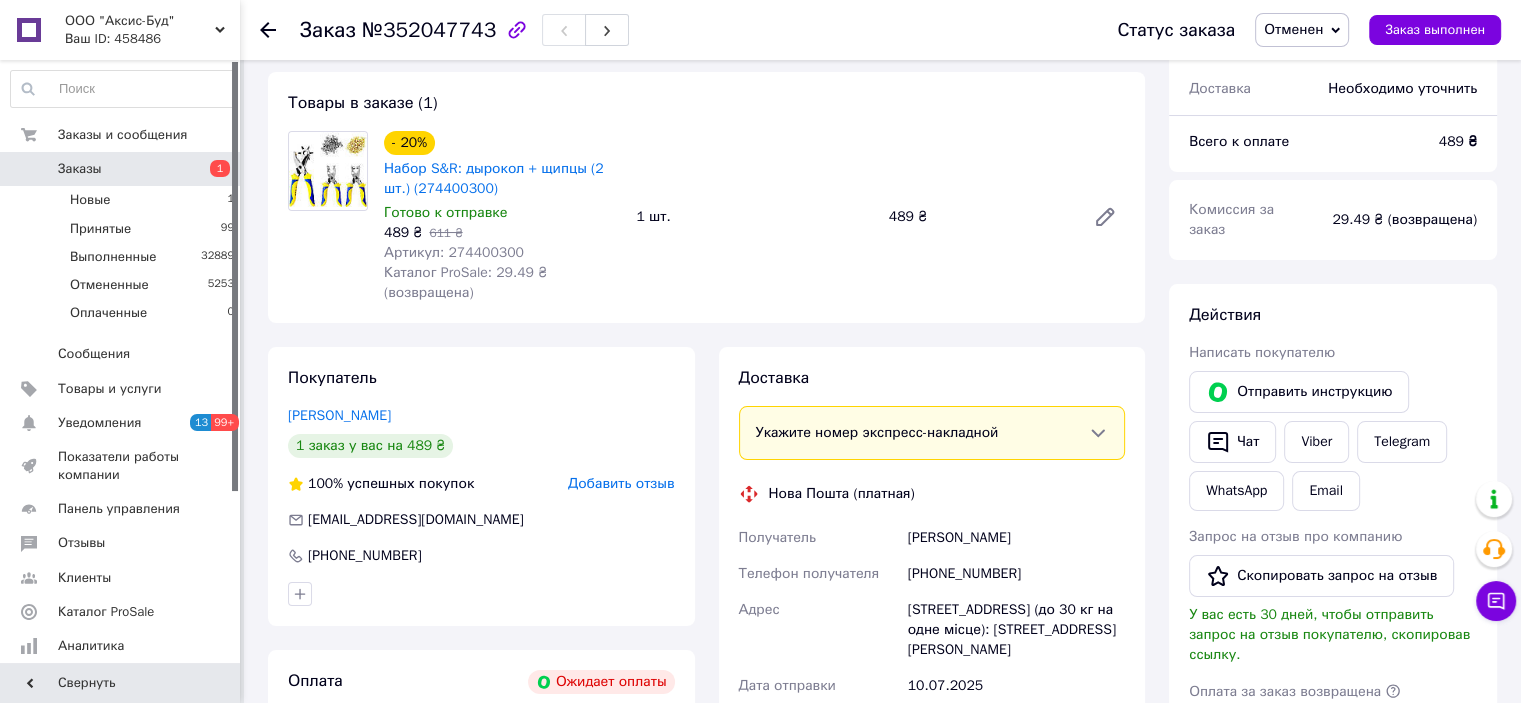scroll, scrollTop: 0, scrollLeft: 0, axis: both 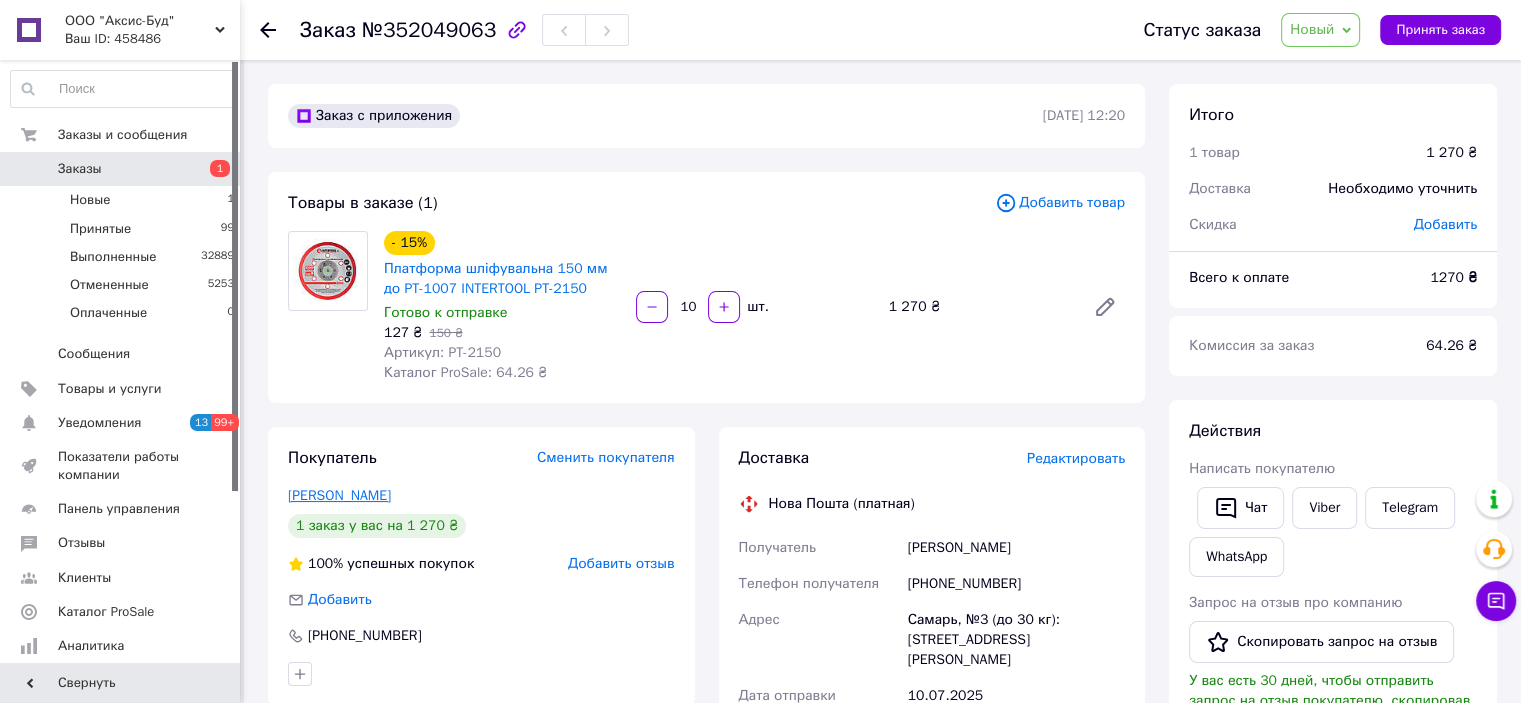 click on "[PERSON_NAME]" at bounding box center (339, 495) 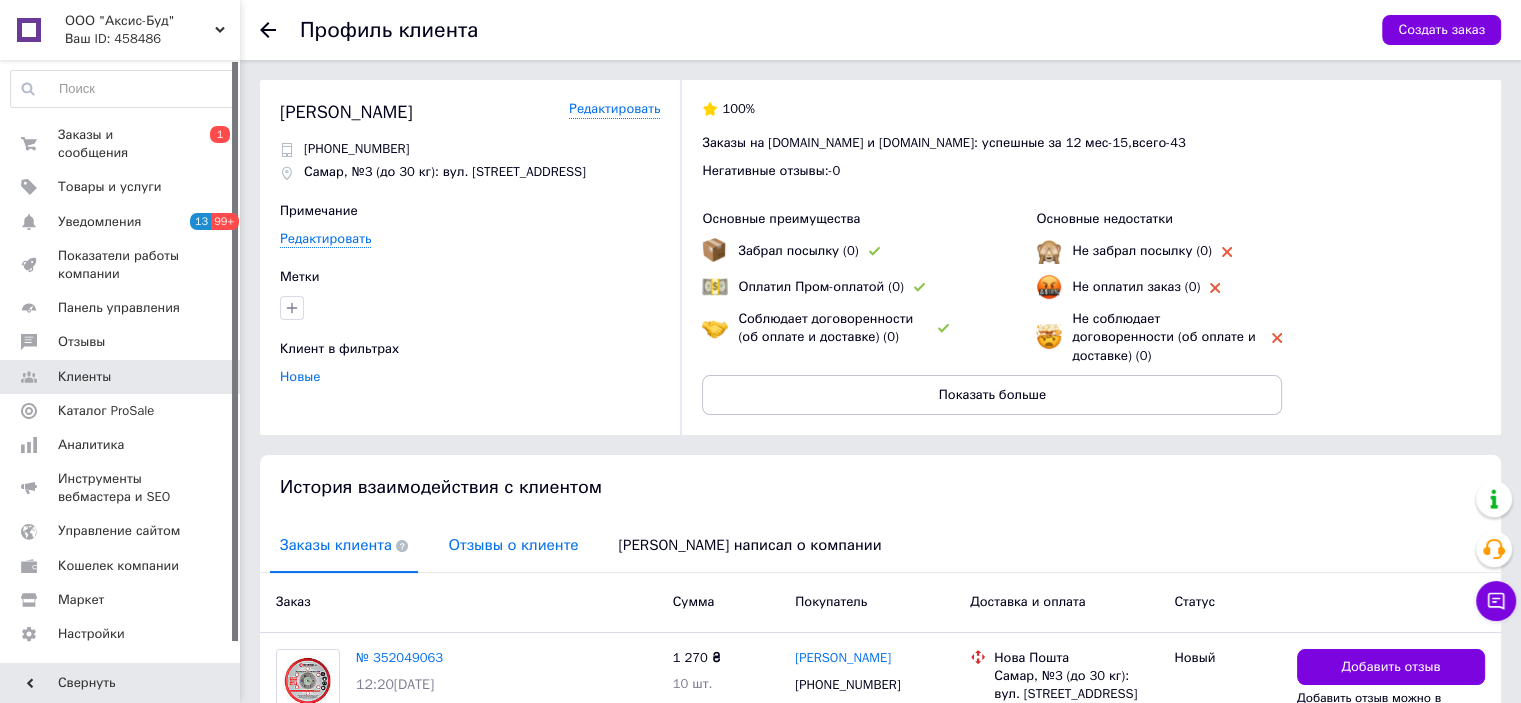 click on "Отзывы о клиенте" at bounding box center [513, 545] 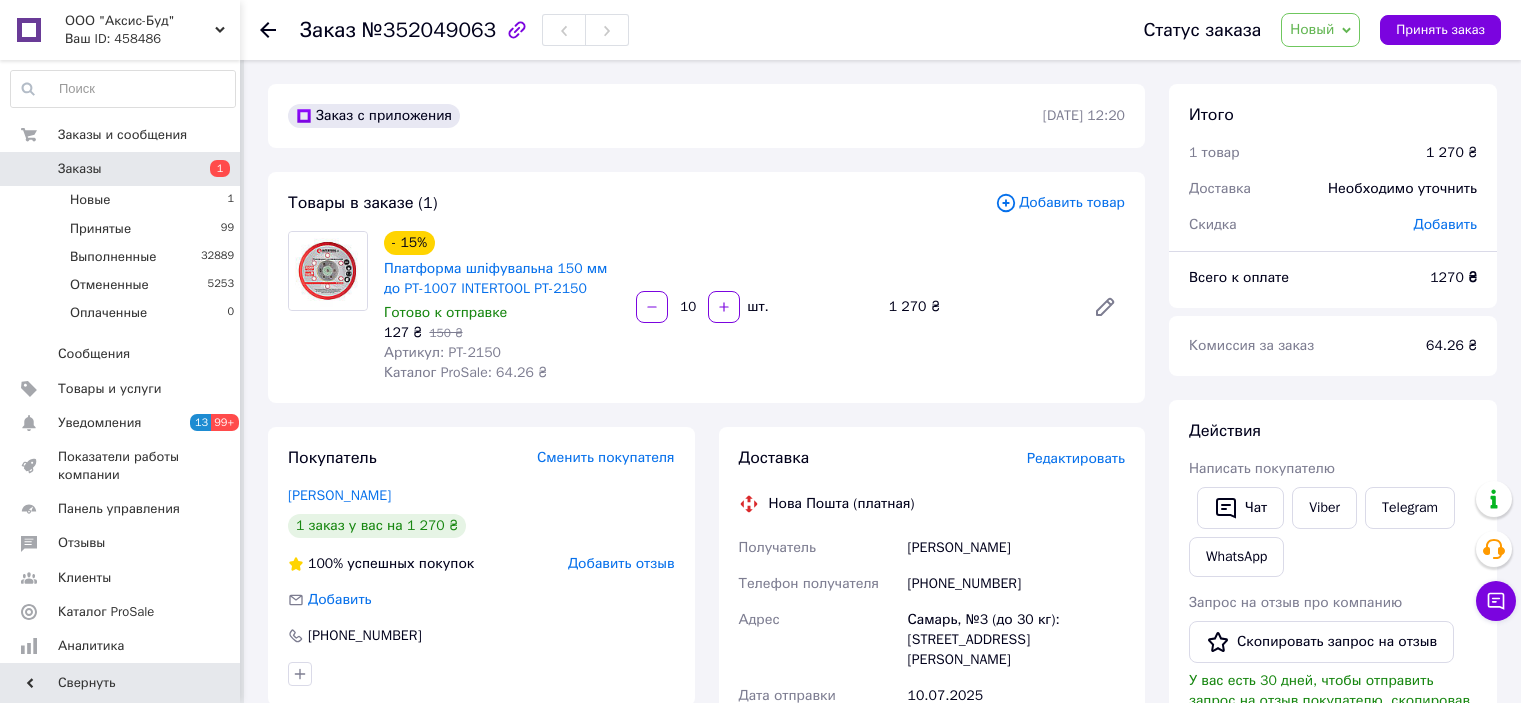 scroll, scrollTop: 0, scrollLeft: 0, axis: both 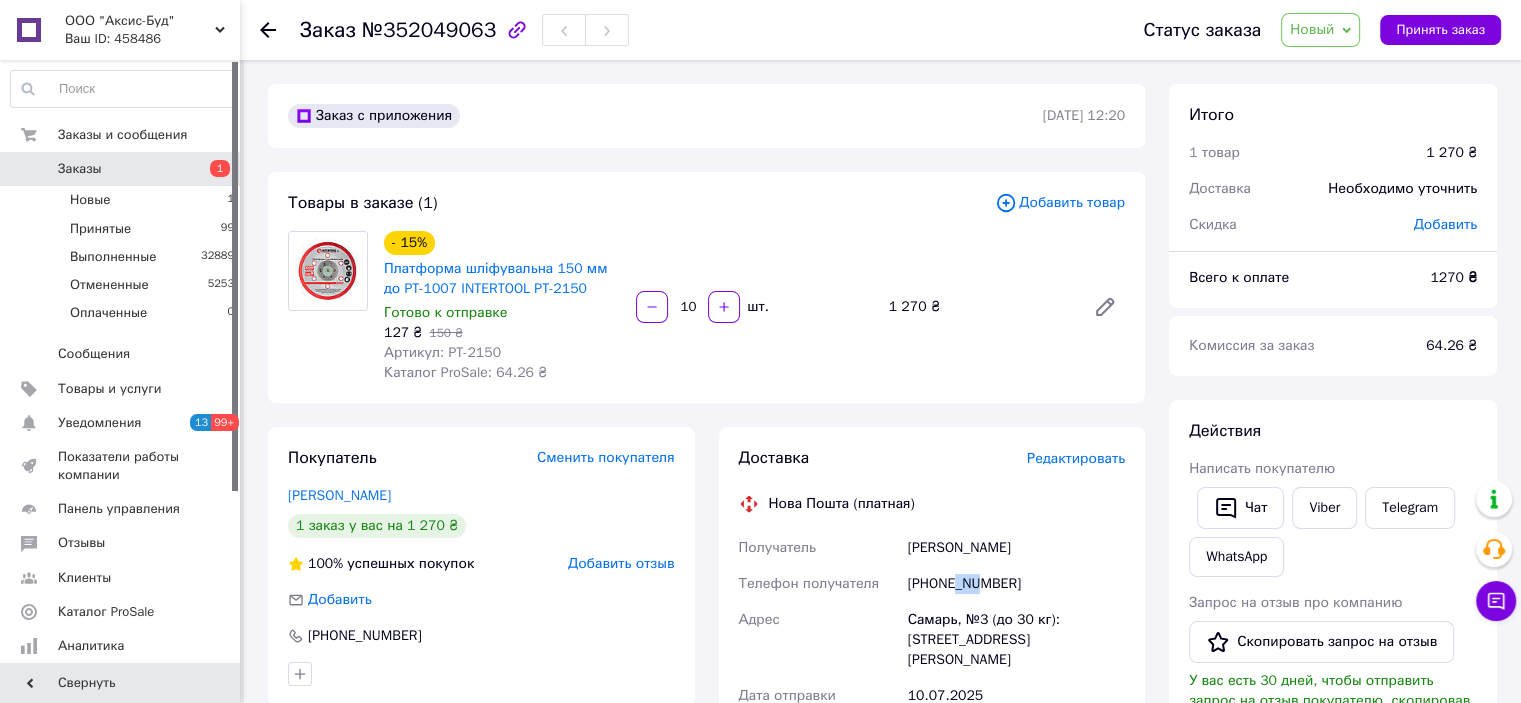 drag, startPoint x: 952, startPoint y: 579, endPoint x: 980, endPoint y: 592, distance: 30.870699 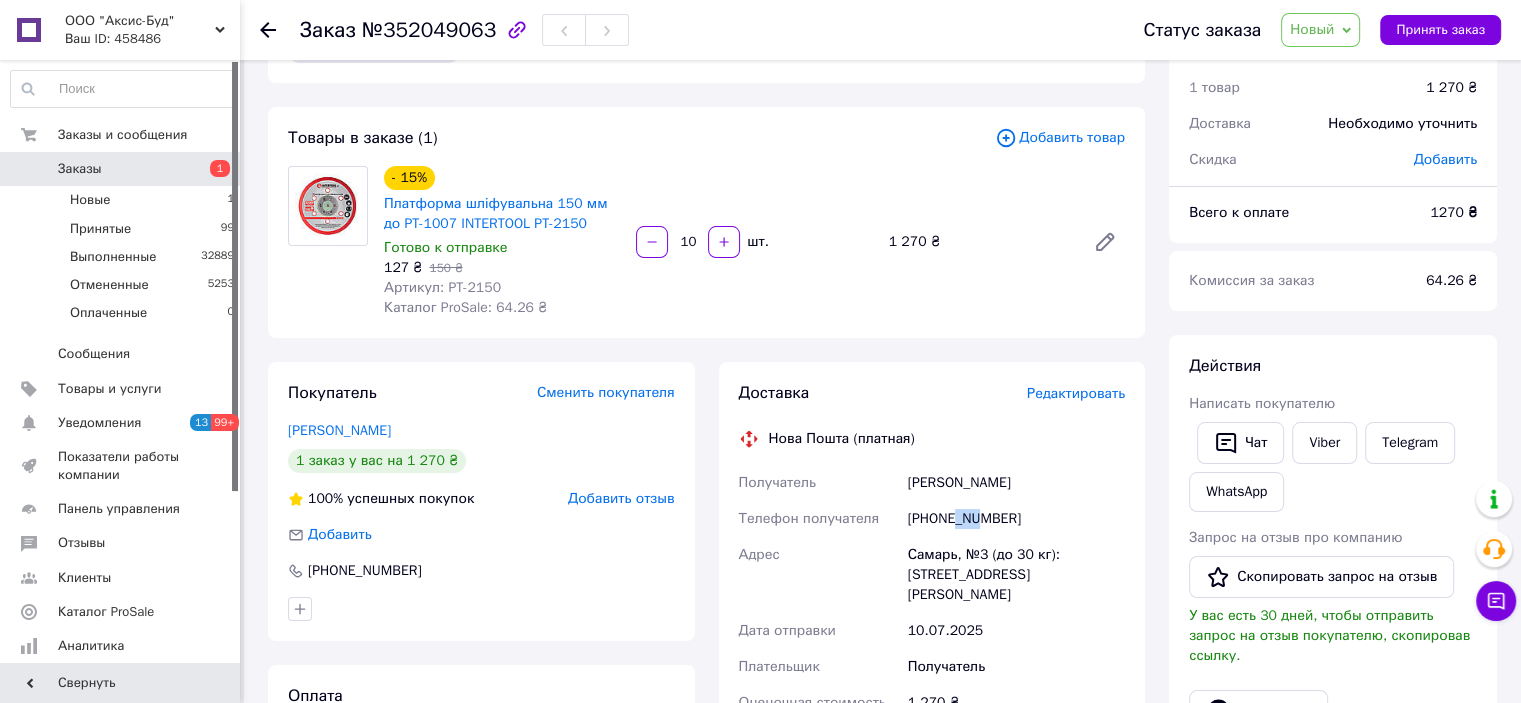 scroll, scrollTop: 100, scrollLeft: 0, axis: vertical 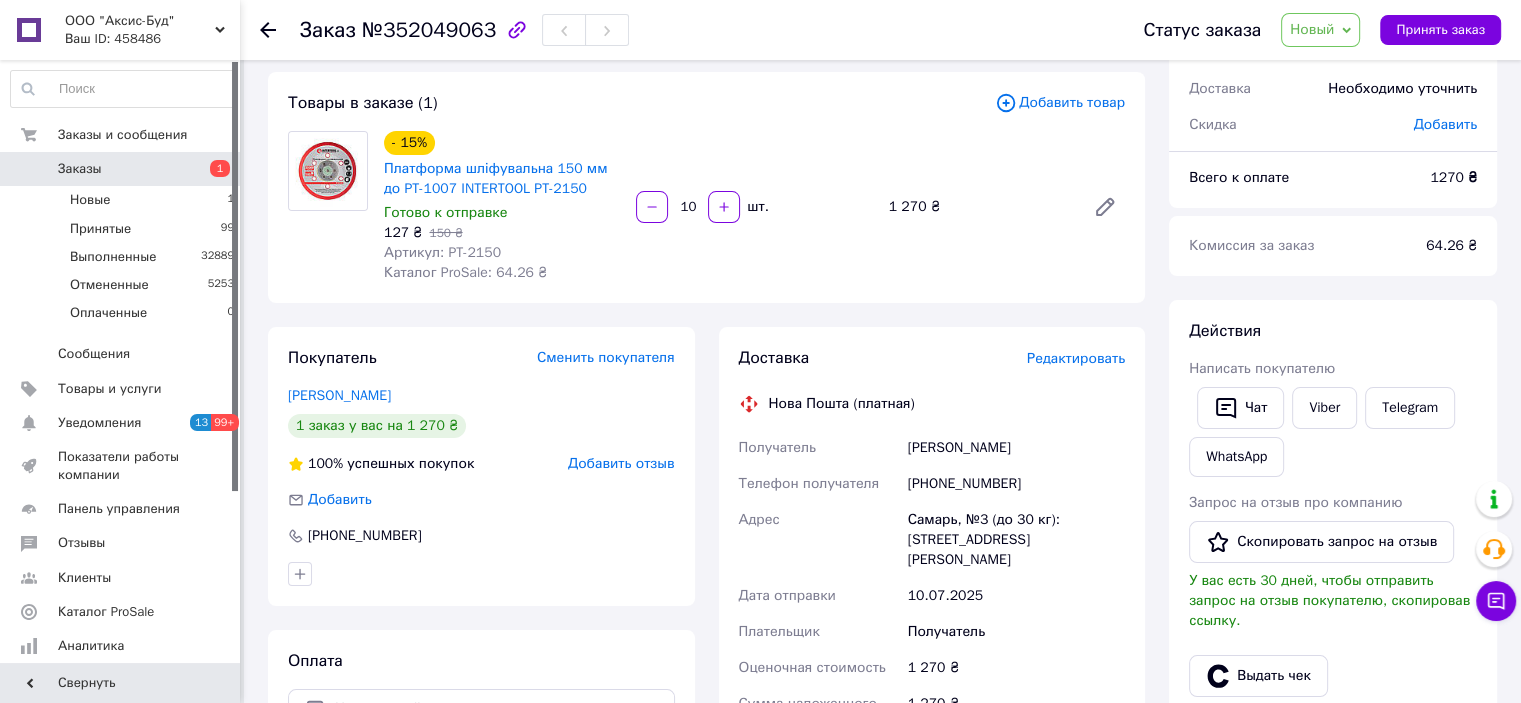click on "Телефон получателя" at bounding box center (809, 483) 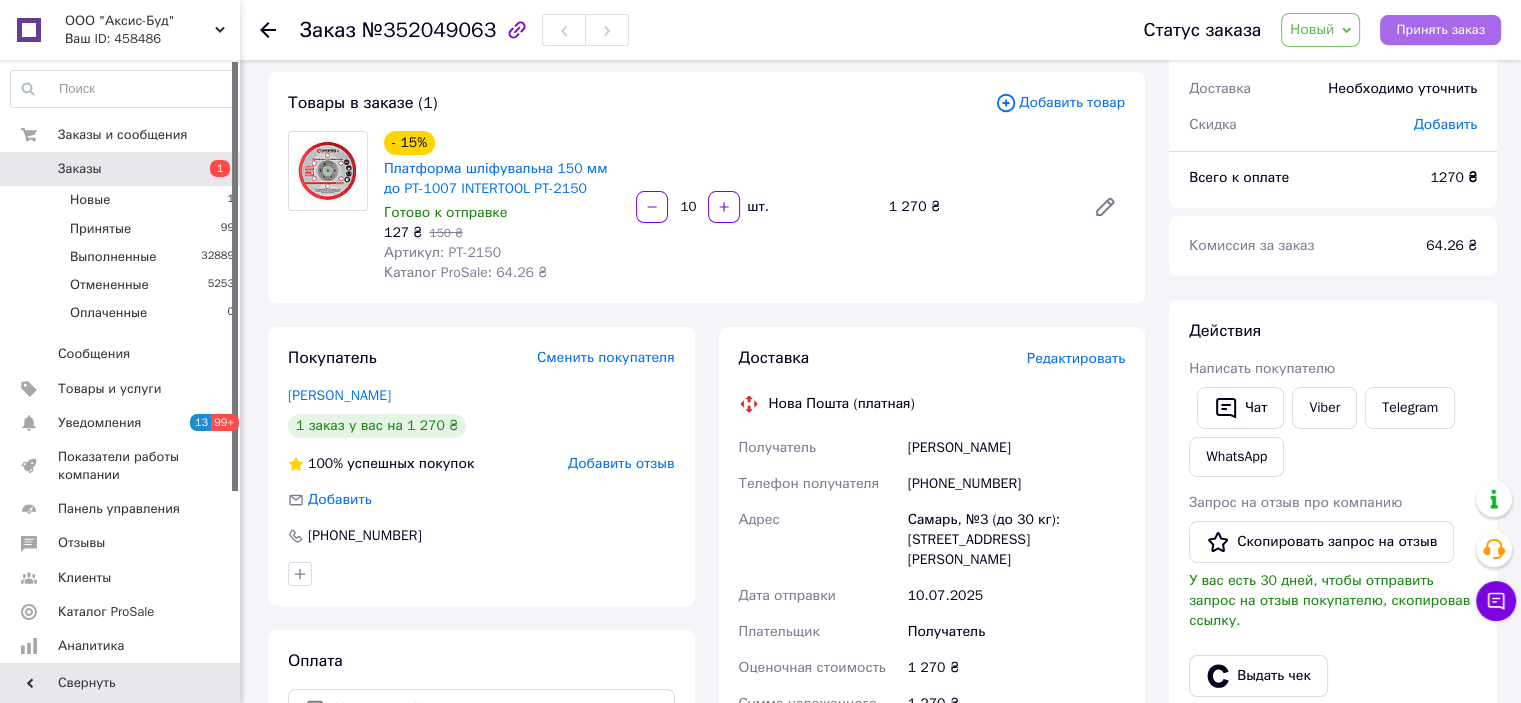 click on "Принять заказ" at bounding box center [1440, 30] 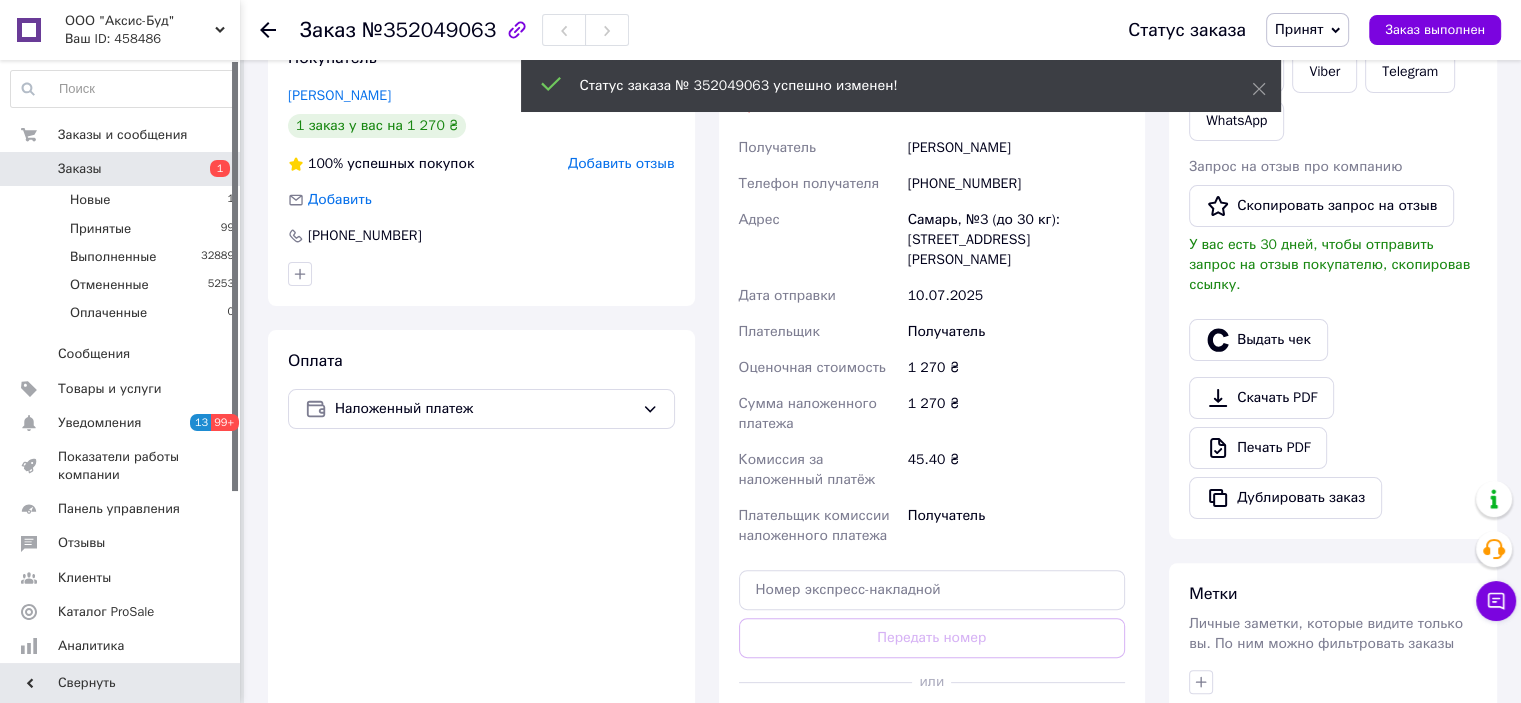 scroll, scrollTop: 700, scrollLeft: 0, axis: vertical 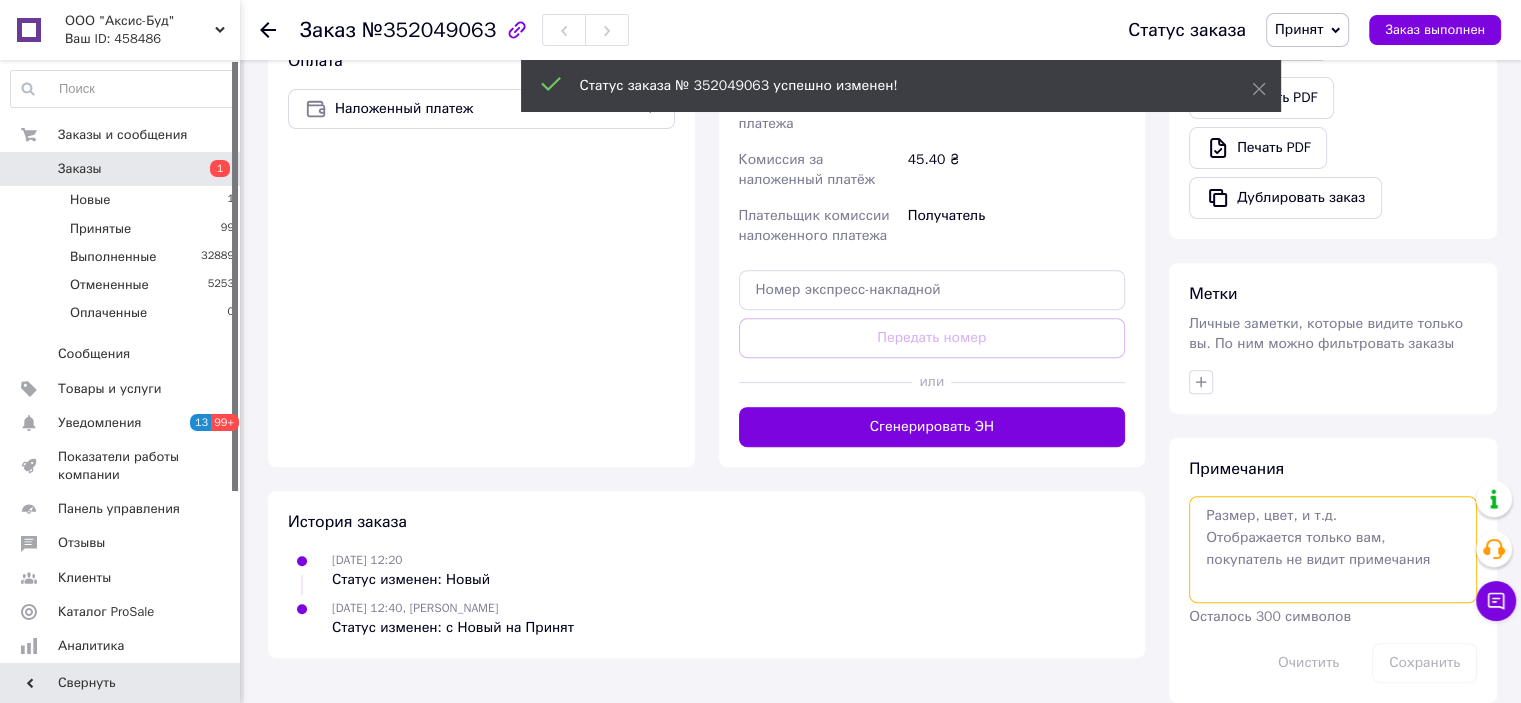 click at bounding box center [1333, 549] 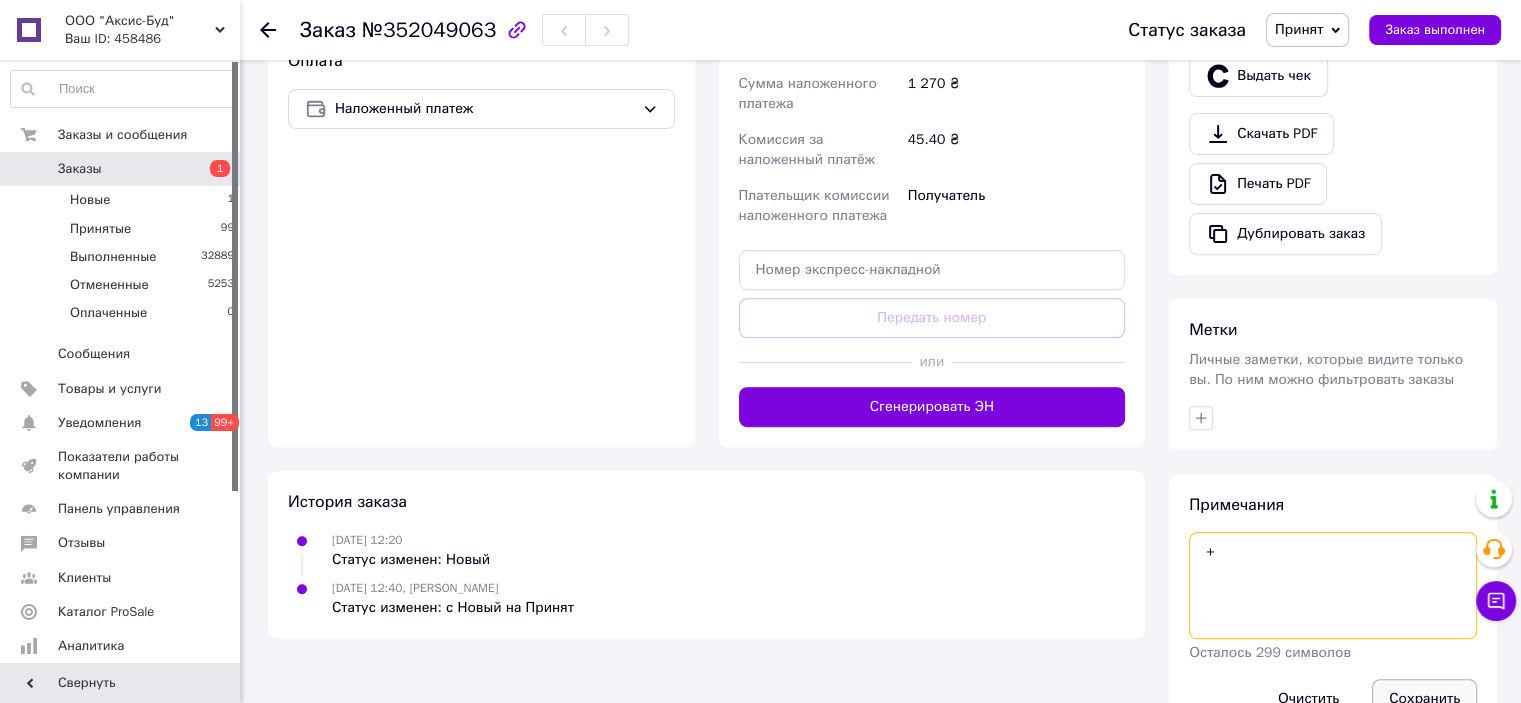 type on "+" 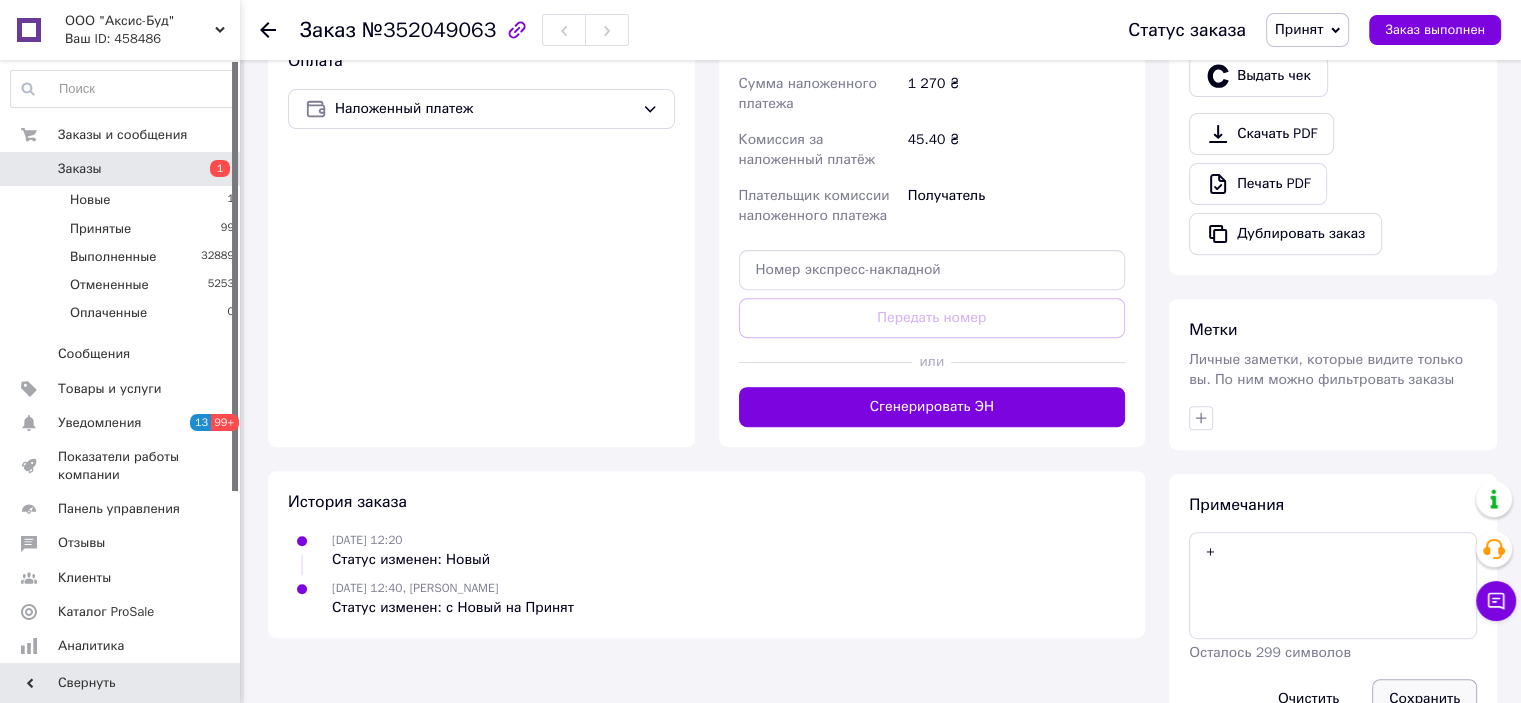 click on "Сохранить" at bounding box center [1424, 699] 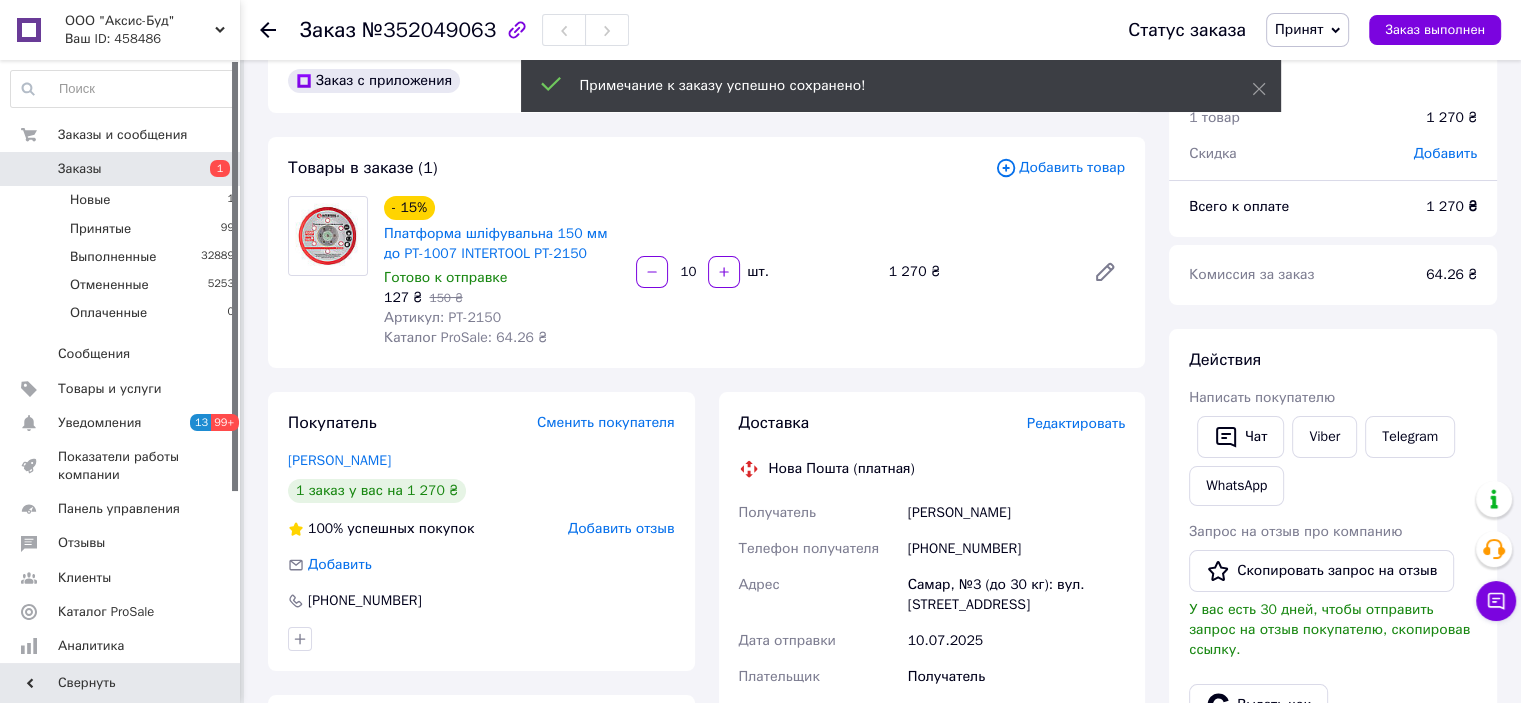scroll, scrollTop: 0, scrollLeft: 0, axis: both 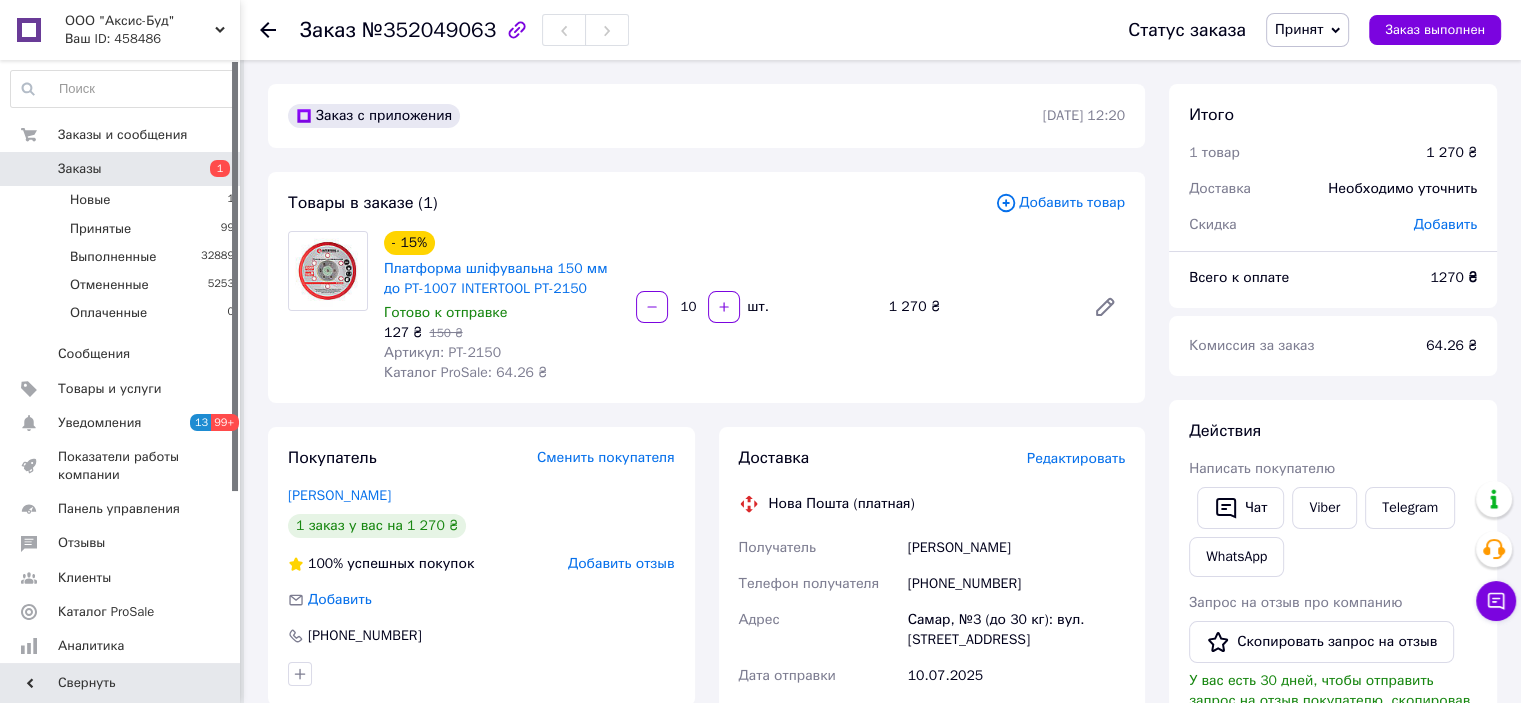 click on "Товары в заказе (1) Добавить товар - 15% Платформа шліфувальна 150 мм до PT-1007 INTERTOOL PT-2150 Готово к отправке 127 ₴   150 ₴ Артикул: PT-2150 Каталог ProSale: 64.26 ₴  10   шт. 1 270 ₴" at bounding box center [706, 287] 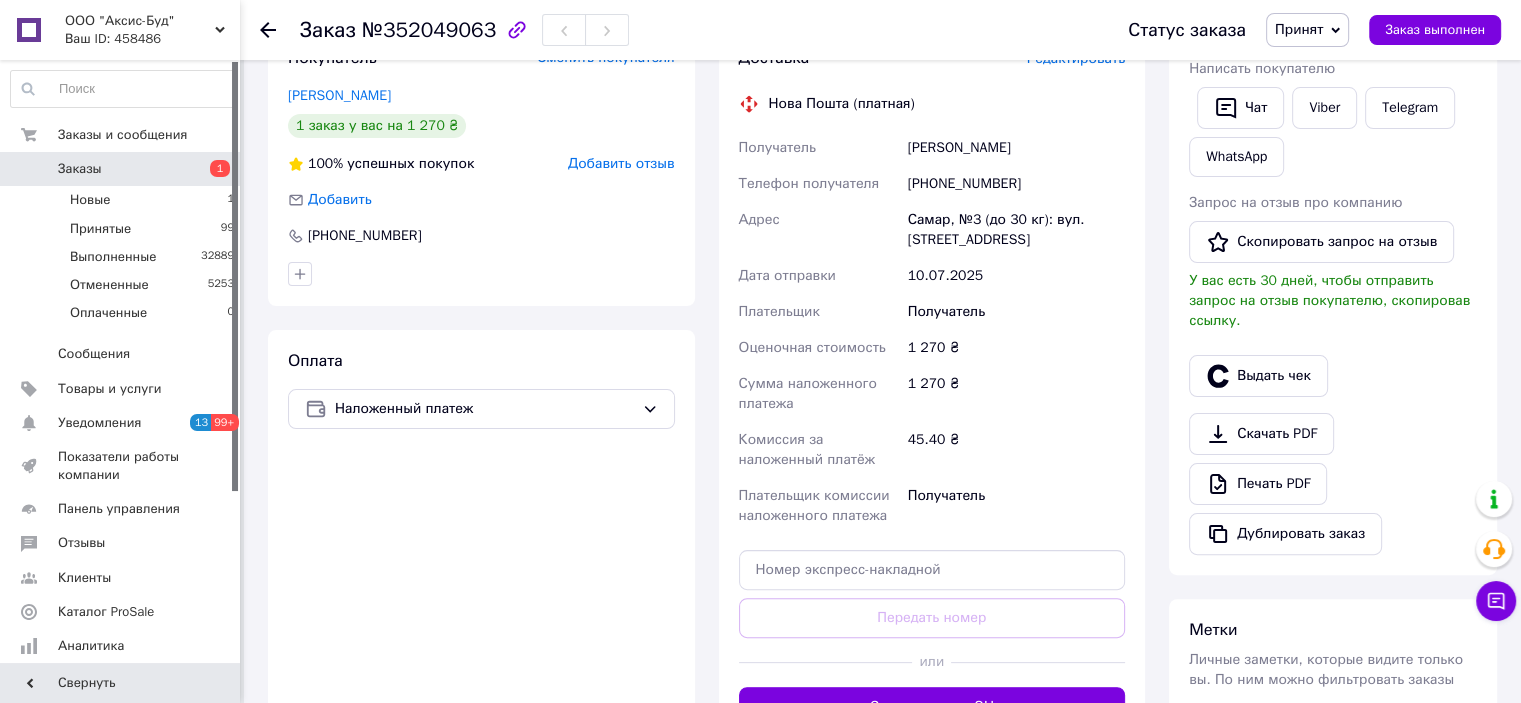 click on "Покупатель Сменить покупателя Чорний Вячеслав 1 заказ у вас на 1 270 ₴ 100%   успешных покупок Добавить отзыв Добавить +380965552240 Оплата Наложенный платеж" at bounding box center (481, 387) 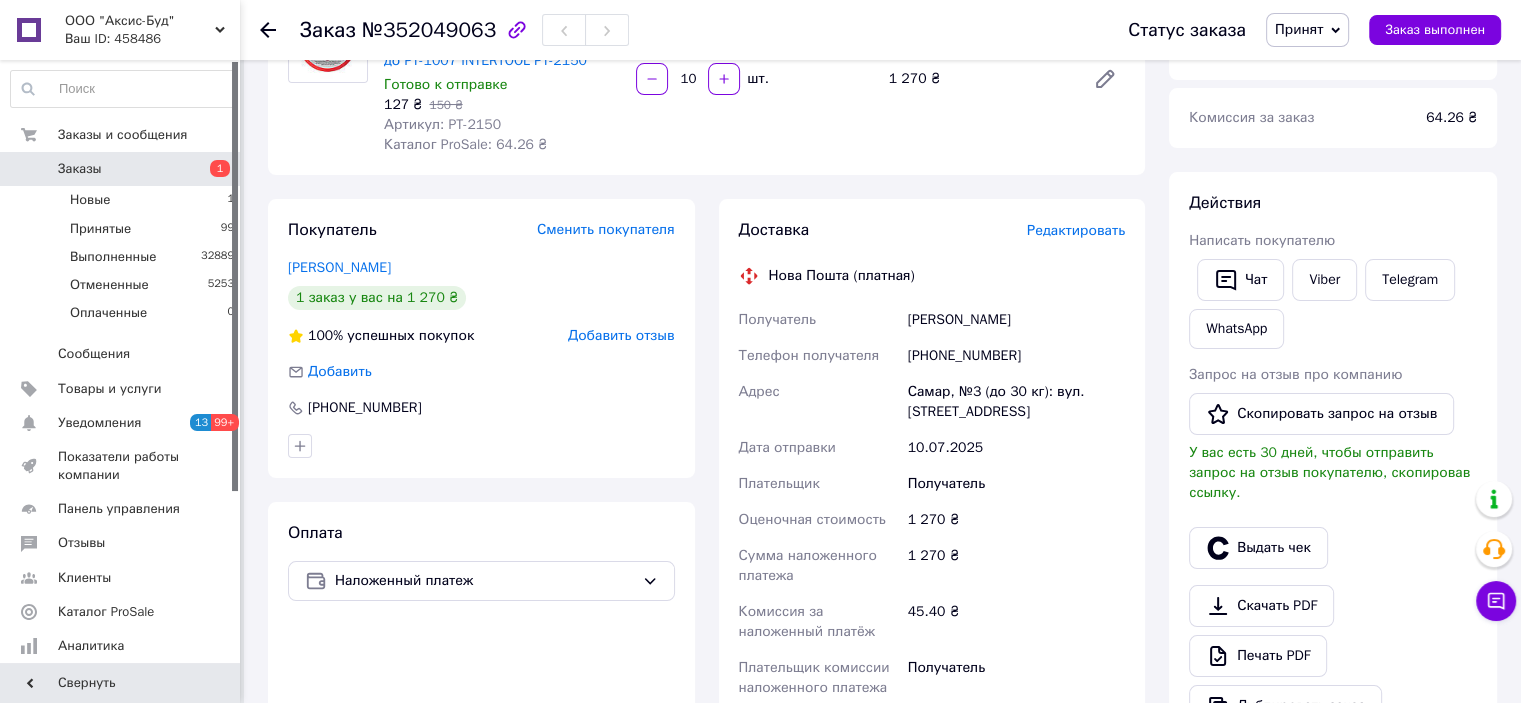 scroll, scrollTop: 0, scrollLeft: 0, axis: both 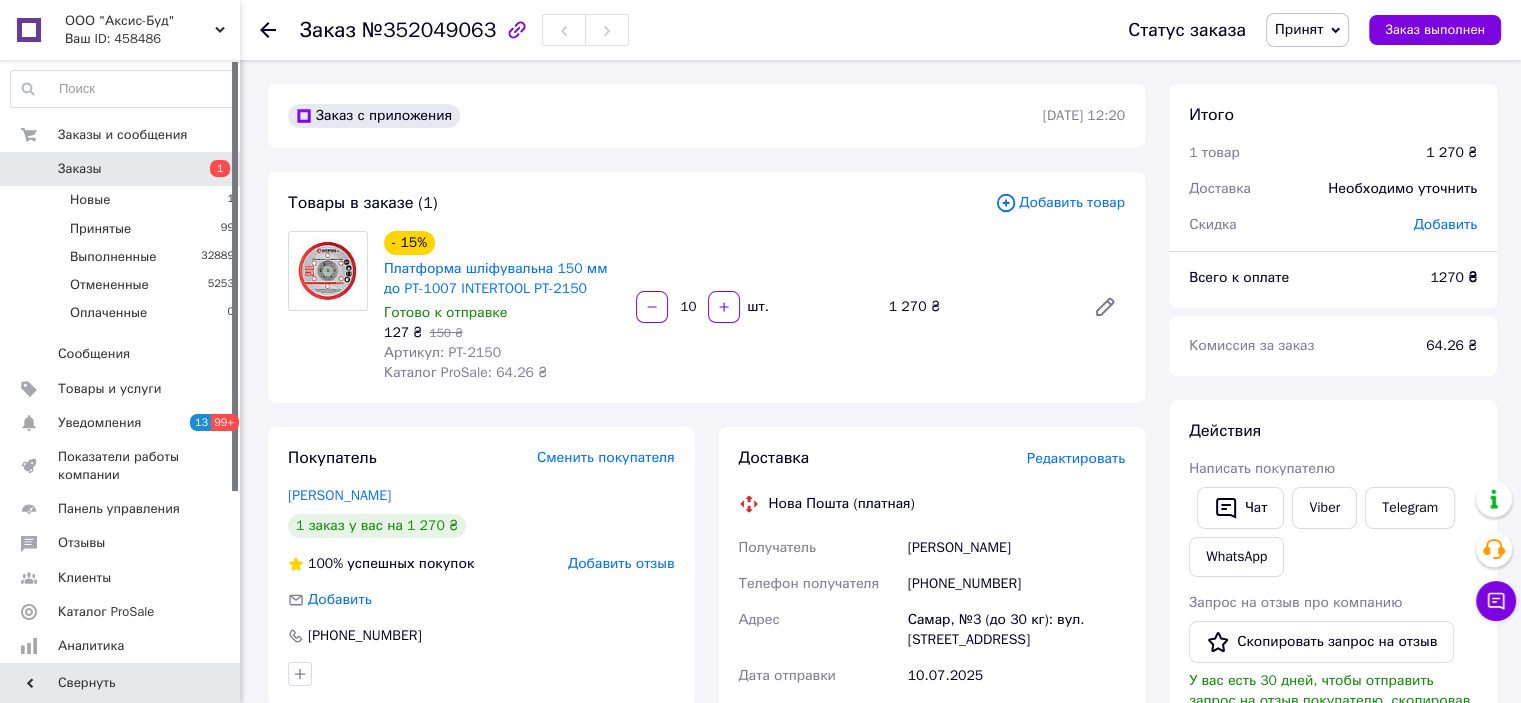 click on "Чорний Вячеслав" at bounding box center [1016, 548] 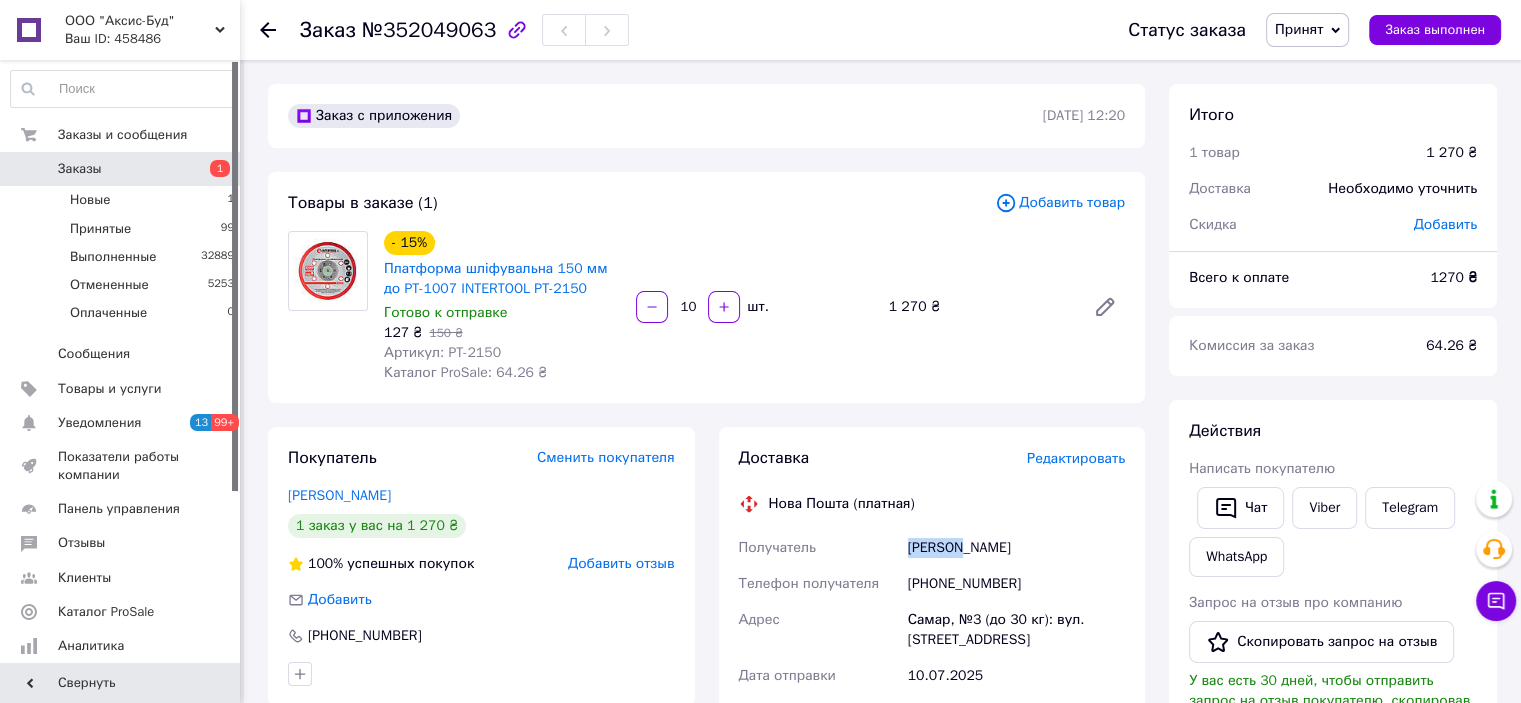 click on "Чорний Вячеслав" at bounding box center [1016, 548] 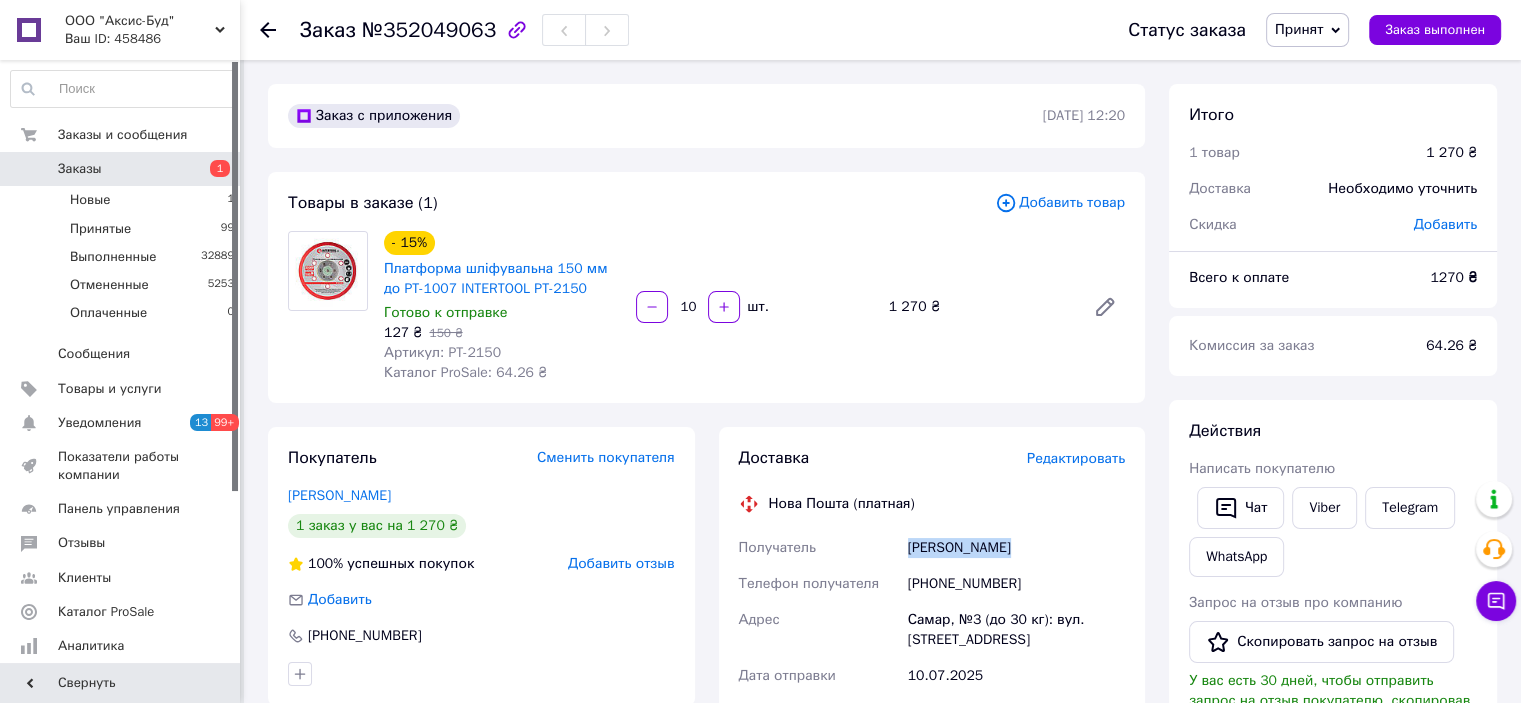 click on "Чорний Вячеслав" at bounding box center [1016, 548] 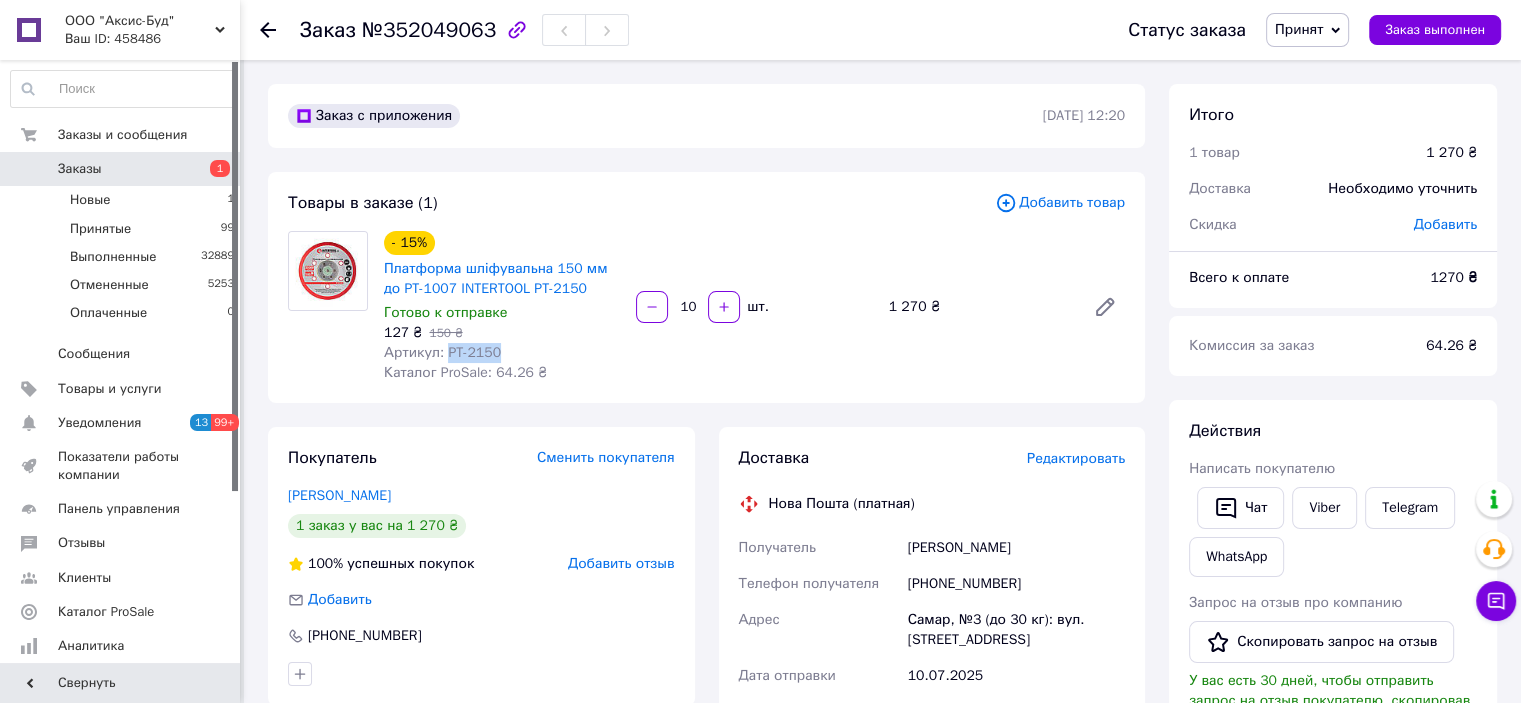 drag, startPoint x: 443, startPoint y: 353, endPoint x: 492, endPoint y: 415, distance: 79.025314 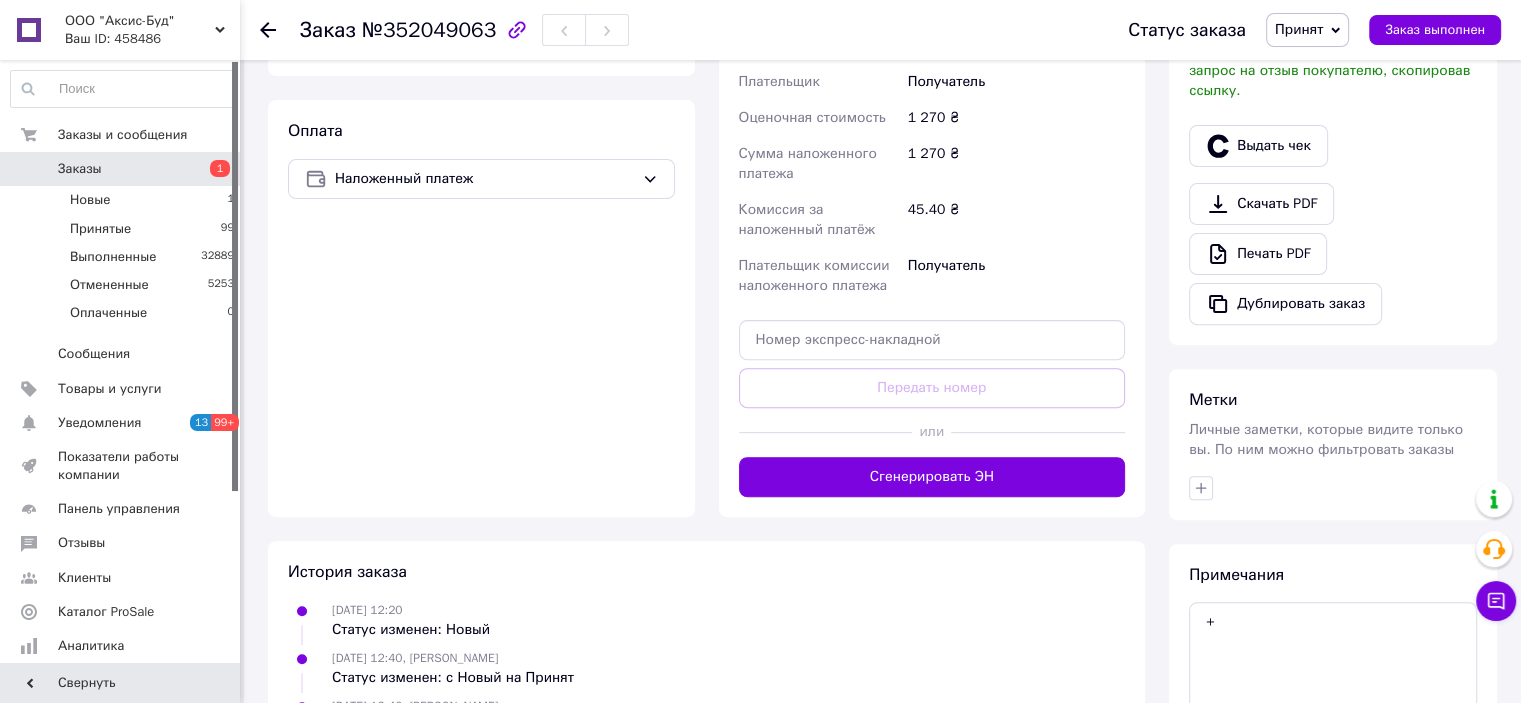 scroll, scrollTop: 736, scrollLeft: 0, axis: vertical 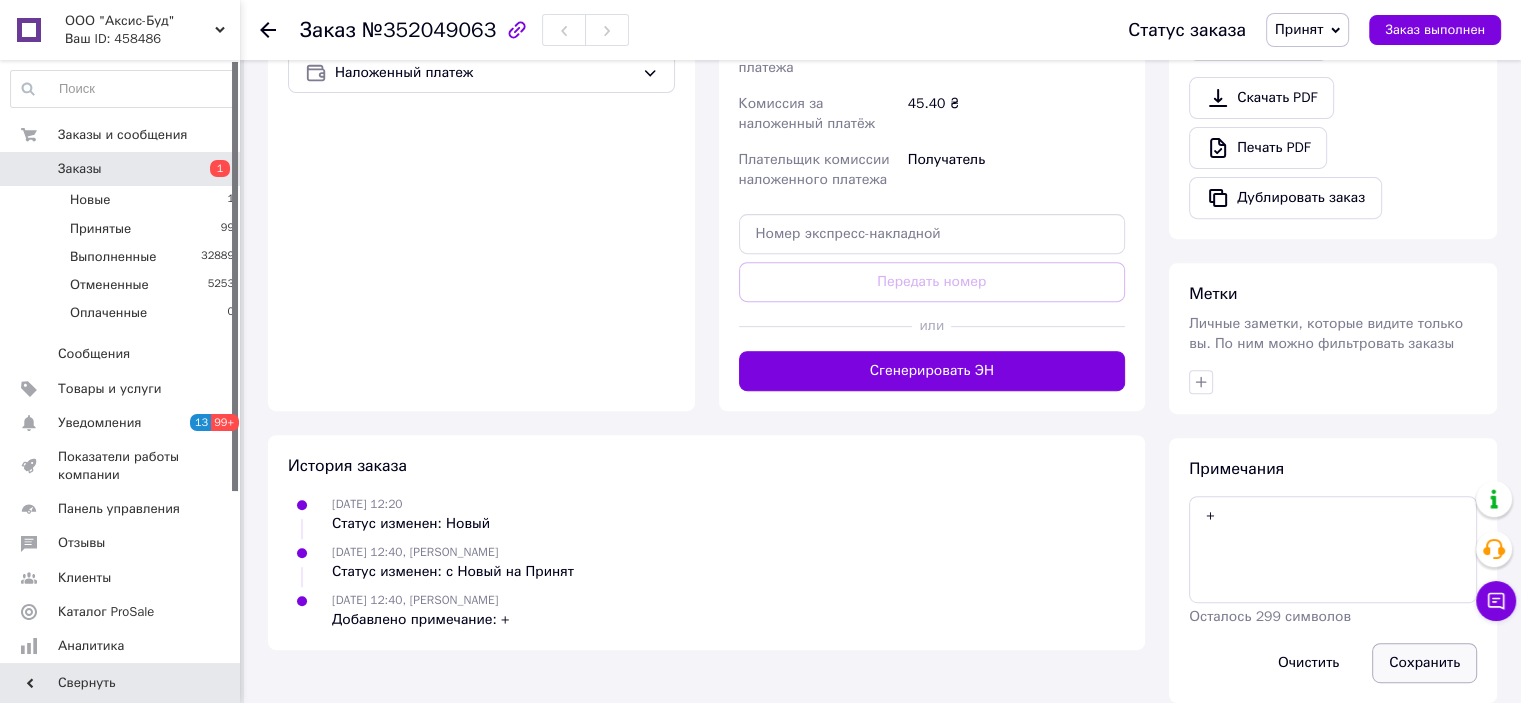 click on "Сохранить" at bounding box center (1424, 663) 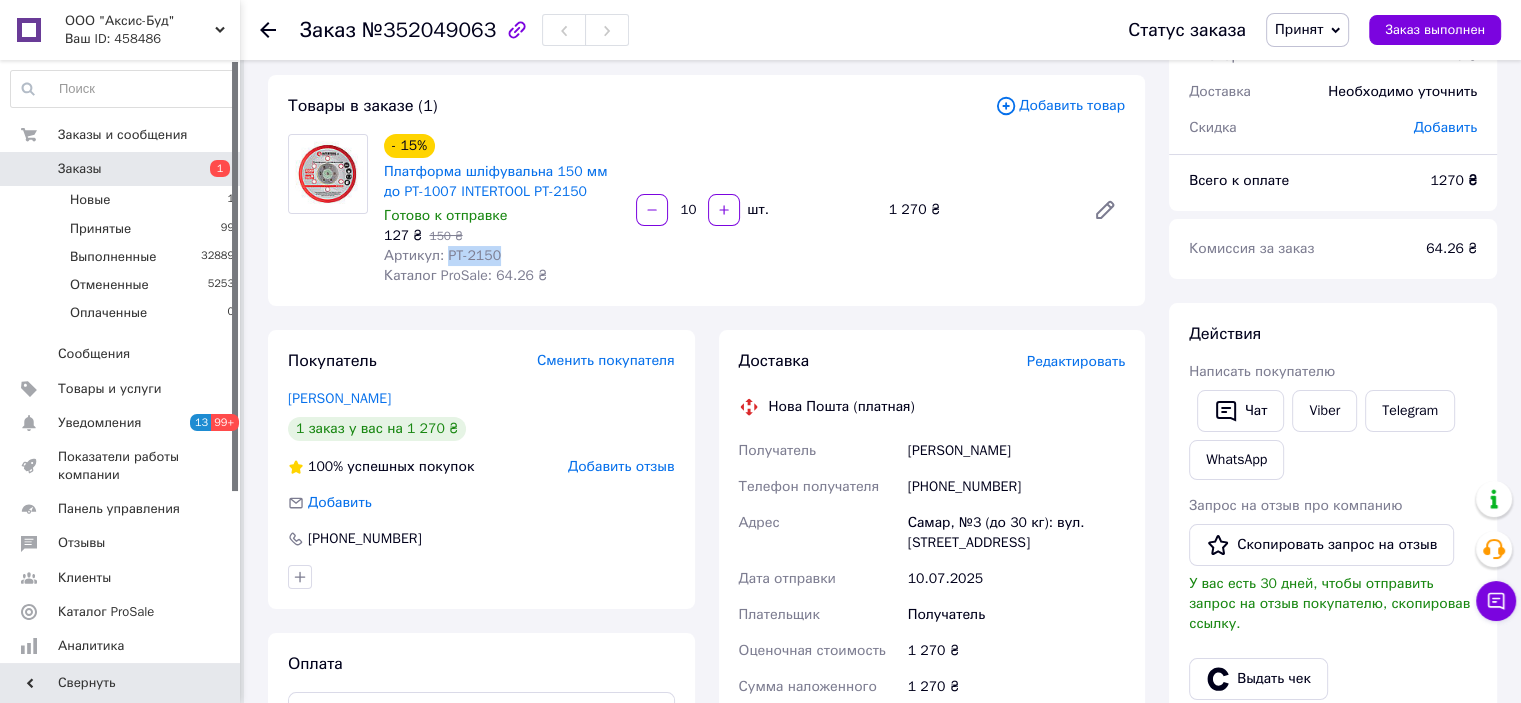scroll, scrollTop: 0, scrollLeft: 0, axis: both 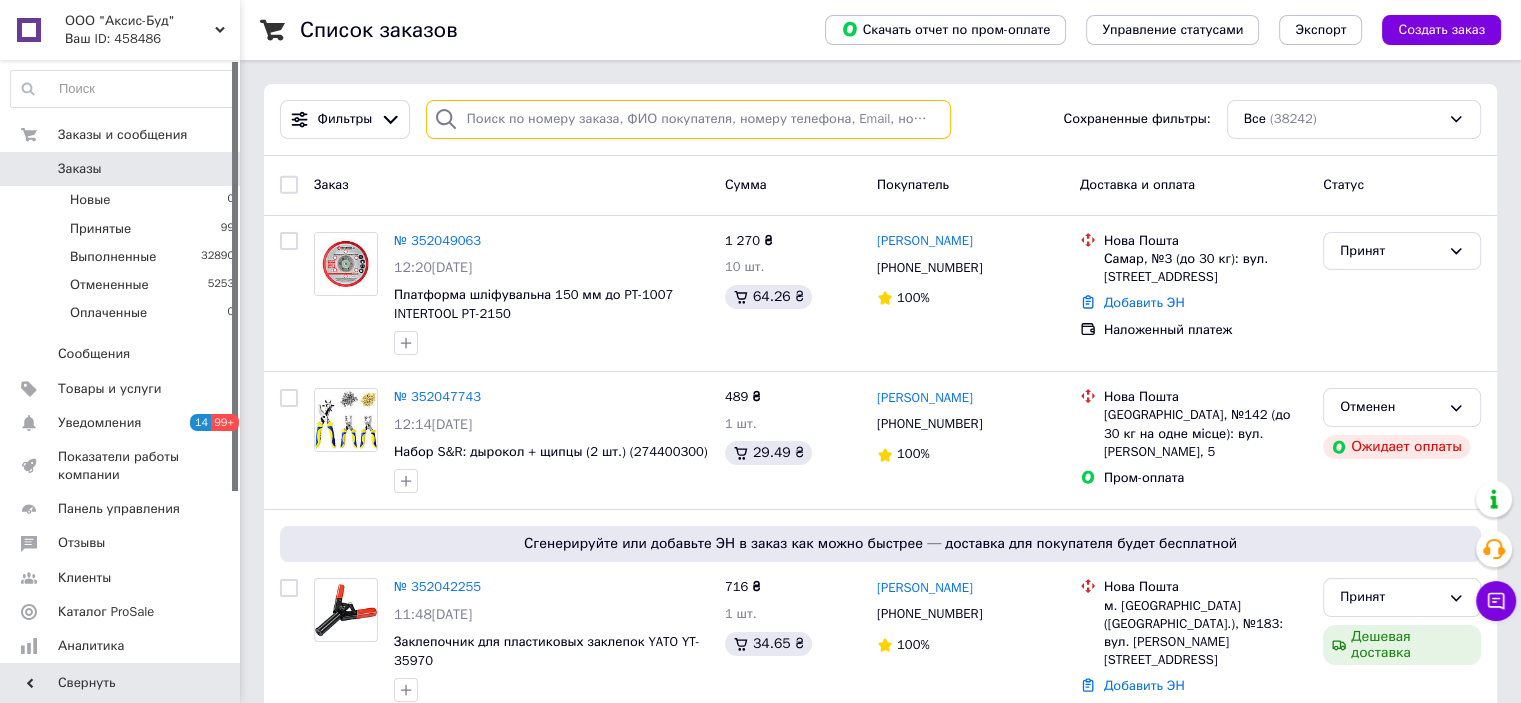 click at bounding box center [688, 119] 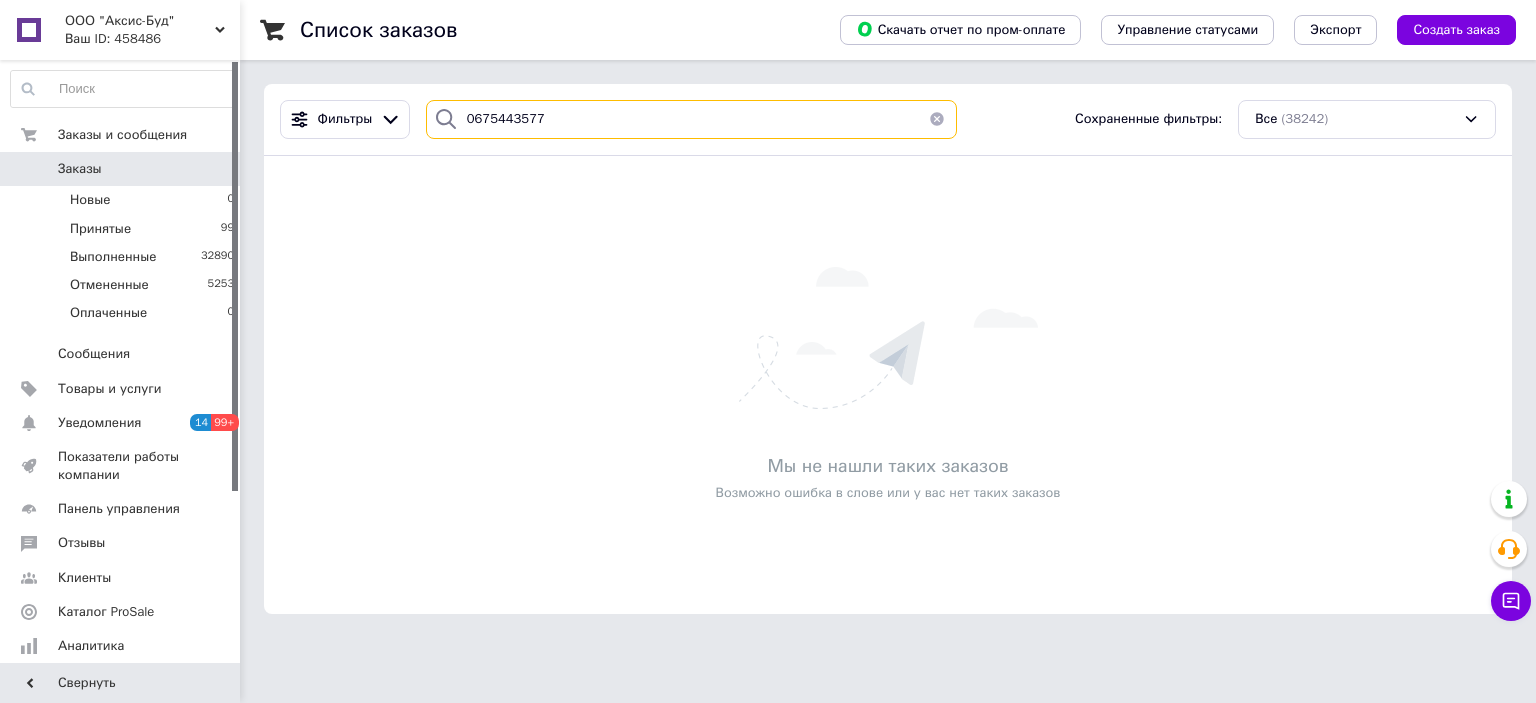 type on "0675443577" 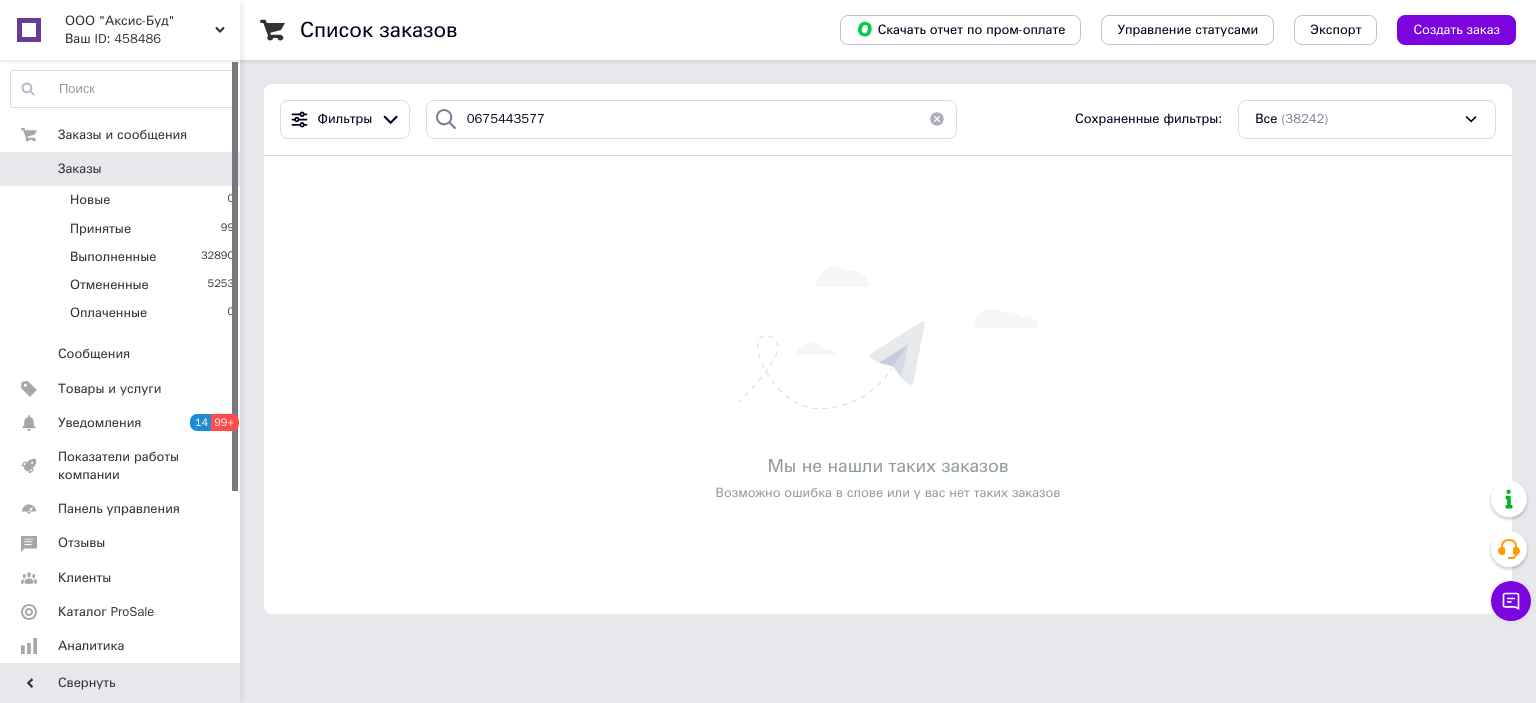 click at bounding box center [937, 119] 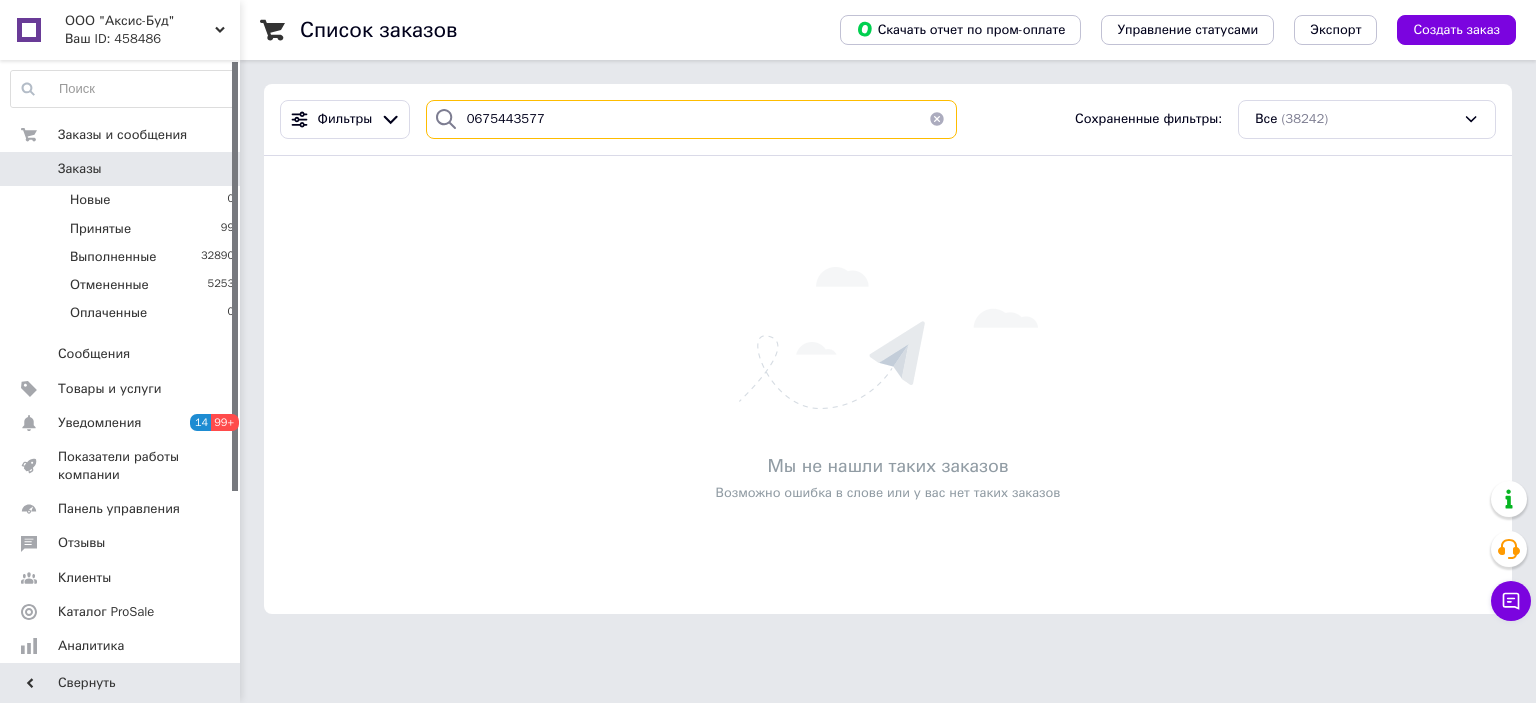 drag, startPoint x: 345, startPoint y: 117, endPoint x: 263, endPoint y: 117, distance: 82 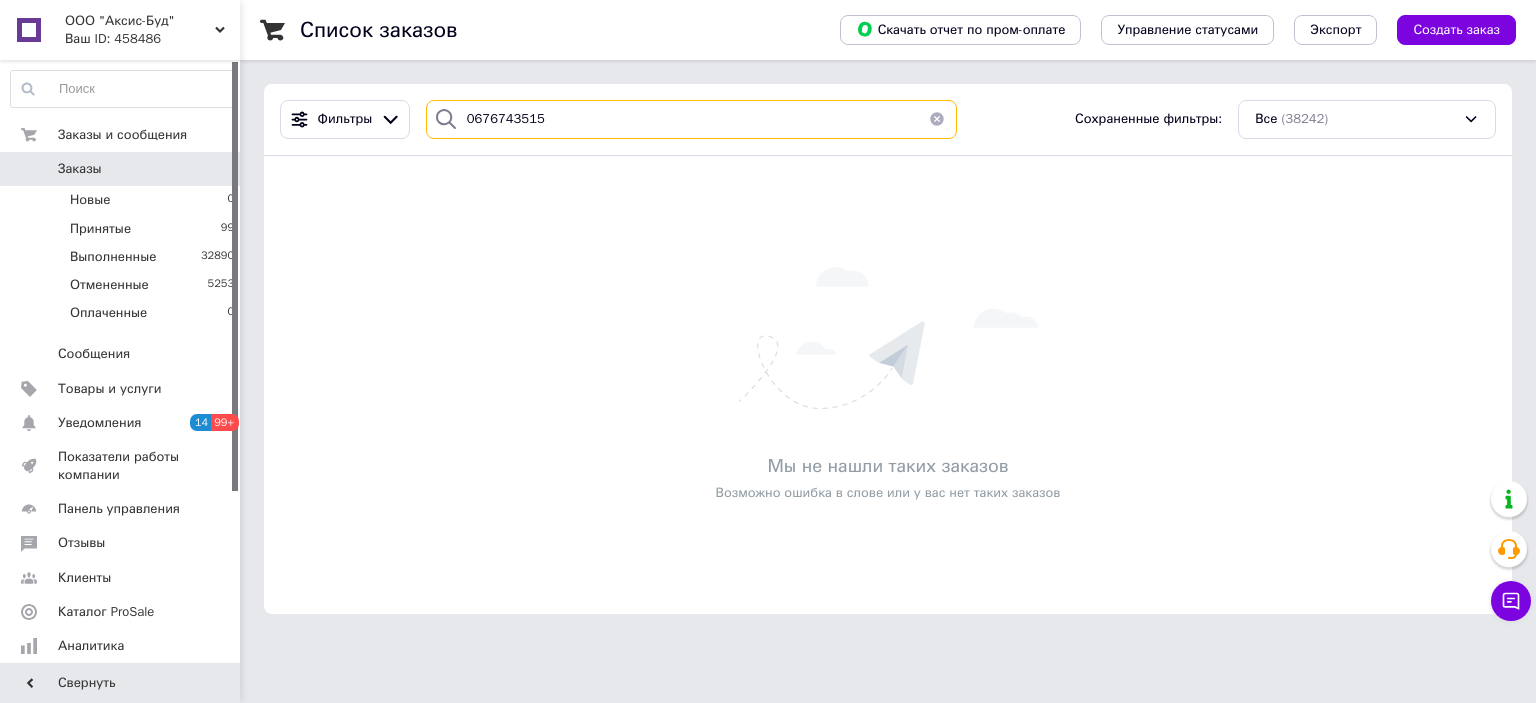 type on "0676743515" 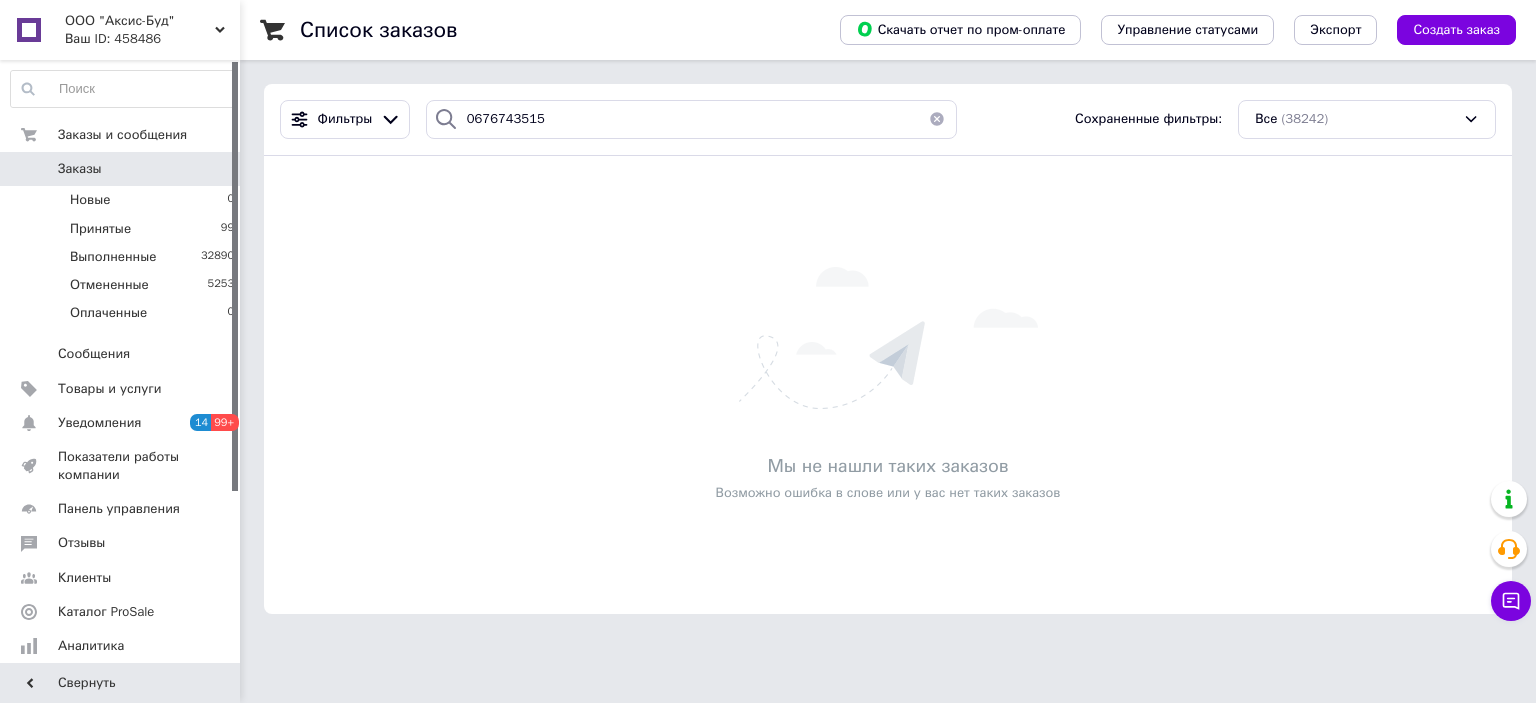 click at bounding box center [937, 119] 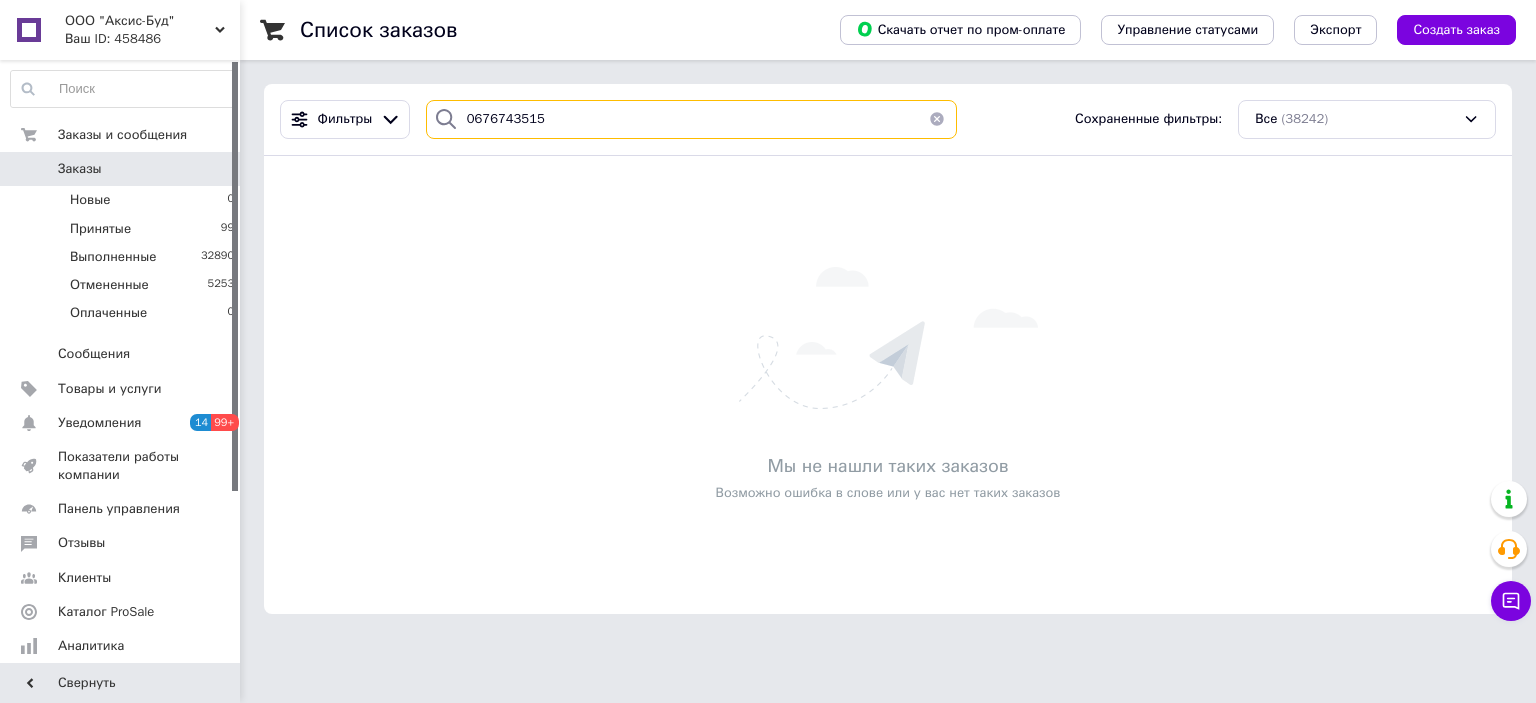 type 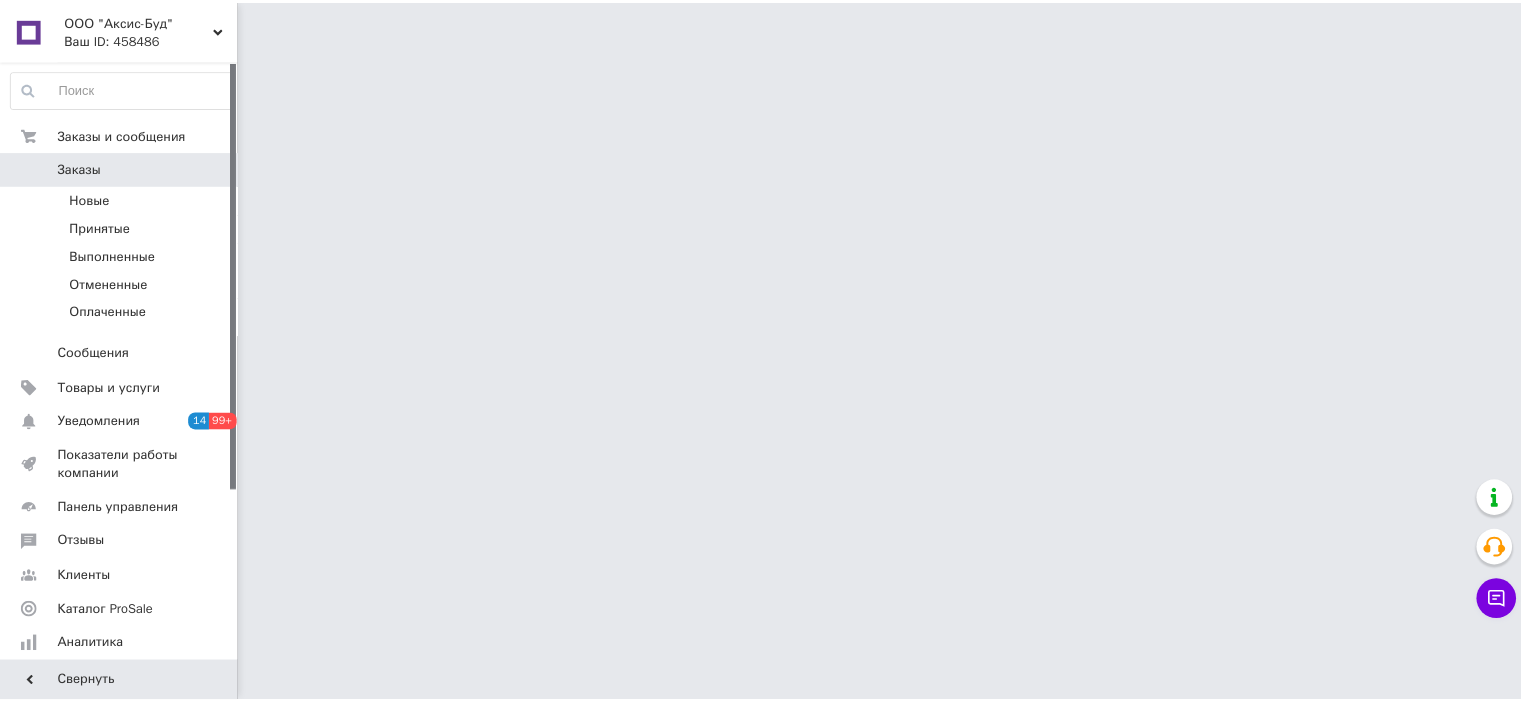 scroll, scrollTop: 0, scrollLeft: 0, axis: both 